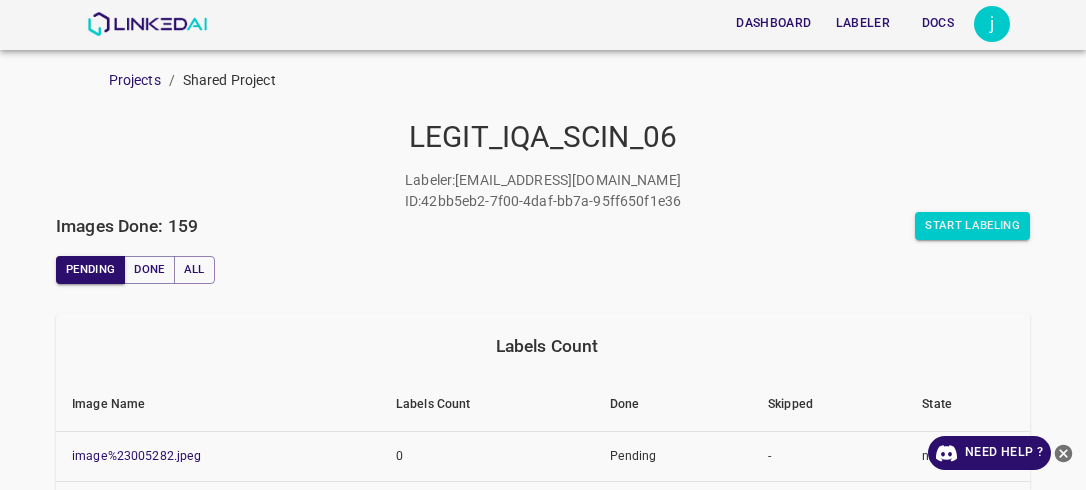 scroll, scrollTop: 0, scrollLeft: 0, axis: both 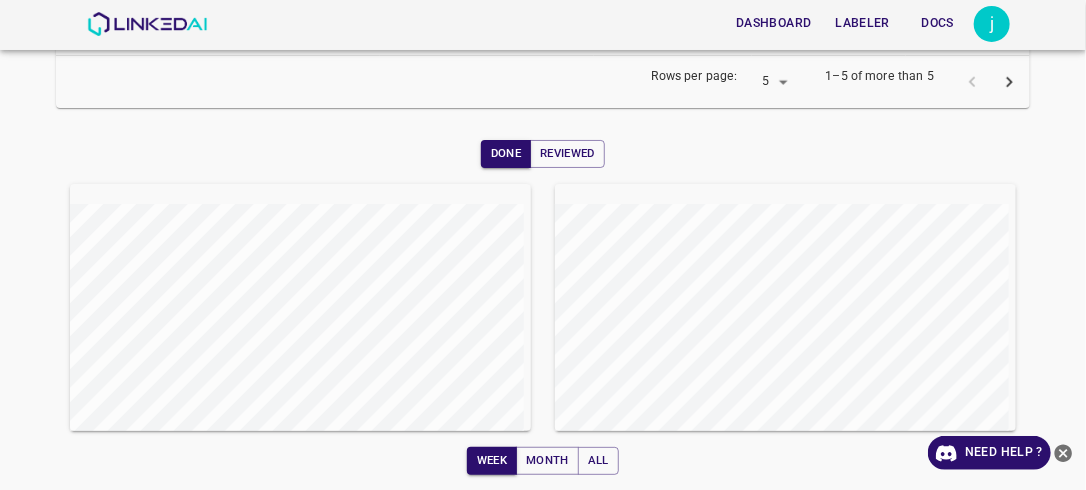 drag, startPoint x: 931, startPoint y: 0, endPoint x: 676, endPoint y: 12, distance: 255.2822 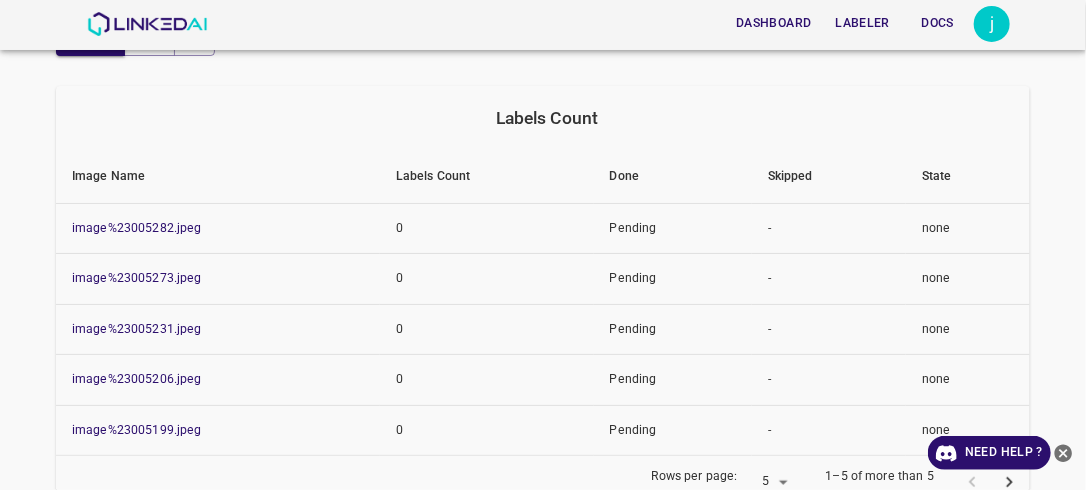 scroll, scrollTop: 628, scrollLeft: 0, axis: vertical 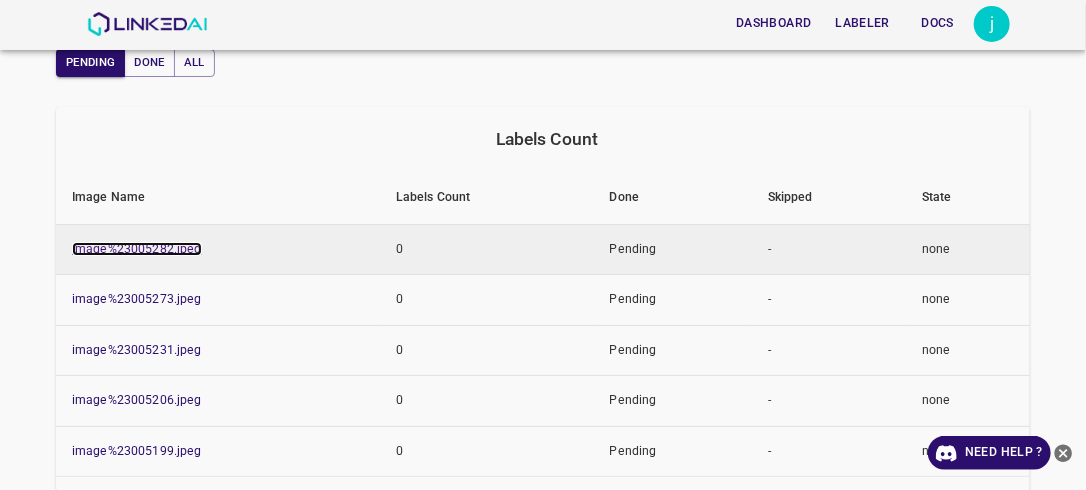click on "image%23005282.jpeg" at bounding box center [137, 249] 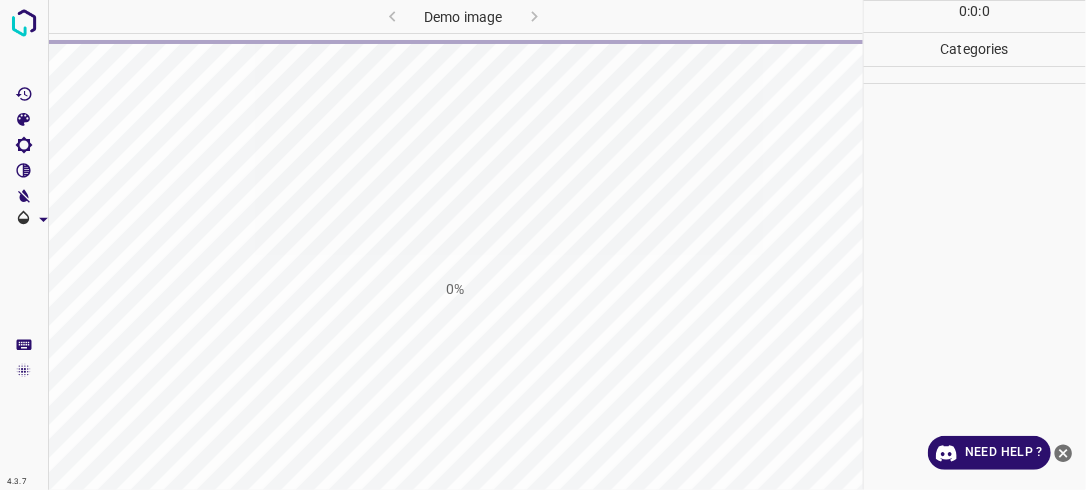 scroll, scrollTop: 0, scrollLeft: 0, axis: both 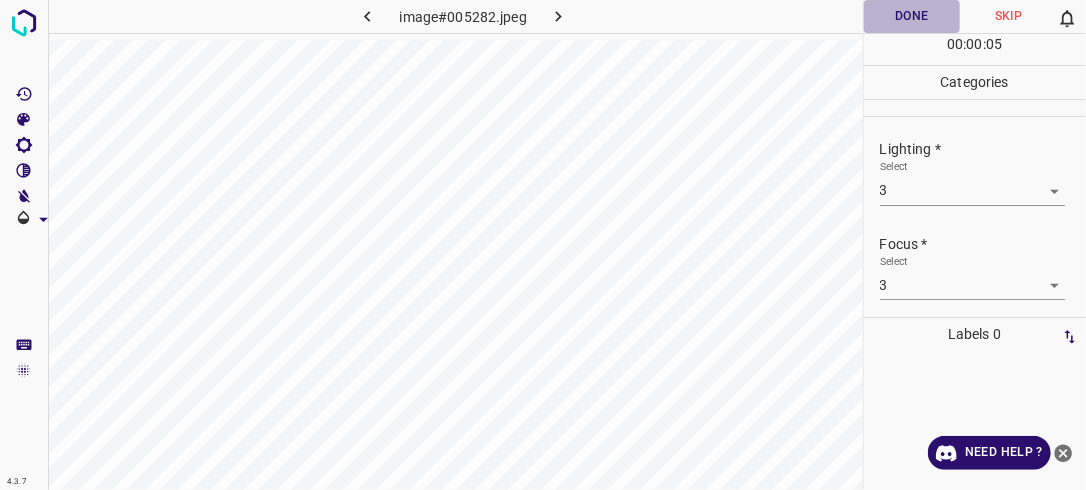 click on "Done" at bounding box center (912, 16) 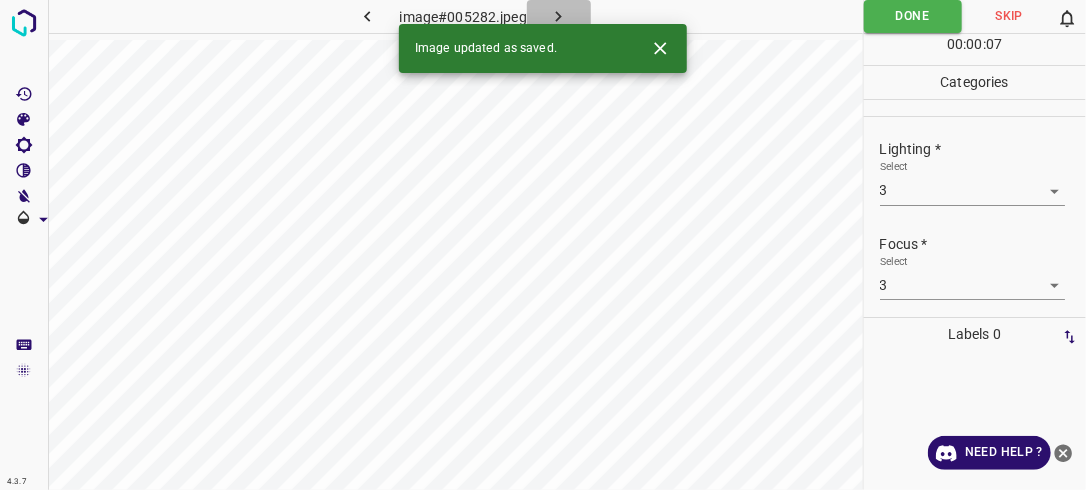 click 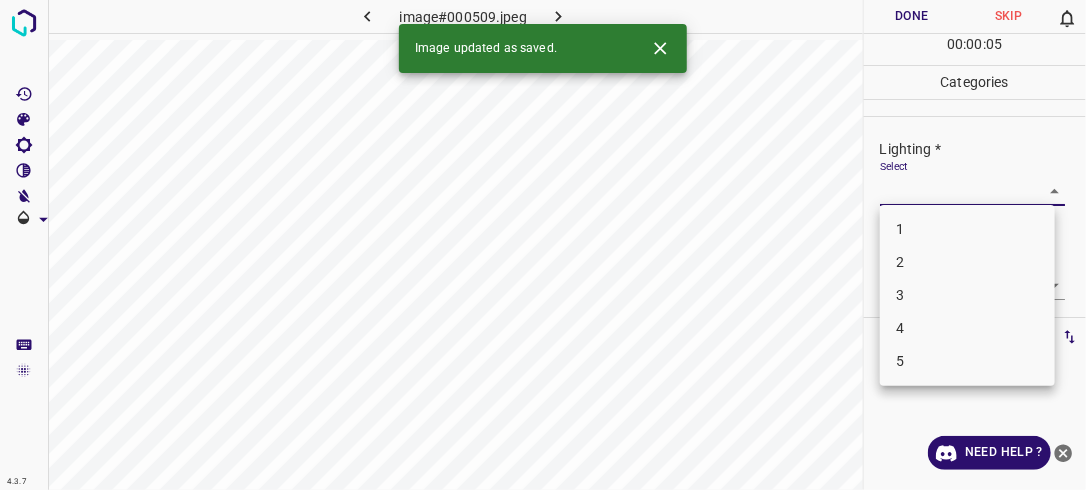 click on "4.3.7 image#000509.jpeg Done Skip 0 00   : 00   : 05   Categories Lighting *  Select ​ Focus *  Select ​ Overall *  Select ​ Labels   0 Categories 1 Lighting 2 Focus 3 Overall Tools Space Change between modes (Draw & Edit) I Auto labeling R Restore zoom M Zoom in N Zoom out Delete Delete selecte label Filters Z Restore filters X Saturation filter C Brightness filter V Contrast filter B Gray scale filter General O Download Image updated as saved. Need Help ? - Text - Hide - Delete 1 2 3 4 5" at bounding box center (543, 245) 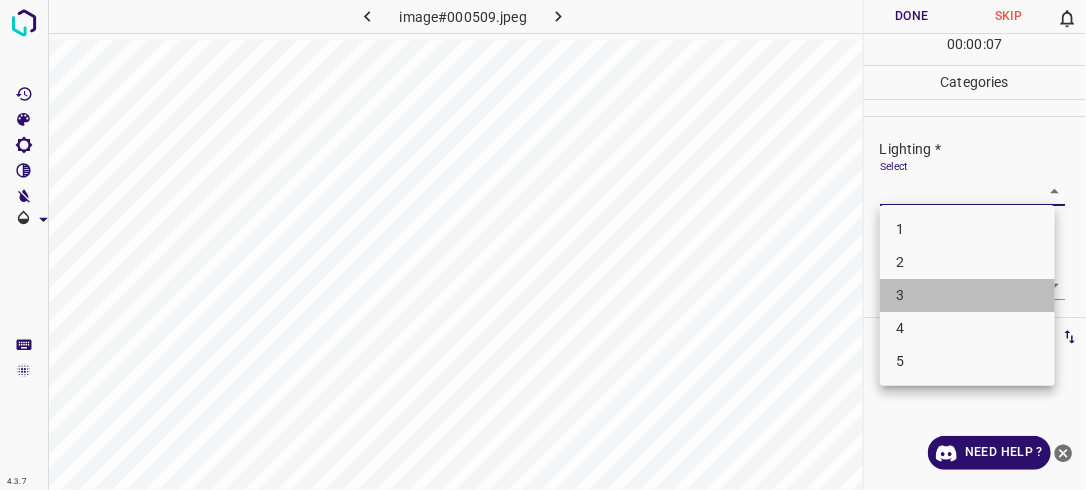 click on "3" at bounding box center [967, 295] 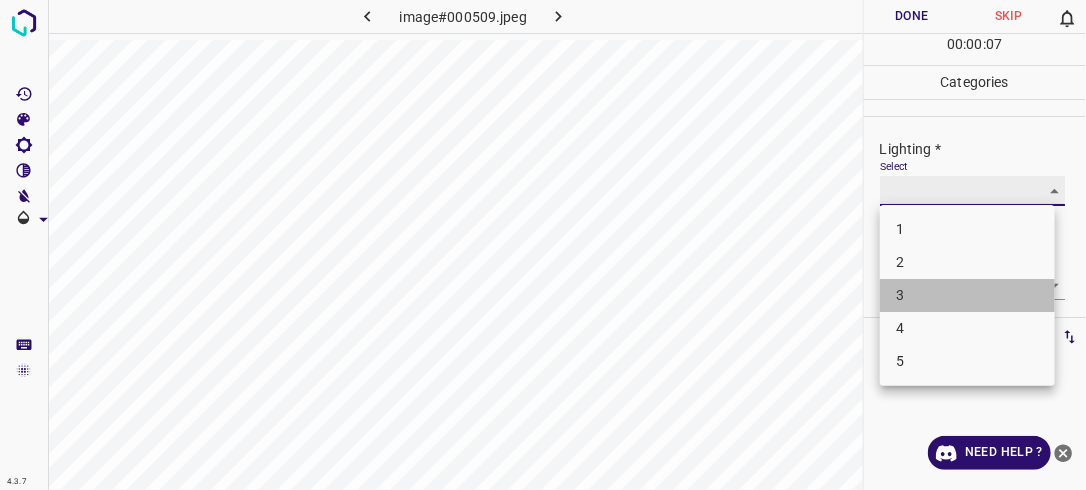 type on "3" 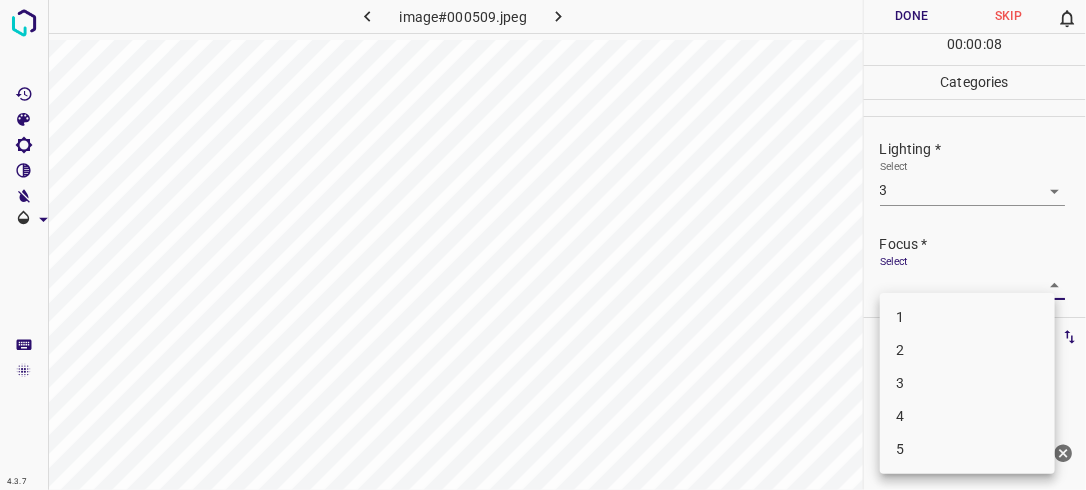 click on "4.3.7 image#000509.jpeg Done Skip 0 00   : 00   : 08   Categories Lighting *  Select 3 3 Focus *  Select ​ Overall *  Select ​ Labels   0 Categories 1 Lighting 2 Focus 3 Overall Tools Space Change between modes (Draw & Edit) I Auto labeling R Restore zoom M Zoom in N Zoom out Delete Delete selecte label Filters Z Restore filters X Saturation filter C Brightness filter V Contrast filter B Gray scale filter General O Download Need Help ? - Text - Hide - Delete 1 2 3 4 5" at bounding box center [543, 245] 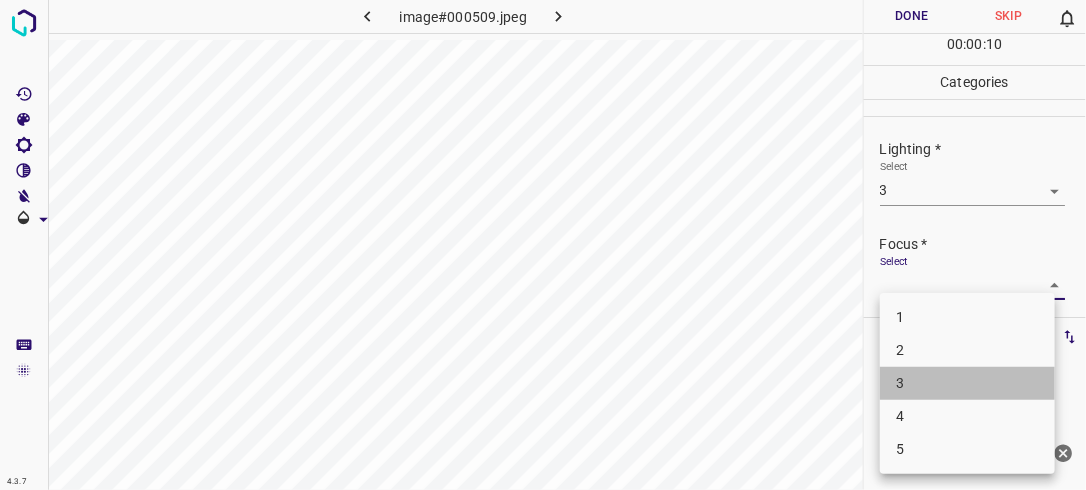 click on "3" at bounding box center [967, 383] 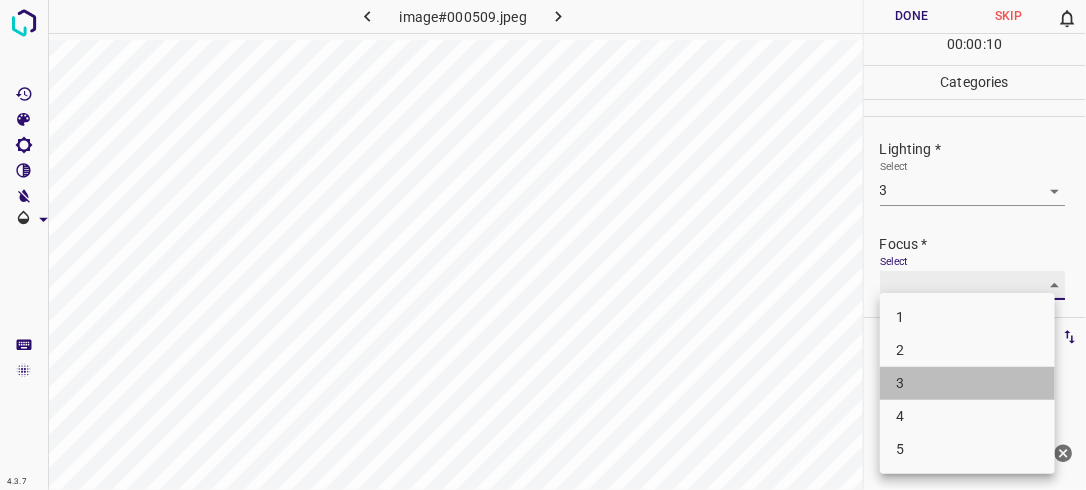 type on "3" 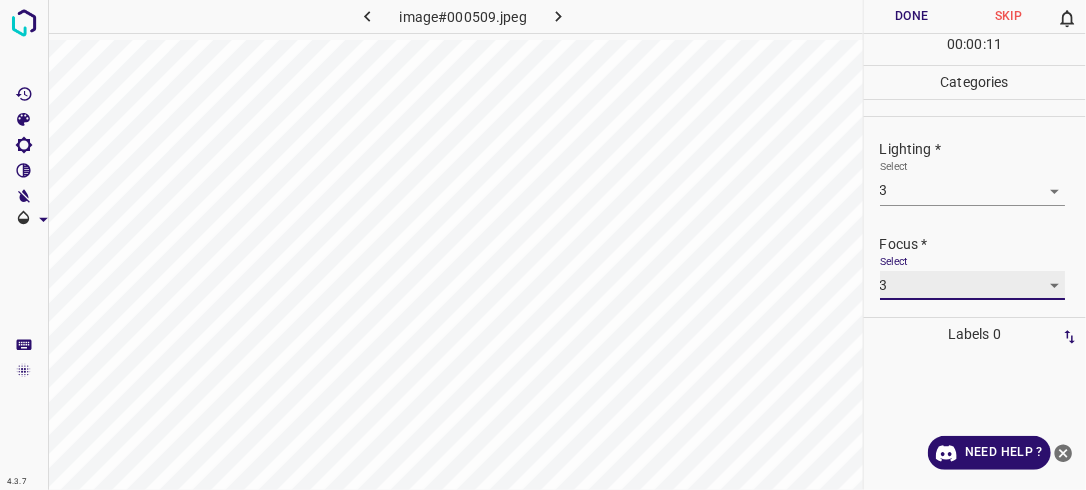 scroll, scrollTop: 98, scrollLeft: 0, axis: vertical 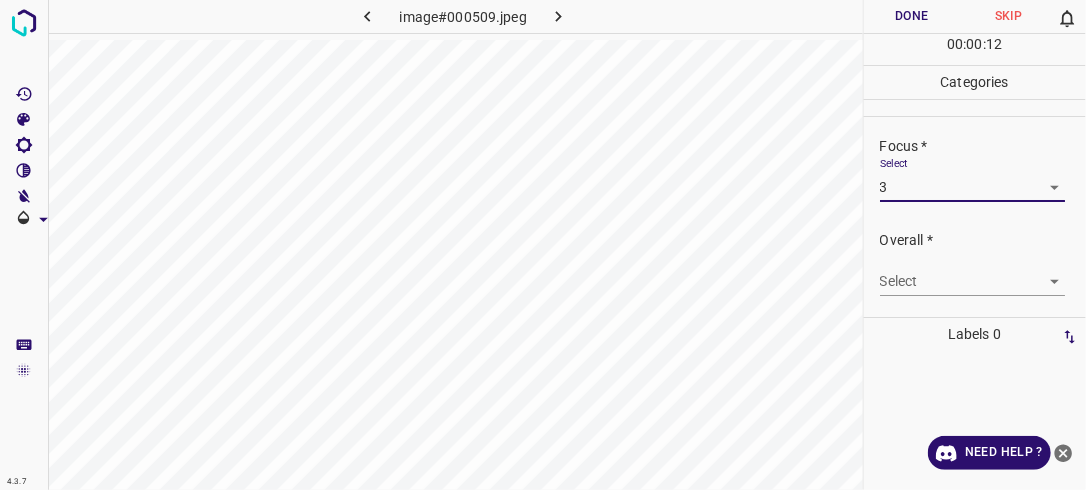 click on "4.3.7 image#000509.jpeg Done Skip 0 00   : 00   : 12   Categories Lighting *  Select 3 3 Focus *  Select 3 3 Overall *  Select ​ Labels   0 Categories 1 Lighting 2 Focus 3 Overall Tools Space Change between modes (Draw & Edit) I Auto labeling R Restore zoom M Zoom in N Zoom out Delete Delete selecte label Filters Z Restore filters X Saturation filter C Brightness filter V Contrast filter B Gray scale filter General O Download Need Help ? - Text - Hide - Delete" at bounding box center [543, 245] 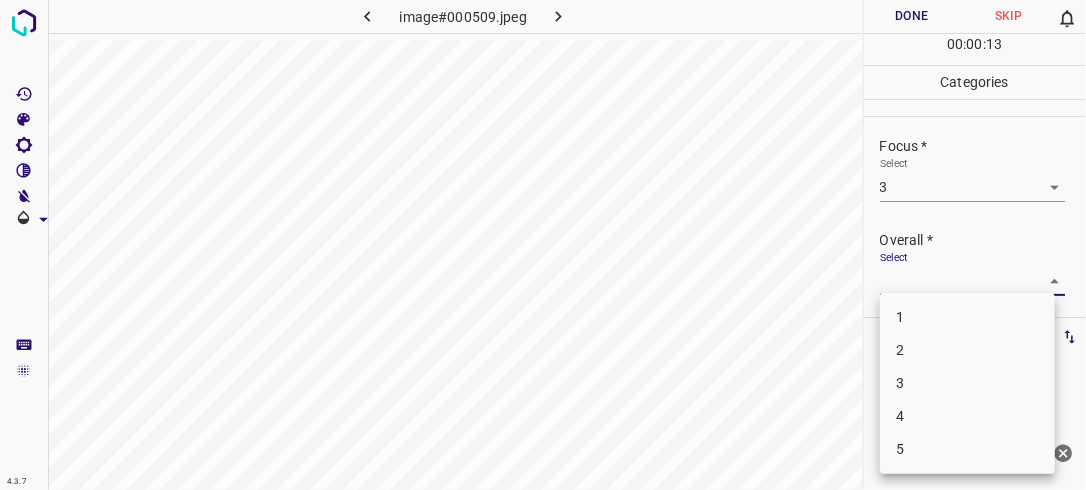 click on "3" at bounding box center (967, 383) 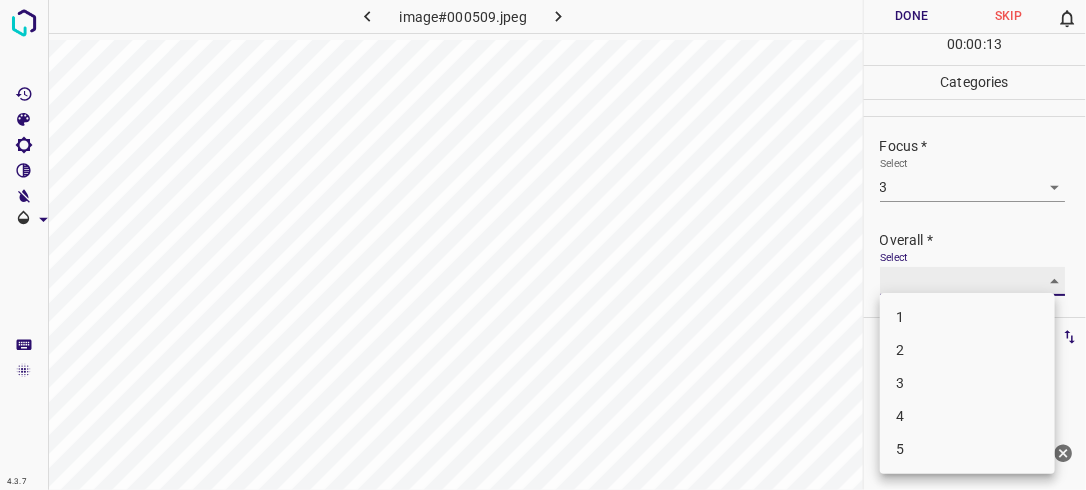 type on "3" 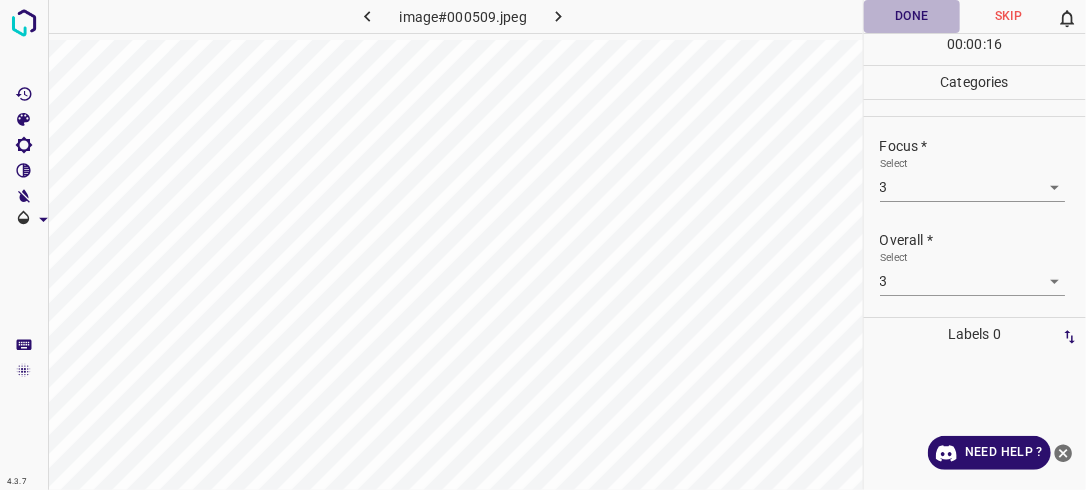 click on "Done" at bounding box center (912, 16) 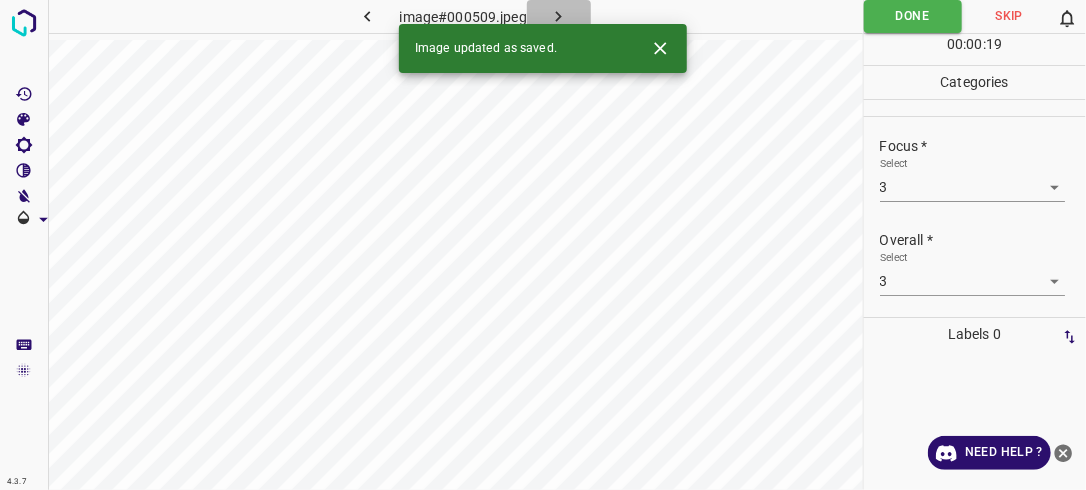 click at bounding box center (559, 16) 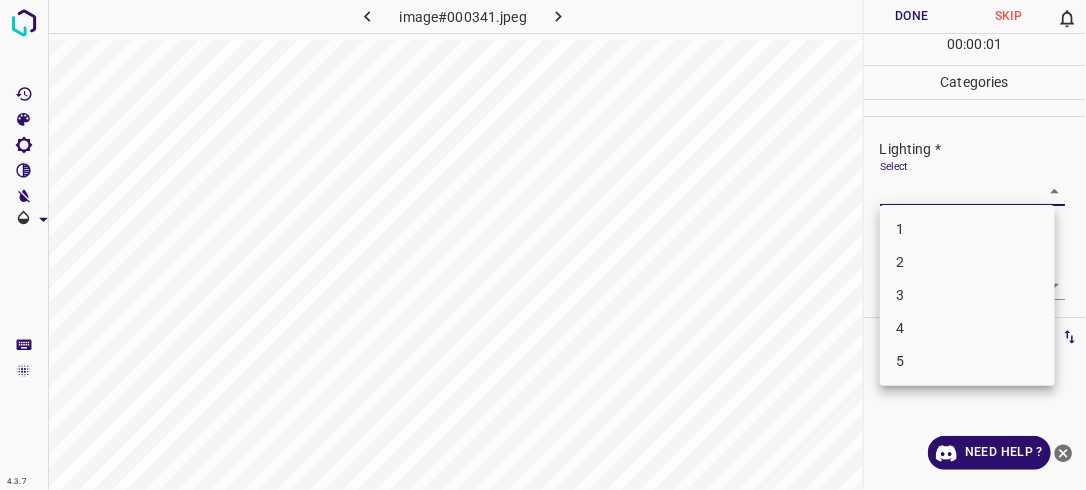 click on "4.3.7 image#000341.jpeg Done Skip 0 00   : 00   : 01   Categories Lighting *  Select ​ Focus *  Select ​ Overall *  Select ​ Labels   0 Categories 1 Lighting 2 Focus 3 Overall Tools Space Change between modes (Draw & Edit) I Auto labeling R Restore zoom M Zoom in N Zoom out Delete Delete selecte label Filters Z Restore filters X Saturation filter C Brightness filter V Contrast filter B Gray scale filter General O Download Need Help ? - Text - Hide - Delete 1 2 3 4 5" at bounding box center [543, 245] 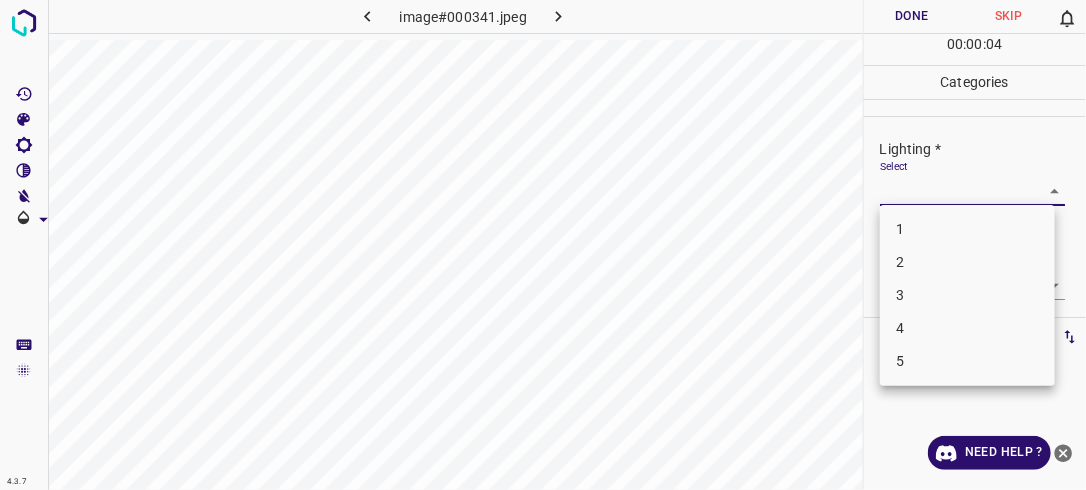 click on "3" at bounding box center (967, 295) 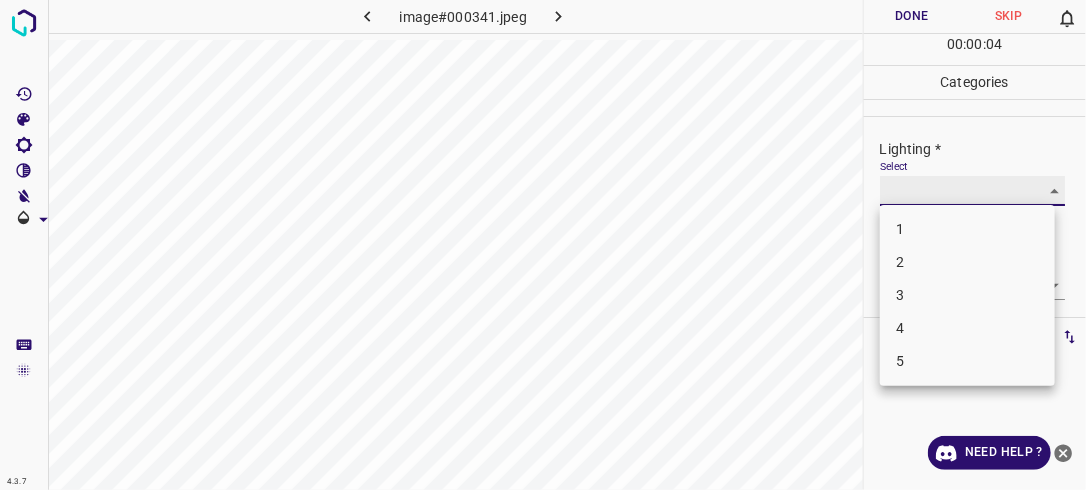 type on "3" 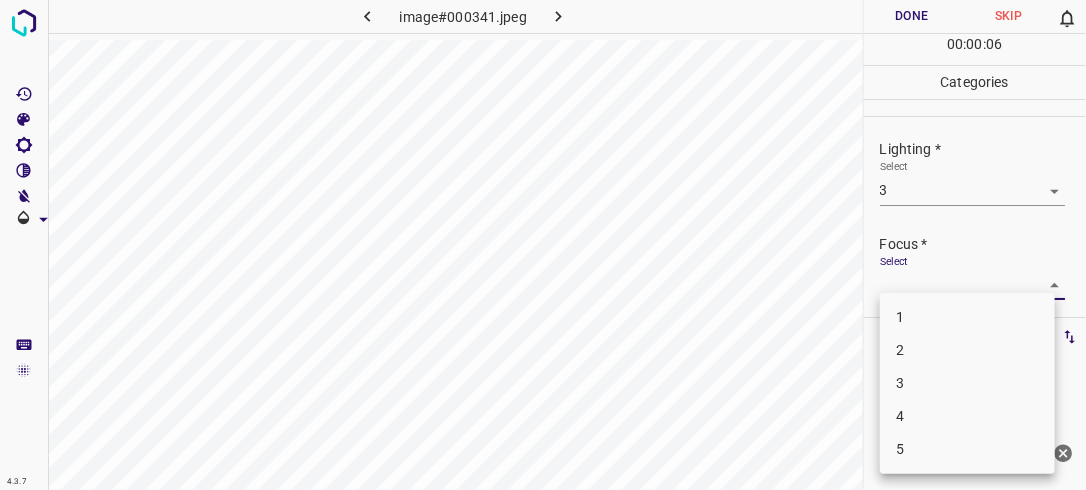 click on "4.3.7 image#000341.jpeg Done Skip 0 00   : 00   : 06   Categories Lighting *  Select 3 3 Focus *  Select ​ Overall *  Select ​ Labels   0 Categories 1 Lighting 2 Focus 3 Overall Tools Space Change between modes (Draw & Edit) I Auto labeling R Restore zoom M Zoom in N Zoom out Delete Delete selecte label Filters Z Restore filters X Saturation filter C Brightness filter V Contrast filter B Gray scale filter General O Download Need Help ? - Text - Hide - Delete 1 2 3 4 5" at bounding box center (543, 245) 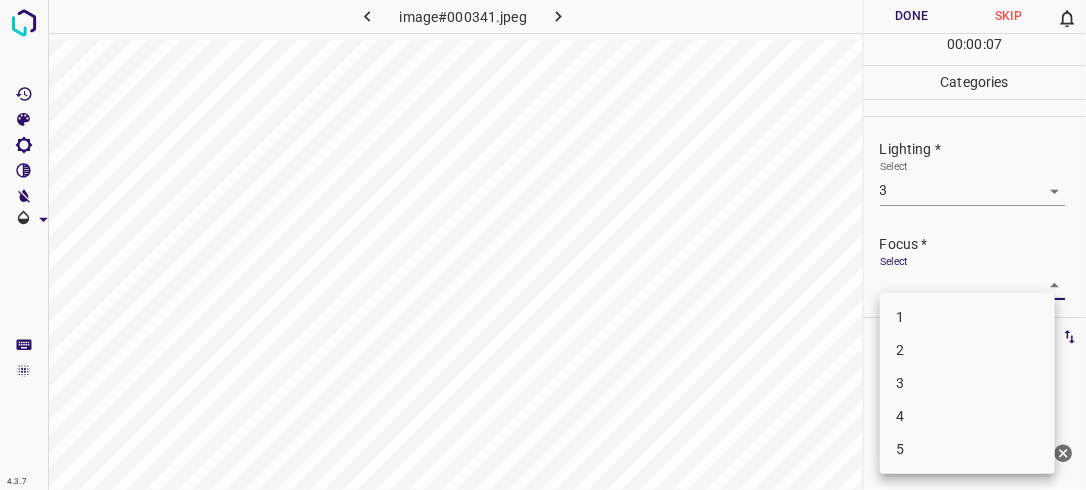 click on "3" at bounding box center (967, 383) 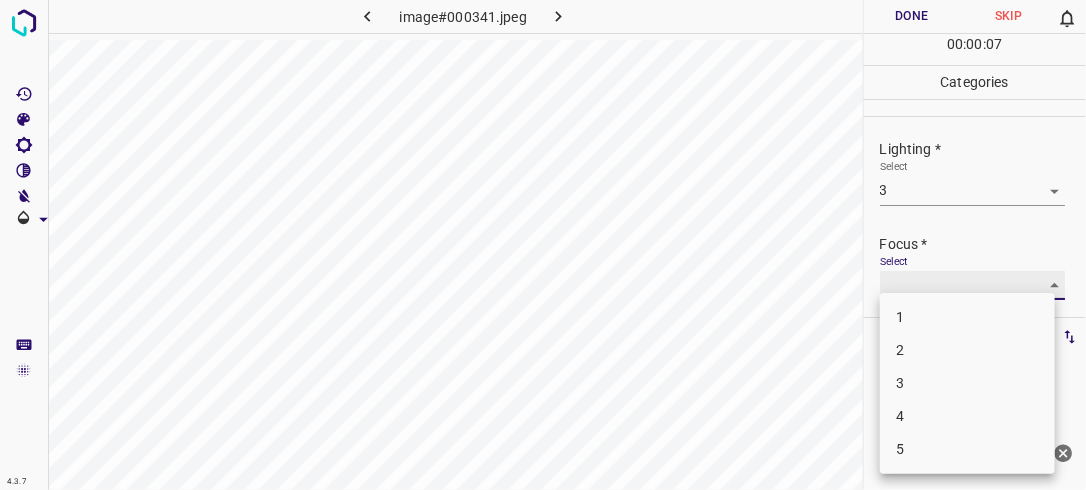 type on "3" 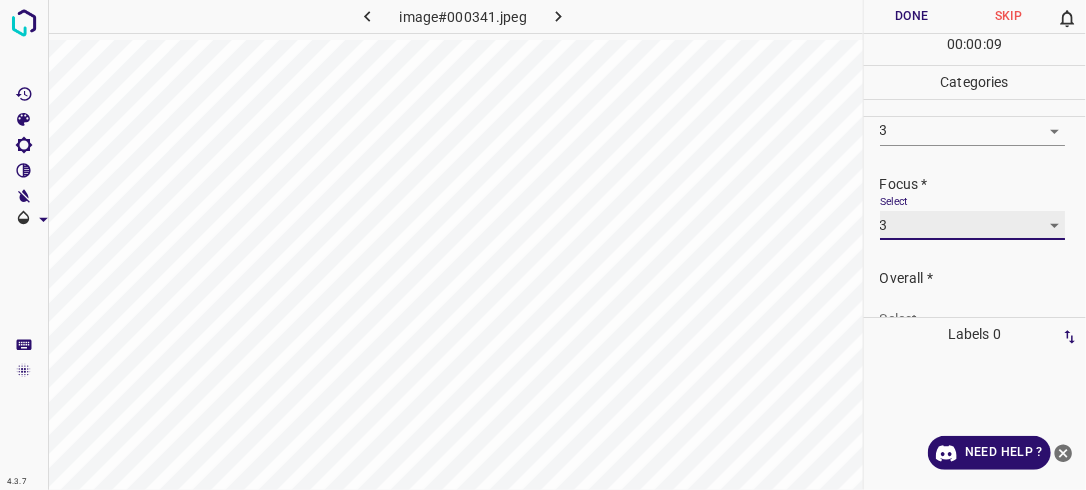 scroll, scrollTop: 98, scrollLeft: 0, axis: vertical 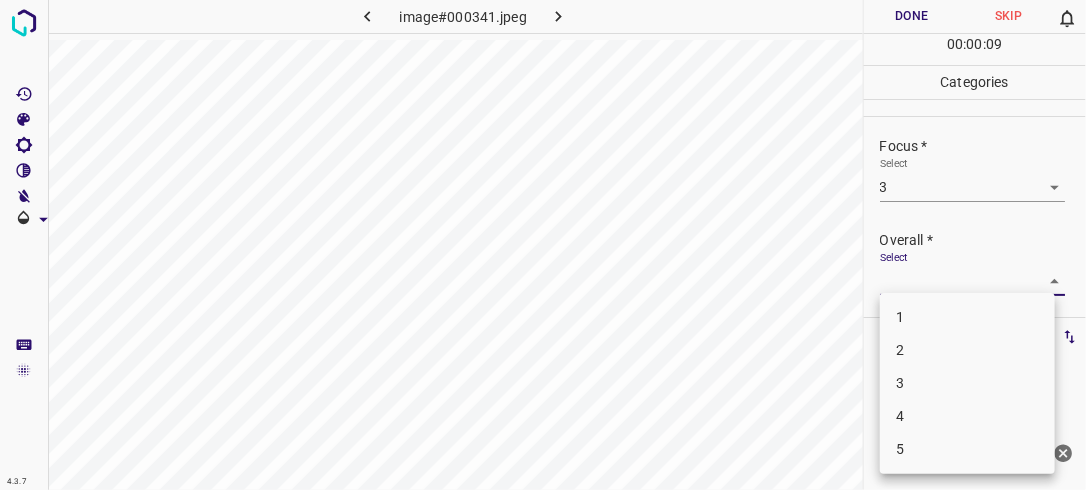 click on "4.3.7 image#000341.jpeg Done Skip 0 00   : 00   : 09   Categories Lighting *  Select 3 3 Focus *  Select 3 3 Overall *  Select ​ Labels   0 Categories 1 Lighting 2 Focus 3 Overall Tools Space Change between modes (Draw & Edit) I Auto labeling R Restore zoom M Zoom in N Zoom out Delete Delete selecte label Filters Z Restore filters X Saturation filter C Brightness filter V Contrast filter B Gray scale filter General O Download Need Help ? - Text - Hide - Delete 1 2 3 4 5" at bounding box center [543, 245] 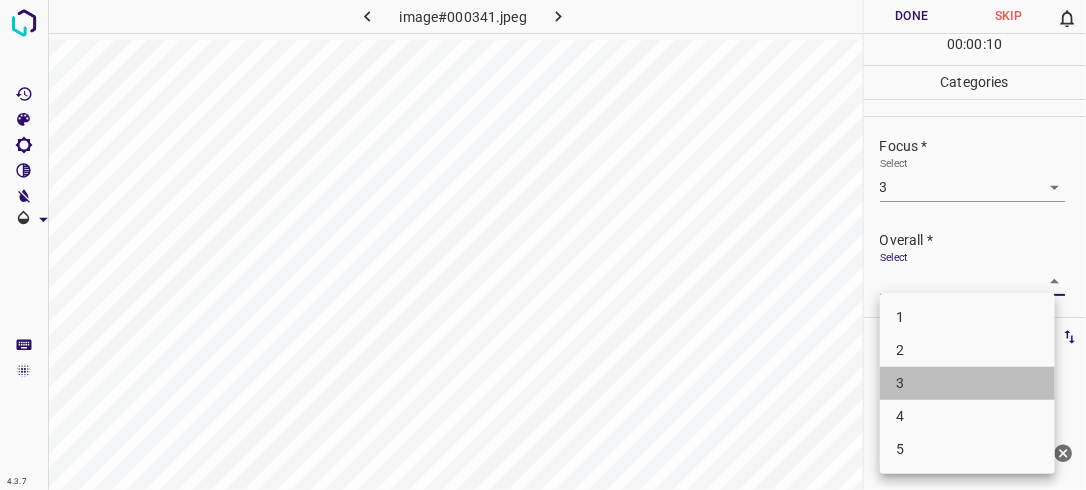 click on "3" at bounding box center (967, 383) 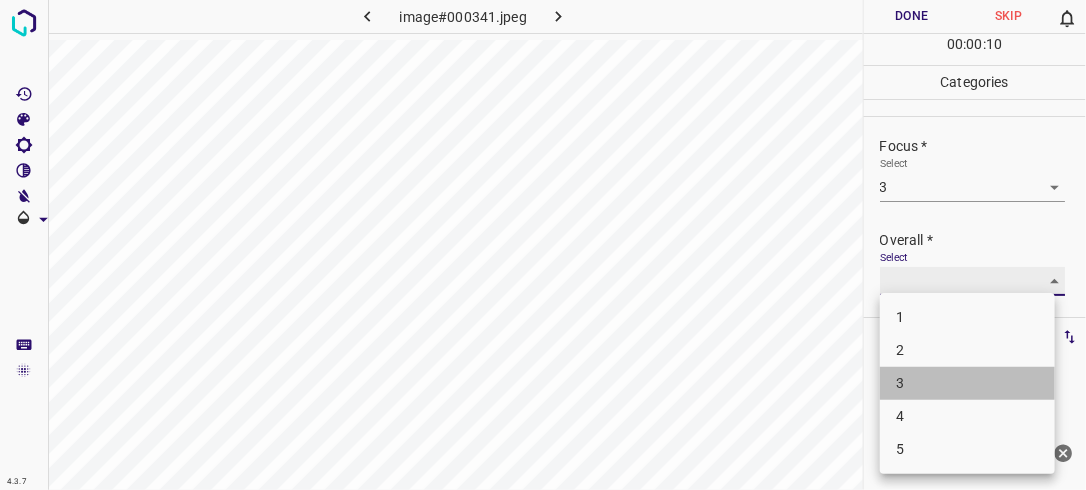 type on "3" 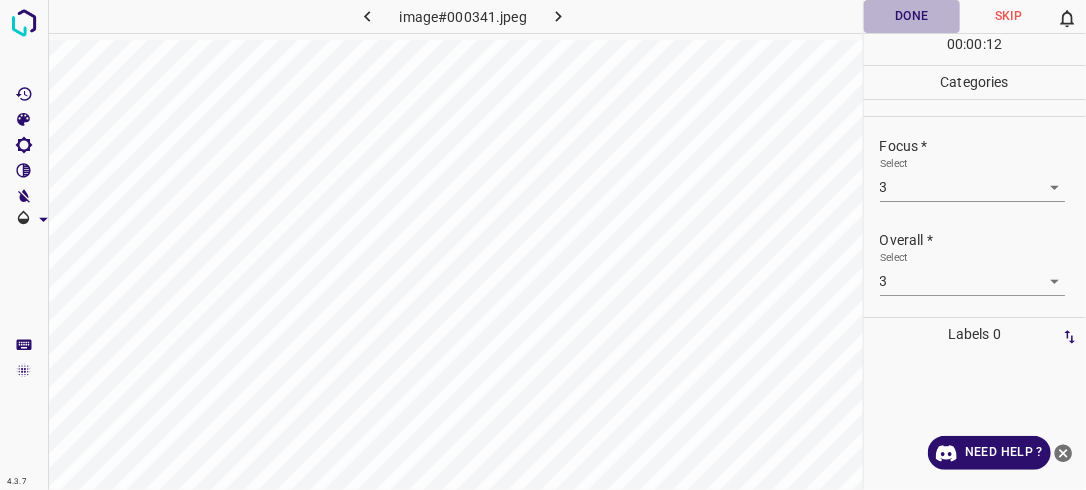 click on "Done" at bounding box center (912, 16) 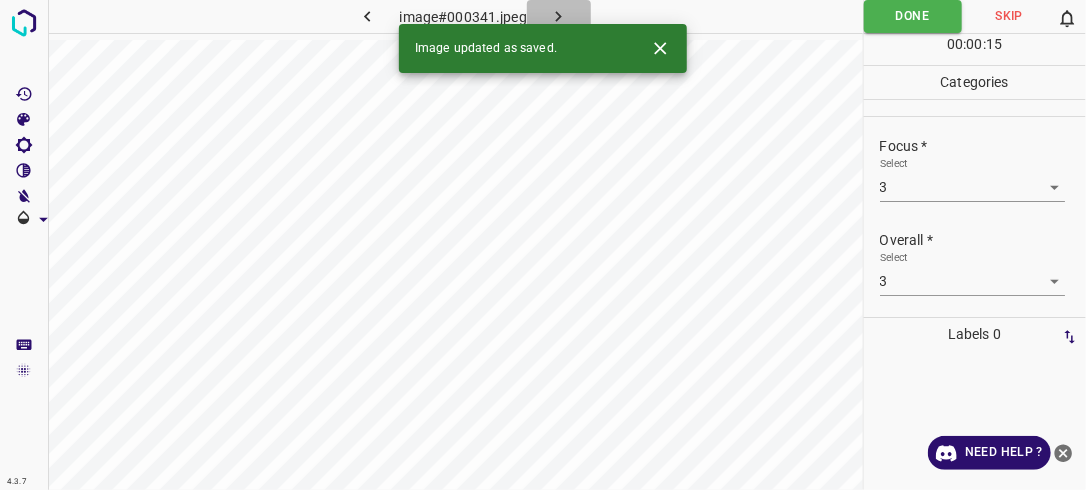 click 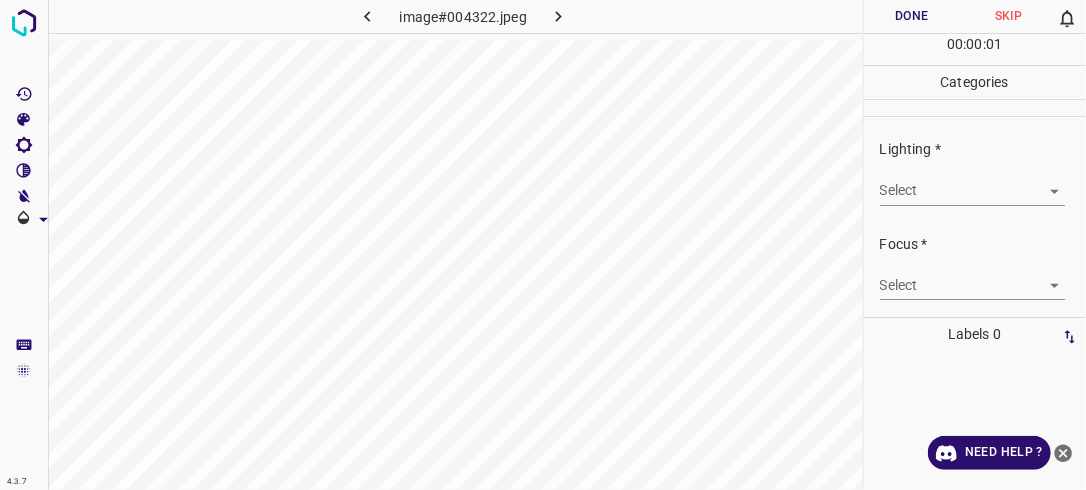 click on "4.3.7 image#004322.jpeg Done Skip 0 00   : 00   : 01   Categories Lighting *  Select ​ Focus *  Select ​ Overall *  Select ​ Labels   0 Categories 1 Lighting 2 Focus 3 Overall Tools Space Change between modes (Draw & Edit) I Auto labeling R Restore zoom M Zoom in N Zoom out Delete Delete selecte label Filters Z Restore filters X Saturation filter C Brightness filter V Contrast filter B Gray scale filter General O Download Need Help ? - Text - Hide - Delete" at bounding box center [543, 245] 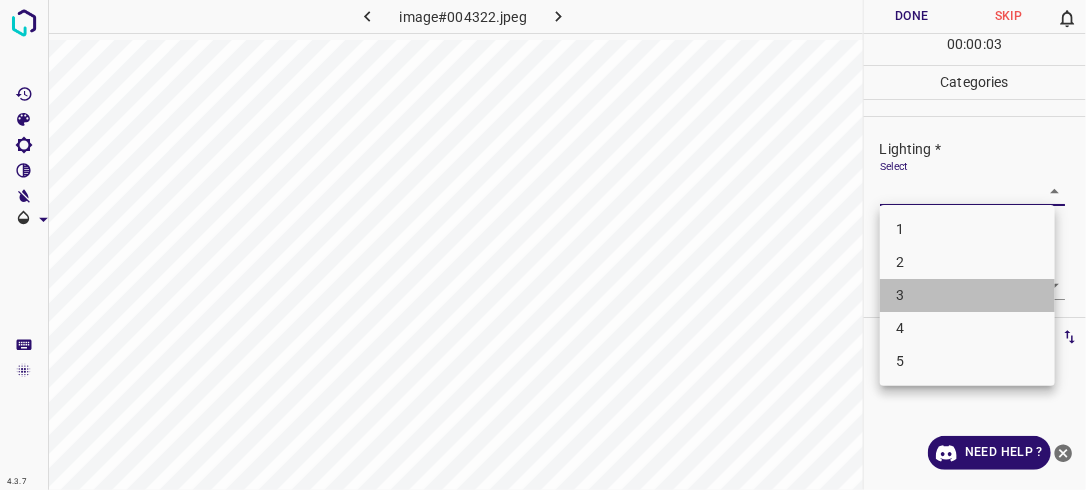 click on "3" at bounding box center (967, 295) 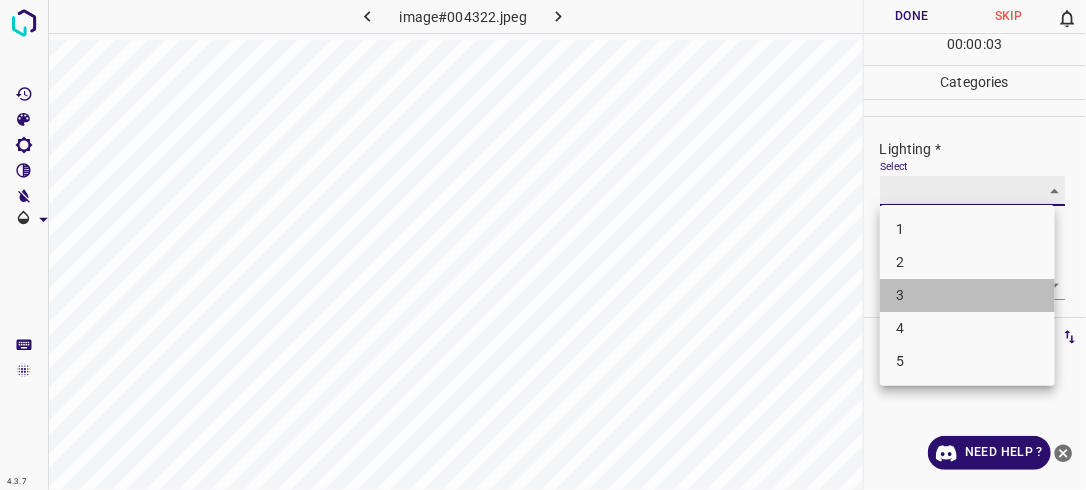 type on "3" 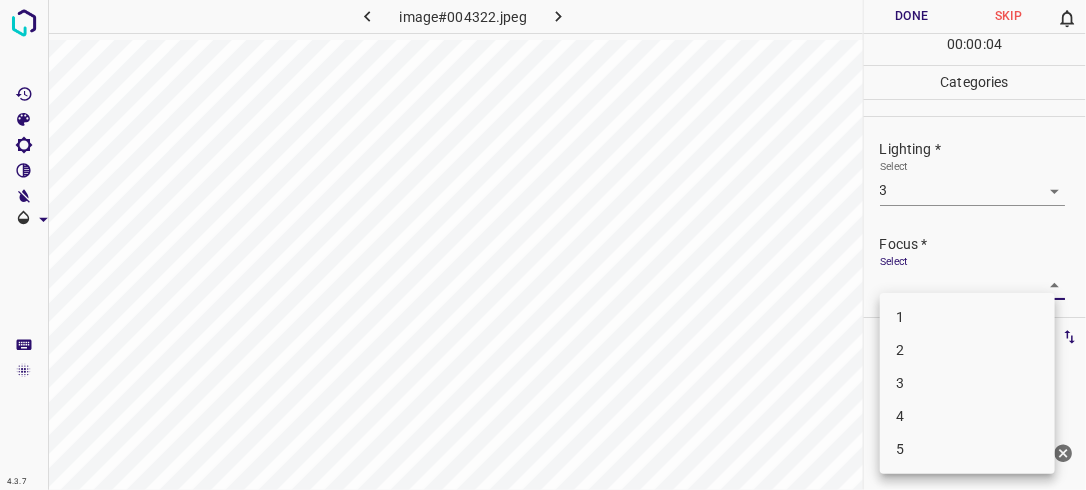 drag, startPoint x: 1001, startPoint y: 284, endPoint x: 955, endPoint y: 331, distance: 65.76473 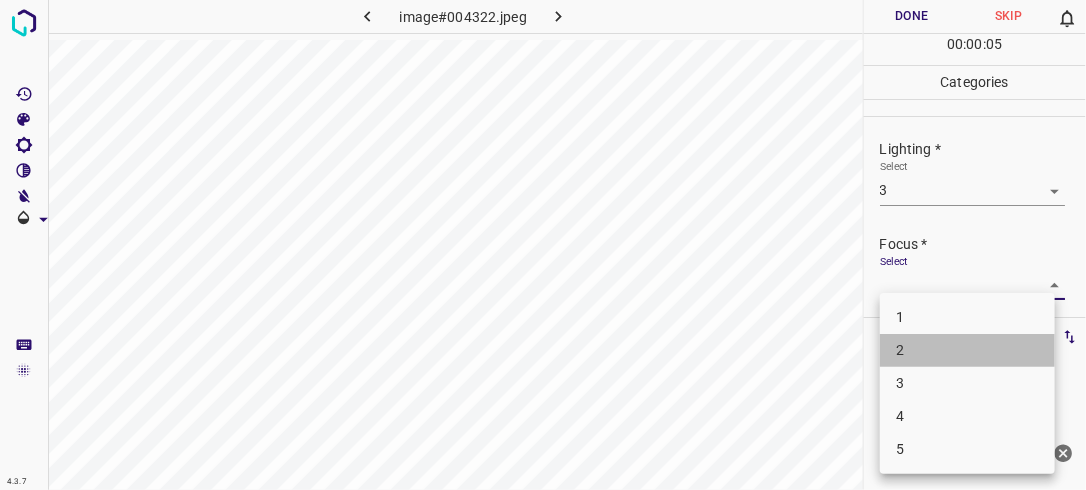 click on "2" at bounding box center [967, 350] 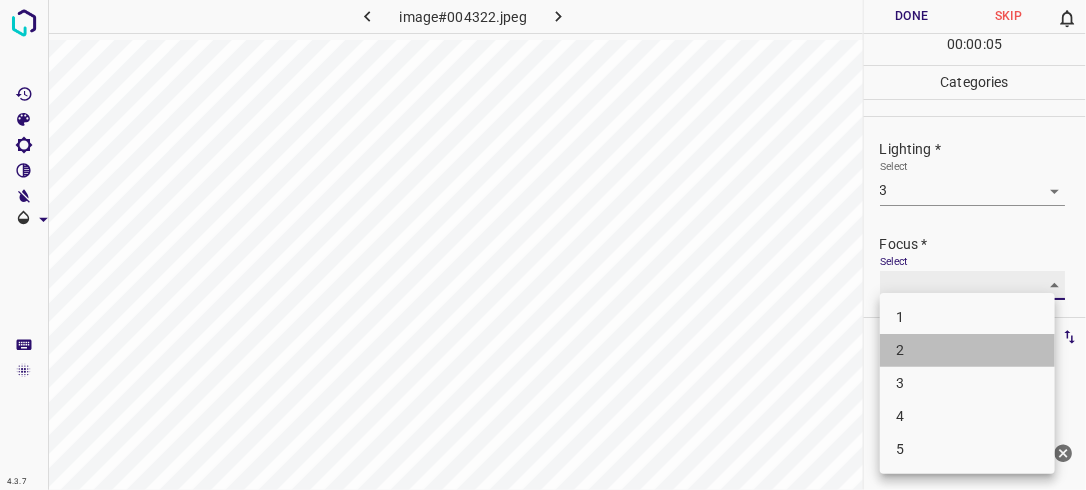 type on "2" 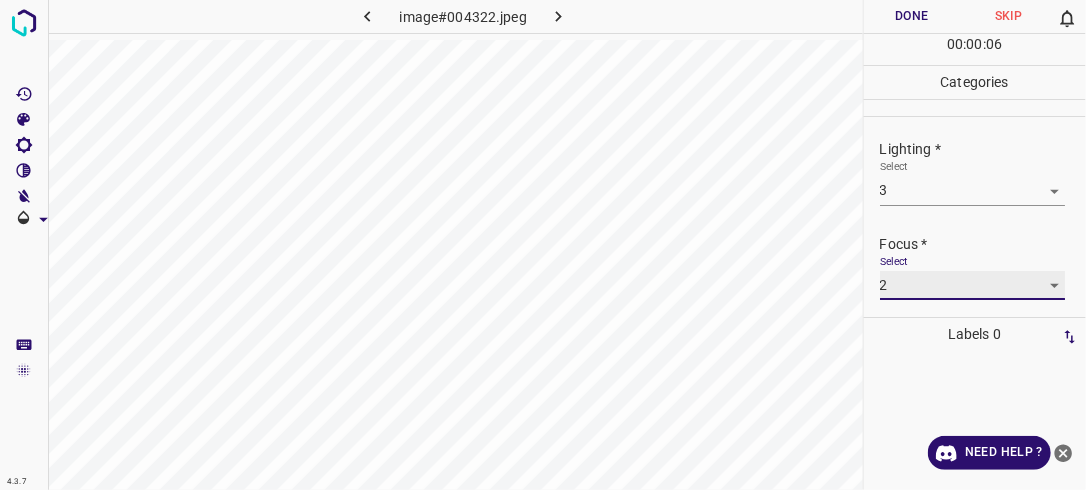scroll, scrollTop: 98, scrollLeft: 0, axis: vertical 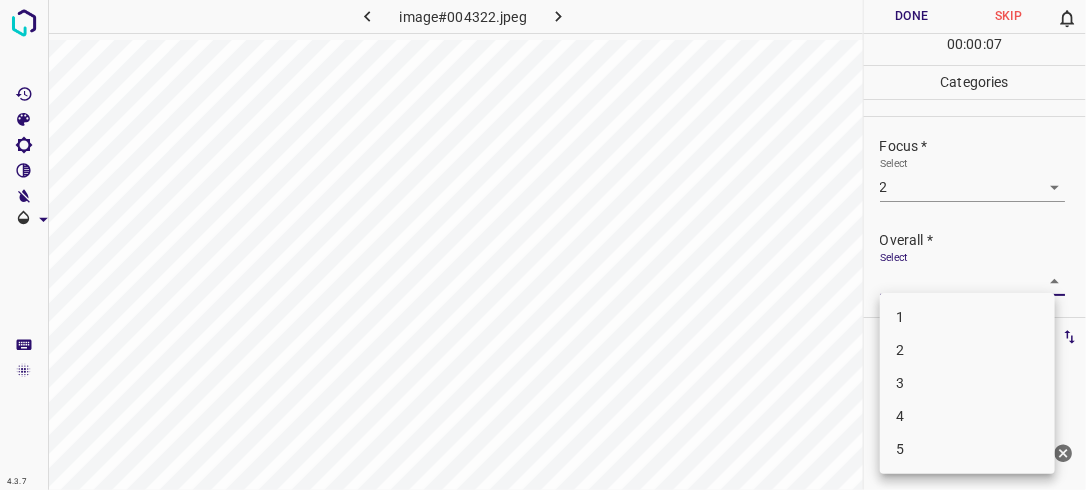 click on "4.3.7 image#004322.jpeg Done Skip 0 00   : 00   : 07   Categories Lighting *  Select 3 3 Focus *  Select 2 2 Overall *  Select ​ Labels   0 Categories 1 Lighting 2 Focus 3 Overall Tools Space Change between modes (Draw & Edit) I Auto labeling R Restore zoom M Zoom in N Zoom out Delete Delete selecte label Filters Z Restore filters X Saturation filter C Brightness filter V Contrast filter B Gray scale filter General O Download Need Help ? - Text - Hide - Delete 1 2 3 4 5" at bounding box center (543, 245) 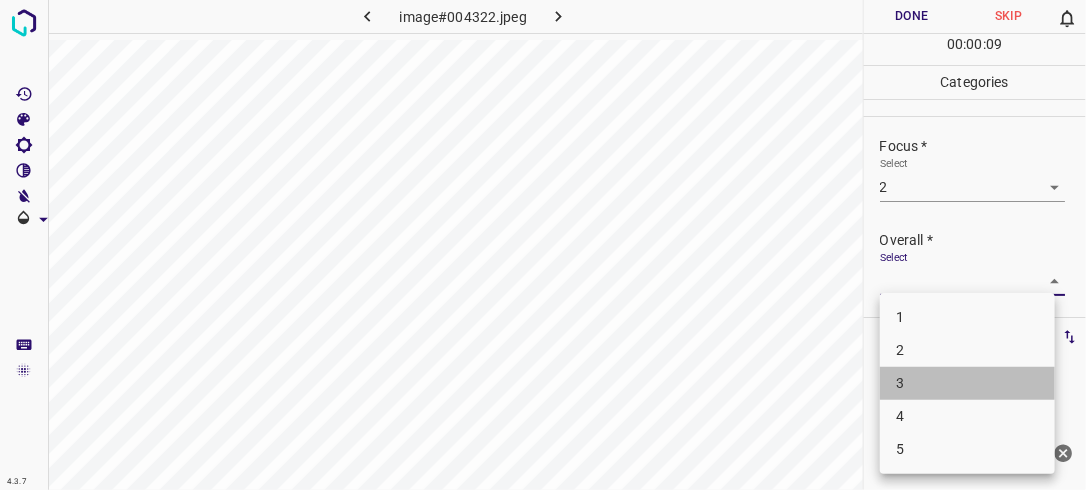 click on "3" at bounding box center (967, 383) 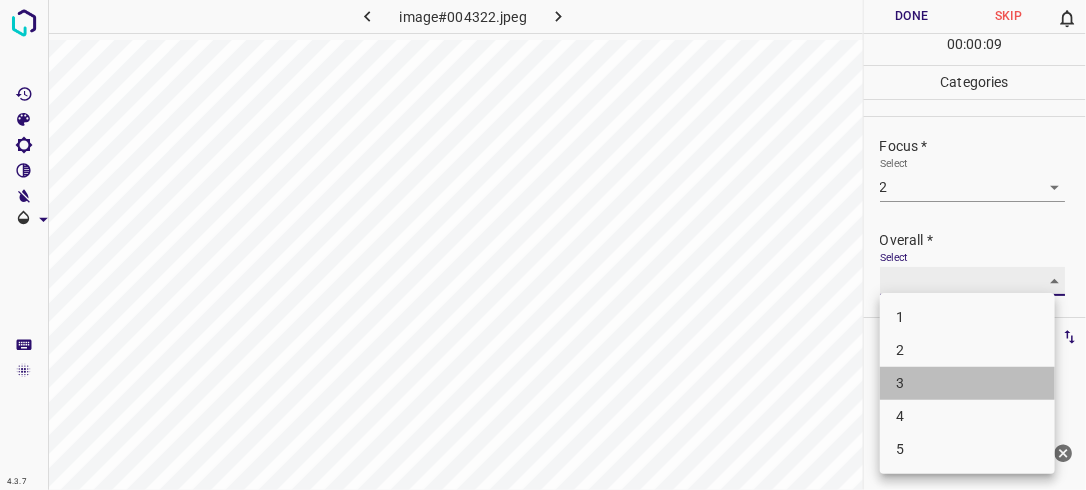 type on "3" 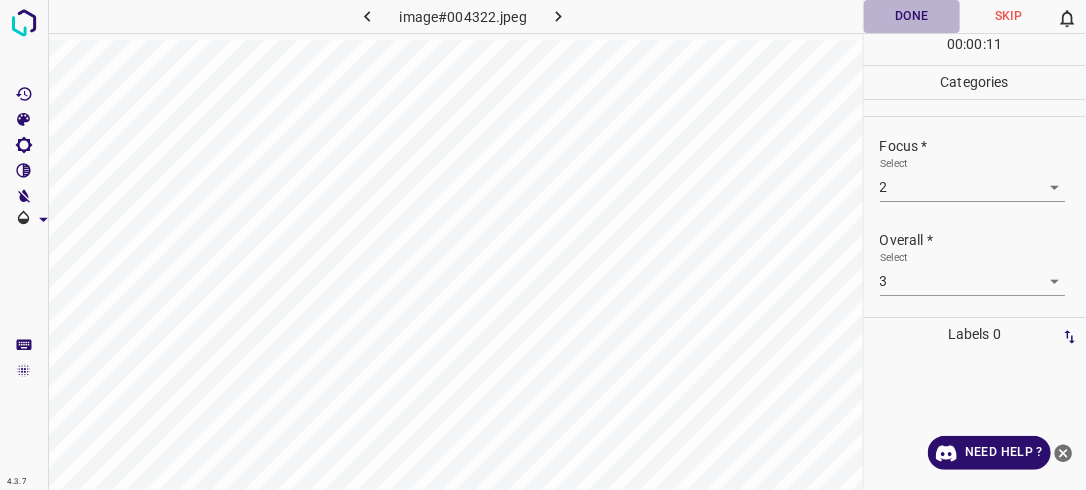 click on "Done" at bounding box center (912, 16) 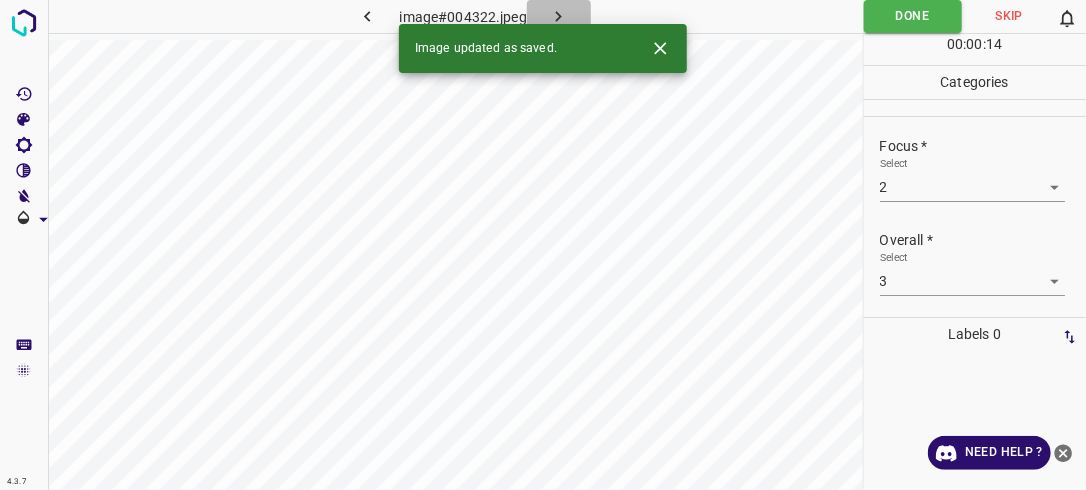 click 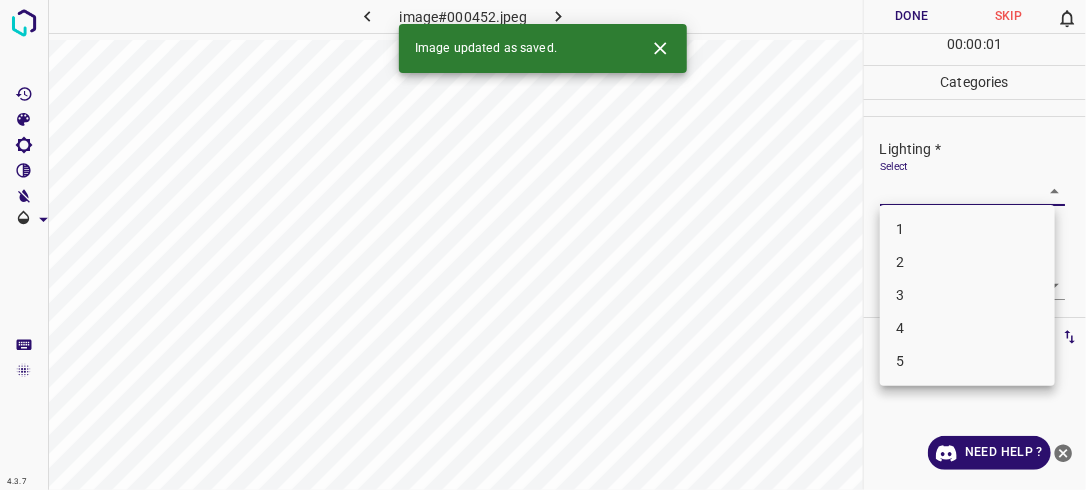 click on "4.3.7 image#000452.jpeg Done Skip 0 00   : 00   : 01   Categories Lighting *  Select ​ Focus *  Select ​ Overall *  Select ​ Labels   0 Categories 1 Lighting 2 Focus 3 Overall Tools Space Change between modes (Draw & Edit) I Auto labeling R Restore zoom M Zoom in N Zoom out Delete Delete selecte label Filters Z Restore filters X Saturation filter C Brightness filter V Contrast filter B Gray scale filter General O Download Image updated as saved. Need Help ? - Text - Hide - Delete 1 2 3 4 5" at bounding box center (543, 245) 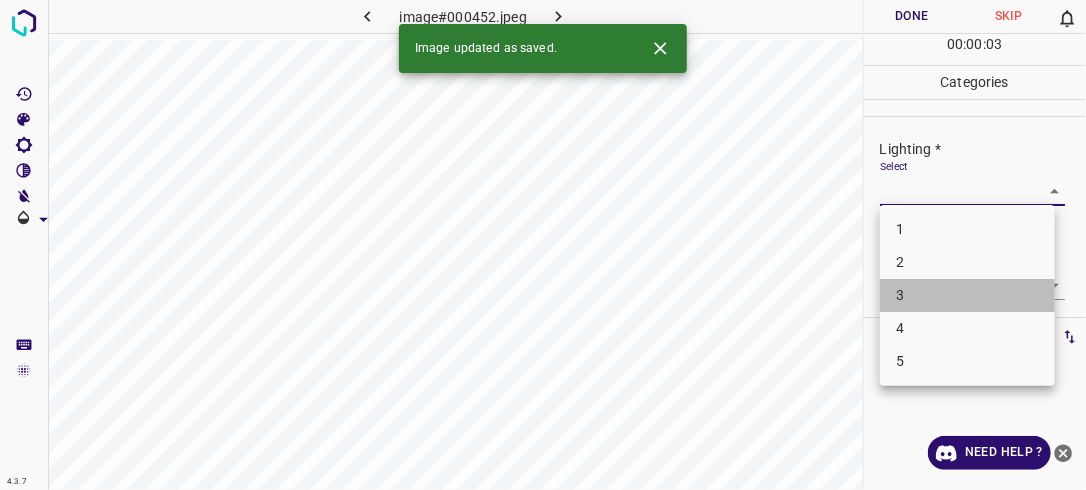 click on "3" at bounding box center (967, 295) 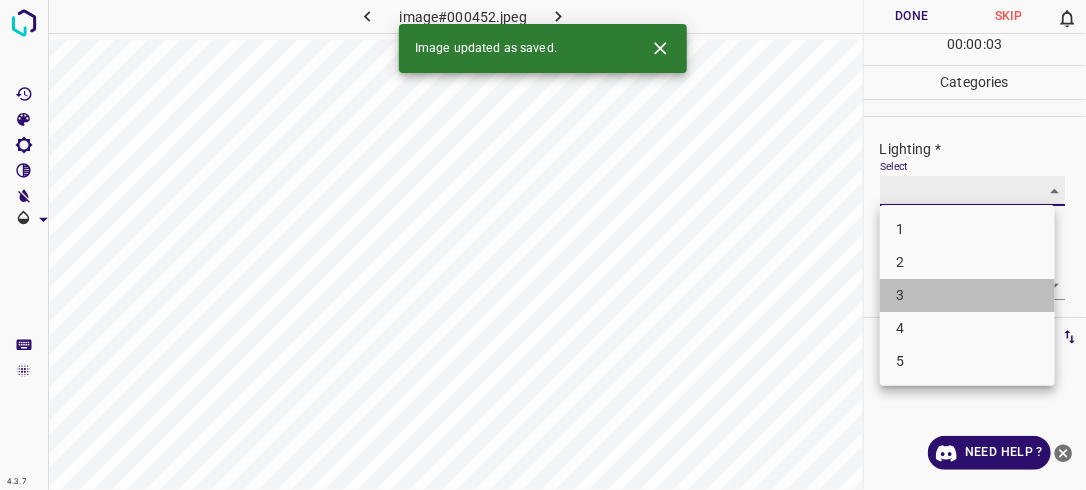 type on "3" 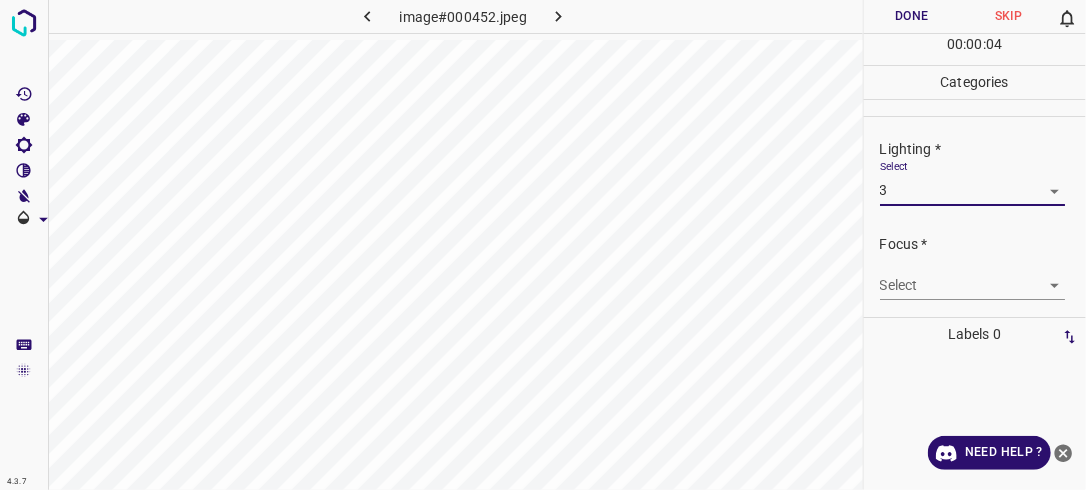 click on "4.3.7 image#000452.jpeg Done Skip 0 00   : 00   : 04   Categories Lighting *  Select 3 3 Focus *  Select ​ Overall *  Select ​ Labels   0 Categories 1 Lighting 2 Focus 3 Overall Tools Space Change between modes (Draw & Edit) I Auto labeling R Restore zoom M Zoom in N Zoom out Delete Delete selecte label Filters Z Restore filters X Saturation filter C Brightness filter V Contrast filter B Gray scale filter General O Download Need Help ? - Text - Hide - Delete" at bounding box center (543, 245) 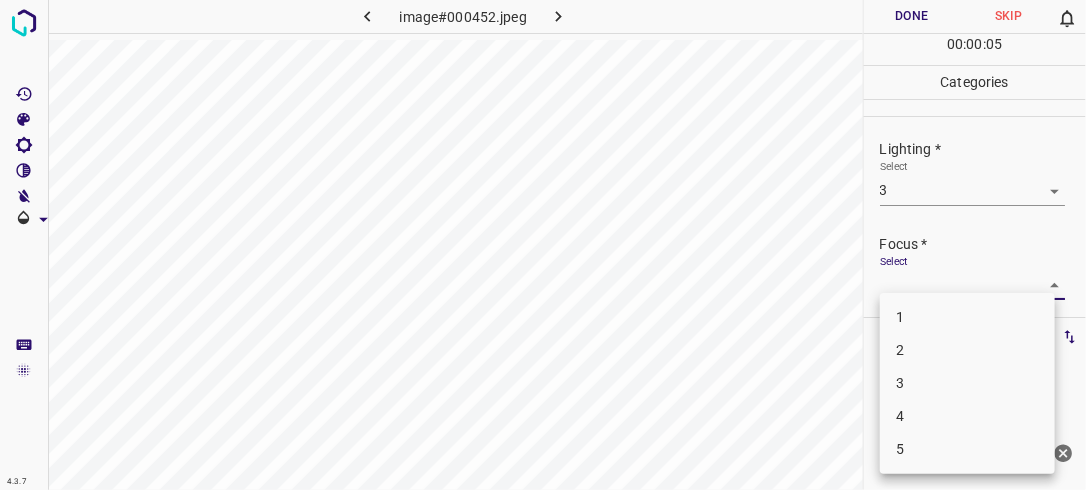 click on "3" at bounding box center [967, 383] 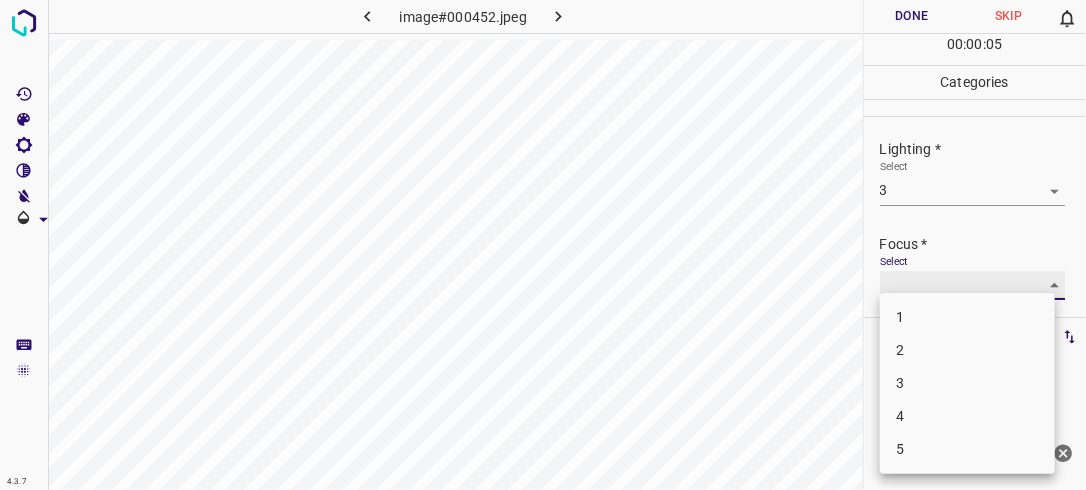 type on "3" 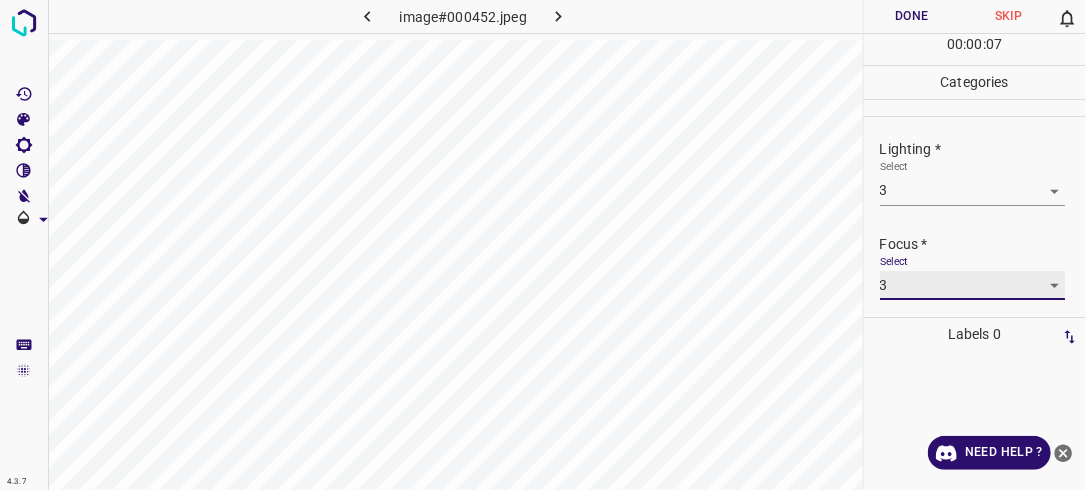 scroll, scrollTop: 98, scrollLeft: 0, axis: vertical 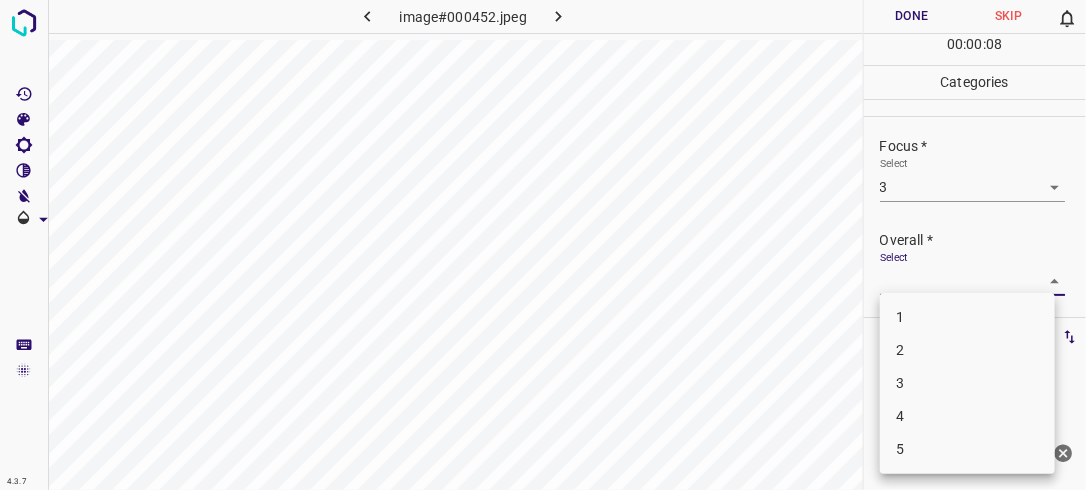 click on "4.3.7 image#000452.jpeg Done Skip 0 00   : 00   : 08   Categories Lighting *  Select 3 3 Focus *  Select 3 3 Overall *  Select ​ Labels   0 Categories 1 Lighting 2 Focus 3 Overall Tools Space Change between modes (Draw & Edit) I Auto labeling R Restore zoom M Zoom in N Zoom out Delete Delete selecte label Filters Z Restore filters X Saturation filter C Brightness filter V Contrast filter B Gray scale filter General O Download Need Help ? - Text - Hide - Delete 1 2 3 4 5" at bounding box center (543, 245) 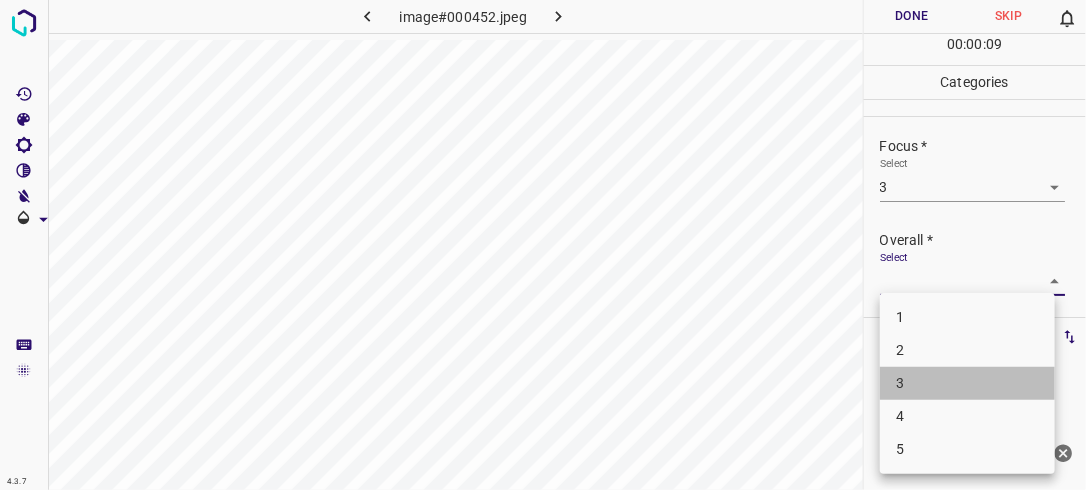 click on "3" at bounding box center [967, 383] 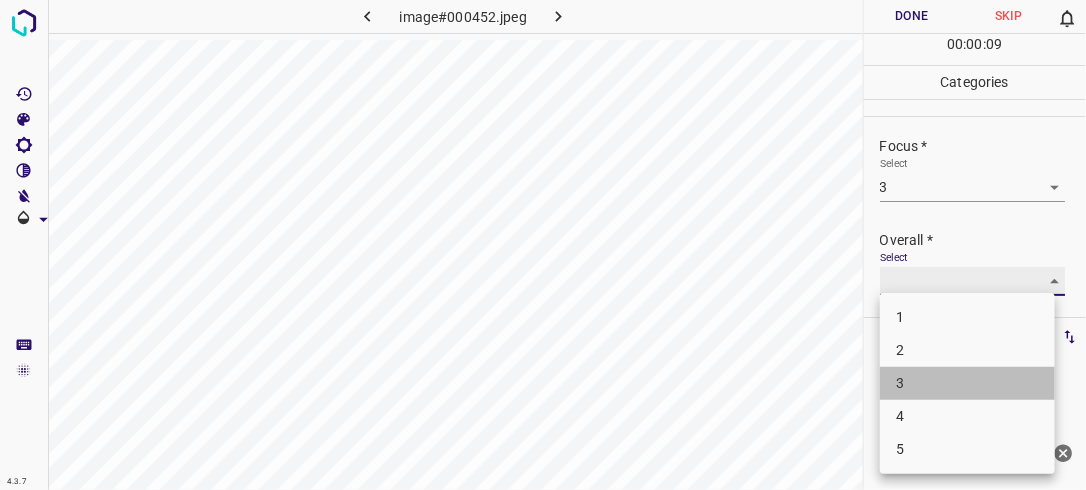 type on "3" 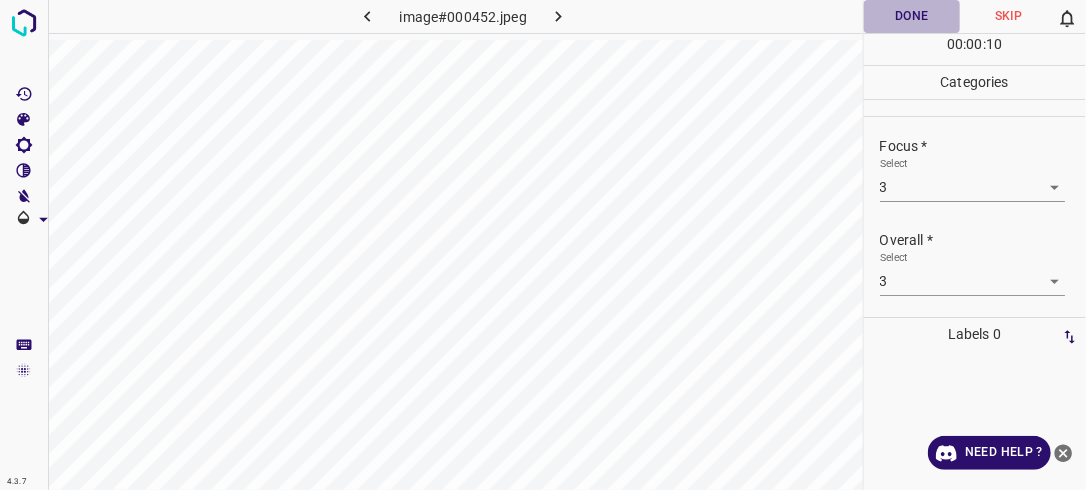 click on "Done" at bounding box center (912, 16) 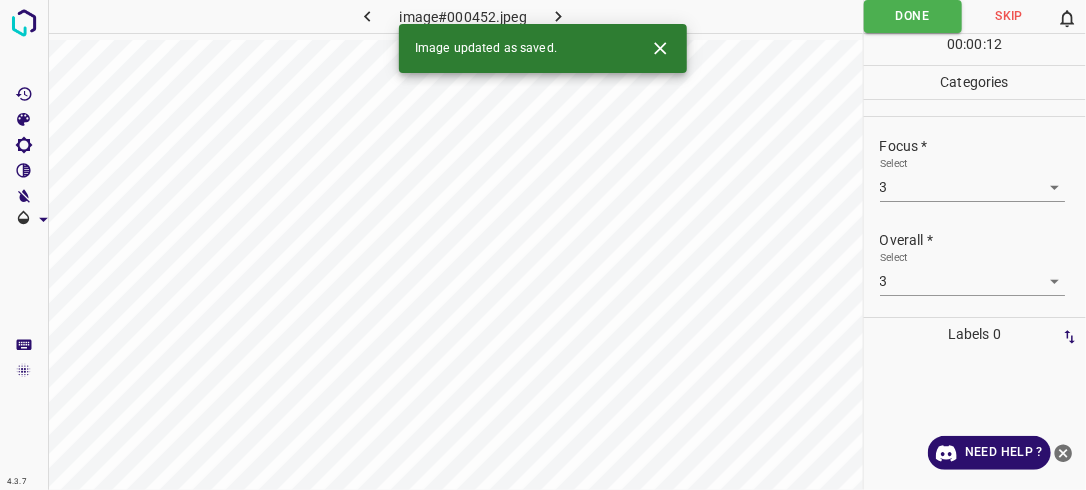 click on "Image updated as saved." at bounding box center (543, 48) 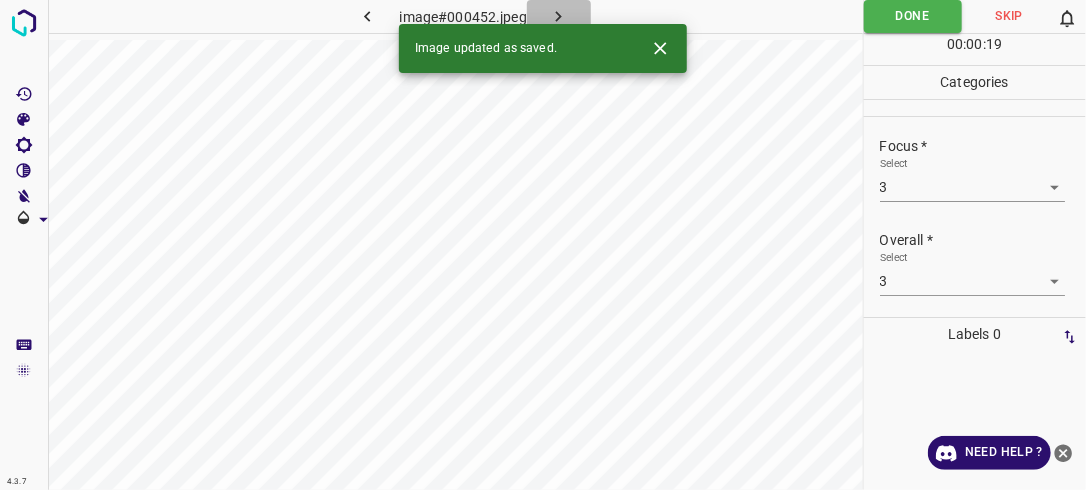 click 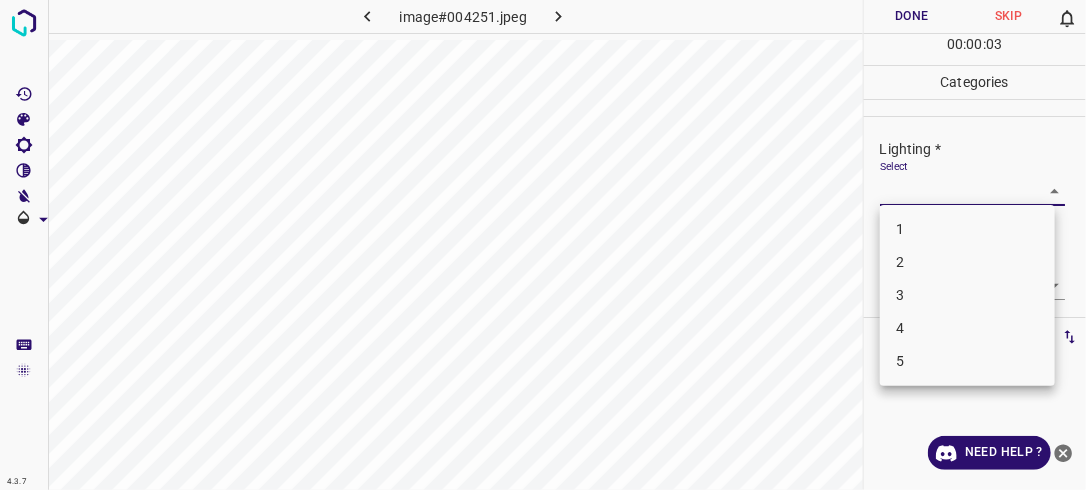 click on "4.3.7 image#004251.jpeg Done Skip 0 00   : 00   : 03   Categories Lighting *  Select ​ Focus *  Select ​ Overall *  Select ​ Labels   0 Categories 1 Lighting 2 Focus 3 Overall Tools Space Change between modes (Draw & Edit) I Auto labeling R Restore zoom M Zoom in N Zoom out Delete Delete selecte label Filters Z Restore filters X Saturation filter C Brightness filter V Contrast filter B Gray scale filter General O Download Need Help ? - Text - Hide - Delete 1 2 3 4 5" at bounding box center (543, 245) 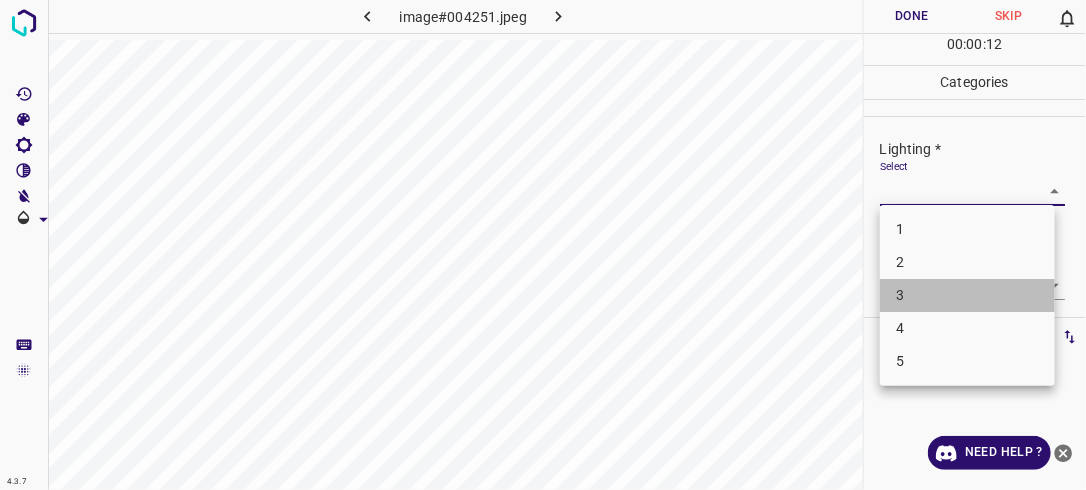 click on "3" at bounding box center (967, 295) 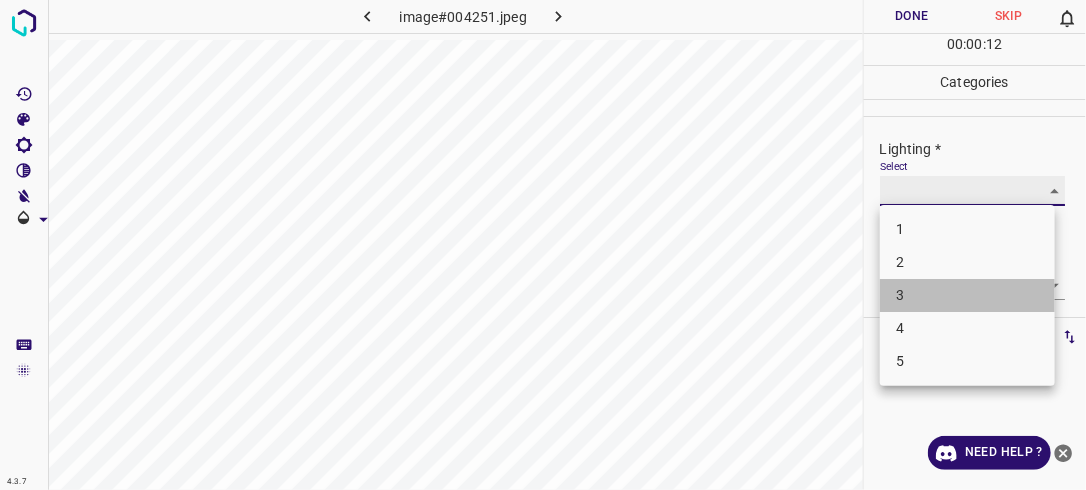 type on "3" 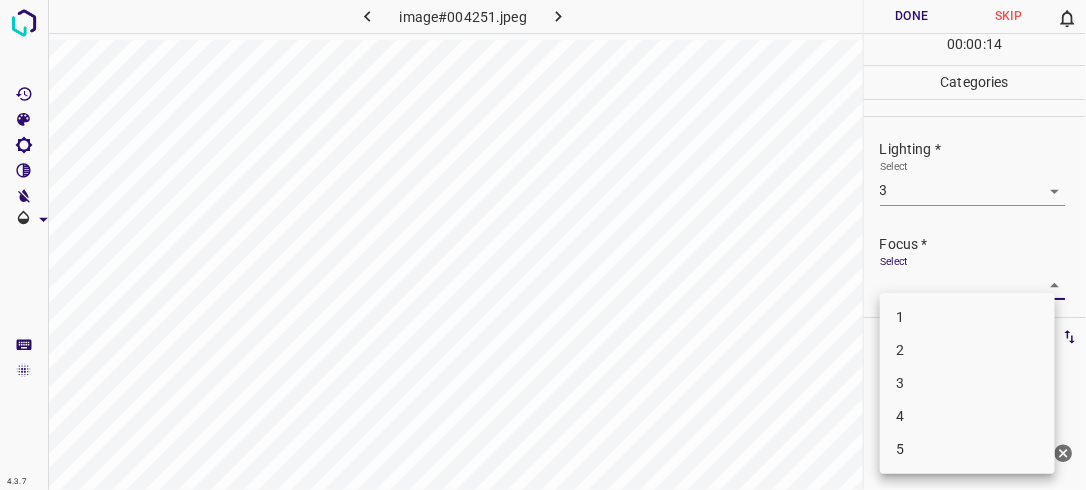 click on "4.3.7 image#004251.jpeg Done Skip 0 00   : 00   : 14   Categories Lighting *  Select 3 3 Focus *  Select ​ Overall *  Select ​ Labels   0 Categories 1 Lighting 2 Focus 3 Overall Tools Space Change between modes (Draw & Edit) I Auto labeling R Restore zoom M Zoom in N Zoom out Delete Delete selecte label Filters Z Restore filters X Saturation filter C Brightness filter V Contrast filter B Gray scale filter General O Download Need Help ? - Text - Hide - Delete 1 2 3 4 5" at bounding box center [543, 245] 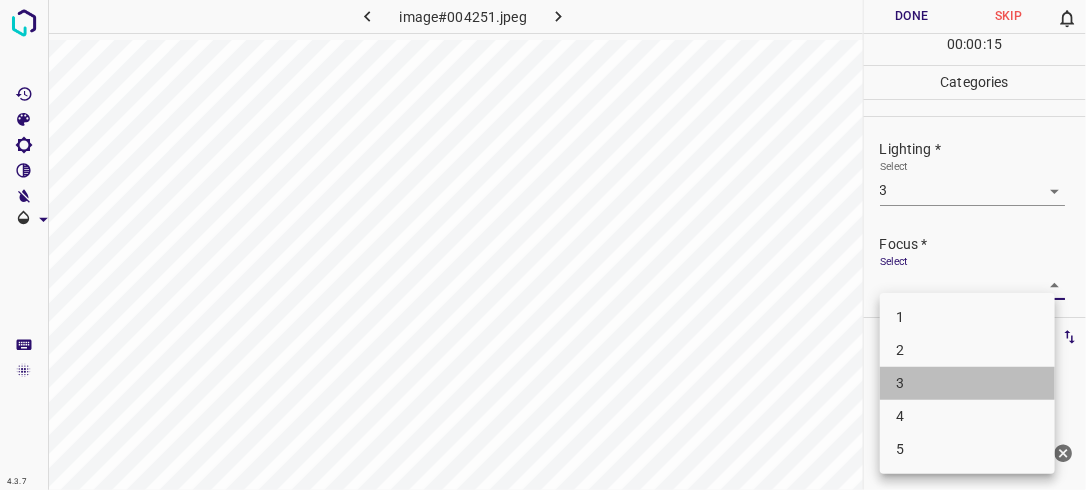 click on "3" at bounding box center [967, 383] 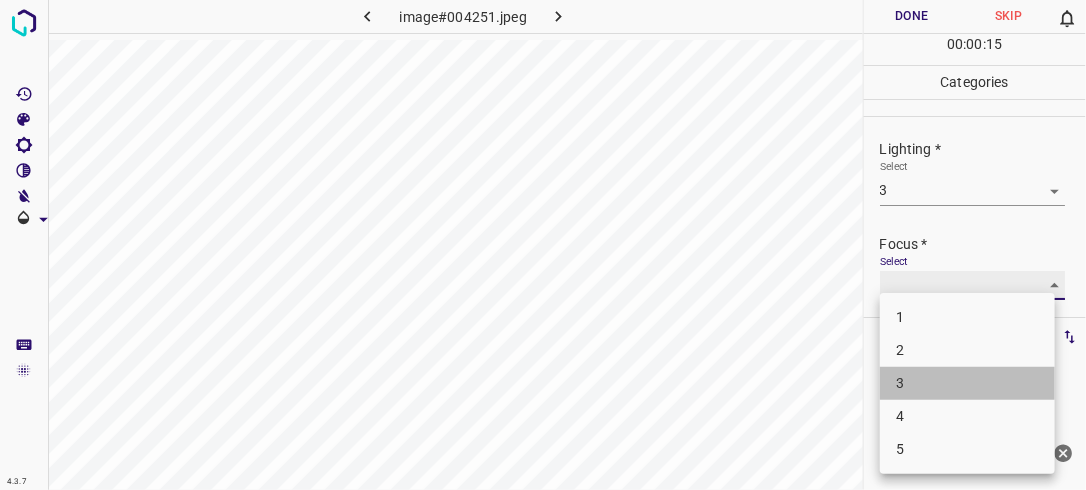 type on "3" 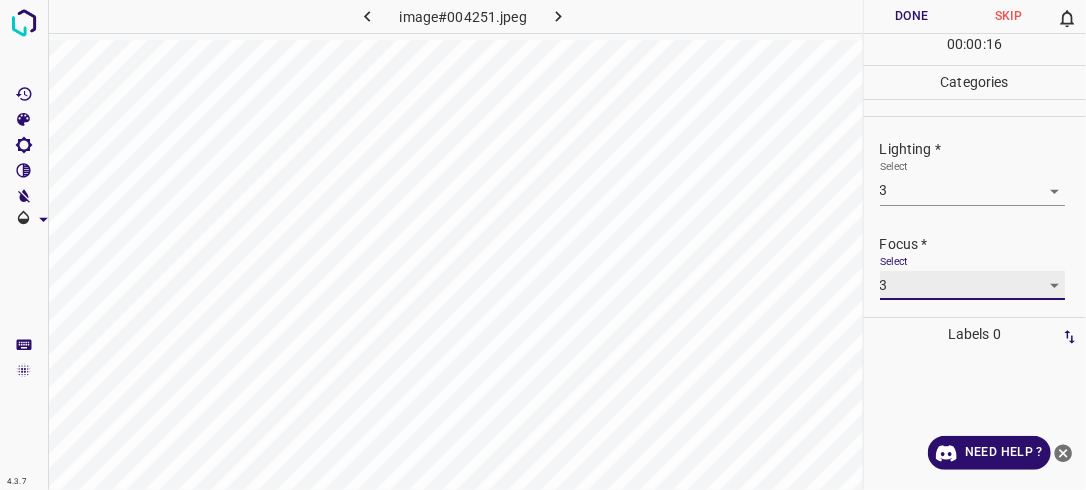 scroll, scrollTop: 98, scrollLeft: 0, axis: vertical 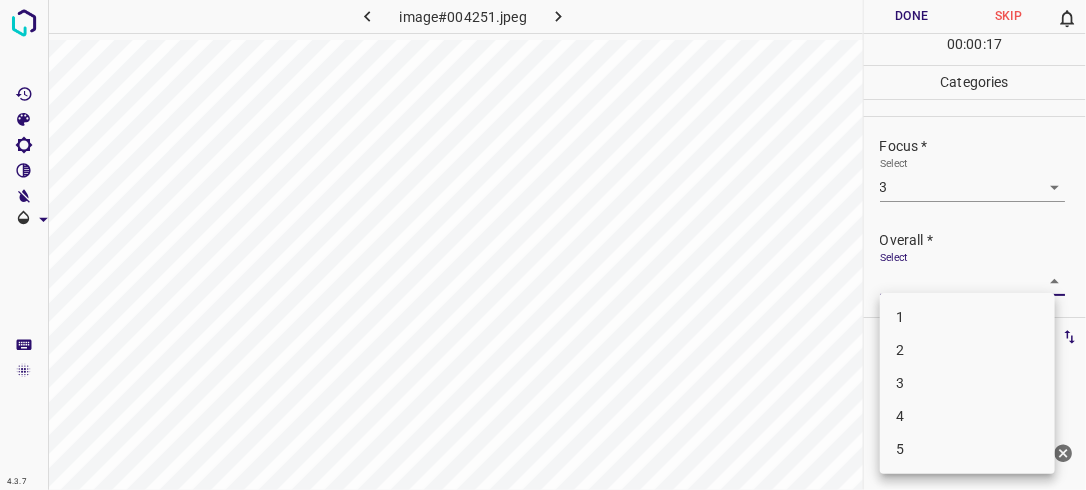 click on "4.3.7 image#004251.jpeg Done Skip 0 00   : 00   : 17   Categories Lighting *  Select 3 3 Focus *  Select 3 3 Overall *  Select ​ Labels   0 Categories 1 Lighting 2 Focus 3 Overall Tools Space Change between modes (Draw & Edit) I Auto labeling R Restore zoom M Zoom in N Zoom out Delete Delete selecte label Filters Z Restore filters X Saturation filter C Brightness filter V Contrast filter B Gray scale filter General O Download Need Help ? - Text - Hide - Delete 1 2 3 4 5" at bounding box center (543, 245) 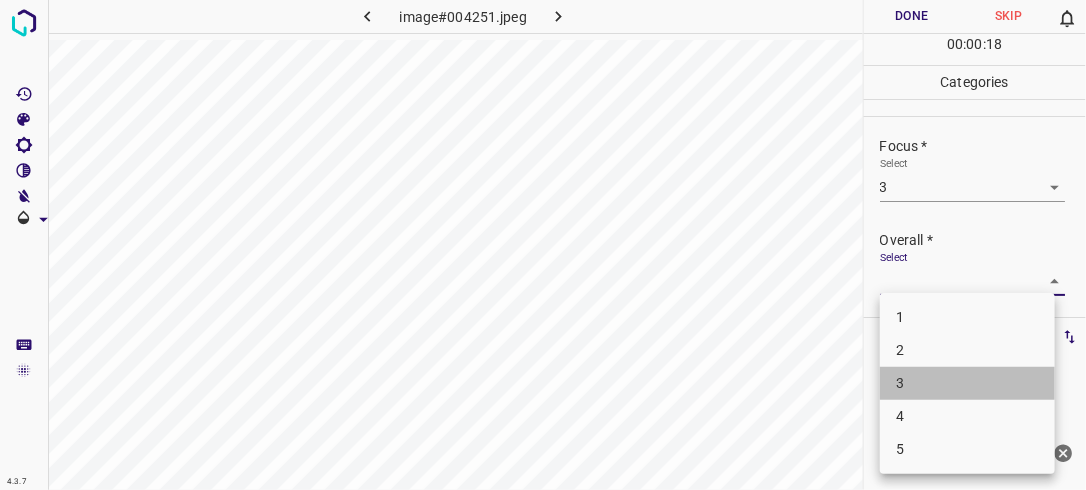 click on "3" at bounding box center (967, 383) 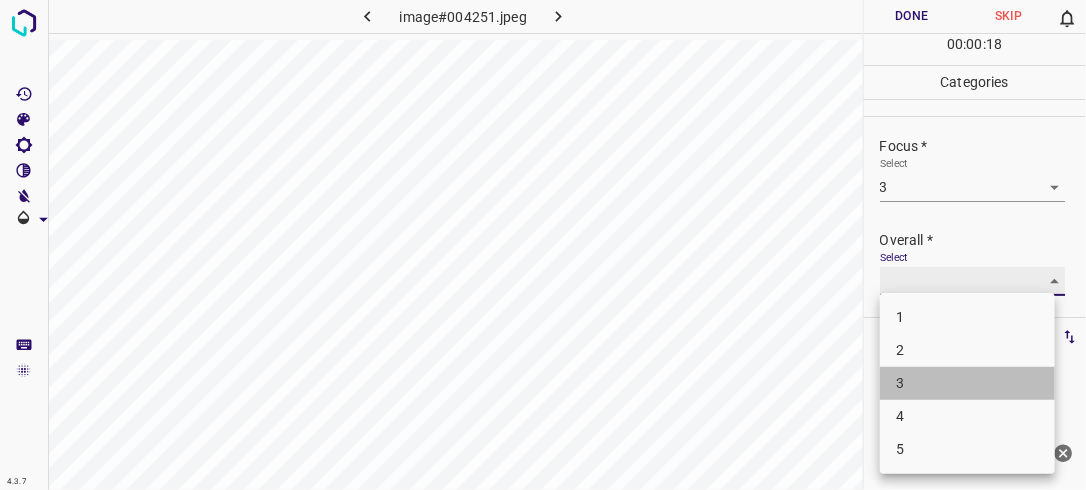 type on "3" 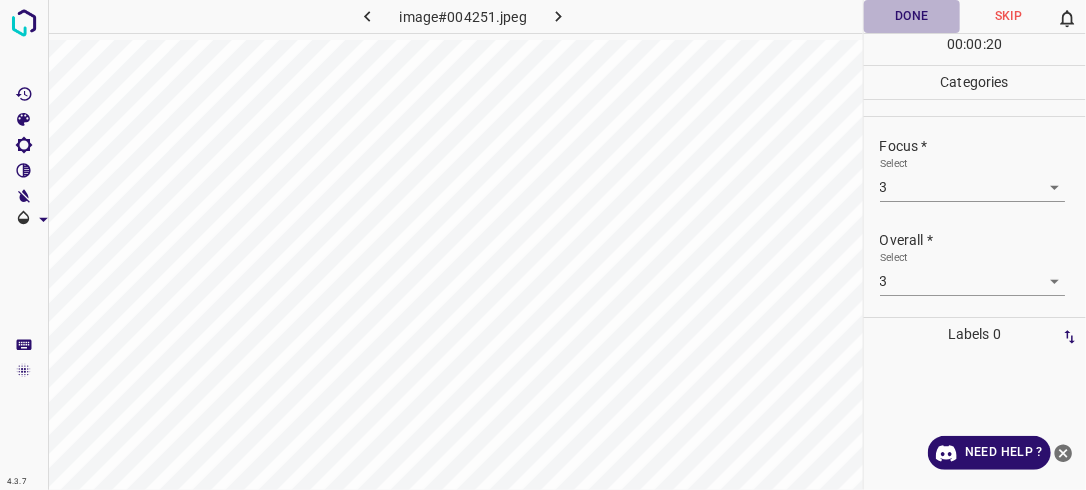 click on "Done" at bounding box center (912, 16) 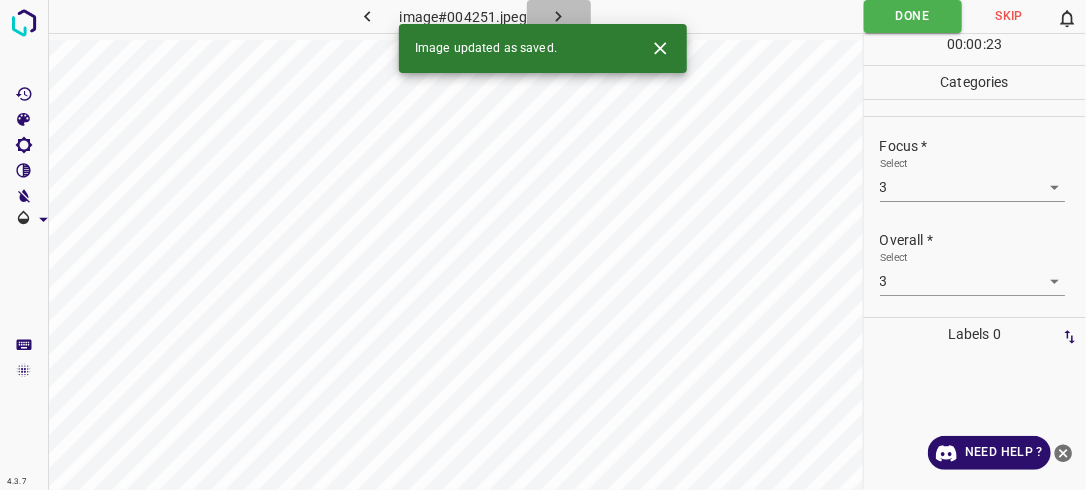 click at bounding box center (559, 16) 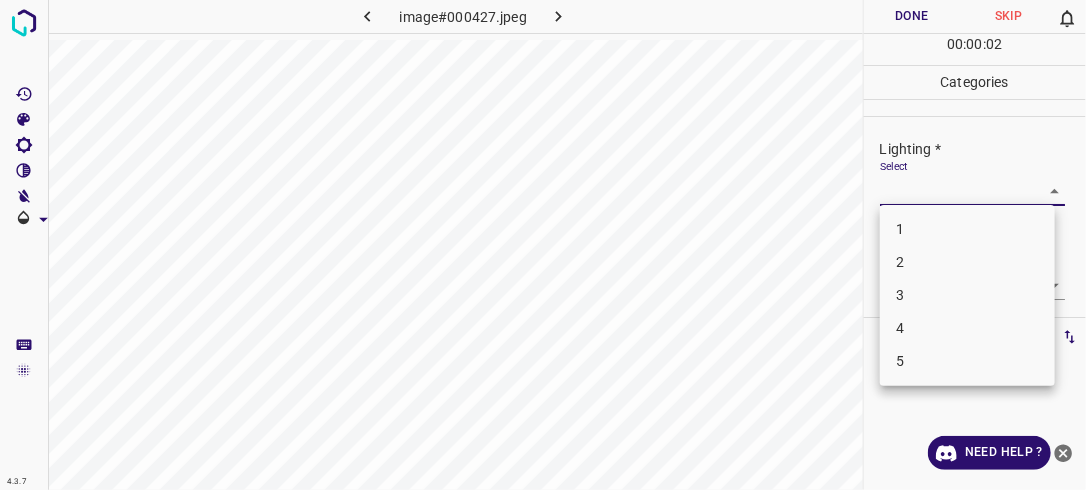 click on "4.3.7 image#000427.jpeg Done Skip 0 00   : 00   : 02   Categories Lighting *  Select ​ Focus *  Select ​ Overall *  Select ​ Labels   0 Categories 1 Lighting 2 Focus 3 Overall Tools Space Change between modes (Draw & Edit) I Auto labeling R Restore zoom M Zoom in N Zoom out Delete Delete selecte label Filters Z Restore filters X Saturation filter C Brightness filter V Contrast filter B Gray scale filter General O Download Need Help ? - Text - Hide - Delete 1 2 3 4 5" at bounding box center (543, 245) 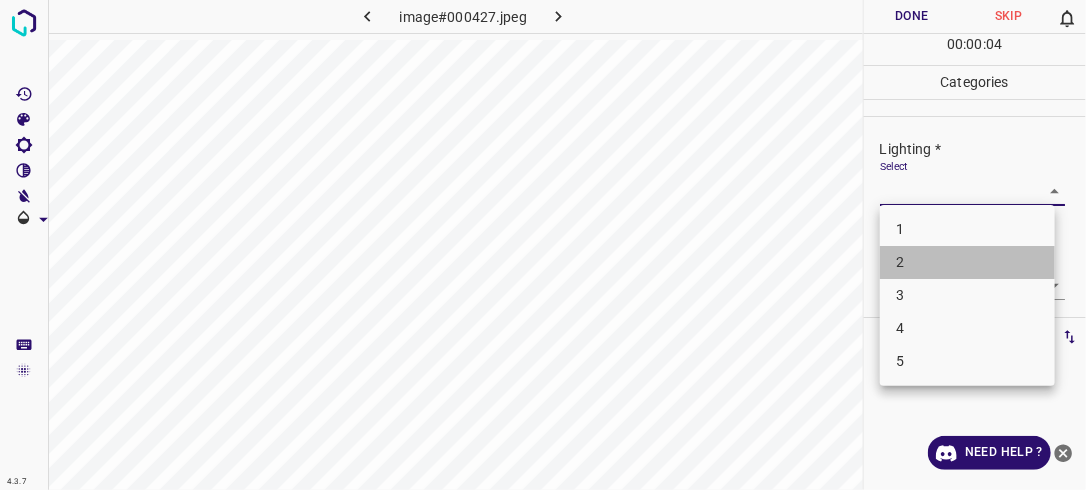 click on "2" at bounding box center (967, 262) 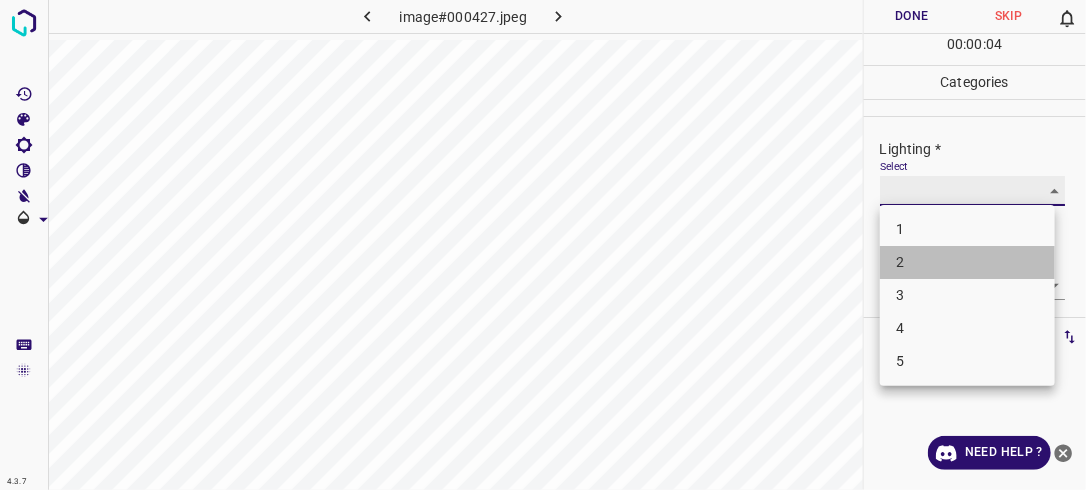 type on "2" 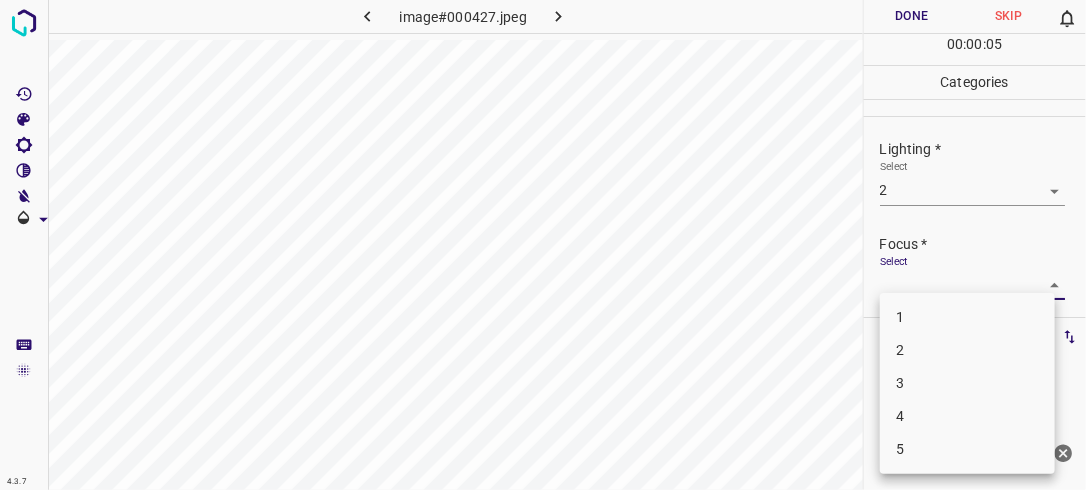 click on "4.3.7 image#000427.jpeg Done Skip 0 00   : 00   : 05   Categories Lighting *  Select 2 2 Focus *  Select ​ Overall *  Select ​ Labels   0 Categories 1 Lighting 2 Focus 3 Overall Tools Space Change between modes (Draw & Edit) I Auto labeling R Restore zoom M Zoom in N Zoom out Delete Delete selecte label Filters Z Restore filters X Saturation filter C Brightness filter V Contrast filter B Gray scale filter General O Download Need Help ? - Text - Hide - Delete 1 2 3 4 5" at bounding box center [543, 245] 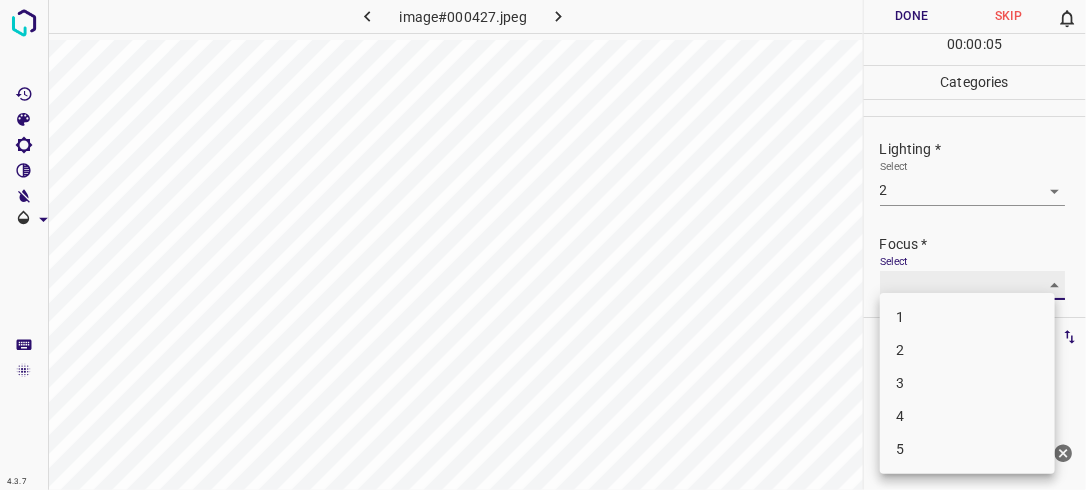 type on "2" 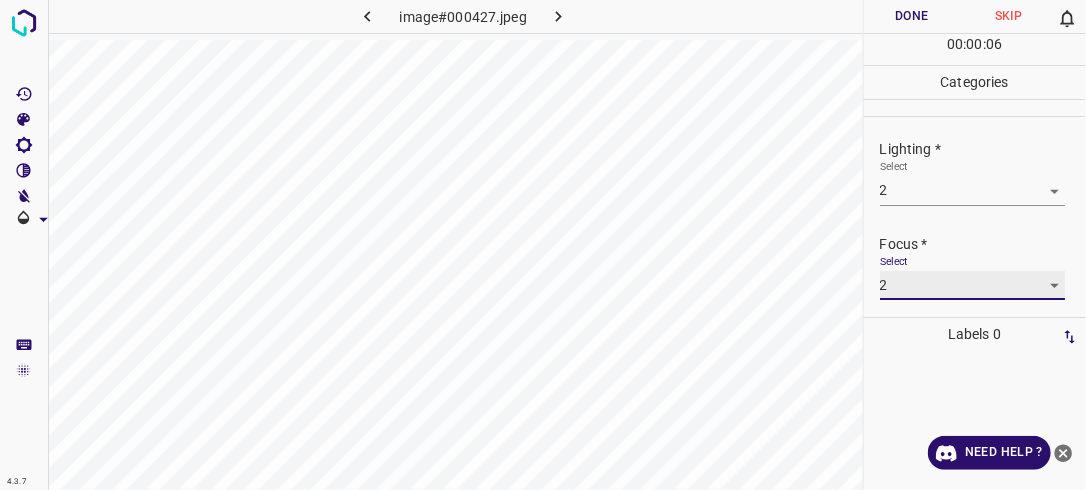 scroll, scrollTop: 98, scrollLeft: 0, axis: vertical 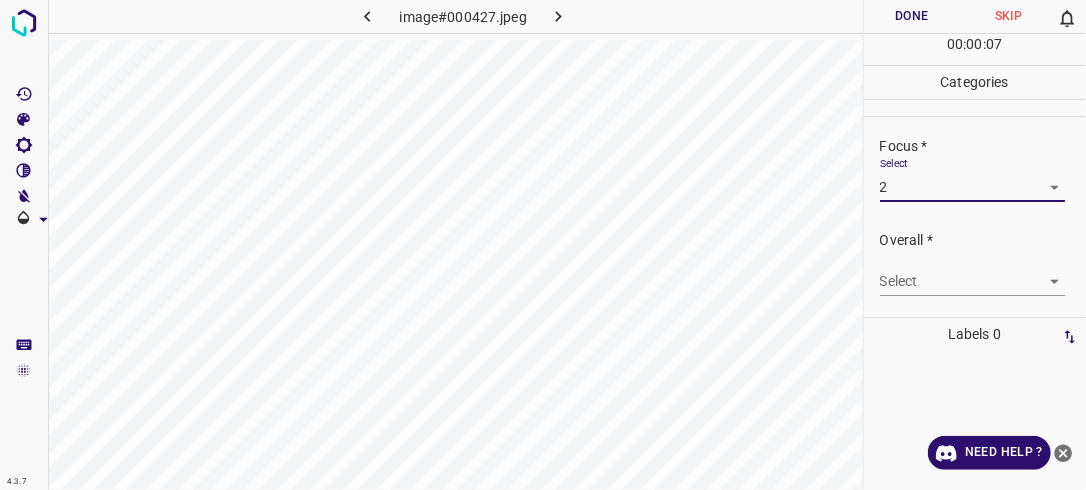 click on "4.3.7 image#000427.jpeg Done Skip 0 00   : 00   : 07   Categories Lighting *  Select 2 2 Focus *  Select 2 2 Overall *  Select ​ Labels   0 Categories 1 Lighting 2 Focus 3 Overall Tools Space Change between modes (Draw & Edit) I Auto labeling R Restore zoom M Zoom in N Zoom out Delete Delete selecte label Filters Z Restore filters X Saturation filter C Brightness filter V Contrast filter B Gray scale filter General O Download Need Help ? - Text - Hide - Delete" at bounding box center (543, 245) 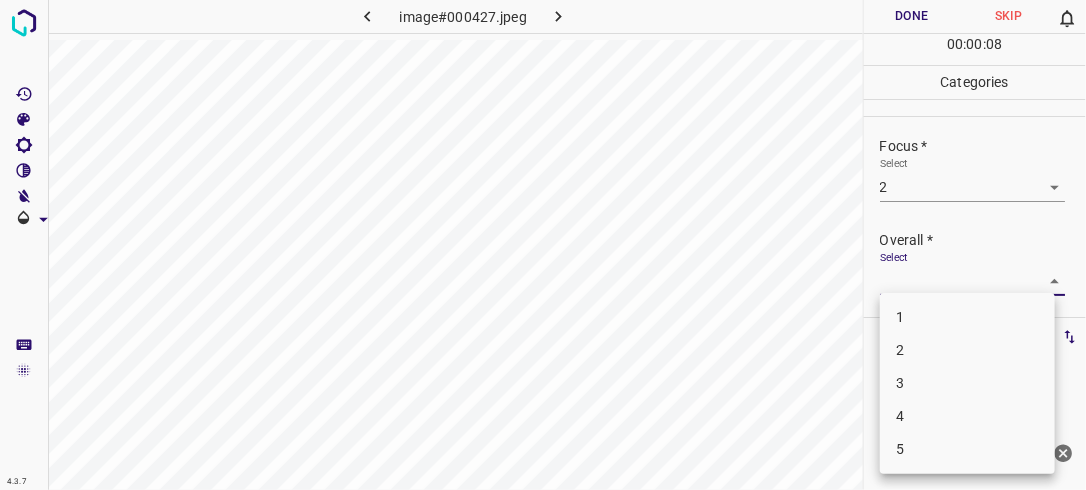 click on "2" at bounding box center (967, 350) 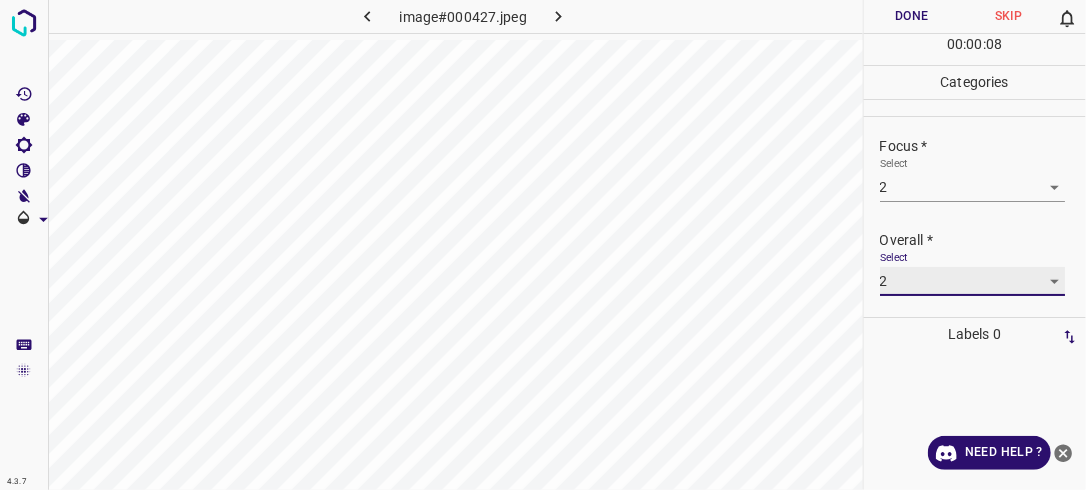type on "2" 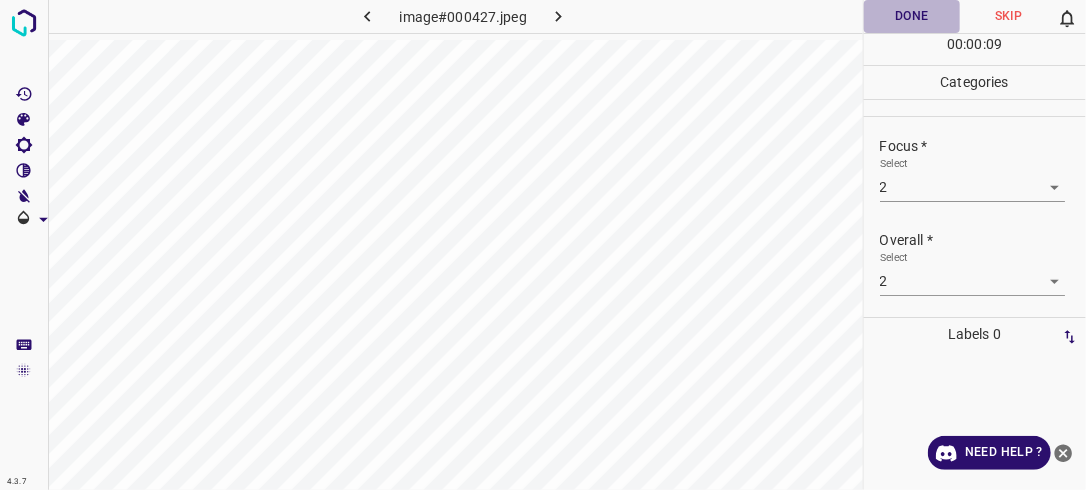 click on "Done" at bounding box center (912, 16) 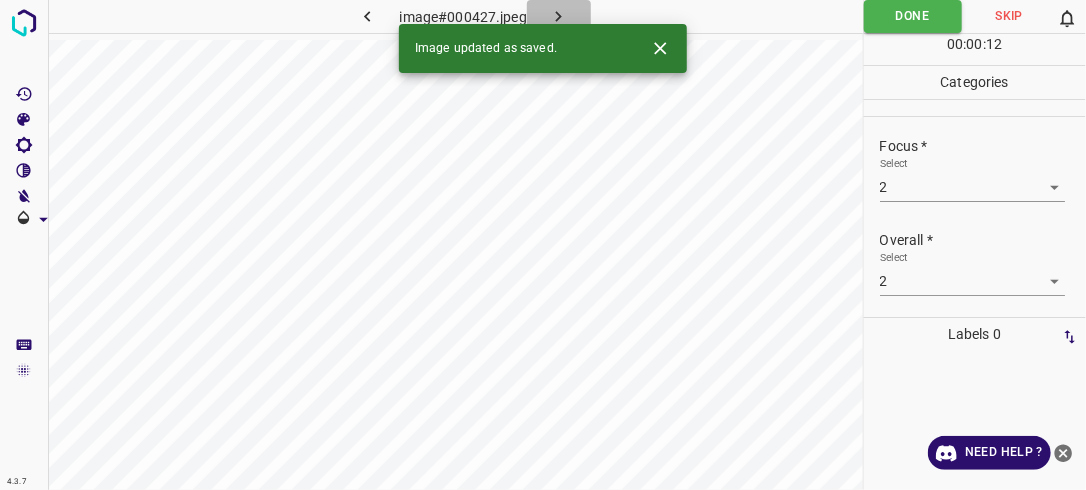 click at bounding box center [559, 16] 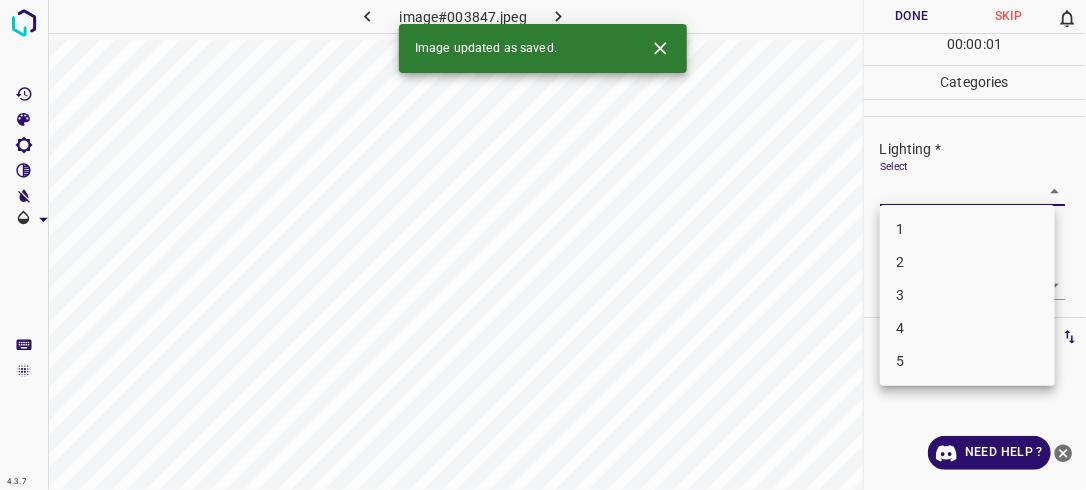 click on "4.3.7 image#003847.jpeg Done Skip 0 00   : 00   : 01   Categories Lighting *  Select ​ Focus *  Select ​ Overall *  Select ​ Labels   0 Categories 1 Lighting 2 Focus 3 Overall Tools Space Change between modes (Draw & Edit) I Auto labeling R Restore zoom M Zoom in N Zoom out Delete Delete selecte label Filters Z Restore filters X Saturation filter C Brightness filter V Contrast filter B Gray scale filter General O Download Image updated as saved. Need Help ? - Text - Hide - Delete 1 2 3 4 5" at bounding box center [543, 245] 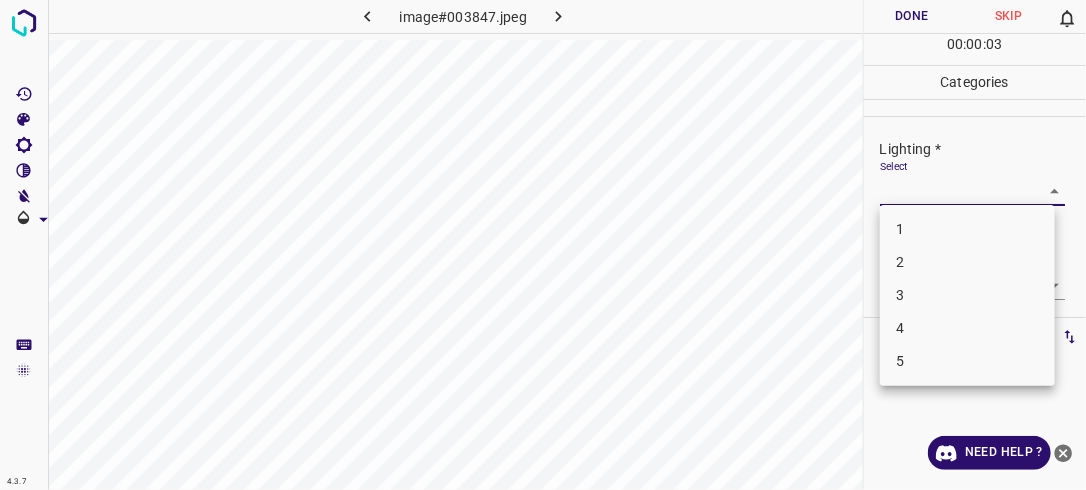 click on "3" at bounding box center (967, 295) 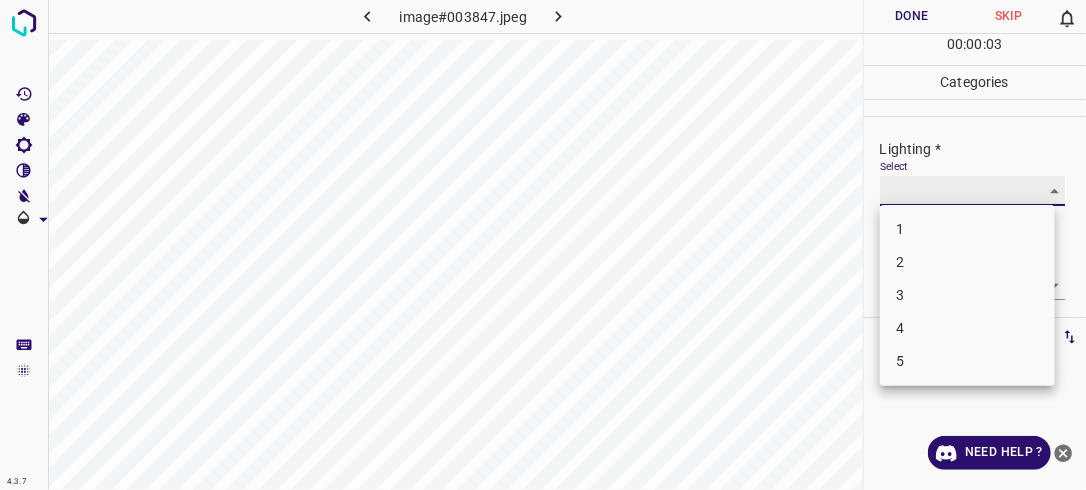 type on "3" 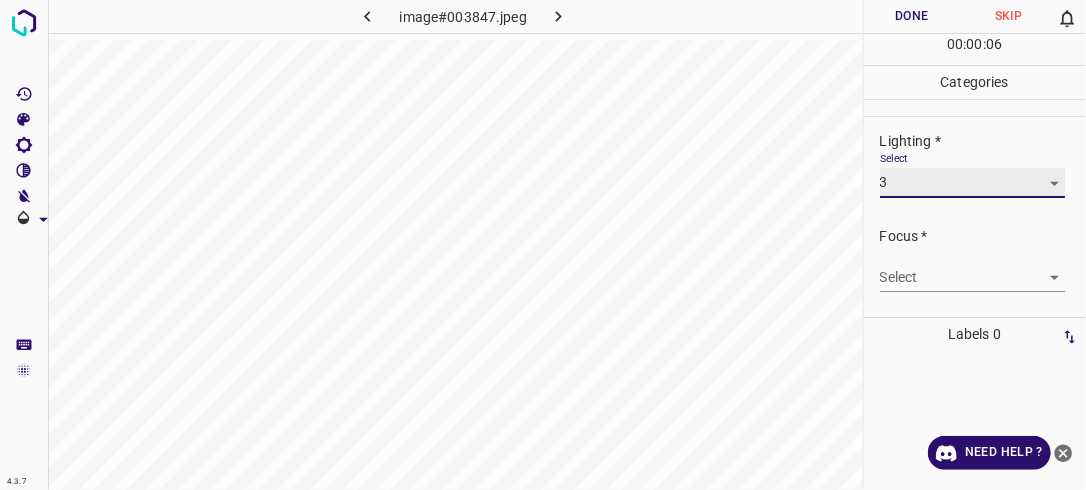 scroll, scrollTop: 2, scrollLeft: 0, axis: vertical 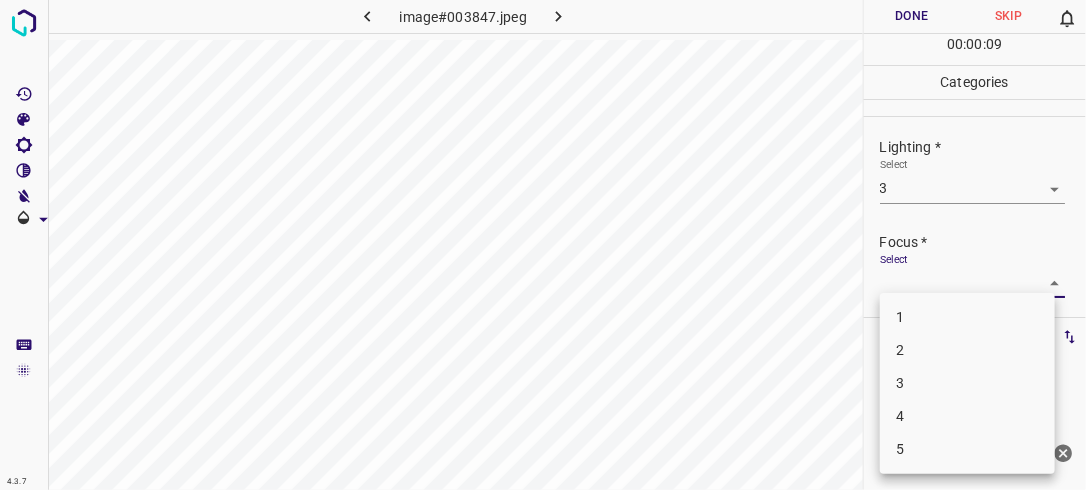 click on "4.3.7 image#003847.jpeg Done Skip 0 00   : 00   : 09   Categories Lighting *  Select 3 3 Focus *  Select ​ Overall *  Select ​ Labels   0 Categories 1 Lighting 2 Focus 3 Overall Tools Space Change between modes (Draw & Edit) I Auto labeling R Restore zoom M Zoom in N Zoom out Delete Delete selecte label Filters Z Restore filters X Saturation filter C Brightness filter V Contrast filter B Gray scale filter General O Download Need Help ? - Text - Hide - Delete 1 2 3 4 5" at bounding box center (543, 245) 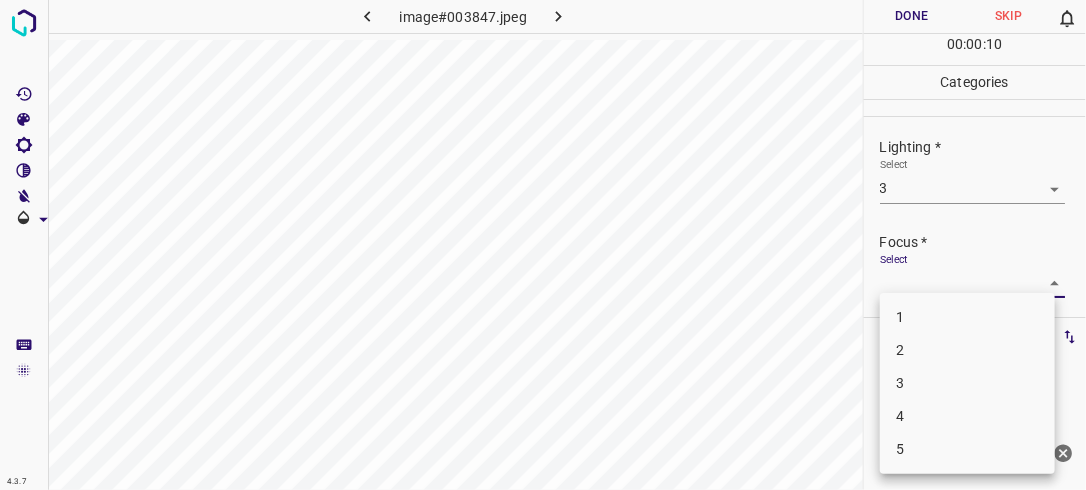 click on "2" at bounding box center (967, 350) 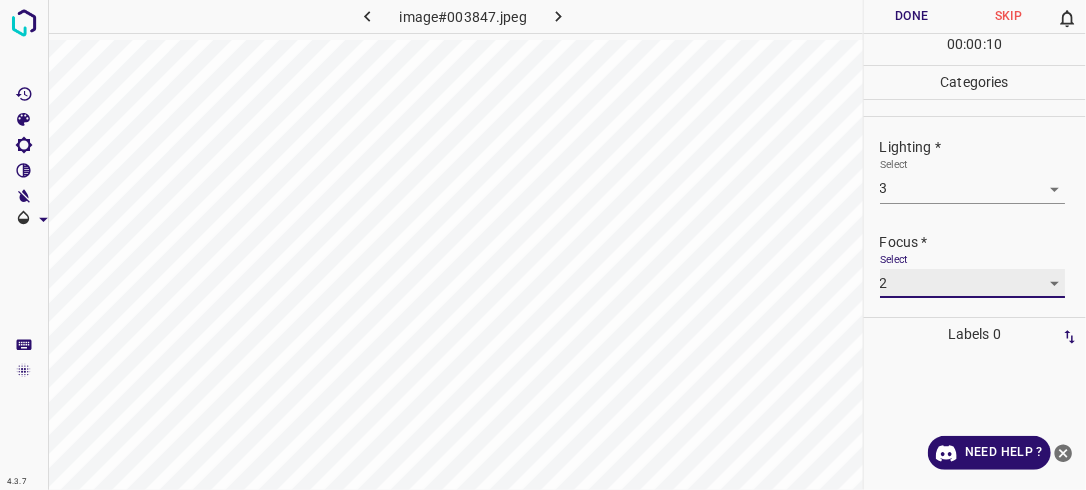 type on "2" 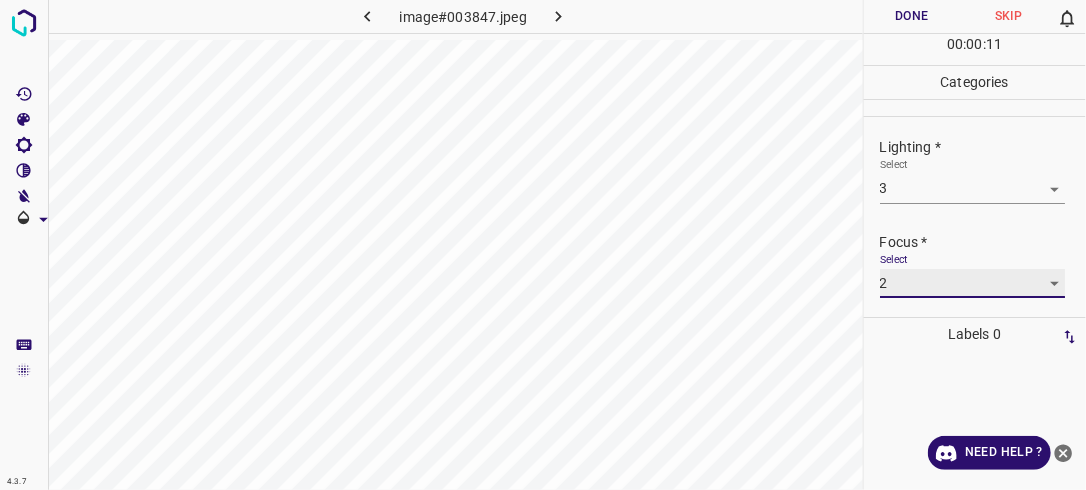 scroll, scrollTop: 98, scrollLeft: 0, axis: vertical 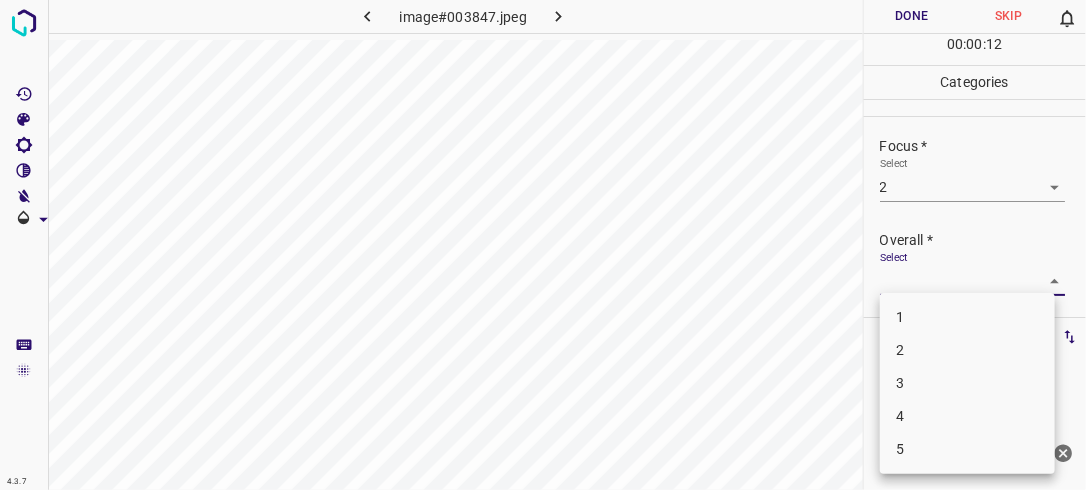 click on "4.3.7 image#003847.jpeg Done Skip 0 00   : 00   : 12   Categories Lighting *  Select 3 3 Focus *  Select 2 2 Overall *  Select ​ Labels   0 Categories 1 Lighting 2 Focus 3 Overall Tools Space Change between modes (Draw & Edit) I Auto labeling R Restore zoom M Zoom in N Zoom out Delete Delete selecte label Filters Z Restore filters X Saturation filter C Brightness filter V Contrast filter B Gray scale filter General O Download Need Help ? - Text - Hide - Delete 1 2 3 4 5" at bounding box center [543, 245] 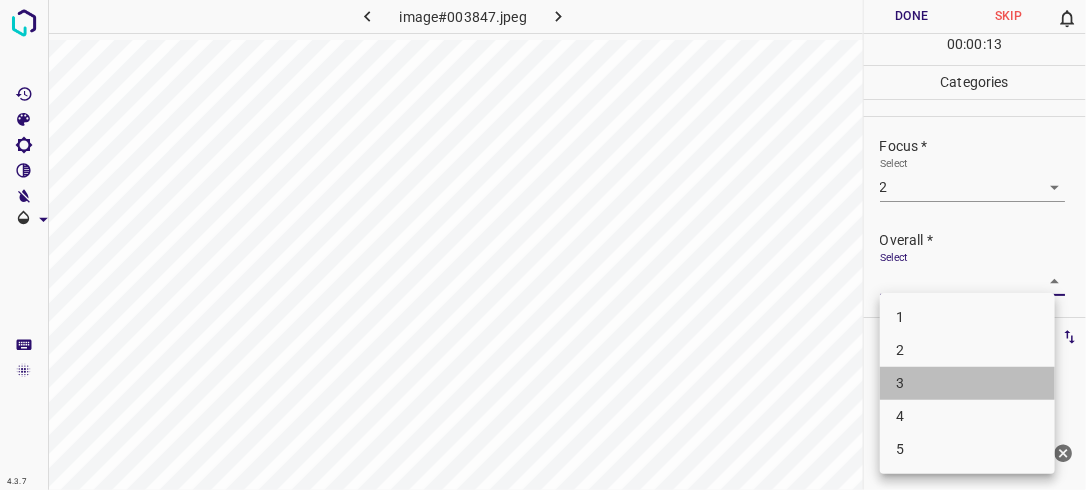 click on "3" at bounding box center (967, 383) 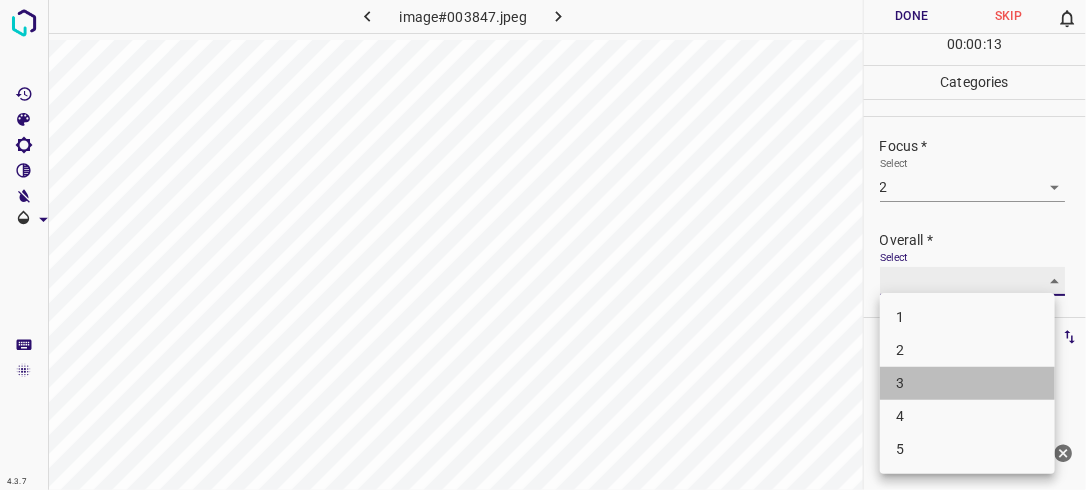 type on "3" 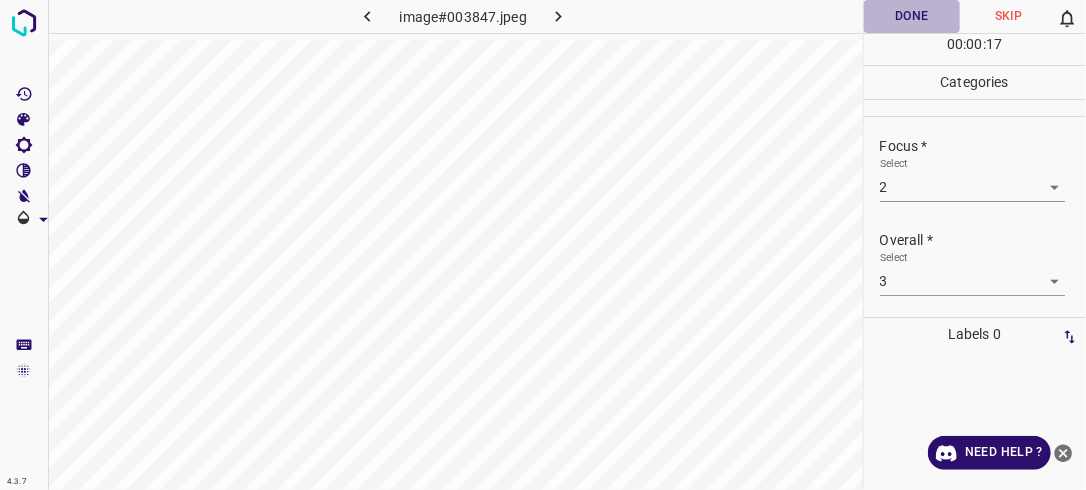click on "Done" at bounding box center [912, 16] 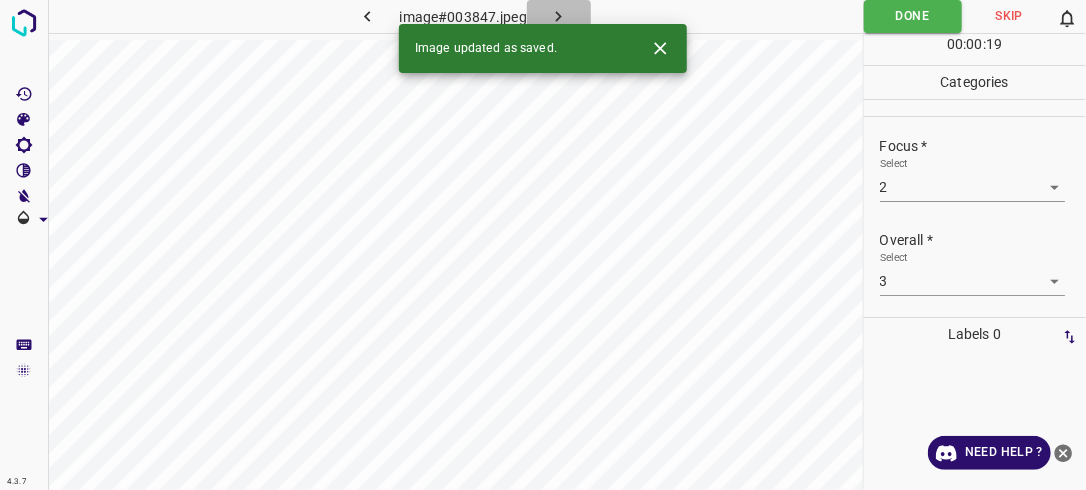 click 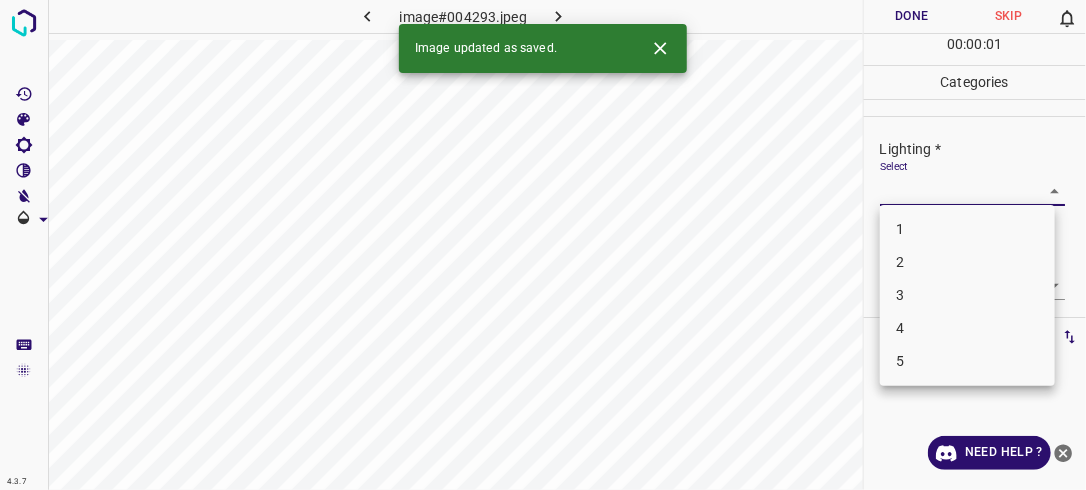 click on "4.3.7 image#004293.jpeg Done Skip 0 00   : 00   : 01   Categories Lighting *  Select ​ Focus *  Select ​ Overall *  Select ​ Labels   0 Categories 1 Lighting 2 Focus 3 Overall Tools Space Change between modes (Draw & Edit) I Auto labeling R Restore zoom M Zoom in N Zoom out Delete Delete selecte label Filters Z Restore filters X Saturation filter C Brightness filter V Contrast filter B Gray scale filter General O Download Image updated as saved. Need Help ? - Text - Hide - Delete 1 2 3 4 5" at bounding box center [543, 245] 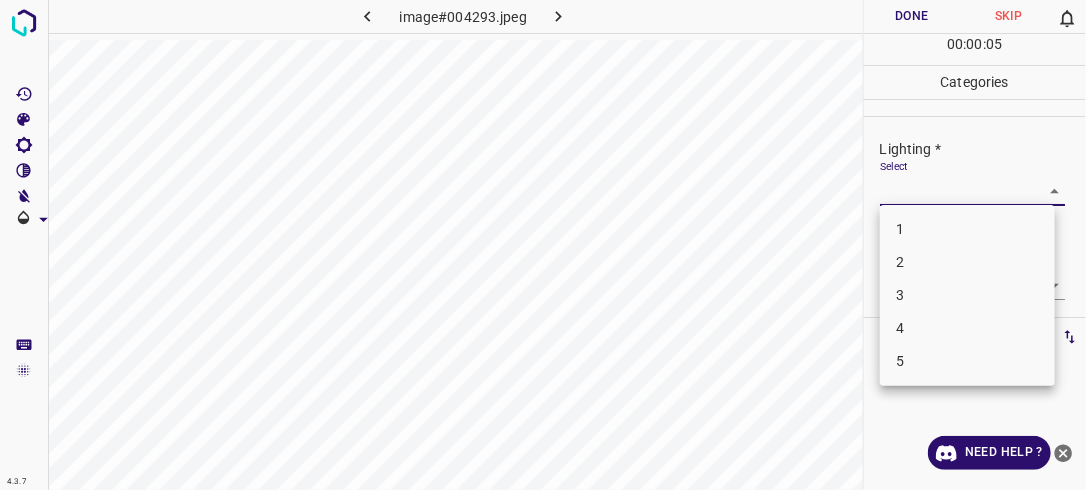 click on "3" at bounding box center [967, 295] 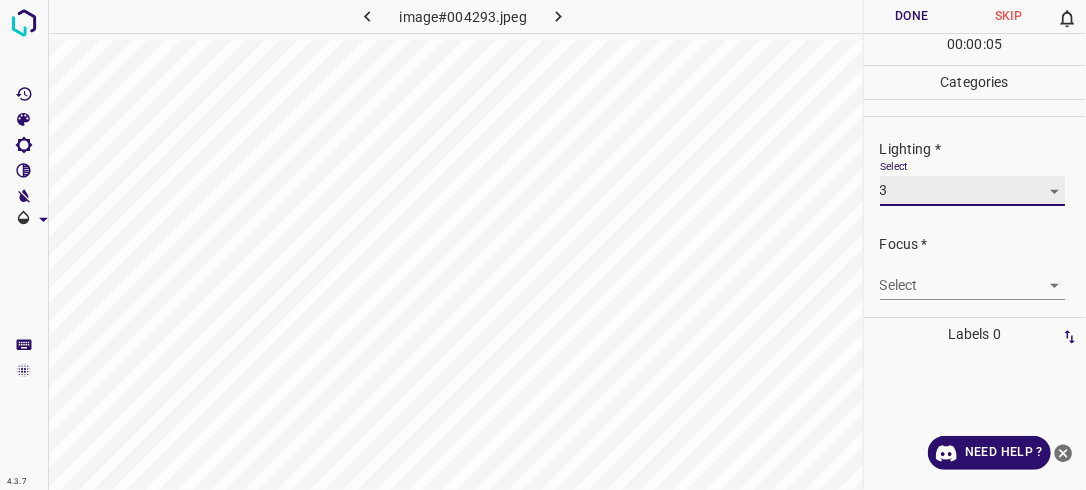 type on "3" 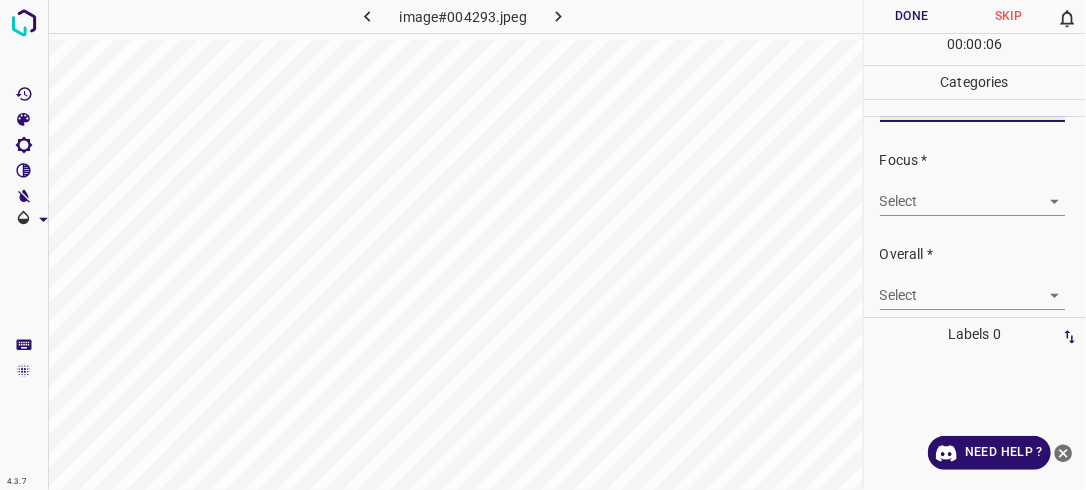 scroll, scrollTop: 87, scrollLeft: 0, axis: vertical 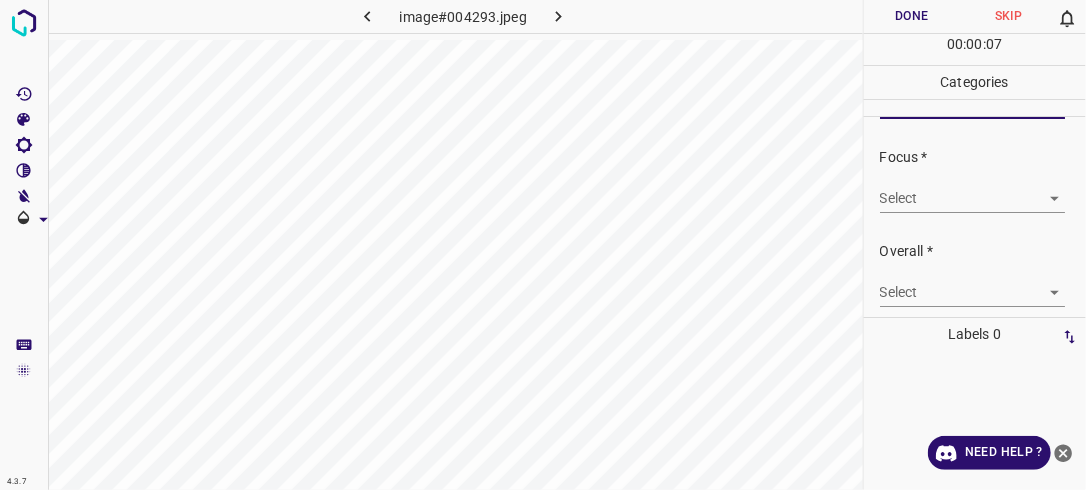 click on "4.3.7 image#004293.jpeg Done Skip 0 00   : 00   : 07   Categories Lighting *  Select 3 3 Focus *  Select ​ Overall *  Select ​ Labels   0 Categories 1 Lighting 2 Focus 3 Overall Tools Space Change between modes (Draw & Edit) I Auto labeling R Restore zoom M Zoom in N Zoom out Delete Delete selecte label Filters Z Restore filters X Saturation filter C Brightness filter V Contrast filter B Gray scale filter General O Download Need Help ? - Text - Hide - Delete" at bounding box center [543, 245] 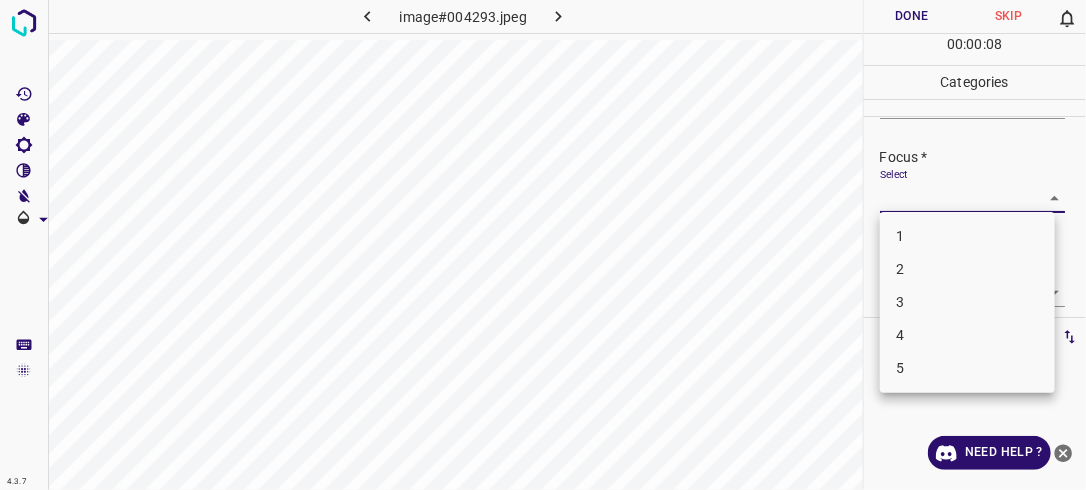 click on "2" at bounding box center [967, 269] 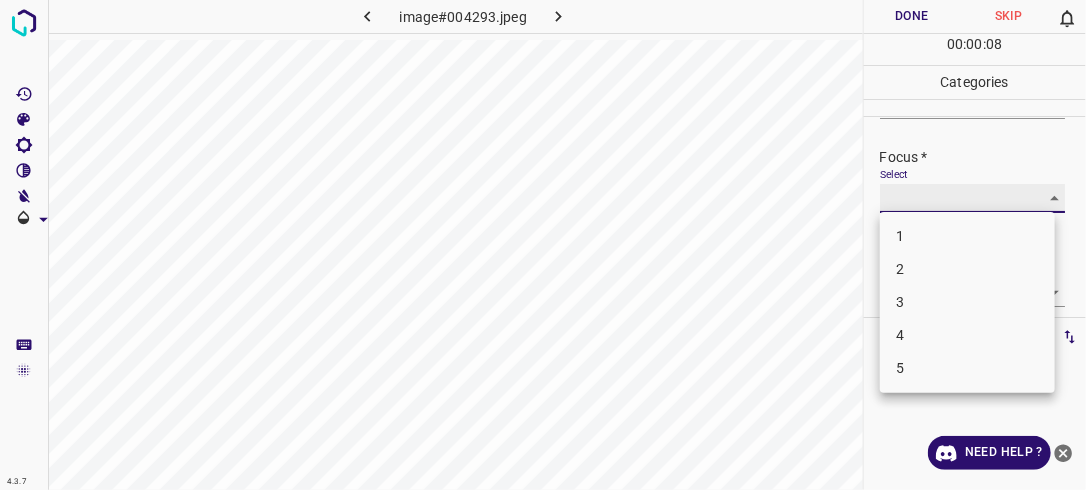 type on "2" 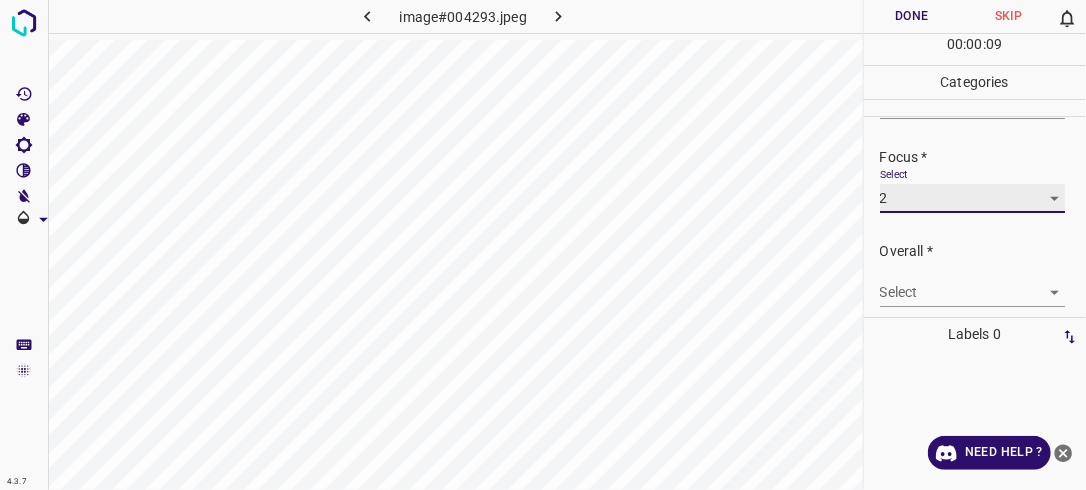 scroll, scrollTop: 98, scrollLeft: 0, axis: vertical 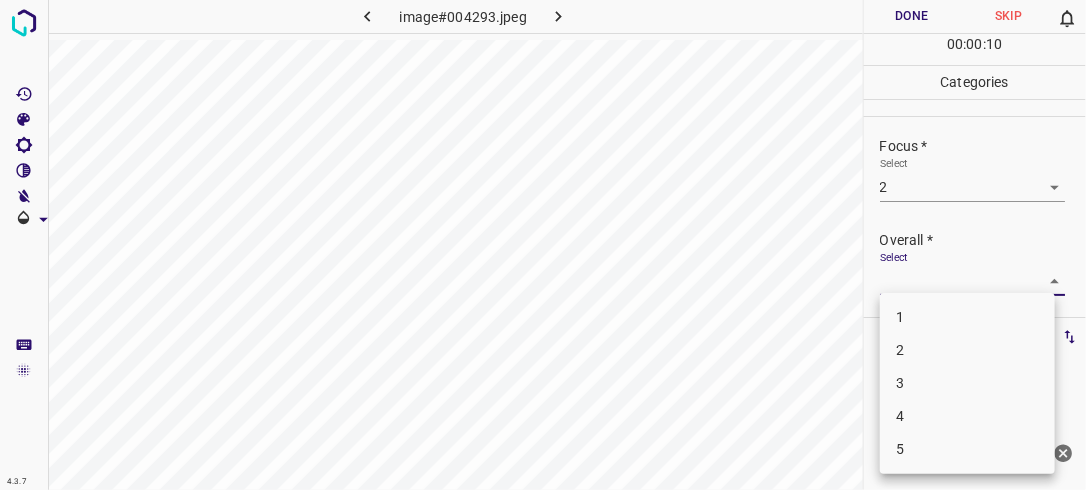 click on "4.3.7 image#004293.jpeg Done Skip 0 00   : 00   : 10   Categories Lighting *  Select 3 3 Focus *  Select 2 2 Overall *  Select ​ Labels   0 Categories 1 Lighting 2 Focus 3 Overall Tools Space Change between modes (Draw & Edit) I Auto labeling R Restore zoom M Zoom in N Zoom out Delete Delete selecte label Filters Z Restore filters X Saturation filter C Brightness filter V Contrast filter B Gray scale filter General O Download Need Help ? - Text - Hide - Delete 1 2 3 4 5" at bounding box center (543, 245) 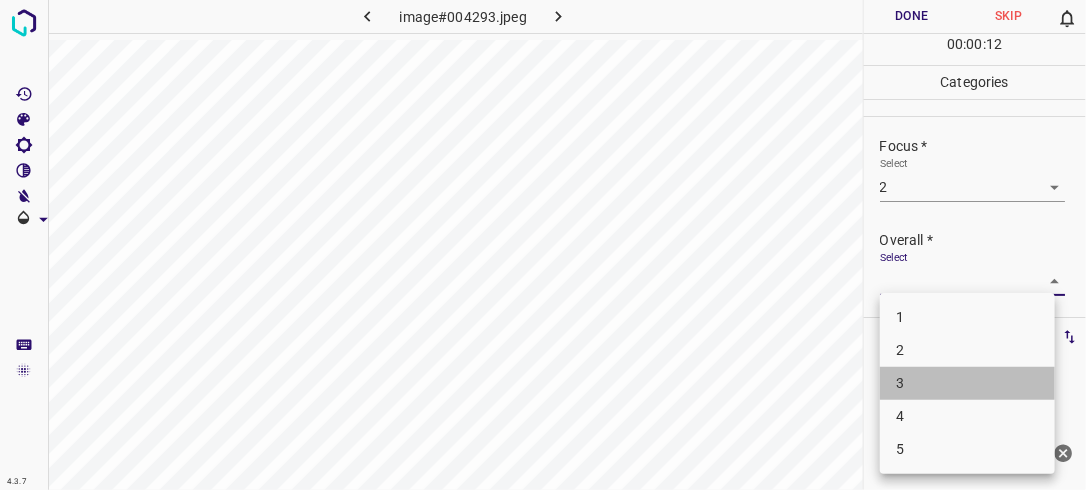 click on "3" at bounding box center [967, 383] 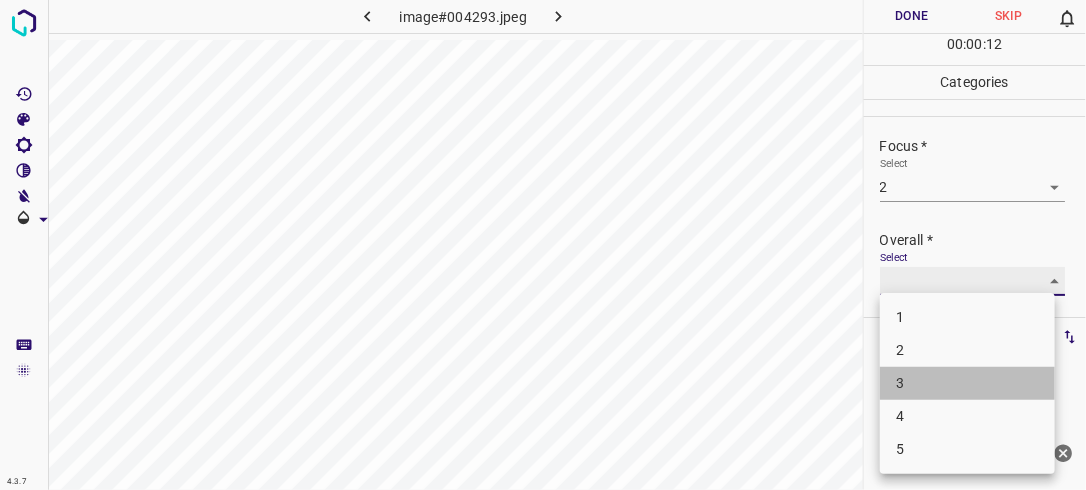 type on "3" 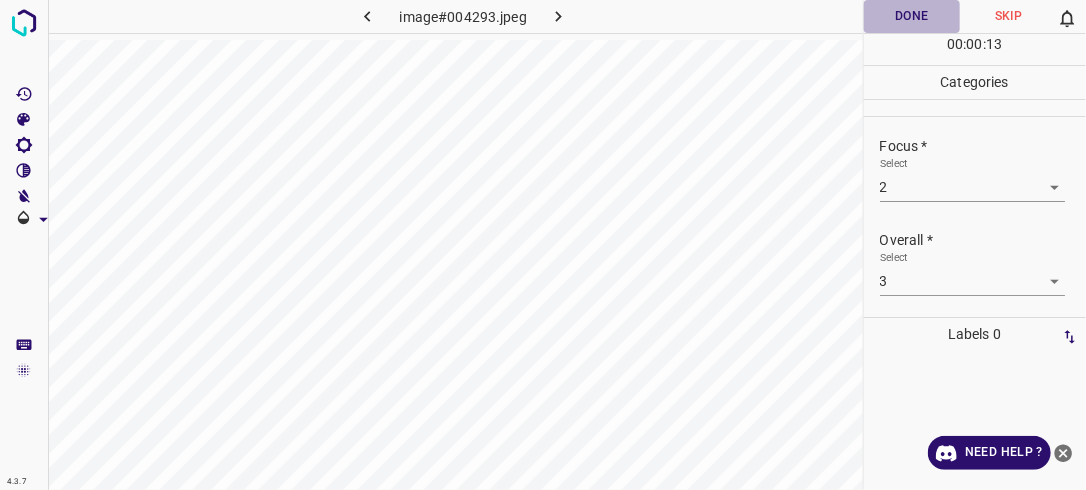 click on "Done" at bounding box center [912, 16] 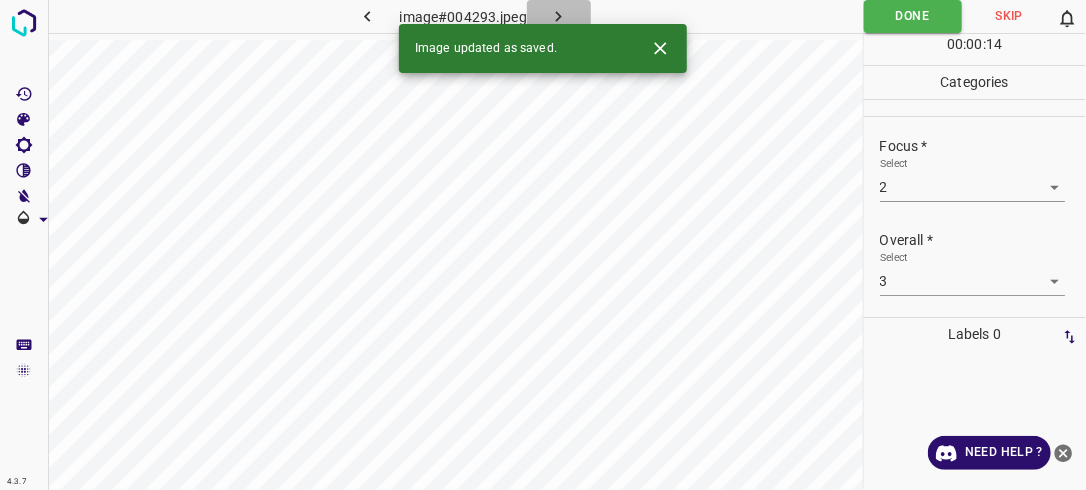 click 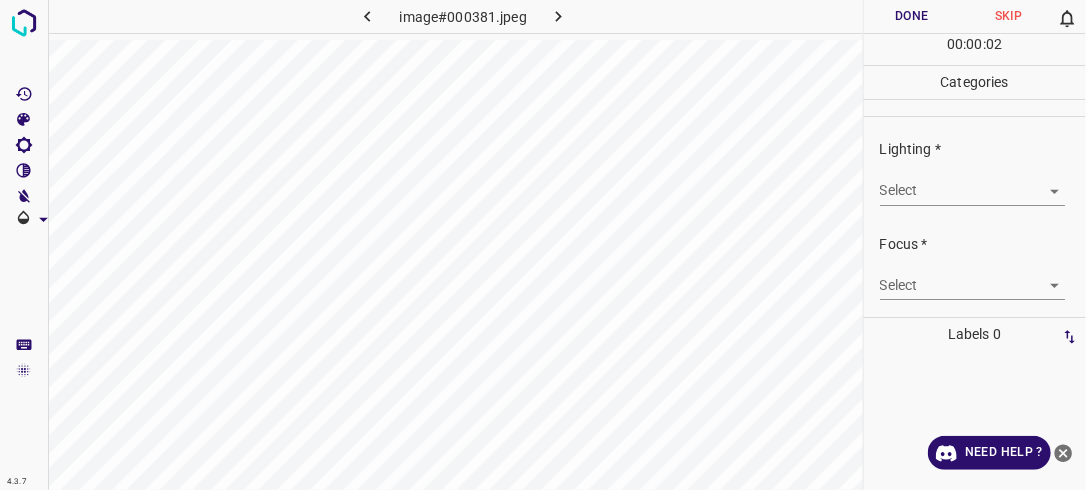 click on "4.3.7 image#000381.jpeg Done Skip 0 00   : 00   : 02   Categories Lighting *  Select ​ Focus *  Select ​ Overall *  Select ​ Labels   0 Categories 1 Lighting 2 Focus 3 Overall Tools Space Change between modes (Draw & Edit) I Auto labeling R Restore zoom M Zoom in N Zoom out Delete Delete selecte label Filters Z Restore filters X Saturation filter C Brightness filter V Contrast filter B Gray scale filter General O Download Need Help ? - Text - Hide - Delete" at bounding box center [543, 245] 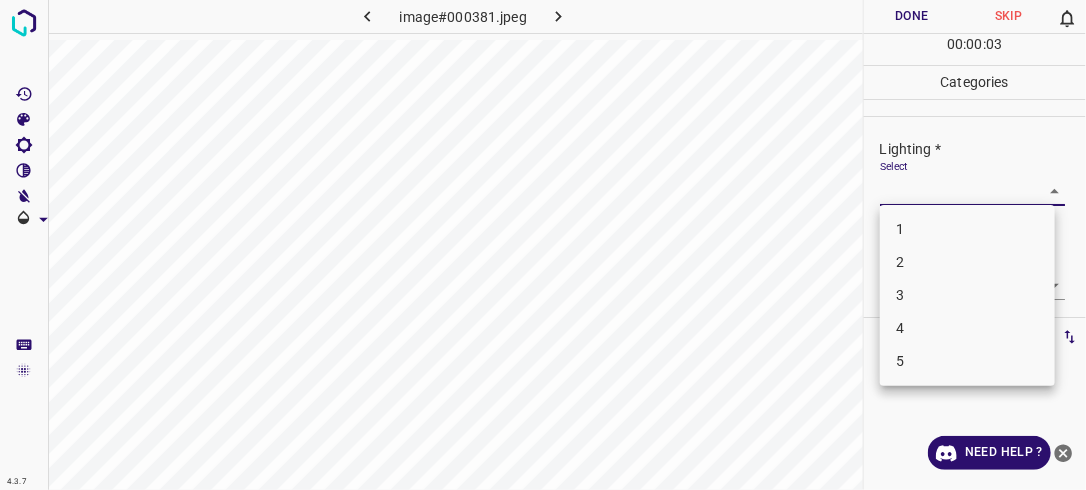 drag, startPoint x: 931, startPoint y: 288, endPoint x: 944, endPoint y: 291, distance: 13.341664 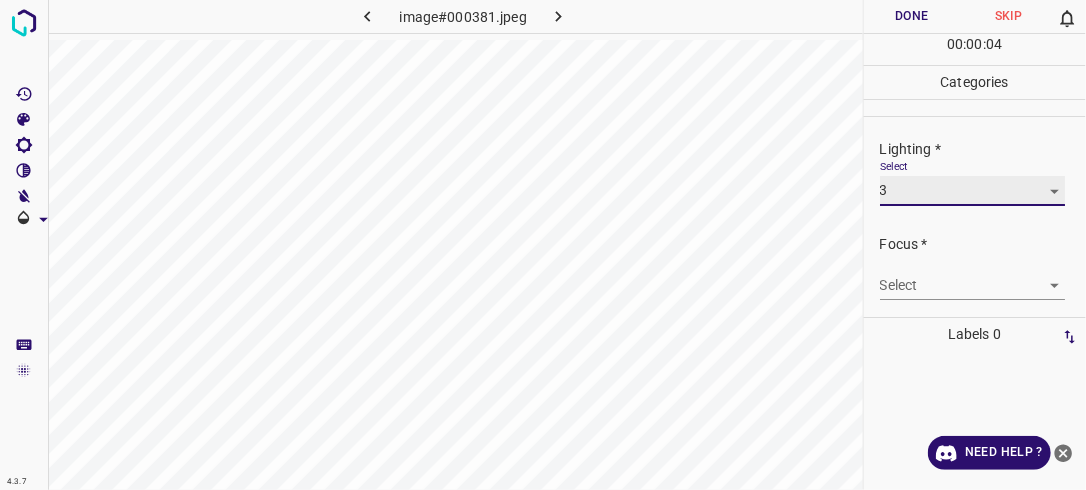 type on "3" 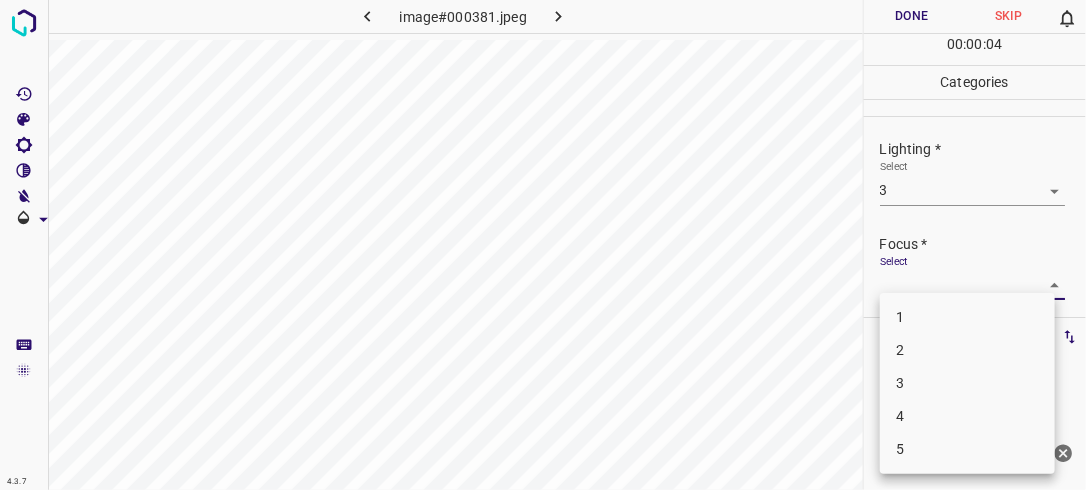 click on "4.3.7 image#000381.jpeg Done Skip 0 00   : 00   : 04   Categories Lighting *  Select 3 3 Focus *  Select ​ Overall *  Select ​ Labels   0 Categories 1 Lighting 2 Focus 3 Overall Tools Space Change between modes (Draw & Edit) I Auto labeling R Restore zoom M Zoom in N Zoom out Delete Delete selecte label Filters Z Restore filters X Saturation filter C Brightness filter V Contrast filter B Gray scale filter General O Download Need Help ? - Text - Hide - Delete 1 2 3 4 5" at bounding box center (543, 245) 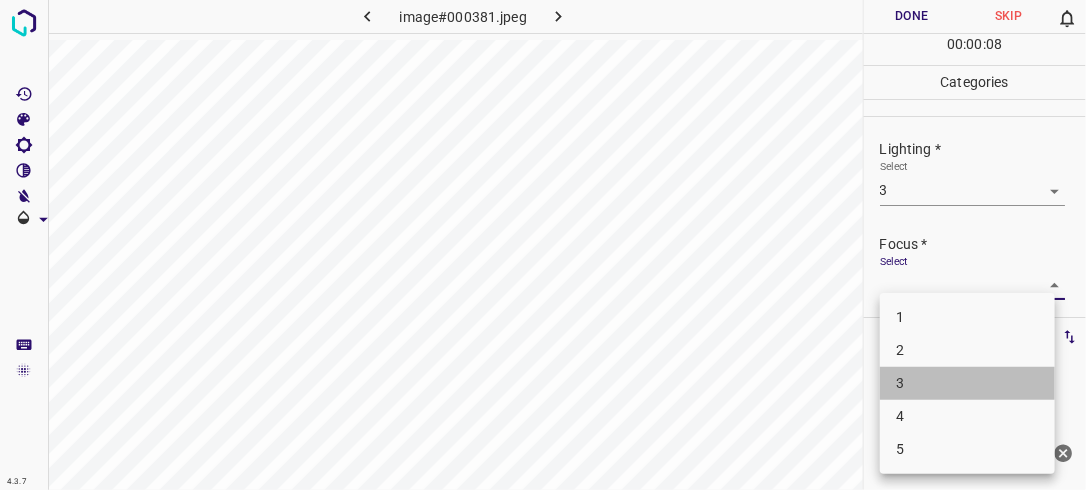 click on "3" at bounding box center [967, 383] 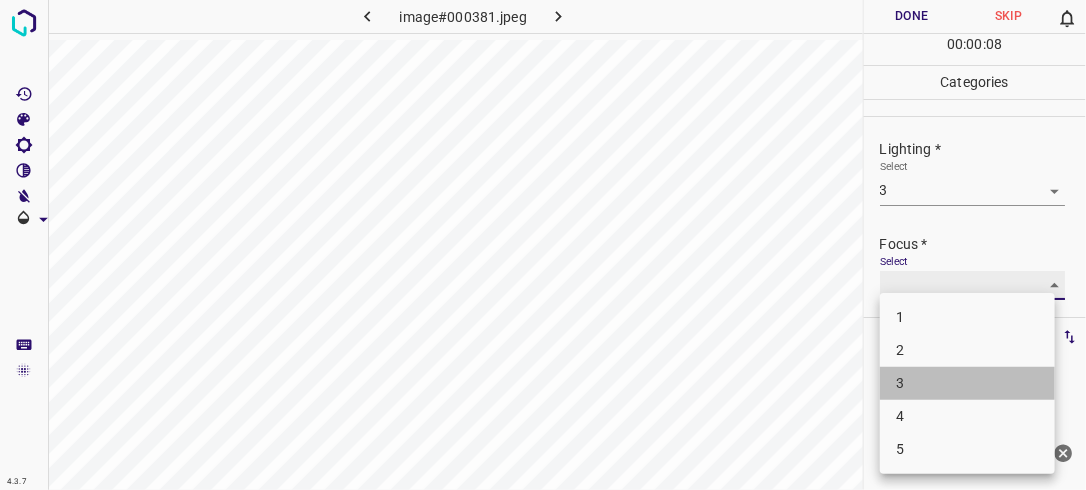 type on "3" 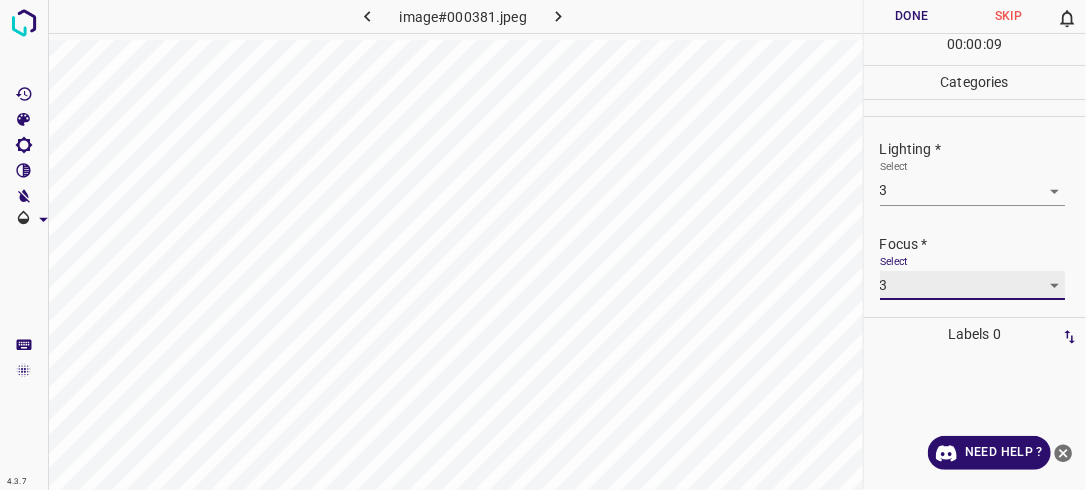 scroll, scrollTop: 98, scrollLeft: 0, axis: vertical 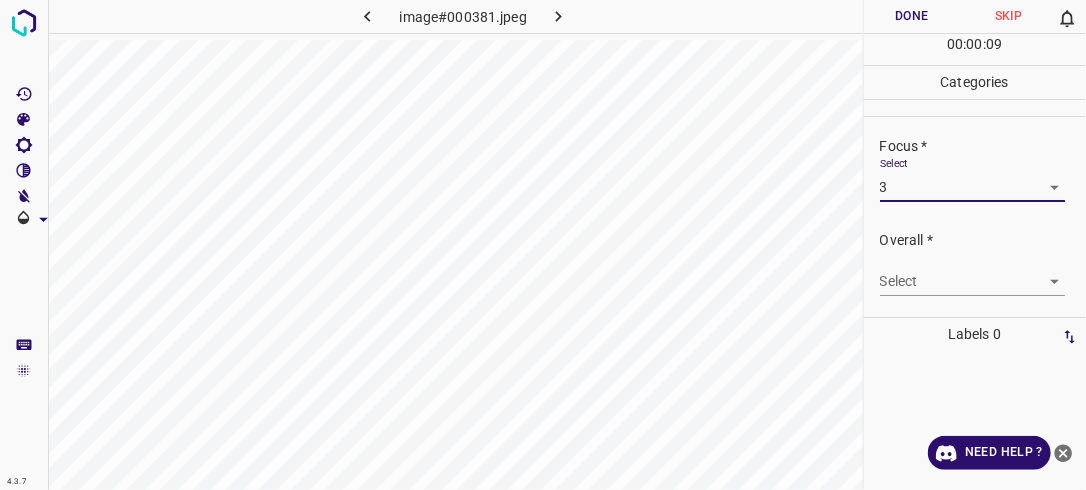 click on "4.3.7 image#000381.jpeg Done Skip 0 00   : 00   : 09   Categories Lighting *  Select 3 3 Focus *  Select 3 3 Overall *  Select ​ Labels   0 Categories 1 Lighting 2 Focus 3 Overall Tools Space Change between modes (Draw & Edit) I Auto labeling R Restore zoom M Zoom in N Zoom out Delete Delete selecte label Filters Z Restore filters X Saturation filter C Brightness filter V Contrast filter B Gray scale filter General O Download Need Help ? - Text - Hide - Delete" at bounding box center [543, 245] 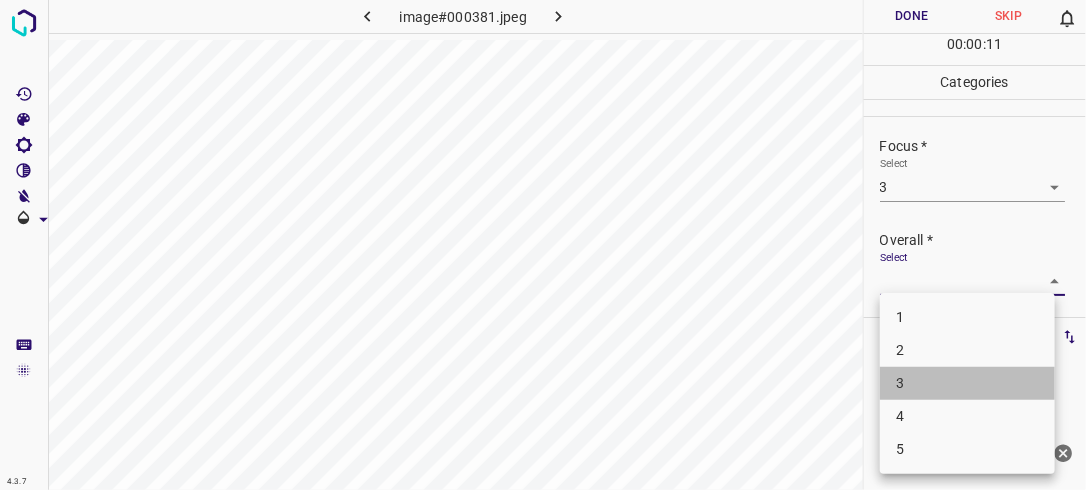 click on "3" at bounding box center [967, 383] 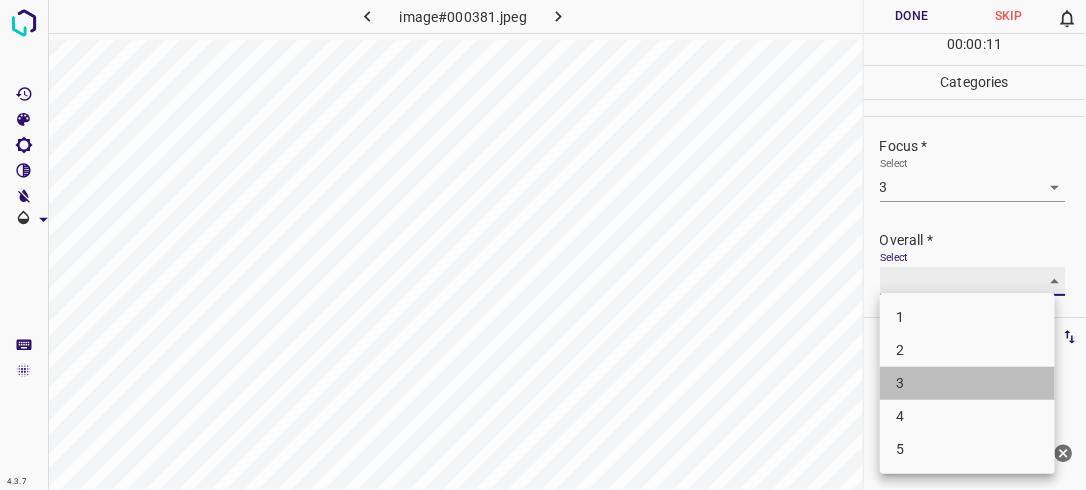 type on "3" 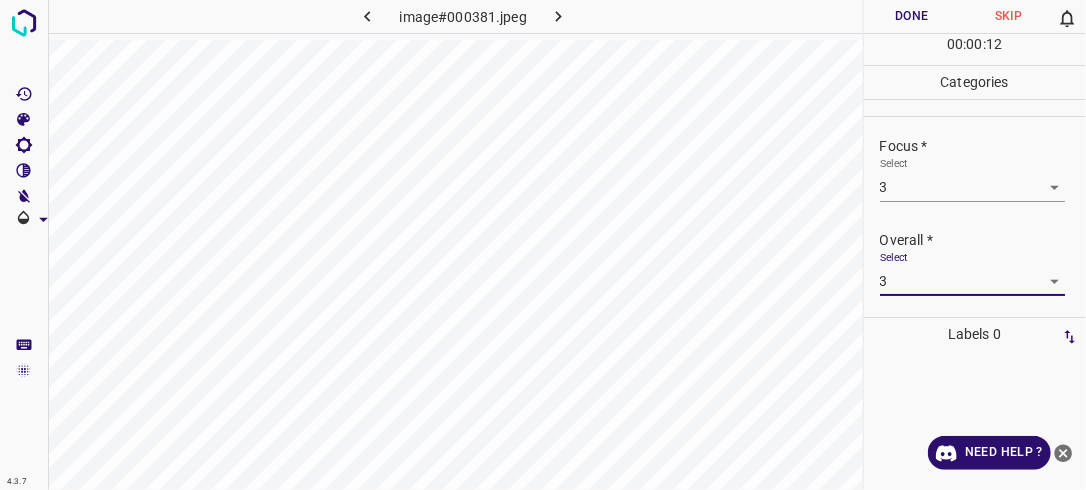 click on "Done" at bounding box center (912, 16) 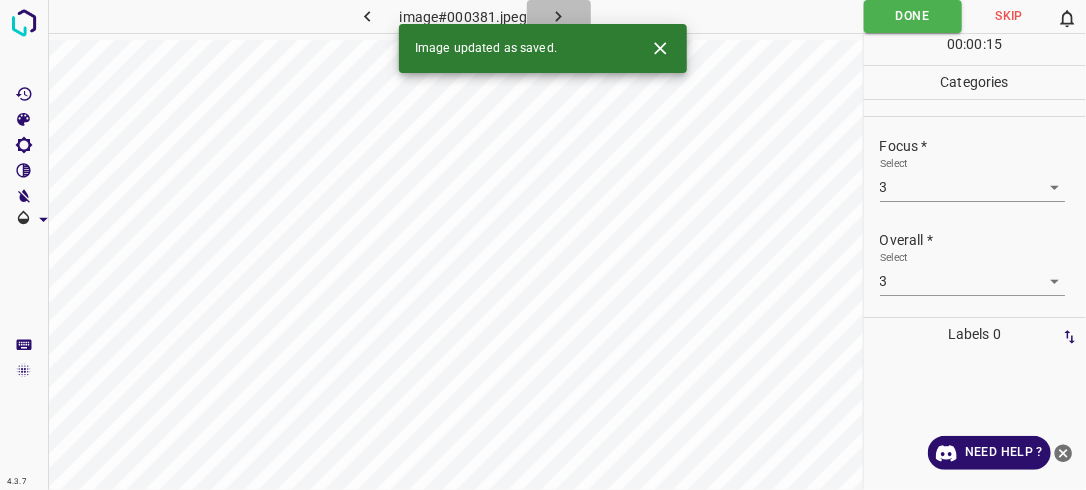 click 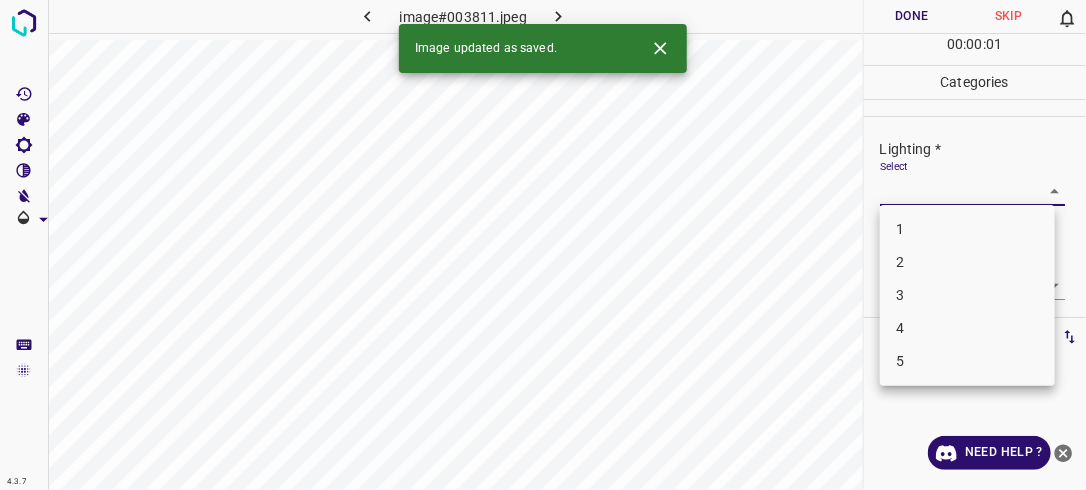 click on "4.3.7 image#003811.jpeg Done Skip 0 00   : 00   : 01   Categories Lighting *  Select ​ Focus *  Select ​ Overall *  Select ​ Labels   0 Categories 1 Lighting 2 Focus 3 Overall Tools Space Change between modes (Draw & Edit) I Auto labeling R Restore zoom M Zoom in N Zoom out Delete Delete selecte label Filters Z Restore filters X Saturation filter C Brightness filter V Contrast filter B Gray scale filter General O Download Image updated as saved. Need Help ? - Text - Hide - Delete 1 2 3 4 5" at bounding box center [543, 245] 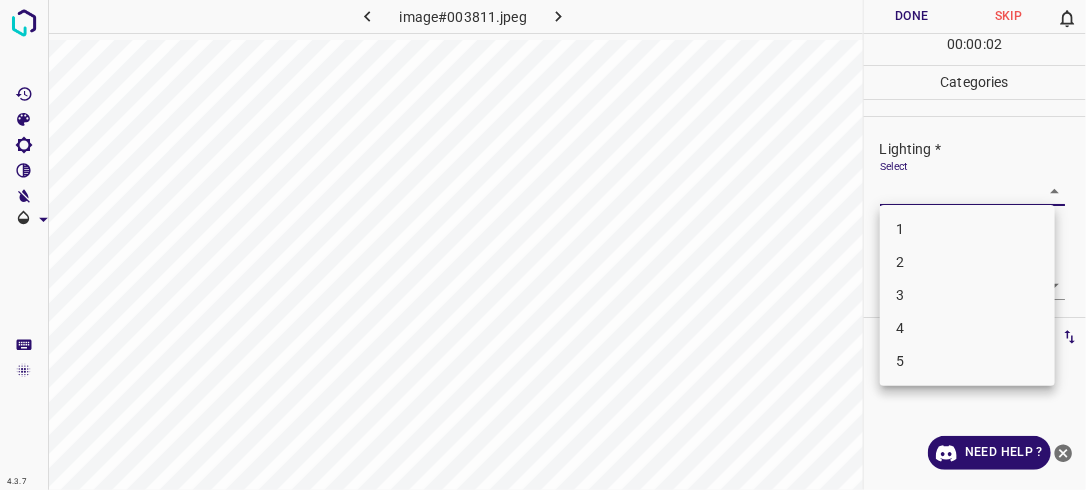 click on "2" at bounding box center (967, 262) 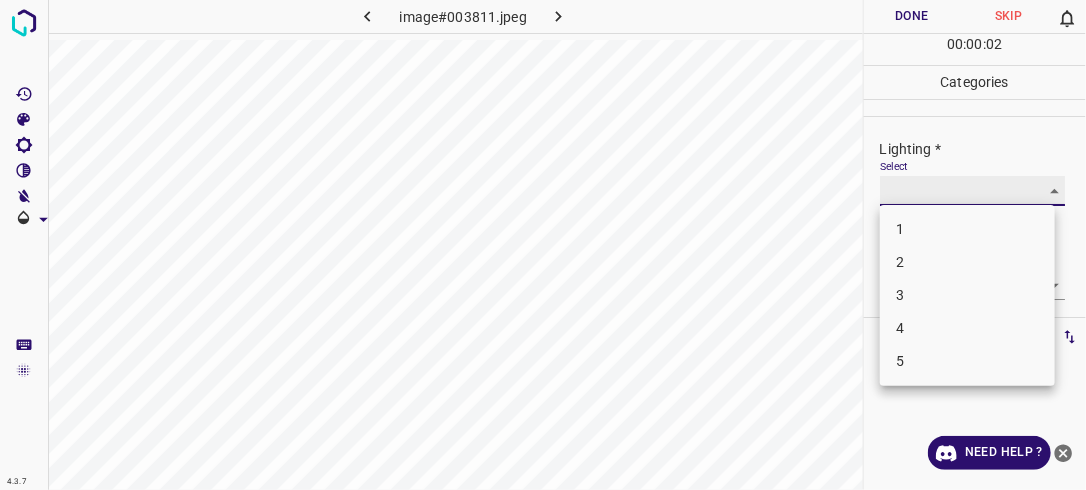type on "2" 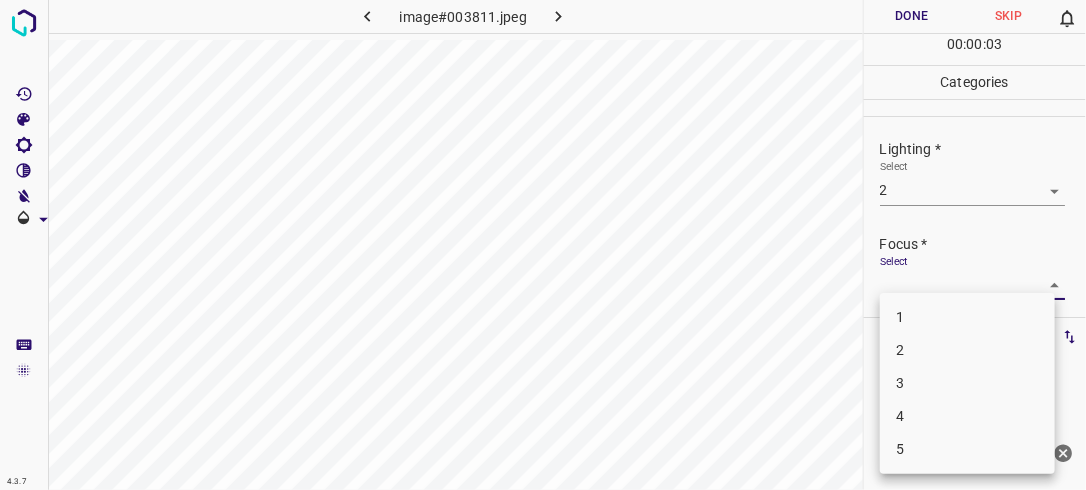 click on "4.3.7 image#003811.jpeg Done Skip 0 00   : 00   : 03   Categories Lighting *  Select 2 2 Focus *  Select ​ Overall *  Select ​ Labels   0 Categories 1 Lighting 2 Focus 3 Overall Tools Space Change between modes (Draw & Edit) I Auto labeling R Restore zoom M Zoom in N Zoom out Delete Delete selecte label Filters Z Restore filters X Saturation filter C Brightness filter V Contrast filter B Gray scale filter General O Download Need Help ? - Text - Hide - Delete 1 2 3 4 5" at bounding box center [543, 245] 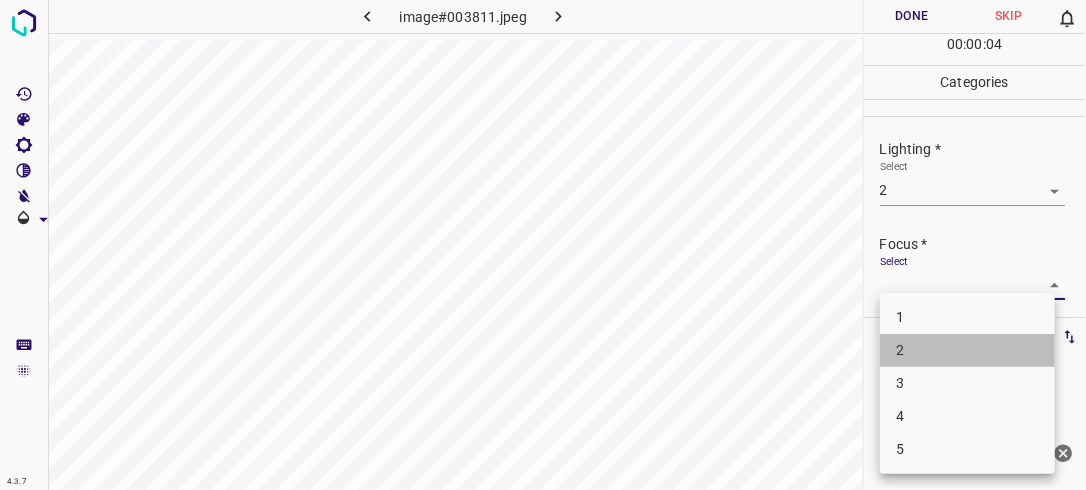 click on "2" at bounding box center [967, 350] 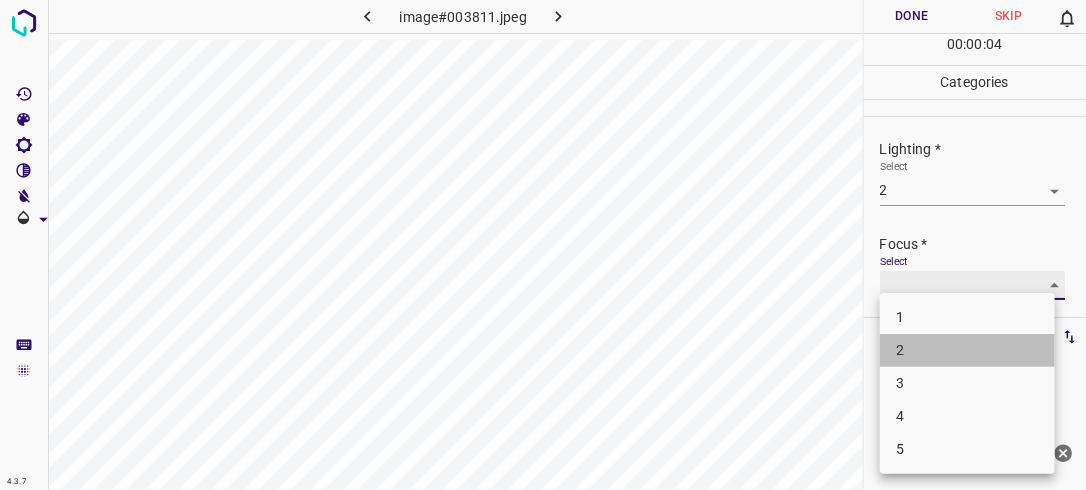 type on "2" 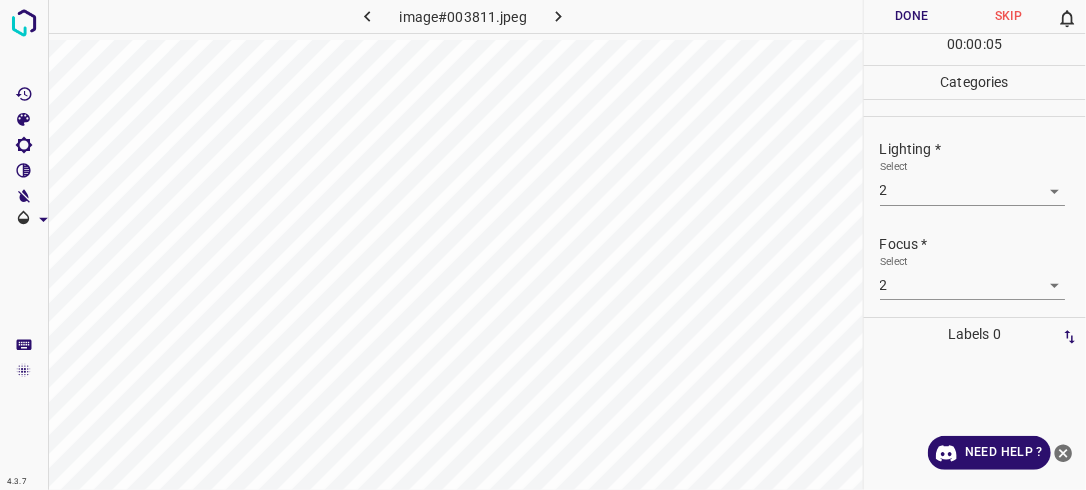 drag, startPoint x: 1072, startPoint y: 232, endPoint x: 1070, endPoint y: 272, distance: 40.04997 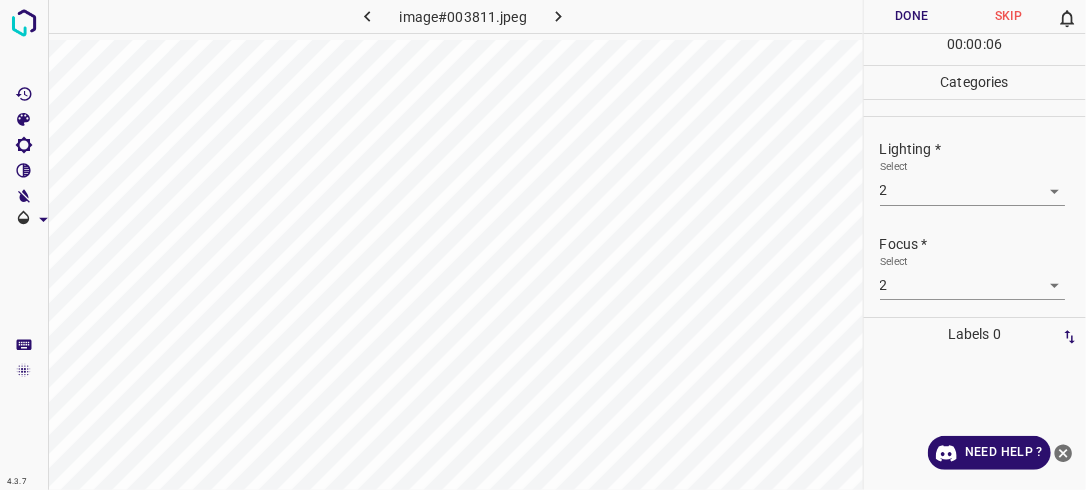 drag, startPoint x: 1070, startPoint y: 272, endPoint x: 1072, endPoint y: 296, distance: 24.083189 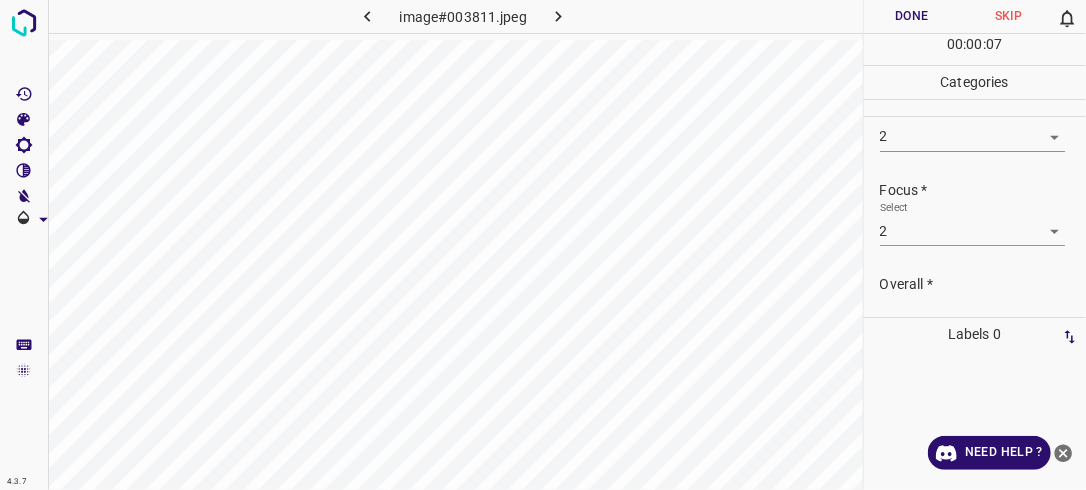 scroll, scrollTop: 78, scrollLeft: 0, axis: vertical 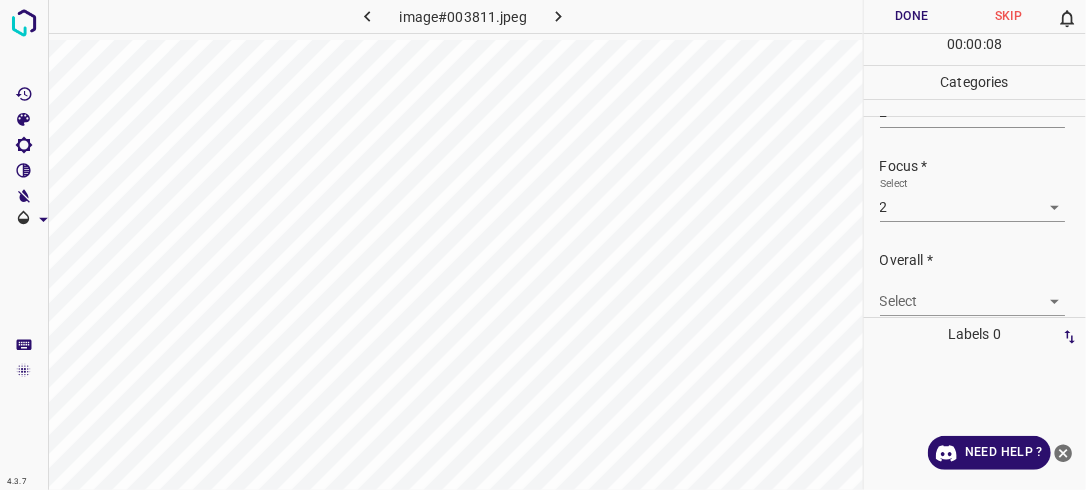 click on "4.3.7 image#003811.jpeg Done Skip 0 00   : 00   : 08   Categories Lighting *  Select 2 2 Focus *  Select 2 2 Overall *  Select ​ Labels   0 Categories 1 Lighting 2 Focus 3 Overall Tools Space Change between modes (Draw & Edit) I Auto labeling R Restore zoom M Zoom in N Zoom out Delete Delete selecte label Filters Z Restore filters X Saturation filter C Brightness filter V Contrast filter B Gray scale filter General O Download Need Help ? - Text - Hide - Delete" at bounding box center [543, 245] 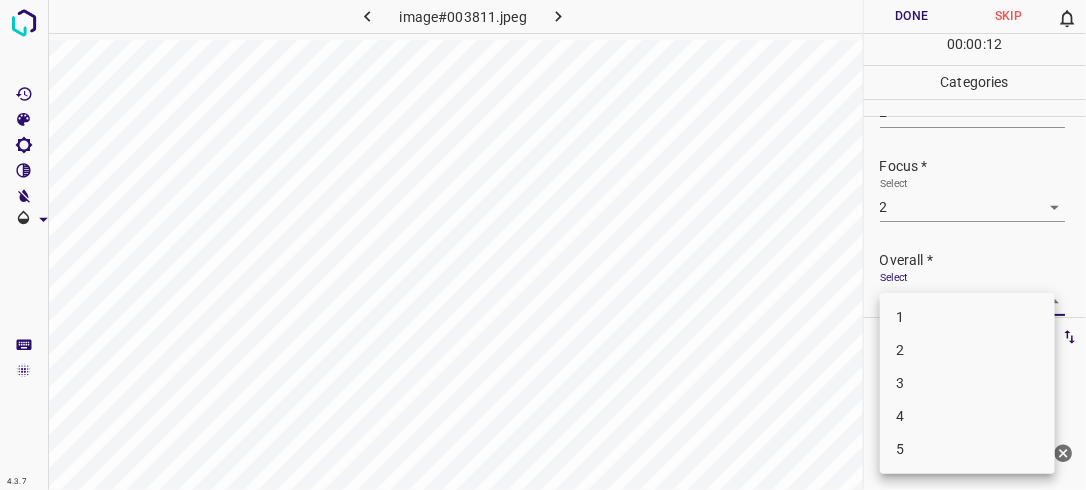 click on "2" at bounding box center [967, 350] 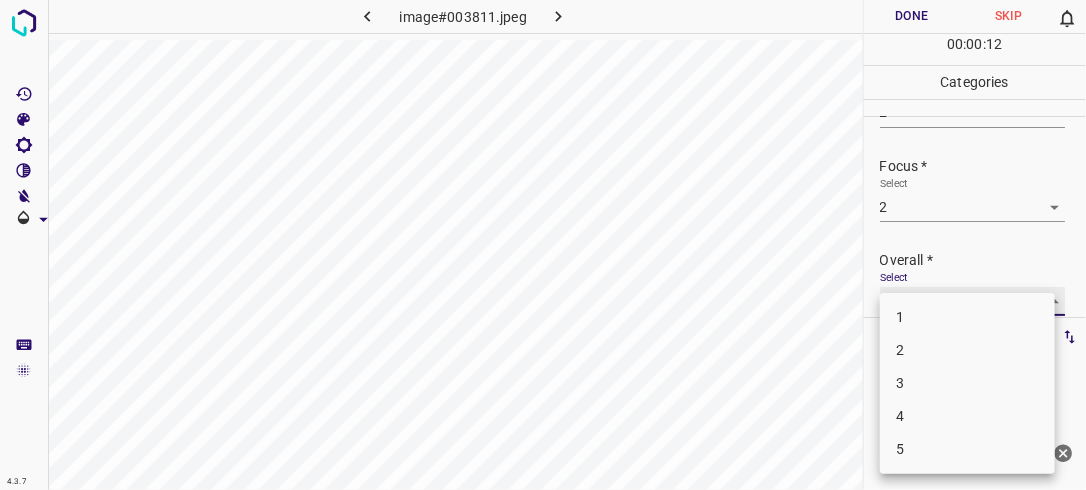 type on "2" 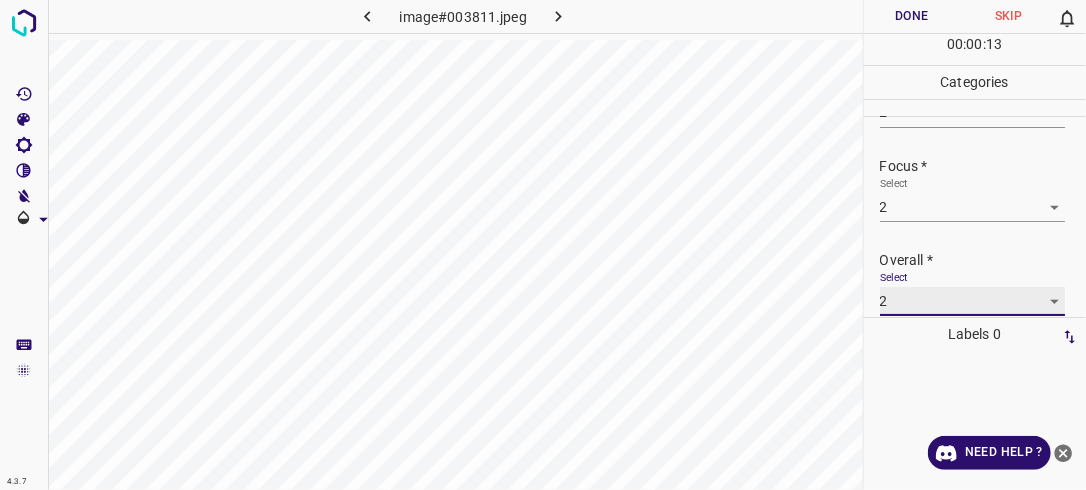 scroll, scrollTop: 78, scrollLeft: 0, axis: vertical 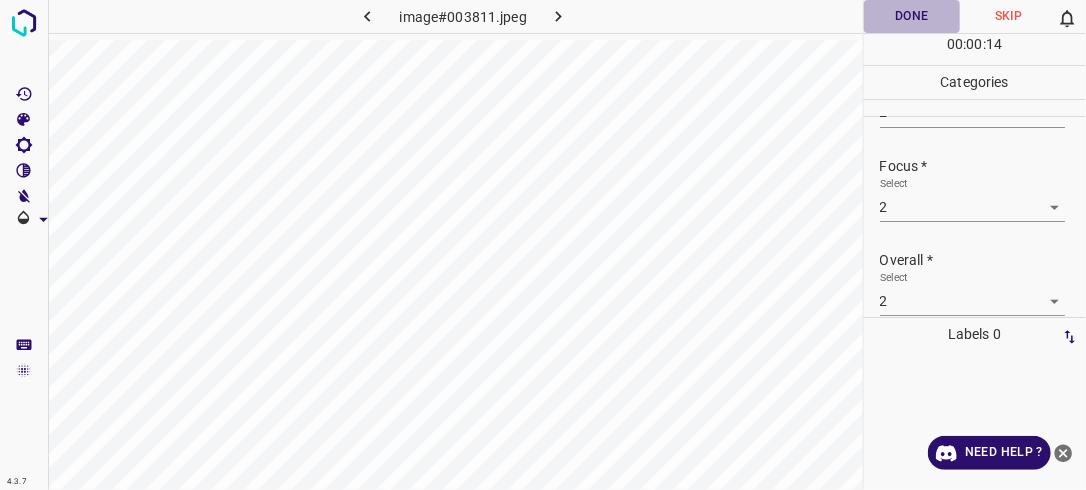 click on "Done" at bounding box center (912, 16) 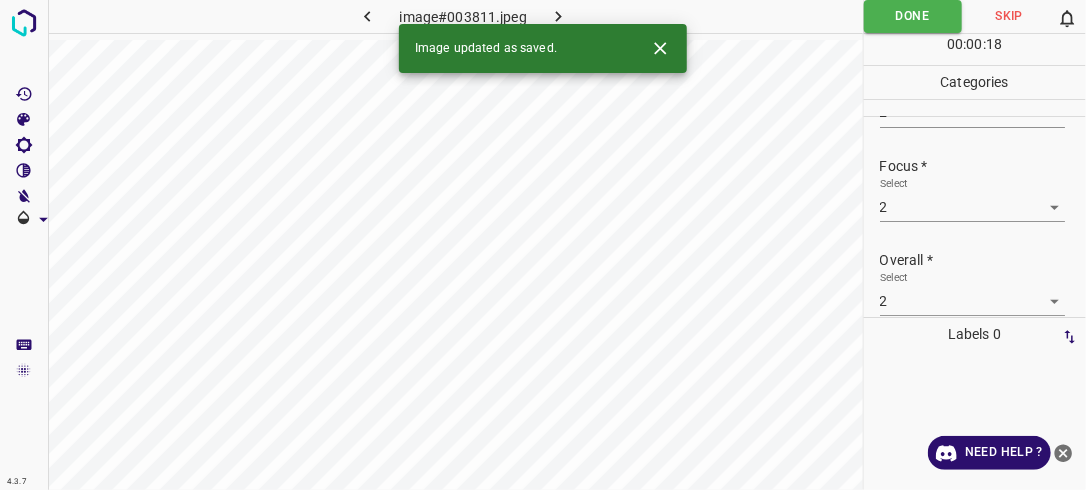 click 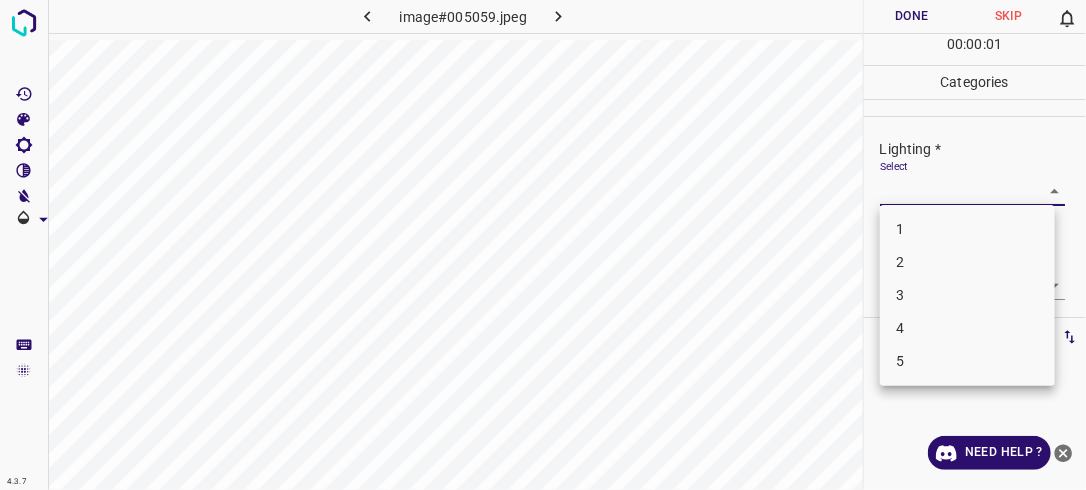 click on "4.3.7 image#005059.jpeg Done Skip 0 00   : 00   : 01   Categories Lighting *  Select ​ Focus *  Select ​ Overall *  Select ​ Labels   0 Categories 1 Lighting 2 Focus 3 Overall Tools Space Change between modes (Draw & Edit) I Auto labeling R Restore zoom M Zoom in N Zoom out Delete Delete selecte label Filters Z Restore filters X Saturation filter C Brightness filter V Contrast filter B Gray scale filter General O Download Need Help ? - Text - Hide - Delete 1 2 3 4 5" at bounding box center [543, 245] 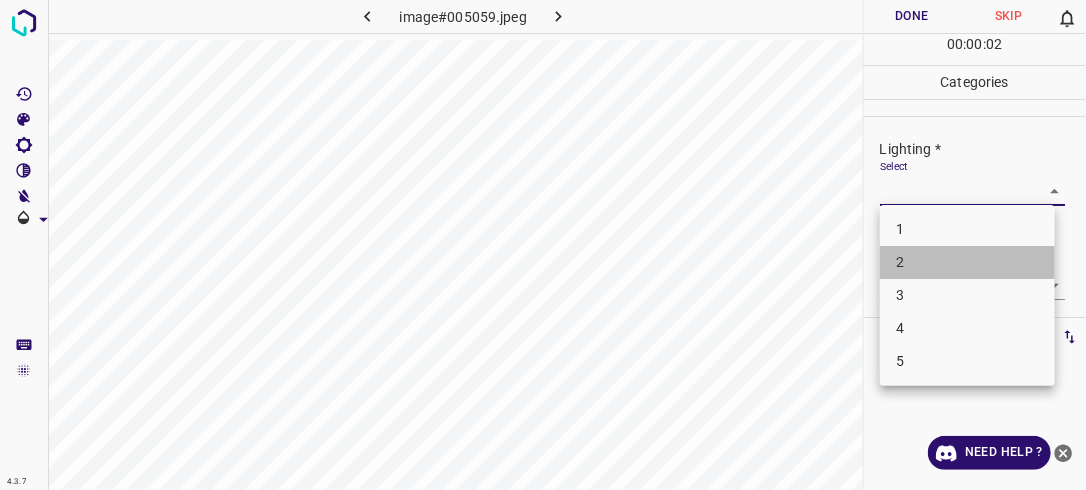 click on "2" at bounding box center (967, 262) 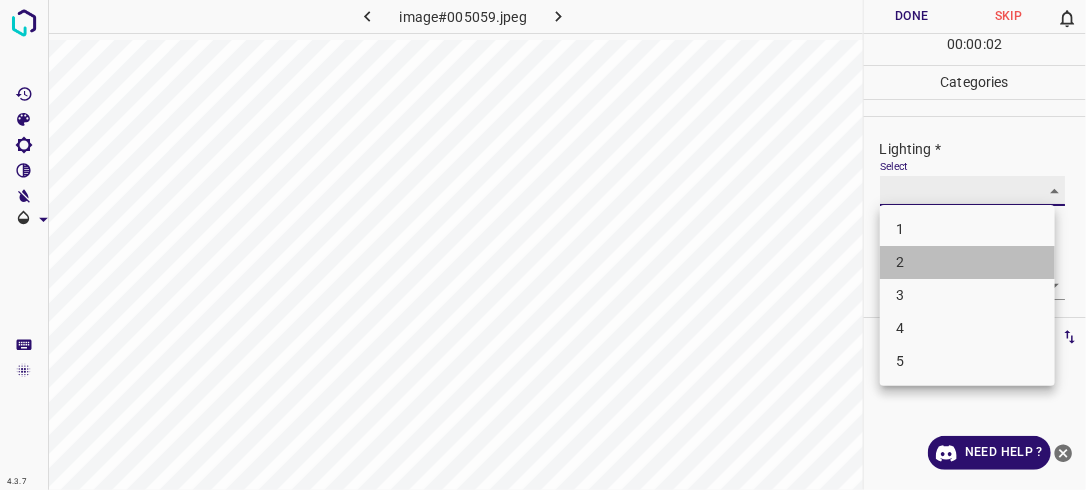 type on "2" 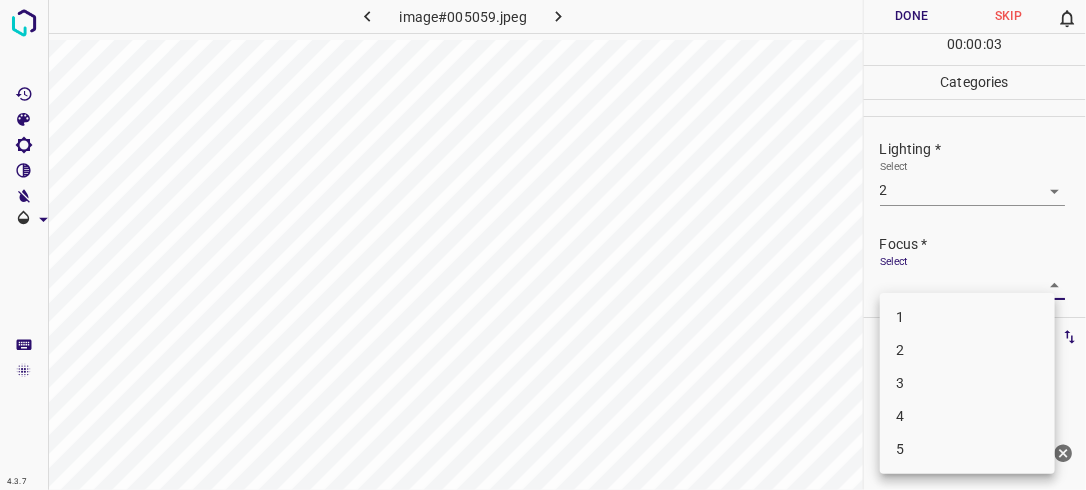 click on "4.3.7 image#005059.jpeg Done Skip 0 00   : 00   : 03   Categories Lighting *  Select 2 2 Focus *  Select ​ Overall *  Select ​ Labels   0 Categories 1 Lighting 2 Focus 3 Overall Tools Space Change between modes (Draw & Edit) I Auto labeling R Restore zoom M Zoom in N Zoom out Delete Delete selecte label Filters Z Restore filters X Saturation filter C Brightness filter V Contrast filter B Gray scale filter General O Download Need Help ? - Text - Hide - Delete 1 2 3 4 5" at bounding box center [543, 245] 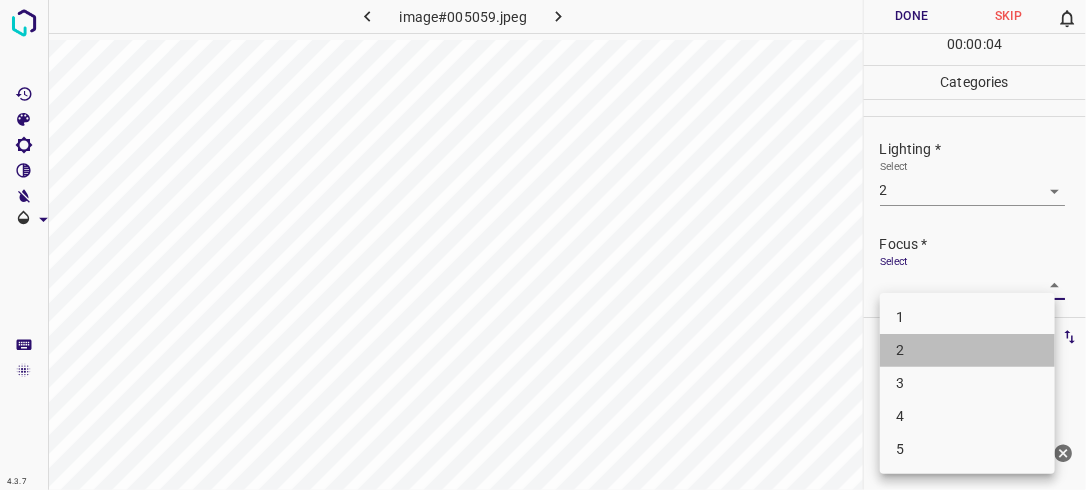 click on "2" at bounding box center [967, 350] 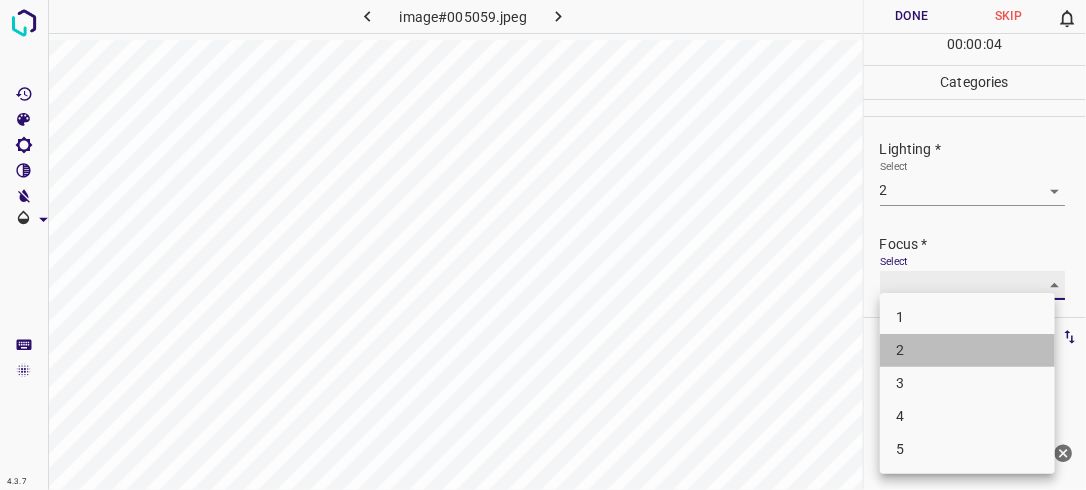 type on "2" 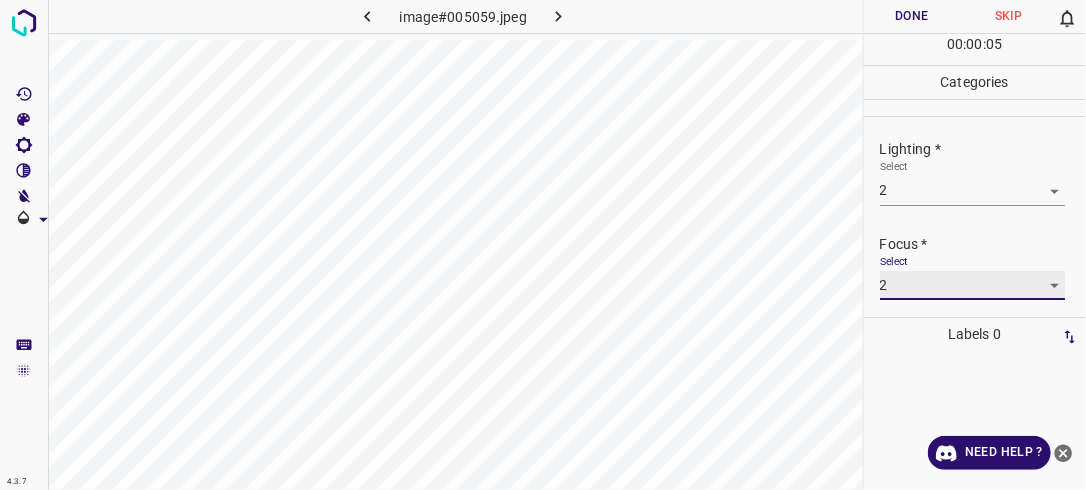 scroll, scrollTop: 98, scrollLeft: 0, axis: vertical 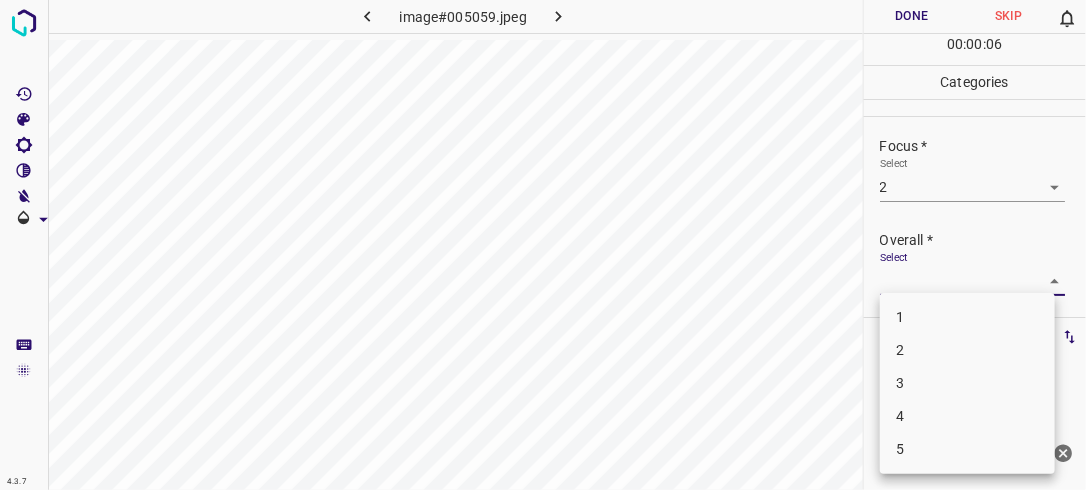 click on "4.3.7 image#005059.jpeg Done Skip 0 00   : 00   : 06   Categories Lighting *  Select 2 2 Focus *  Select 2 2 Overall *  Select ​ Labels   0 Categories 1 Lighting 2 Focus 3 Overall Tools Space Change between modes (Draw & Edit) I Auto labeling R Restore zoom M Zoom in N Zoom out Delete Delete selecte label Filters Z Restore filters X Saturation filter C Brightness filter V Contrast filter B Gray scale filter General O Download Need Help ? - Text - Hide - Delete 1 2 3 4 5" at bounding box center (543, 245) 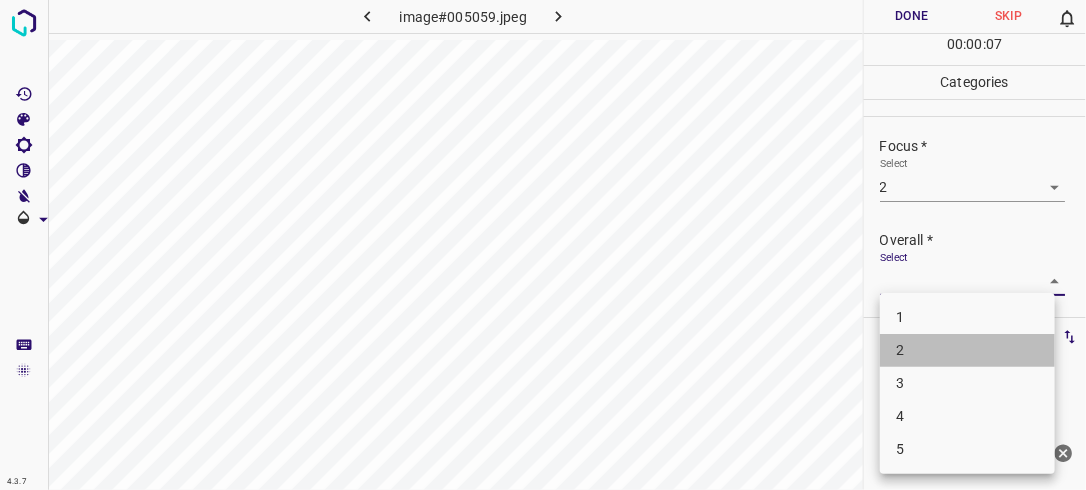 click on "2" at bounding box center (967, 350) 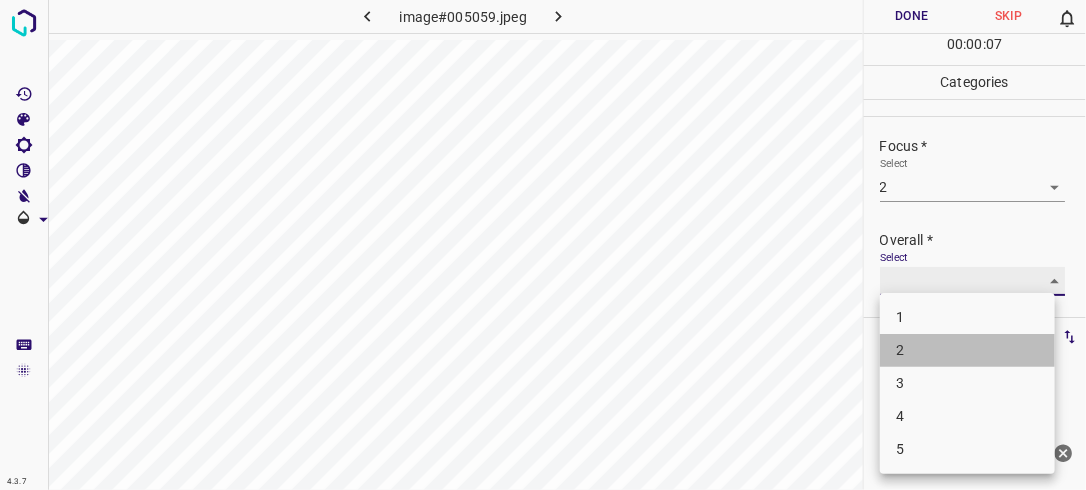 type on "2" 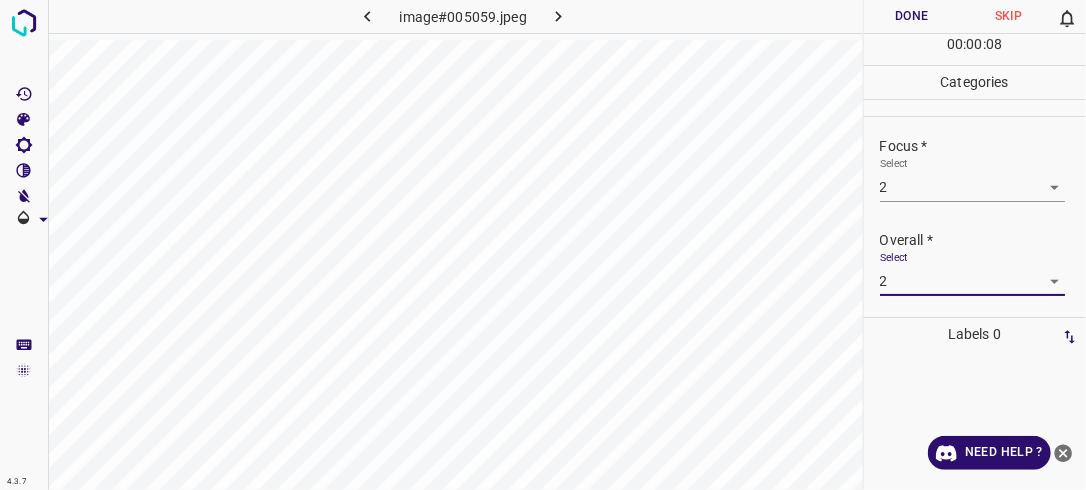 click on "Done" at bounding box center (912, 16) 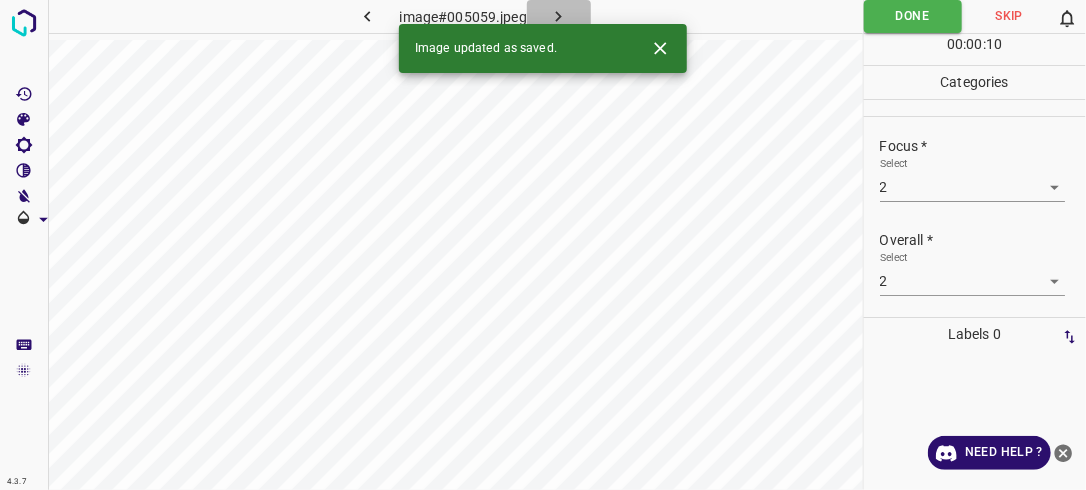 click 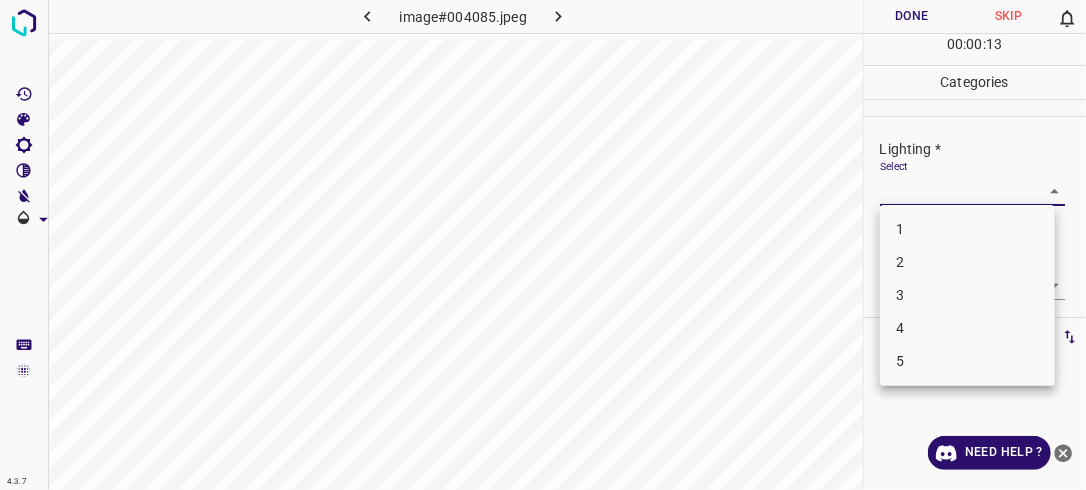 click on "4.3.7 image#004085.jpeg Done Skip 0 00   : 00   : 13   Categories Lighting *  Select ​ Focus *  Select ​ Overall *  Select ​ Labels   0 Categories 1 Lighting 2 Focus 3 Overall Tools Space Change between modes (Draw & Edit) I Auto labeling R Restore zoom M Zoom in N Zoom out Delete Delete selecte label Filters Z Restore filters X Saturation filter C Brightness filter V Contrast filter B Gray scale filter General O Download Need Help ? - Text - Hide - Delete 1 2 3 4 5" at bounding box center [543, 245] 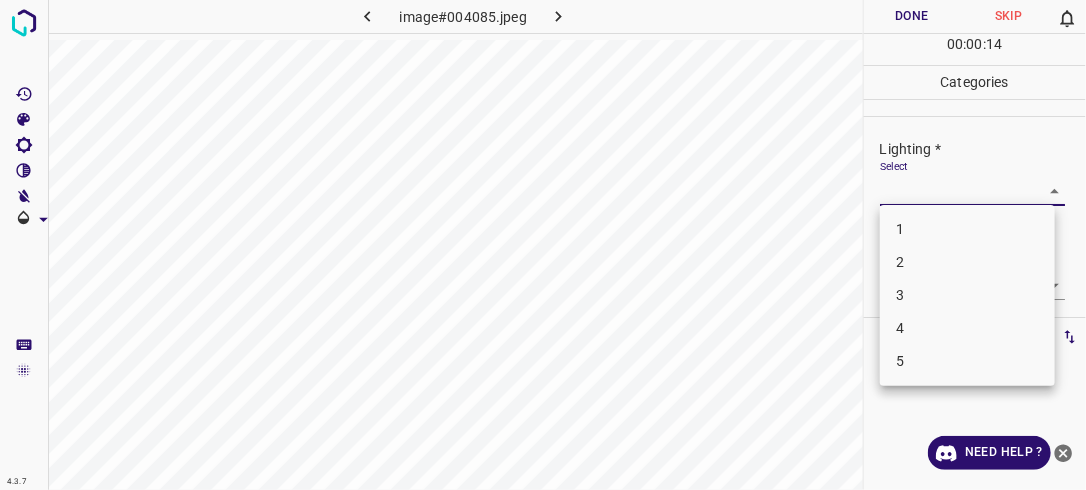 click on "2" at bounding box center (967, 262) 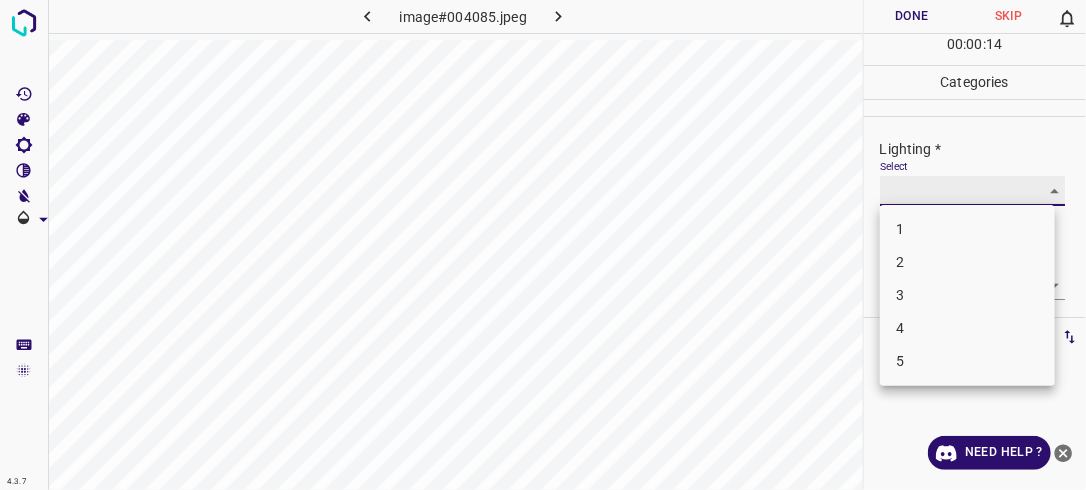 type on "2" 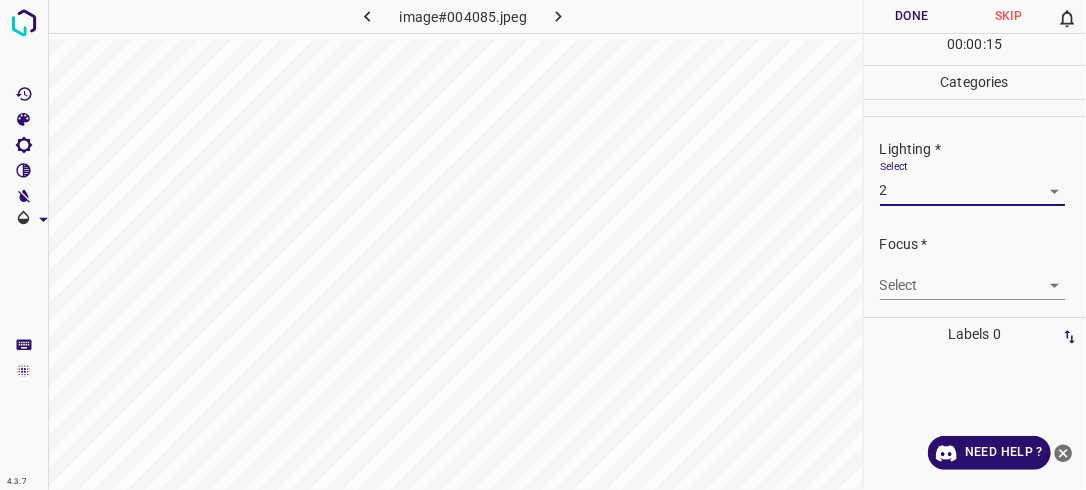 click on "4.3.7 image#004085.jpeg Done Skip 0 00   : 00   : 15   Categories Lighting *  Select 2 2 Focus *  Select ​ Overall *  Select ​ Labels   0 Categories 1 Lighting 2 Focus 3 Overall Tools Space Change between modes (Draw & Edit) I Auto labeling R Restore zoom M Zoom in N Zoom out Delete Delete selecte label Filters Z Restore filters X Saturation filter C Brightness filter V Contrast filter B Gray scale filter General O Download Need Help ? - Text - Hide - Delete" at bounding box center (543, 245) 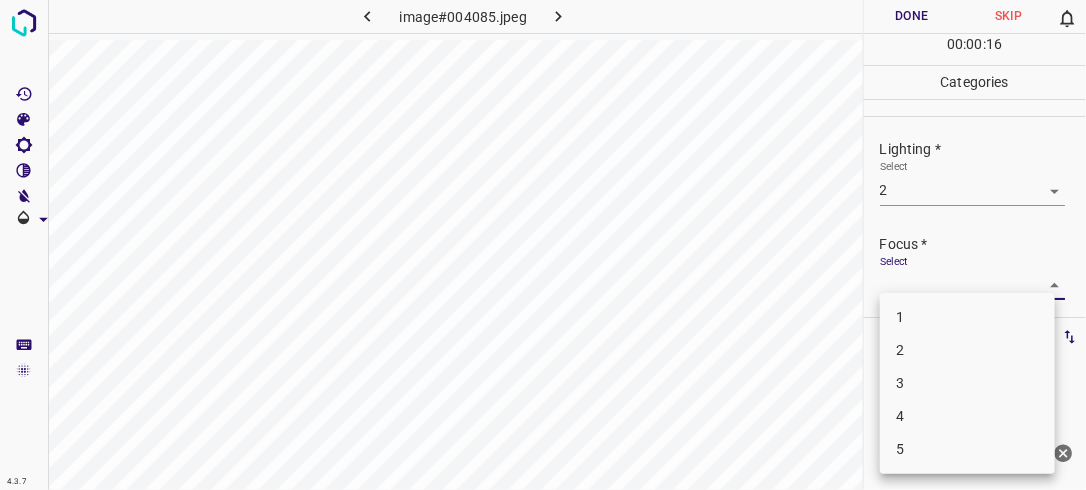 click on "2" at bounding box center (967, 350) 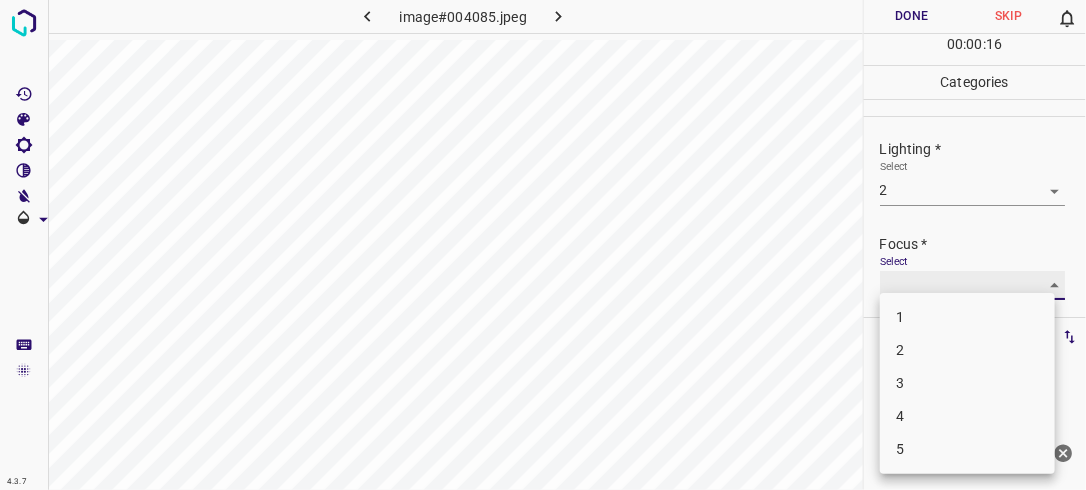 type on "2" 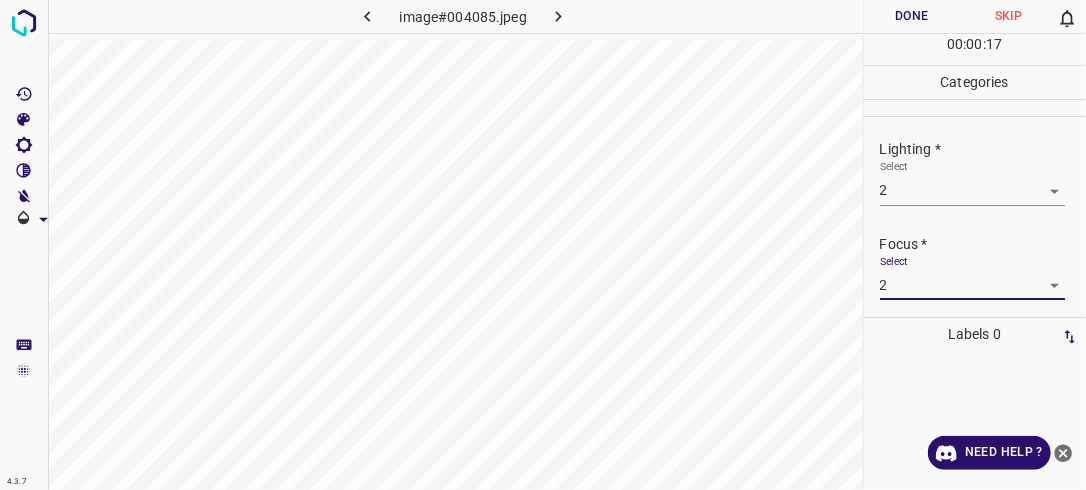 click on "4.3.7 image#004085.jpeg Done Skip 0 00   : 00   : 17   Categories Lighting *  Select 2 2 Focus *  Select 2 2 Overall *  Select ​ Labels   0 Categories 1 Lighting 2 Focus 3 Overall Tools Space Change between modes (Draw & Edit) I Auto labeling R Restore zoom M Zoom in N Zoom out Delete Delete selecte label Filters Z Restore filters X Saturation filter C Brightness filter V Contrast filter B Gray scale filter General O Download Need Help ? - Text - Hide - Delete" at bounding box center [543, 245] 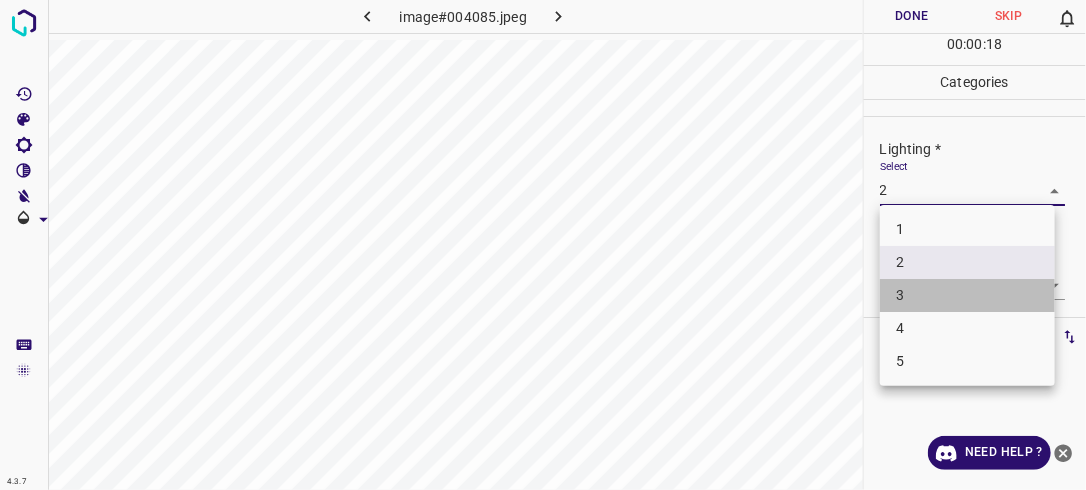 click on "3" at bounding box center (967, 295) 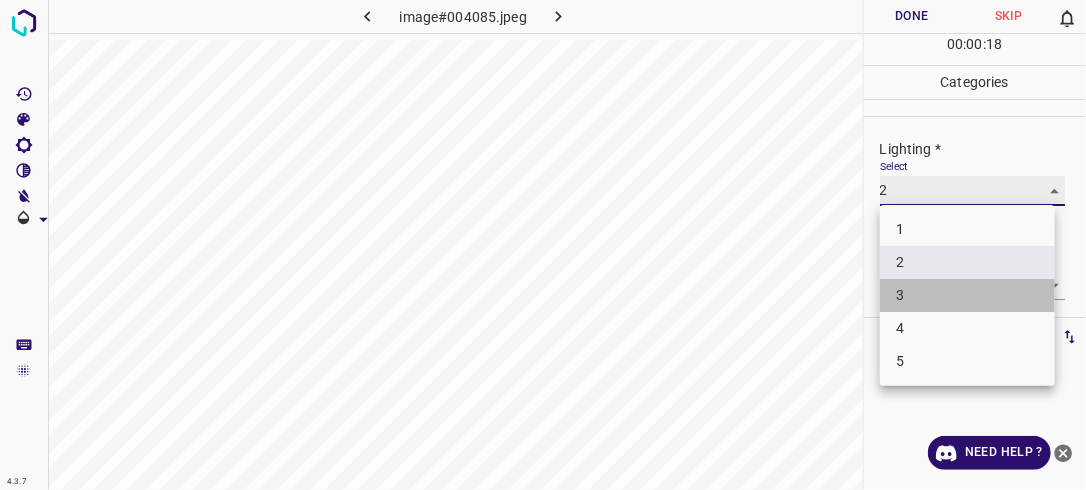 type on "3" 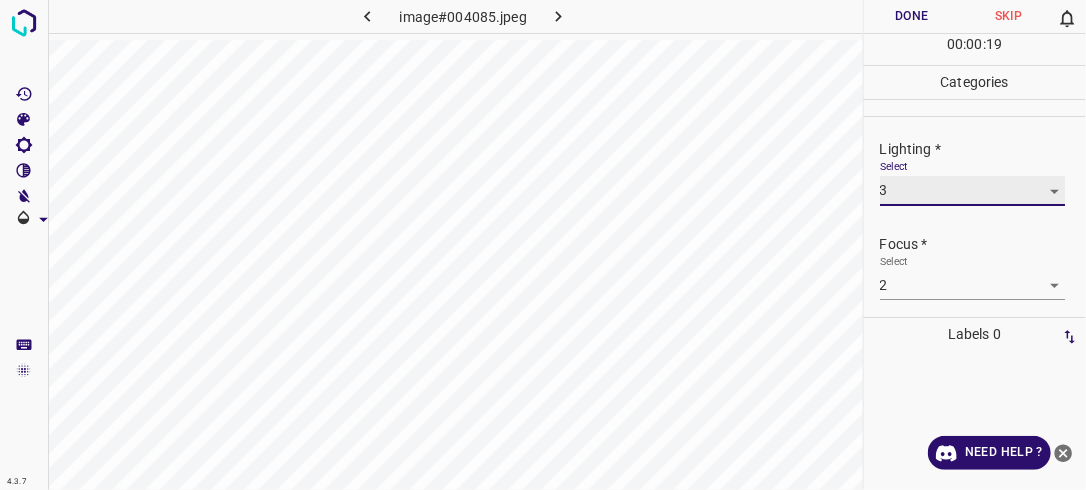 scroll, scrollTop: 98, scrollLeft: 0, axis: vertical 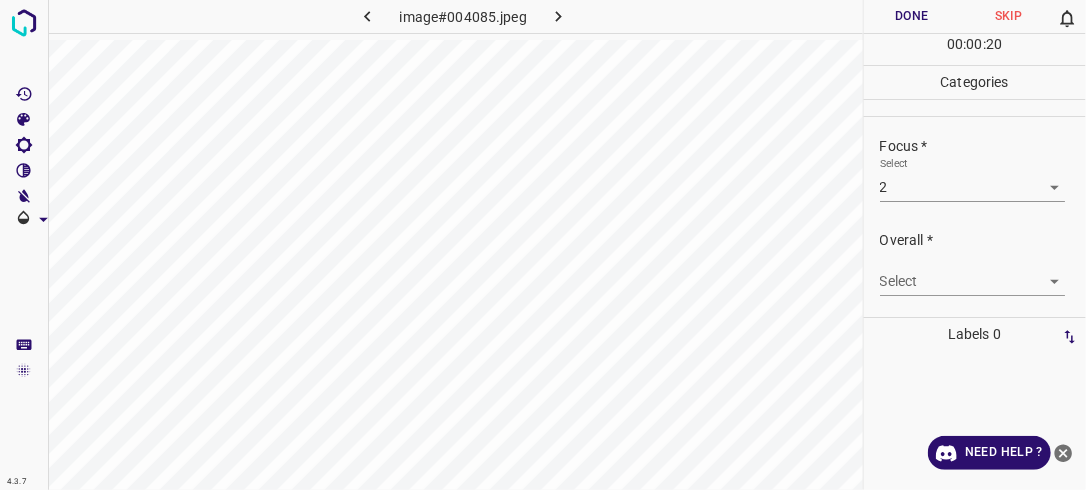 click on "4.3.7 image#004085.jpeg Done Skip 0 00   : 00   : 20   Categories Lighting *  Select 3 3 Focus *  Select 2 2 Overall *  Select ​ Labels   0 Categories 1 Lighting 2 Focus 3 Overall Tools Space Change between modes (Draw & Edit) I Auto labeling R Restore zoom M Zoom in N Zoom out Delete Delete selecte label Filters Z Restore filters X Saturation filter C Brightness filter V Contrast filter B Gray scale filter General O Download Need Help ? - Text - Hide - Delete" at bounding box center [543, 245] 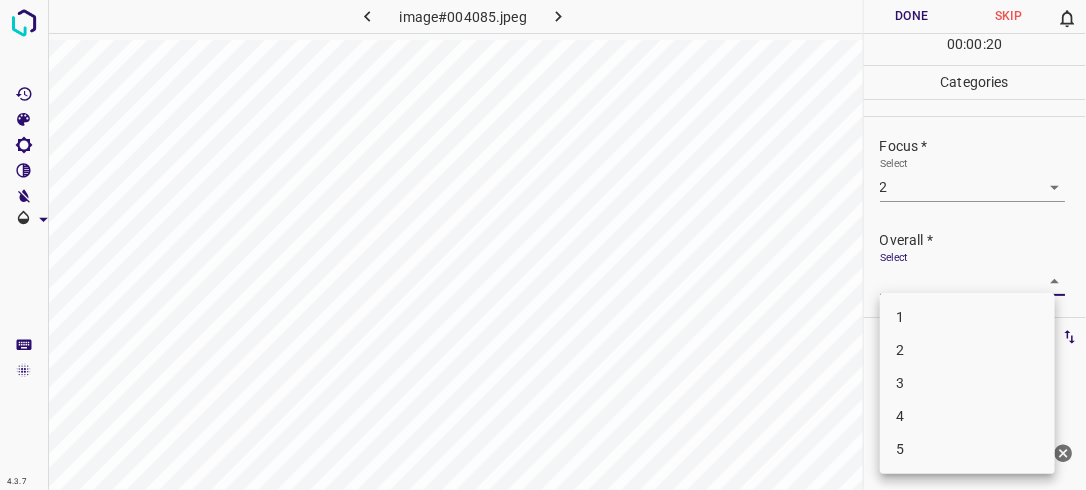 click on "2" at bounding box center [967, 350] 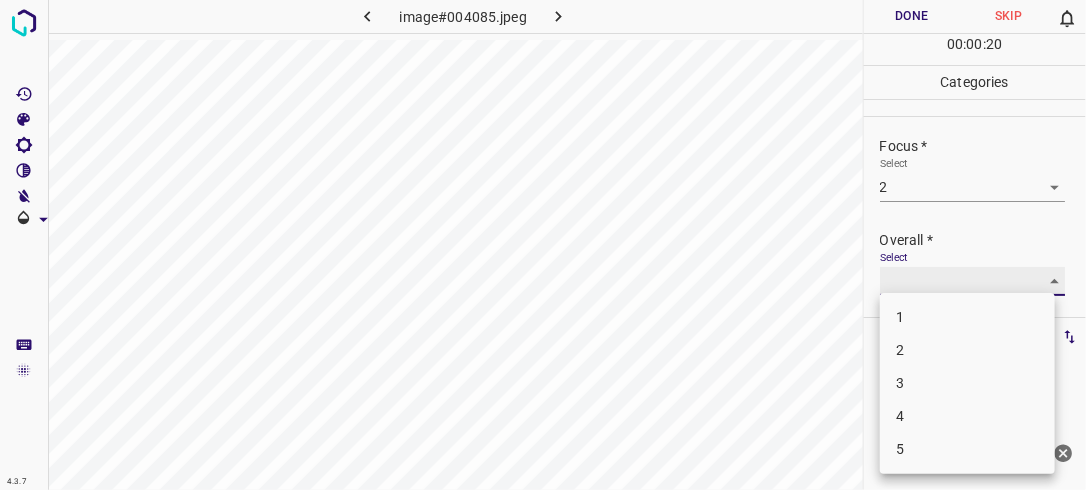 type on "2" 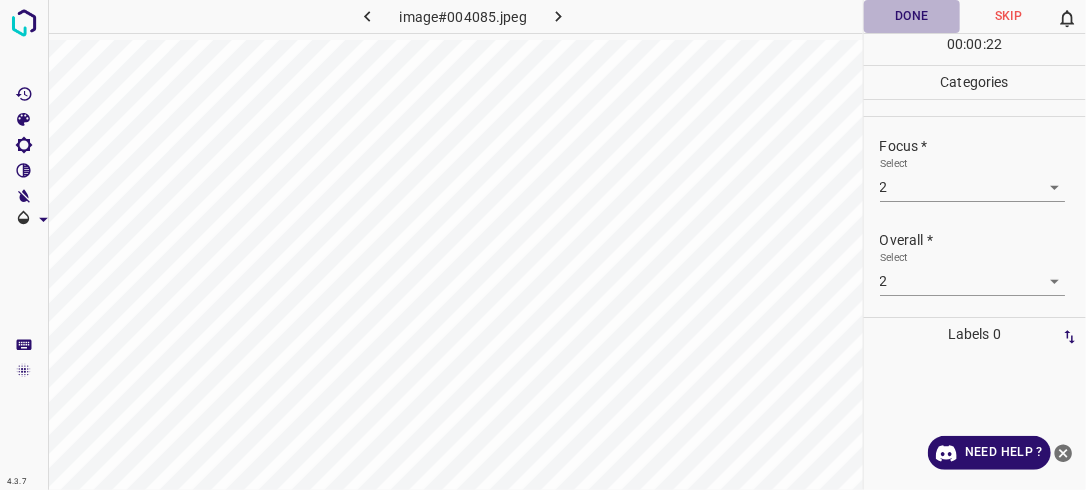 click on "Done" at bounding box center [912, 16] 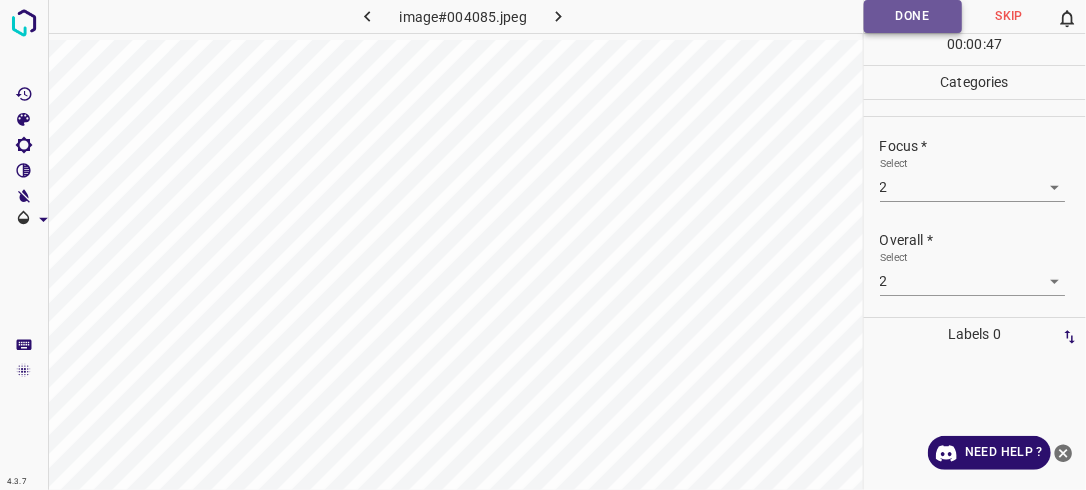 click on "Done" at bounding box center (913, 16) 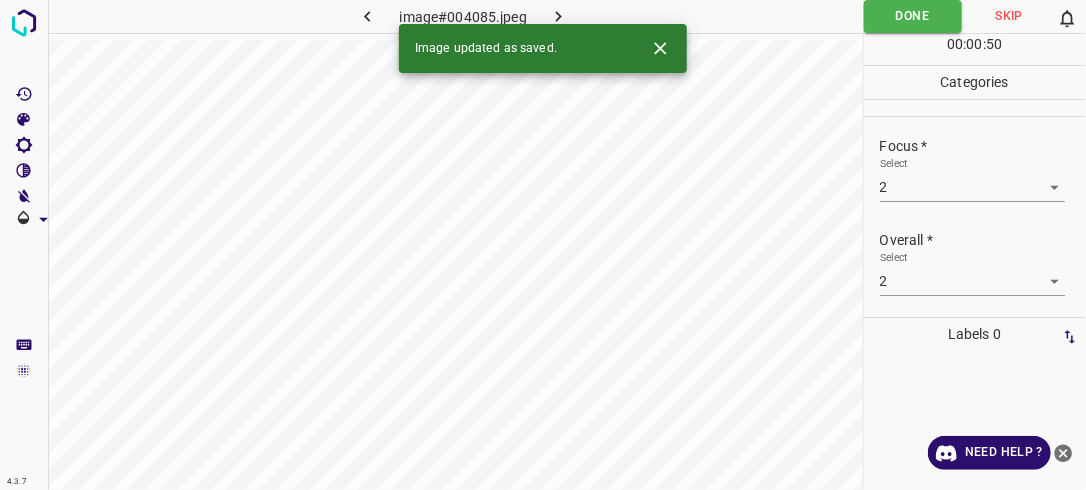 click 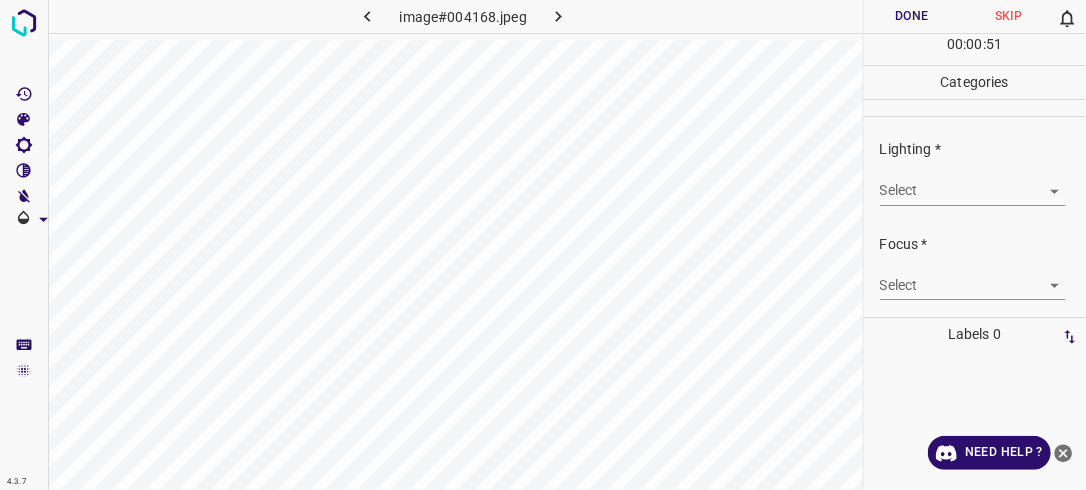 click on "4.3.7 image#004168.jpeg Done Skip 0 00   : 00   : 51   Categories Lighting *  Select ​ Focus *  Select ​ Overall *  Select ​ Labels   0 Categories 1 Lighting 2 Focus 3 Overall Tools Space Change between modes (Draw & Edit) I Auto labeling R Restore zoom M Zoom in N Zoom out Delete Delete selecte label Filters Z Restore filters X Saturation filter C Brightness filter V Contrast filter B Gray scale filter General O Download Need Help ? - Text - Hide - Delete" at bounding box center [543, 245] 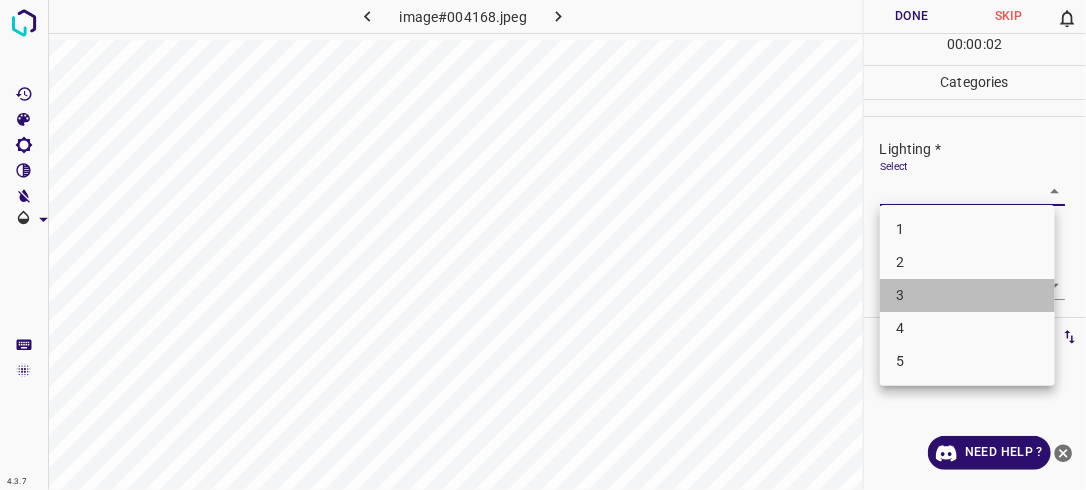 click on "3" at bounding box center [967, 295] 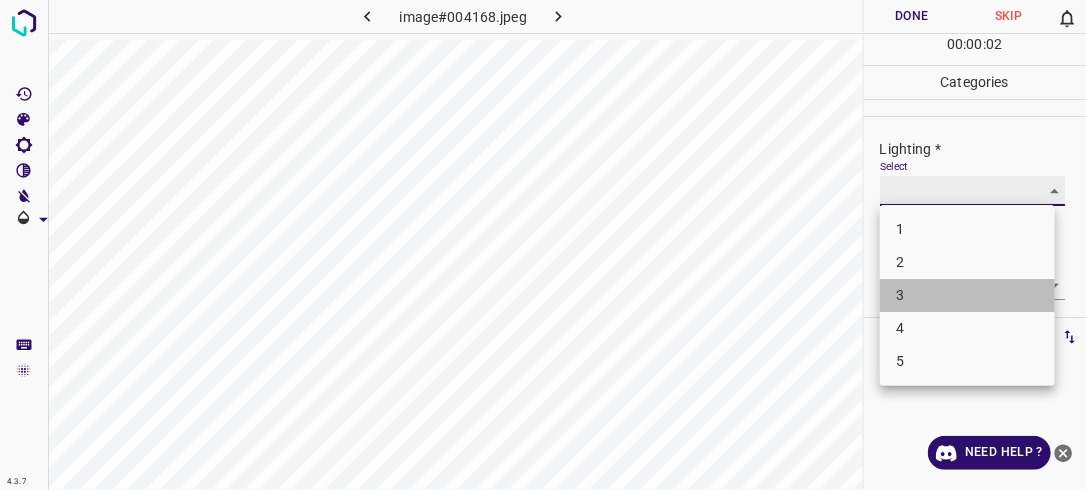 type on "3" 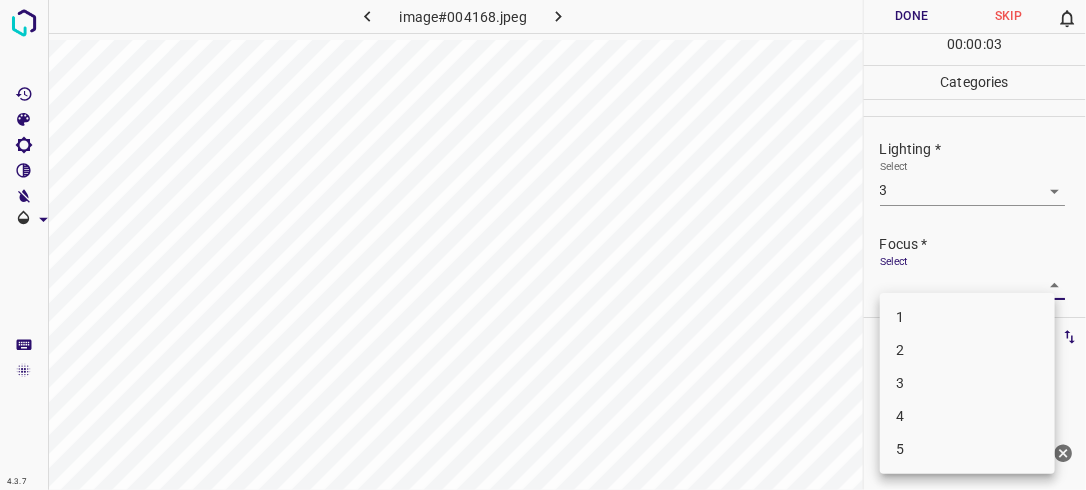click on "4.3.7 image#004168.jpeg Done Skip 0 00   : 00   : 03   Categories Lighting *  Select 3 3 Focus *  Select ​ Overall *  Select ​ Labels   0 Categories 1 Lighting 2 Focus 3 Overall Tools Space Change between modes (Draw & Edit) I Auto labeling R Restore zoom M Zoom in N Zoom out Delete Delete selecte label Filters Z Restore filters X Saturation filter C Brightness filter V Contrast filter B Gray scale filter General O Download Need Help ? - Text - Hide - Delete 1 2 3 4 5" at bounding box center [543, 245] 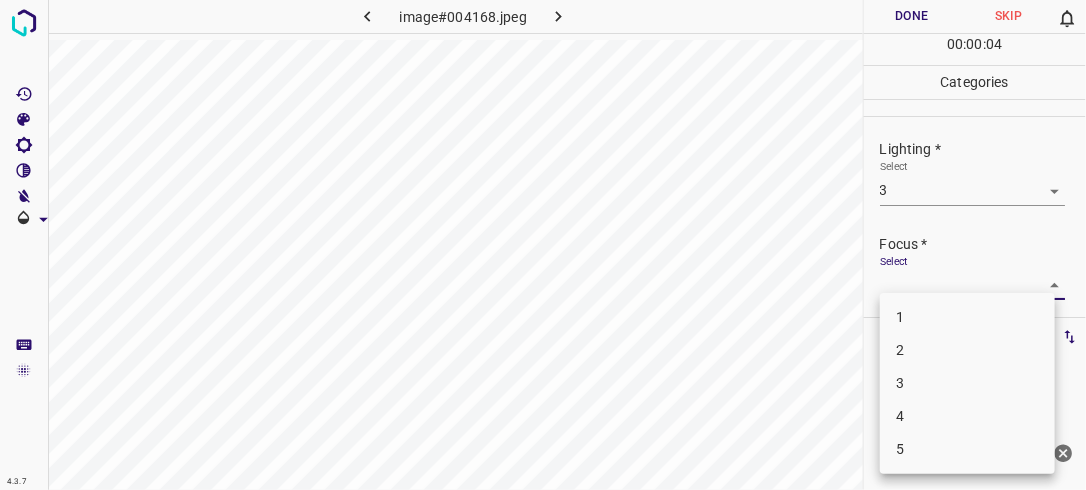 click on "3" at bounding box center [967, 383] 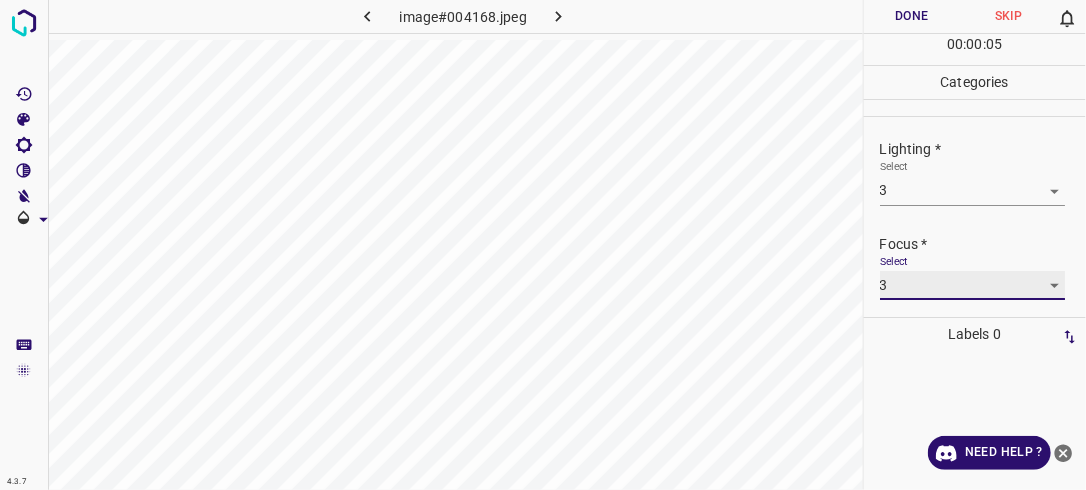 type on "3" 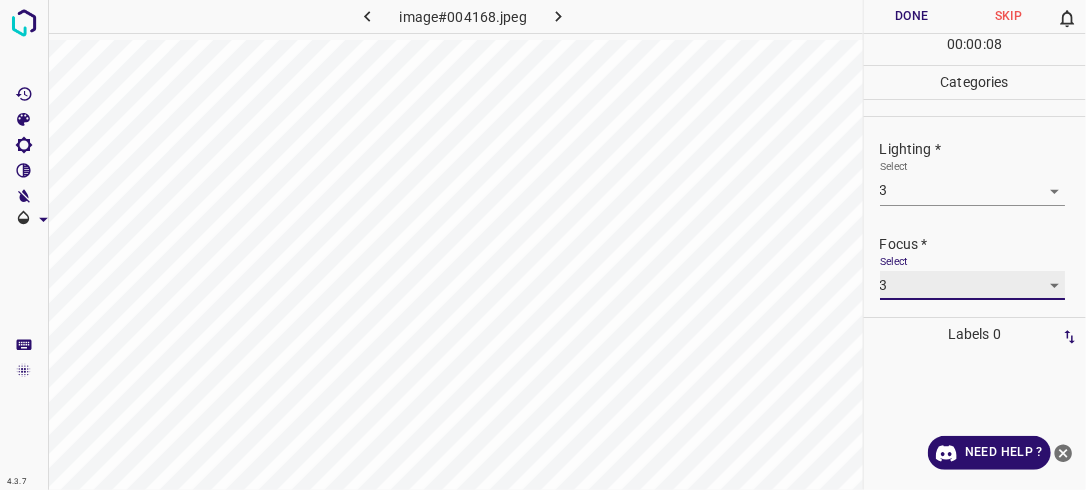 scroll, scrollTop: 98, scrollLeft: 0, axis: vertical 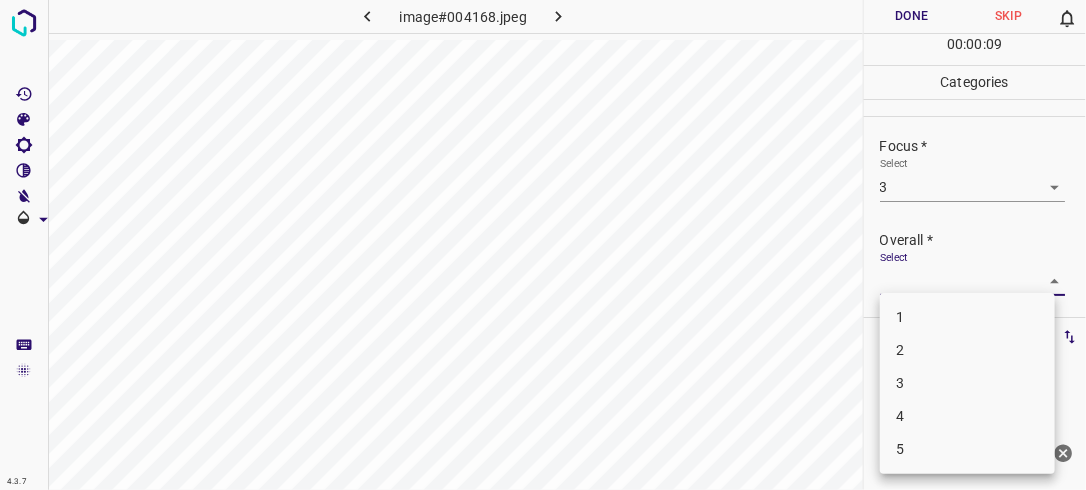 click on "4.3.7 image#004168.jpeg Done Skip 0 00   : 00   : 09   Categories Lighting *  Select 3 3 Focus *  Select 3 3 Overall *  Select ​ Labels   0 Categories 1 Lighting 2 Focus 3 Overall Tools Space Change between modes (Draw & Edit) I Auto labeling R Restore zoom M Zoom in N Zoom out Delete Delete selecte label Filters Z Restore filters X Saturation filter C Brightness filter V Contrast filter B Gray scale filter General O Download Need Help ? - Text - Hide - Delete 1 2 3 4 5" at bounding box center [543, 245] 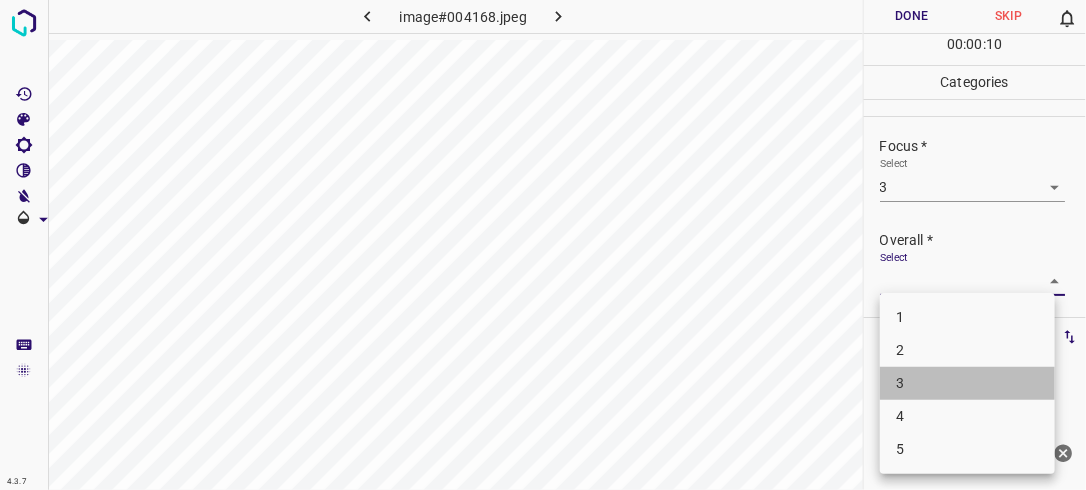 click on "3" at bounding box center [967, 383] 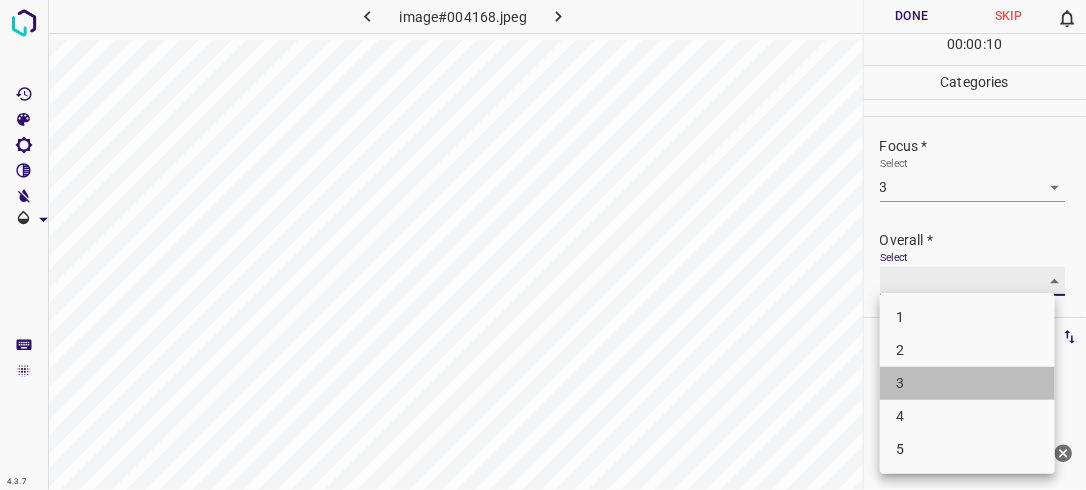 type on "3" 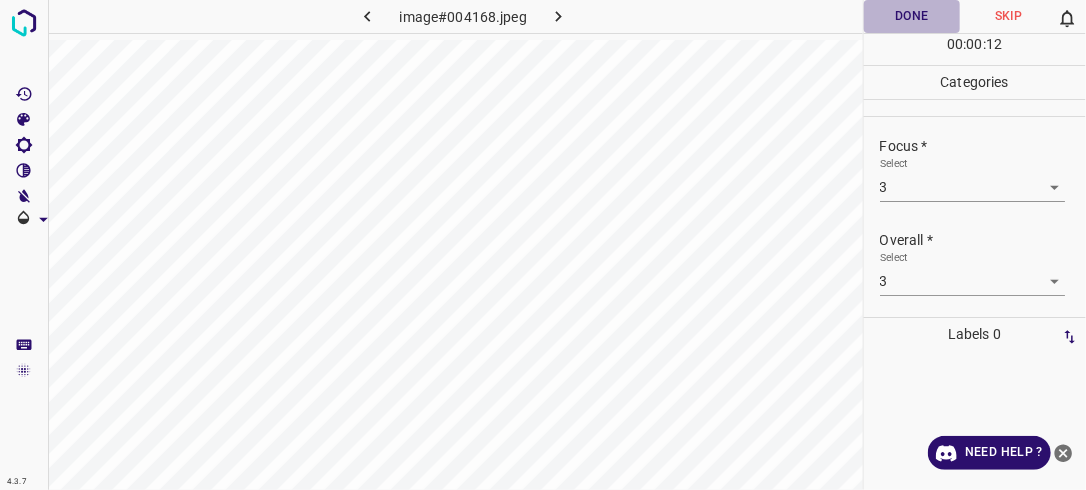 click on "Done" at bounding box center (912, 16) 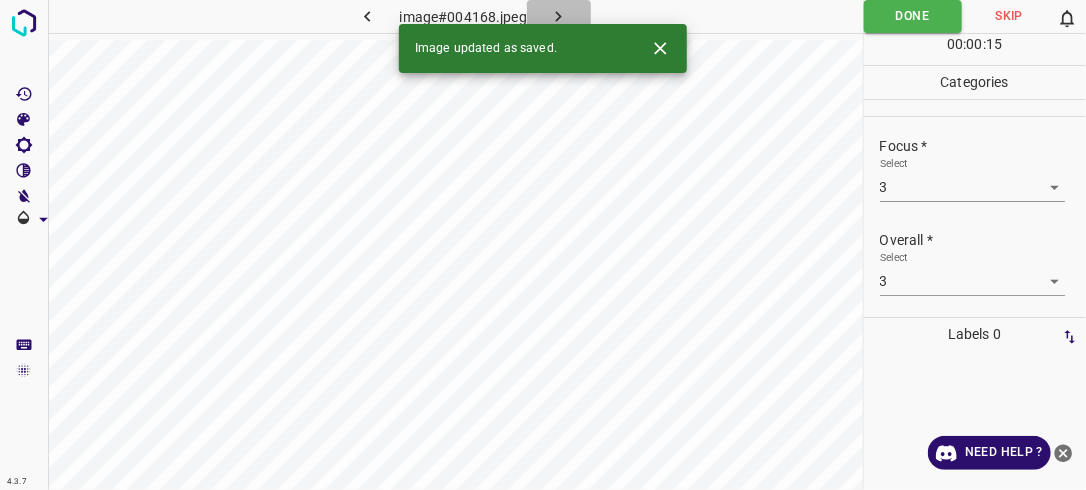 click 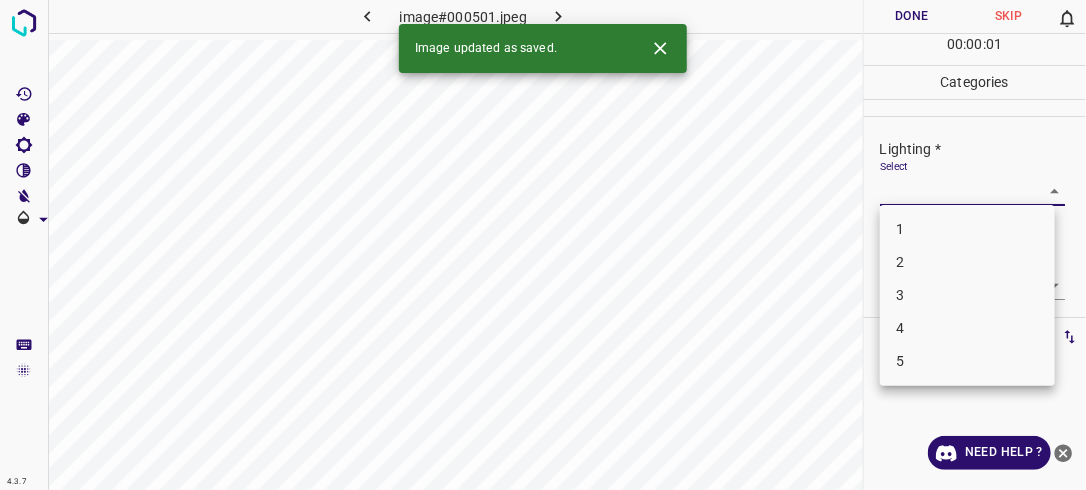 click on "4.3.7 image#000501.jpeg Done Skip 0 00   : 00   : 01   Categories Lighting *  Select ​ Focus *  Select ​ Overall *  Select ​ Labels   0 Categories 1 Lighting 2 Focus 3 Overall Tools Space Change between modes (Draw & Edit) I Auto labeling R Restore zoom M Zoom in N Zoom out Delete Delete selecte label Filters Z Restore filters X Saturation filter C Brightness filter V Contrast filter B Gray scale filter General O Download Image updated as saved. Need Help ? - Text - Hide - Delete 1 2 3 4 5" at bounding box center [543, 245] 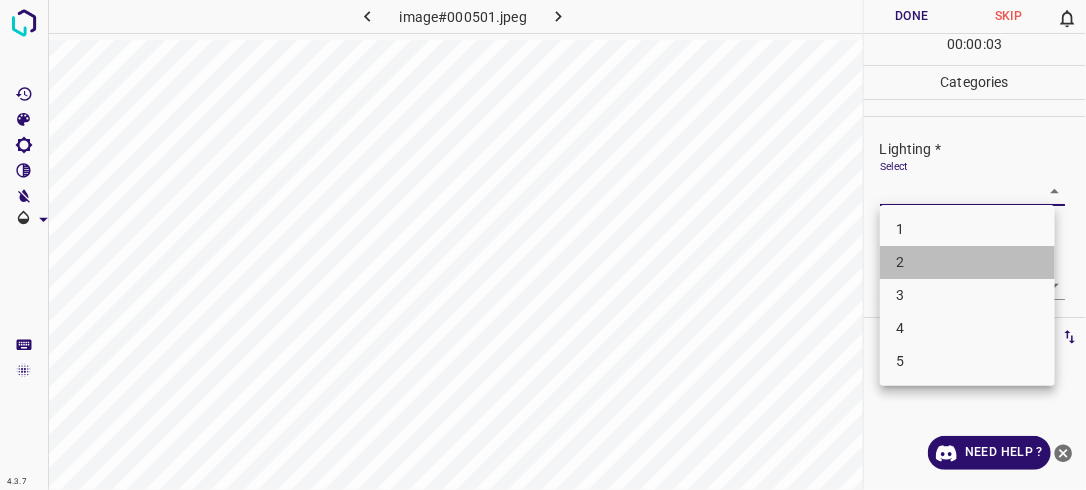 click on "2" at bounding box center [967, 262] 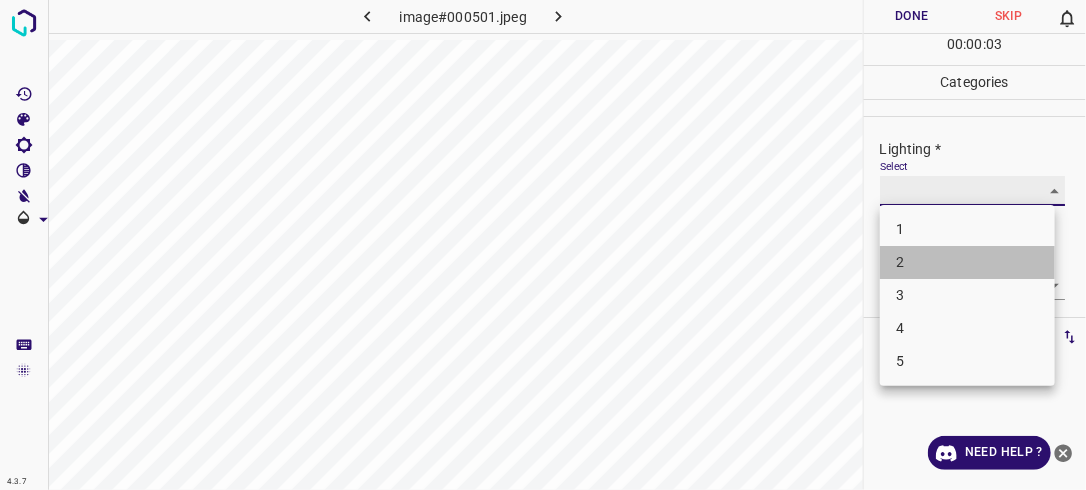 type on "2" 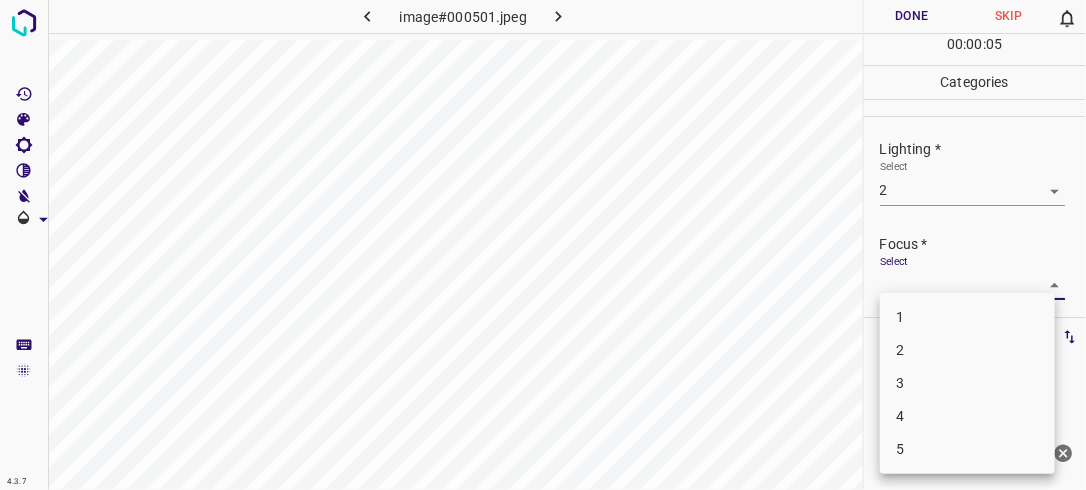 click on "4.3.7 image#000501.jpeg Done Skip 0 00   : 00   : 05   Categories Lighting *  Select 2 2 Focus *  Select ​ Overall *  Select ​ Labels   0 Categories 1 Lighting 2 Focus 3 Overall Tools Space Change between modes (Draw & Edit) I Auto labeling R Restore zoom M Zoom in N Zoom out Delete Delete selecte label Filters Z Restore filters X Saturation filter C Brightness filter V Contrast filter B Gray scale filter General O Download Need Help ? - Text - Hide - Delete 1 2 3 4 5" at bounding box center [543, 245] 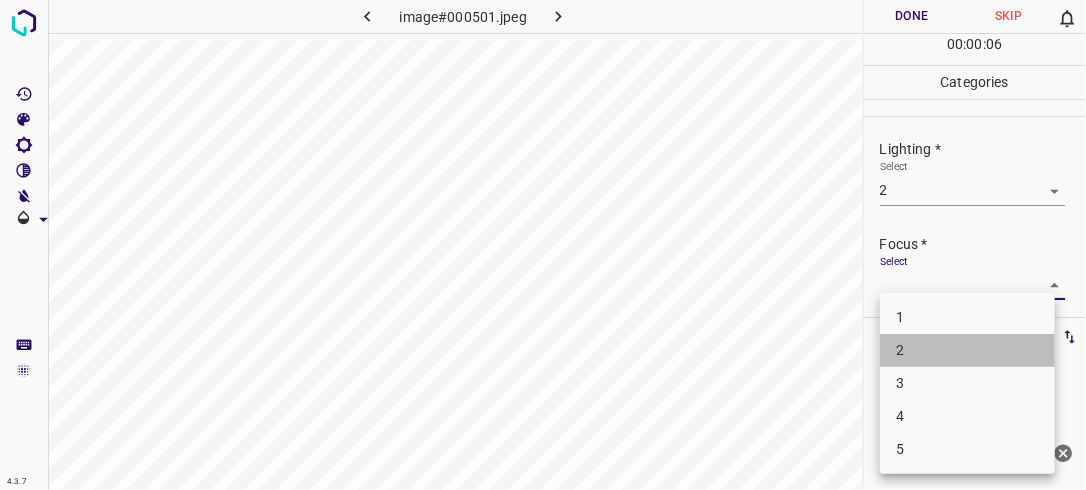click on "2" at bounding box center [967, 350] 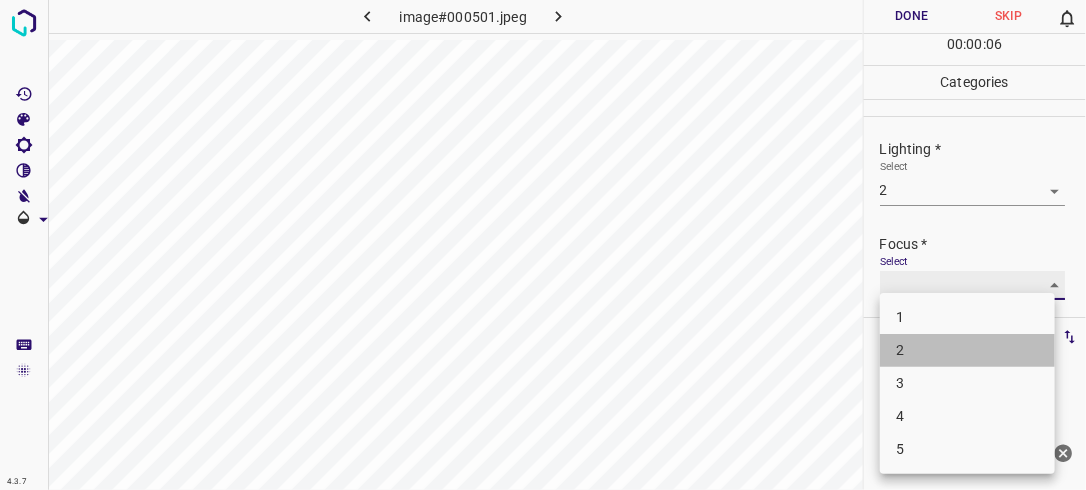 type on "2" 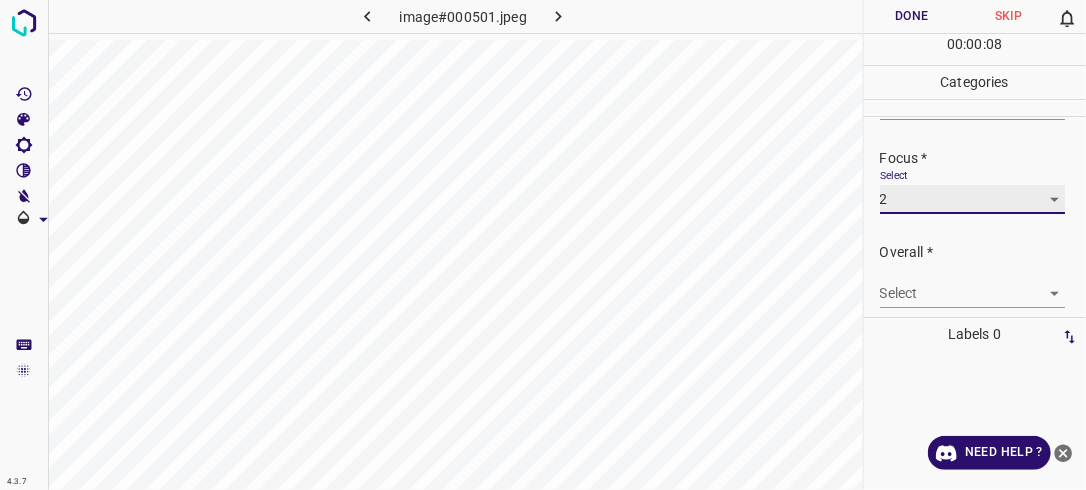 scroll, scrollTop: 94, scrollLeft: 0, axis: vertical 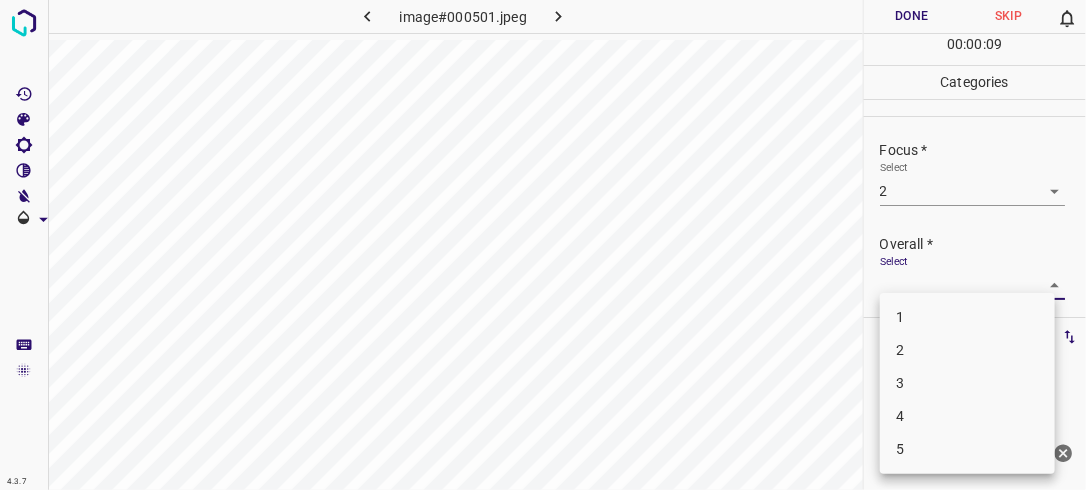 click on "4.3.7 image#000501.jpeg Done Skip 0 00   : 00   : 09   Categories Lighting *  Select 2 2 Focus *  Select 2 2 Overall *  Select ​ Labels   0 Categories 1 Lighting 2 Focus 3 Overall Tools Space Change between modes (Draw & Edit) I Auto labeling R Restore zoom M Zoom in N Zoom out Delete Delete selecte label Filters Z Restore filters X Saturation filter C Brightness filter V Contrast filter B Gray scale filter General O Download Need Help ? - Text - Hide - Delete 1 2 3 4 5" at bounding box center (543, 245) 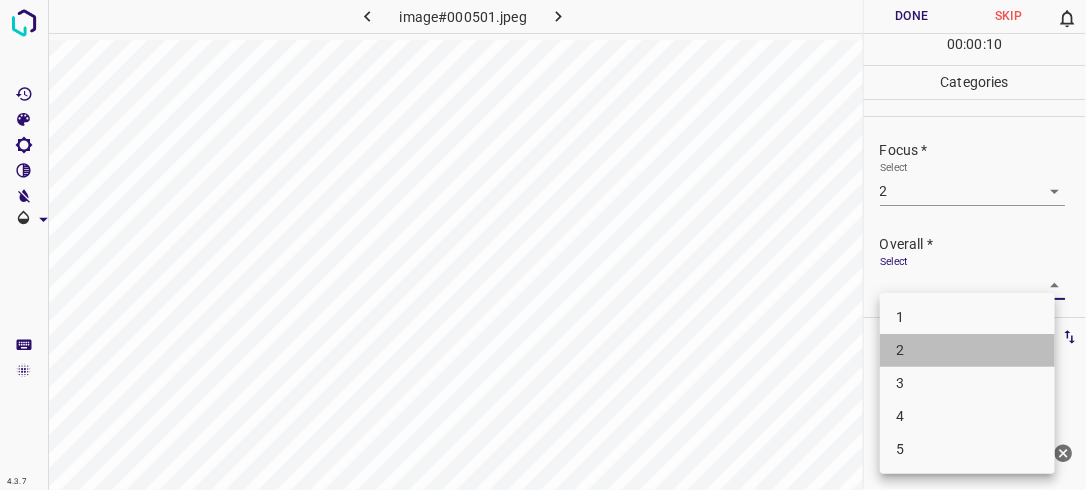 click on "2" at bounding box center [967, 350] 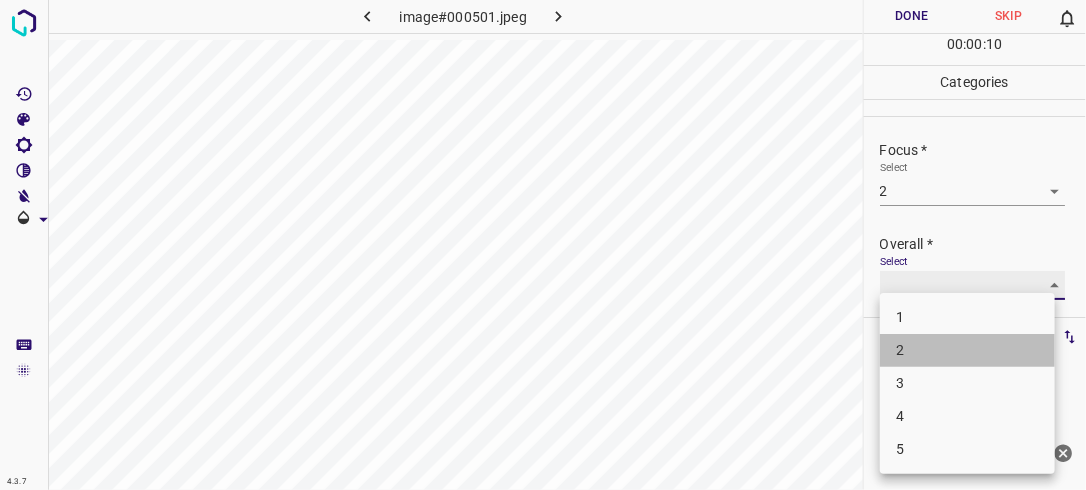 type on "2" 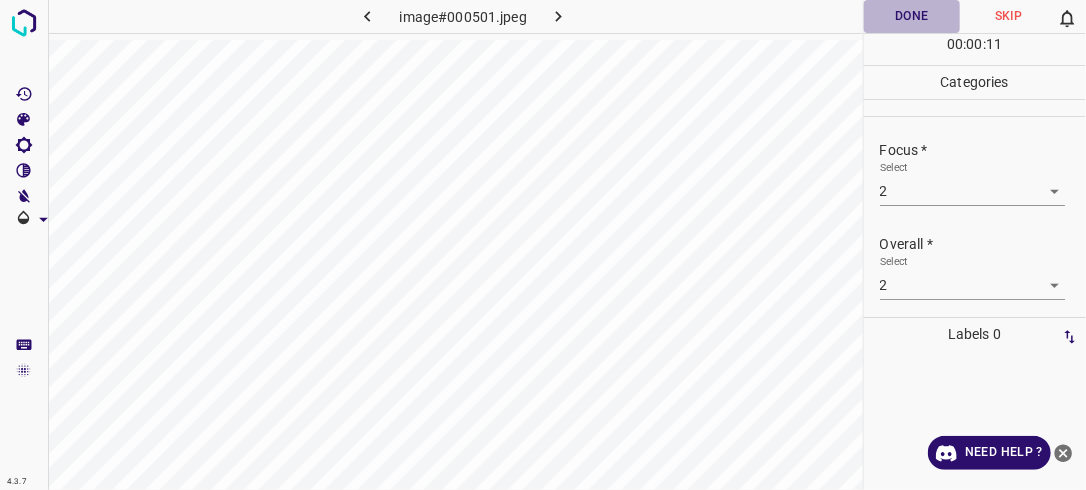 click on "Done" at bounding box center [912, 16] 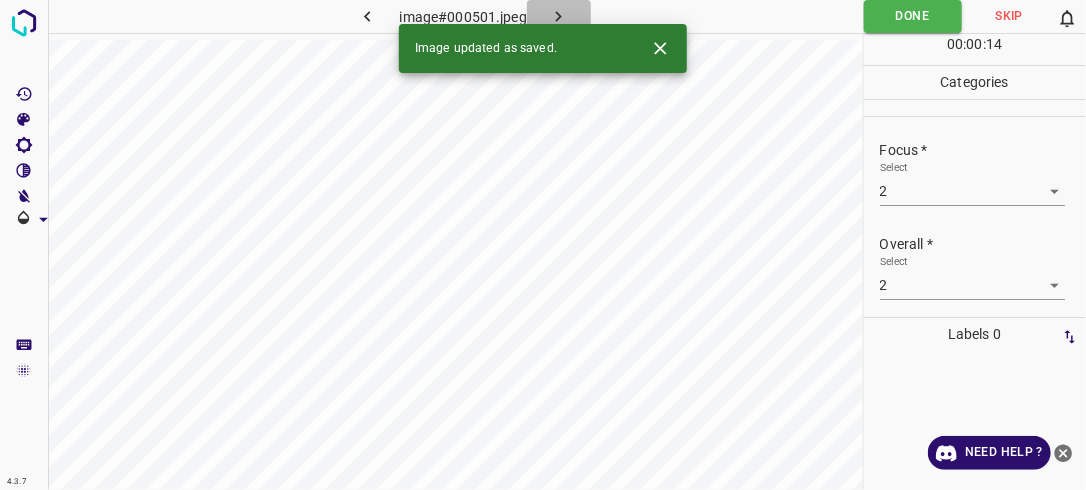 click at bounding box center [559, 16] 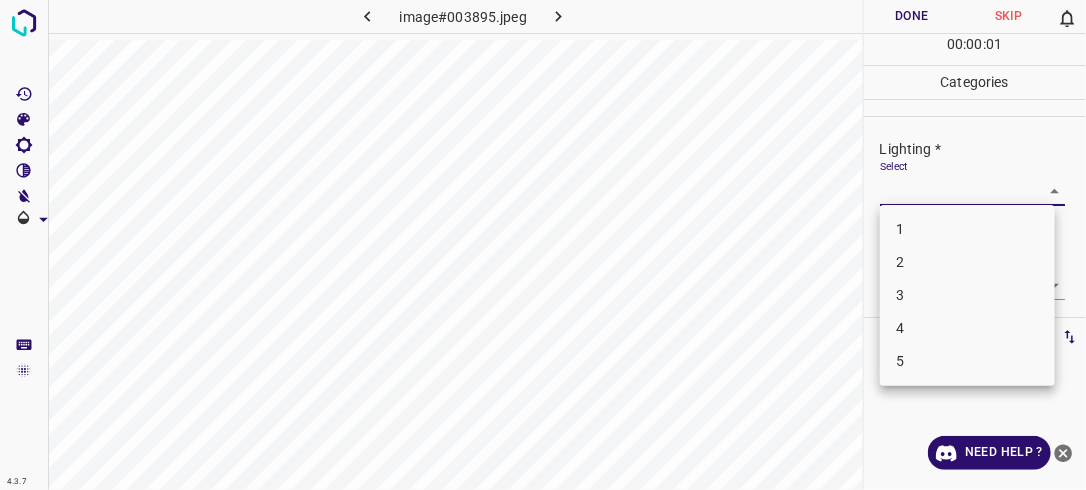 click on "4.3.7 image#003895.jpeg Done Skip 0 00   : 00   : 01   Categories Lighting *  Select ​ Focus *  Select ​ Overall *  Select ​ Labels   0 Categories 1 Lighting 2 Focus 3 Overall Tools Space Change between modes (Draw & Edit) I Auto labeling R Restore zoom M Zoom in N Zoom out Delete Delete selecte label Filters Z Restore filters X Saturation filter C Brightness filter V Contrast filter B Gray scale filter General O Download Need Help ? - Text - Hide - Delete 1 2 3 4 5" at bounding box center [543, 245] 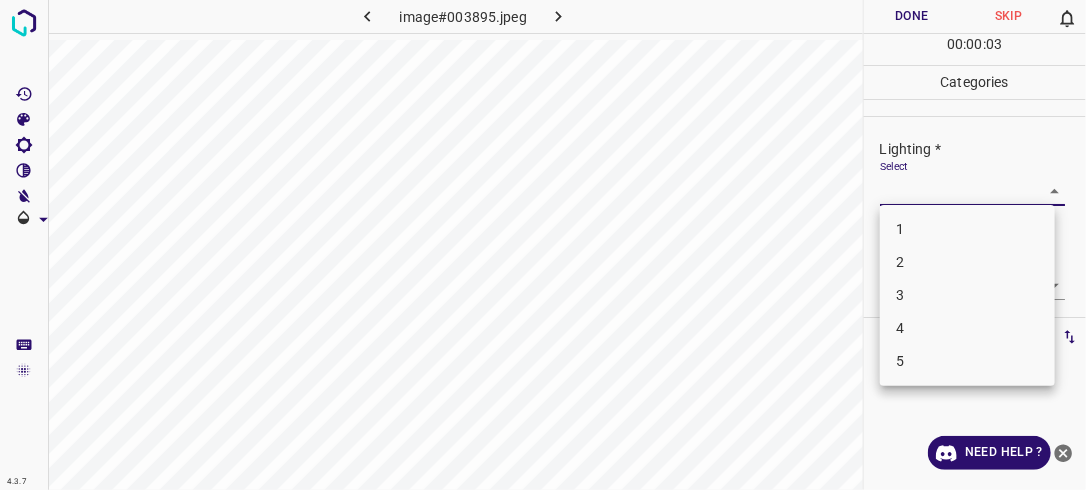 click on "3" at bounding box center (967, 295) 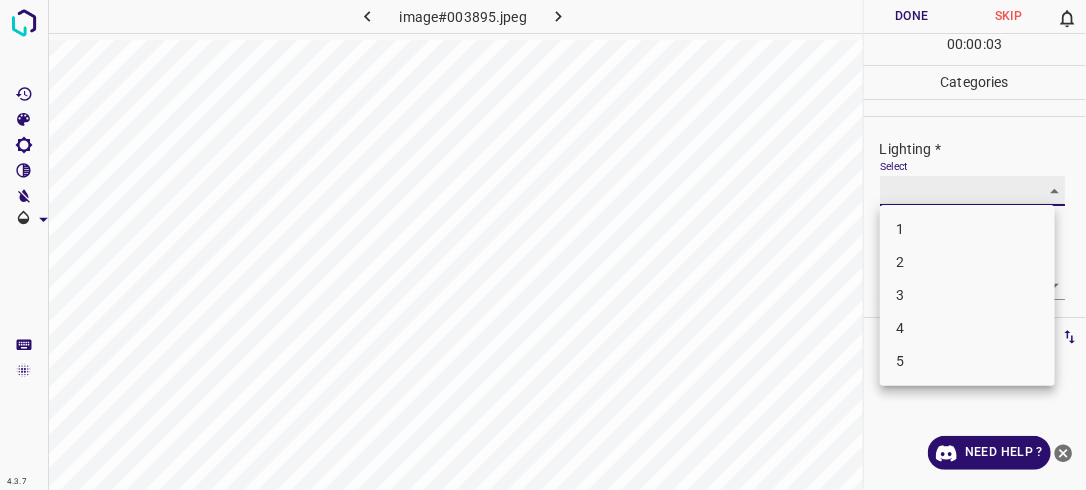 type on "3" 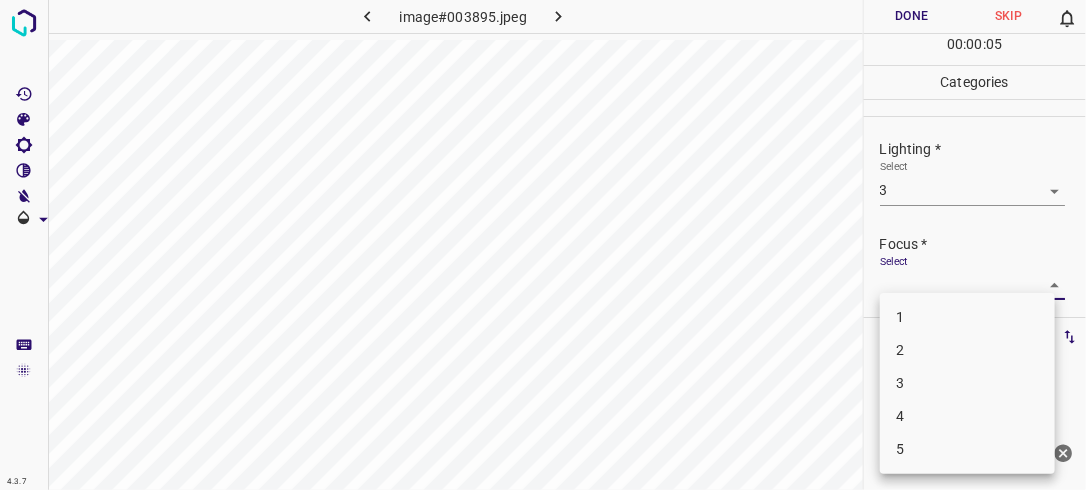 click on "4.3.7 image#003895.jpeg Done Skip 0 00   : 00   : 05   Categories Lighting *  Select 3 3 Focus *  Select ​ Overall *  Select ​ Labels   0 Categories 1 Lighting 2 Focus 3 Overall Tools Space Change between modes (Draw & Edit) I Auto labeling R Restore zoom M Zoom in N Zoom out Delete Delete selecte label Filters Z Restore filters X Saturation filter C Brightness filter V Contrast filter B Gray scale filter General O Download Need Help ? - Text - Hide - Delete 1 2 3 4 5" at bounding box center (543, 245) 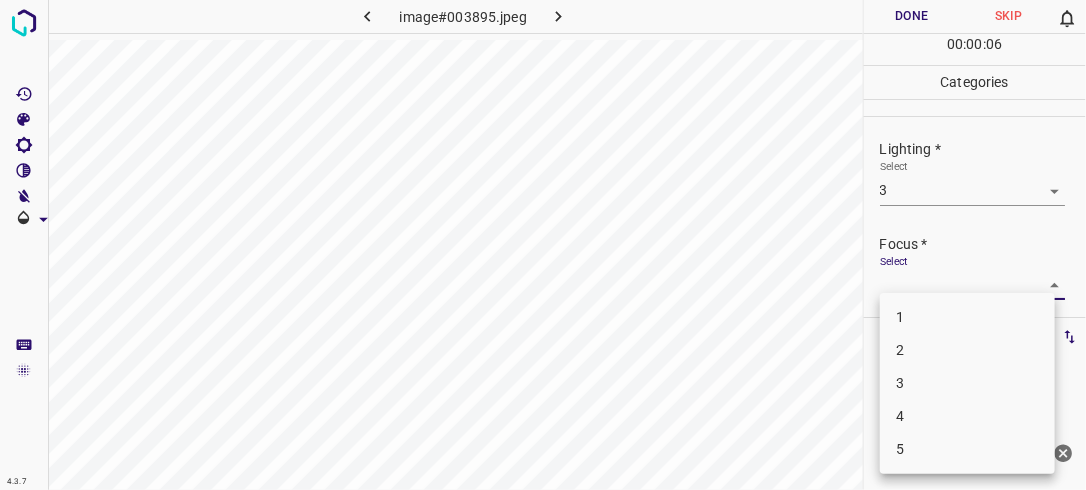 click on "3" at bounding box center [967, 383] 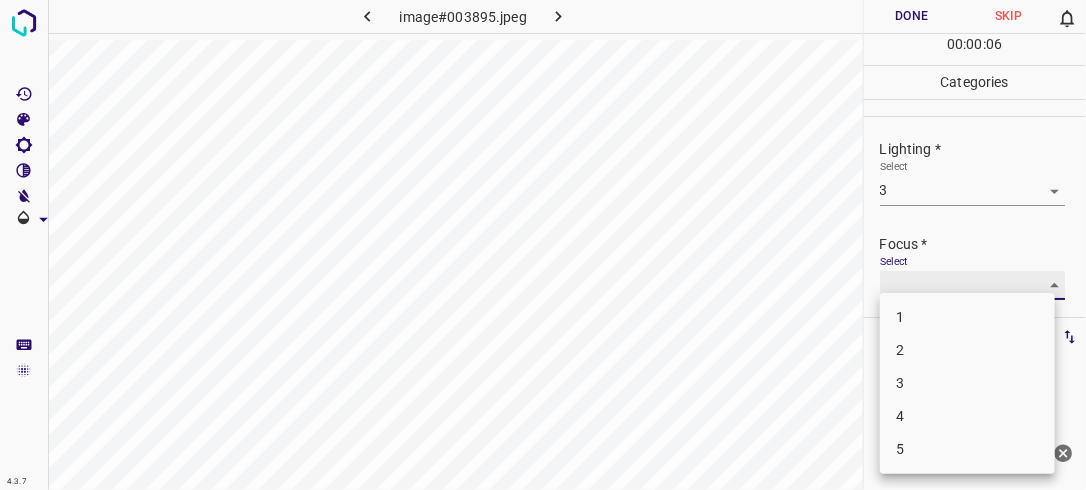 type on "3" 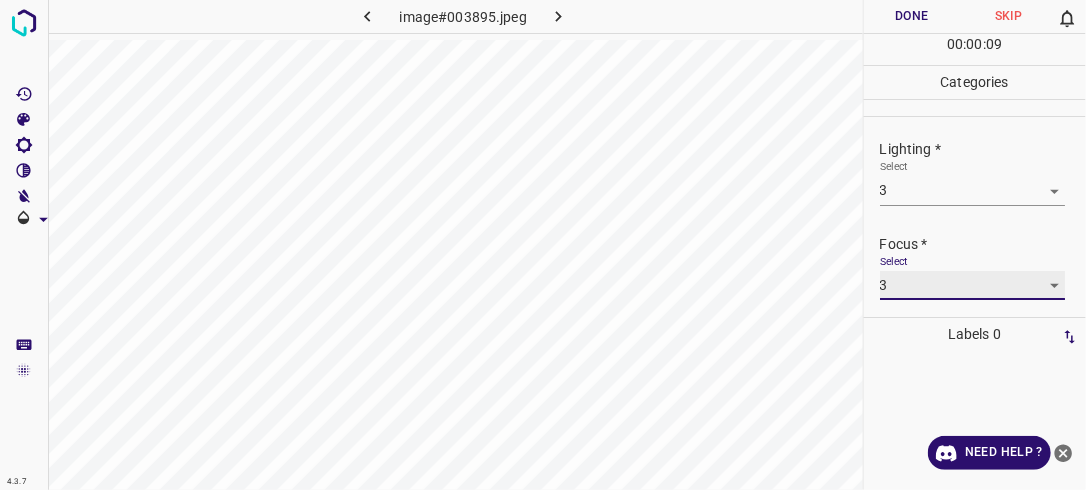 scroll, scrollTop: 98, scrollLeft: 0, axis: vertical 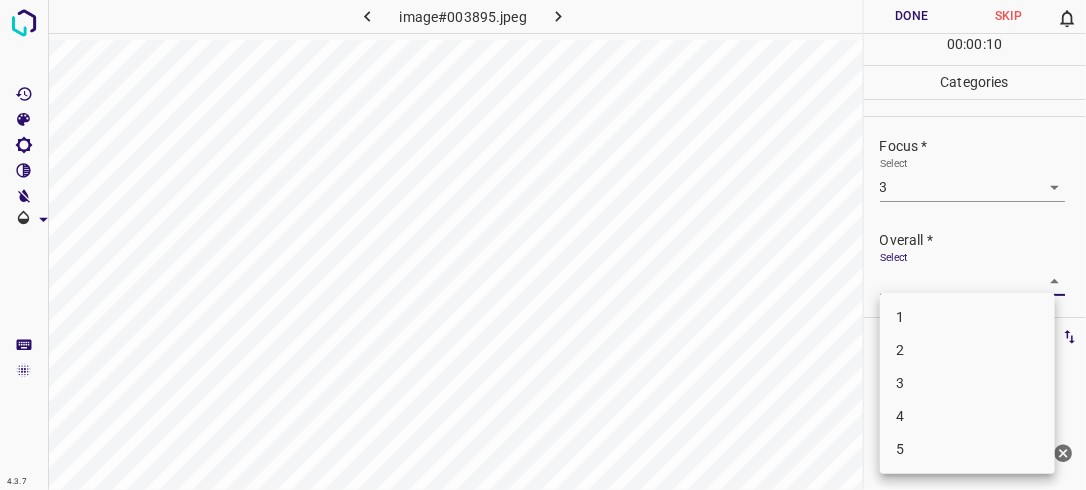 click on "4.3.7 image#003895.jpeg Done Skip 0 00   : 00   : 10   Categories Lighting *  Select 3 3 Focus *  Select 3 3 Overall *  Select ​ Labels   0 Categories 1 Lighting 2 Focus 3 Overall Tools Space Change between modes (Draw & Edit) I Auto labeling R Restore zoom M Zoom in N Zoom out Delete Delete selecte label Filters Z Restore filters X Saturation filter C Brightness filter V Contrast filter B Gray scale filter General O Download Need Help ? - Text - Hide - Delete 1 2 3 4 5" at bounding box center [543, 245] 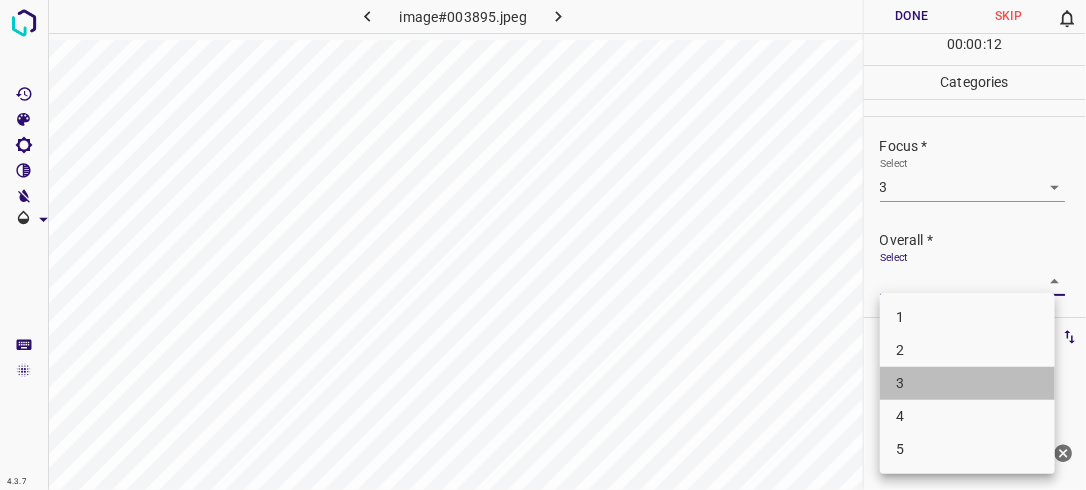 click on "3" at bounding box center [967, 383] 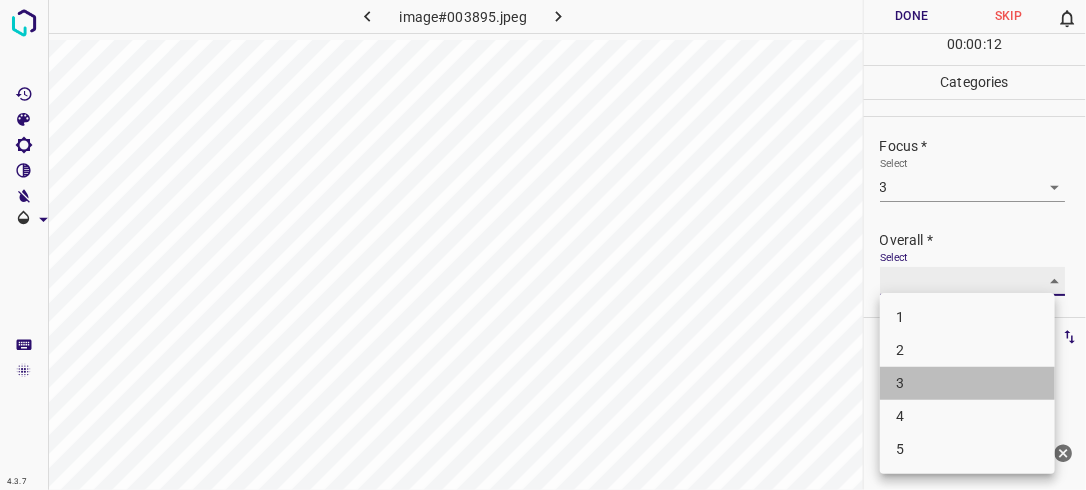 type on "3" 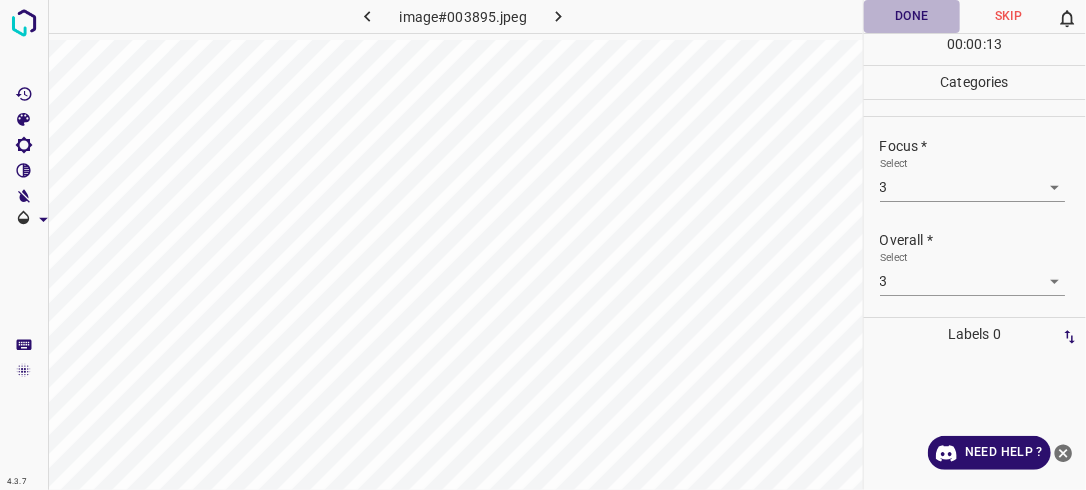 click on "Done" at bounding box center [912, 16] 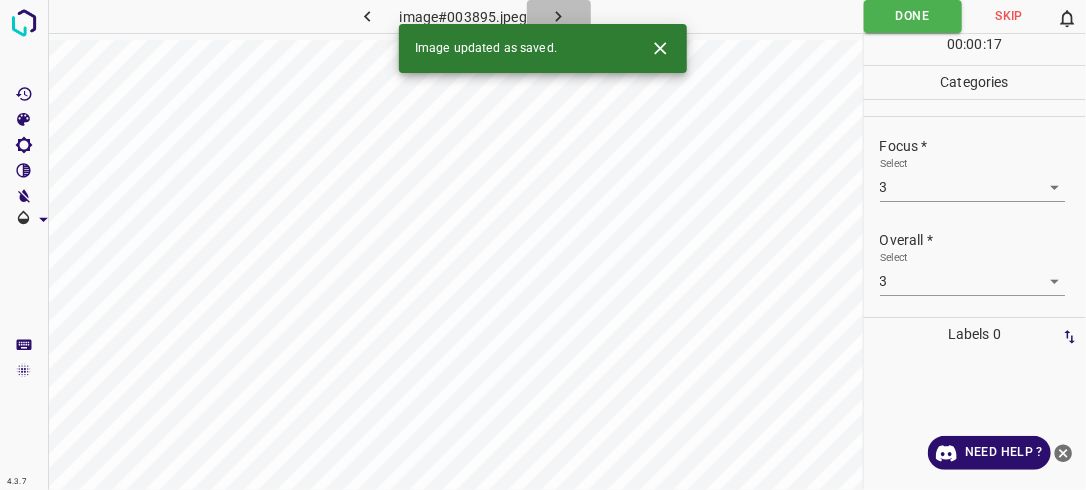 click 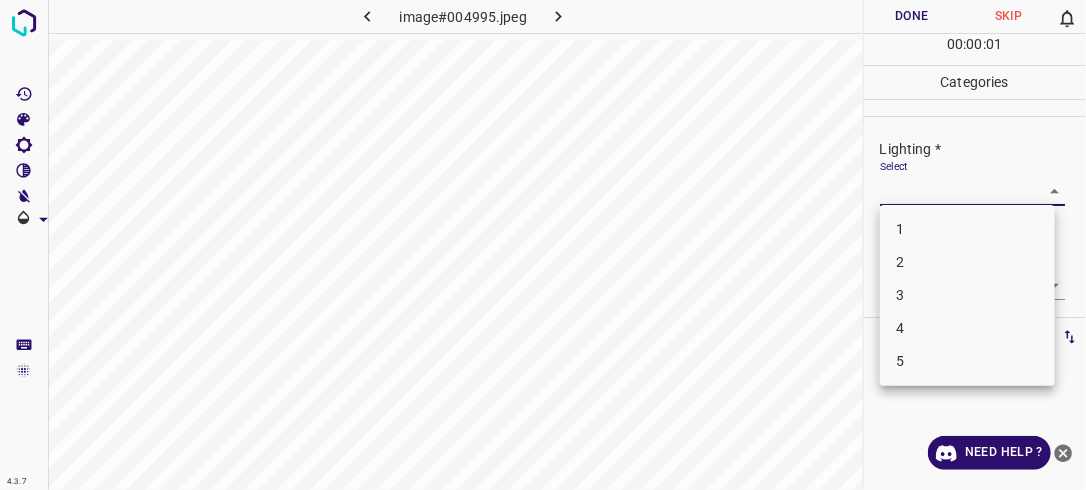 click on "4.3.7 image#004995.jpeg Done Skip 0 00   : 00   : 01   Categories Lighting *  Select ​ Focus *  Select ​ Overall *  Select ​ Labels   0 Categories 1 Lighting 2 Focus 3 Overall Tools Space Change between modes (Draw & Edit) I Auto labeling R Restore zoom M Zoom in N Zoom out Delete Delete selecte label Filters Z Restore filters X Saturation filter C Brightness filter V Contrast filter B Gray scale filter General O Download Need Help ? - Text - Hide - Delete 1 2 3 4 5" at bounding box center (543, 245) 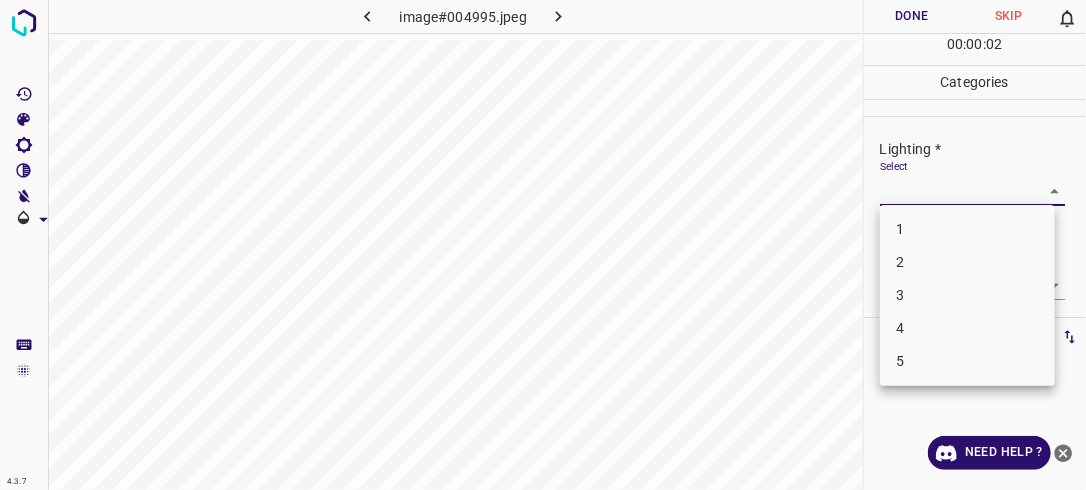 click on "2" at bounding box center (967, 262) 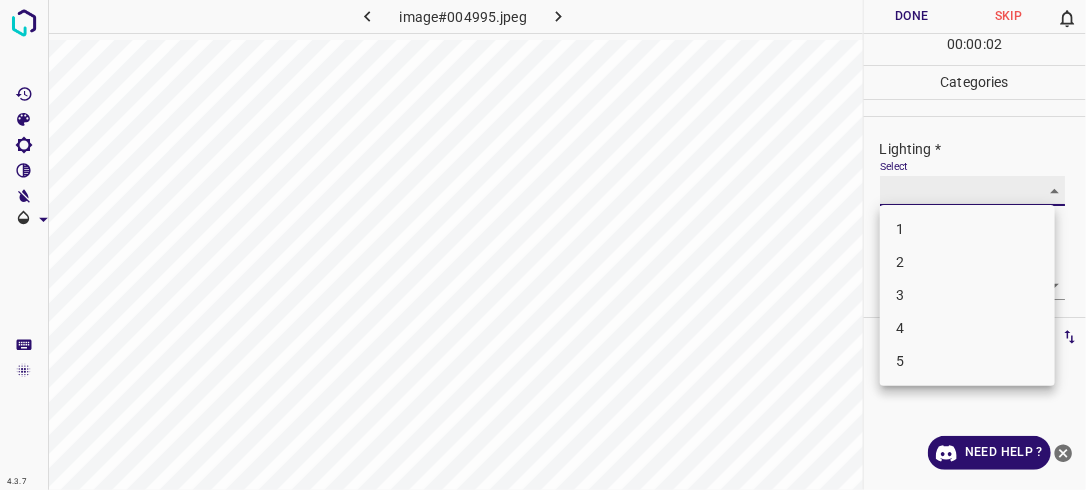 type on "2" 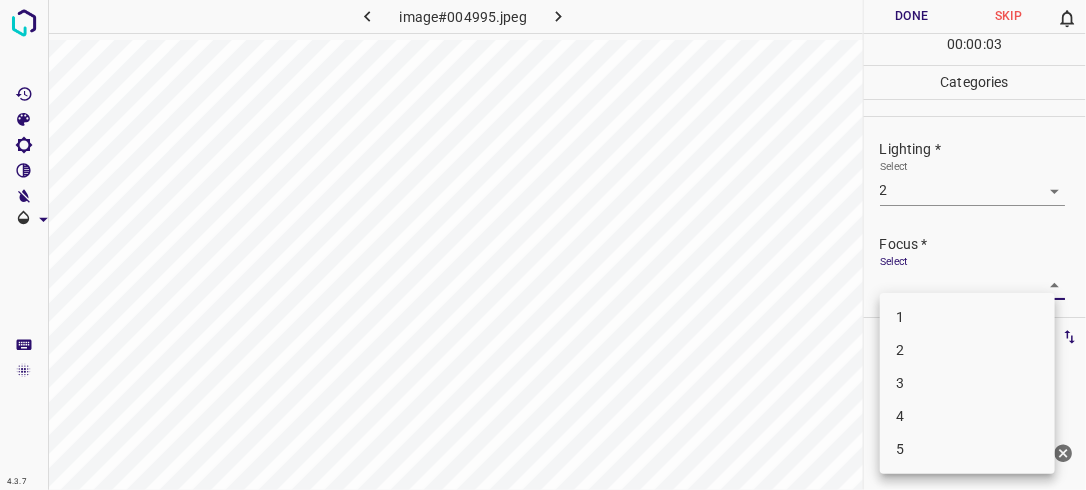click on "4.3.7 image#004995.jpeg Done Skip 0 00   : 00   : 03   Categories Lighting *  Select 2 2 Focus *  Select ​ Overall *  Select ​ Labels   0 Categories 1 Lighting 2 Focus 3 Overall Tools Space Change between modes (Draw & Edit) I Auto labeling R Restore zoom M Zoom in N Zoom out Delete Delete selecte label Filters Z Restore filters X Saturation filter C Brightness filter V Contrast filter B Gray scale filter General O Download Need Help ? - Text - Hide - Delete 1 2 3 4 5" at bounding box center (543, 245) 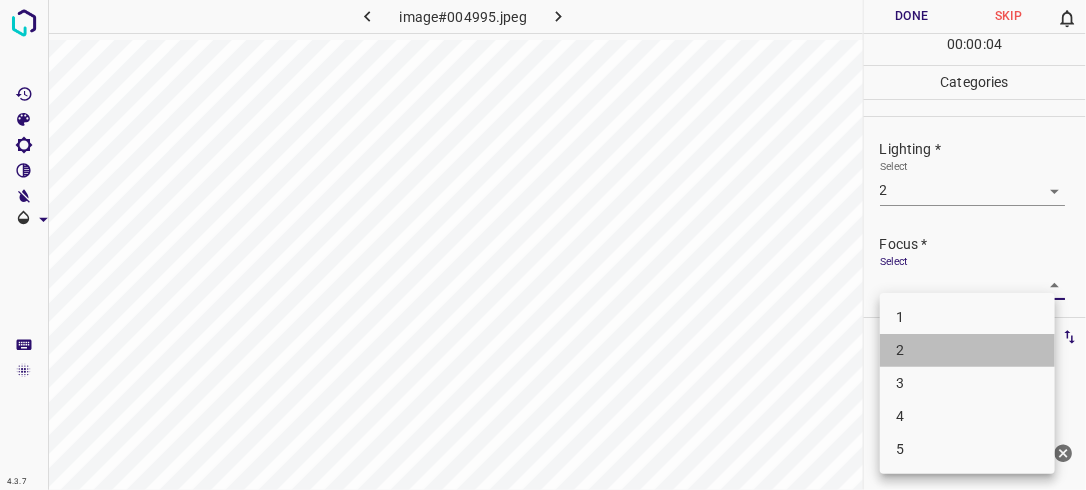 click on "2" at bounding box center (967, 350) 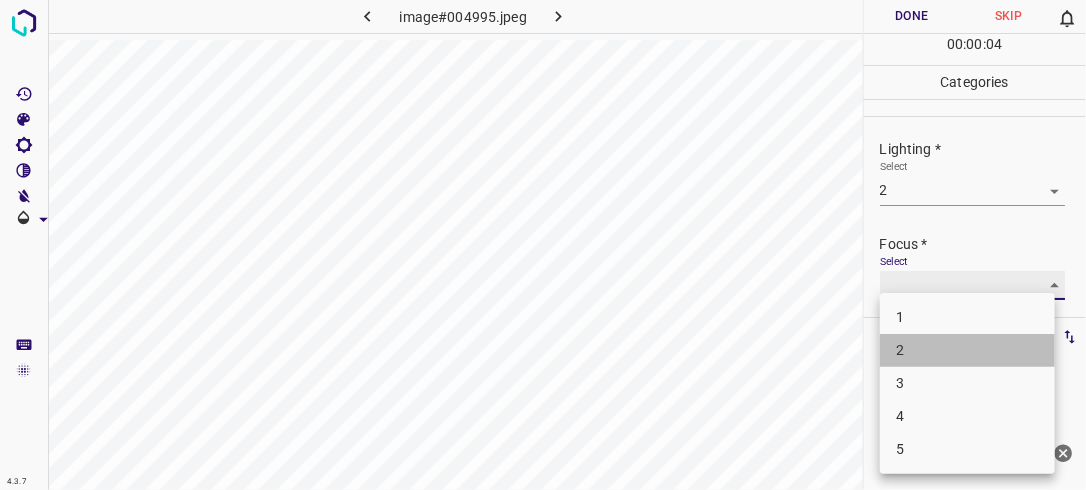 type on "2" 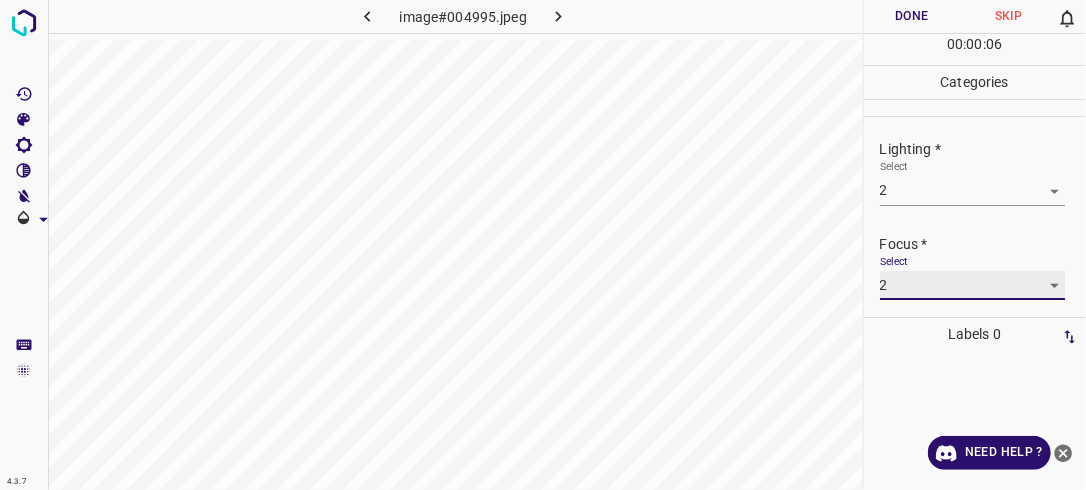 scroll, scrollTop: 76, scrollLeft: 0, axis: vertical 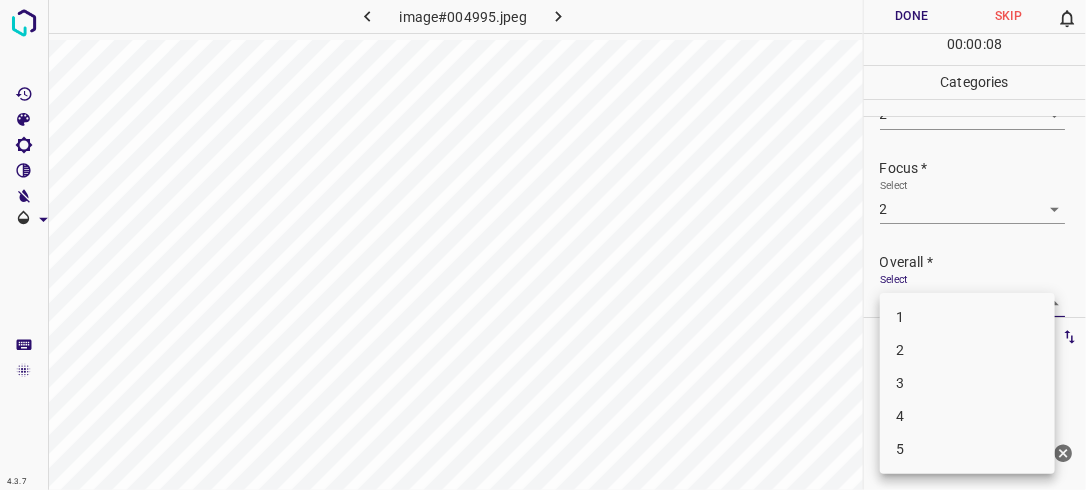 click on "4.3.7 image#004995.jpeg Done Skip 0 00   : 00   : 08   Categories Lighting *  Select 2 2 Focus *  Select 2 2 Overall *  Select ​ Labels   0 Categories 1 Lighting 2 Focus 3 Overall Tools Space Change between modes (Draw & Edit) I Auto labeling R Restore zoom M Zoom in N Zoom out Delete Delete selecte label Filters Z Restore filters X Saturation filter C Brightness filter V Contrast filter B Gray scale filter General O Download Need Help ? - Text - Hide - Delete 1 2 3 4 5" at bounding box center [543, 245] 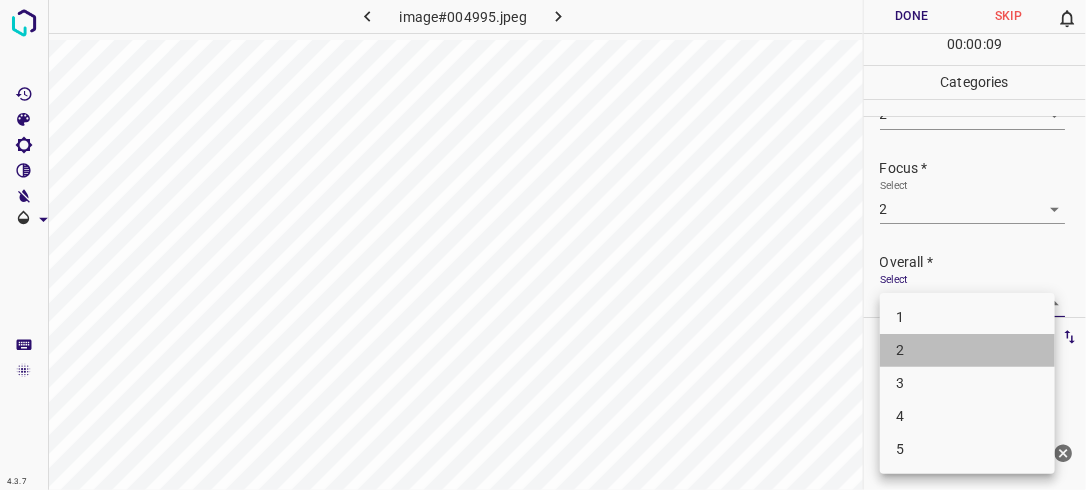 click on "2" at bounding box center [967, 350] 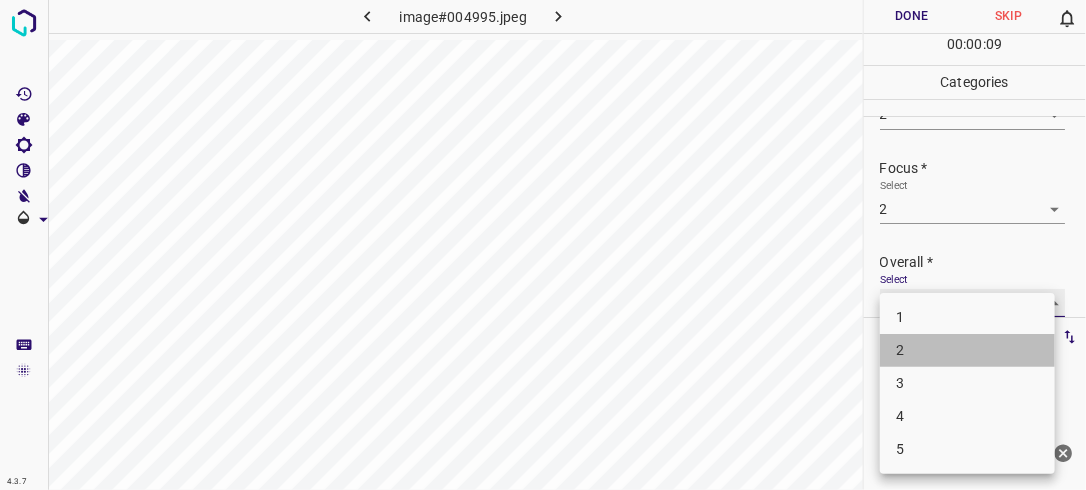 type on "2" 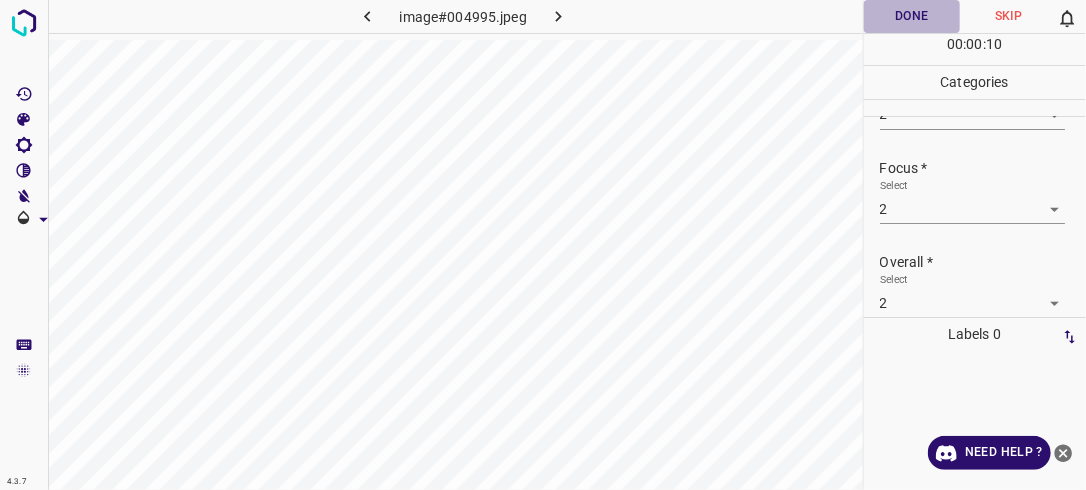 click on "Done" at bounding box center (912, 16) 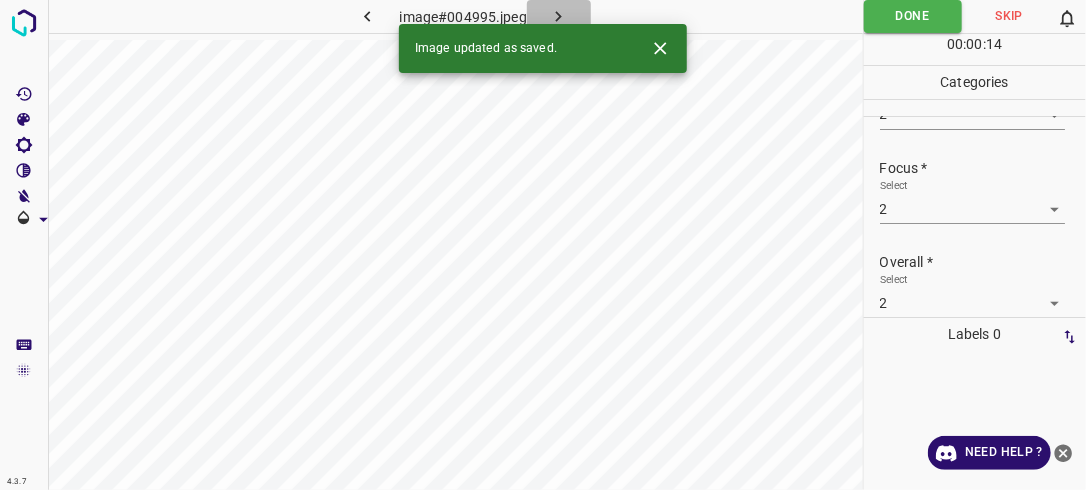 click at bounding box center [559, 16] 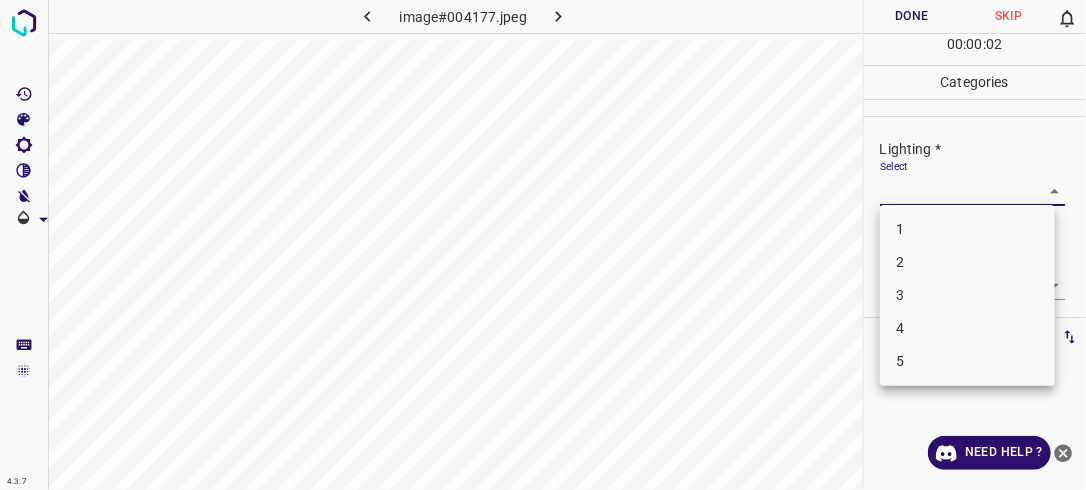 click on "4.3.7 image#004177.jpeg Done Skip 0 00   : 00   : 02   Categories Lighting *  Select ​ Focus *  Select ​ Overall *  Select ​ Labels   0 Categories 1 Lighting 2 Focus 3 Overall Tools Space Change between modes (Draw & Edit) I Auto labeling R Restore zoom M Zoom in N Zoom out Delete Delete selecte label Filters Z Restore filters X Saturation filter C Brightness filter V Contrast filter B Gray scale filter General O Download Need Help ? - Text - Hide - Delete 1 2 3 4 5" at bounding box center (543, 245) 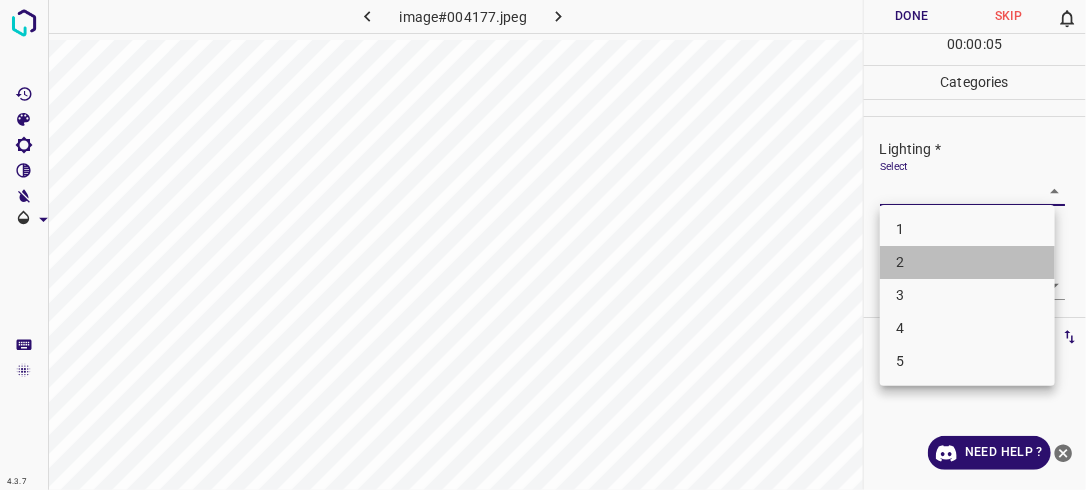 click on "2" at bounding box center [967, 262] 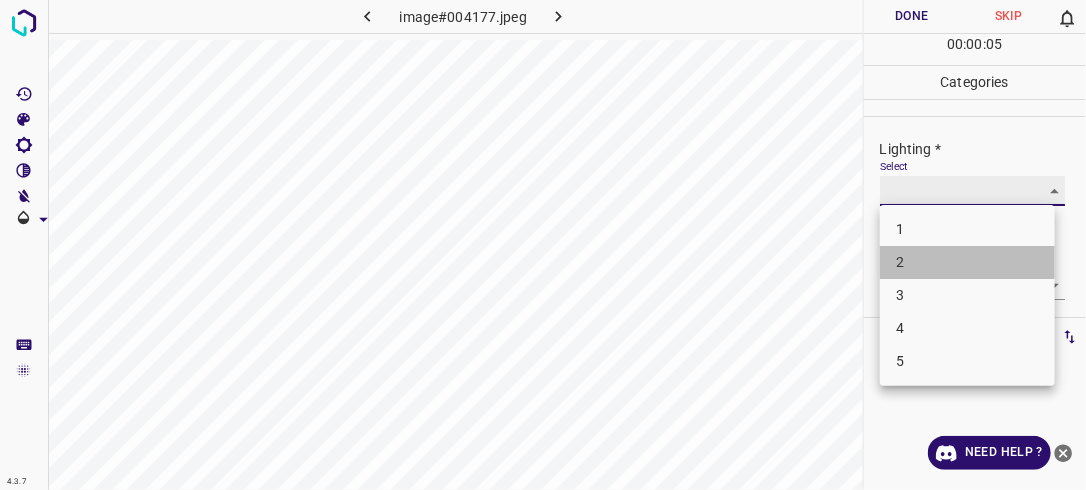 type on "2" 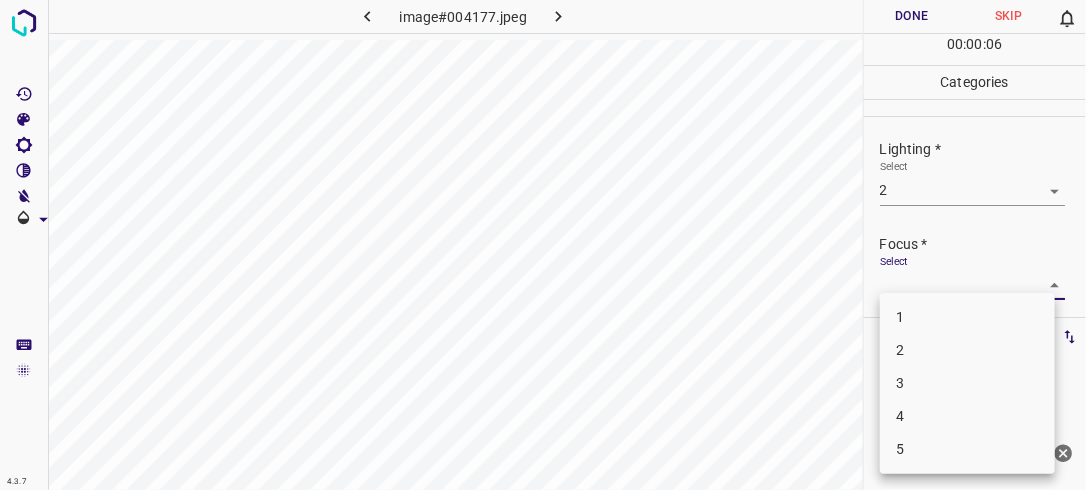 drag, startPoint x: 1034, startPoint y: 284, endPoint x: 980, endPoint y: 356, distance: 90 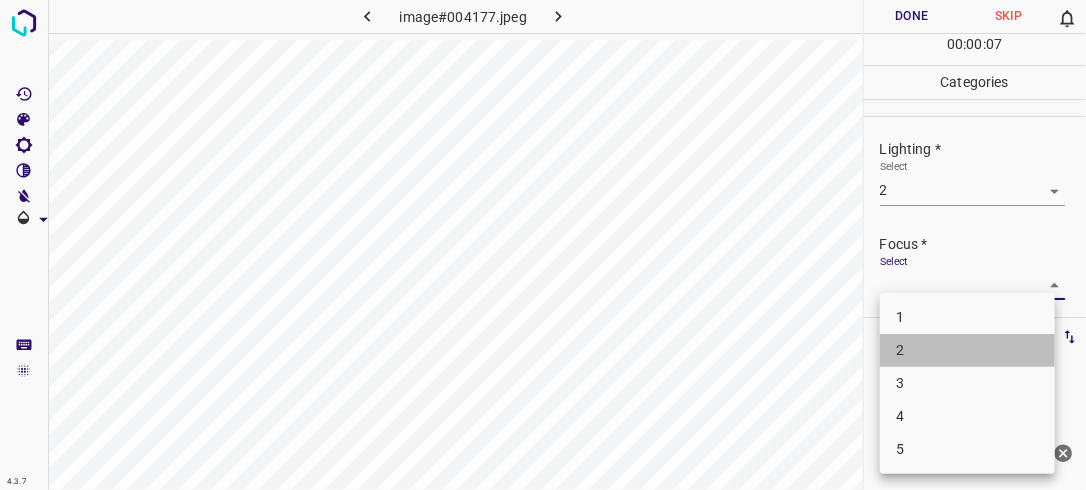 click on "2" at bounding box center [967, 350] 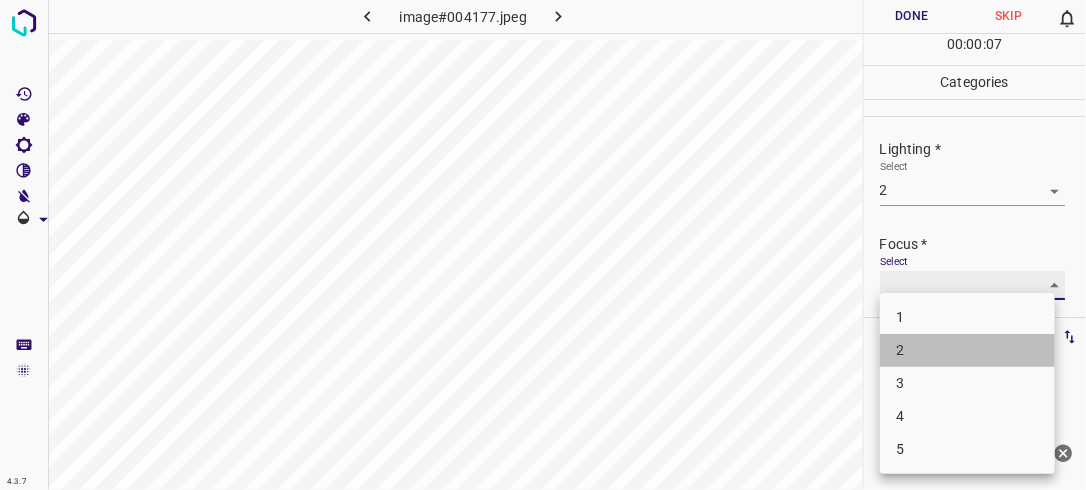 type on "2" 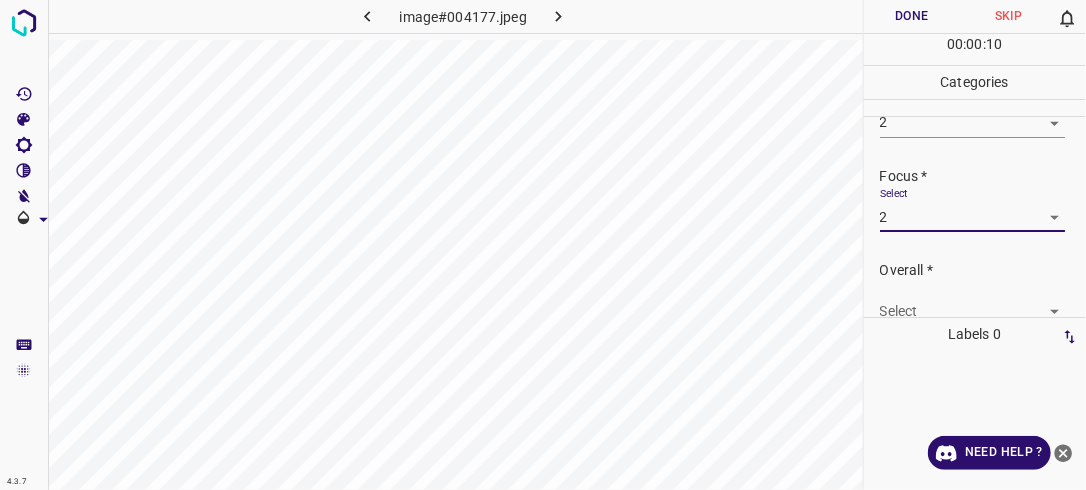 scroll, scrollTop: 76, scrollLeft: 0, axis: vertical 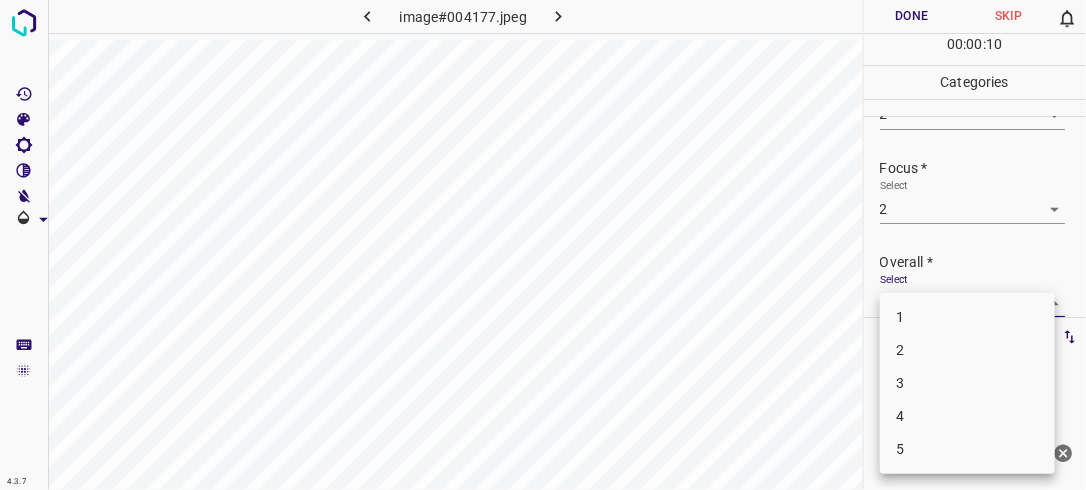 click on "4.3.7 image#004177.jpeg Done Skip 0 00   : 00   : 10   Categories Lighting *  Select 2 2 Focus *  Select 2 2 Overall *  Select ​ Labels   0 Categories 1 Lighting 2 Focus 3 Overall Tools Space Change between modes (Draw & Edit) I Auto labeling R Restore zoom M Zoom in N Zoom out Delete Delete selecte label Filters Z Restore filters X Saturation filter C Brightness filter V Contrast filter B Gray scale filter General O Download Need Help ? - Text - Hide - Delete 1 2 3 4 5" at bounding box center [543, 245] 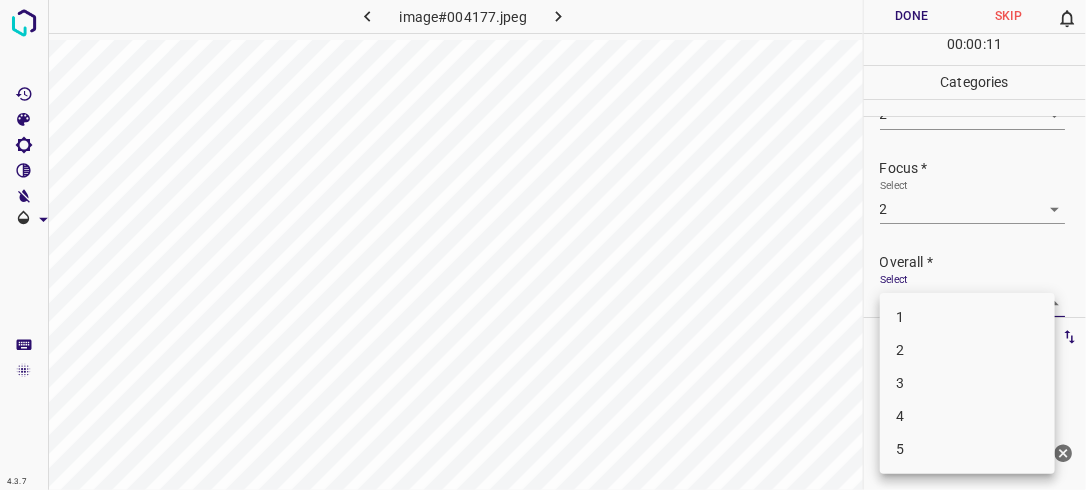 click on "2" at bounding box center [967, 350] 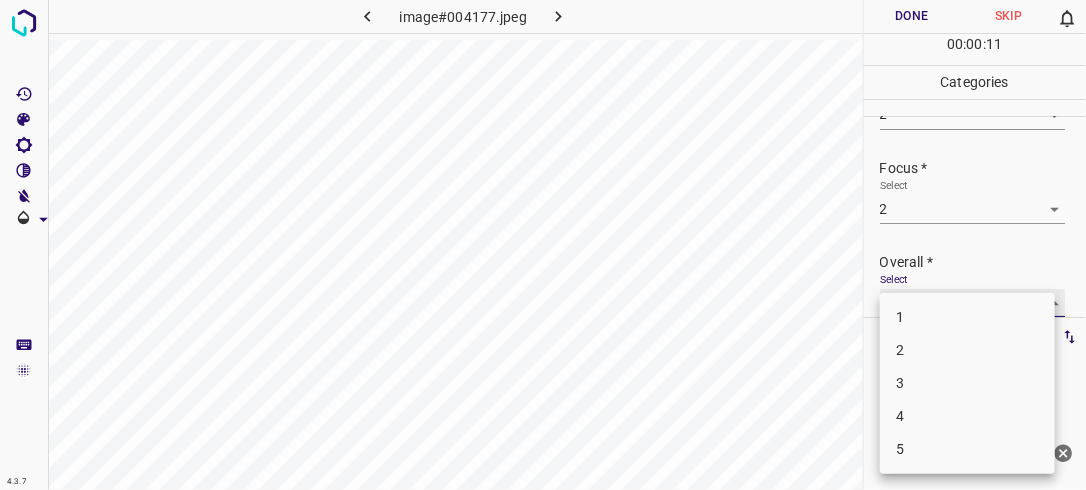 type on "2" 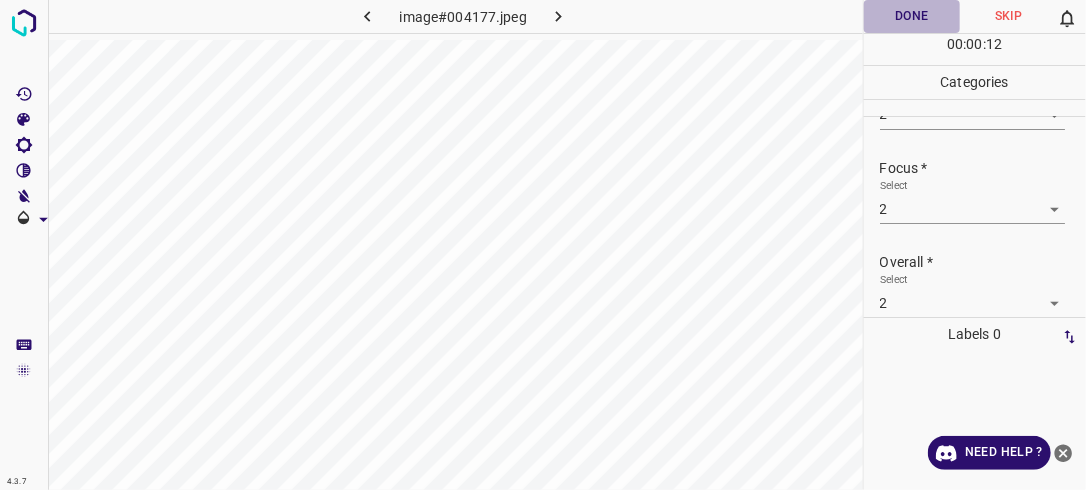 click on "Done" at bounding box center [912, 16] 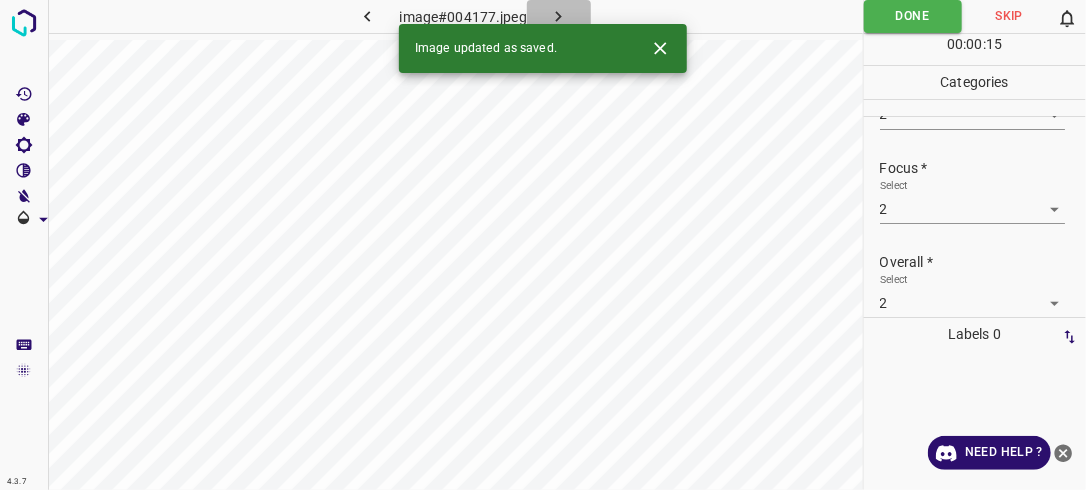 click at bounding box center (559, 16) 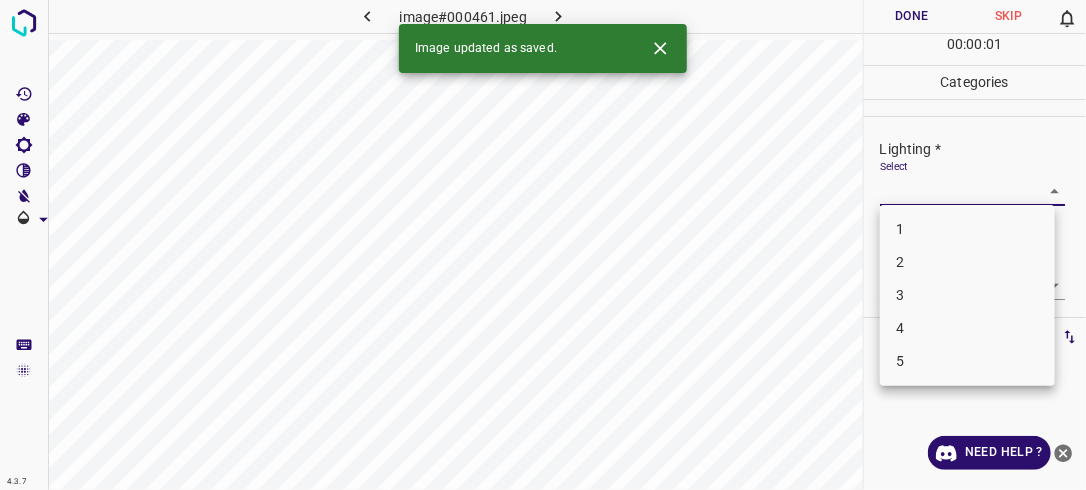 click on "4.3.7 image#000461.jpeg Done Skip 0 00   : 00   : 01   Categories Lighting *  Select ​ Focus *  Select ​ Overall *  Select ​ Labels   0 Categories 1 Lighting 2 Focus 3 Overall Tools Space Change between modes (Draw & Edit) I Auto labeling R Restore zoom M Zoom in N Zoom out Delete Delete selecte label Filters Z Restore filters X Saturation filter C Brightness filter V Contrast filter B Gray scale filter General O Download Image updated as saved. Need Help ? - Text - Hide - Delete 1 2 3 4 5" at bounding box center [543, 245] 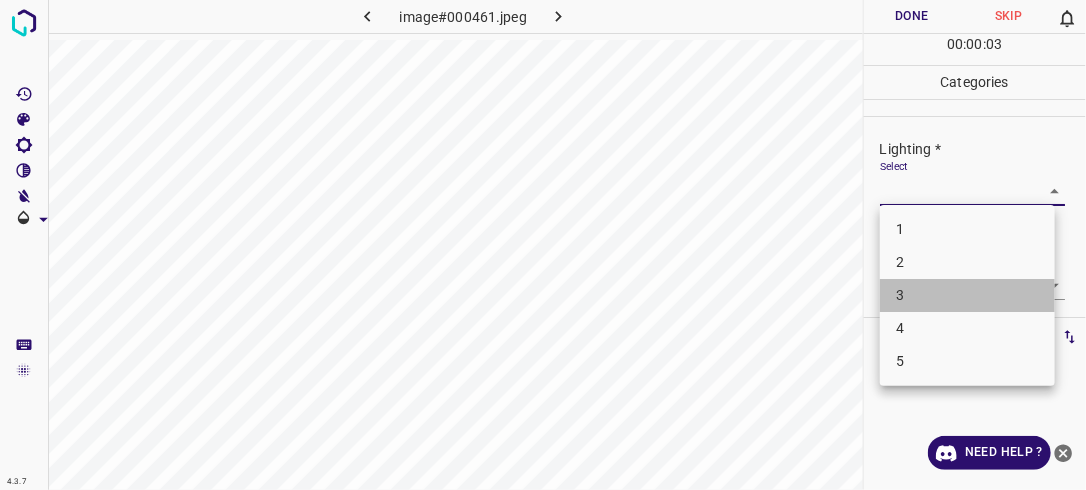 click on "3" at bounding box center (967, 295) 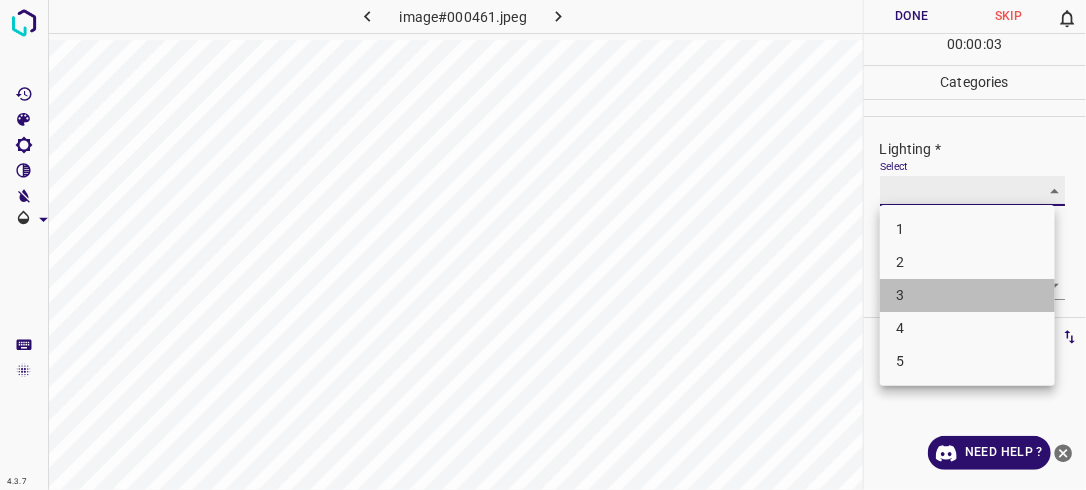 type on "3" 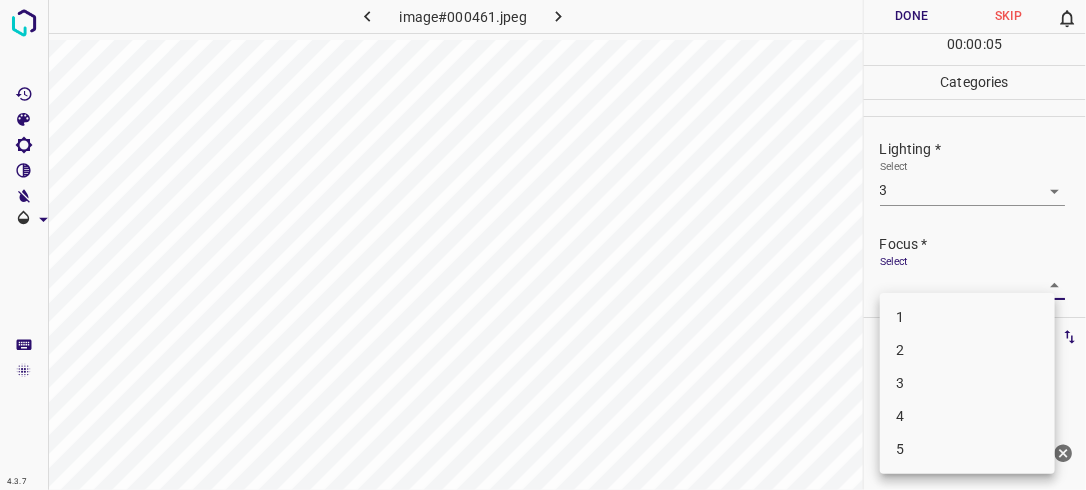 click on "4.3.7 image#000461.jpeg Done Skip 0 00   : 00   : 05   Categories Lighting *  Select 3 3 Focus *  Select ​ Overall *  Select ​ Labels   0 Categories 1 Lighting 2 Focus 3 Overall Tools Space Change between modes (Draw & Edit) I Auto labeling R Restore zoom M Zoom in N Zoom out Delete Delete selecte label Filters Z Restore filters X Saturation filter C Brightness filter V Contrast filter B Gray scale filter General O Download Need Help ? - Text - Hide - Delete 1 2 3 4 5" at bounding box center (543, 245) 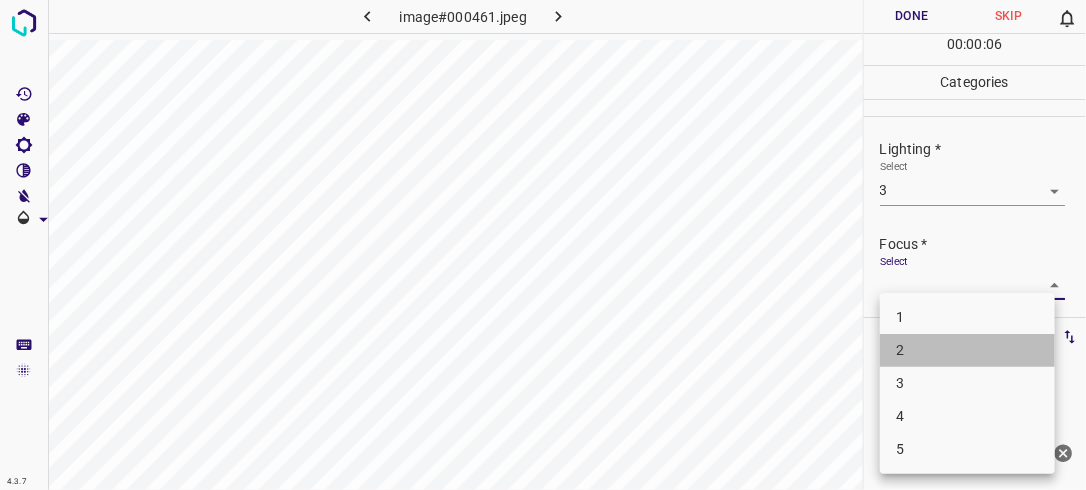 click on "2" at bounding box center [967, 350] 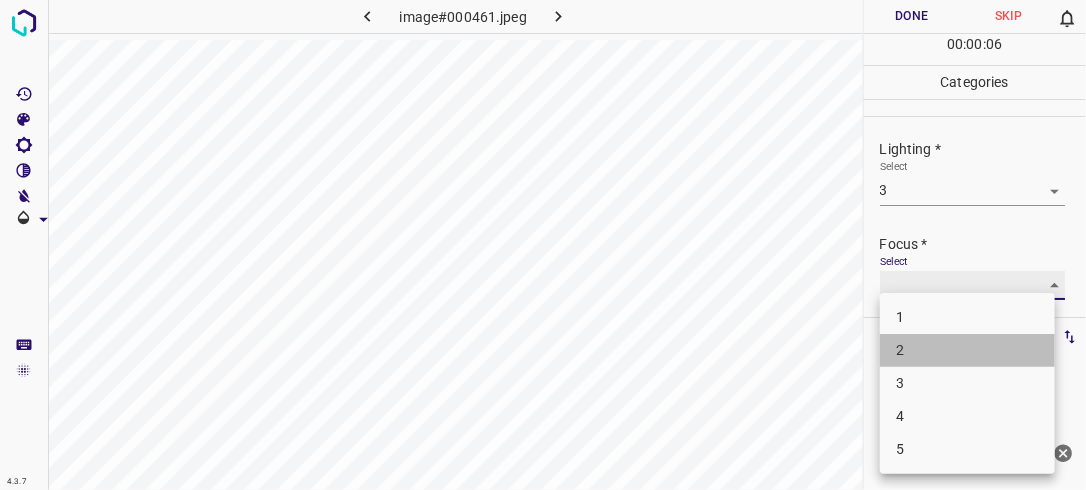 type on "2" 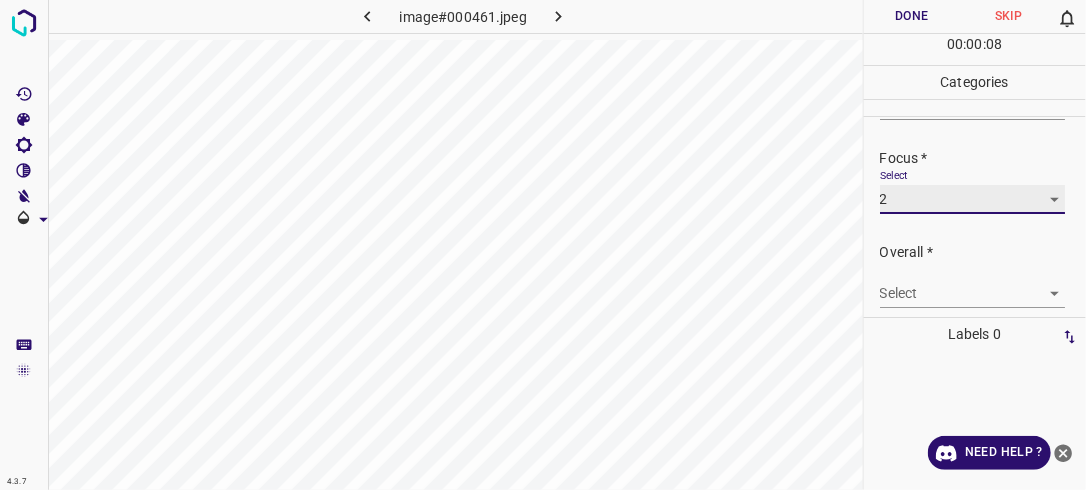 scroll, scrollTop: 92, scrollLeft: 0, axis: vertical 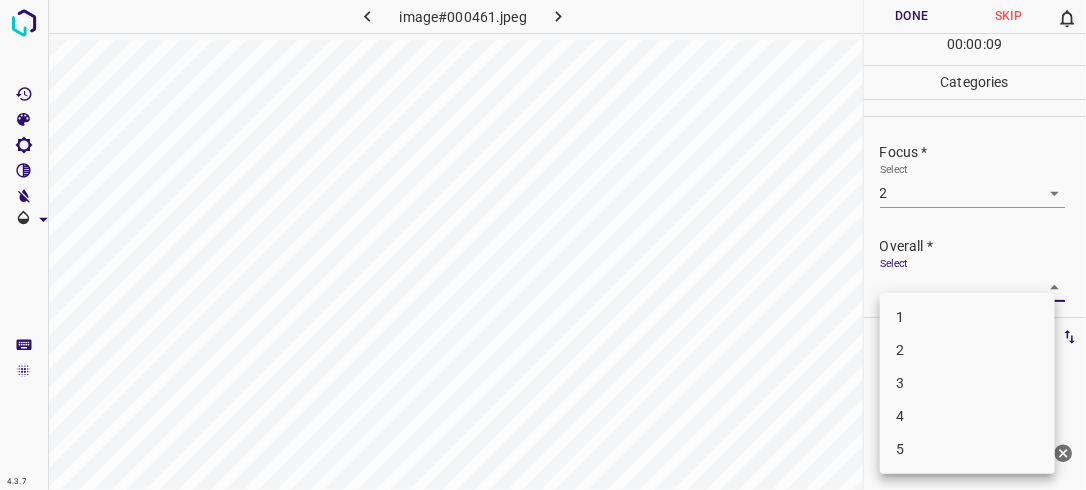 drag, startPoint x: 1025, startPoint y: 282, endPoint x: 1009, endPoint y: 285, distance: 16.27882 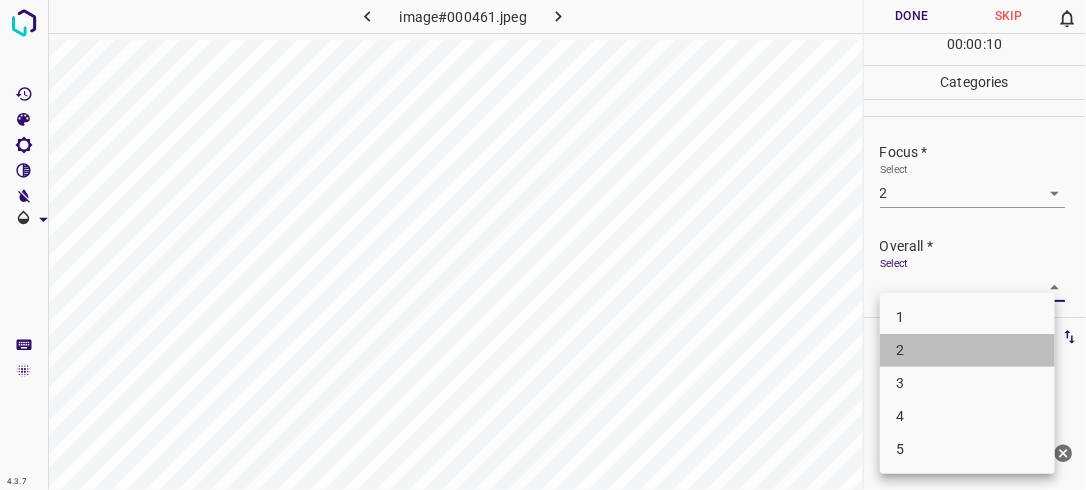 click on "2" at bounding box center (967, 350) 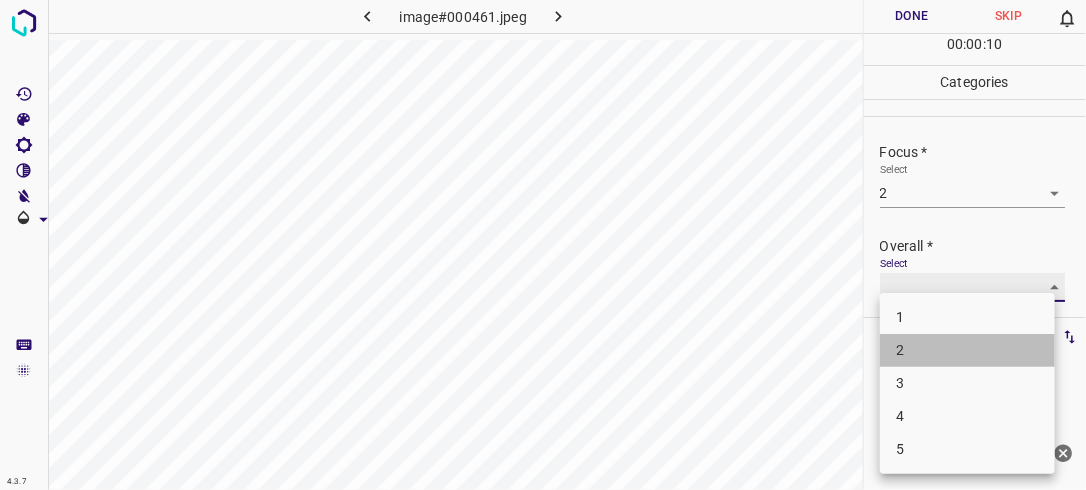 type on "2" 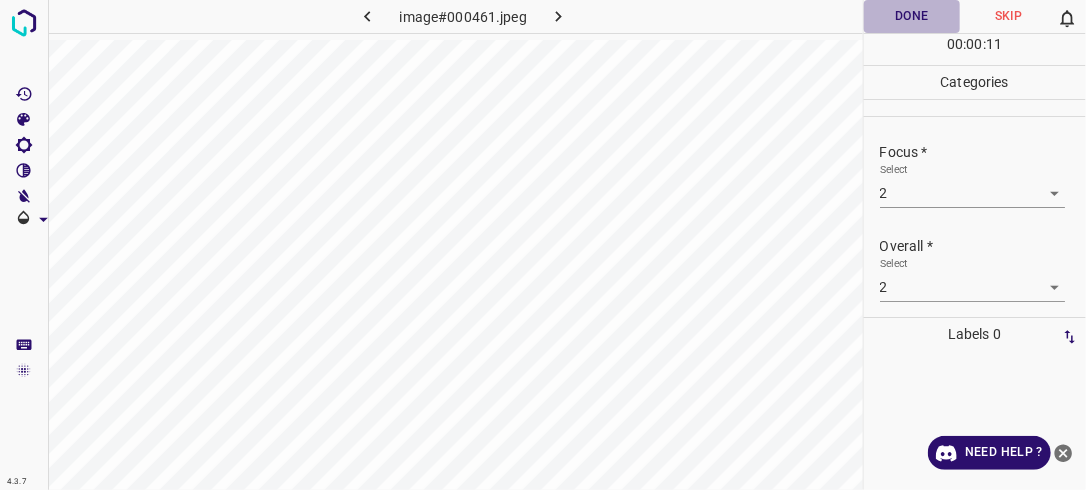 click on "Done" at bounding box center [912, 16] 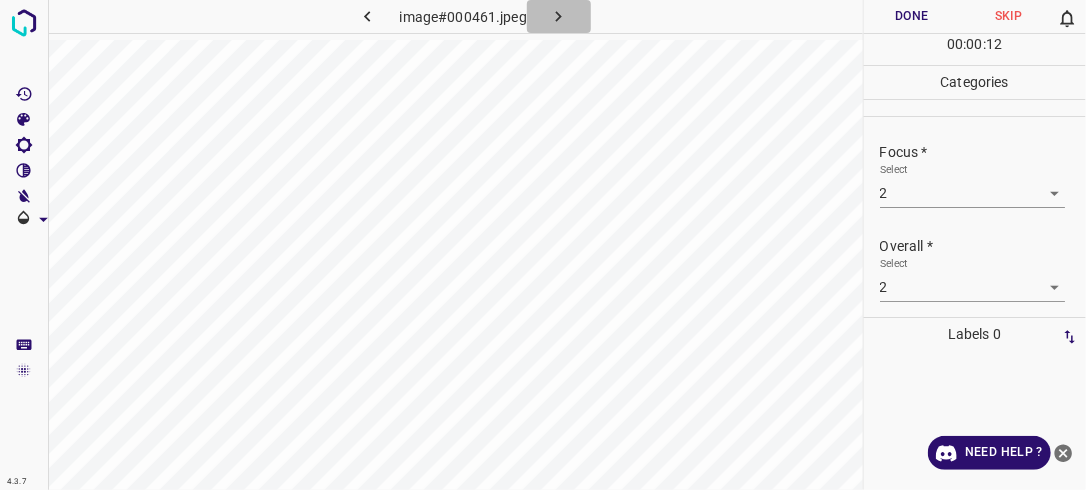 click 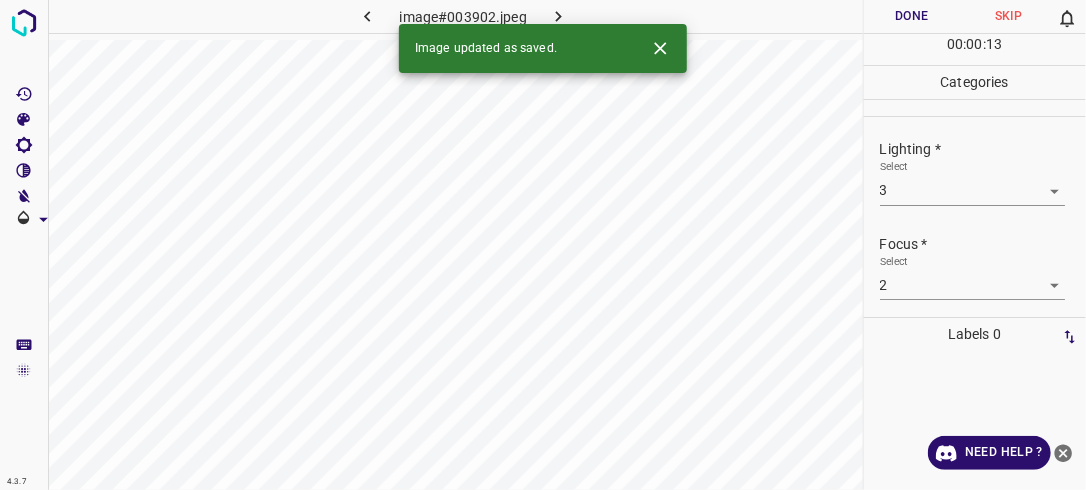 type 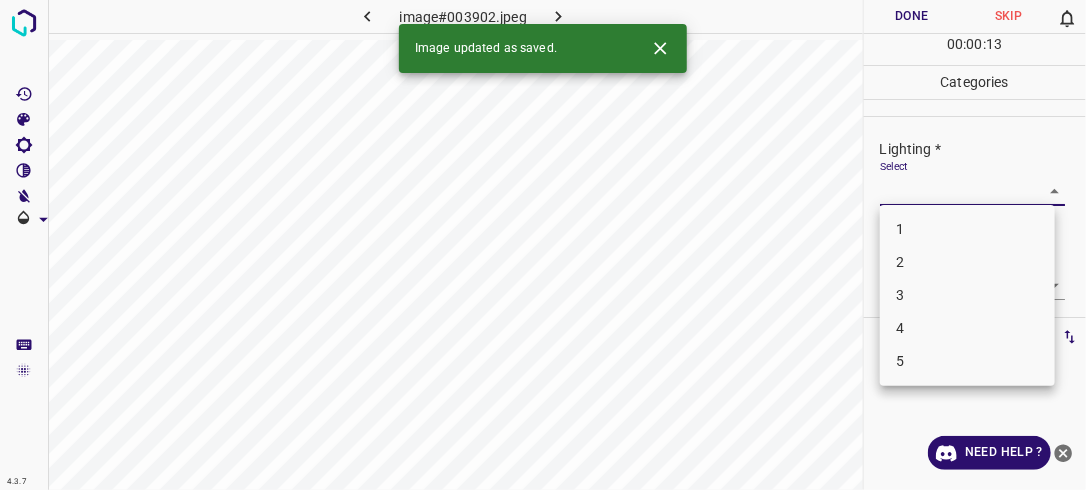 click on "4.3.7 image#003902.jpeg Done Skip 0 00   : 00   : 13   Categories Lighting *  Select ​ Focus *  Select ​ Overall *  Select ​ Labels   0 Categories 1 Lighting 2 Focus 3 Overall Tools Space Change between modes (Draw & Edit) I Auto labeling R Restore zoom M Zoom in N Zoom out Delete Delete selecte label Filters Z Restore filters X Saturation filter C Brightness filter V Contrast filter B Gray scale filter General O Download Image updated as saved. Need Help ? - Text - Hide - Delete 1 2 3 4 5" at bounding box center [543, 245] 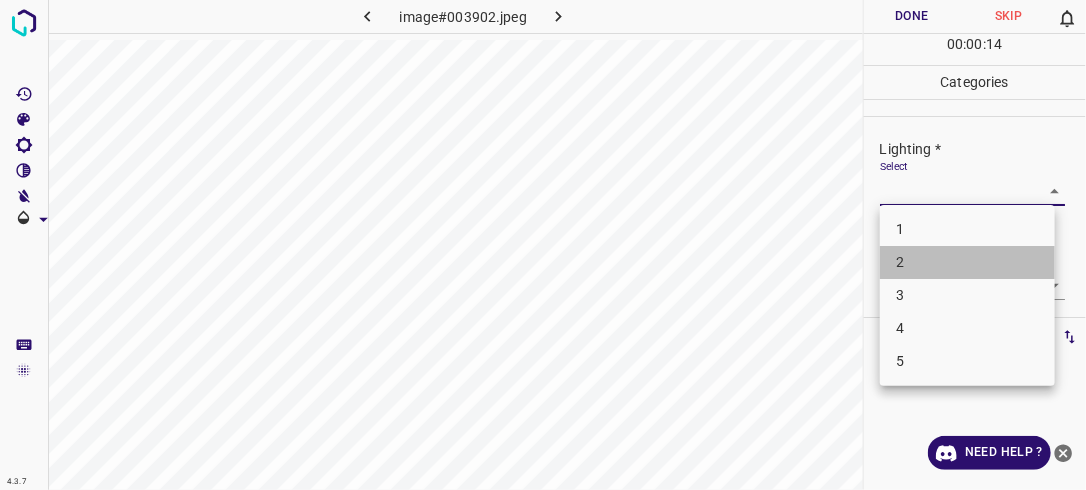 click on "2" at bounding box center (967, 262) 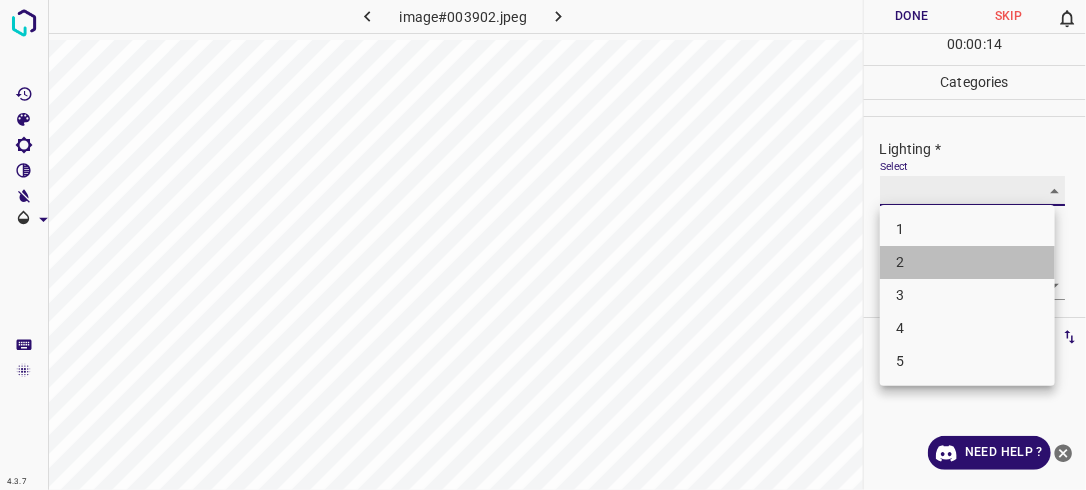 type on "2" 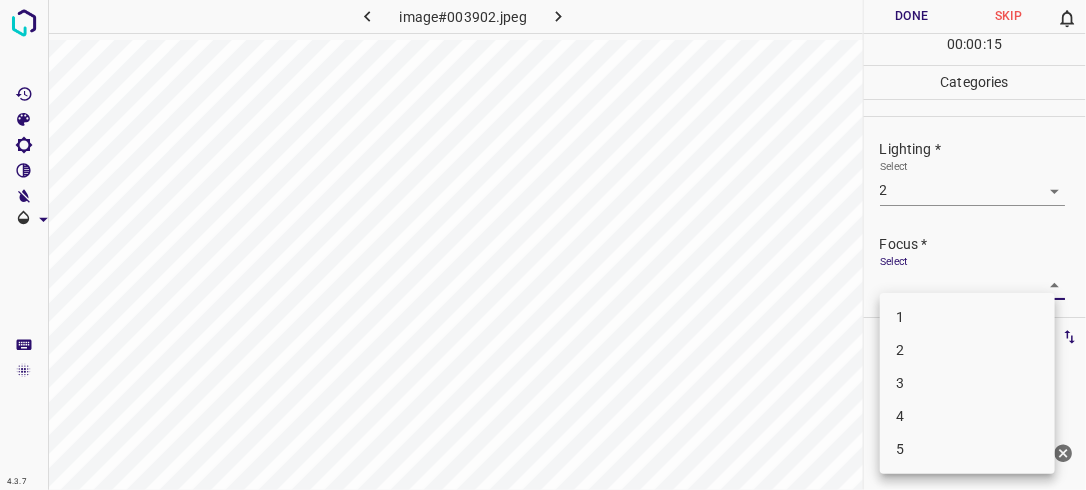 click on "4.3.7 image#003902.jpeg Done Skip 0 00   : 00   : 15   Categories Lighting *  Select 2 2 Focus *  Select ​ Overall *  Select ​ Labels   0 Categories 1 Lighting 2 Focus 3 Overall Tools Space Change between modes (Draw & Edit) I Auto labeling R Restore zoom M Zoom in N Zoom out Delete Delete selecte label Filters Z Restore filters X Saturation filter C Brightness filter V Contrast filter B Gray scale filter General O Download Need Help ? - Text - Hide - Delete 1 2 3 4 5" at bounding box center [543, 245] 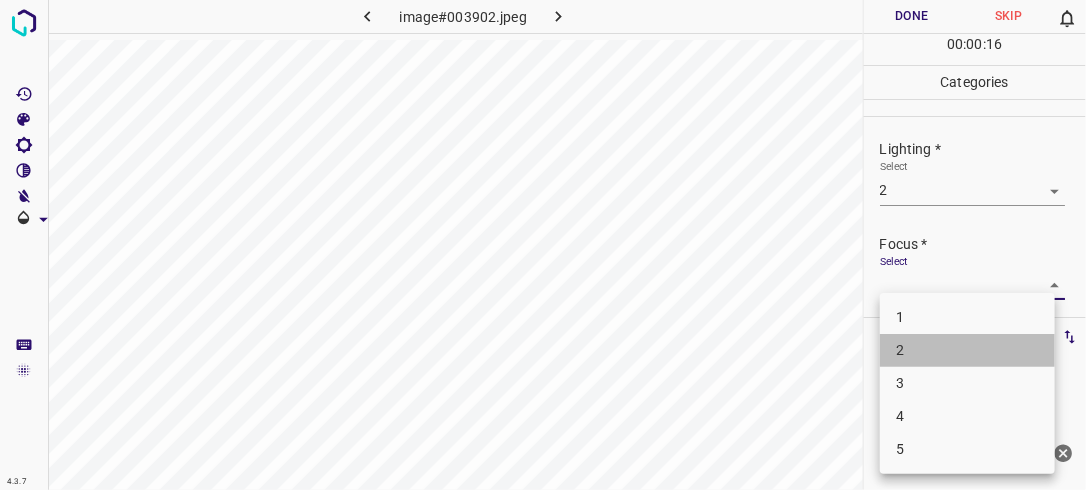 click on "2" at bounding box center (967, 350) 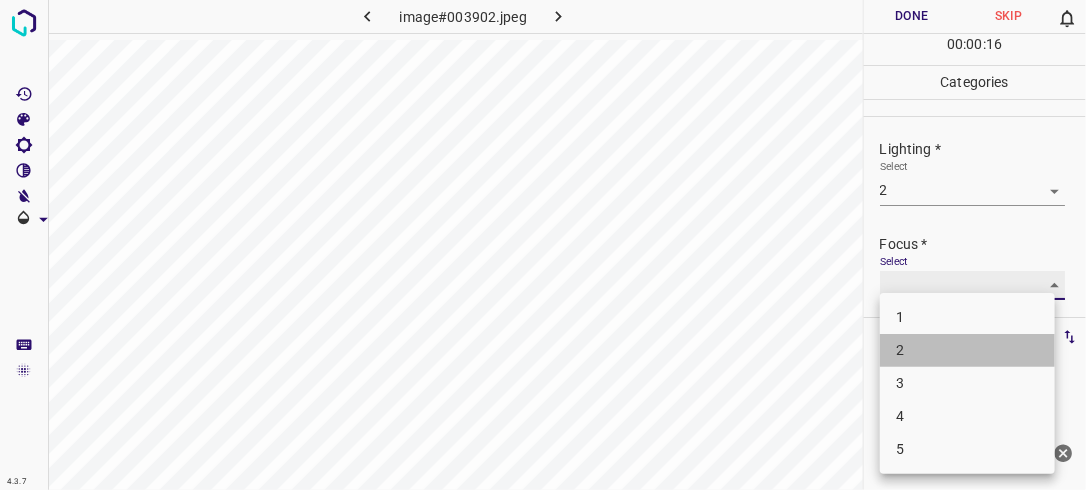 type on "2" 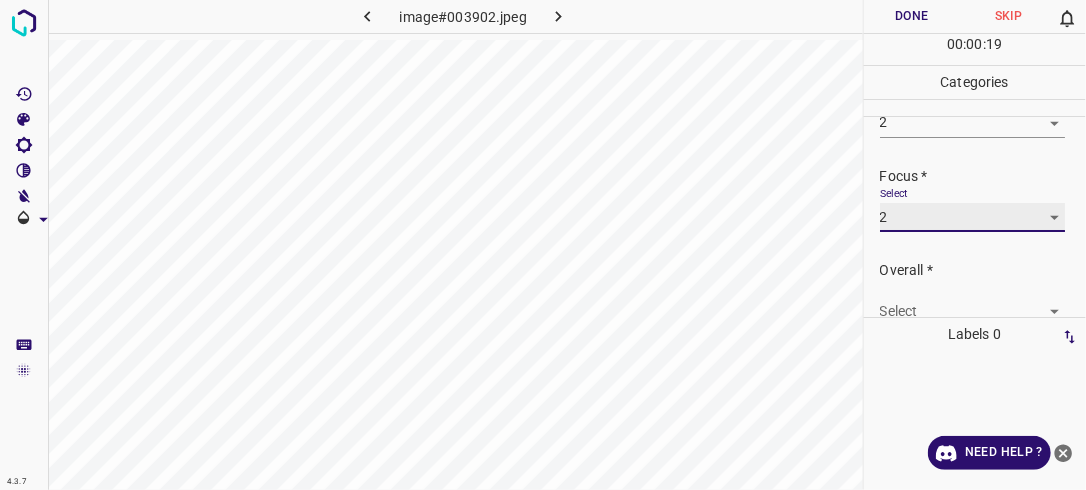 scroll, scrollTop: 98, scrollLeft: 0, axis: vertical 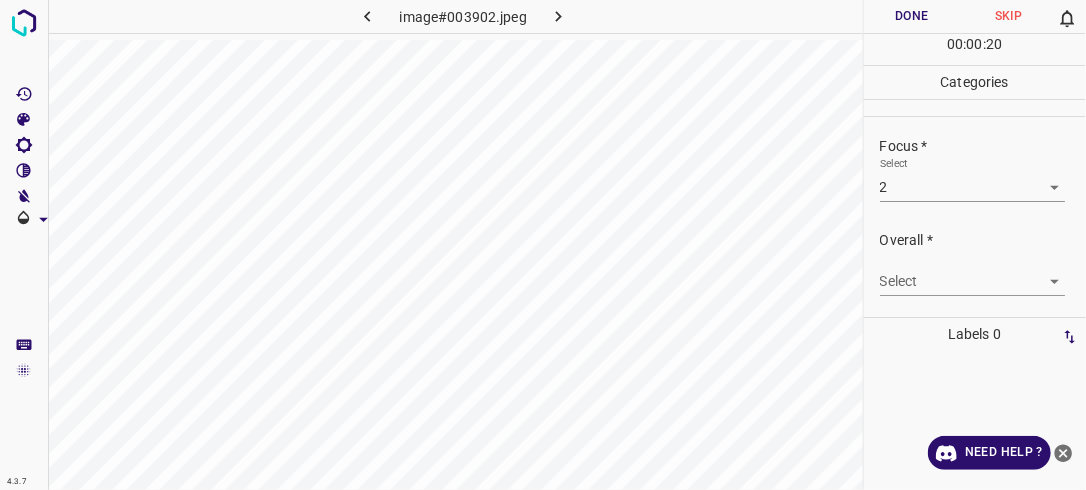 click on "Select ​" at bounding box center (983, 273) 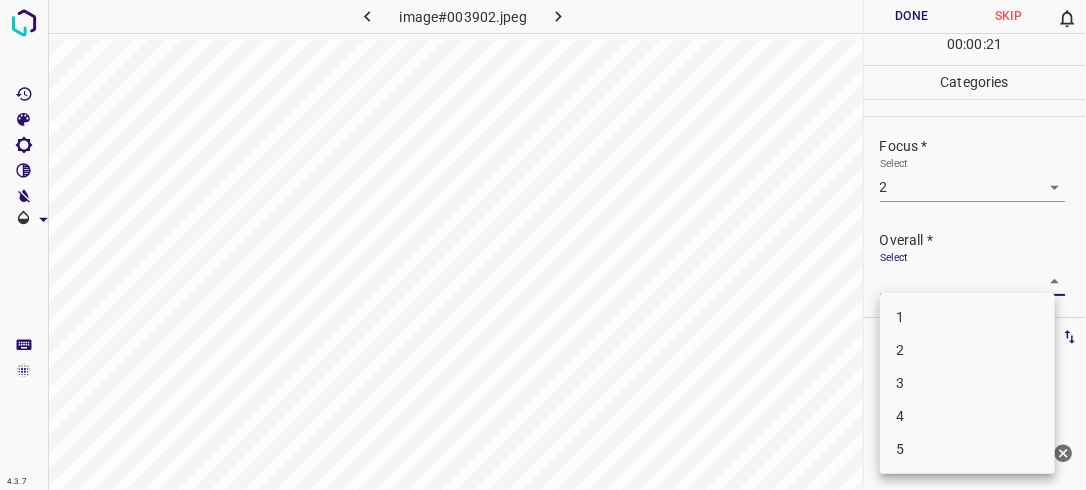 click on "4.3.7 image#003902.jpeg Done Skip 0 00   : 00   : 21   Categories Lighting *  Select 2 2 Focus *  Select 2 2 Overall *  Select ​ Labels   0 Categories 1 Lighting 2 Focus 3 Overall Tools Space Change between modes (Draw & Edit) I Auto labeling R Restore zoom M Zoom in N Zoom out Delete Delete selecte label Filters Z Restore filters X Saturation filter C Brightness filter V Contrast filter B Gray scale filter General O Download Need Help ? - Text - Hide - Delete 1 2 3 4 5" at bounding box center (543, 245) 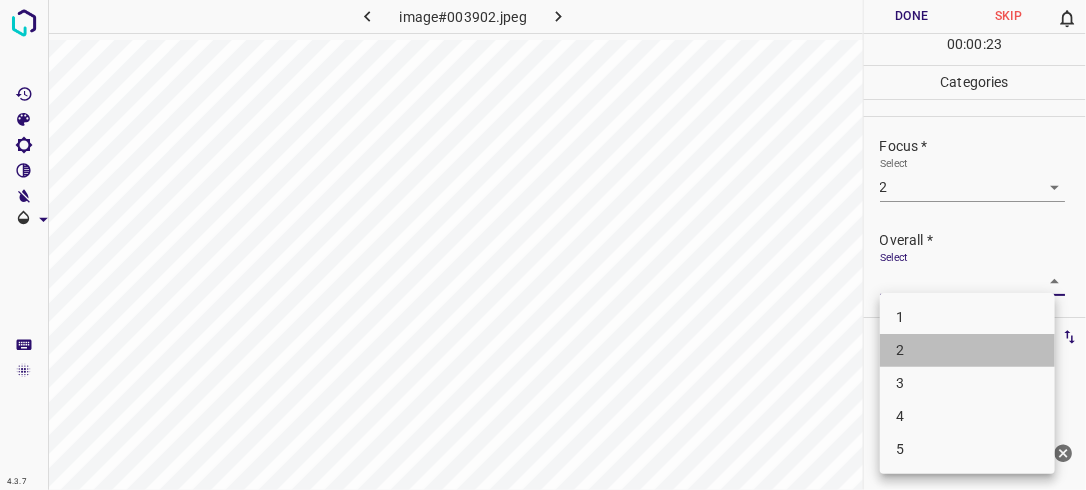 click on "2" at bounding box center [967, 350] 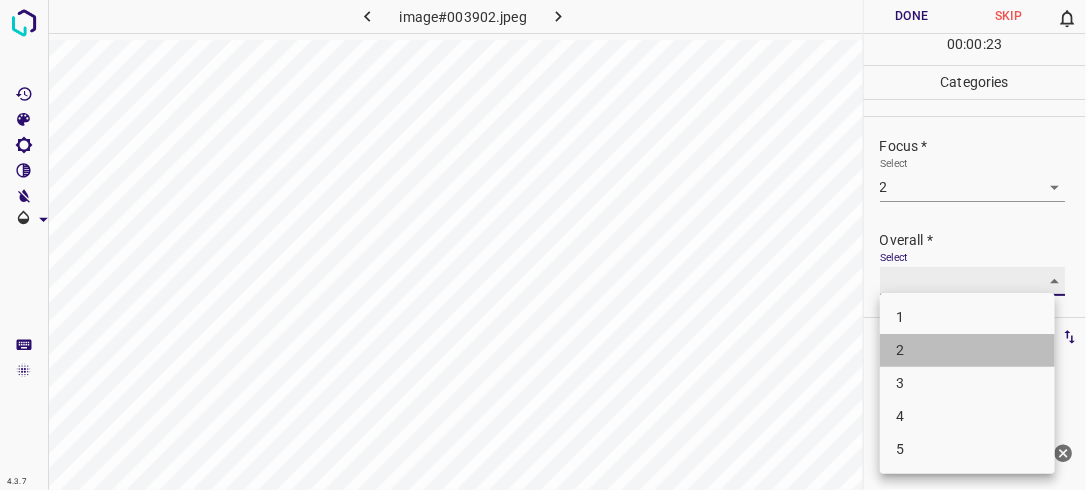 type on "2" 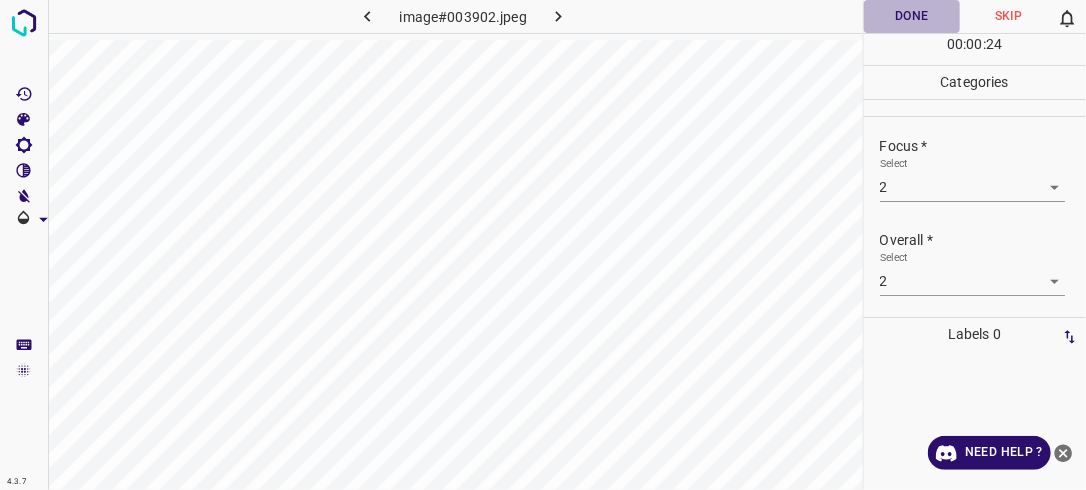 click on "Done" at bounding box center (912, 16) 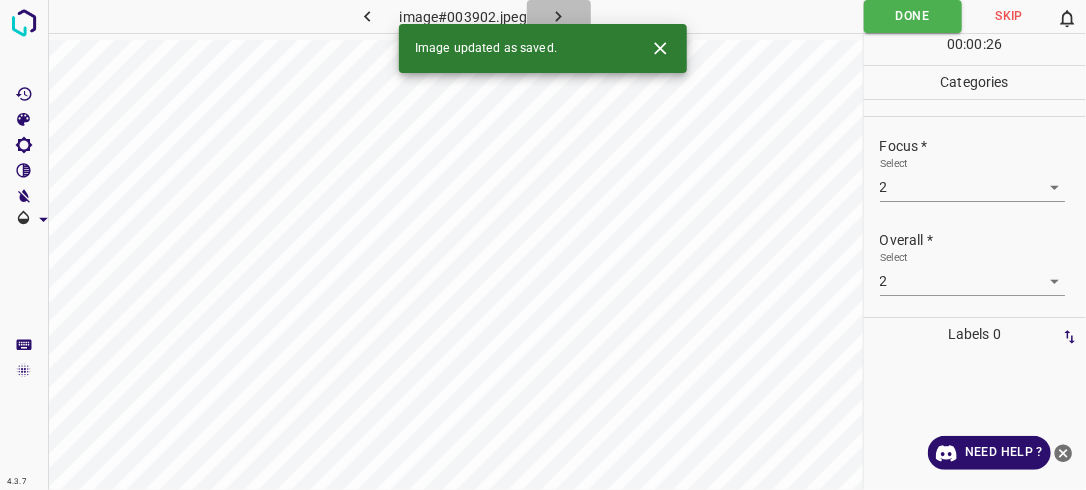 click 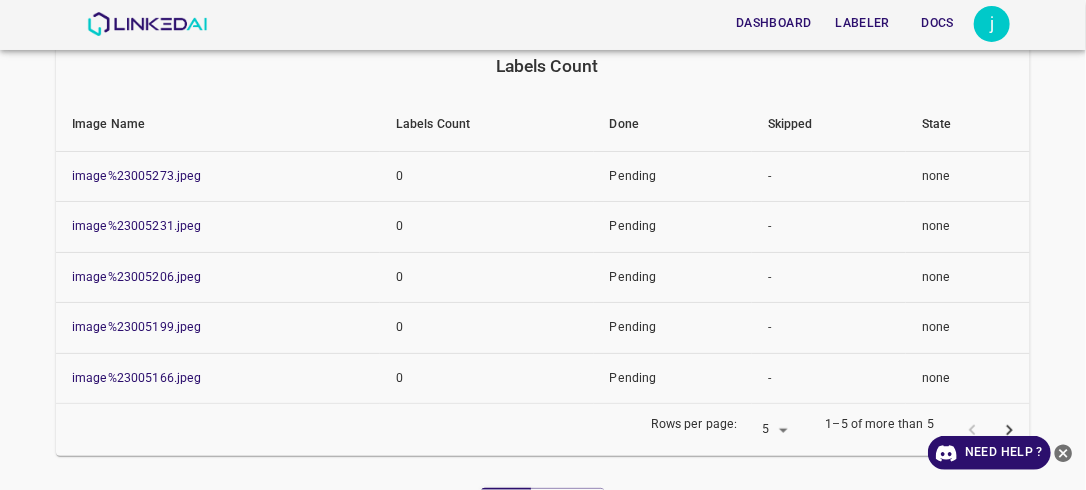 scroll, scrollTop: 304, scrollLeft: 0, axis: vertical 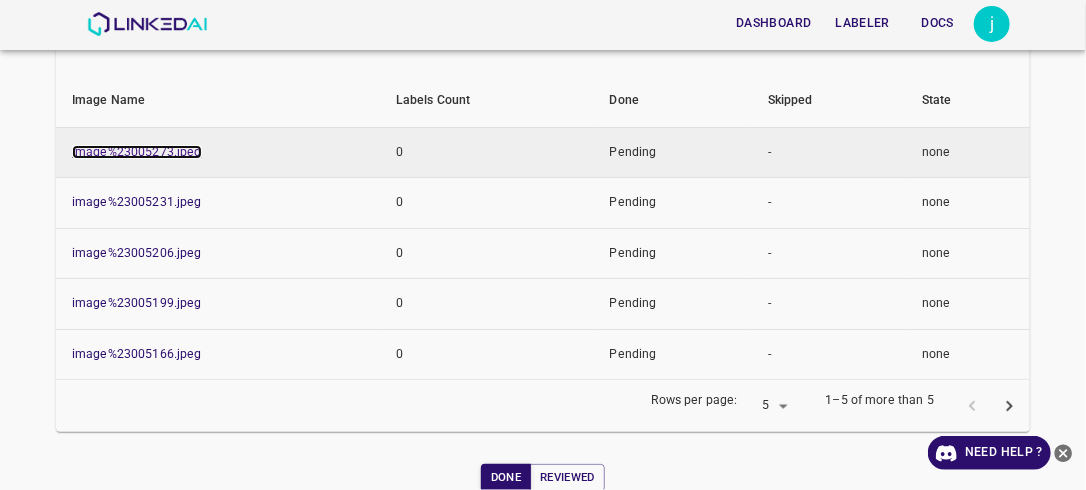 click on "image%23005273.jpeg" at bounding box center [137, 152] 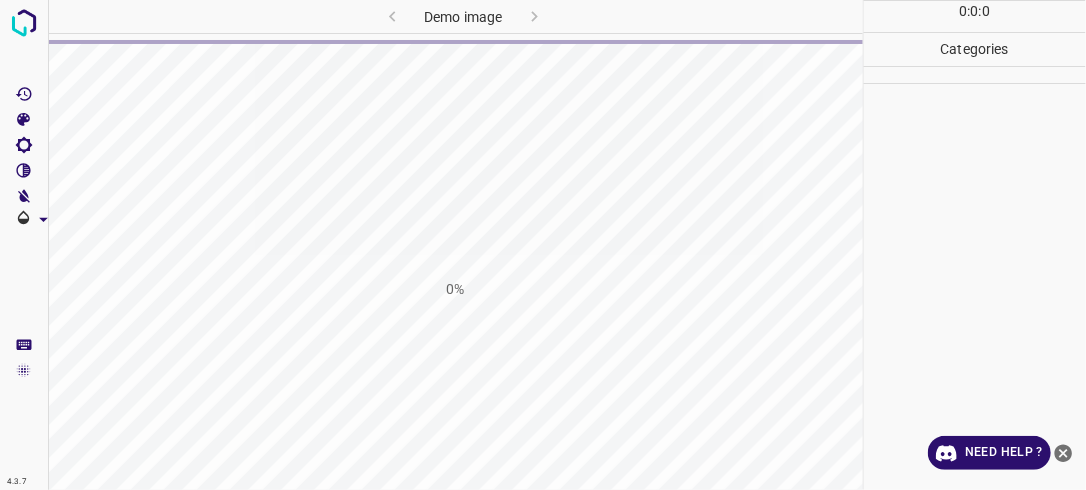 scroll, scrollTop: 0, scrollLeft: 0, axis: both 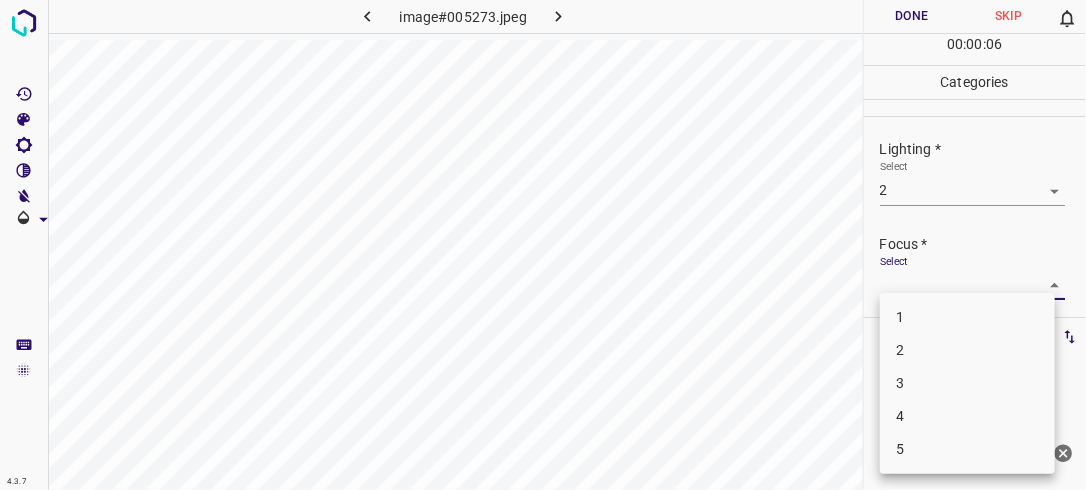 click on "4.3.7 image#005273.jpeg Done Skip 0 00   : 00   : 06   Categories Lighting *  Select 2 2 Focus *  Select ​ Overall *  Select 2 2 Labels   0 Categories 1 Lighting 2 Focus 3 Overall Tools Space Change between modes (Draw & Edit) I Auto labeling R Restore zoom M Zoom in N Zoom out Delete Delete selecte label Filters Z Restore filters X Saturation filter C Brightness filter V Contrast filter B Gray scale filter General O Download Need Help ? - Text - Hide - Delete 1 2 3 4 5" at bounding box center (543, 245) 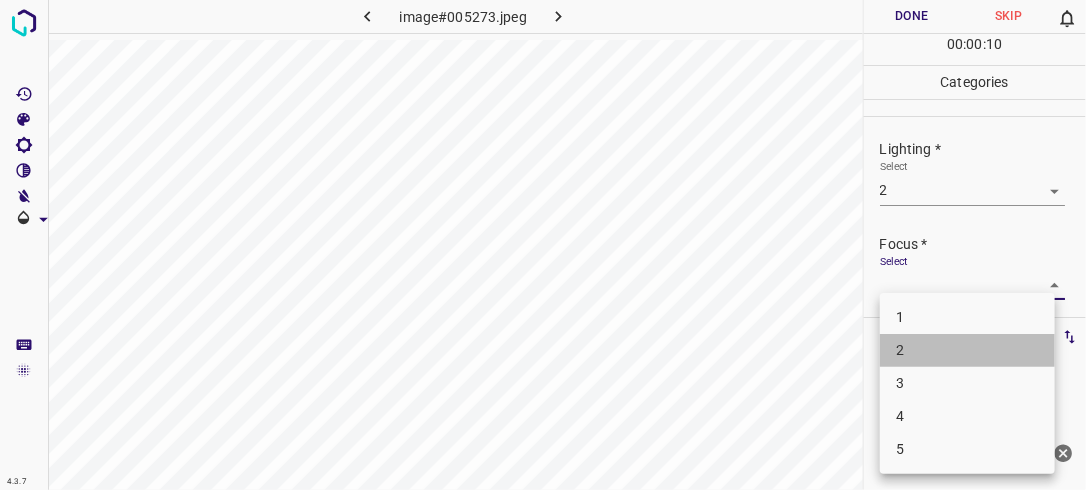 click on "2" at bounding box center [967, 350] 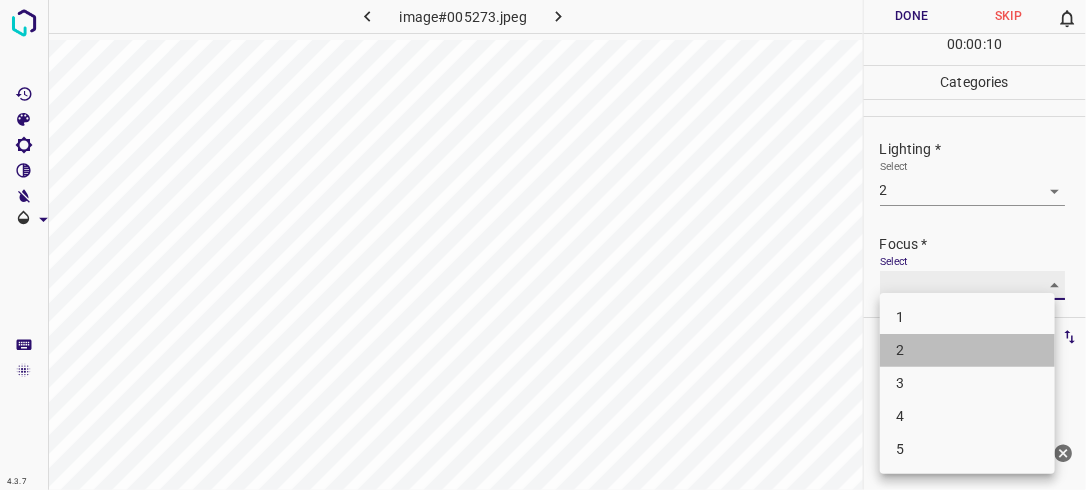 type on "2" 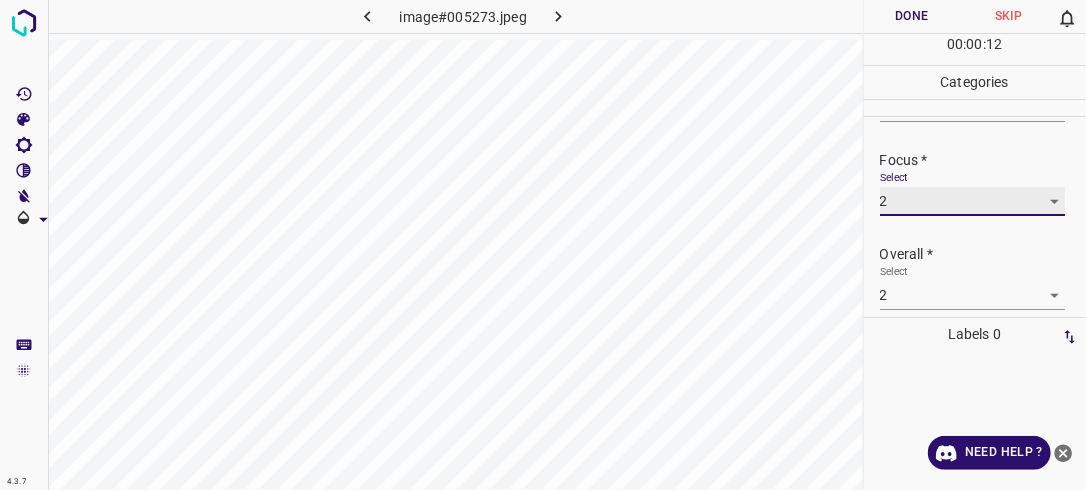 scroll, scrollTop: 98, scrollLeft: 0, axis: vertical 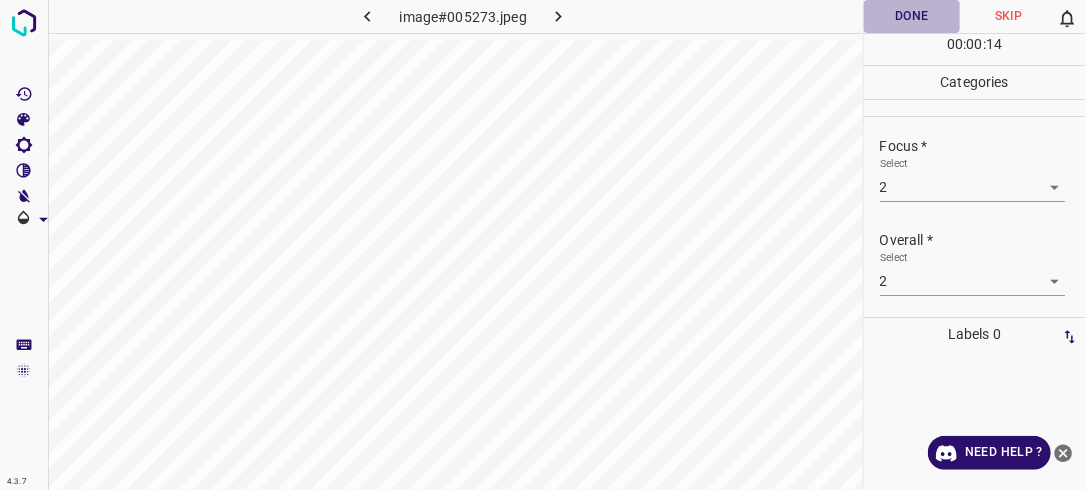 click on "Done" at bounding box center [912, 16] 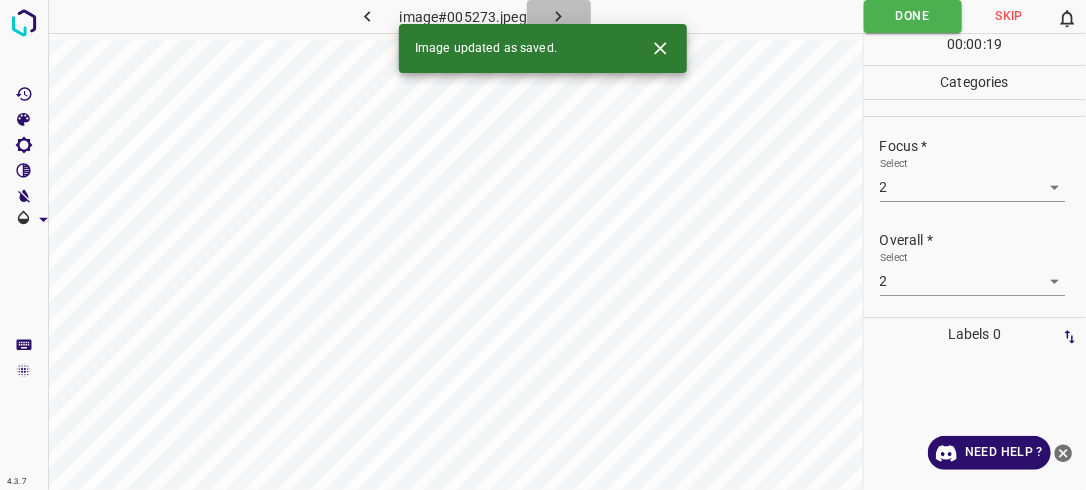 click 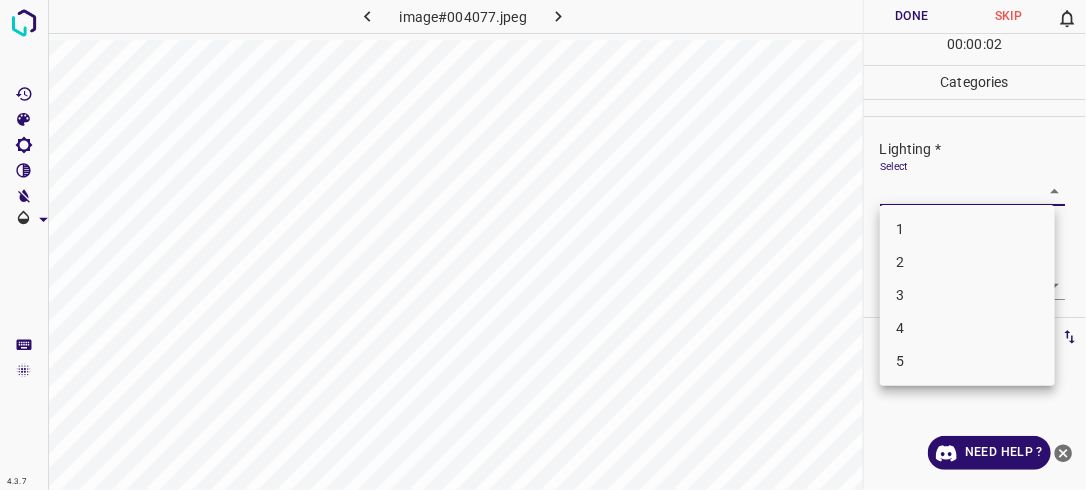 click on "4.3.7 image#004077.jpeg Done Skip 0 00   : 00   : 02   Categories Lighting *  Select ​ Focus *  Select ​ Overall *  Select ​ Labels   0 Categories 1 Lighting 2 Focus 3 Overall Tools Space Change between modes (Draw & Edit) I Auto labeling R Restore zoom M Zoom in N Zoom out Delete Delete selecte label Filters Z Restore filters X Saturation filter C Brightness filter V Contrast filter B Gray scale filter General O Download Need Help ? - Text - Hide - Delete 1 2 3 4 5" at bounding box center [543, 245] 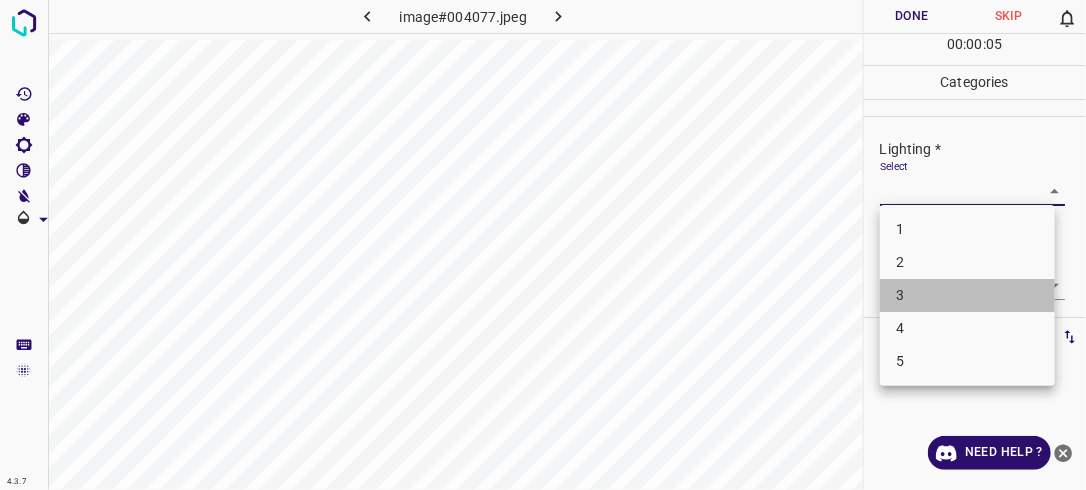 click on "3" at bounding box center [967, 295] 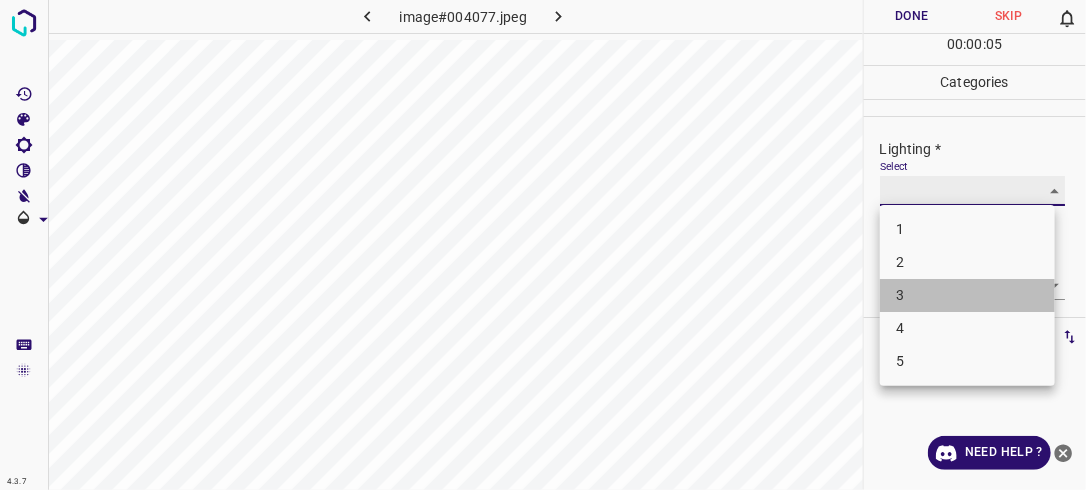 type on "3" 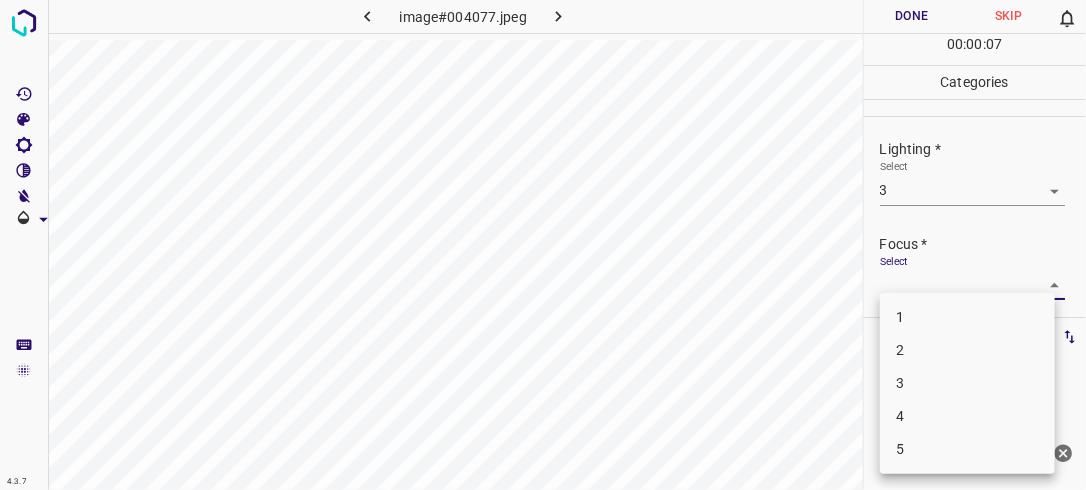 click on "4.3.7 image#004077.jpeg Done Skip 0 00   : 00   : 07   Categories Lighting *  Select 3 3 Focus *  Select ​ Overall *  Select ​ Labels   0 Categories 1 Lighting 2 Focus 3 Overall Tools Space Change between modes (Draw & Edit) I Auto labeling R Restore zoom M Zoom in N Zoom out Delete Delete selecte label Filters Z Restore filters X Saturation filter C Brightness filter V Contrast filter B Gray scale filter General O Download Need Help ? - Text - Hide - Delete 1 2 3 4 5" at bounding box center (543, 245) 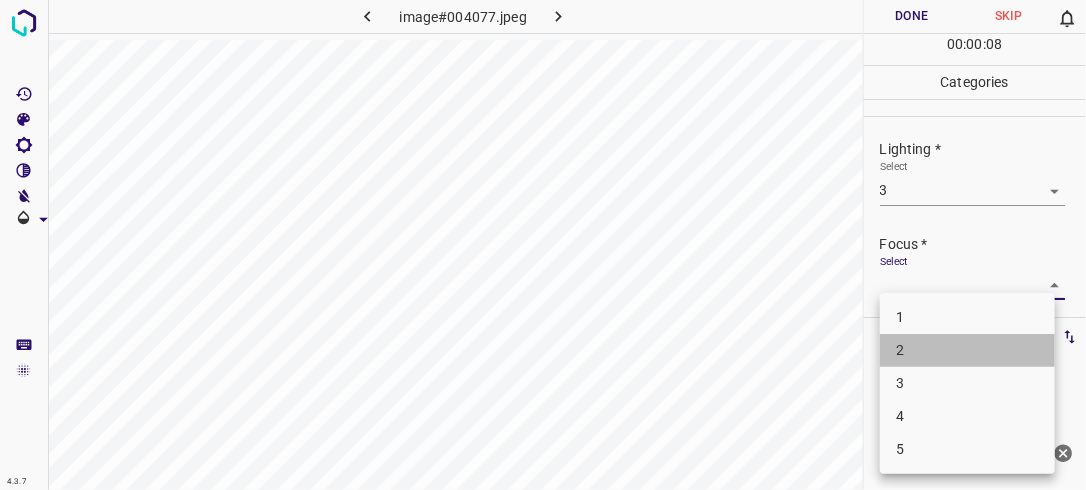 click on "2" at bounding box center (967, 350) 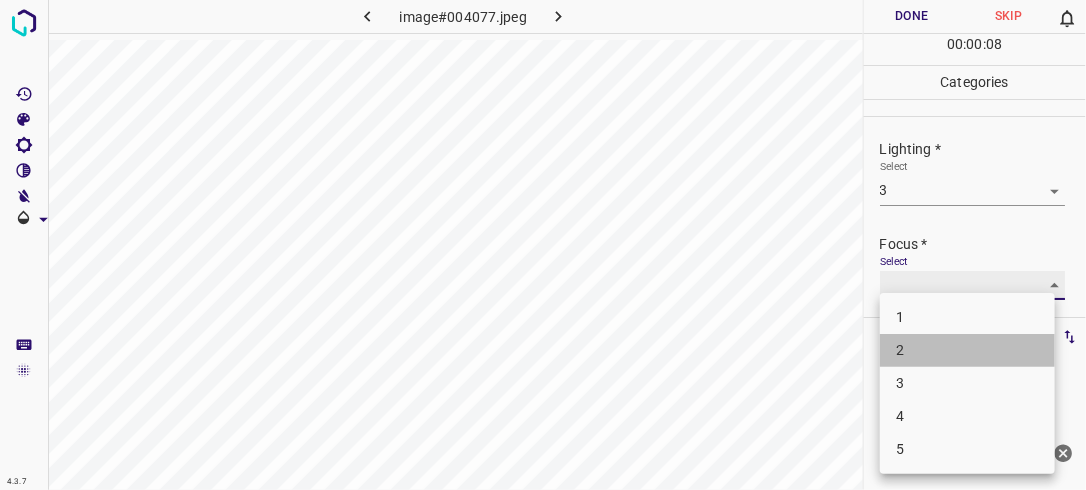 type on "2" 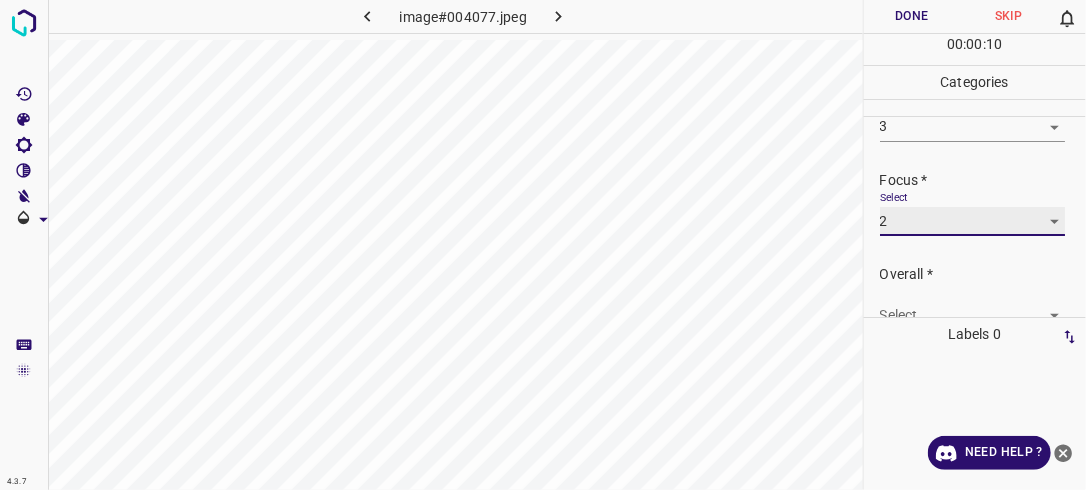 scroll, scrollTop: 94, scrollLeft: 0, axis: vertical 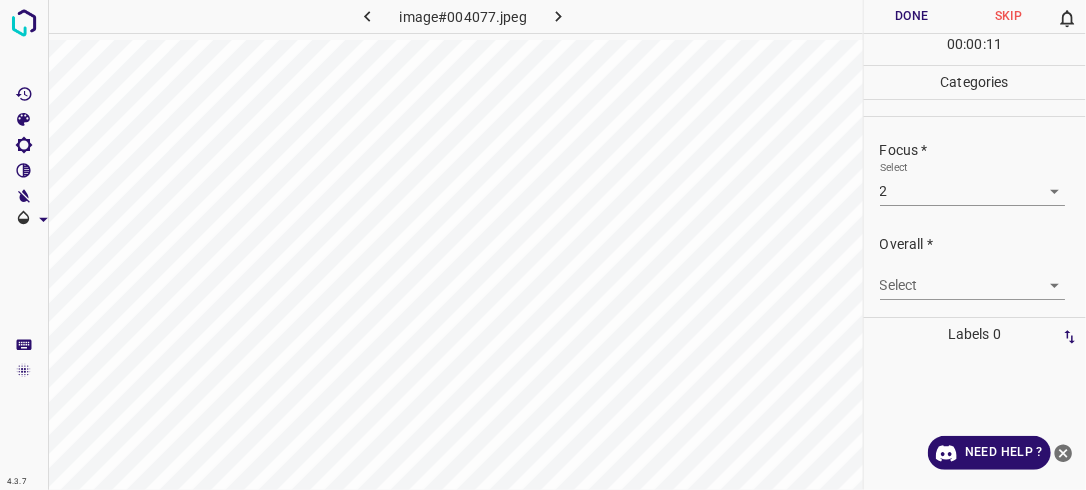 click on "Select ​" at bounding box center [983, 277] 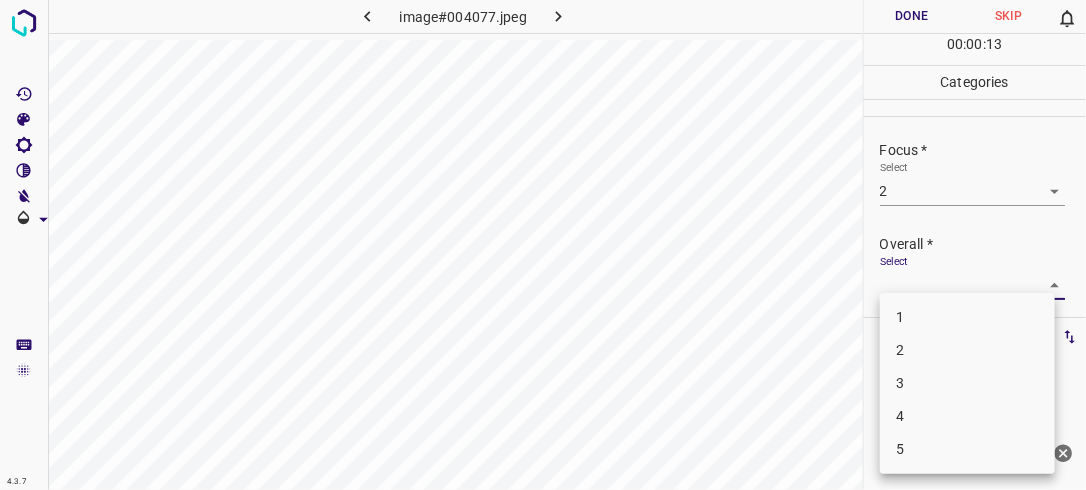 click on "4.3.7 image#004077.jpeg Done Skip 0 00   : 00   : 13   Categories Lighting *  Select 3 3 Focus *  Select 2 2 Overall *  Select ​ Labels   0 Categories 1 Lighting 2 Focus 3 Overall Tools Space Change between modes (Draw & Edit) I Auto labeling R Restore zoom M Zoom in N Zoom out Delete Delete selecte label Filters Z Restore filters X Saturation filter C Brightness filter V Contrast filter B Gray scale filter General O Download Need Help ? - Text - Hide - Delete 1 2 3 4 5" at bounding box center [543, 245] 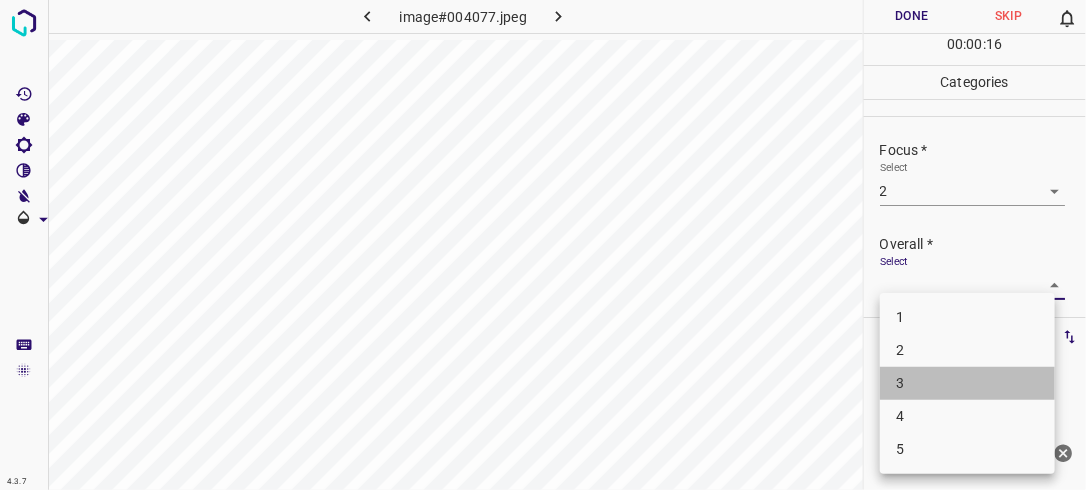 click on "3" at bounding box center [967, 383] 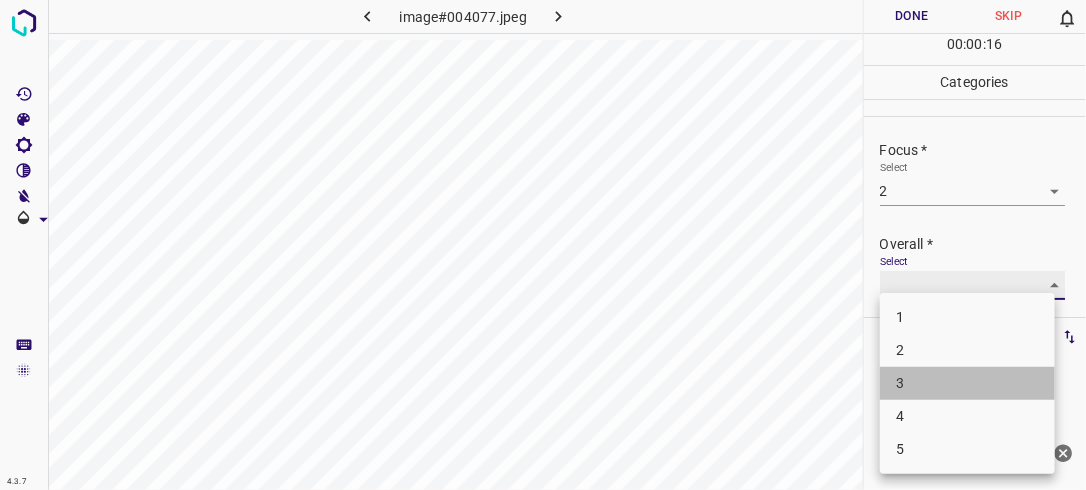 type on "3" 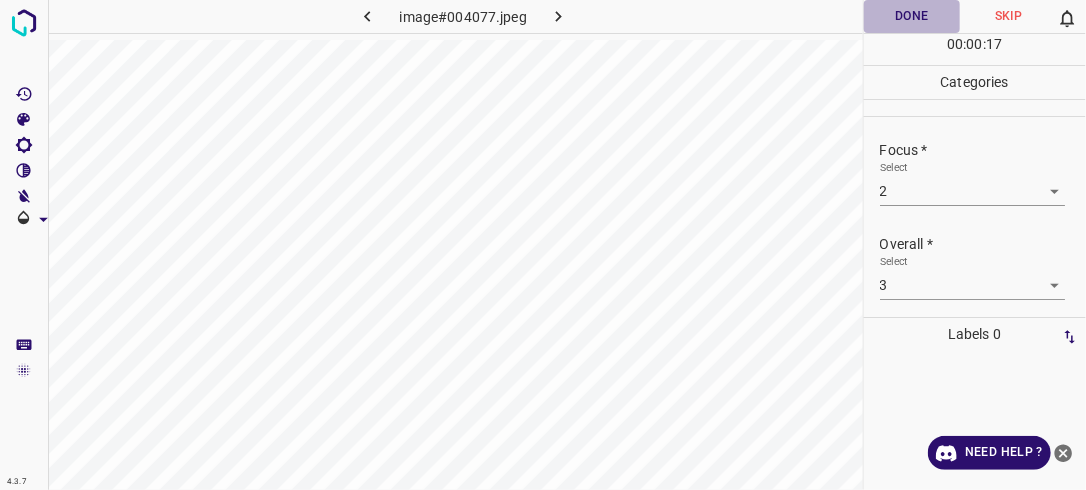 click on "Done" at bounding box center [912, 16] 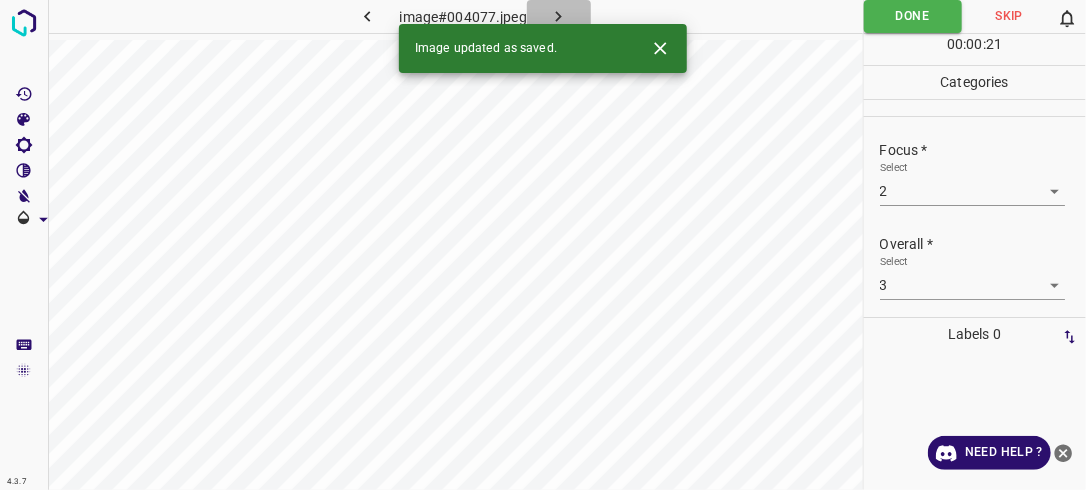 click 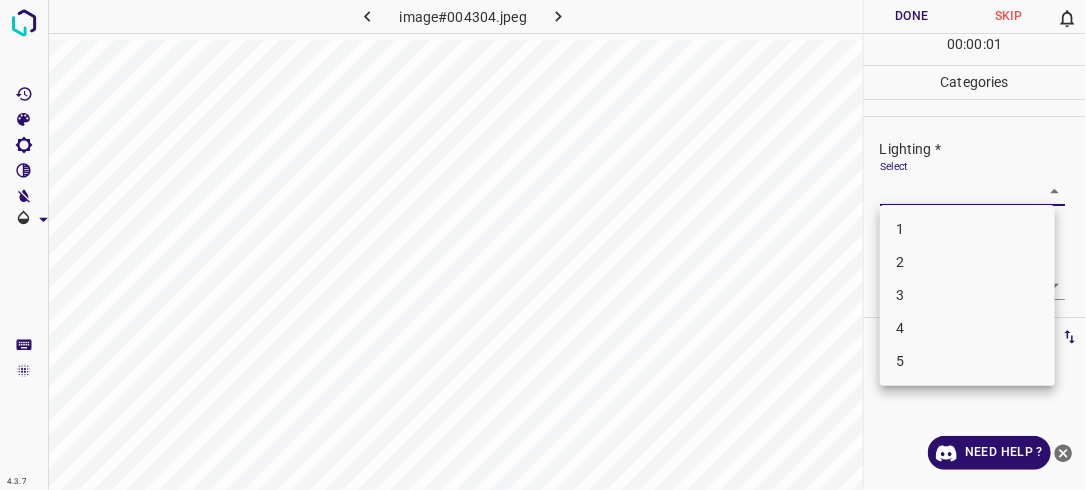 click on "4.3.7 image#004304.jpeg Done Skip 0 00   : 00   : 01   Categories Lighting *  Select ​ Focus *  Select ​ Overall *  Select ​ Labels   0 Categories 1 Lighting 2 Focus 3 Overall Tools Space Change between modes (Draw & Edit) I Auto labeling R Restore zoom M Zoom in N Zoom out Delete Delete selecte label Filters Z Restore filters X Saturation filter C Brightness filter V Contrast filter B Gray scale filter General O Download Need Help ? - Text - Hide - Delete 1 2 3 4 5" at bounding box center (543, 245) 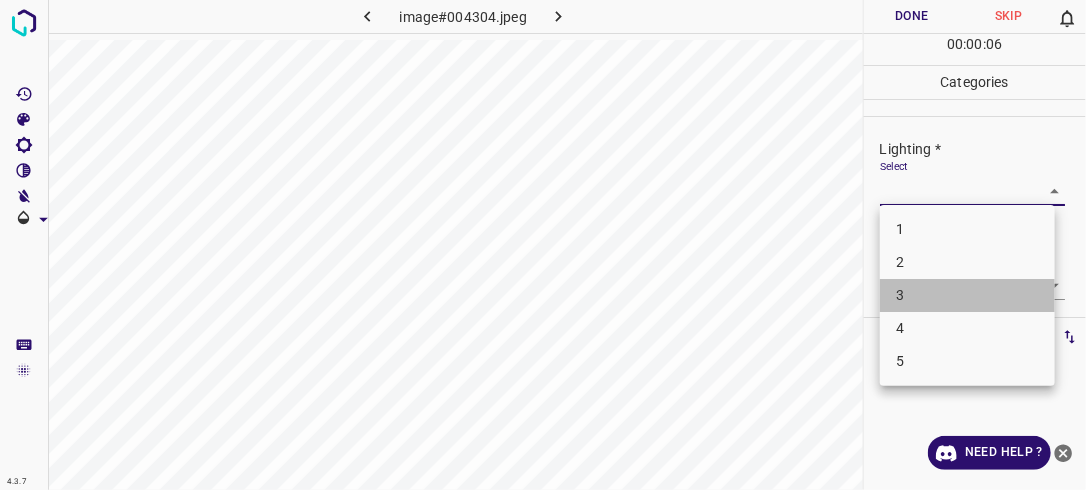click on "3" at bounding box center (967, 295) 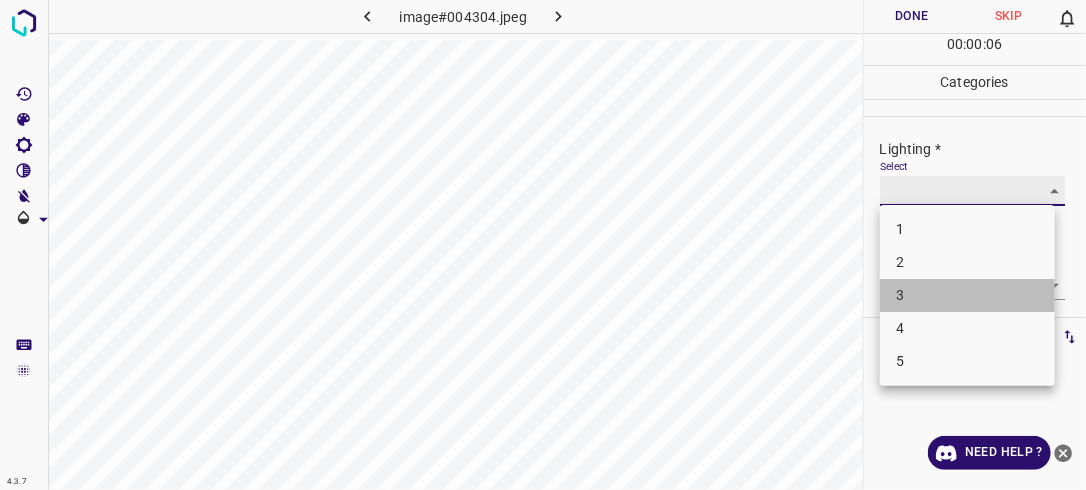 type on "3" 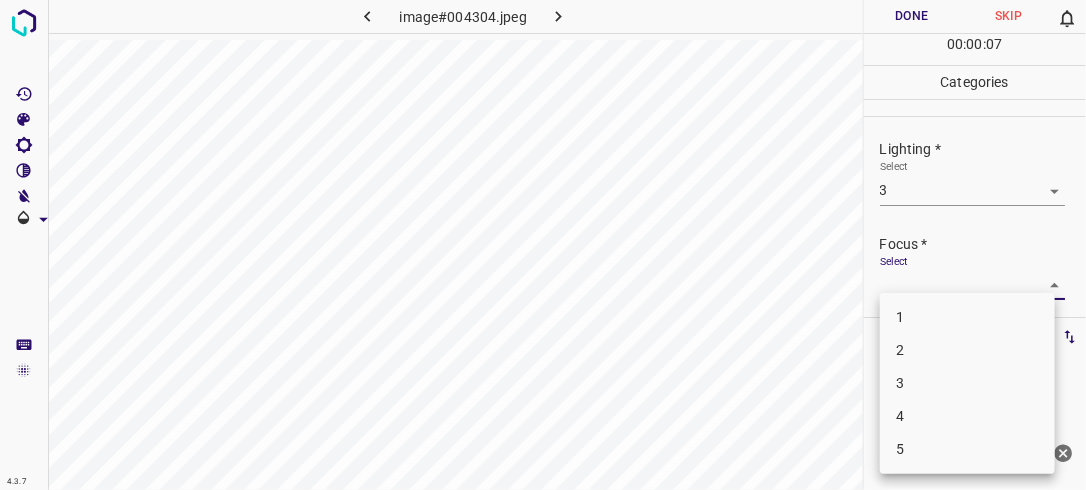 click on "4.3.7 image#004304.jpeg Done Skip 0 00   : 00   : 07   Categories Lighting *  Select 3 3 Focus *  Select ​ Overall *  Select ​ Labels   0 Categories 1 Lighting 2 Focus 3 Overall Tools Space Change between modes (Draw & Edit) I Auto labeling R Restore zoom M Zoom in N Zoom out Delete Delete selecte label Filters Z Restore filters X Saturation filter C Brightness filter V Contrast filter B Gray scale filter General O Download Need Help ? - Text - Hide - Delete 1 2 3 4 5" at bounding box center [543, 245] 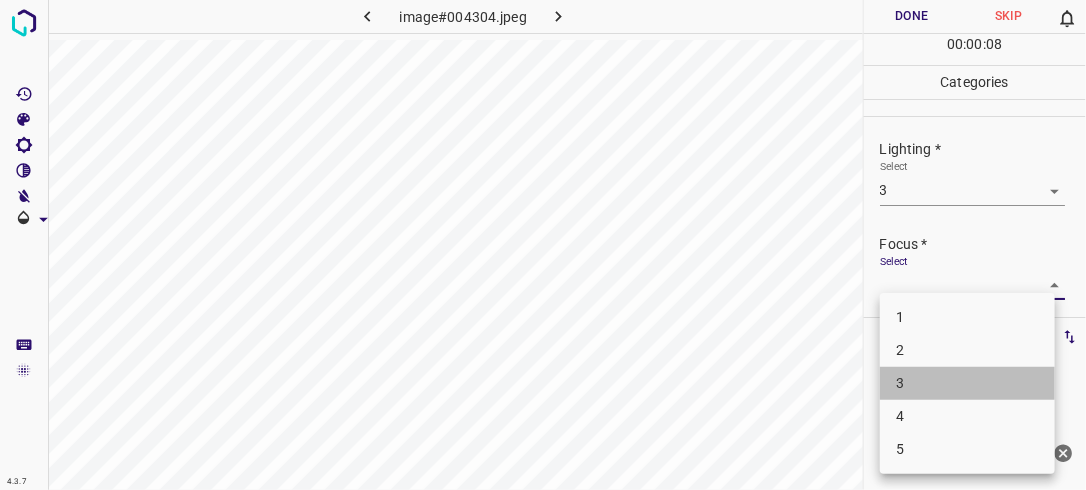 click on "3" at bounding box center [967, 383] 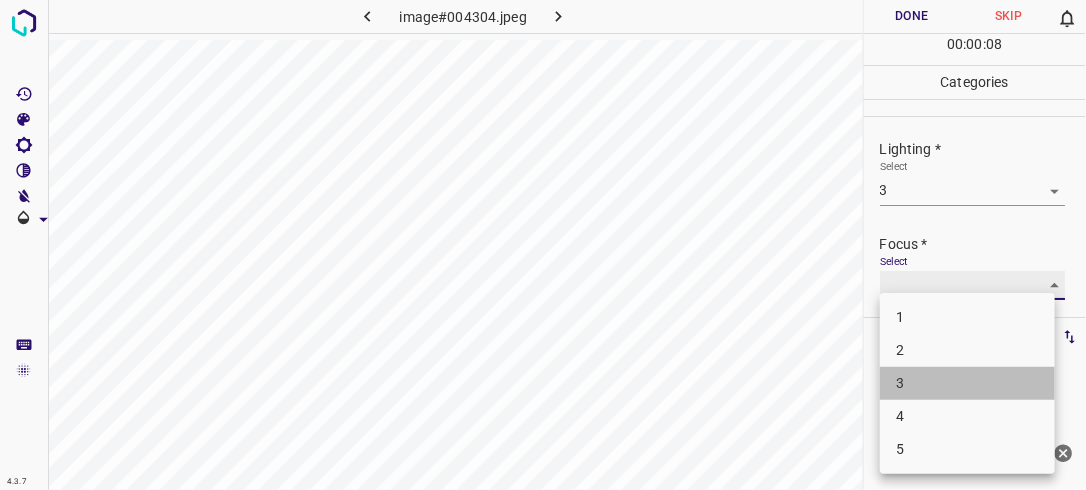 type on "3" 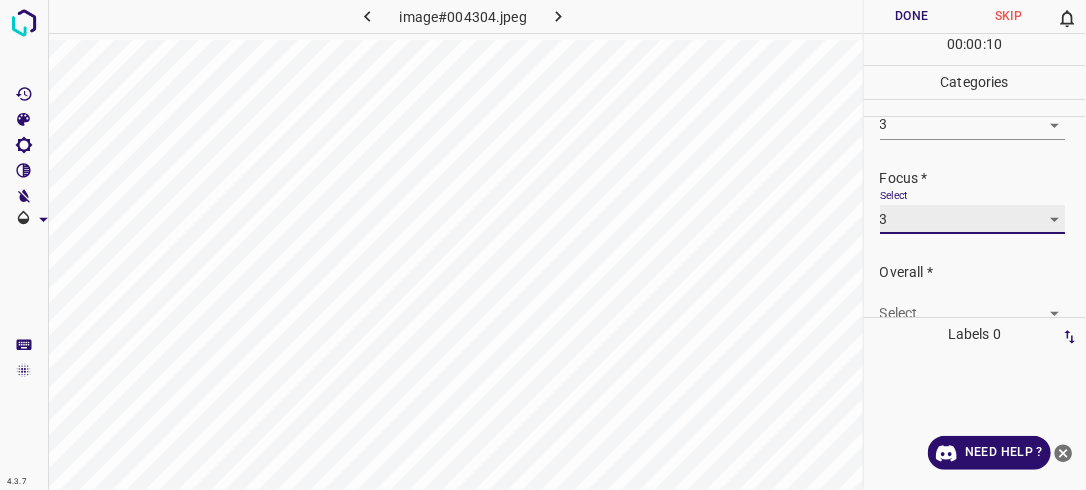 scroll, scrollTop: 79, scrollLeft: 0, axis: vertical 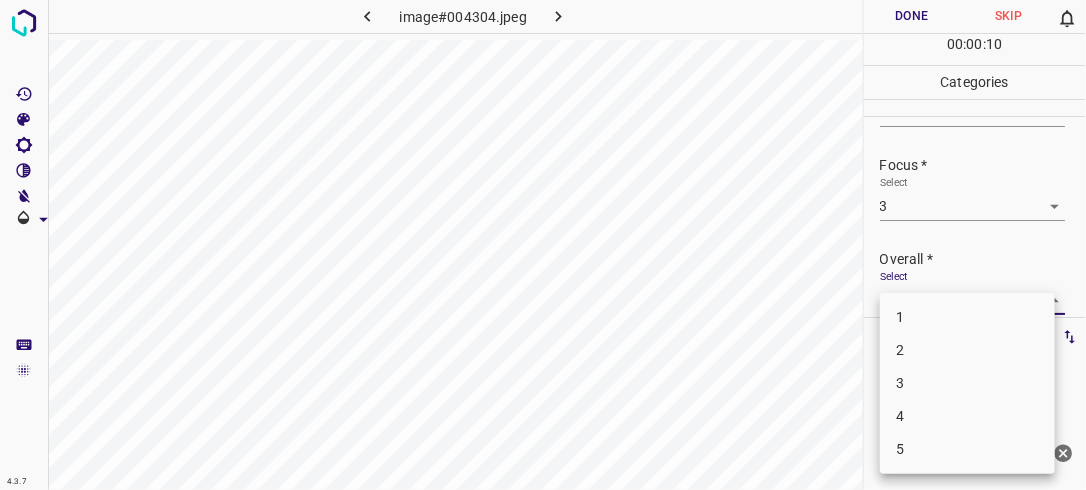 click on "4.3.7 image#004304.jpeg Done Skip 0 00   : 00   : 10   Categories Lighting *  Select 3 3 Focus *  Select 3 3 Overall *  Select ​ Labels   0 Categories 1 Lighting 2 Focus 3 Overall Tools Space Change between modes (Draw & Edit) I Auto labeling R Restore zoom M Zoom in N Zoom out Delete Delete selecte label Filters Z Restore filters X Saturation filter C Brightness filter V Contrast filter B Gray scale filter General O Download Need Help ? - Text - Hide - Delete 1 2 3 4 5" at bounding box center (543, 245) 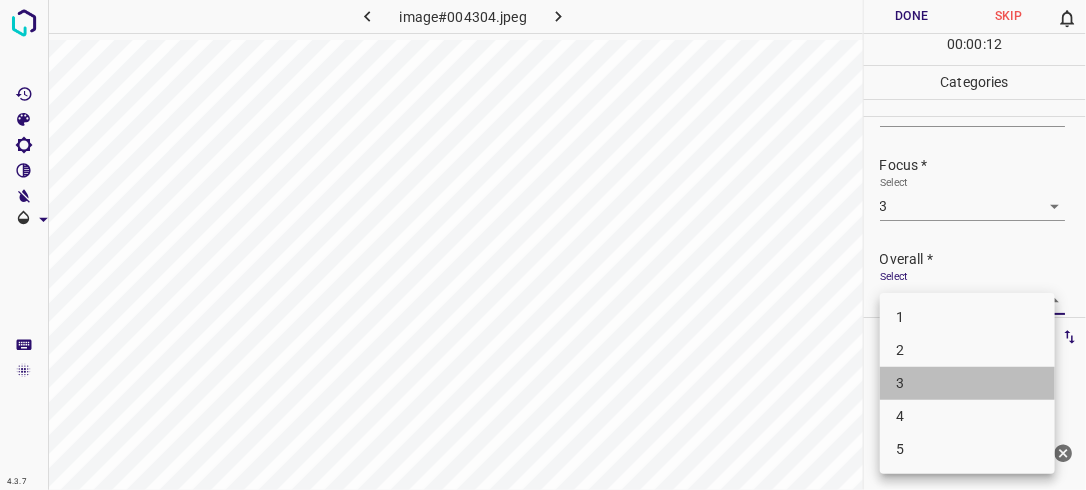 click on "3" at bounding box center [967, 383] 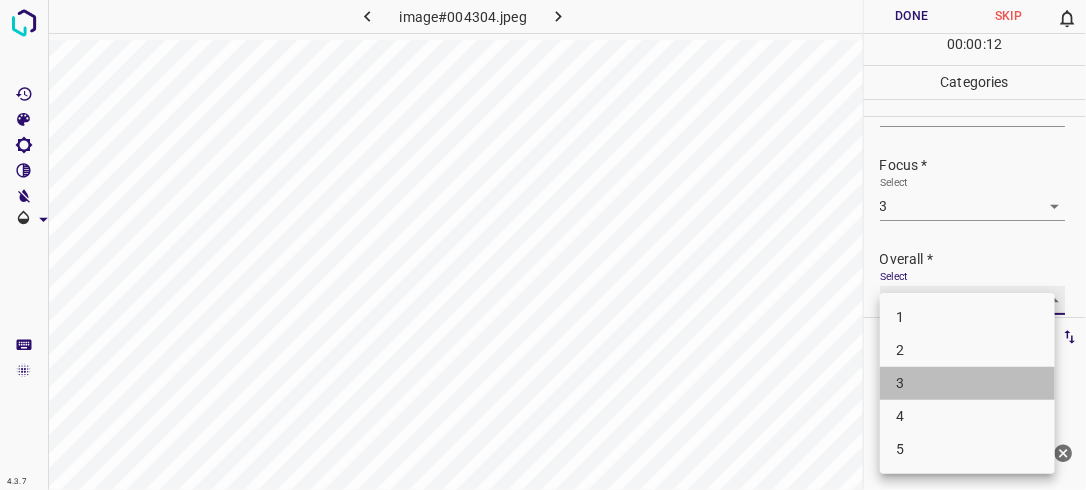 type on "3" 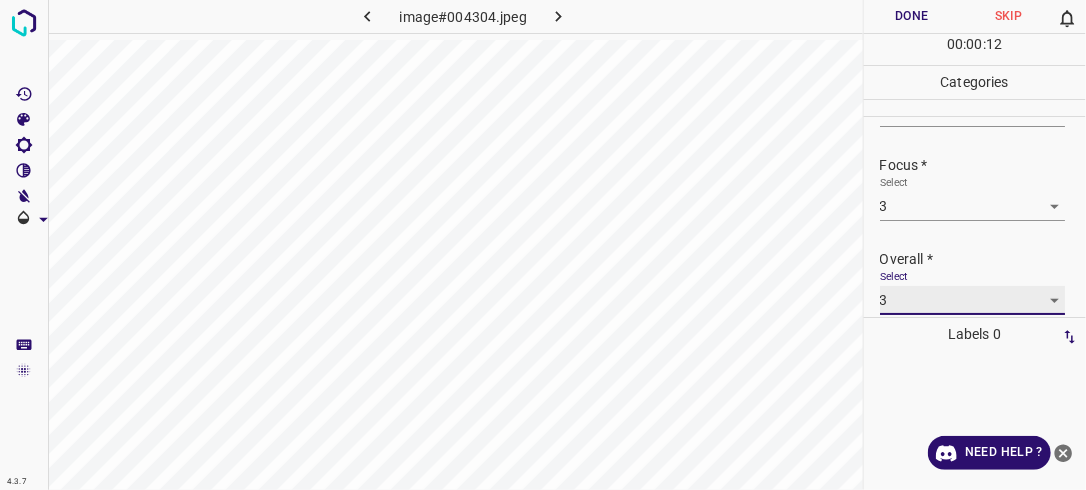 scroll, scrollTop: 79, scrollLeft: 0, axis: vertical 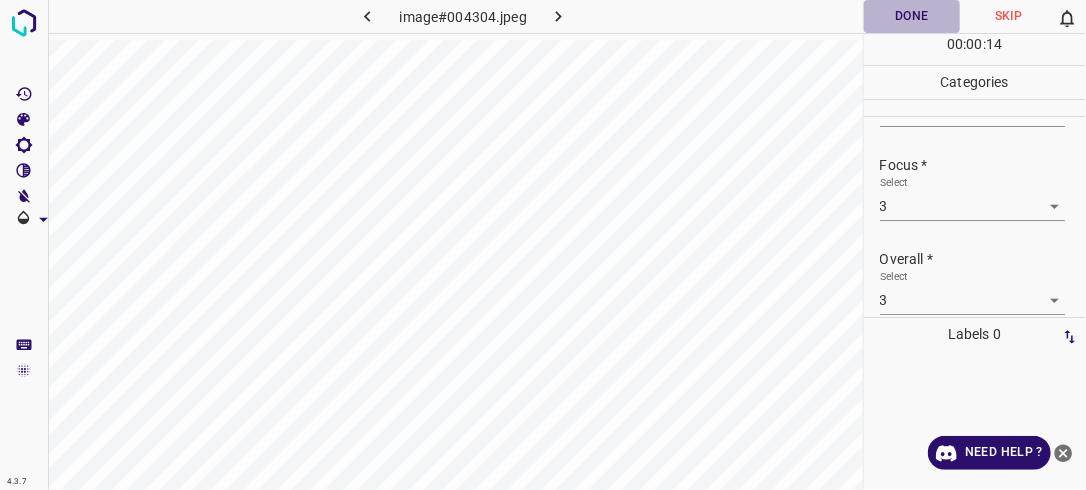 click on "Done" at bounding box center (912, 16) 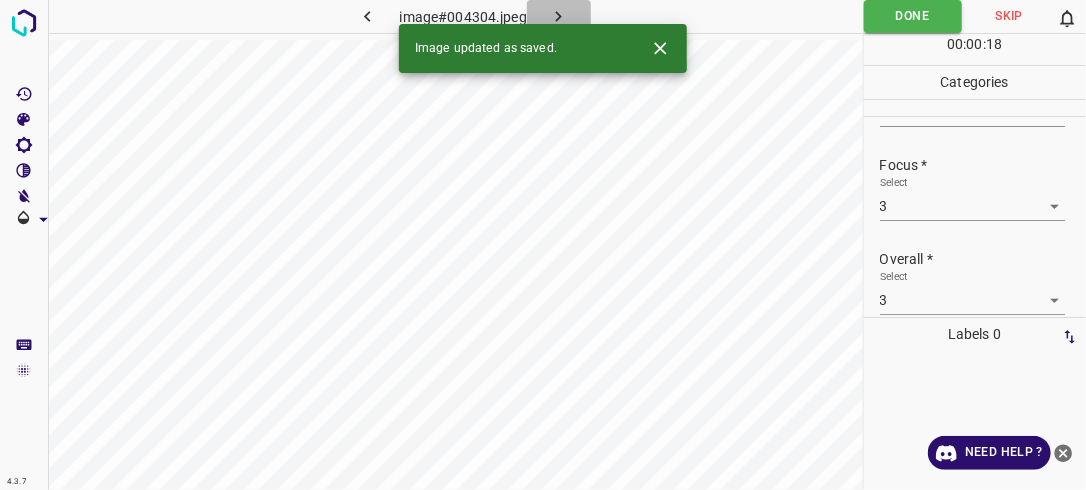 click 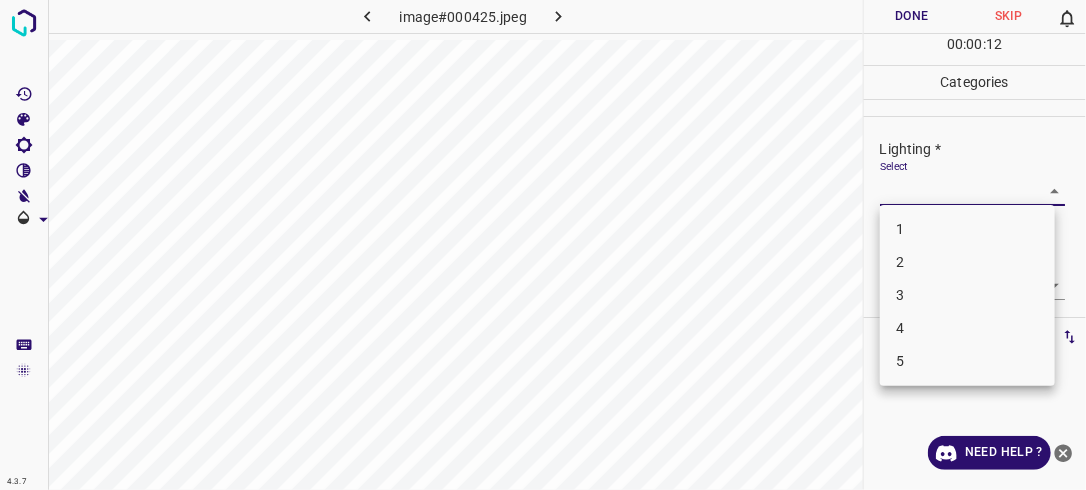 click on "4.3.7 image#000425.jpeg Done Skip 0 00   : 00   : 12   Categories Lighting *  Select ​ Focus *  Select ​ Overall *  Select ​ Labels   0 Categories 1 Lighting 2 Focus 3 Overall Tools Space Change between modes (Draw & Edit) I Auto labeling R Restore zoom M Zoom in N Zoom out Delete Delete selecte label Filters Z Restore filters X Saturation filter C Brightness filter V Contrast filter B Gray scale filter General O Download Need Help ? - Text - Hide - Delete 1 2 3 4 5" at bounding box center [543, 245] 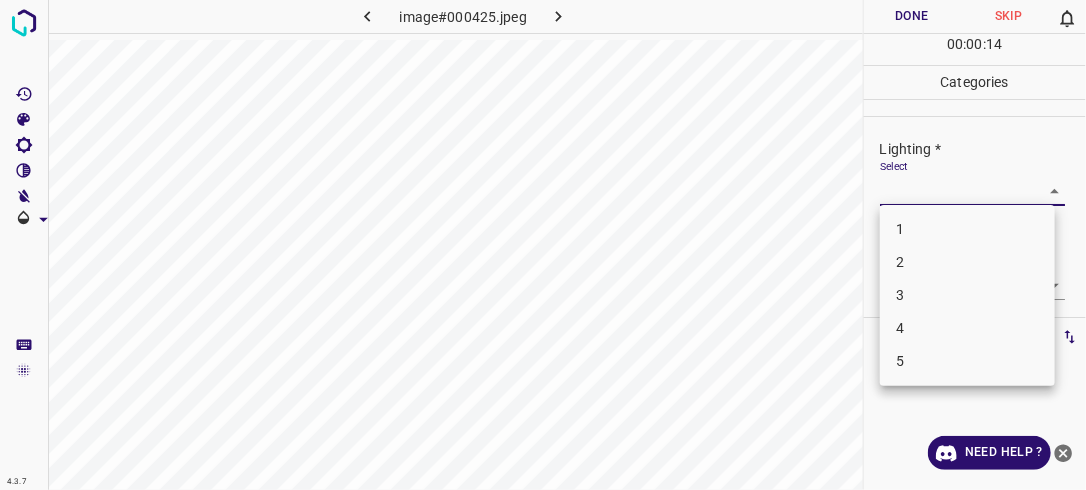 click on "2" at bounding box center [967, 262] 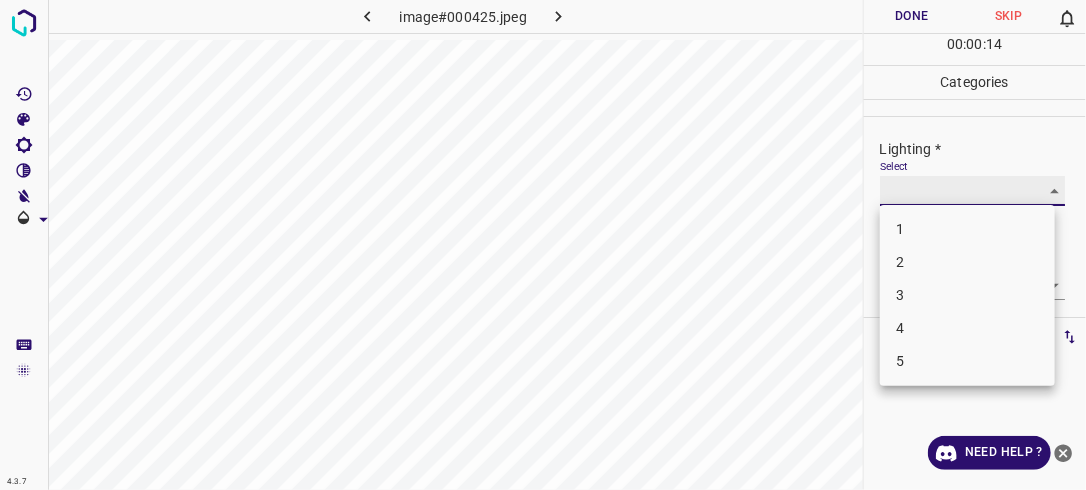 type on "2" 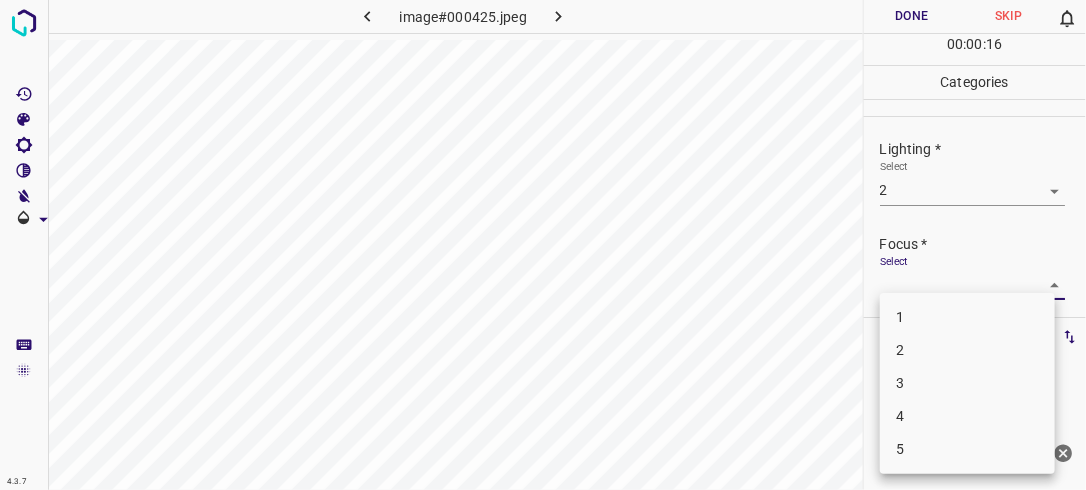 click on "4.3.7 image#000425.jpeg Done Skip 0 00   : 00   : 16   Categories Lighting *  Select 2 2 Focus *  Select ​ Overall *  Select ​ Labels   0 Categories 1 Lighting 2 Focus 3 Overall Tools Space Change between modes (Draw & Edit) I Auto labeling R Restore zoom M Zoom in N Zoom out Delete Delete selecte label Filters Z Restore filters X Saturation filter C Brightness filter V Contrast filter B Gray scale filter General O Download Need Help ? - Text - Hide - Delete 1 2 3 4 5" at bounding box center [543, 245] 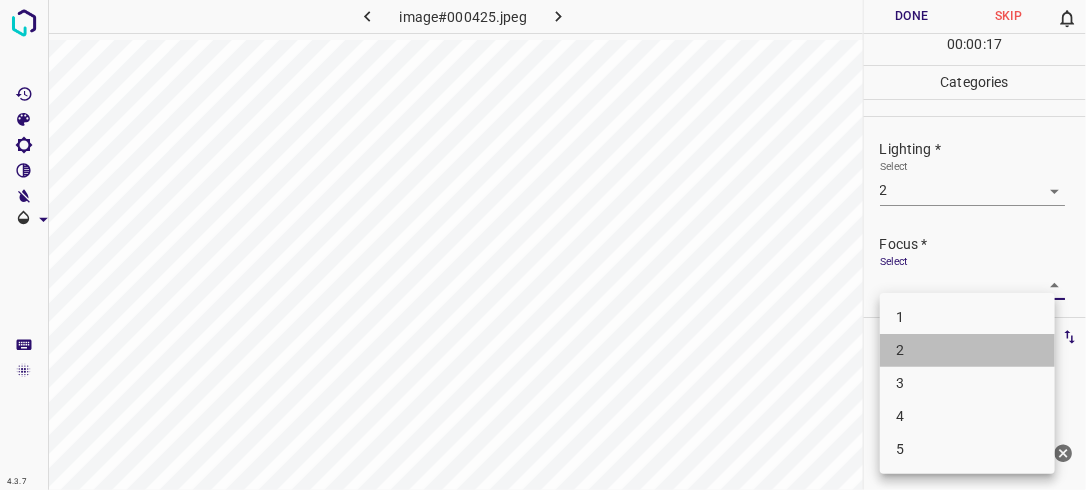 click on "2" at bounding box center (967, 350) 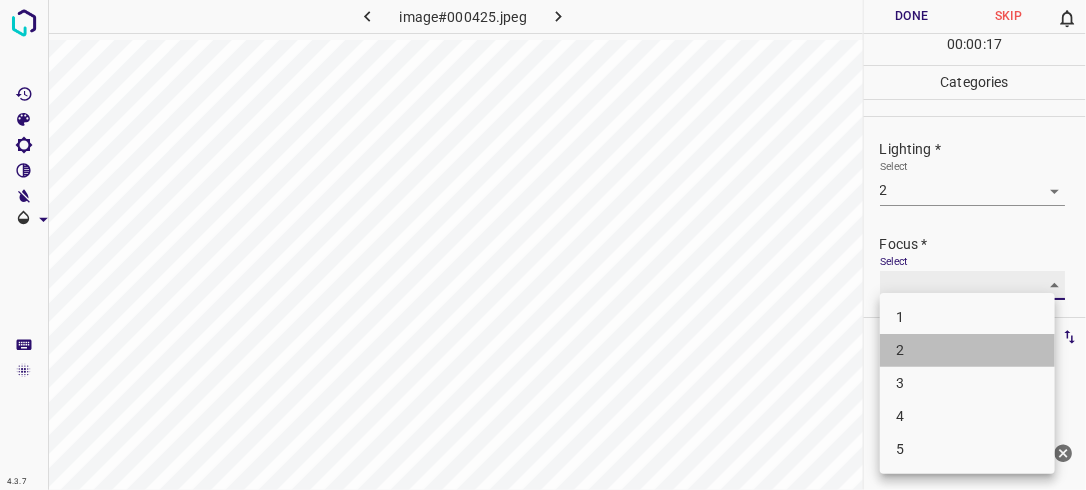 type on "2" 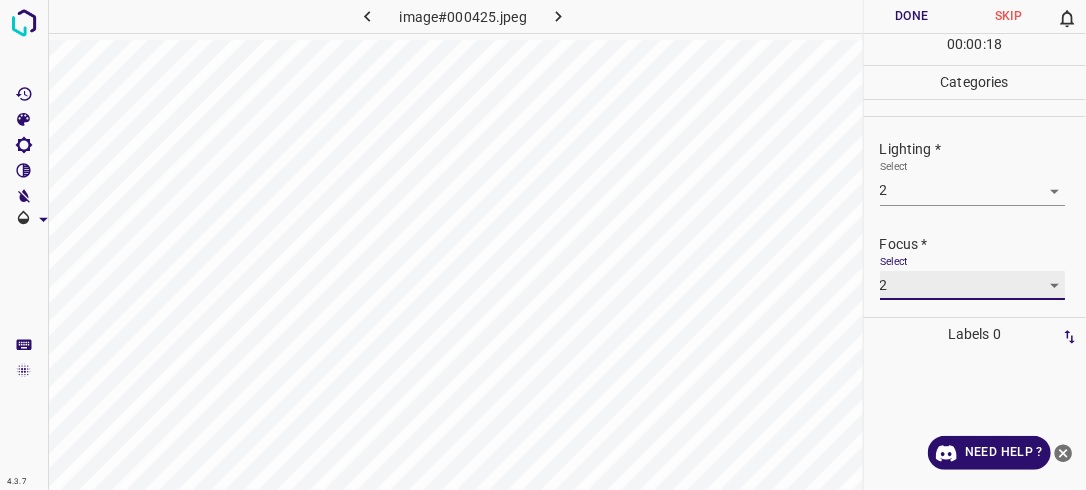 scroll, scrollTop: 98, scrollLeft: 0, axis: vertical 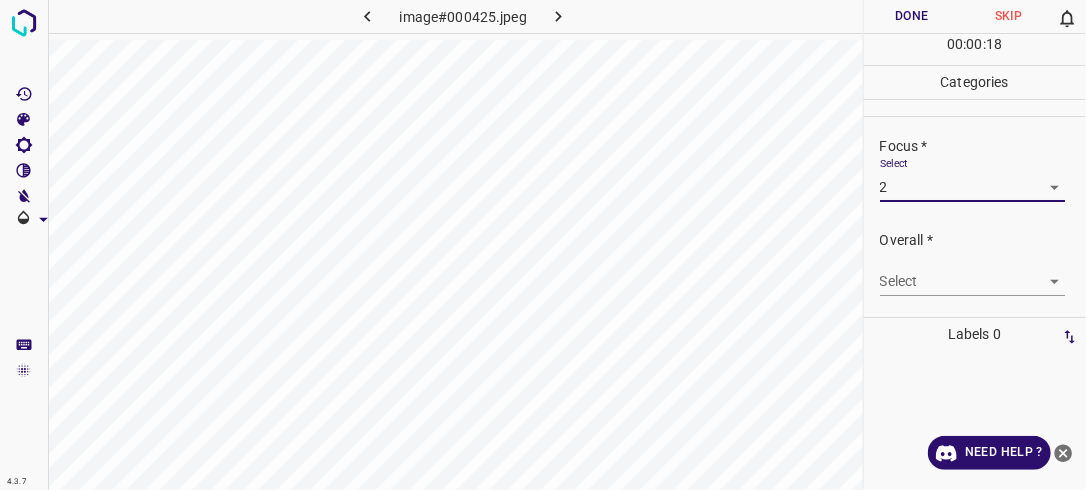 click on "4.3.7 image#000425.jpeg Done Skip 0 00   : 00   : 18   Categories Lighting *  Select 2 2 Focus *  Select 2 2 Overall *  Select ​ Labels   0 Categories 1 Lighting 2 Focus 3 Overall Tools Space Change between modes (Draw & Edit) I Auto labeling R Restore zoom M Zoom in N Zoom out Delete Delete selecte label Filters Z Restore filters X Saturation filter C Brightness filter V Contrast filter B Gray scale filter General O Download Need Help ? - Text - Hide - Delete" at bounding box center (543, 245) 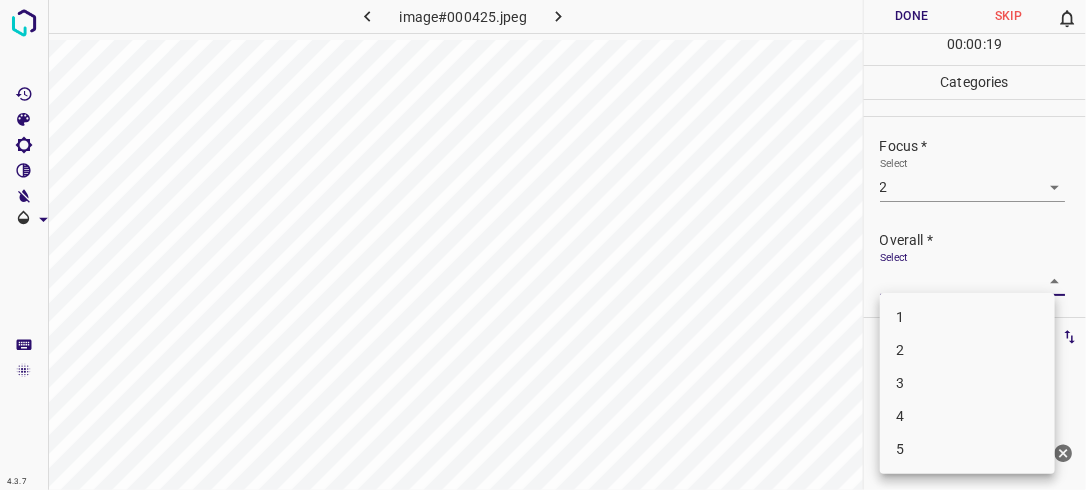 click on "2" at bounding box center (967, 350) 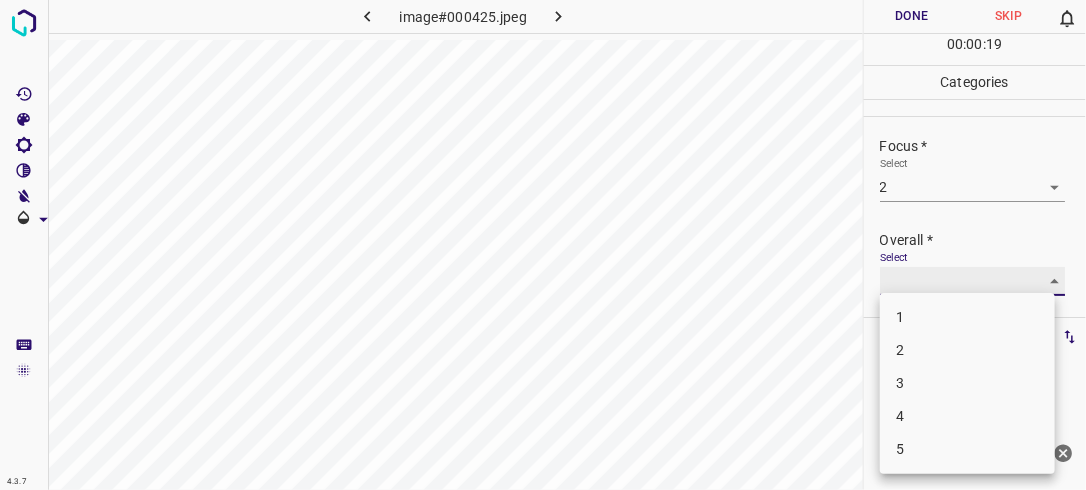 type on "2" 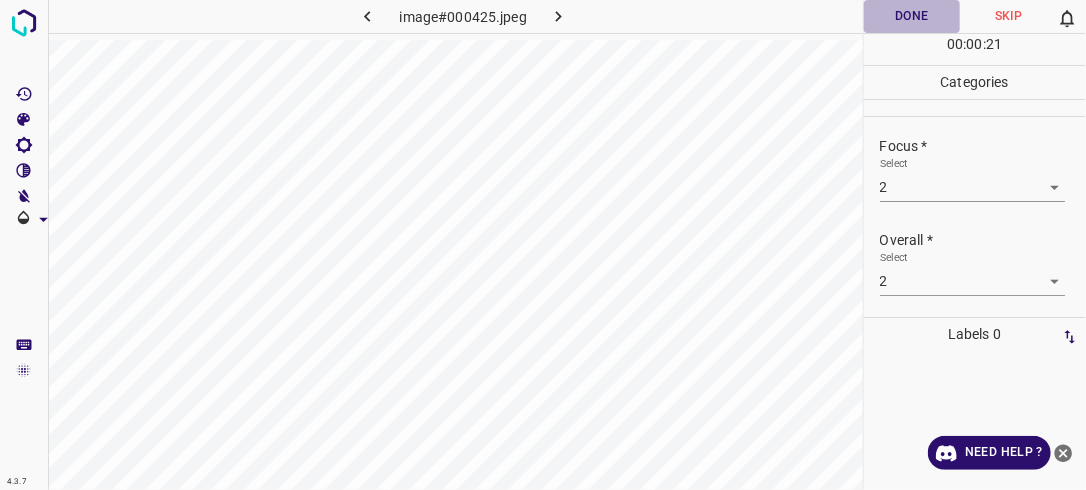 click on "Done" at bounding box center (912, 16) 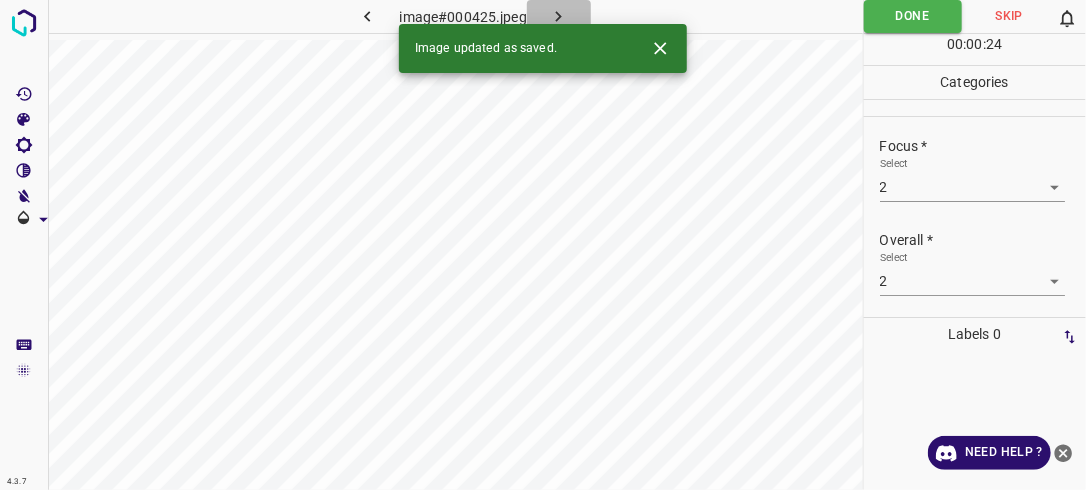 click 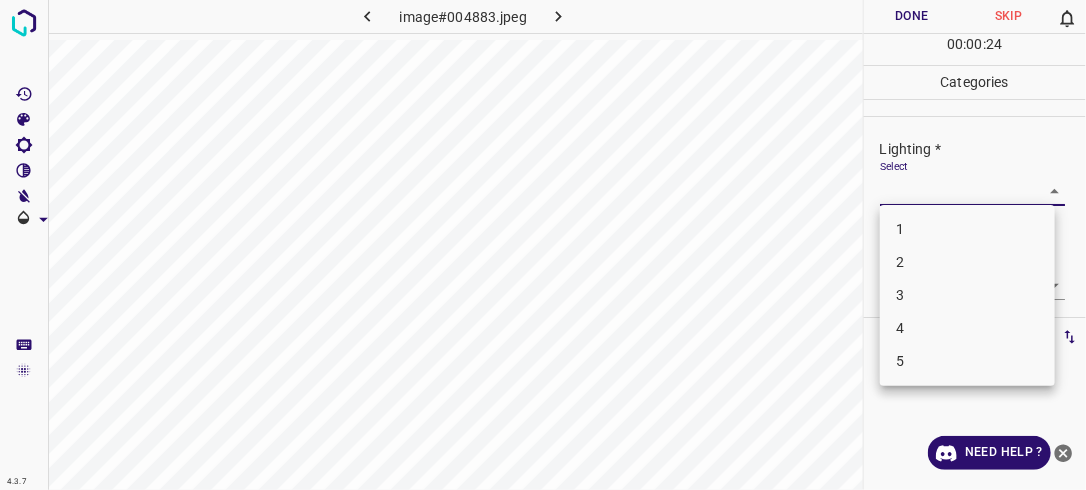 click on "4.3.7 image#004883.jpeg Done Skip 0 00   : 00   : 24   Categories Lighting *  Select ​ Focus *  Select ​ Overall *  Select ​ Labels   0 Categories 1 Lighting 2 Focus 3 Overall Tools Space Change between modes (Draw & Edit) I Auto labeling R Restore zoom M Zoom in N Zoom out Delete Delete selecte label Filters Z Restore filters X Saturation filter C Brightness filter V Contrast filter B Gray scale filter General O Download Need Help ? - Text - Hide - Delete 1 2 3 4 5" at bounding box center (543, 245) 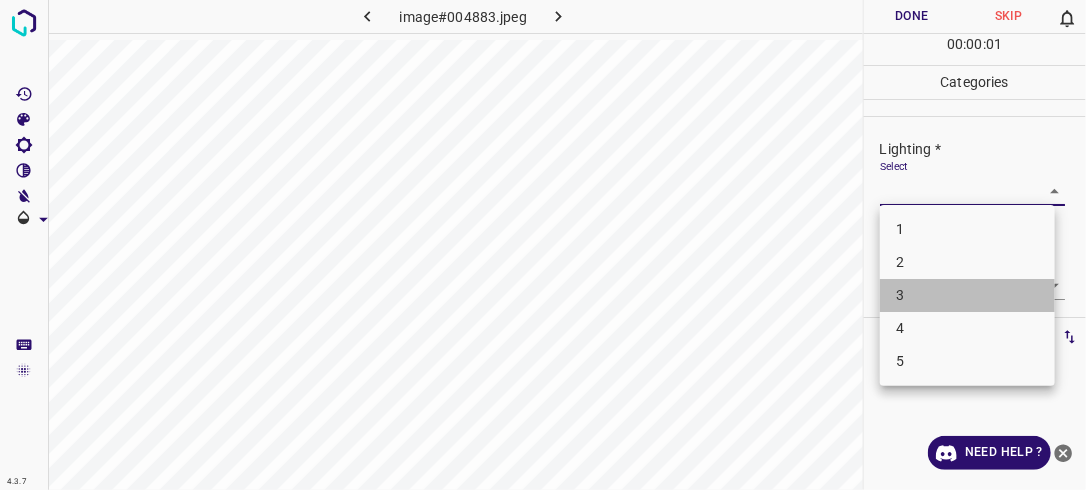 drag, startPoint x: 925, startPoint y: 292, endPoint x: 952, endPoint y: 286, distance: 27.658634 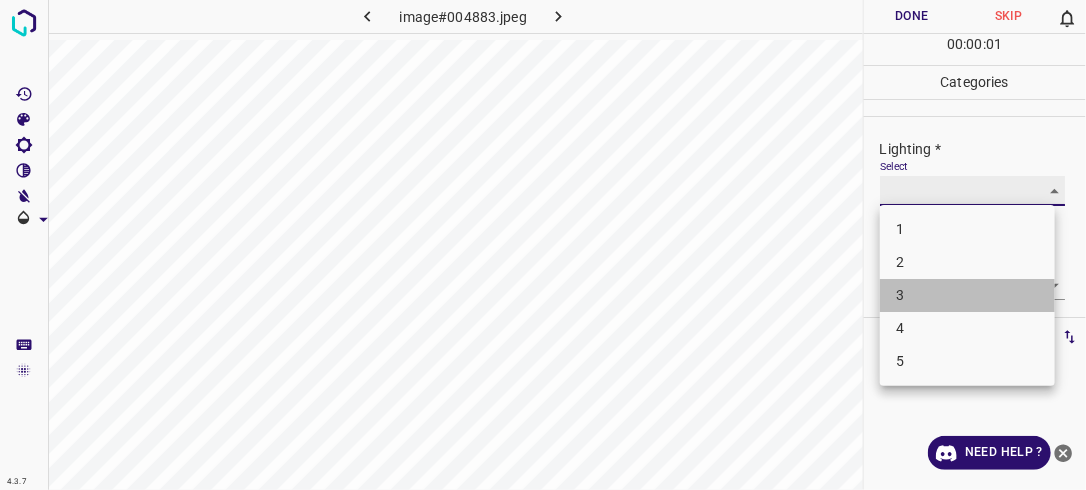 type on "3" 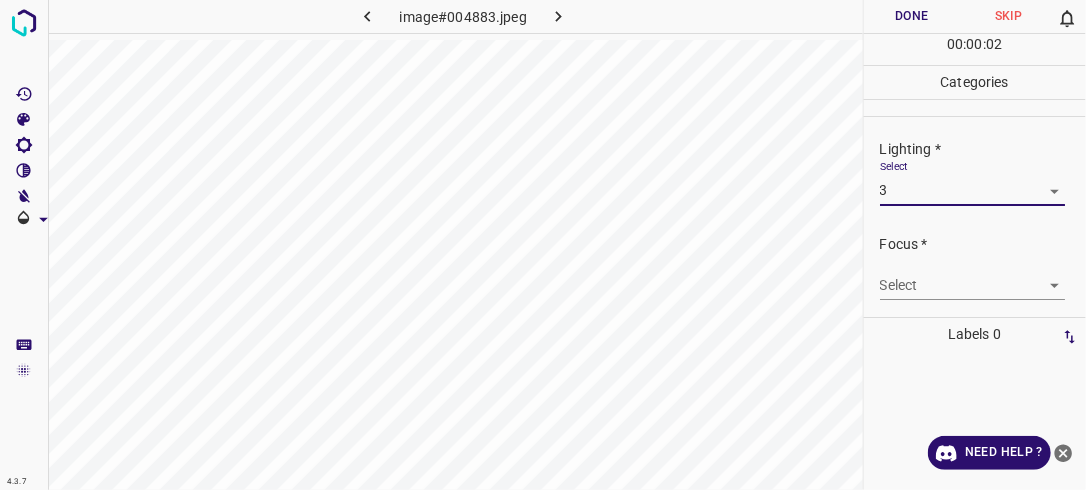 click on "4.3.7 image#004883.jpeg Done Skip 0 00   : 00   : 02   Categories Lighting *  Select 3 3 Focus *  Select ​ Overall *  Select ​ Labels   0 Categories 1 Lighting 2 Focus 3 Overall Tools Space Change between modes (Draw & Edit) I Auto labeling R Restore zoom M Zoom in N Zoom out Delete Delete selecte label Filters Z Restore filters X Saturation filter C Brightness filter V Contrast filter B Gray scale filter General O Download Need Help ? - Text - Hide - Delete" at bounding box center (543, 245) 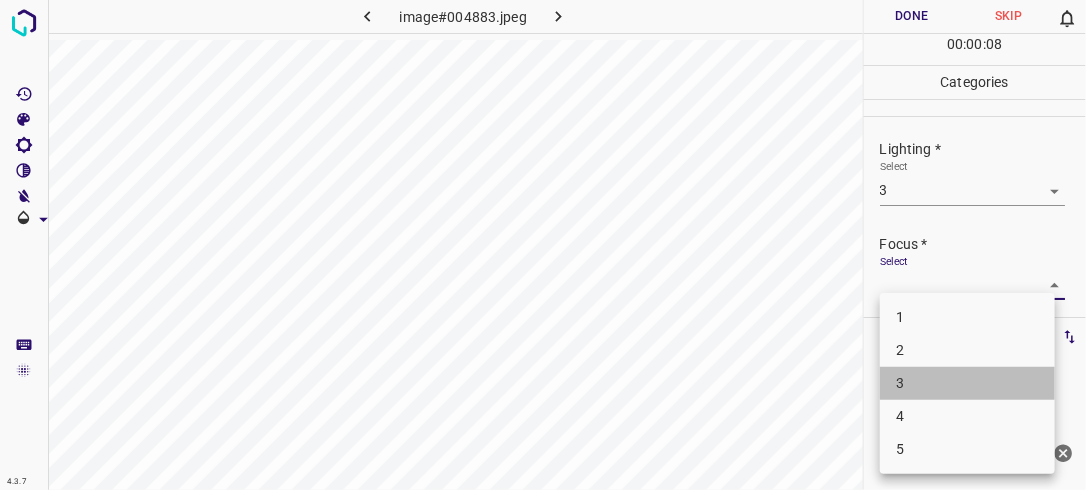 click on "3" at bounding box center [967, 383] 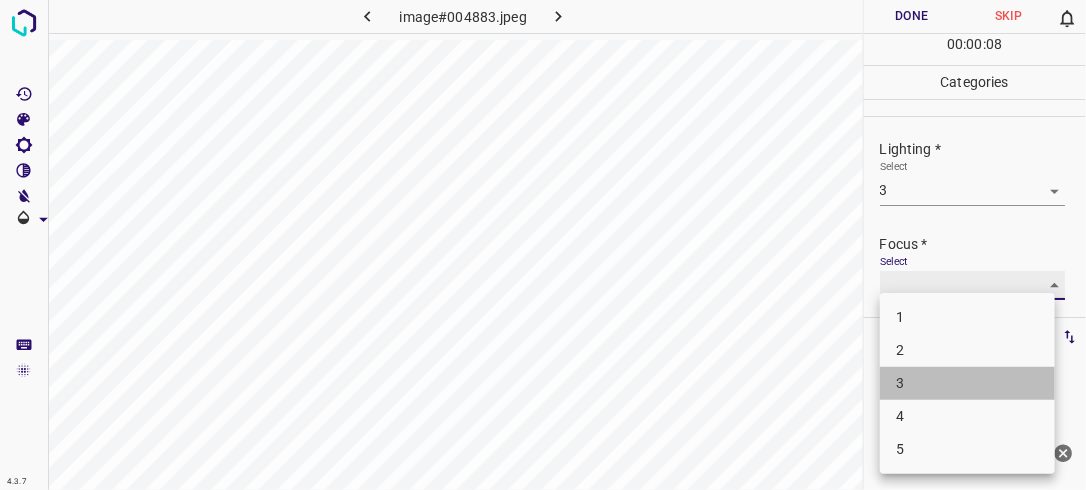 type on "3" 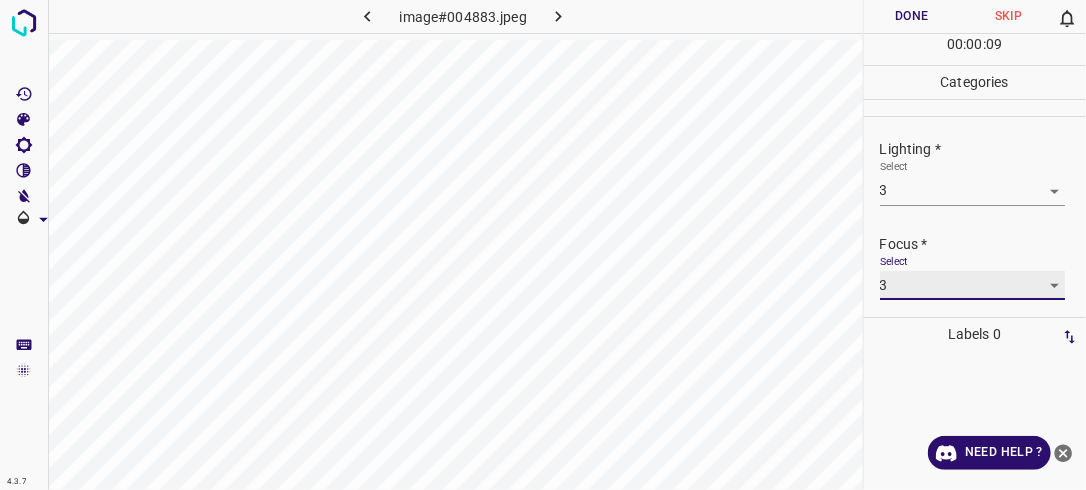 scroll, scrollTop: 98, scrollLeft: 0, axis: vertical 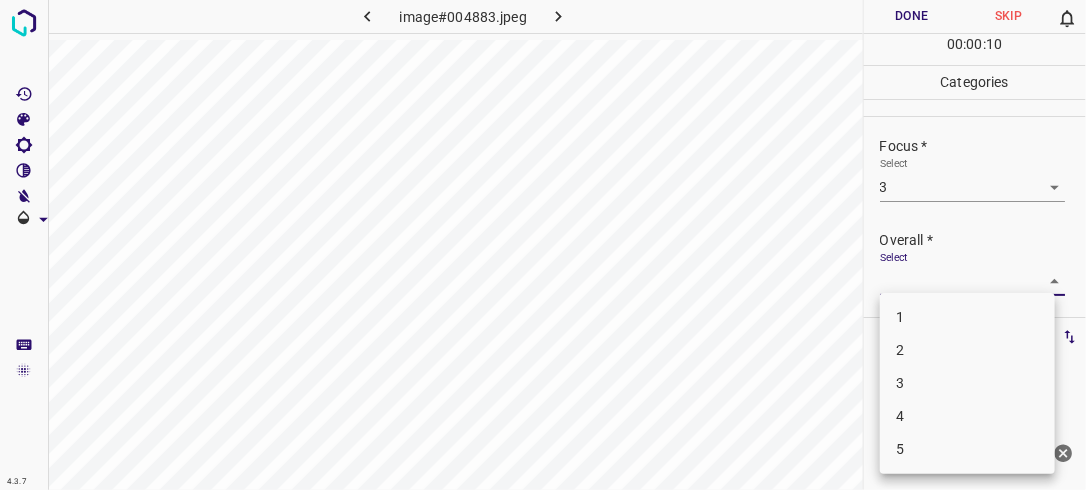 click on "4.3.7 image#004883.jpeg Done Skip 0 00   : 00   : 10   Categories Lighting *  Select 3 3 Focus *  Select 3 3 Overall *  Select ​ Labels   0 Categories 1 Lighting 2 Focus 3 Overall Tools Space Change between modes (Draw & Edit) I Auto labeling R Restore zoom M Zoom in N Zoom out Delete Delete selecte label Filters Z Restore filters X Saturation filter C Brightness filter V Contrast filter B Gray scale filter General O Download Need Help ? - Text - Hide - Delete 1 2 3 4 5" at bounding box center [543, 245] 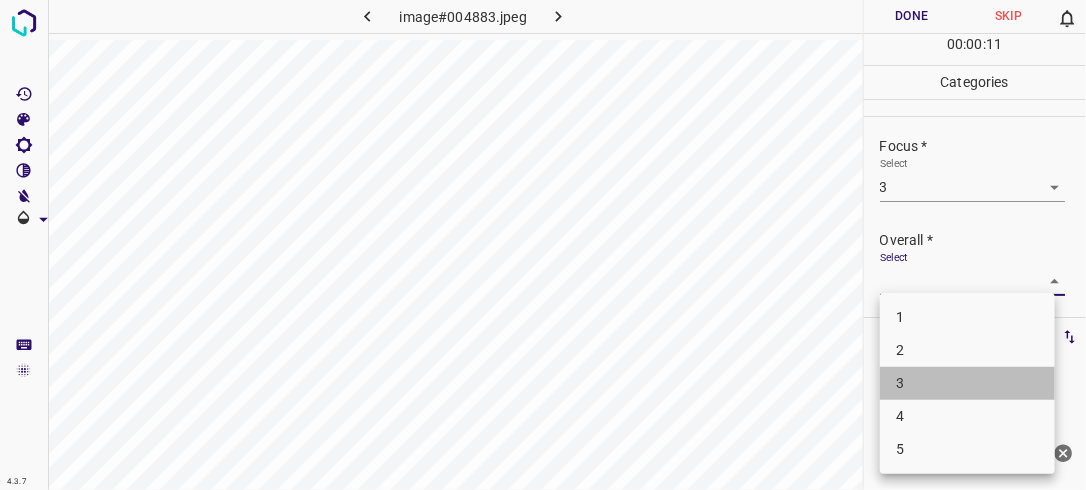 click on "3" at bounding box center (967, 383) 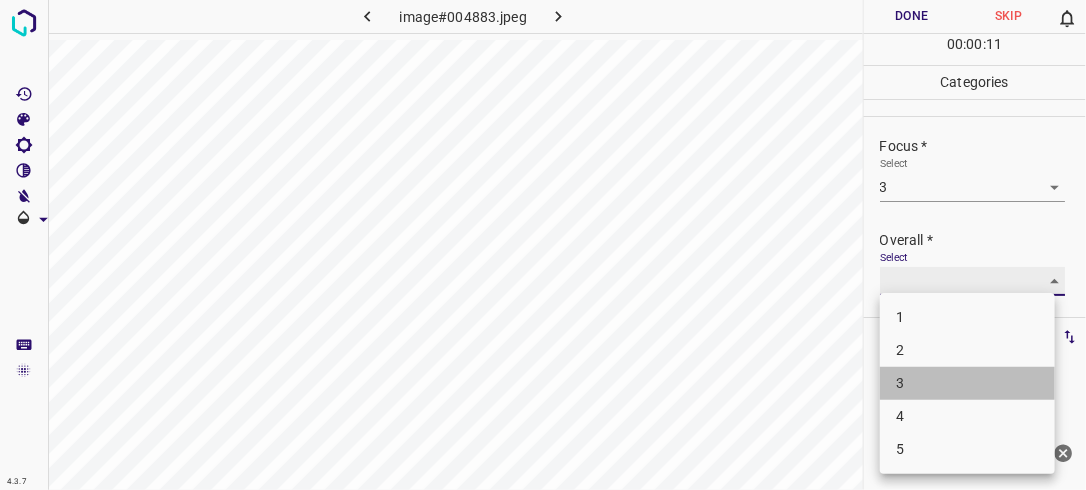 type on "3" 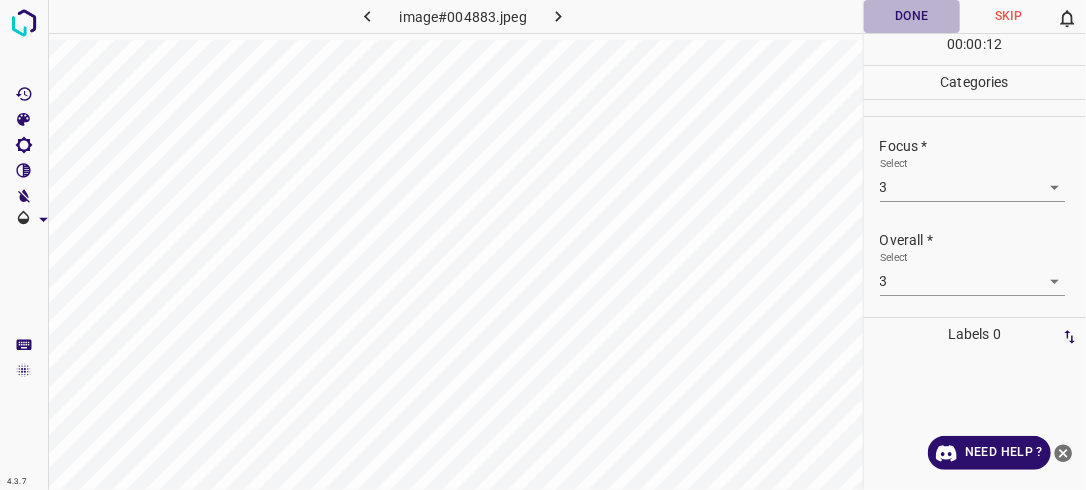 click on "Done" at bounding box center [912, 16] 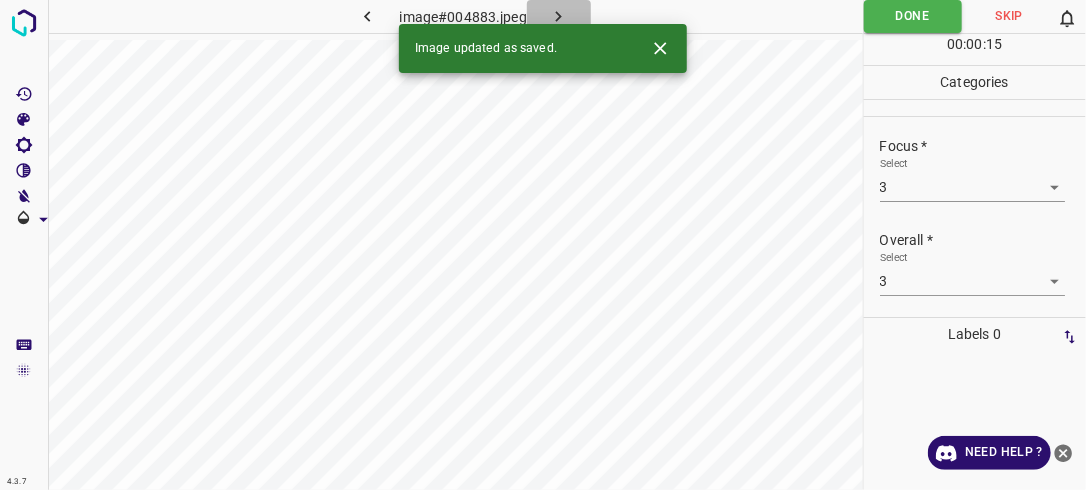 click 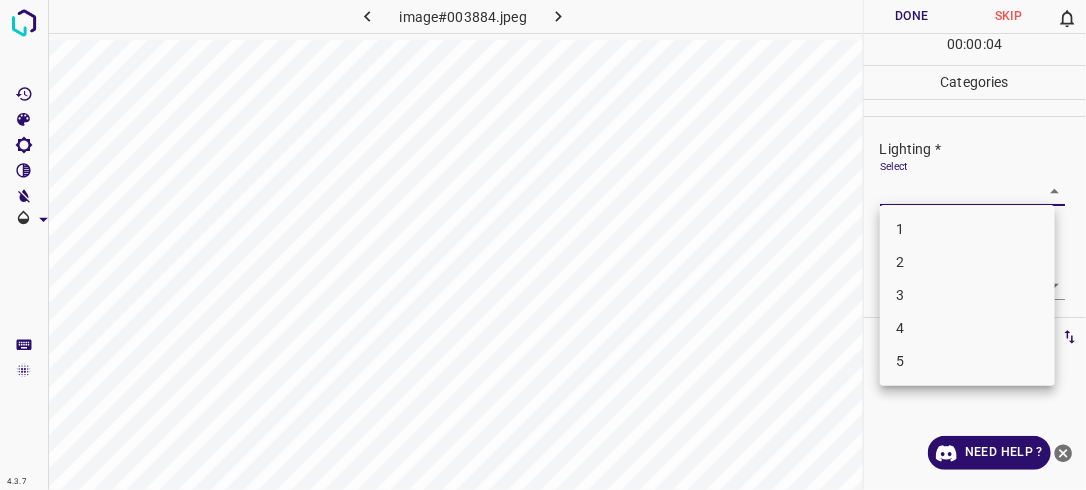 click on "4.3.7 image#003884.jpeg Done Skip 0 00   : 00   : 04   Categories Lighting *  Select ​ Focus *  Select ​ Overall *  Select ​ Labels   0 Categories 1 Lighting 2 Focus 3 Overall Tools Space Change between modes (Draw & Edit) I Auto labeling R Restore zoom M Zoom in N Zoom out Delete Delete selecte label Filters Z Restore filters X Saturation filter C Brightness filter V Contrast filter B Gray scale filter General O Download Need Help ? - Text - Hide - Delete 1 2 3 4 5" at bounding box center (543, 245) 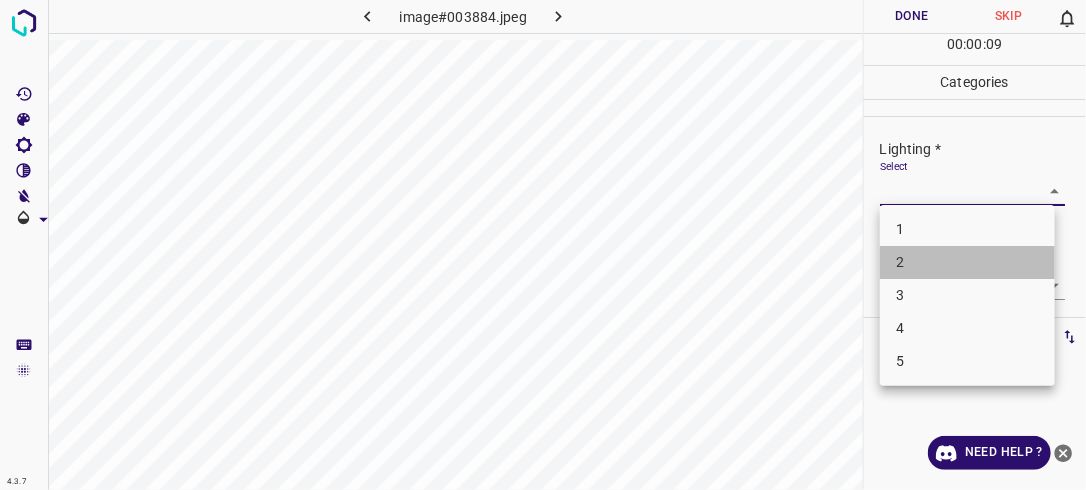 click on "2" at bounding box center [967, 262] 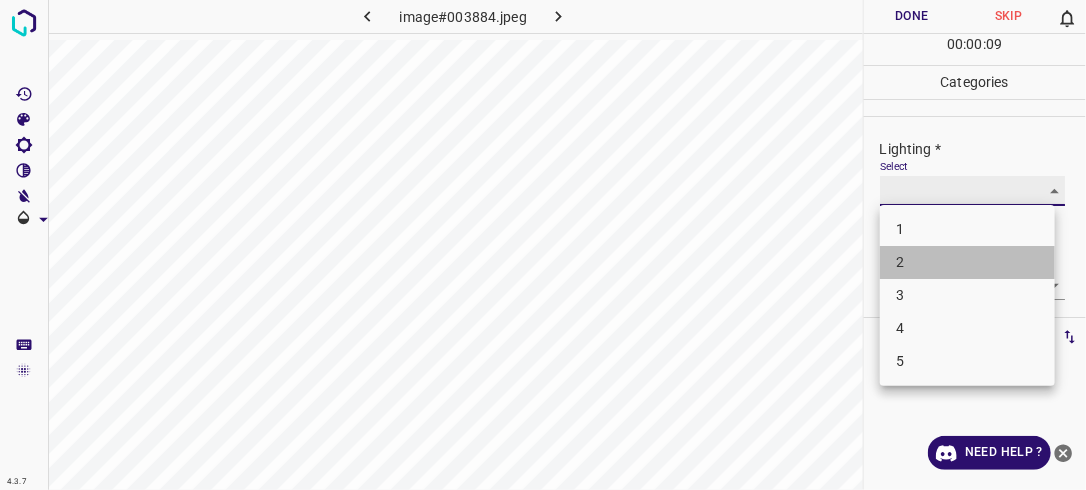 type on "2" 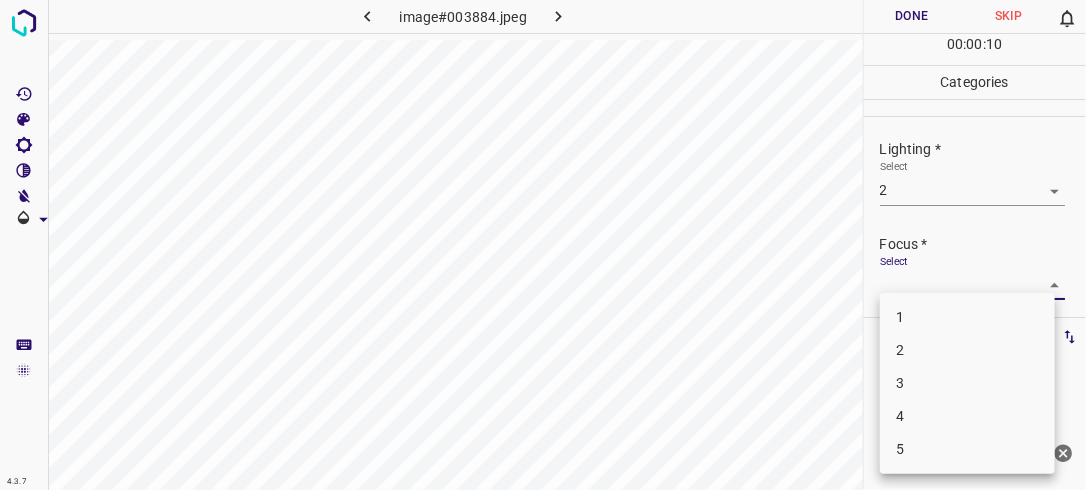 click on "4.3.7 image#003884.jpeg Done Skip 0 00   : 00   : 10   Categories Lighting *  Select 2 2 Focus *  Select ​ Overall *  Select ​ Labels   0 Categories 1 Lighting 2 Focus 3 Overall Tools Space Change between modes (Draw & Edit) I Auto labeling R Restore zoom M Zoom in N Zoom out Delete Delete selecte label Filters Z Restore filters X Saturation filter C Brightness filter V Contrast filter B Gray scale filter General O Download Need Help ? - Text - Hide - Delete 1 2 3 4 5" at bounding box center (543, 245) 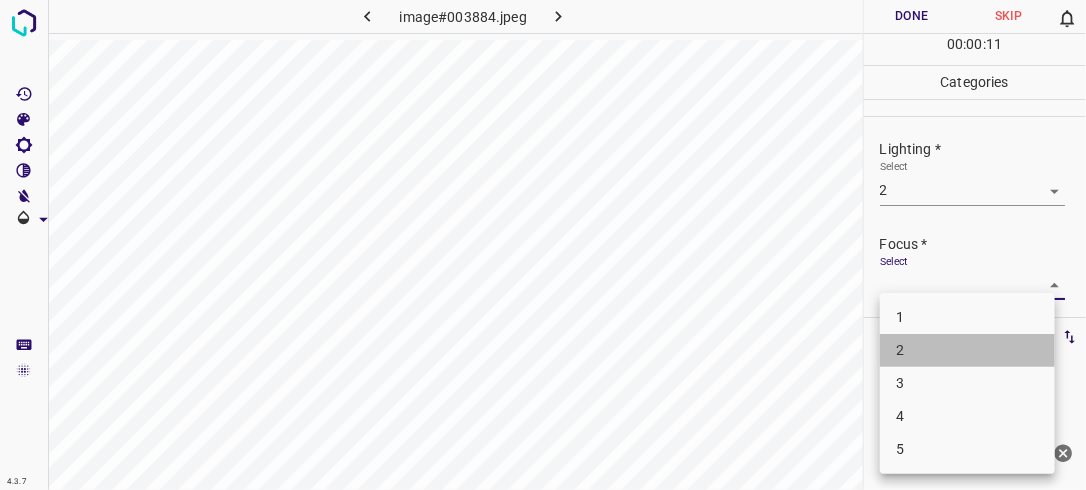 drag, startPoint x: 888, startPoint y: 360, endPoint x: 938, endPoint y: 316, distance: 66.6033 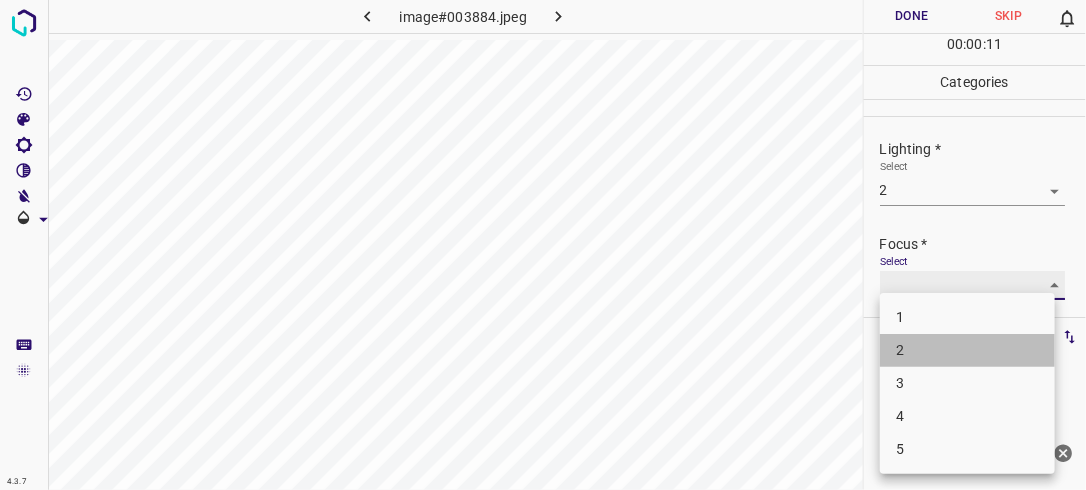 type on "2" 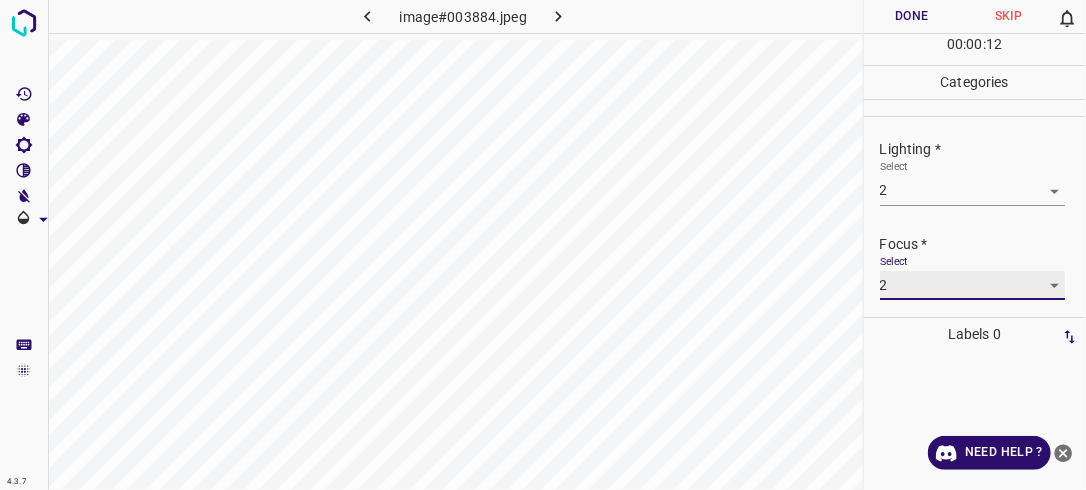 scroll, scrollTop: 98, scrollLeft: 0, axis: vertical 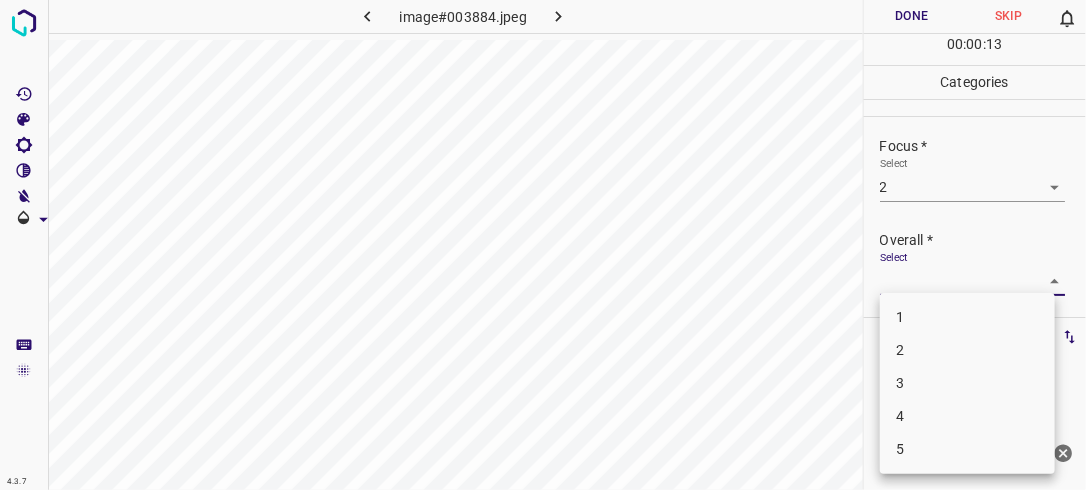 click on "4.3.7 image#003884.jpeg Done Skip 0 00   : 00   : 13   Categories Lighting *  Select 2 2 Focus *  Select 2 2 Overall *  Select ​ Labels   0 Categories 1 Lighting 2 Focus 3 Overall Tools Space Change between modes (Draw & Edit) I Auto labeling R Restore zoom M Zoom in N Zoom out Delete Delete selecte label Filters Z Restore filters X Saturation filter C Brightness filter V Contrast filter B Gray scale filter General O Download Need Help ? - Text - Hide - Delete 1 2 3 4 5" at bounding box center [543, 245] 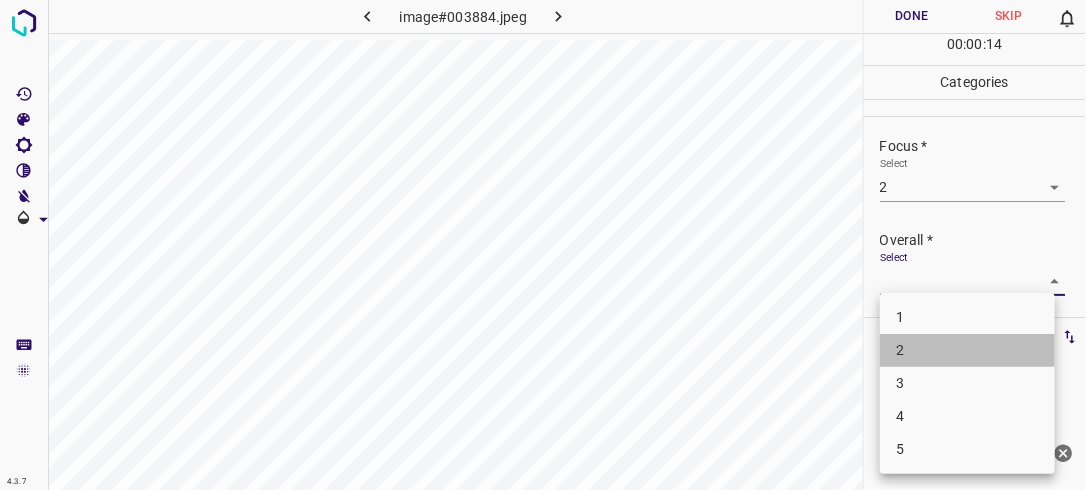 click on "2" at bounding box center [967, 350] 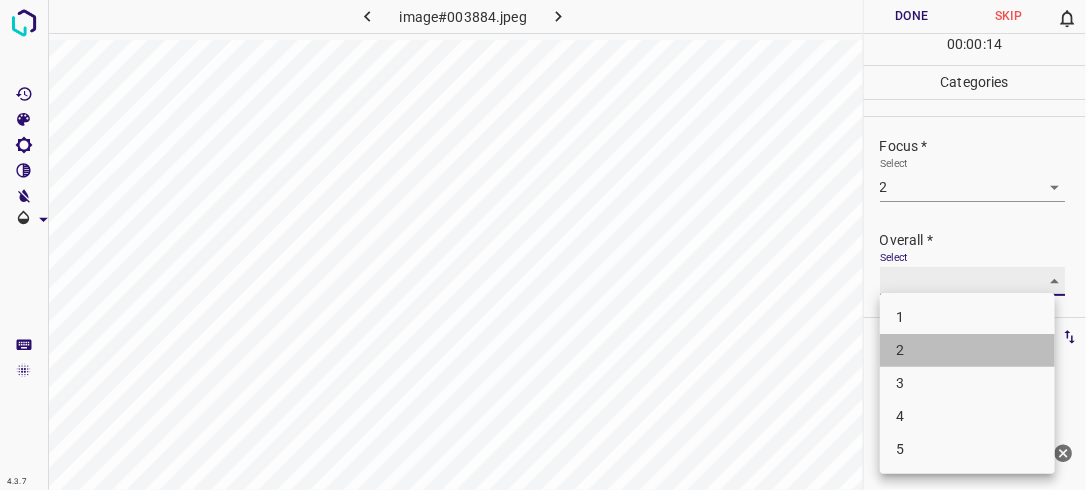 type on "2" 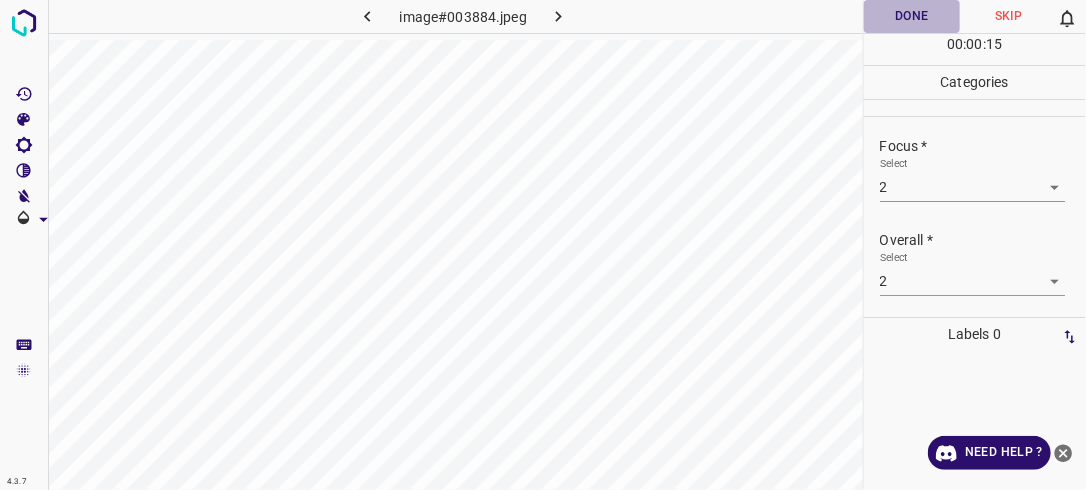click on "Done" at bounding box center (912, 16) 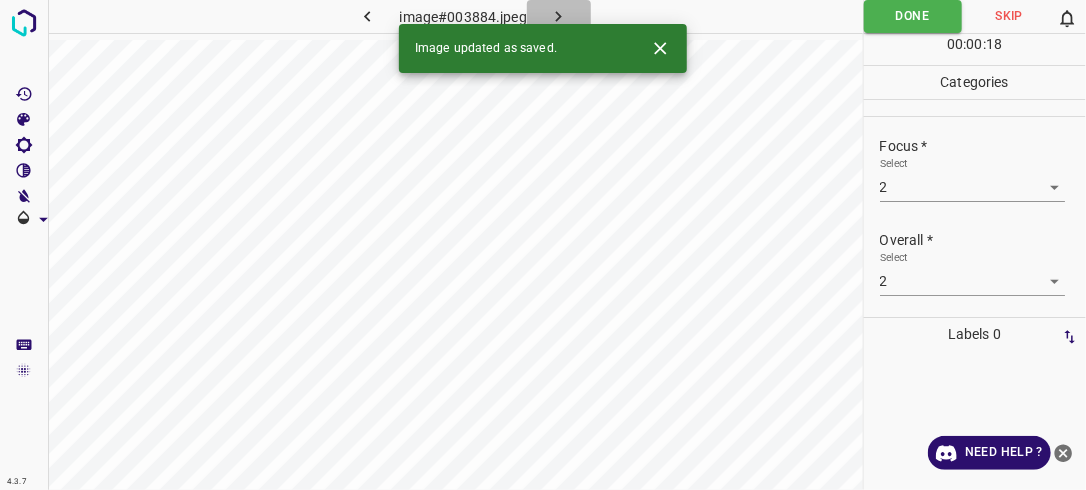 click 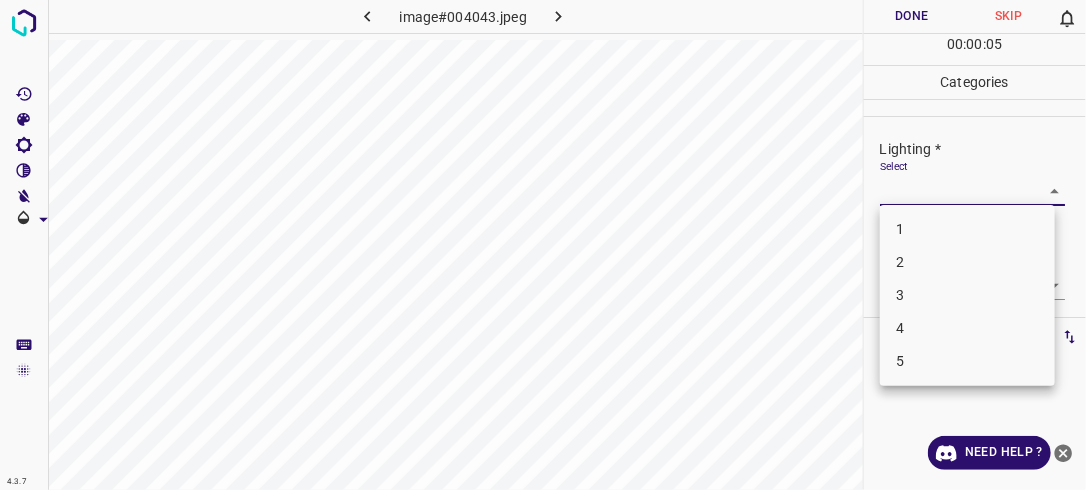 click on "4.3.7 image#004043.jpeg Done Skip 0 00   : 00   : 05   Categories Lighting *  Select ​ Focus *  Select ​ Overall *  Select ​ Labels   0 Categories 1 Lighting 2 Focus 3 Overall Tools Space Change between modes (Draw & Edit) I Auto labeling R Restore zoom M Zoom in N Zoom out Delete Delete selecte label Filters Z Restore filters X Saturation filter C Brightness filter V Contrast filter B Gray scale filter General O Download Need Help ? - Text - Hide - Delete 1 2 3 4 5" at bounding box center (543, 245) 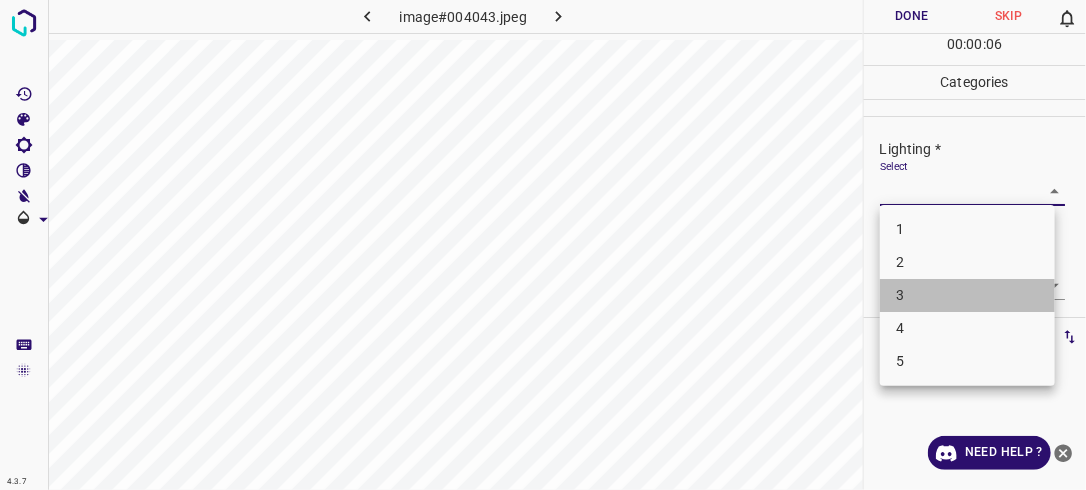 click on "3" at bounding box center (967, 295) 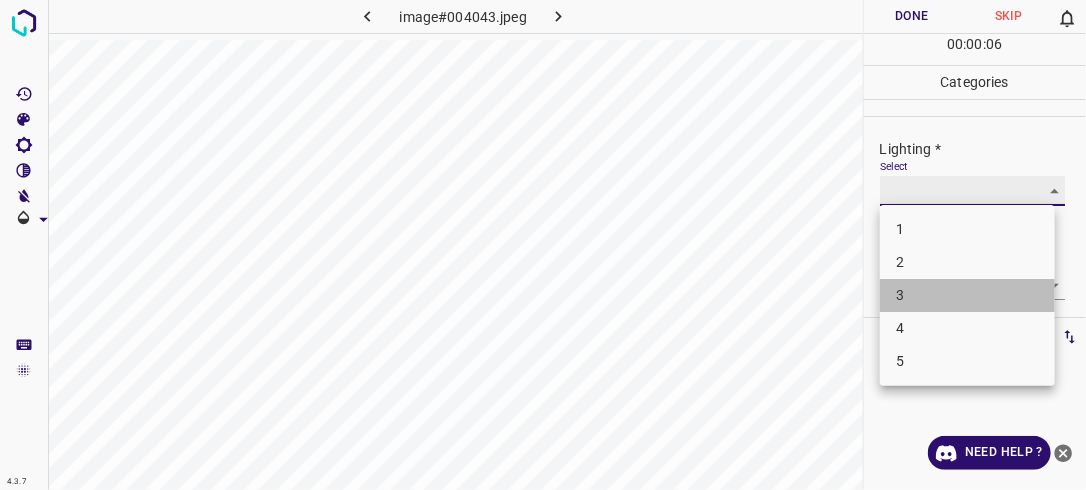 type on "3" 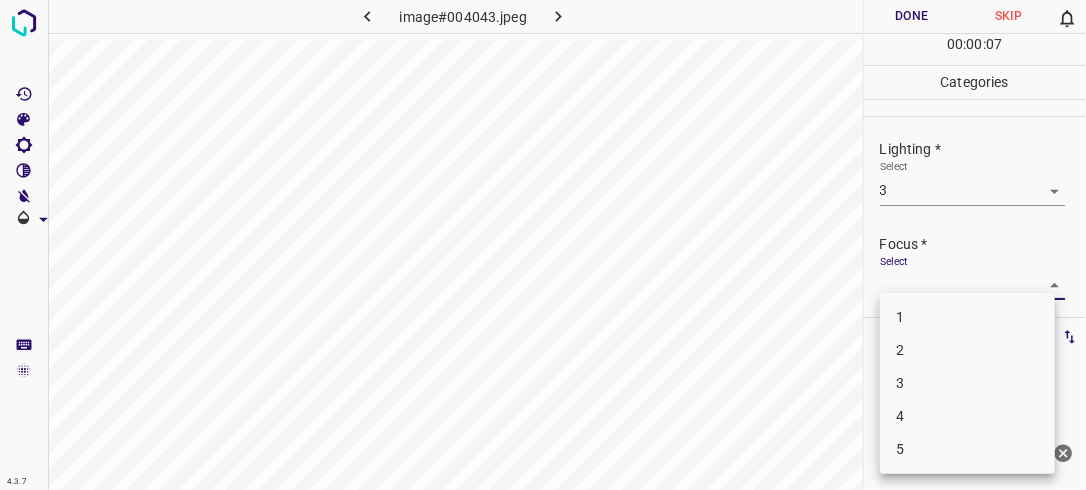 click on "4.3.7 image#004043.jpeg Done Skip 0 00   : 00   : 07   Categories Lighting *  Select 3 3 Focus *  Select ​ Overall *  Select ​ Labels   0 Categories 1 Lighting 2 Focus 3 Overall Tools Space Change between modes (Draw & Edit) I Auto labeling R Restore zoom M Zoom in N Zoom out Delete Delete selecte label Filters Z Restore filters X Saturation filter C Brightness filter V Contrast filter B Gray scale filter General O Download Need Help ? - Text - Hide - Delete 1 2 3 4 5" at bounding box center [543, 245] 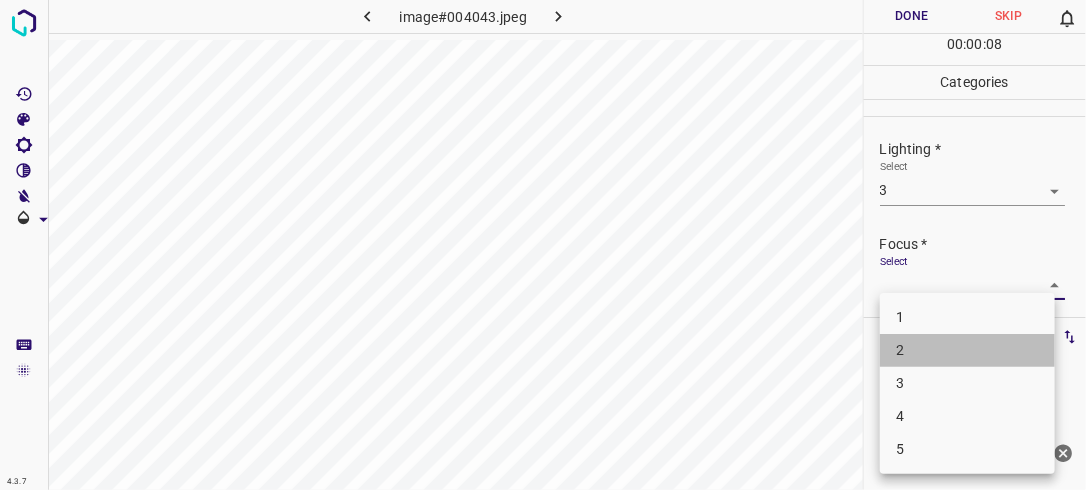 click on "2" at bounding box center (967, 350) 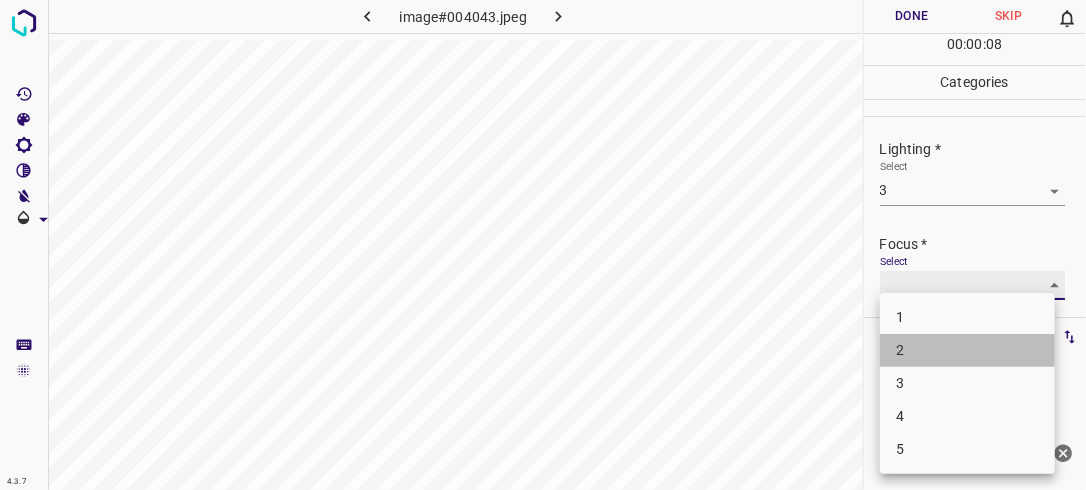 type on "2" 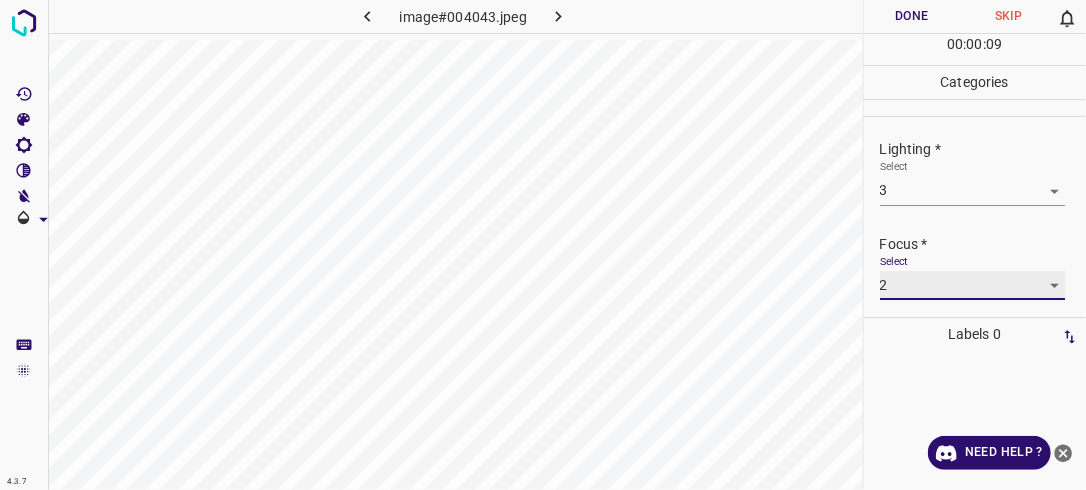scroll, scrollTop: 98, scrollLeft: 0, axis: vertical 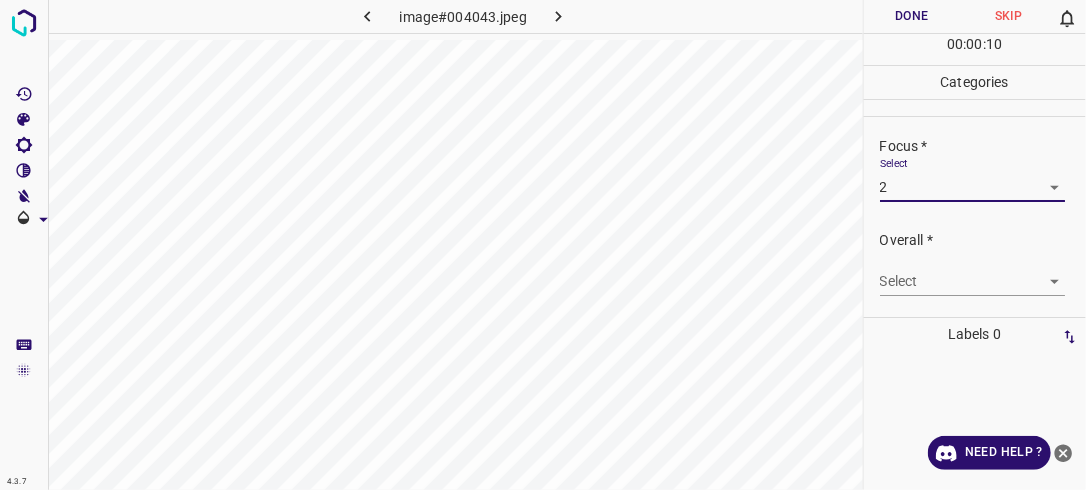click on "4.3.7 image#004043.jpeg Done Skip 0 00   : 00   : 10   Categories Lighting *  Select 3 3 Focus *  Select 2 2 Overall *  Select ​ Labels   0 Categories 1 Lighting 2 Focus 3 Overall Tools Space Change between modes (Draw & Edit) I Auto labeling R Restore zoom M Zoom in N Zoom out Delete Delete selecte label Filters Z Restore filters X Saturation filter C Brightness filter V Contrast filter B Gray scale filter General O Download Need Help ? - Text - Hide - Delete" at bounding box center (543, 245) 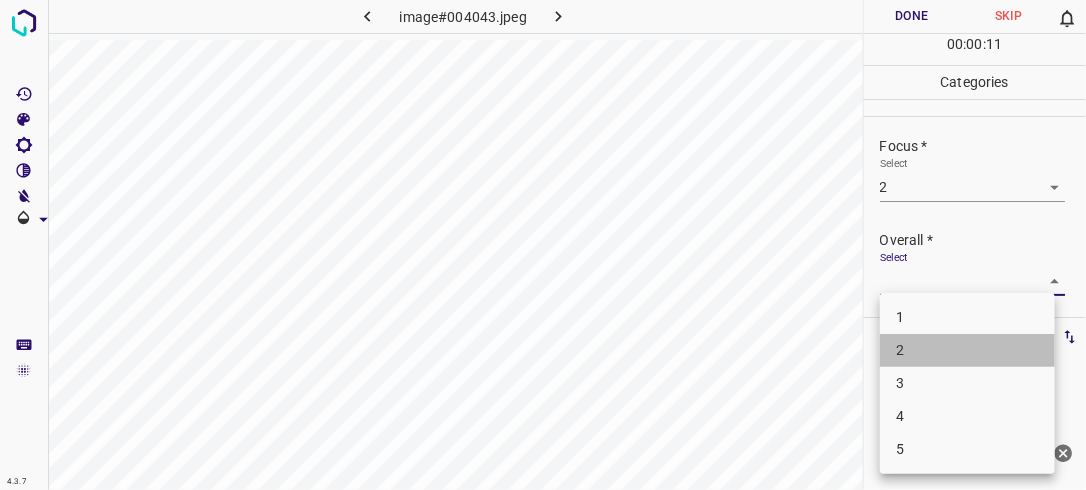 click on "2" at bounding box center (967, 350) 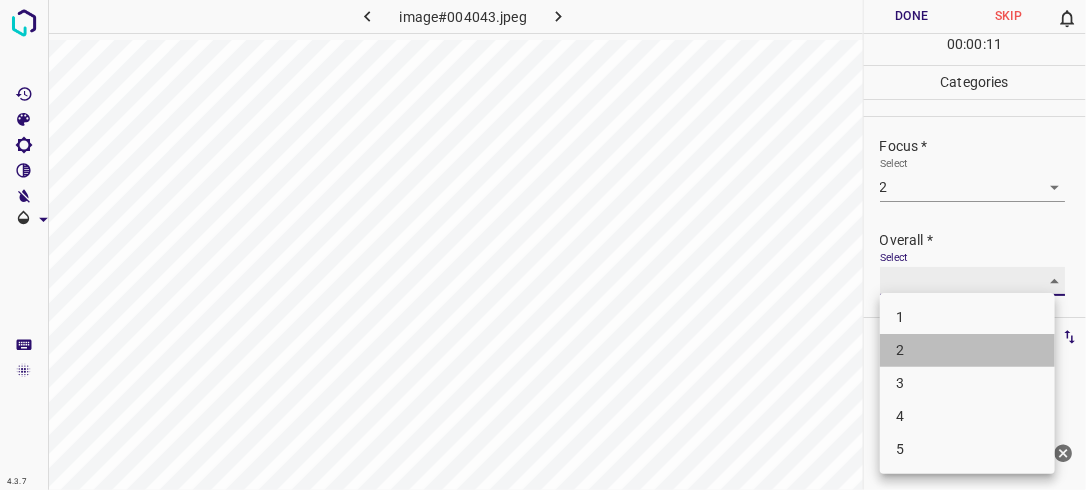 type on "2" 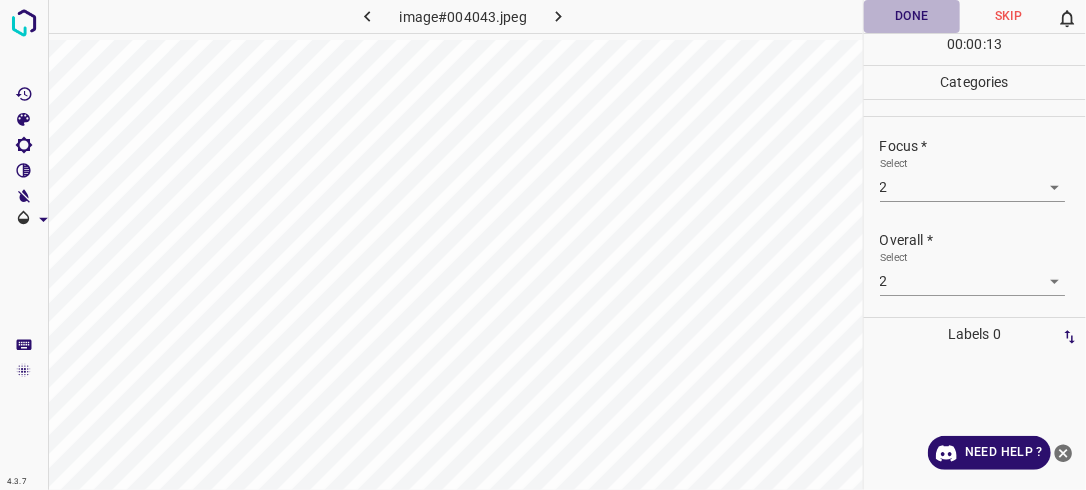 click on "Done" at bounding box center (912, 16) 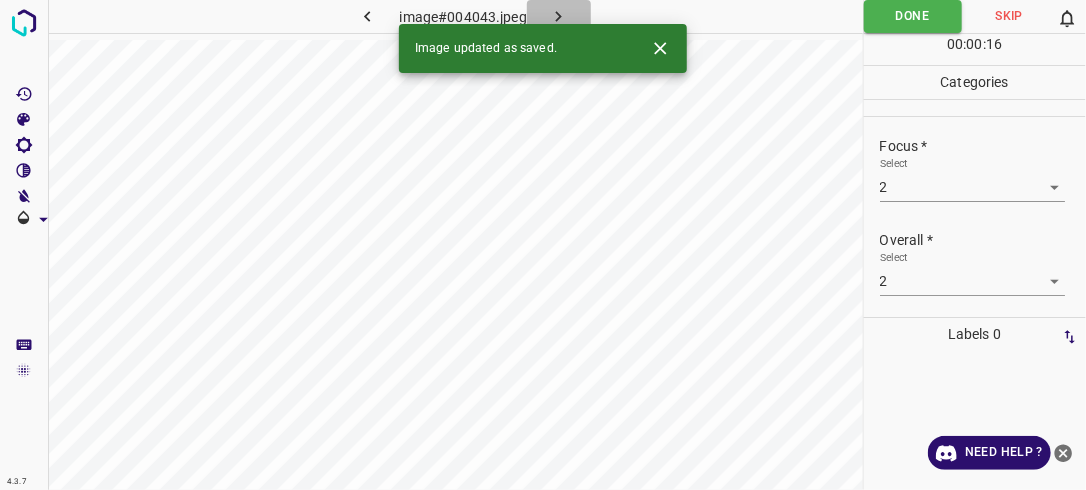 click 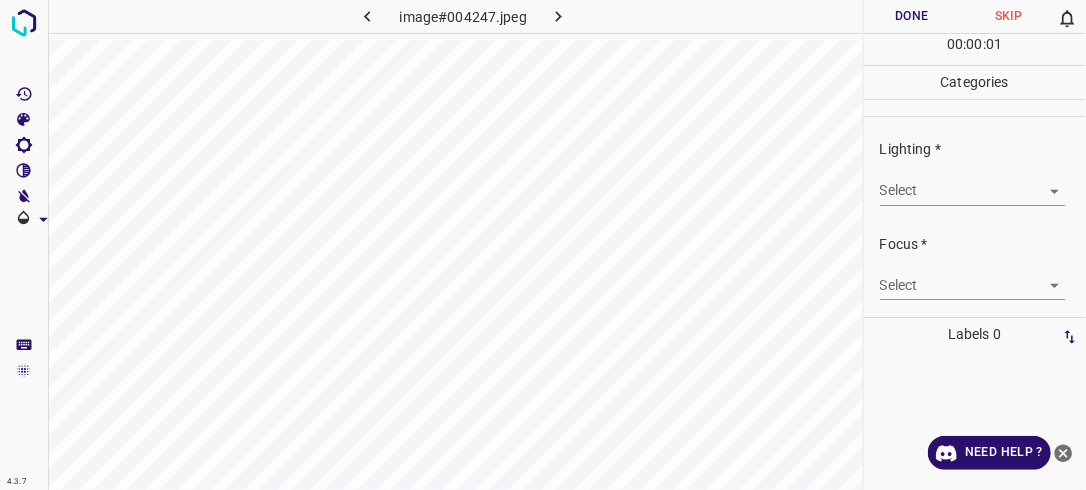 click on "4.3.7 image#004247.jpeg Done Skip 0 00   : 00   : 01   Categories Lighting *  Select ​ Focus *  Select ​ Overall *  Select ​ Labels   0 Categories 1 Lighting 2 Focus 3 Overall Tools Space Change between modes (Draw & Edit) I Auto labeling R Restore zoom M Zoom in N Zoom out Delete Delete selecte label Filters Z Restore filters X Saturation filter C Brightness filter V Contrast filter B Gray scale filter General O Download Need Help ? - Text - Hide - Delete" at bounding box center [543, 245] 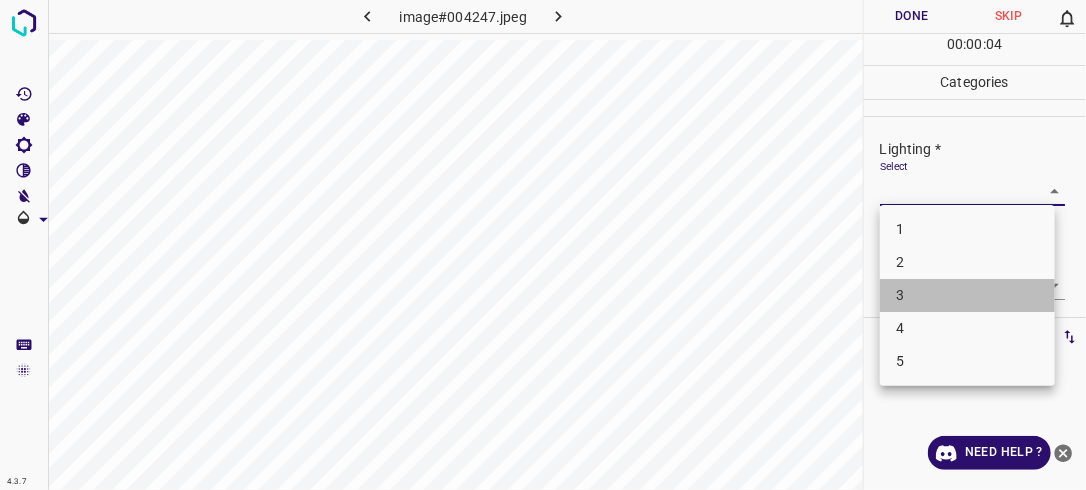 click on "3" at bounding box center (967, 295) 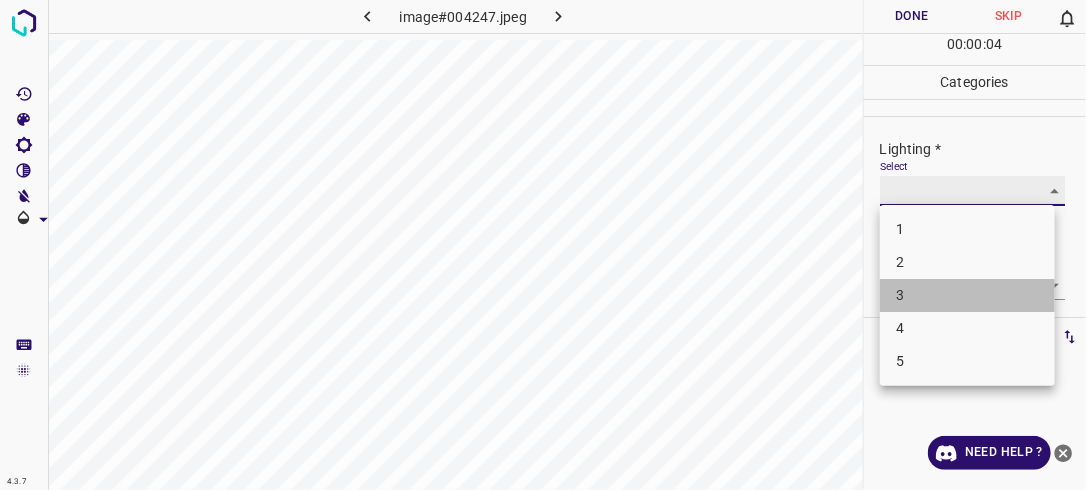 type on "3" 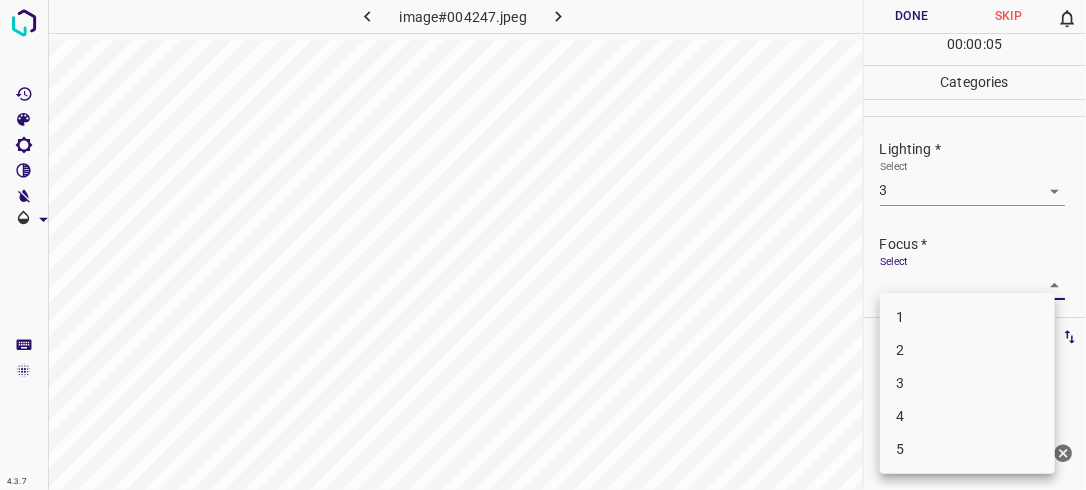click on "4.3.7 image#004247.jpeg Done Skip 0 00   : 00   : 05   Categories Lighting *  Select 3 3 Focus *  Select ​ Overall *  Select ​ Labels   0 Categories 1 Lighting 2 Focus 3 Overall Tools Space Change between modes (Draw & Edit) I Auto labeling R Restore zoom M Zoom in N Zoom out Delete Delete selecte label Filters Z Restore filters X Saturation filter C Brightness filter V Contrast filter B Gray scale filter General O Download Need Help ? - Text - Hide - Delete 1 2 3 4 5" at bounding box center [543, 245] 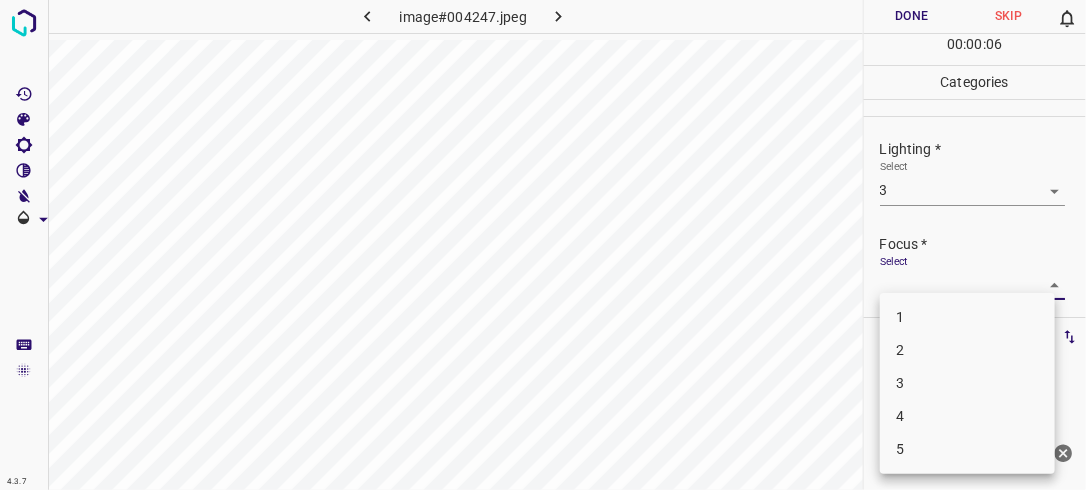 click on "2" at bounding box center [967, 350] 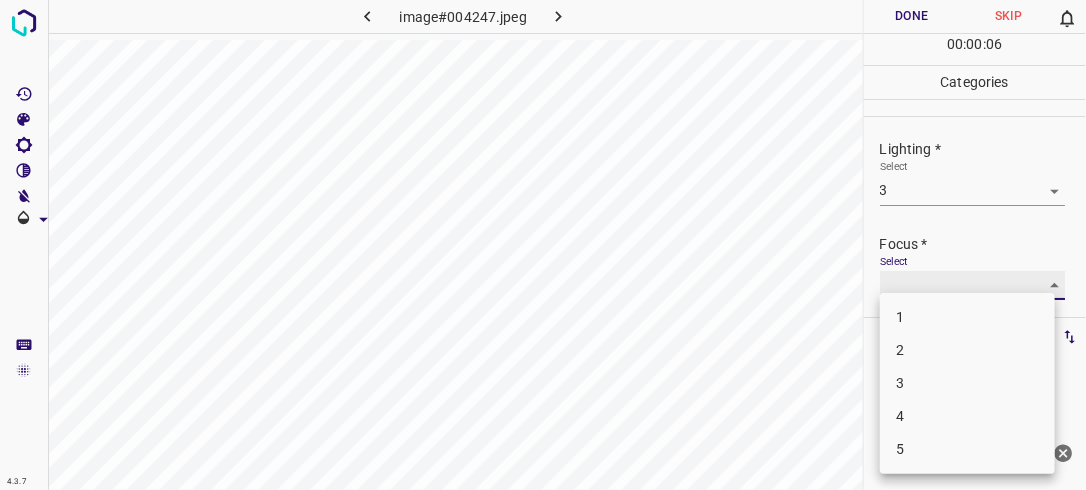 type on "2" 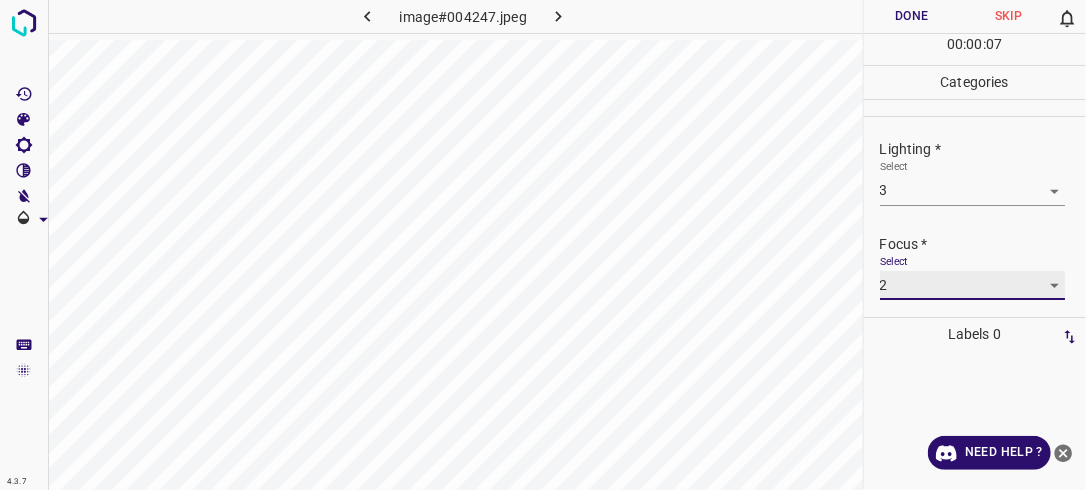 scroll, scrollTop: 98, scrollLeft: 0, axis: vertical 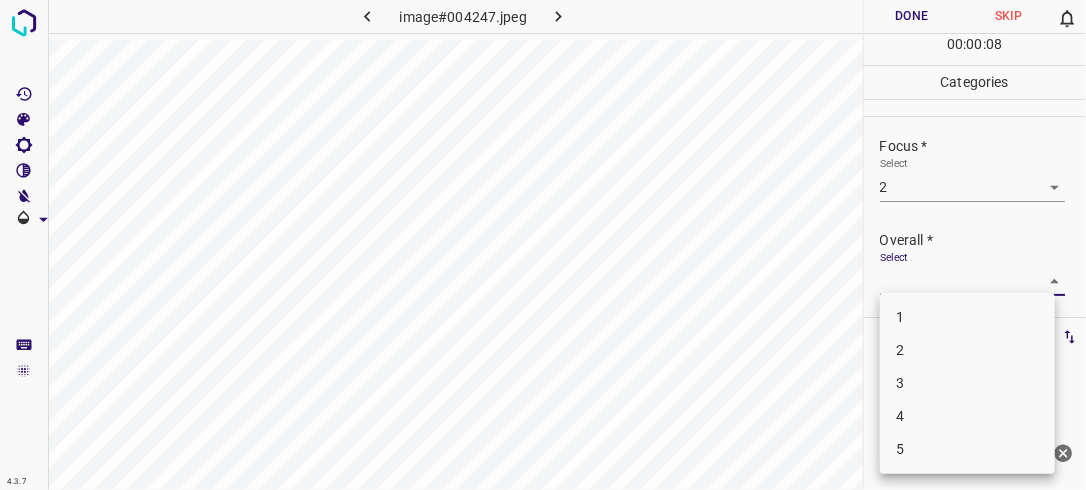 click on "4.3.7 image#004247.jpeg Done Skip 0 00   : 00   : 08   Categories Lighting *  Select 3 3 Focus *  Select 2 2 Overall *  Select ​ Labels   0 Categories 1 Lighting 2 Focus 3 Overall Tools Space Change between modes (Draw & Edit) I Auto labeling R Restore zoom M Zoom in N Zoom out Delete Delete selecte label Filters Z Restore filters X Saturation filter C Brightness filter V Contrast filter B Gray scale filter General O Download Need Help ? - Text - Hide - Delete 1 2 3 4 5" at bounding box center [543, 245] 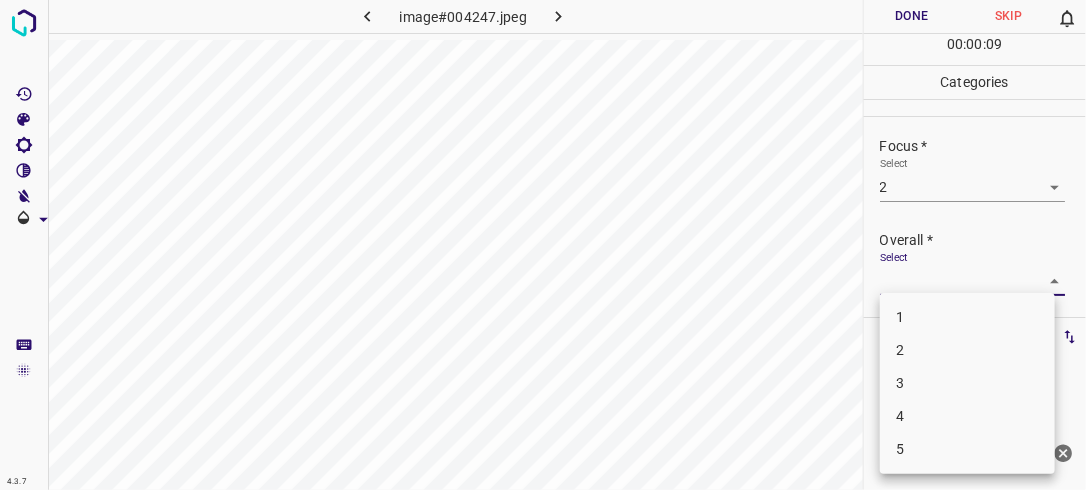 click on "3" at bounding box center (967, 383) 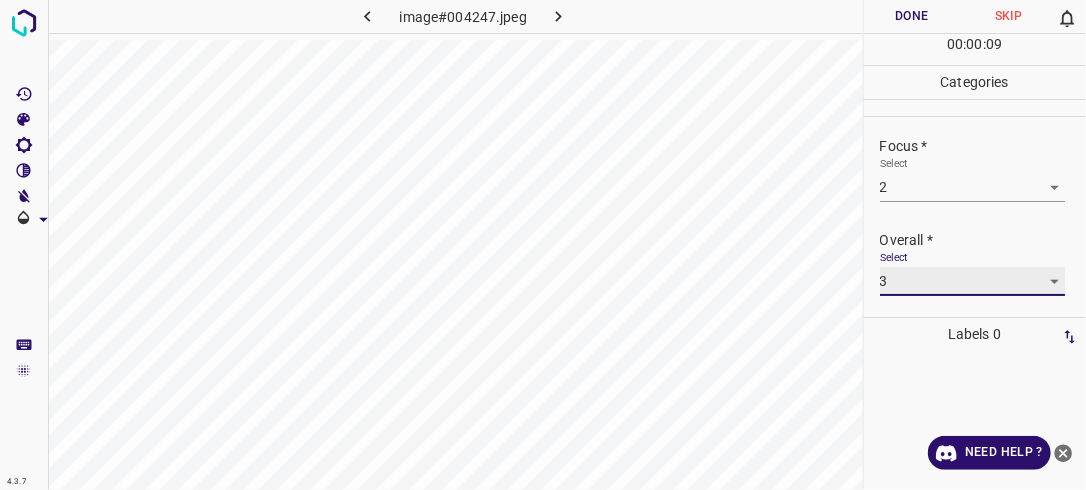 type on "3" 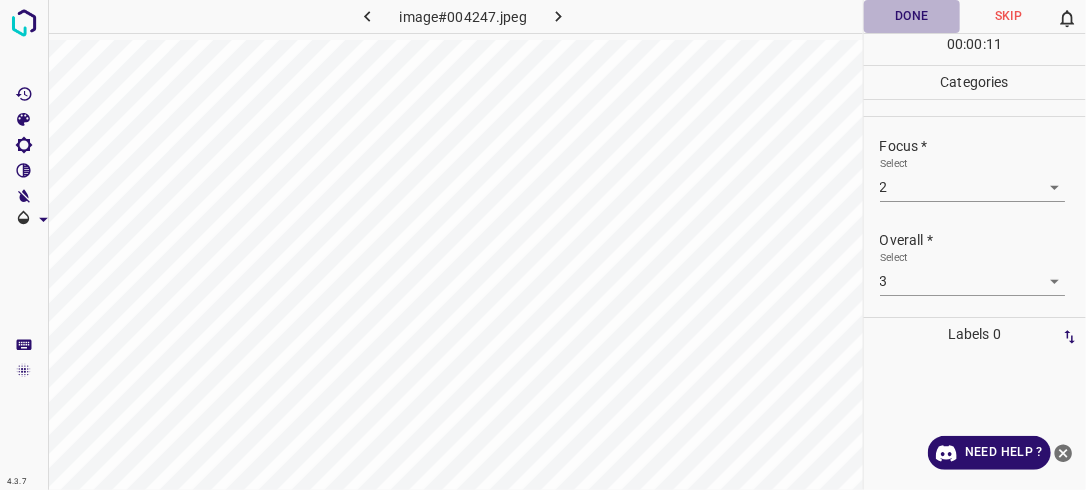 click on "Done" at bounding box center (912, 16) 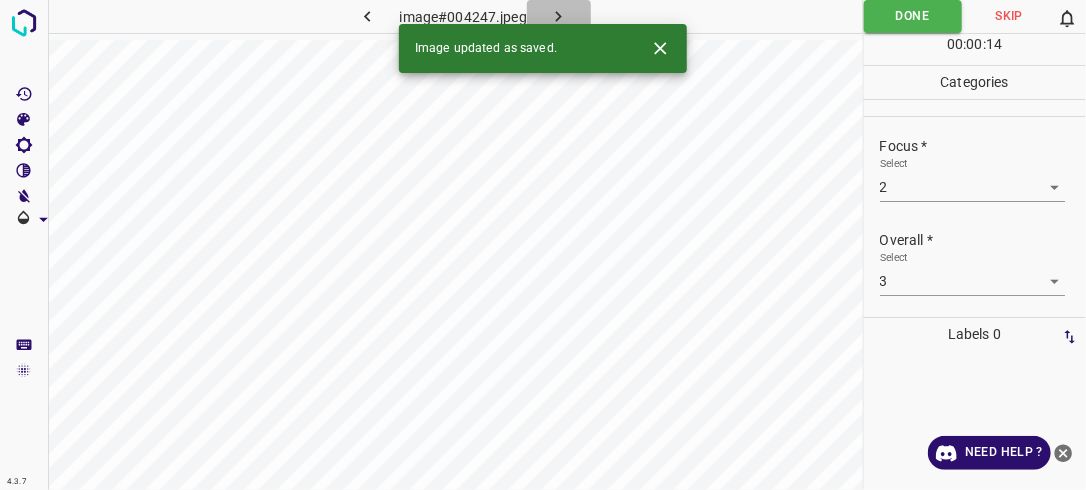 click at bounding box center [559, 16] 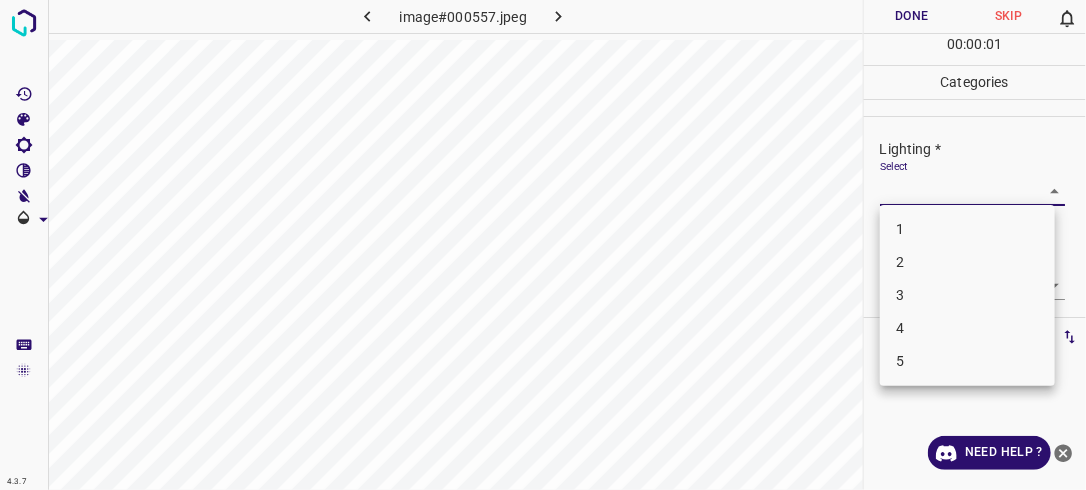 click on "4.3.7 image#000557.jpeg Done Skip 0 00   : 00   : 01   Categories Lighting *  Select ​ Focus *  Select ​ Overall *  Select ​ Labels   0 Categories 1 Lighting 2 Focus 3 Overall Tools Space Change between modes (Draw & Edit) I Auto labeling R Restore zoom M Zoom in N Zoom out Delete Delete selecte label Filters Z Restore filters X Saturation filter C Brightness filter V Contrast filter B Gray scale filter General O Download Need Help ? - Text - Hide - Delete 1 2 3 4 5" at bounding box center [543, 245] 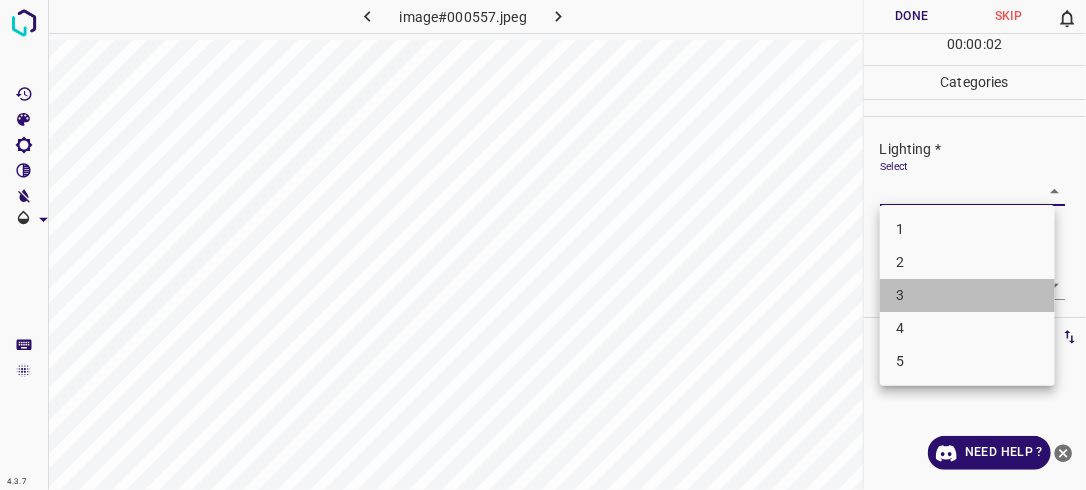 click on "3" at bounding box center [967, 295] 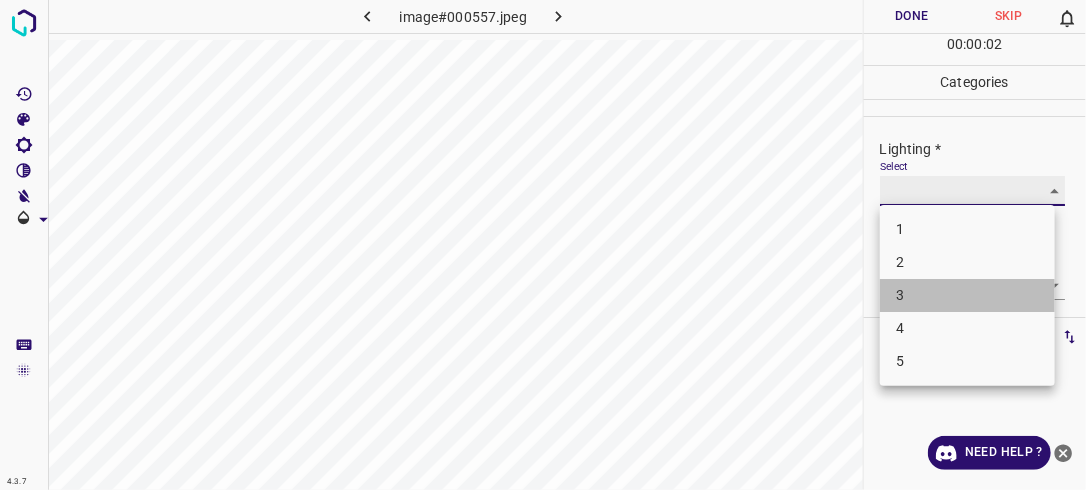 type on "3" 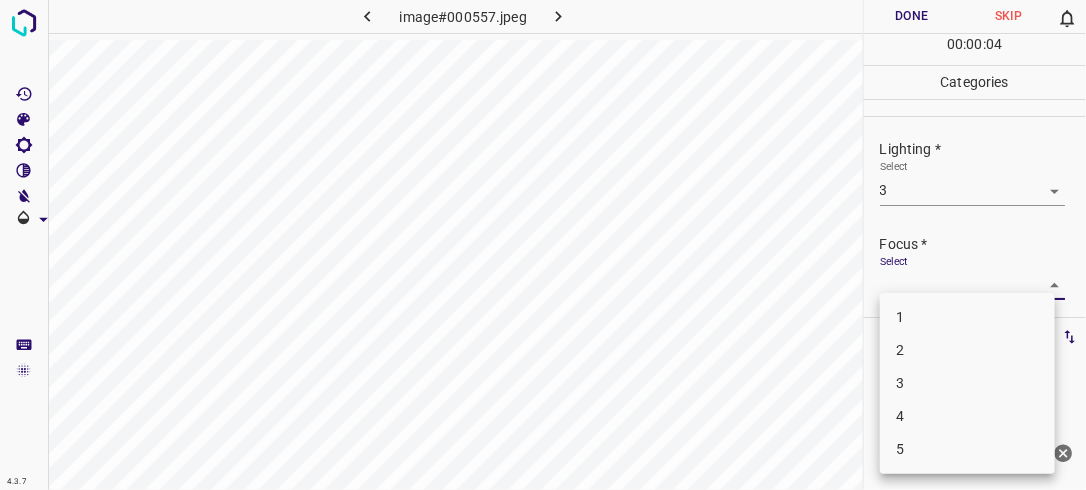 click on "4.3.7 image#000557.jpeg Done Skip 0 00   : 00   : 04   Categories Lighting *  Select 3 3 Focus *  Select ​ Overall *  Select ​ Labels   0 Categories 1 Lighting 2 Focus 3 Overall Tools Space Change between modes (Draw & Edit) I Auto labeling R Restore zoom M Zoom in N Zoom out Delete Delete selecte label Filters Z Restore filters X Saturation filter C Brightness filter V Contrast filter B Gray scale filter General O Download Need Help ? - Text - Hide - Delete 1 2 3 4 5" at bounding box center (543, 245) 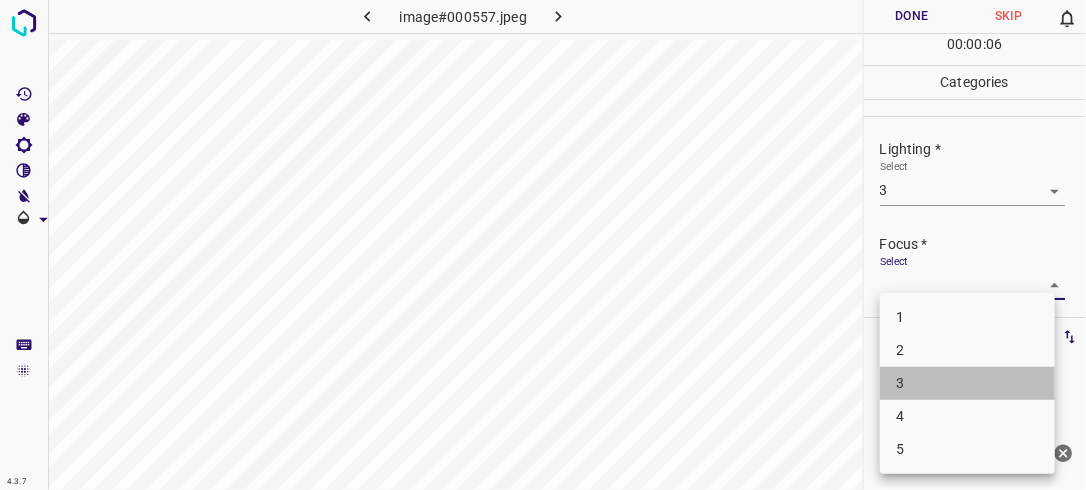 click on "3" at bounding box center [967, 383] 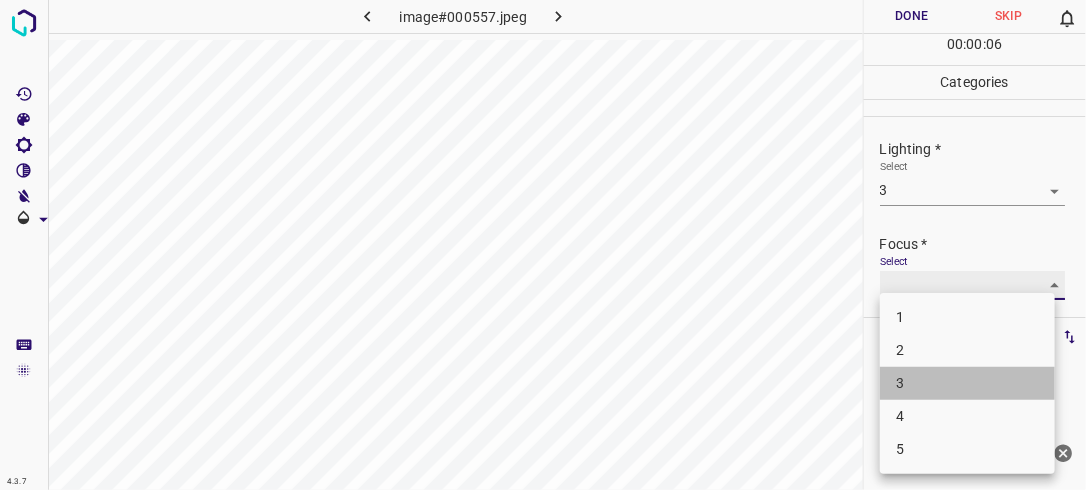 type on "3" 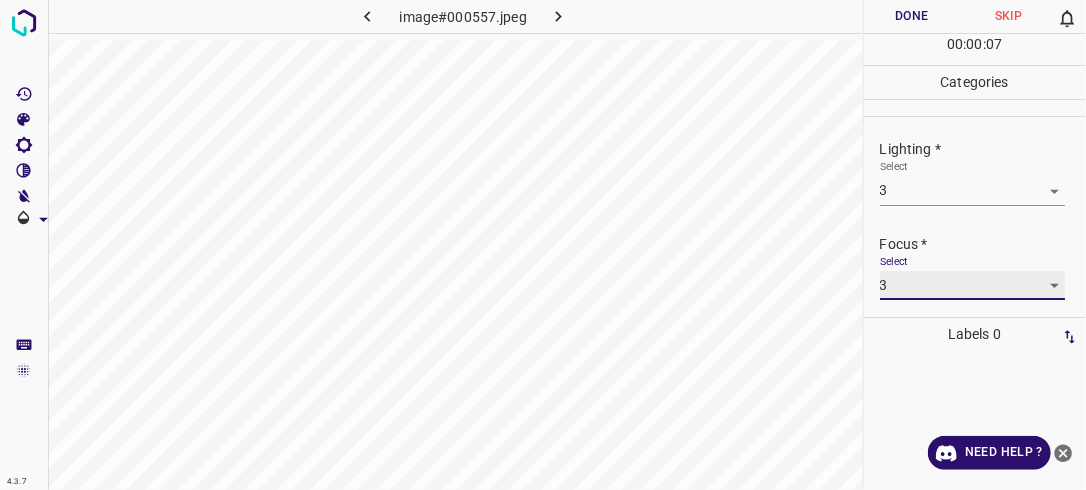 scroll, scrollTop: 80, scrollLeft: 0, axis: vertical 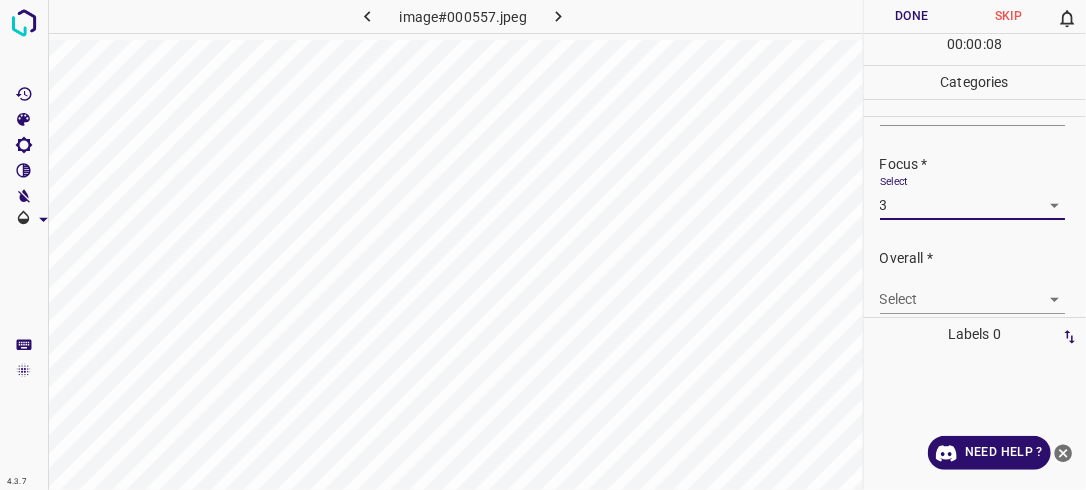click on "4.3.7 image#000557.jpeg Done Skip 0 00   : 00   : 08   Categories Lighting *  Select 3 3 Focus *  Select 3 3 Overall *  Select ​ Labels   0 Categories 1 Lighting 2 Focus 3 Overall Tools Space Change between modes (Draw & Edit) I Auto labeling R Restore zoom M Zoom in N Zoom out Delete Delete selecte label Filters Z Restore filters X Saturation filter C Brightness filter V Contrast filter B Gray scale filter General O Download Need Help ? - Text - Hide - Delete" at bounding box center (543, 245) 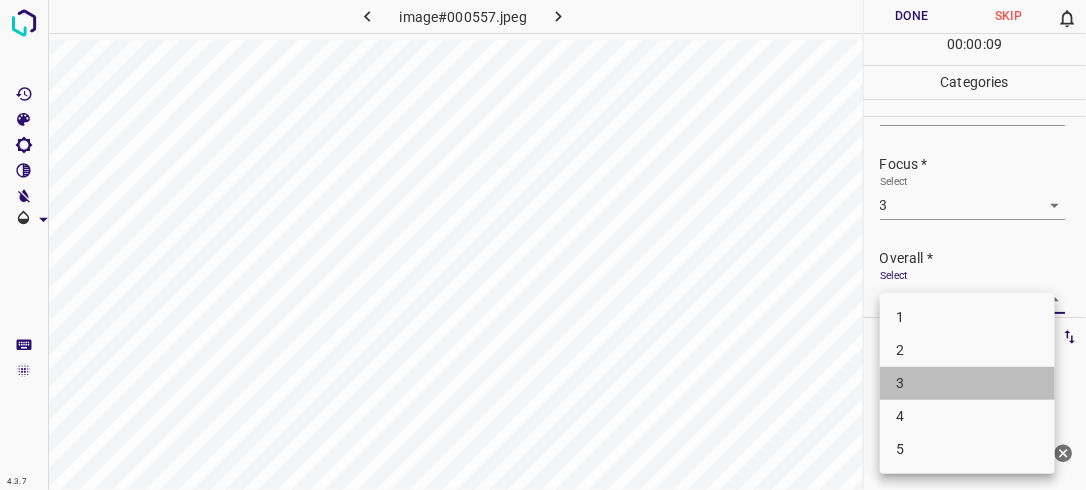 click on "3" at bounding box center (967, 383) 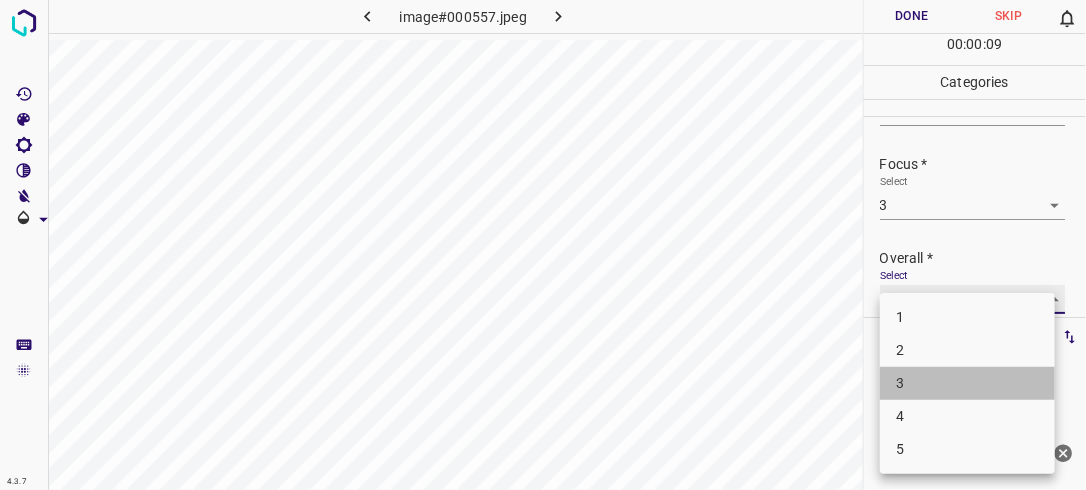 type on "3" 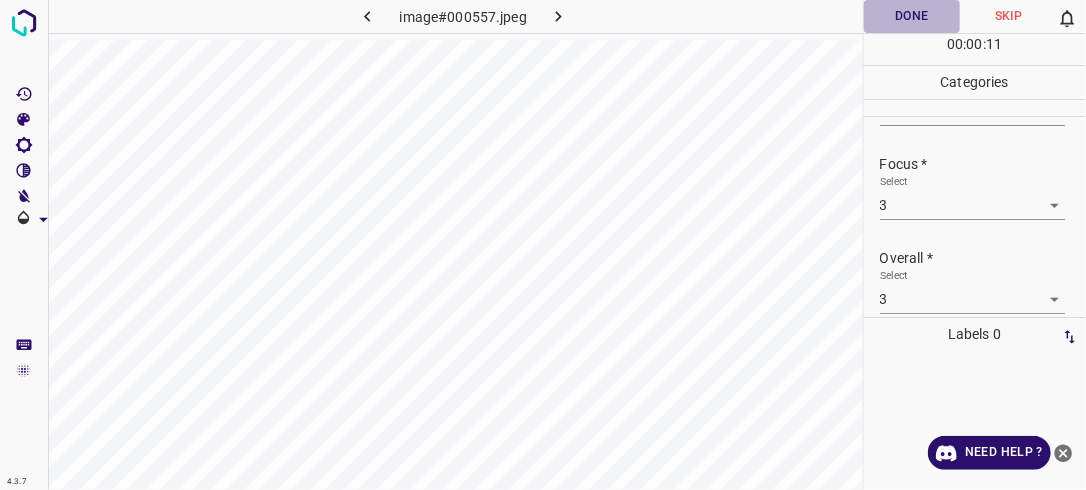 click on "Done" at bounding box center (912, 16) 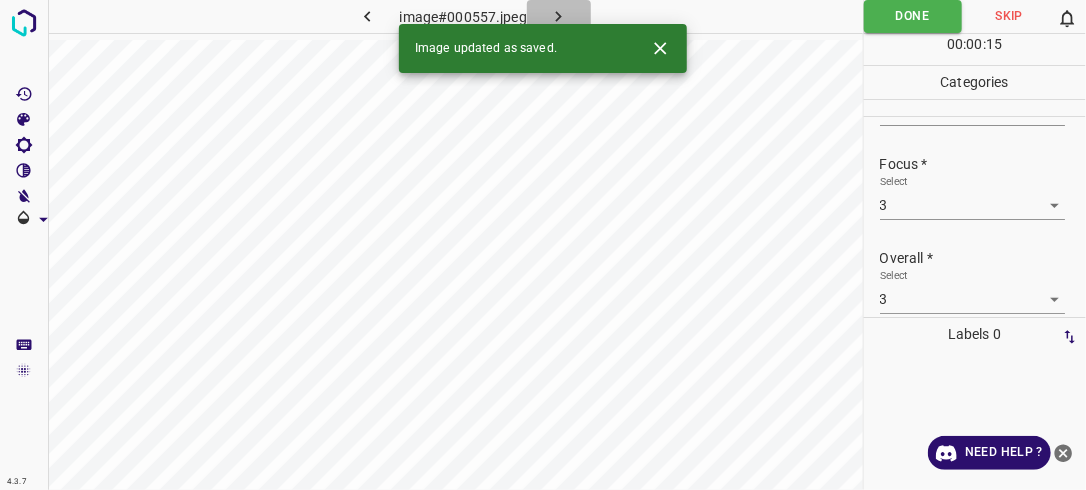click 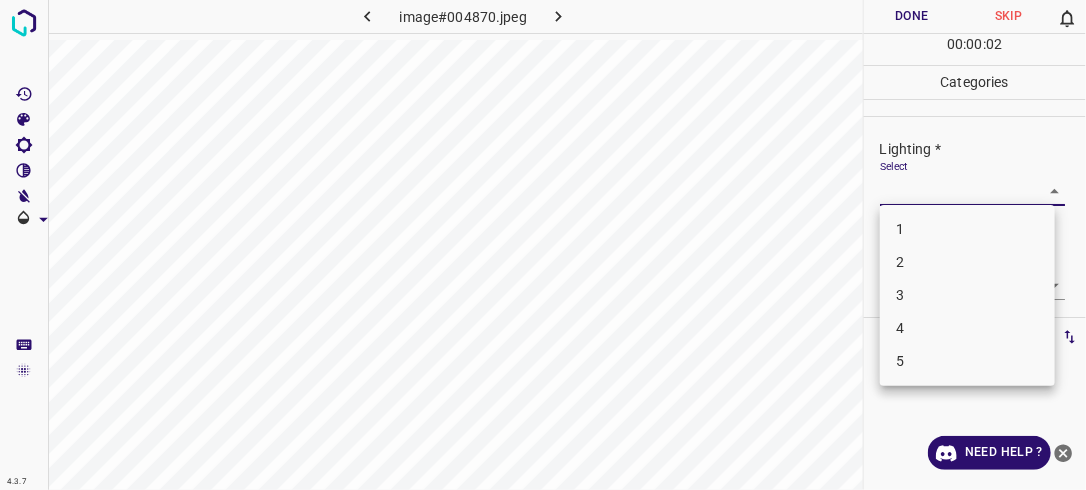 click on "4.3.7 image#004870.jpeg Done Skip 0 00   : 00   : 02   Categories Lighting *  Select ​ Focus *  Select ​ Overall *  Select ​ Labels   0 Categories 1 Lighting 2 Focus 3 Overall Tools Space Change between modes (Draw & Edit) I Auto labeling R Restore zoom M Zoom in N Zoom out Delete Delete selecte label Filters Z Restore filters X Saturation filter C Brightness filter V Contrast filter B Gray scale filter General O Download Need Help ? - Text - Hide - Delete 1 2 3 4 5" at bounding box center [543, 245] 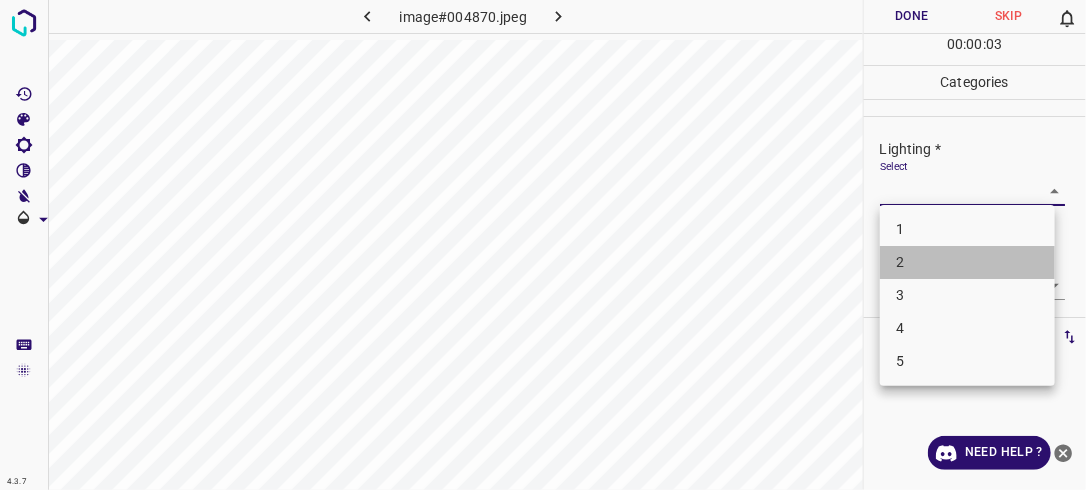 click on "2" at bounding box center [967, 262] 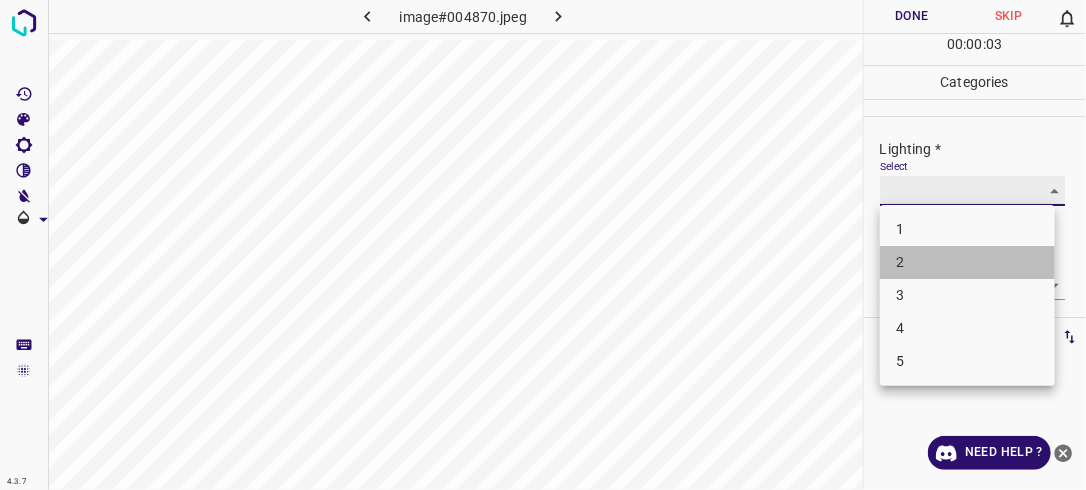 type on "2" 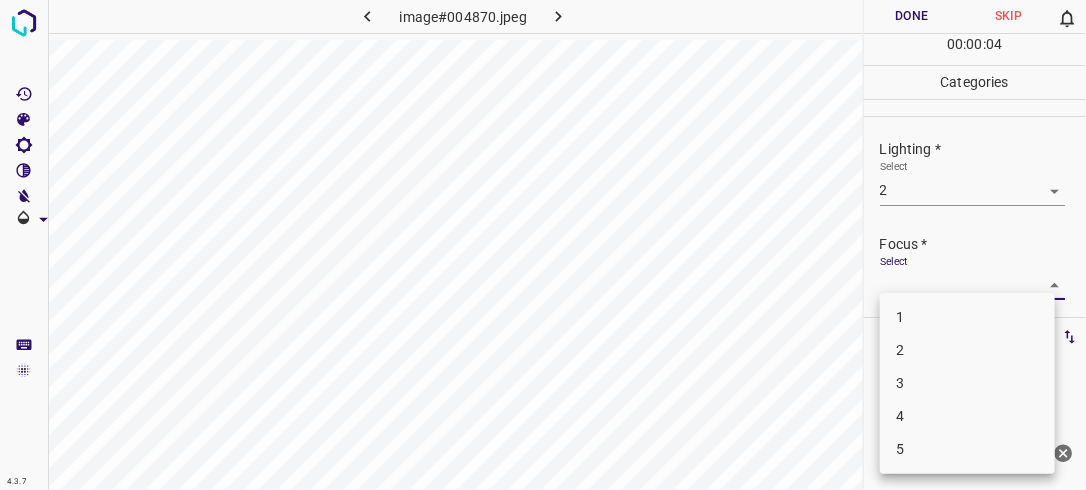 click on "4.3.7 image#004870.jpeg Done Skip 0 00   : 00   : 04   Categories Lighting *  Select 2 2 Focus *  Select ​ Overall *  Select ​ Labels   0 Categories 1 Lighting 2 Focus 3 Overall Tools Space Change between modes (Draw & Edit) I Auto labeling R Restore zoom M Zoom in N Zoom out Delete Delete selecte label Filters Z Restore filters X Saturation filter C Brightness filter V Contrast filter B Gray scale filter General O Download Need Help ? - Text - Hide - Delete 1 2 3 4 5" at bounding box center [543, 245] 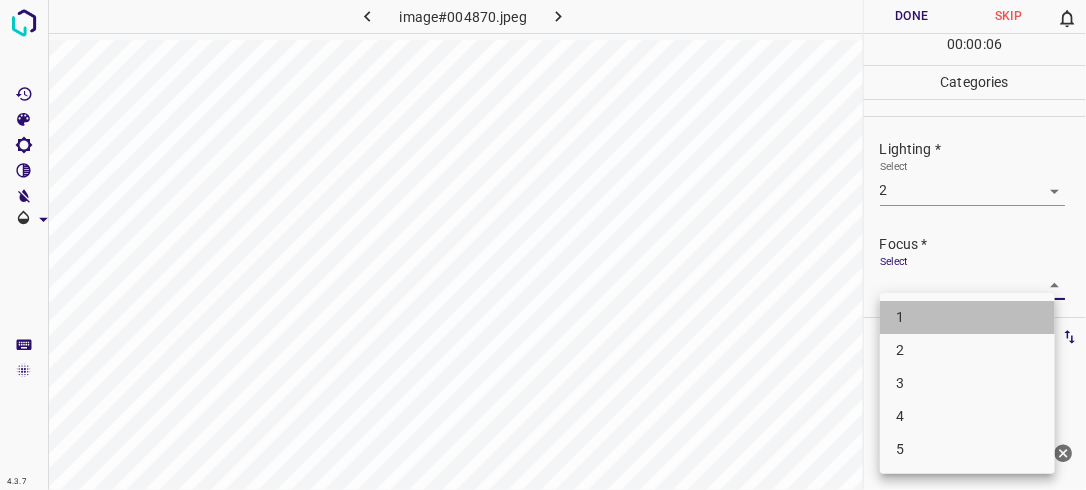 click on "1" at bounding box center (967, 317) 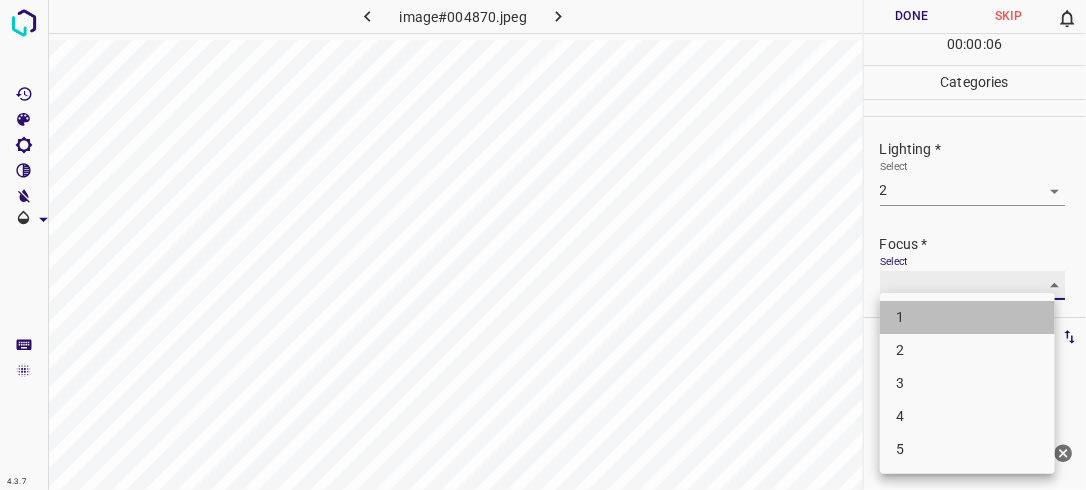 type on "1" 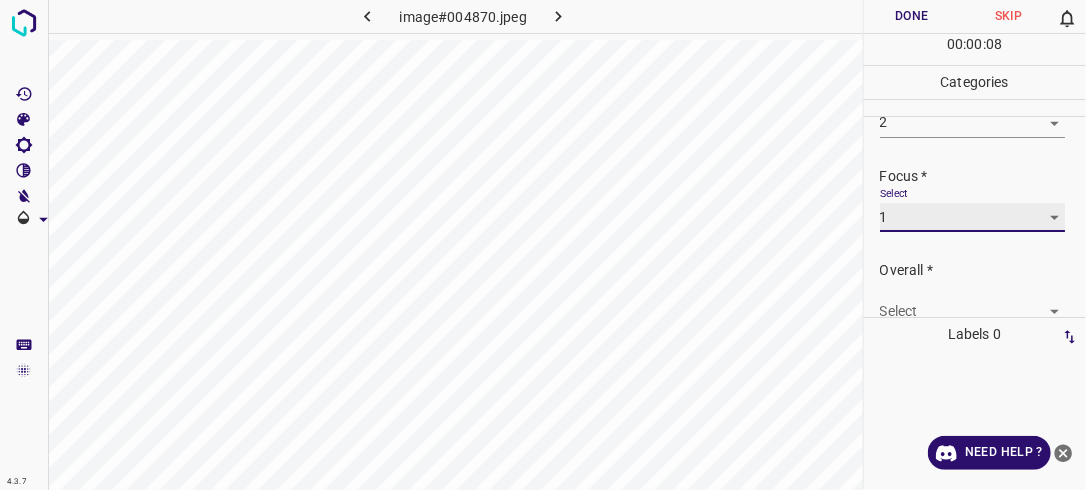 scroll, scrollTop: 98, scrollLeft: 0, axis: vertical 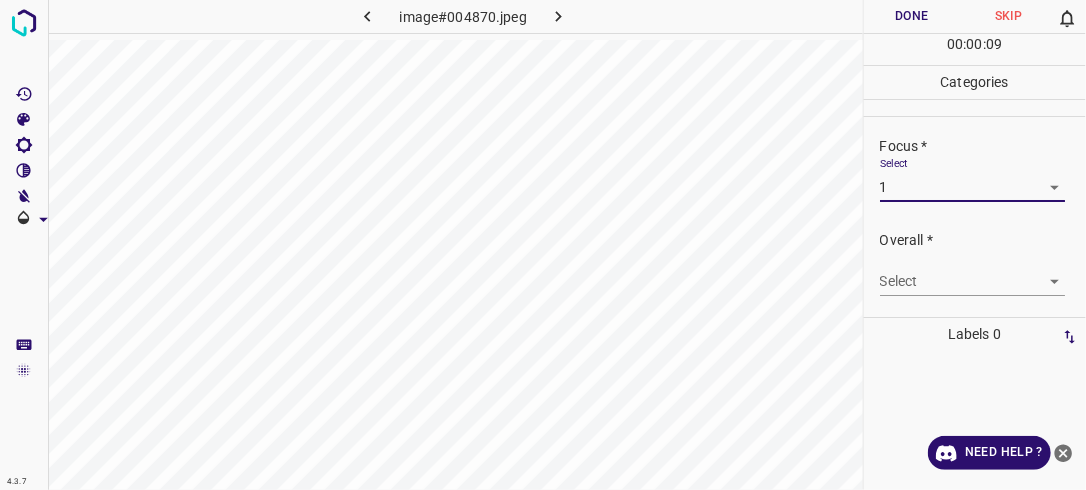 click on "4.3.7 image#004870.jpeg Done Skip 0 00   : 00   : 09   Categories Lighting *  Select 2 2 Focus *  Select 1 1 Overall *  Select ​ Labels   0 Categories 1 Lighting 2 Focus 3 Overall Tools Space Change between modes (Draw & Edit) I Auto labeling R Restore zoom M Zoom in N Zoom out Delete Delete selecte label Filters Z Restore filters X Saturation filter C Brightness filter V Contrast filter B Gray scale filter General O Download Need Help ? - Text - Hide - Delete" at bounding box center (543, 245) 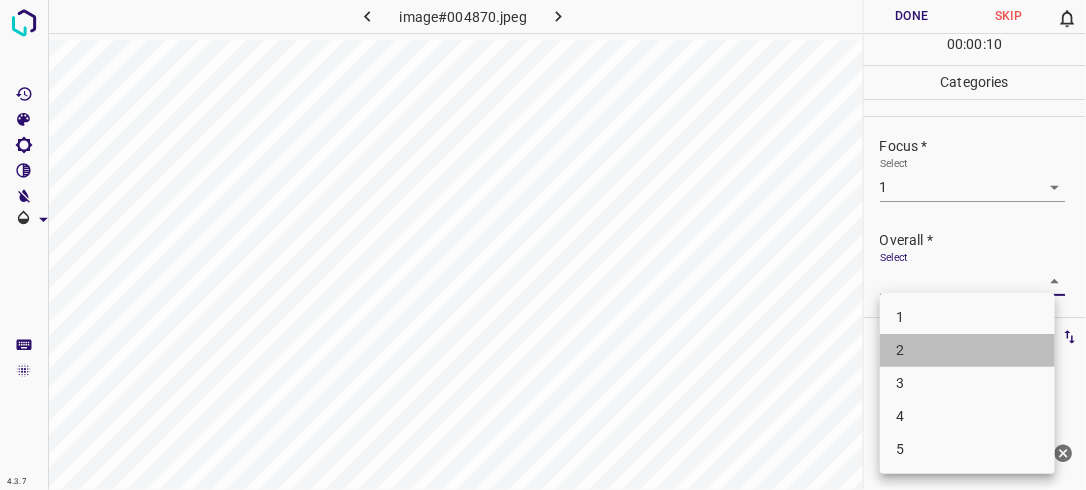 click on "2" at bounding box center [967, 350] 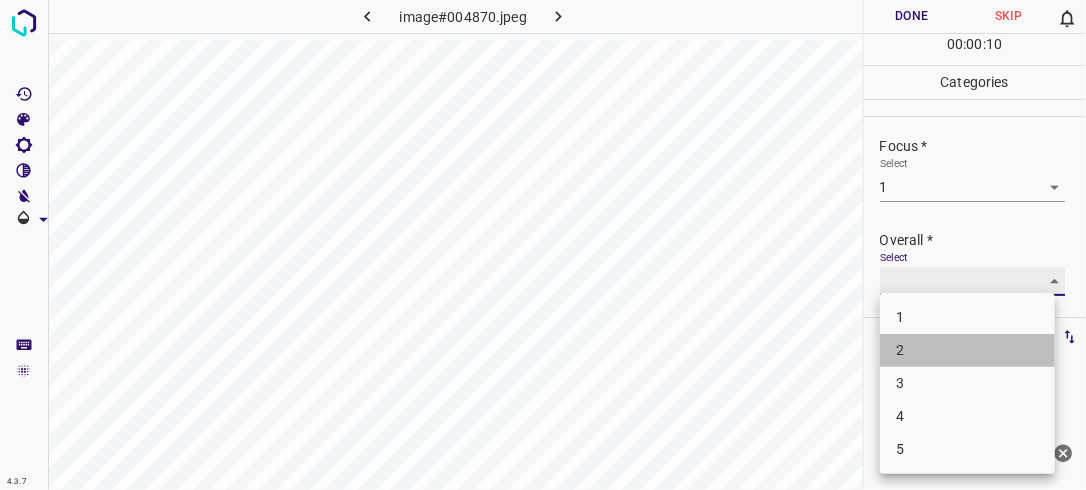 type on "2" 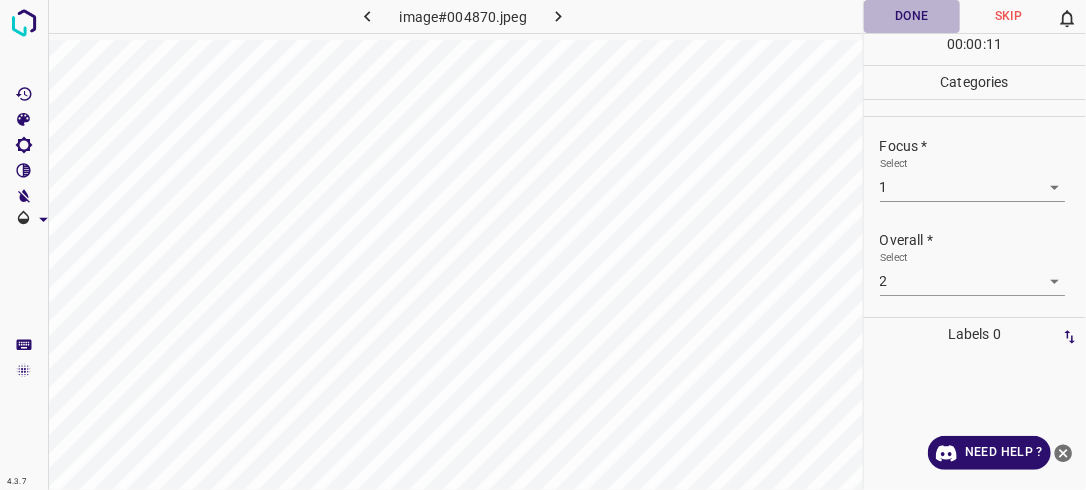 click on "Done" at bounding box center [912, 16] 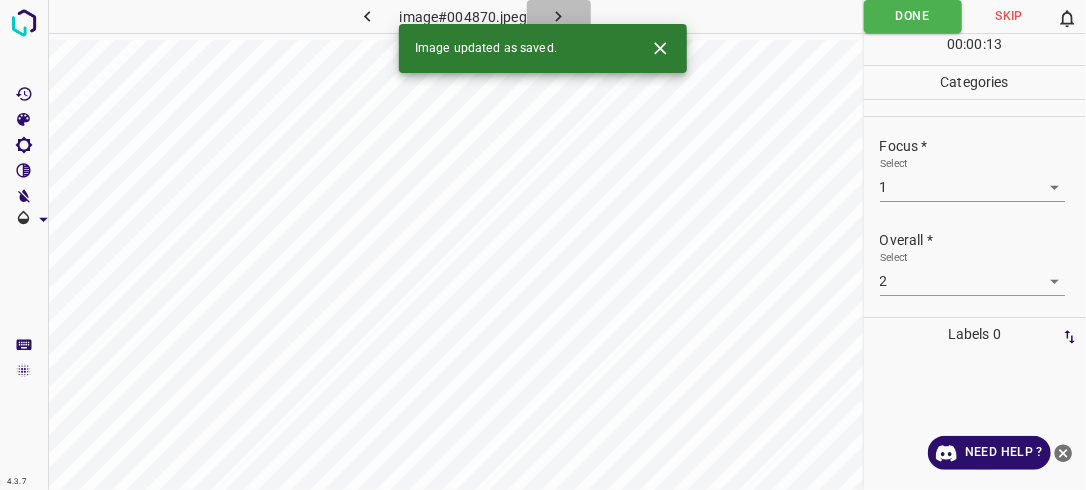 click at bounding box center (559, 16) 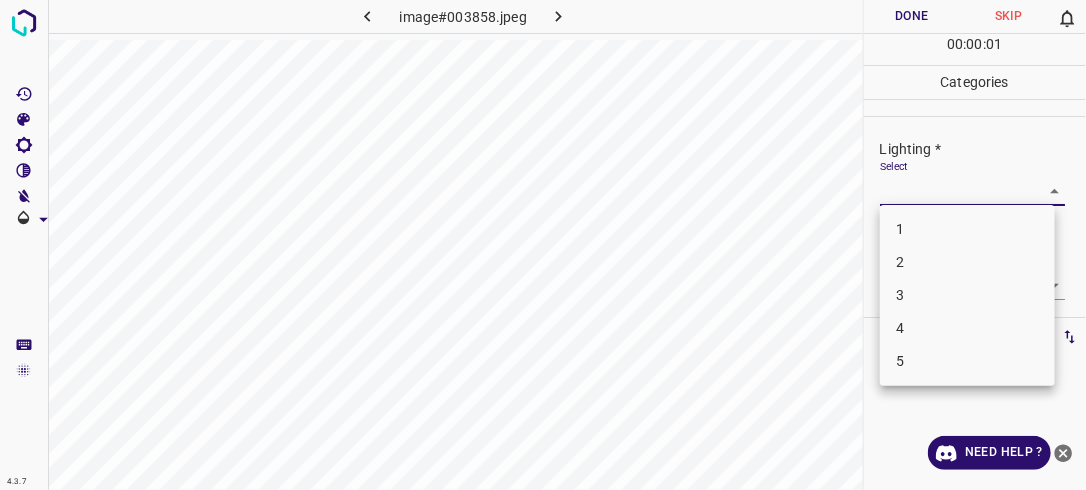 click on "4.3.7 image#003858.jpeg Done Skip 0 00   : 00   : 01   Categories Lighting *  Select ​ Focus *  Select ​ Overall *  Select ​ Labels   0 Categories 1 Lighting 2 Focus 3 Overall Tools Space Change between modes (Draw & Edit) I Auto labeling R Restore zoom M Zoom in N Zoom out Delete Delete selecte label Filters Z Restore filters X Saturation filter C Brightness filter V Contrast filter B Gray scale filter General O Download Need Help ? - Text - Hide - Delete 1 2 3 4 5" at bounding box center [543, 245] 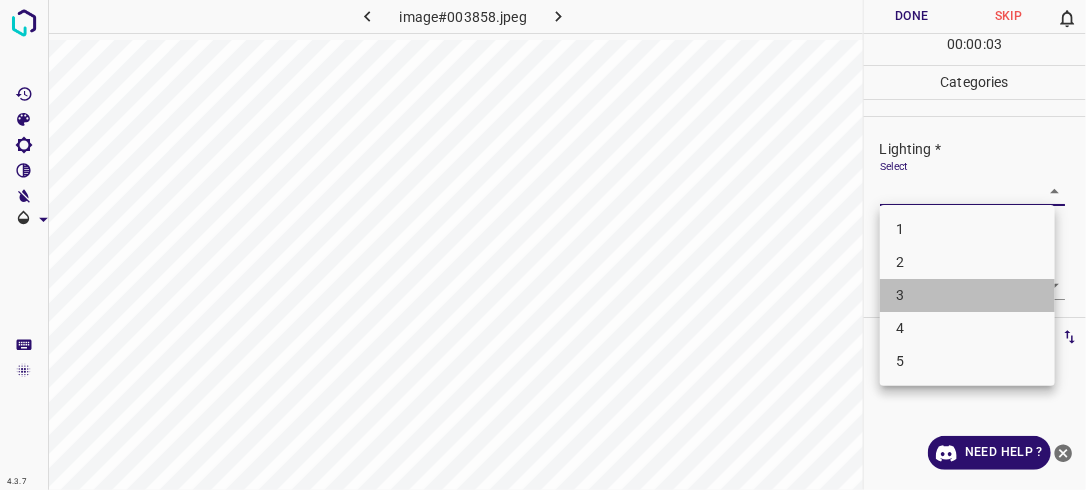 click on "3" at bounding box center [967, 295] 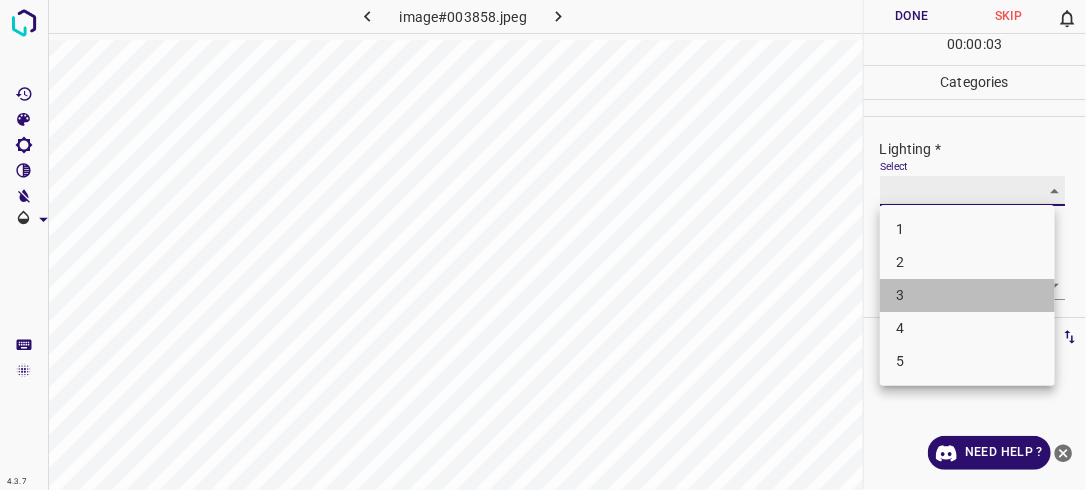 type on "3" 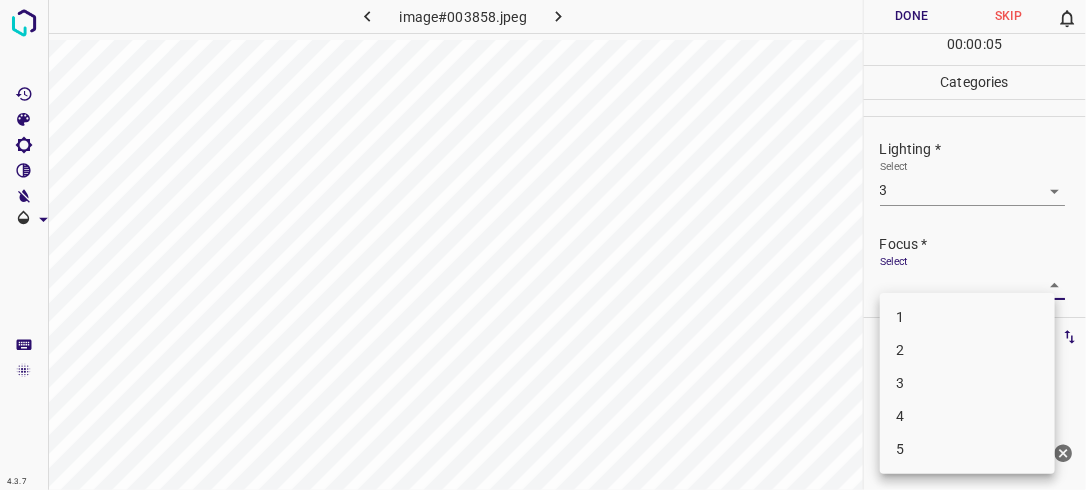 click on "4.3.7 image#003858.jpeg Done Skip 0 00   : 00   : 05   Categories Lighting *  Select 3 3 Focus *  Select ​ Overall *  Select ​ Labels   0 Categories 1 Lighting 2 Focus 3 Overall Tools Space Change between modes (Draw & Edit) I Auto labeling R Restore zoom M Zoom in N Zoom out Delete Delete selecte label Filters Z Restore filters X Saturation filter C Brightness filter V Contrast filter B Gray scale filter General O Download Need Help ? - Text - Hide - Delete 1 2 3 4 5" at bounding box center [543, 245] 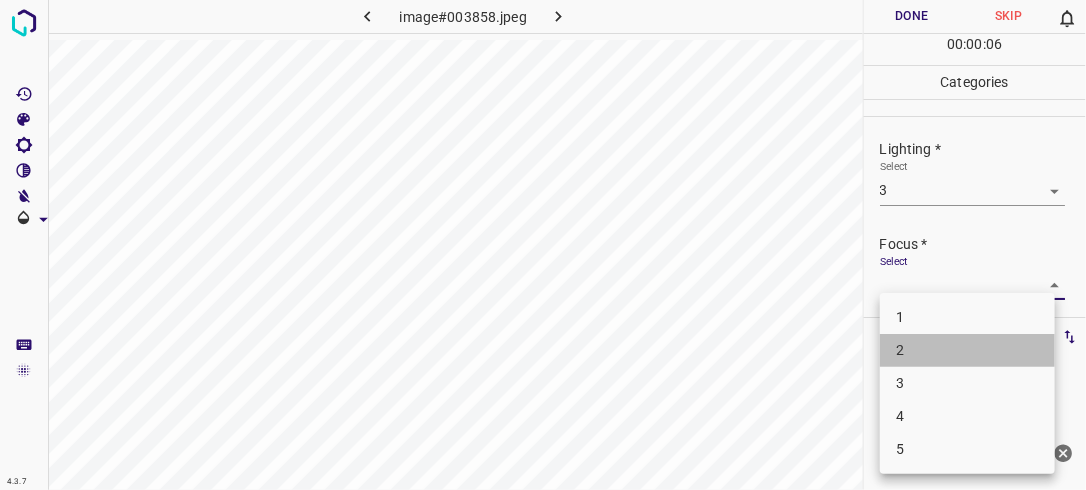 click on "2" at bounding box center (967, 350) 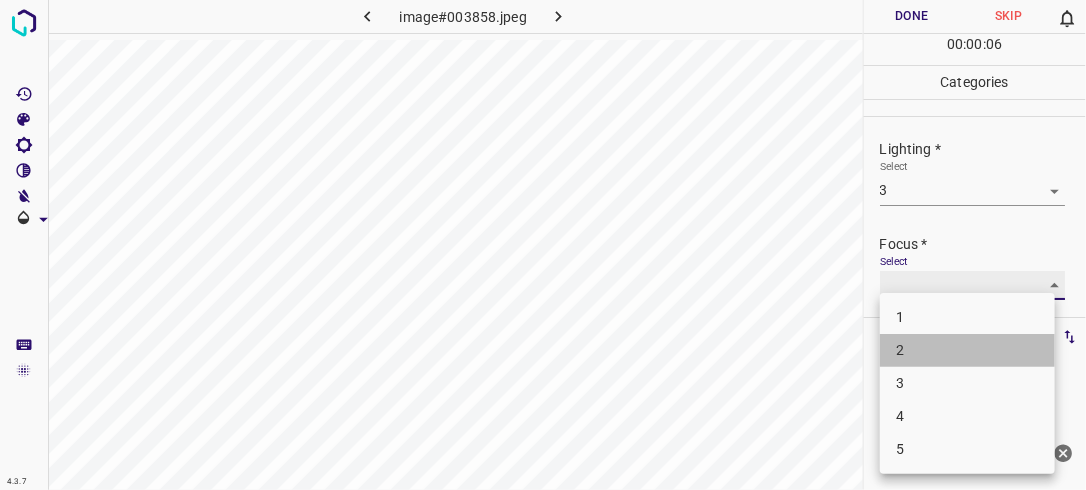 type on "2" 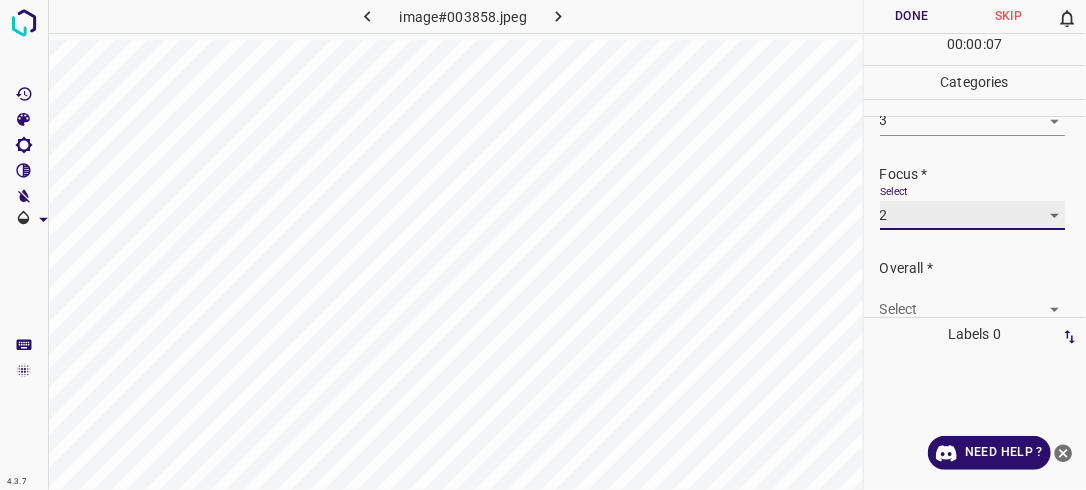 scroll, scrollTop: 98, scrollLeft: 0, axis: vertical 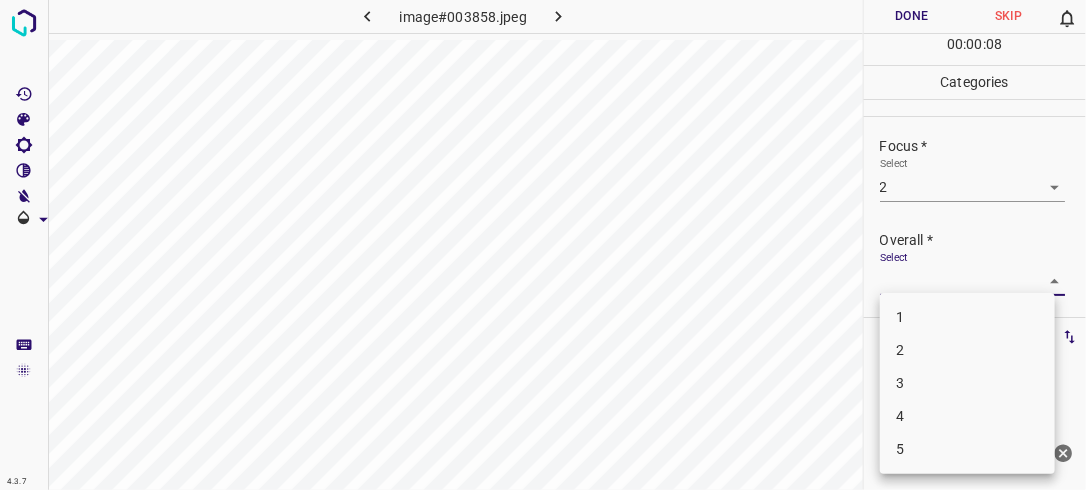 click on "4.3.7 image#003858.jpeg Done Skip 0 00   : 00   : 08   Categories Lighting *  Select 3 3 Focus *  Select 2 2 Overall *  Select ​ Labels   0 Categories 1 Lighting 2 Focus 3 Overall Tools Space Change between modes (Draw & Edit) I Auto labeling R Restore zoom M Zoom in N Zoom out Delete Delete selecte label Filters Z Restore filters X Saturation filter C Brightness filter V Contrast filter B Gray scale filter General O Download Need Help ? - Text - Hide - Delete 1 2 3 4 5" at bounding box center [543, 245] 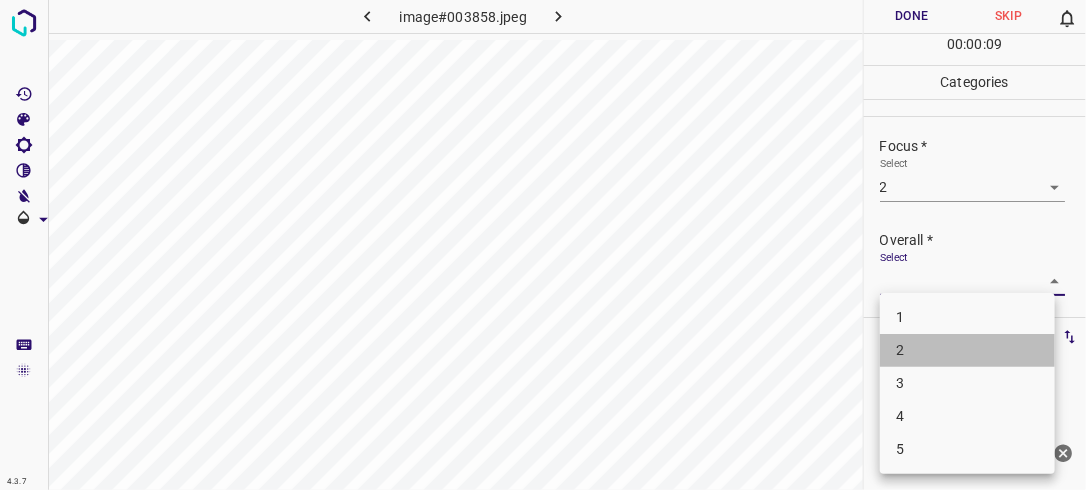 click on "2" at bounding box center [967, 350] 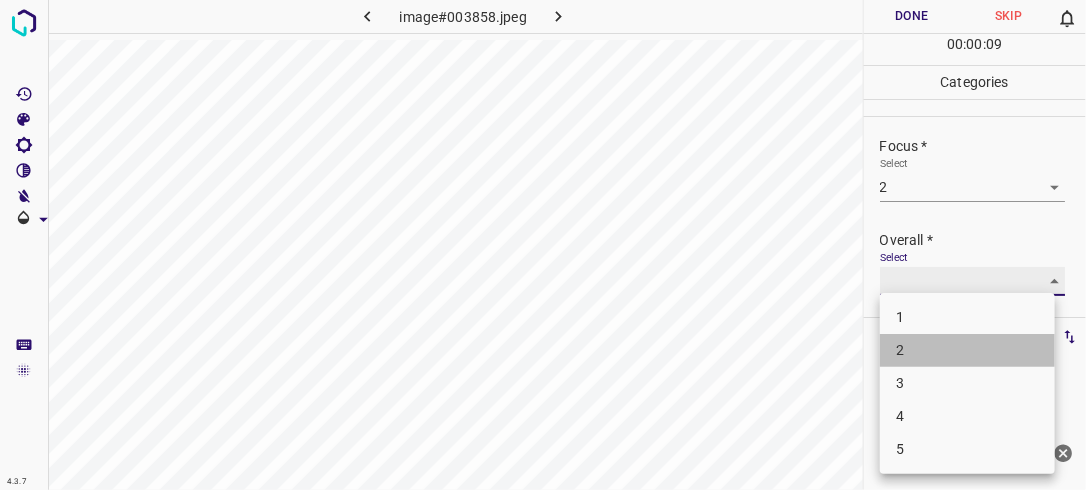 type on "2" 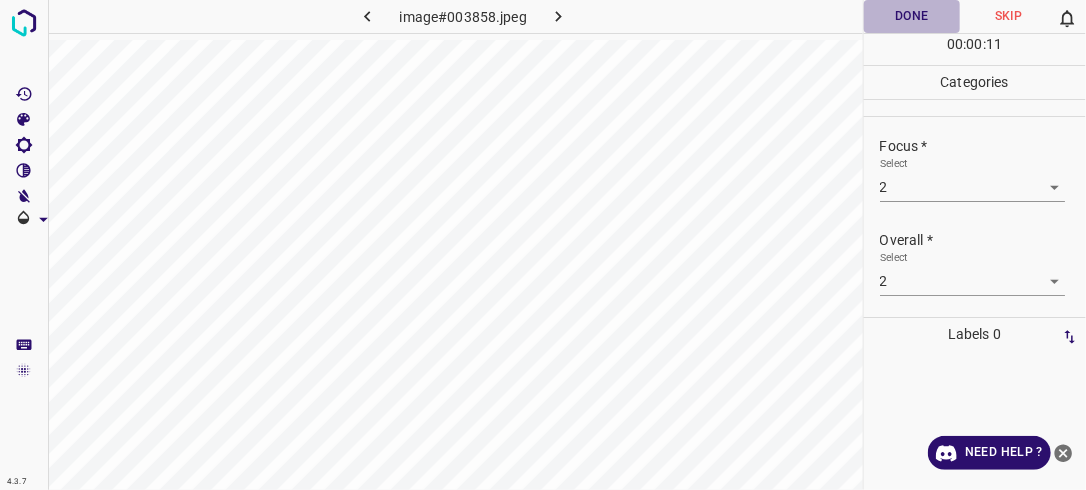 click on "Done" at bounding box center (912, 16) 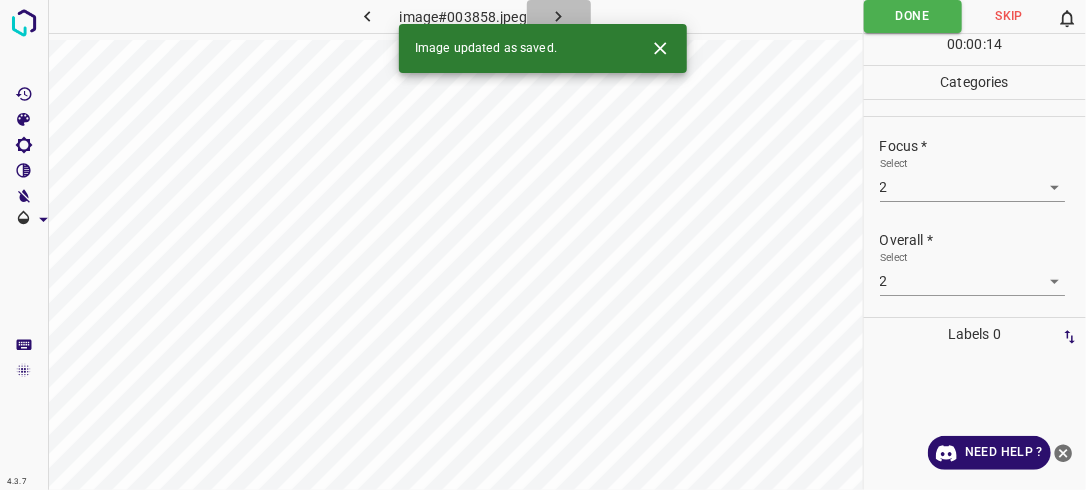 click 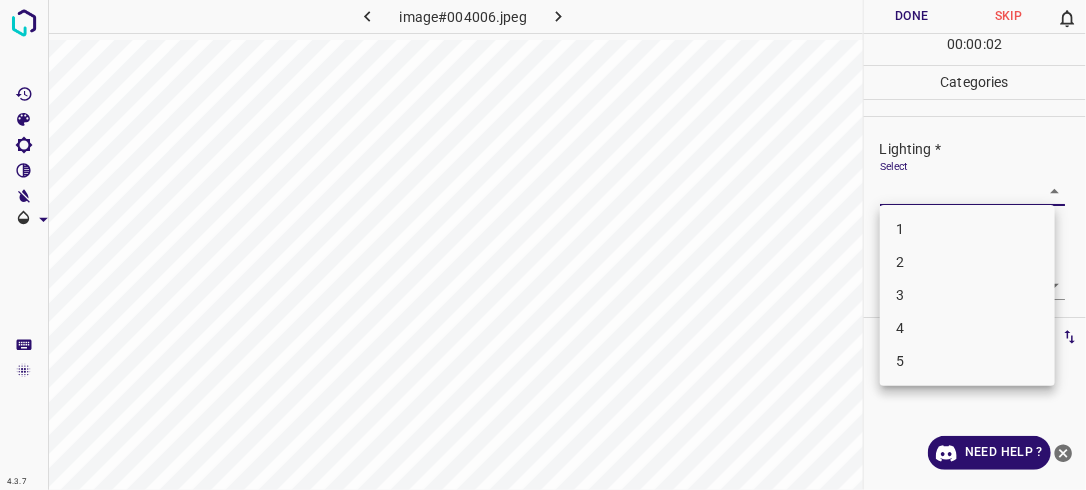 click on "4.3.7 image#004006.jpeg Done Skip 0 00   : 00   : 02   Categories Lighting *  Select ​ Focus *  Select ​ Overall *  Select ​ Labels   0 Categories 1 Lighting 2 Focus 3 Overall Tools Space Change between modes (Draw & Edit) I Auto labeling R Restore zoom M Zoom in N Zoom out Delete Delete selecte label Filters Z Restore filters X Saturation filter C Brightness filter V Contrast filter B Gray scale filter General O Download Need Help ? - Text - Hide - Delete 1 2 3 4 5" at bounding box center (543, 245) 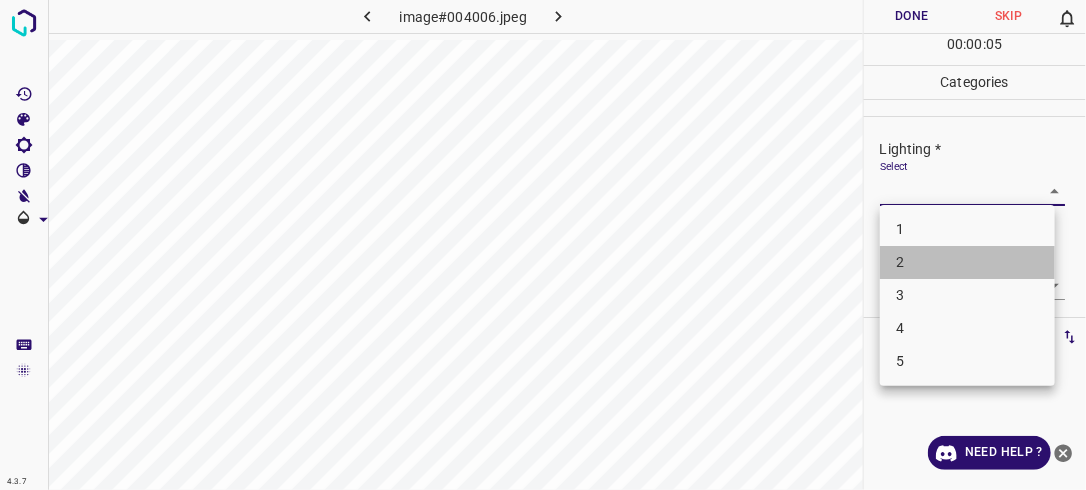 click on "2" at bounding box center (967, 262) 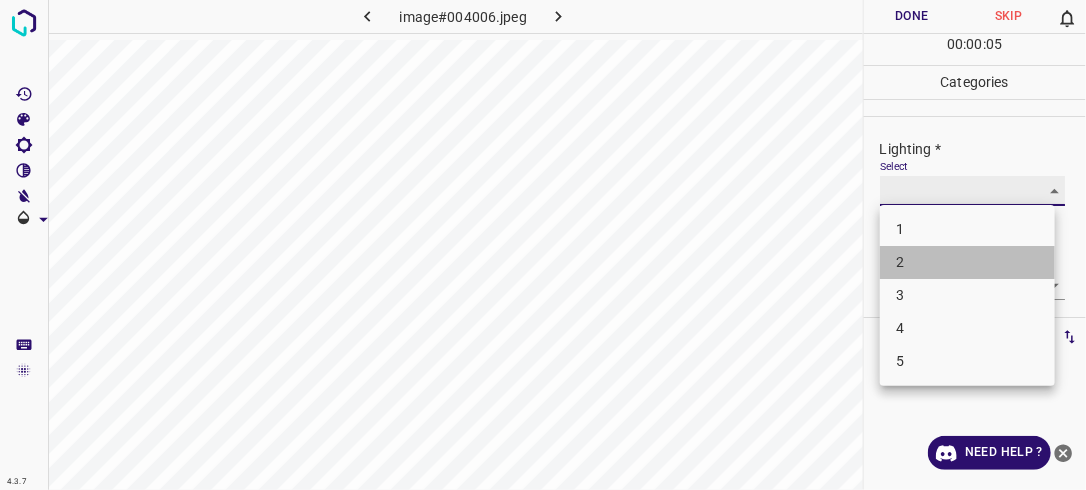 type on "2" 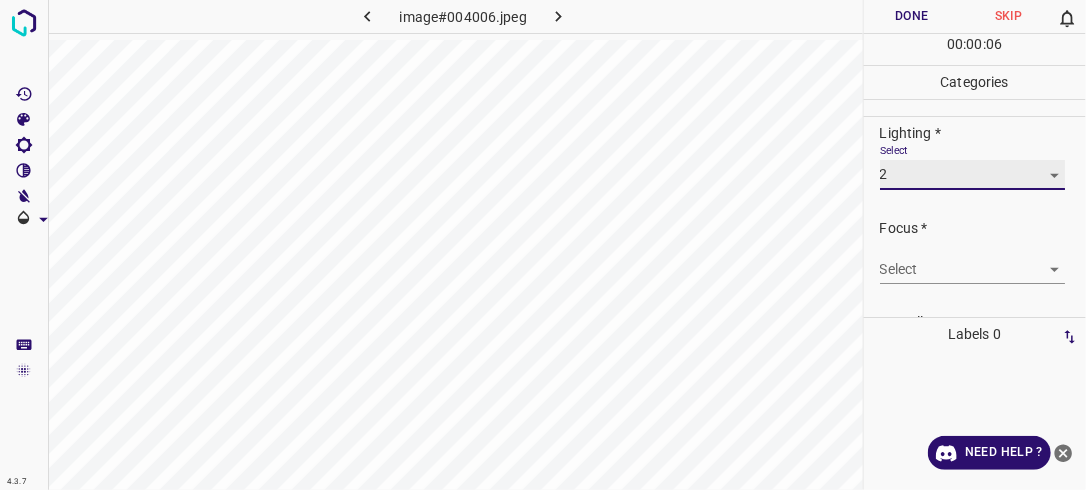 scroll, scrollTop: 93, scrollLeft: 0, axis: vertical 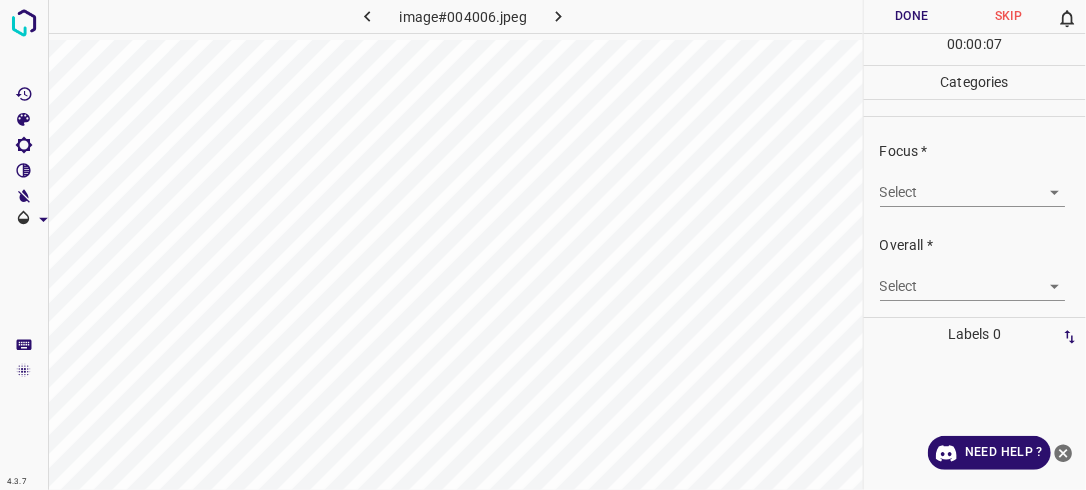 click on "4.3.7 image#004006.jpeg Done Skip 0 00   : 00   : 07   Categories Lighting *  Select 2 2 Focus *  Select ​ Overall *  Select ​ Labels   0 Categories 1 Lighting 2 Focus 3 Overall Tools Space Change between modes (Draw & Edit) I Auto labeling R Restore zoom M Zoom in N Zoom out Delete Delete selecte label Filters Z Restore filters X Saturation filter C Brightness filter V Contrast filter B Gray scale filter General O Download Need Help ? - Text - Hide - Delete" at bounding box center [543, 245] 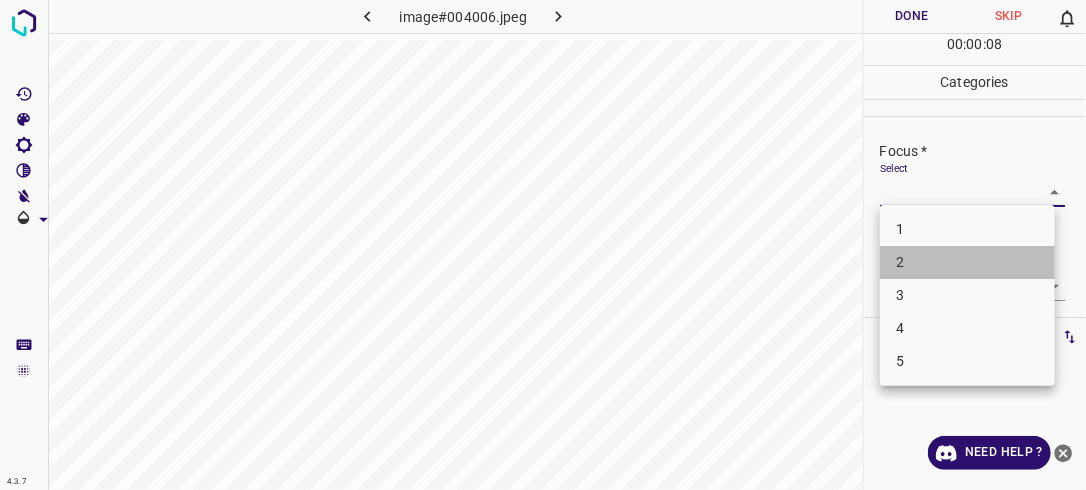 drag, startPoint x: 994, startPoint y: 268, endPoint x: 1061, endPoint y: 241, distance: 72.235725 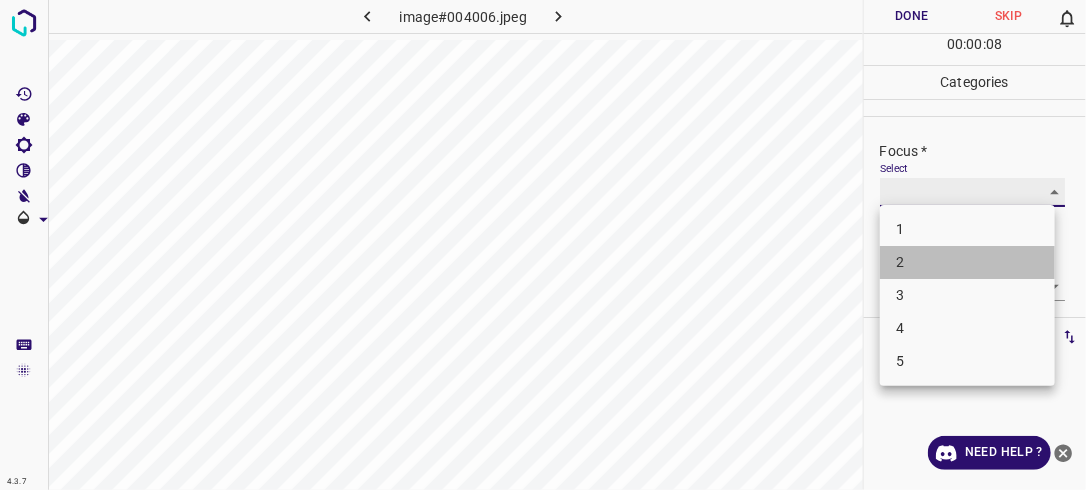 type on "2" 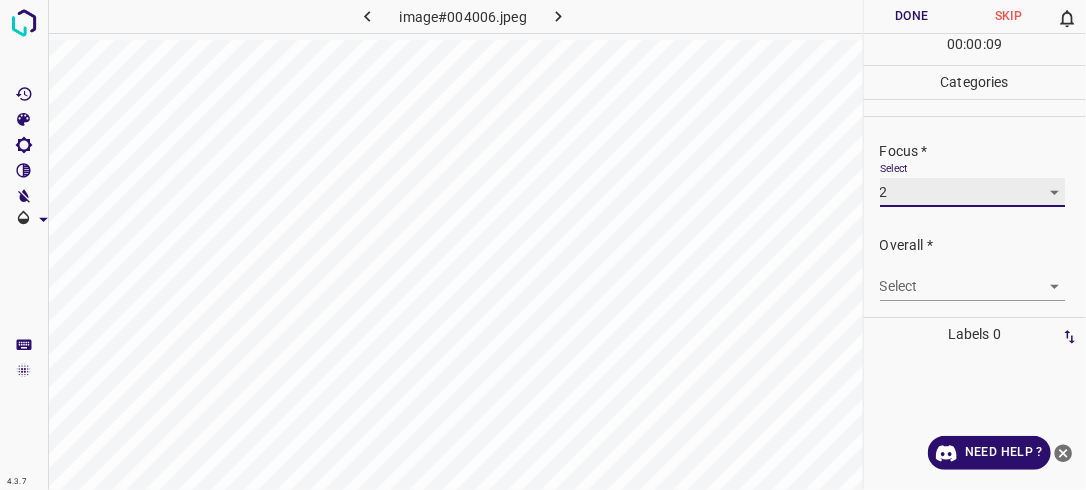scroll, scrollTop: 98, scrollLeft: 0, axis: vertical 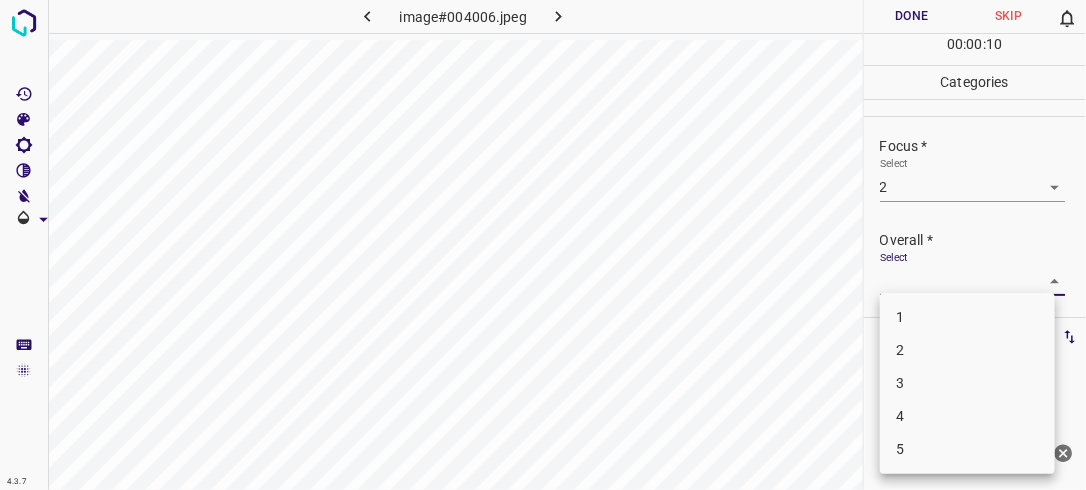 click on "4.3.7 image#004006.jpeg Done Skip 0 00   : 00   : 10   Categories Lighting *  Select 2 2 Focus *  Select 2 2 Overall *  Select ​ Labels   0 Categories 1 Lighting 2 Focus 3 Overall Tools Space Change between modes (Draw & Edit) I Auto labeling R Restore zoom M Zoom in N Zoom out Delete Delete selecte label Filters Z Restore filters X Saturation filter C Brightness filter V Contrast filter B Gray scale filter General O Download Need Help ? - Text - Hide - Delete 1 2 3 4 5" at bounding box center [543, 245] 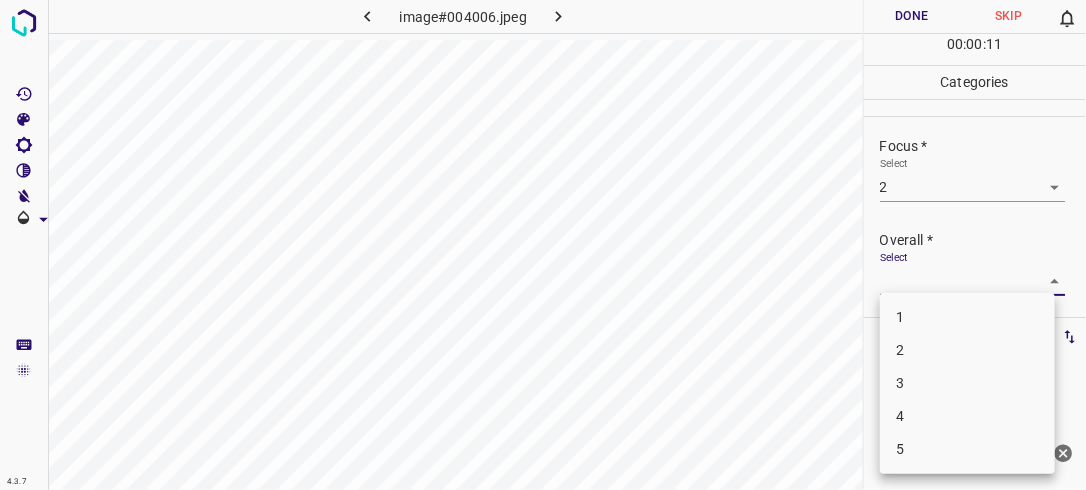 click on "2" at bounding box center (967, 350) 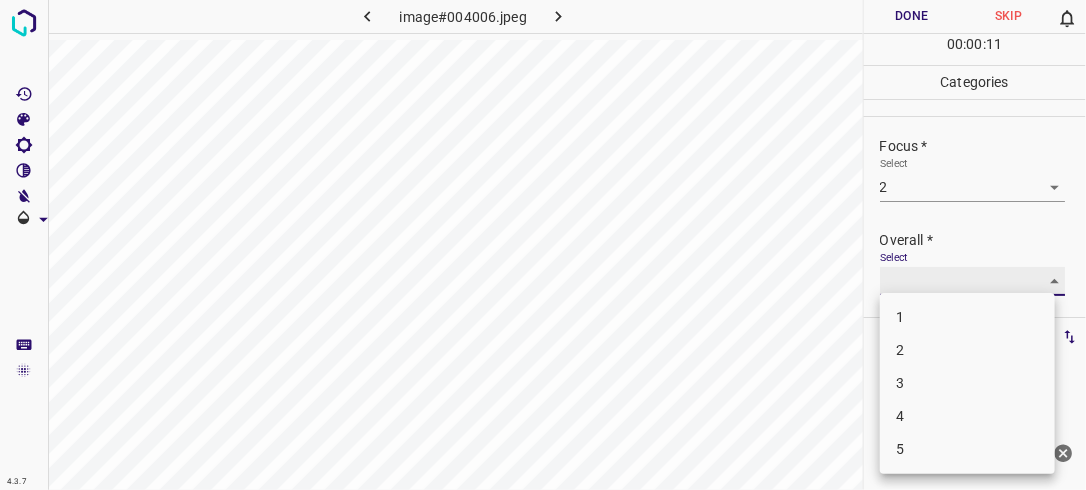 type on "2" 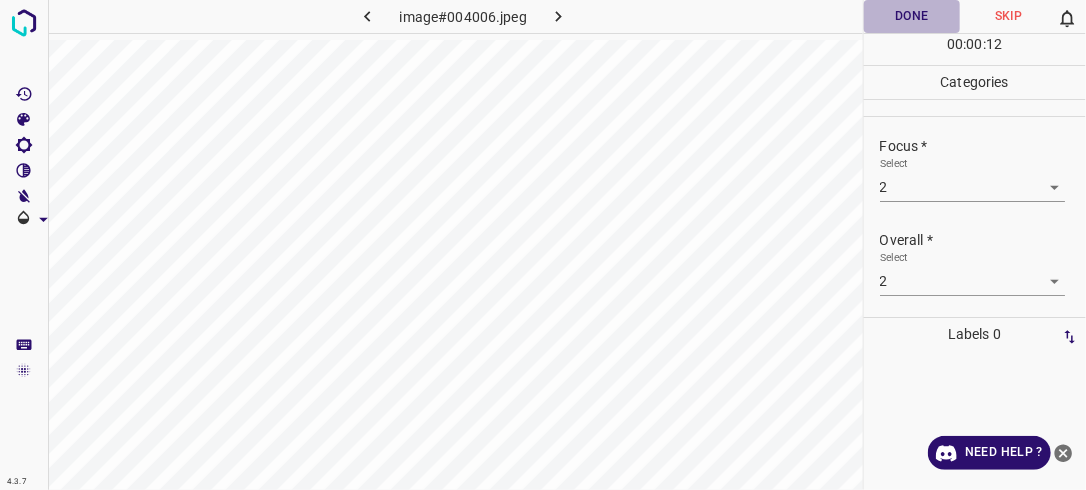 click on "Done" at bounding box center (912, 16) 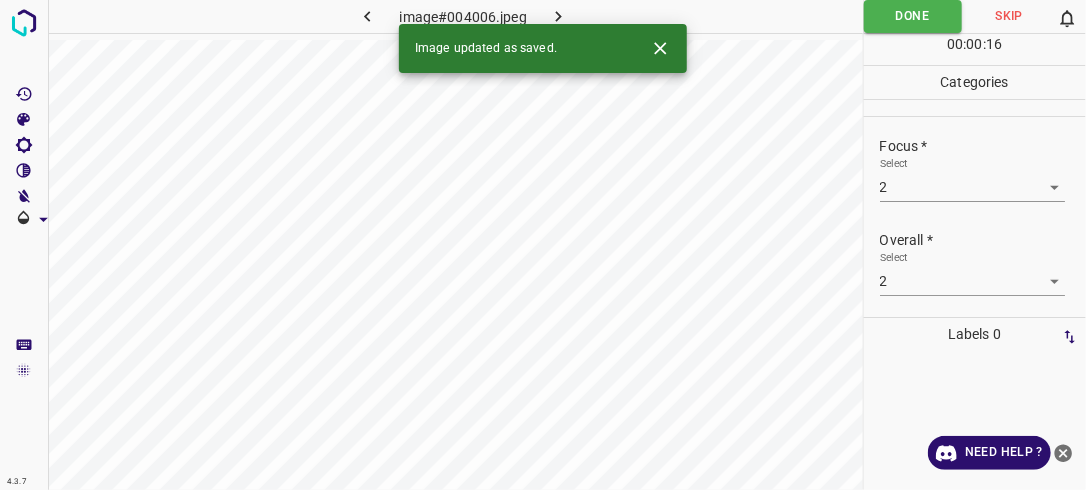 click 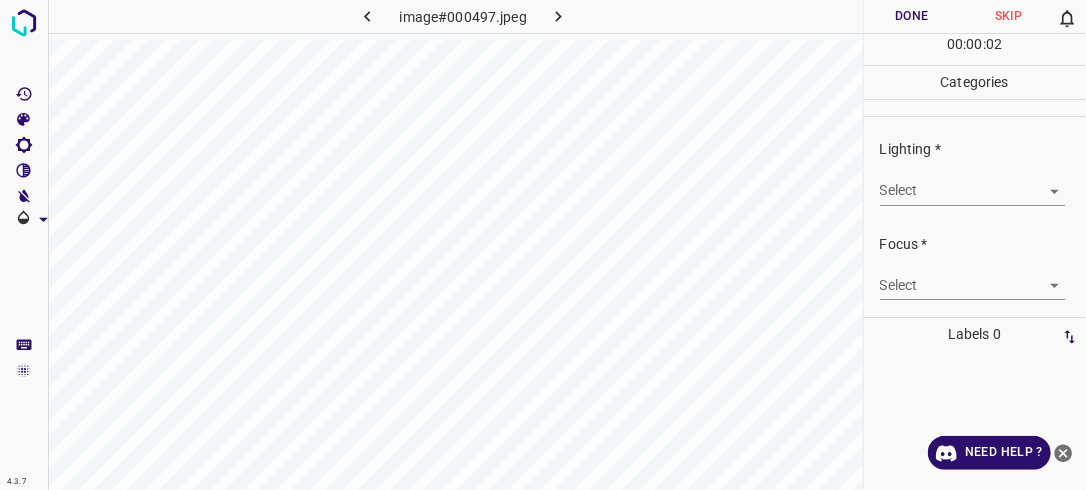 click on "4.3.7 image#000497.jpeg Done Skip 0 00   : 00   : 02   Categories Lighting *  Select ​ Focus *  Select ​ Overall *  Select ​ Labels   0 Categories 1 Lighting 2 Focus 3 Overall Tools Space Change between modes (Draw & Edit) I Auto labeling R Restore zoom M Zoom in N Zoom out Delete Delete selecte label Filters Z Restore filters X Saturation filter C Brightness filter V Contrast filter B Gray scale filter General O Download Need Help ? - Text - Hide - Delete" at bounding box center [543, 245] 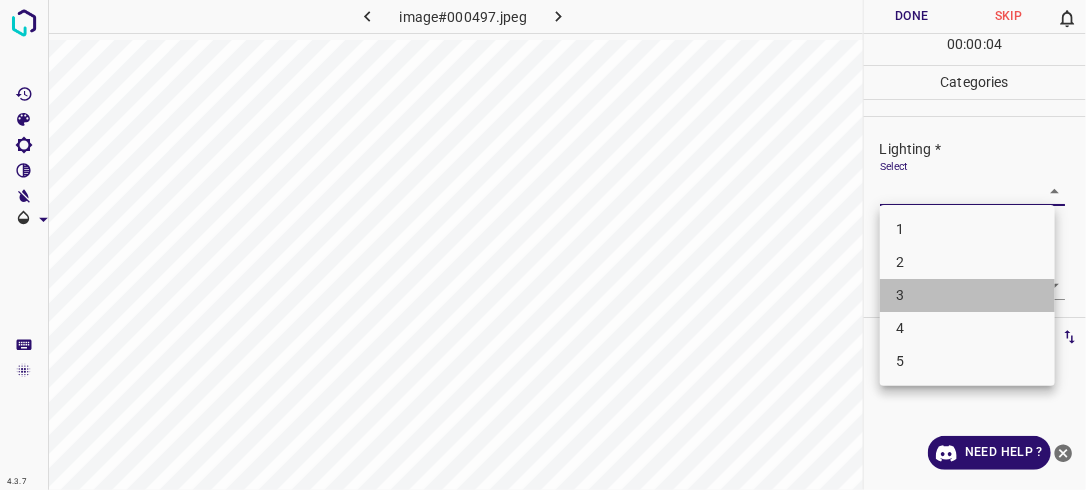 click on "3" at bounding box center (967, 295) 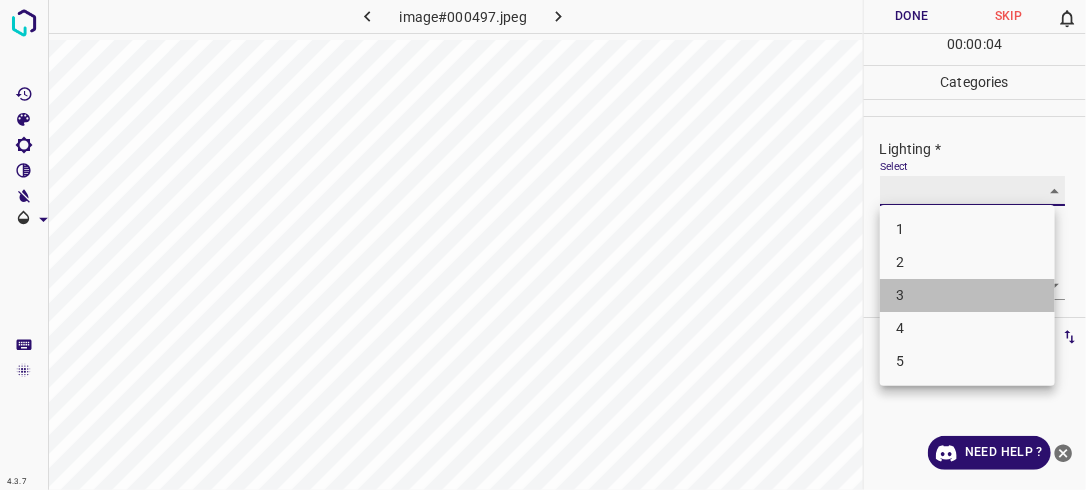 type on "3" 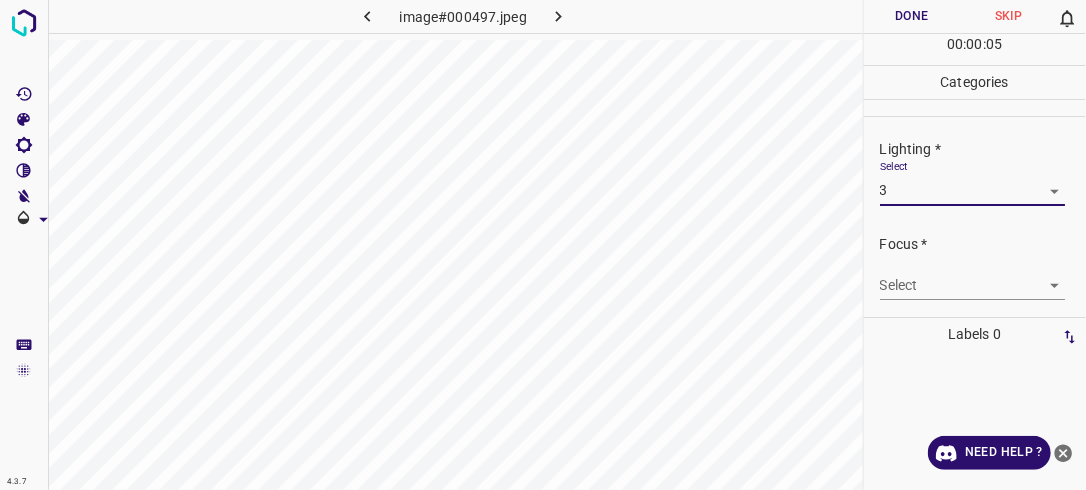 click on "4.3.7 image#000497.jpeg Done Skip 0 00   : 00   : 05   Categories Lighting *  Select 3 3 Focus *  Select ​ Overall *  Select ​ Labels   0 Categories 1 Lighting 2 Focus 3 Overall Tools Space Change between modes (Draw & Edit) I Auto labeling R Restore zoom M Zoom in N Zoom out Delete Delete selecte label Filters Z Restore filters X Saturation filter C Brightness filter V Contrast filter B Gray scale filter General O Download Need Help ? - Text - Hide - Delete" at bounding box center [543, 245] 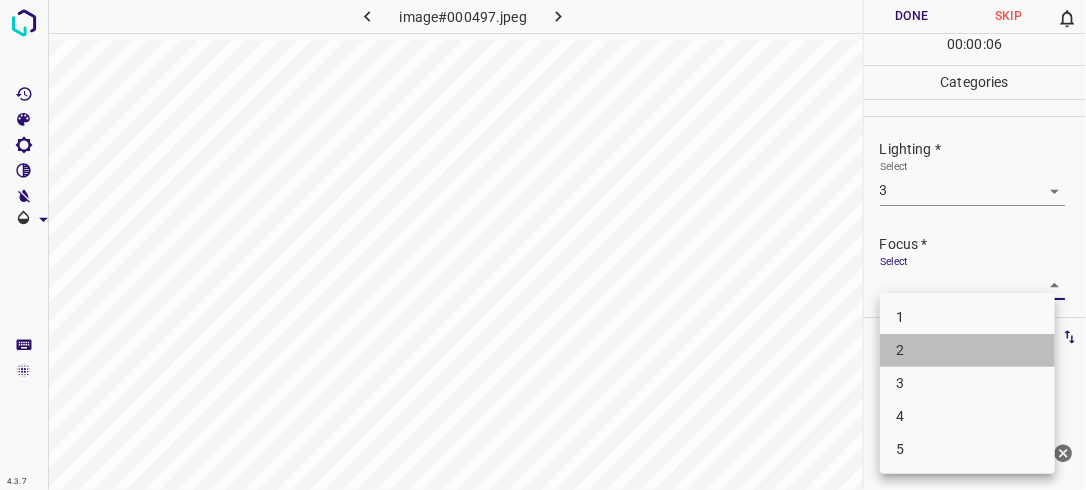 click on "2" at bounding box center [967, 350] 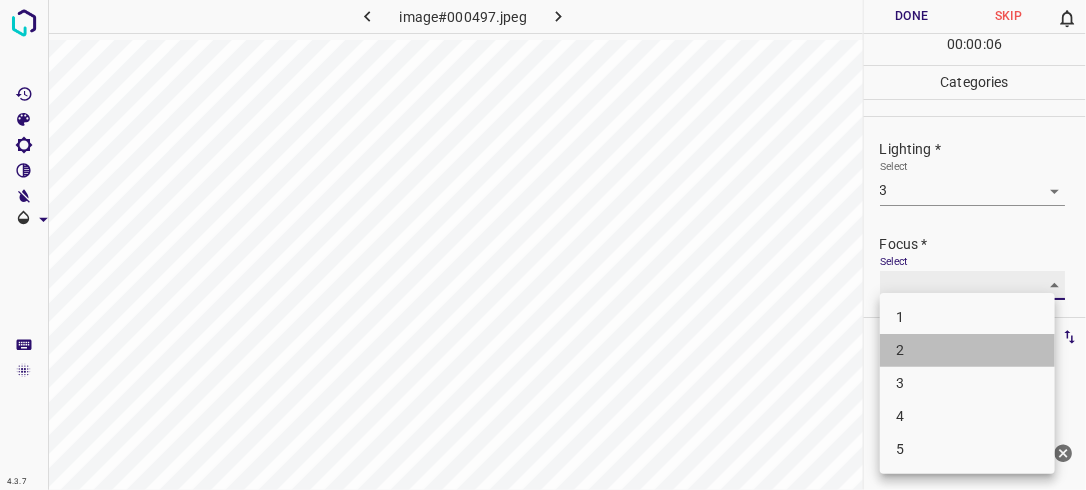 type on "2" 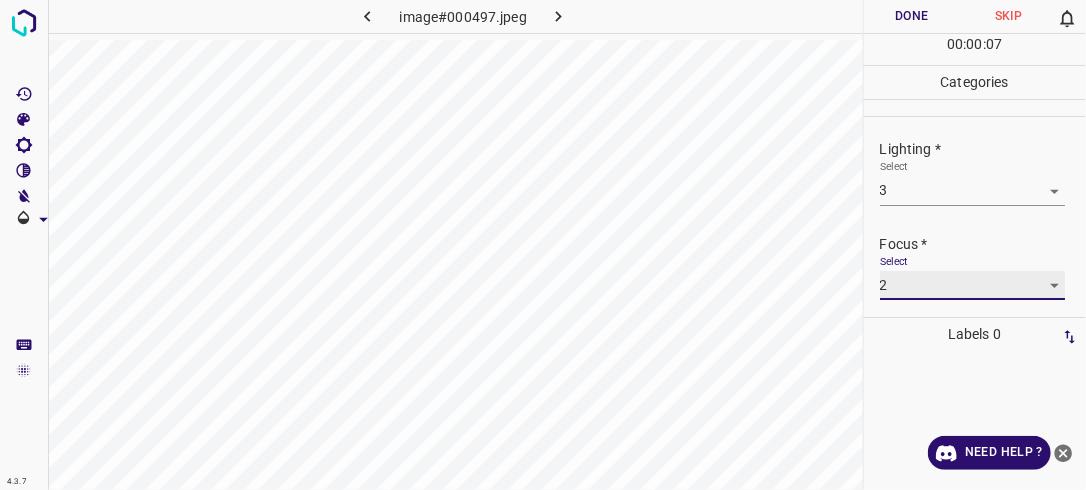 scroll, scrollTop: 98, scrollLeft: 0, axis: vertical 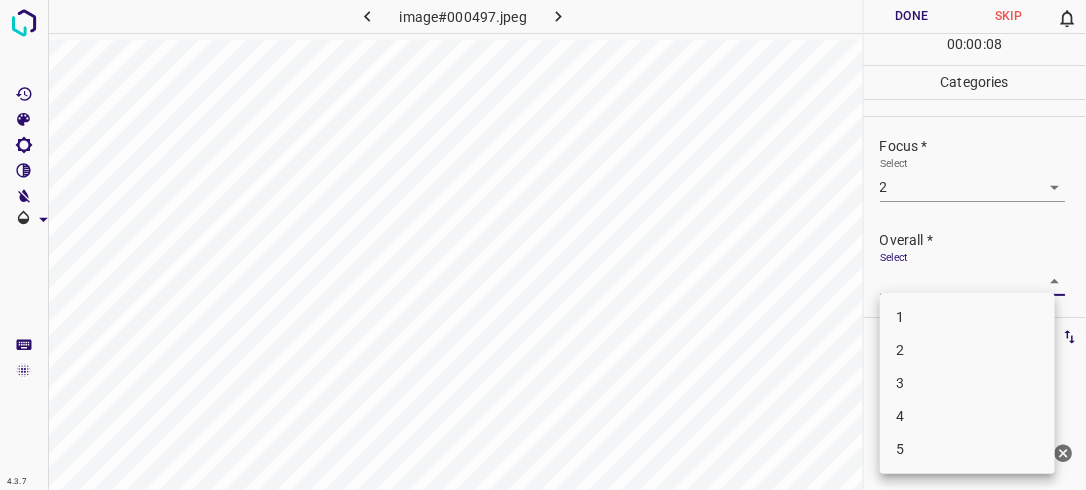 click on "4.3.7 image#000497.jpeg Done Skip 0 00   : 00   : 08   Categories Lighting *  Select 3 3 Focus *  Select 2 2 Overall *  Select ​ Labels   0 Categories 1 Lighting 2 Focus 3 Overall Tools Space Change between modes (Draw & Edit) I Auto labeling R Restore zoom M Zoom in N Zoom out Delete Delete selecte label Filters Z Restore filters X Saturation filter C Brightness filter V Contrast filter B Gray scale filter General O Download Need Help ? - Text - Hide - Delete 1 2 3 4 5" at bounding box center [543, 245] 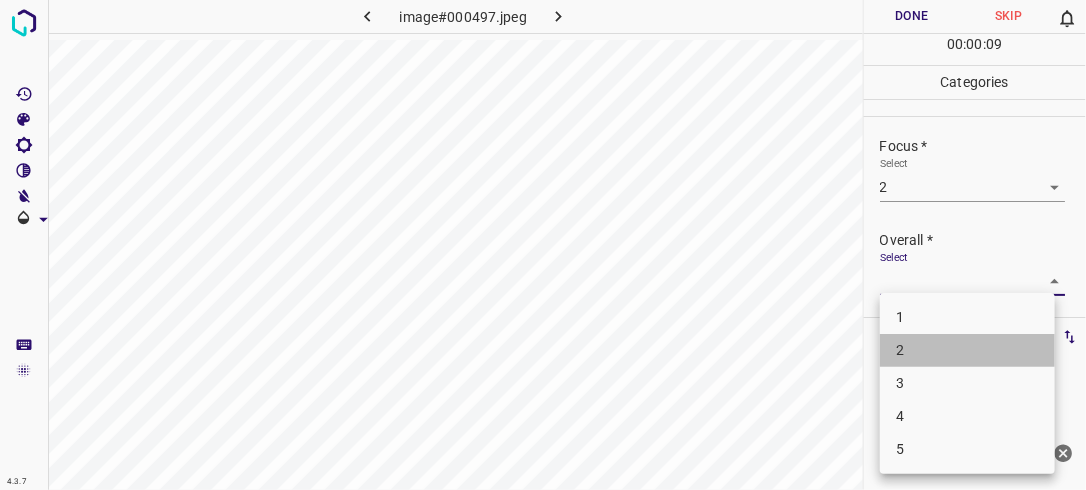 click on "2" at bounding box center [967, 350] 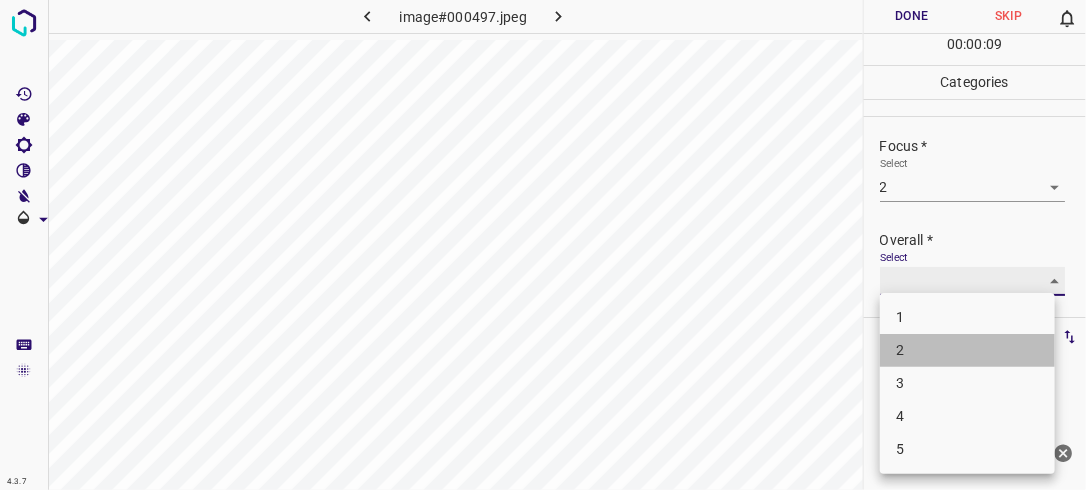 type on "2" 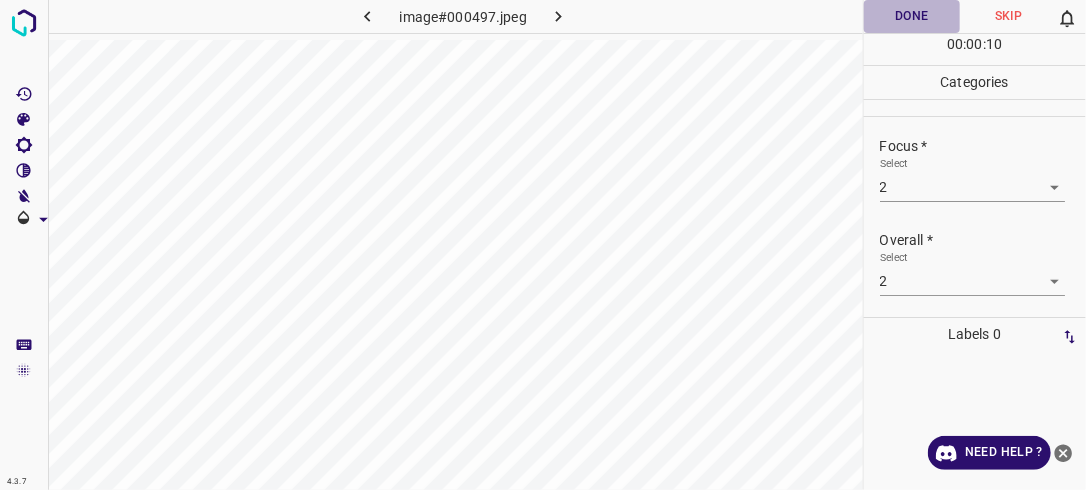 click on "Done" at bounding box center (912, 16) 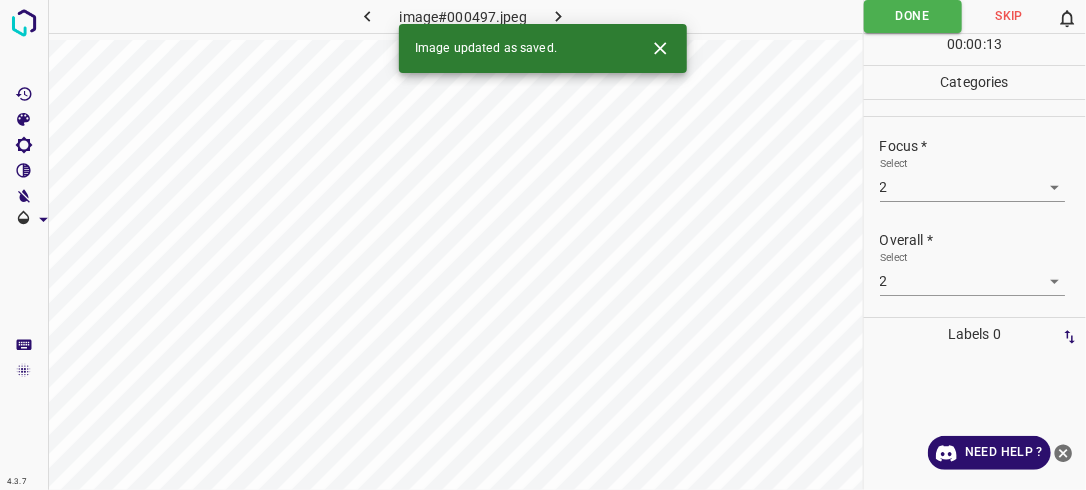 click 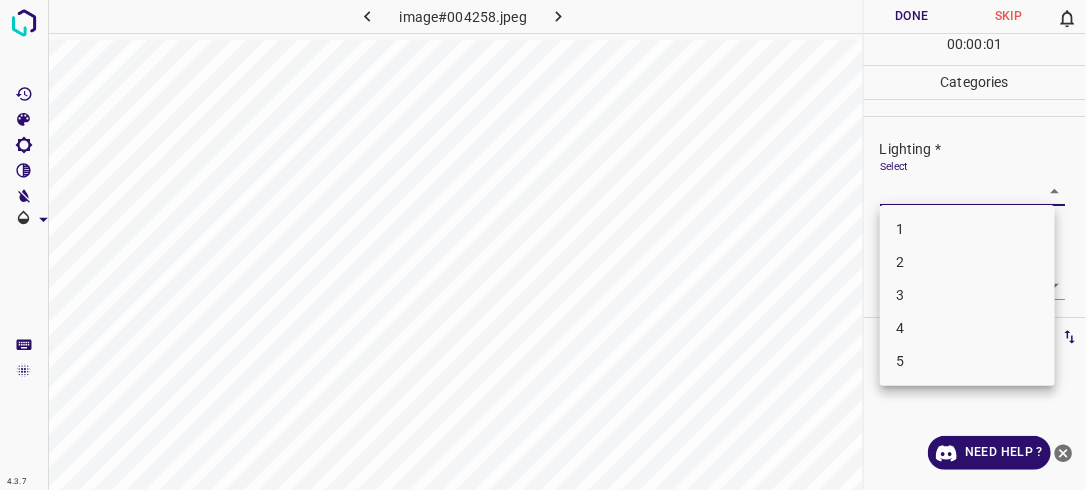 click on "4.3.7 image#004258.jpeg Done Skip 0 00   : 00   : 01   Categories Lighting *  Select ​ Focus *  Select ​ Overall *  Select ​ Labels   0 Categories 1 Lighting 2 Focus 3 Overall Tools Space Change between modes (Draw & Edit) I Auto labeling R Restore zoom M Zoom in N Zoom out Delete Delete selecte label Filters Z Restore filters X Saturation filter C Brightness filter V Contrast filter B Gray scale filter General O Download Need Help ? - Text - Hide - Delete 1 2 3 4 5" at bounding box center [543, 245] 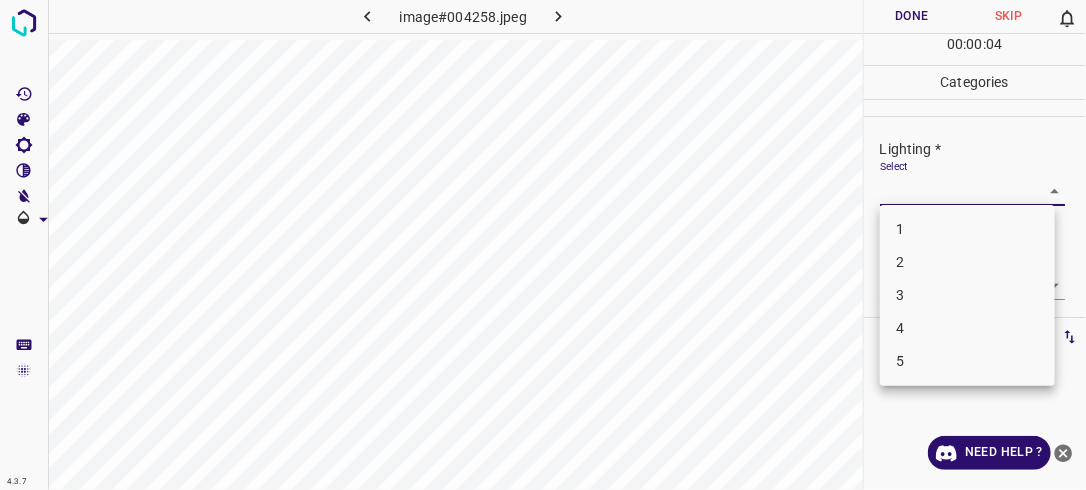 click on "2" at bounding box center (967, 262) 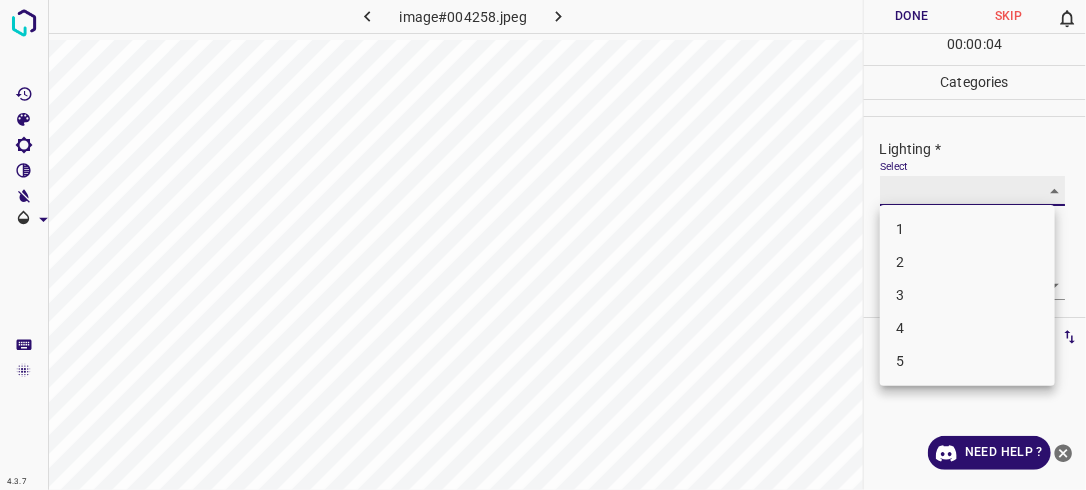 type on "2" 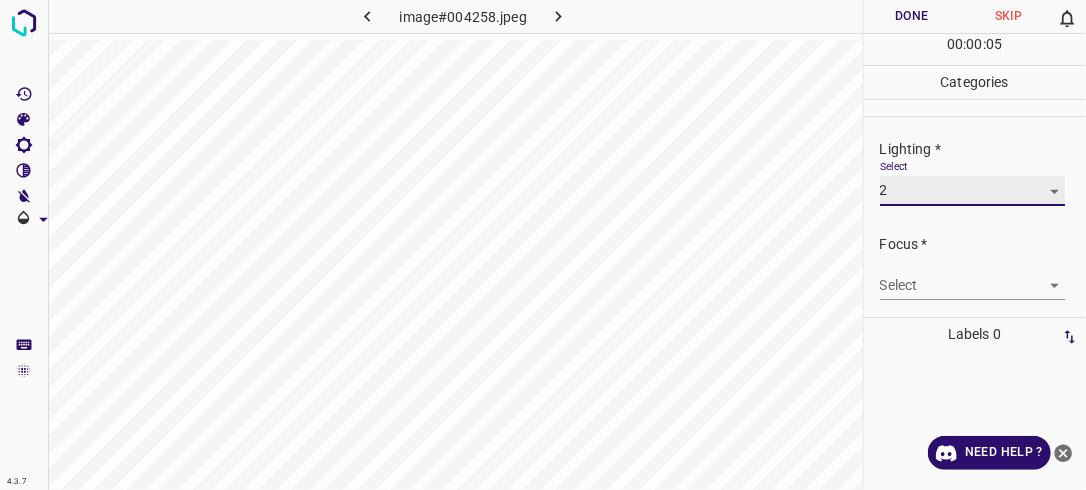 scroll, scrollTop: 61, scrollLeft: 0, axis: vertical 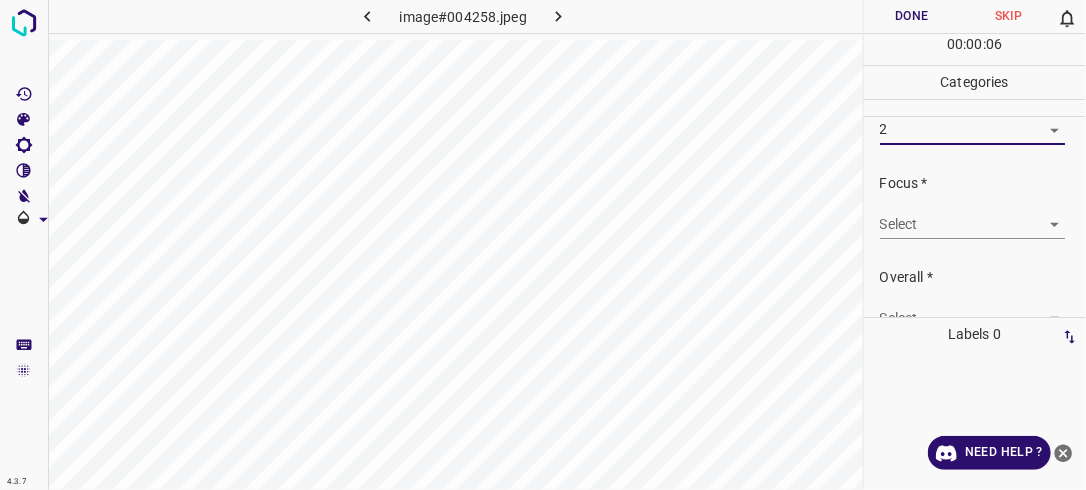 click on "4.3.7 image#004258.jpeg Done Skip 0 00   : 00   : 06   Categories Lighting *  Select 2 2 Focus *  Select ​ Overall *  Select ​ Labels   0 Categories 1 Lighting 2 Focus 3 Overall Tools Space Change between modes (Draw & Edit) I Auto labeling R Restore zoom M Zoom in N Zoom out Delete Delete selecte label Filters Z Restore filters X Saturation filter C Brightness filter V Contrast filter B Gray scale filter General O Download Need Help ? - Text - Hide - Delete" at bounding box center (543, 245) 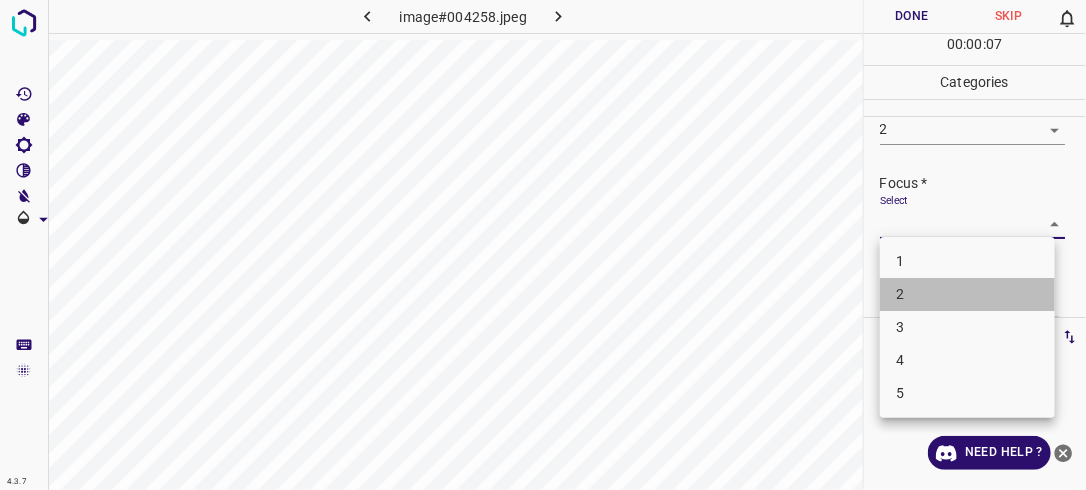 click on "2" at bounding box center [967, 294] 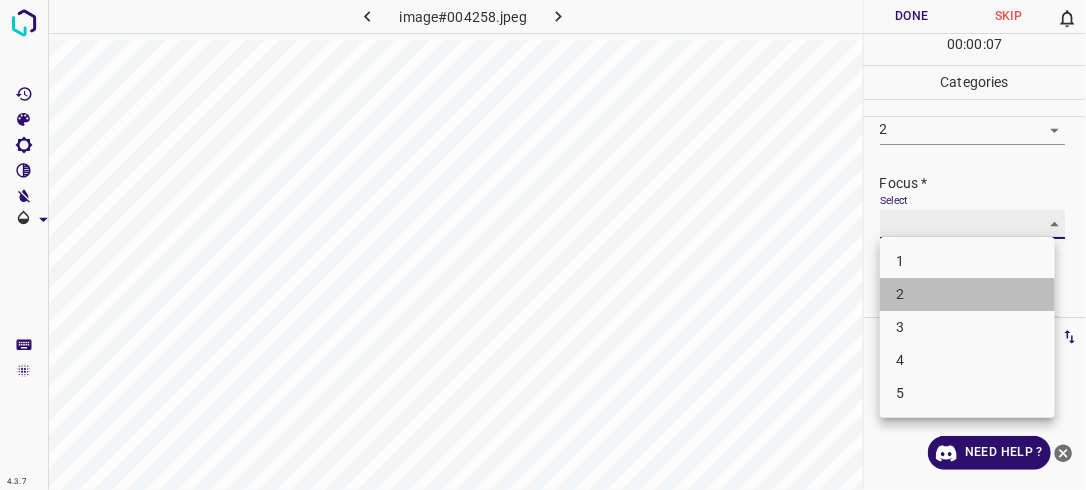 type on "2" 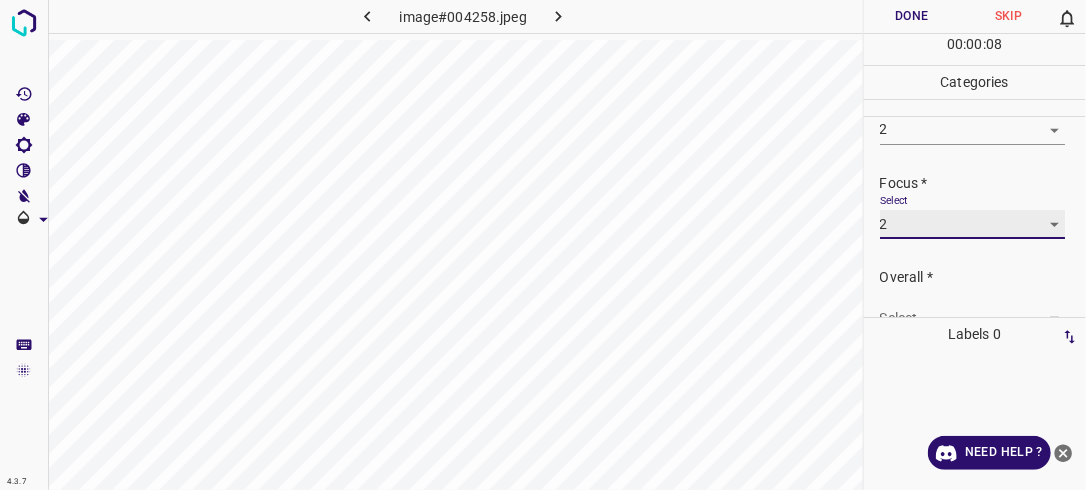 scroll, scrollTop: 98, scrollLeft: 0, axis: vertical 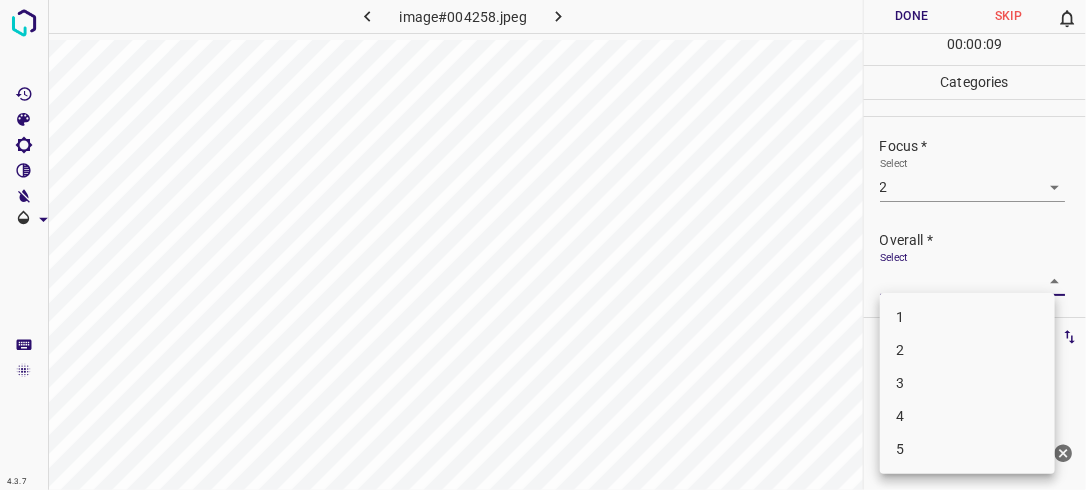 click on "4.3.7 image#004258.jpeg Done Skip 0 00   : 00   : 09   Categories Lighting *  Select 2 2 Focus *  Select 2 2 Overall *  Select ​ Labels   0 Categories 1 Lighting 2 Focus 3 Overall Tools Space Change between modes (Draw & Edit) I Auto labeling R Restore zoom M Zoom in N Zoom out Delete Delete selecte label Filters Z Restore filters X Saturation filter C Brightness filter V Contrast filter B Gray scale filter General O Download Need Help ? - Text - Hide - Delete 1 2 3 4 5" at bounding box center (543, 245) 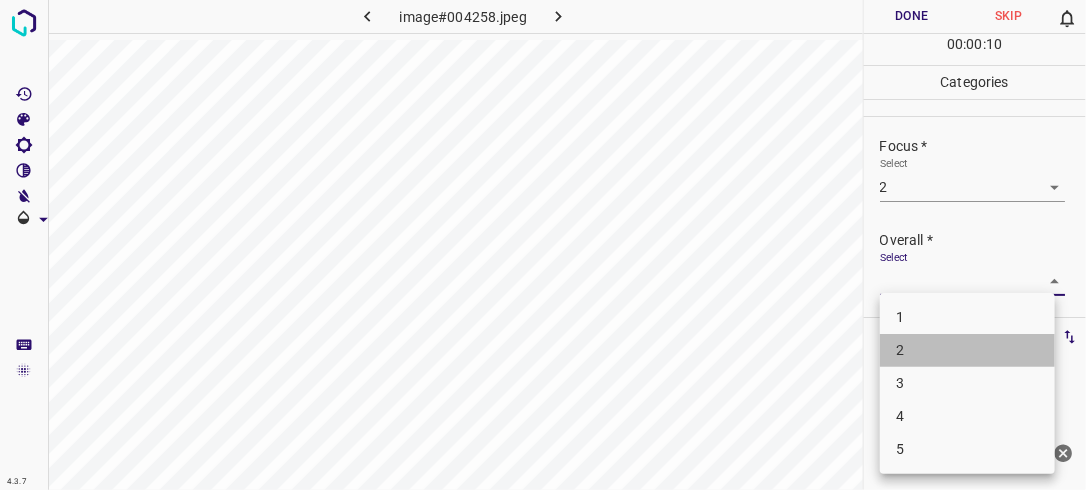 click on "2" at bounding box center (967, 350) 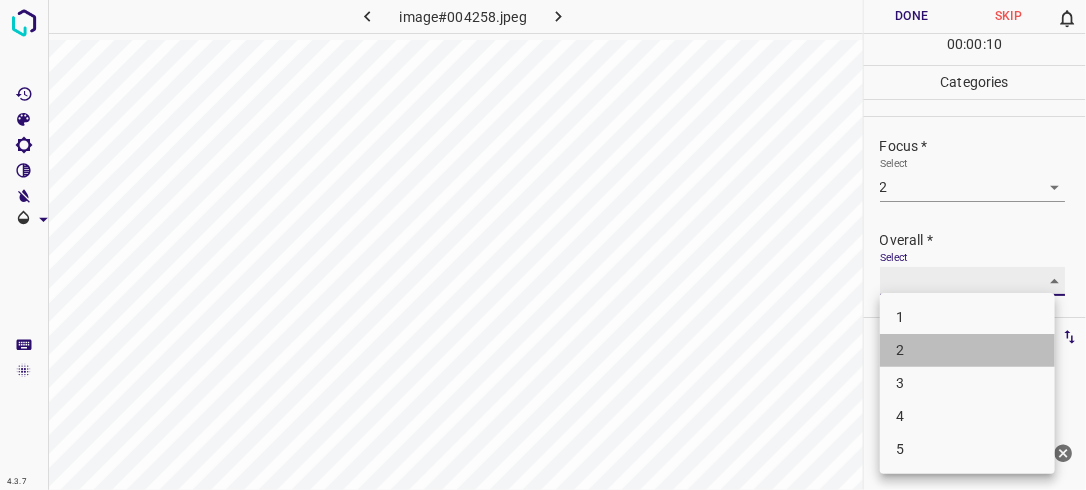 type on "2" 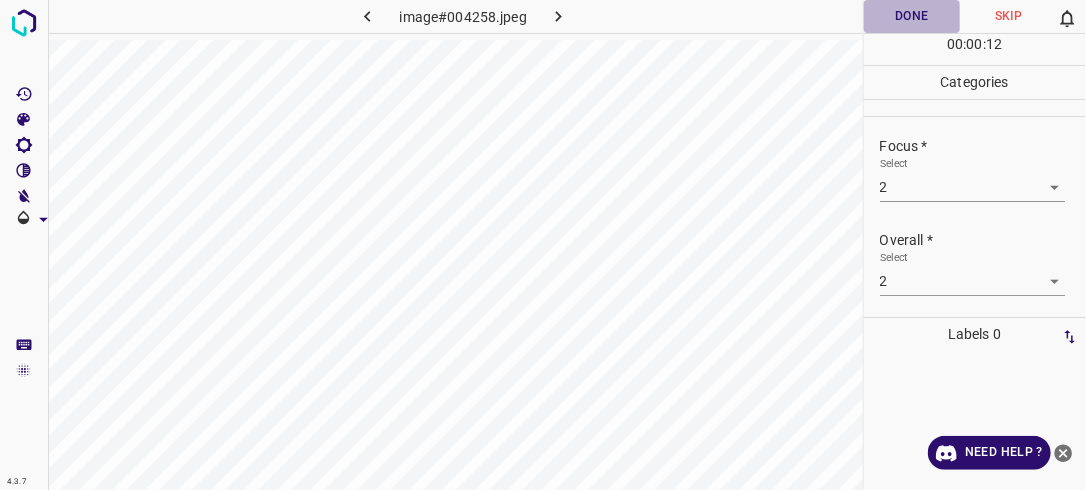 click on "Done" at bounding box center (912, 16) 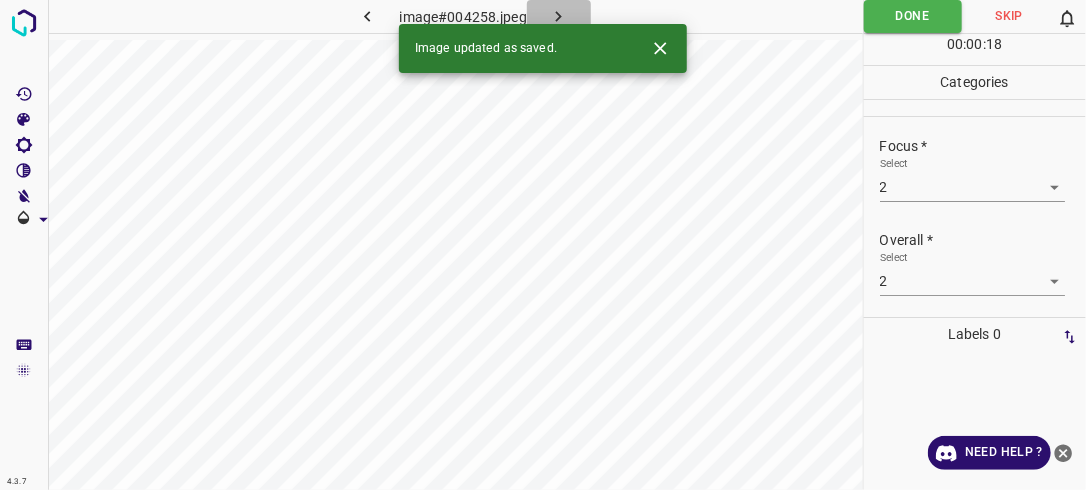 click 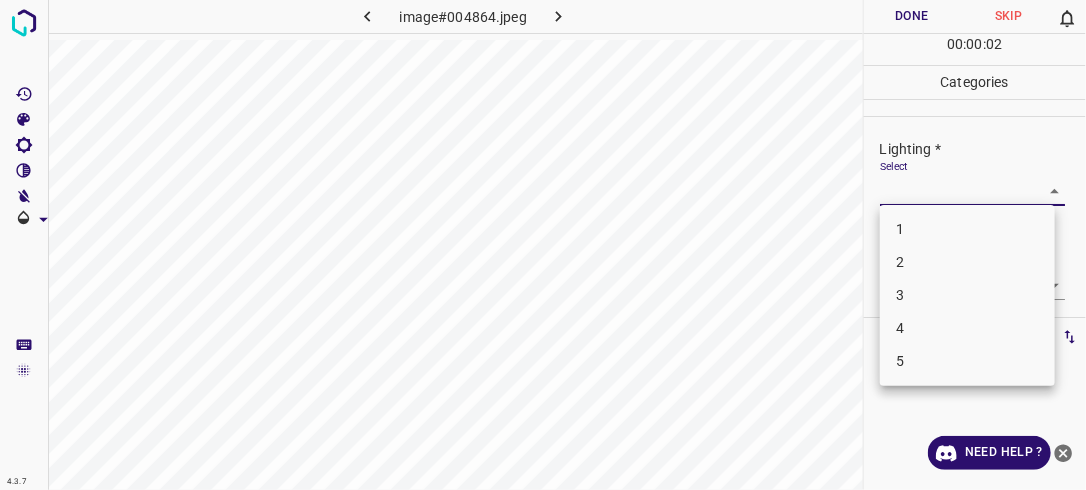 click on "4.3.7 image#004864.jpeg Done Skip 0 00   : 00   : 02   Categories Lighting *  Select ​ Focus *  Select ​ Overall *  Select ​ Labels   0 Categories 1 Lighting 2 Focus 3 Overall Tools Space Change between modes (Draw & Edit) I Auto labeling R Restore zoom M Zoom in N Zoom out Delete Delete selecte label Filters Z Restore filters X Saturation filter C Brightness filter V Contrast filter B Gray scale filter General O Download Need Help ? - Text - Hide - Delete 1 2 3 4 5" at bounding box center (543, 245) 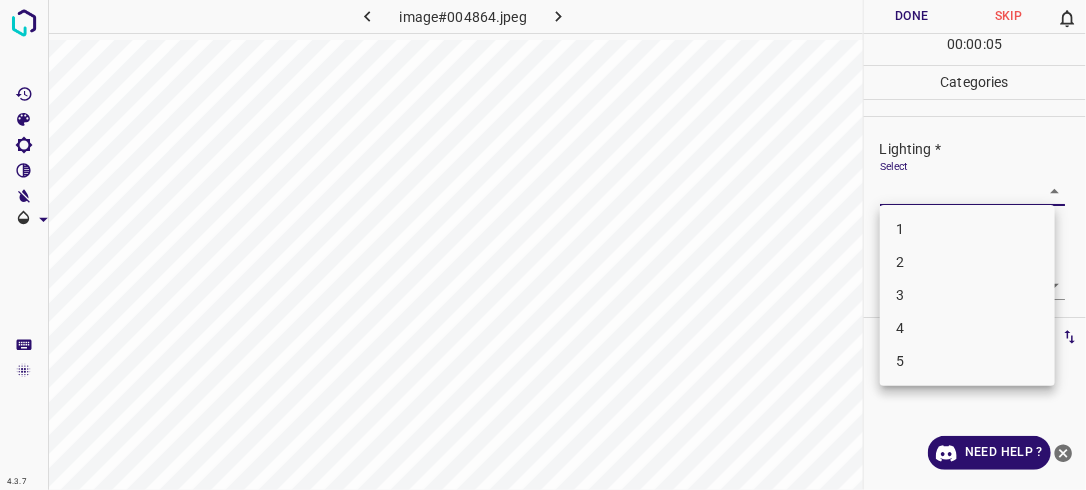 click on "3" at bounding box center [967, 295] 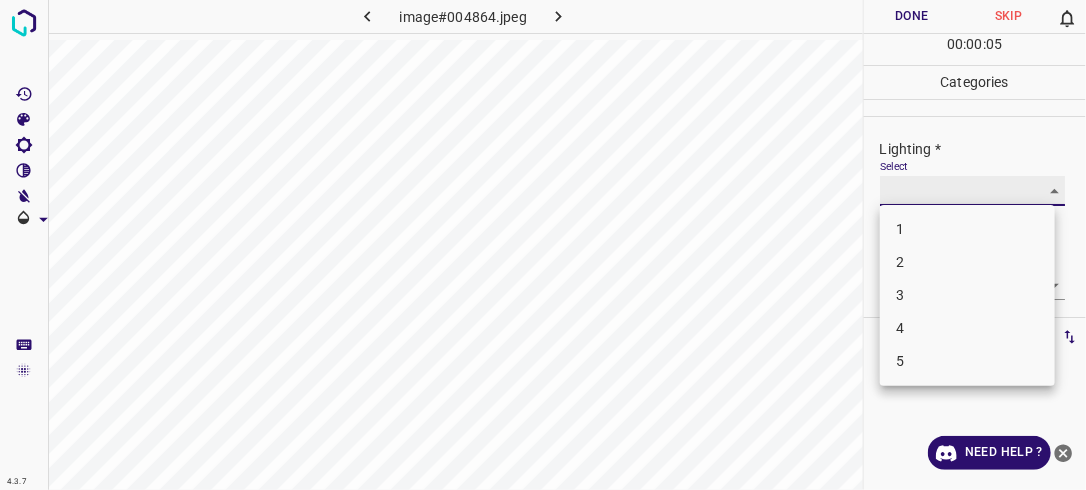 type on "3" 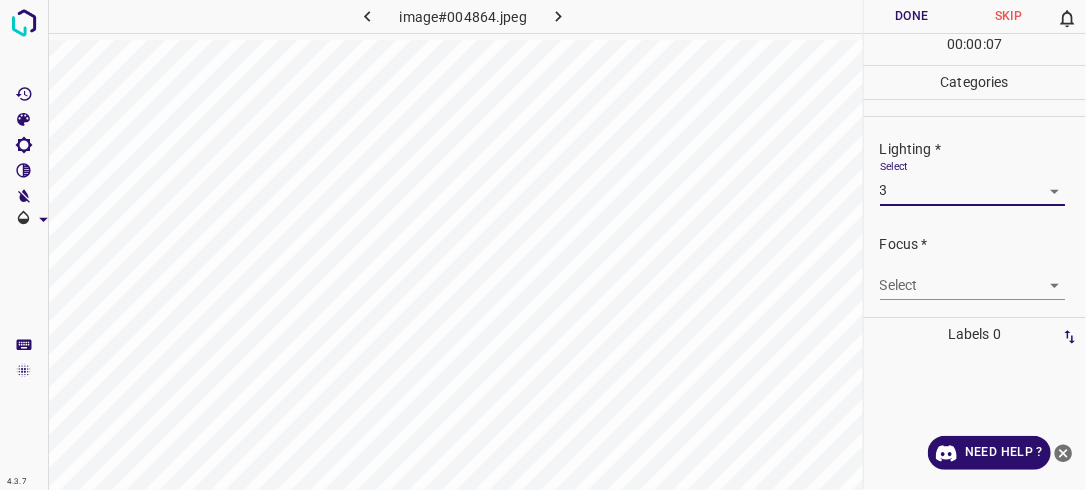 click on "4.3.7 image#004864.jpeg Done Skip 0 00   : 00   : 07   Categories Lighting *  Select 3 3 Focus *  Select ​ Overall *  Select ​ Labels   0 Categories 1 Lighting 2 Focus 3 Overall Tools Space Change between modes (Draw & Edit) I Auto labeling R Restore zoom M Zoom in N Zoom out Delete Delete selecte label Filters Z Restore filters X Saturation filter C Brightness filter V Contrast filter B Gray scale filter General O Download Need Help ? - Text - Hide - Delete" at bounding box center (543, 245) 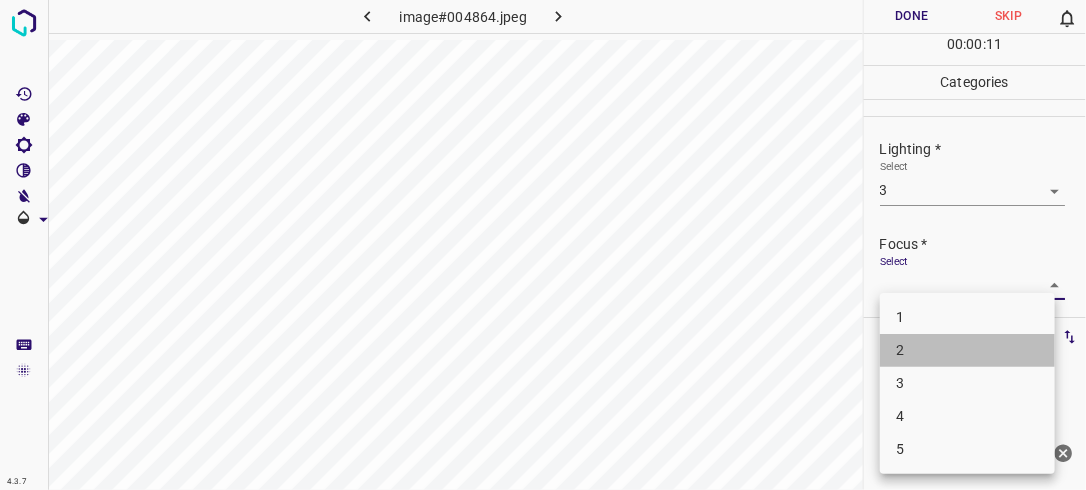 click on "2" at bounding box center [967, 350] 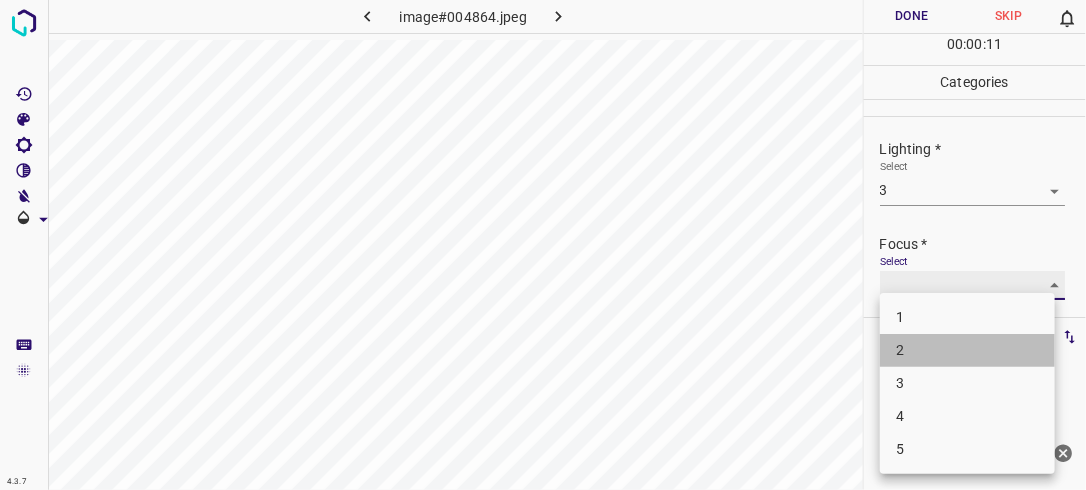 type on "2" 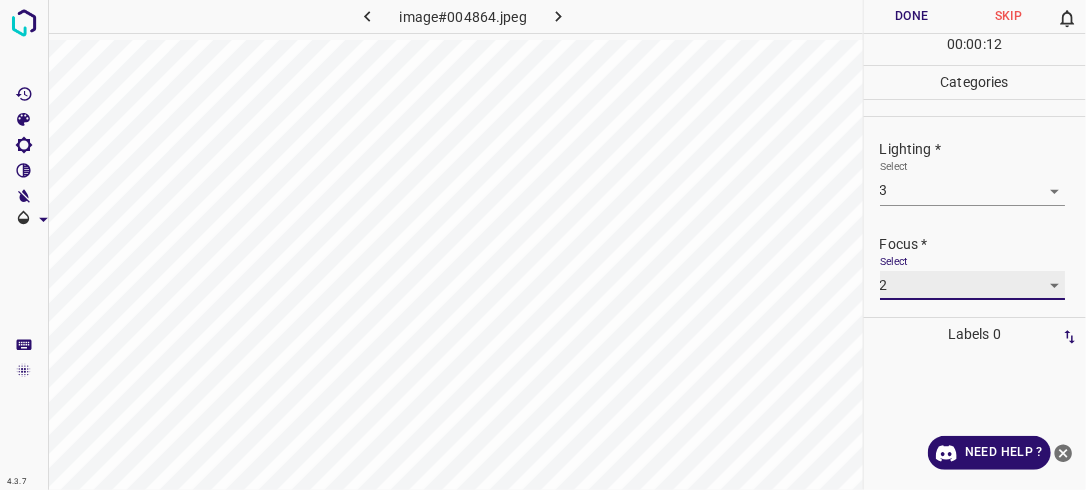 scroll, scrollTop: 98, scrollLeft: 0, axis: vertical 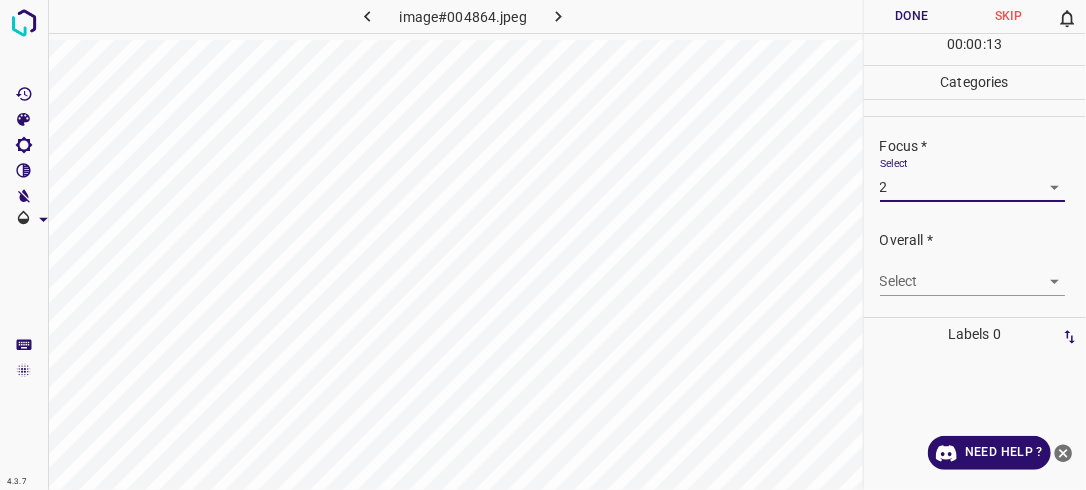 click on "4.3.7 image#004864.jpeg Done Skip 0 00   : 00   : 13   Categories Lighting *  Select 3 3 Focus *  Select 2 2 Overall *  Select ​ Labels   0 Categories 1 Lighting 2 Focus 3 Overall Tools Space Change between modes (Draw & Edit) I Auto labeling R Restore zoom M Zoom in N Zoom out Delete Delete selecte label Filters Z Restore filters X Saturation filter C Brightness filter V Contrast filter B Gray scale filter General O Download Need Help ? - Text - Hide - Delete" at bounding box center (543, 245) 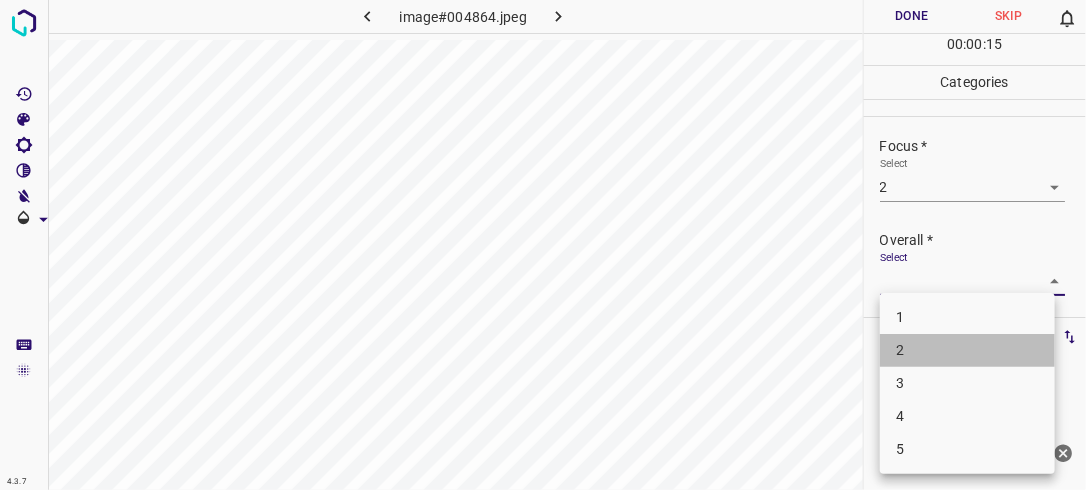 click on "2" at bounding box center (967, 350) 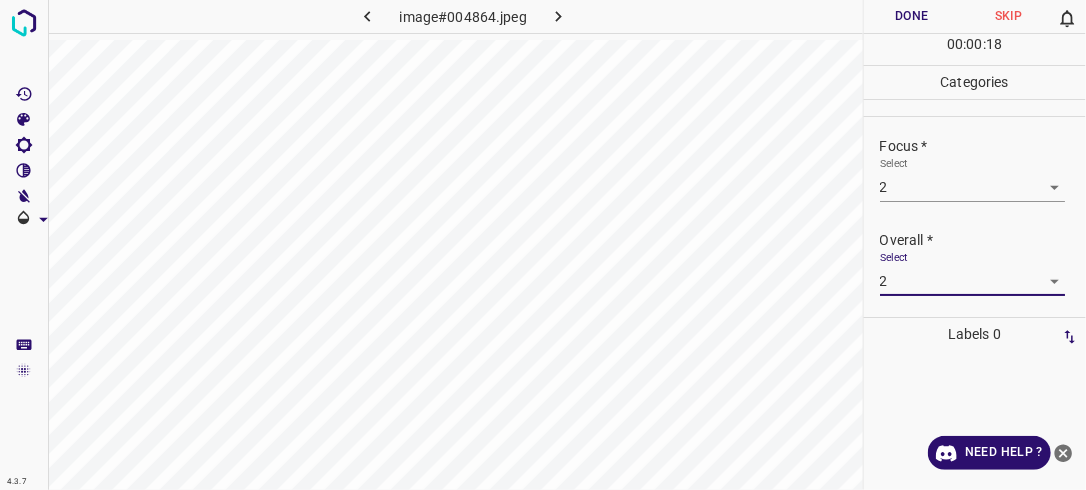 click on "4.3.7 image#004864.jpeg Done Skip 0 00   : 00   : 18   Categories Lighting *  Select 3 3 Focus *  Select 2 2 Overall *  Select 2 2 Labels   0 Categories 1 Lighting 2 Focus 3 Overall Tools Space Change between modes (Draw & Edit) I Auto labeling R Restore zoom M Zoom in N Zoom out Delete Delete selecte label Filters Z Restore filters X Saturation filter C Brightness filter V Contrast filter B Gray scale filter General O Download Need Help ? - Text - Hide - Delete" at bounding box center (543, 245) 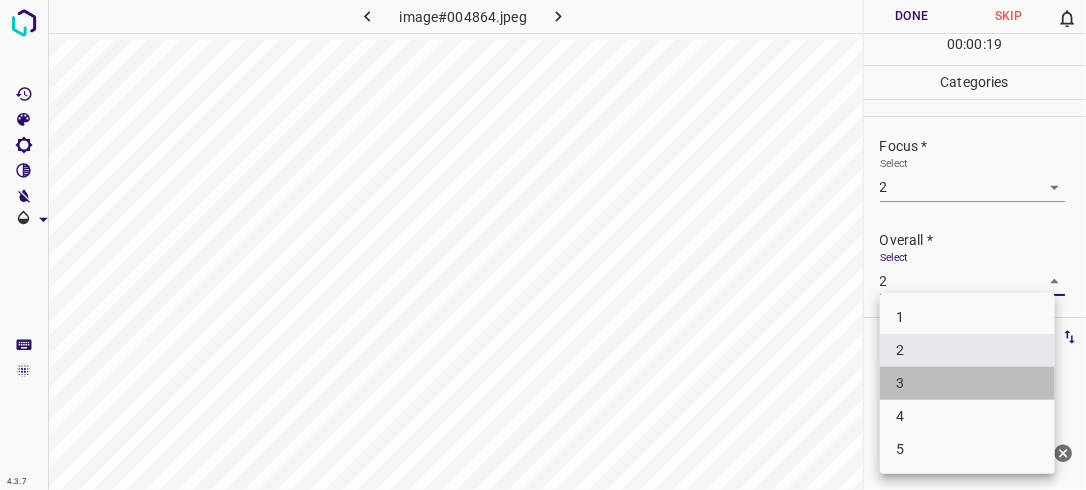 click on "3" at bounding box center (967, 383) 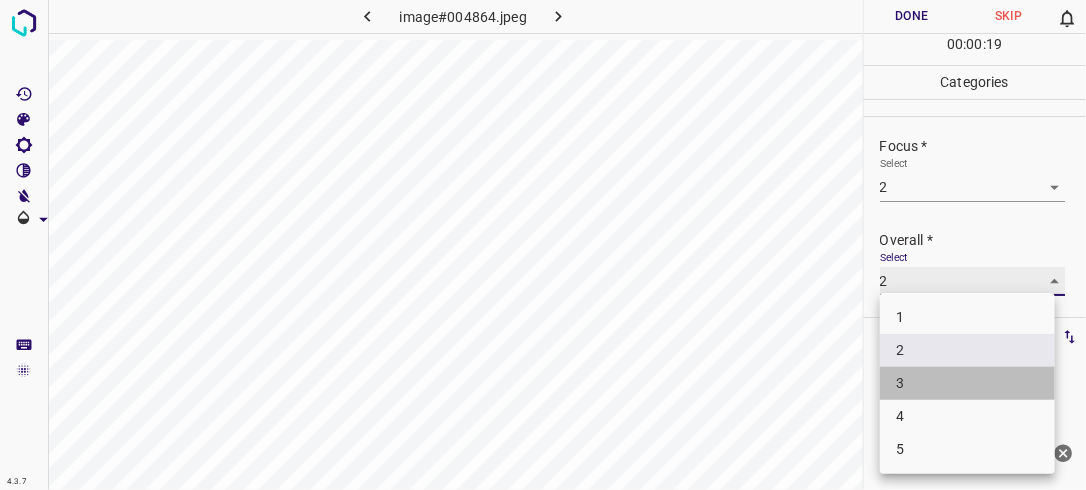type on "3" 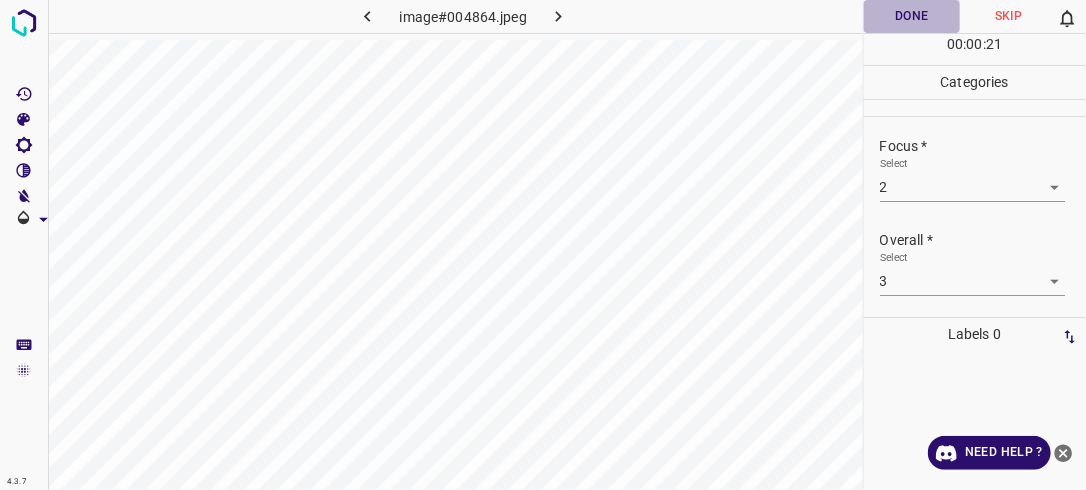 click on "Done" at bounding box center (912, 16) 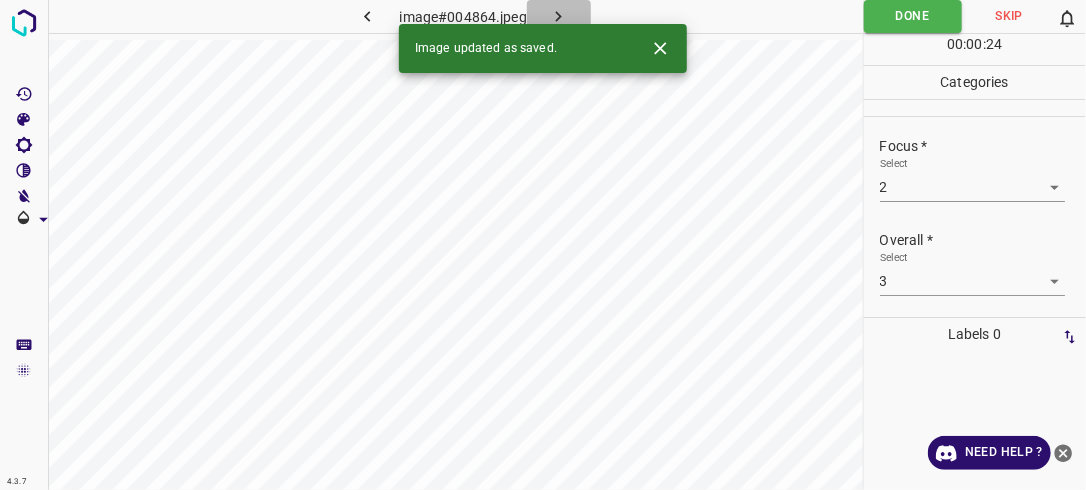 click 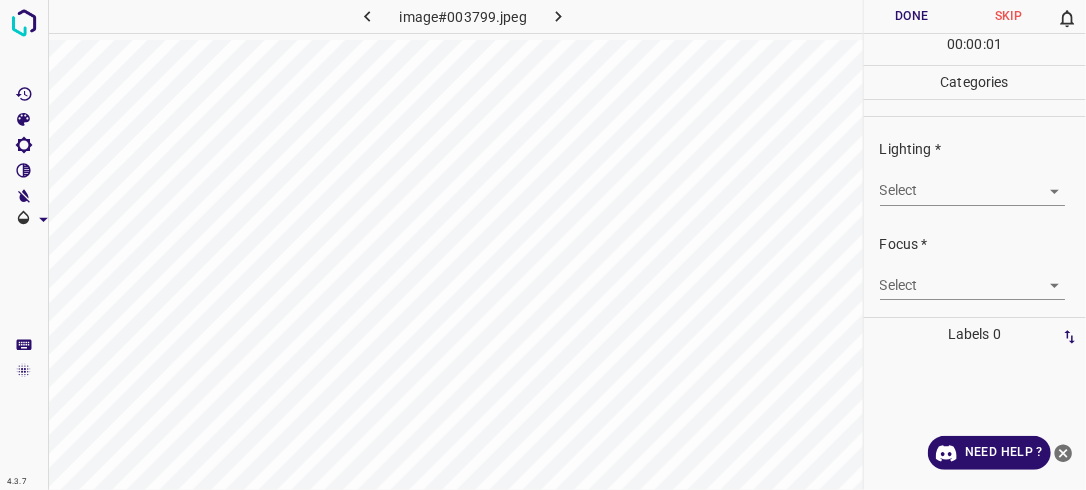 click on "4.3.7 image#003799.jpeg Done Skip 0 00   : 00   : 01   Categories Lighting *  Select ​ Focus *  Select ​ Overall *  Select ​ Labels   0 Categories 1 Lighting 2 Focus 3 Overall Tools Space Change between modes (Draw & Edit) I Auto labeling R Restore zoom M Zoom in N Zoom out Delete Delete selecte label Filters Z Restore filters X Saturation filter C Brightness filter V Contrast filter B Gray scale filter General O Download Need Help ? - Text - Hide - Delete" at bounding box center (543, 245) 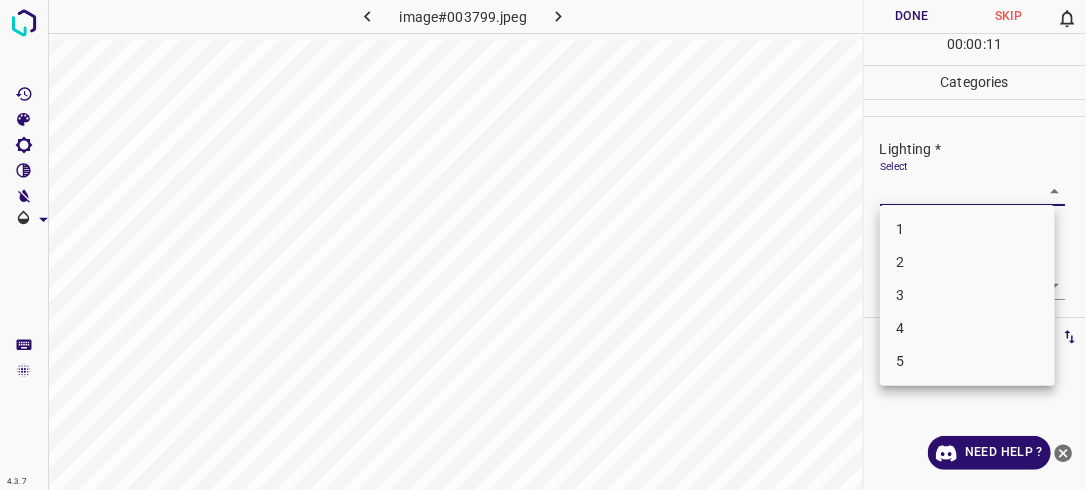 click on "2" at bounding box center [967, 262] 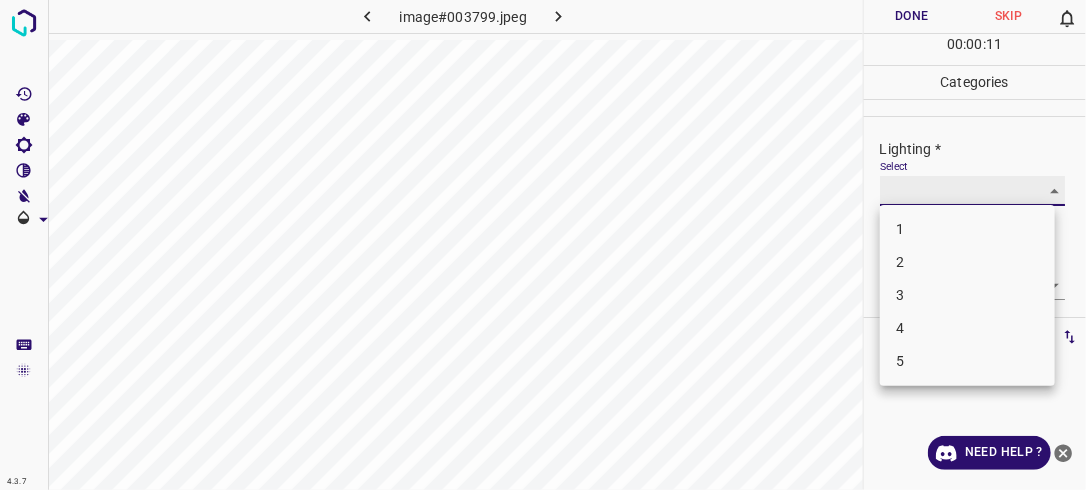 type on "2" 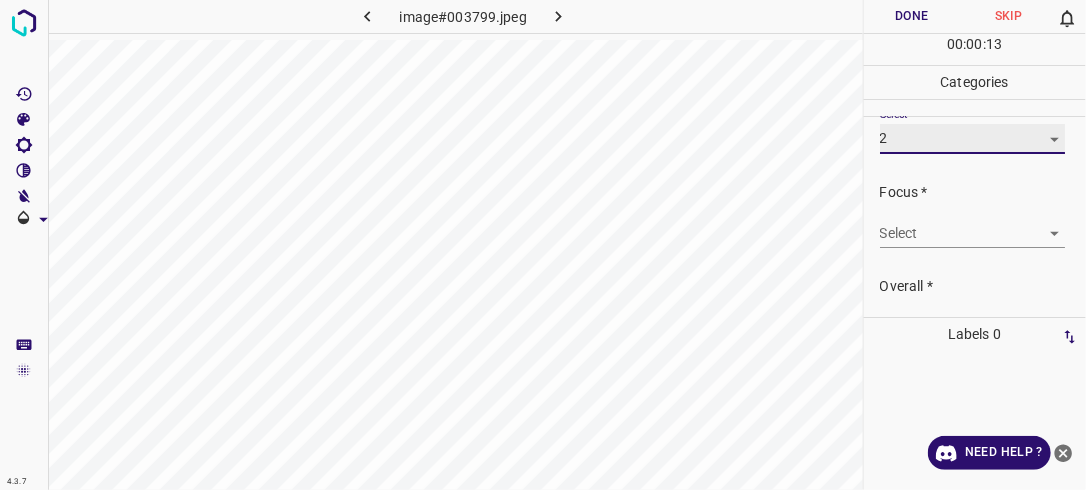 scroll, scrollTop: 88, scrollLeft: 0, axis: vertical 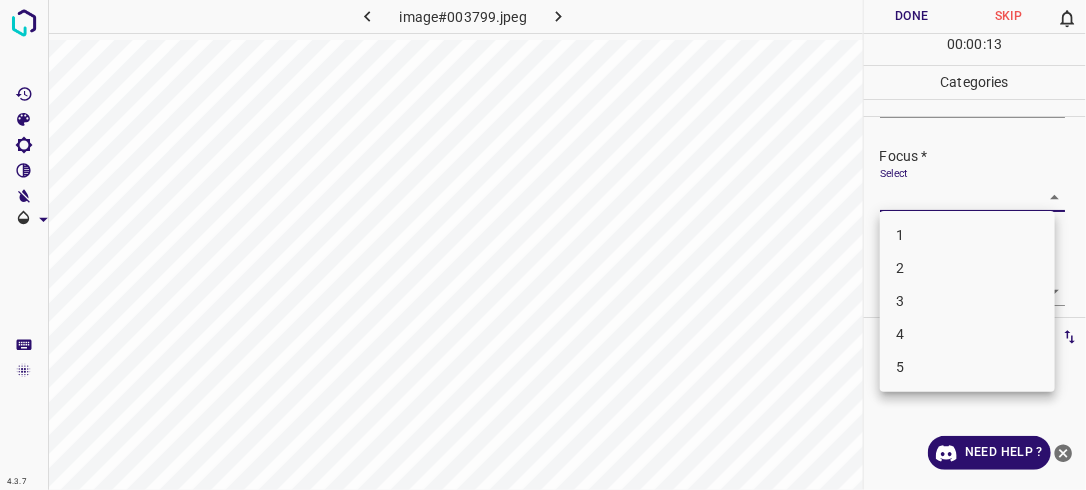 click on "4.3.7 image#003799.jpeg Done Skip 0 00   : 00   : 13   Categories Lighting *  Select 2 2 Focus *  Select ​ Overall *  Select ​ Labels   0 Categories 1 Lighting 2 Focus 3 Overall Tools Space Change between modes (Draw & Edit) I Auto labeling R Restore zoom M Zoom in N Zoom out Delete Delete selecte label Filters Z Restore filters X Saturation filter C Brightness filter V Contrast filter B Gray scale filter General O Download Need Help ? - Text - Hide - Delete 1 2 3 4 5" at bounding box center [543, 245] 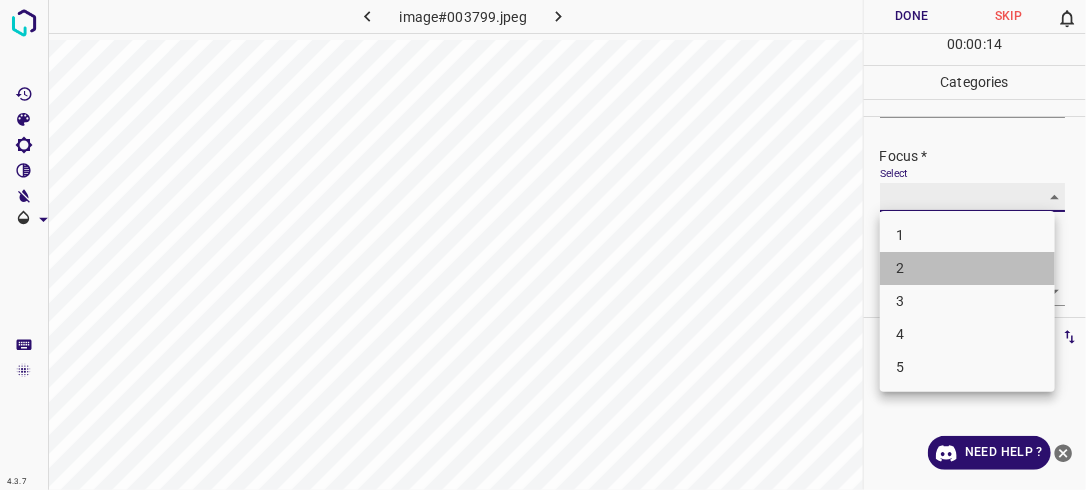 type on "2" 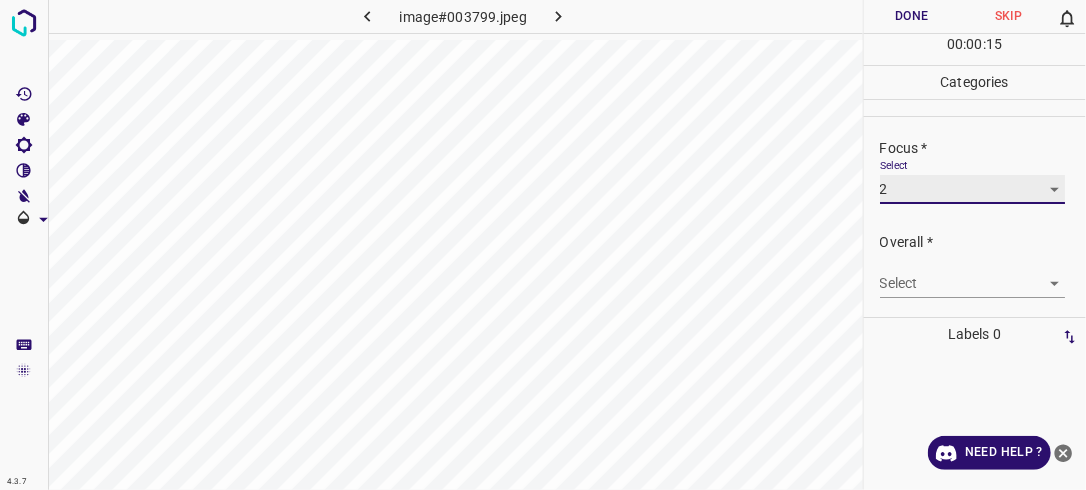 scroll, scrollTop: 98, scrollLeft: 0, axis: vertical 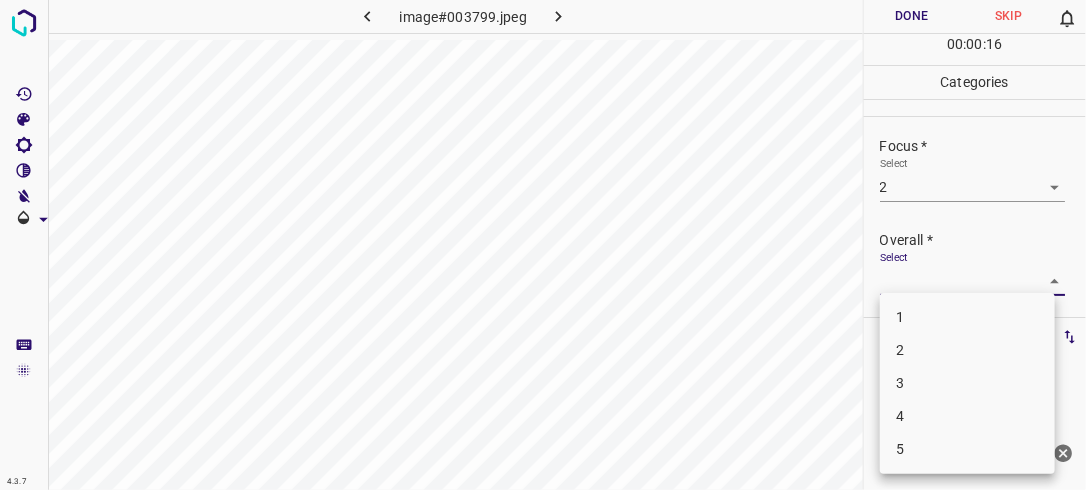 click on "4.3.7 image#003799.jpeg Done Skip 0 00   : 00   : 16   Categories Lighting *  Select 2 2 Focus *  Select 2 2 Overall *  Select ​ Labels   0 Categories 1 Lighting 2 Focus 3 Overall Tools Space Change between modes (Draw & Edit) I Auto labeling R Restore zoom M Zoom in N Zoom out Delete Delete selecte label Filters Z Restore filters X Saturation filter C Brightness filter V Contrast filter B Gray scale filter General O Download Need Help ? - Text - Hide - Delete 1 2 3 4 5" at bounding box center [543, 245] 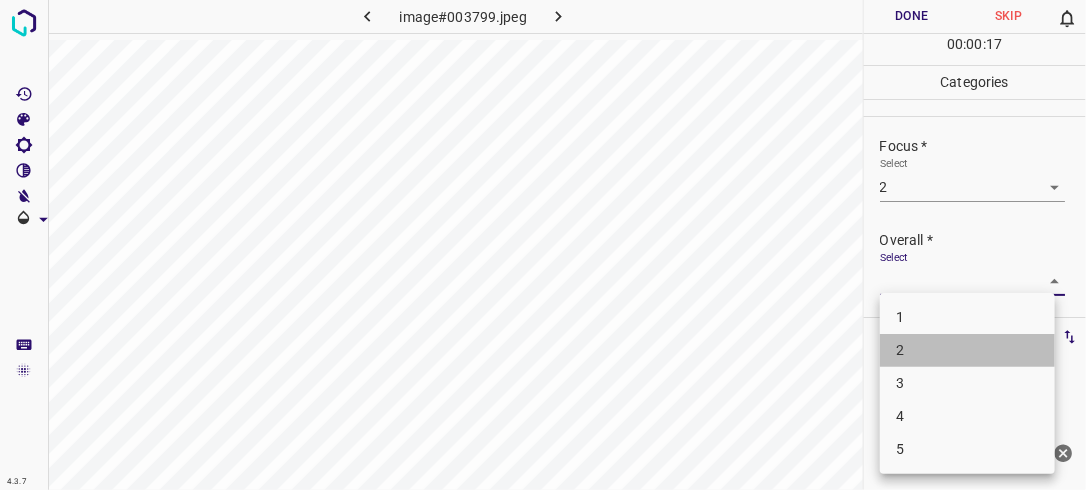 click on "2" at bounding box center (967, 350) 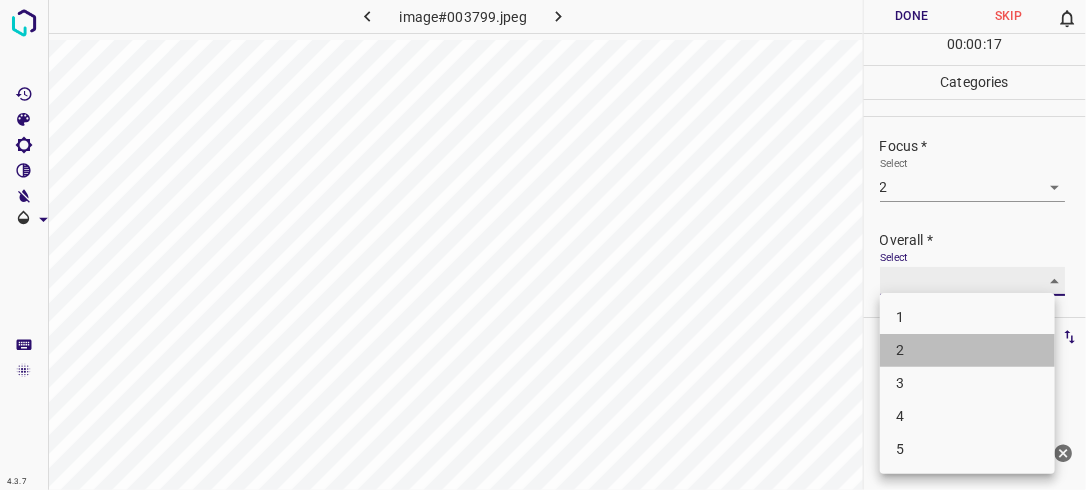 type on "2" 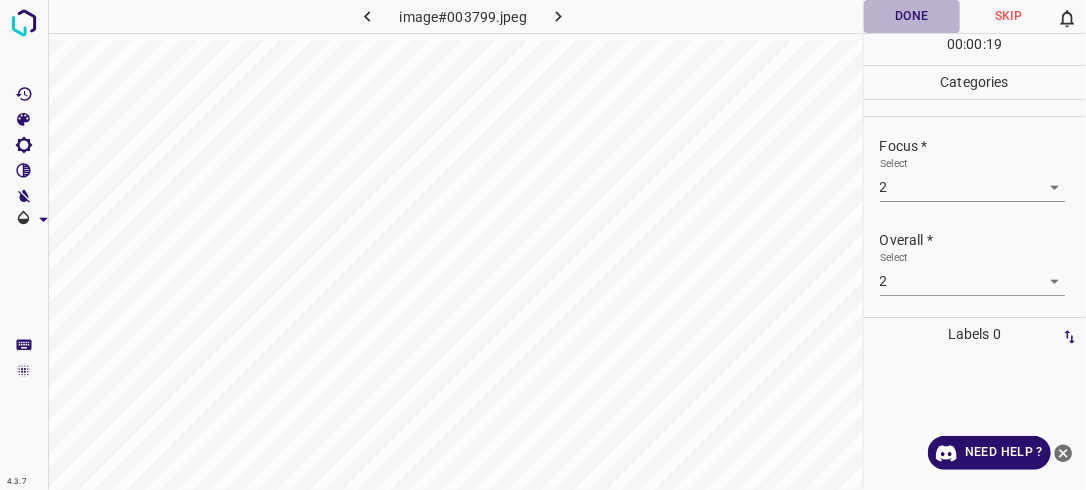 click on "Done" at bounding box center [912, 16] 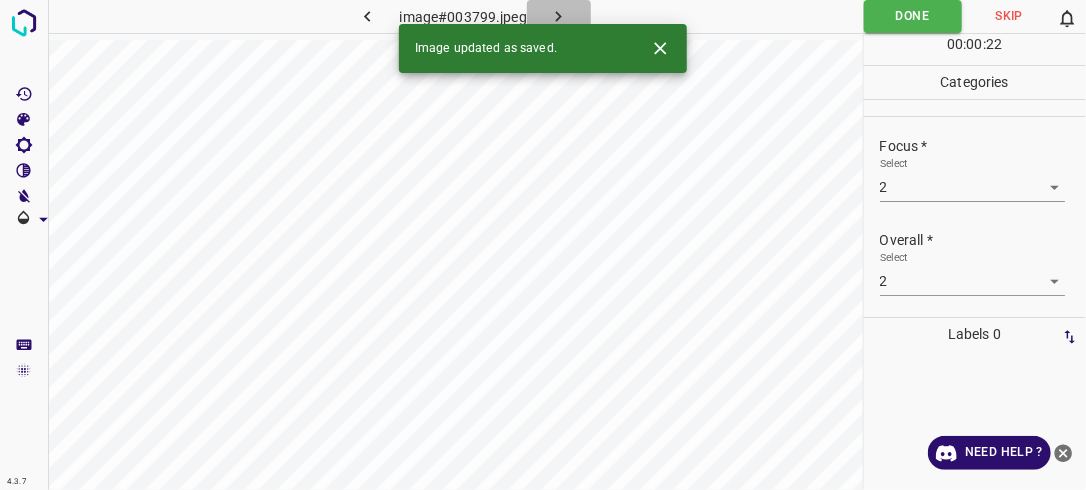 click 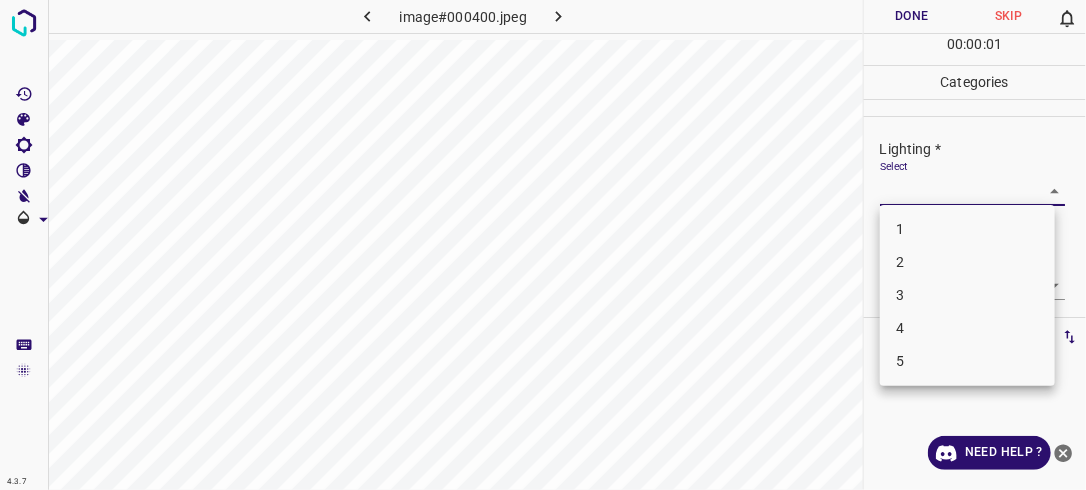 click on "4.3.7 image#000400.jpeg Done Skip 0 00   : 00   : 01   Categories Lighting *  Select ​ Focus *  Select ​ Overall *  Select ​ Labels   0 Categories 1 Lighting 2 Focus 3 Overall Tools Space Change between modes (Draw & Edit) I Auto labeling R Restore zoom M Zoom in N Zoom out Delete Delete selecte label Filters Z Restore filters X Saturation filter C Brightness filter V Contrast filter B Gray scale filter General O Download Need Help ? - Text - Hide - Delete 1 2 3 4 5" at bounding box center (543, 245) 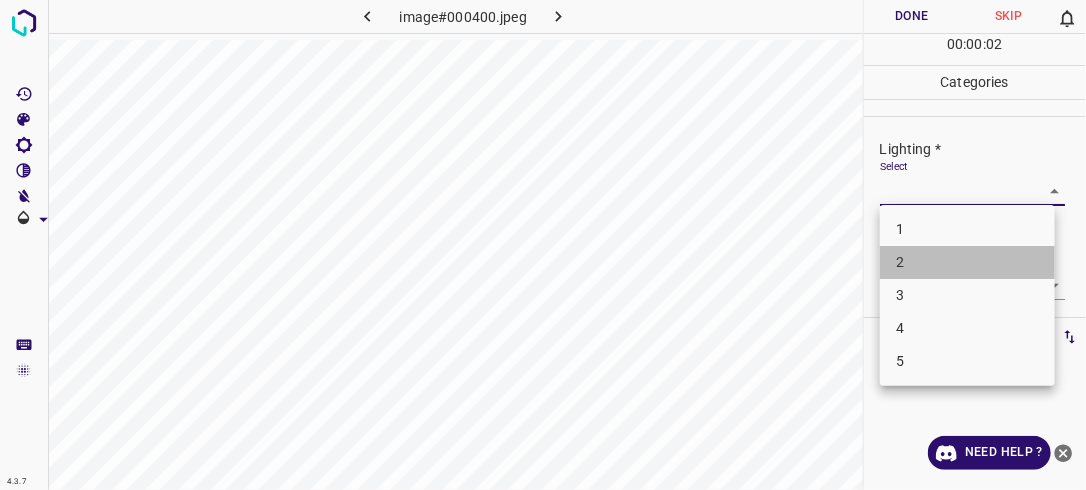 click on "2" at bounding box center [967, 262] 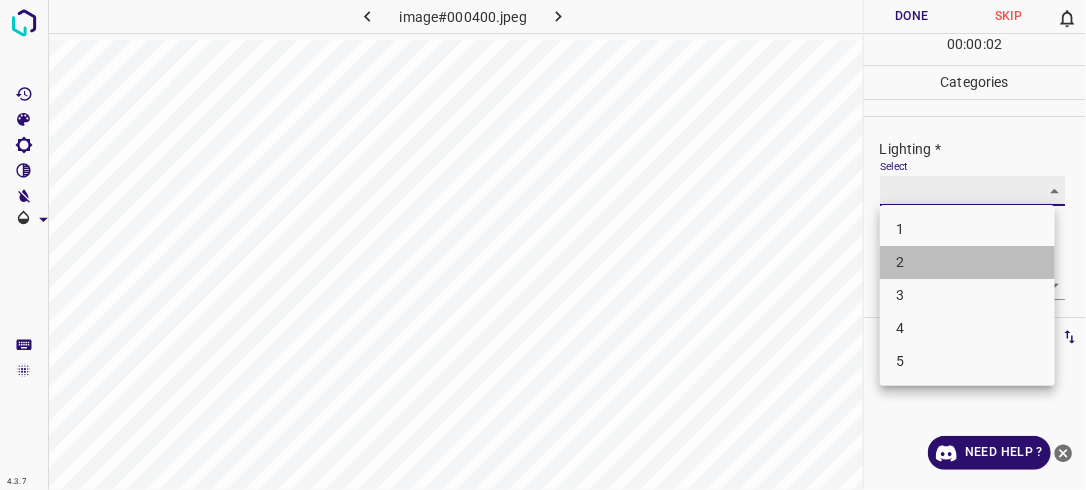 type on "2" 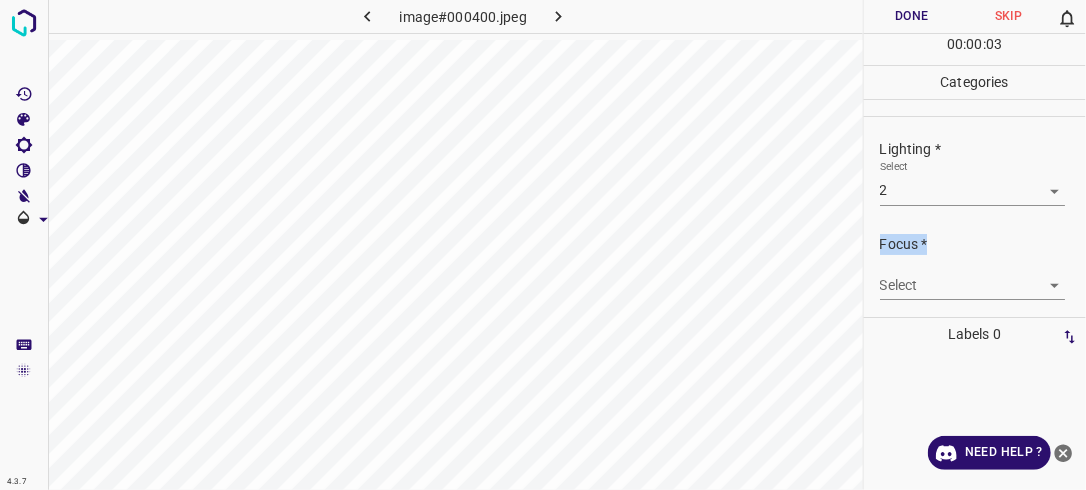 drag, startPoint x: 1084, startPoint y: 214, endPoint x: 1079, endPoint y: 244, distance: 30.413813 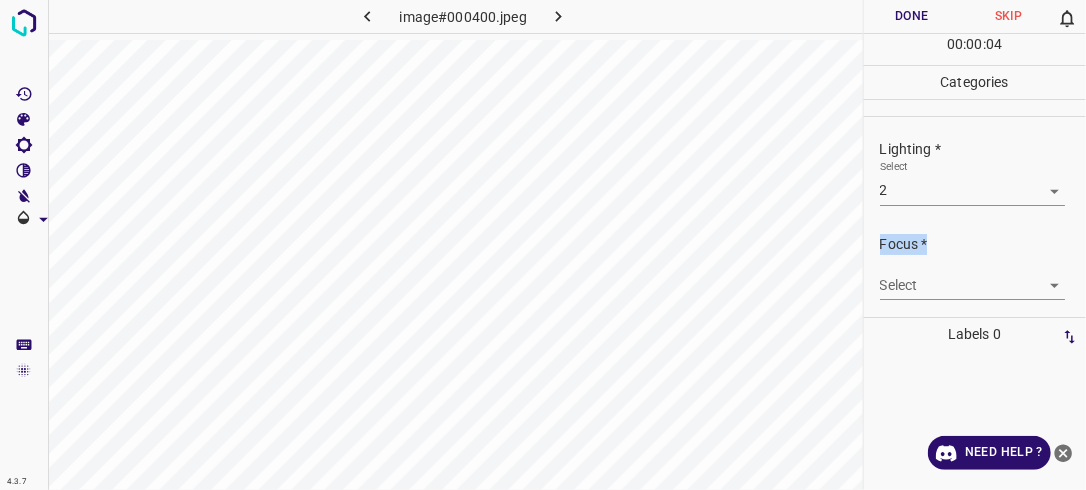 scroll, scrollTop: 40, scrollLeft: 0, axis: vertical 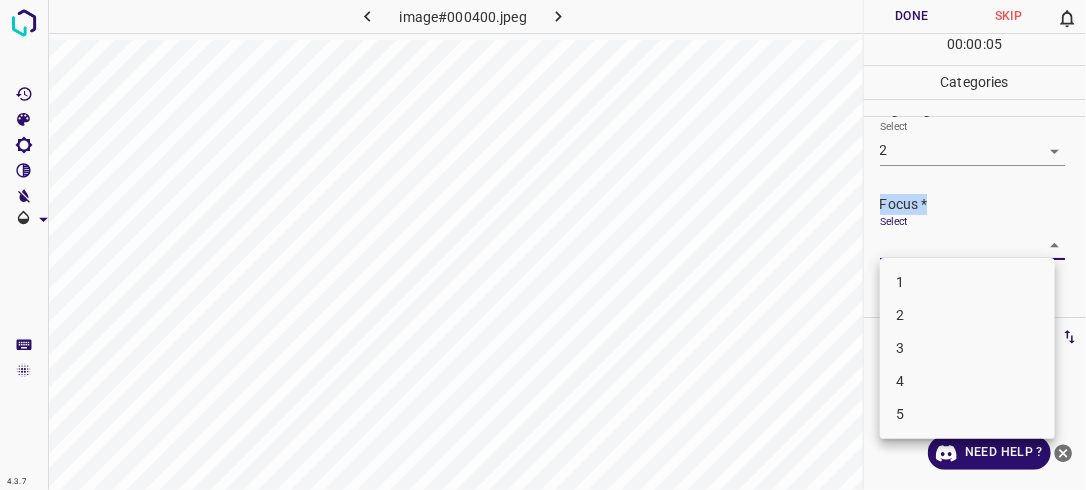 click on "4.3.7 image#000400.jpeg Done Skip 0 00   : 00   : 05   Categories Lighting *  Select 2 2 Focus *  Select ​ Overall *  Select ​ Labels   0 Categories 1 Lighting 2 Focus 3 Overall Tools Space Change between modes (Draw & Edit) I Auto labeling R Restore zoom M Zoom in N Zoom out Delete Delete selecte label Filters Z Restore filters X Saturation filter C Brightness filter V Contrast filter B Gray scale filter General O Download Need Help ? - Text - Hide - Delete 1 2 3 4 5" at bounding box center [543, 245] 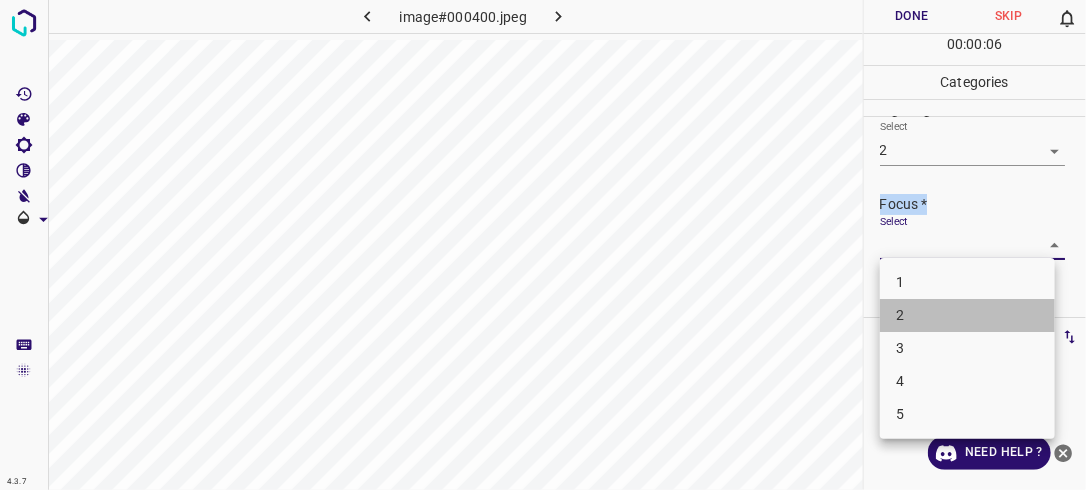 click on "2" at bounding box center (967, 315) 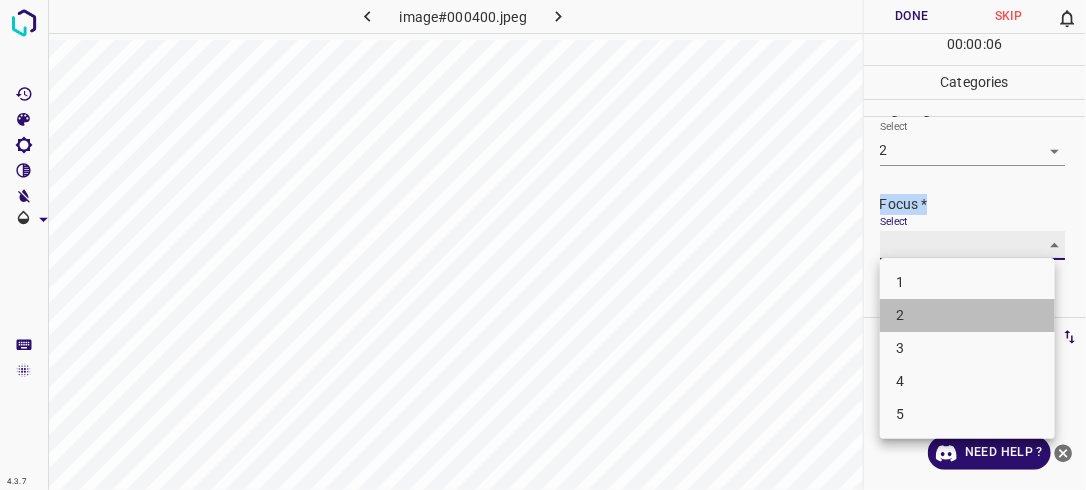 type on "2" 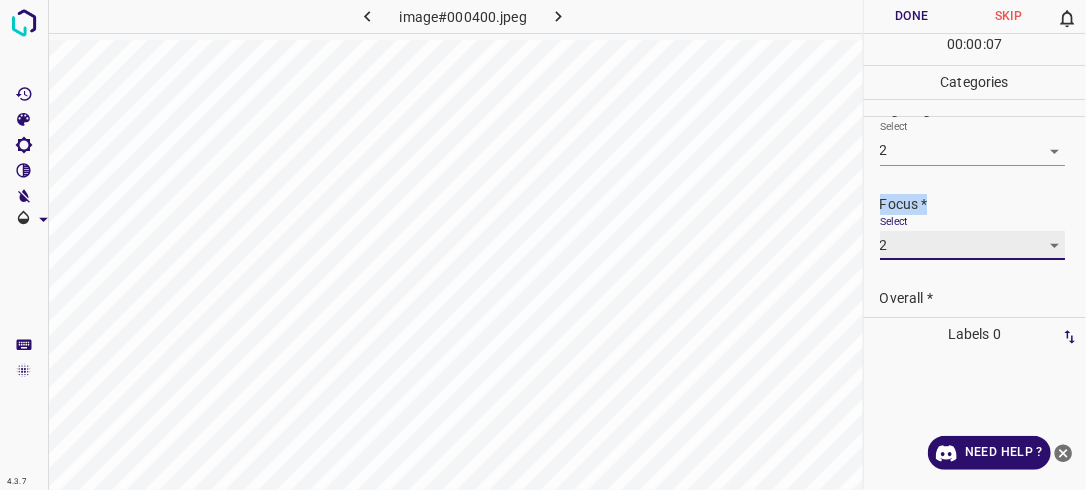 scroll, scrollTop: 89, scrollLeft: 0, axis: vertical 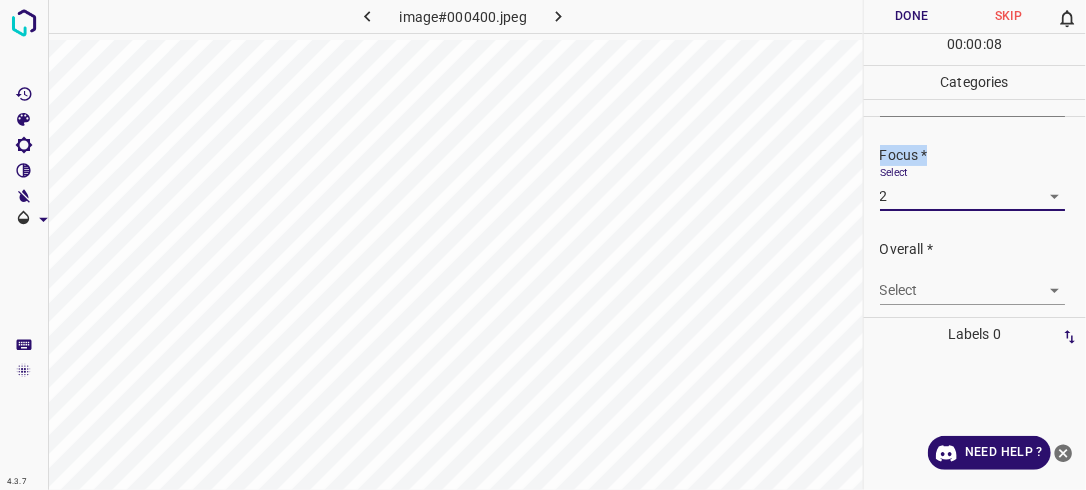 click on "4.3.7 image#000400.jpeg Done Skip 0 00   : 00   : 08   Categories Lighting *  Select 2 2 Focus *  Select 2 2 Overall *  Select ​ Labels   0 Categories 1 Lighting 2 Focus 3 Overall Tools Space Change between modes (Draw & Edit) I Auto labeling R Restore zoom M Zoom in N Zoom out Delete Delete selecte label Filters Z Restore filters X Saturation filter C Brightness filter V Contrast filter B Gray scale filter General O Download Need Help ? - Text - Hide - Delete" at bounding box center [543, 245] 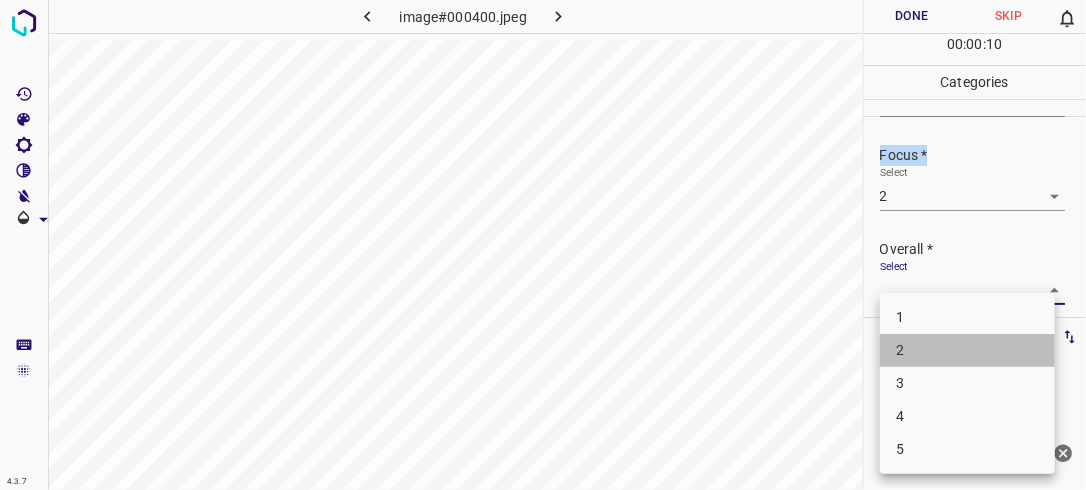 click on "2" at bounding box center (967, 350) 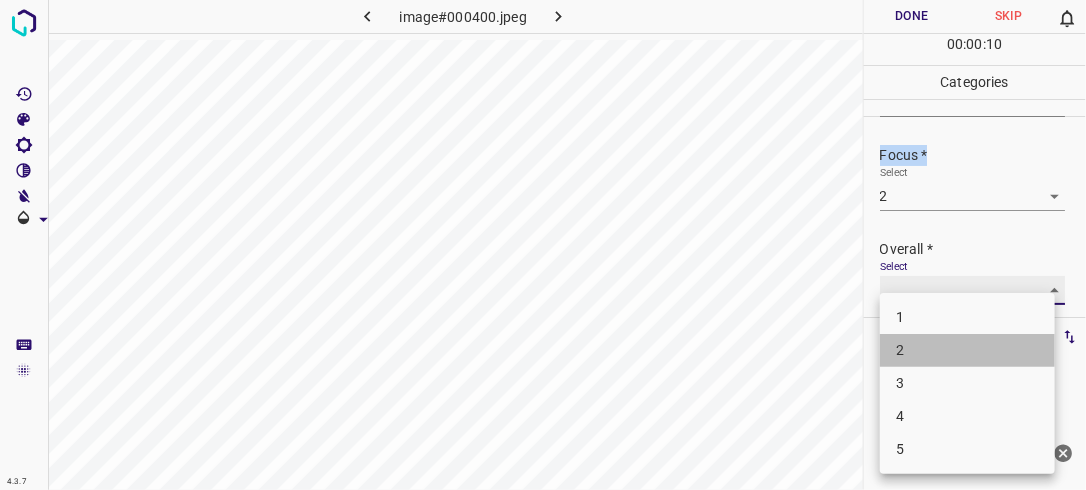 type on "2" 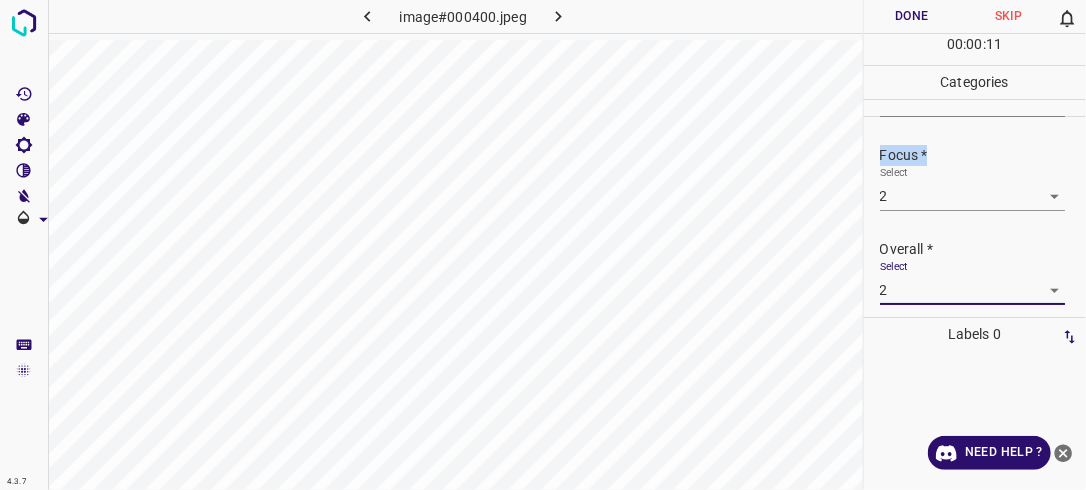 click on "Done" at bounding box center (912, 16) 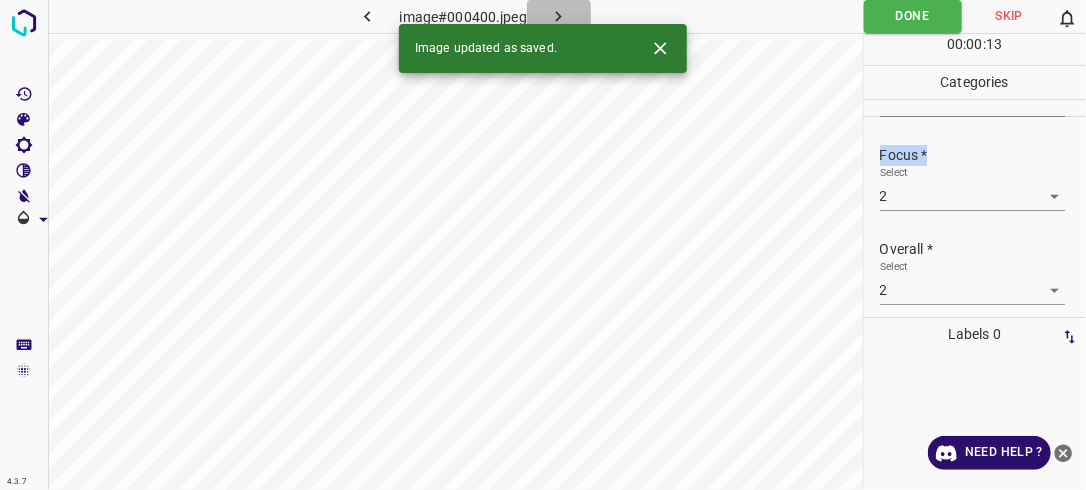 click 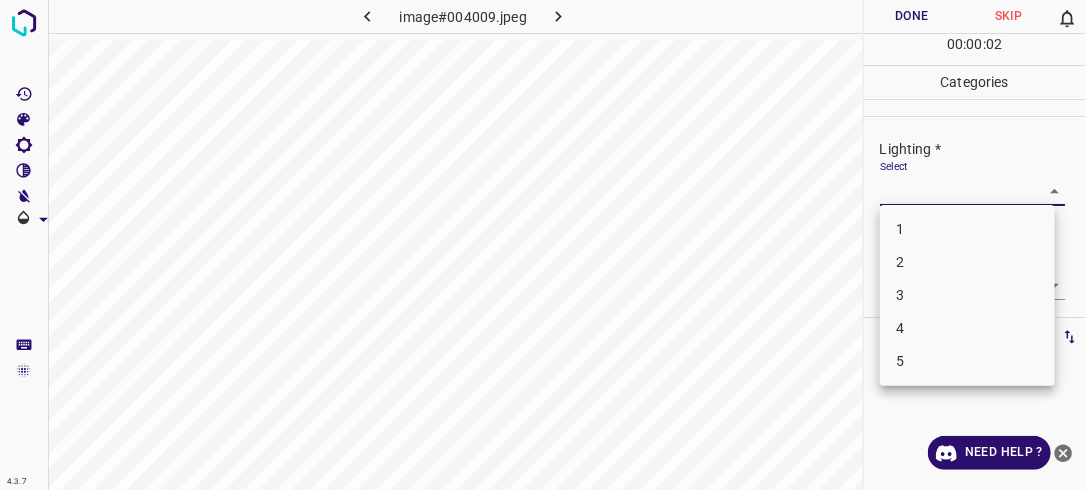 click on "4.3.7 image#004009.jpeg Done Skip 0 00   : 00   : 02   Categories Lighting *  Select ​ Focus *  Select ​ Overall *  Select ​ Labels   0 Categories 1 Lighting 2 Focus 3 Overall Tools Space Change between modes (Draw & Edit) I Auto labeling R Restore zoom M Zoom in N Zoom out Delete Delete selecte label Filters Z Restore filters X Saturation filter C Brightness filter V Contrast filter B Gray scale filter General O Download Need Help ? - Text - Hide - Delete 1 2 3 4 5" at bounding box center (543, 245) 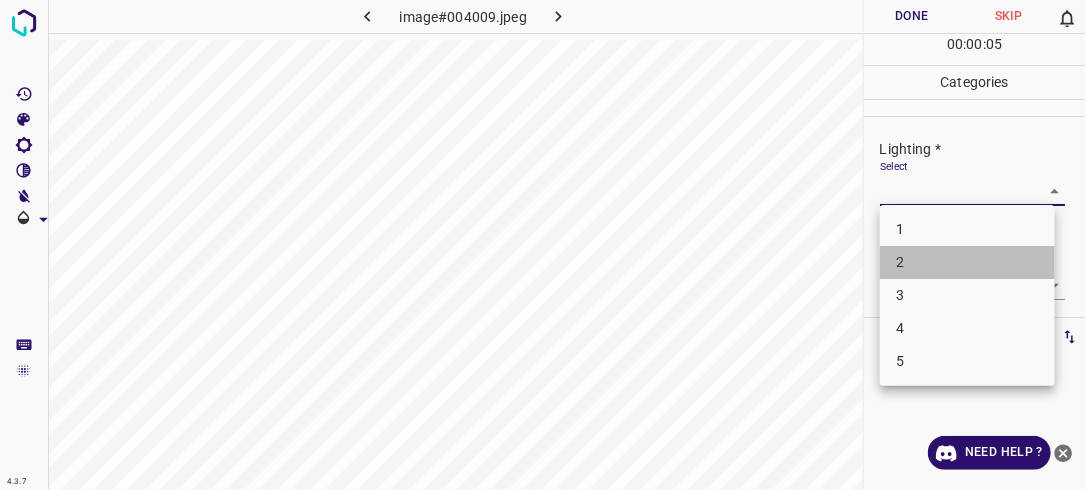 click on "2" at bounding box center [967, 262] 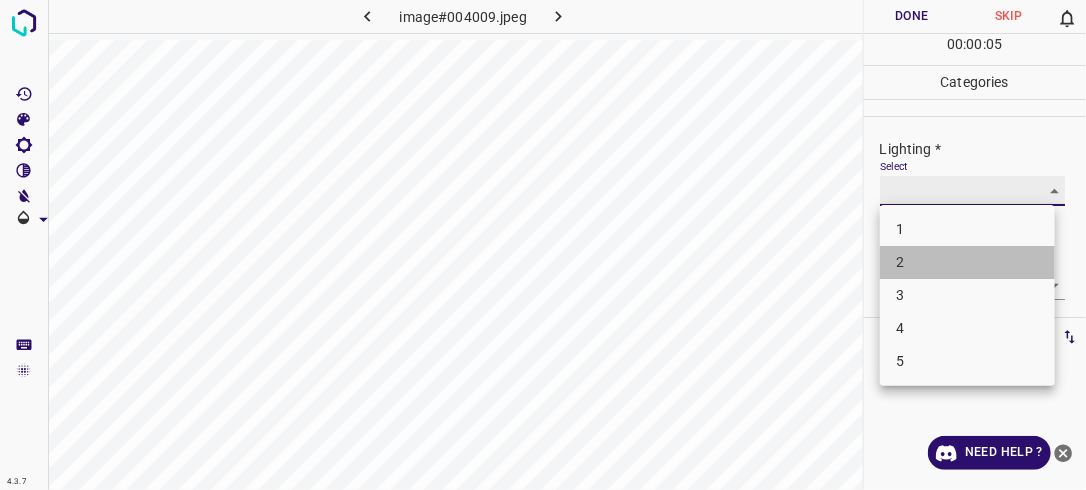 type on "2" 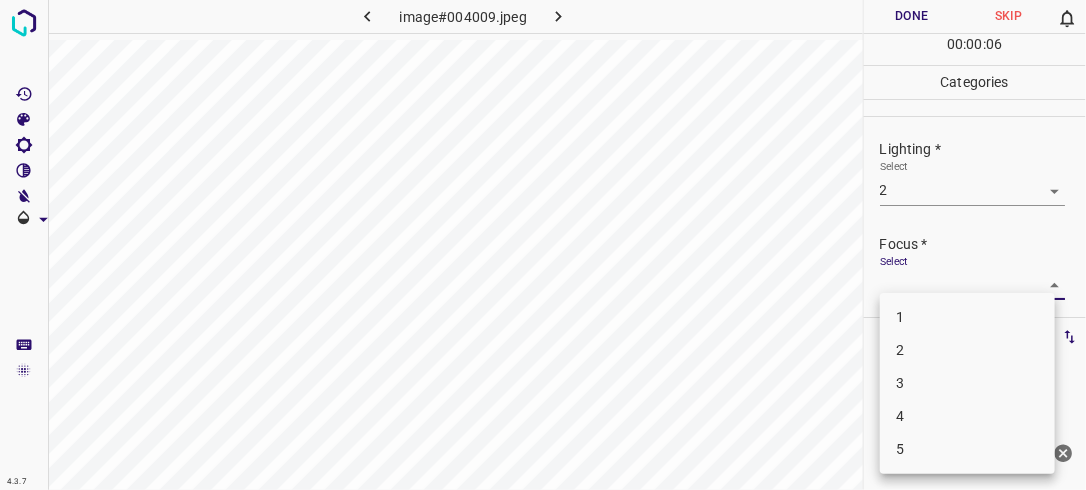 click on "4.3.7 image#004009.jpeg Done Skip 0 00   : 00   : 06   Categories Lighting *  Select 2 2 Focus *  Select ​ Overall *  Select ​ Labels   0 Categories 1 Lighting 2 Focus 3 Overall Tools Space Change between modes (Draw & Edit) I Auto labeling R Restore zoom M Zoom in N Zoom out Delete Delete selecte label Filters Z Restore filters X Saturation filter C Brightness filter V Contrast filter B Gray scale filter General O Download Need Help ? - Text - Hide - Delete 1 2 3 4 5" at bounding box center [543, 245] 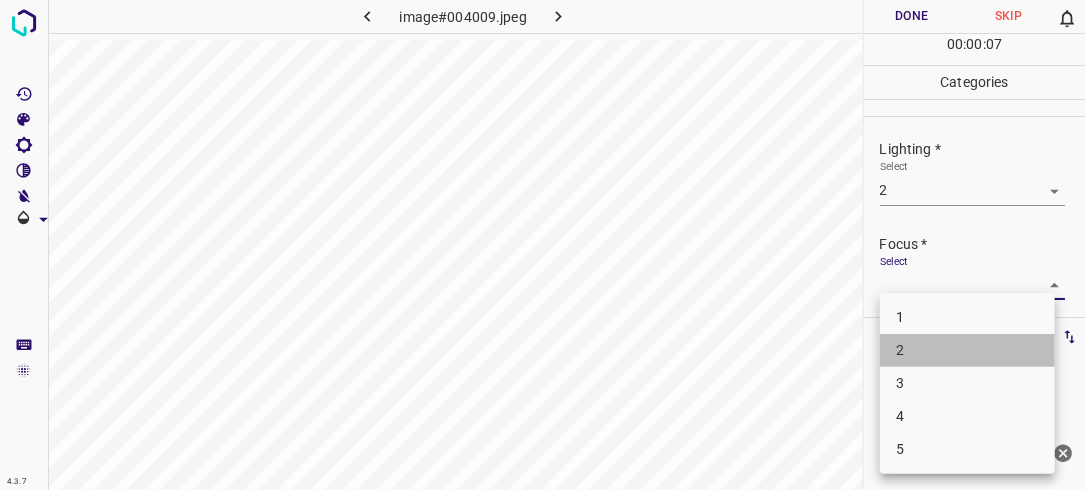 drag, startPoint x: 912, startPoint y: 356, endPoint x: 998, endPoint y: 299, distance: 103.17461 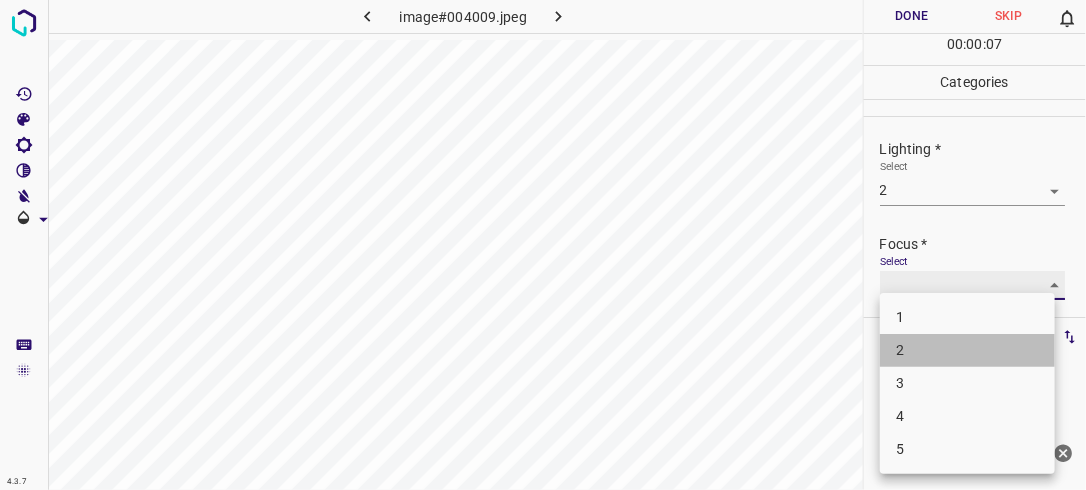 type on "2" 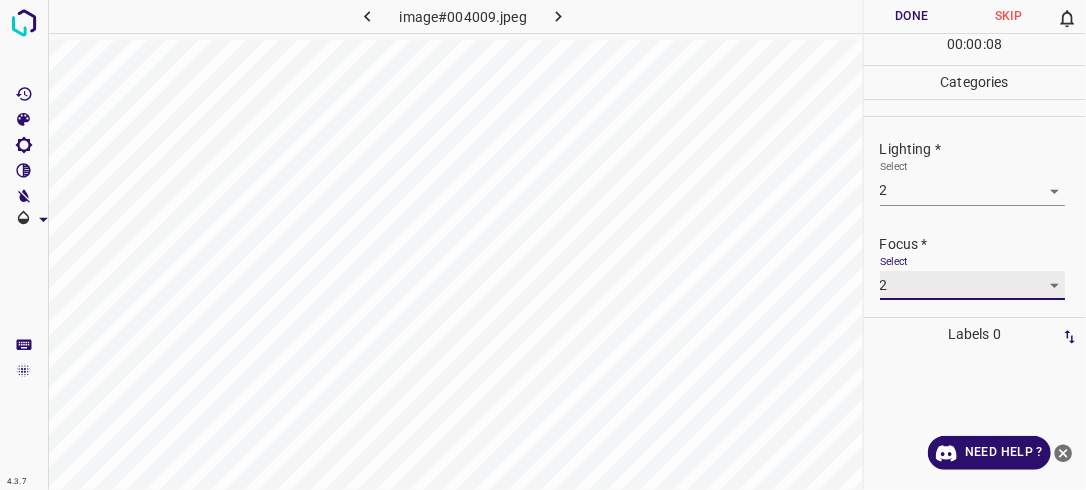 scroll, scrollTop: 98, scrollLeft: 0, axis: vertical 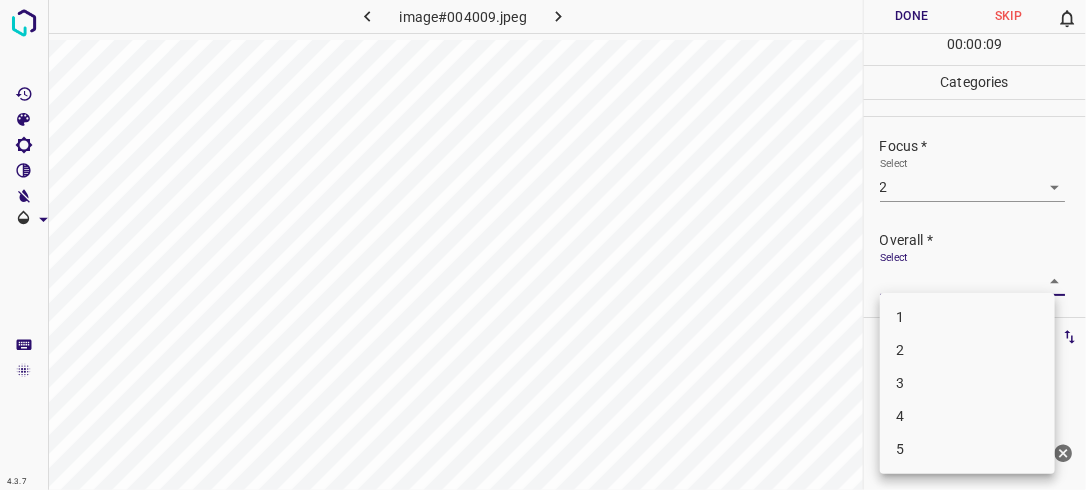 click on "4.3.7 image#004009.jpeg Done Skip 0 00   : 00   : 09   Categories Lighting *  Select 2 2 Focus *  Select 2 2 Overall *  Select ​ Labels   0 Categories 1 Lighting 2 Focus 3 Overall Tools Space Change between modes (Draw & Edit) I Auto labeling R Restore zoom M Zoom in N Zoom out Delete Delete selecte label Filters Z Restore filters X Saturation filter C Brightness filter V Contrast filter B Gray scale filter General O Download Need Help ? - Text - Hide - Delete 1 2 3 4 5" at bounding box center [543, 245] 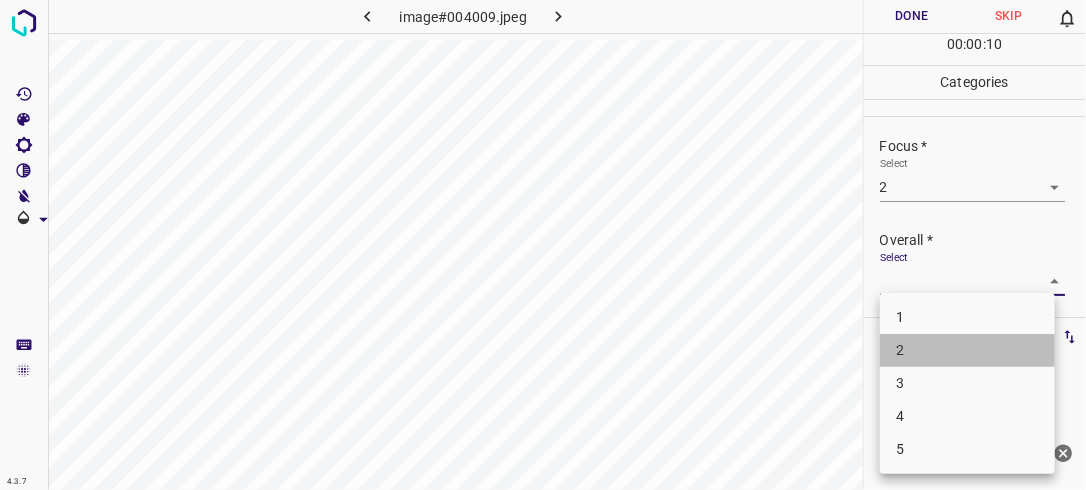 click on "2" at bounding box center (967, 350) 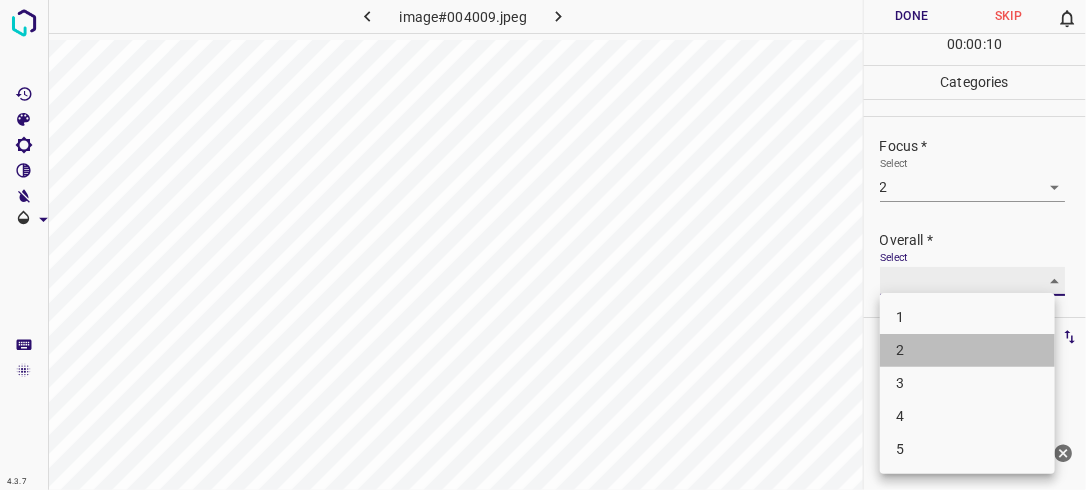 type on "2" 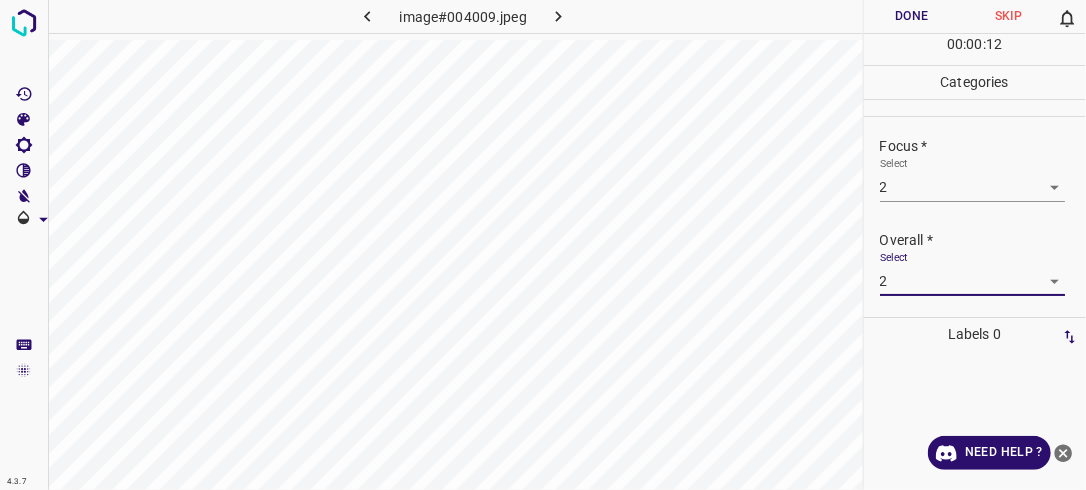 click on "Done" at bounding box center [912, 16] 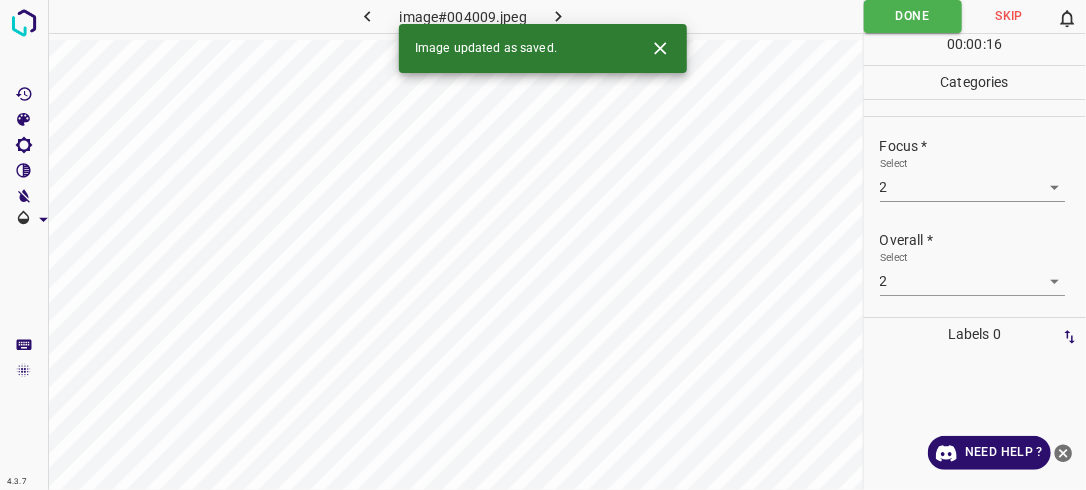 click 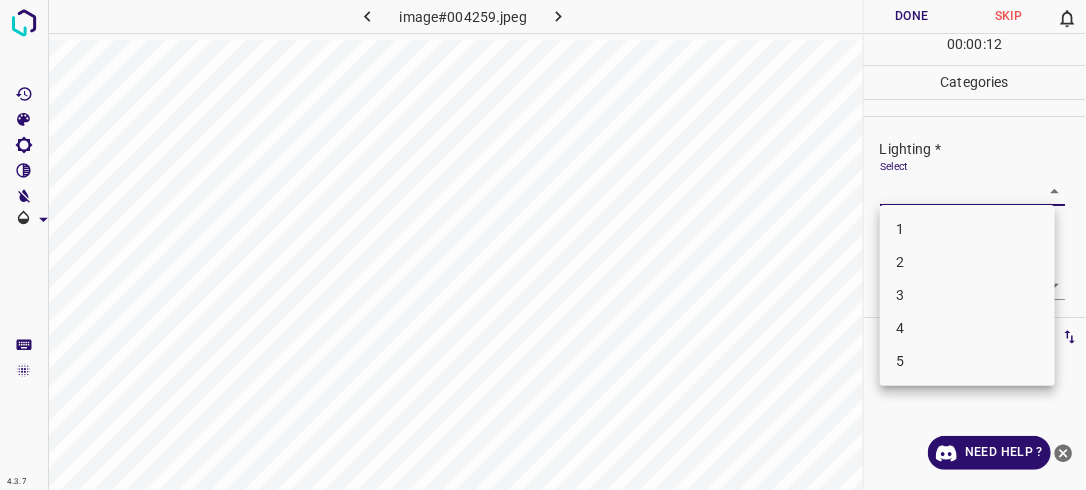 click on "4.3.7 image#004259.jpeg Done Skip 0 00   : 00   : 12   Categories Lighting *  Select ​ Focus *  Select ​ Overall *  Select ​ Labels   0 Categories 1 Lighting 2 Focus 3 Overall Tools Space Change between modes (Draw & Edit) I Auto labeling R Restore zoom M Zoom in N Zoom out Delete Delete selecte label Filters Z Restore filters X Saturation filter C Brightness filter V Contrast filter B Gray scale filter General O Download Need Help ? - Text - Hide - Delete 1 2 3 4 5" at bounding box center [543, 245] 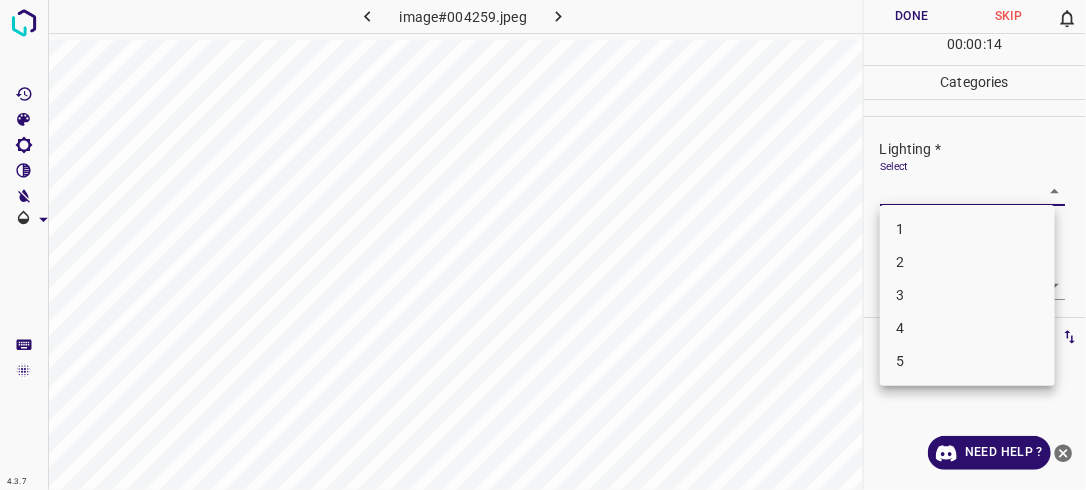 click on "3" at bounding box center (967, 295) 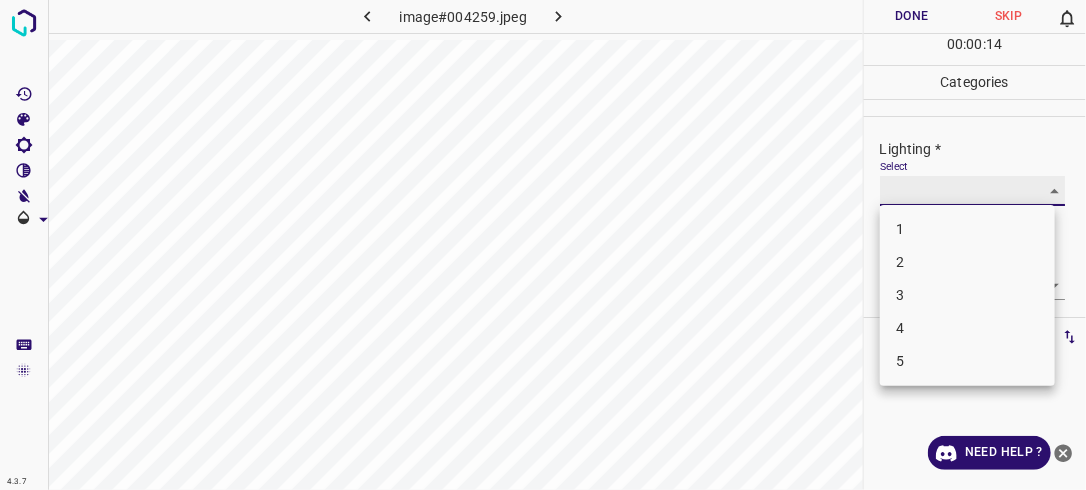 type on "3" 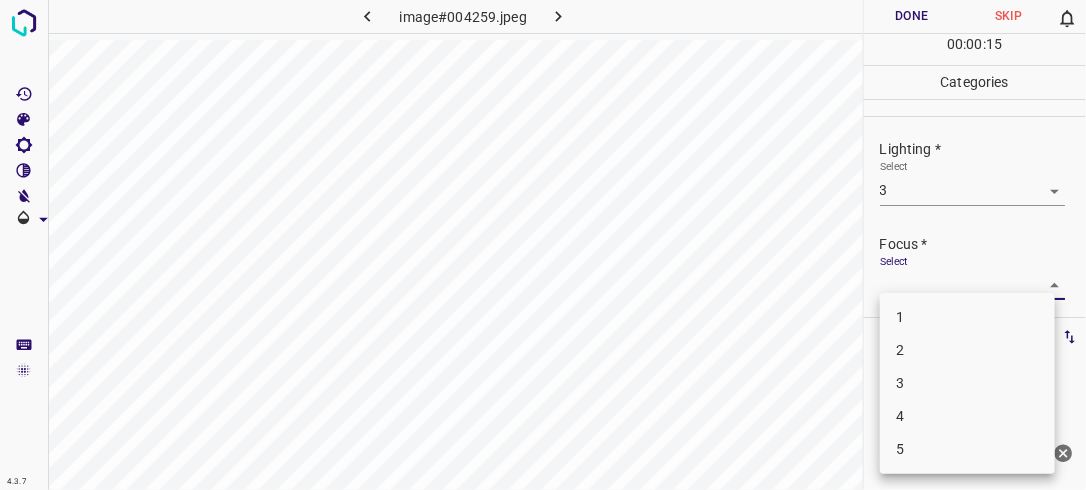 click on "4.3.7 image#004259.jpeg Done Skip 0 00   : 00   : 15   Categories Lighting *  Select 3 3 Focus *  Select ​ Overall *  Select ​ Labels   0 Categories 1 Lighting 2 Focus 3 Overall Tools Space Change between modes (Draw & Edit) I Auto labeling R Restore zoom M Zoom in N Zoom out Delete Delete selecte label Filters Z Restore filters X Saturation filter C Brightness filter V Contrast filter B Gray scale filter General O Download Need Help ? - Text - Hide - Delete 1 2 3 4 5" at bounding box center (543, 245) 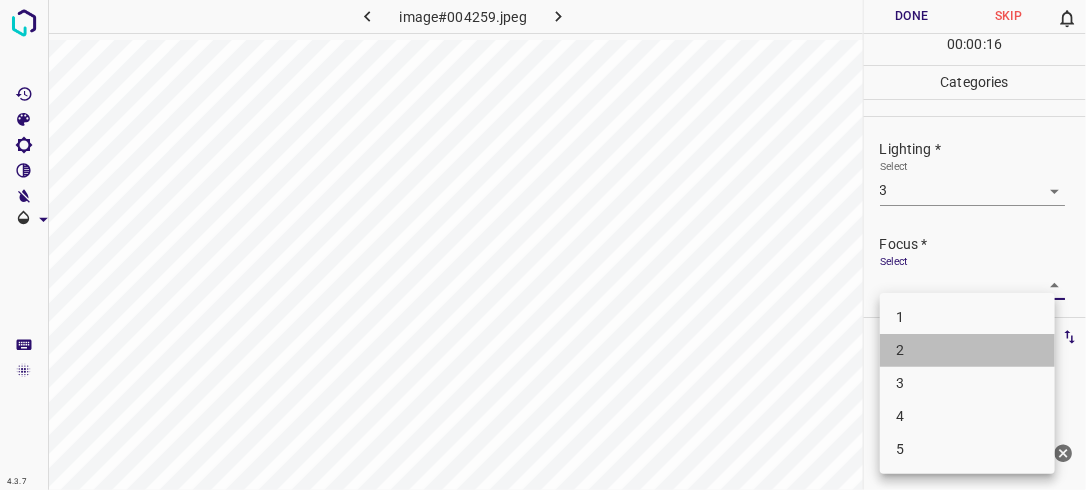 click on "2" at bounding box center [967, 350] 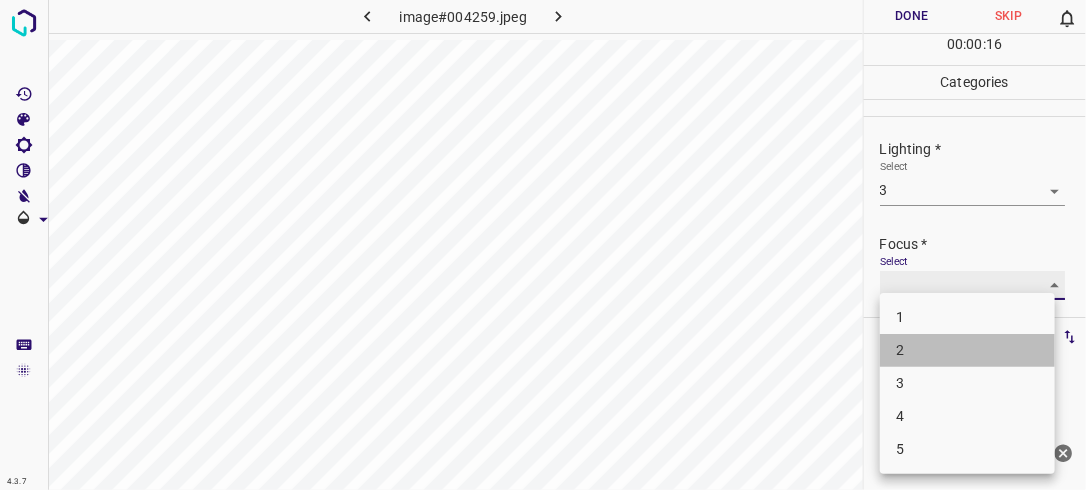 type on "2" 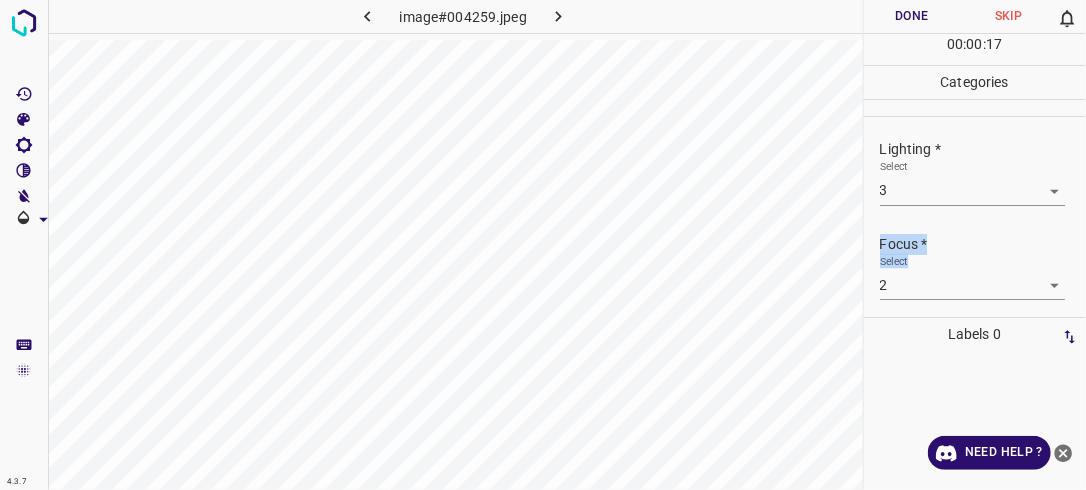 drag, startPoint x: 1084, startPoint y: 217, endPoint x: 1084, endPoint y: 269, distance: 52 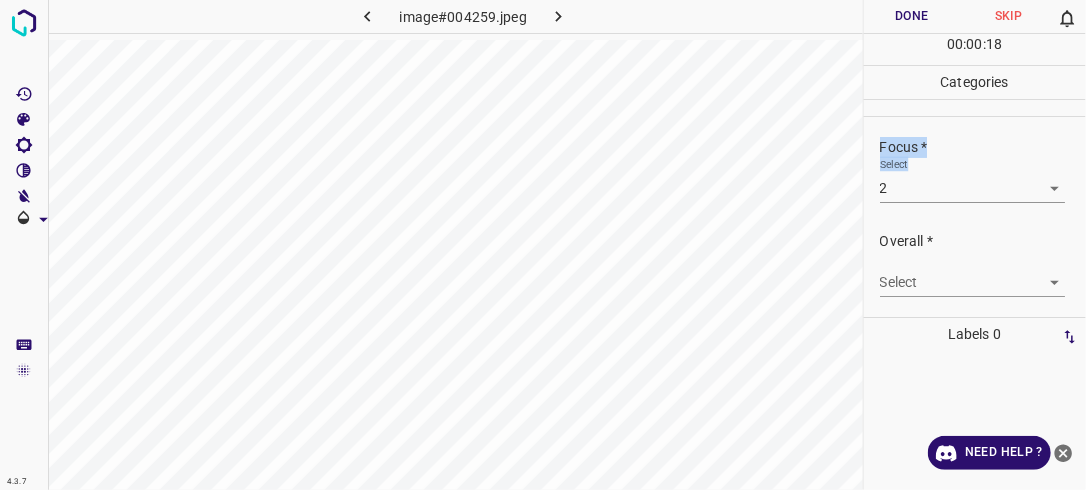 scroll, scrollTop: 98, scrollLeft: 0, axis: vertical 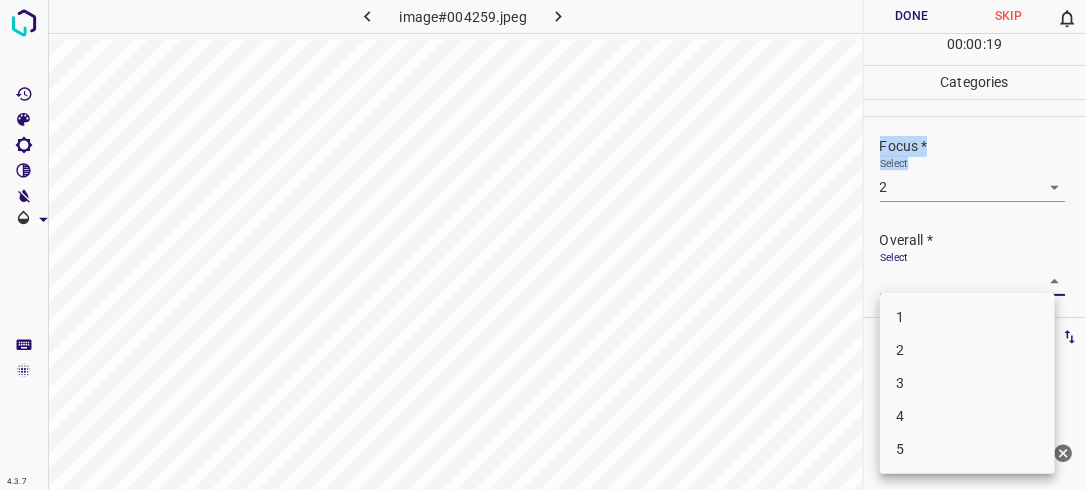 click on "4.3.7 image#004259.jpeg Done Skip 0 00   : 00   : 19   Categories Lighting *  Select 3 3 Focus *  Select 2 2 Overall *  Select ​ Labels   0 Categories 1 Lighting 2 Focus 3 Overall Tools Space Change between modes (Draw & Edit) I Auto labeling R Restore zoom M Zoom in N Zoom out Delete Delete selecte label Filters Z Restore filters X Saturation filter C Brightness filter V Contrast filter B Gray scale filter General O Download Need Help ? - Text - Hide - Delete 1 2 3 4 5" at bounding box center [543, 245] 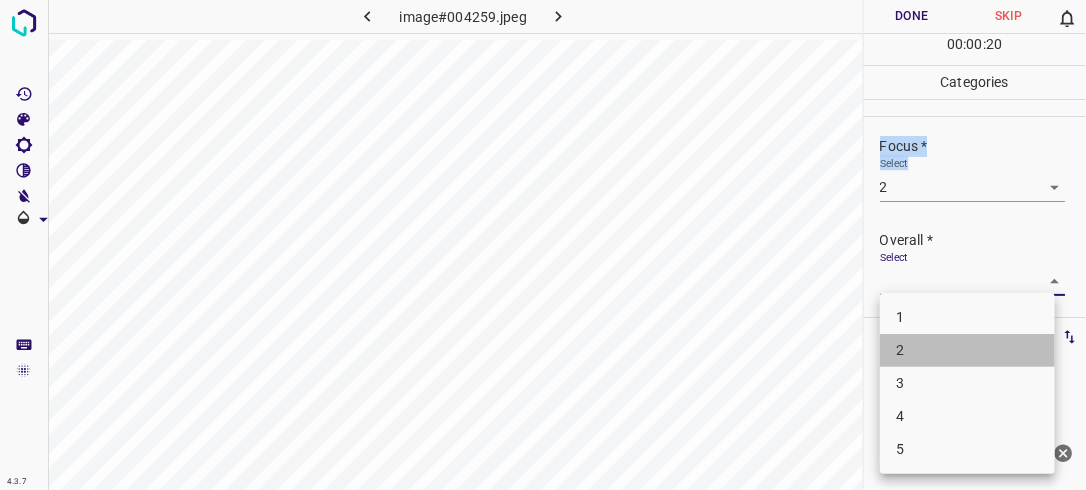 click on "2" at bounding box center [967, 350] 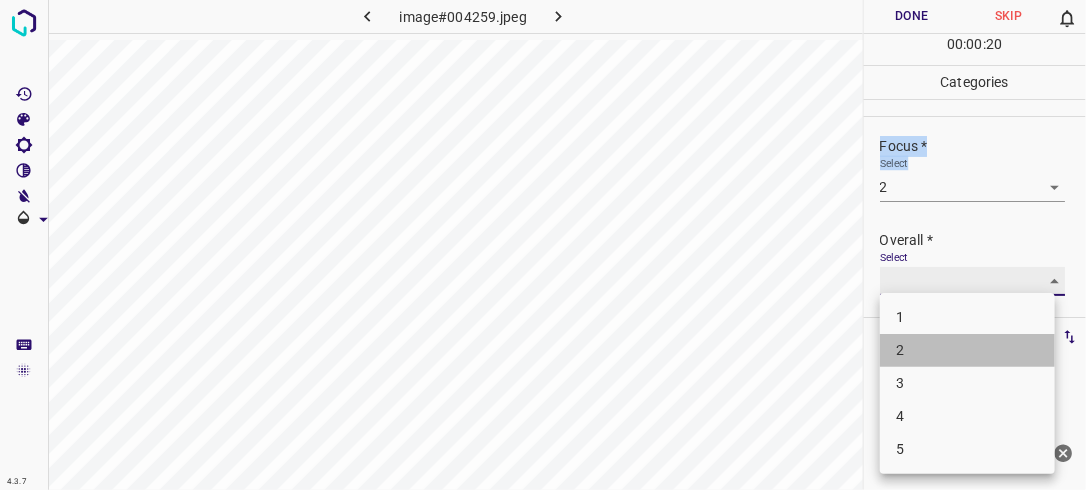 type on "2" 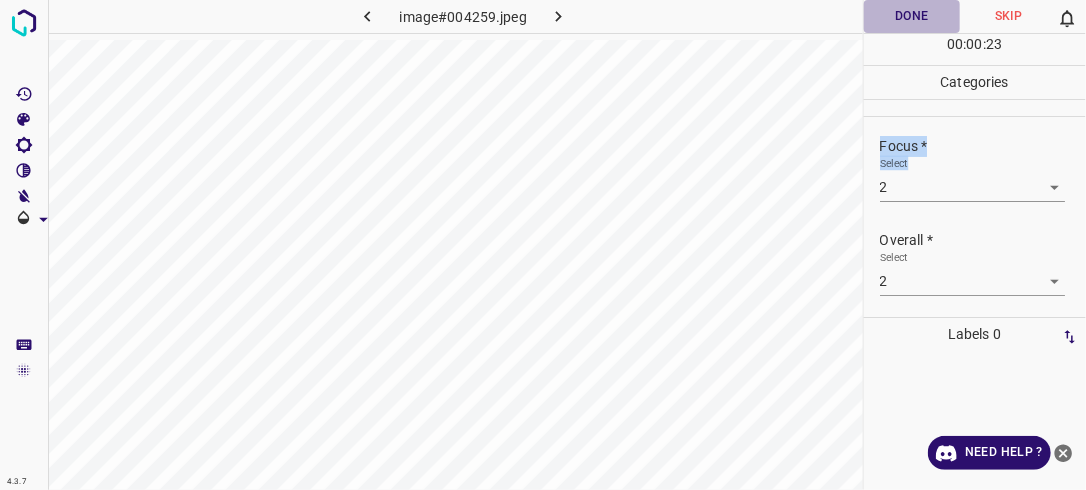click on "Done" at bounding box center [912, 16] 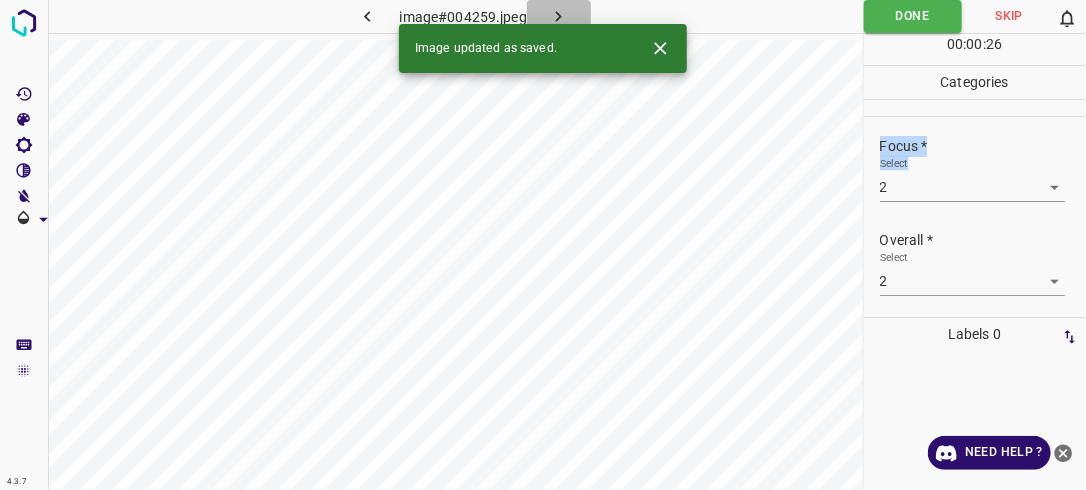 click 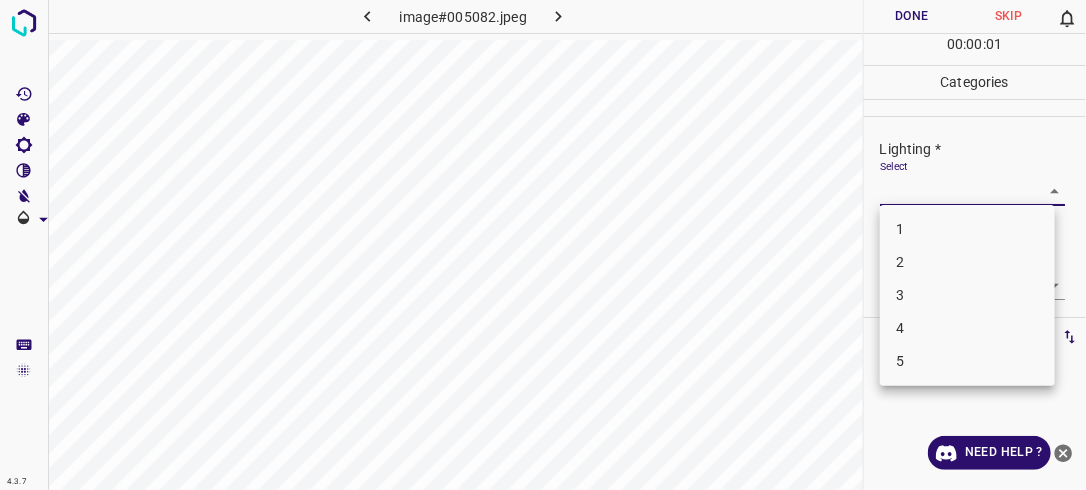 click on "4.3.7 image#005082.jpeg Done Skip 0 00   : 00   : 01   Categories Lighting *  Select ​ Focus *  Select ​ Overall *  Select ​ Labels   0 Categories 1 Lighting 2 Focus 3 Overall Tools Space Change between modes (Draw & Edit) I Auto labeling R Restore zoom M Zoom in N Zoom out Delete Delete selecte label Filters Z Restore filters X Saturation filter C Brightness filter V Contrast filter B Gray scale filter General O Download Need Help ? - Text - Hide - Delete 1 2 3 4 5" at bounding box center [543, 245] 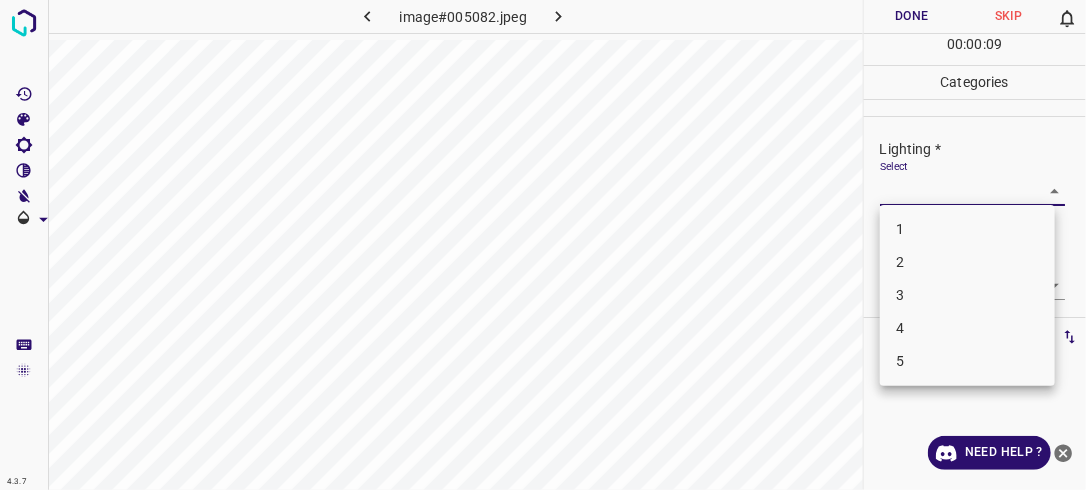 drag, startPoint x: 1082, startPoint y: 202, endPoint x: 1079, endPoint y: 270, distance: 68.06615 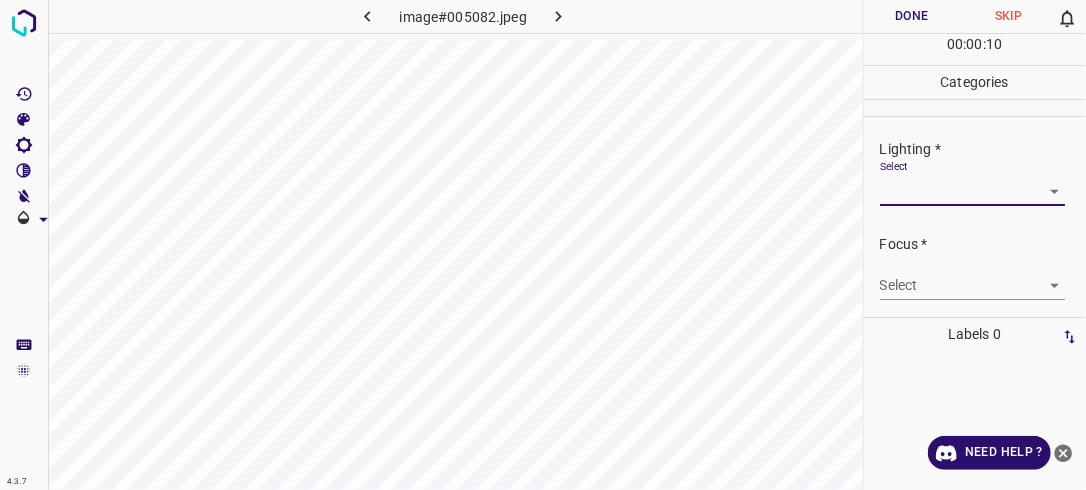 click on "4.3.7 image#005082.jpeg Done Skip 0 00   : 00   : 10   Categories Lighting *  Select ​ Focus *  Select ​ Overall *  Select ​ Labels   0 Categories 1 Lighting 2 Focus 3 Overall Tools Space Change between modes (Draw & Edit) I Auto labeling R Restore zoom M Zoom in N Zoom out Delete Delete selecte label Filters Z Restore filters X Saturation filter C Brightness filter V Contrast filter B Gray scale filter General O Download Need Help ? - Text - Hide - Delete" at bounding box center (543, 245) 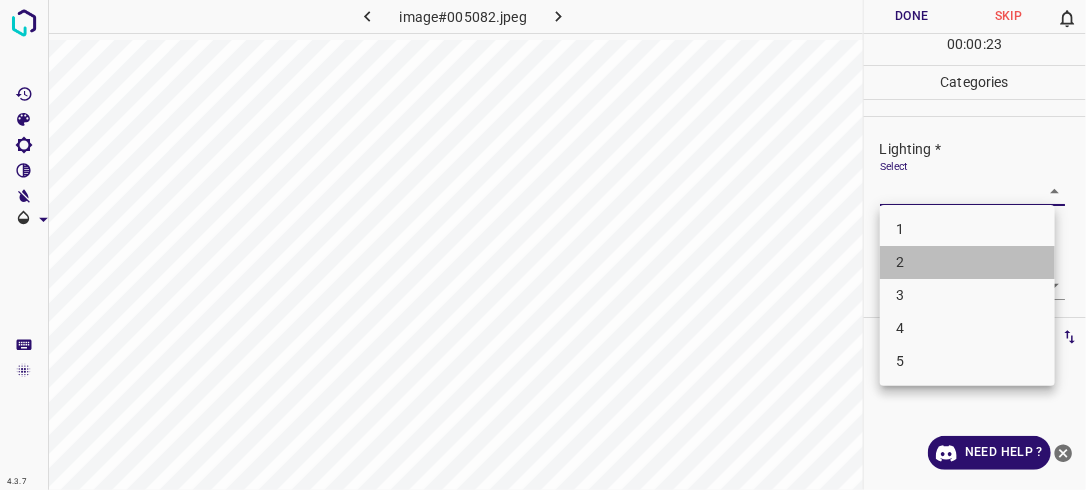click on "2" at bounding box center (967, 262) 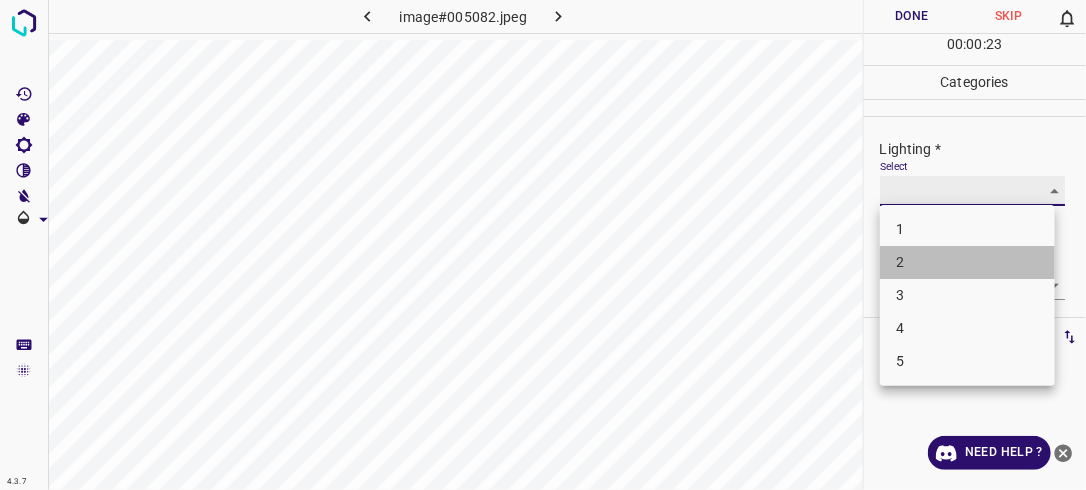 type on "2" 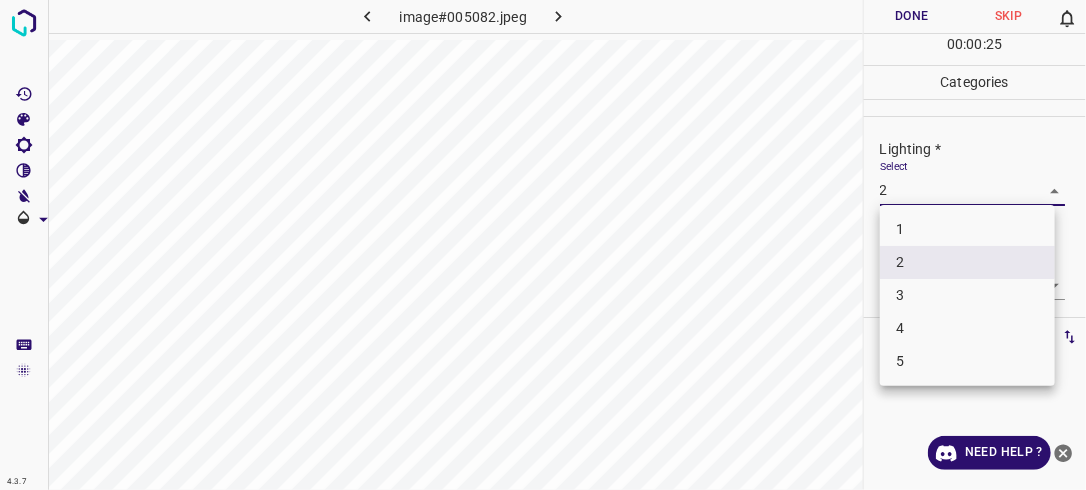 click on "4.3.7 image#005082.jpeg Done Skip 0 00   : 00   : 25   Categories Lighting *  Select 2 2 Focus *  Select ​ Overall *  Select ​ Labels   0 Categories 1 Lighting 2 Focus 3 Overall Tools Space Change between modes (Draw & Edit) I Auto labeling R Restore zoom M Zoom in N Zoom out Delete Delete selecte label Filters Z Restore filters X Saturation filter C Brightness filter V Contrast filter B Gray scale filter General O Download Need Help ? - Text - Hide - Delete 1 2 3 4 5" at bounding box center (543, 245) 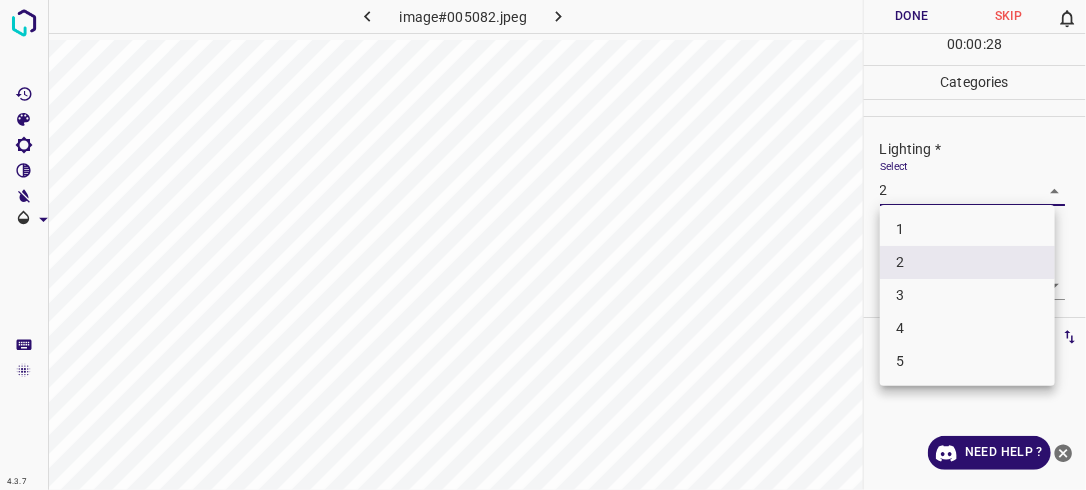 drag, startPoint x: 920, startPoint y: 199, endPoint x: 944, endPoint y: 164, distance: 42.43819 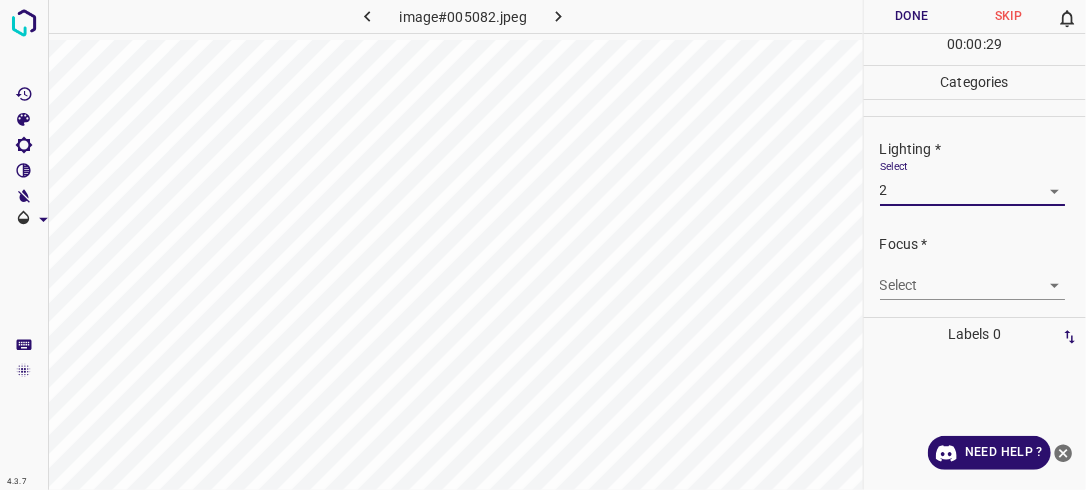 click on "4.3.7 image#005082.jpeg Done Skip 0 00   : 00   : 29   Categories Lighting *  Select 2 2 Focus *  Select ​ Overall *  Select ​ Labels   0 Categories 1 Lighting 2 Focus 3 Overall Tools Space Change between modes (Draw & Edit) I Auto labeling R Restore zoom M Zoom in N Zoom out Delete Delete selecte label Filters Z Restore filters X Saturation filter C Brightness filter V Contrast filter B Gray scale filter General O Download Need Help ? - Text - Hide - Delete" at bounding box center [543, 245] 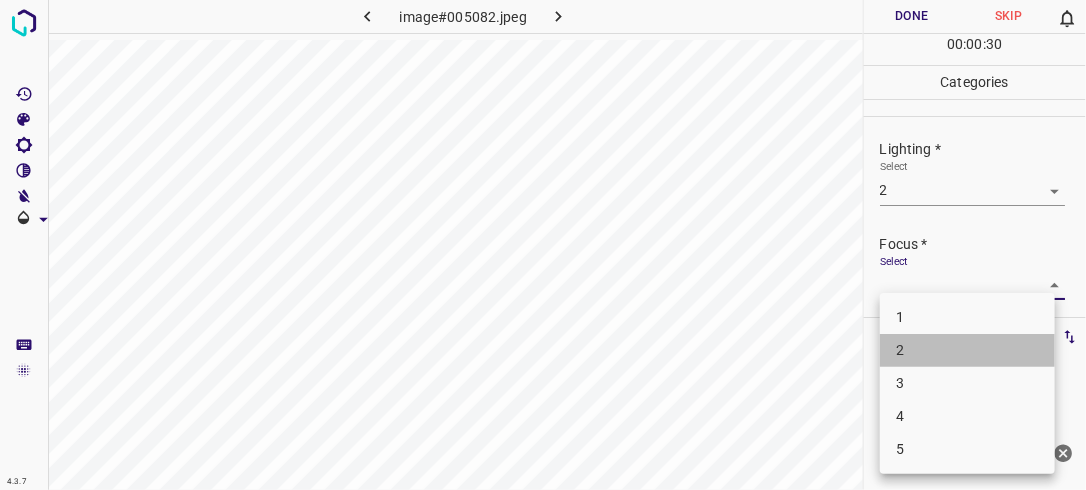 drag, startPoint x: 1015, startPoint y: 349, endPoint x: 1079, endPoint y: 256, distance: 112.89375 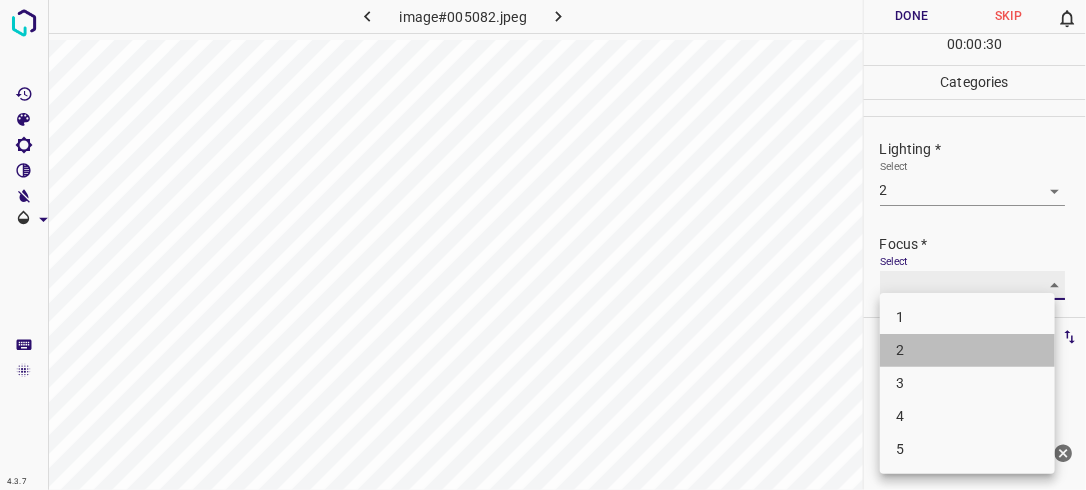 type on "2" 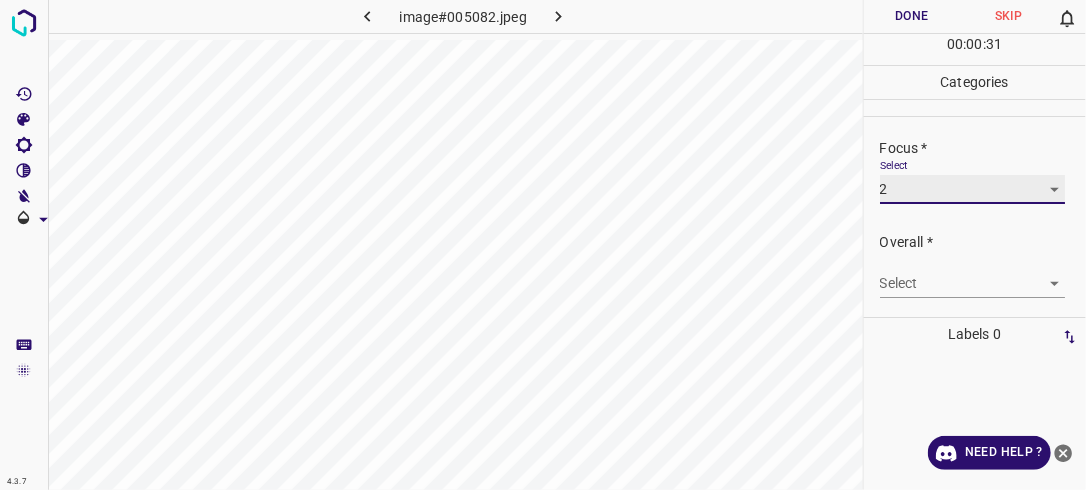 scroll, scrollTop: 98, scrollLeft: 0, axis: vertical 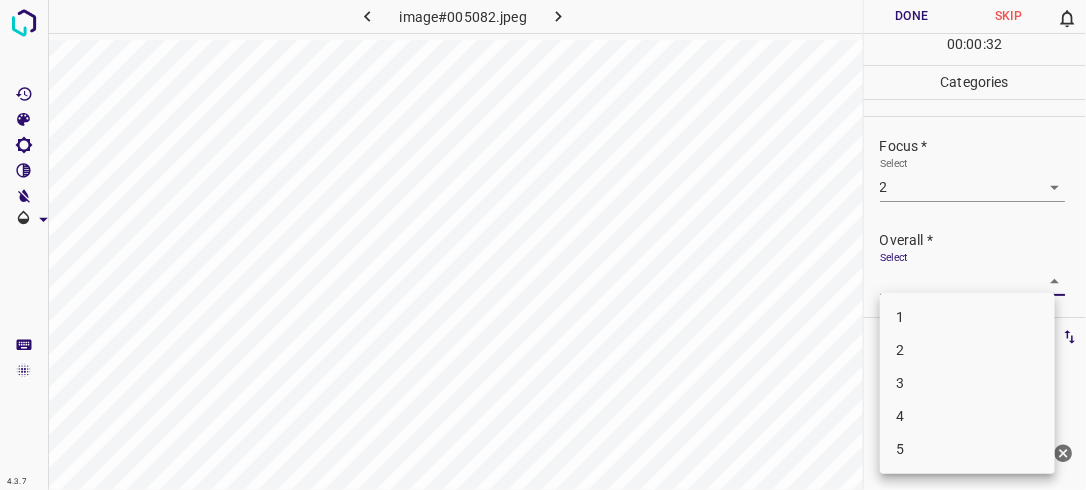 click on "4.3.7 image#005082.jpeg Done Skip 0 00   : 00   : 32   Categories Lighting *  Select 2 2 Focus *  Select 2 2 Overall *  Select ​ Labels   0 Categories 1 Lighting 2 Focus 3 Overall Tools Space Change between modes (Draw & Edit) I Auto labeling R Restore zoom M Zoom in N Zoom out Delete Delete selecte label Filters Z Restore filters X Saturation filter C Brightness filter V Contrast filter B Gray scale filter General O Download Need Help ? - Text - Hide - Delete 1 2 3 4 5" at bounding box center [543, 245] 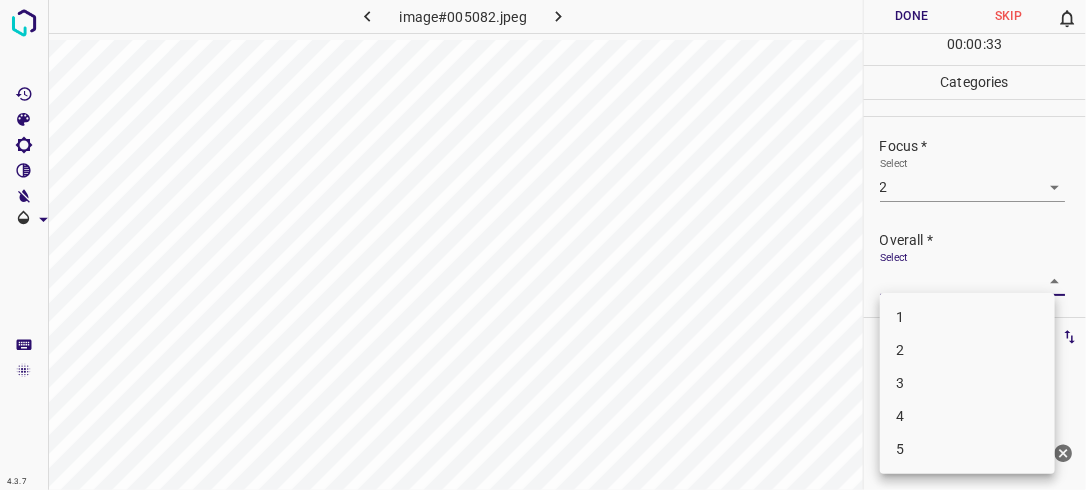 click on "2" at bounding box center (967, 350) 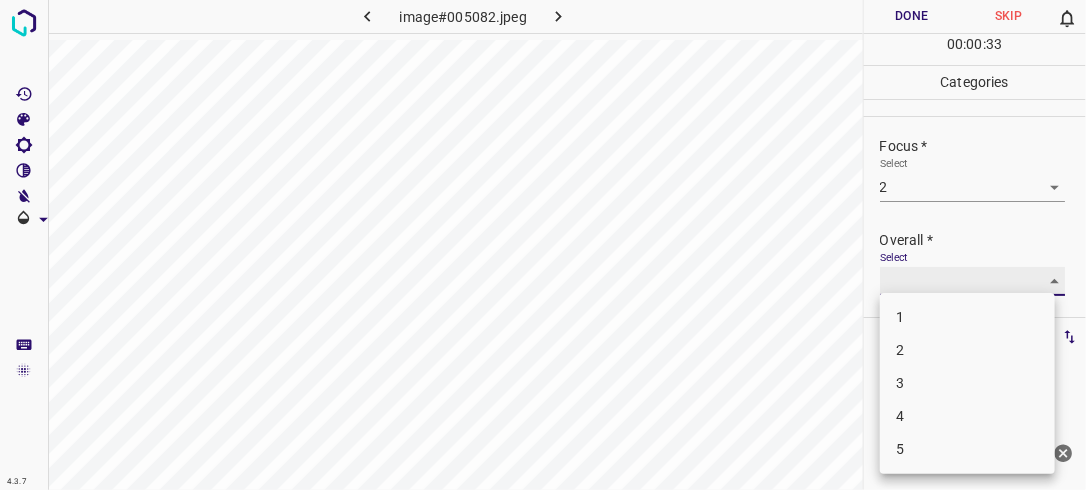 type on "2" 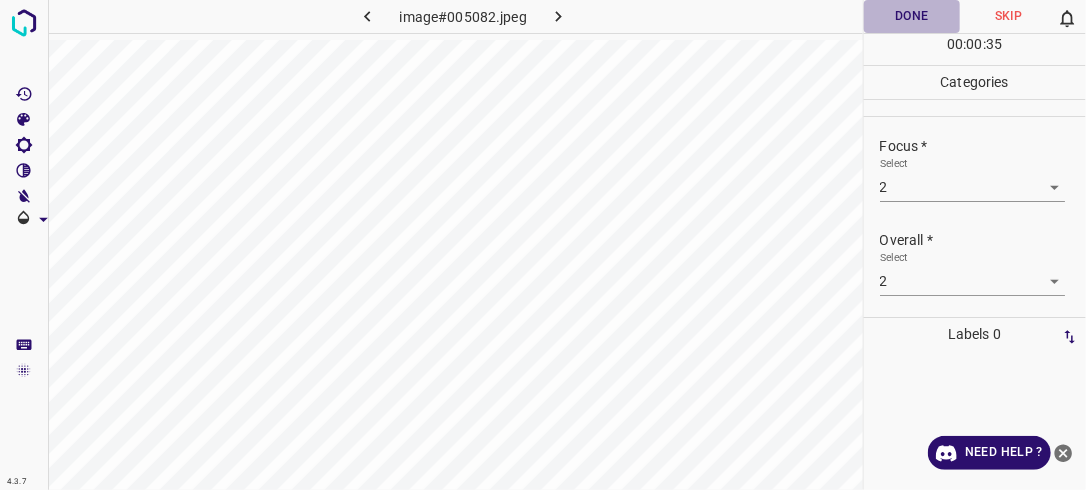 click on "Done" at bounding box center [912, 16] 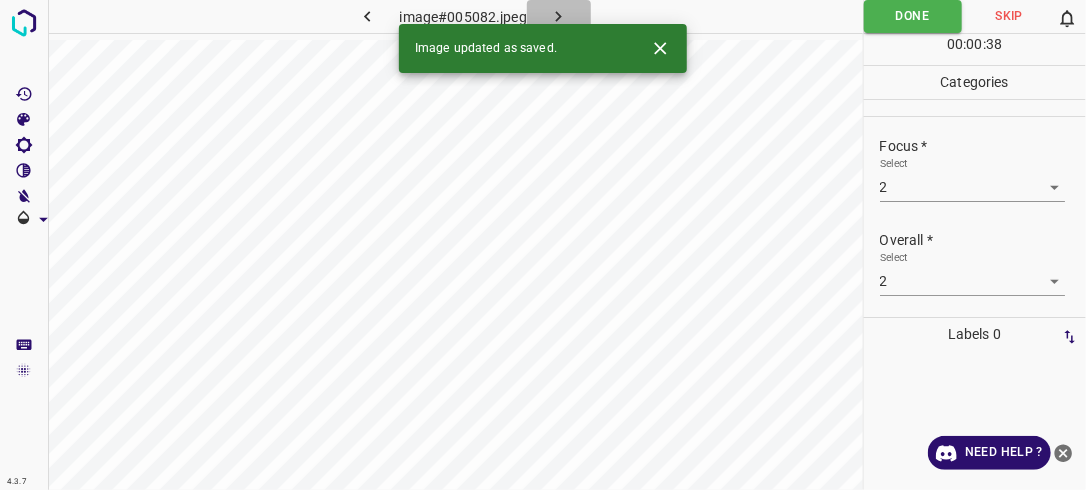 click at bounding box center (559, 16) 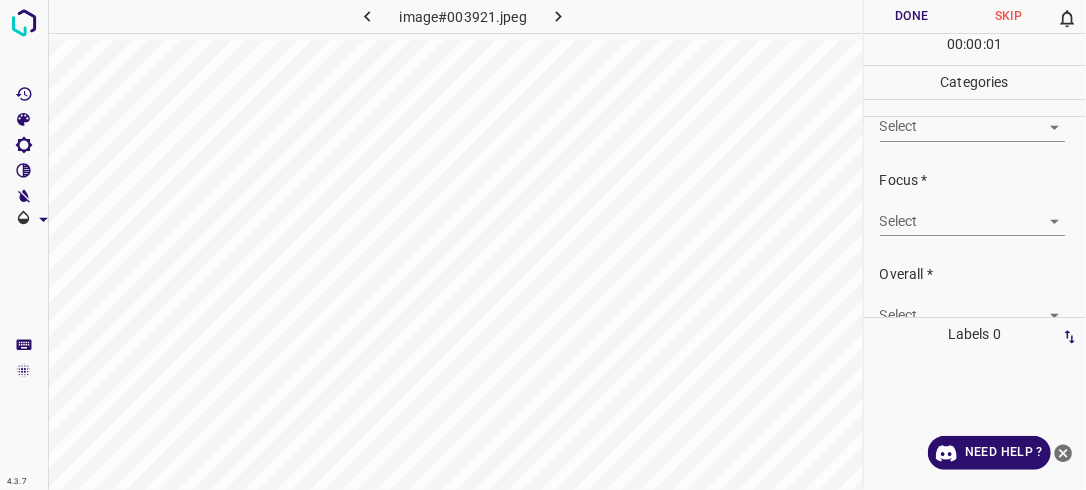 scroll, scrollTop: 0, scrollLeft: 0, axis: both 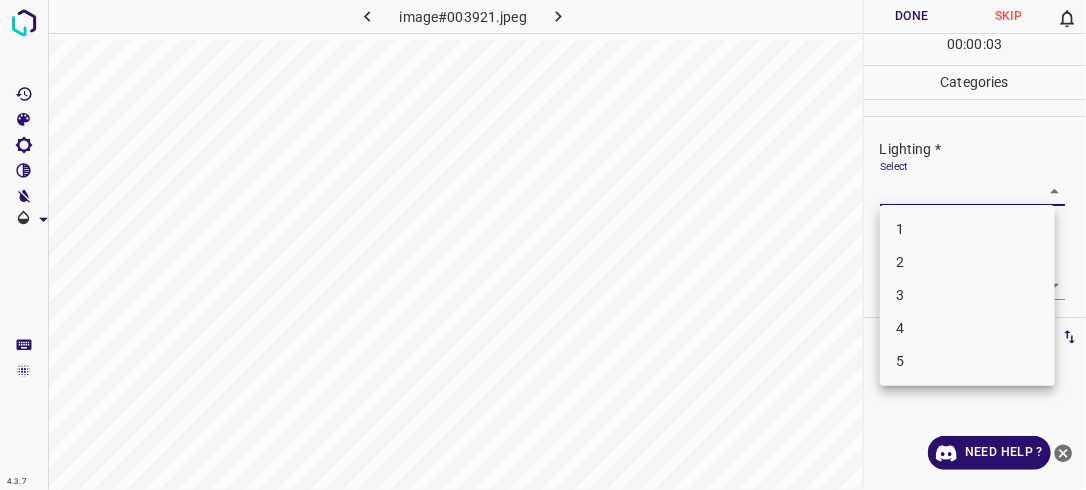 click on "4.3.7 image#003921.jpeg Done Skip 0 00   : 00   : 03   Categories Lighting *  Select ​ Focus *  Select ​ Overall *  Select ​ Labels   0 Categories 1 Lighting 2 Focus 3 Overall Tools Space Change between modes (Draw & Edit) I Auto labeling R Restore zoom M Zoom in N Zoom out Delete Delete selecte label Filters Z Restore filters X Saturation filter C Brightness filter V Contrast filter B Gray scale filter General O Download Need Help ? - Text - Hide - Delete 1 2 3 4 5" at bounding box center [543, 245] 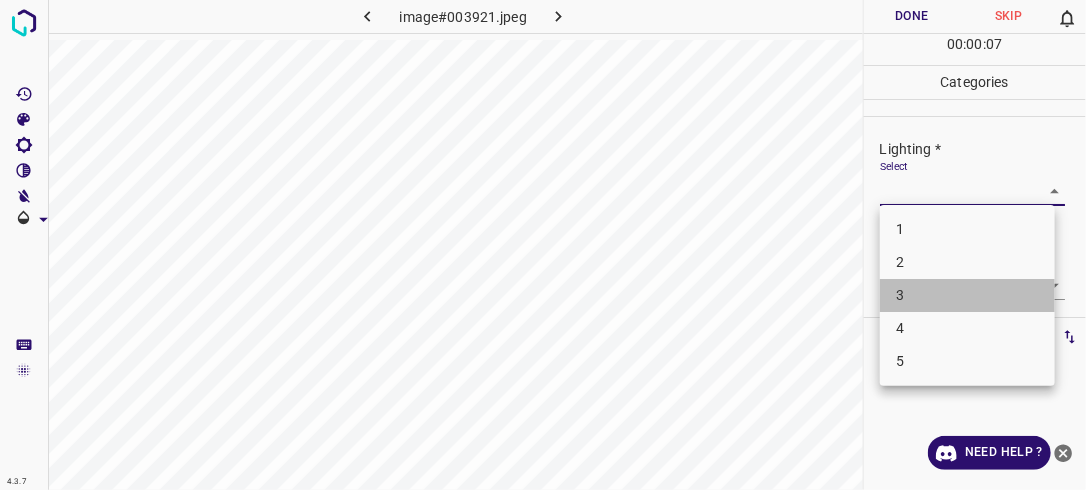 click on "3" at bounding box center [967, 295] 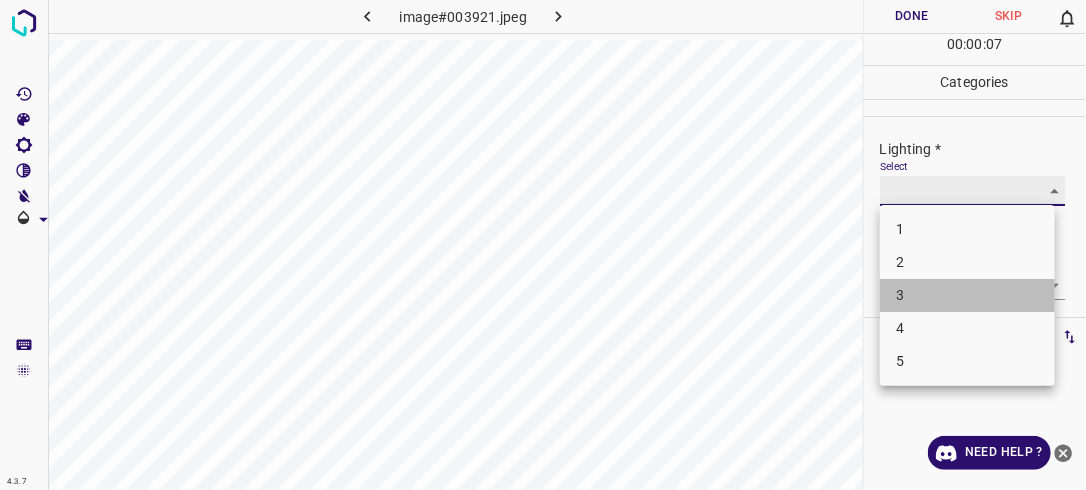 type on "3" 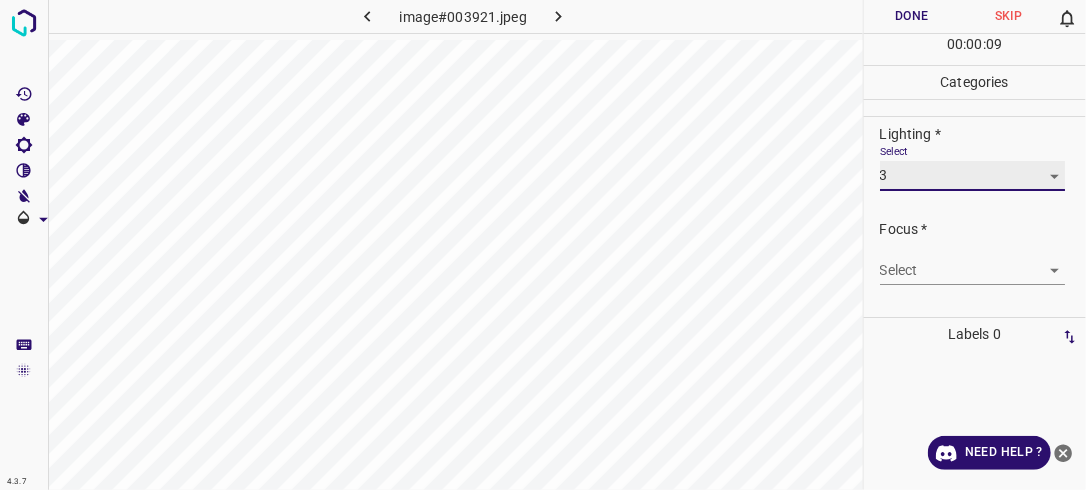 scroll, scrollTop: 64, scrollLeft: 0, axis: vertical 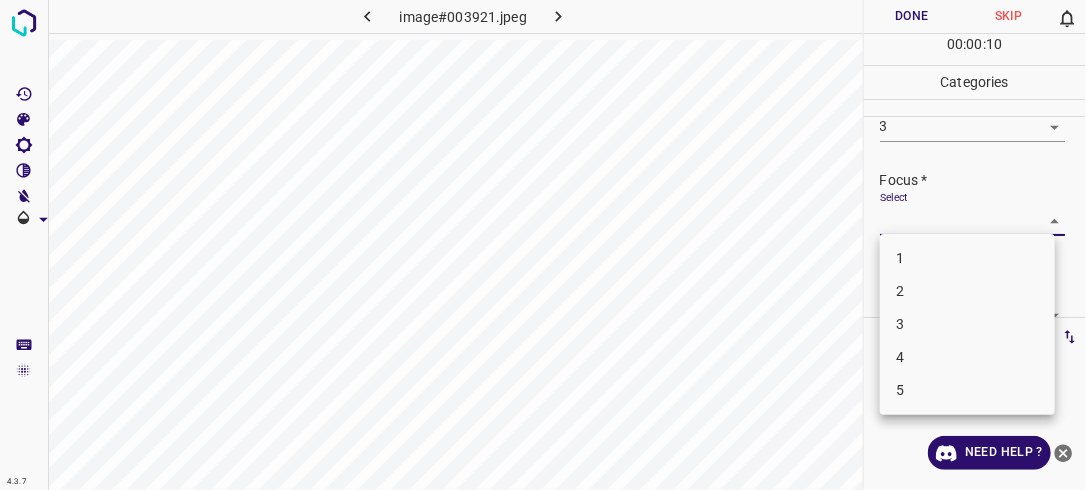 click on "4.3.7 image#003921.jpeg Done Skip 0 00   : 00   : 10   Categories Lighting *  Select 3 3 Focus *  Select ​ Overall *  Select ​ Labels   0 Categories 1 Lighting 2 Focus 3 Overall Tools Space Change between modes (Draw & Edit) I Auto labeling R Restore zoom M Zoom in N Zoom out Delete Delete selecte label Filters Z Restore filters X Saturation filter C Brightness filter V Contrast filter B Gray scale filter General O Download Need Help ? - Text - Hide - Delete 1 2 3 4 5" at bounding box center [543, 245] 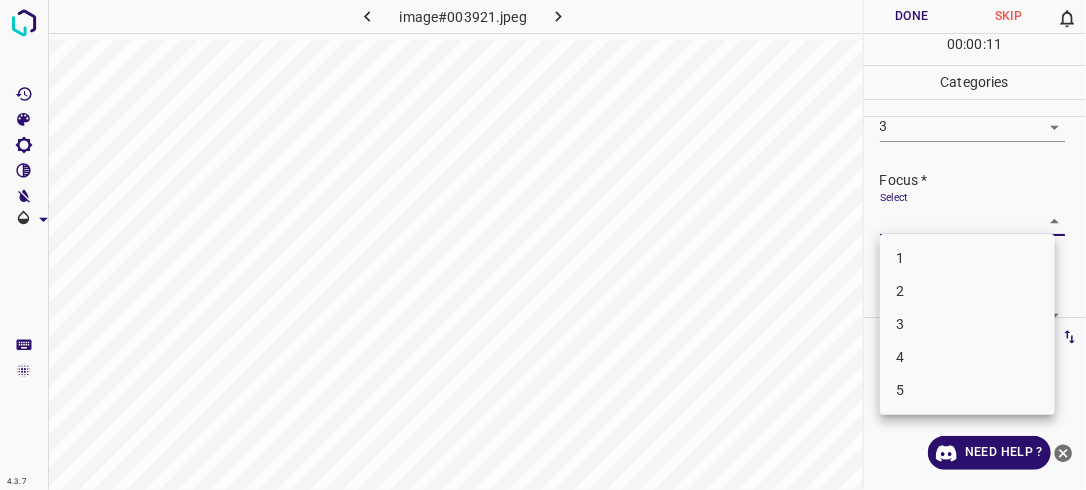 click on "2" at bounding box center (967, 291) 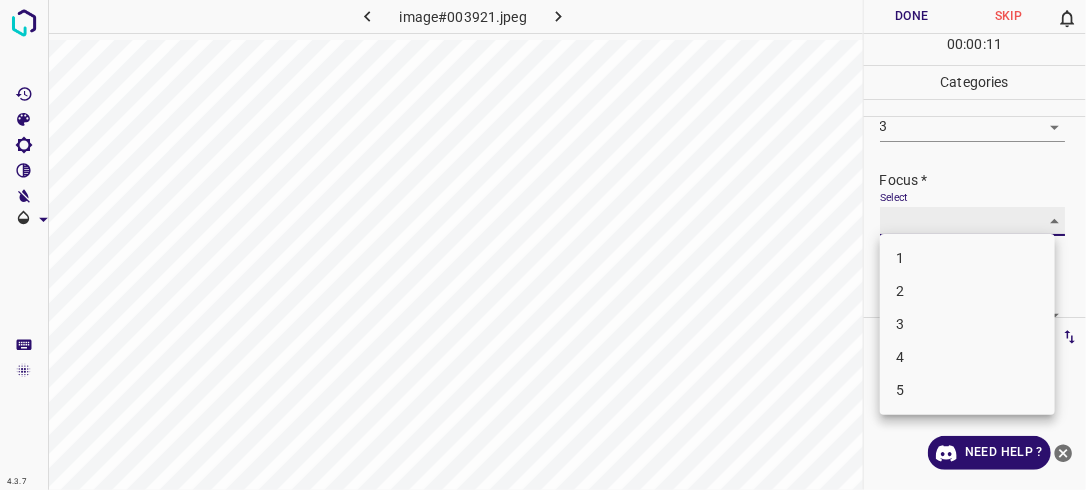 type on "2" 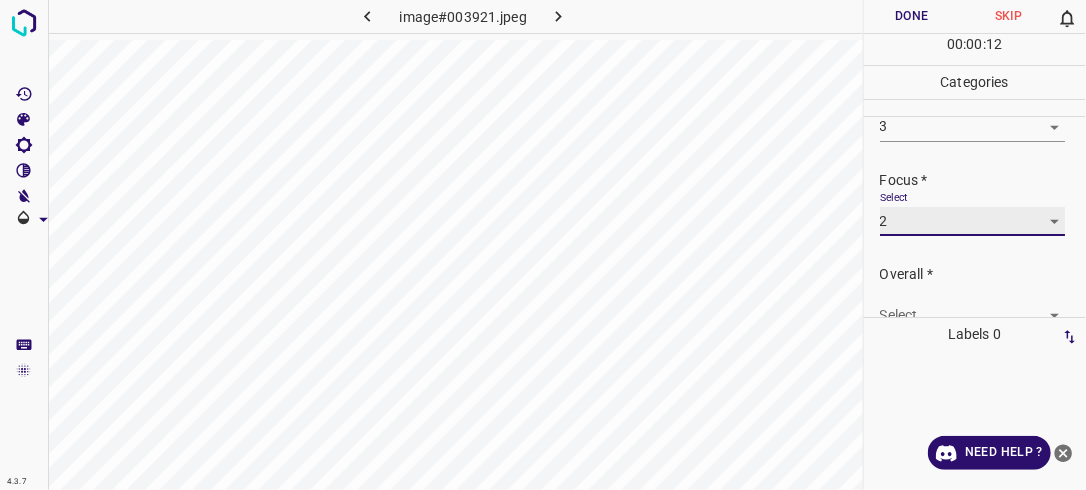 scroll, scrollTop: 98, scrollLeft: 0, axis: vertical 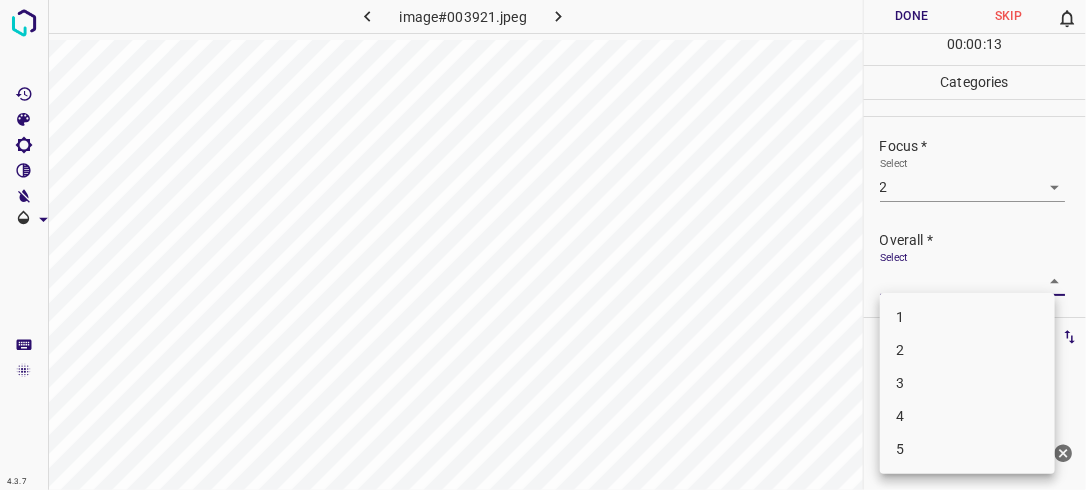 click on "4.3.7 image#003921.jpeg Done Skip 0 00   : 00   : 13   Categories Lighting *  Select 3 3 Focus *  Select 2 2 Overall *  Select ​ Labels   0 Categories 1 Lighting 2 Focus 3 Overall Tools Space Change between modes (Draw & Edit) I Auto labeling R Restore zoom M Zoom in N Zoom out Delete Delete selecte label Filters Z Restore filters X Saturation filter C Brightness filter V Contrast filter B Gray scale filter General O Download Need Help ? - Text - Hide - Delete 1 2 3 4 5" at bounding box center (543, 245) 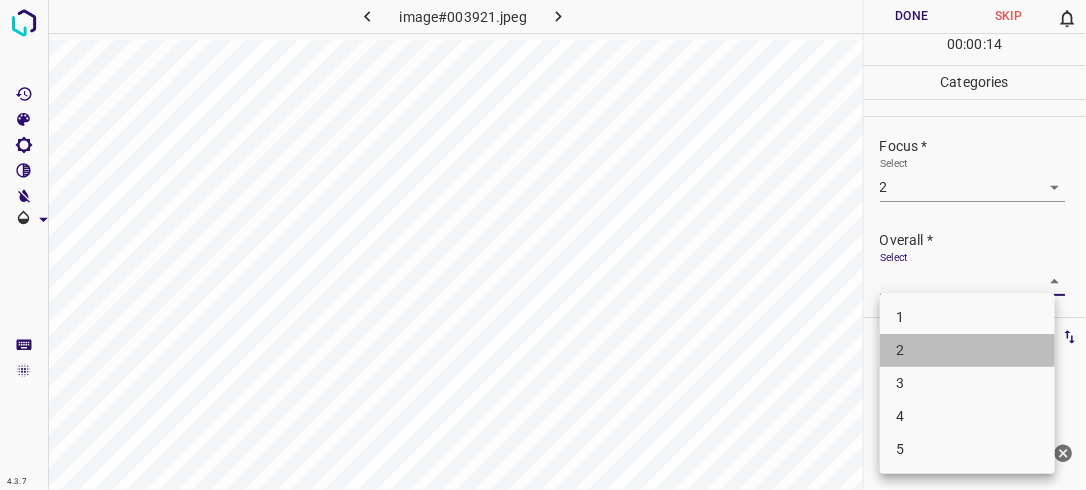 click on "2" at bounding box center (967, 350) 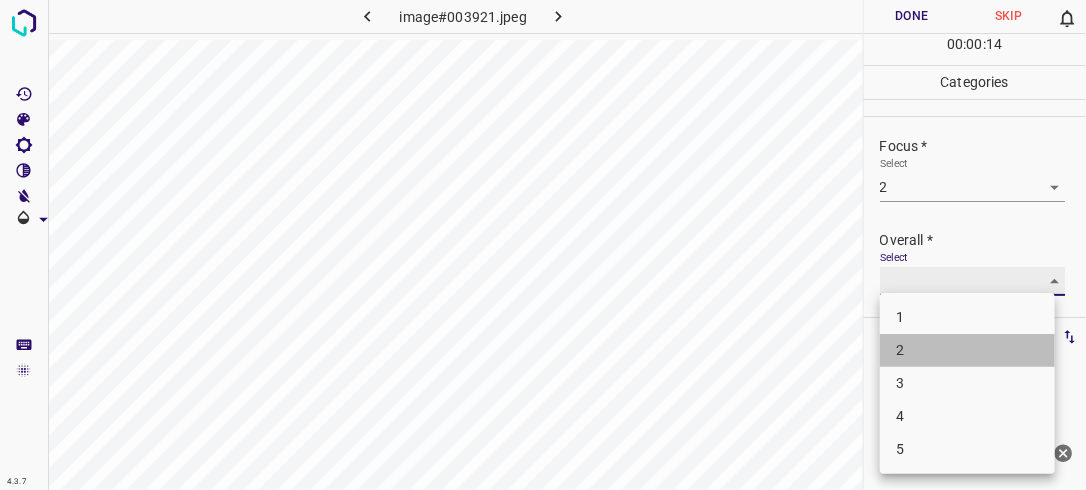 type on "2" 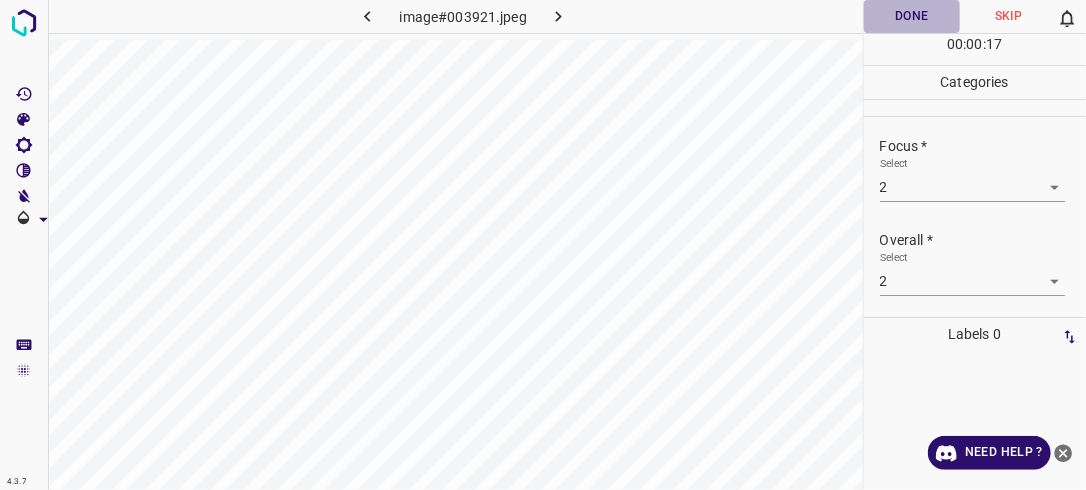 click on "Done" at bounding box center (912, 16) 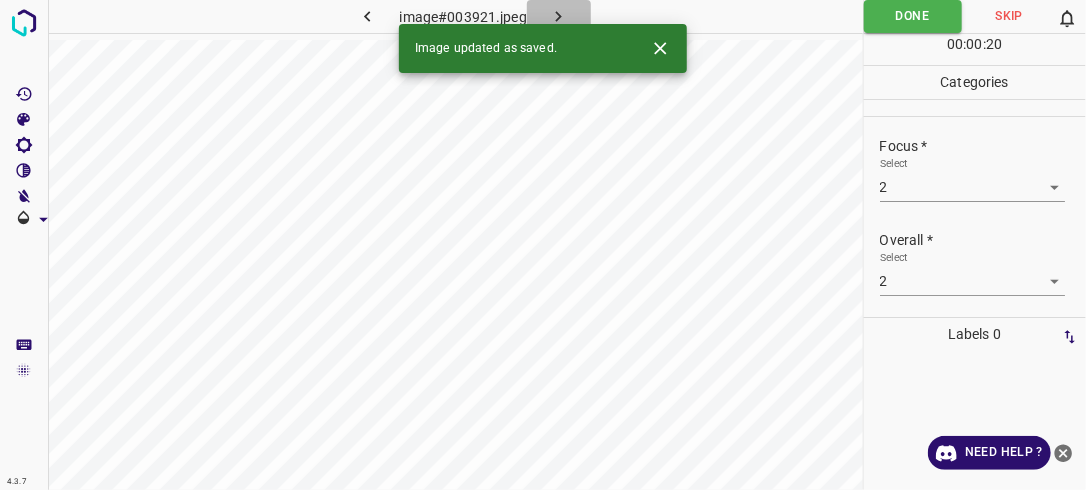 click at bounding box center [559, 16] 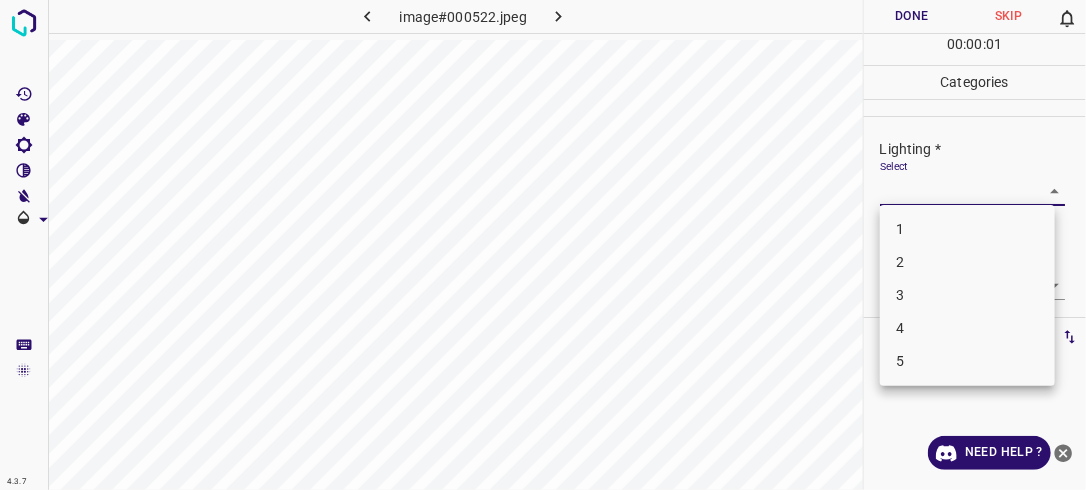 click on "4.3.7 image#000522.jpeg Done Skip 0 00   : 00   : 01   Categories Lighting *  Select ​ Focus *  Select ​ Overall *  Select ​ Labels   0 Categories 1 Lighting 2 Focus 3 Overall Tools Space Change between modes (Draw & Edit) I Auto labeling R Restore zoom M Zoom in N Zoom out Delete Delete selecte label Filters Z Restore filters X Saturation filter C Brightness filter V Contrast filter B Gray scale filter General O Download Need Help ? - Text - Hide - Delete 1 2 3 4 5" at bounding box center [543, 245] 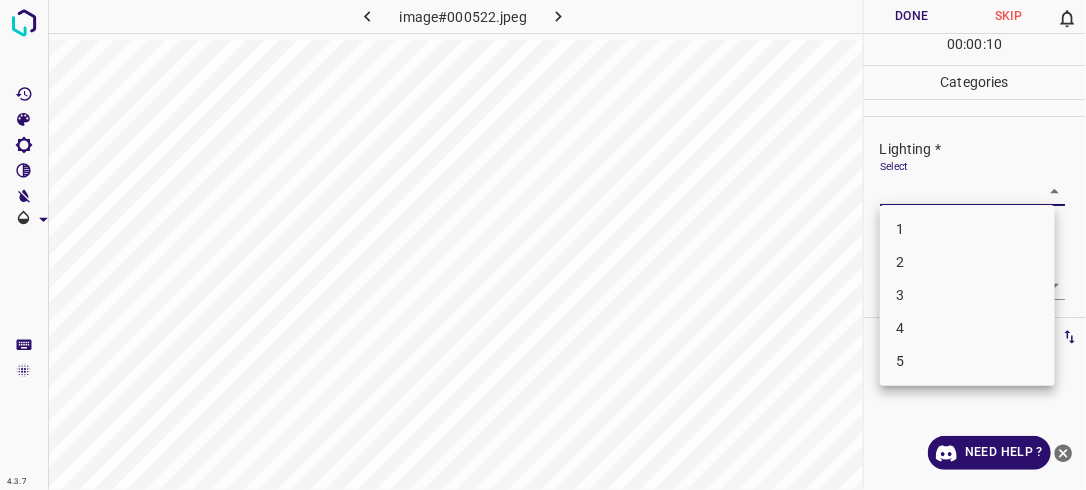 click on "3" at bounding box center (967, 295) 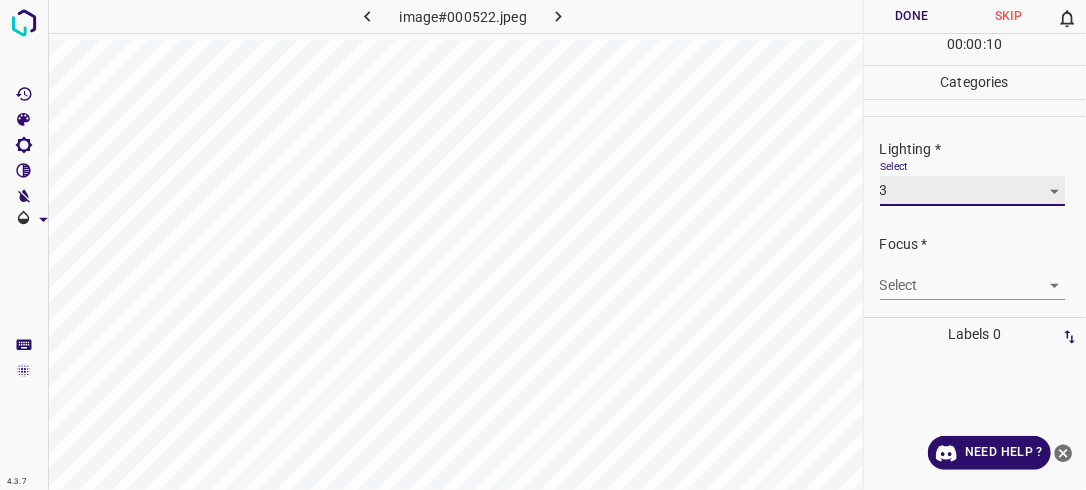 type on "3" 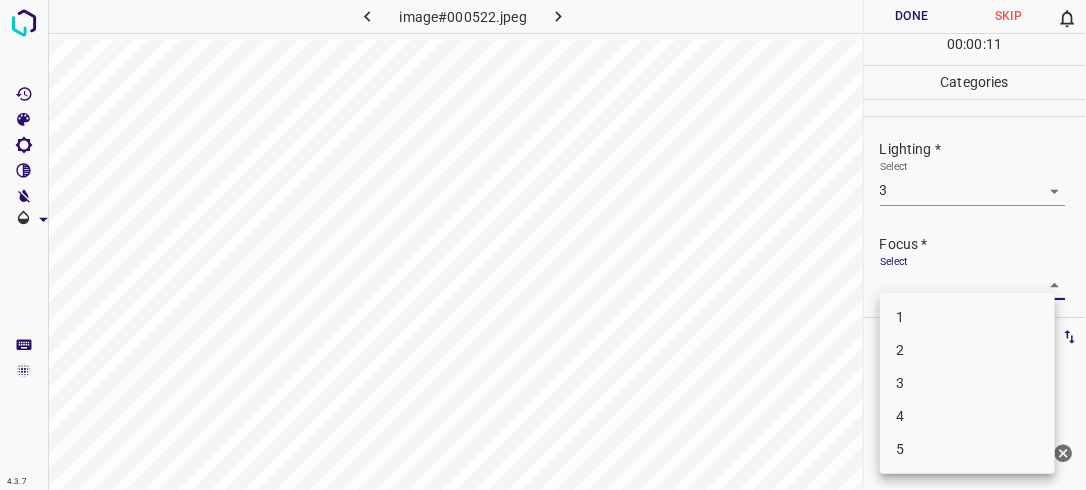 click on "4.3.7 image#000522.jpeg Done Skip 0 00   : 00   : 11   Categories Lighting *  Select 3 3 Focus *  Select ​ Overall *  Select ​ Labels   0 Categories 1 Lighting 2 Focus 3 Overall Tools Space Change between modes (Draw & Edit) I Auto labeling R Restore zoom M Zoom in N Zoom out Delete Delete selecte label Filters Z Restore filters X Saturation filter C Brightness filter V Contrast filter B Gray scale filter General O Download Need Help ? - Text - Hide - Delete 1 2 3 4 5" at bounding box center [543, 245] 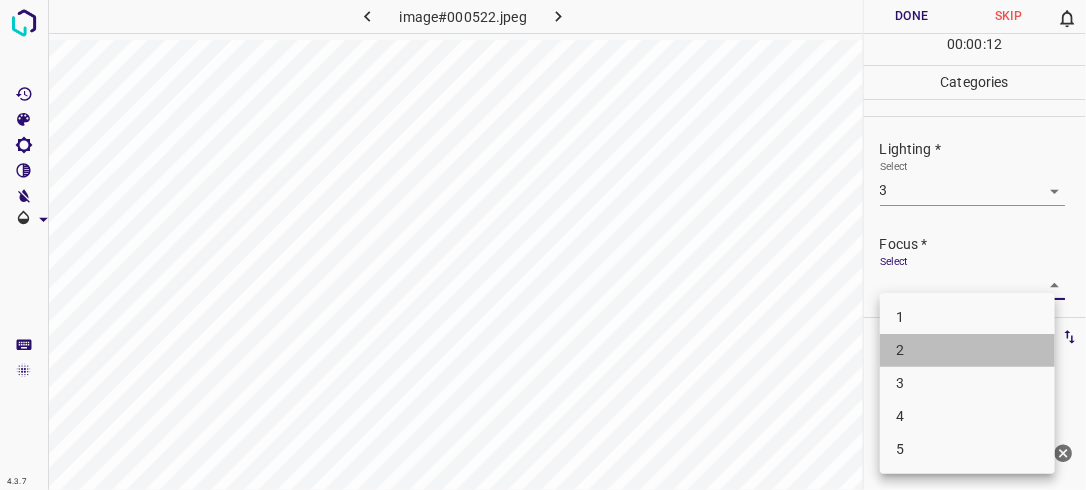 click on "2" at bounding box center (967, 350) 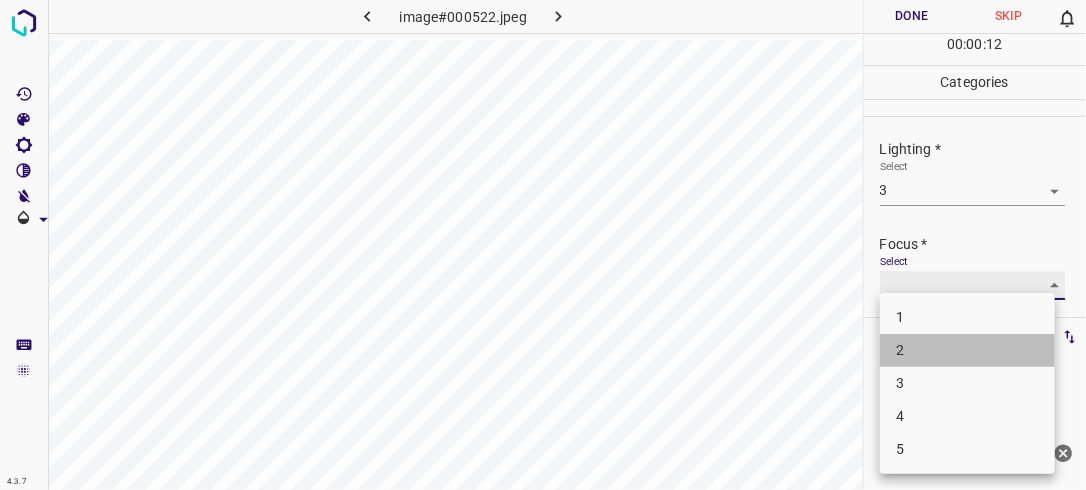 type on "2" 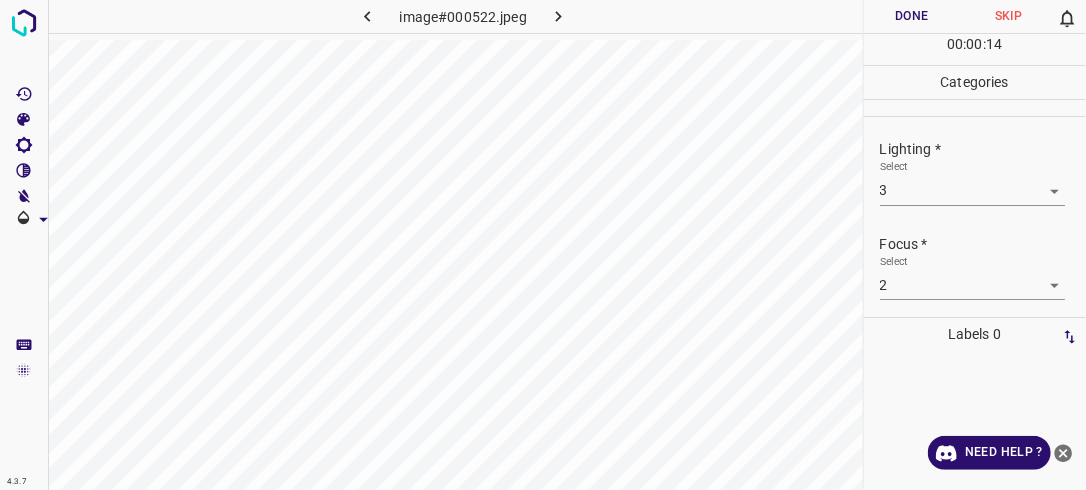 drag, startPoint x: 1076, startPoint y: 220, endPoint x: 1077, endPoint y: 242, distance: 22.022715 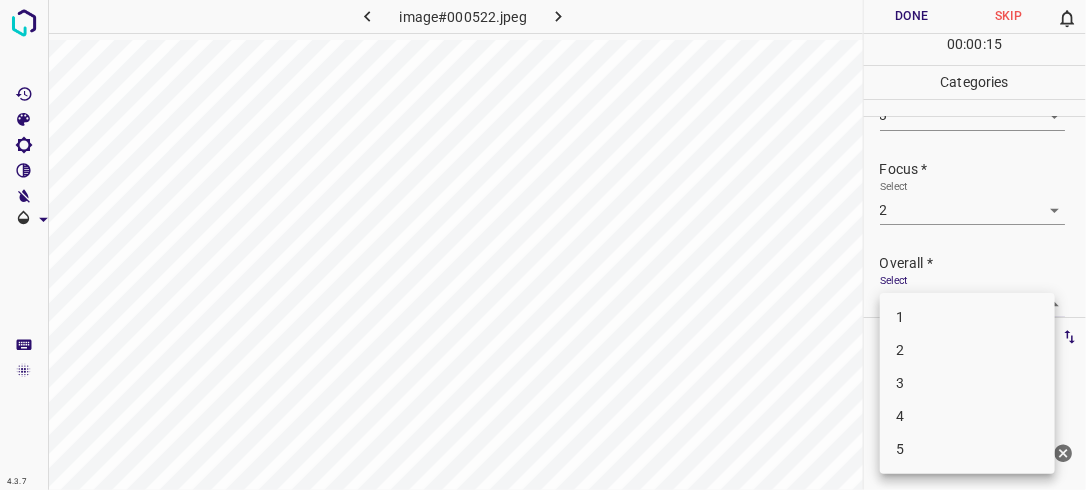 scroll, scrollTop: 76, scrollLeft: 0, axis: vertical 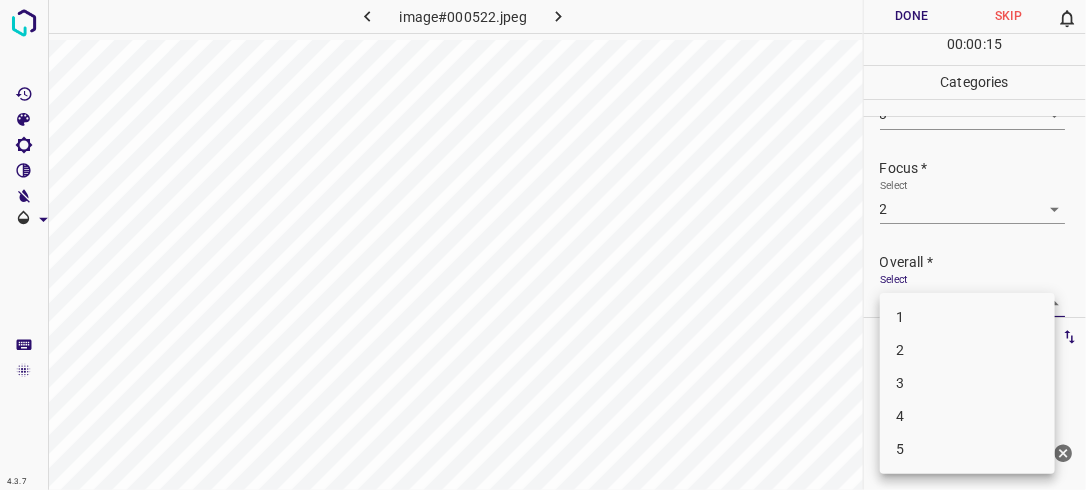 click on "4.3.7 image#000522.jpeg Done Skip 0 00   : 00   : 15   Categories Lighting *  Select 3 3 Focus *  Select 2 2 Overall *  Select ​ Labels   0 Categories 1 Lighting 2 Focus 3 Overall Tools Space Change between modes (Draw & Edit) I Auto labeling R Restore zoom M Zoom in N Zoom out Delete Delete selecte label Filters Z Restore filters X Saturation filter C Brightness filter V Contrast filter B Gray scale filter General O Download Need Help ? - Text - Hide - Delete 1 2 3 4 5" at bounding box center (543, 245) 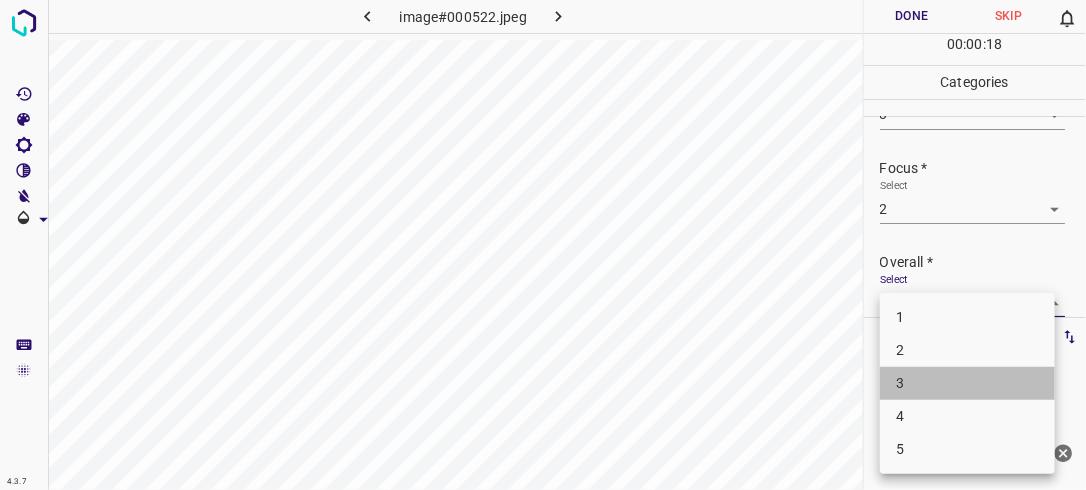 click on "3" at bounding box center (967, 383) 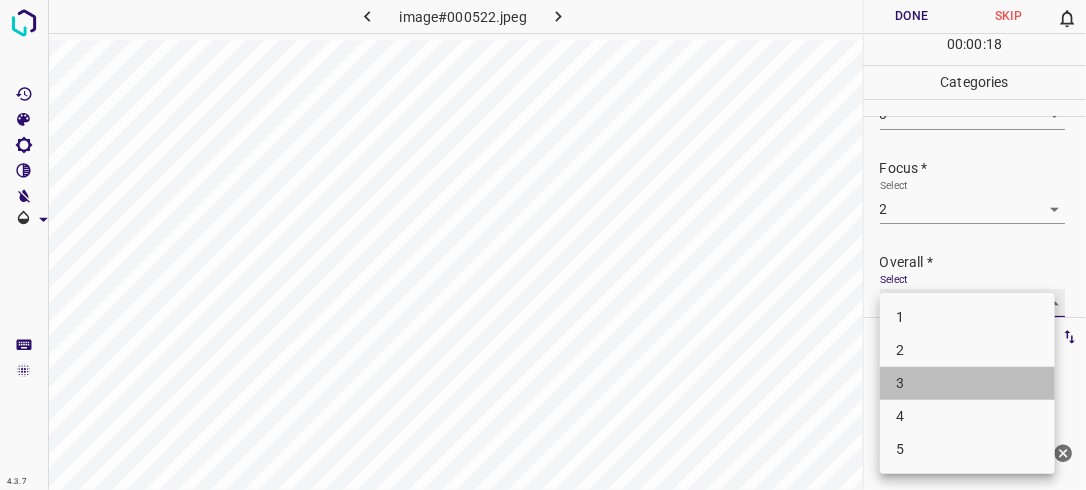type on "3" 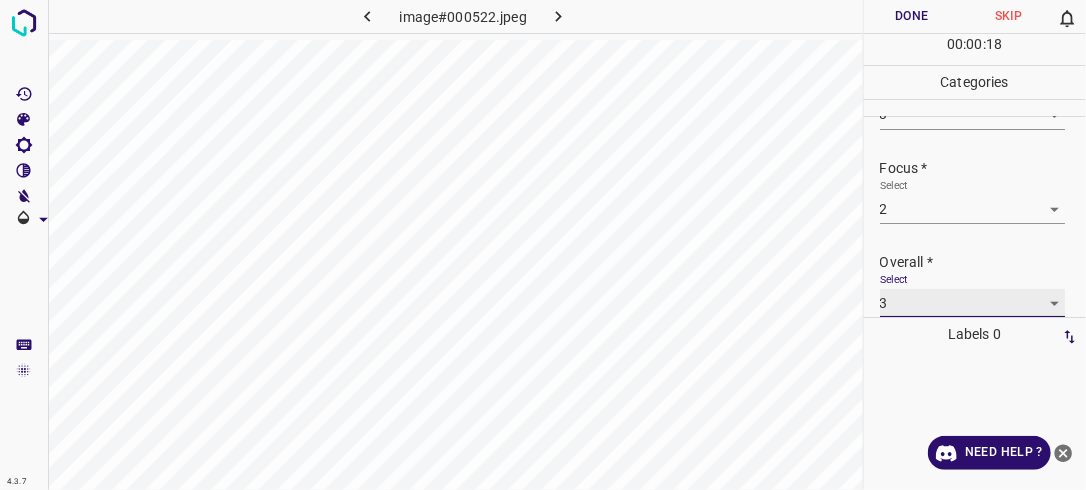 scroll, scrollTop: 76, scrollLeft: 0, axis: vertical 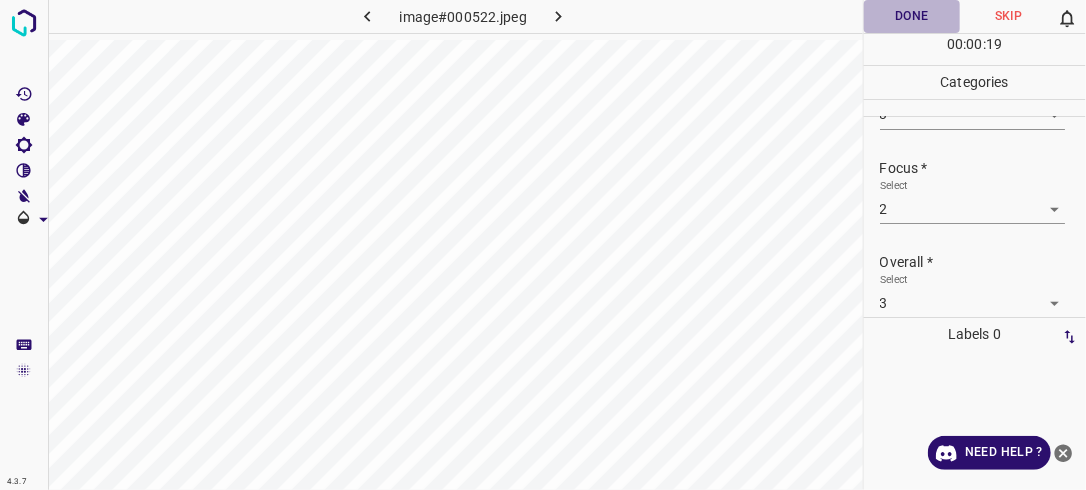 click on "Done" at bounding box center [912, 16] 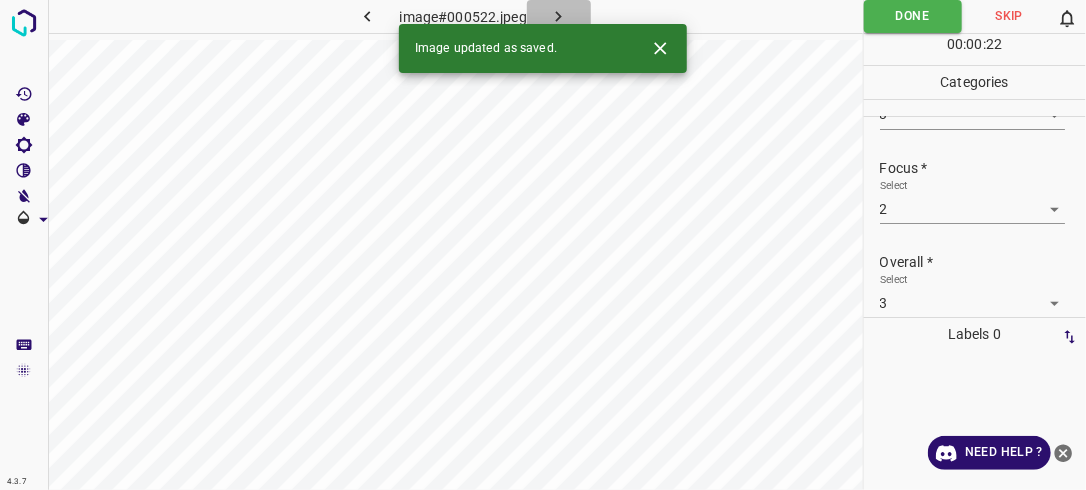click 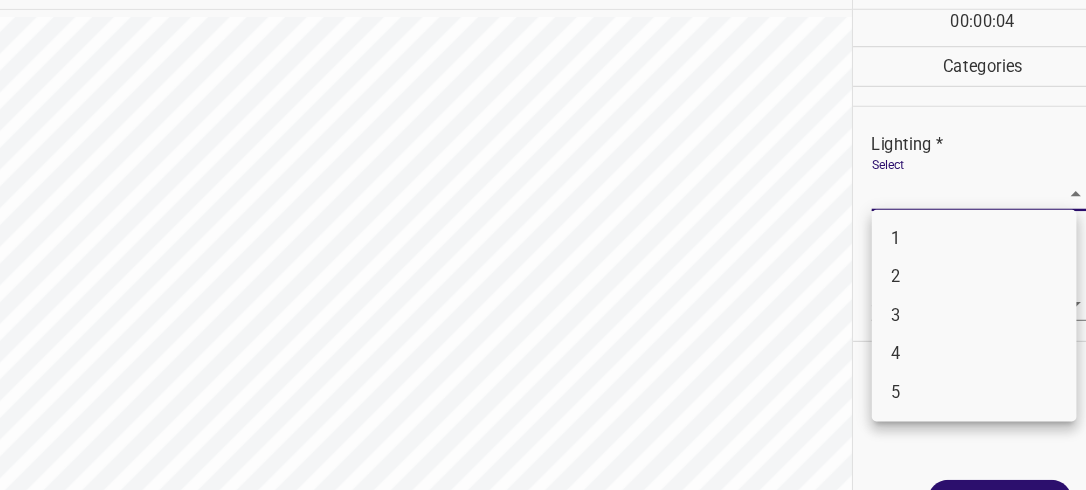 click on "4.3.7 image#003904.jpeg Done Skip 0 00   : 00   : 04   Categories Lighting *  Select ​ Focus *  Select ​ Overall *  Select ​ Labels   0 Categories 1 Lighting 2 Focus 3 Overall Tools Space Change between modes (Draw & Edit) I Auto labeling R Restore zoom M Zoom in N Zoom out Delete Delete selecte label Filters Z Restore filters X Saturation filter C Brightness filter V Contrast filter B Gray scale filter General O Download Need Help ? - Text - Hide - Delete 1 2 3 4 5" at bounding box center [543, 245] 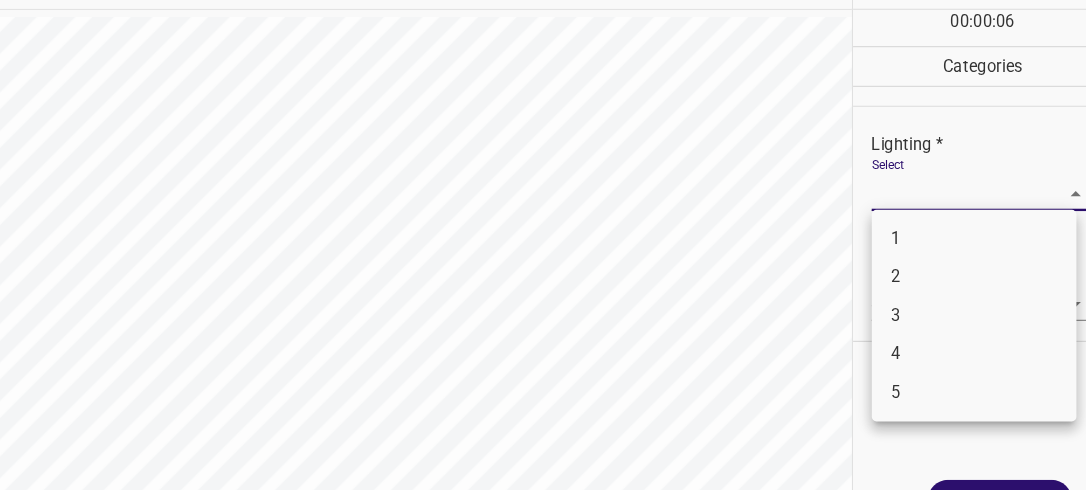 click on "2" at bounding box center (967, 262) 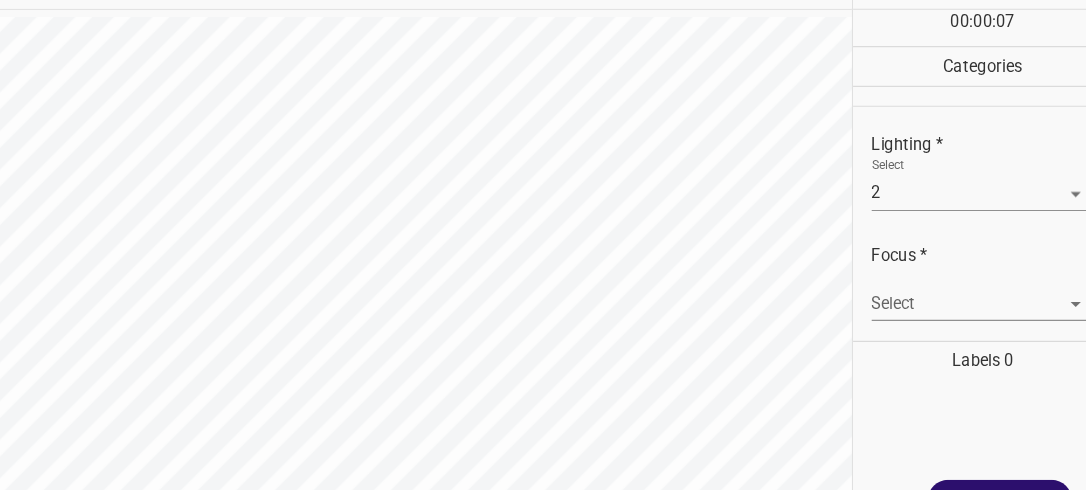 type on "2" 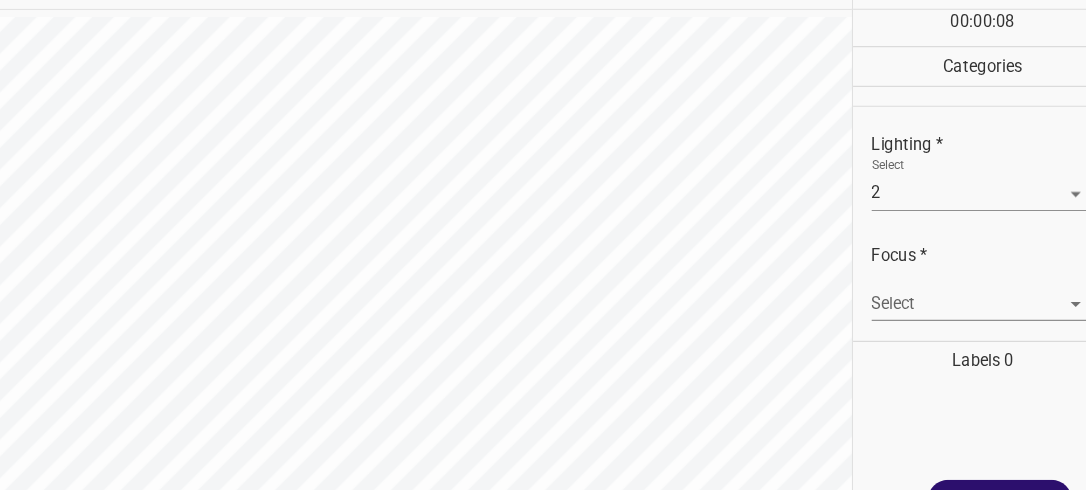 click on "4.3.7 image#003904.jpeg Done Skip 0 00   : 00   : 08   Categories Lighting *  Select 2 2 Focus *  Select ​ Overall *  Select ​ Labels   0 Categories 1 Lighting 2 Focus 3 Overall Tools Space Change between modes (Draw & Edit) I Auto labeling R Restore zoom M Zoom in N Zoom out Delete Delete selecte label Filters Z Restore filters X Saturation filter C Brightness filter V Contrast filter B Gray scale filter General O Download Need Help ? - Text - Hide - Delete" at bounding box center [543, 245] 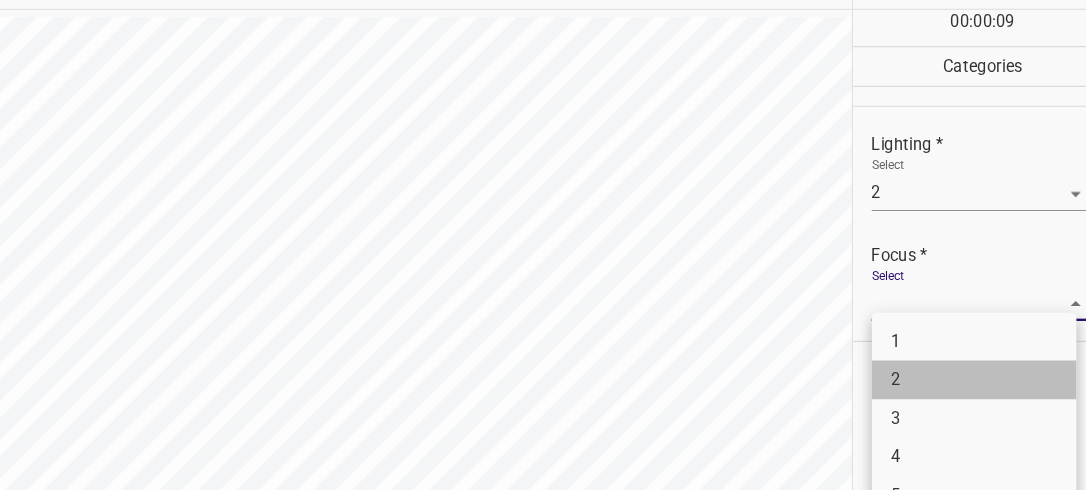 click on "2" at bounding box center [967, 350] 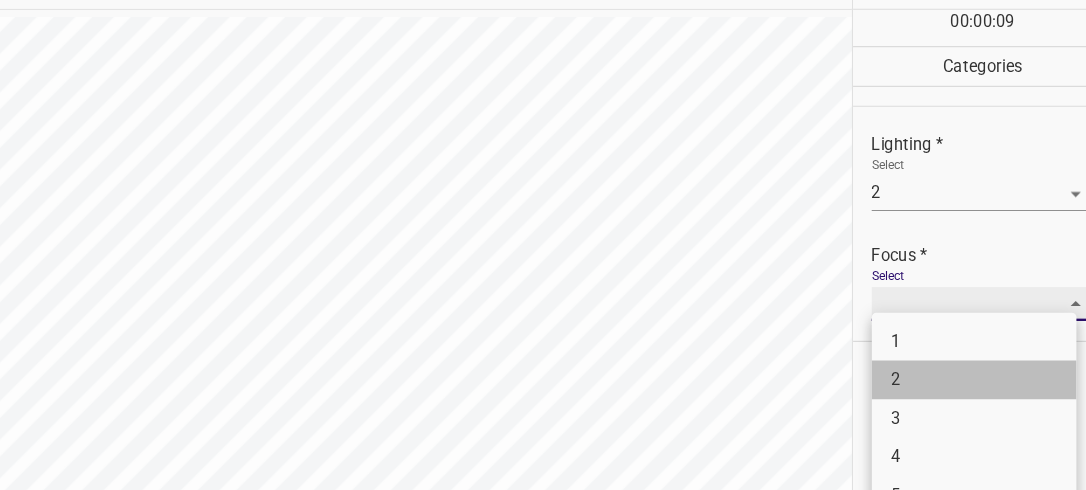 type on "2" 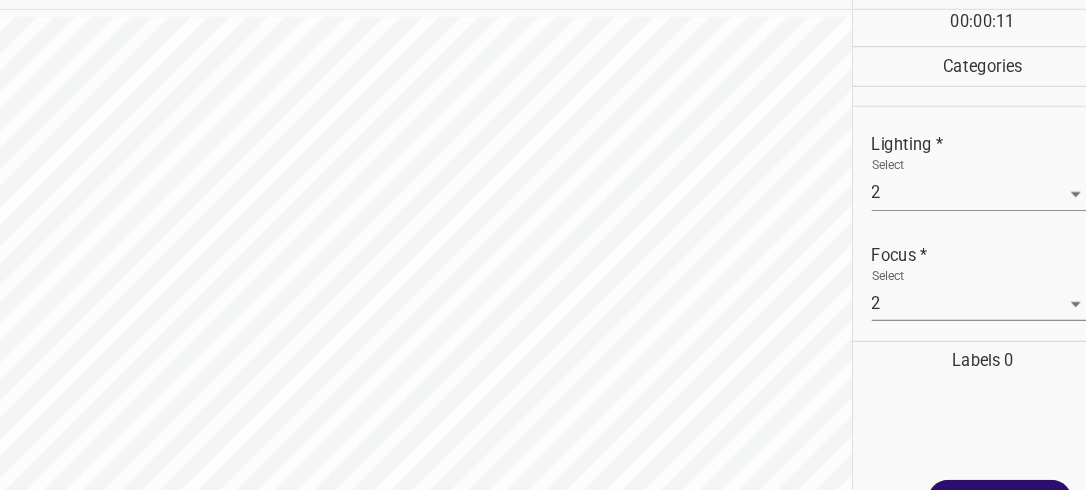 scroll, scrollTop: 0, scrollLeft: 0, axis: both 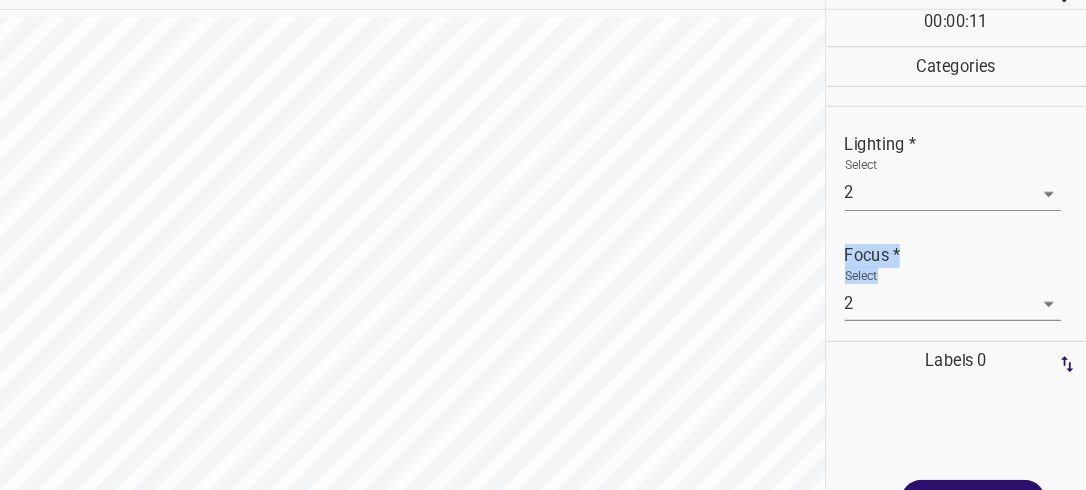 drag, startPoint x: 1062, startPoint y: 191, endPoint x: 1085, endPoint y: 261, distance: 73.68175 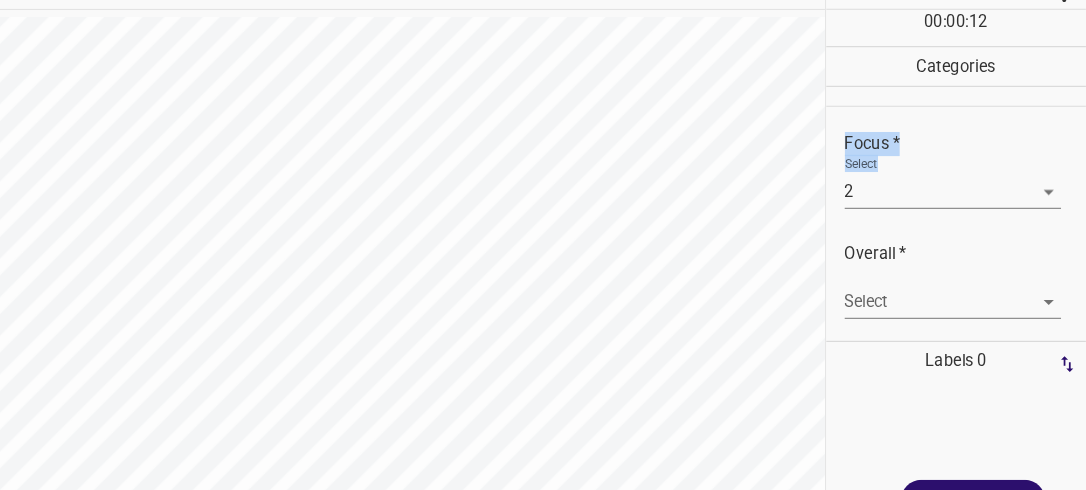 scroll, scrollTop: 98, scrollLeft: 0, axis: vertical 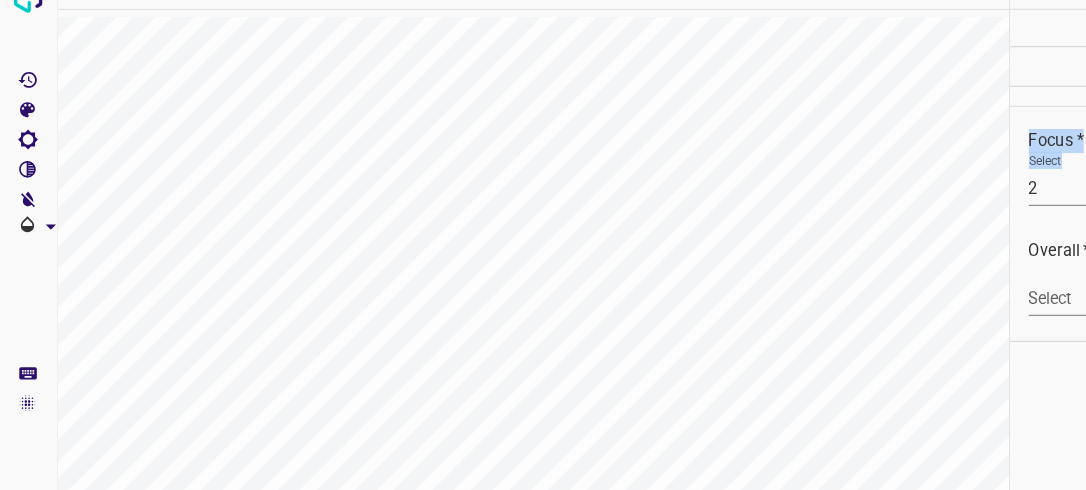 click on "4.3.7 image#003904.jpeg Done Skip 0 00   : 00   : 13   Categories Lighting *  Select 2 2 Focus *  Select 2 2 Overall *  Select ​ Labels   0 Categories 1 Lighting 2 Focus 3 Overall Tools Space Change between modes (Draw & Edit) I Auto labeling R Restore zoom M Zoom in N Zoom out Delete Delete selecte label Filters Z Restore filters X Saturation filter C Brightness filter V Contrast filter B Gray scale filter General O Download Need Help ? - Text - Hide - Delete" at bounding box center (543, 245) 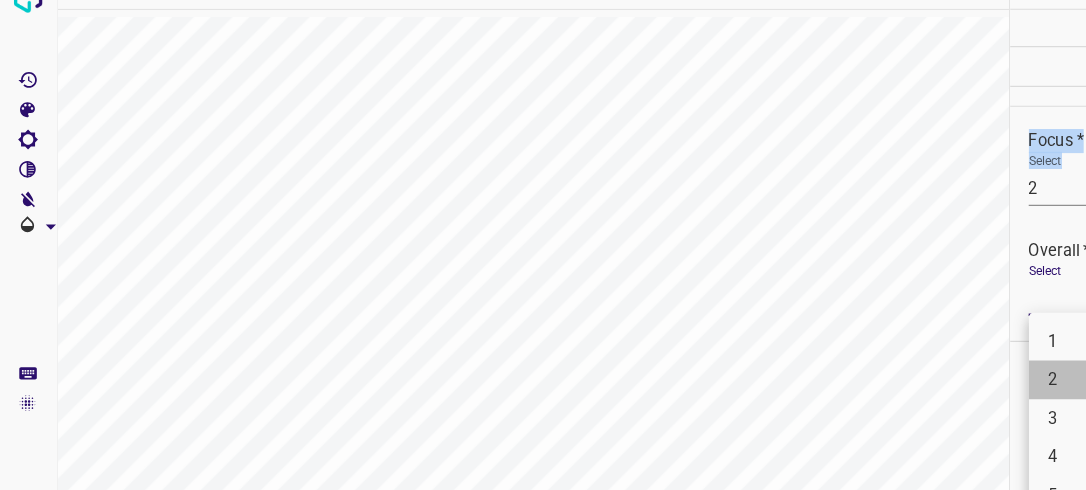 click on "2" at bounding box center [967, 350] 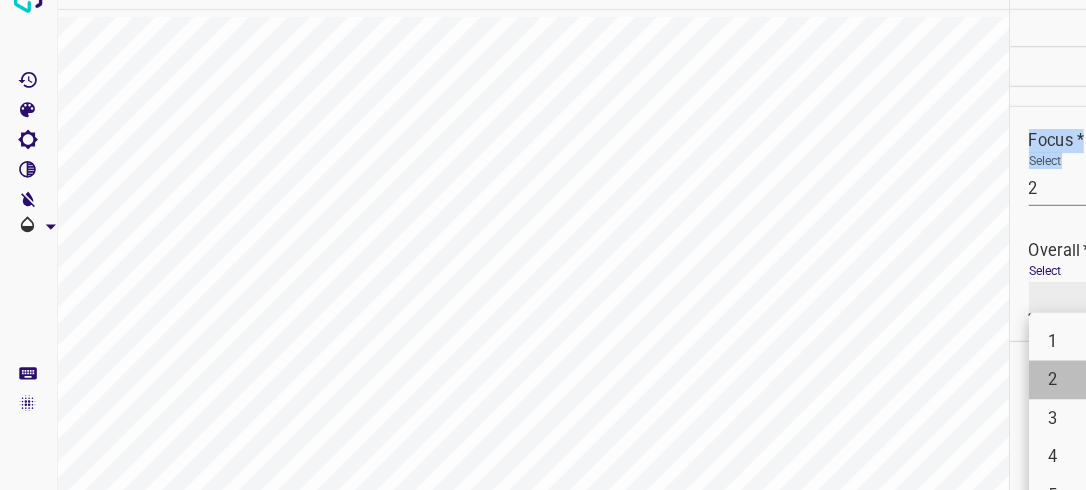 type on "2" 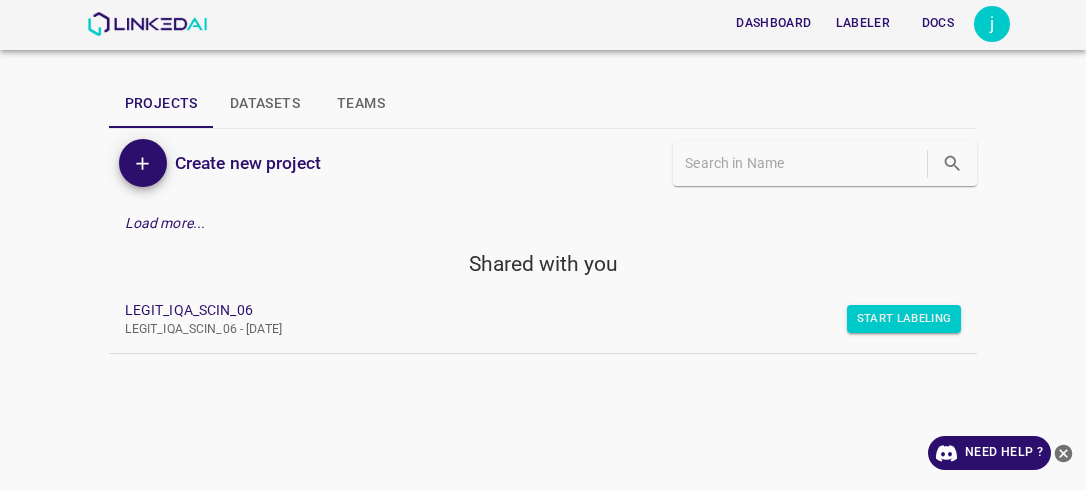 scroll, scrollTop: 0, scrollLeft: 0, axis: both 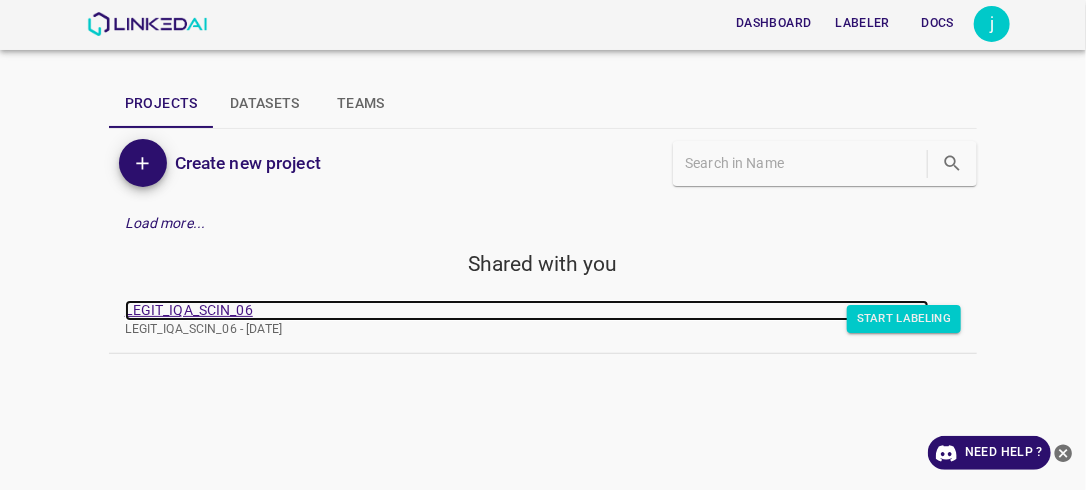 click on "LEGIT_IQA_SCIN_06" at bounding box center (527, 310) 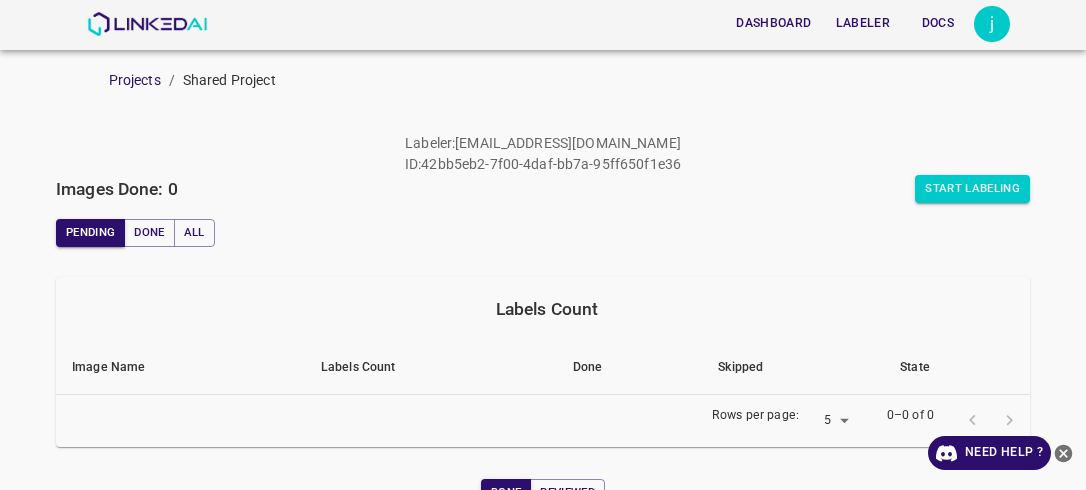 scroll, scrollTop: 0, scrollLeft: 0, axis: both 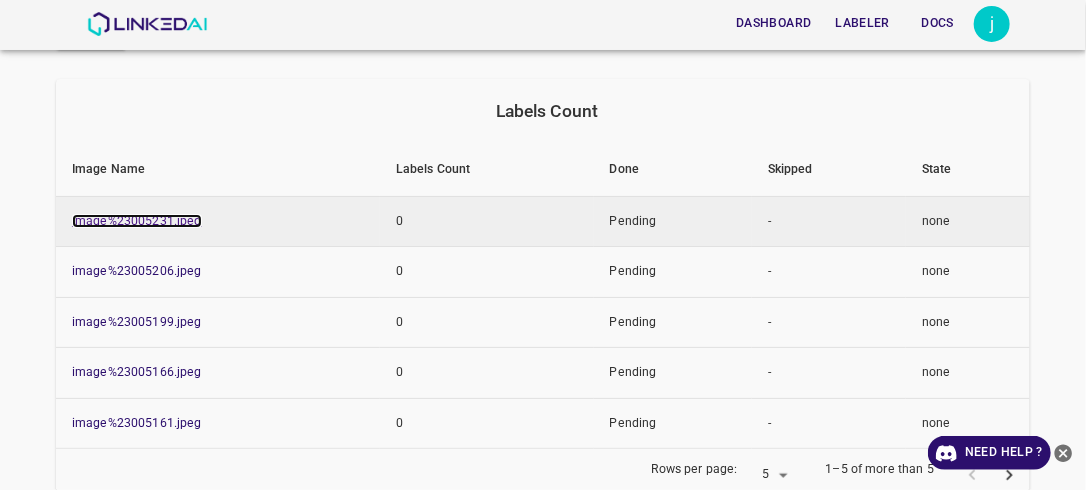 click on "image%23005231.jpeg" at bounding box center [137, 221] 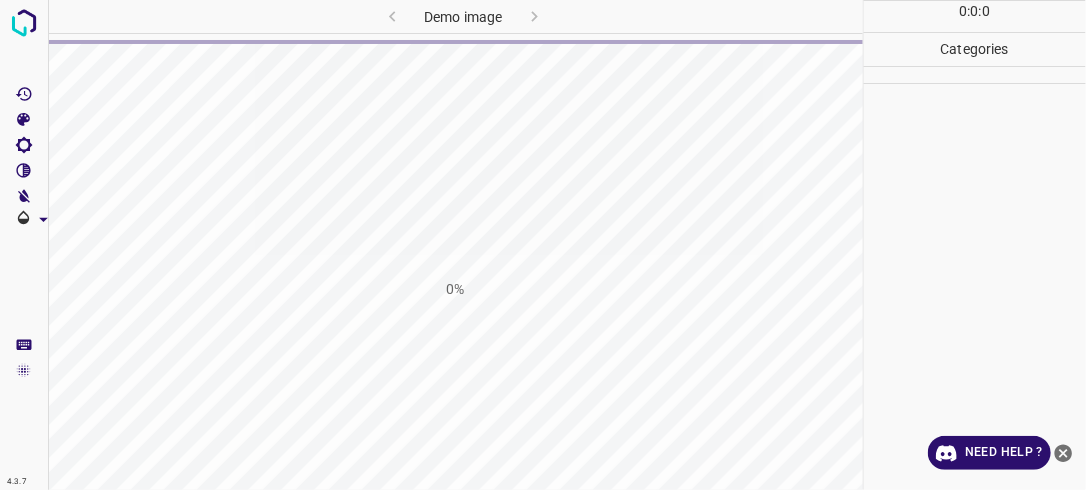 scroll, scrollTop: 0, scrollLeft: 0, axis: both 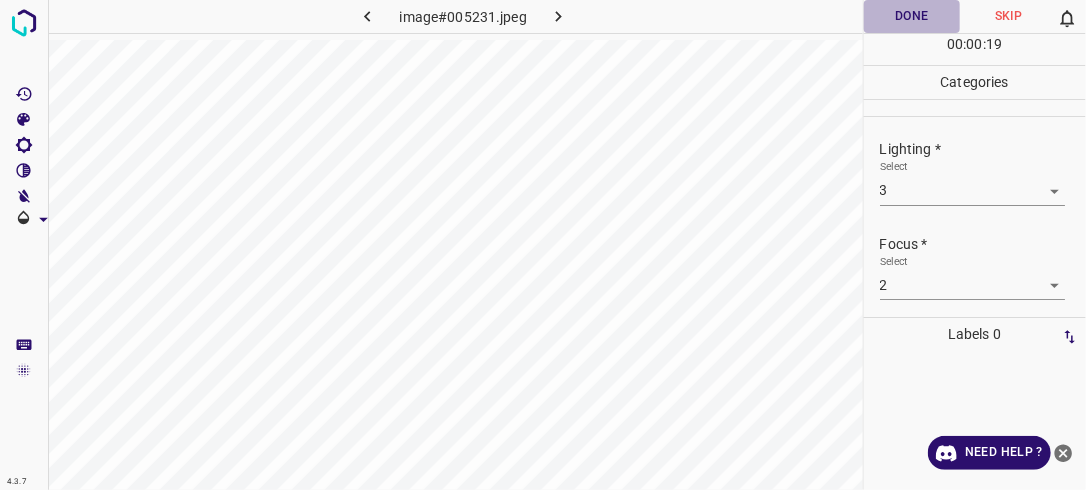 click on "Done" at bounding box center (912, 16) 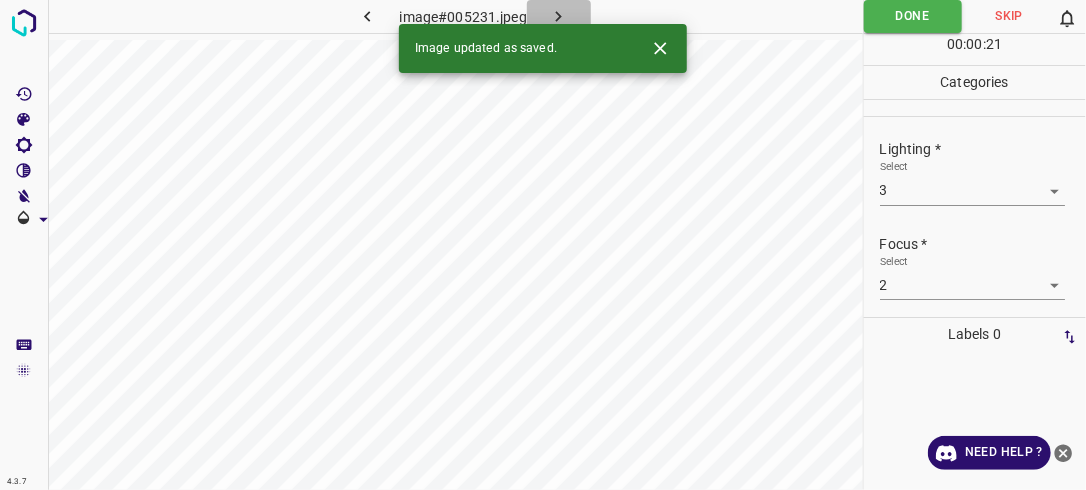 click 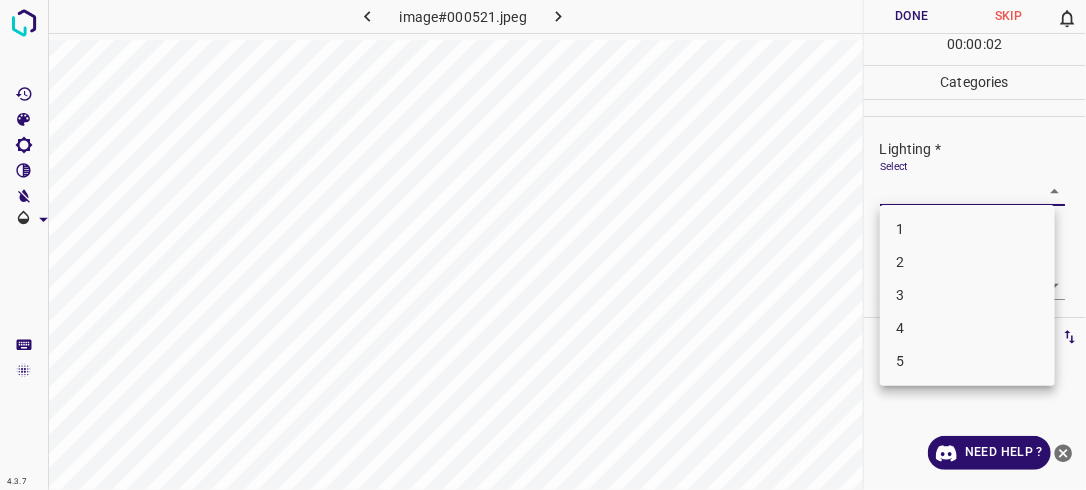 click on "4.3.7 image#000521.jpeg Done Skip 0 00   : 00   : 02   Categories Lighting *  Select ​ Focus *  Select ​ Overall *  Select ​ Labels   0 Categories 1 Lighting 2 Focus 3 Overall Tools Space Change between modes (Draw & Edit) I Auto labeling R Restore zoom M Zoom in N Zoom out Delete Delete selecte label Filters Z Restore filters X Saturation filter C Brightness filter V Contrast filter B Gray scale filter General O Download Need Help ? - Text - Hide - Delete 1 2 3 4 5" at bounding box center [543, 245] 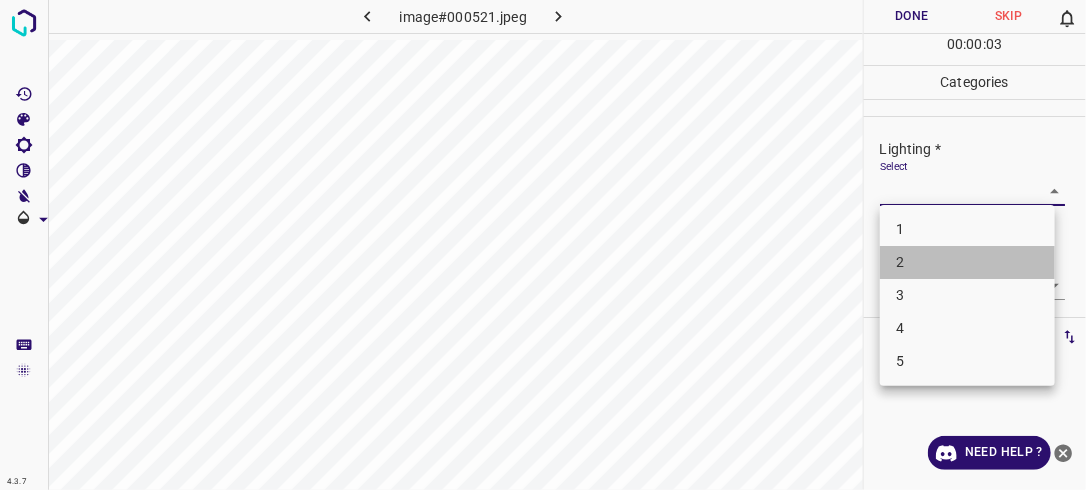 click on "2" at bounding box center [967, 262] 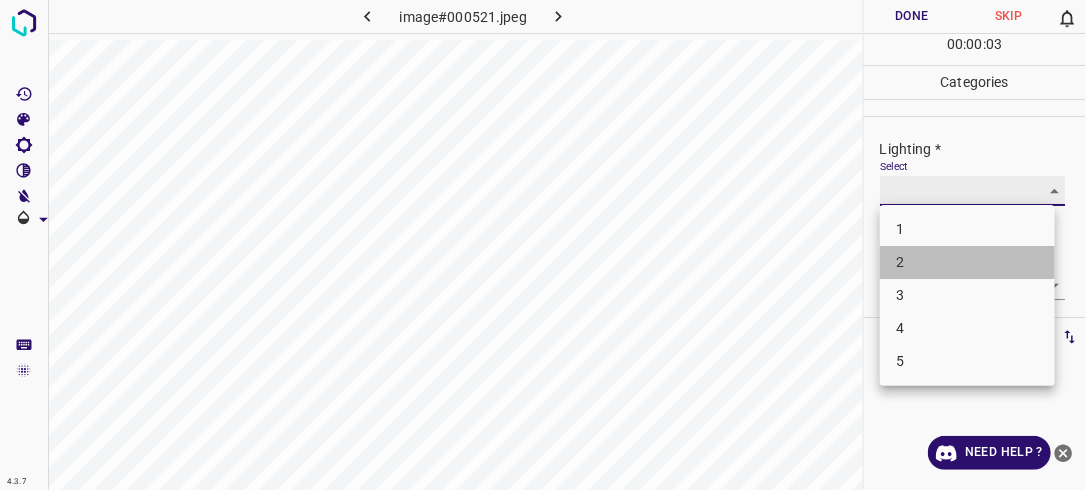 type on "2" 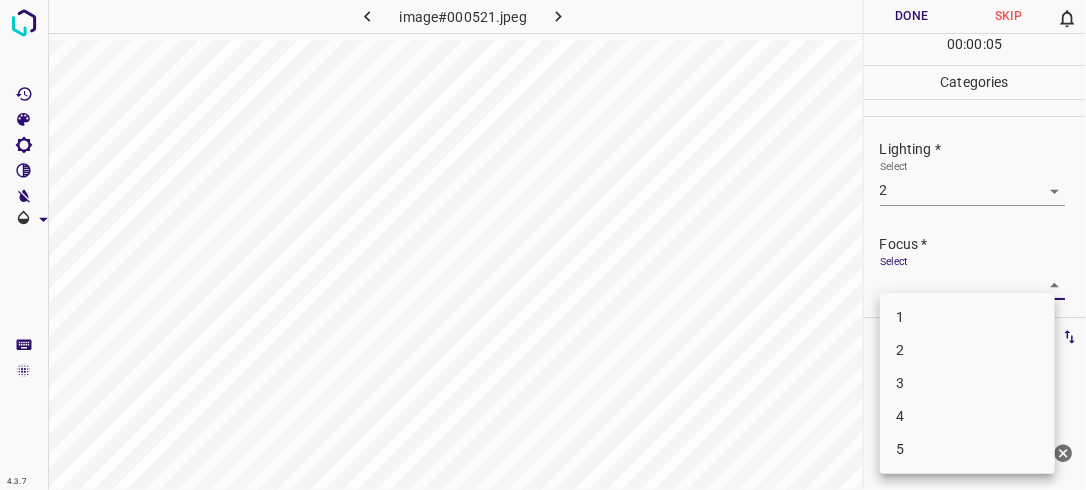click on "4.3.7 image#000521.jpeg Done Skip 0 00   : 00   : 05   Categories Lighting *  Select 2 2 Focus *  Select ​ Overall *  Select ​ Labels   0 Categories 1 Lighting 2 Focus 3 Overall Tools Space Change between modes (Draw & Edit) I Auto labeling R Restore zoom M Zoom in N Zoom out Delete Delete selecte label Filters Z Restore filters X Saturation filter C Brightness filter V Contrast filter B Gray scale filter General O Download Need Help ? - Text - Hide - Delete 1 2 3 4 5" at bounding box center [543, 245] 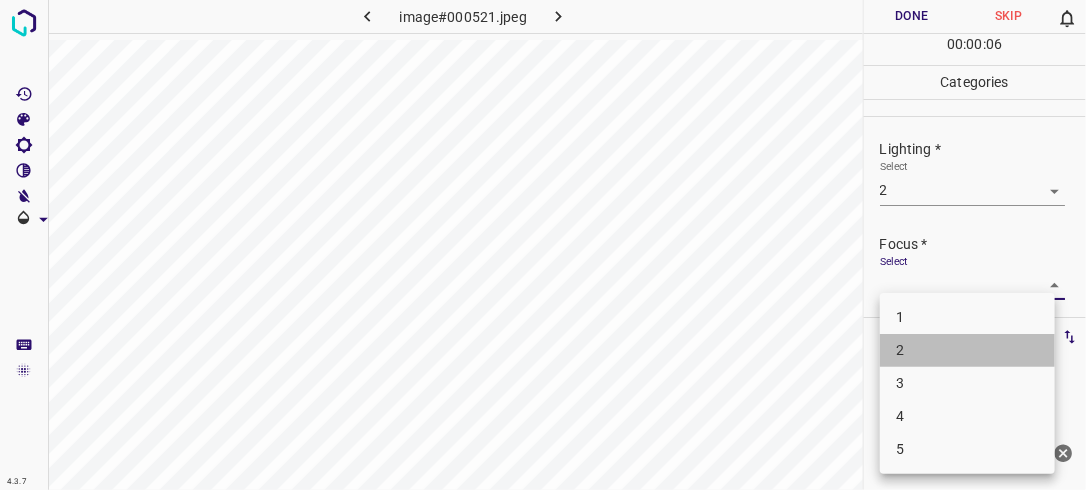 click on "2" at bounding box center (967, 350) 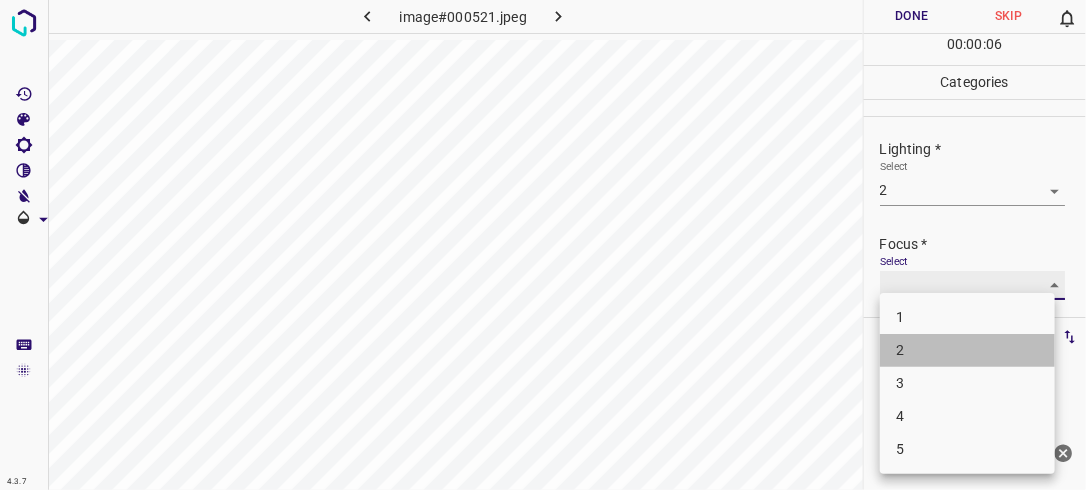 type on "2" 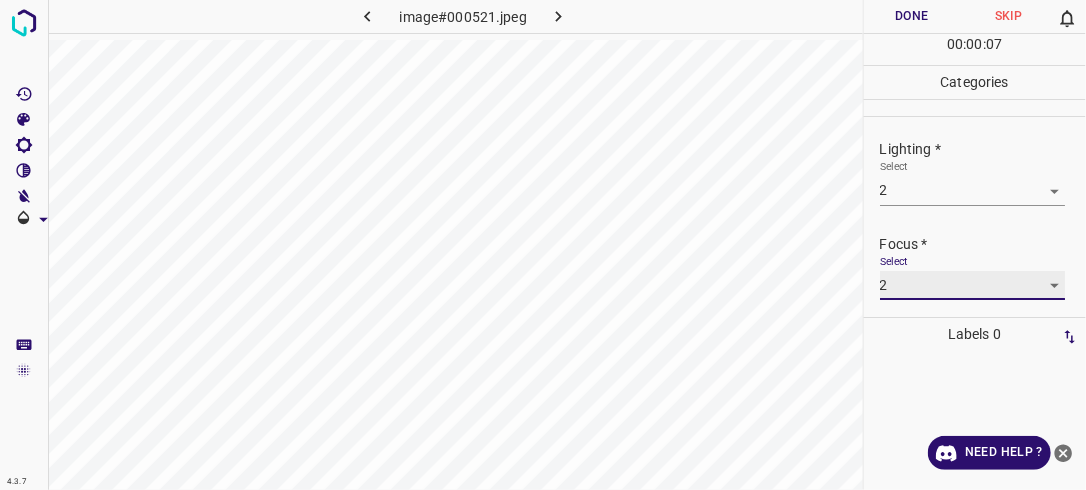 scroll, scrollTop: 98, scrollLeft: 0, axis: vertical 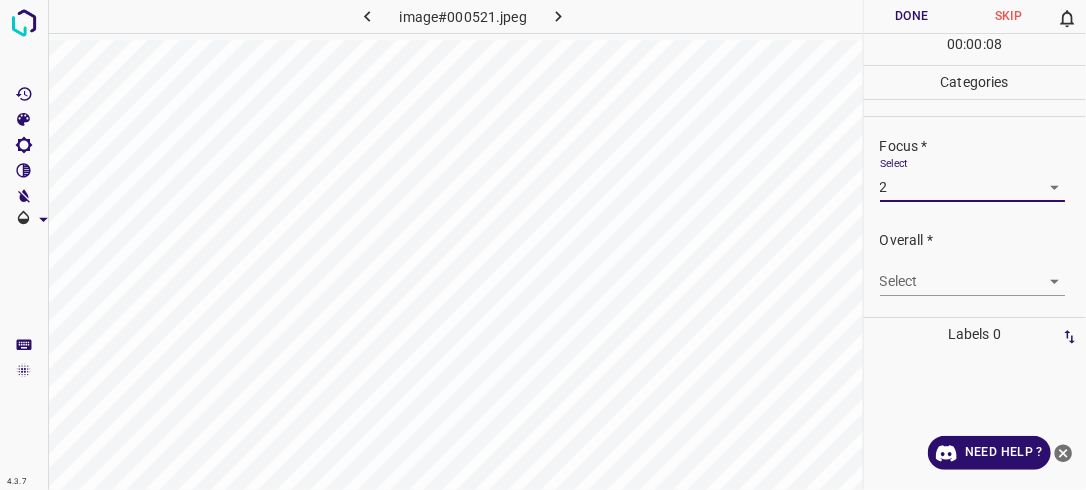 click on "4.3.7 image#000521.jpeg Done Skip 0 00   : 00   : 08   Categories Lighting *  Select 2 2 Focus *  Select 2 2 Overall *  Select ​ Labels   0 Categories 1 Lighting 2 Focus 3 Overall Tools Space Change between modes (Draw & Edit) I Auto labeling R Restore zoom M Zoom in N Zoom out Delete Delete selecte label Filters Z Restore filters X Saturation filter C Brightness filter V Contrast filter B Gray scale filter General O Download Need Help ? - Text - Hide - Delete" at bounding box center (543, 245) 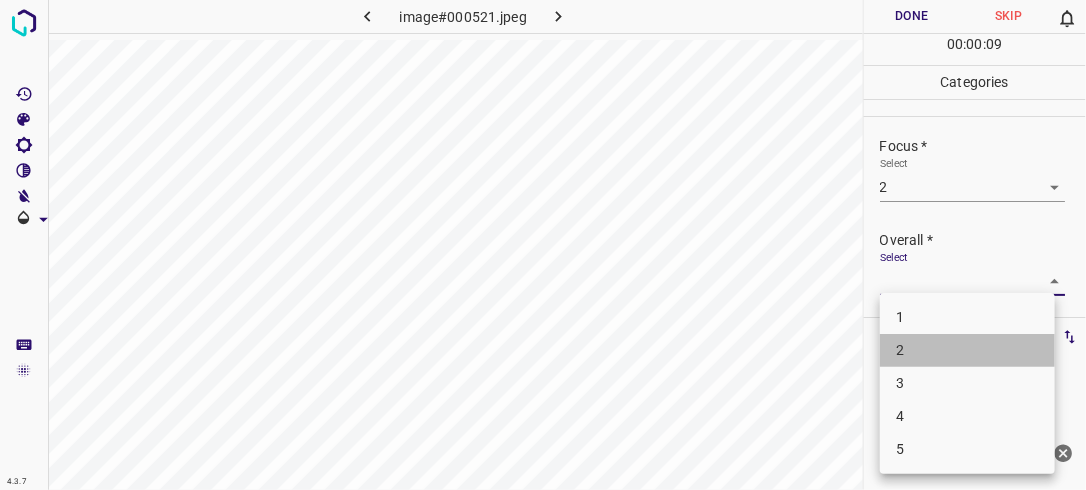 click on "2" at bounding box center [967, 350] 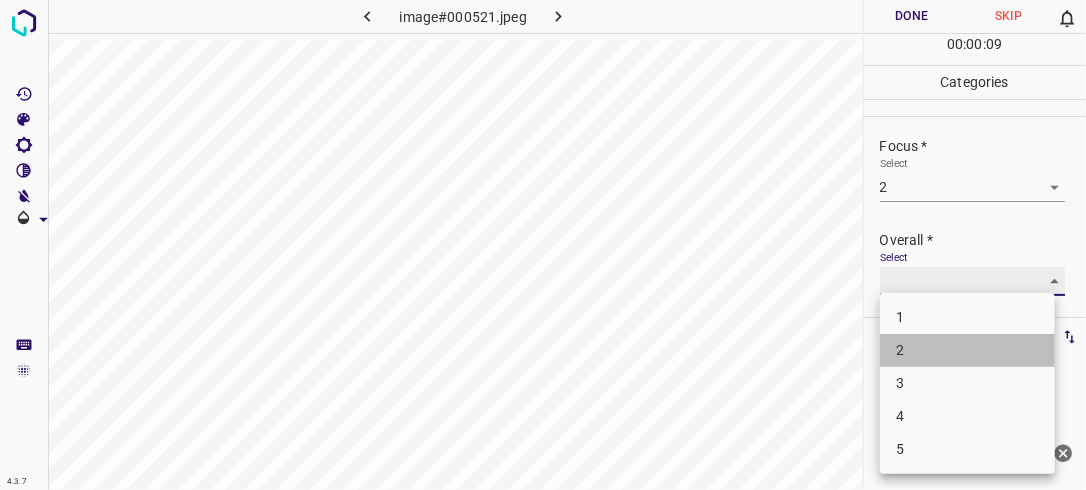 type on "2" 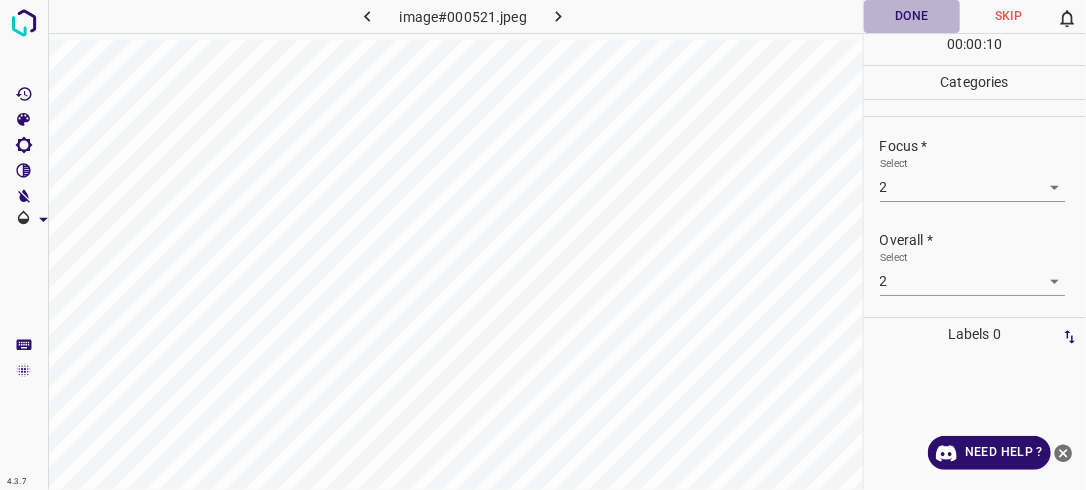 click on "Done" at bounding box center (912, 16) 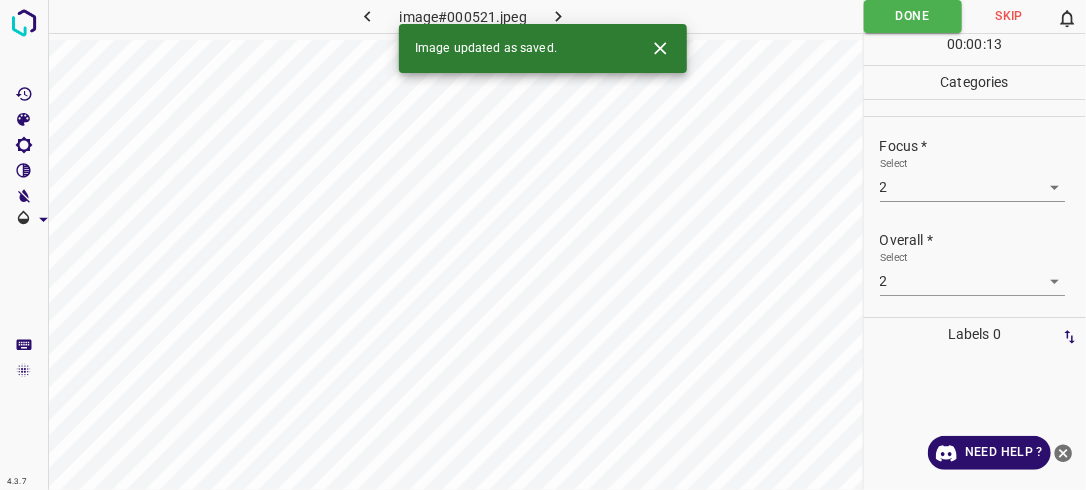 click 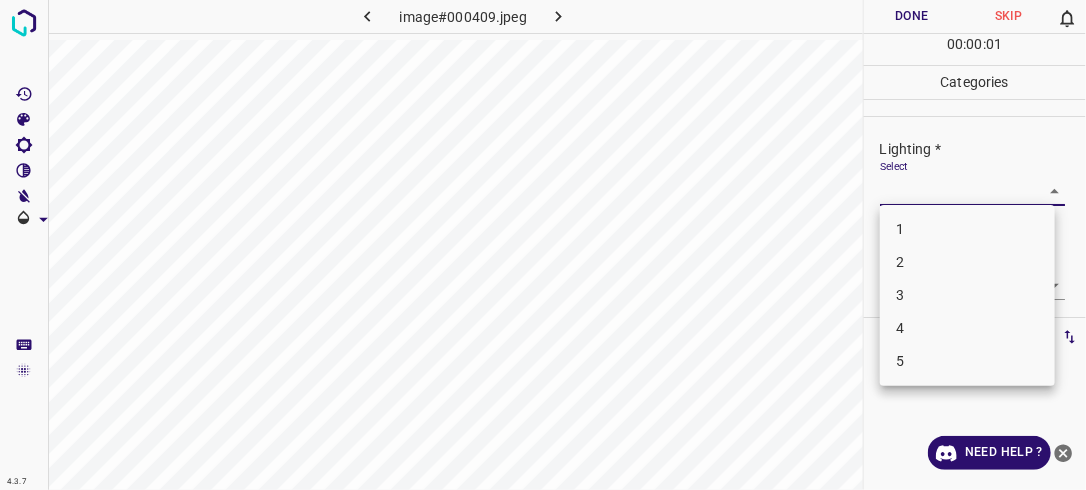 click on "4.3.7 image#000409.jpeg Done Skip 0 00   : 00   : 01   Categories Lighting *  Select ​ Focus *  Select ​ Overall *  Select ​ Labels   0 Categories 1 Lighting 2 Focus 3 Overall Tools Space Change between modes (Draw & Edit) I Auto labeling R Restore zoom M Zoom in N Zoom out Delete Delete selecte label Filters Z Restore filters X Saturation filter C Brightness filter V Contrast filter B Gray scale filter General O Download Need Help ? - Text - Hide - Delete 1 2 3 4 5" at bounding box center (543, 245) 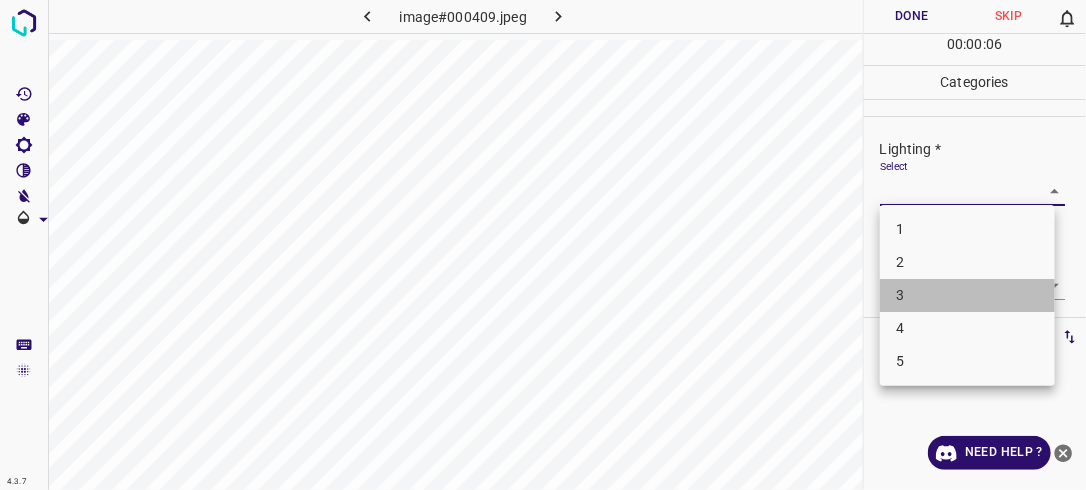 click on "3" at bounding box center (967, 295) 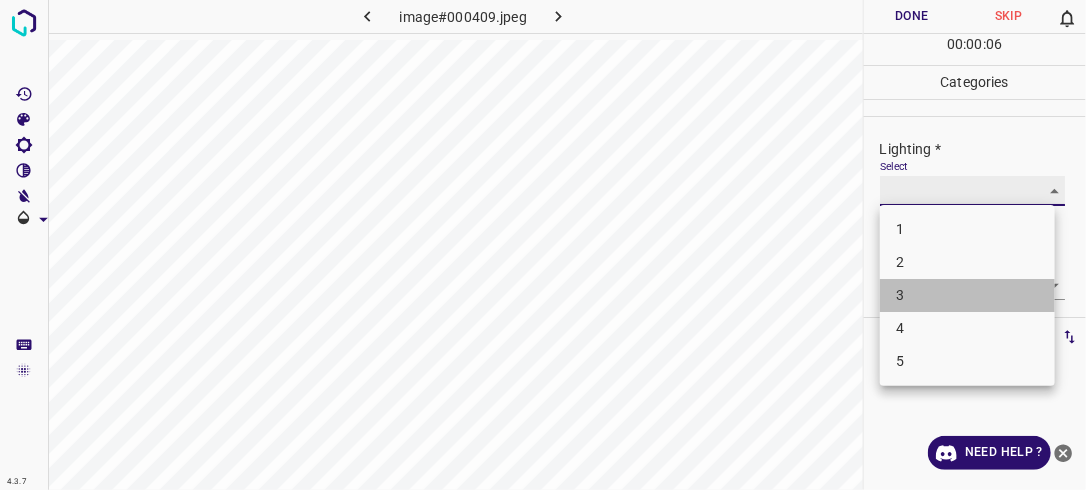 type on "3" 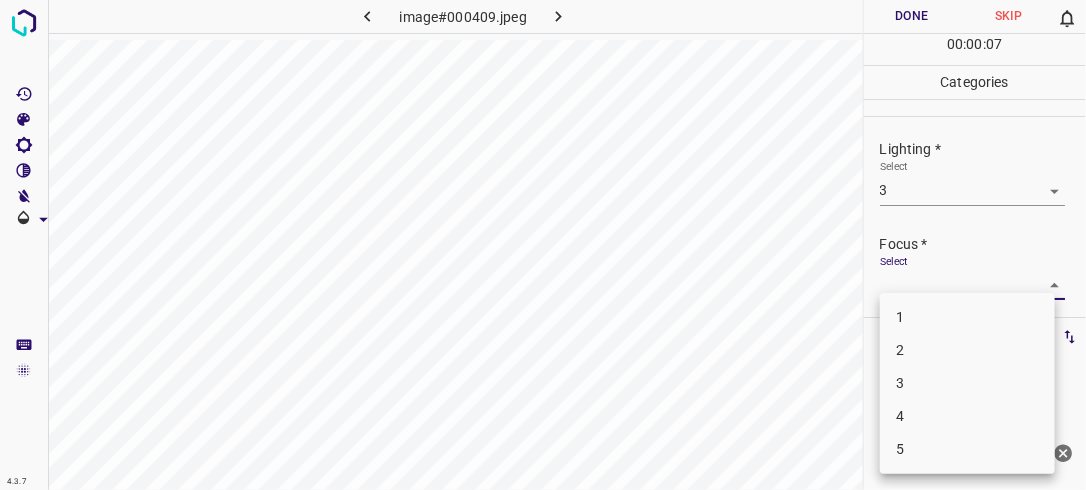 click on "4.3.7 image#000409.jpeg Done Skip 0 00   : 00   : 07   Categories Lighting *  Select 3 3 Focus *  Select ​ Overall *  Select ​ Labels   0 Categories 1 Lighting 2 Focus 3 Overall Tools Space Change between modes (Draw & Edit) I Auto labeling R Restore zoom M Zoom in N Zoom out Delete Delete selecte label Filters Z Restore filters X Saturation filter C Brightness filter V Contrast filter B Gray scale filter General O Download Need Help ? - Text - Hide - Delete 1 2 3 4 5" at bounding box center (543, 245) 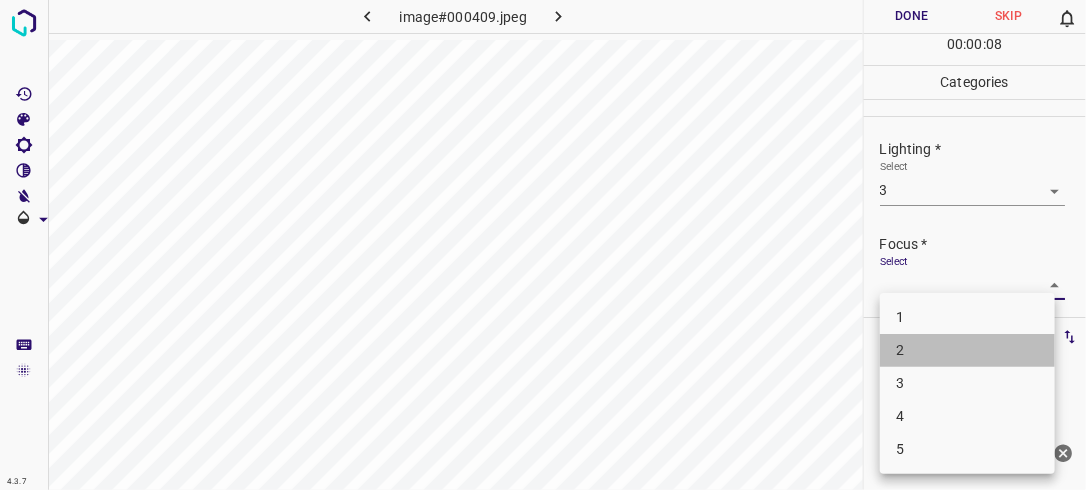 click on "2" at bounding box center (967, 350) 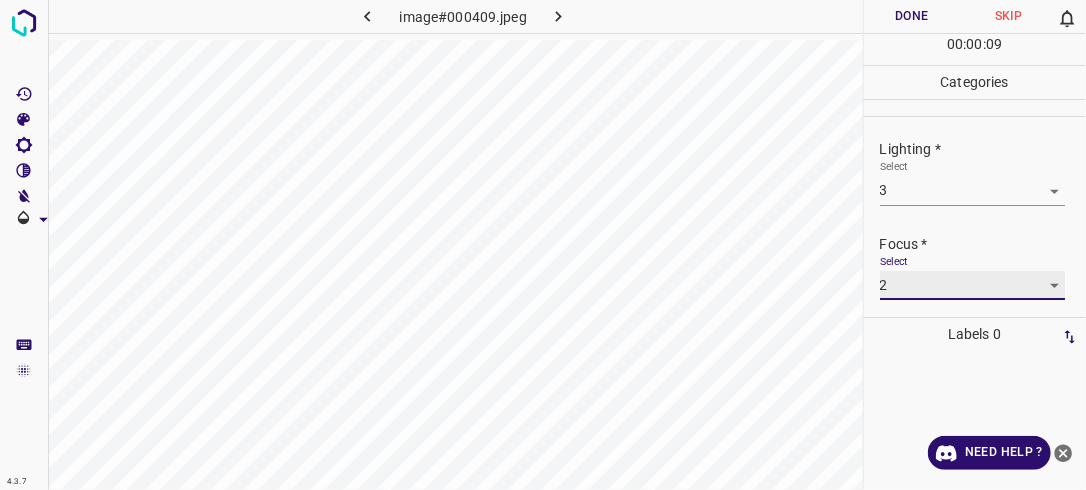type on "2" 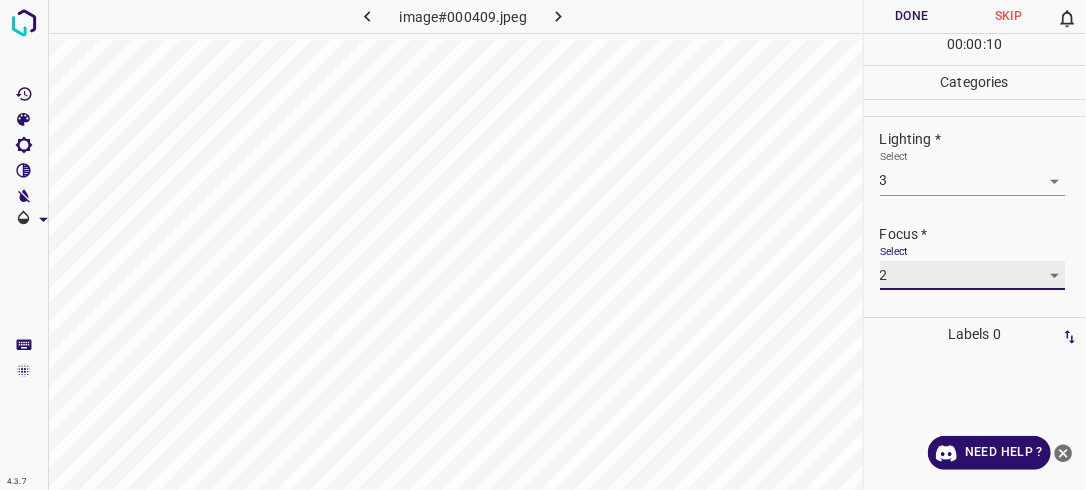 scroll, scrollTop: 98, scrollLeft: 0, axis: vertical 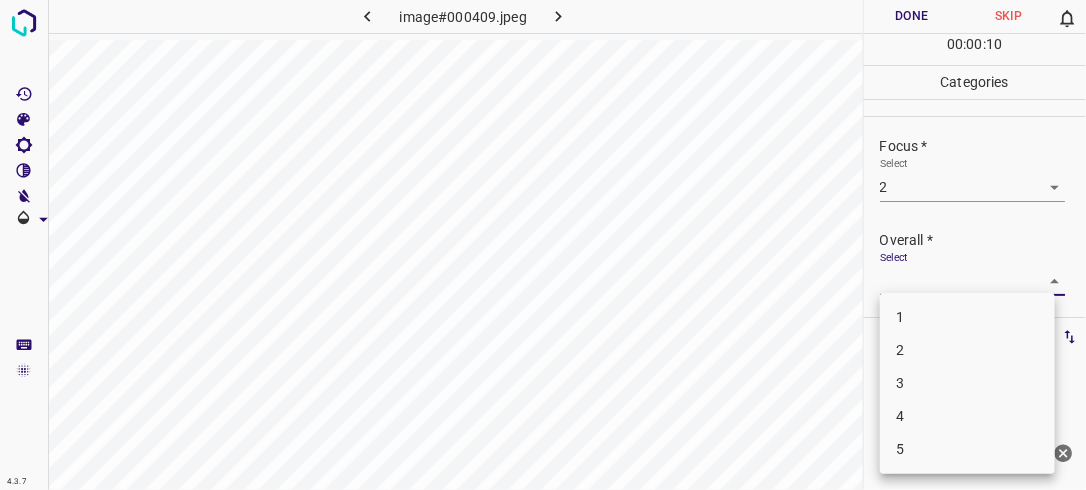drag, startPoint x: 1045, startPoint y: 277, endPoint x: 1038, endPoint y: 288, distance: 13.038404 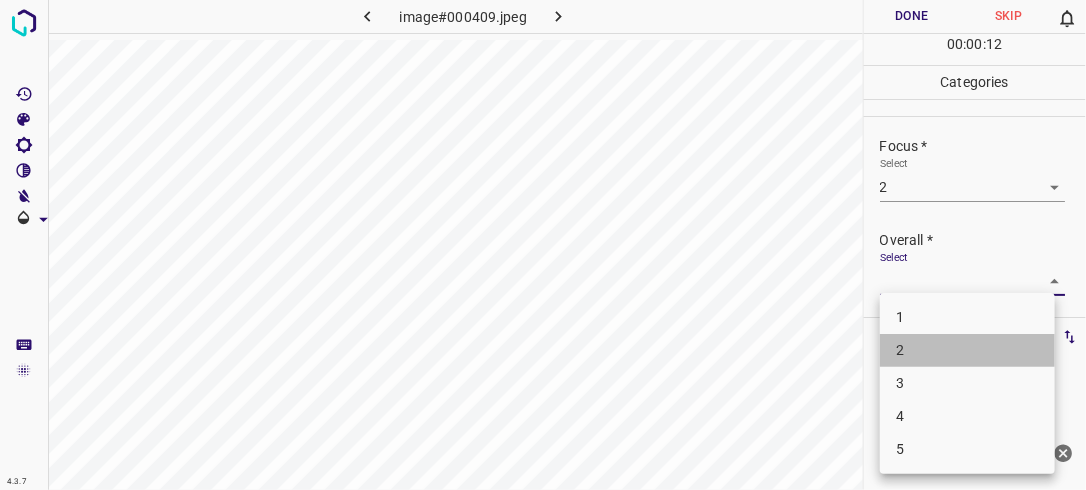 click on "2" at bounding box center [967, 350] 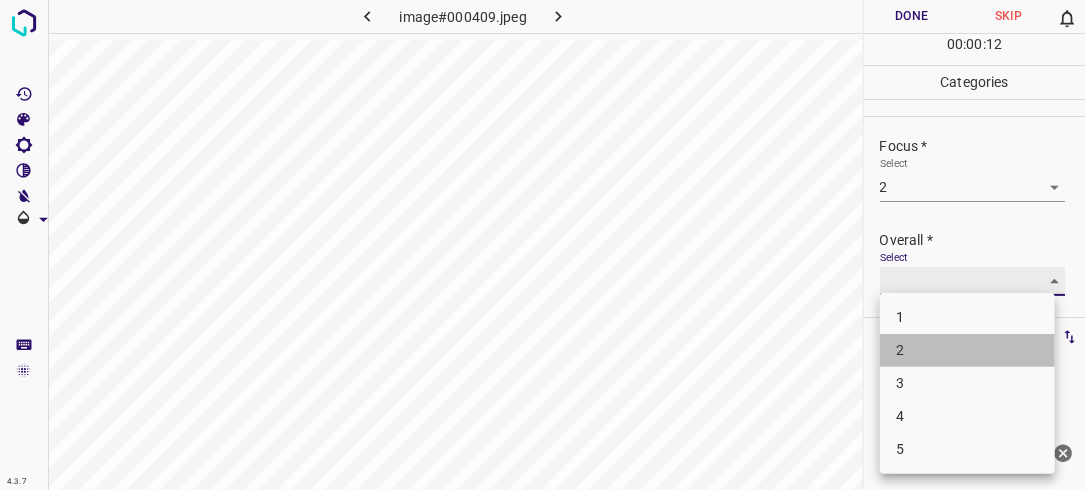 type on "2" 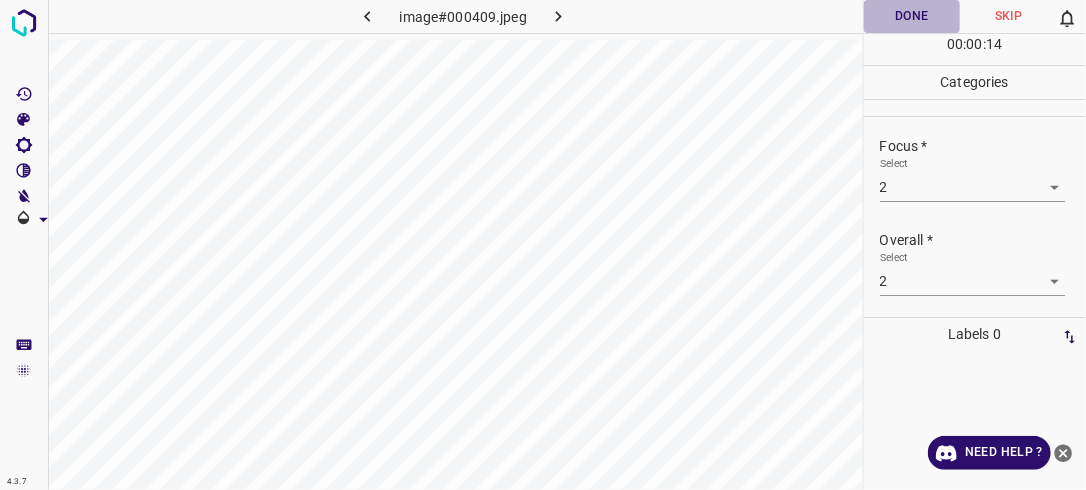 click on "Done" at bounding box center [912, 16] 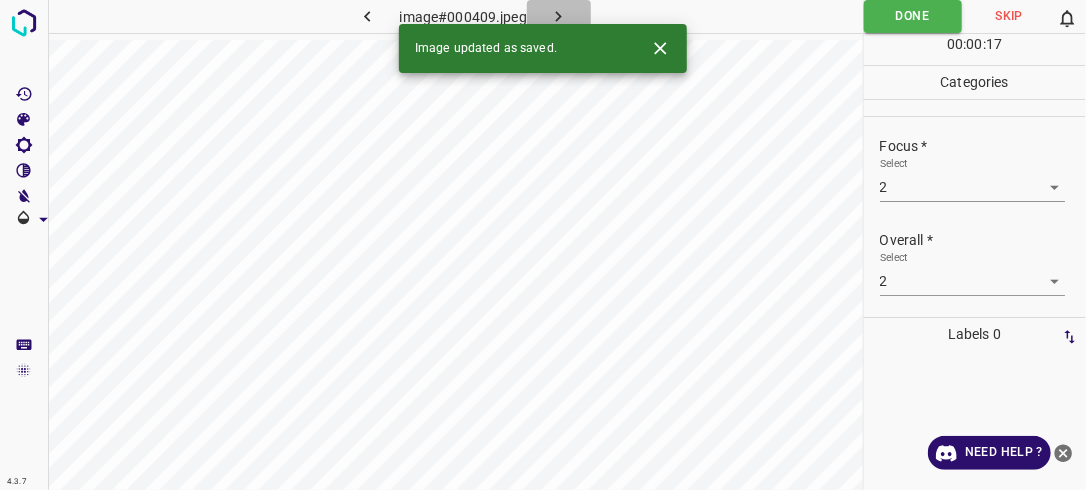 click 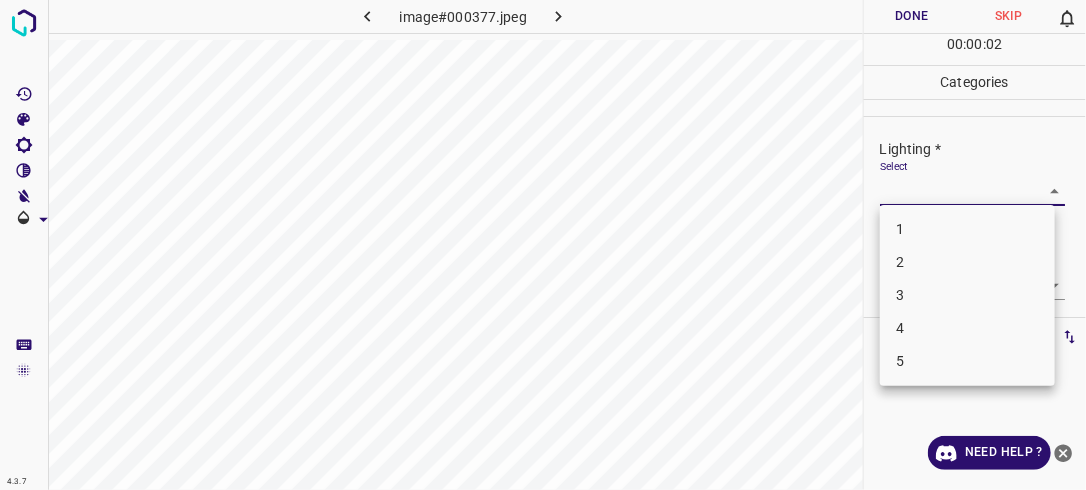 click on "4.3.7 image#000377.jpeg Done Skip 0 00   : 00   : 02   Categories Lighting *  Select ​ Focus *  Select ​ Overall *  Select ​ Labels   0 Categories 1 Lighting 2 Focus 3 Overall Tools Space Change between modes (Draw & Edit) I Auto labeling R Restore zoom M Zoom in N Zoom out Delete Delete selecte label Filters Z Restore filters X Saturation filter C Brightness filter V Contrast filter B Gray scale filter General O Download Need Help ? - Text - Hide - Delete 1 2 3 4 5" at bounding box center (543, 245) 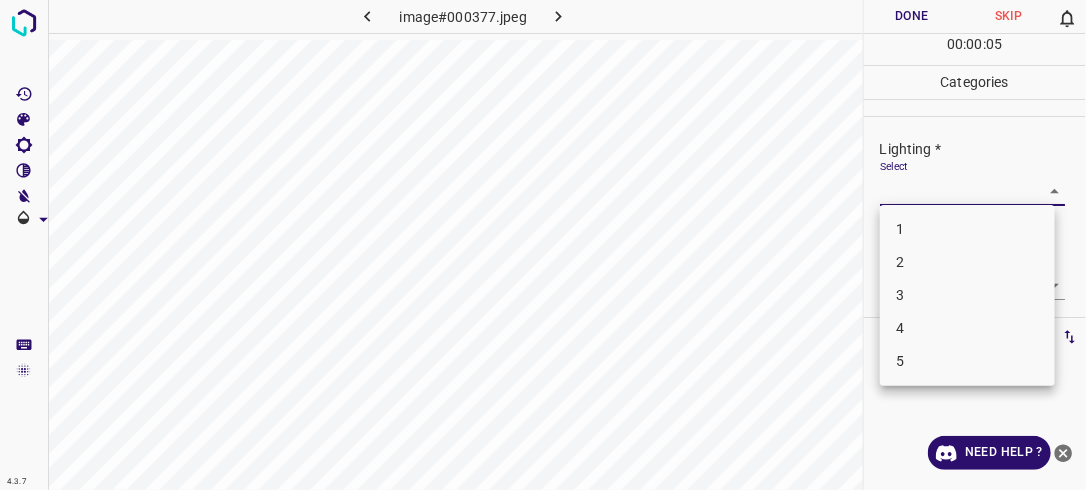 click on "3" at bounding box center [967, 295] 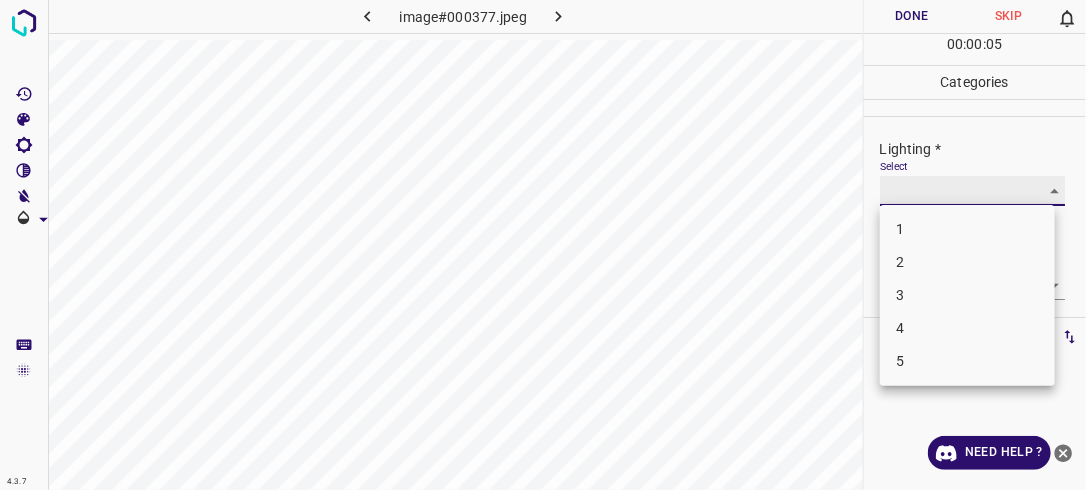 type on "3" 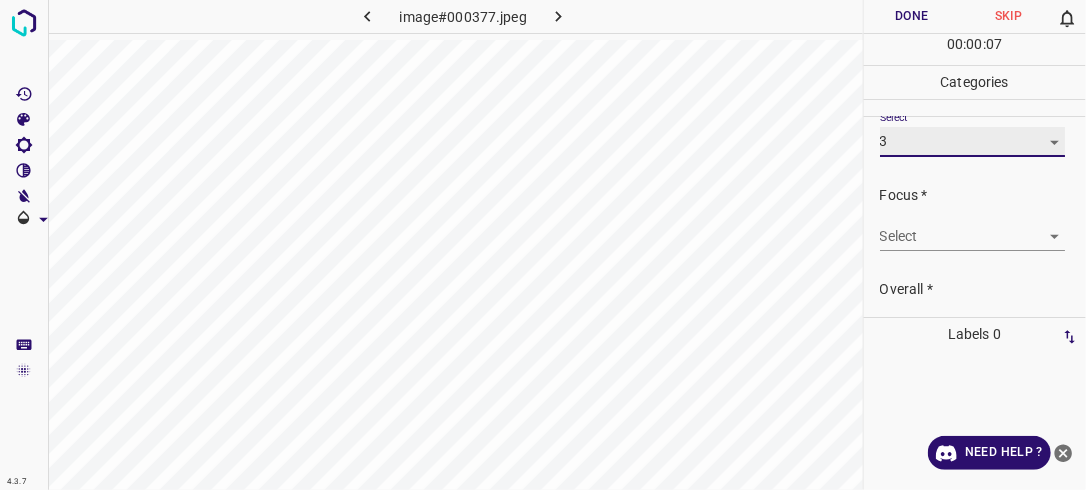 scroll, scrollTop: 52, scrollLeft: 0, axis: vertical 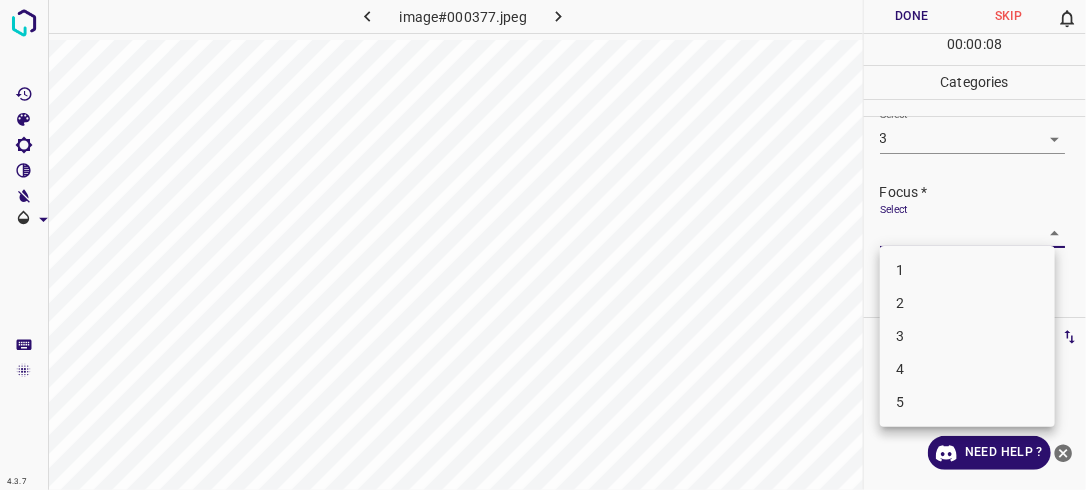 click on "4.3.7 image#000377.jpeg Done Skip 0 00   : 00   : 08   Categories Lighting *  Select 3 3 Focus *  Select ​ Overall *  Select ​ Labels   0 Categories 1 Lighting 2 Focus 3 Overall Tools Space Change between modes (Draw & Edit) I Auto labeling R Restore zoom M Zoom in N Zoom out Delete Delete selecte label Filters Z Restore filters X Saturation filter C Brightness filter V Contrast filter B Gray scale filter General O Download Need Help ? - Text - Hide - Delete 1 2 3 4 5" at bounding box center (543, 245) 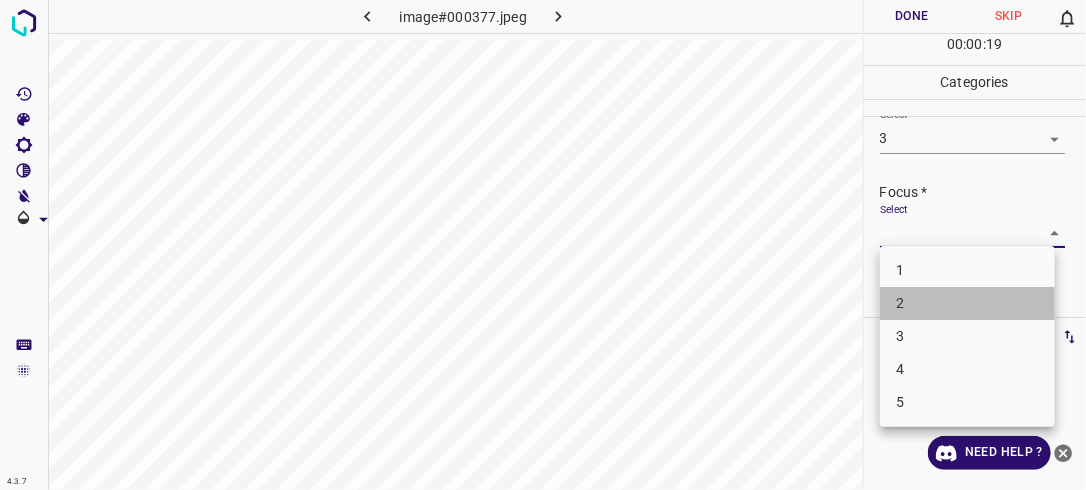 click on "2" at bounding box center (967, 303) 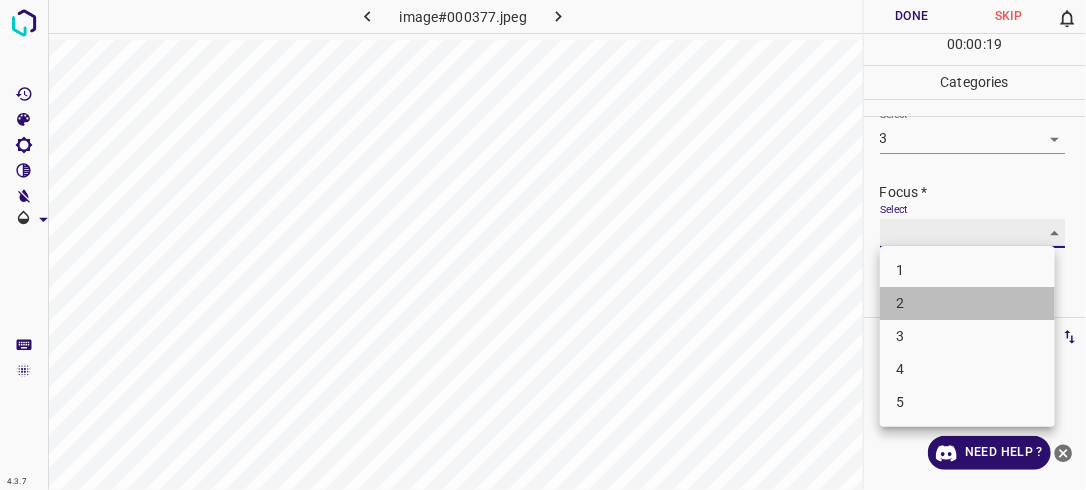 type on "2" 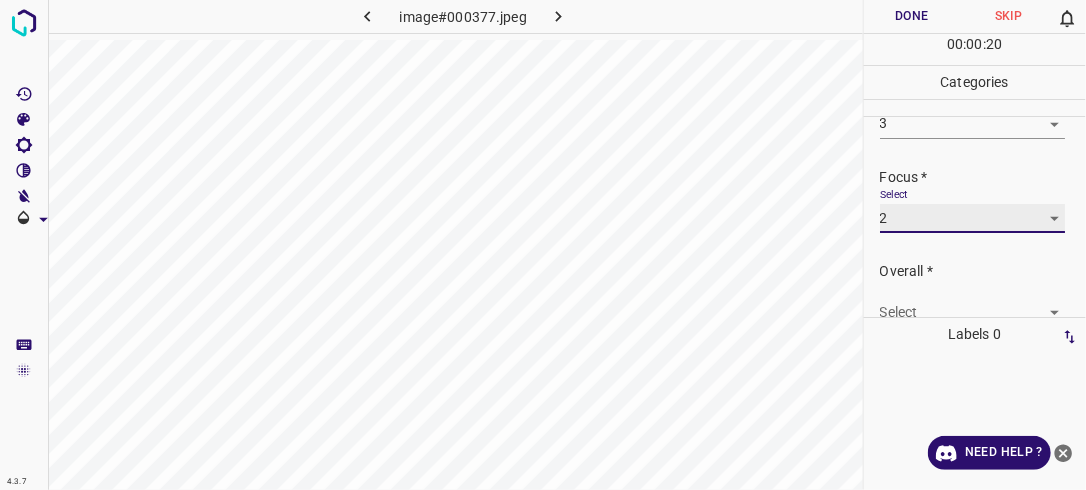 scroll, scrollTop: 98, scrollLeft: 0, axis: vertical 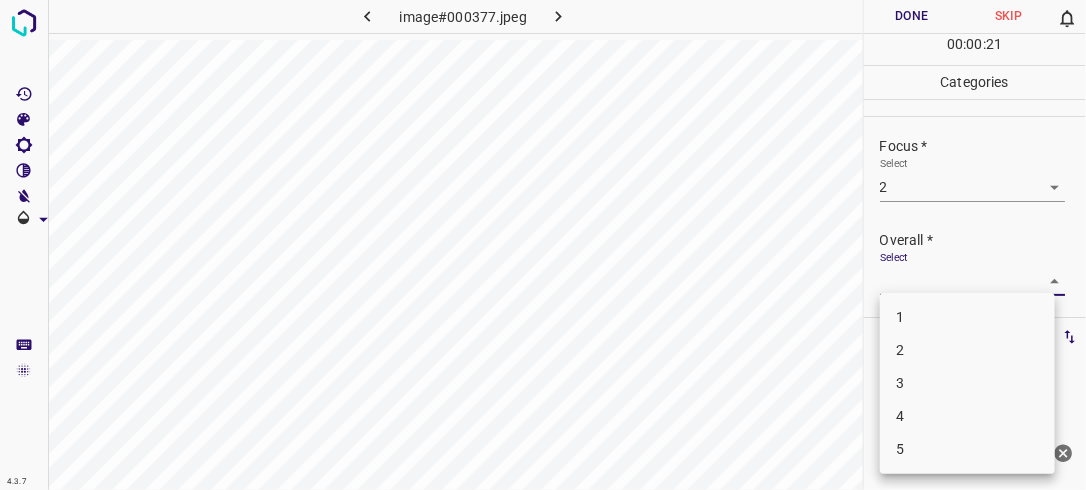 click on "4.3.7 image#000377.jpeg Done Skip 0 00   : 00   : 21   Categories Lighting *  Select 3 3 Focus *  Select 2 2 Overall *  Select ​ Labels   0 Categories 1 Lighting 2 Focus 3 Overall Tools Space Change between modes (Draw & Edit) I Auto labeling R Restore zoom M Zoom in N Zoom out Delete Delete selecte label Filters Z Restore filters X Saturation filter C Brightness filter V Contrast filter B Gray scale filter General O Download Need Help ? - Text - Hide - Delete 1 2 3 4 5" at bounding box center (543, 245) 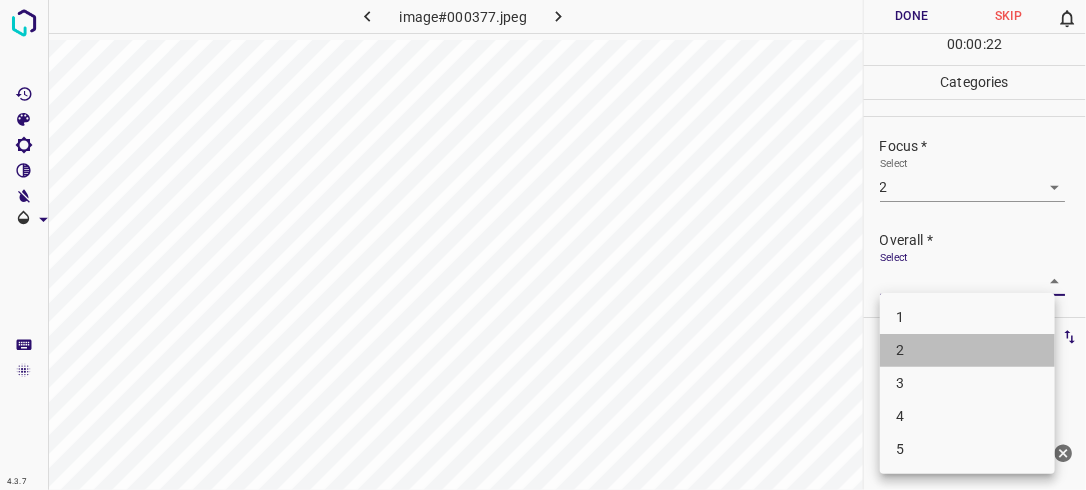 click on "2" at bounding box center (967, 350) 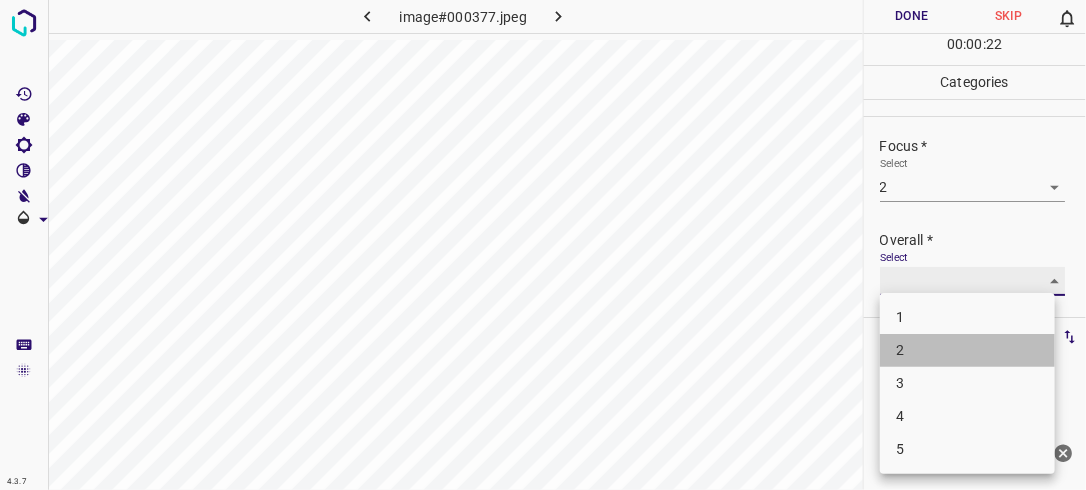 type on "2" 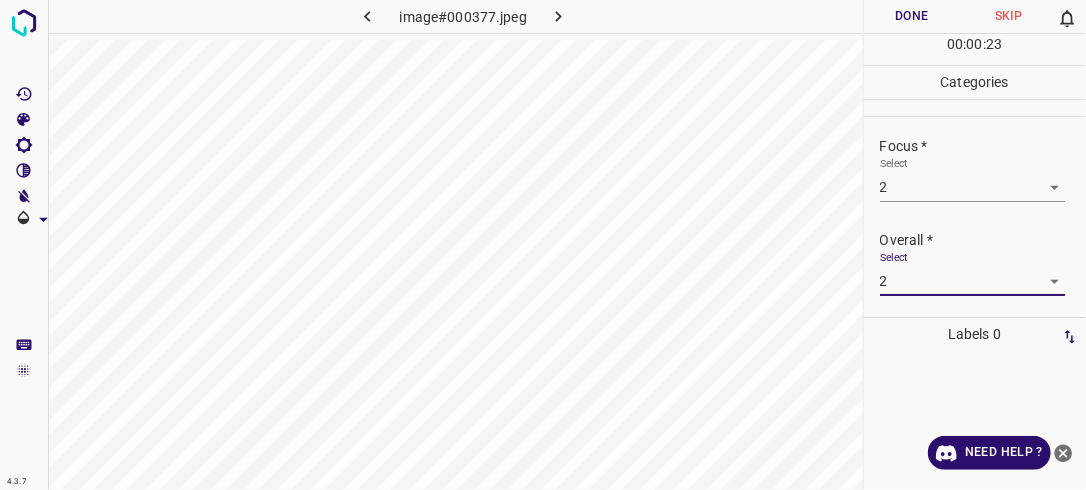 click on "Done" at bounding box center (912, 16) 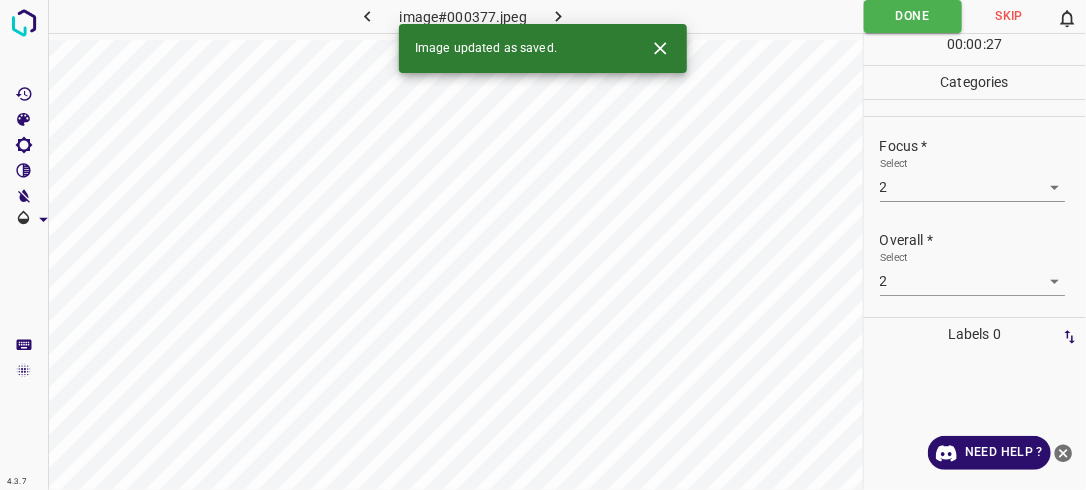 click 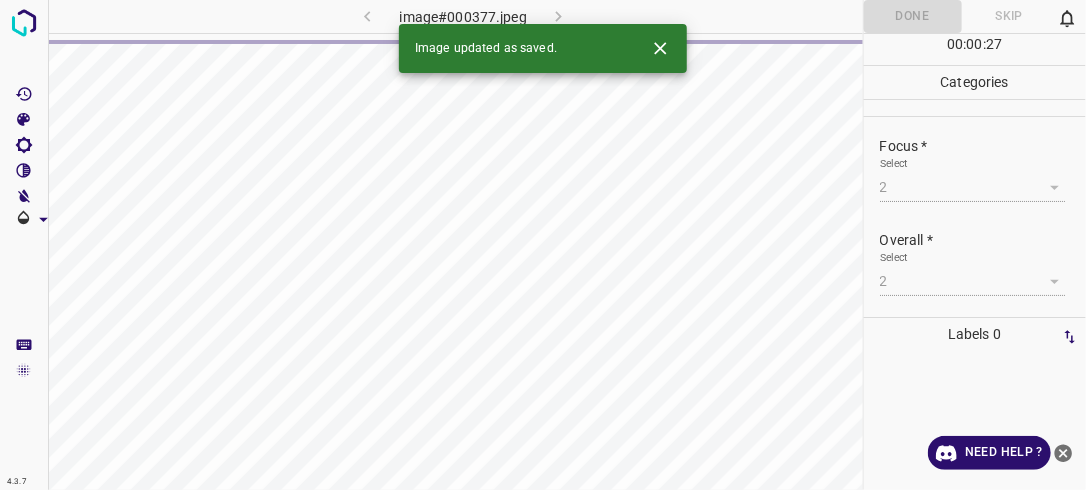 click on "image#000377.jpeg" at bounding box center [463, 16] 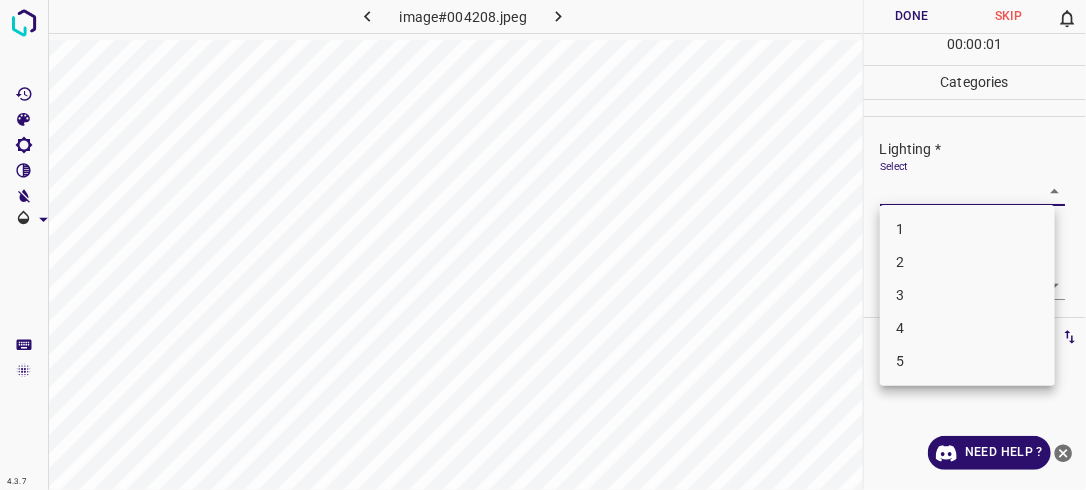 click on "4.3.7 image#004208.jpeg Done Skip 0 00   : 00   : 01   Categories Lighting *  Select ​ Focus *  Select ​ Overall *  Select ​ Labels   0 Categories 1 Lighting 2 Focus 3 Overall Tools Space Change between modes (Draw & Edit) I Auto labeling R Restore zoom M Zoom in N Zoom out Delete Delete selecte label Filters Z Restore filters X Saturation filter C Brightness filter V Contrast filter B Gray scale filter General O Download Need Help ? - Text - Hide - Delete 1 2 3 4 5" at bounding box center (543, 245) 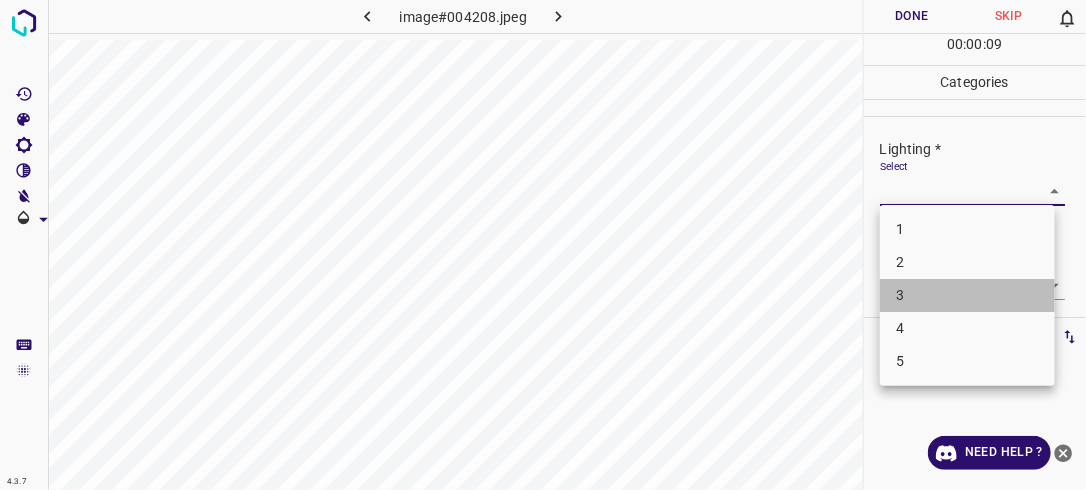 click on "3" at bounding box center [967, 295] 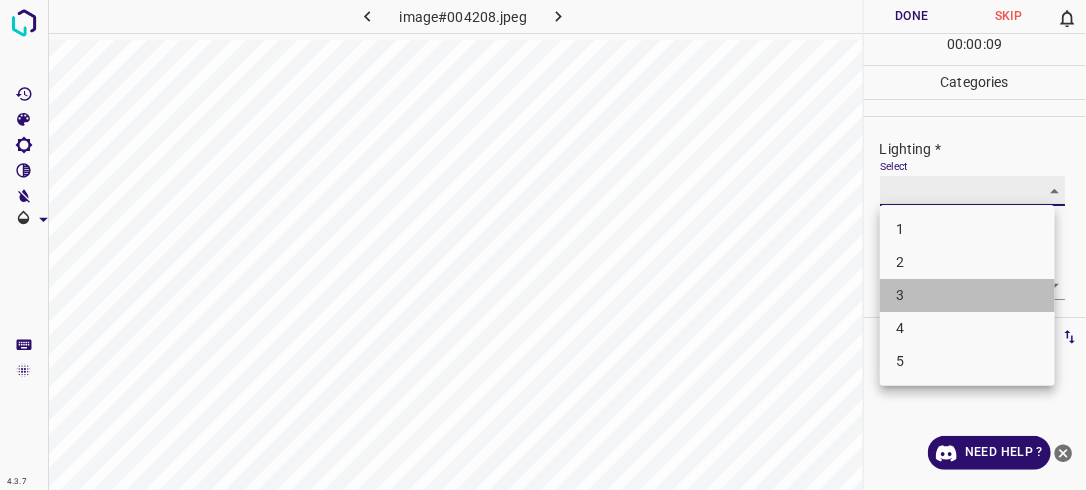 type on "3" 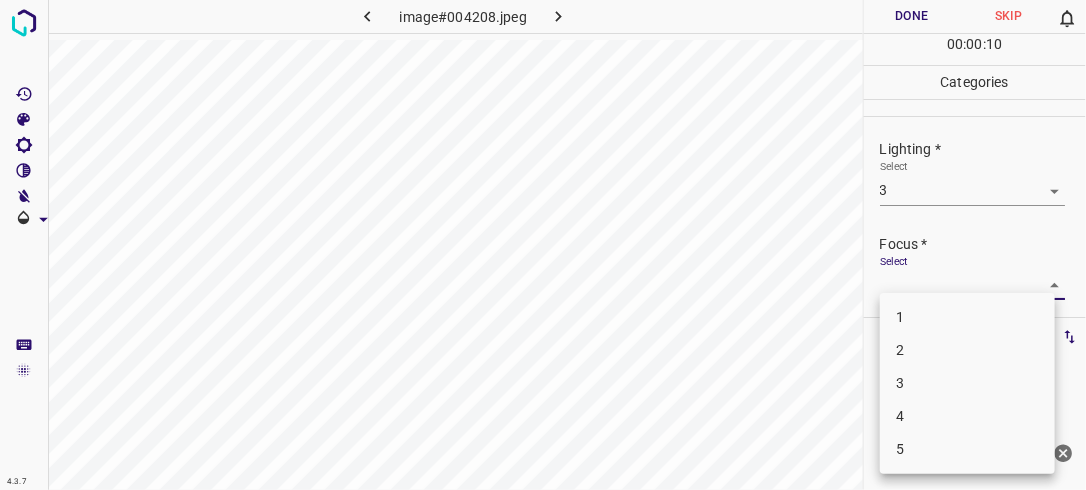 click on "4.3.7 image#004208.jpeg Done Skip 0 00   : 00   : 10   Categories Lighting *  Select 3 3 Focus *  Select ​ Overall *  Select ​ Labels   0 Categories 1 Lighting 2 Focus 3 Overall Tools Space Change between modes (Draw & Edit) I Auto labeling R Restore zoom M Zoom in N Zoom out Delete Delete selecte label Filters Z Restore filters X Saturation filter C Brightness filter V Contrast filter B Gray scale filter General O Download Need Help ? - Text - Hide - Delete 1 2 3 4 5" at bounding box center (543, 245) 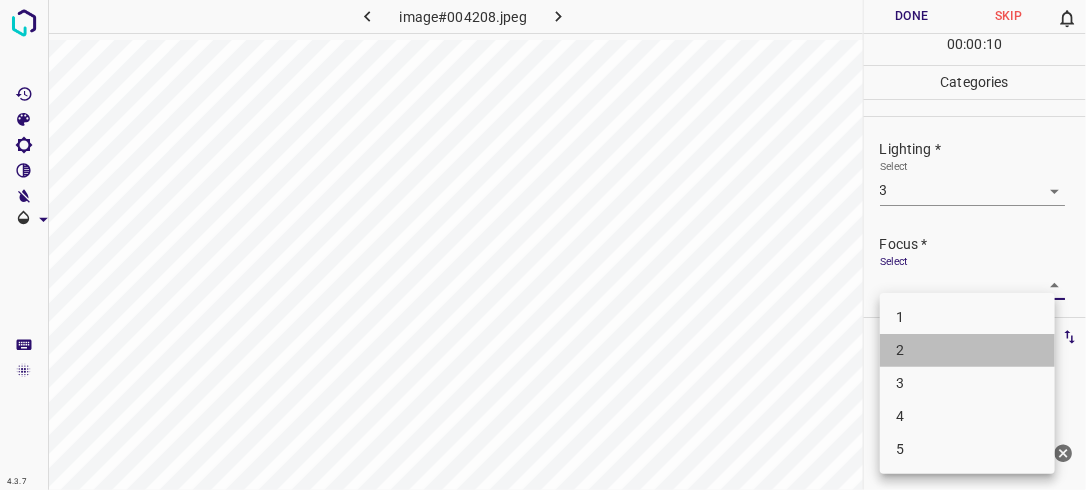 click on "2" at bounding box center (967, 350) 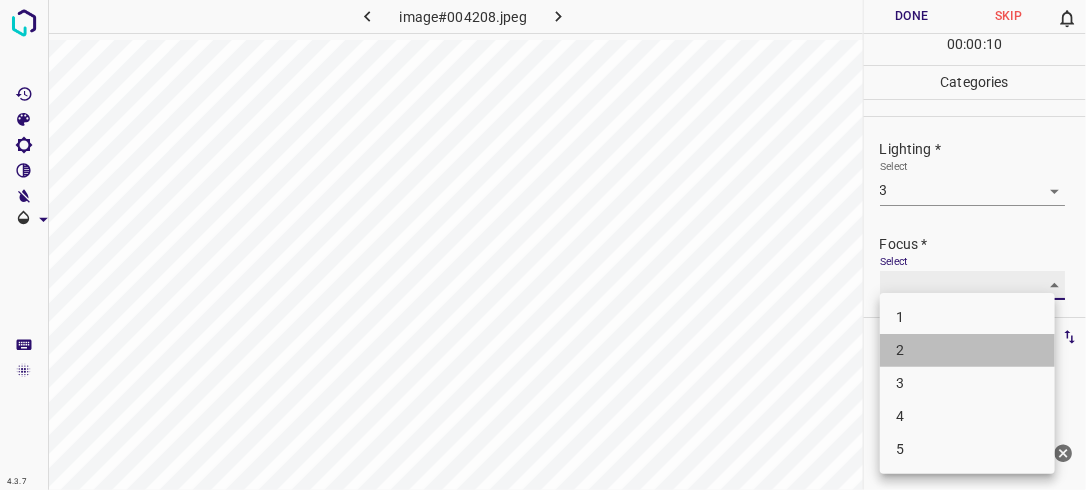 type on "2" 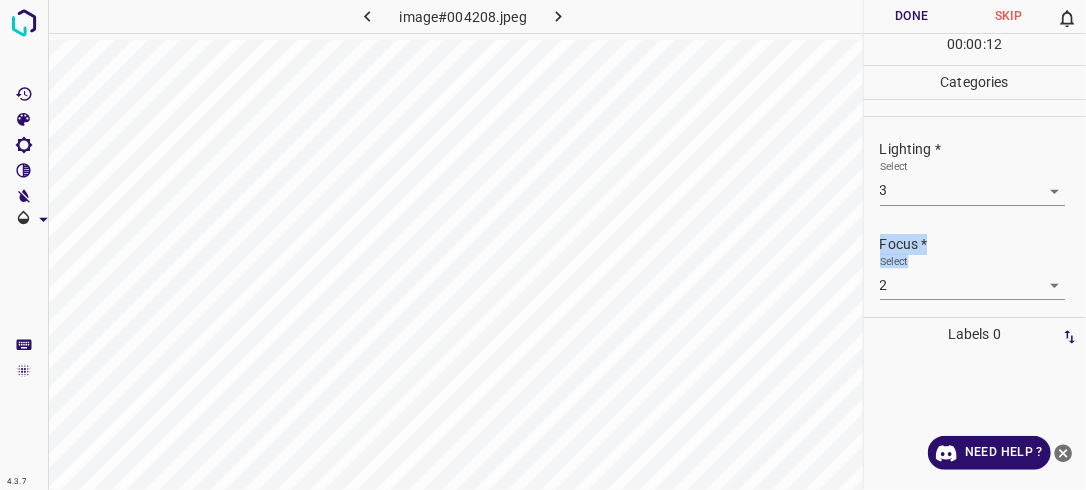 drag, startPoint x: 1085, startPoint y: 200, endPoint x: 1081, endPoint y: 281, distance: 81.09871 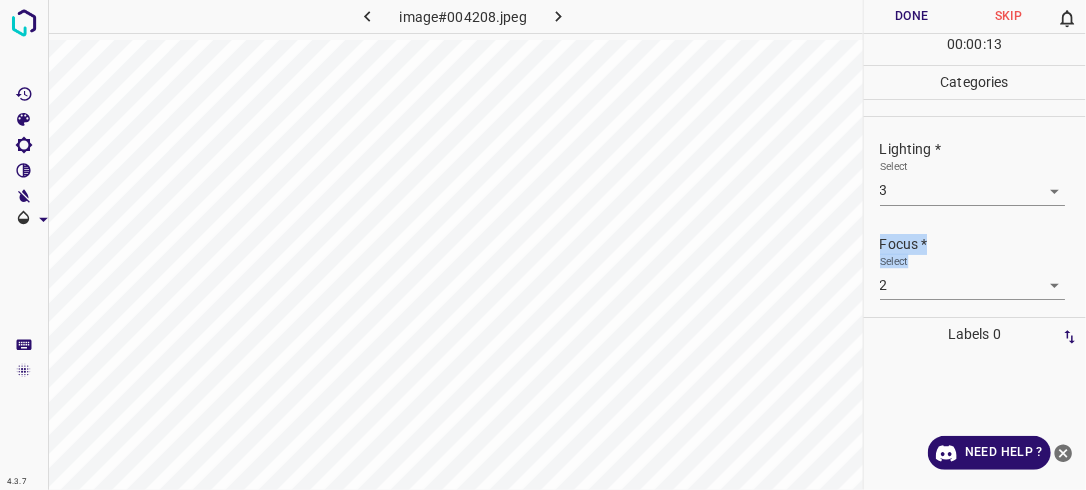 scroll, scrollTop: 98, scrollLeft: 0, axis: vertical 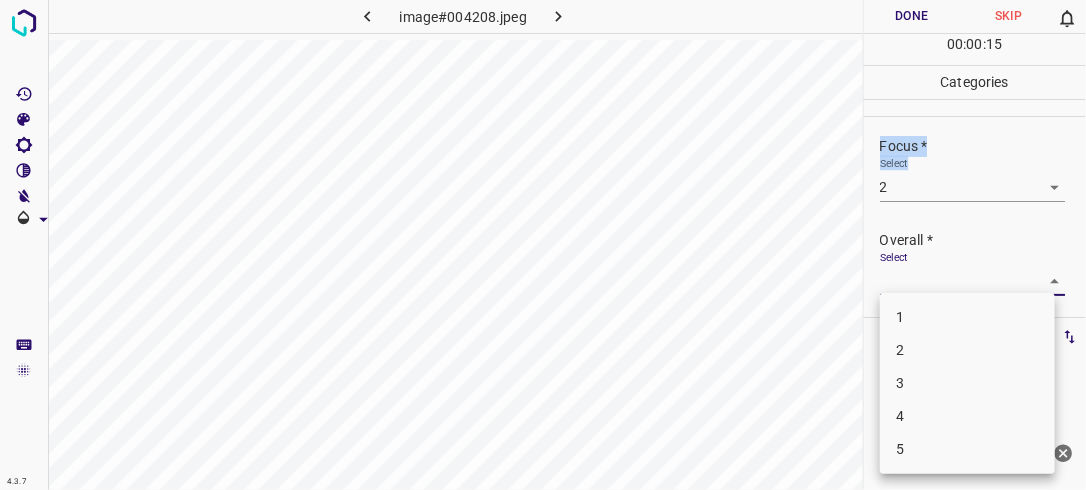 click on "4.3.7 image#004208.jpeg Done Skip 0 00   : 00   : 15   Categories Lighting *  Select 3 3 Focus *  Select 2 2 Overall *  Select ​ Labels   0 Categories 1 Lighting 2 Focus 3 Overall Tools Space Change between modes (Draw & Edit) I Auto labeling R Restore zoom M Zoom in N Zoom out Delete Delete selecte label Filters Z Restore filters X Saturation filter C Brightness filter V Contrast filter B Gray scale filter General O Download Need Help ? - Text - Hide - Delete 1 2 3 4 5" at bounding box center [543, 245] 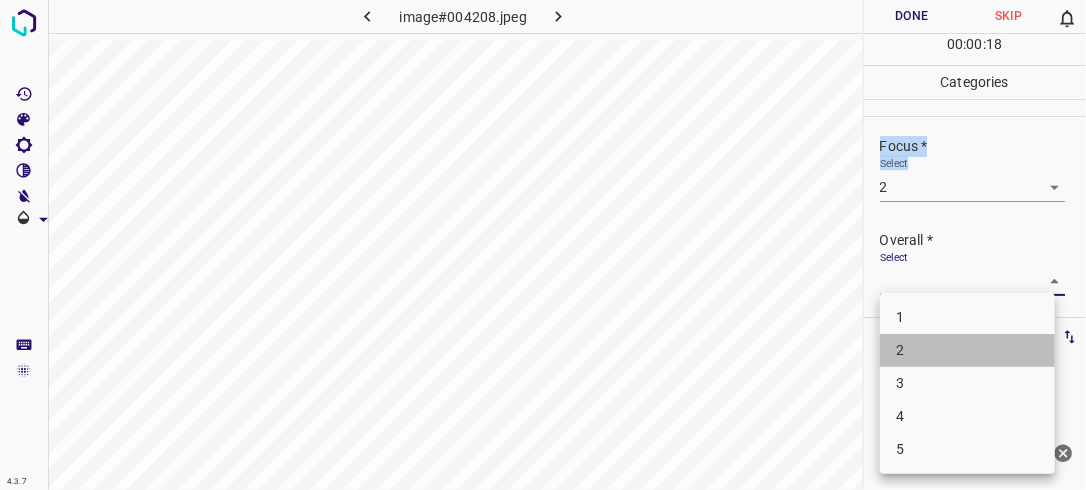 click on "2" at bounding box center (967, 350) 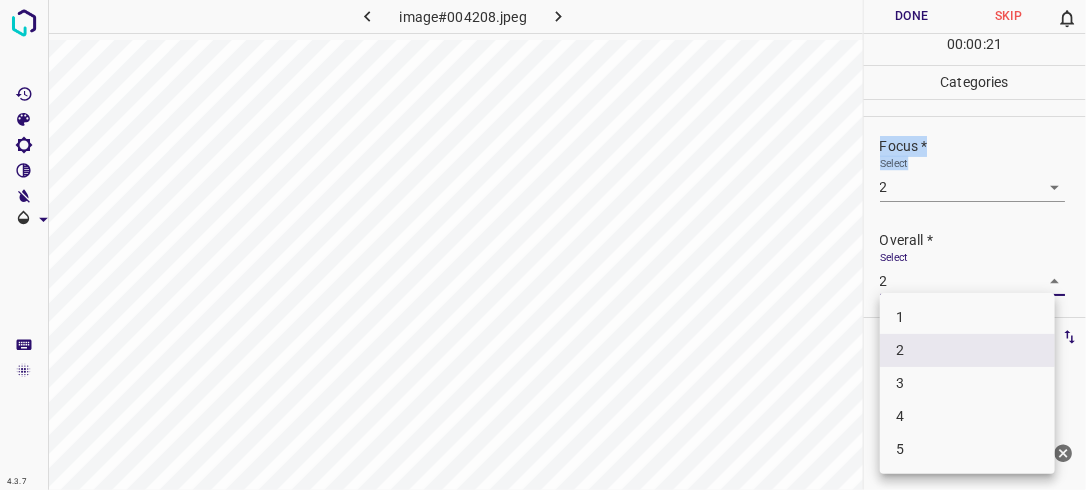 click on "4.3.7 image#004208.jpeg Done Skip 0 00   : 00   : 21   Categories Lighting *  Select 3 3 Focus *  Select 2 2 Overall *  Select 2 2 Labels   0 Categories 1 Lighting 2 Focus 3 Overall Tools Space Change between modes (Draw & Edit) I Auto labeling R Restore zoom M Zoom in N Zoom out Delete Delete selecte label Filters Z Restore filters X Saturation filter C Brightness filter V Contrast filter B Gray scale filter General O Download Need Help ? - Text - Hide - Delete 1 2 3 4 5" at bounding box center [543, 245] 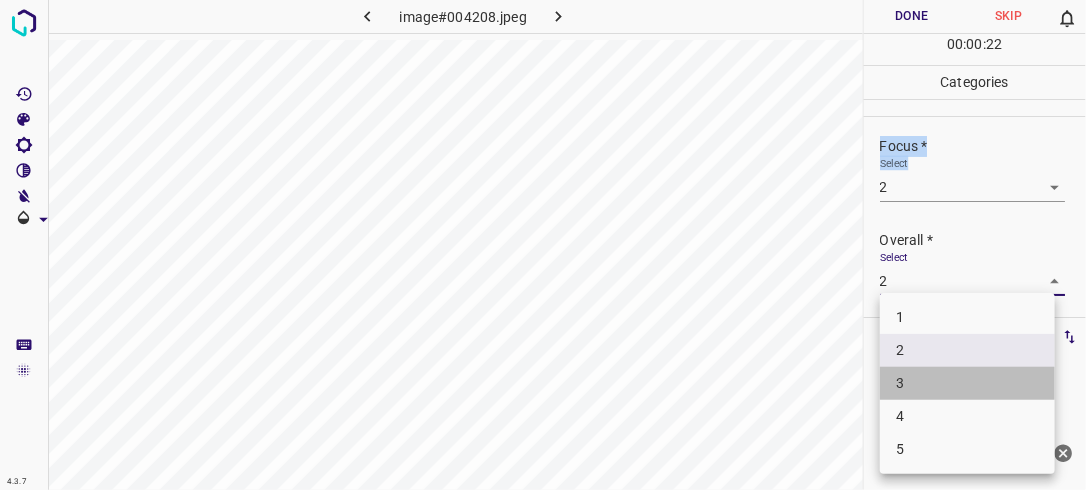click on "3" at bounding box center [967, 383] 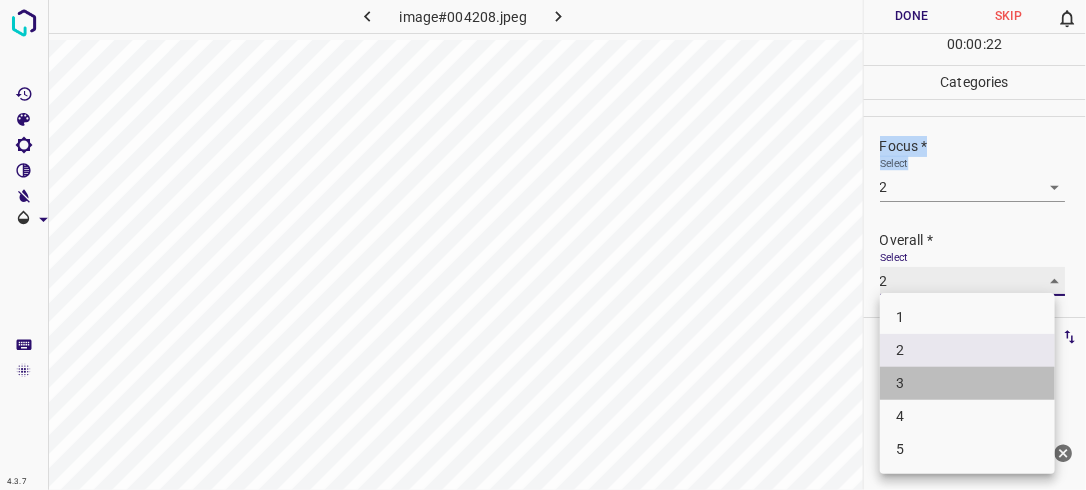type on "3" 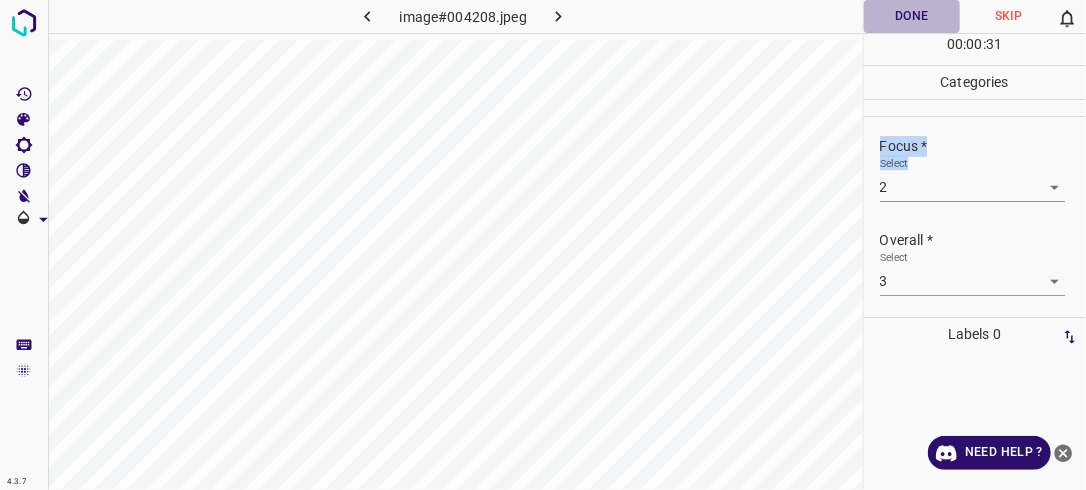 click on "Done" at bounding box center (912, 16) 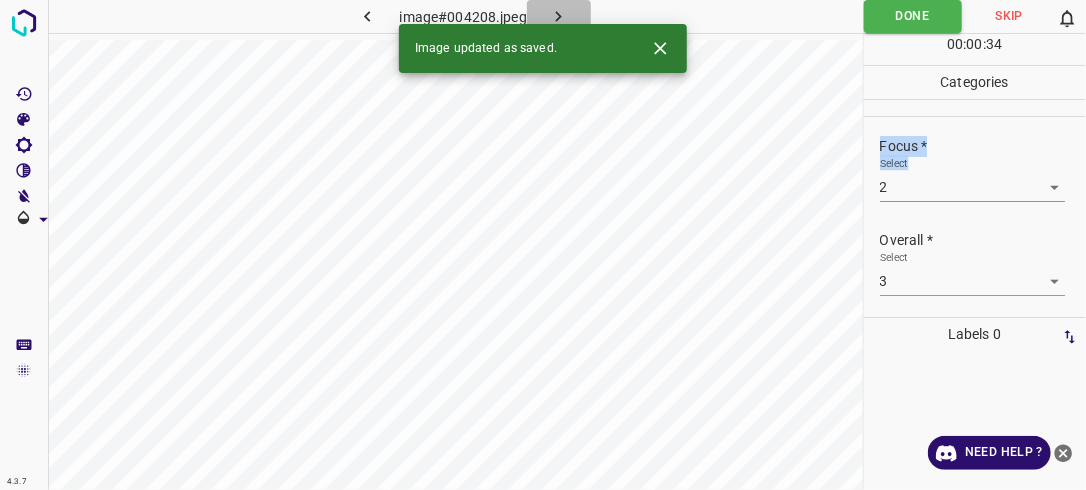 click 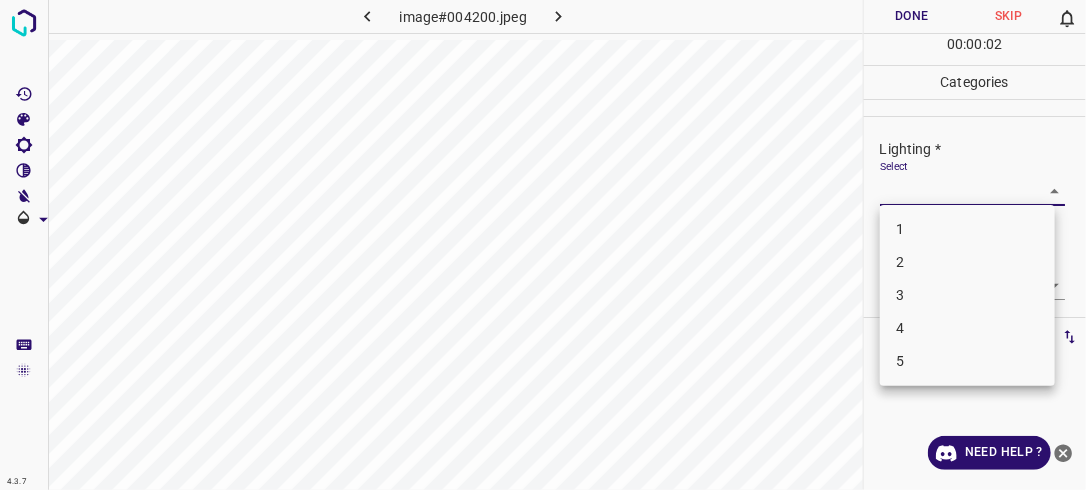 click on "4.3.7 image#004200.jpeg Done Skip 0 00   : 00   : 02   Categories Lighting *  Select ​ Focus *  Select ​ Overall *  Select ​ Labels   0 Categories 1 Lighting 2 Focus 3 Overall Tools Space Change between modes (Draw & Edit) I Auto labeling R Restore zoom M Zoom in N Zoom out Delete Delete selecte label Filters Z Restore filters X Saturation filter C Brightness filter V Contrast filter B Gray scale filter General O Download Need Help ? - Text - Hide - Delete 1 2 3 4 5" at bounding box center [543, 245] 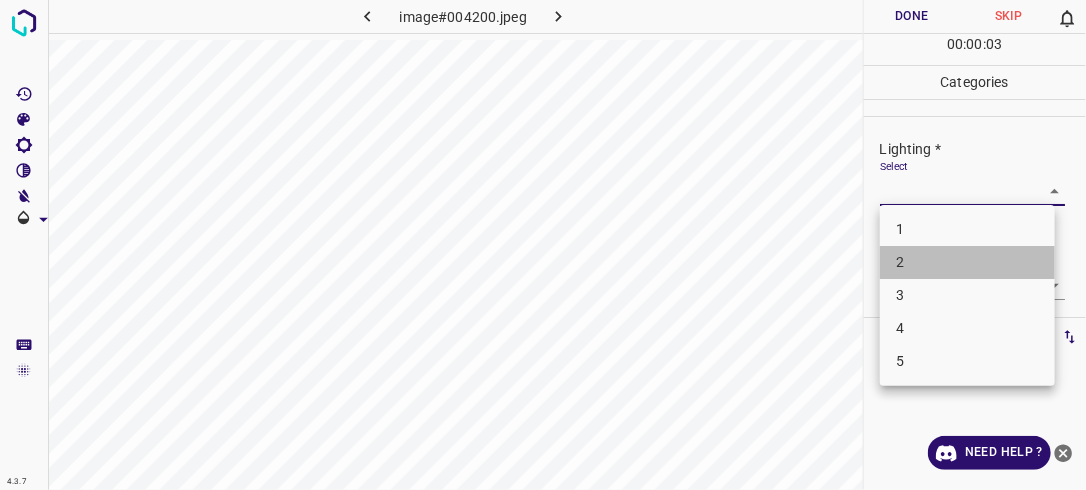 click on "2" at bounding box center [967, 262] 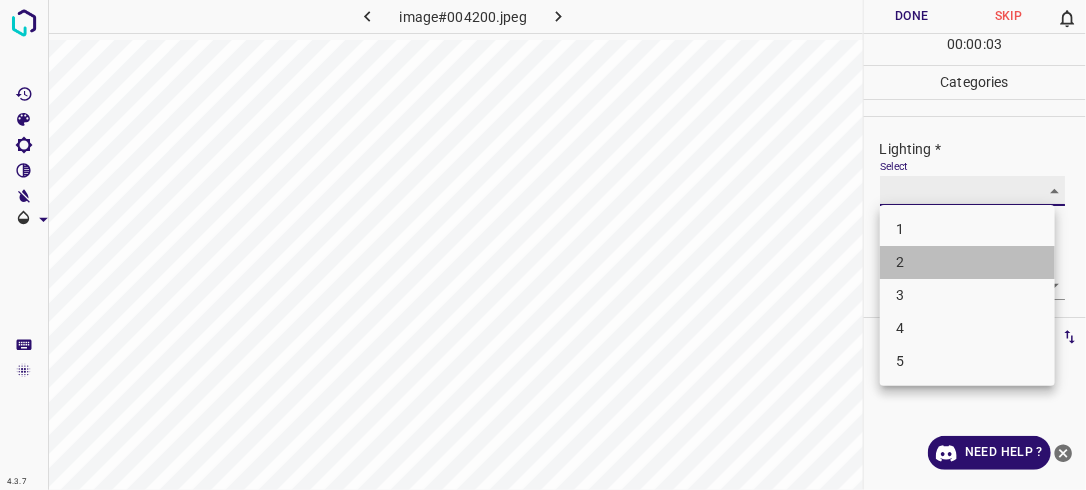 type on "2" 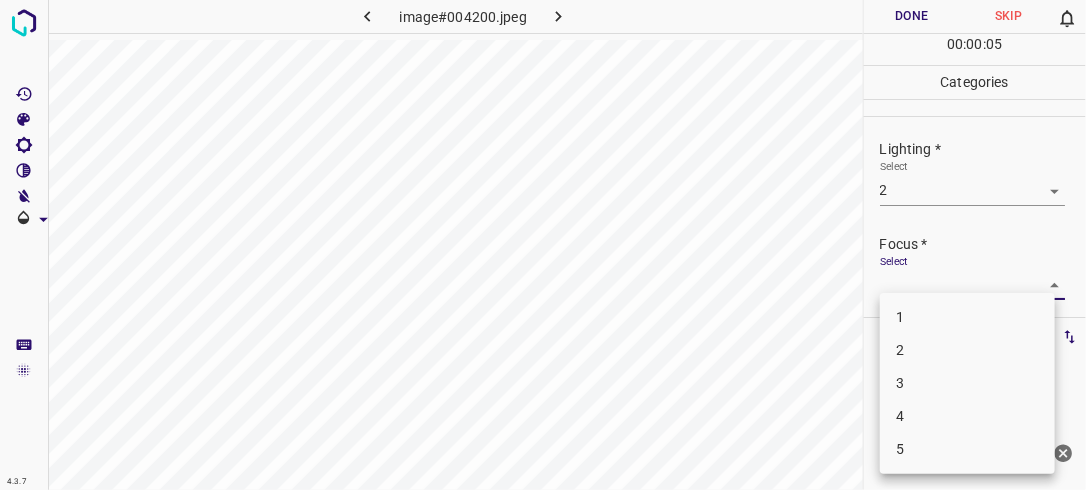 click on "4.3.7 image#004200.jpeg Done Skip 0 00   : 00   : 05   Categories Lighting *  Select 2 2 Focus *  Select ​ Overall *  Select ​ Labels   0 Categories 1 Lighting 2 Focus 3 Overall Tools Space Change between modes (Draw & Edit) I Auto labeling R Restore zoom M Zoom in N Zoom out Delete Delete selecte label Filters Z Restore filters X Saturation filter C Brightness filter V Contrast filter B Gray scale filter General O Download Need Help ? - Text - Hide - Delete 1 2 3 4 5" at bounding box center (543, 245) 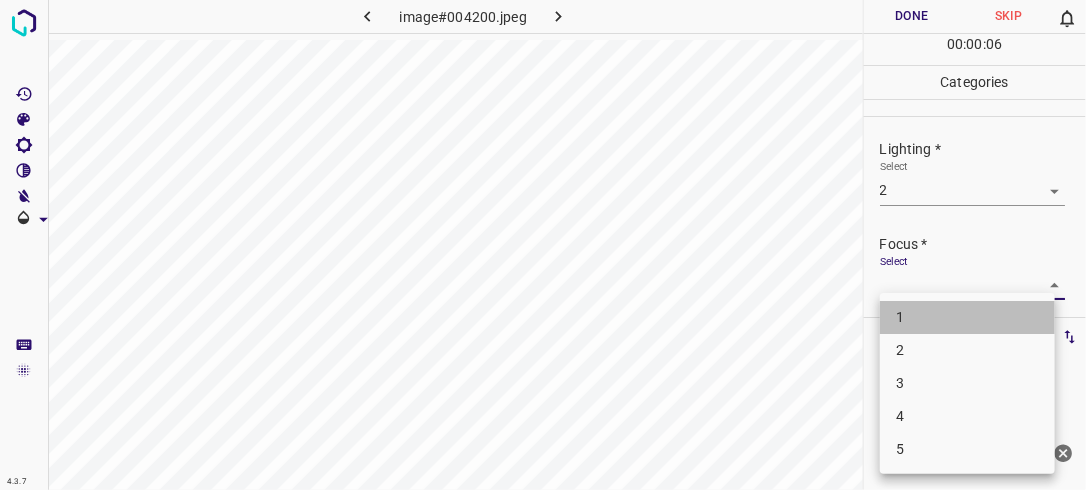 click on "1" at bounding box center [967, 317] 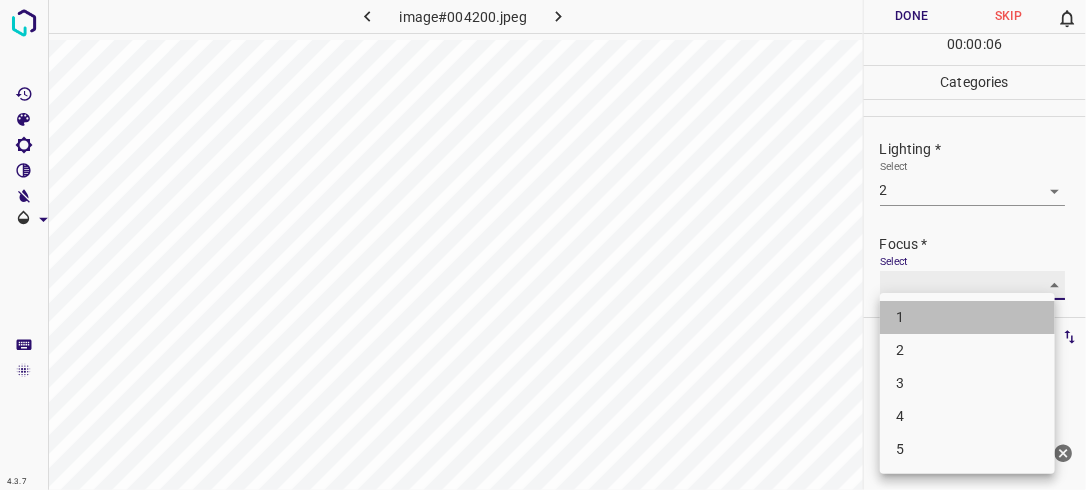 type on "1" 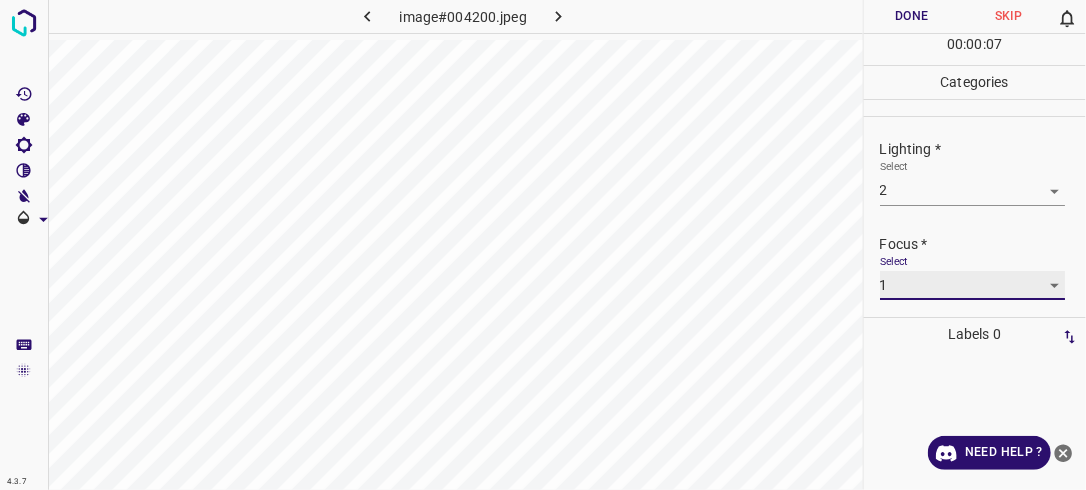 scroll, scrollTop: 98, scrollLeft: 0, axis: vertical 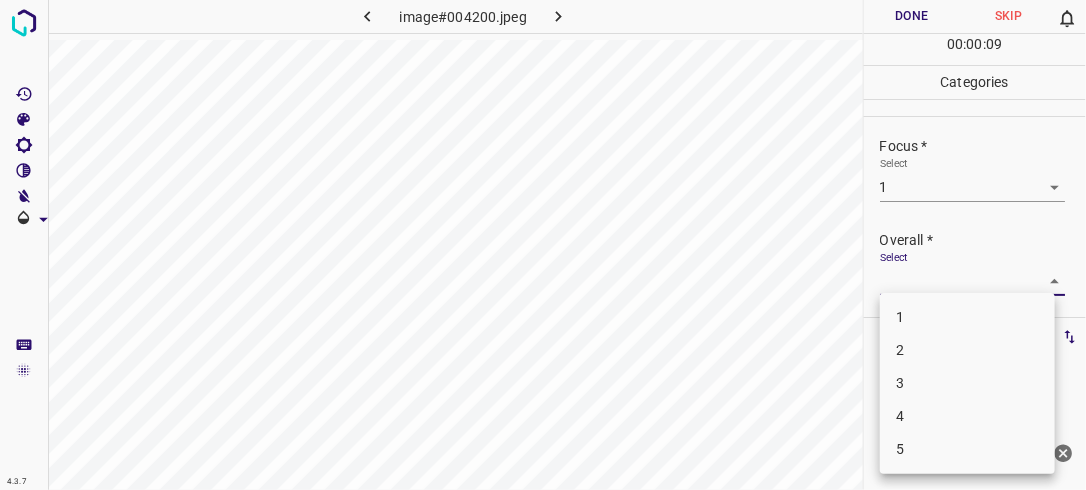 click on "4.3.7 image#004200.jpeg Done Skip 0 00   : 00   : 09   Categories Lighting *  Select 2 2 Focus *  Select 1 1 Overall *  Select ​ Labels   0 Categories 1 Lighting 2 Focus 3 Overall Tools Space Change between modes (Draw & Edit) I Auto labeling R Restore zoom M Zoom in N Zoom out Delete Delete selecte label Filters Z Restore filters X Saturation filter C Brightness filter V Contrast filter B Gray scale filter General O Download Need Help ? - Text - Hide - Delete 1 2 3 4 5" at bounding box center [543, 245] 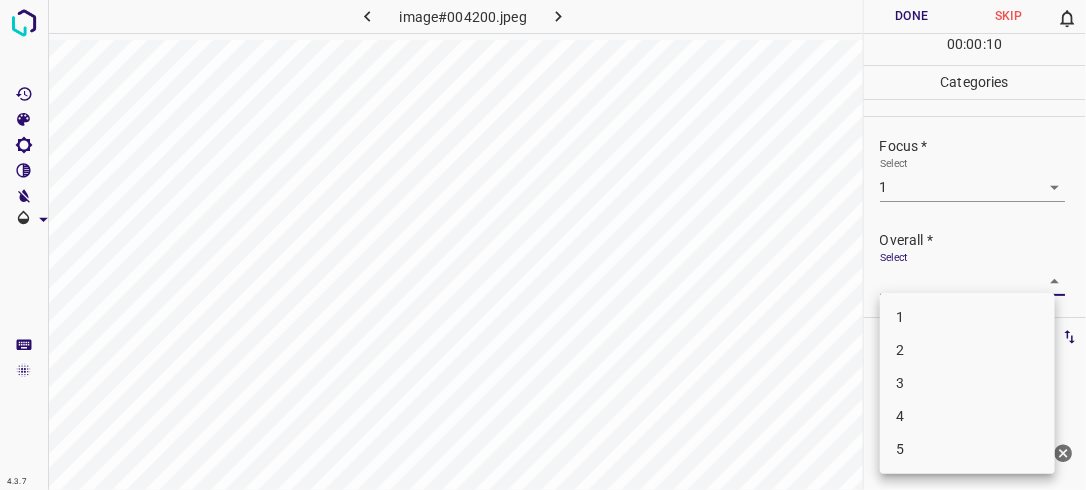 click on "1" at bounding box center (967, 317) 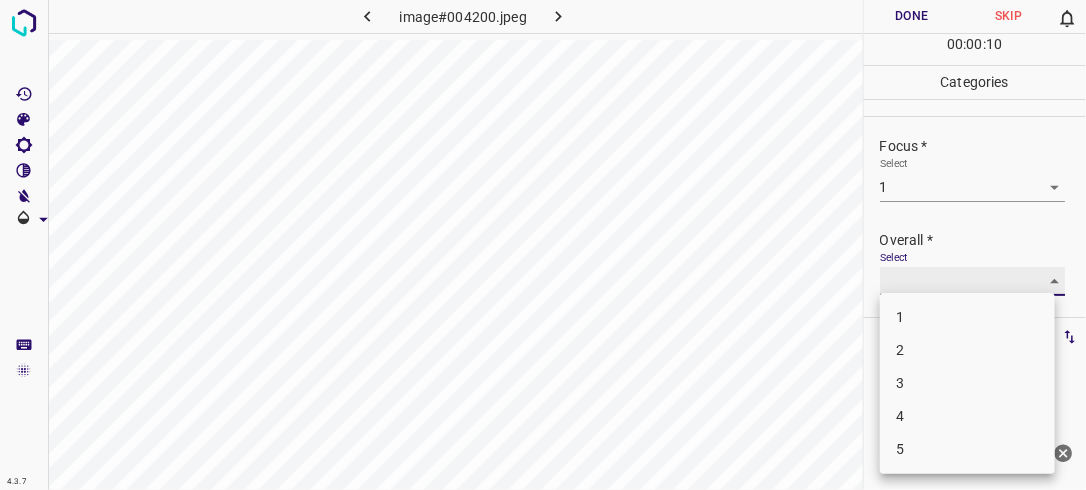type on "1" 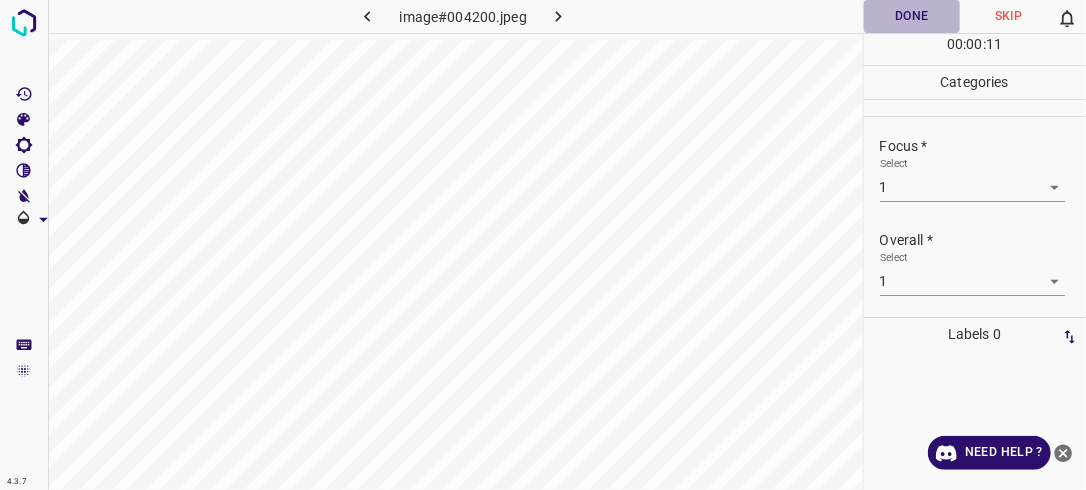 click on "Done" at bounding box center [912, 16] 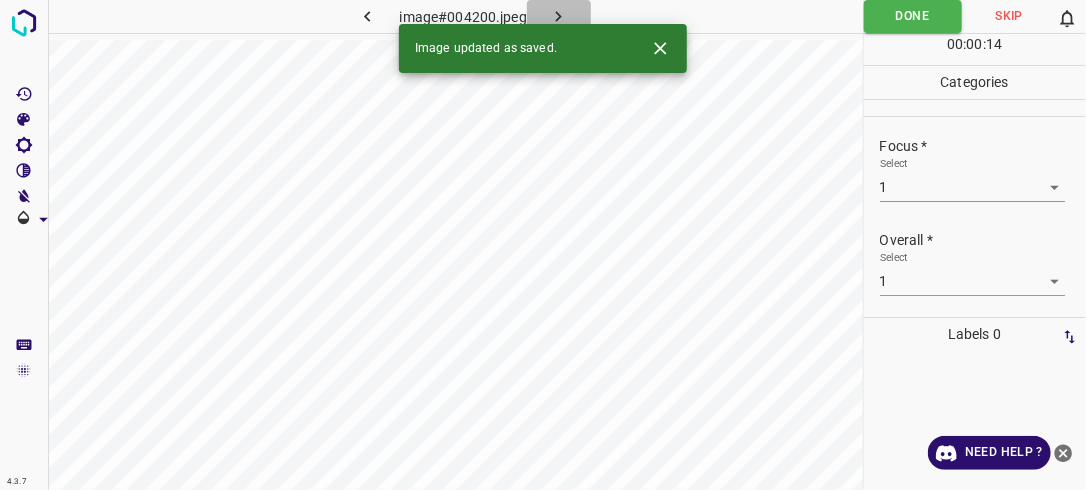 click 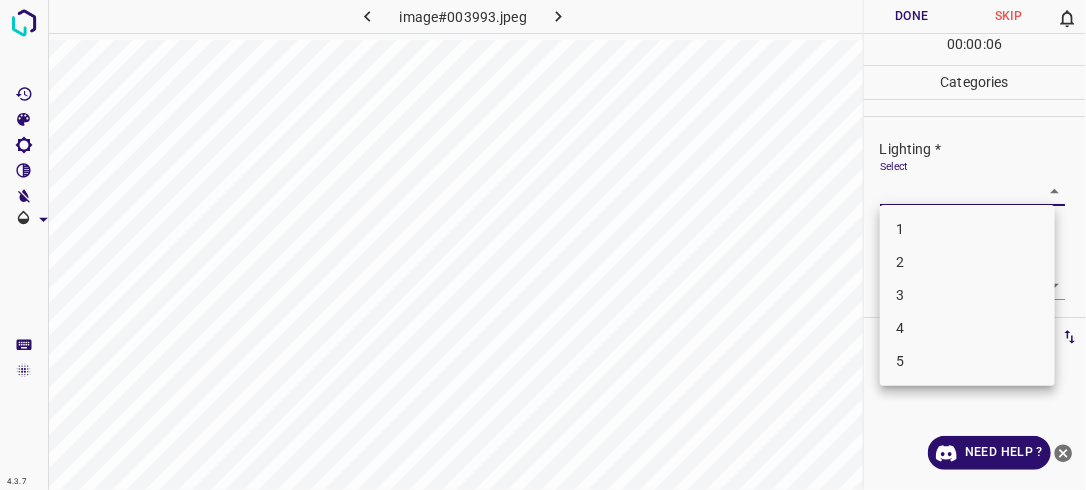 click on "4.3.7 image#003993.jpeg Done Skip 0 00   : 00   : 06   Categories Lighting *  Select ​ Focus *  Select ​ Overall *  Select ​ Labels   0 Categories 1 Lighting 2 Focus 3 Overall Tools Space Change between modes (Draw & Edit) I Auto labeling R Restore zoom M Zoom in N Zoom out Delete Delete selecte label Filters Z Restore filters X Saturation filter C Brightness filter V Contrast filter B Gray scale filter General O Download Need Help ? - Text - Hide - Delete 1 2 3 4 5" at bounding box center [543, 245] 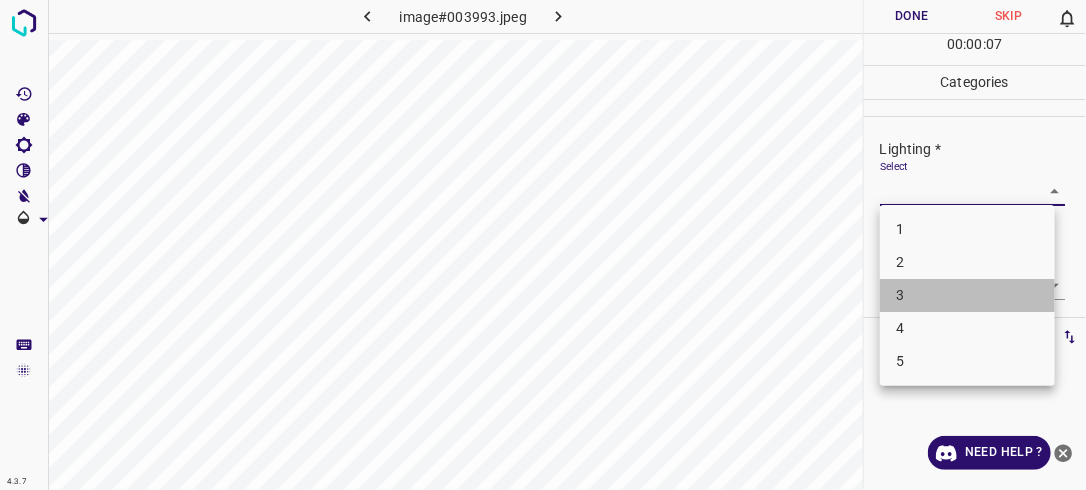 click on "3" at bounding box center (967, 295) 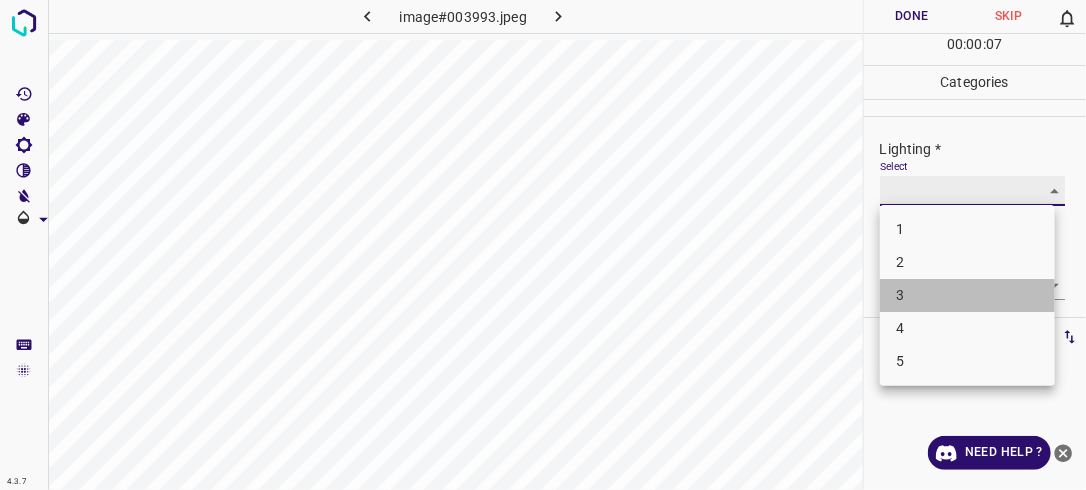 type on "3" 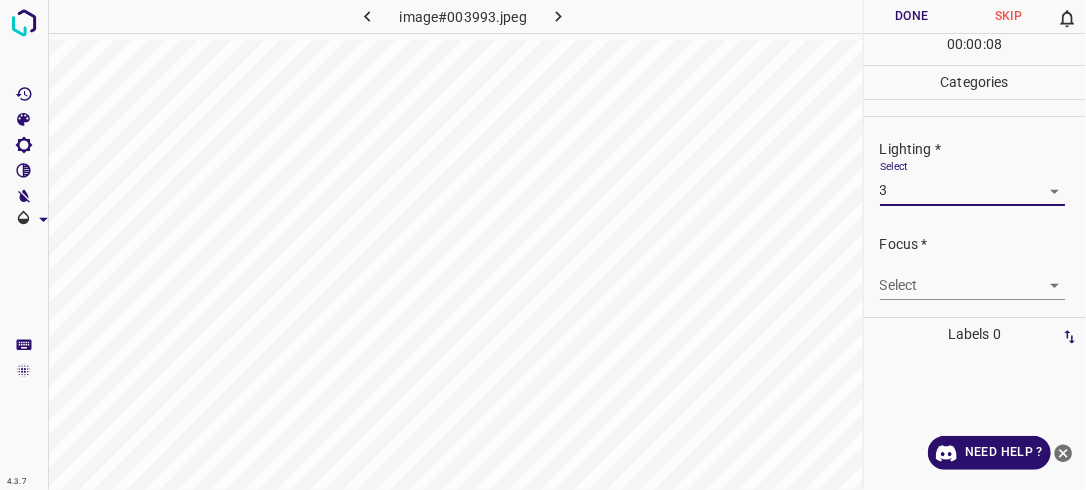 click on "4.3.7 image#003993.jpeg Done Skip 0 00   : 00   : 08   Categories Lighting *  Select 3 3 Focus *  Select ​ Overall *  Select ​ Labels   0 Categories 1 Lighting 2 Focus 3 Overall Tools Space Change between modes (Draw & Edit) I Auto labeling R Restore zoom M Zoom in N Zoom out Delete Delete selecte label Filters Z Restore filters X Saturation filter C Brightness filter V Contrast filter B Gray scale filter General O Download Need Help ? - Text - Hide - Delete" at bounding box center (543, 245) 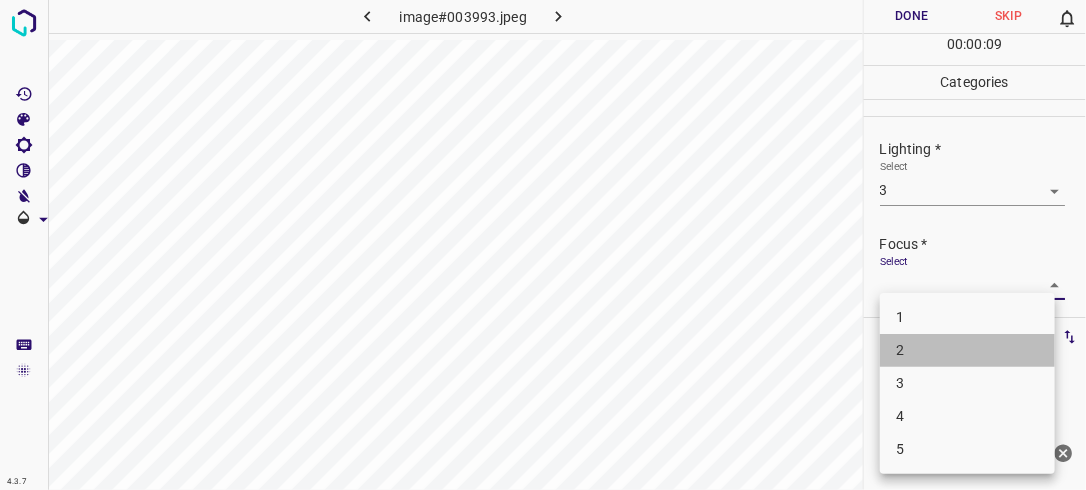 click on "2" at bounding box center (967, 350) 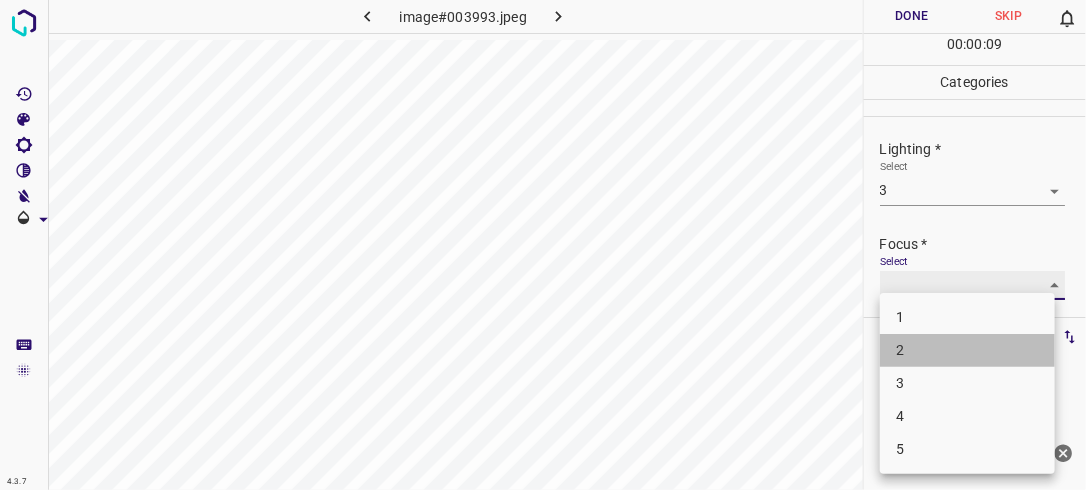 type on "2" 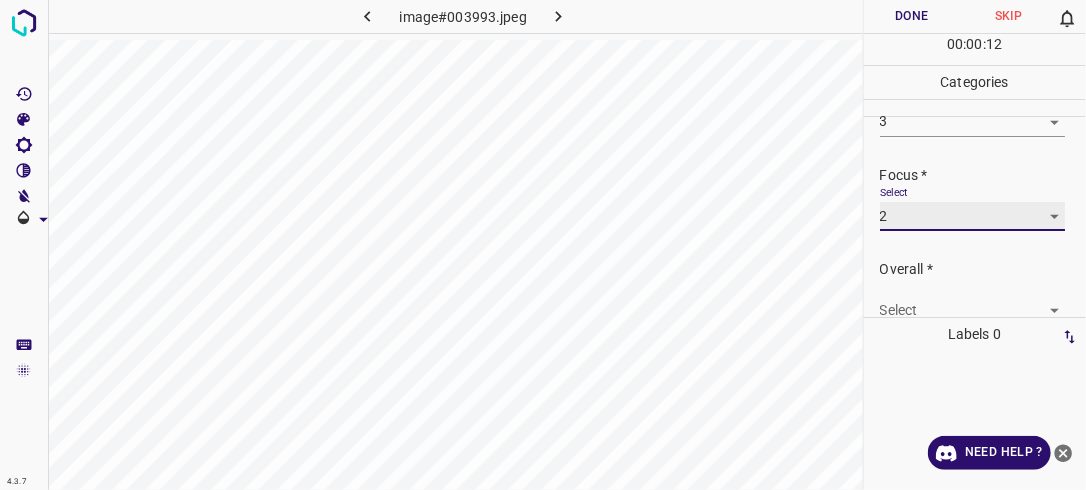 scroll, scrollTop: 98, scrollLeft: 0, axis: vertical 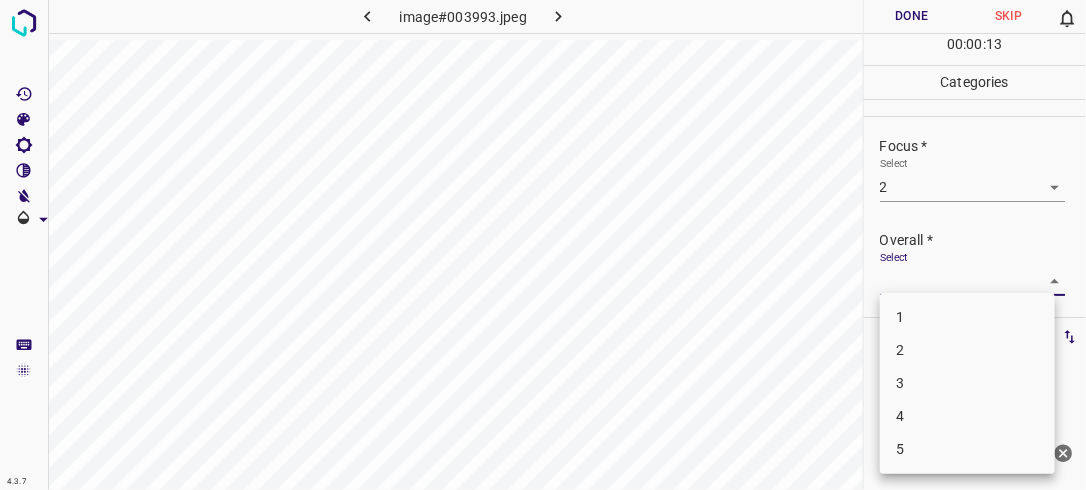 click on "4.3.7 image#003993.jpeg Done Skip 0 00   : 00   : 13   Categories Lighting *  Select 3 3 Focus *  Select 2 2 Overall *  Select ​ Labels   0 Categories 1 Lighting 2 Focus 3 Overall Tools Space Change between modes (Draw & Edit) I Auto labeling R Restore zoom M Zoom in N Zoom out Delete Delete selecte label Filters Z Restore filters X Saturation filter C Brightness filter V Contrast filter B Gray scale filter General O Download Need Help ? - Text - Hide - Delete 1 2 3 4 5" at bounding box center [543, 245] 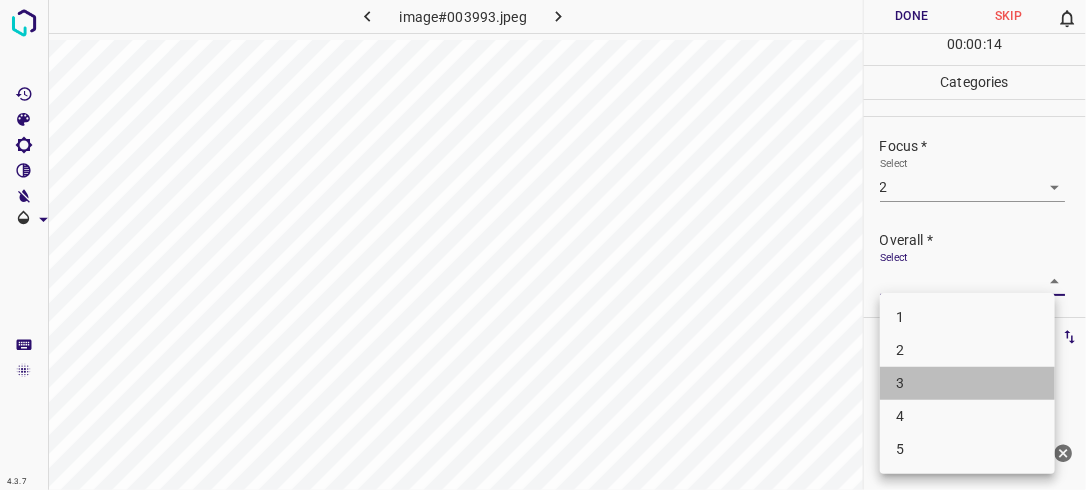 click on "3" at bounding box center [967, 383] 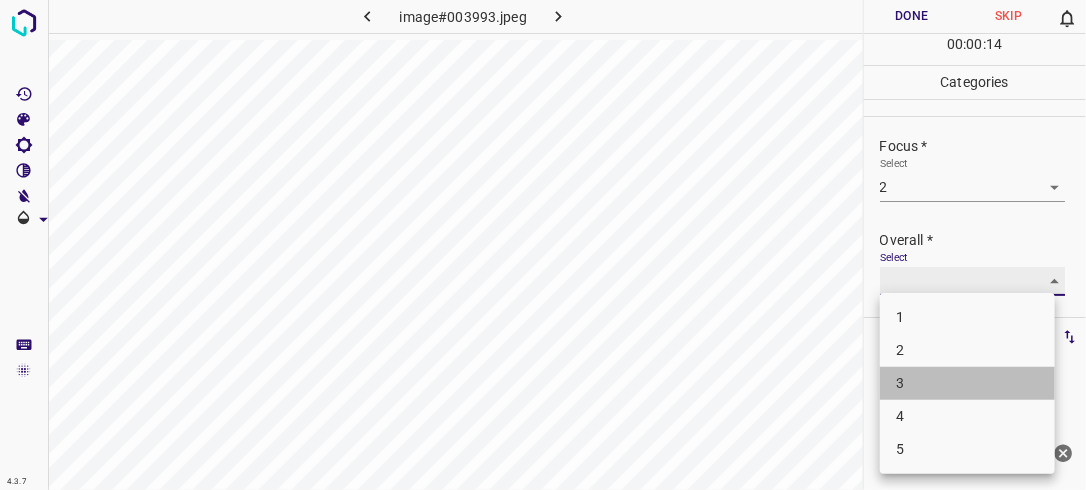 type on "3" 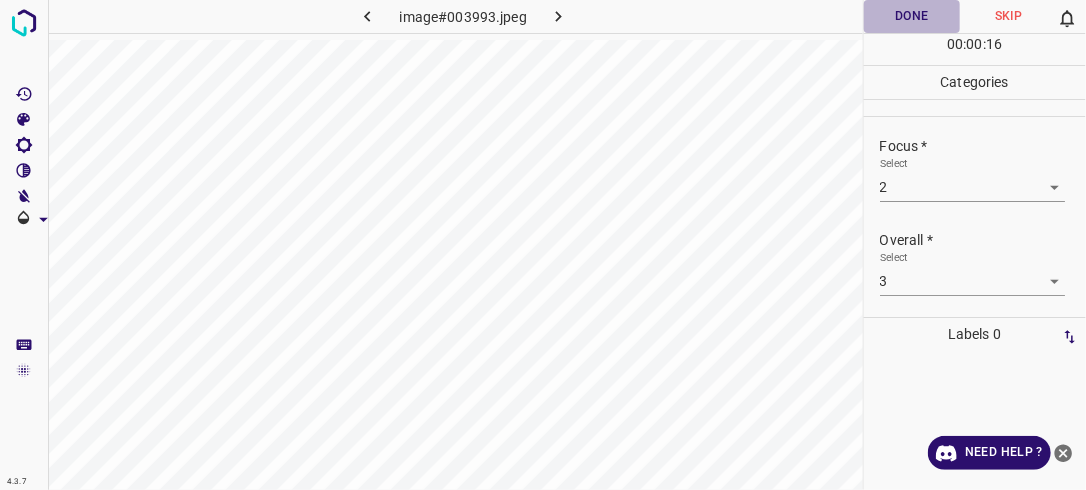 click on "Done" at bounding box center (912, 16) 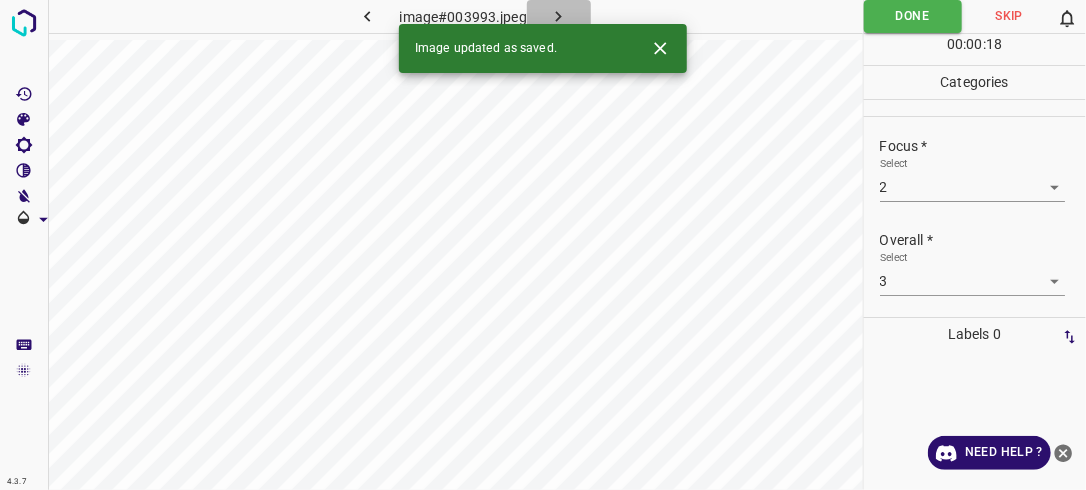 click 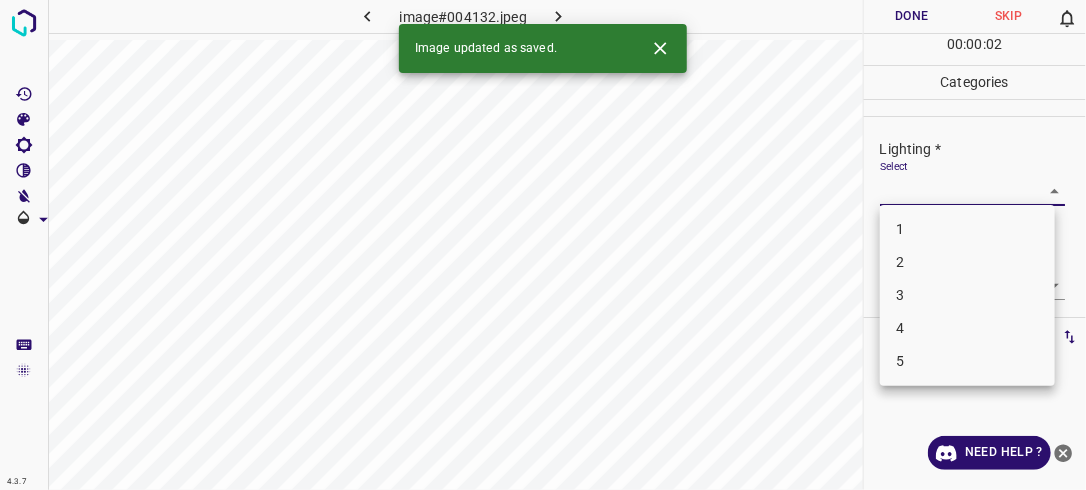 click on "4.3.7 image#004132.jpeg Done Skip 0 00   : 00   : 02   Categories Lighting *  Select ​ Focus *  Select ​ Overall *  Select ​ Labels   0 Categories 1 Lighting 2 Focus 3 Overall Tools Space Change between modes (Draw & Edit) I Auto labeling R Restore zoom M Zoom in N Zoom out Delete Delete selecte label Filters Z Restore filters X Saturation filter C Brightness filter V Contrast filter B Gray scale filter General O Download Image updated as saved. Need Help ? - Text - Hide - Delete 1 2 3 4 5" at bounding box center (543, 245) 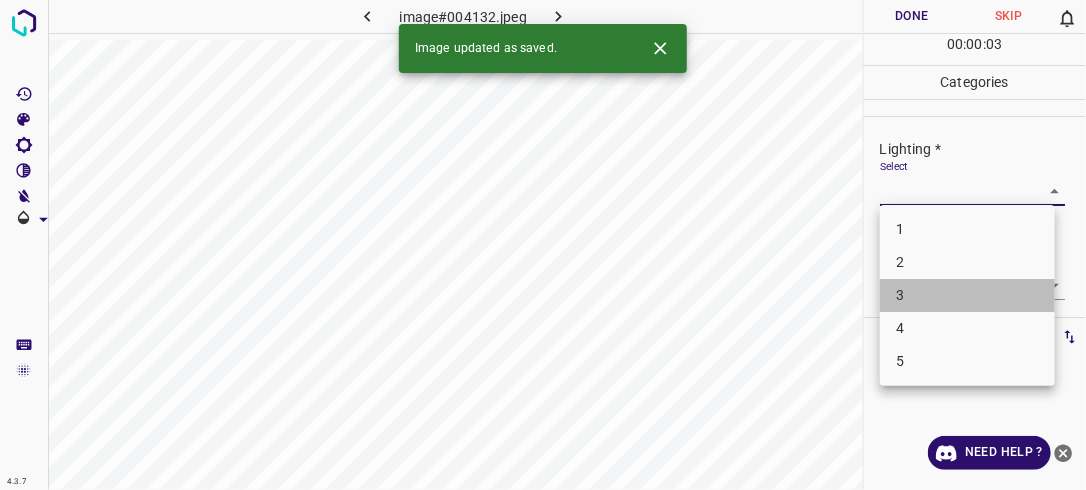 click on "3" at bounding box center [967, 295] 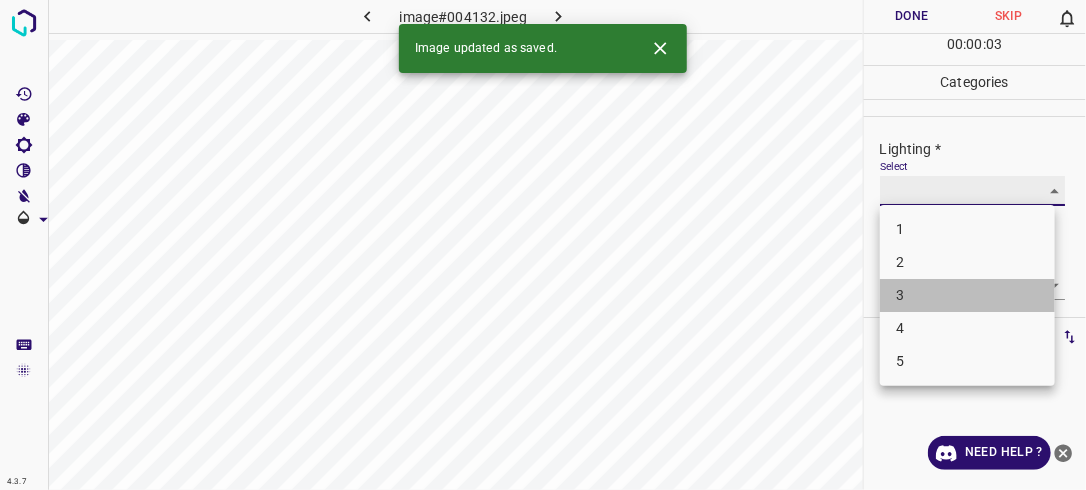 type on "3" 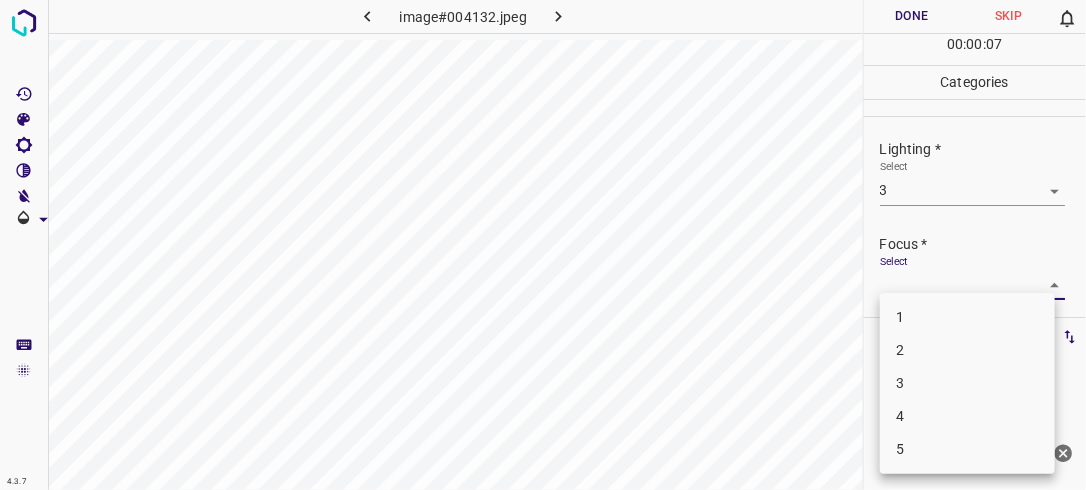 click on "4.3.7 image#004132.jpeg Done Skip 0 00   : 00   : 07   Categories Lighting *  Select 3 3 Focus *  Select ​ Overall *  Select ​ Labels   0 Categories 1 Lighting 2 Focus 3 Overall Tools Space Change between modes (Draw & Edit) I Auto labeling R Restore zoom M Zoom in N Zoom out Delete Delete selecte label Filters Z Restore filters X Saturation filter C Brightness filter V Contrast filter B Gray scale filter General O Download Need Help ? - Text - Hide - Delete 1 2 3 4 5" at bounding box center [543, 245] 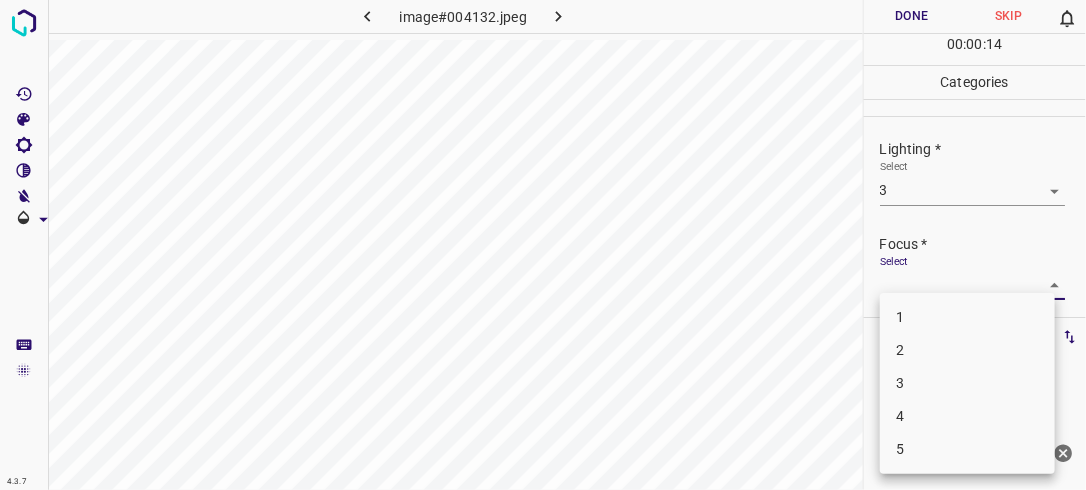 click on "2" at bounding box center (967, 350) 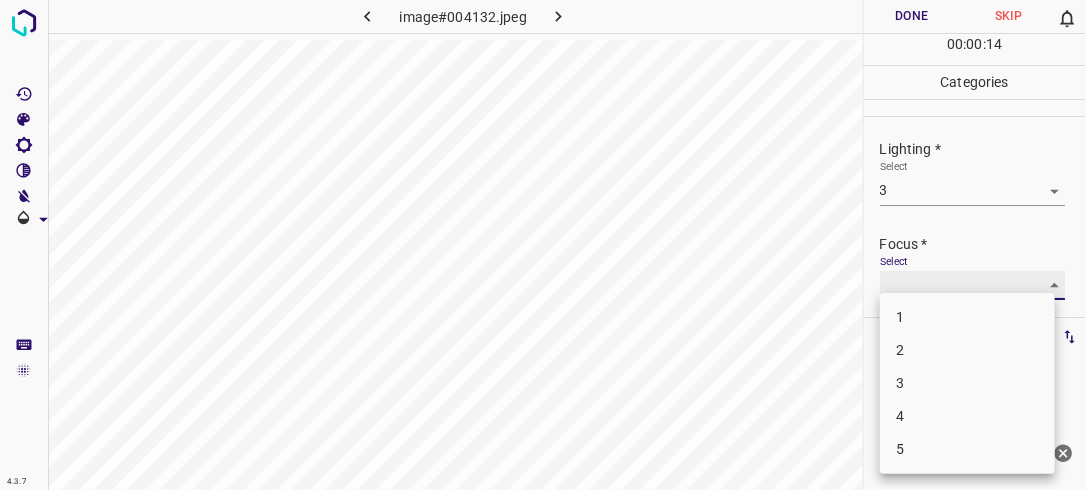 type on "2" 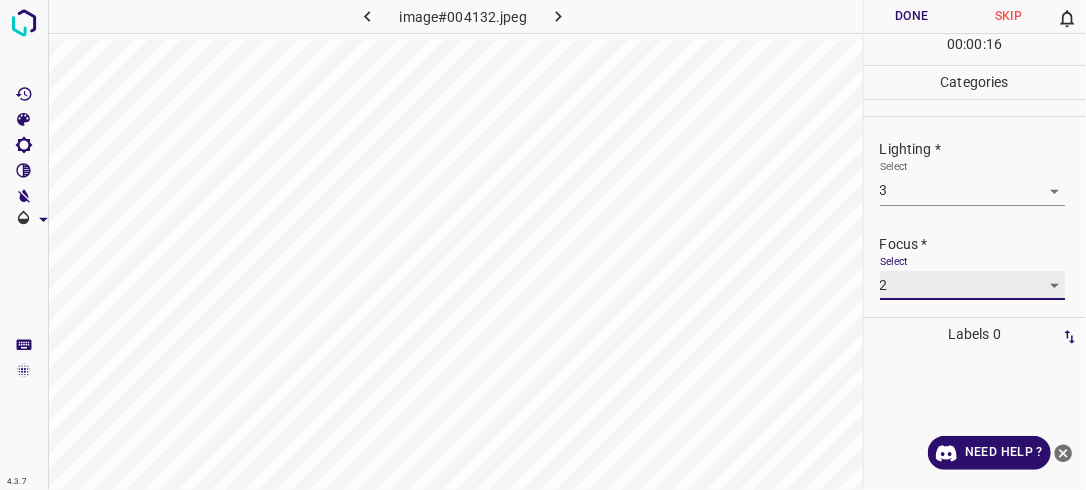 scroll, scrollTop: 98, scrollLeft: 0, axis: vertical 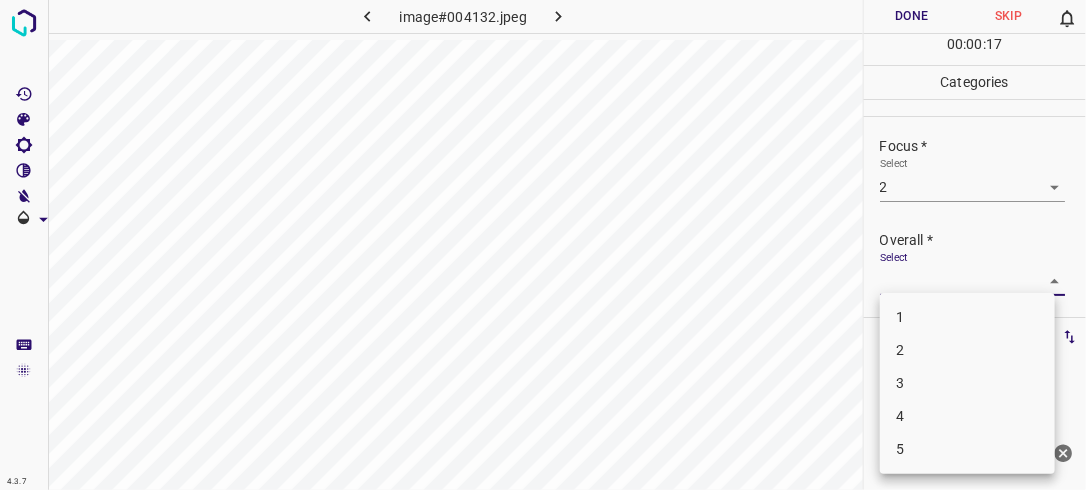 click on "4.3.7 image#004132.jpeg Done Skip 0 00   : 00   : 17   Categories Lighting *  Select 3 3 Focus *  Select 2 2 Overall *  Select ​ Labels   0 Categories 1 Lighting 2 Focus 3 Overall Tools Space Change between modes (Draw & Edit) I Auto labeling R Restore zoom M Zoom in N Zoom out Delete Delete selecte label Filters Z Restore filters X Saturation filter C Brightness filter V Contrast filter B Gray scale filter General O Download Need Help ? - Text - Hide - Delete 1 2 3 4 5" at bounding box center [543, 245] 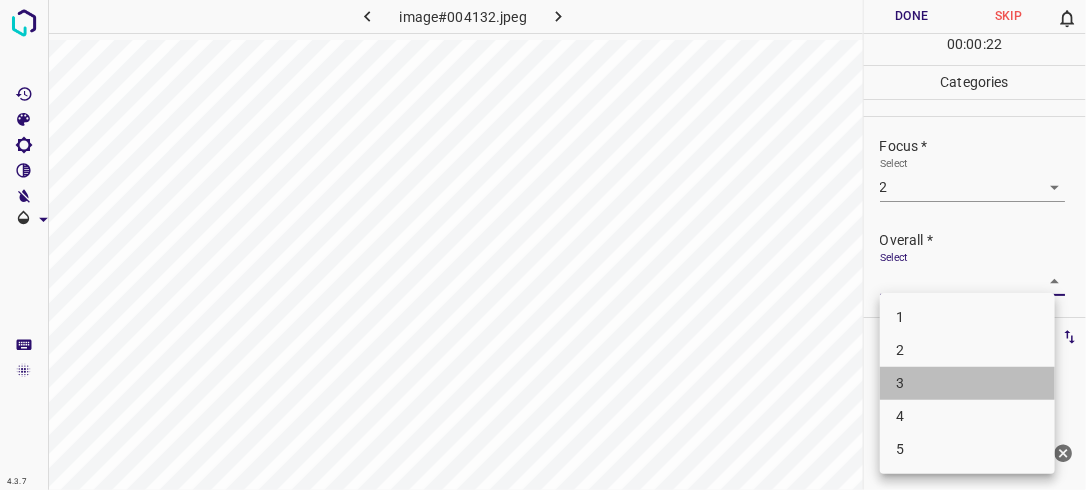 click on "3" at bounding box center [967, 383] 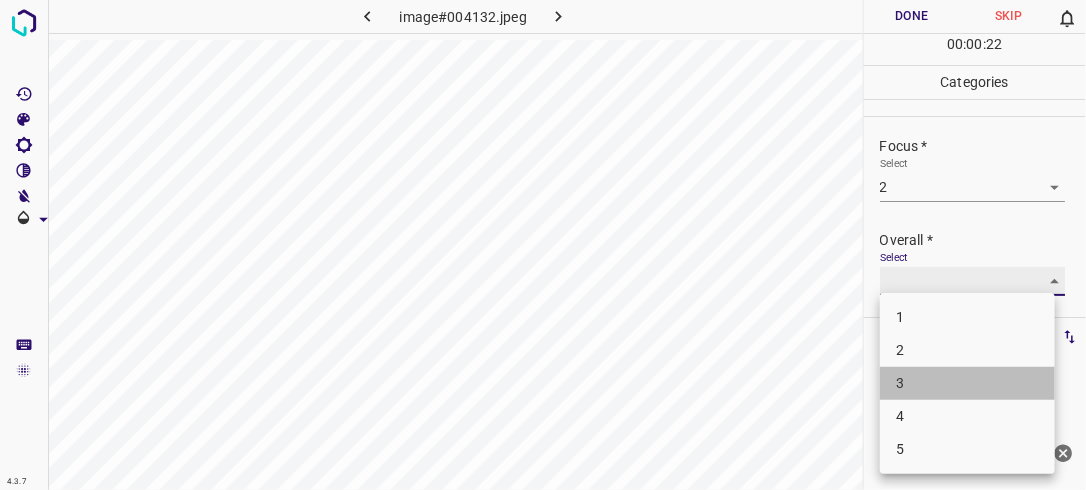 type on "3" 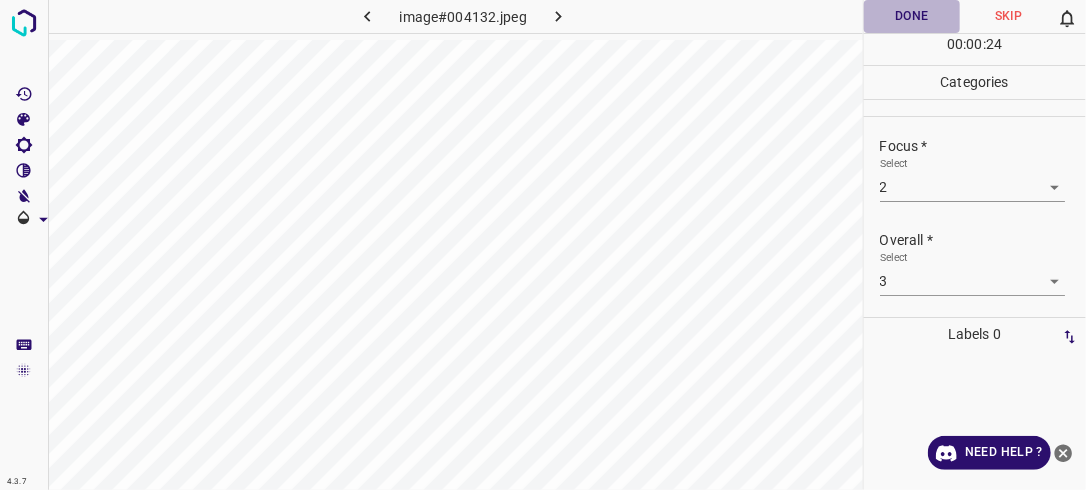click on "Done" at bounding box center [912, 16] 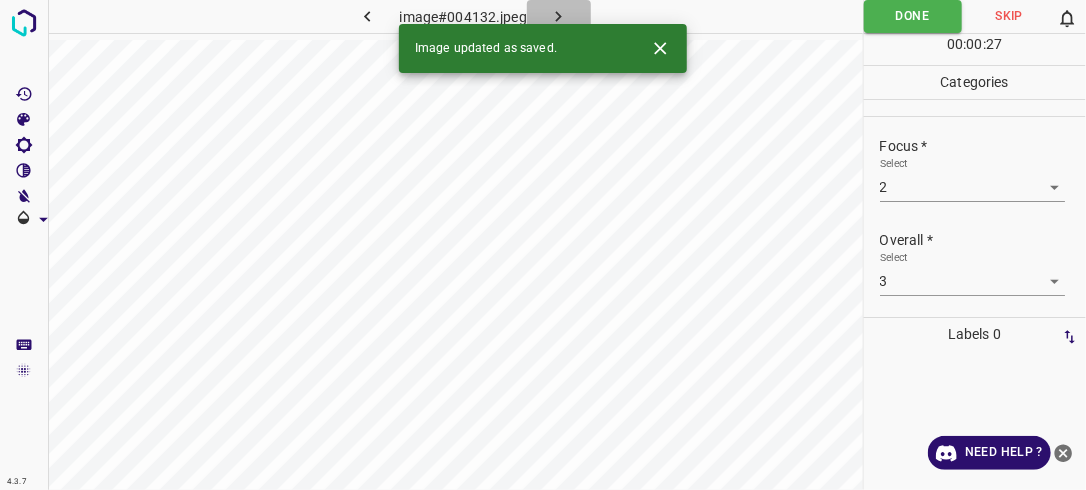 click 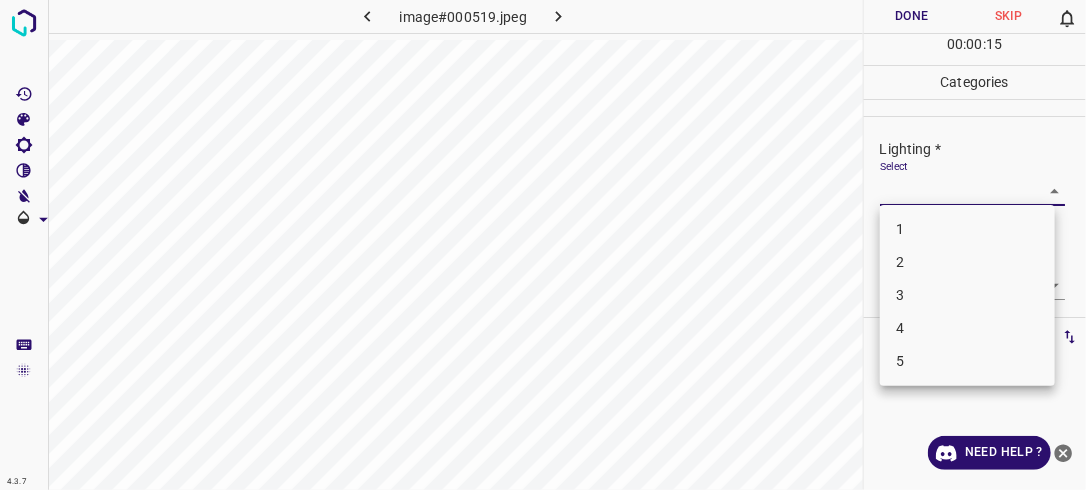 click on "4.3.7 image#000519.jpeg Done Skip 0 00   : 00   : 15   Categories Lighting *  Select ​ Focus *  Select ​ Overall *  Select ​ Labels   0 Categories 1 Lighting 2 Focus 3 Overall Tools Space Change between modes (Draw & Edit) I Auto labeling R Restore zoom M Zoom in N Zoom out Delete Delete selecte label Filters Z Restore filters X Saturation filter C Brightness filter V Contrast filter B Gray scale filter General O Download Need Help ? - Text - Hide - Delete 1 2 3 4 5" at bounding box center (543, 245) 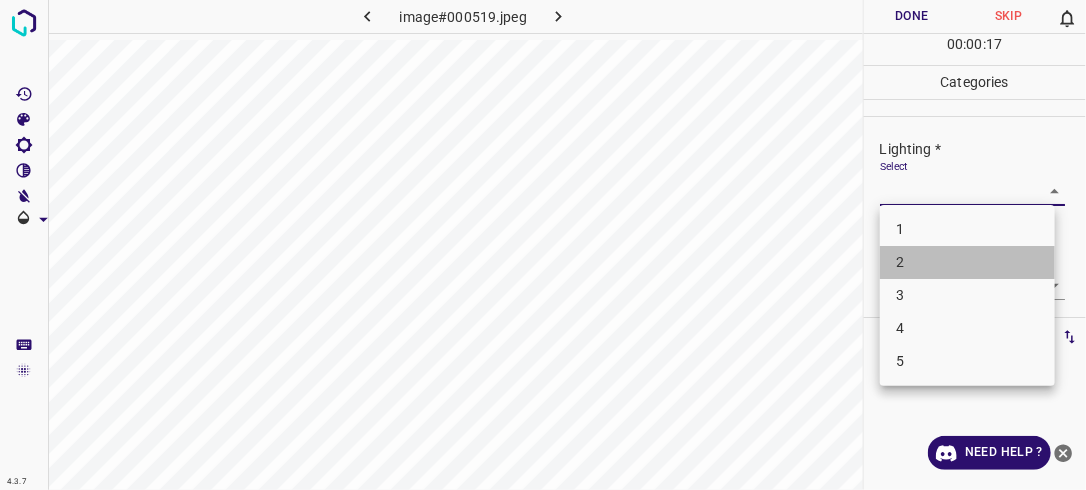 click on "2" at bounding box center [967, 262] 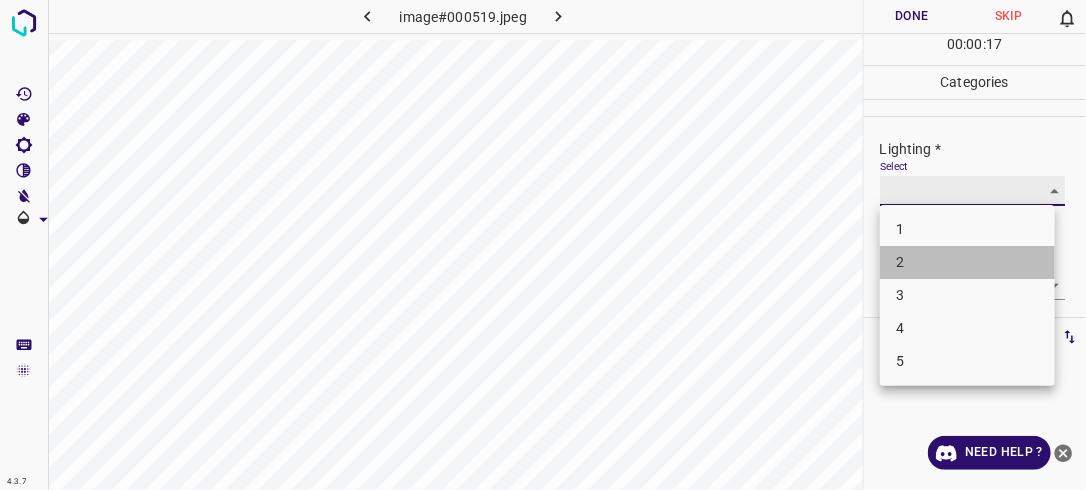 type on "2" 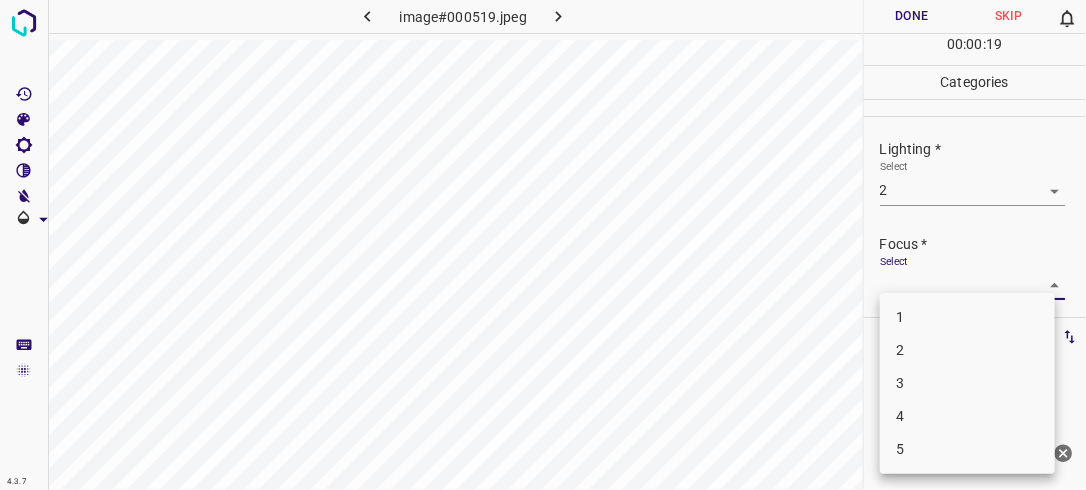click on "4.3.7 image#000519.jpeg Done Skip 0 00   : 00   : 19   Categories Lighting *  Select 2 2 Focus *  Select ​ Overall *  Select ​ Labels   0 Categories 1 Lighting 2 Focus 3 Overall Tools Space Change between modes (Draw & Edit) I Auto labeling R Restore zoom M Zoom in N Zoom out Delete Delete selecte label Filters Z Restore filters X Saturation filter C Brightness filter V Contrast filter B Gray scale filter General O Download Need Help ? - Text - Hide - Delete 1 2 3 4 5" at bounding box center (543, 245) 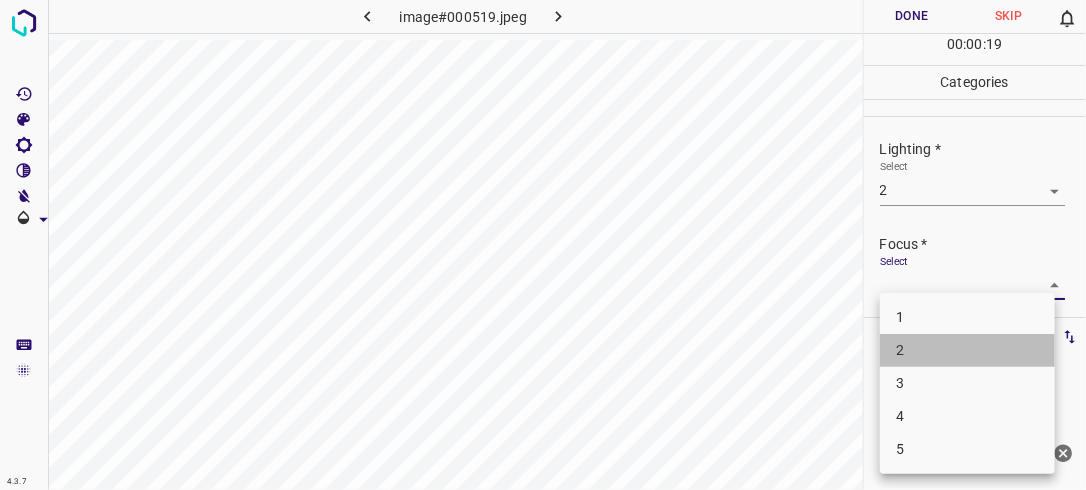 drag, startPoint x: 984, startPoint y: 348, endPoint x: 1030, endPoint y: 312, distance: 58.412327 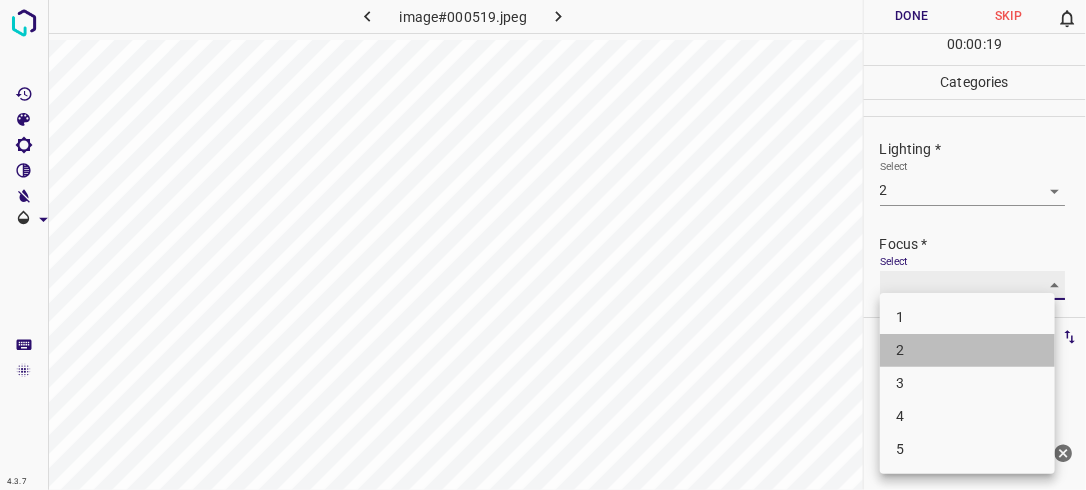 type on "2" 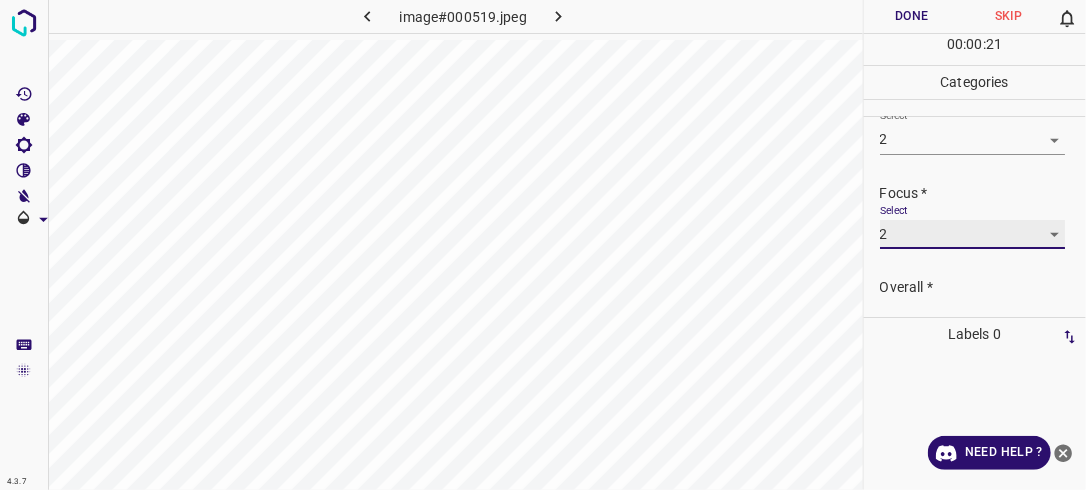 scroll, scrollTop: 98, scrollLeft: 0, axis: vertical 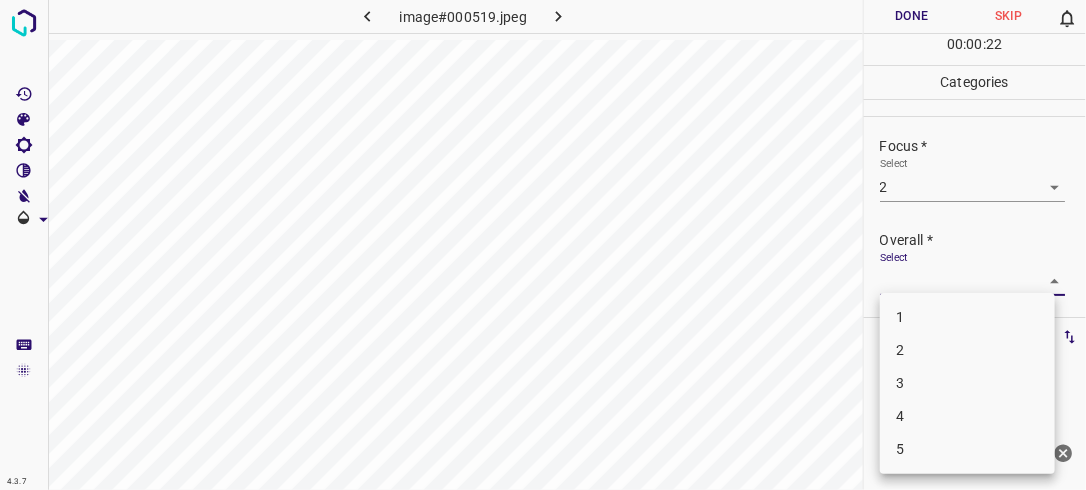 drag, startPoint x: 1019, startPoint y: 276, endPoint x: 990, endPoint y: 323, distance: 55.226807 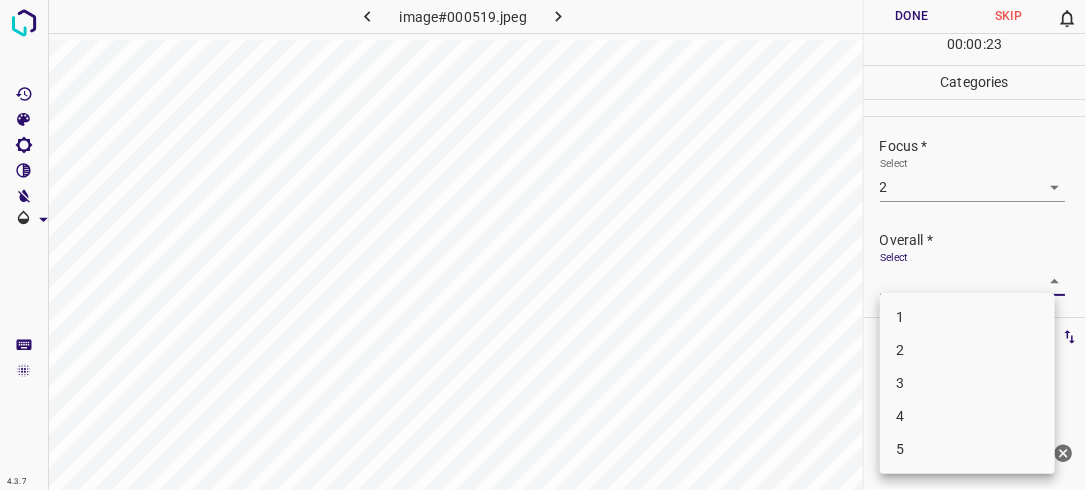 click on "2" at bounding box center [967, 350] 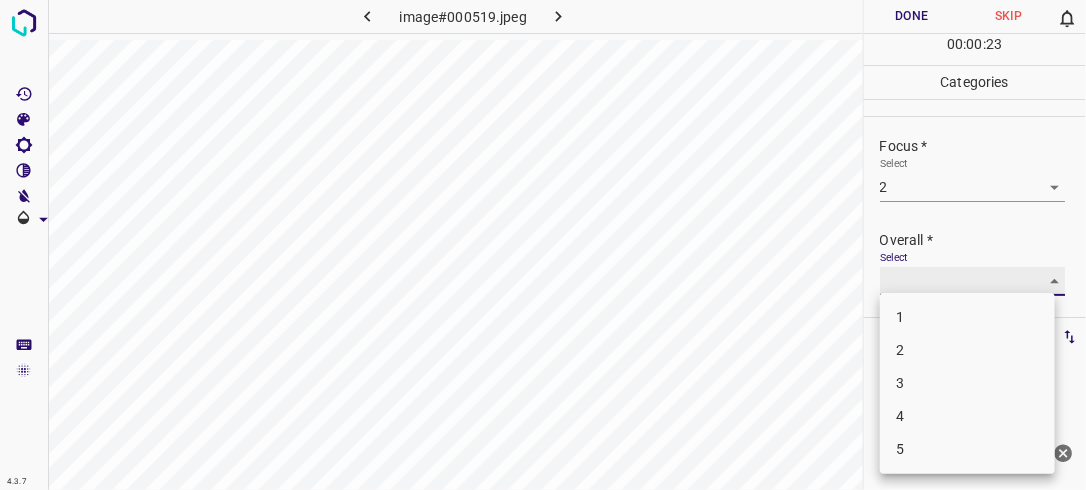 type on "2" 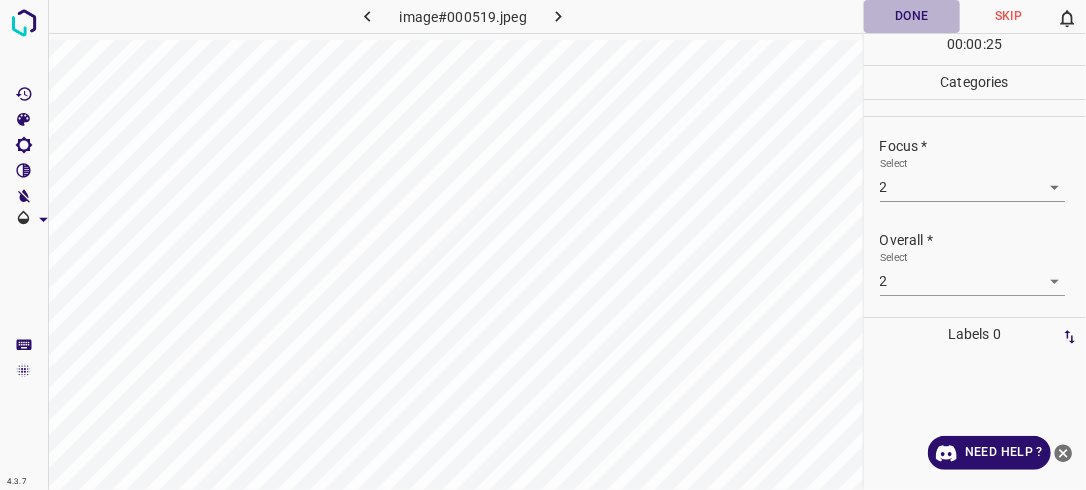 click on "Done" at bounding box center [912, 16] 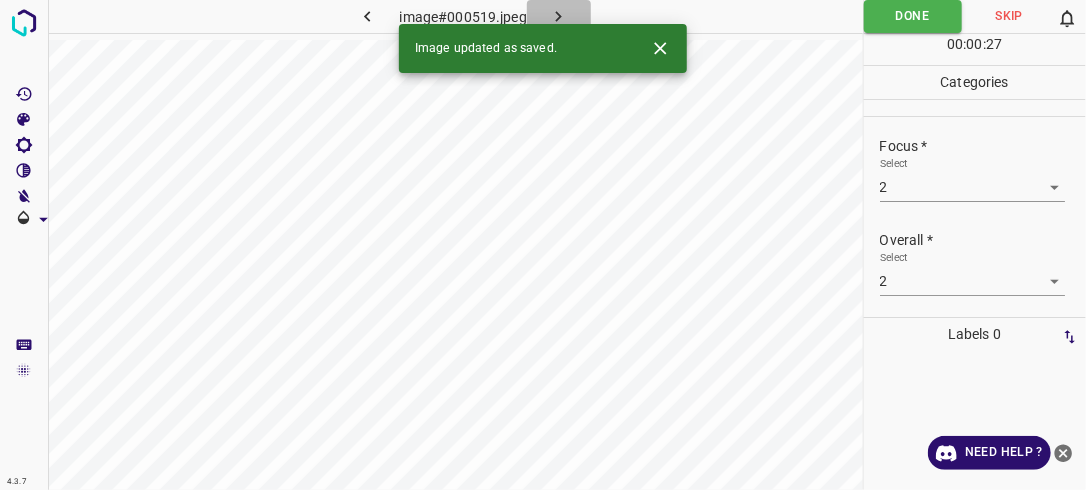 click 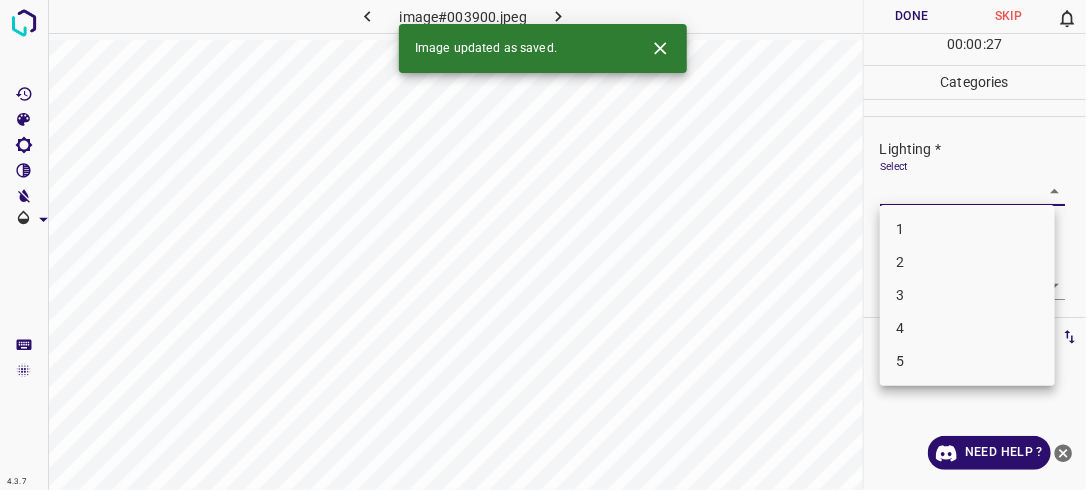 click on "4.3.7 image#003900.jpeg Done Skip 0 00   : 00   : 27   Categories Lighting *  Select ​ Focus *  Select ​ Overall *  Select ​ Labels   0 Categories 1 Lighting 2 Focus 3 Overall Tools Space Change between modes (Draw & Edit) I Auto labeling R Restore zoom M Zoom in N Zoom out Delete Delete selecte label Filters Z Restore filters X Saturation filter C Brightness filter V Contrast filter B Gray scale filter General O Download Image updated as saved. Need Help ? - Text - Hide - Delete 1 2 3 4 5" at bounding box center [543, 245] 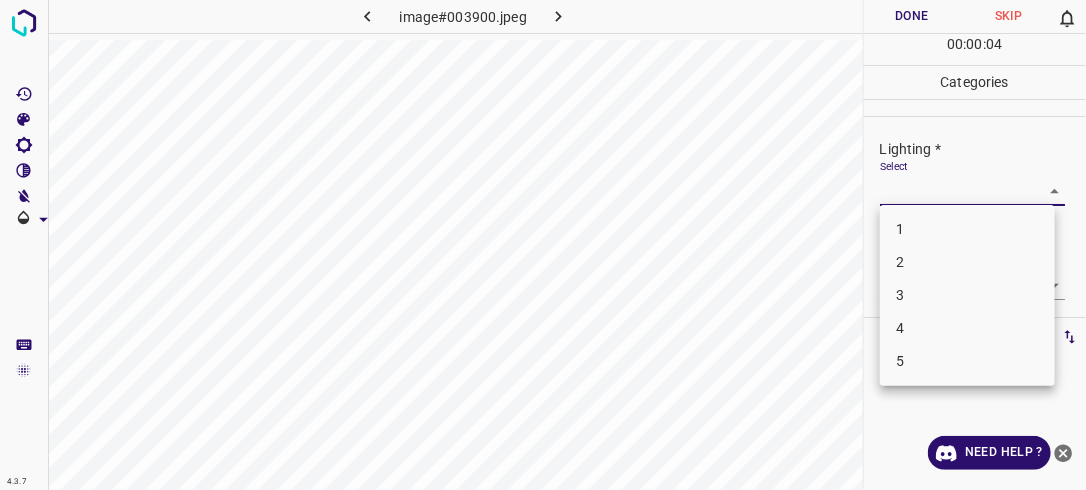 drag, startPoint x: 957, startPoint y: 289, endPoint x: 969, endPoint y: 266, distance: 25.942244 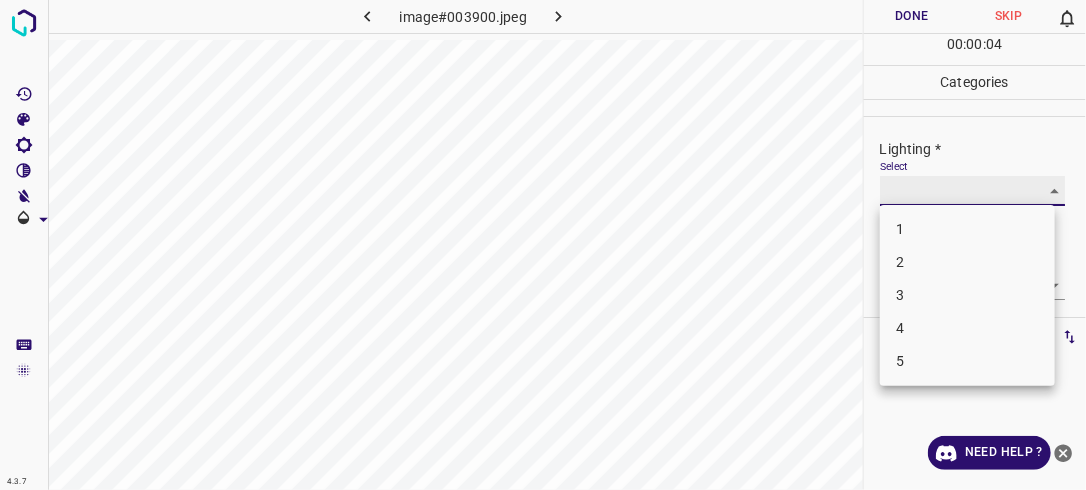 type on "3" 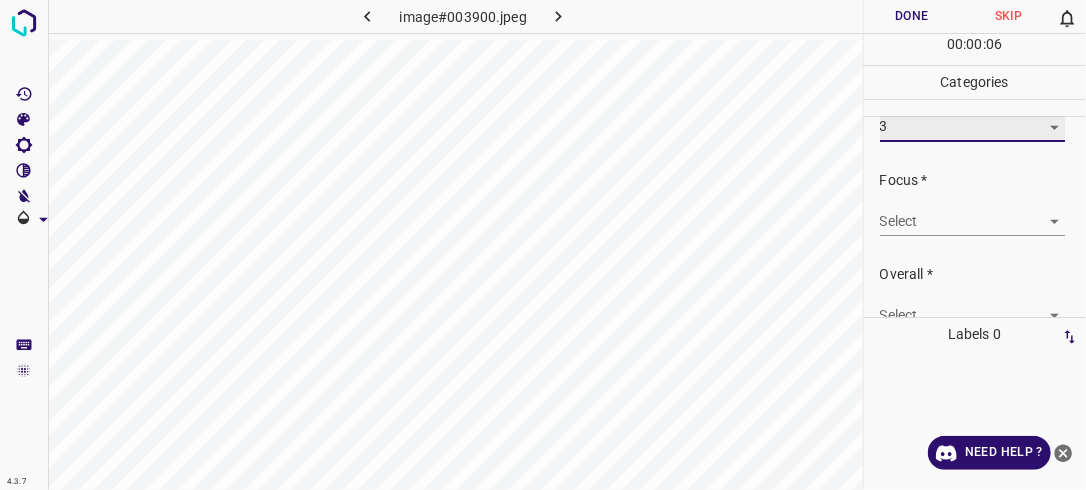 scroll, scrollTop: 98, scrollLeft: 0, axis: vertical 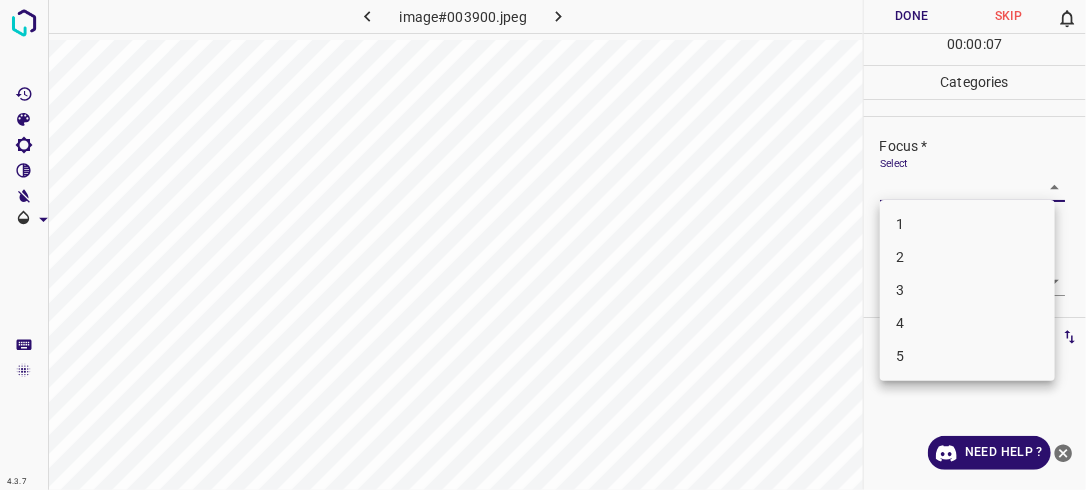 click on "4.3.7 image#003900.jpeg Done Skip 0 00   : 00   : 07   Categories Lighting *  Select 3 3 Focus *  Select ​ Overall *  Select ​ Labels   0 Categories 1 Lighting 2 Focus 3 Overall Tools Space Change between modes (Draw & Edit) I Auto labeling R Restore zoom M Zoom in N Zoom out Delete Delete selecte label Filters Z Restore filters X Saturation filter C Brightness filter V Contrast filter B Gray scale filter General O Download Need Help ? - Text - Hide - Delete 1 2 3 4 5" at bounding box center [543, 245] 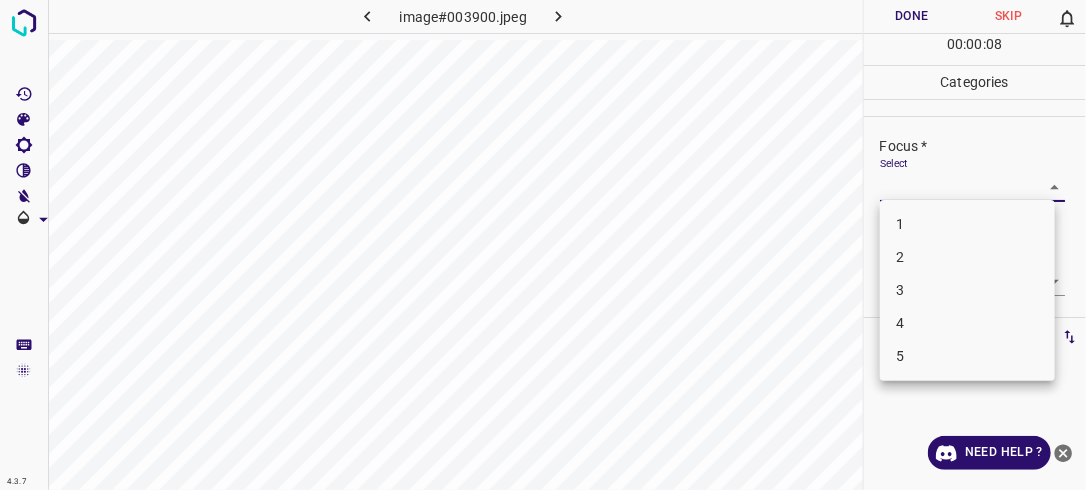 click on "2" at bounding box center (967, 257) 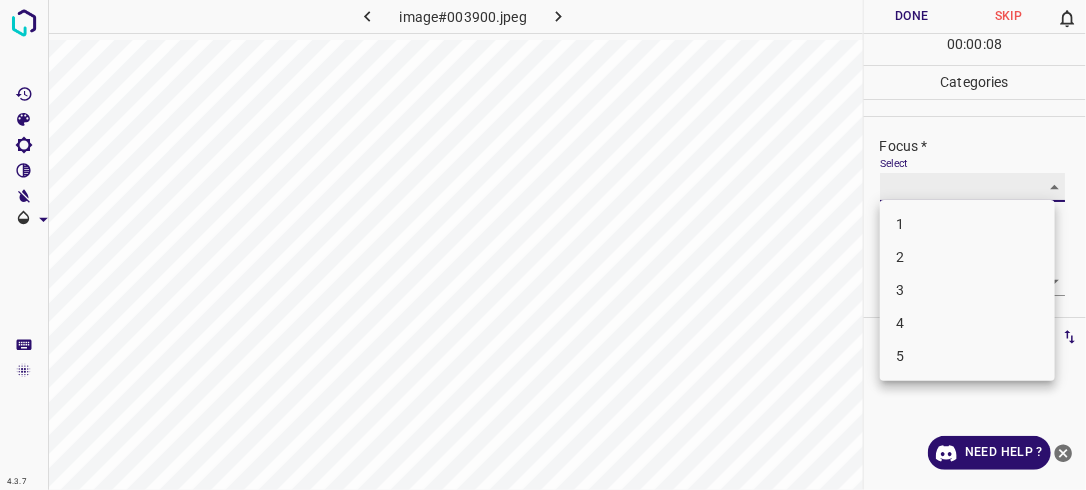 type on "2" 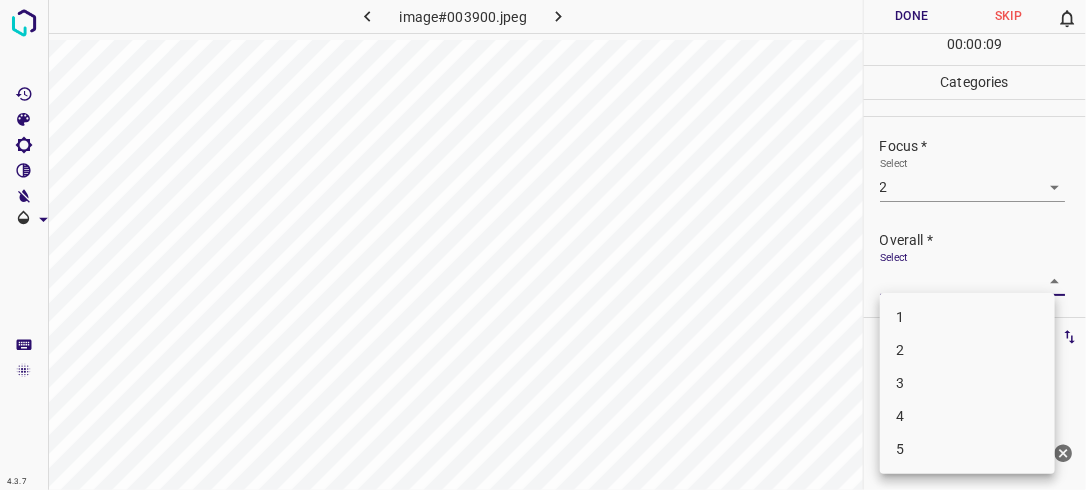 click on "4.3.7 image#003900.jpeg Done Skip 0 00   : 00   : 09   Categories Lighting *  Select 3 3 Focus *  Select 2 2 Overall *  Select ​ Labels   0 Categories 1 Lighting 2 Focus 3 Overall Tools Space Change between modes (Draw & Edit) I Auto labeling R Restore zoom M Zoom in N Zoom out Delete Delete selecte label Filters Z Restore filters X Saturation filter C Brightness filter V Contrast filter B Gray scale filter General O Download Need Help ? - Text - Hide - Delete 1 2 3 4 5" at bounding box center (543, 245) 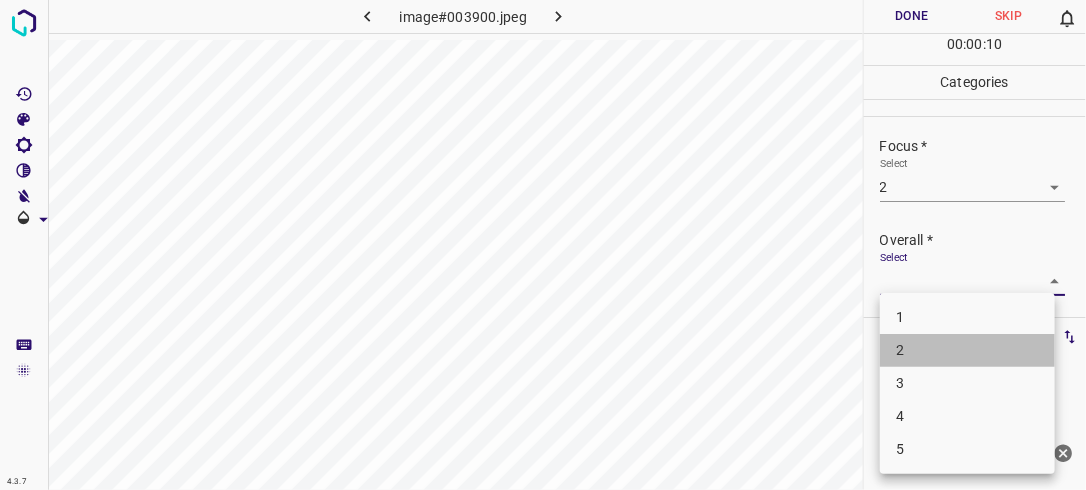 click on "2" at bounding box center [967, 350] 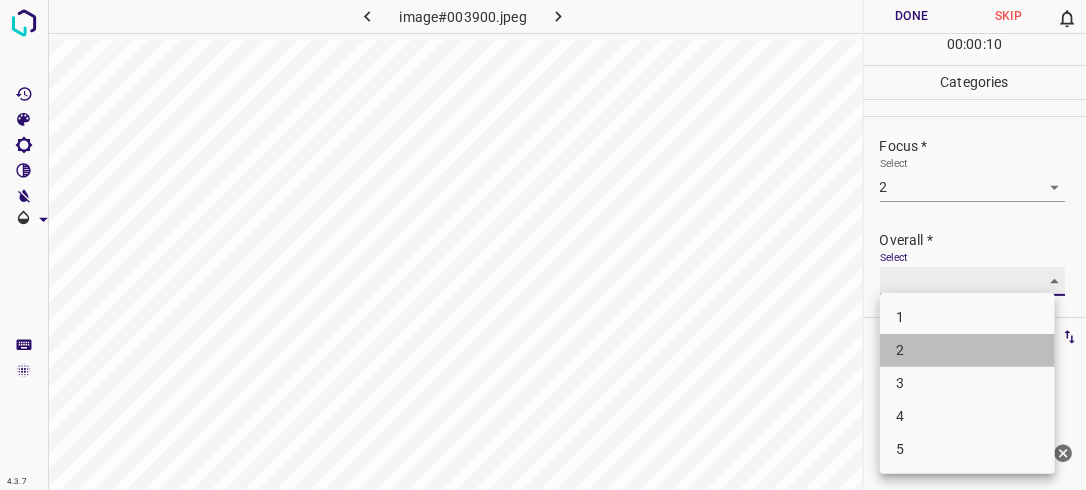 type on "2" 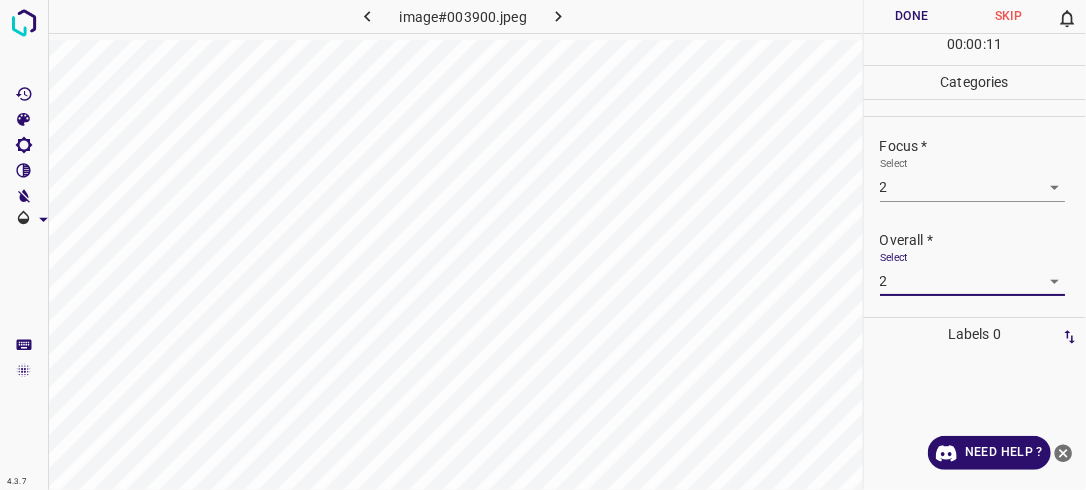 click on "Done" at bounding box center (912, 16) 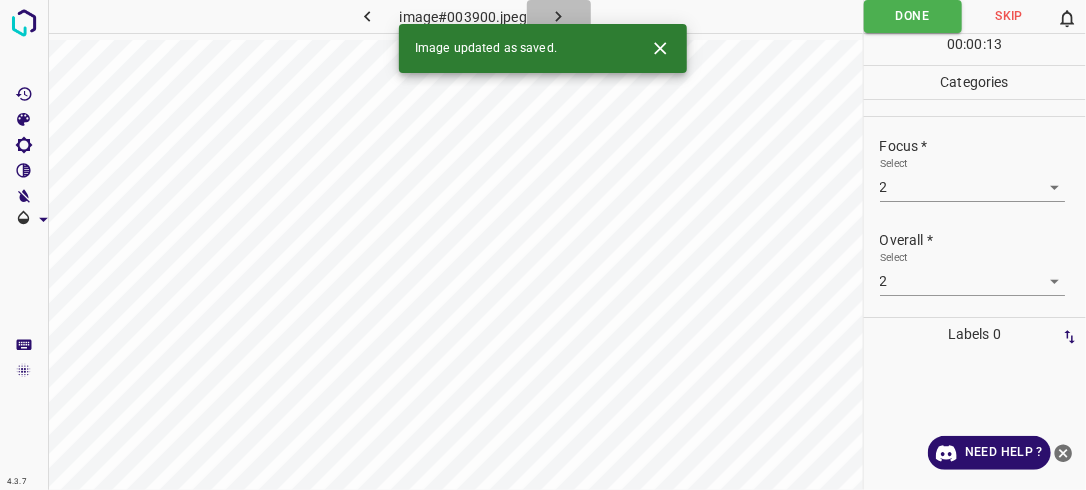 click at bounding box center [559, 16] 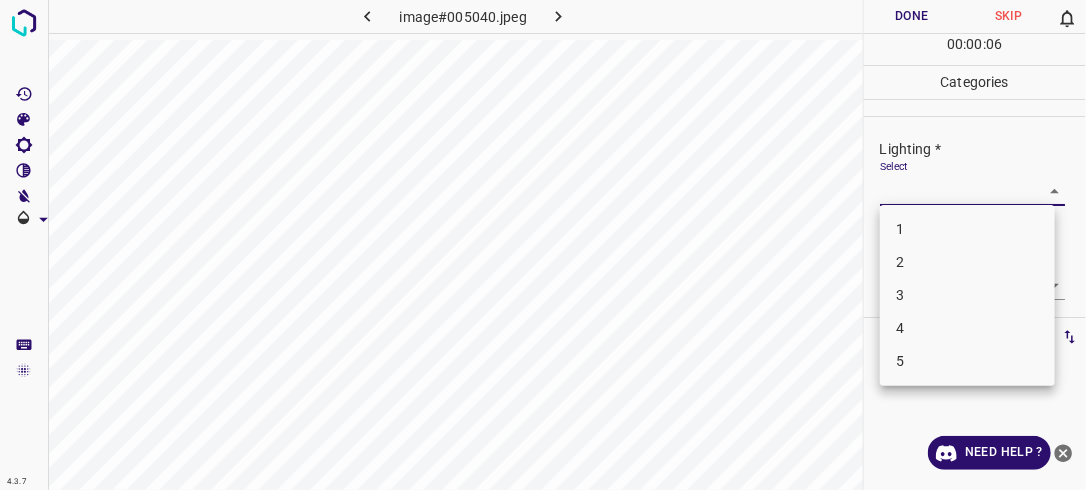 click on "4.3.7 image#005040.jpeg Done Skip 0 00   : 00   : 06   Categories Lighting *  Select ​ Focus *  Select ​ Overall *  Select ​ Labels   0 Categories 1 Lighting 2 Focus 3 Overall Tools Space Change between modes (Draw & Edit) I Auto labeling R Restore zoom M Zoom in N Zoom out Delete Delete selecte label Filters Z Restore filters X Saturation filter C Brightness filter V Contrast filter B Gray scale filter General O Download Need Help ? - Text - Hide - Delete 1 2 3 4 5" at bounding box center [543, 245] 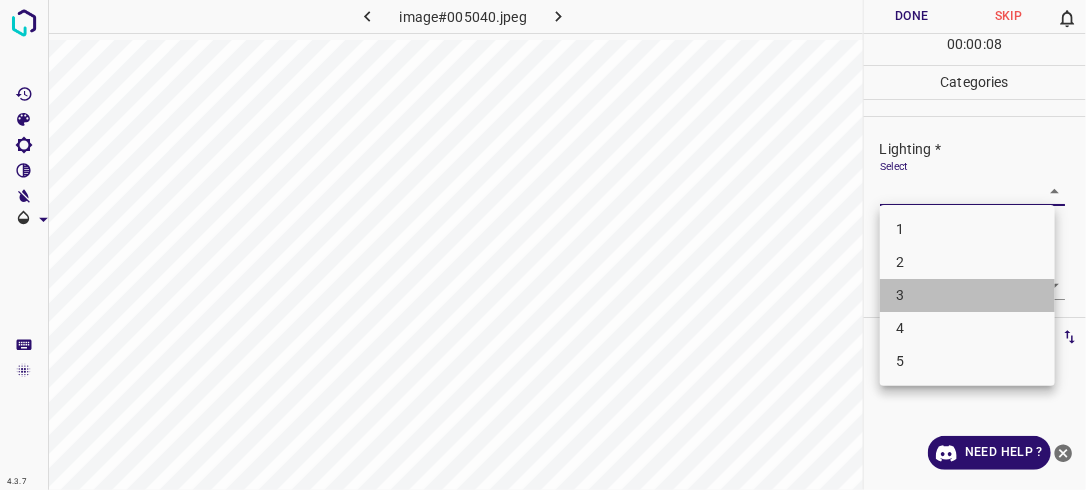 click on "3" at bounding box center (967, 295) 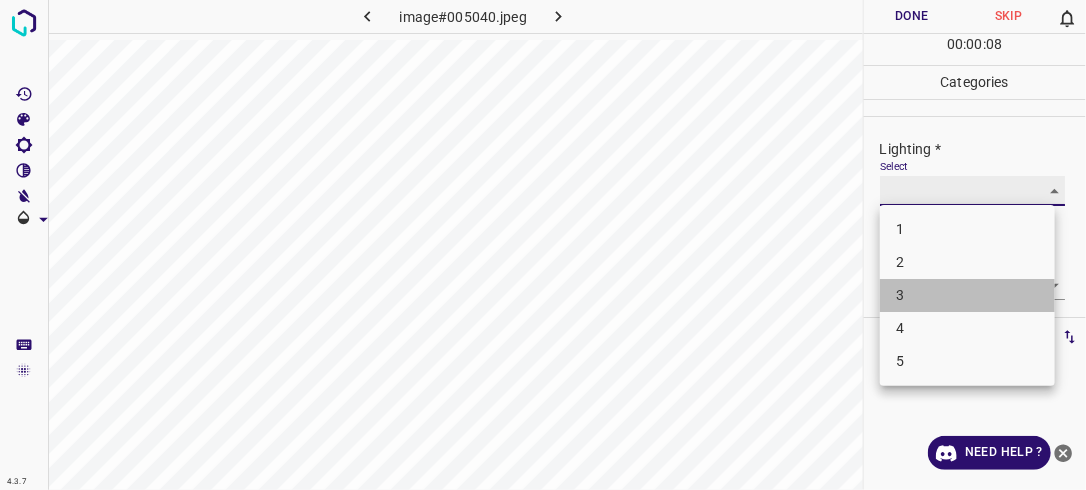 type on "3" 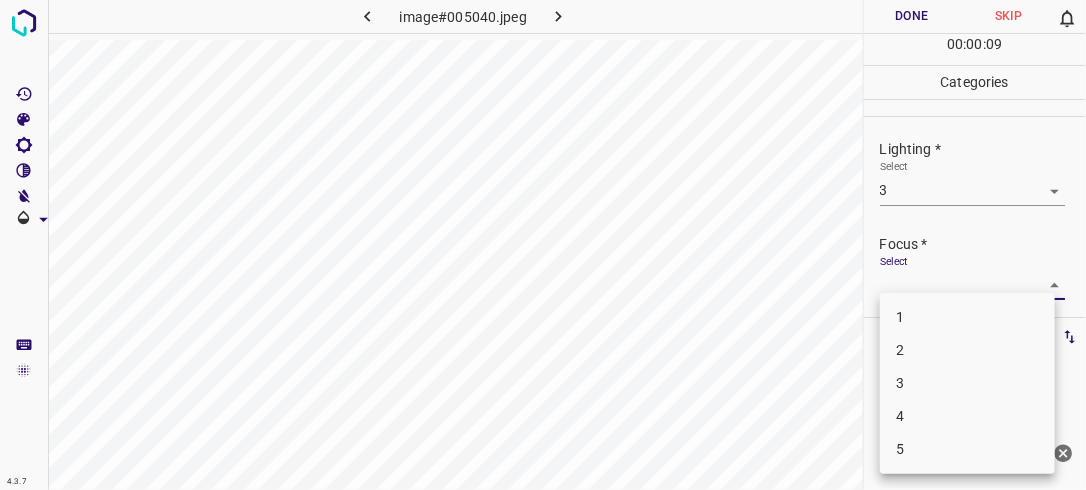 drag, startPoint x: 1044, startPoint y: 280, endPoint x: 1031, endPoint y: 297, distance: 21.400934 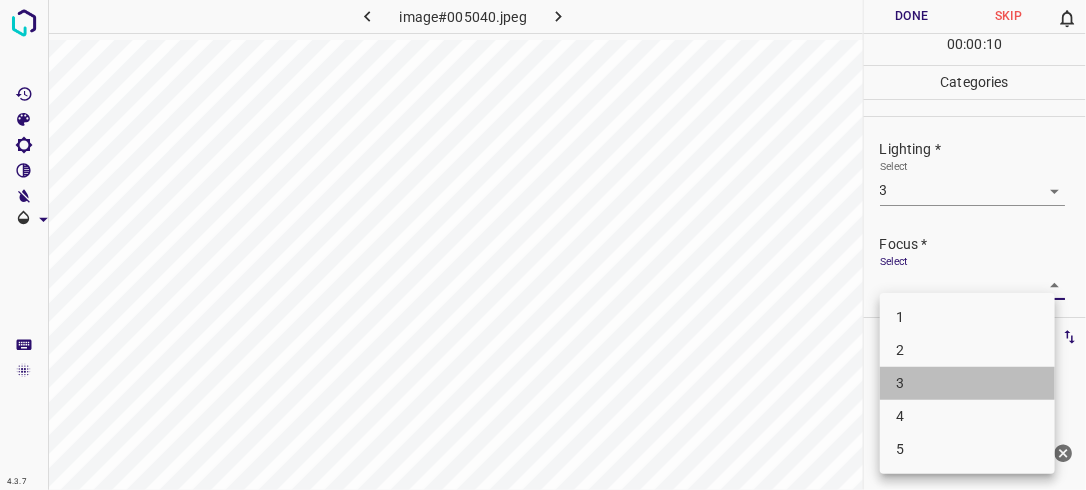 click on "3" at bounding box center [967, 383] 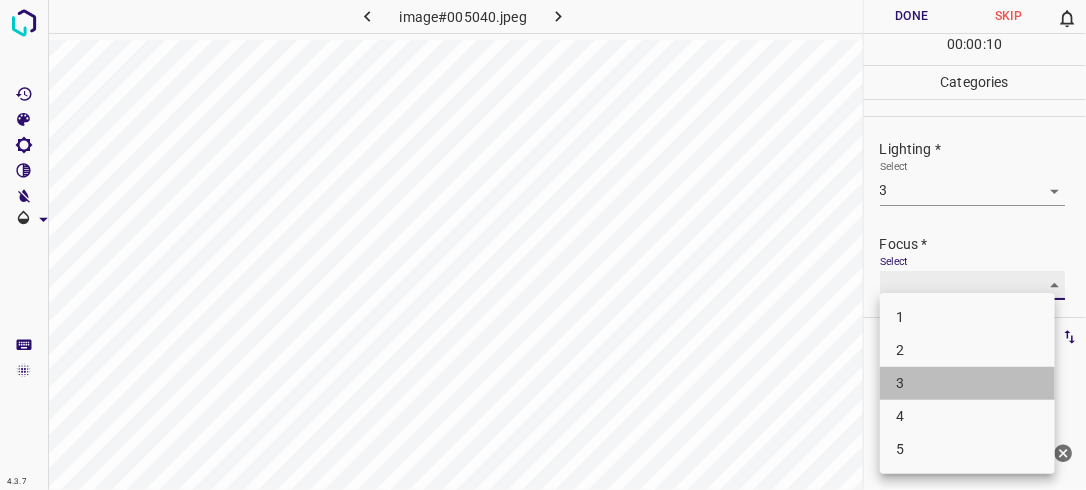 type on "3" 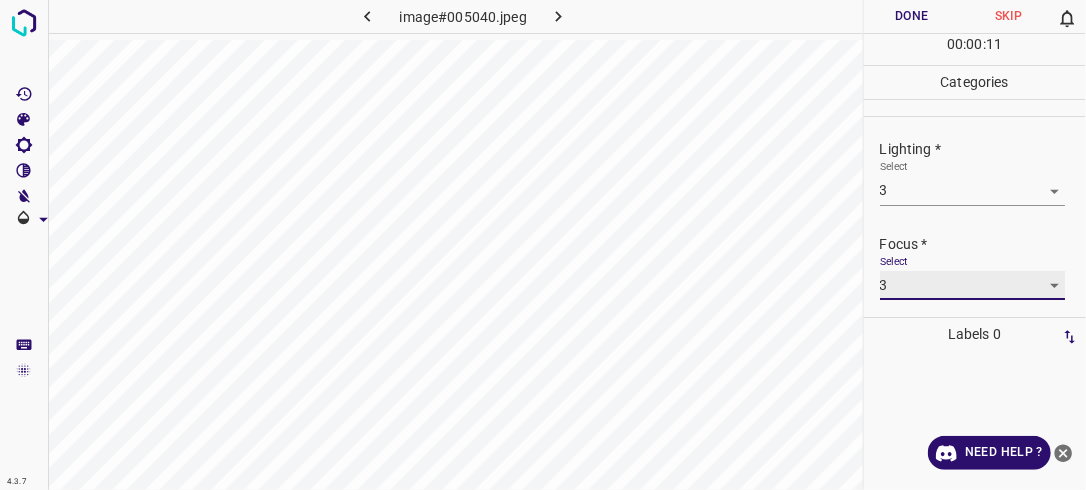 scroll, scrollTop: 98, scrollLeft: 0, axis: vertical 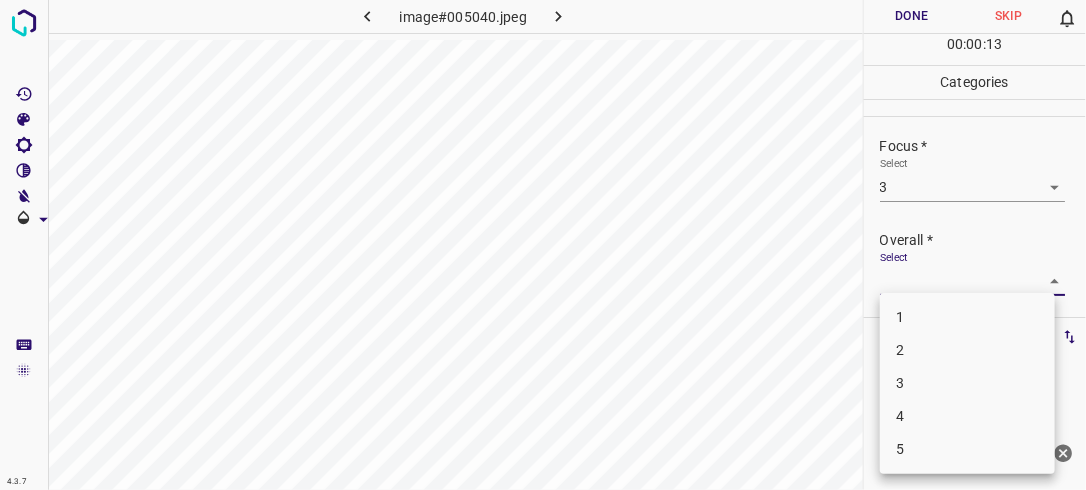 click on "4.3.7 image#005040.jpeg Done Skip 0 00   : 00   : 13   Categories Lighting *  Select 3 3 Focus *  Select 3 3 Overall *  Select ​ Labels   0 Categories 1 Lighting 2 Focus 3 Overall Tools Space Change between modes (Draw & Edit) I Auto labeling R Restore zoom M Zoom in N Zoom out Delete Delete selecte label Filters Z Restore filters X Saturation filter C Brightness filter V Contrast filter B Gray scale filter General O Download Need Help ? - Text - Hide - Delete 1 2 3 4 5" at bounding box center (543, 245) 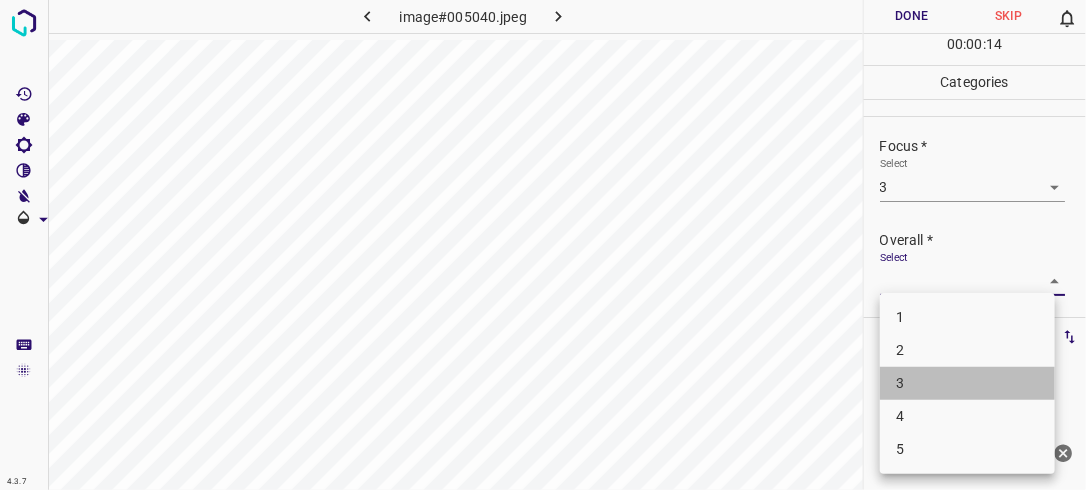 click on "3" at bounding box center (967, 383) 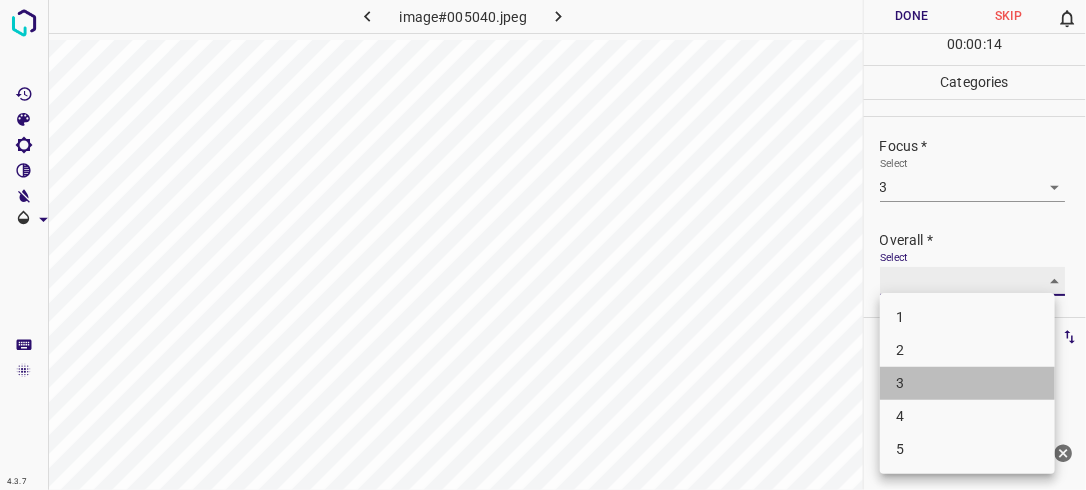 type on "3" 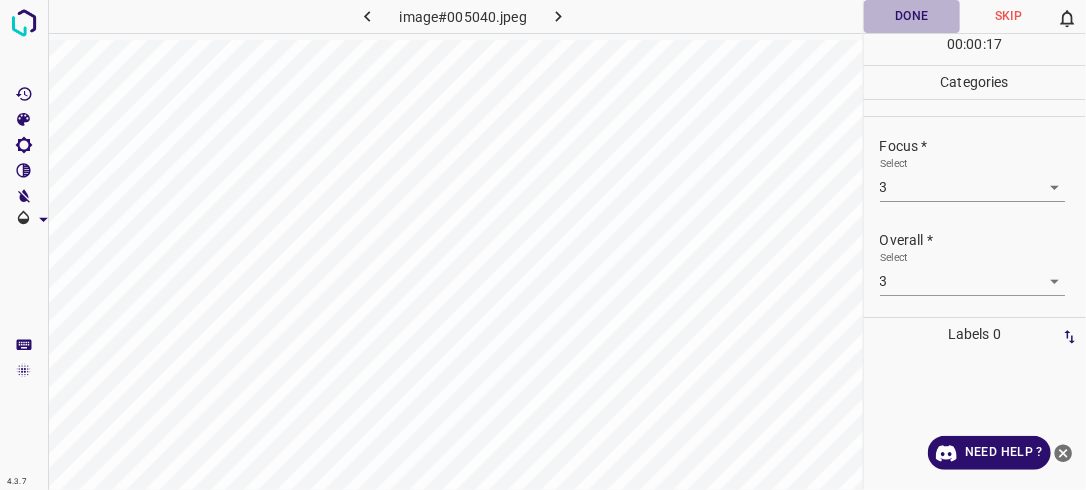 click on "Done" at bounding box center [912, 16] 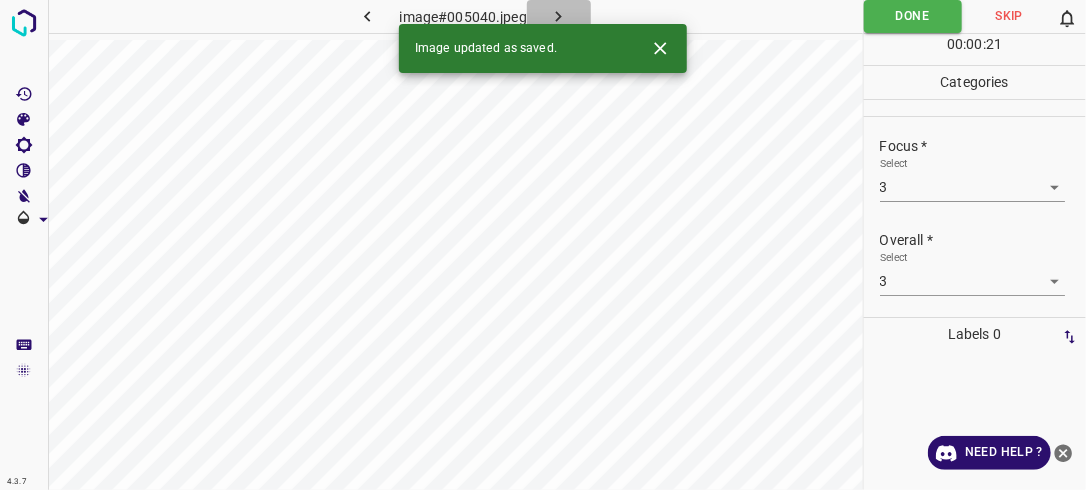 click at bounding box center (559, 16) 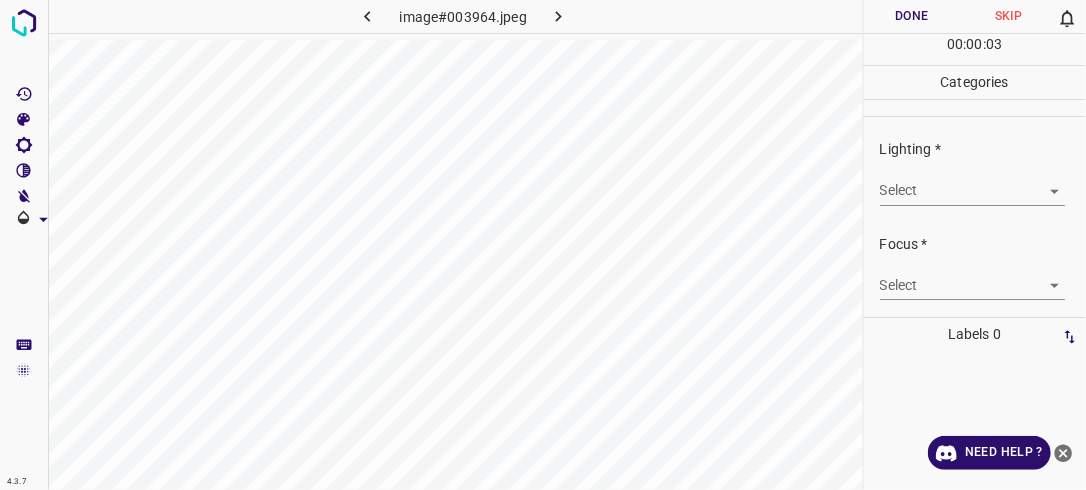 click on "4.3.7 image#003964.jpeg Done Skip 0 00   : 00   : 03   Categories Lighting *  Select ​ Focus *  Select ​ Overall *  Select ​ Labels   0 Categories 1 Lighting 2 Focus 3 Overall Tools Space Change between modes (Draw & Edit) I Auto labeling R Restore zoom M Zoom in N Zoom out Delete Delete selecte label Filters Z Restore filters X Saturation filter C Brightness filter V Contrast filter B Gray scale filter General O Download Need Help ? - Text - Hide - Delete" at bounding box center (543, 245) 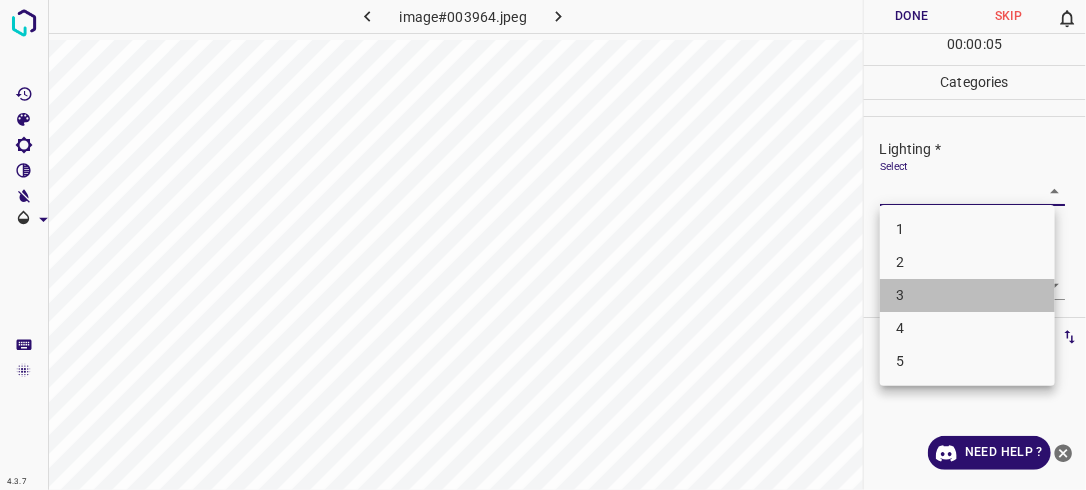 click on "3" at bounding box center [967, 295] 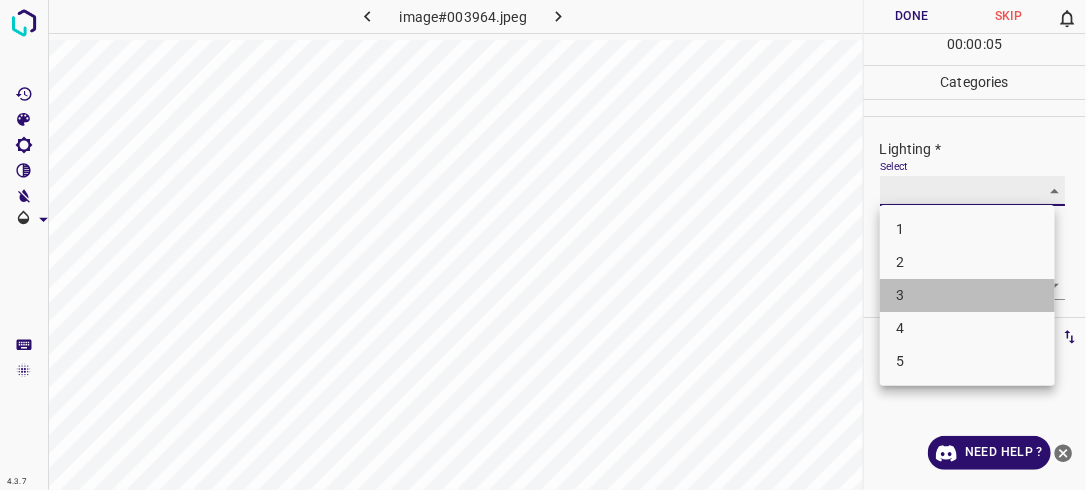 type on "3" 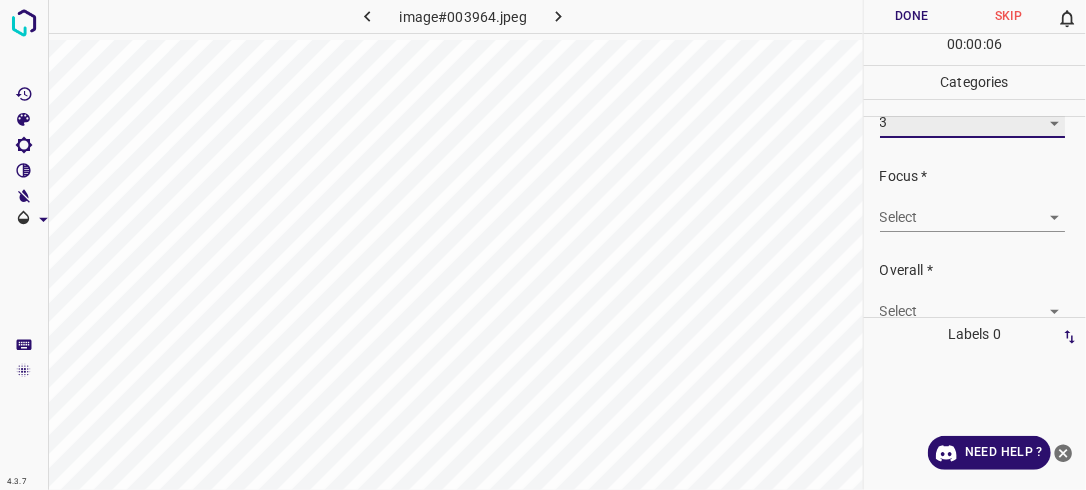 scroll, scrollTop: 73, scrollLeft: 0, axis: vertical 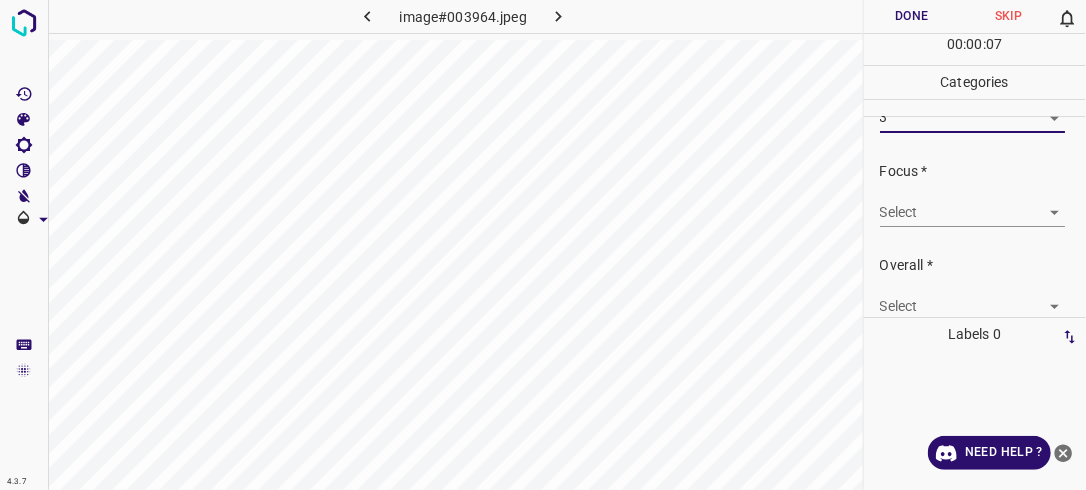 click on "4.3.7 image#003964.jpeg Done Skip 0 00   : 00   : 07   Categories Lighting *  Select 3 3 Focus *  Select ​ Overall *  Select ​ Labels   0 Categories 1 Lighting 2 Focus 3 Overall Tools Space Change between modes (Draw & Edit) I Auto labeling R Restore zoom M Zoom in N Zoom out Delete Delete selecte label Filters Z Restore filters X Saturation filter C Brightness filter V Contrast filter B Gray scale filter General O Download Need Help ? - Text - Hide - Delete" at bounding box center [543, 245] 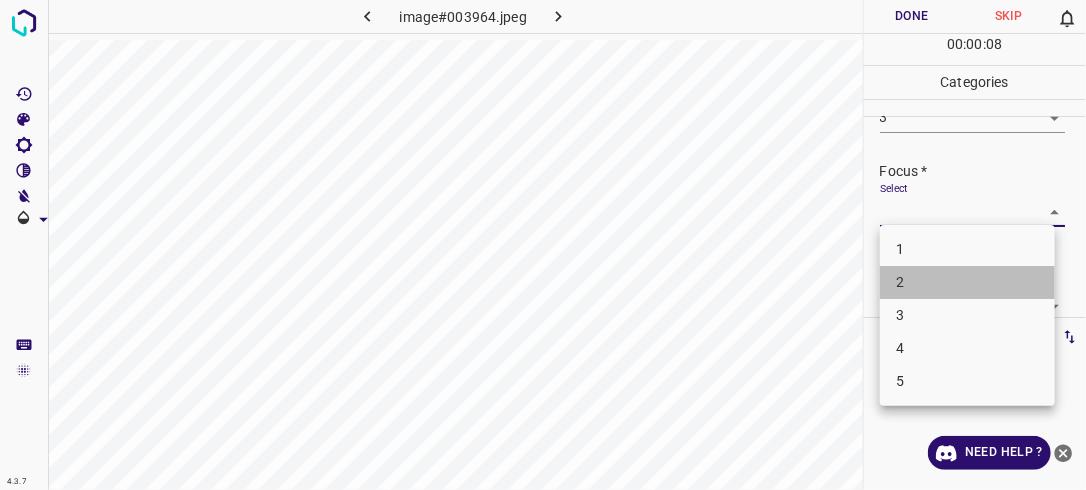 drag, startPoint x: 967, startPoint y: 286, endPoint x: 1058, endPoint y: 253, distance: 96.79876 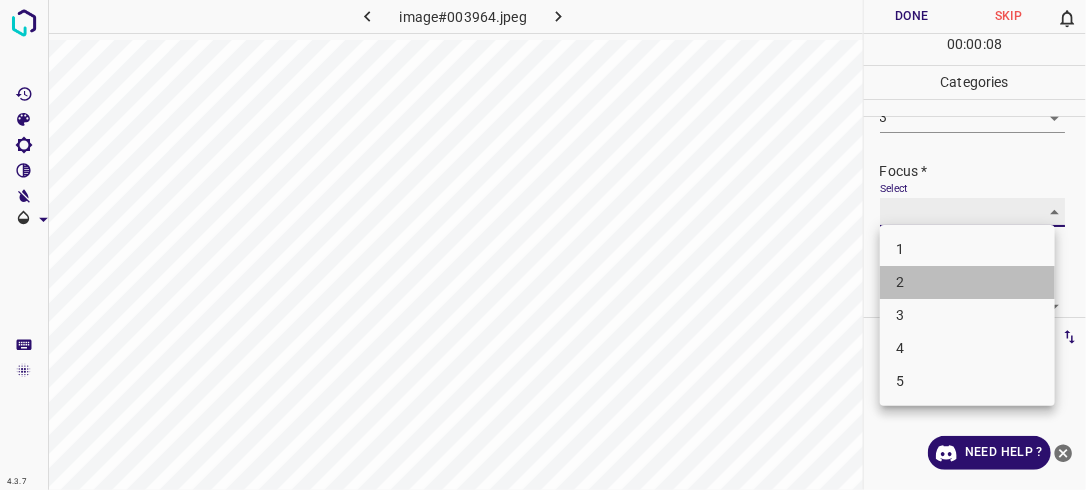 type on "2" 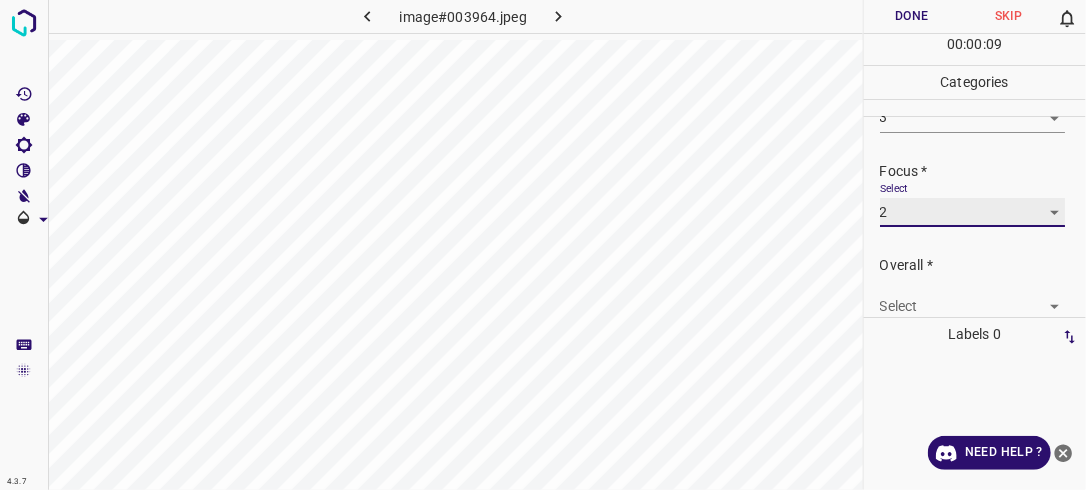 scroll, scrollTop: 98, scrollLeft: 0, axis: vertical 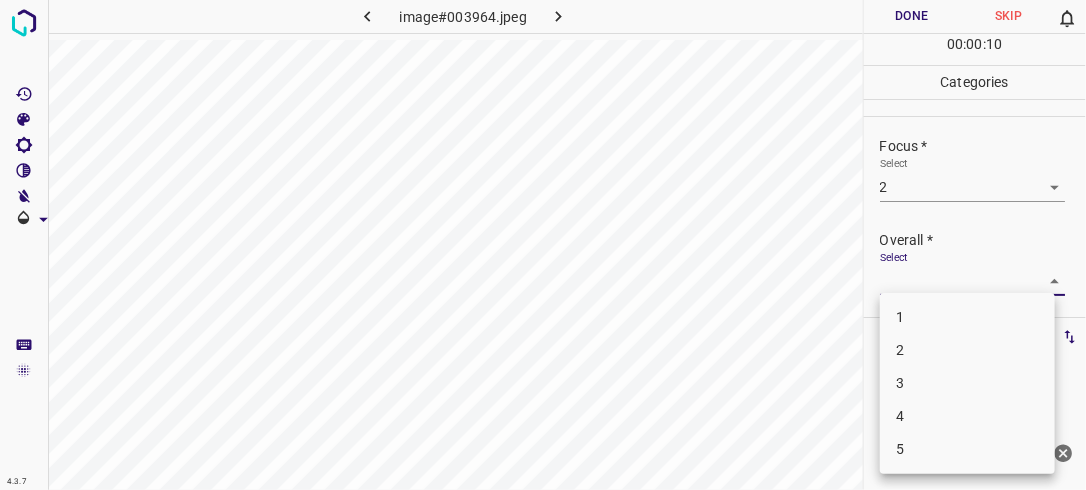 click on "4.3.7 image#003964.jpeg Done Skip 0 00   : 00   : 10   Categories Lighting *  Select 3 3 Focus *  Select 2 2 Overall *  Select ​ Labels   0 Categories 1 Lighting 2 Focus 3 Overall Tools Space Change between modes (Draw & Edit) I Auto labeling R Restore zoom M Zoom in N Zoom out Delete Delete selecte label Filters Z Restore filters X Saturation filter C Brightness filter V Contrast filter B Gray scale filter General O Download Need Help ? - Text - Hide - Delete 1 2 3 4 5" at bounding box center [543, 245] 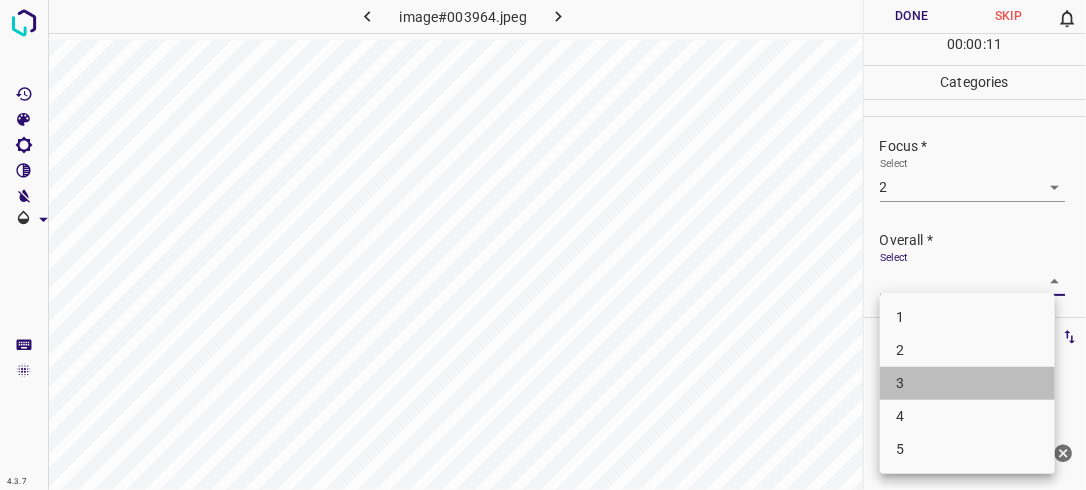 click on "3" at bounding box center [967, 383] 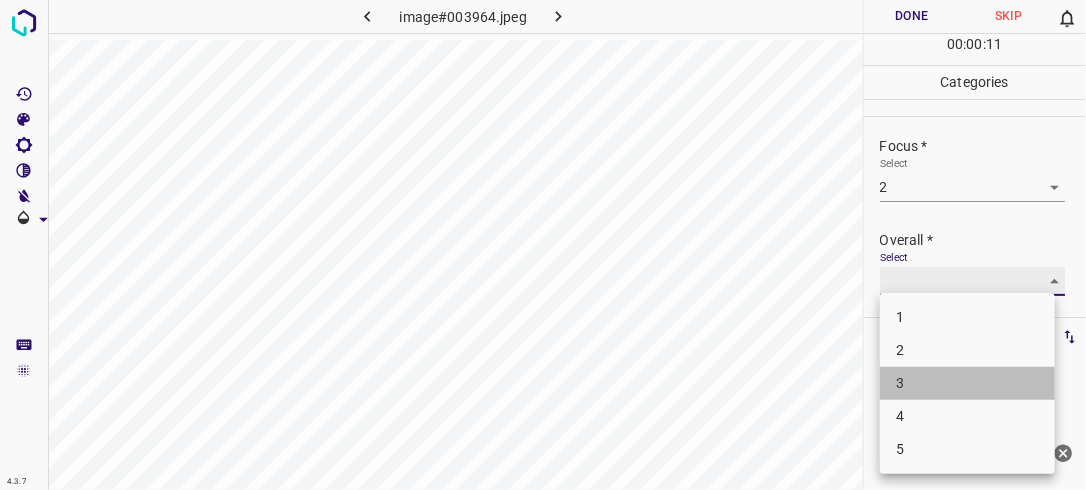 type on "3" 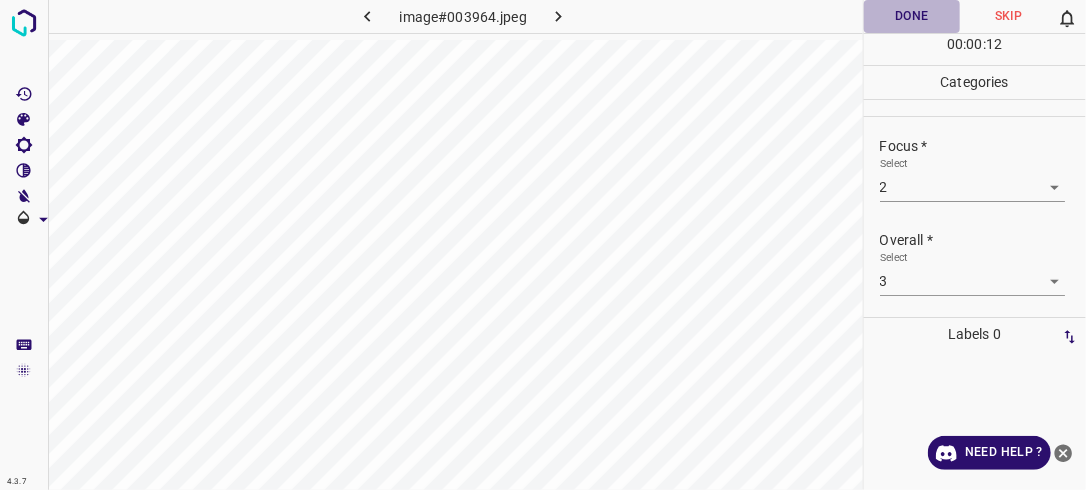 click on "Done" at bounding box center (912, 16) 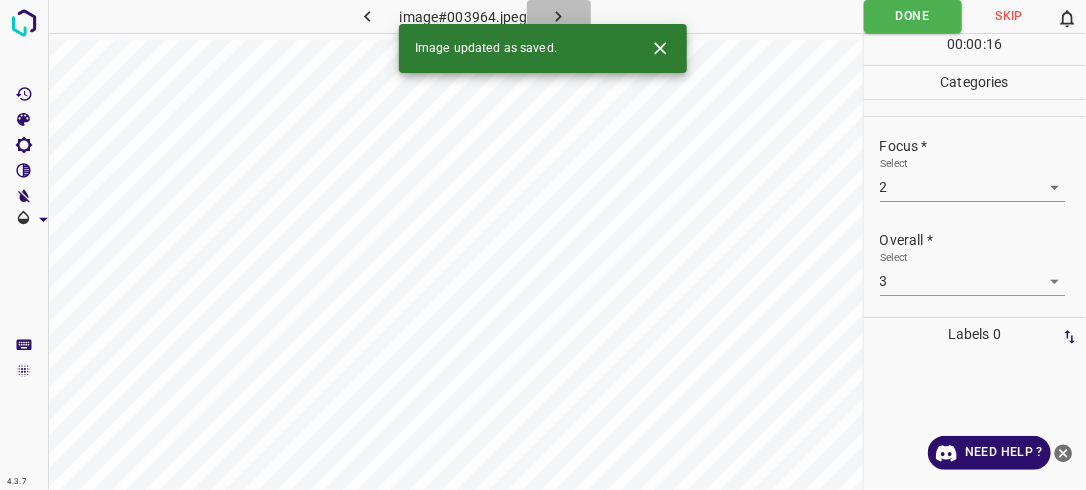 click 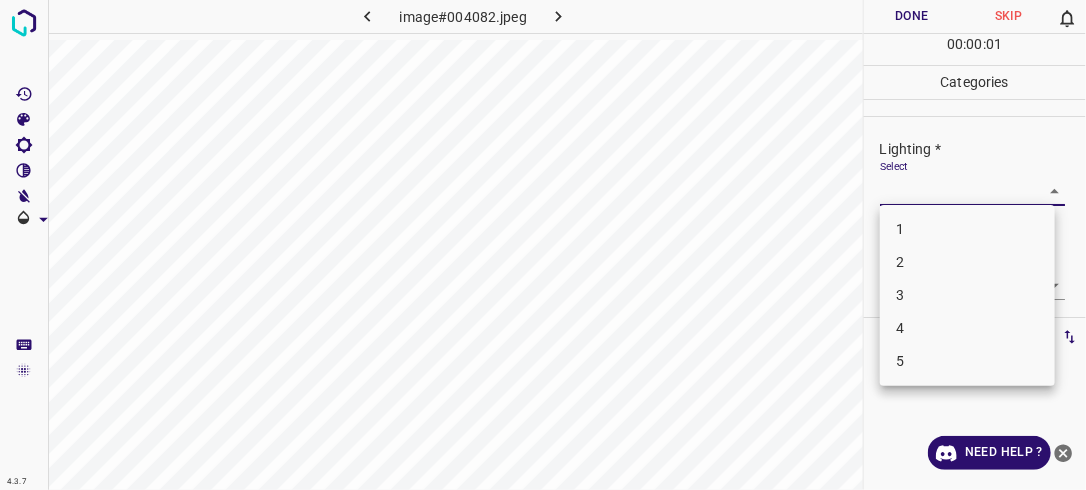 click on "4.3.7 image#004082.jpeg Done Skip 0 00   : 00   : 01   Categories Lighting *  Select ​ Focus *  Select ​ Overall *  Select ​ Labels   0 Categories 1 Lighting 2 Focus 3 Overall Tools Space Change between modes (Draw & Edit) I Auto labeling R Restore zoom M Zoom in N Zoom out Delete Delete selecte label Filters Z Restore filters X Saturation filter C Brightness filter V Contrast filter B Gray scale filter General O Download Need Help ? - Text - Hide - Delete 1 2 3 4 5" at bounding box center (543, 245) 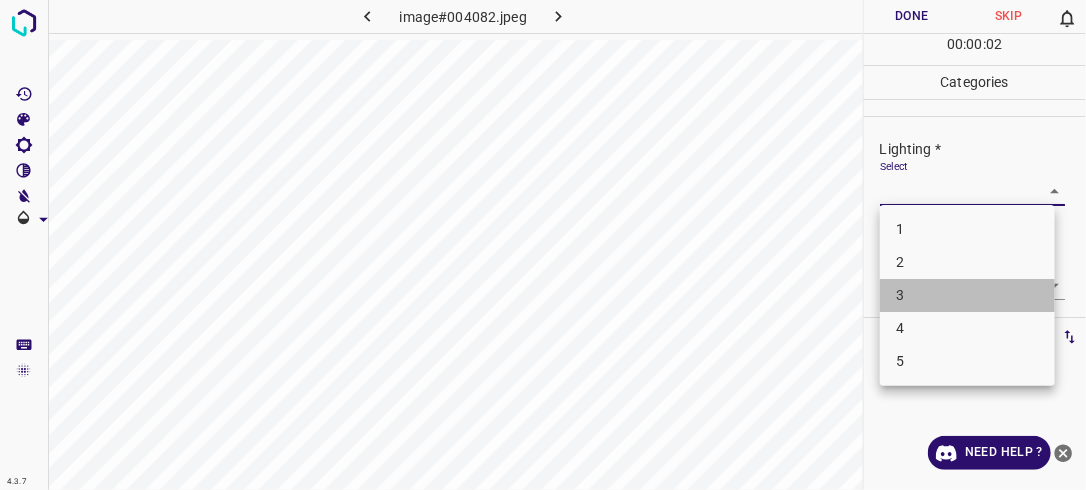 click on "3" at bounding box center (967, 295) 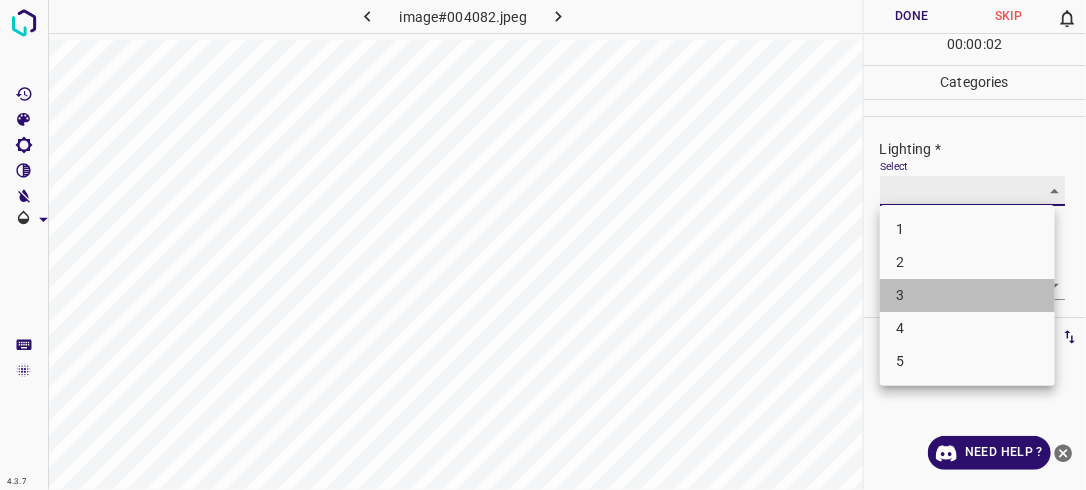 type on "3" 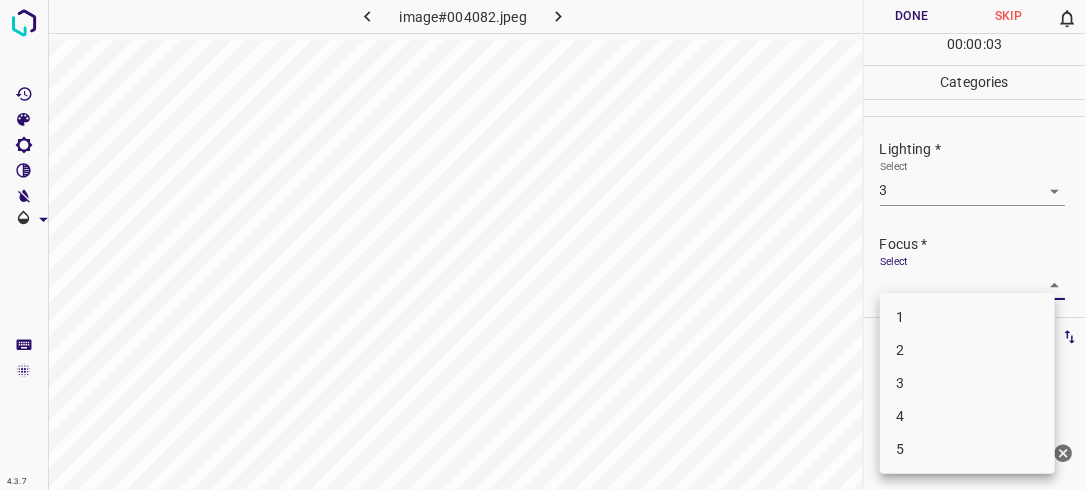 click on "4.3.7 image#004082.jpeg Done Skip 0 00   : 00   : 03   Categories Lighting *  Select 3 3 Focus *  Select ​ Overall *  Select ​ Labels   0 Categories 1 Lighting 2 Focus 3 Overall Tools Space Change between modes (Draw & Edit) I Auto labeling R Restore zoom M Zoom in N Zoom out Delete Delete selecte label Filters Z Restore filters X Saturation filter C Brightness filter V Contrast filter B Gray scale filter General O Download Need Help ? - Text - Hide - Delete 1 2 3 4 5" at bounding box center [543, 245] 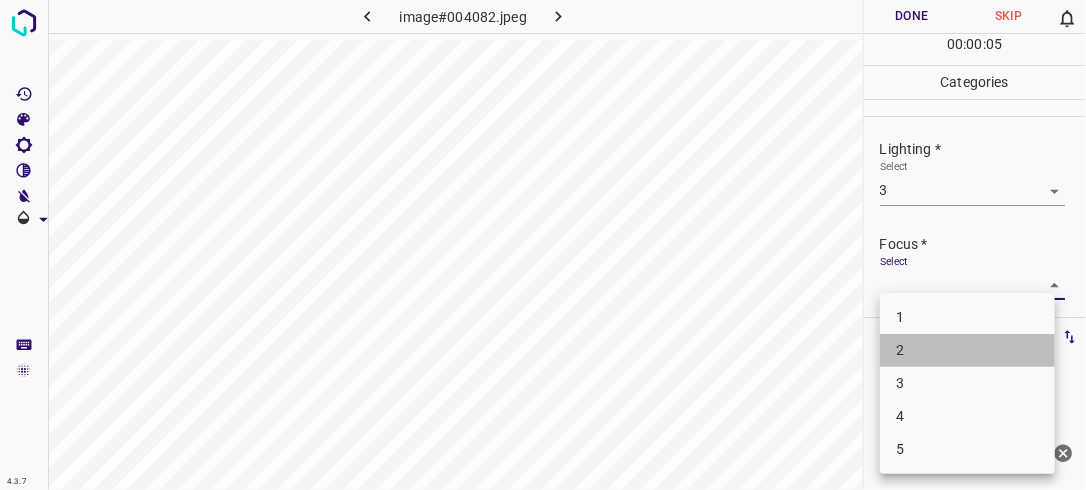click on "2" at bounding box center [967, 350] 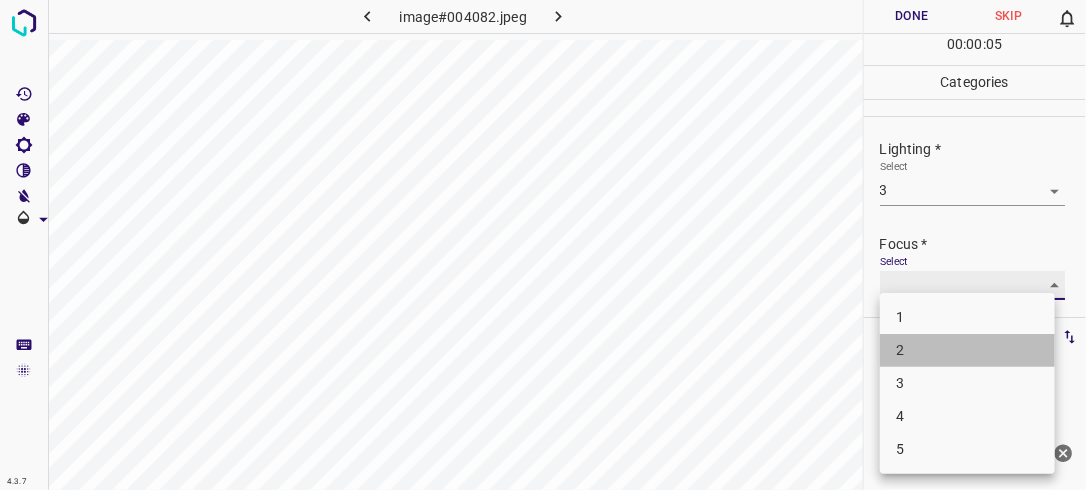 type on "2" 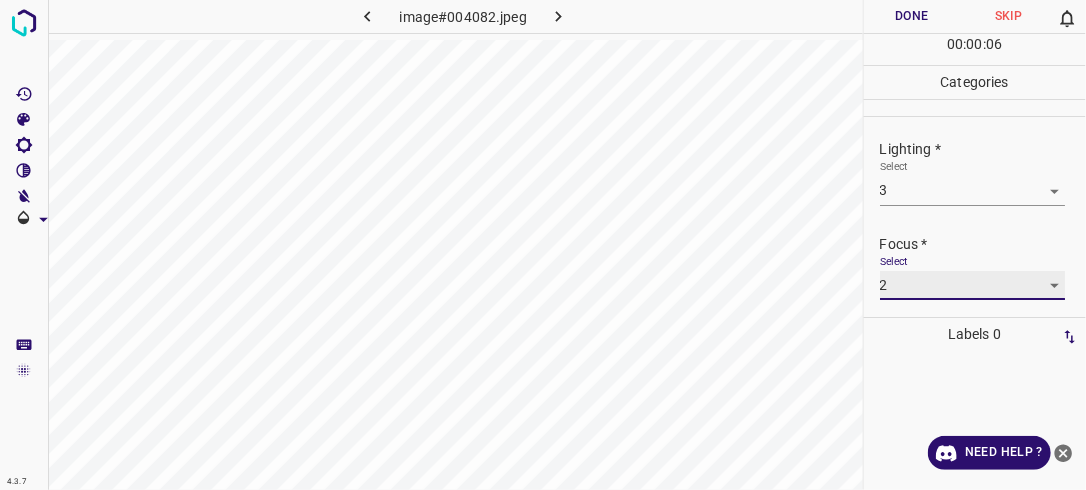 scroll, scrollTop: 98, scrollLeft: 0, axis: vertical 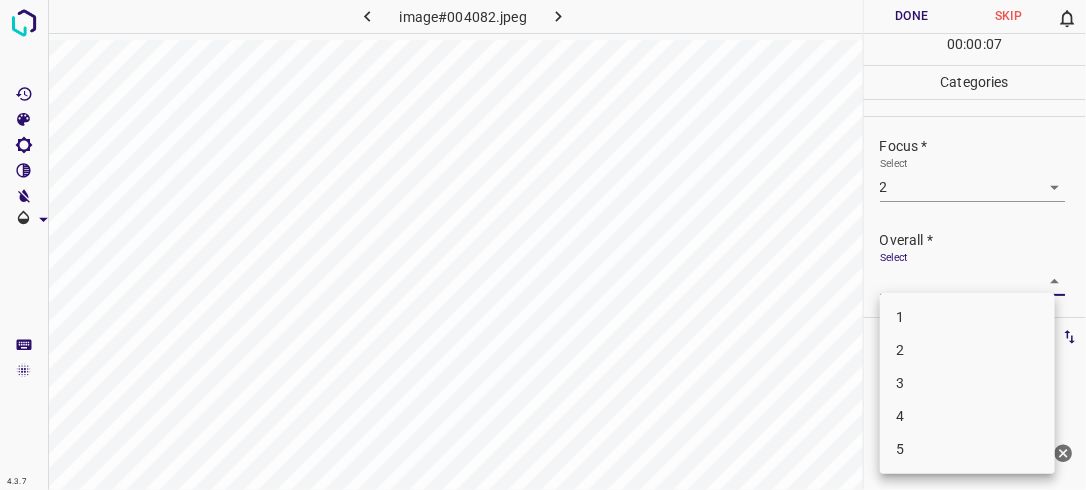 click on "4.3.7 image#004082.jpeg Done Skip 0 00   : 00   : 07   Categories Lighting *  Select 3 3 Focus *  Select 2 2 Overall *  Select ​ Labels   0 Categories 1 Lighting 2 Focus 3 Overall Tools Space Change between modes (Draw & Edit) I Auto labeling R Restore zoom M Zoom in N Zoom out Delete Delete selecte label Filters Z Restore filters X Saturation filter C Brightness filter V Contrast filter B Gray scale filter General O Download Need Help ? - Text - Hide - Delete 1 2 3 4 5" at bounding box center [543, 245] 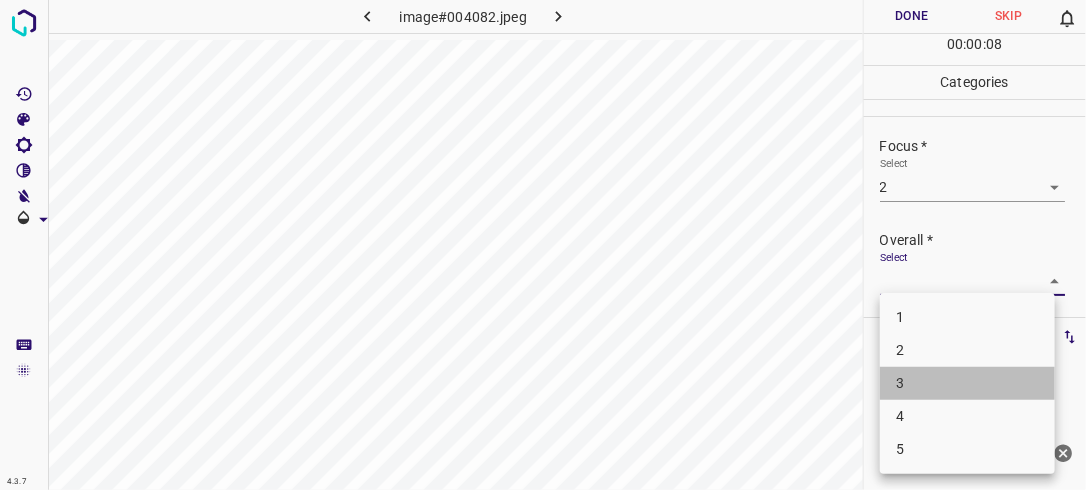 click on "3" at bounding box center (967, 383) 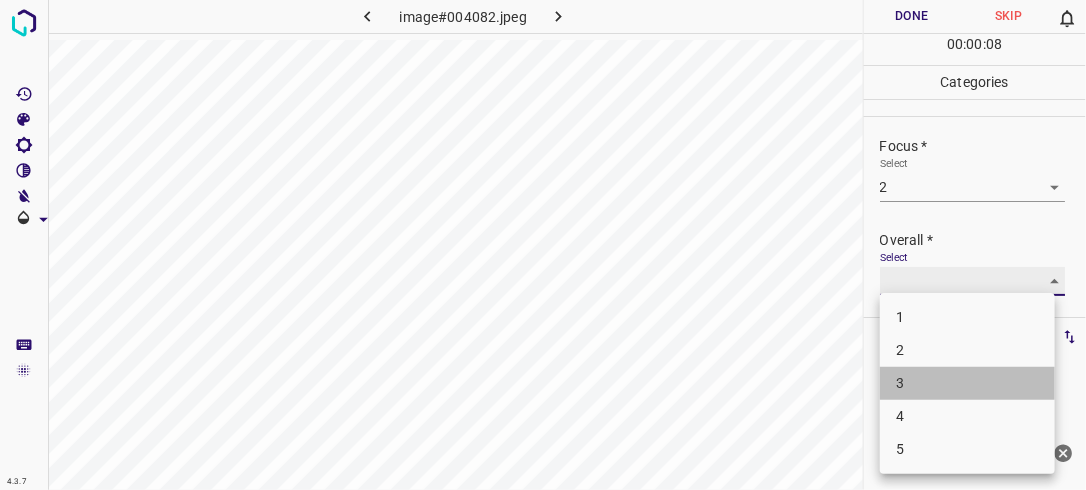 type on "3" 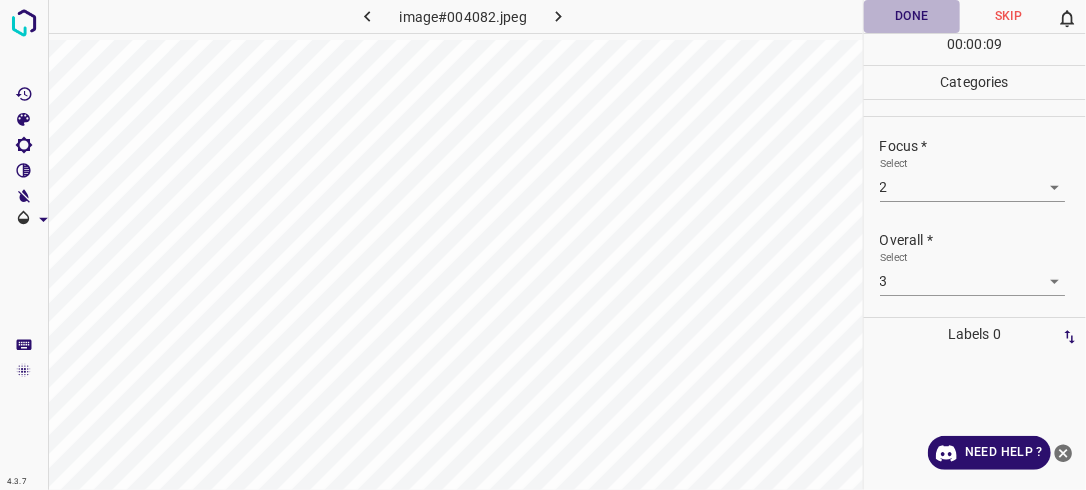click on "Done" at bounding box center (912, 16) 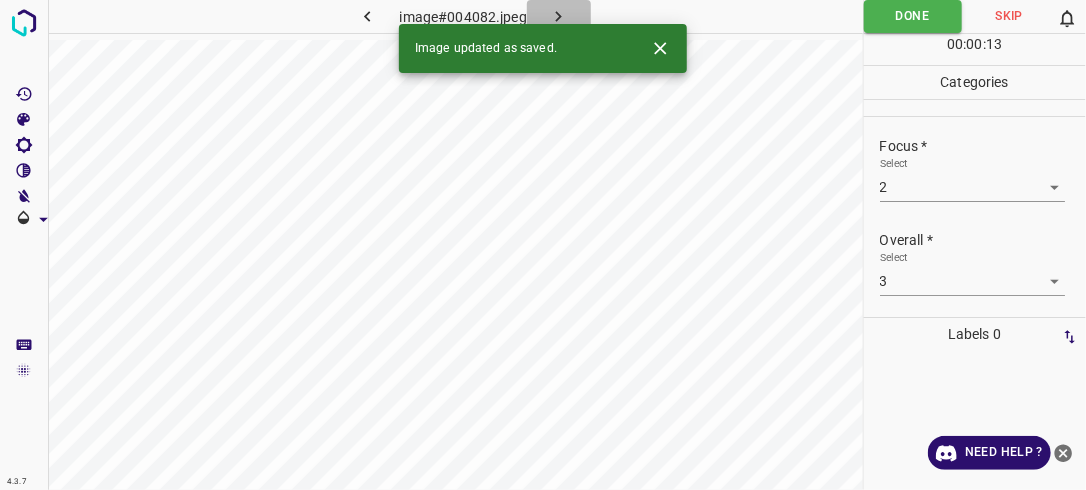 click 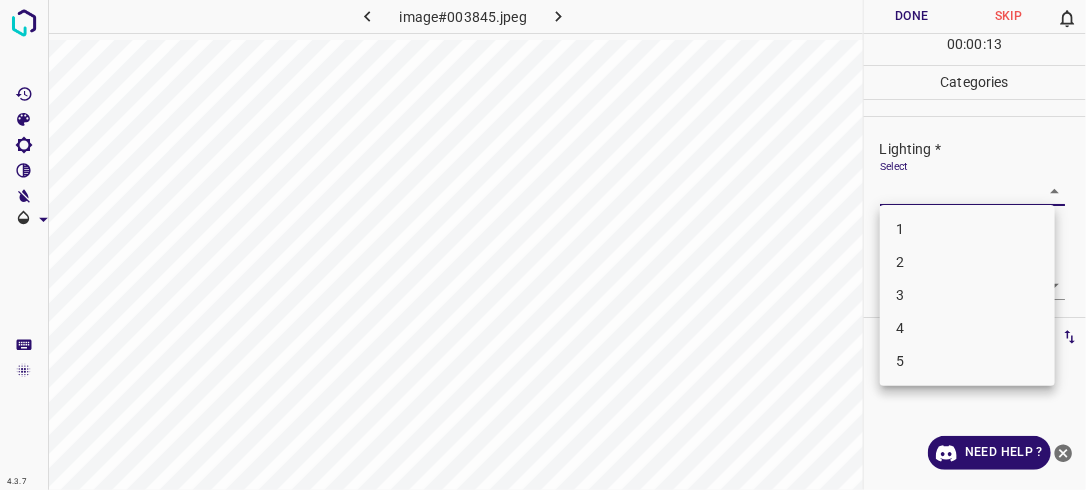 click on "4.3.7 image#003845.jpeg Done Skip 0 00   : 00   : 13   Categories Lighting *  Select ​ Focus *  Select ​ Overall *  Select ​ Labels   0 Categories 1 Lighting 2 Focus 3 Overall Tools Space Change between modes (Draw & Edit) I Auto labeling R Restore zoom M Zoom in N Zoom out Delete Delete selecte label Filters Z Restore filters X Saturation filter C Brightness filter V Contrast filter B Gray scale filter General O Download Need Help ? - Text - Hide - Delete 1 2 3 4 5" at bounding box center [543, 245] 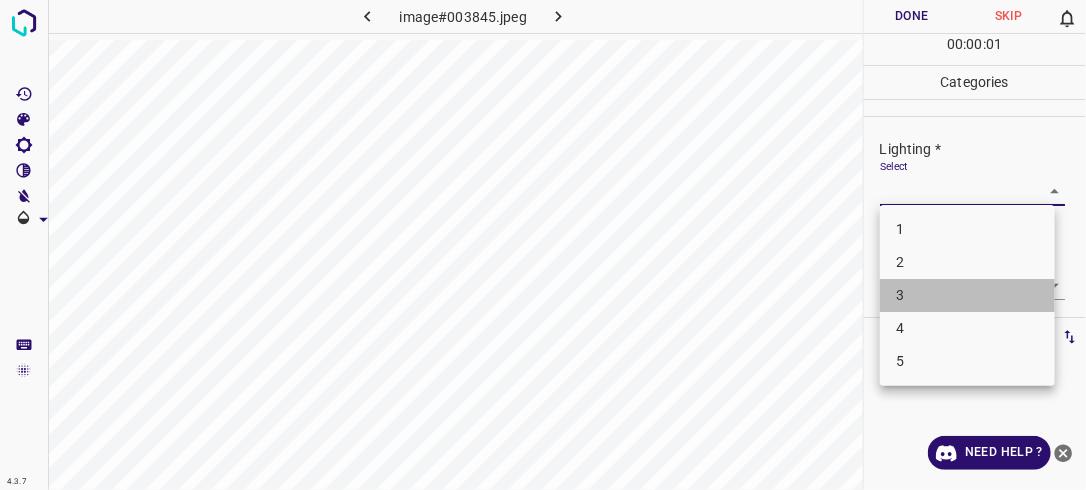 click on "3" at bounding box center [967, 295] 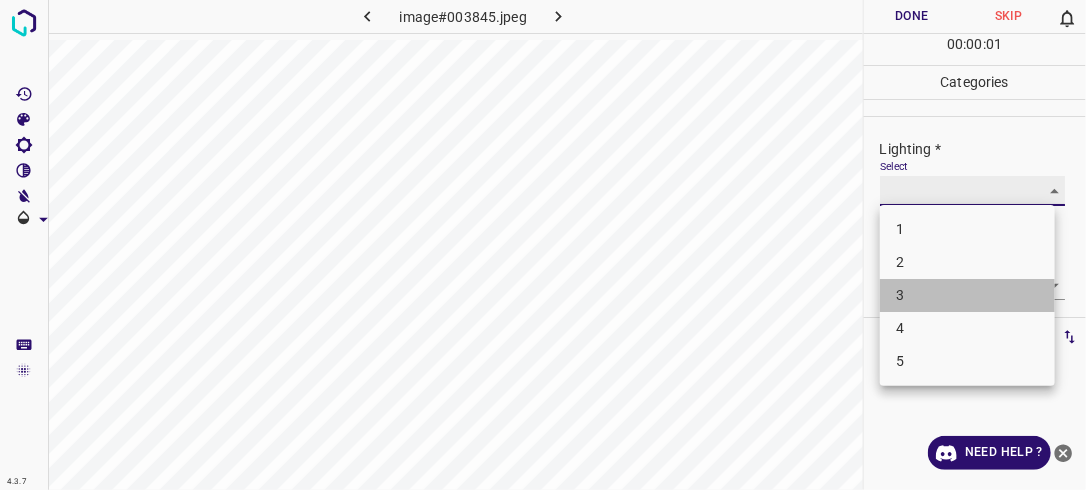 type on "3" 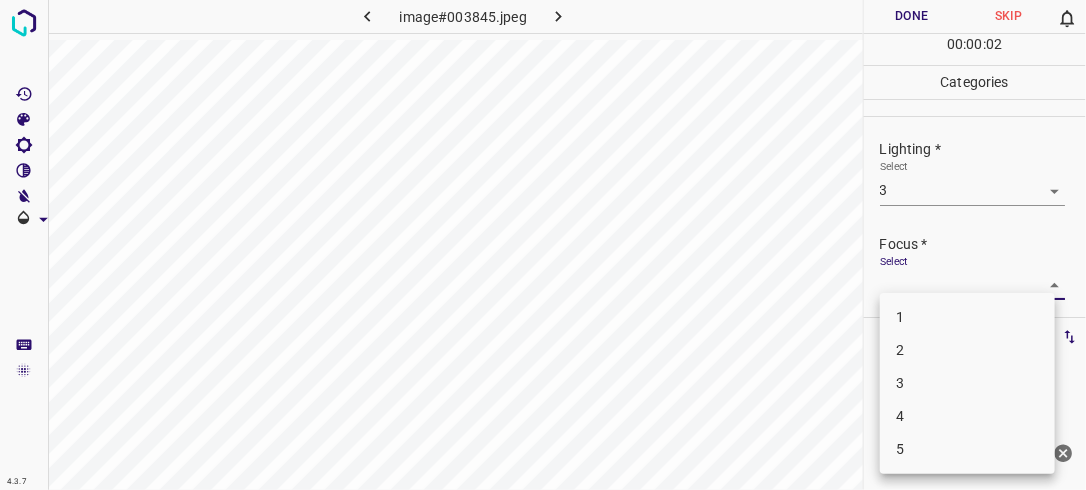 click on "4.3.7 image#003845.jpeg Done Skip 0 00   : 00   : 02   Categories Lighting *  Select 3 3 Focus *  Select ​ Overall *  Select ​ Labels   0 Categories 1 Lighting 2 Focus 3 Overall Tools Space Change between modes (Draw & Edit) I Auto labeling R Restore zoom M Zoom in N Zoom out Delete Delete selecte label Filters Z Restore filters X Saturation filter C Brightness filter V Contrast filter B Gray scale filter General O Download Need Help ? - Text - Hide - Delete 1 2 3 4 5" at bounding box center (543, 245) 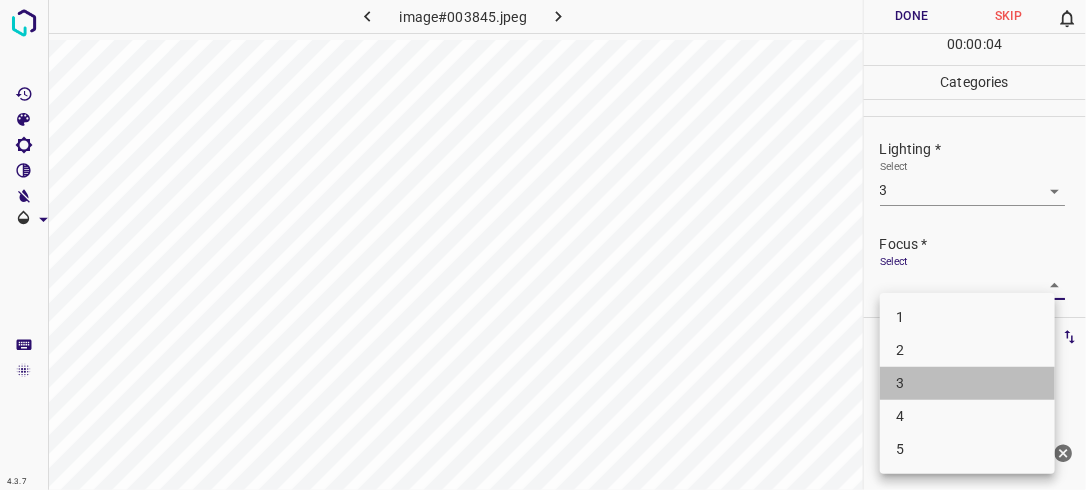 click on "3" at bounding box center [967, 383] 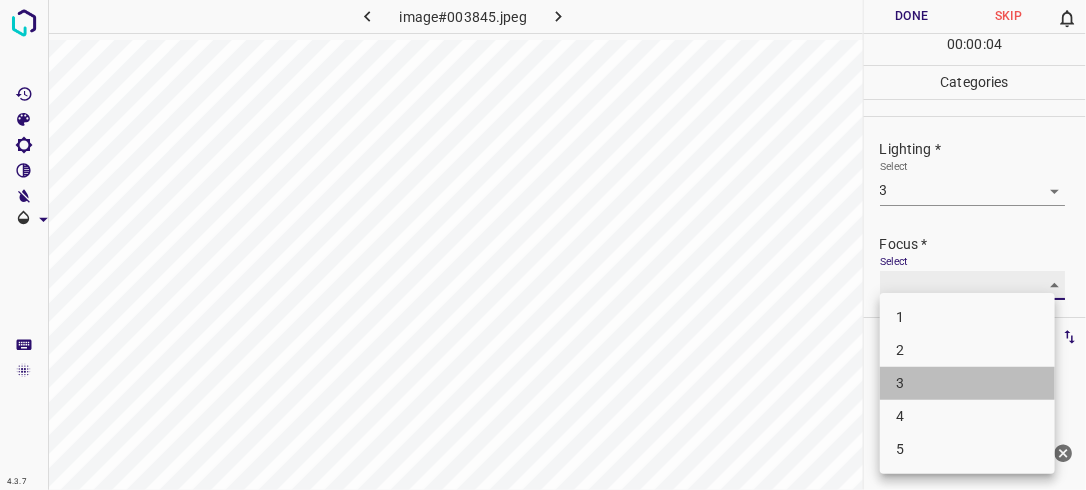 type on "3" 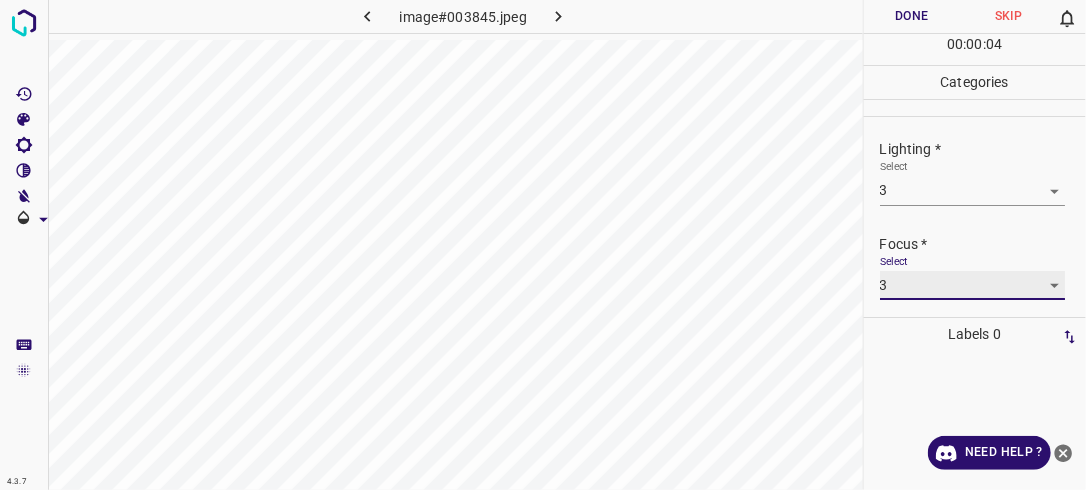 scroll, scrollTop: 98, scrollLeft: 0, axis: vertical 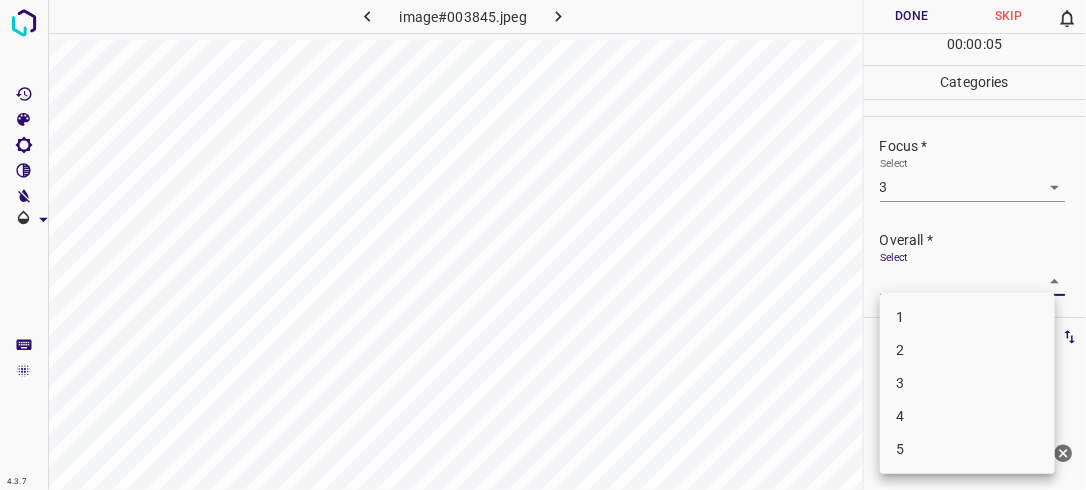 click on "4.3.7 image#003845.jpeg Done Skip 0 00   : 00   : 05   Categories Lighting *  Select 3 3 Focus *  Select 3 3 Overall *  Select ​ Labels   0 Categories 1 Lighting 2 Focus 3 Overall Tools Space Change between modes (Draw & Edit) I Auto labeling R Restore zoom M Zoom in N Zoom out Delete Delete selecte label Filters Z Restore filters X Saturation filter C Brightness filter V Contrast filter B Gray scale filter General O Download Need Help ? - Text - Hide - Delete 1 2 3 4 5" at bounding box center [543, 245] 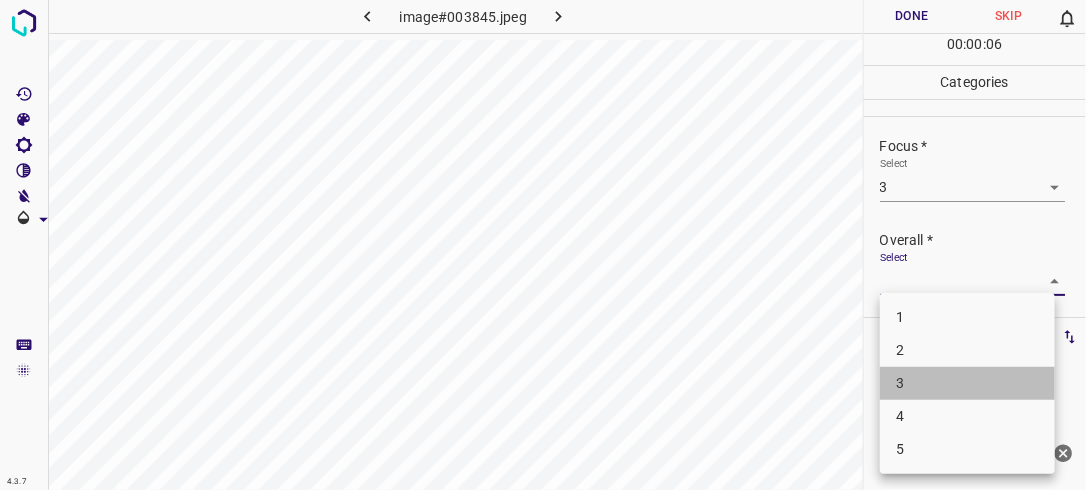 click on "3" at bounding box center (967, 383) 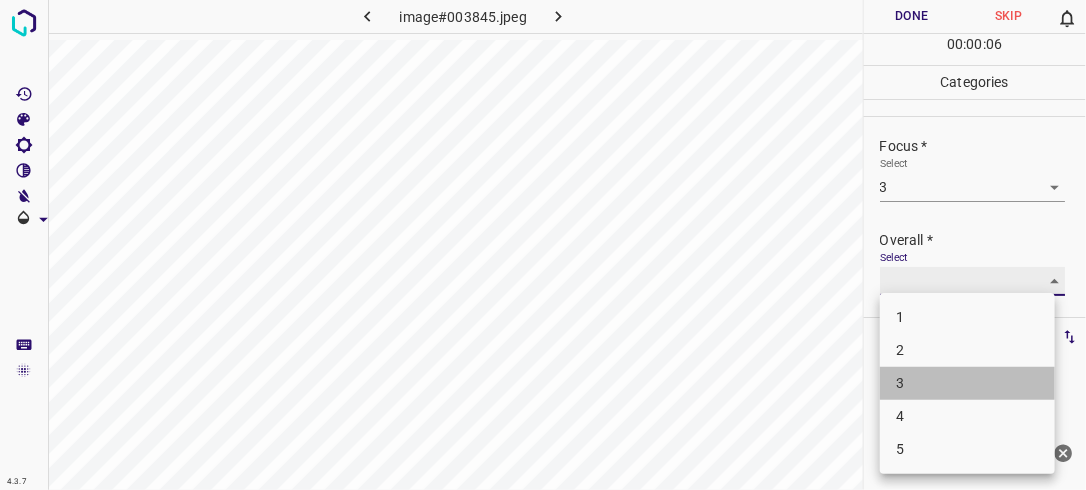 type on "3" 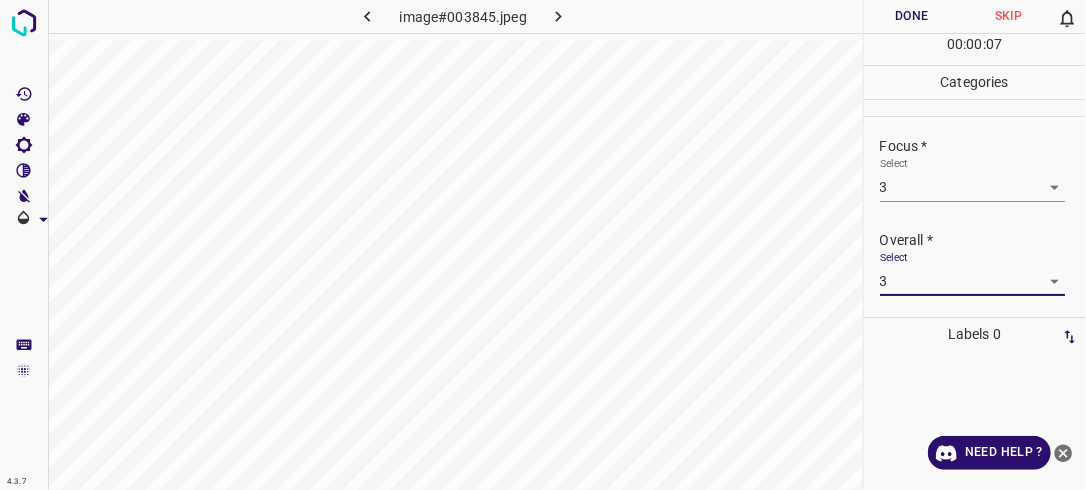 click on "Done" at bounding box center (912, 16) 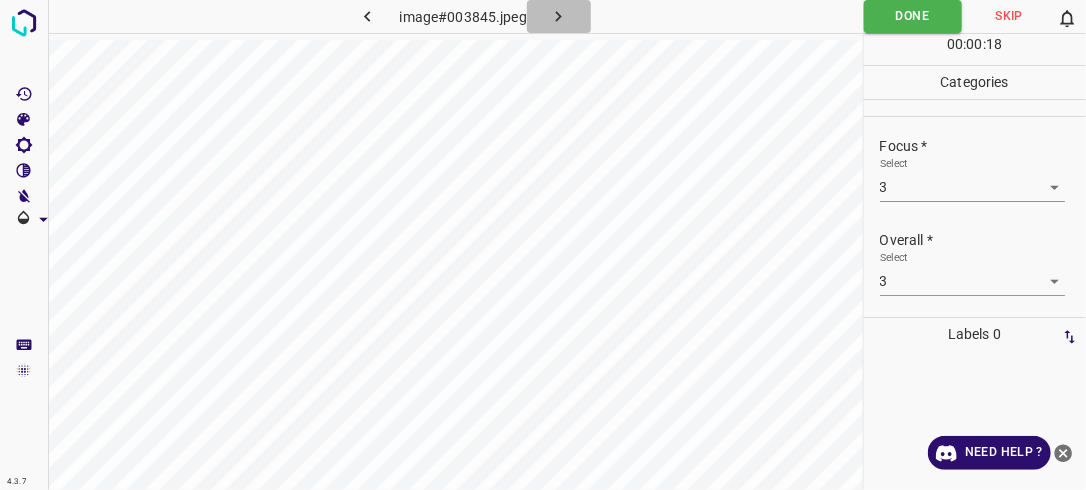 click 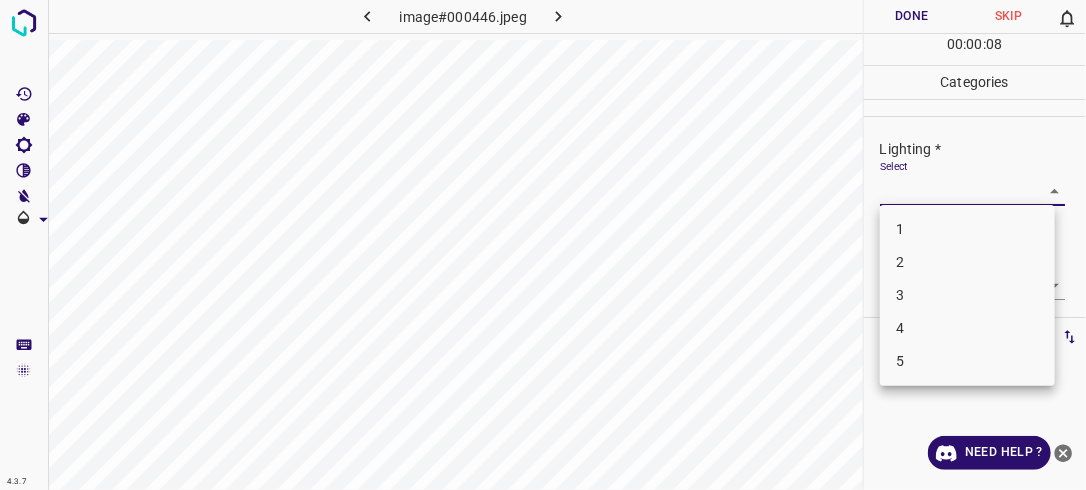 click on "4.3.7 image#000446.jpeg Done Skip 0 00   : 00   : 08   Categories Lighting *  Select ​ Focus *  Select ​ Overall *  Select ​ Labels   0 Categories 1 Lighting 2 Focus 3 Overall Tools Space Change between modes (Draw & Edit) I Auto labeling R Restore zoom M Zoom in N Zoom out Delete Delete selecte label Filters Z Restore filters X Saturation filter C Brightness filter V Contrast filter B Gray scale filter General O Download Need Help ? - Text - Hide - Delete 1 2 3 4 5" at bounding box center [543, 245] 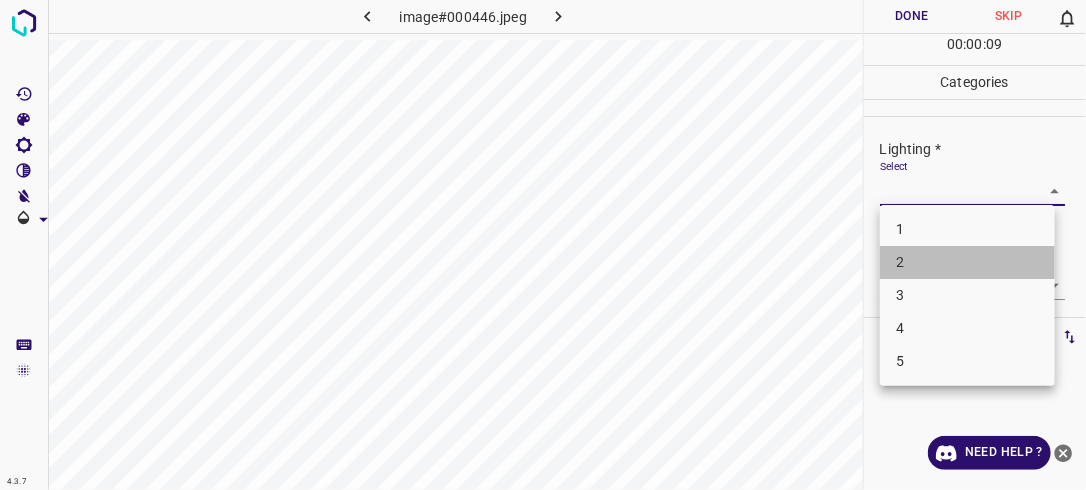 click on "2" at bounding box center (967, 262) 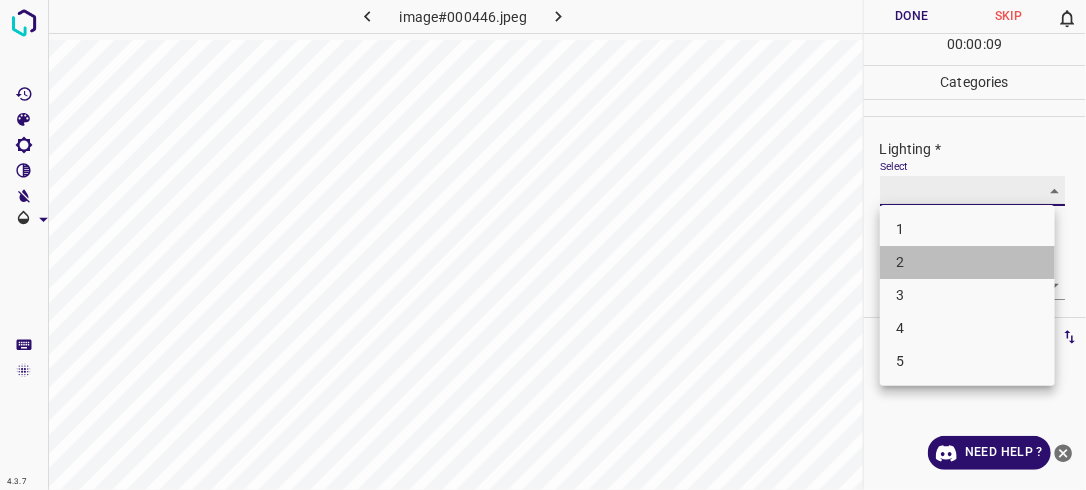 type on "2" 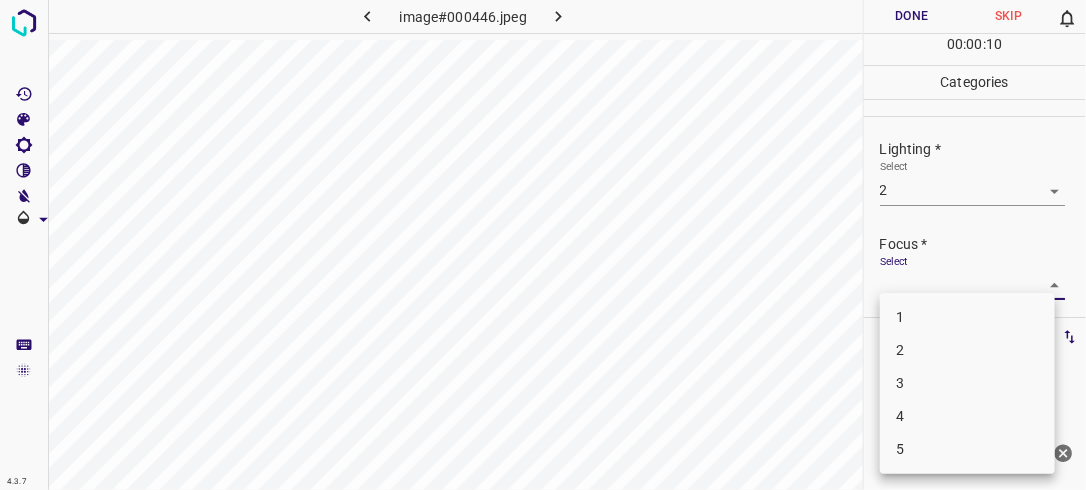 click on "4.3.7 image#000446.jpeg Done Skip 0 00   : 00   : 10   Categories Lighting *  Select 2 2 Focus *  Select ​ Overall *  Select ​ Labels   0 Categories 1 Lighting 2 Focus 3 Overall Tools Space Change between modes (Draw & Edit) I Auto labeling R Restore zoom M Zoom in N Zoom out Delete Delete selecte label Filters Z Restore filters X Saturation filter C Brightness filter V Contrast filter B Gray scale filter General O Download Need Help ? - Text - Hide - Delete 1 2 3 4 5" at bounding box center [543, 245] 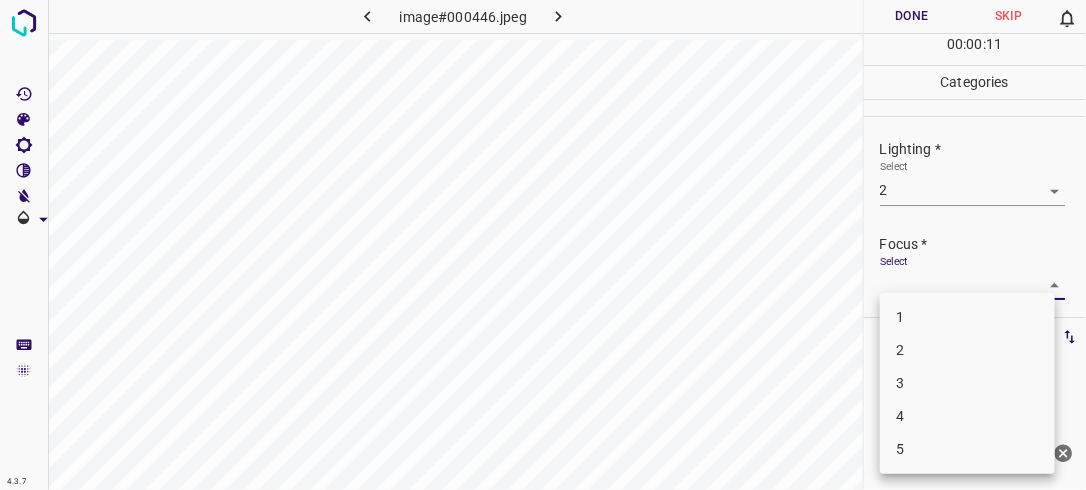 drag, startPoint x: 942, startPoint y: 350, endPoint x: 1002, endPoint y: 311, distance: 71.561165 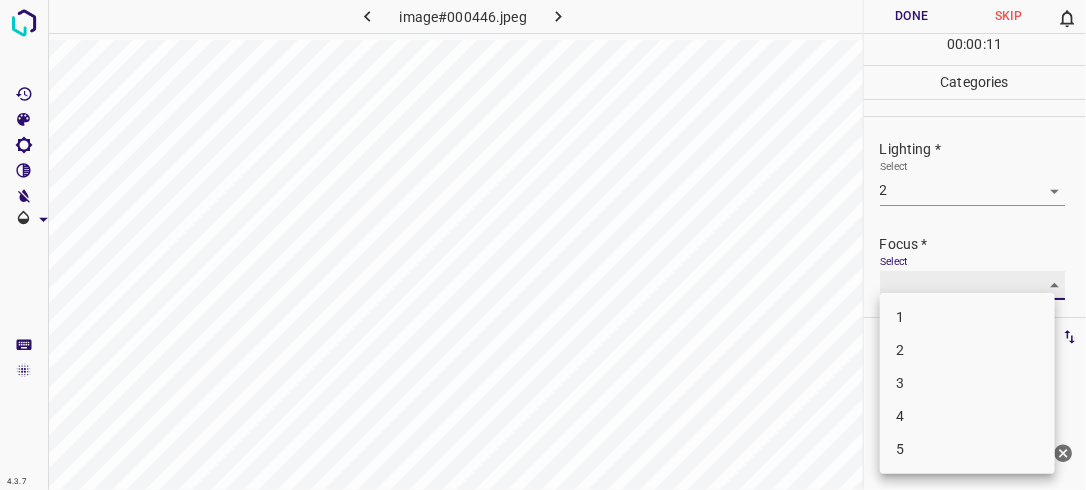 type on "2" 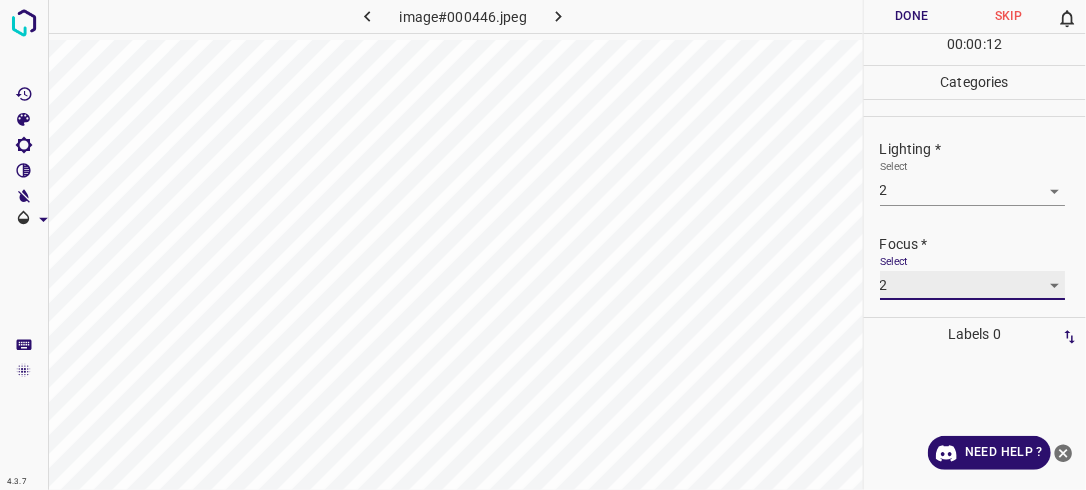 scroll, scrollTop: 98, scrollLeft: 0, axis: vertical 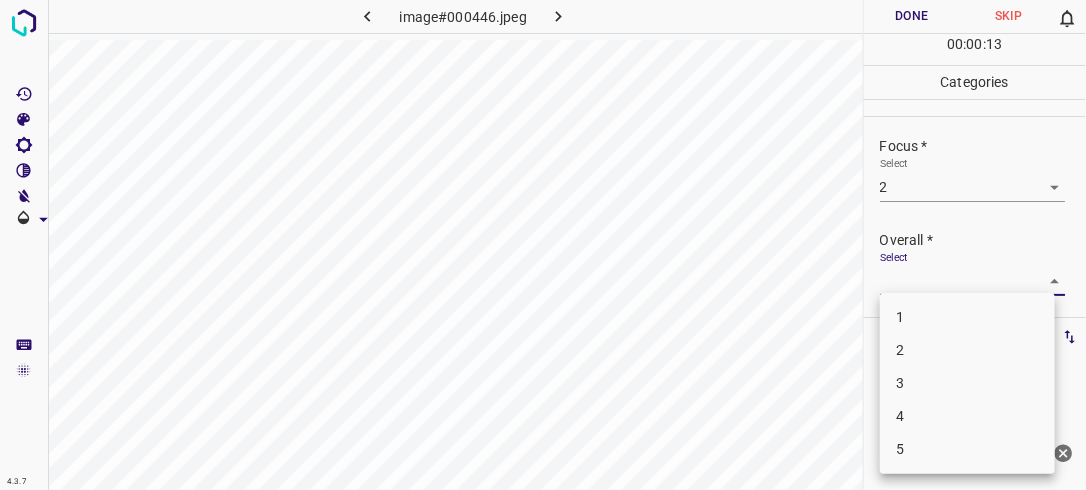 drag, startPoint x: 1049, startPoint y: 273, endPoint x: 971, endPoint y: 349, distance: 108.903625 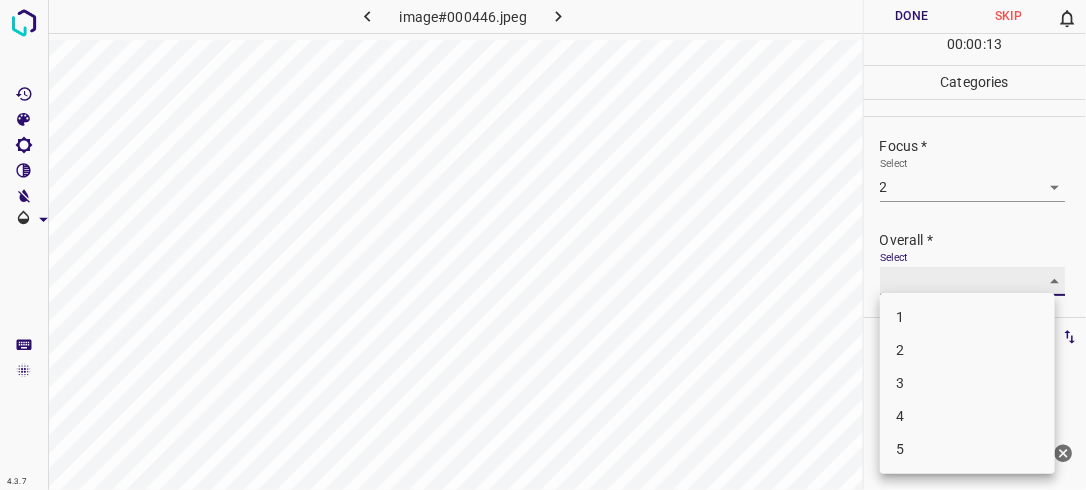 type on "2" 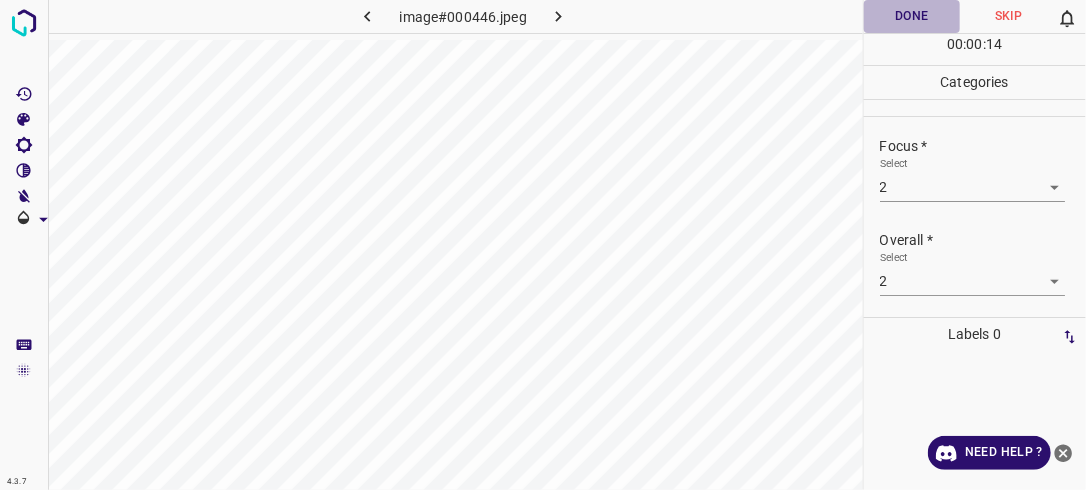 click on "Done" at bounding box center (912, 16) 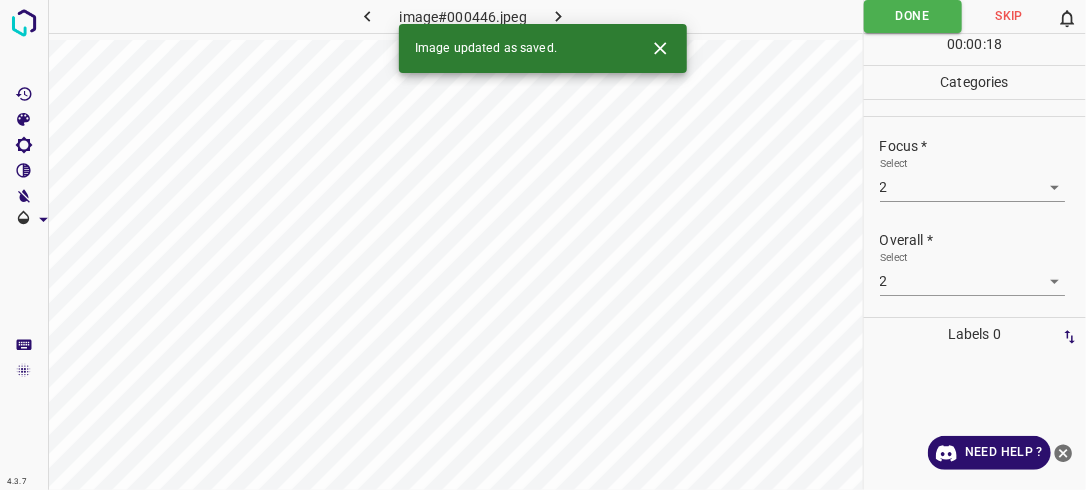click 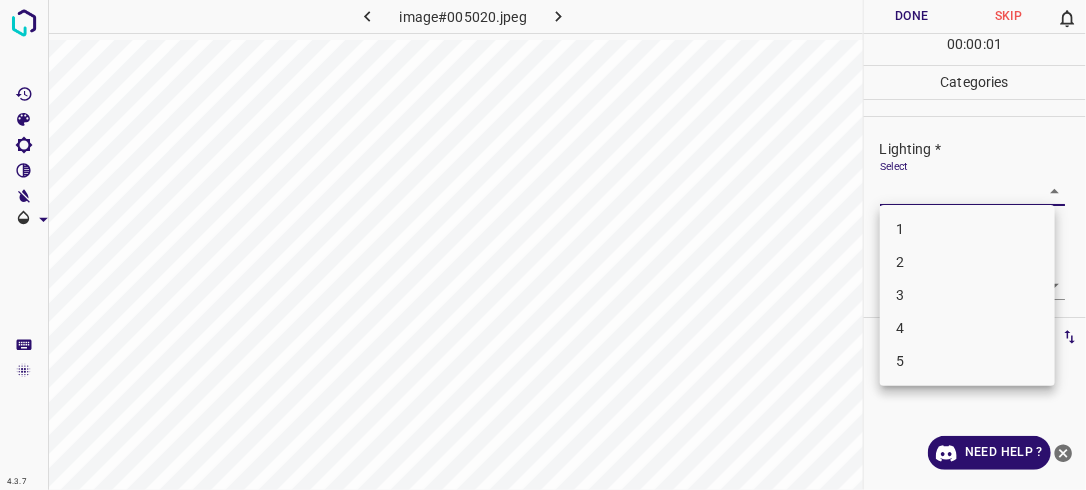click on "4.3.7 image#005020.jpeg Done Skip 0 00   : 00   : 01   Categories Lighting *  Select ​ Focus *  Select ​ Overall *  Select ​ Labels   0 Categories 1 Lighting 2 Focus 3 Overall Tools Space Change between modes (Draw & Edit) I Auto labeling R Restore zoom M Zoom in N Zoom out Delete Delete selecte label Filters Z Restore filters X Saturation filter C Brightness filter V Contrast filter B Gray scale filter General O Download Need Help ? - Text - Hide - Delete 1 2 3 4 5" at bounding box center (543, 245) 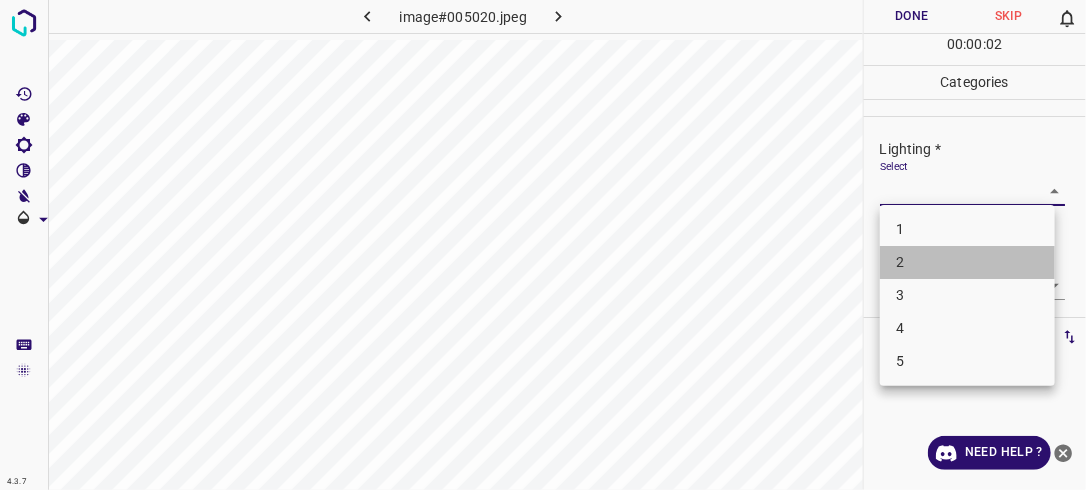 click on "2" at bounding box center (967, 262) 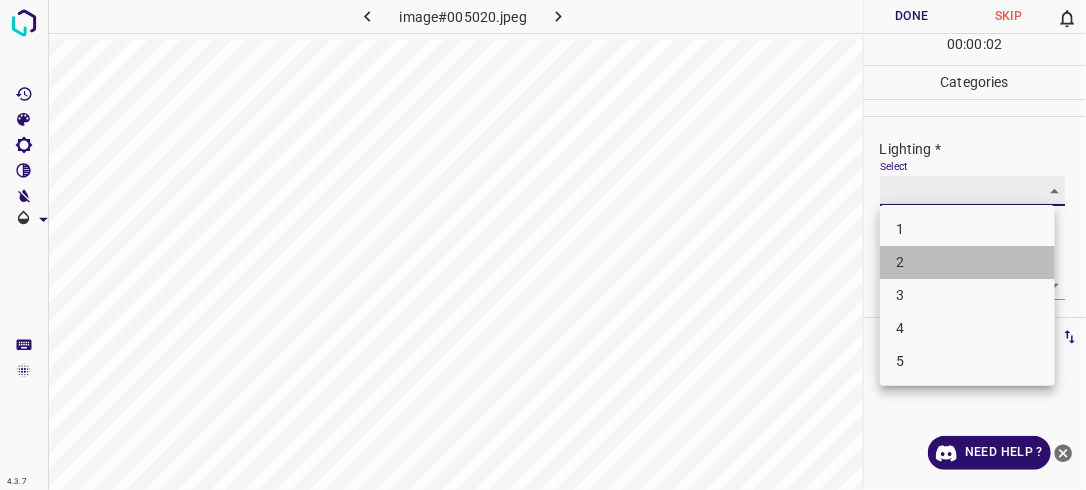 type on "2" 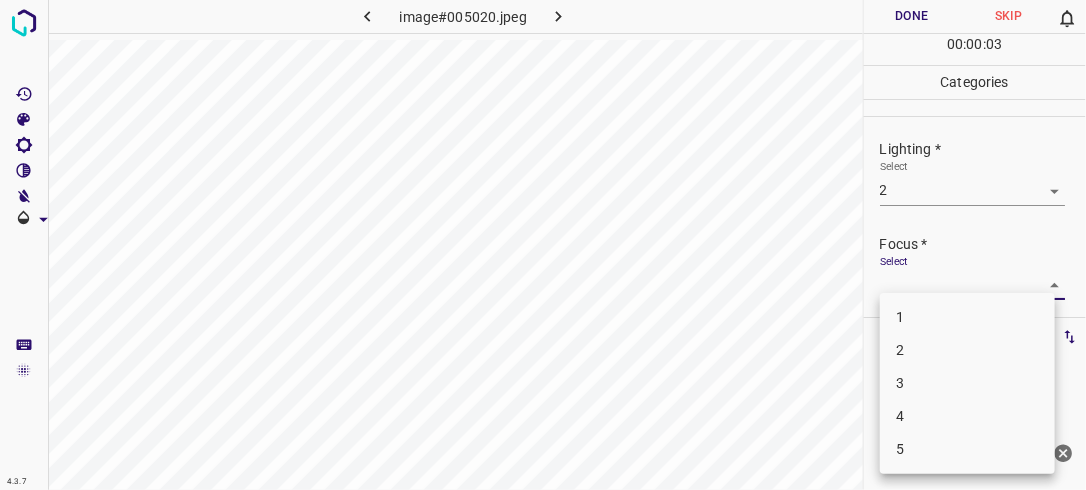click on "4.3.7 image#005020.jpeg Done Skip 0 00   : 00   : 03   Categories Lighting *  Select 2 2 Focus *  Select ​ Overall *  Select ​ Labels   0 Categories 1 Lighting 2 Focus 3 Overall Tools Space Change between modes (Draw & Edit) I Auto labeling R Restore zoom M Zoom in N Zoom out Delete Delete selecte label Filters Z Restore filters X Saturation filter C Brightness filter V Contrast filter B Gray scale filter General O Download Need Help ? - Text - Hide - Delete 1 2 3 4 5" at bounding box center [543, 245] 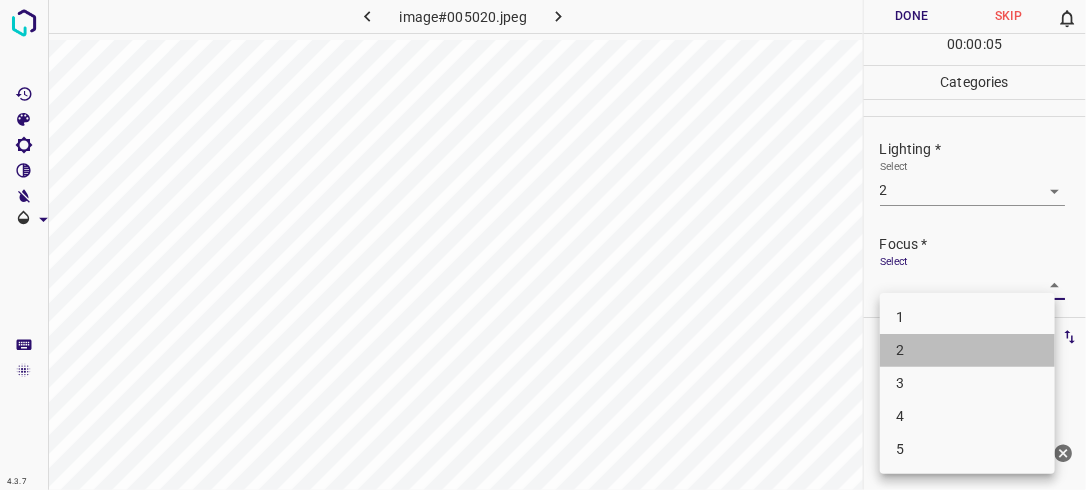 click on "2" at bounding box center [967, 350] 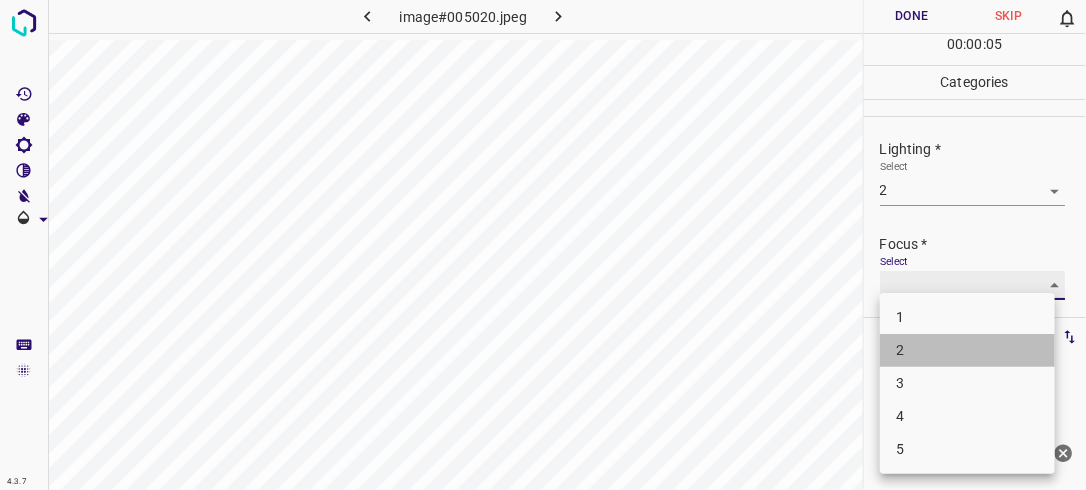 type on "2" 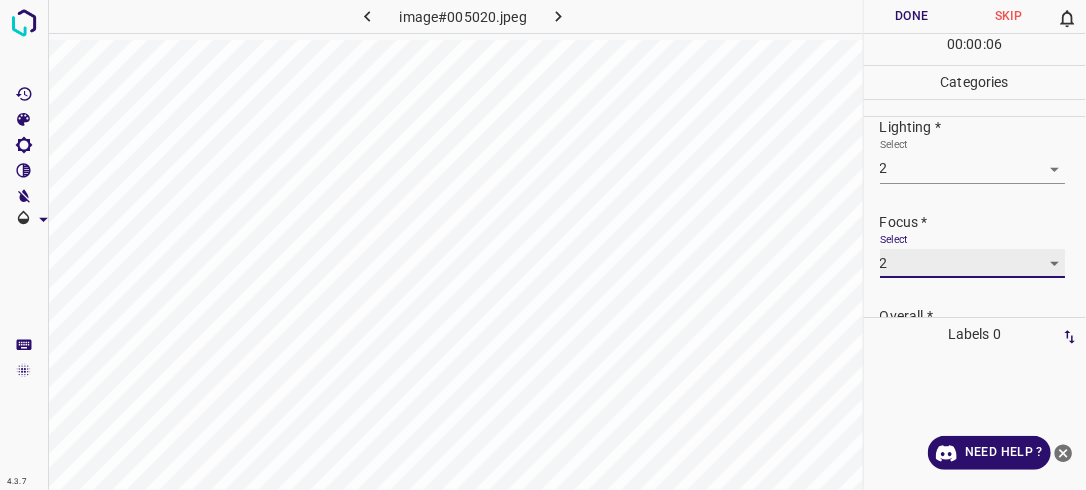scroll, scrollTop: 98, scrollLeft: 0, axis: vertical 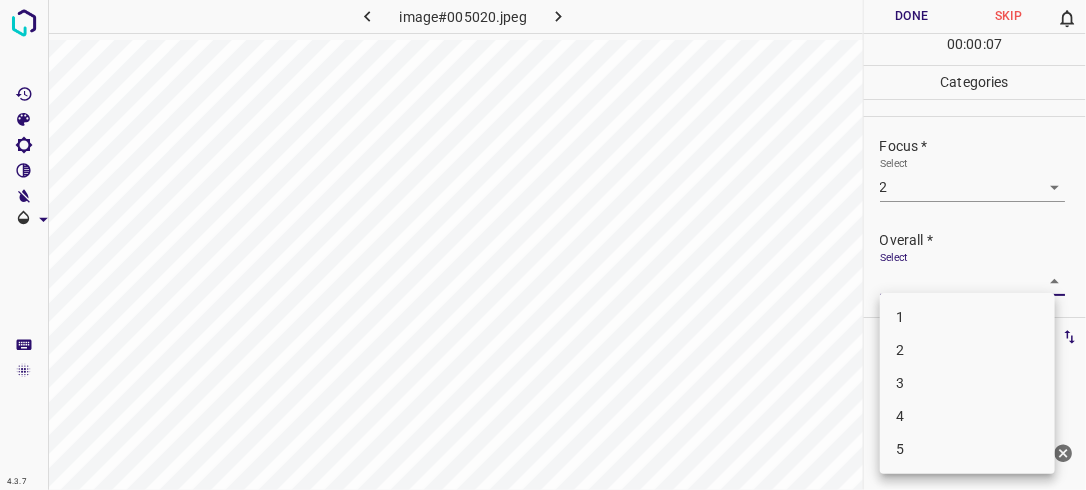 click on "4.3.7 image#005020.jpeg Done Skip 0 00   : 00   : 07   Categories Lighting *  Select 2 2 Focus *  Select 2 2 Overall *  Select ​ Labels   0 Categories 1 Lighting 2 Focus 3 Overall Tools Space Change between modes (Draw & Edit) I Auto labeling R Restore zoom M Zoom in N Zoom out Delete Delete selecte label Filters Z Restore filters X Saturation filter C Brightness filter V Contrast filter B Gray scale filter General O Download Need Help ? - Text - Hide - Delete 1 2 3 4 5" at bounding box center (543, 245) 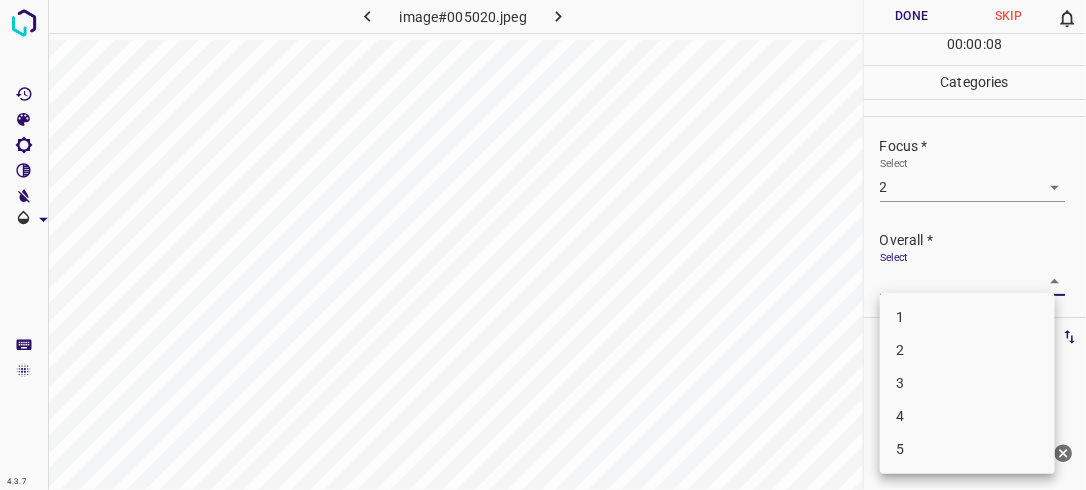 click on "2" at bounding box center [967, 350] 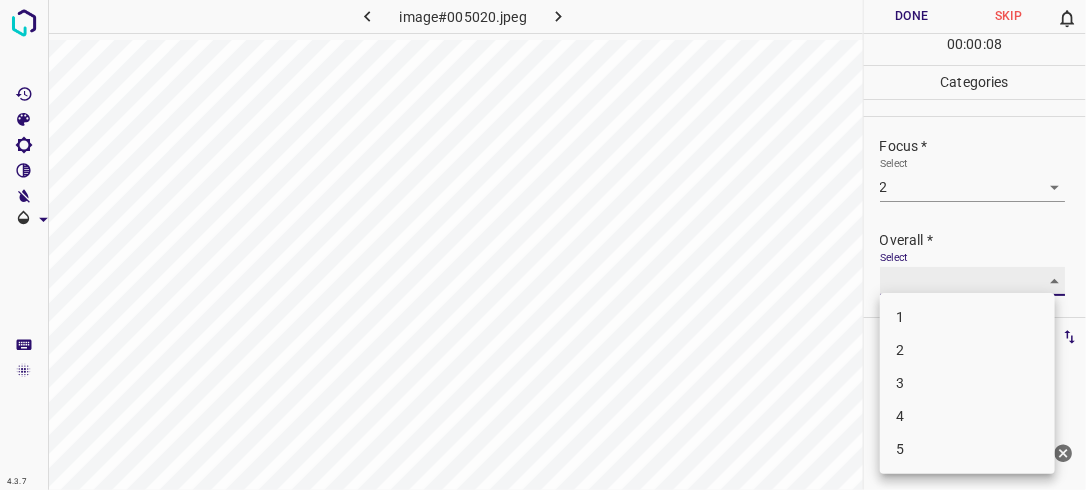 type on "2" 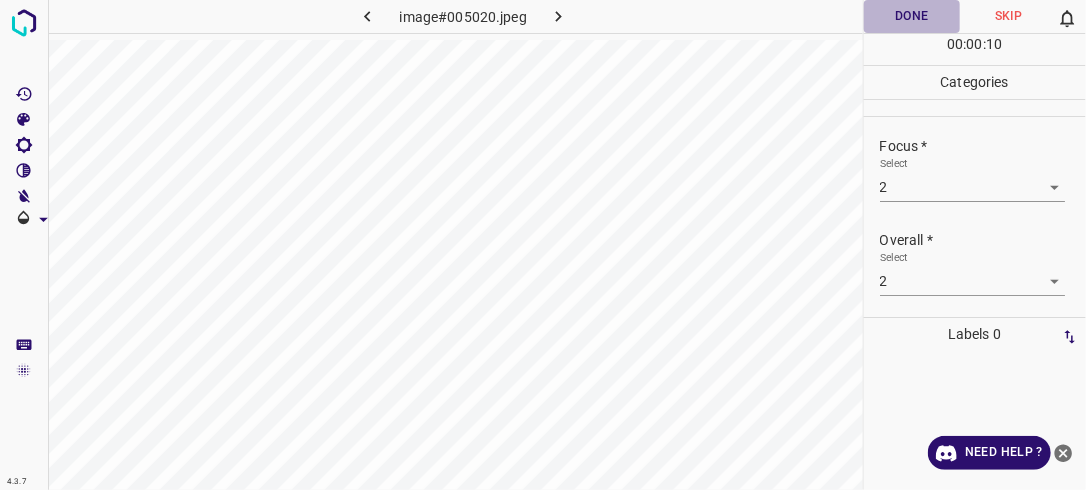 click on "Done" at bounding box center [912, 16] 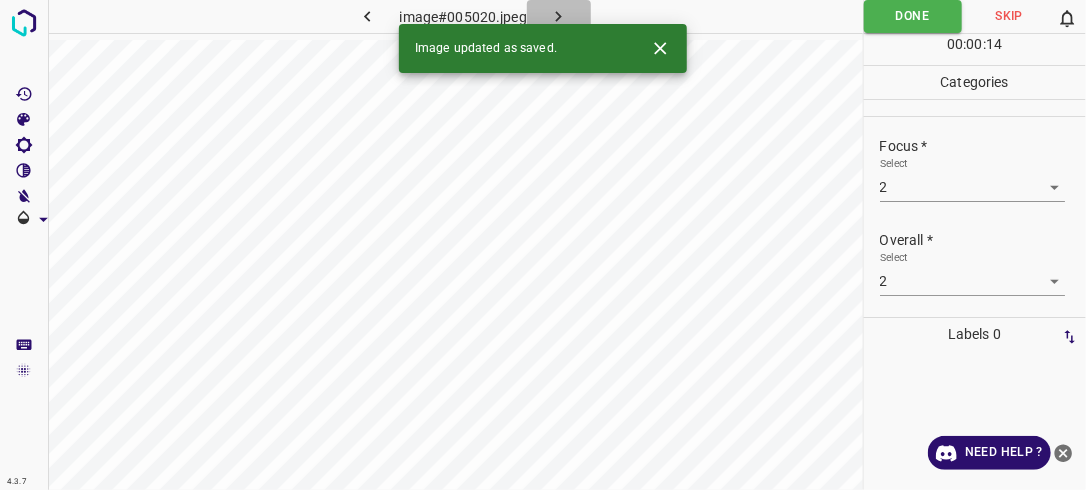 click 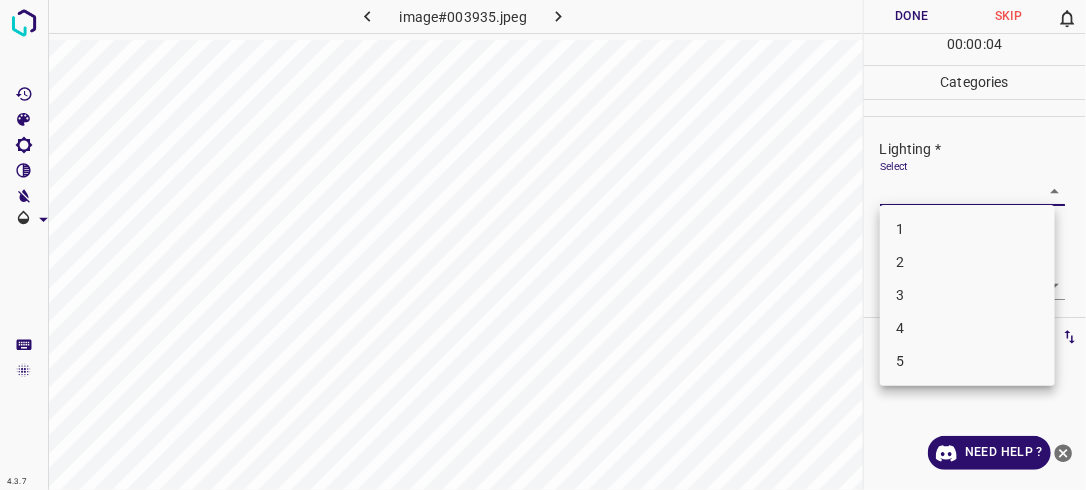 click on "4.3.7 image#003935.jpeg Done Skip 0 00   : 00   : 04   Categories Lighting *  Select ​ Focus *  Select ​ Overall *  Select ​ Labels   0 Categories 1 Lighting 2 Focus 3 Overall Tools Space Change between modes (Draw & Edit) I Auto labeling R Restore zoom M Zoom in N Zoom out Delete Delete selecte label Filters Z Restore filters X Saturation filter C Brightness filter V Contrast filter B Gray scale filter General O Download Need Help ? - Text - Hide - Delete 1 2 3 4 5" at bounding box center (543, 245) 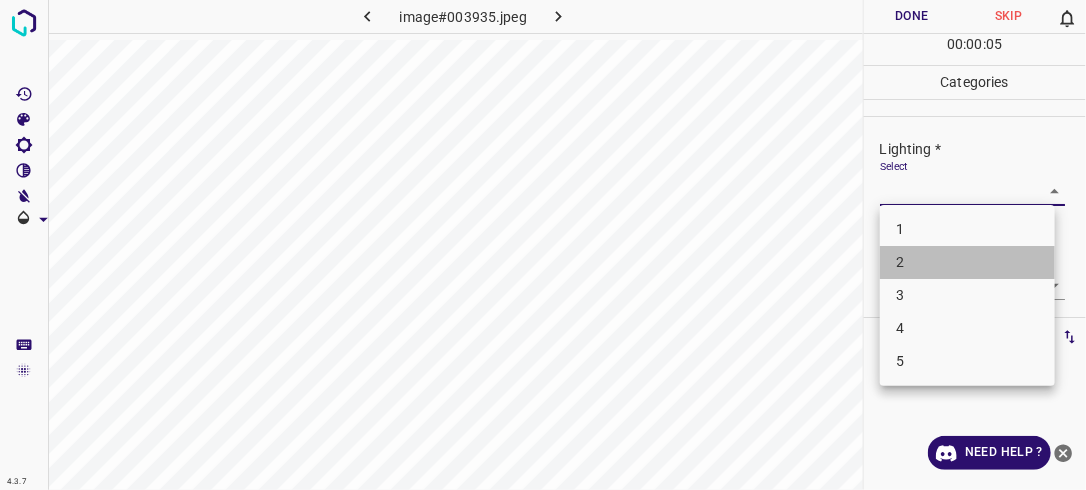 click on "2" at bounding box center (967, 262) 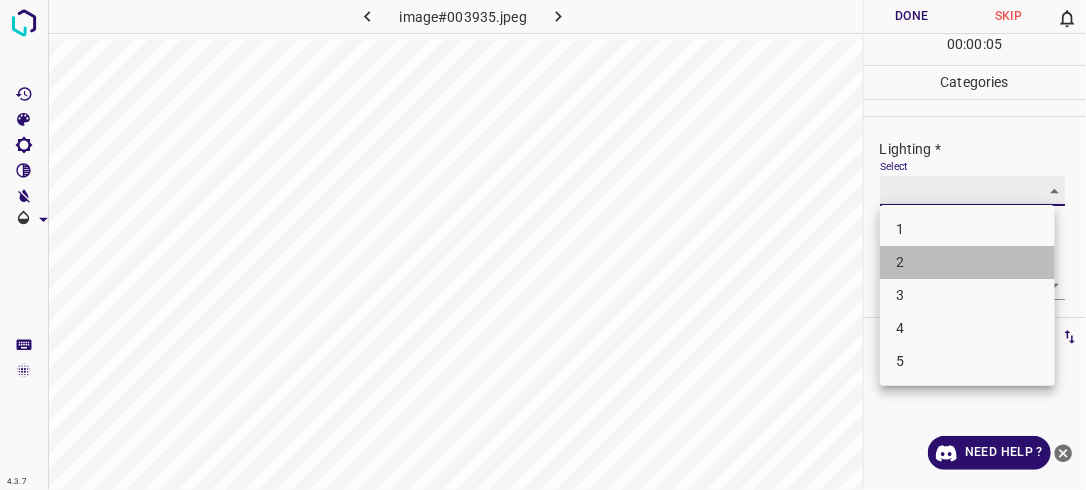 type on "2" 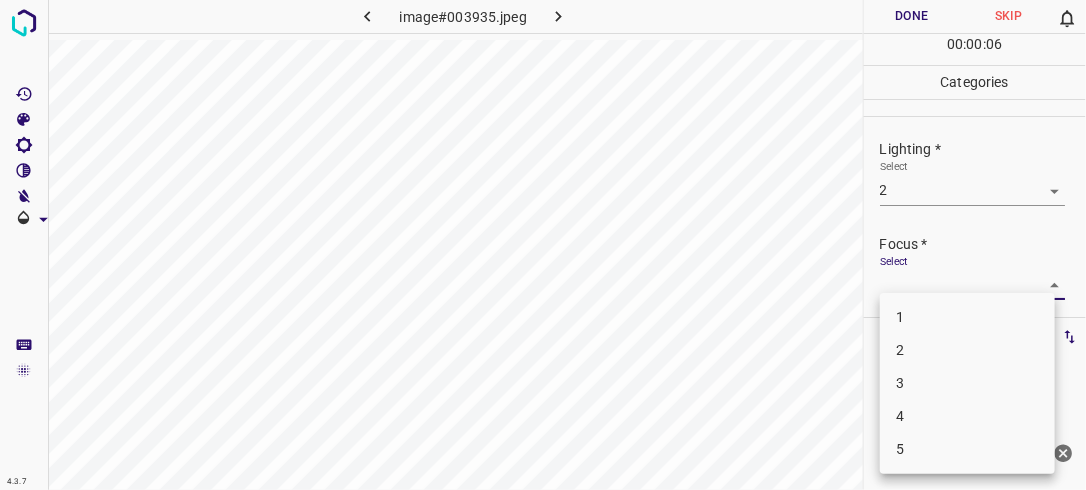 click on "4.3.7 image#003935.jpeg Done Skip 0 00   : 00   : 06   Categories Lighting *  Select 2 2 Focus *  Select ​ Overall *  Select ​ Labels   0 Categories 1 Lighting 2 Focus 3 Overall Tools Space Change between modes (Draw & Edit) I Auto labeling R Restore zoom M Zoom in N Zoom out Delete Delete selecte label Filters Z Restore filters X Saturation filter C Brightness filter V Contrast filter B Gray scale filter General O Download Need Help ? - Text - Hide - Delete 1 2 3 4 5" at bounding box center [543, 245] 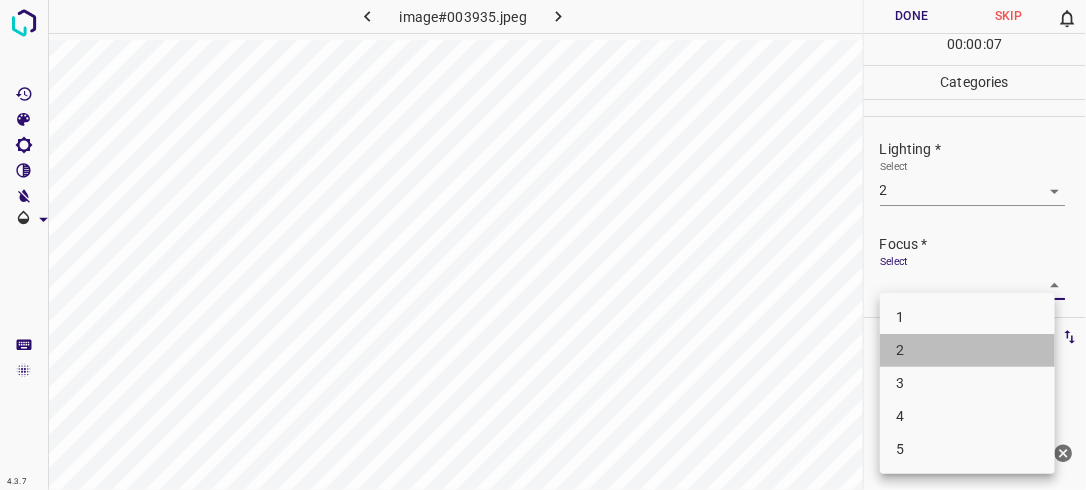 click on "2" at bounding box center [967, 350] 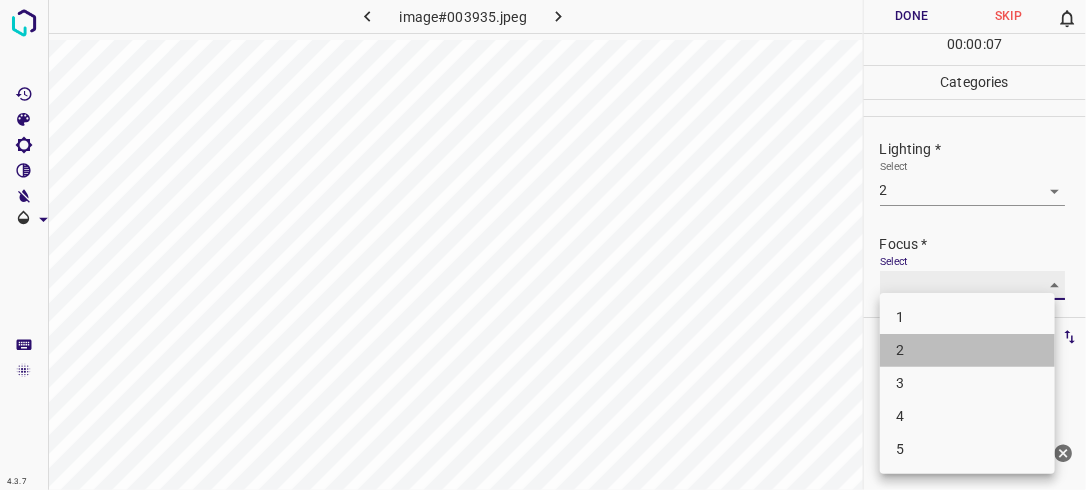 type on "2" 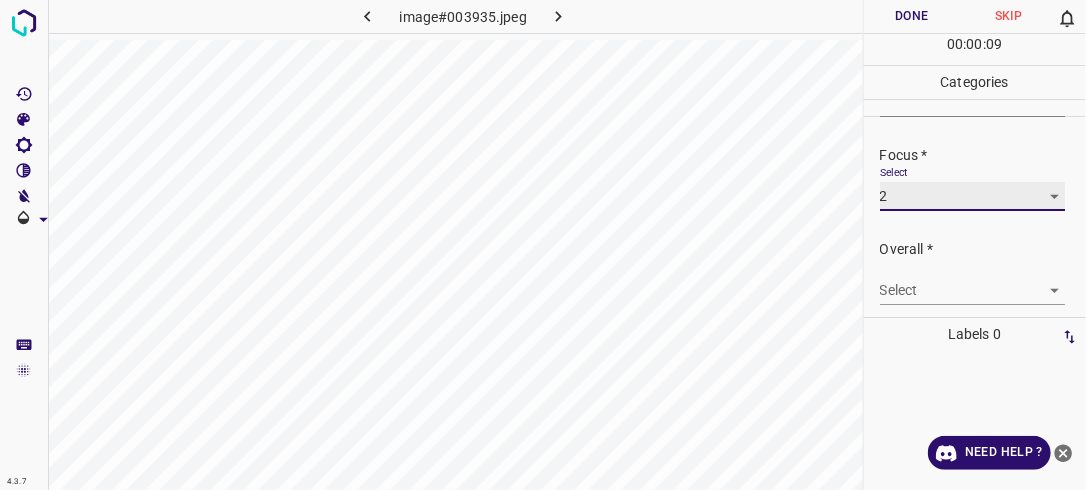 scroll, scrollTop: 98, scrollLeft: 0, axis: vertical 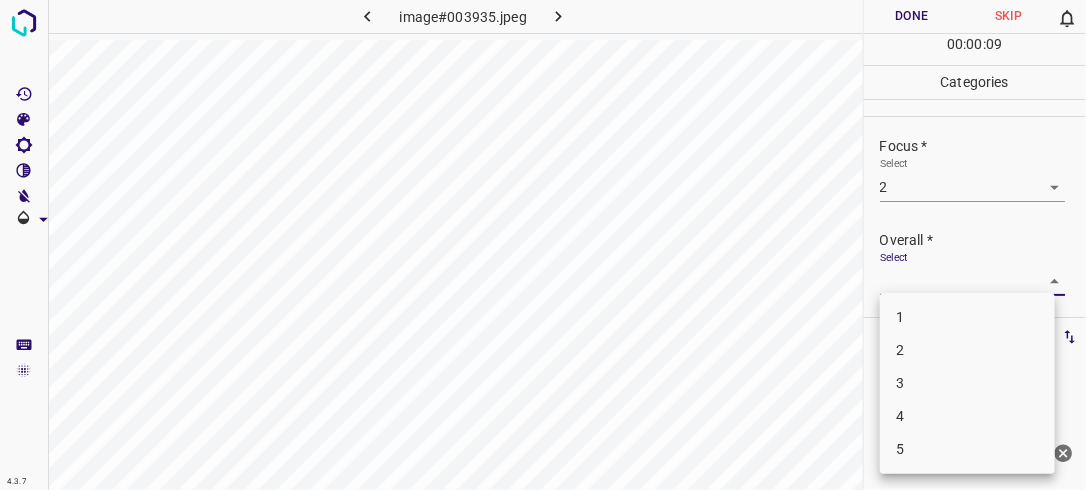 click on "4.3.7 image#003935.jpeg Done Skip 0 00   : 00   : 09   Categories Lighting *  Select 2 2 Focus *  Select 2 2 Overall *  Select ​ Labels   0 Categories 1 Lighting 2 Focus 3 Overall Tools Space Change between modes (Draw & Edit) I Auto labeling R Restore zoom M Zoom in N Zoom out Delete Delete selecte label Filters Z Restore filters X Saturation filter C Brightness filter V Contrast filter B Gray scale filter General O Download Need Help ? - Text - Hide - Delete 1 2 3 4 5" at bounding box center [543, 245] 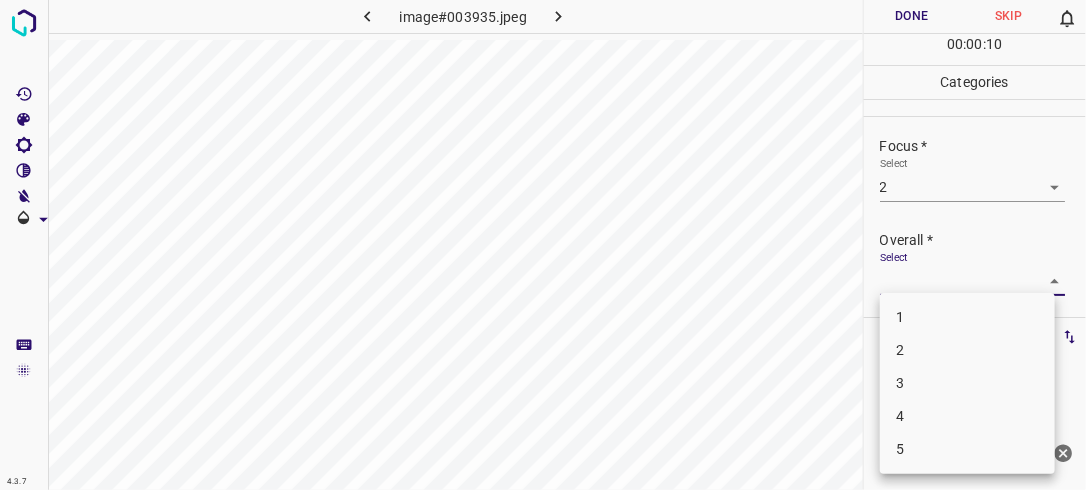 click on "2" at bounding box center [967, 350] 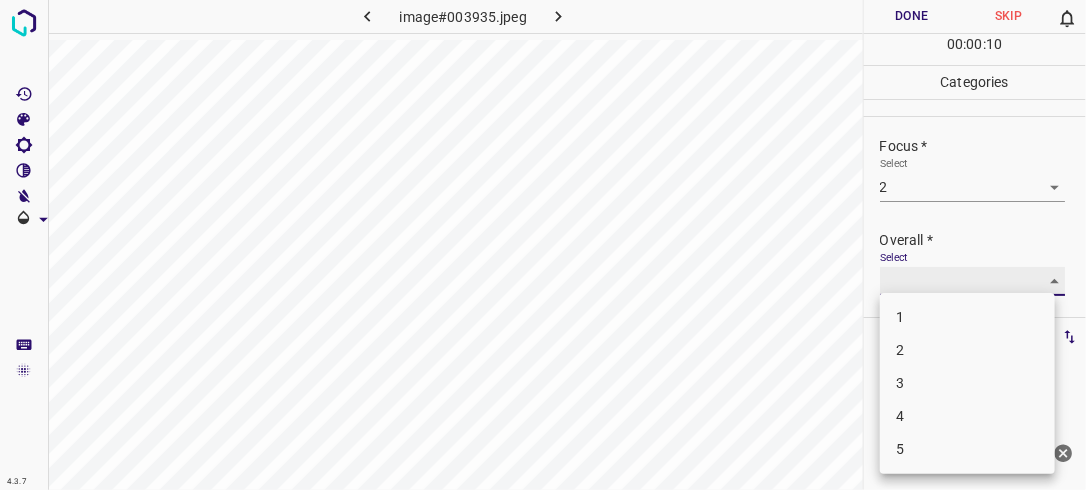 type on "2" 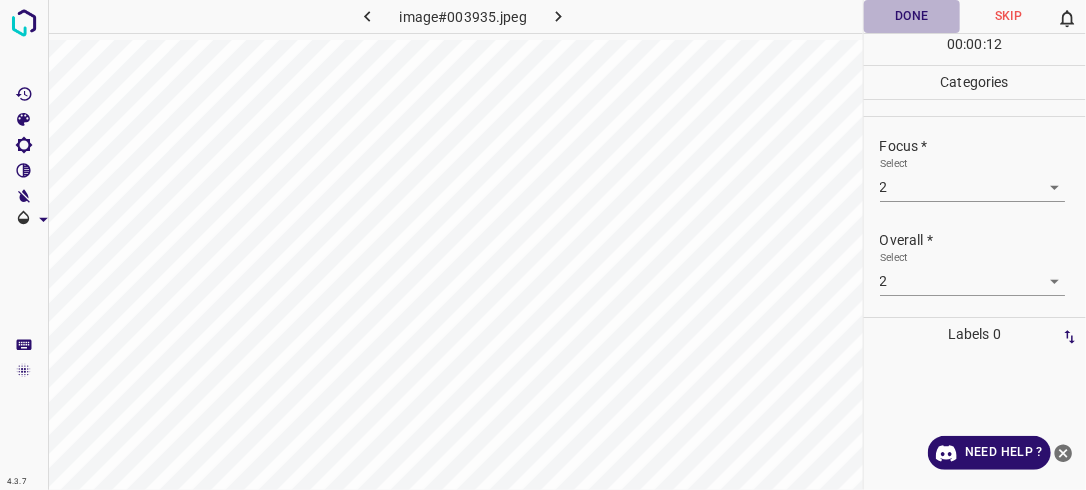 click on "Done" at bounding box center [912, 16] 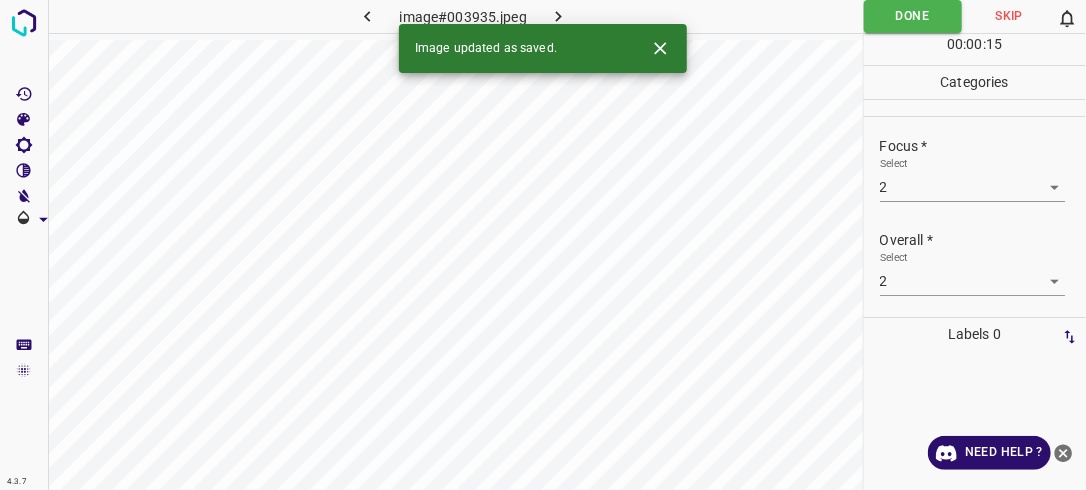click at bounding box center (559, 16) 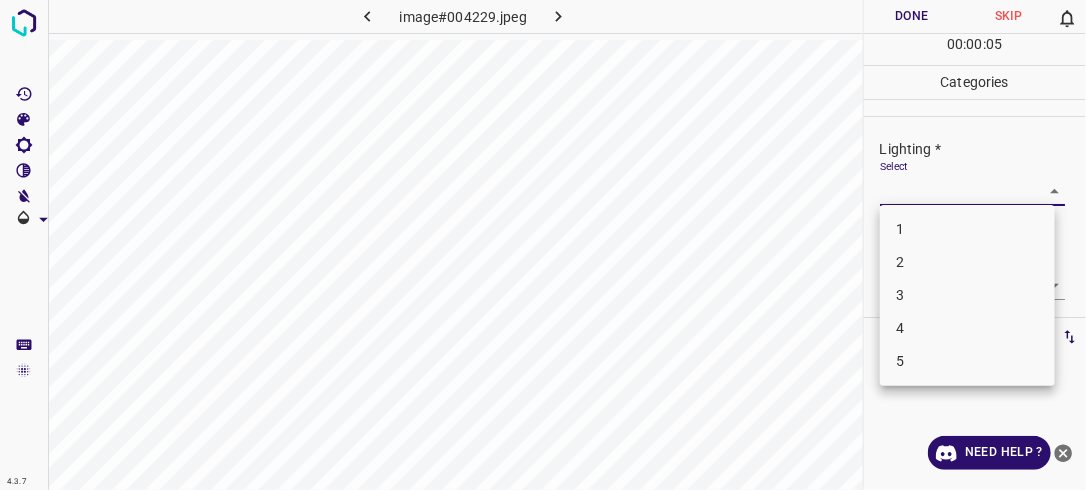 click on "4.3.7 image#004229.jpeg Done Skip 0 00   : 00   : 05   Categories Lighting *  Select ​ Focus *  Select ​ Overall *  Select ​ Labels   0 Categories 1 Lighting 2 Focus 3 Overall Tools Space Change between modes (Draw & Edit) I Auto labeling R Restore zoom M Zoom in N Zoom out Delete Delete selecte label Filters Z Restore filters X Saturation filter C Brightness filter V Contrast filter B Gray scale filter General O Download Need Help ? - Text - Hide - Delete 1 2 3 4 5" at bounding box center [543, 245] 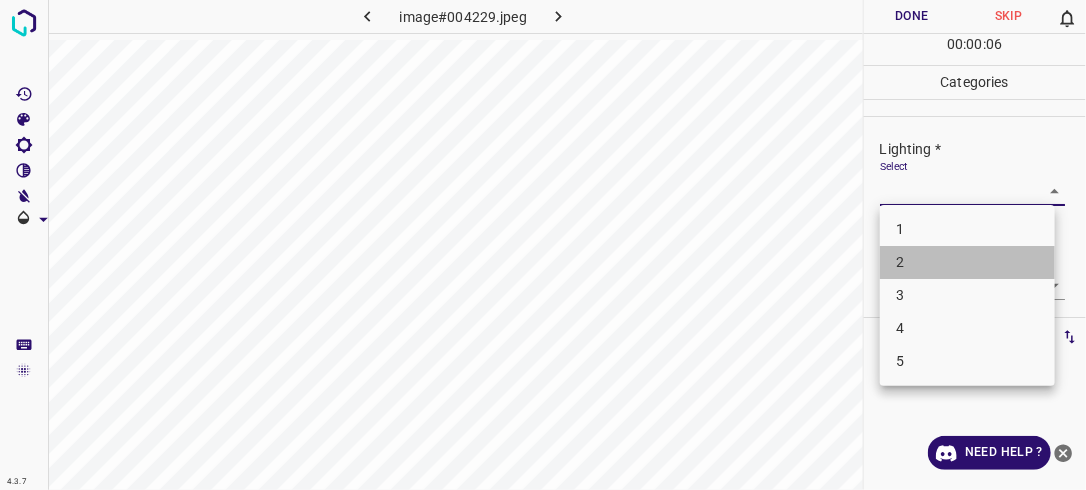 click on "2" at bounding box center [967, 262] 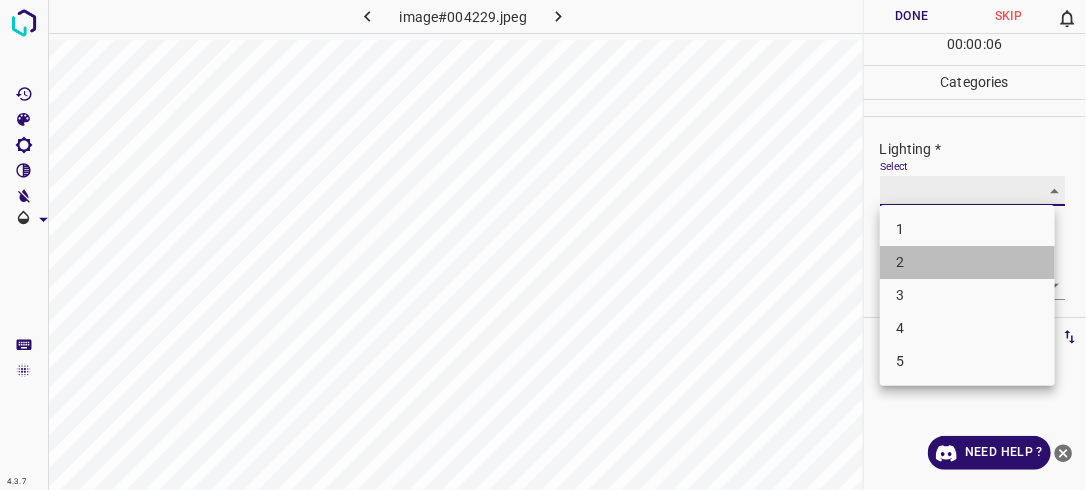 type on "2" 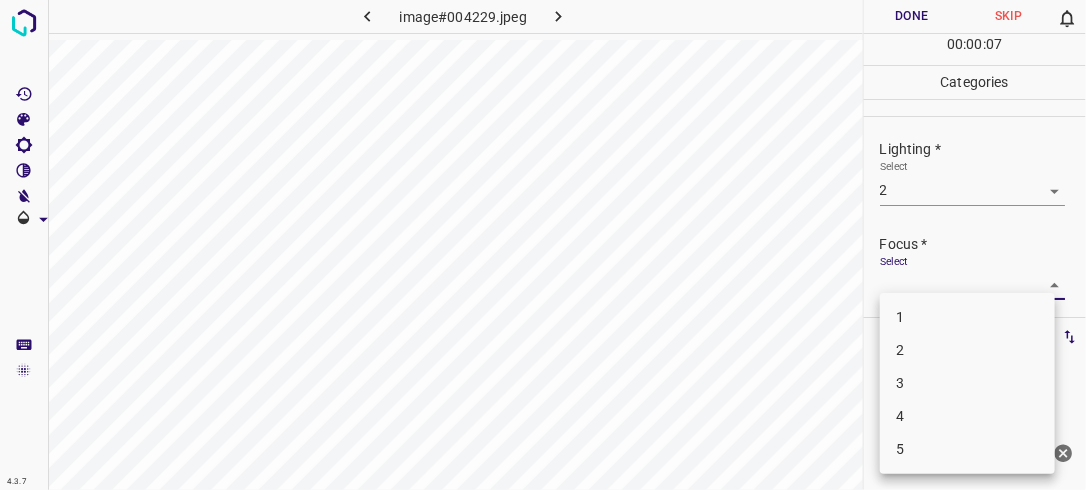 click on "4.3.7 image#004229.jpeg Done Skip 0 00   : 00   : 07   Categories Lighting *  Select 2 2 Focus *  Select ​ Overall *  Select ​ Labels   0 Categories 1 Lighting 2 Focus 3 Overall Tools Space Change between modes (Draw & Edit) I Auto labeling R Restore zoom M Zoom in N Zoom out Delete Delete selecte label Filters Z Restore filters X Saturation filter C Brightness filter V Contrast filter B Gray scale filter General O Download Need Help ? - Text - Hide - Delete 1 2 3 4 5" at bounding box center (543, 245) 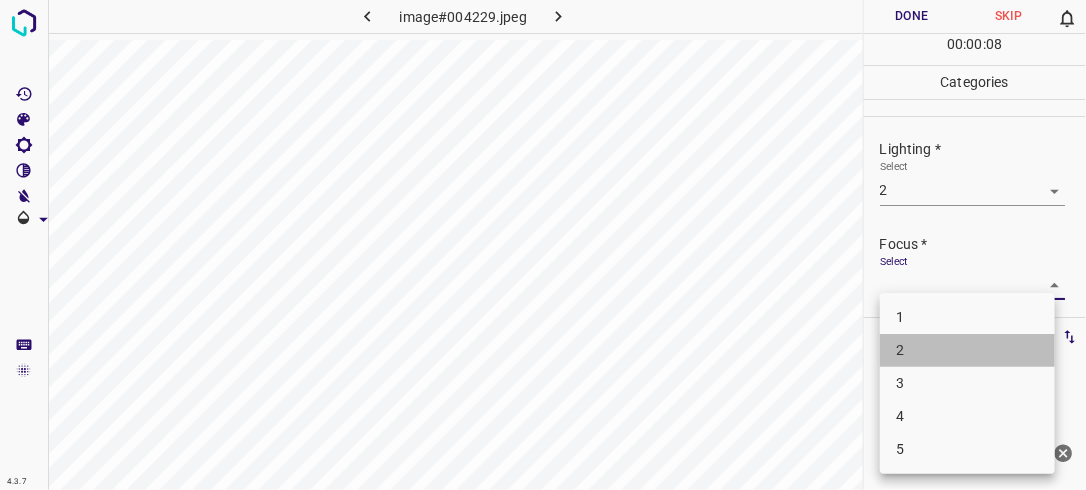 click on "2" at bounding box center [967, 350] 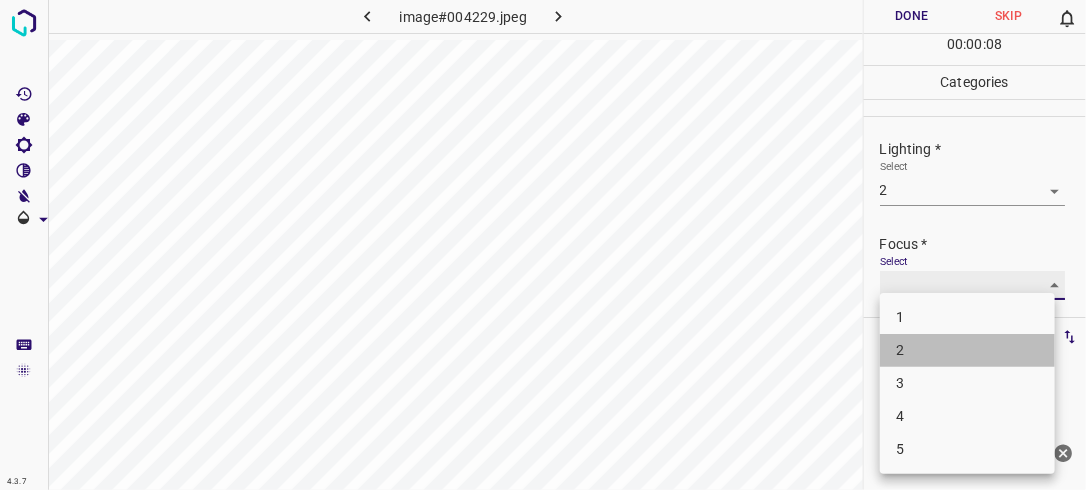 type on "2" 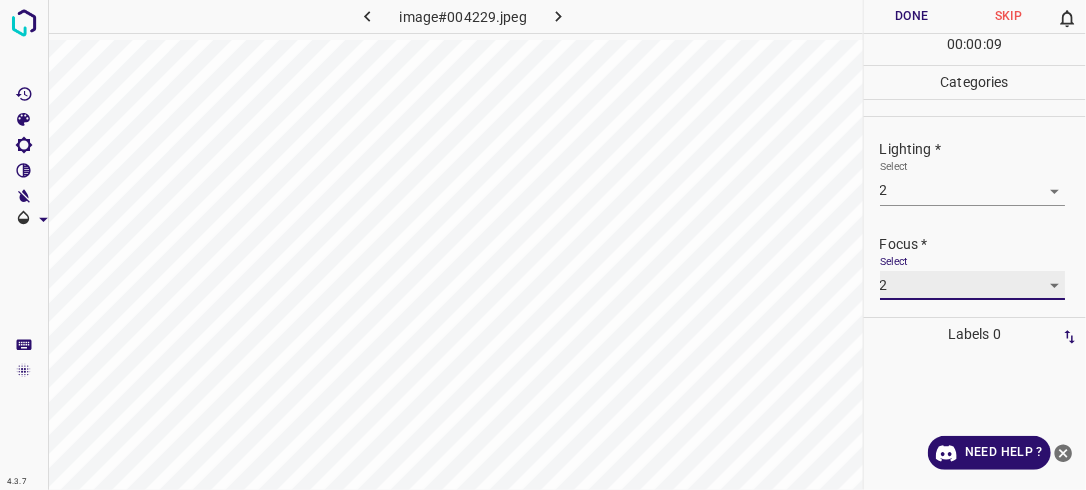 scroll, scrollTop: 98, scrollLeft: 0, axis: vertical 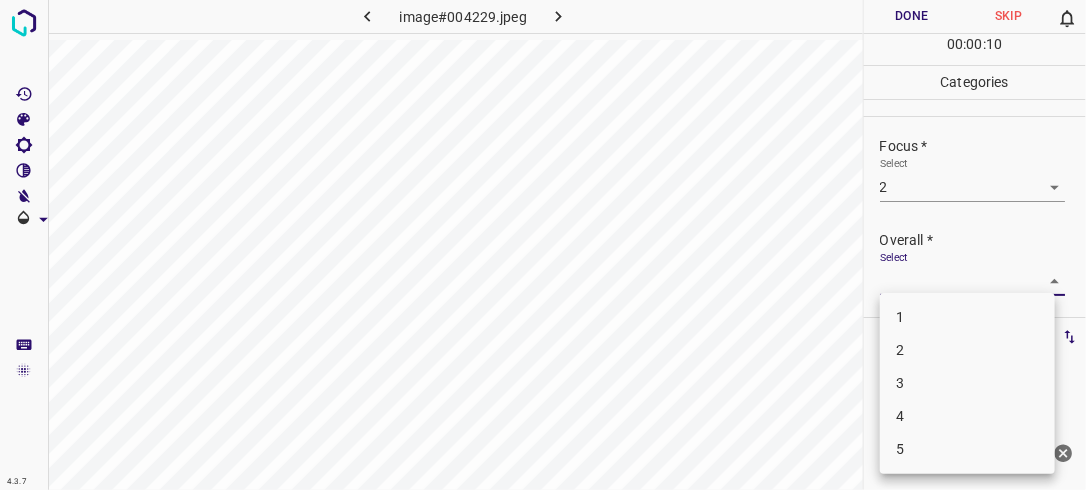 click on "4.3.7 image#004229.jpeg Done Skip 0 00   : 00   : 10   Categories Lighting *  Select 2 2 Focus *  Select 2 2 Overall *  Select ​ Labels   0 Categories 1 Lighting 2 Focus 3 Overall Tools Space Change between modes (Draw & Edit) I Auto labeling R Restore zoom M Zoom in N Zoom out Delete Delete selecte label Filters Z Restore filters X Saturation filter C Brightness filter V Contrast filter B Gray scale filter General O Download Need Help ? - Text - Hide - Delete 1 2 3 4 5" at bounding box center [543, 245] 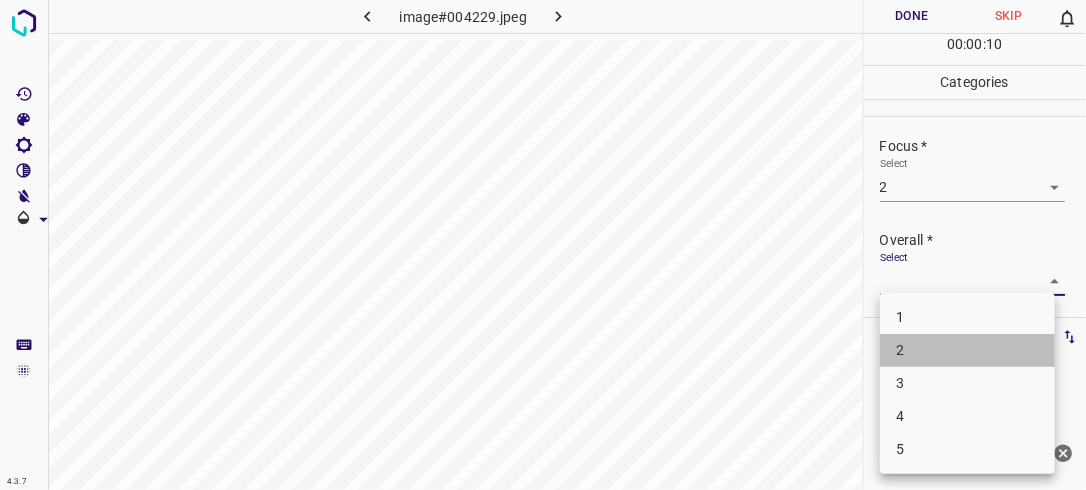 click on "2" at bounding box center (967, 350) 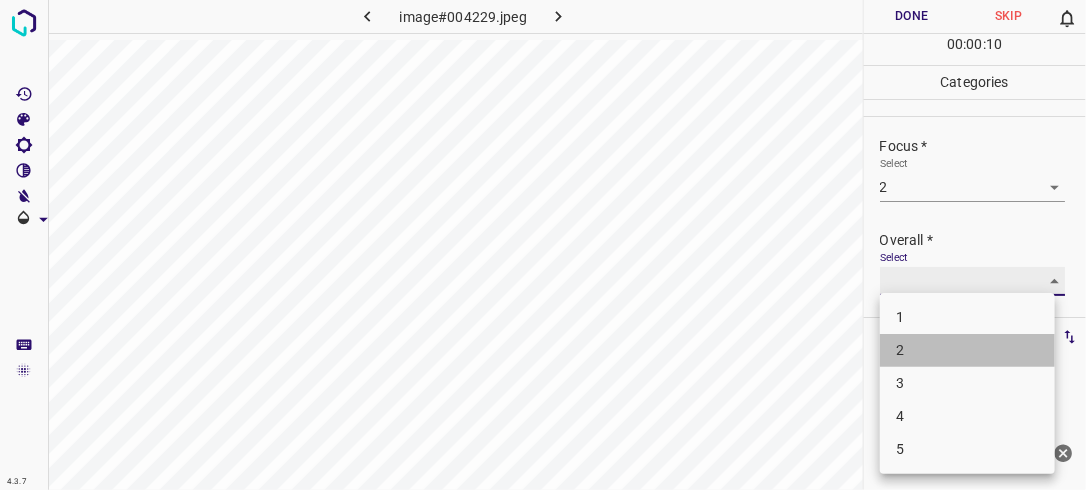 type on "2" 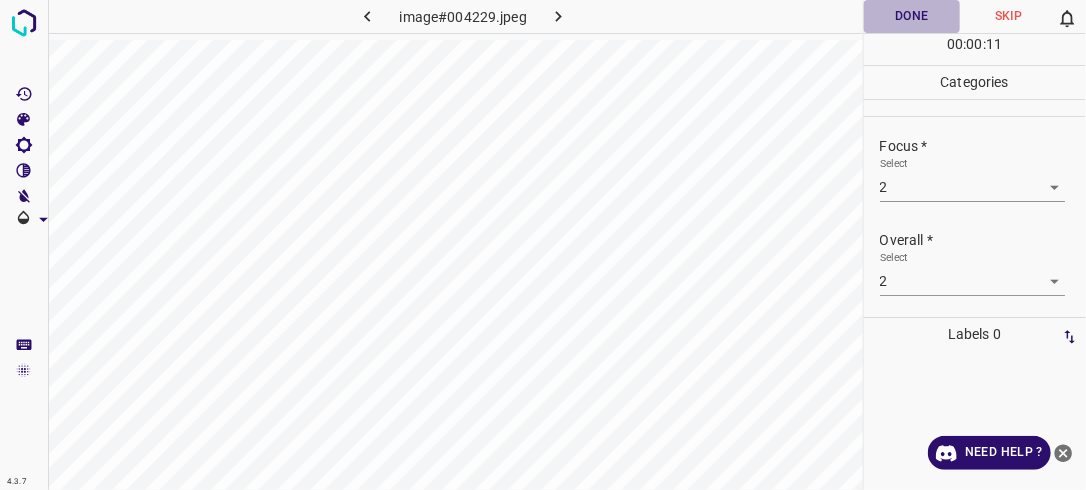 click on "Done" at bounding box center [912, 16] 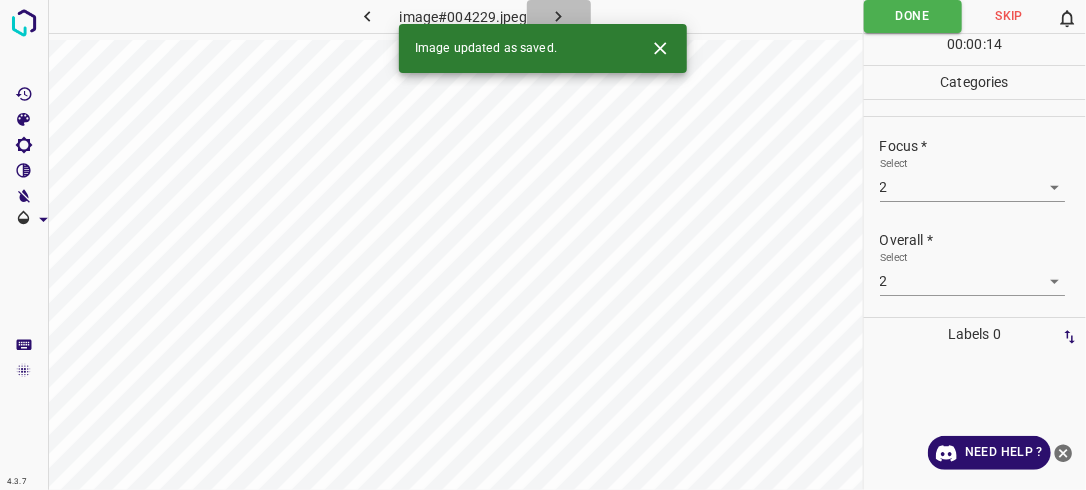 click 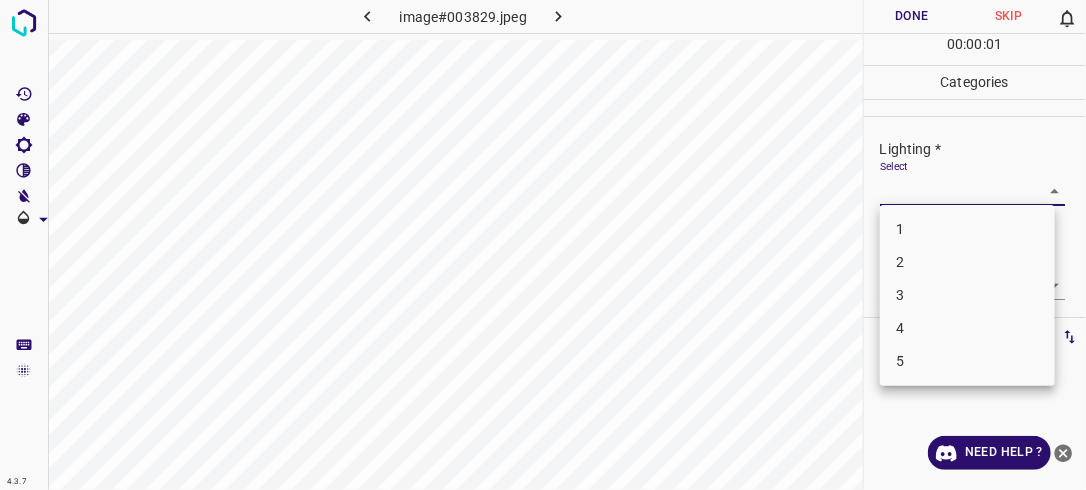 click on "4.3.7 image#003829.jpeg Done Skip 0 00   : 00   : 01   Categories Lighting *  Select ​ Focus *  Select ​ Overall *  Select ​ Labels   0 Categories 1 Lighting 2 Focus 3 Overall Tools Space Change between modes (Draw & Edit) I Auto labeling R Restore zoom M Zoom in N Zoom out Delete Delete selecte label Filters Z Restore filters X Saturation filter C Brightness filter V Contrast filter B Gray scale filter General O Download Need Help ? - Text - Hide - Delete 1 2 3 4 5" at bounding box center (543, 245) 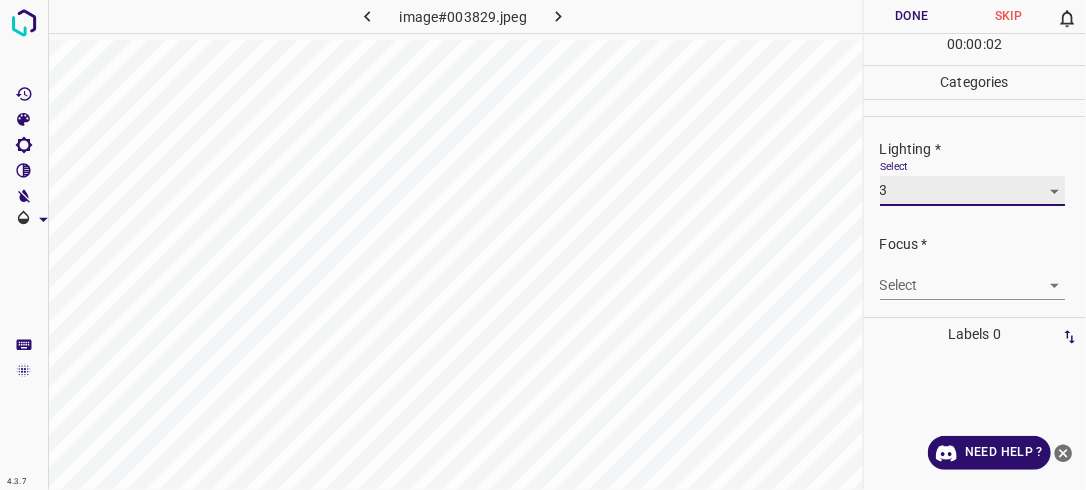 type on "3" 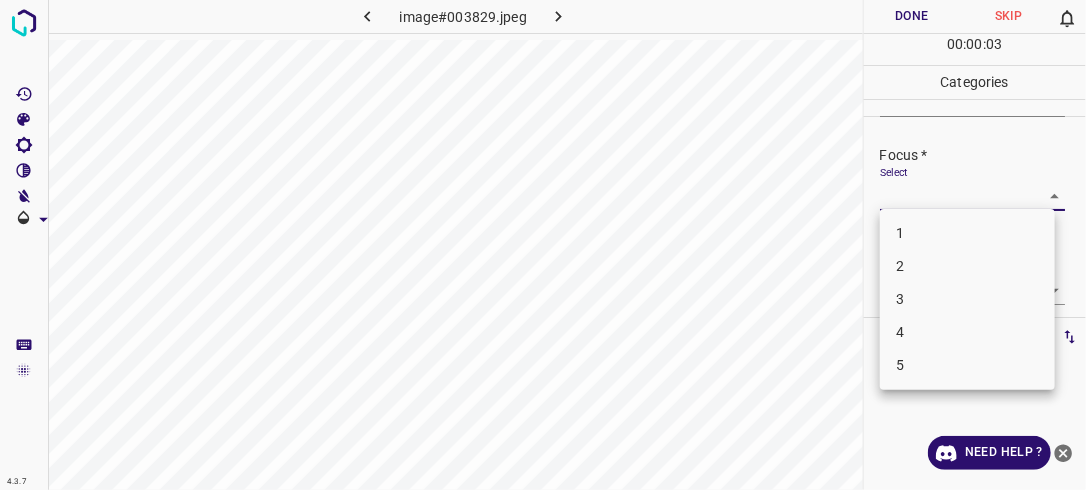 drag, startPoint x: 1049, startPoint y: 193, endPoint x: 1027, endPoint y: 221, distance: 35.608986 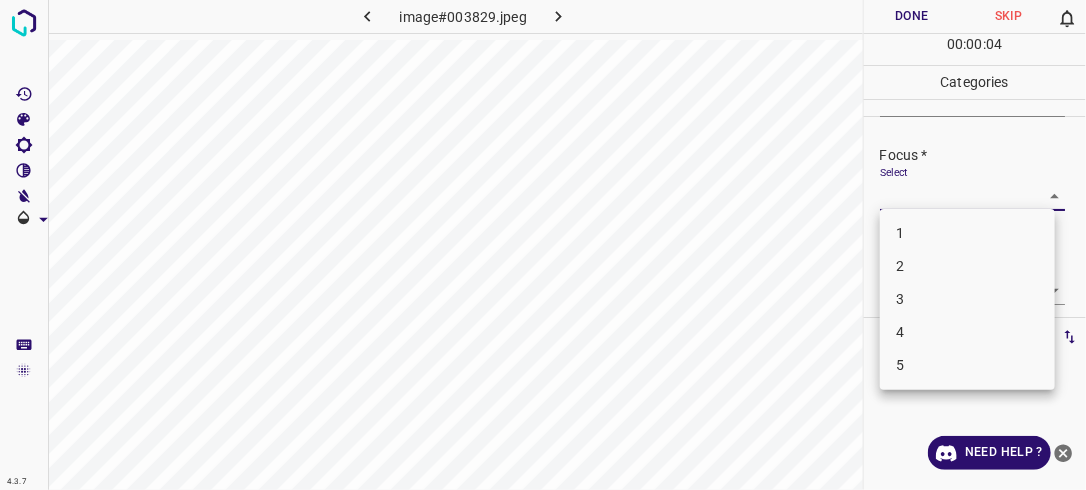 click on "3" at bounding box center (967, 299) 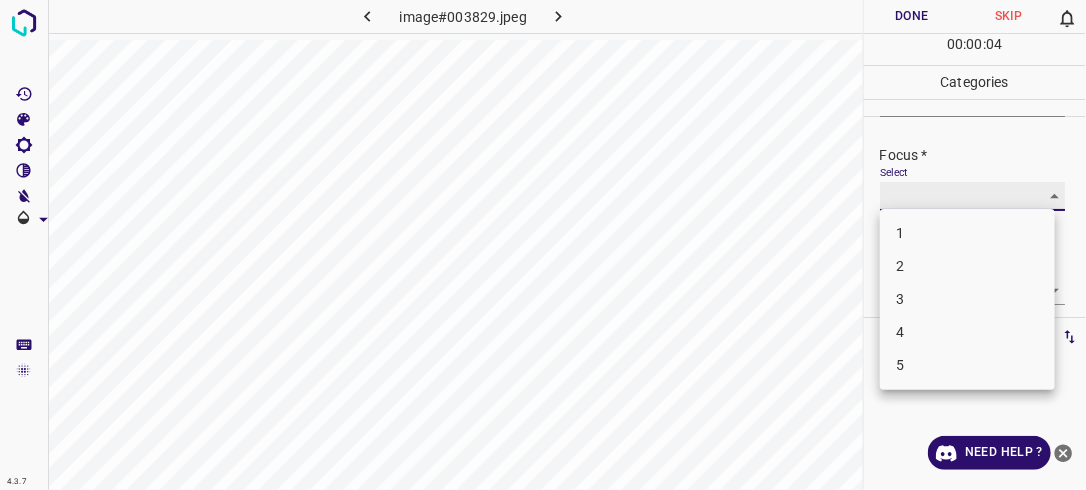 type on "3" 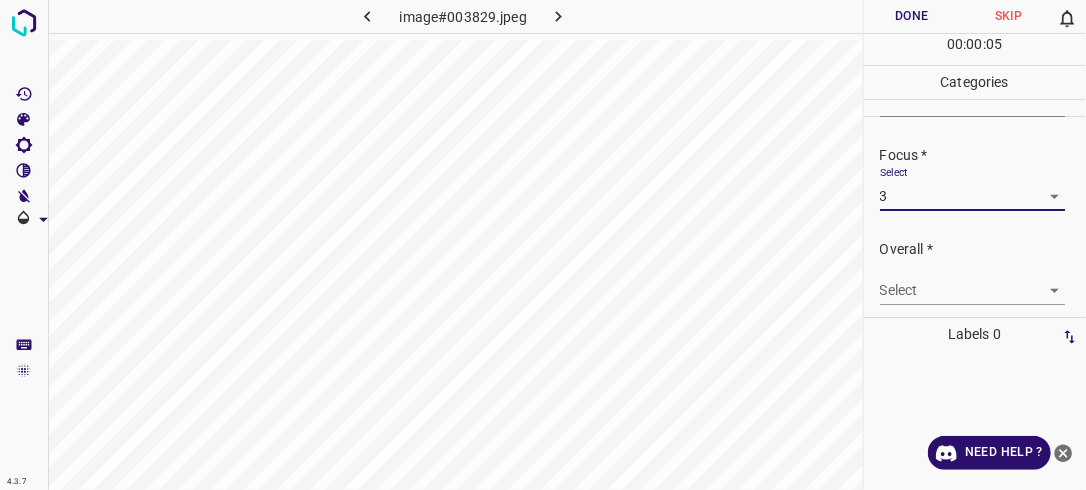 click on "4.3.7 image#003829.jpeg Done Skip 0 00   : 00   : 05   Categories Lighting *  Select 3 3 Focus *  Select 3 3 Overall *  Select ​ Labels   0 Categories 1 Lighting 2 Focus 3 Overall Tools Space Change between modes (Draw & Edit) I Auto labeling R Restore zoom M Zoom in N Zoom out Delete Delete selecte label Filters Z Restore filters X Saturation filter C Brightness filter V Contrast filter B Gray scale filter General O Download Need Help ? - Text - Hide - Delete" at bounding box center (543, 245) 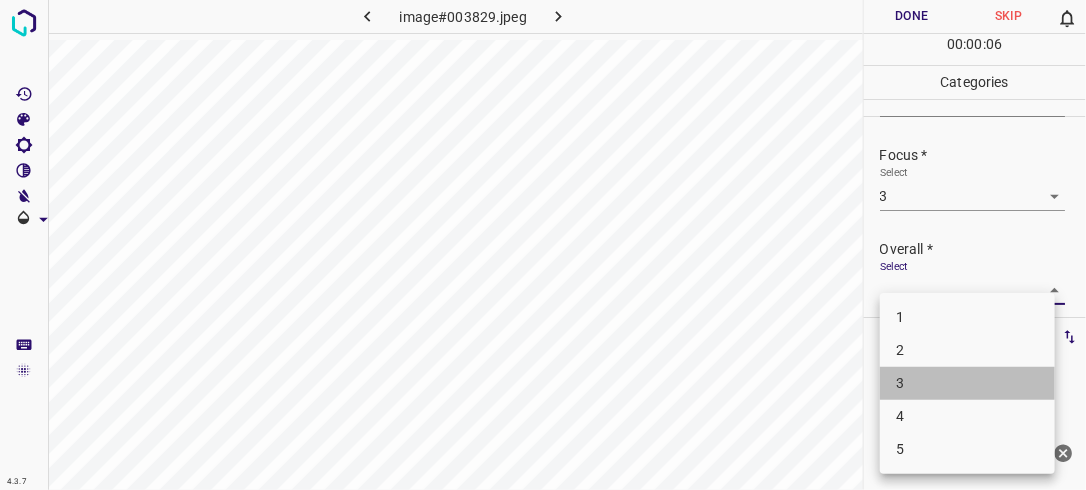 click on "3" at bounding box center (967, 383) 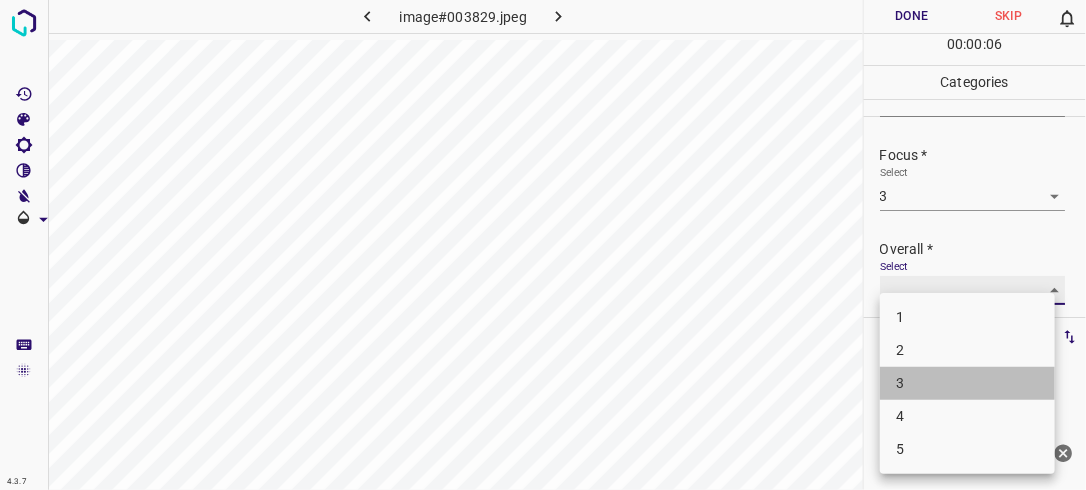 type on "3" 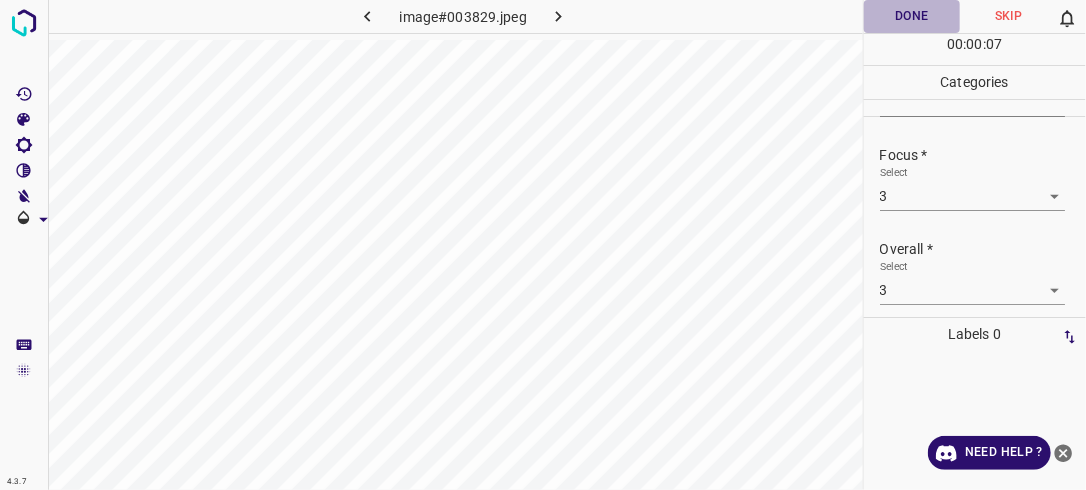 click on "Done" at bounding box center [912, 16] 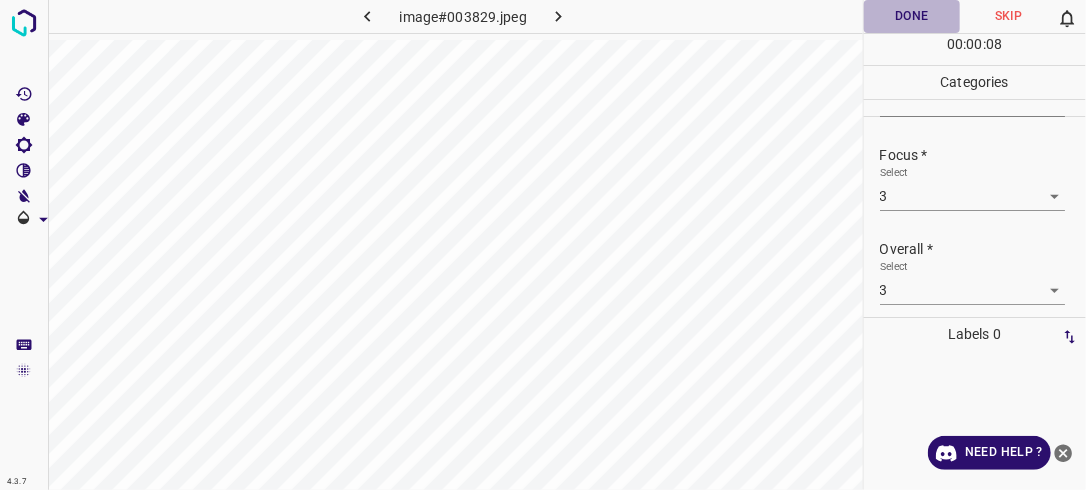 click on "Done" at bounding box center (912, 16) 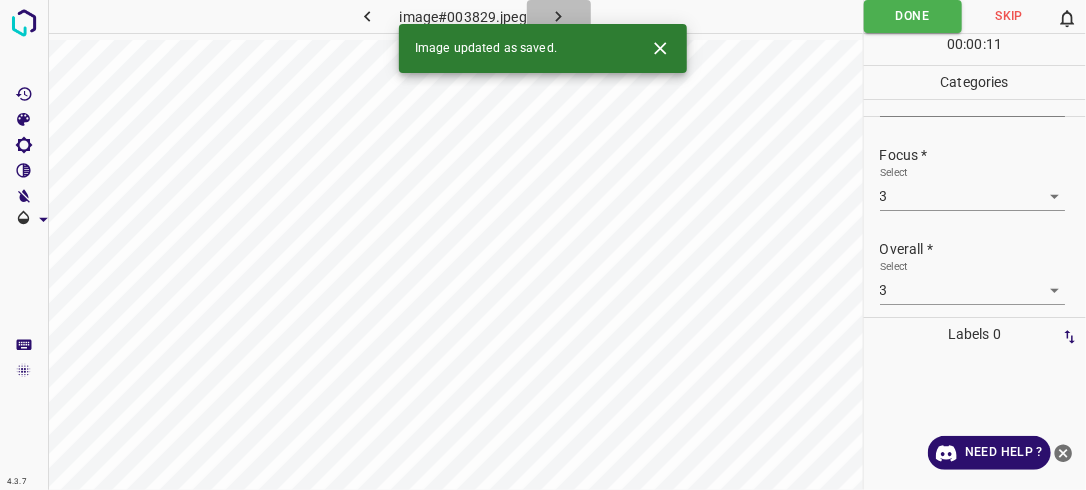 click 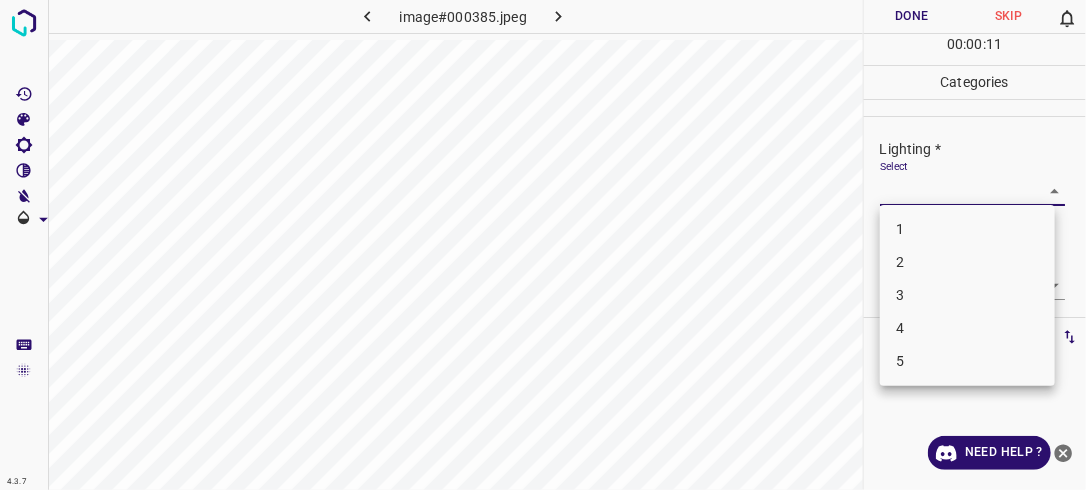 click on "4.3.7 image#000385.jpeg Done Skip 0 00   : 00   : 11   Categories Lighting *  Select ​ Focus *  Select ​ Overall *  Select ​ Labels   0 Categories 1 Lighting 2 Focus 3 Overall Tools Space Change between modes (Draw & Edit) I Auto labeling R Restore zoom M Zoom in N Zoom out Delete Delete selecte label Filters Z Restore filters X Saturation filter C Brightness filter V Contrast filter B Gray scale filter General O Download Need Help ? - Text - Hide - Delete 1 2 3 4 5" at bounding box center (543, 245) 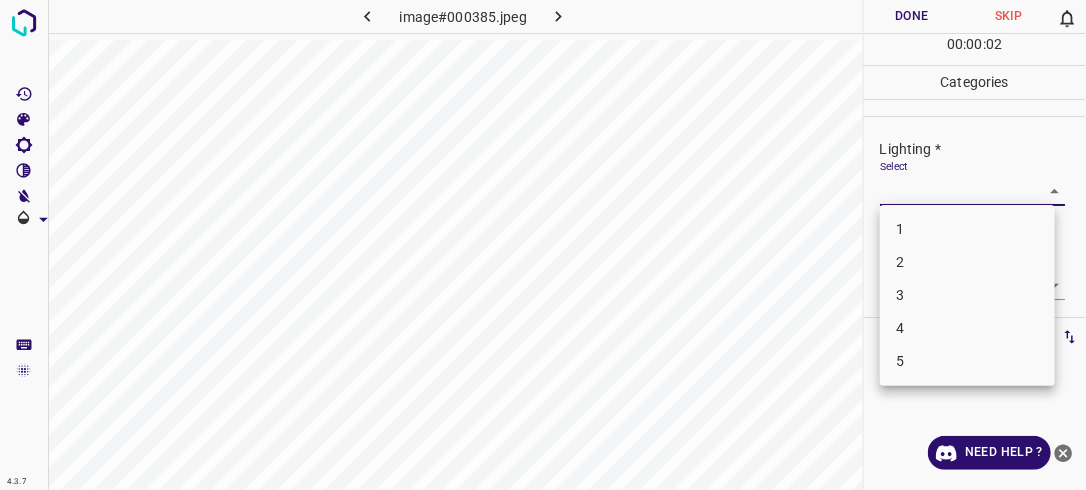 click on "3" at bounding box center (967, 295) 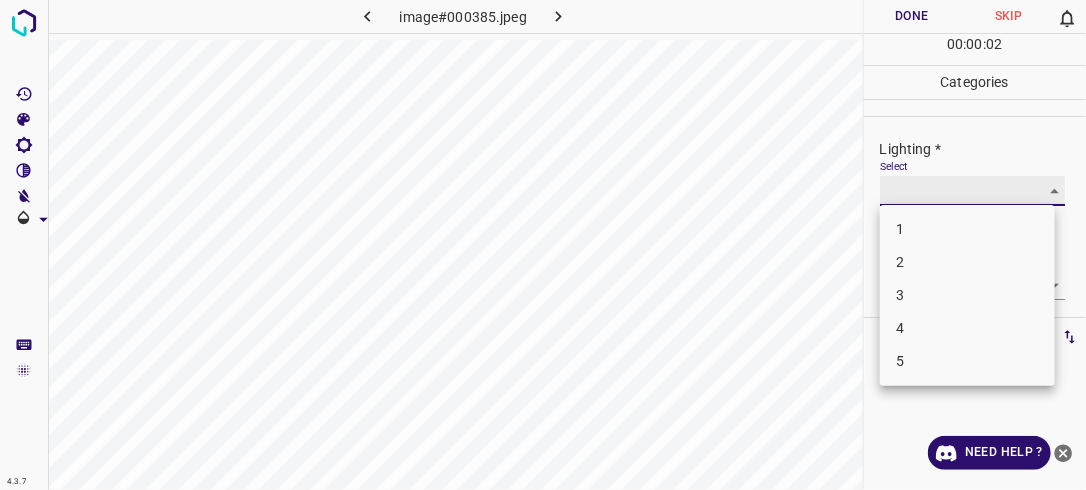 type on "3" 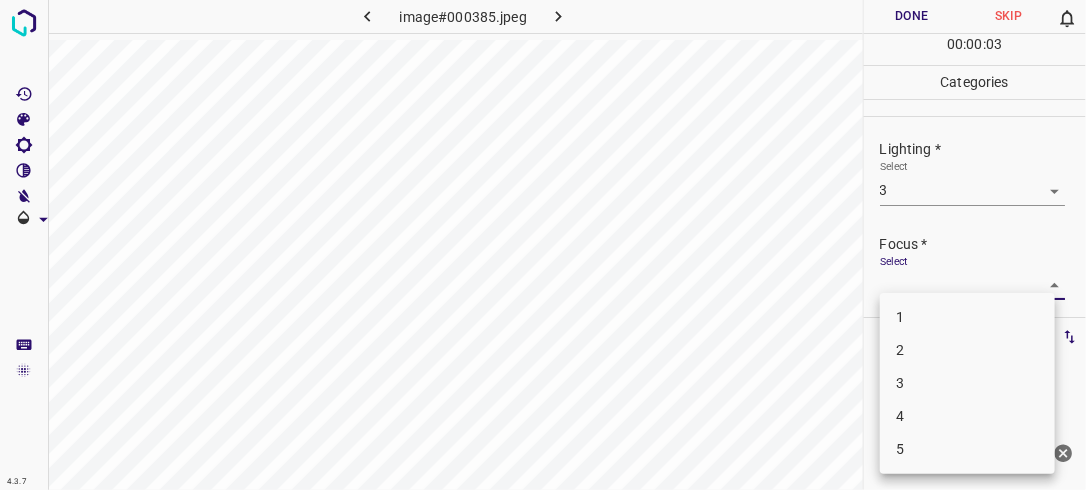 click on "4.3.7 image#000385.jpeg Done Skip 0 00   : 00   : 03   Categories Lighting *  Select 3 3 Focus *  Select ​ Overall *  Select ​ Labels   0 Categories 1 Lighting 2 Focus 3 Overall Tools Space Change between modes (Draw & Edit) I Auto labeling R Restore zoom M Zoom in N Zoom out Delete Delete selecte label Filters Z Restore filters X Saturation filter C Brightness filter V Contrast filter B Gray scale filter General O Download Need Help ? - Text - Hide - Delete 1 2 3 4 5" at bounding box center [543, 245] 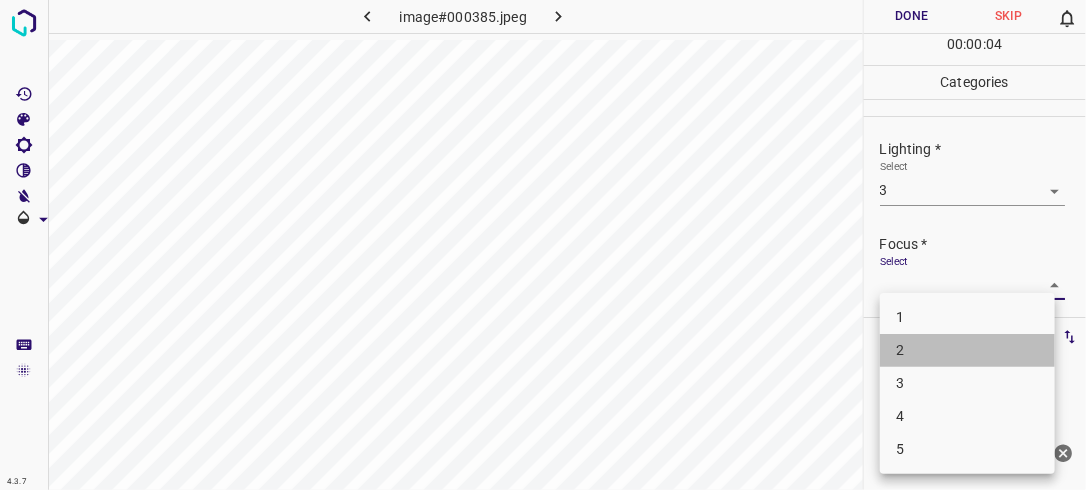 click on "2" at bounding box center [967, 350] 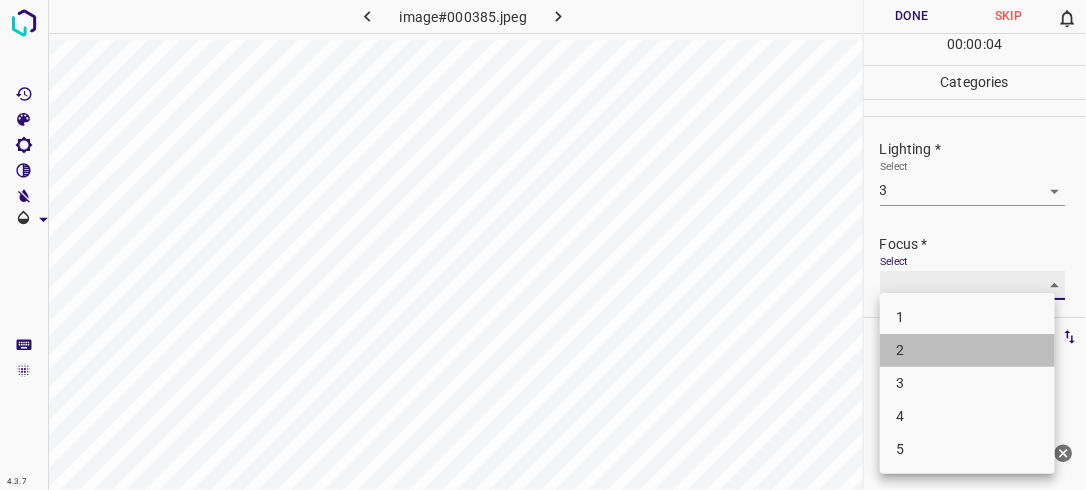type on "2" 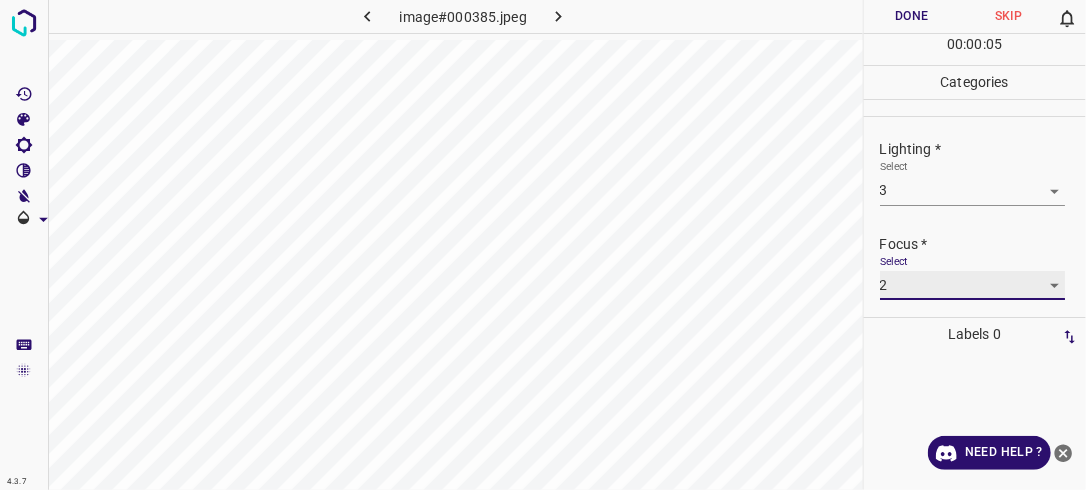 scroll, scrollTop: 98, scrollLeft: 0, axis: vertical 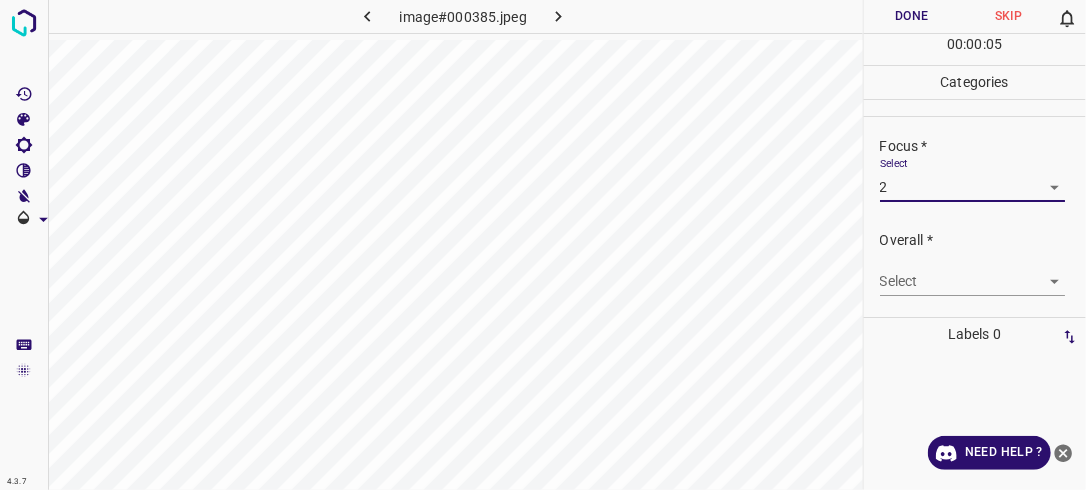 click on "4.3.7 image#000385.jpeg Done Skip 0 00   : 00   : 05   Categories Lighting *  Select 3 3 Focus *  Select 2 2 Overall *  Select ​ Labels   0 Categories 1 Lighting 2 Focus 3 Overall Tools Space Change between modes (Draw & Edit) I Auto labeling R Restore zoom M Zoom in N Zoom out Delete Delete selecte label Filters Z Restore filters X Saturation filter C Brightness filter V Contrast filter B Gray scale filter General O Download Need Help ? - Text - Hide - Delete" at bounding box center (543, 245) 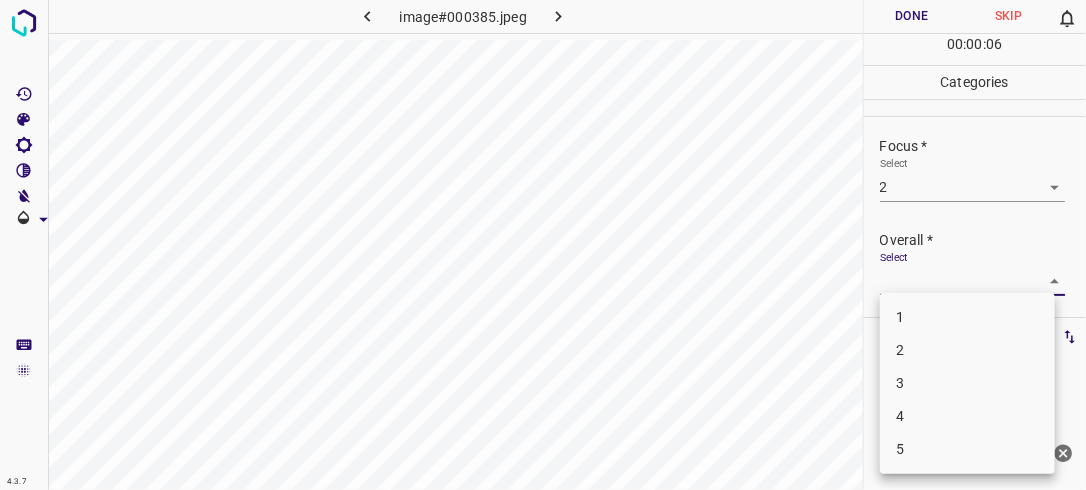 click on "3" at bounding box center [967, 383] 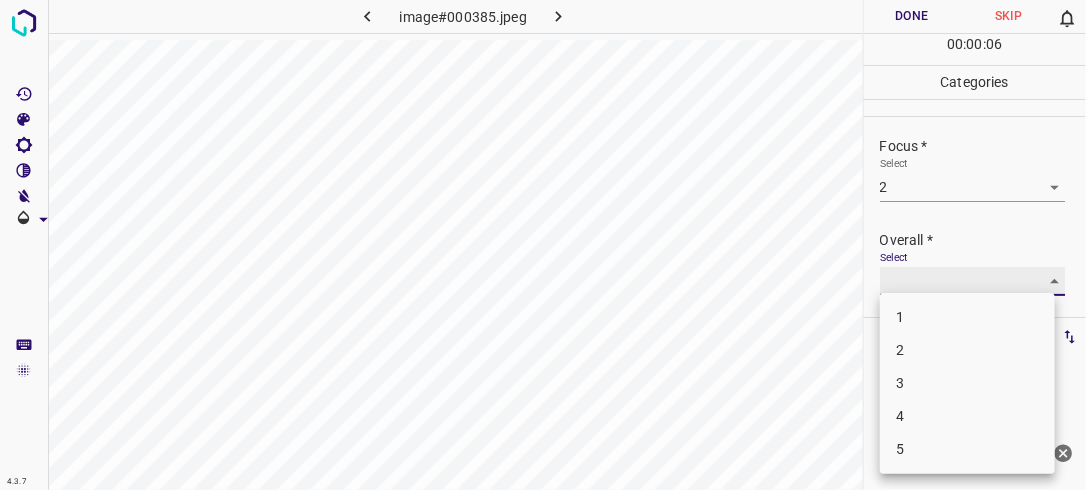 type on "3" 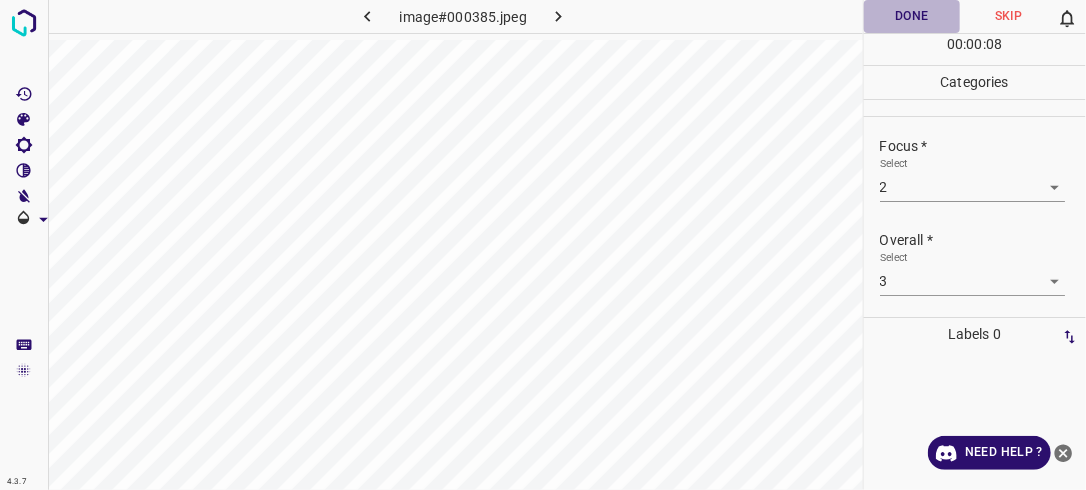 click on "Done" at bounding box center [912, 16] 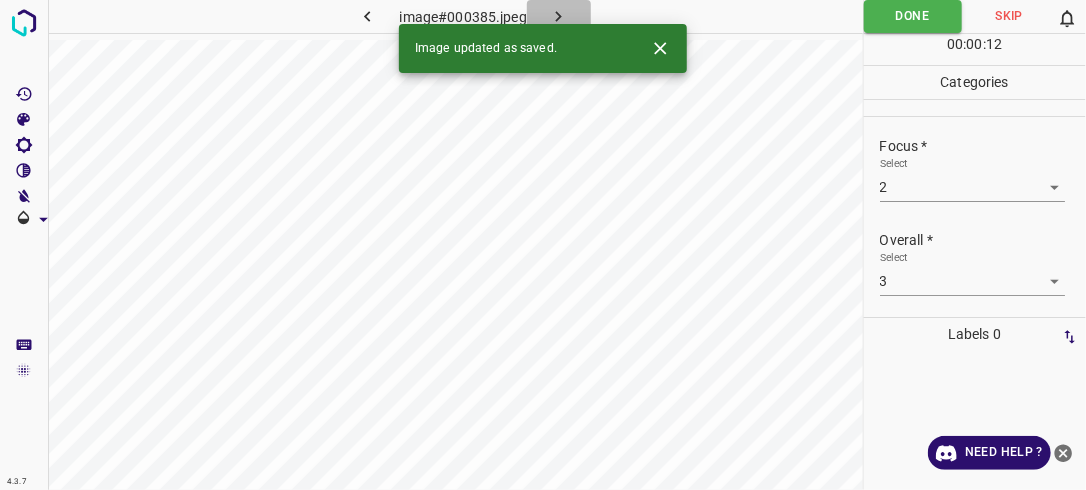 click 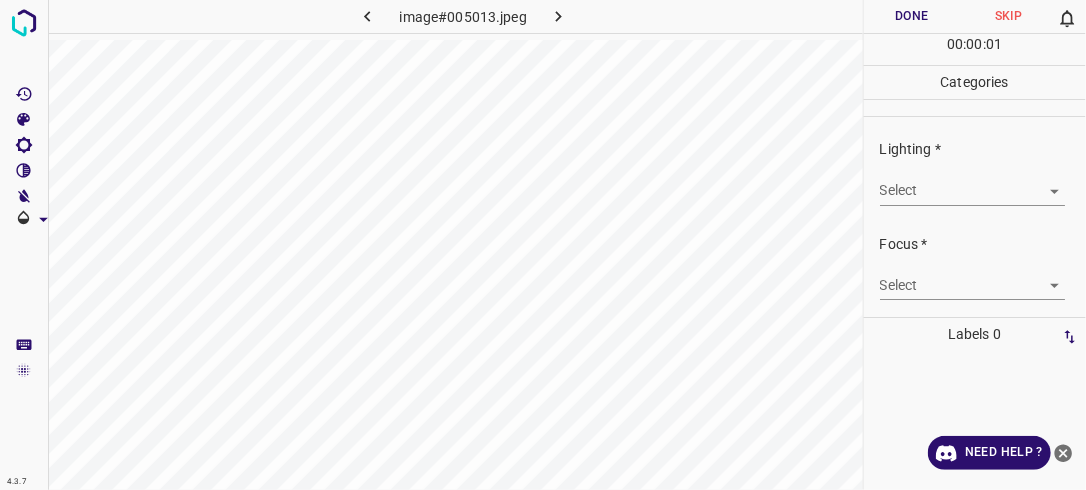 click on "4.3.7 image#005013.jpeg Done Skip 0 00   : 00   : 01   Categories Lighting *  Select ​ Focus *  Select ​ Overall *  Select ​ Labels   0 Categories 1 Lighting 2 Focus 3 Overall Tools Space Change between modes (Draw & Edit) I Auto labeling R Restore zoom M Zoom in N Zoom out Delete Delete selecte label Filters Z Restore filters X Saturation filter C Brightness filter V Contrast filter B Gray scale filter General O Download Need Help ? - Text - Hide - Delete" at bounding box center [543, 245] 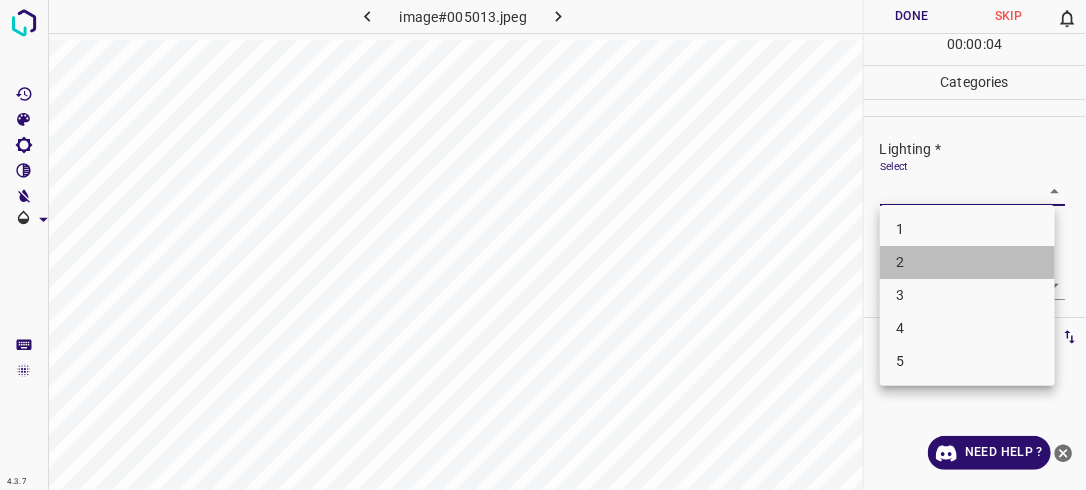click on "2" at bounding box center [967, 262] 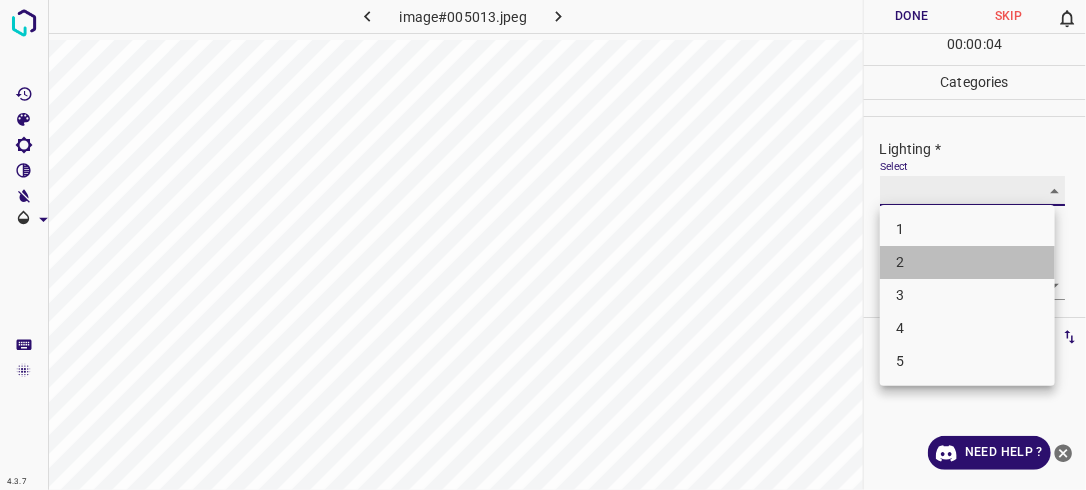 type on "2" 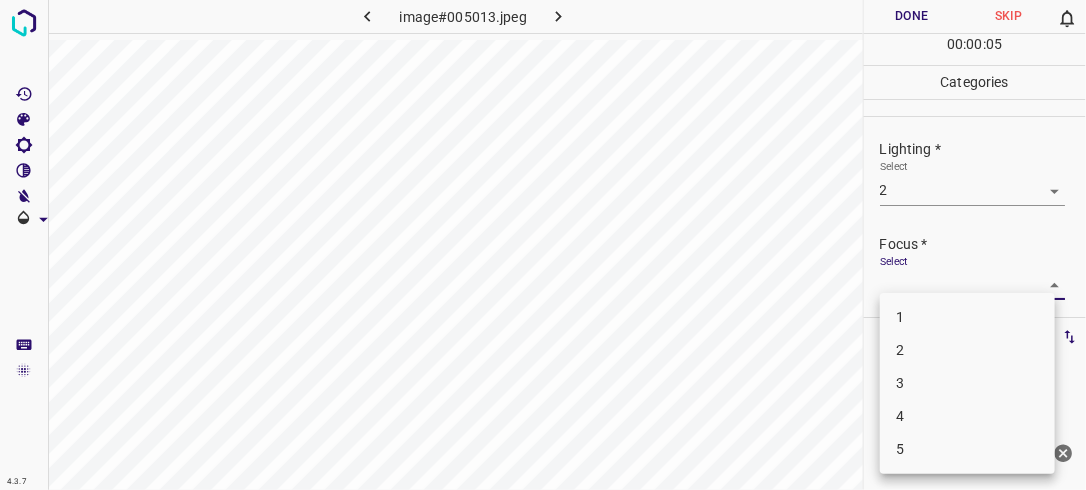 click on "4.3.7 image#005013.jpeg Done Skip 0 00   : 00   : 05   Categories Lighting *  Select 2 2 Focus *  Select ​ Overall *  Select ​ Labels   0 Categories 1 Lighting 2 Focus 3 Overall Tools Space Change between modes (Draw & Edit) I Auto labeling R Restore zoom M Zoom in N Zoom out Delete Delete selecte label Filters Z Restore filters X Saturation filter C Brightness filter V Contrast filter B Gray scale filter General O Download Need Help ? - Text - Hide - Delete 1 2 3 4 5" at bounding box center [543, 245] 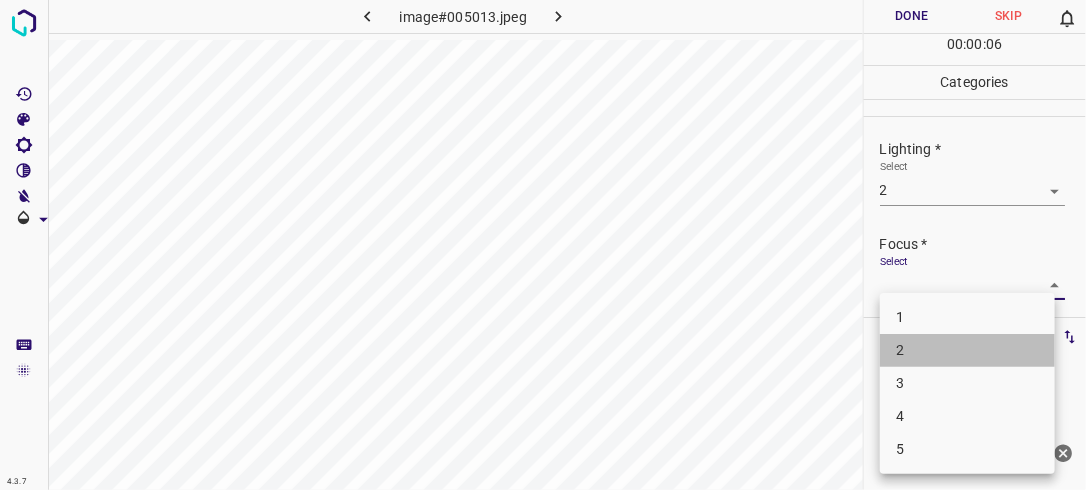click on "2" at bounding box center [967, 350] 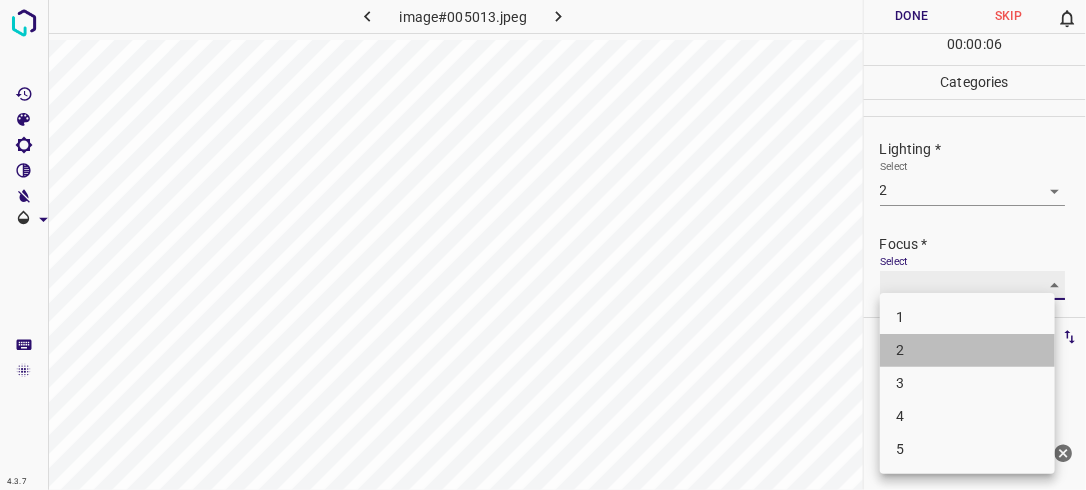 type on "2" 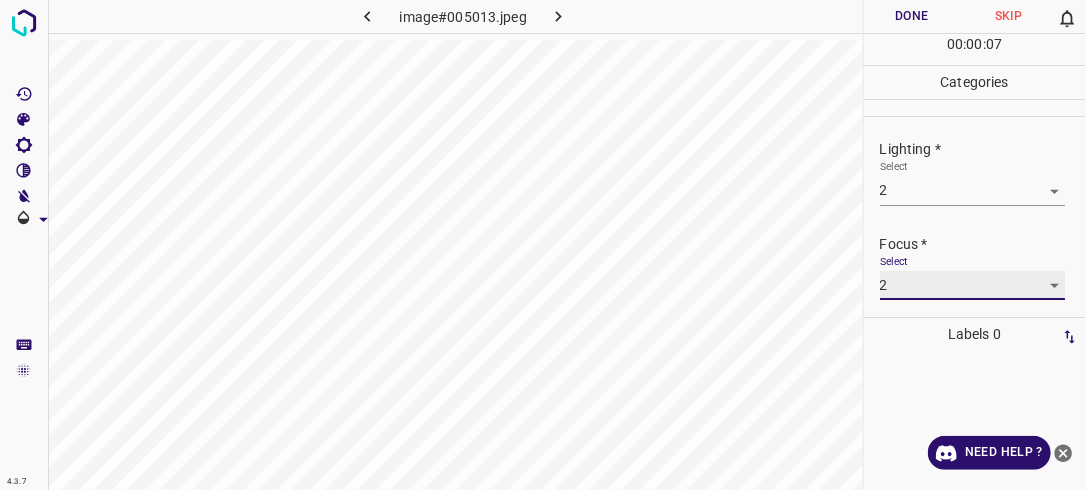 scroll, scrollTop: 98, scrollLeft: 0, axis: vertical 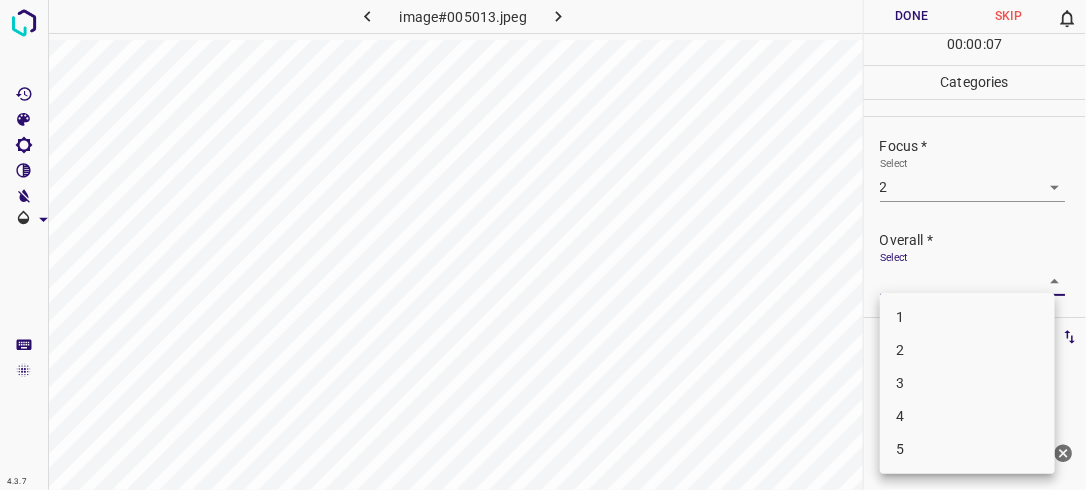 click on "4.3.7 image#005013.jpeg Done Skip 0 00   : 00   : 07   Categories Lighting *  Select 2 2 Focus *  Select 2 2 Overall *  Select ​ Labels   0 Categories 1 Lighting 2 Focus 3 Overall Tools Space Change between modes (Draw & Edit) I Auto labeling R Restore zoom M Zoom in N Zoom out Delete Delete selecte label Filters Z Restore filters X Saturation filter C Brightness filter V Contrast filter B Gray scale filter General O Download Need Help ? - Text - Hide - Delete 1 2 3 4 5" at bounding box center (543, 245) 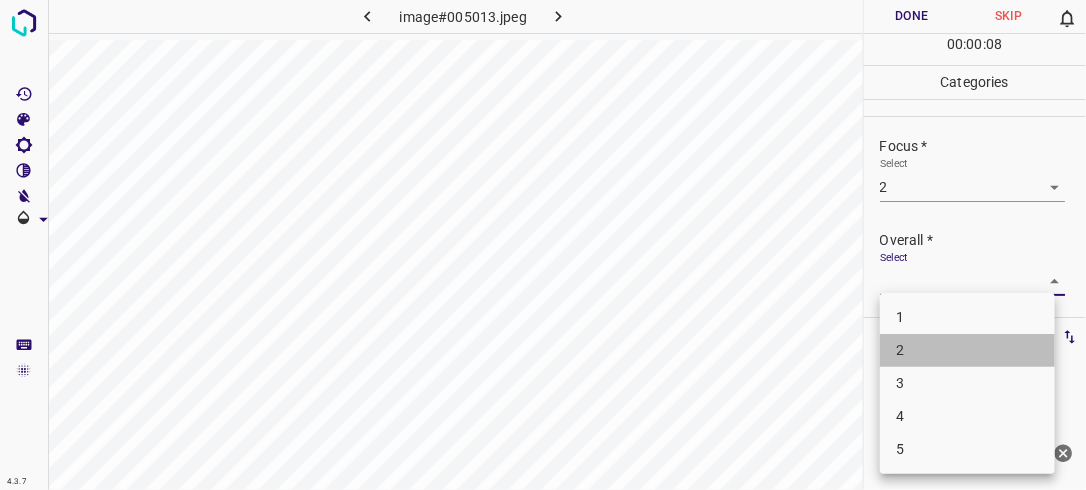 click on "2" at bounding box center [967, 350] 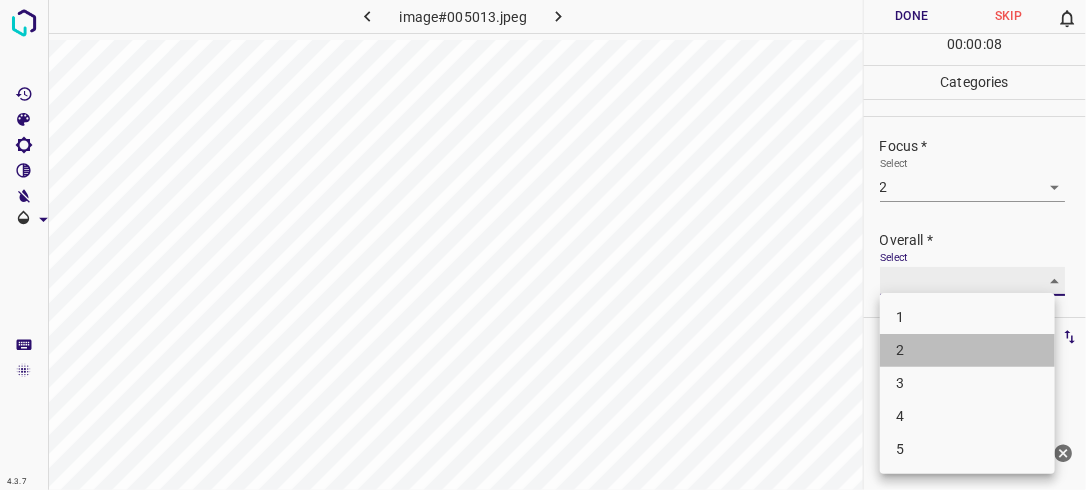 type on "2" 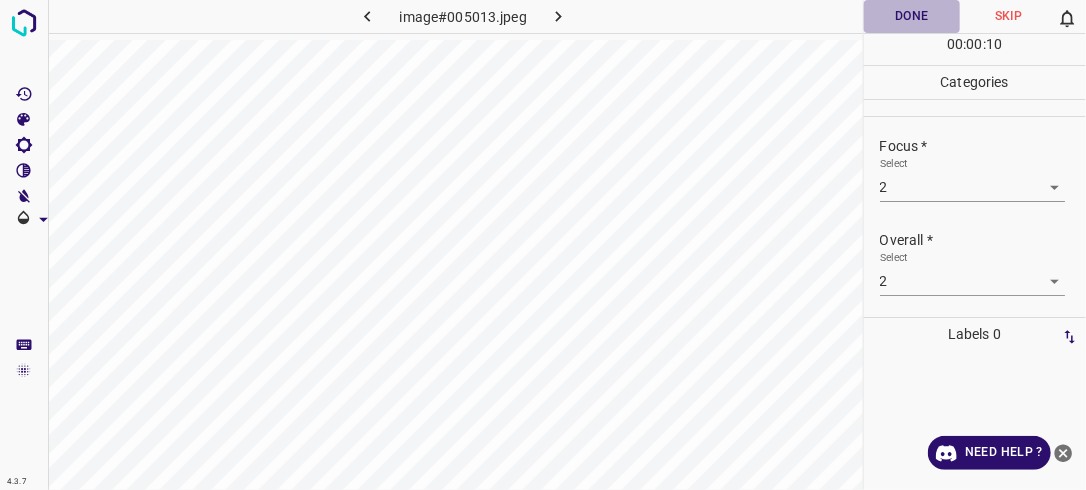 click on "Done" at bounding box center [912, 16] 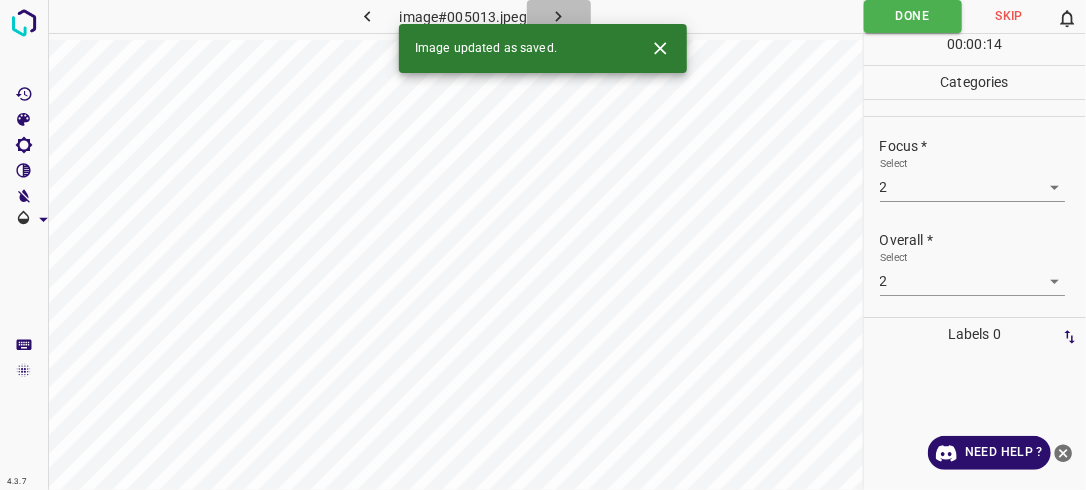 click at bounding box center (559, 16) 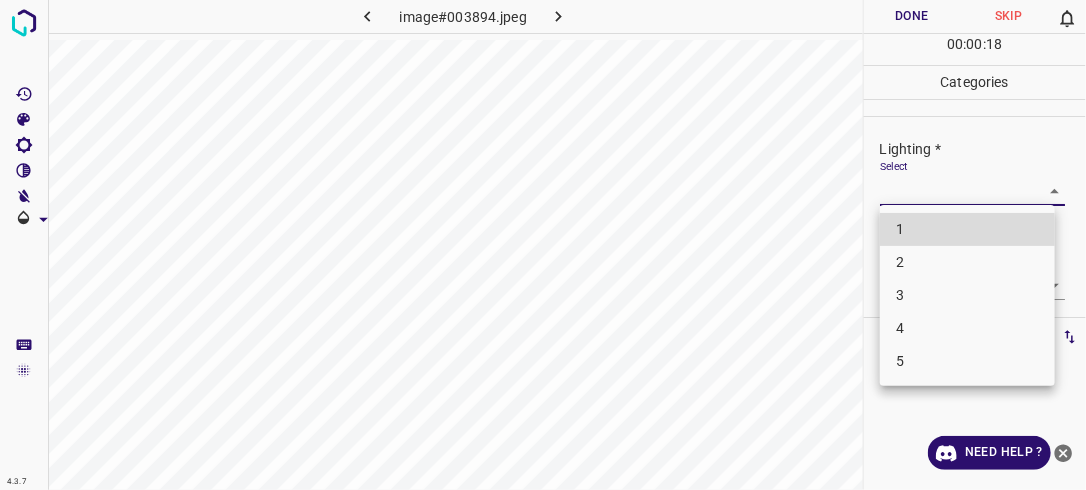 click on "4.3.7 image#003894.jpeg Done Skip 0 00   : 00   : 18   Categories Lighting *  Select ​ Focus *  Select ​ Overall *  Select ​ Labels   0 Categories 1 Lighting 2 Focus 3 Overall Tools Space Change between modes (Draw & Edit) I Auto labeling R Restore zoom M Zoom in N Zoom out Delete Delete selecte label Filters Z Restore filters X Saturation filter C Brightness filter V Contrast filter B Gray scale filter General O Download Need Help ? - Text - Hide - Delete 1 2 3 4 5" at bounding box center (543, 245) 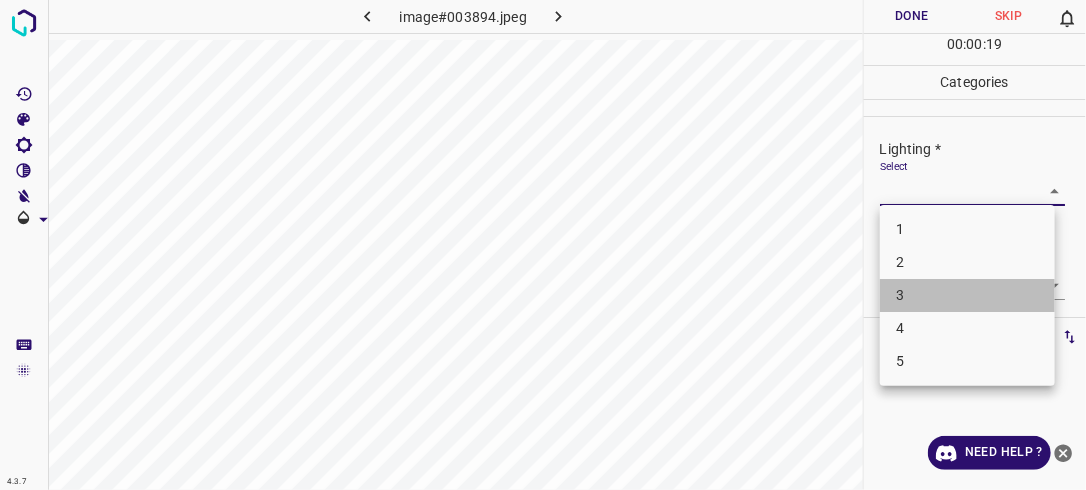drag, startPoint x: 979, startPoint y: 290, endPoint x: 1003, endPoint y: 263, distance: 36.124783 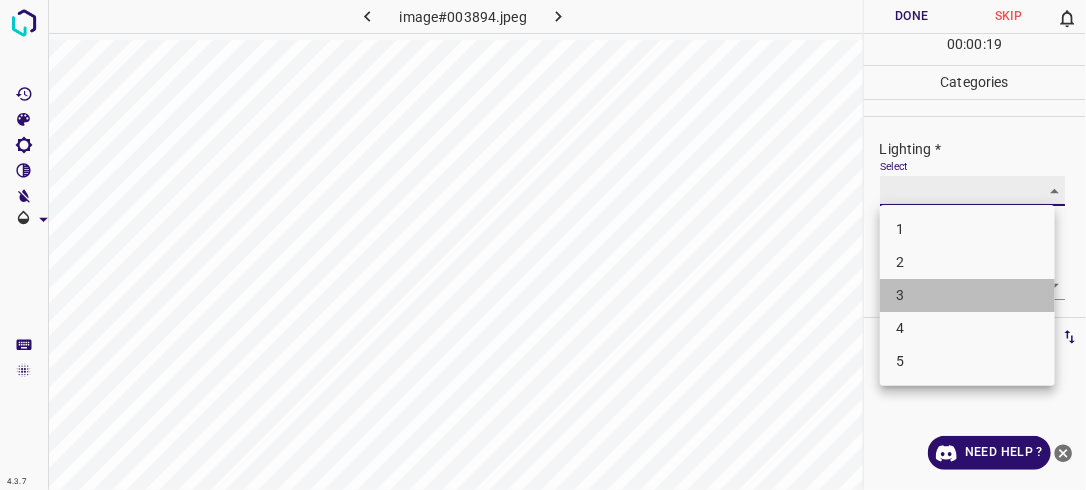 type on "3" 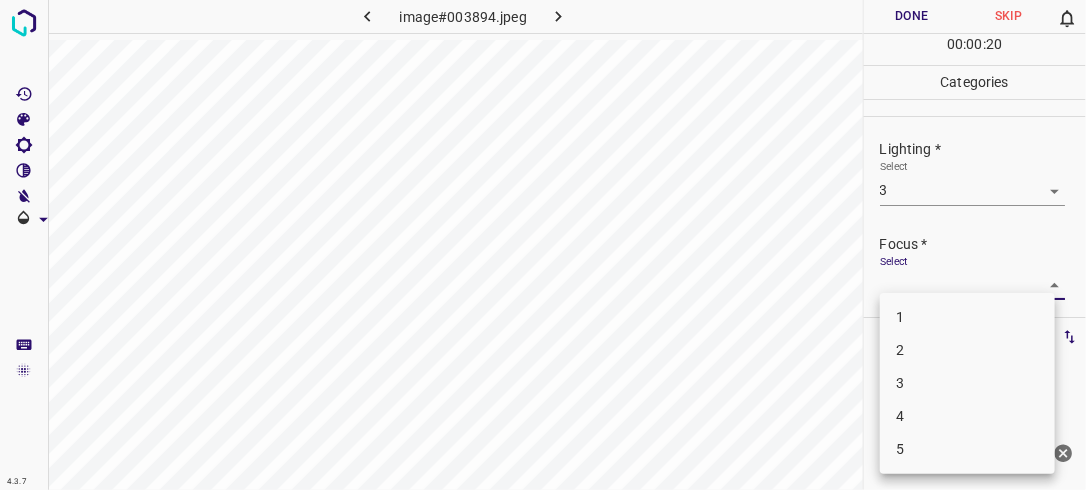 click on "4.3.7 image#003894.jpeg Done Skip 0 00   : 00   : 20   Categories Lighting *  Select 3 3 Focus *  Select ​ Overall *  Select ​ Labels   0 Categories 1 Lighting 2 Focus 3 Overall Tools Space Change between modes (Draw & Edit) I Auto labeling R Restore zoom M Zoom in N Zoom out Delete Delete selecte label Filters Z Restore filters X Saturation filter C Brightness filter V Contrast filter B Gray scale filter General O Download Need Help ? - Text - Hide - Delete 1 2 3 4 5" at bounding box center [543, 245] 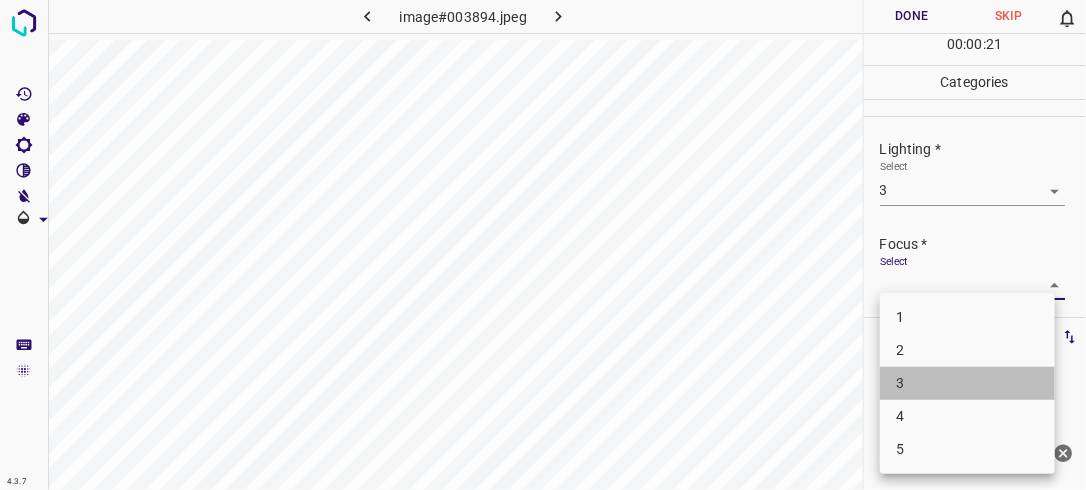 click on "3" at bounding box center [967, 383] 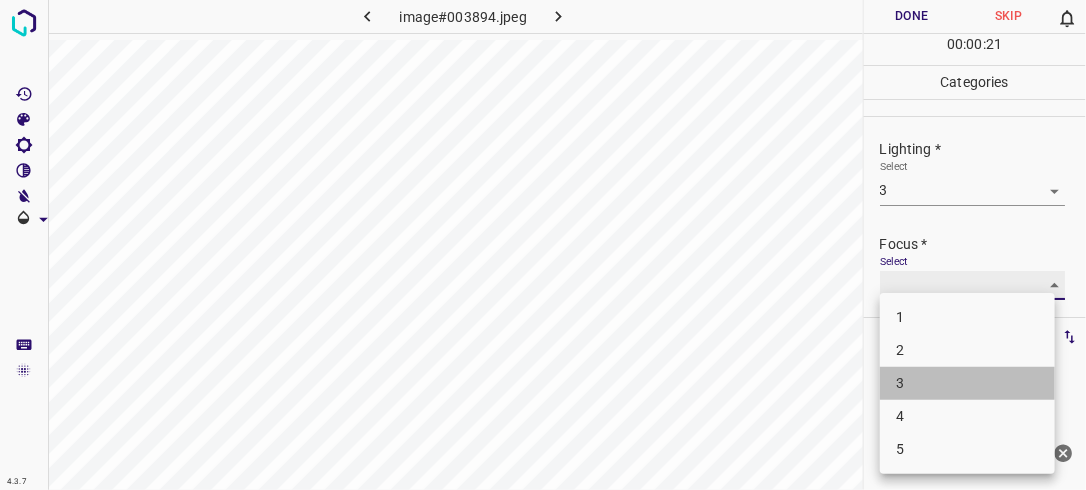 type on "3" 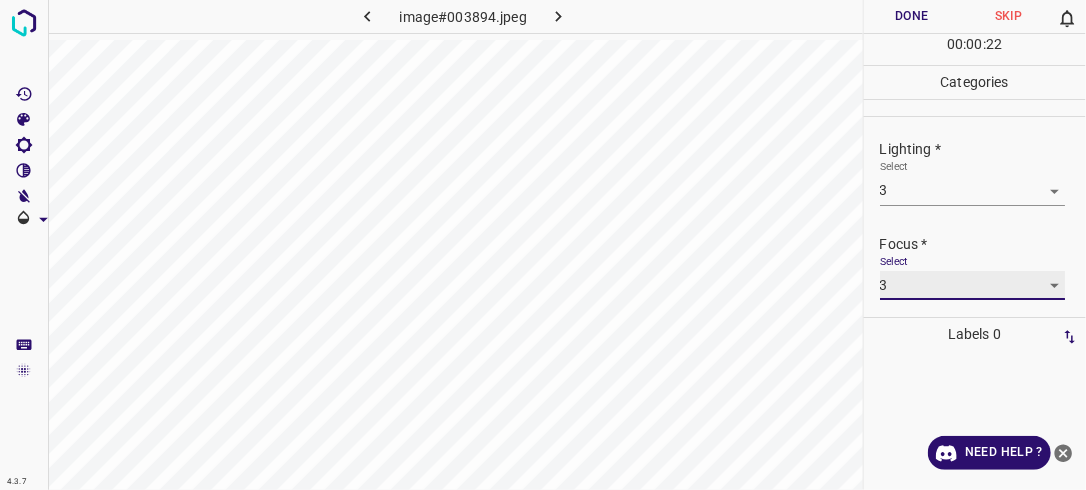 scroll, scrollTop: 98, scrollLeft: 0, axis: vertical 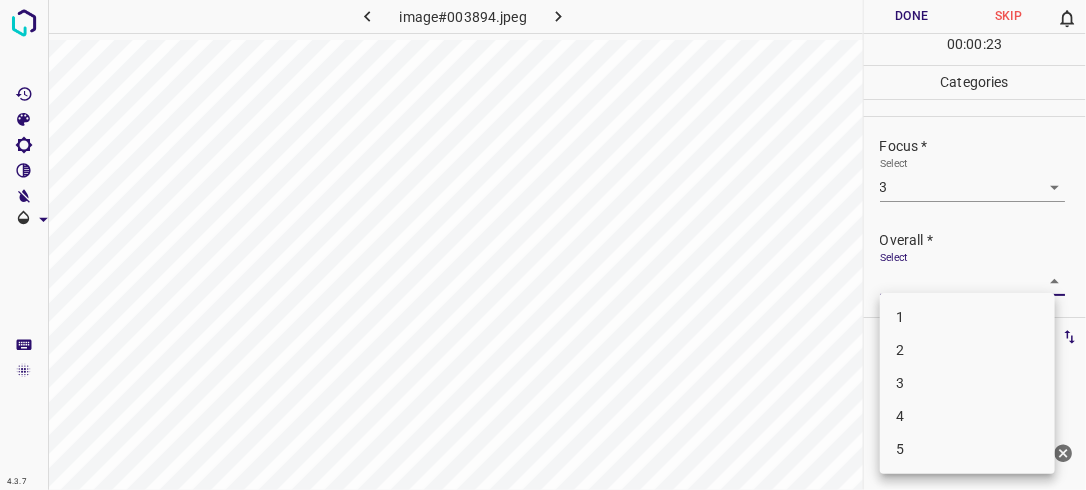 drag, startPoint x: 1043, startPoint y: 271, endPoint x: 1038, endPoint y: 284, distance: 13.928389 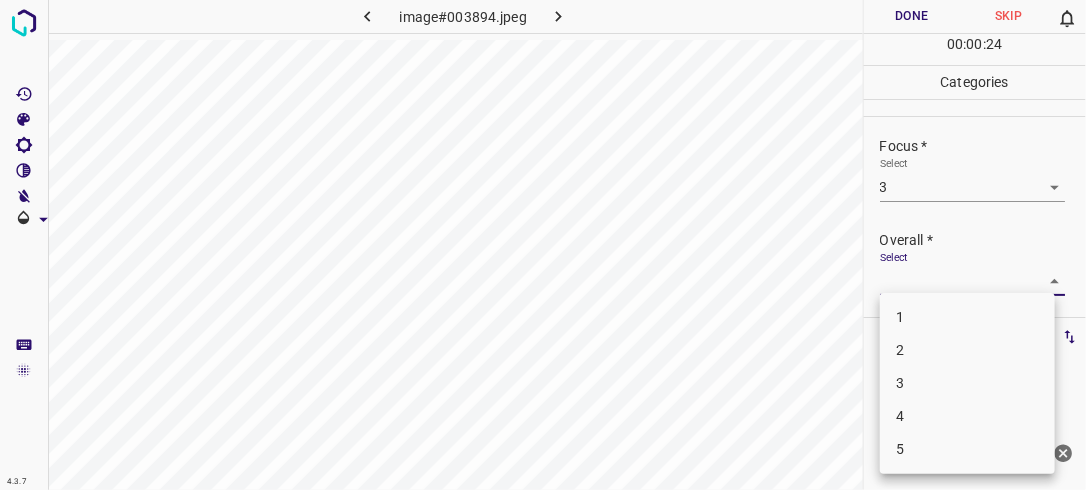 click on "3" at bounding box center [967, 383] 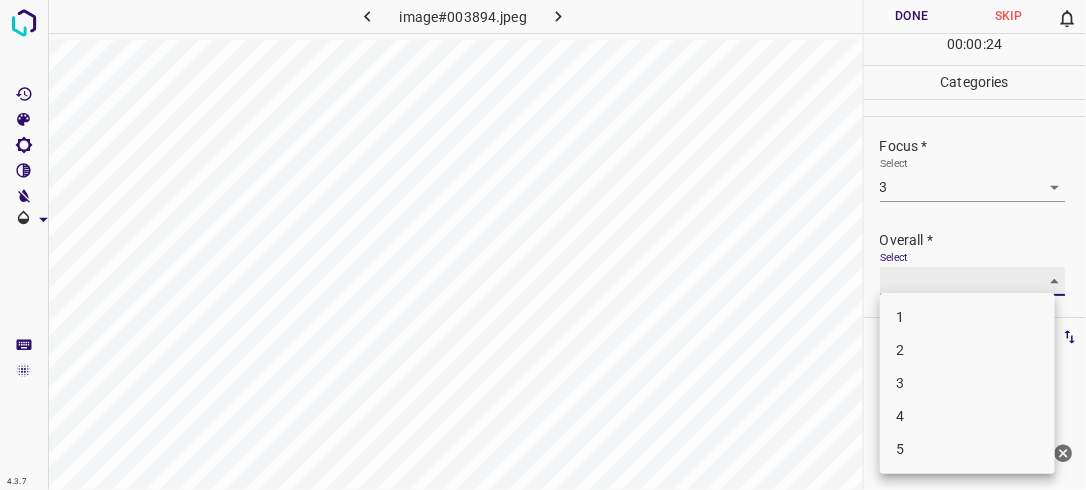 type on "3" 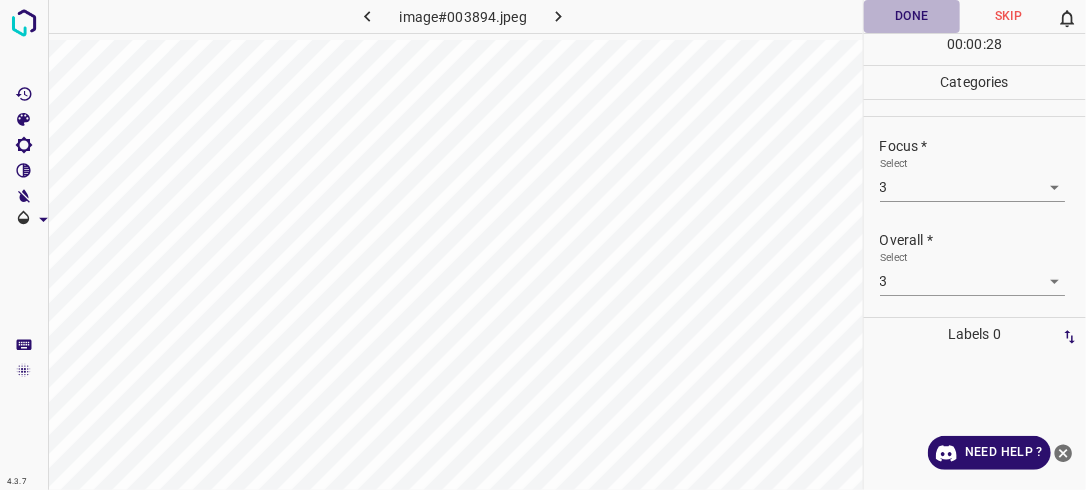 click on "Done" at bounding box center (912, 16) 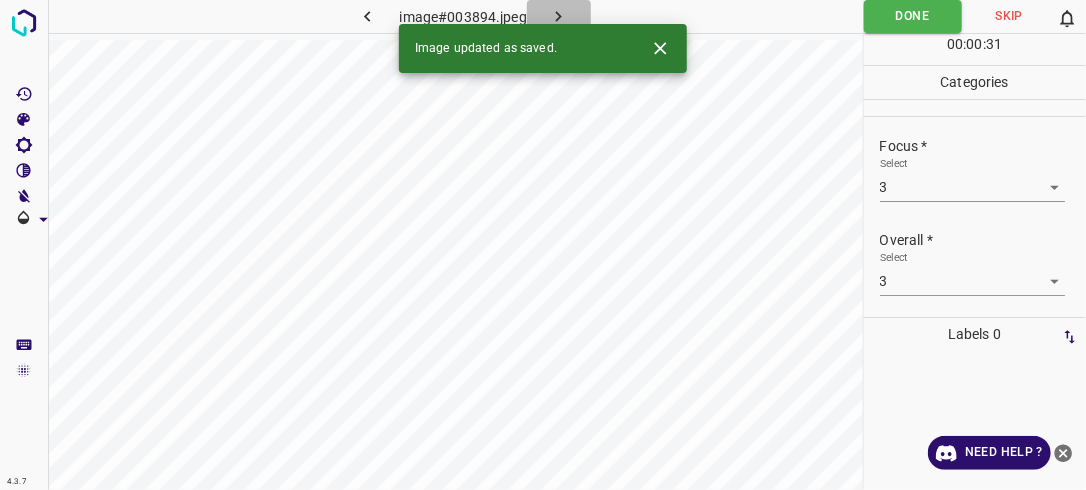 click at bounding box center [559, 16] 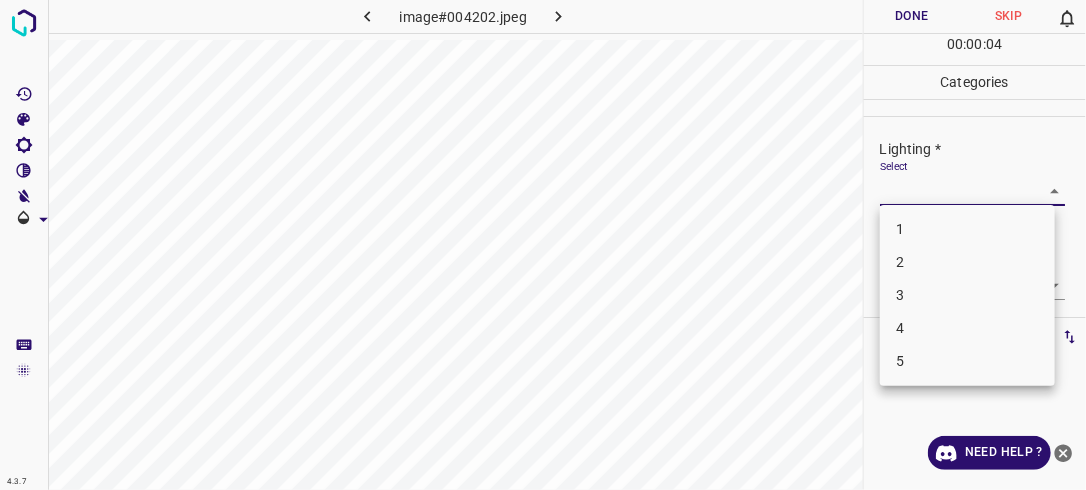 click on "4.3.7 image#004202.jpeg Done Skip 0 00   : 00   : 04   Categories Lighting *  Select ​ Focus *  Select ​ Overall *  Select ​ Labels   0 Categories 1 Lighting 2 Focus 3 Overall Tools Space Change between modes (Draw & Edit) I Auto labeling R Restore zoom M Zoom in N Zoom out Delete Delete selecte label Filters Z Restore filters X Saturation filter C Brightness filter V Contrast filter B Gray scale filter General O Download Need Help ? - Text - Hide - Delete 1 2 3 4 5" at bounding box center (543, 245) 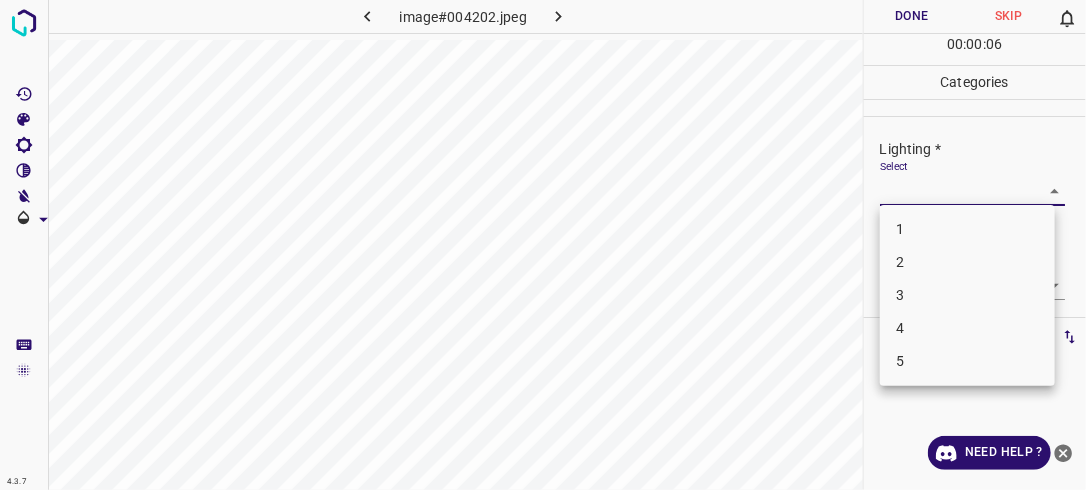 click on "2" at bounding box center (967, 262) 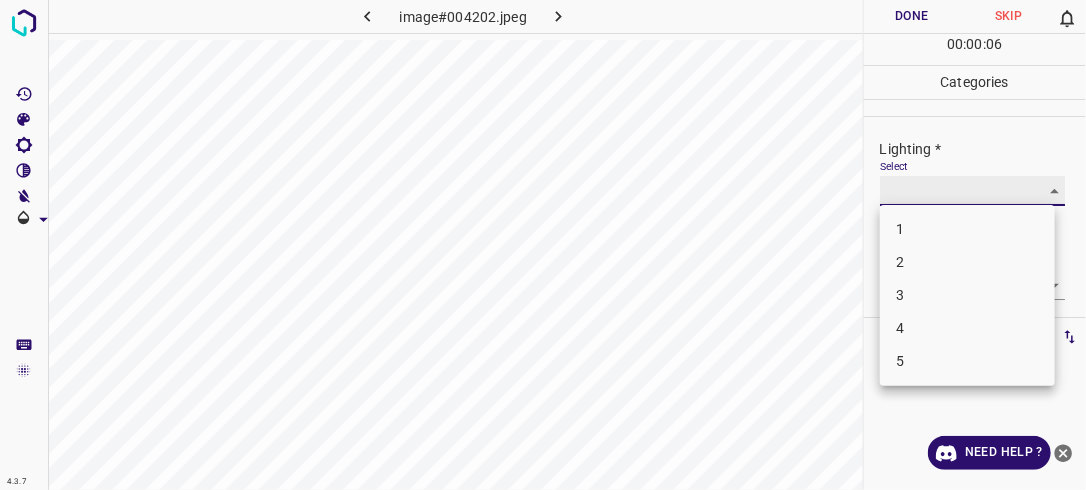type on "2" 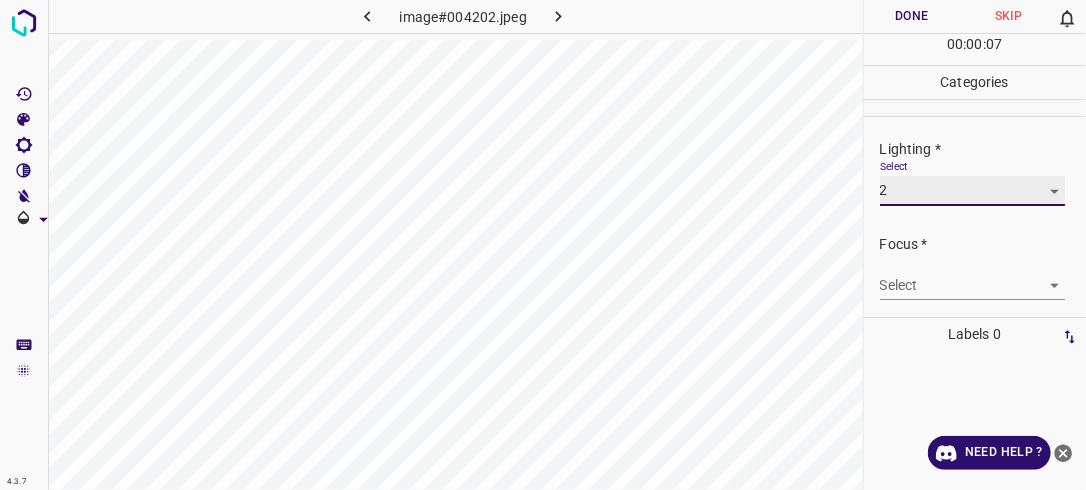 scroll, scrollTop: 98, scrollLeft: 0, axis: vertical 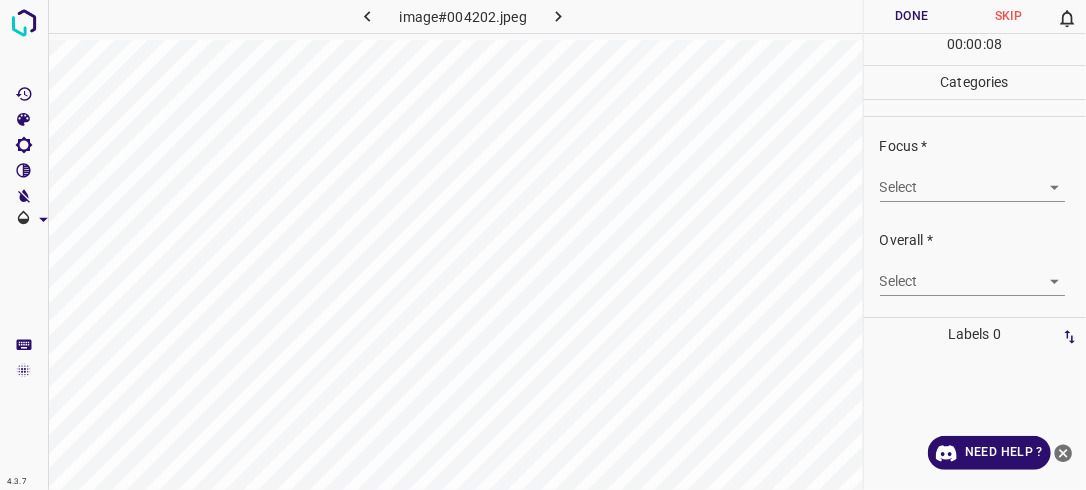 click on "4.3.7 image#004202.jpeg Done Skip 0 00   : 00   : 08   Categories Lighting *  Select 2 2 Focus *  Select ​ Overall *  Select ​ Labels   0 Categories 1 Lighting 2 Focus 3 Overall Tools Space Change between modes (Draw & Edit) I Auto labeling R Restore zoom M Zoom in N Zoom out Delete Delete selecte label Filters Z Restore filters X Saturation filter C Brightness filter V Contrast filter B Gray scale filter General O Download Need Help ? - Text - Hide - Delete" at bounding box center [543, 245] 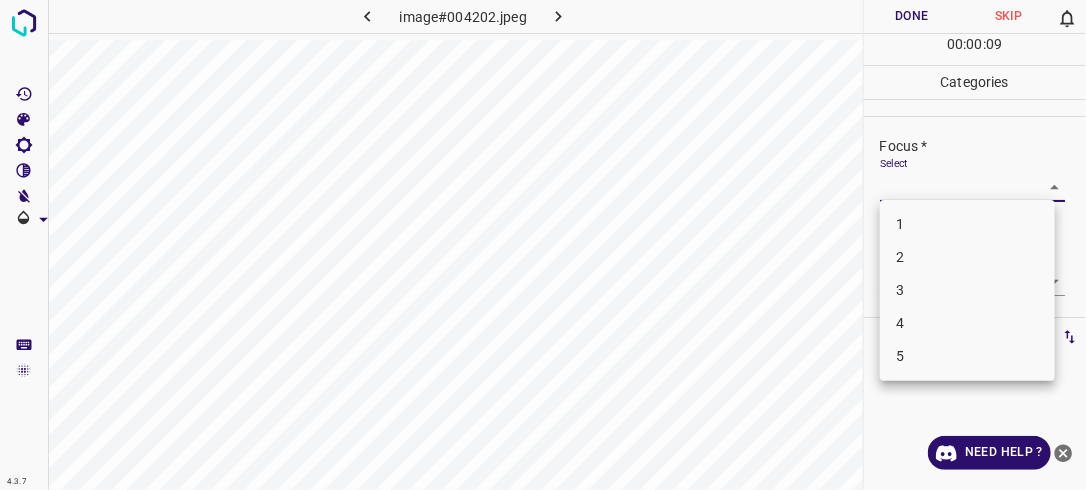 click on "2" at bounding box center (967, 257) 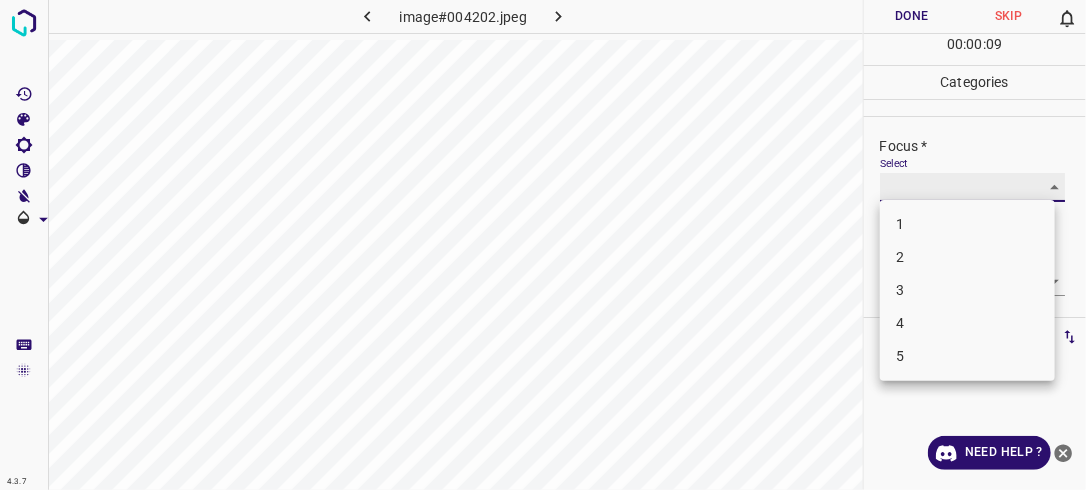 type on "2" 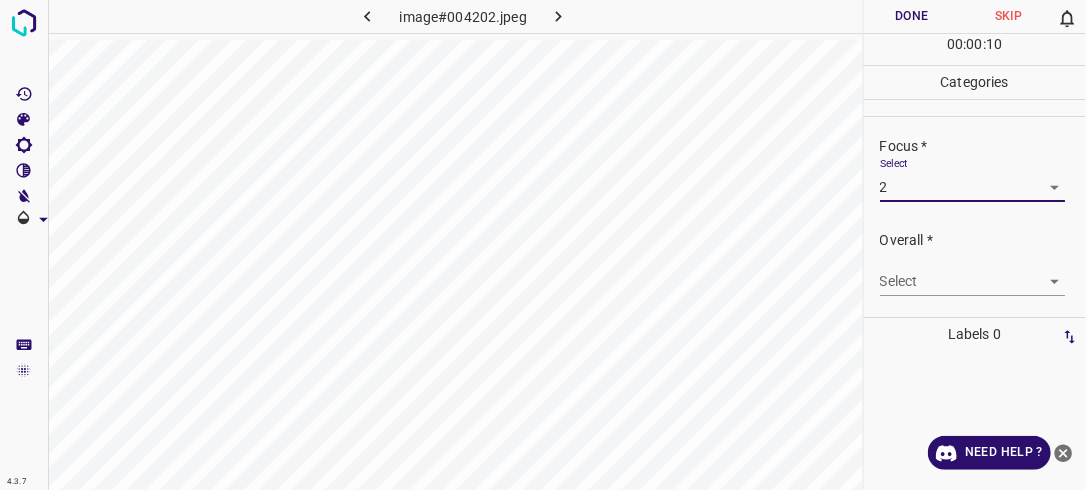 click on "4.3.7 image#004202.jpeg Done Skip 0 00   : 00   : 10   Categories Lighting *  Select 2 2 Focus *  Select 2 2 Overall *  Select ​ Labels   0 Categories 1 Lighting 2 Focus 3 Overall Tools Space Change between modes (Draw & Edit) I Auto labeling R Restore zoom M Zoom in N Zoom out Delete Delete selecte label Filters Z Restore filters X Saturation filter C Brightness filter V Contrast filter B Gray scale filter General O Download Need Help ? - Text - Hide - Delete" at bounding box center (543, 245) 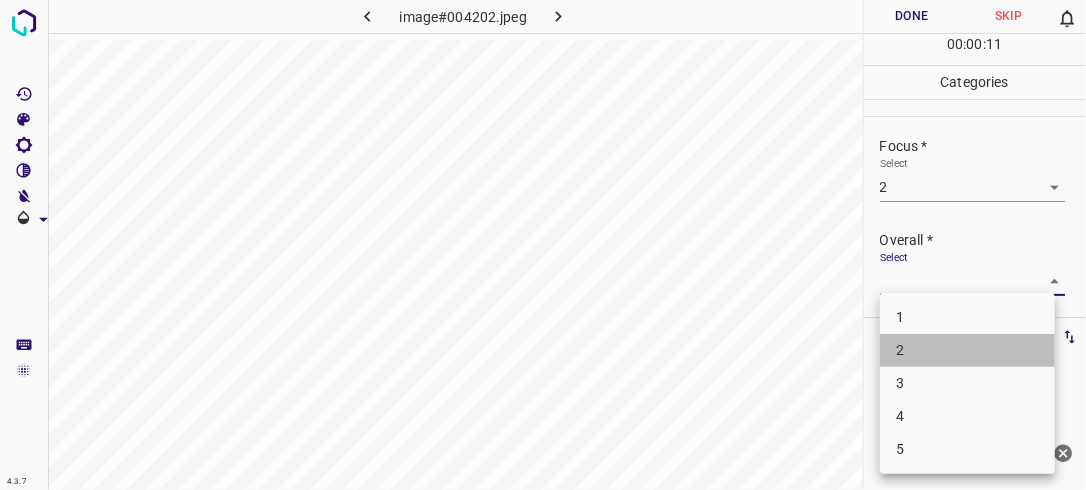 click on "2" at bounding box center (967, 350) 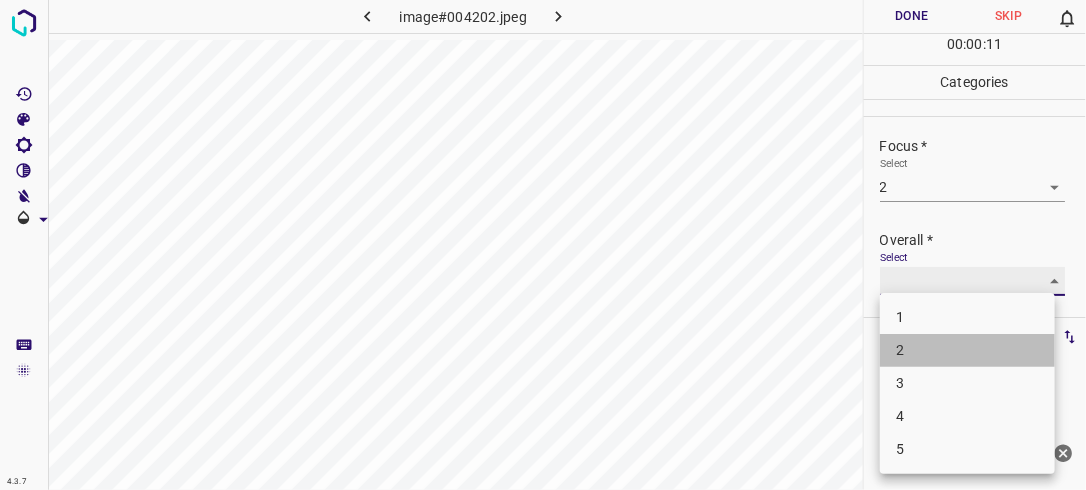 type on "2" 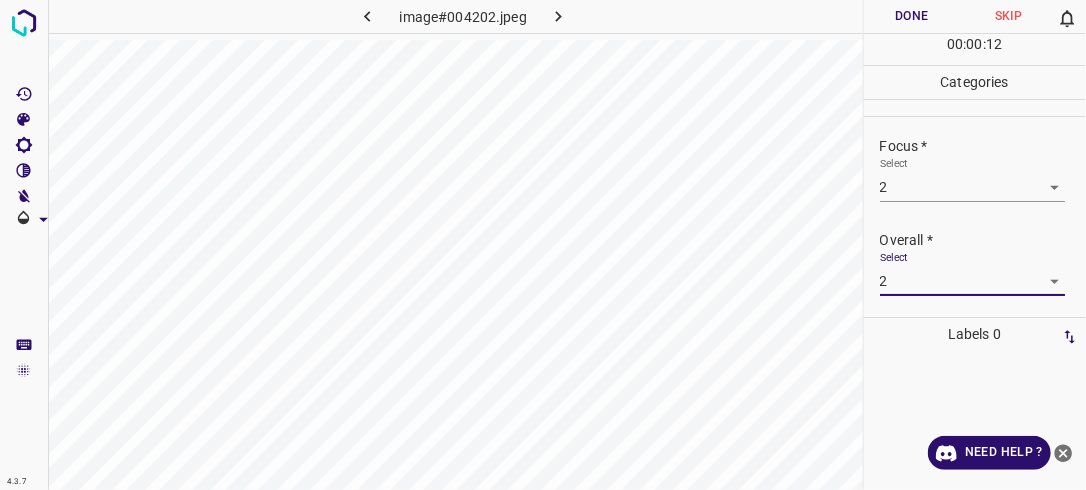 click on "Done" at bounding box center (912, 16) 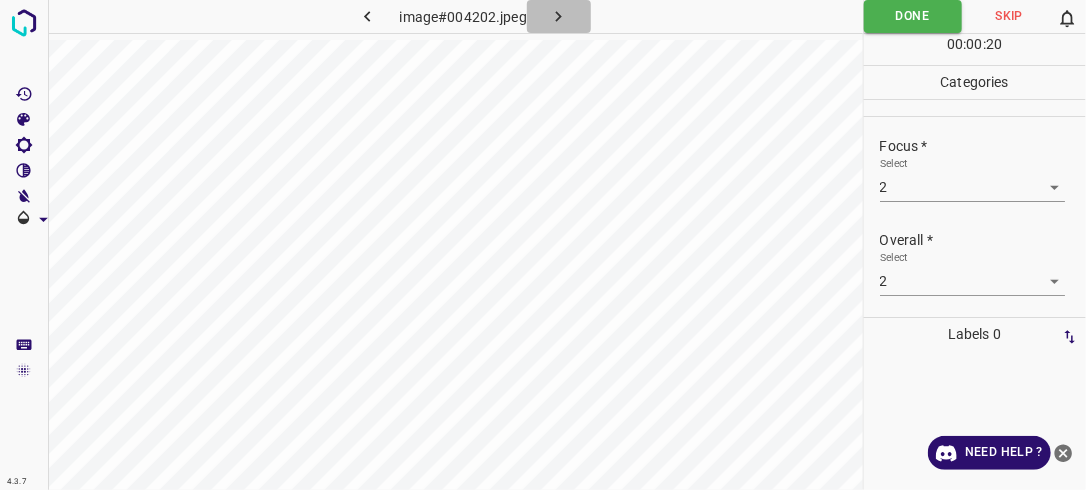 click 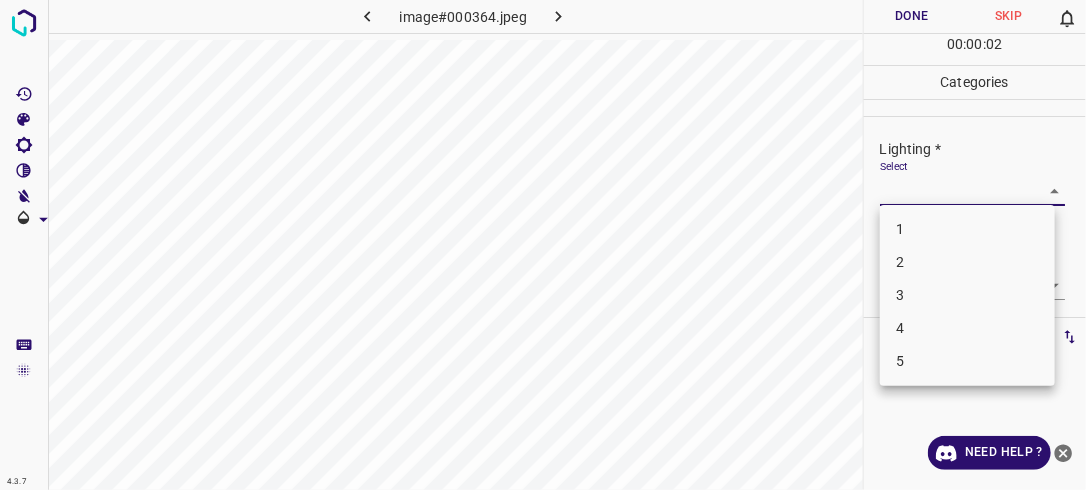 click on "4.3.7 image#000364.jpeg Done Skip 0 00   : 00   : 02   Categories Lighting *  Select ​ Focus *  Select ​ Overall *  Select ​ Labels   0 Categories 1 Lighting 2 Focus 3 Overall Tools Space Change between modes (Draw & Edit) I Auto labeling R Restore zoom M Zoom in N Zoom out Delete Delete selecte label Filters Z Restore filters X Saturation filter C Brightness filter V Contrast filter B Gray scale filter General O Download Need Help ? - Text - Hide - Delete 1 2 3 4 5" at bounding box center [543, 245] 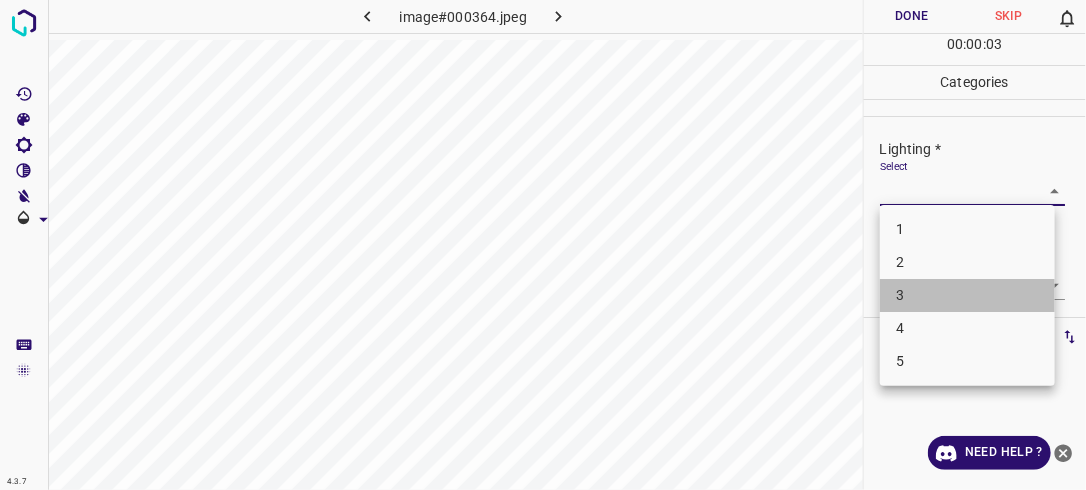 click on "3" at bounding box center [967, 295] 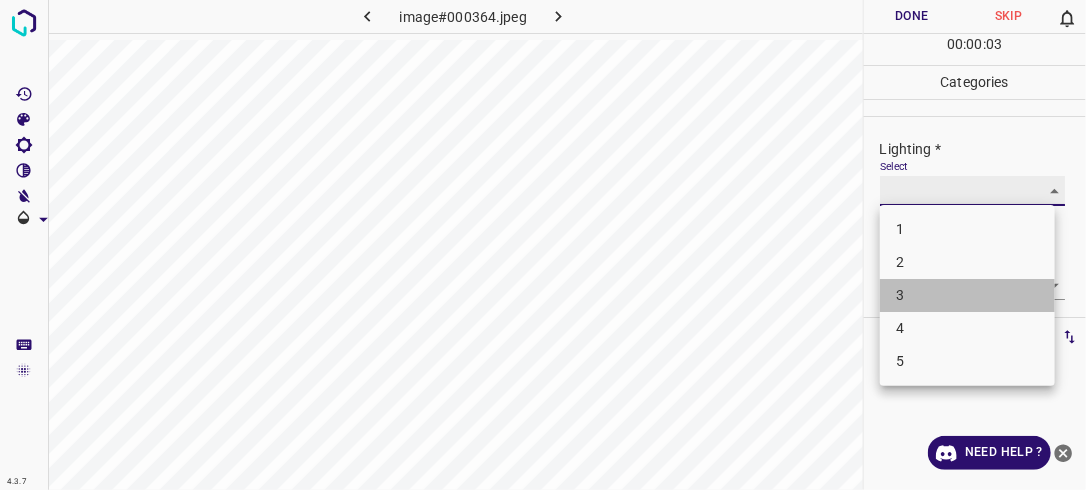 type on "3" 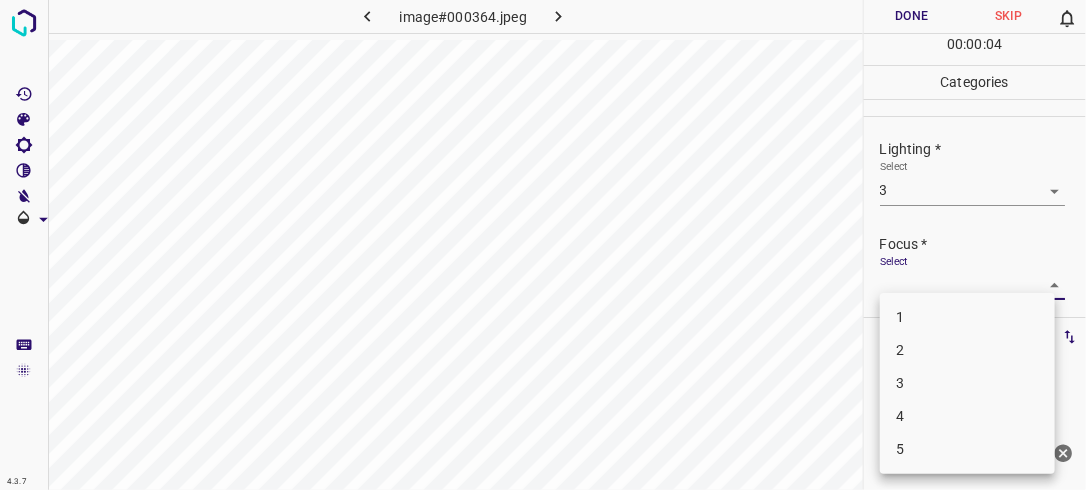 drag, startPoint x: 1024, startPoint y: 280, endPoint x: 1014, endPoint y: 287, distance: 12.206555 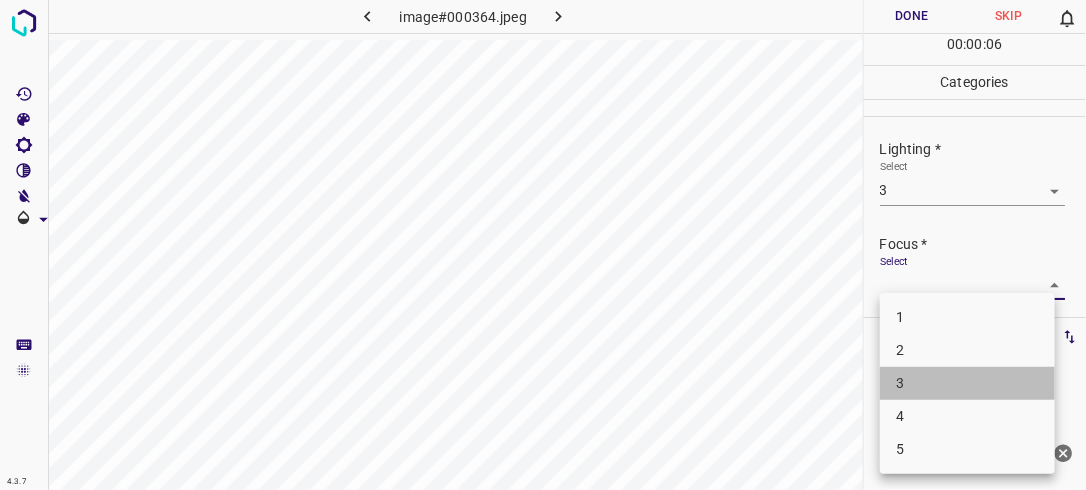 click on "3" at bounding box center (967, 383) 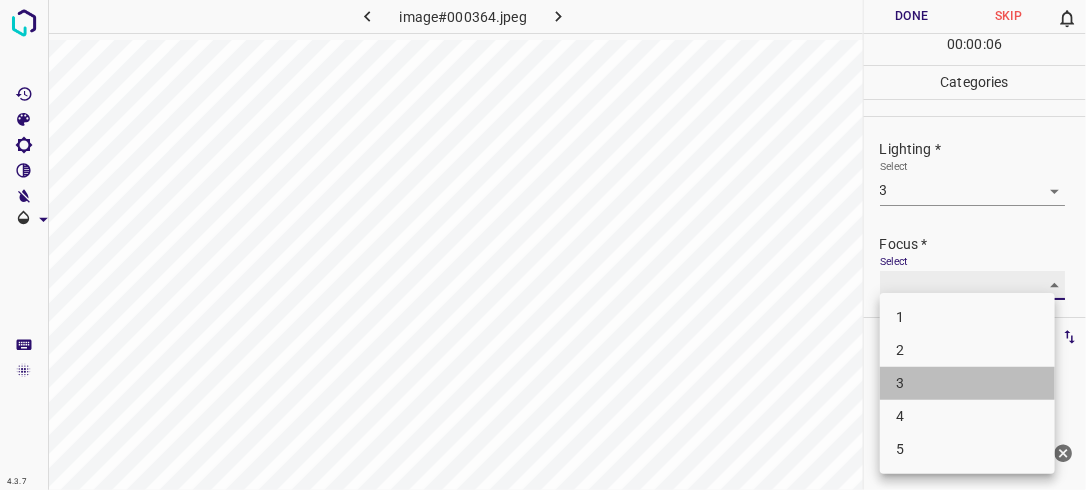 type on "3" 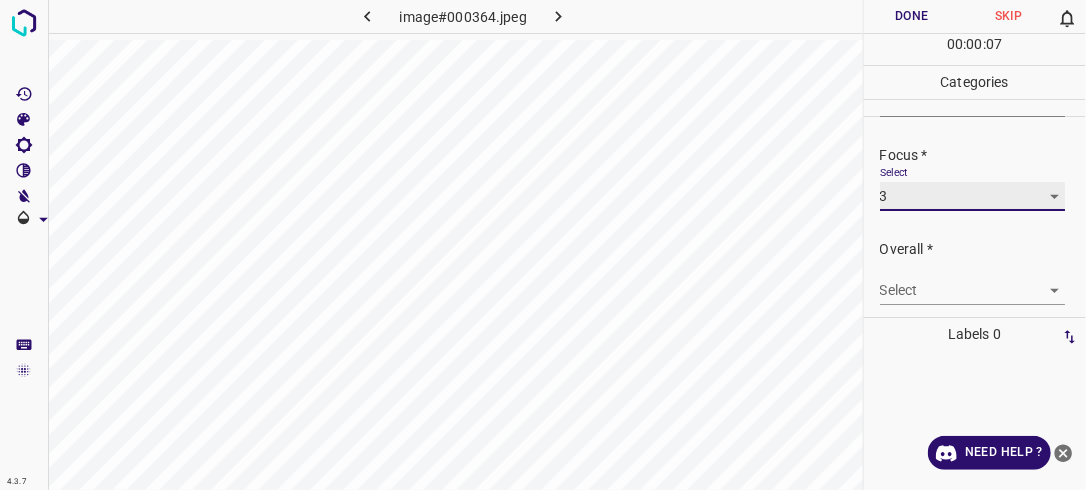 scroll, scrollTop: 98, scrollLeft: 0, axis: vertical 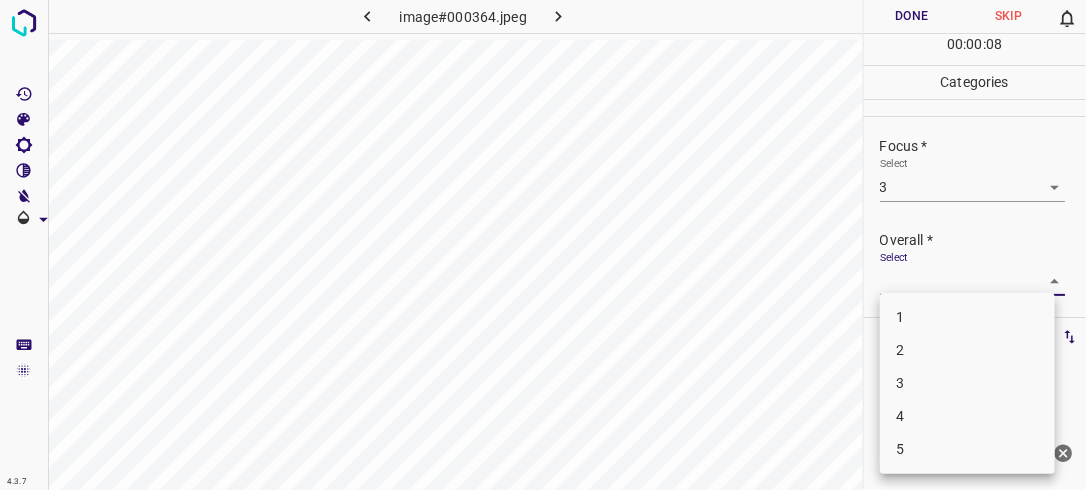 click on "4.3.7 image#000364.jpeg Done Skip 0 00   : 00   : 08   Categories Lighting *  Select 3 3 Focus *  Select 3 3 Overall *  Select ​ Labels   0 Categories 1 Lighting 2 Focus 3 Overall Tools Space Change between modes (Draw & Edit) I Auto labeling R Restore zoom M Zoom in N Zoom out Delete Delete selecte label Filters Z Restore filters X Saturation filter C Brightness filter V Contrast filter B Gray scale filter General O Download Need Help ? - Text - Hide - Delete 1 2 3 4 5" at bounding box center [543, 245] 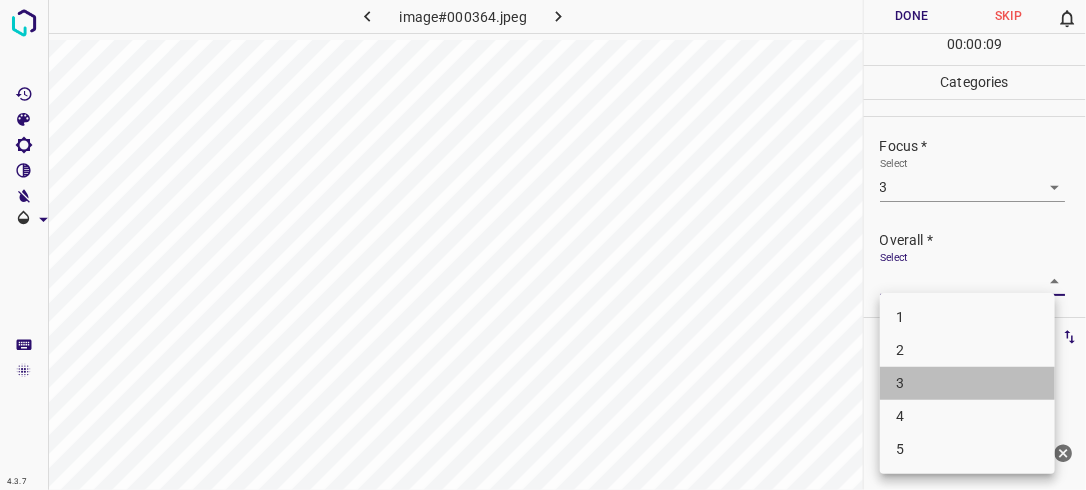 click on "3" at bounding box center (967, 383) 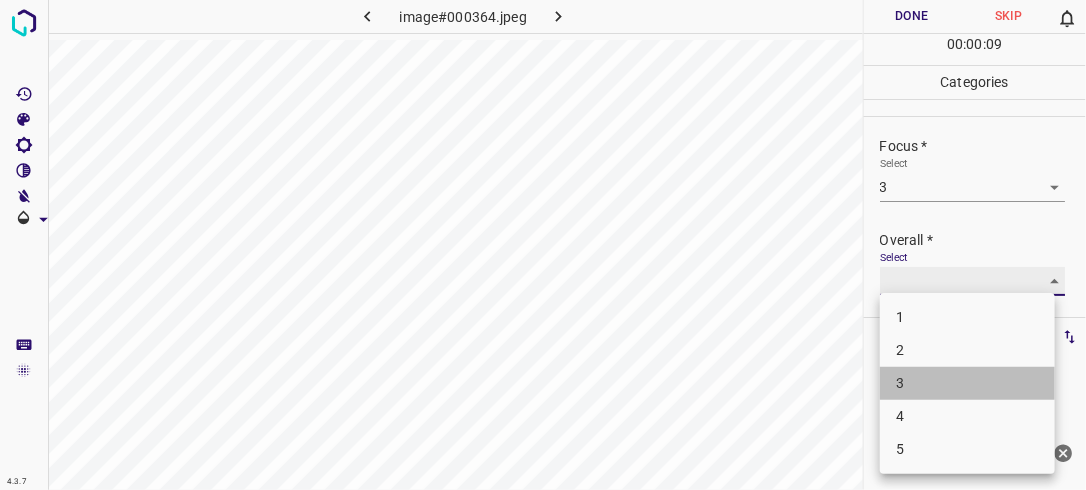 type on "3" 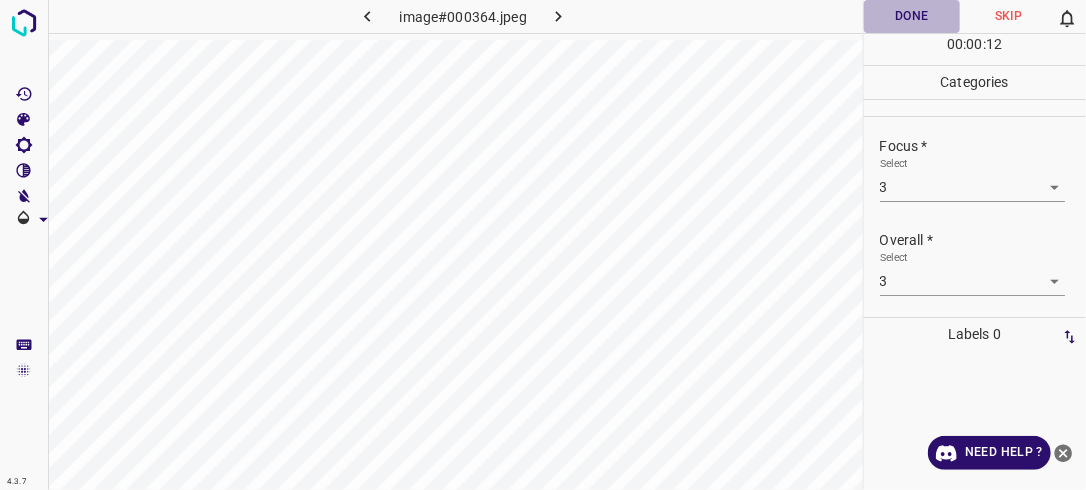 click on "Done" at bounding box center [912, 16] 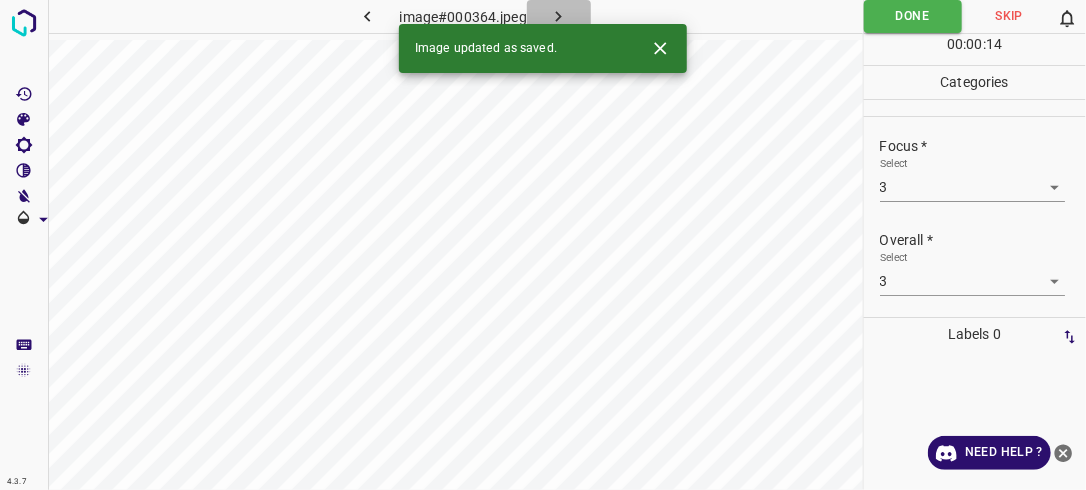 click at bounding box center [559, 16] 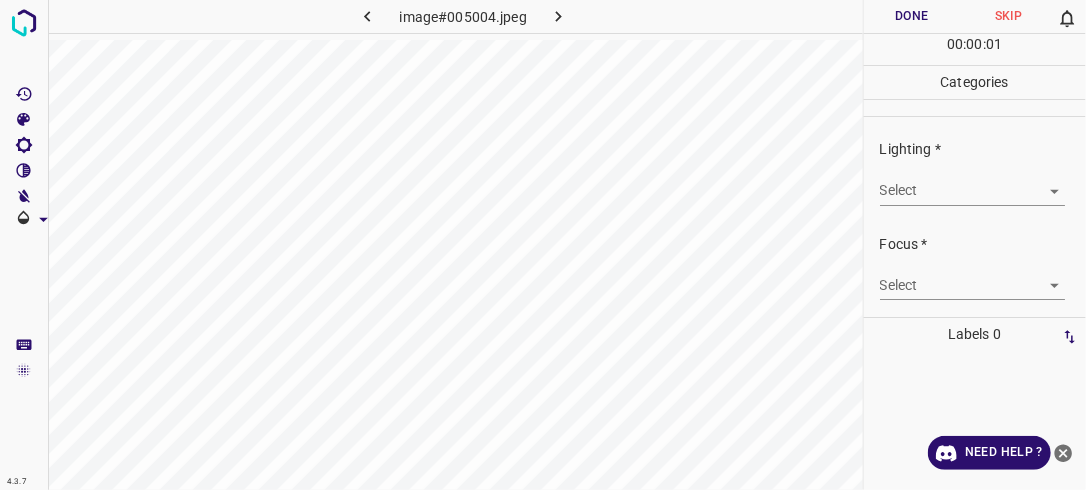 click on "image#005004.jpeg" at bounding box center [455, 245] 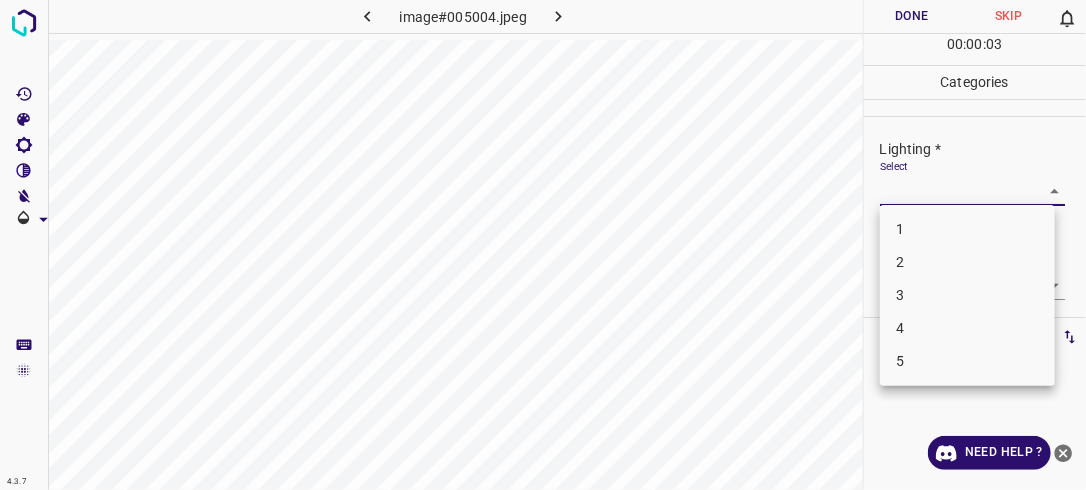 click on "4.3.7 image#005004.jpeg Done Skip 0 00   : 00   : 03   Categories Lighting *  Select ​ Focus *  Select ​ Overall *  Select ​ Labels   0 Categories 1 Lighting 2 Focus 3 Overall Tools Space Change between modes (Draw & Edit) I Auto labeling R Restore zoom M Zoom in N Zoom out Delete Delete selecte label Filters Z Restore filters X Saturation filter C Brightness filter V Contrast filter B Gray scale filter General O Download Need Help ? - Text - Hide - Delete 1 2 3 4 5" at bounding box center (543, 245) 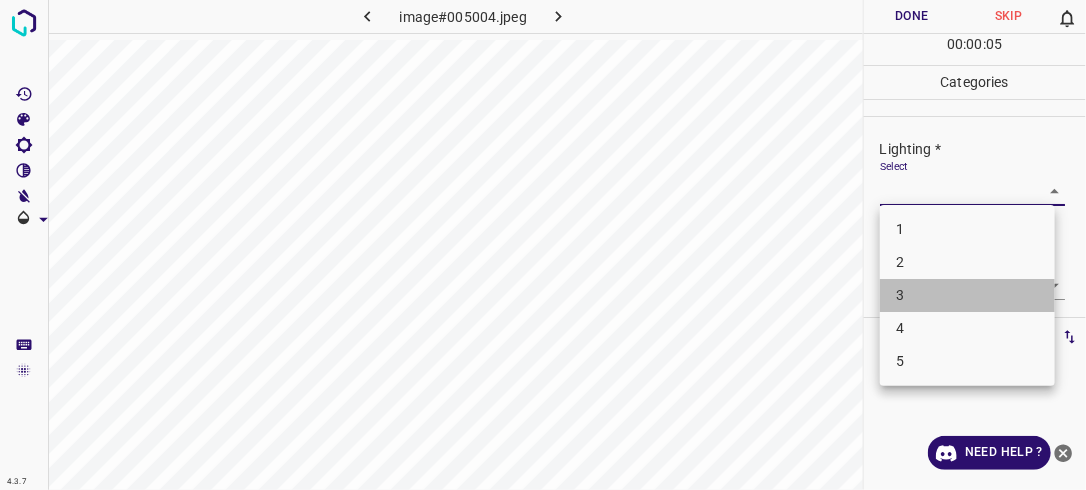 click on "3" at bounding box center [967, 295] 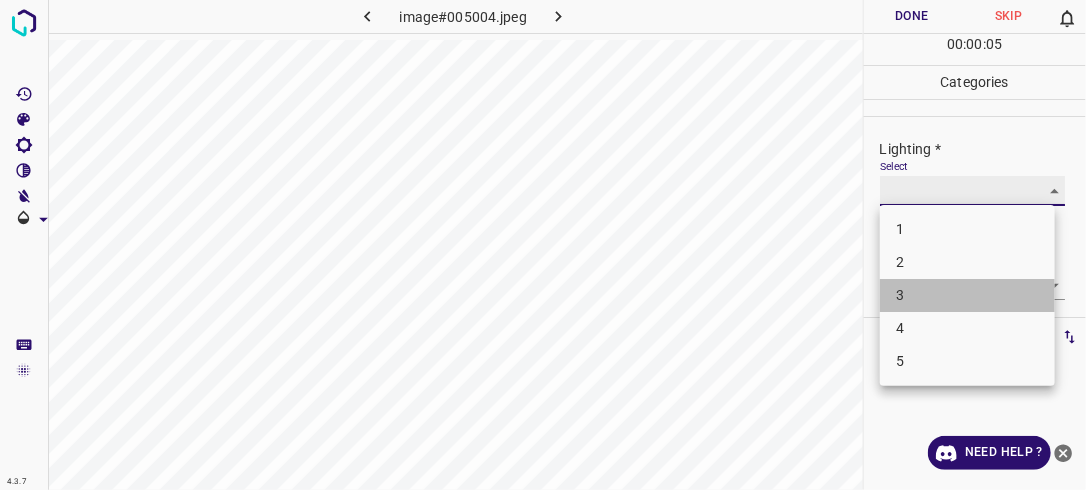 type on "3" 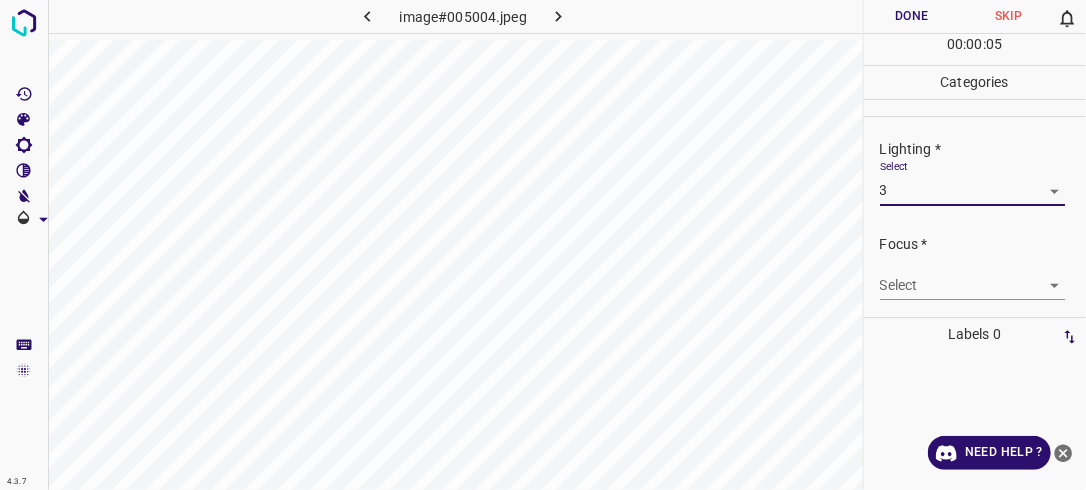 click on "4.3.7 image#005004.jpeg Done Skip 0 00   : 00   : 05   Categories Lighting *  Select 3 3 Focus *  Select ​ Overall *  Select ​ Labels   0 Categories 1 Lighting 2 Focus 3 Overall Tools Space Change between modes (Draw & Edit) I Auto labeling R Restore zoom M Zoom in N Zoom out Delete Delete selecte label Filters Z Restore filters X Saturation filter C Brightness filter V Contrast filter B Gray scale filter General O Download Need Help ? - Text - Hide - Delete" at bounding box center (543, 245) 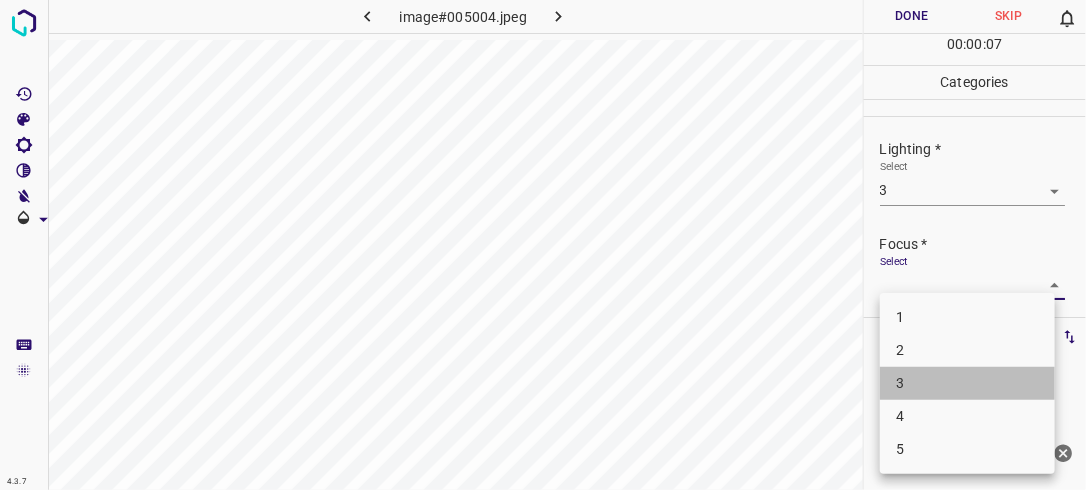 click on "3" at bounding box center (967, 383) 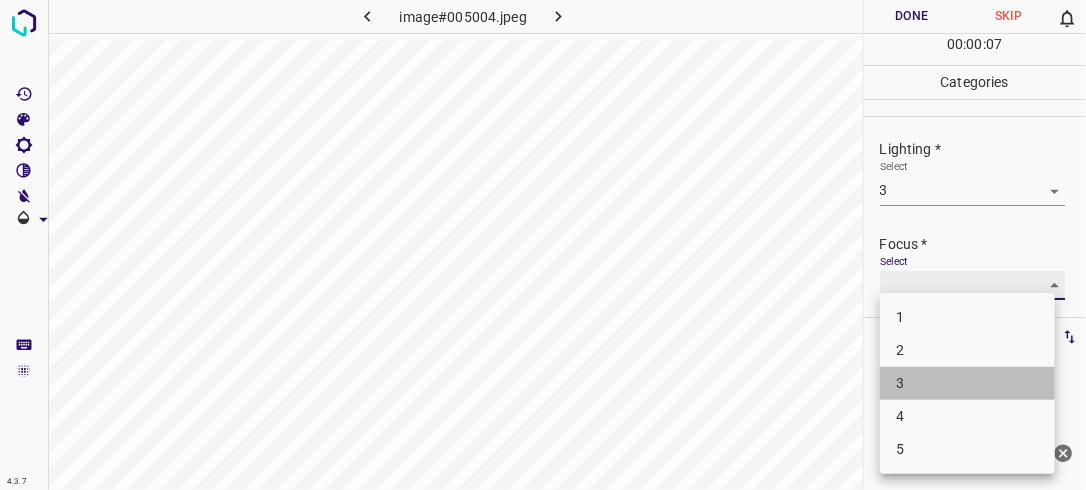 type on "3" 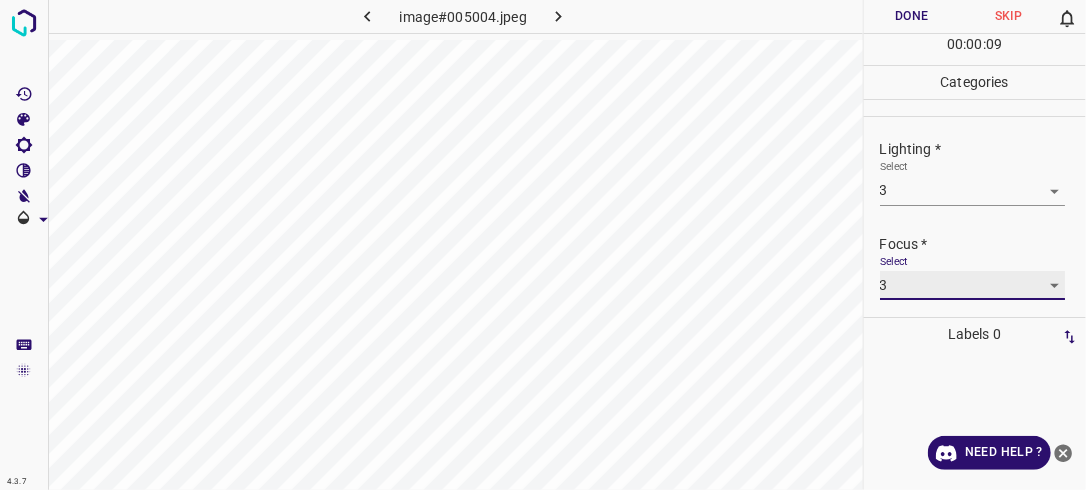 scroll, scrollTop: 98, scrollLeft: 0, axis: vertical 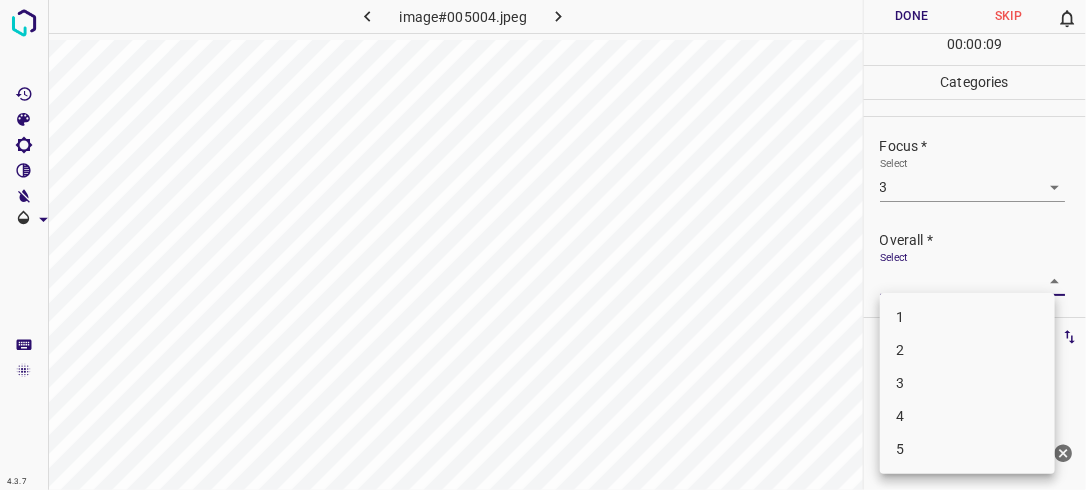 click on "4.3.7 image#005004.jpeg Done Skip 0 00   : 00   : 09   Categories Lighting *  Select 3 3 Focus *  Select 3 3 Overall *  Select ​ Labels   0 Categories 1 Lighting 2 Focus 3 Overall Tools Space Change between modes (Draw & Edit) I Auto labeling R Restore zoom M Zoom in N Zoom out Delete Delete selecte label Filters Z Restore filters X Saturation filter C Brightness filter V Contrast filter B Gray scale filter General O Download Need Help ? - Text - Hide - Delete 1 2 3 4 5" at bounding box center [543, 245] 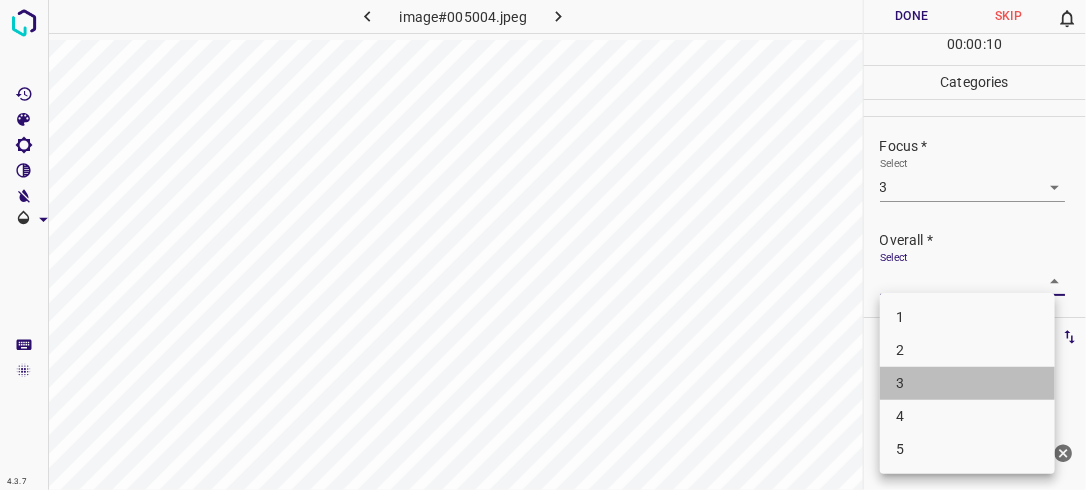 click on "3" at bounding box center (967, 383) 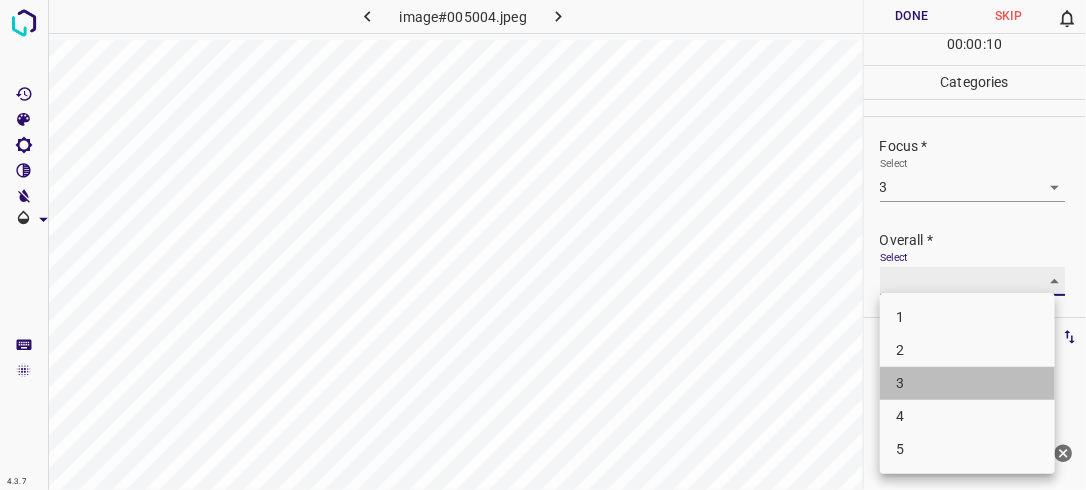 type on "3" 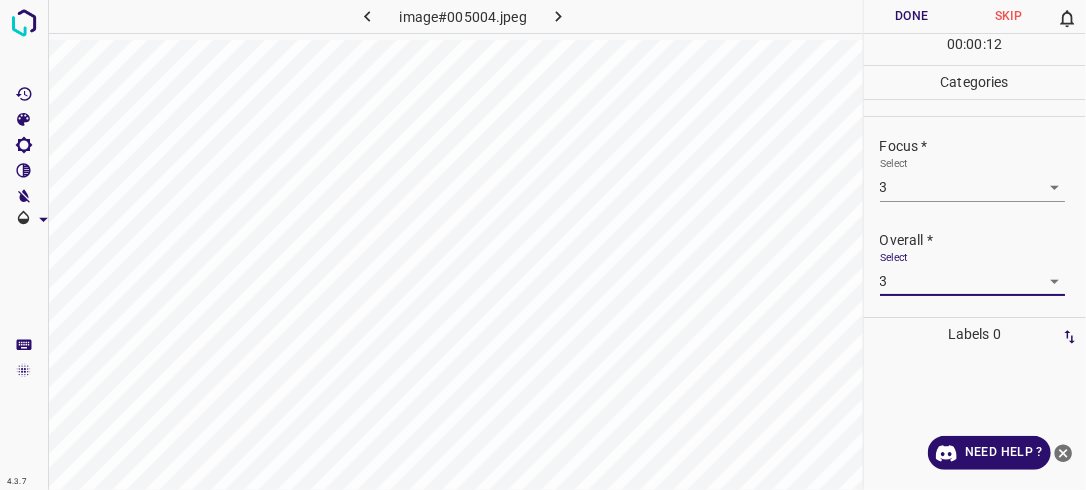 click on "Done" at bounding box center (912, 16) 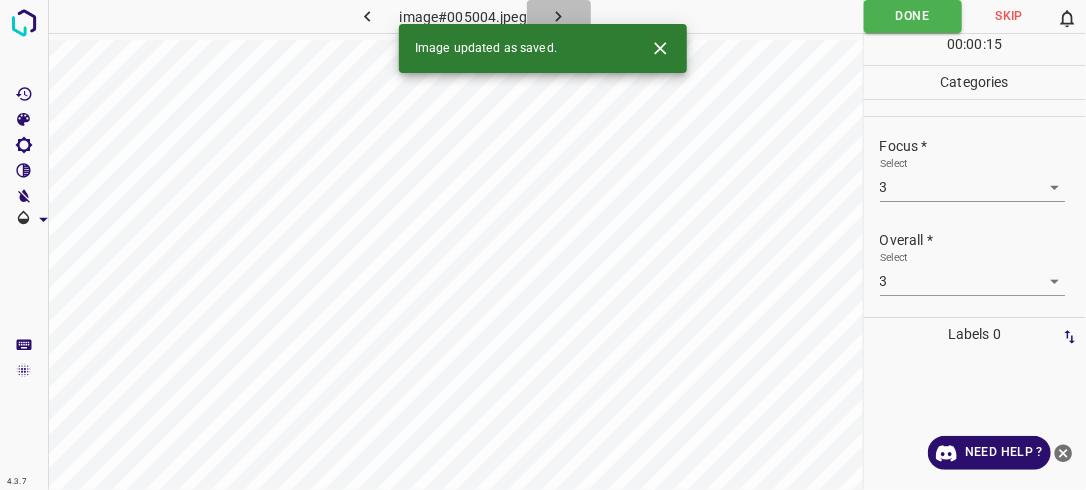 click 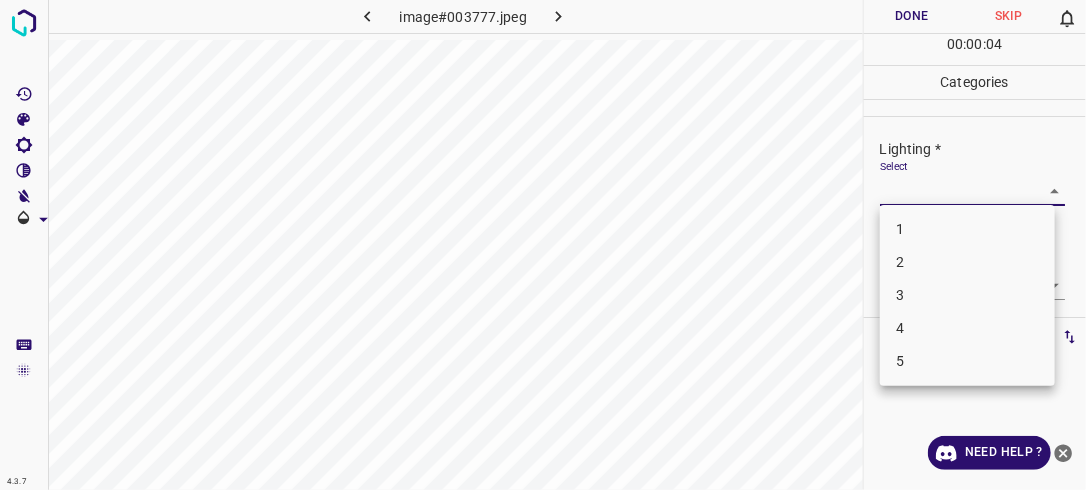 click on "4.3.7 image#003777.jpeg Done Skip 0 00   : 00   : 04   Categories Lighting *  Select ​ Focus *  Select ​ Overall *  Select ​ Labels   0 Categories 1 Lighting 2 Focus 3 Overall Tools Space Change between modes (Draw & Edit) I Auto labeling R Restore zoom M Zoom in N Zoom out Delete Delete selecte label Filters Z Restore filters X Saturation filter C Brightness filter V Contrast filter B Gray scale filter General O Download Need Help ? - Text - Hide - Delete 1 2 3 4 5" at bounding box center [543, 245] 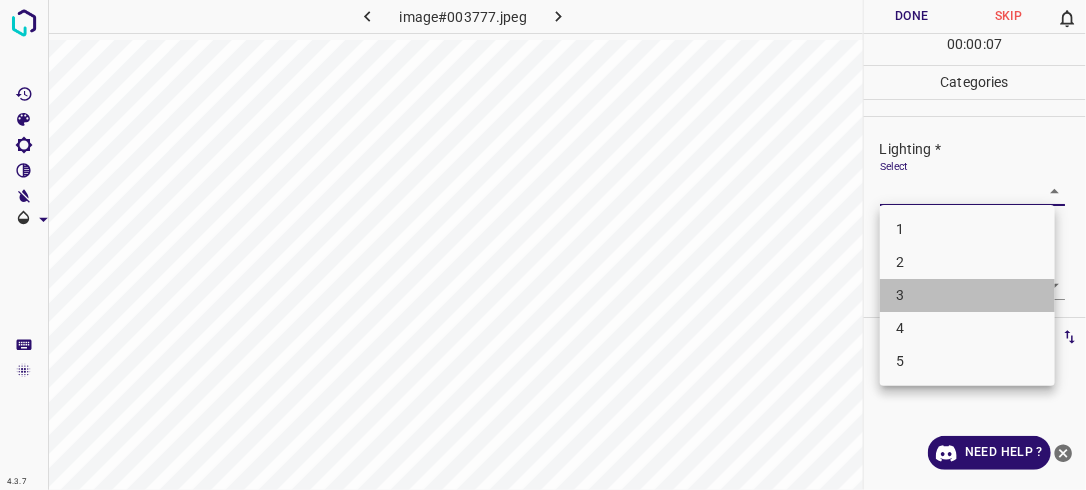 click on "3" at bounding box center [967, 295] 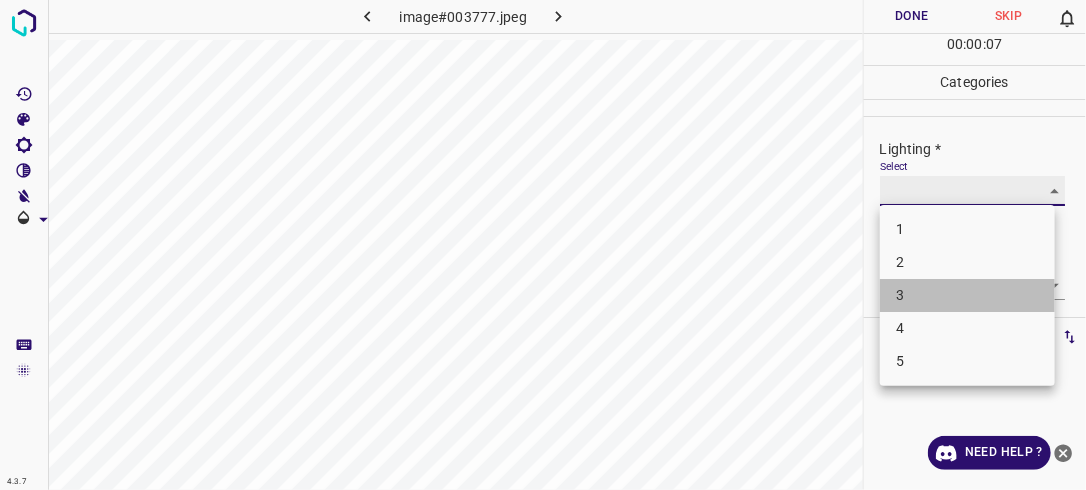 type on "3" 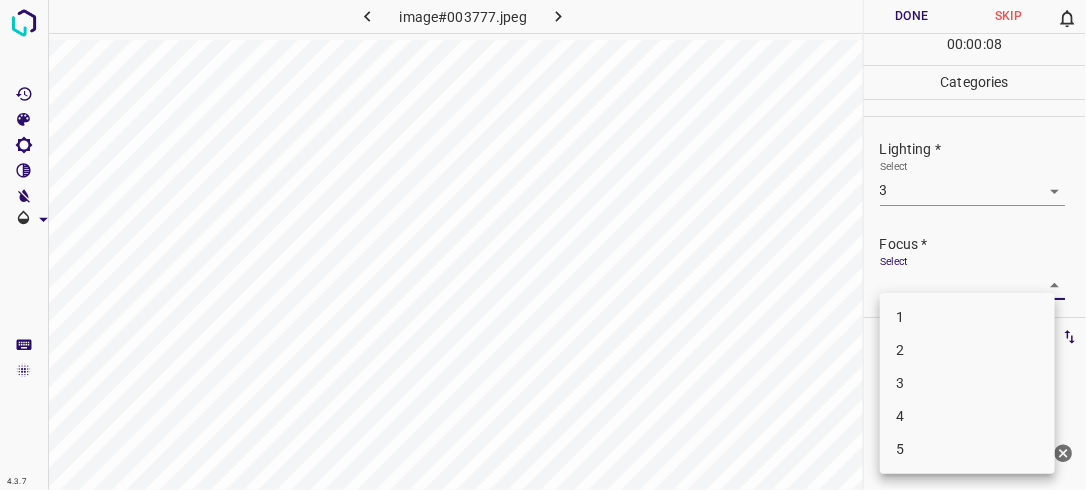 click on "4.3.7 image#003777.jpeg Done Skip 0 00   : 00   : 08   Categories Lighting *  Select 3 3 Focus *  Select ​ Overall *  Select ​ Labels   0 Categories 1 Lighting 2 Focus 3 Overall Tools Space Change between modes (Draw & Edit) I Auto labeling R Restore zoom M Zoom in N Zoom out Delete Delete selecte label Filters Z Restore filters X Saturation filter C Brightness filter V Contrast filter B Gray scale filter General O Download Need Help ? - Text - Hide - Delete 1 2 3 4 5" at bounding box center [543, 245] 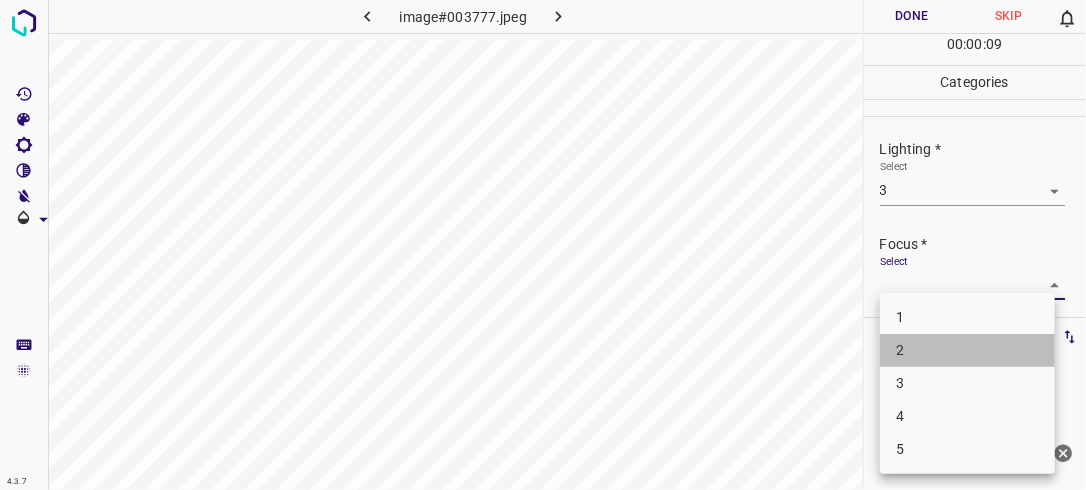 click on "2" at bounding box center (967, 350) 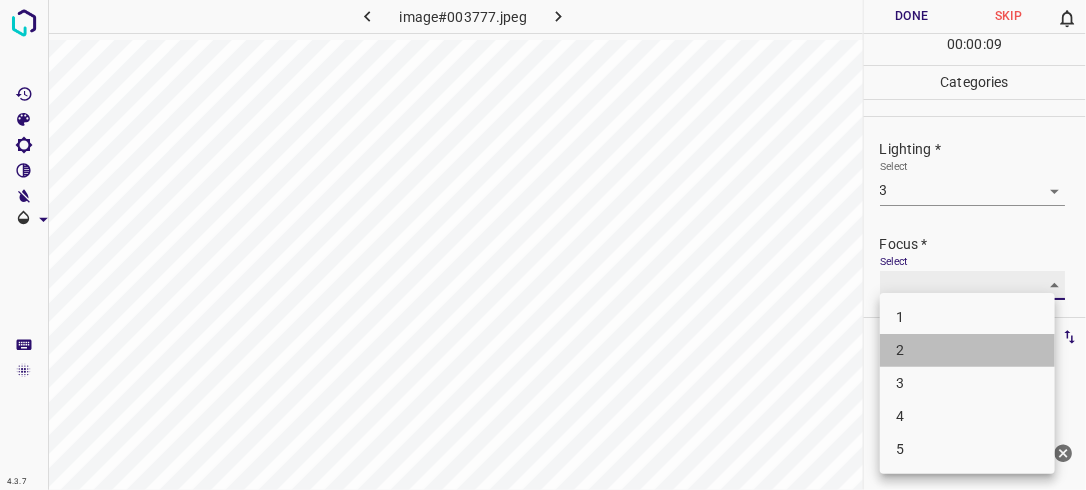type on "2" 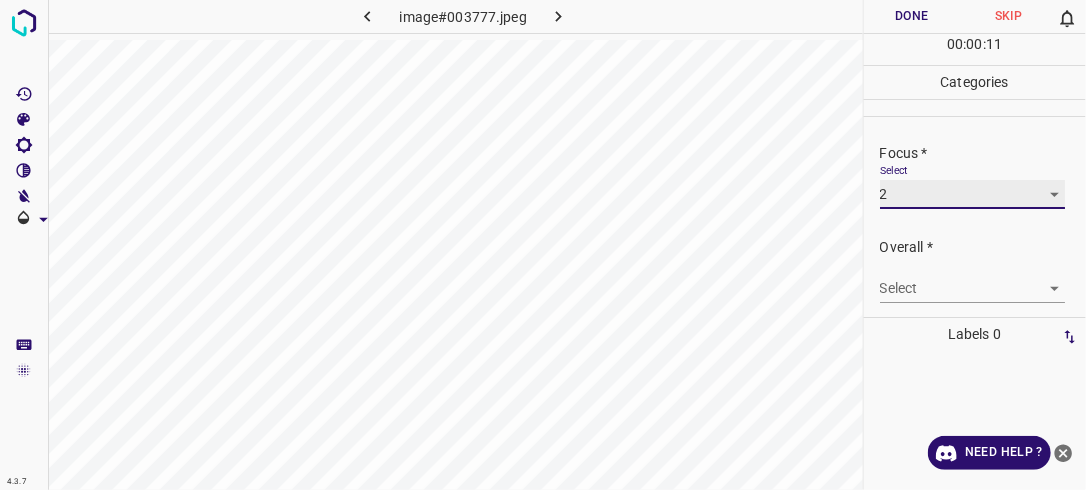 scroll, scrollTop: 98, scrollLeft: 0, axis: vertical 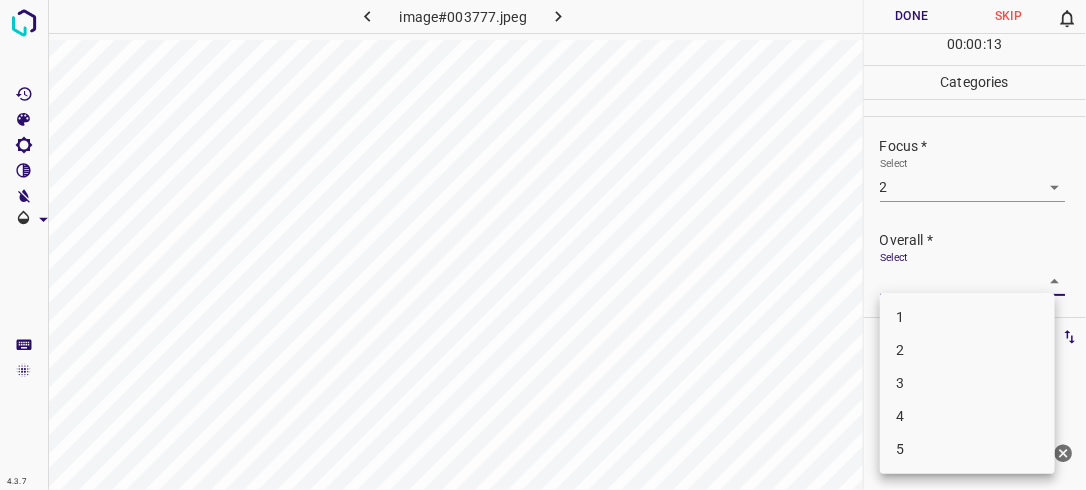 click on "4.3.7 image#003777.jpeg Done Skip 0 00   : 00   : 13   Categories Lighting *  Select 3 3 Focus *  Select 2 2 Overall *  Select ​ Labels   0 Categories 1 Lighting 2 Focus 3 Overall Tools Space Change between modes (Draw & Edit) I Auto labeling R Restore zoom M Zoom in N Zoom out Delete Delete selecte label Filters Z Restore filters X Saturation filter C Brightness filter V Contrast filter B Gray scale filter General O Download Need Help ? - Text - Hide - Delete 1 2 3 4 5" at bounding box center [543, 245] 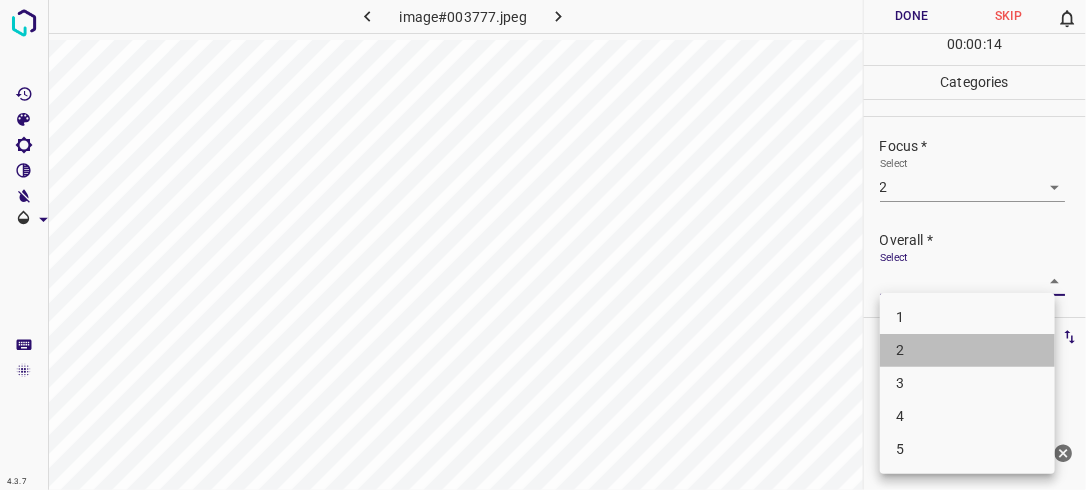 click on "2" at bounding box center (967, 350) 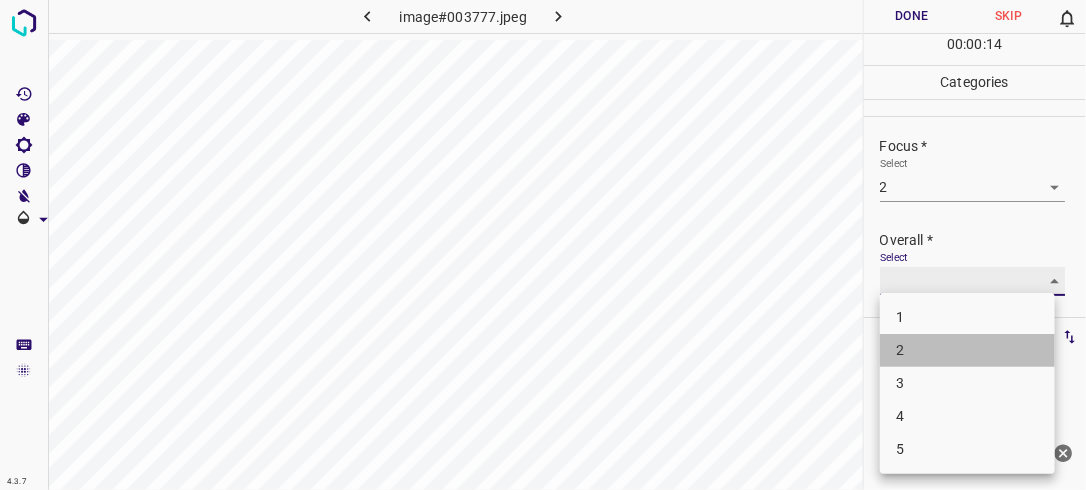 type on "2" 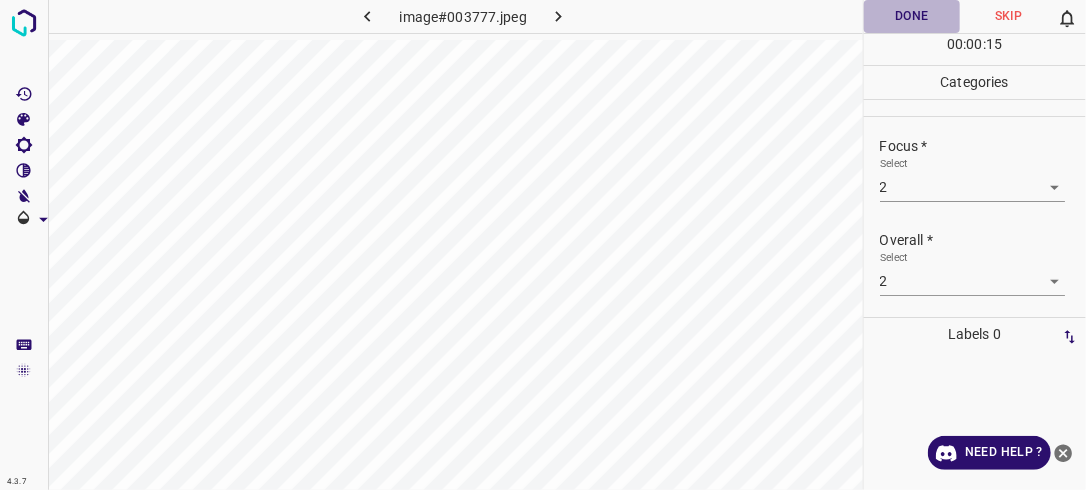 click on "Done" at bounding box center [912, 16] 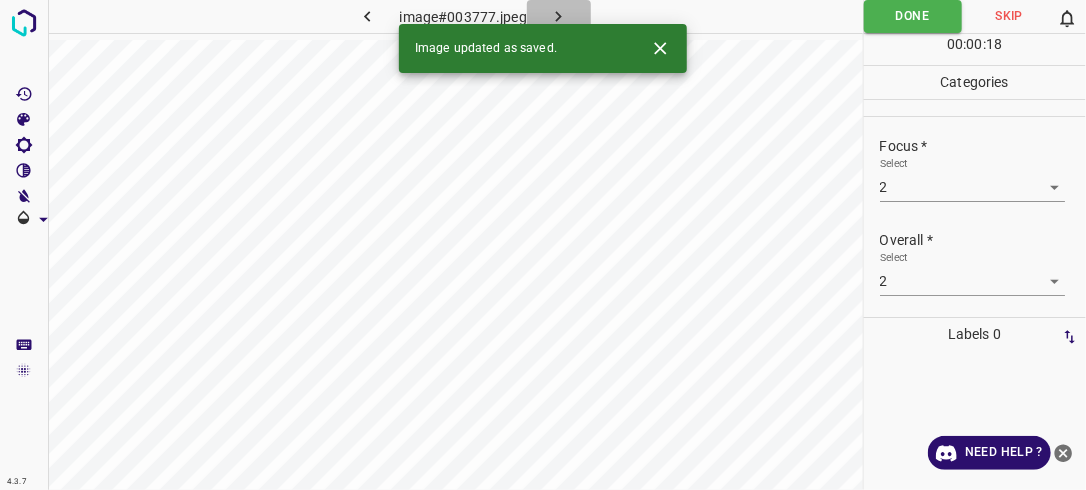 click 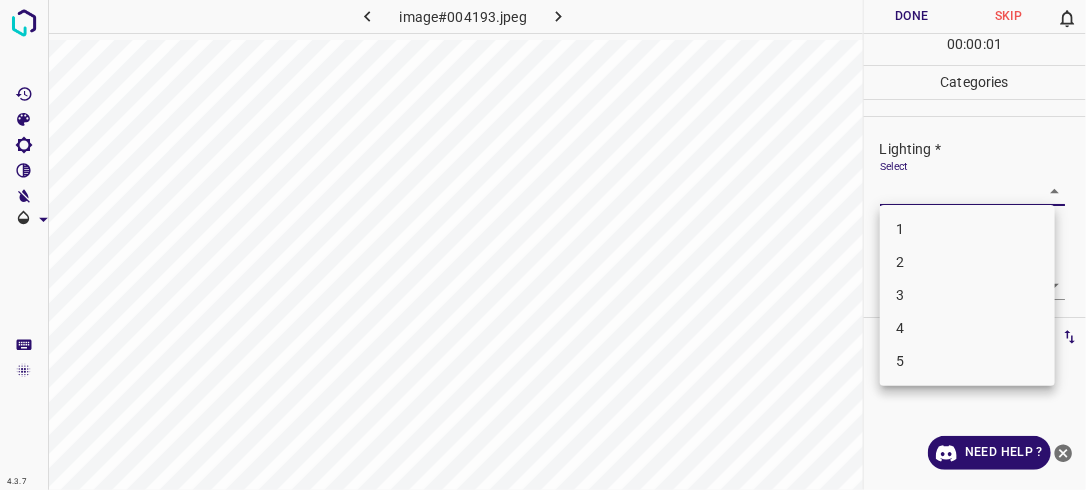 click on "4.3.7 image#004193.jpeg Done Skip 0 00   : 00   : 01   Categories Lighting *  Select ​ Focus *  Select ​ Overall *  Select ​ Labels   0 Categories 1 Lighting 2 Focus 3 Overall Tools Space Change between modes (Draw & Edit) I Auto labeling R Restore zoom M Zoom in N Zoom out Delete Delete selecte label Filters Z Restore filters X Saturation filter C Brightness filter V Contrast filter B Gray scale filter General O Download Need Help ? - Text - Hide - Delete 1 2 3 4 5" at bounding box center [543, 245] 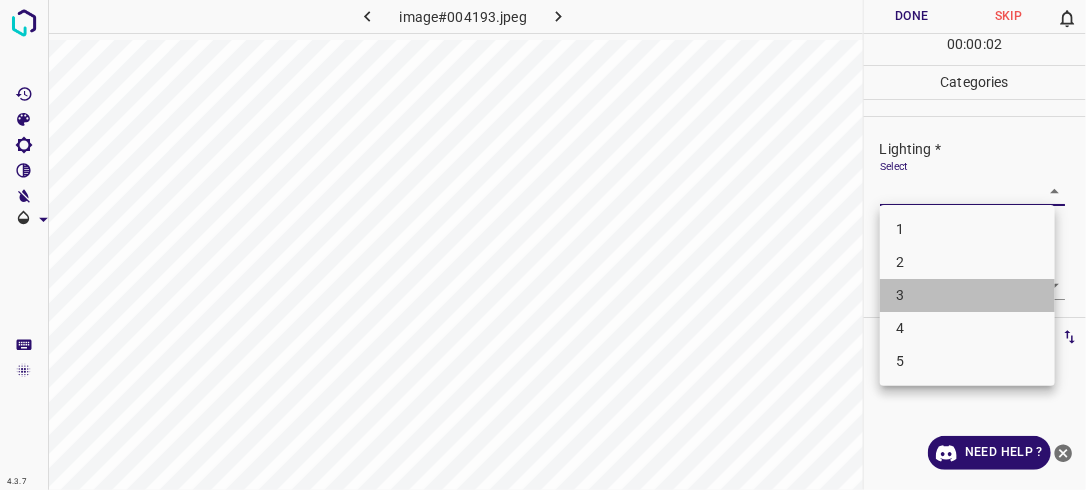 click on "3" at bounding box center (967, 295) 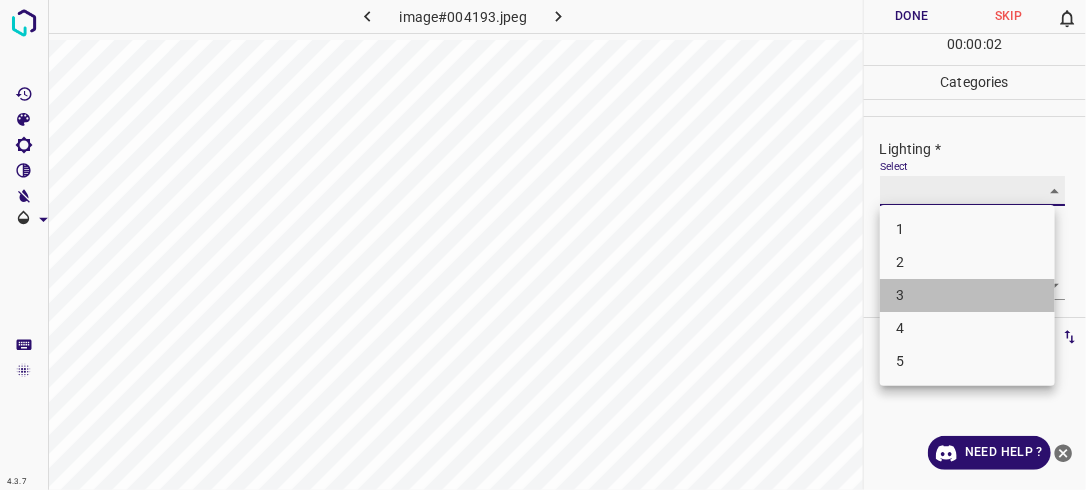 type on "3" 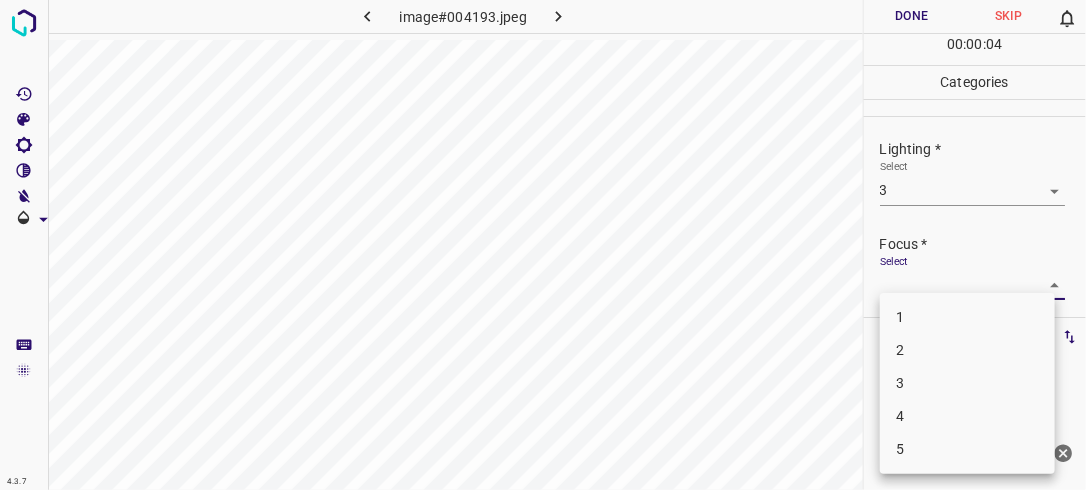 click on "4.3.7 image#004193.jpeg Done Skip 0 00   : 00   : 04   Categories Lighting *  Select 3 3 Focus *  Select ​ Overall *  Select ​ Labels   0 Categories 1 Lighting 2 Focus 3 Overall Tools Space Change between modes (Draw & Edit) I Auto labeling R Restore zoom M Zoom in N Zoom out Delete Delete selecte label Filters Z Restore filters X Saturation filter C Brightness filter V Contrast filter B Gray scale filter General O Download Need Help ? - Text - Hide - Delete 1 2 3 4 5" at bounding box center [543, 245] 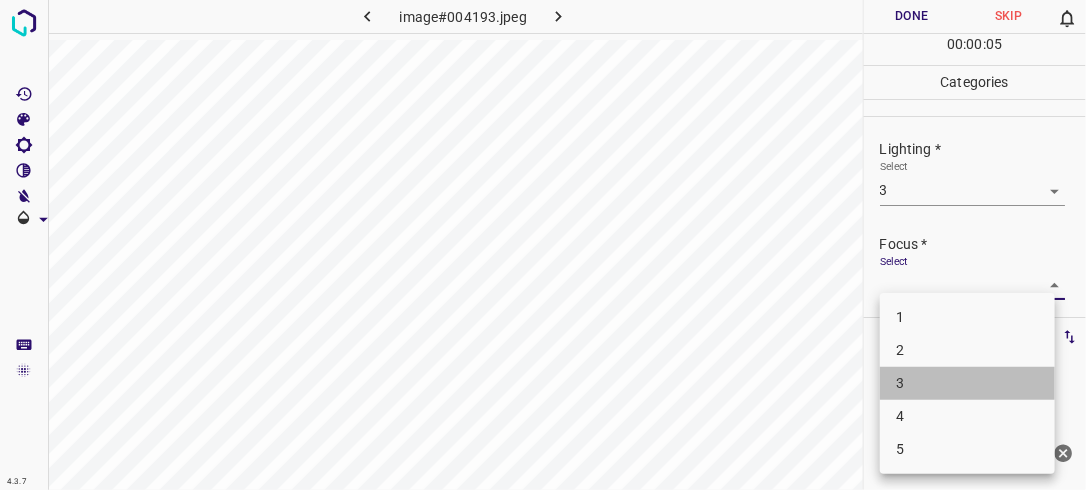 click on "3" at bounding box center (967, 383) 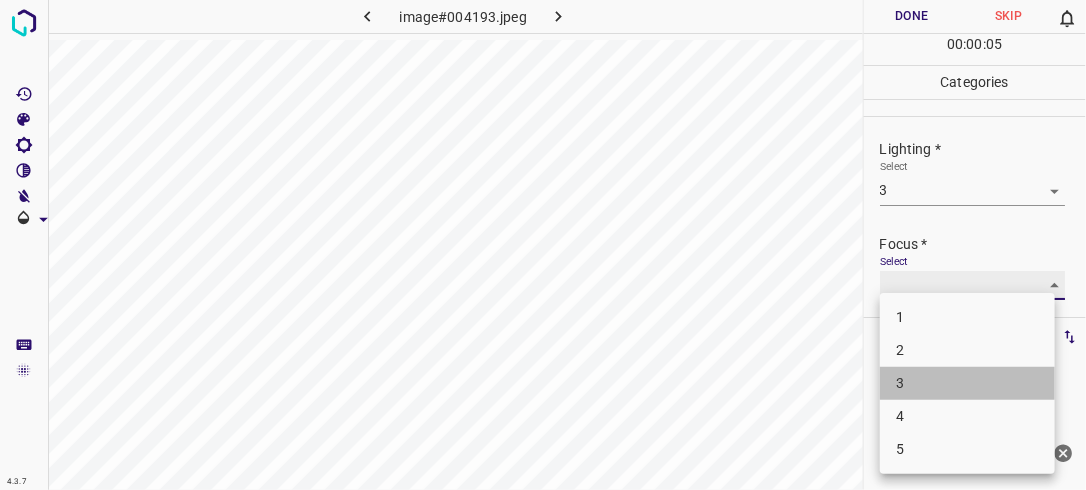 type on "3" 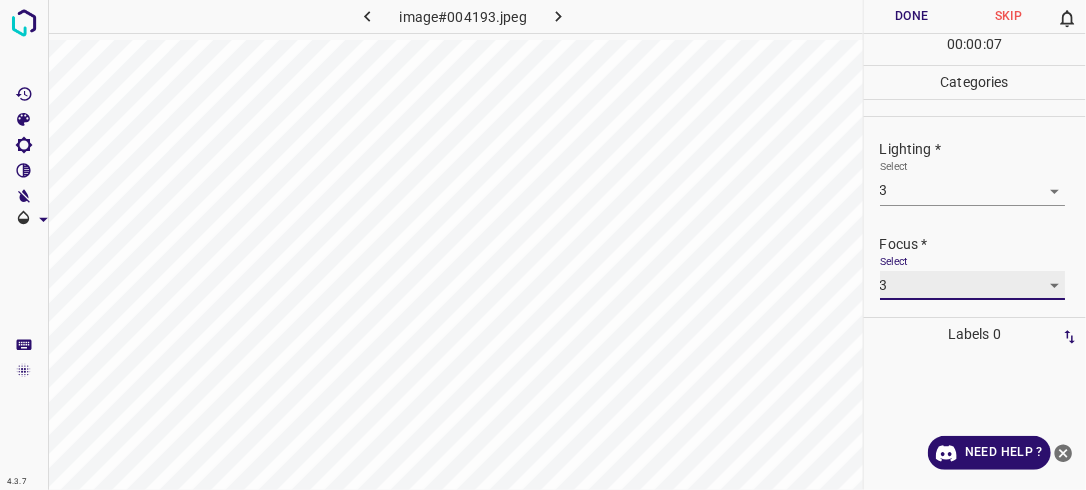 scroll, scrollTop: 98, scrollLeft: 0, axis: vertical 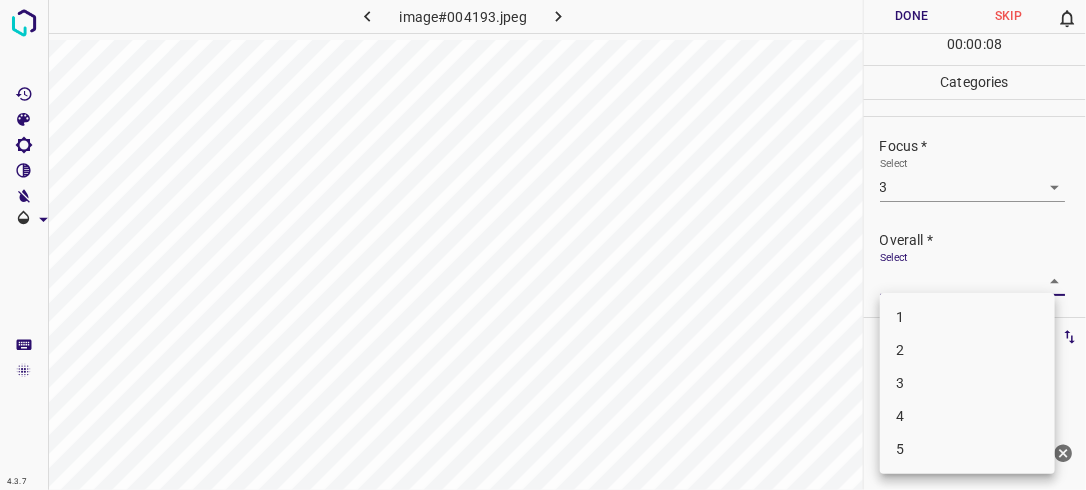 click on "4.3.7 image#004193.jpeg Done Skip 0 00   : 00   : 08   Categories Lighting *  Select 3 3 Focus *  Select 3 3 Overall *  Select ​ Labels   0 Categories 1 Lighting 2 Focus 3 Overall Tools Space Change between modes (Draw & Edit) I Auto labeling R Restore zoom M Zoom in N Zoom out Delete Delete selecte label Filters Z Restore filters X Saturation filter C Brightness filter V Contrast filter B Gray scale filter General O Download Need Help ? - Text - Hide - Delete 1 2 3 4 5" at bounding box center [543, 245] 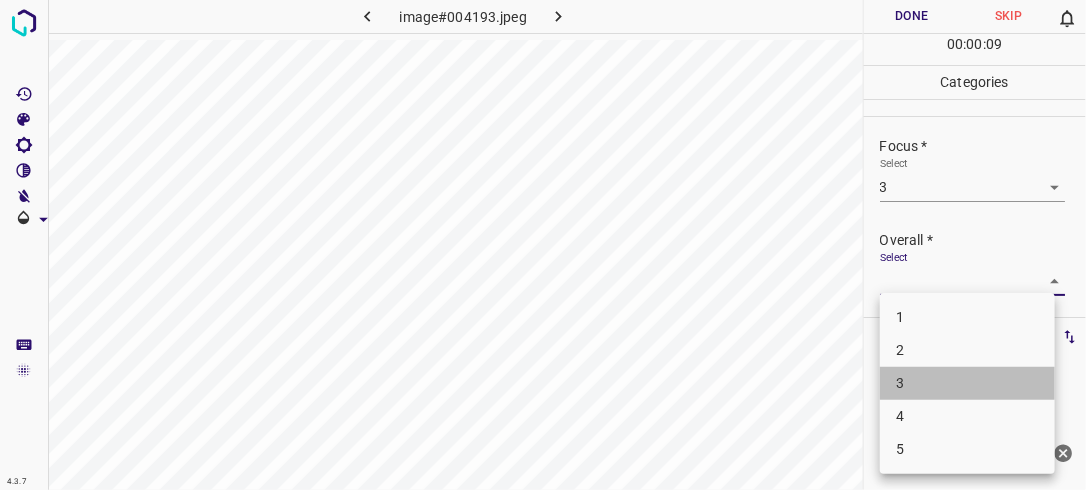 click on "3" at bounding box center (967, 383) 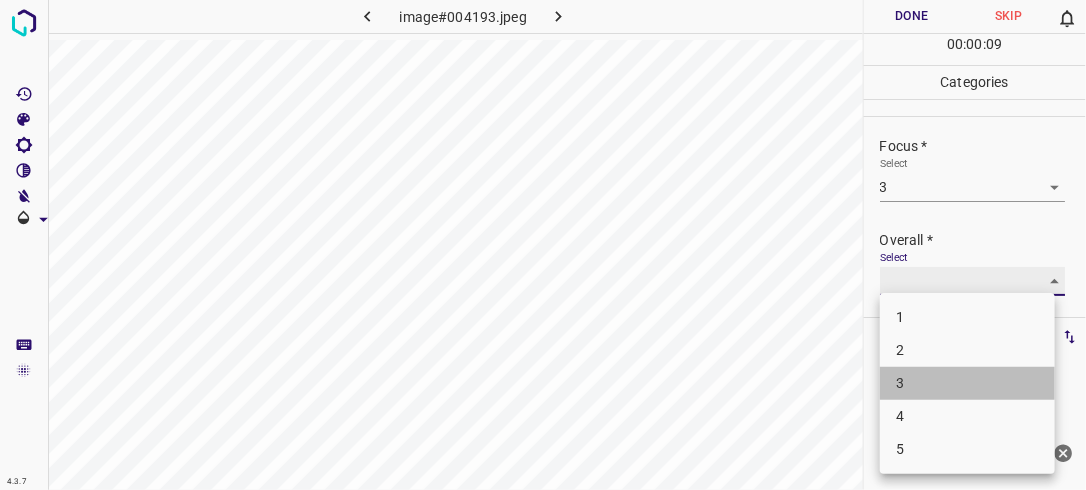 type on "3" 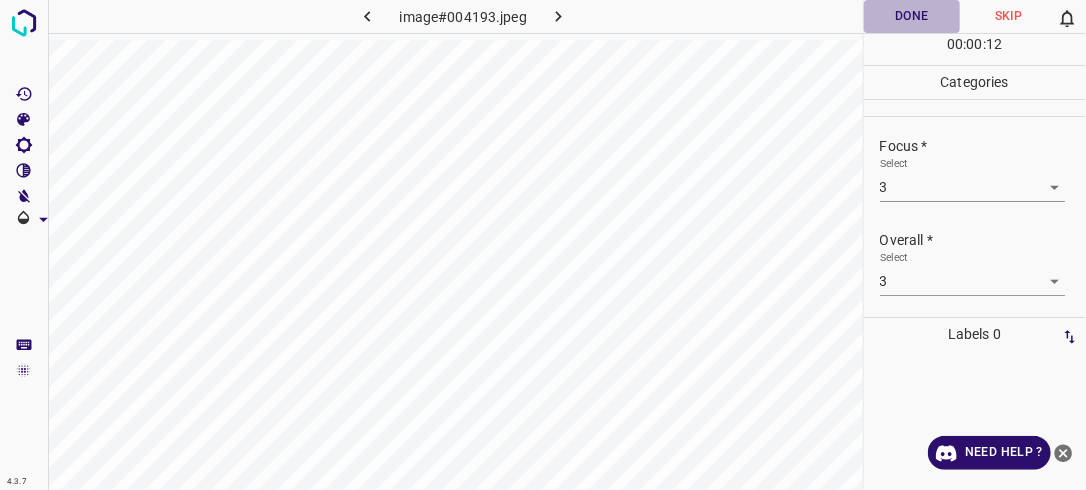 click on "Done" at bounding box center [912, 16] 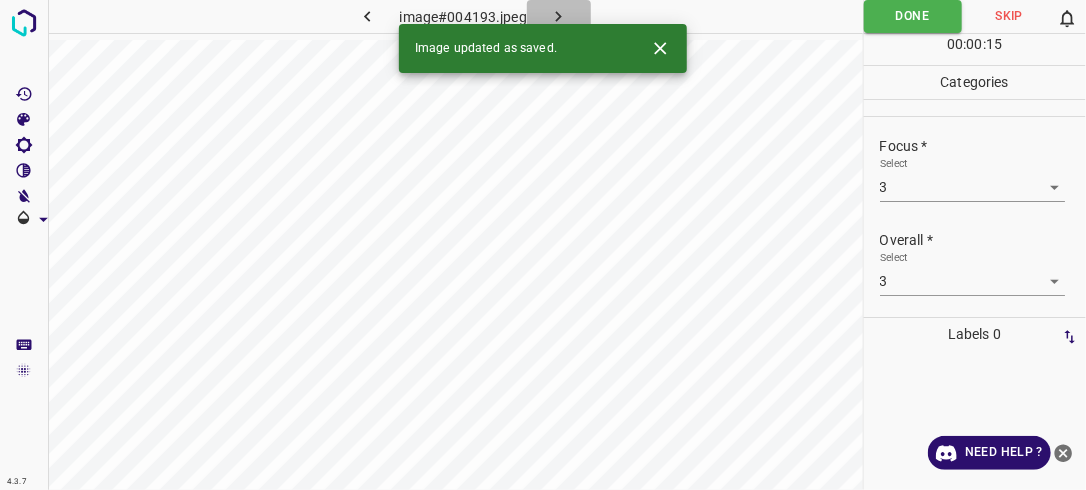 click 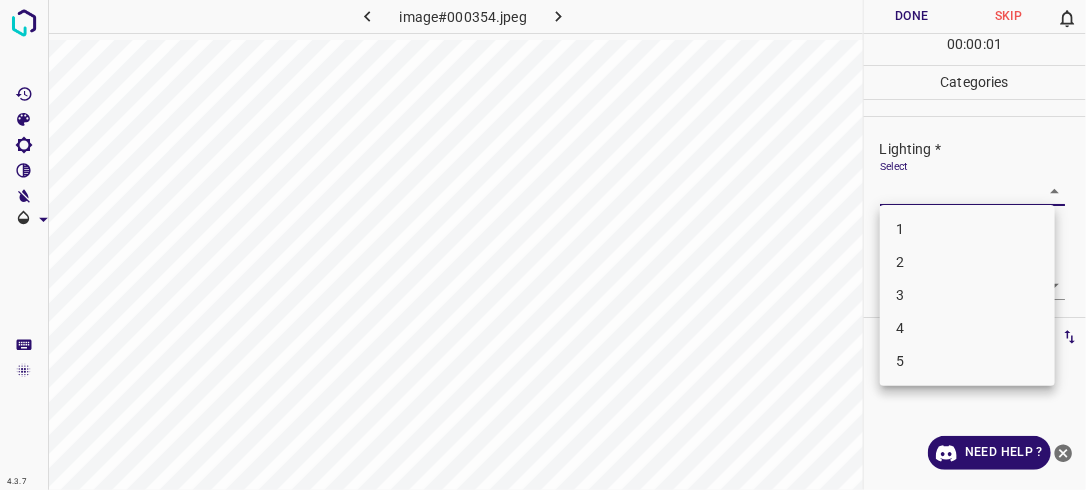 click on "4.3.7 image#000354.jpeg Done Skip 0 00   : 00   : 01   Categories Lighting *  Select ​ Focus *  Select ​ Overall *  Select ​ Labels   0 Categories 1 Lighting 2 Focus 3 Overall Tools Space Change between modes (Draw & Edit) I Auto labeling R Restore zoom M Zoom in N Zoom out Delete Delete selecte label Filters Z Restore filters X Saturation filter C Brightness filter V Contrast filter B Gray scale filter General O Download Need Help ? - Text - Hide - Delete 1 2 3 4 5" at bounding box center [543, 245] 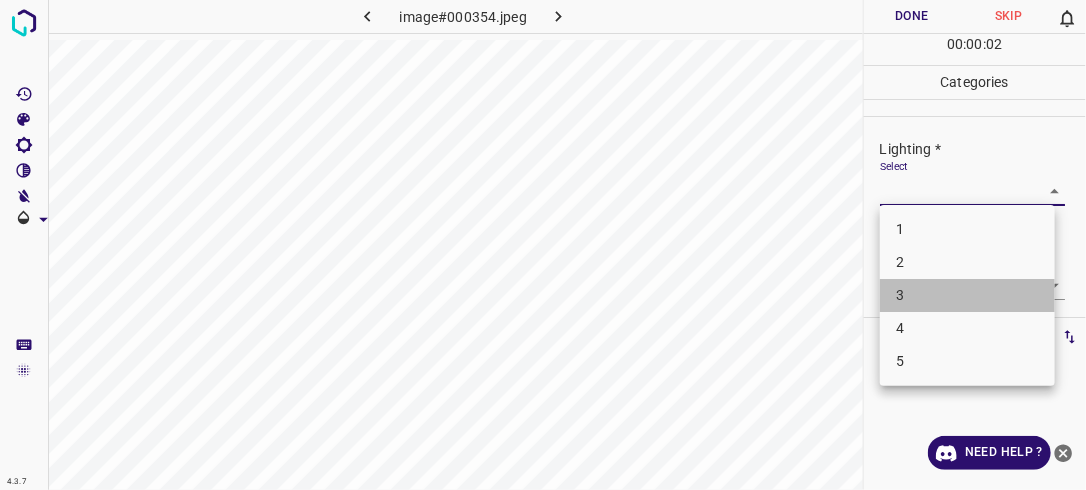 click on "3" at bounding box center (967, 295) 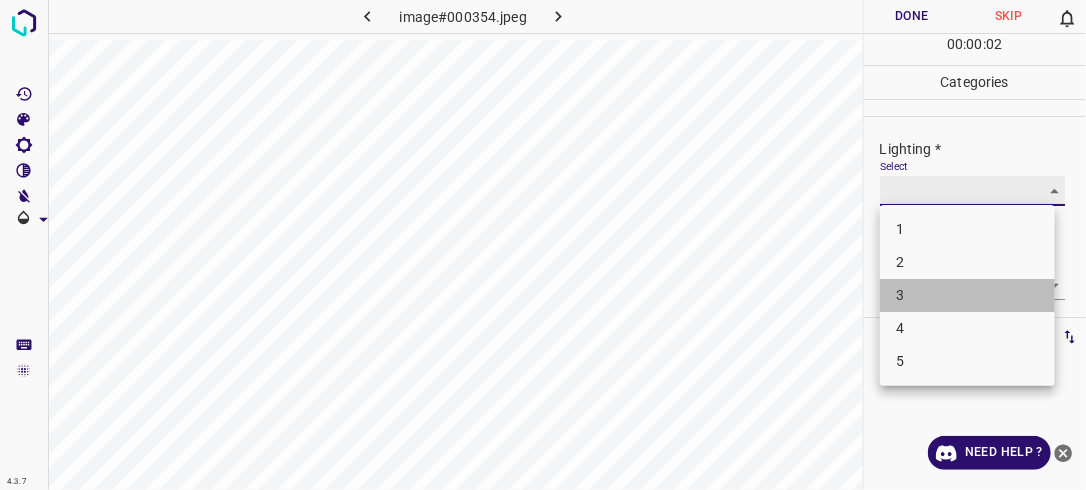 type on "3" 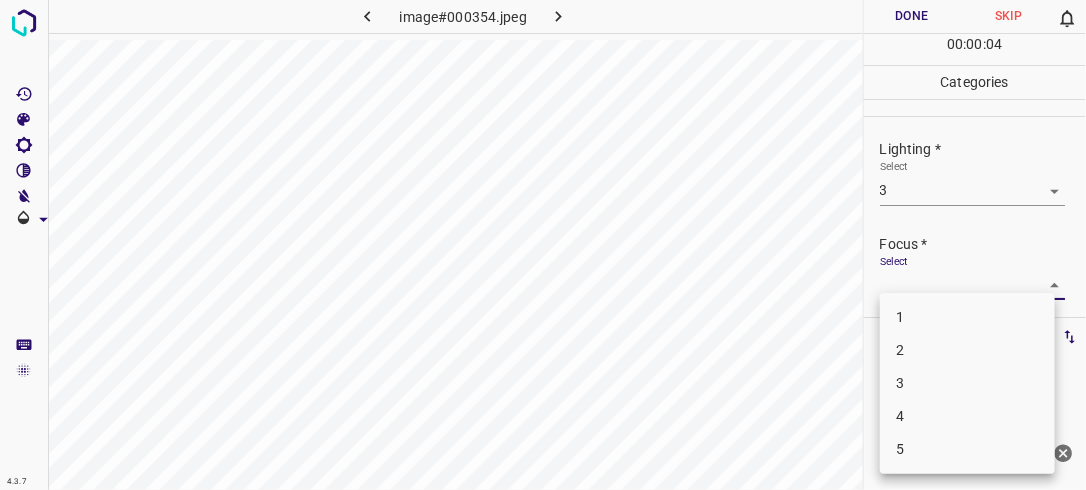 click on "4.3.7 image#000354.jpeg Done Skip 0 00   : 00   : 04   Categories Lighting *  Select 3 3 Focus *  Select ​ Overall *  Select ​ Labels   0 Categories 1 Lighting 2 Focus 3 Overall Tools Space Change between modes (Draw & Edit) I Auto labeling R Restore zoom M Zoom in N Zoom out Delete Delete selecte label Filters Z Restore filters X Saturation filter C Brightness filter V Contrast filter B Gray scale filter General O Download Need Help ? - Text - Hide - Delete 1 2 3 4 5" at bounding box center (543, 245) 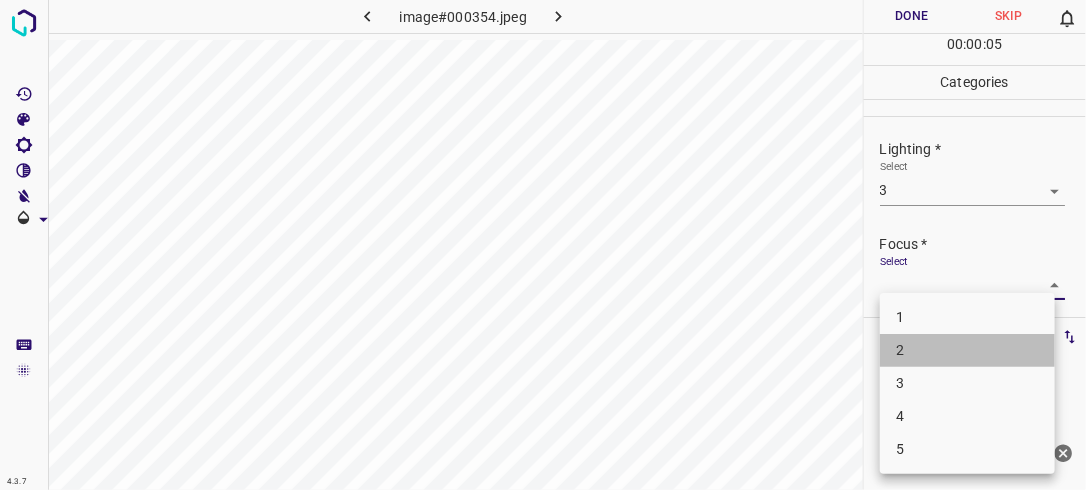 click on "2" at bounding box center [967, 350] 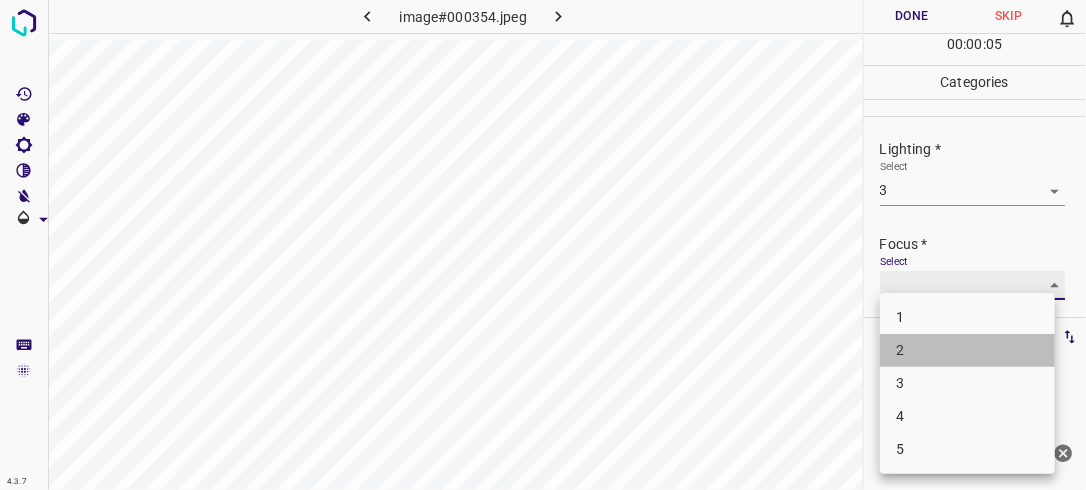 type on "2" 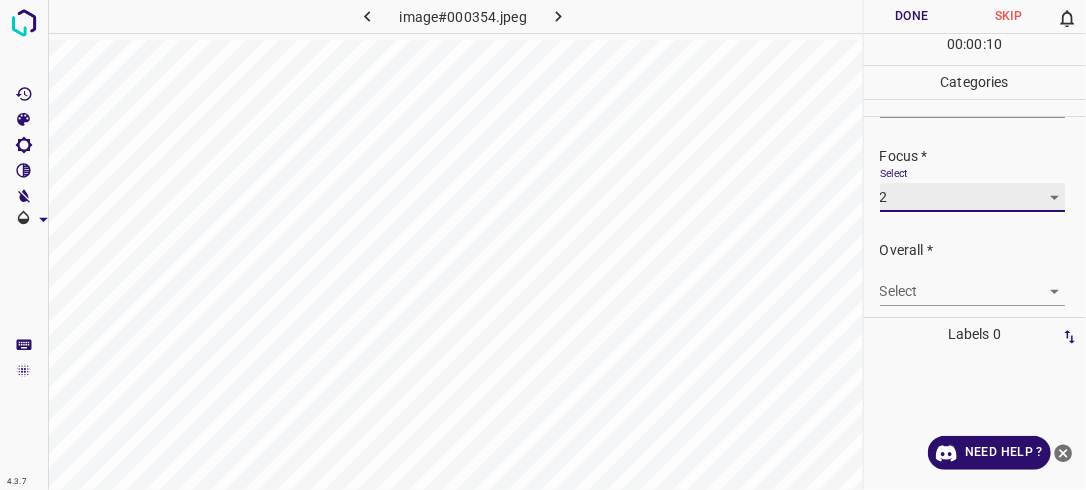 scroll, scrollTop: 98, scrollLeft: 0, axis: vertical 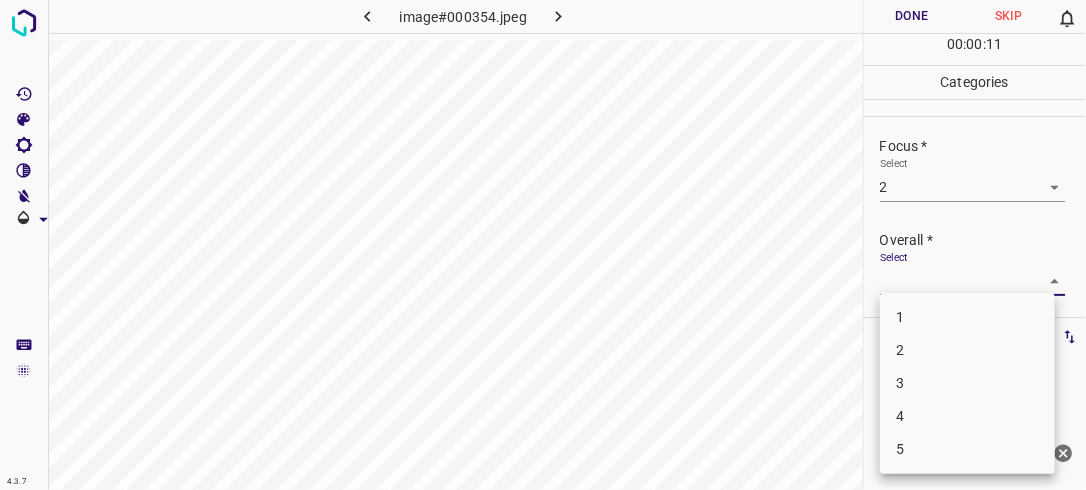 click on "4.3.7 image#000354.jpeg Done Skip 0 00   : 00   : 11   Categories Lighting *  Select 3 3 Focus *  Select 2 2 Overall *  Select ​ Labels   0 Categories 1 Lighting 2 Focus 3 Overall Tools Space Change between modes (Draw & Edit) I Auto labeling R Restore zoom M Zoom in N Zoom out Delete Delete selecte label Filters Z Restore filters X Saturation filter C Brightness filter V Contrast filter B Gray scale filter General O Download Need Help ? - Text - Hide - Delete 1 2 3 4 5" at bounding box center (543, 245) 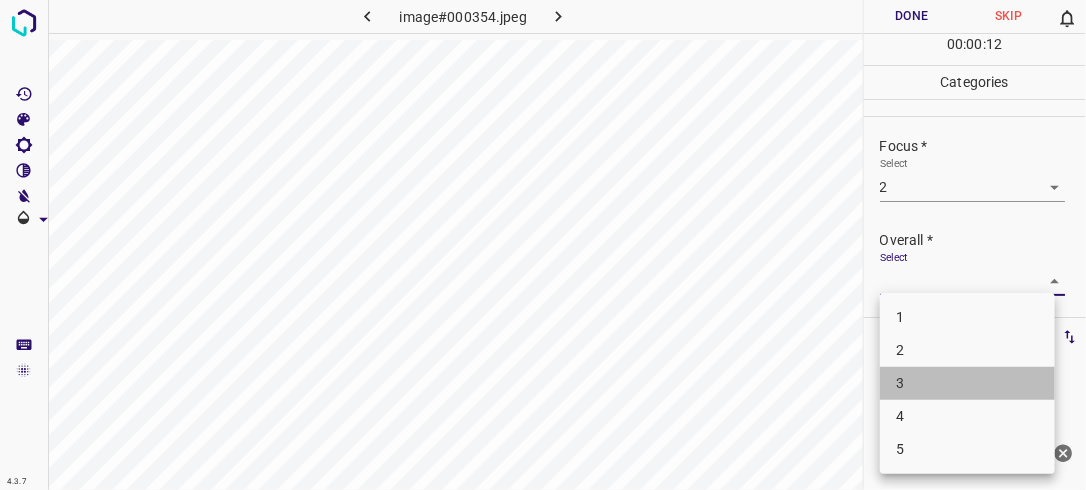 click on "3" at bounding box center [967, 383] 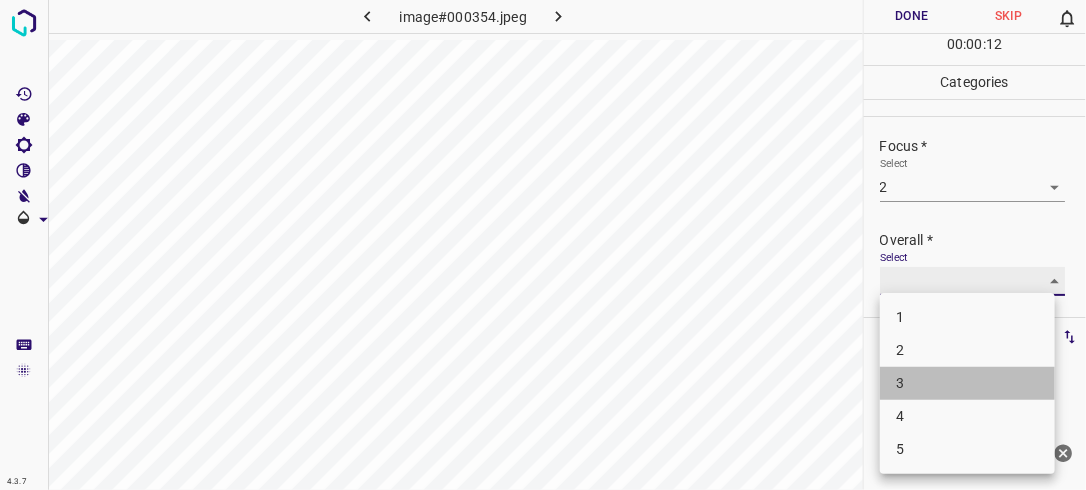 type on "3" 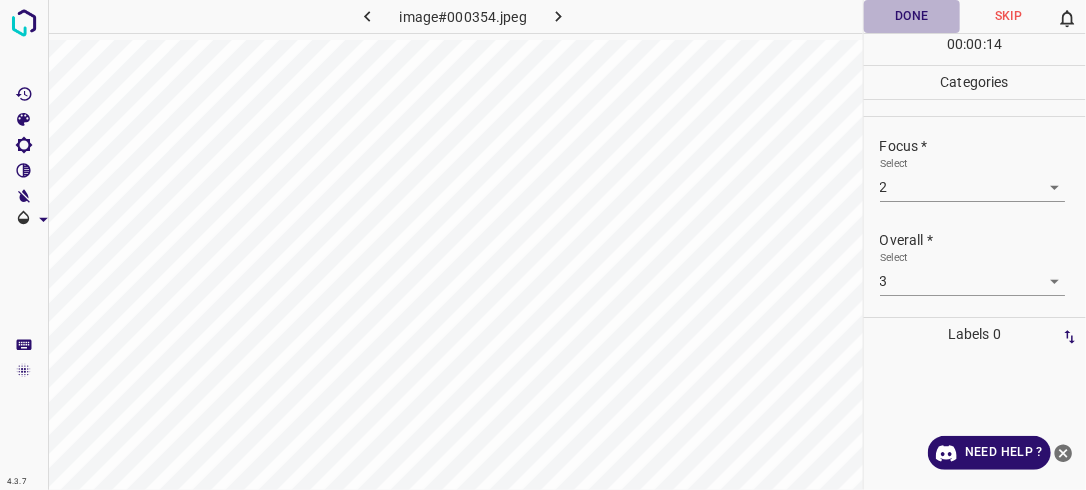 click on "Done" at bounding box center (912, 16) 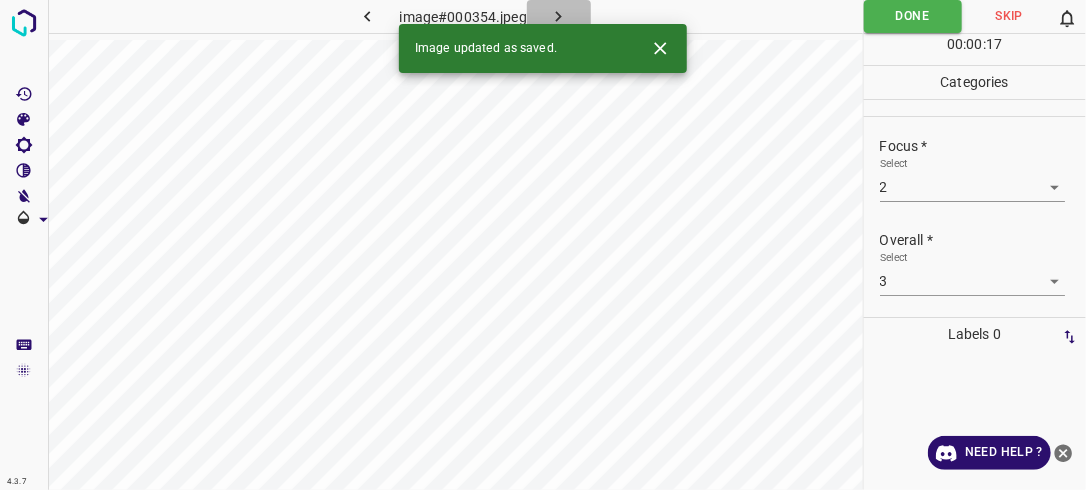 click 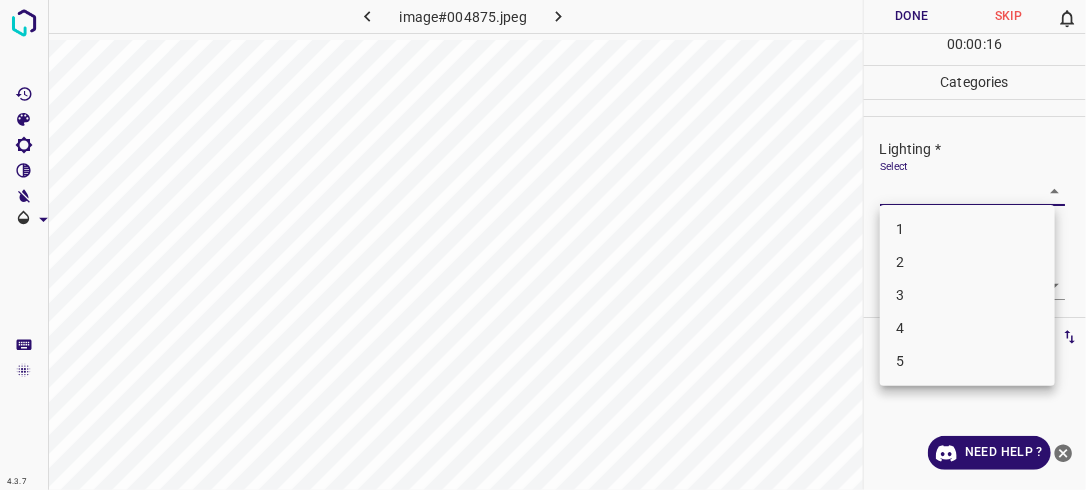 click on "4.3.7 image#004875.jpeg Done Skip 0 00   : 00   : 16   Categories Lighting *  Select ​ Focus *  Select ​ Overall *  Select ​ Labels   0 Categories 1 Lighting 2 Focus 3 Overall Tools Space Change between modes (Draw & Edit) I Auto labeling R Restore zoom M Zoom in N Zoom out Delete Delete selecte label Filters Z Restore filters X Saturation filter C Brightness filter V Contrast filter B Gray scale filter General O Download Need Help ? - Text - Hide - Delete 1 2 3 4 5" at bounding box center [543, 245] 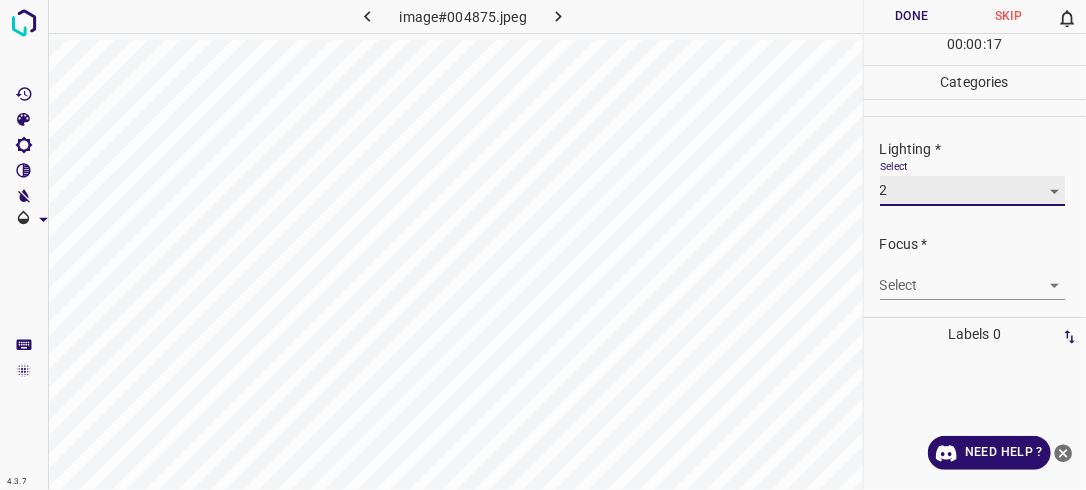 type on "2" 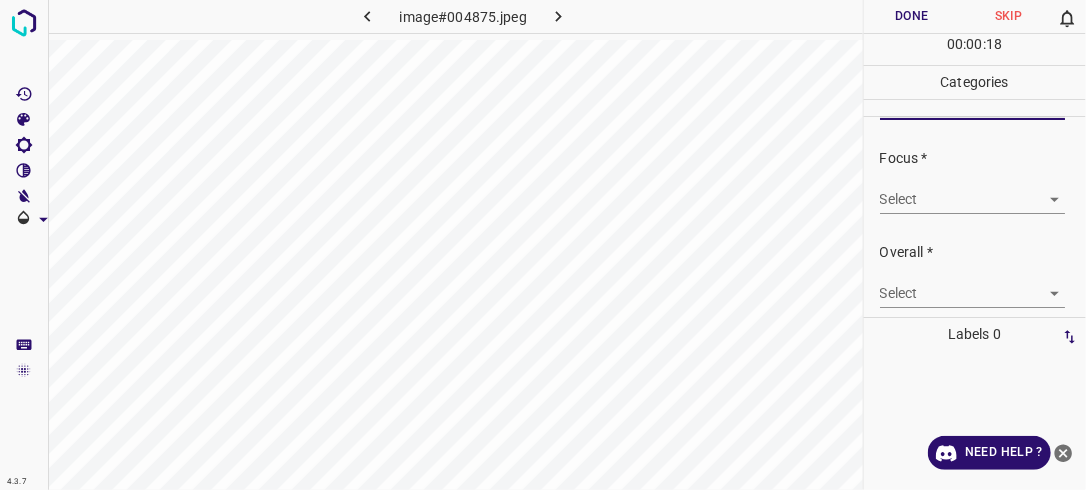 scroll, scrollTop: 98, scrollLeft: 0, axis: vertical 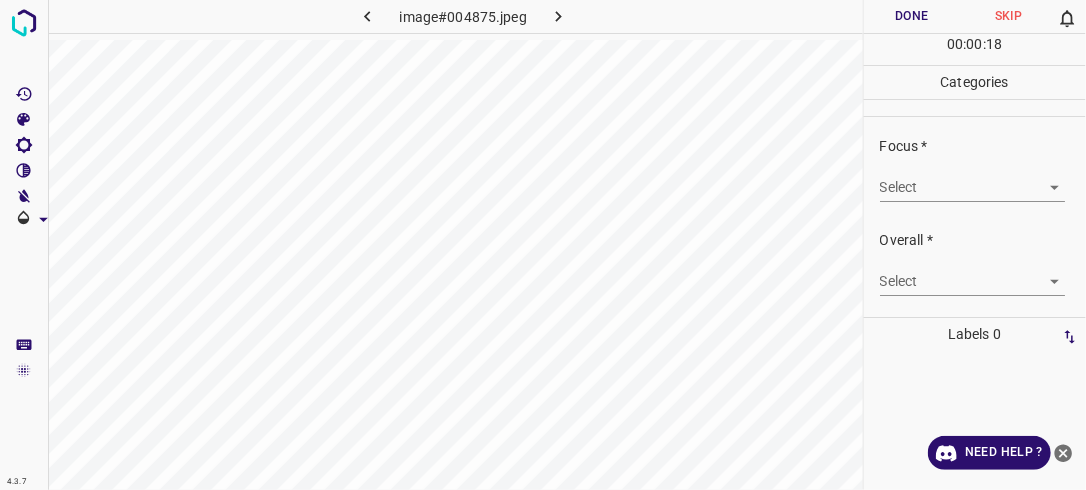click on "4.3.7 image#004875.jpeg Done Skip 0 00   : 00   : 18   Categories Lighting *  Select 2 2 Focus *  Select ​ Overall *  Select ​ Labels   0 Categories 1 Lighting 2 Focus 3 Overall Tools Space Change between modes (Draw & Edit) I Auto labeling R Restore zoom M Zoom in N Zoom out Delete Delete selecte label Filters Z Restore filters X Saturation filter C Brightness filter V Contrast filter B Gray scale filter General O Download Need Help ? - Text - Hide - Delete" at bounding box center [543, 245] 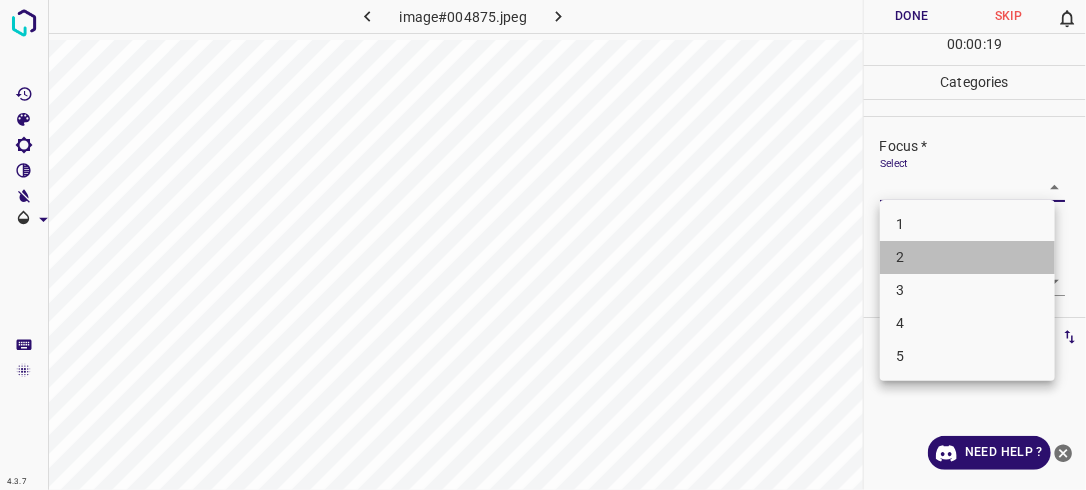 drag, startPoint x: 964, startPoint y: 264, endPoint x: 1018, endPoint y: 260, distance: 54.147945 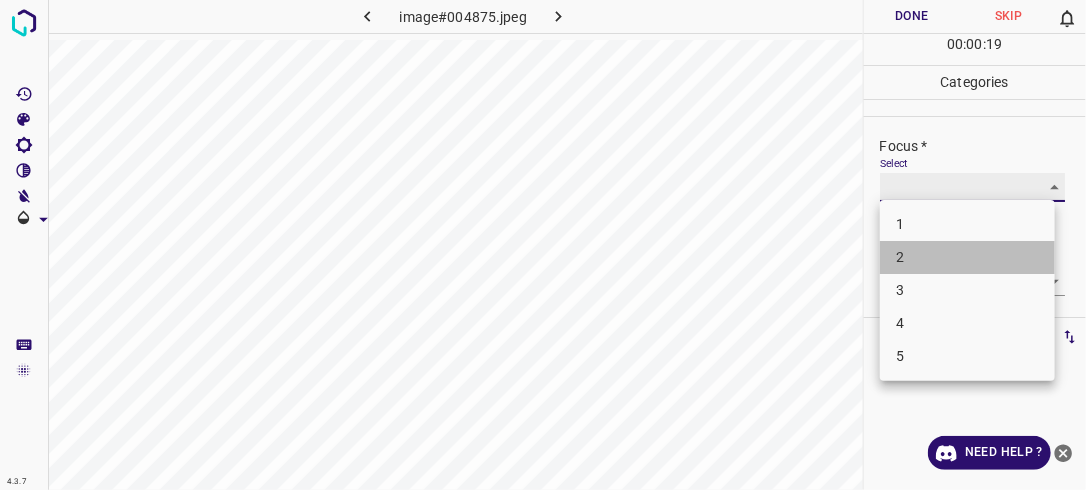 type on "2" 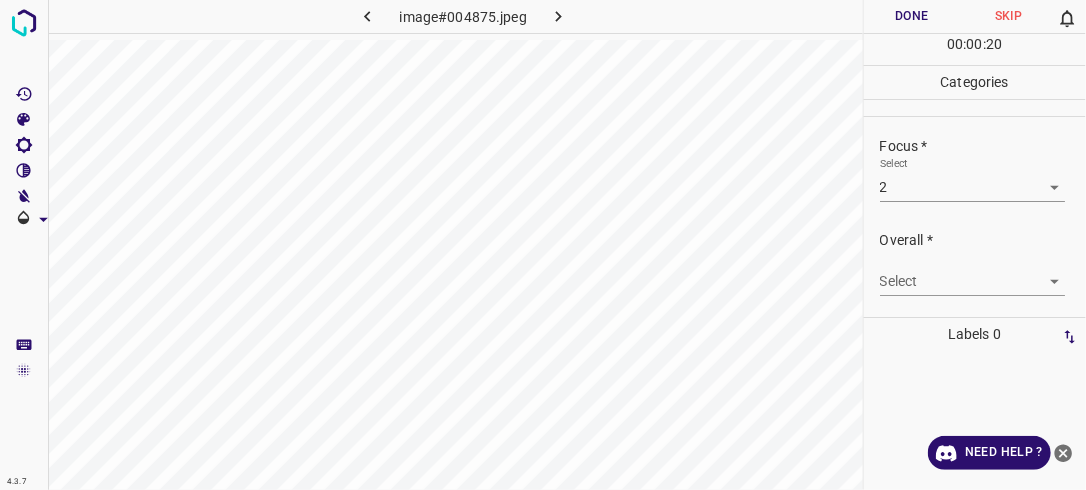 drag, startPoint x: 1072, startPoint y: 236, endPoint x: 1062, endPoint y: 252, distance: 18.867962 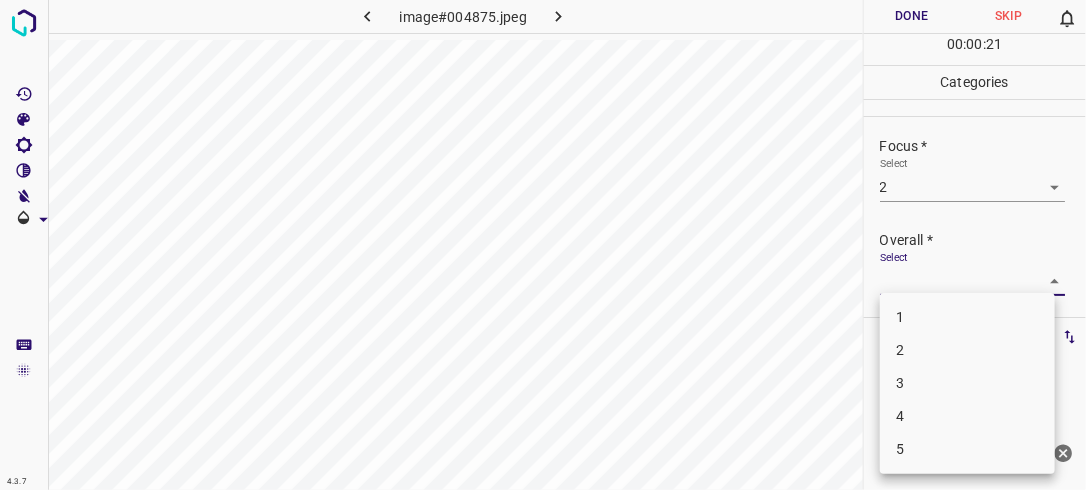 drag, startPoint x: 1062, startPoint y: 252, endPoint x: 1034, endPoint y: 276, distance: 36.878178 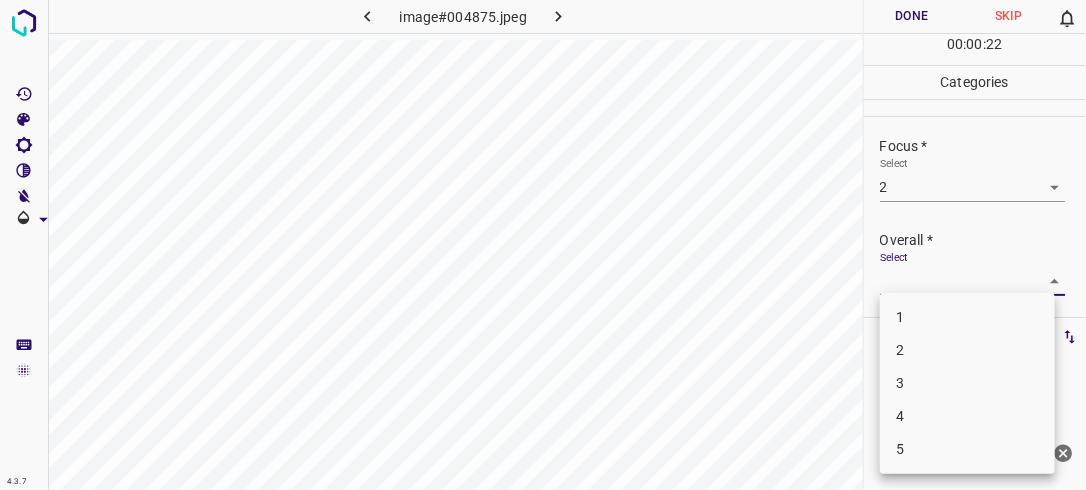 click on "2" at bounding box center (967, 350) 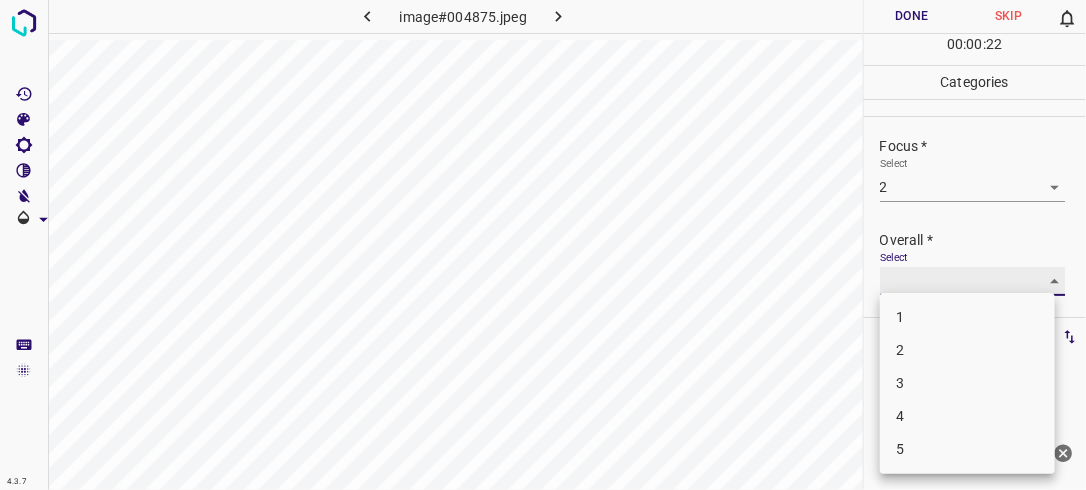 type on "2" 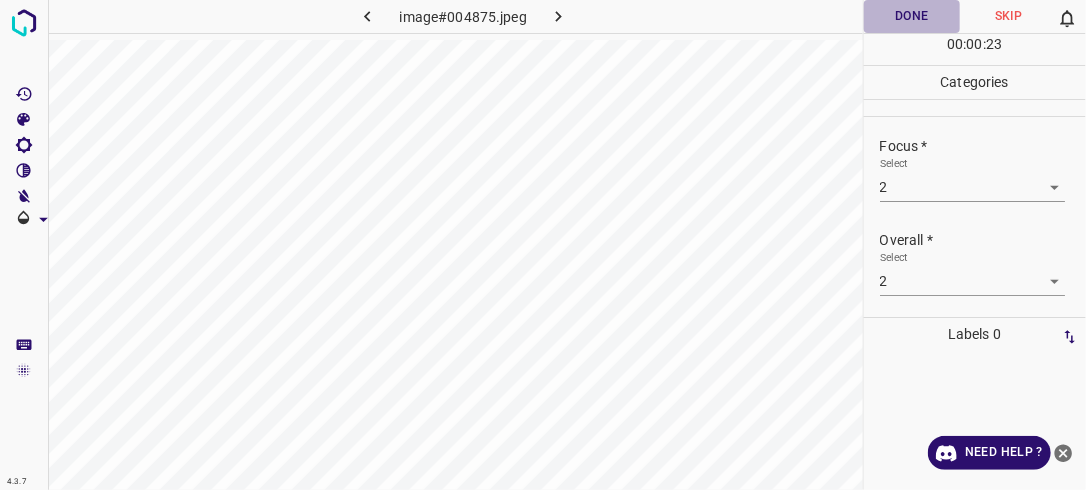 click on "Done" at bounding box center (912, 16) 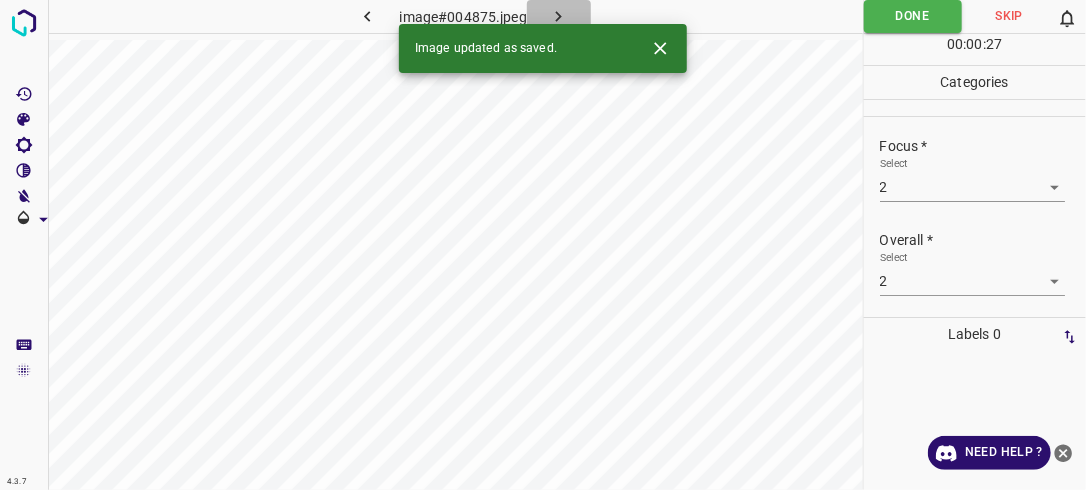 click 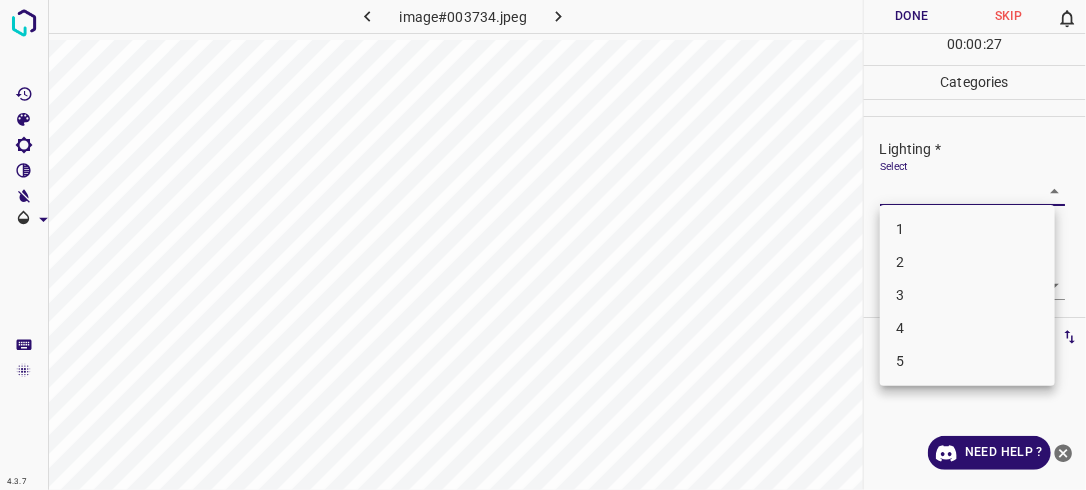 click on "4.3.7 image#003734.jpeg Done Skip 0 00   : 00   : 27   Categories Lighting *  Select ​ Focus *  Select ​ Overall *  Select ​ Labels   0 Categories 1 Lighting 2 Focus 3 Overall Tools Space Change between modes (Draw & Edit) I Auto labeling R Restore zoom M Zoom in N Zoom out Delete Delete selecte label Filters Z Restore filters X Saturation filter C Brightness filter V Contrast filter B Gray scale filter General O Download Need Help ? - Text - Hide - Delete 1 2 3 4 5" at bounding box center (543, 245) 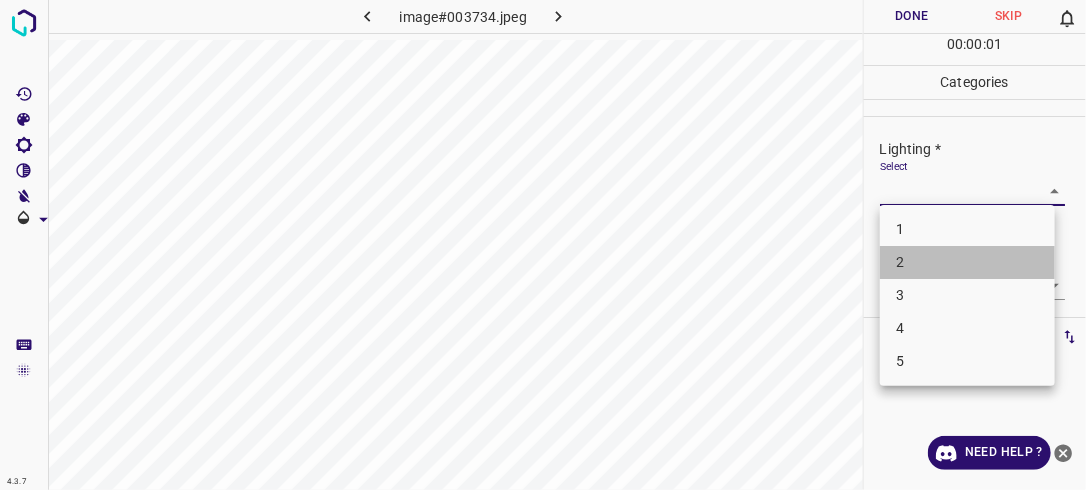 drag, startPoint x: 956, startPoint y: 263, endPoint x: 967, endPoint y: 279, distance: 19.416489 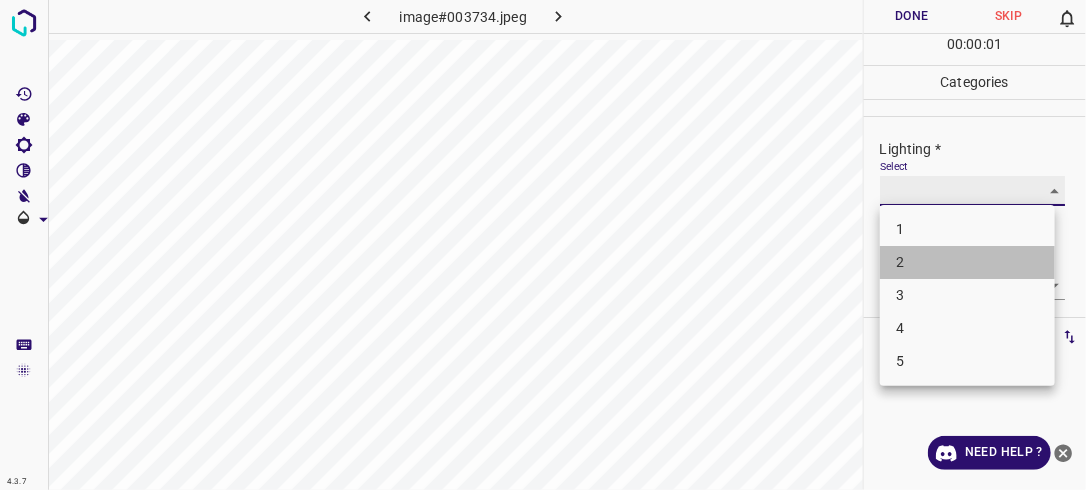 type on "2" 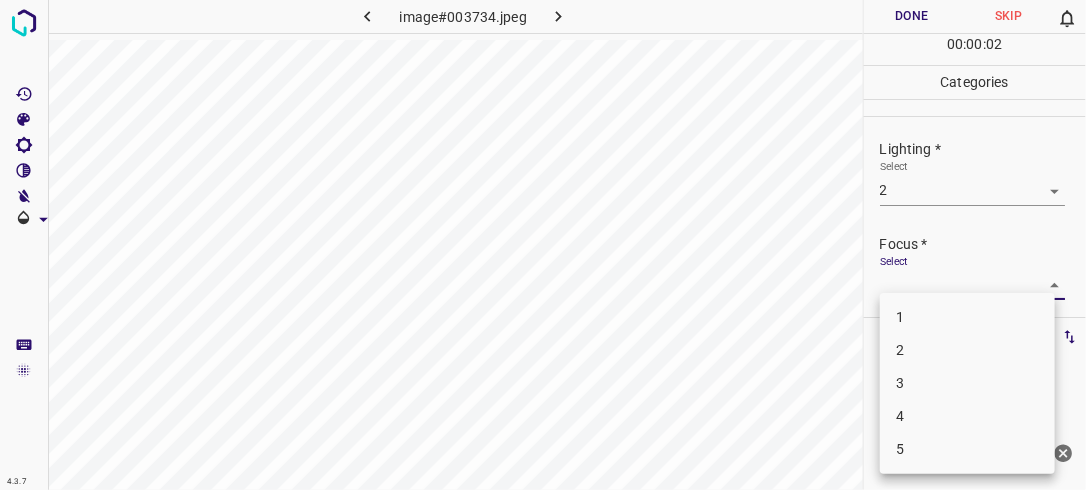drag, startPoint x: 1043, startPoint y: 280, endPoint x: 984, endPoint y: 312, distance: 67.11929 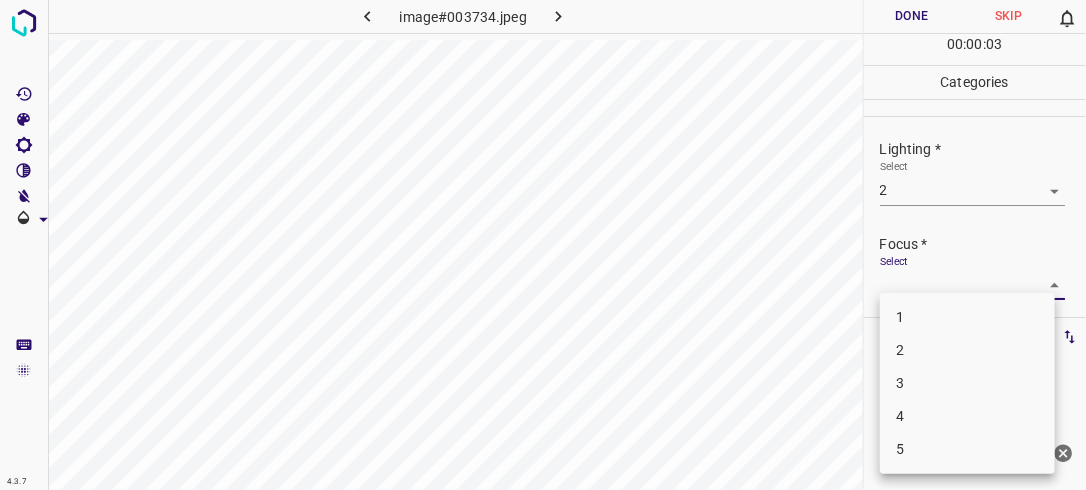 click on "2" at bounding box center (967, 350) 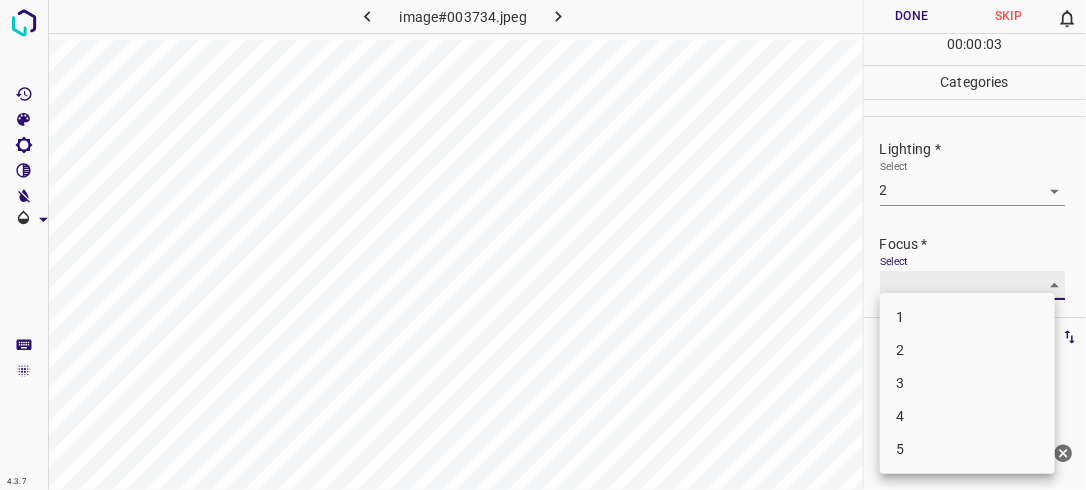 type on "2" 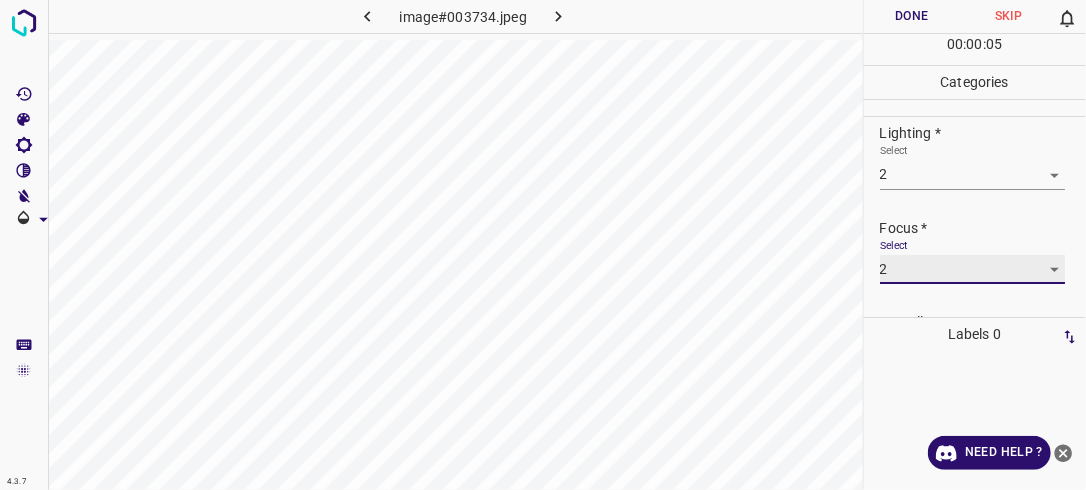 scroll, scrollTop: 98, scrollLeft: 0, axis: vertical 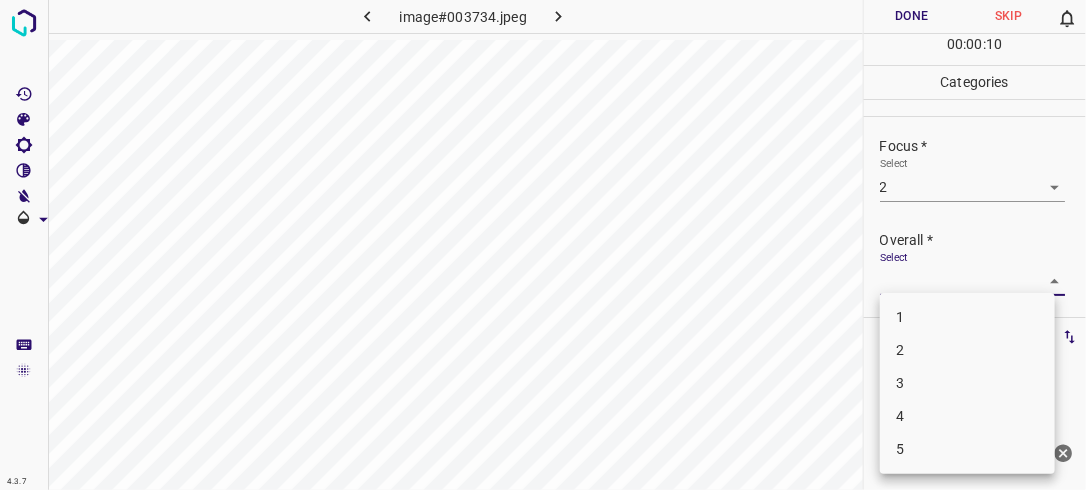 click on "4.3.7 image#003734.jpeg Done Skip 0 00   : 00   : 10   Categories Lighting *  Select 2 2 Focus *  Select 2 2 Overall *  Select ​ Labels   0 Categories 1 Lighting 2 Focus 3 Overall Tools Space Change between modes (Draw & Edit) I Auto labeling R Restore zoom M Zoom in N Zoom out Delete Delete selecte label Filters Z Restore filters X Saturation filter C Brightness filter V Contrast filter B Gray scale filter General O Download Need Help ? - Text - Hide - Delete 1 2 3 4 5" at bounding box center (543, 245) 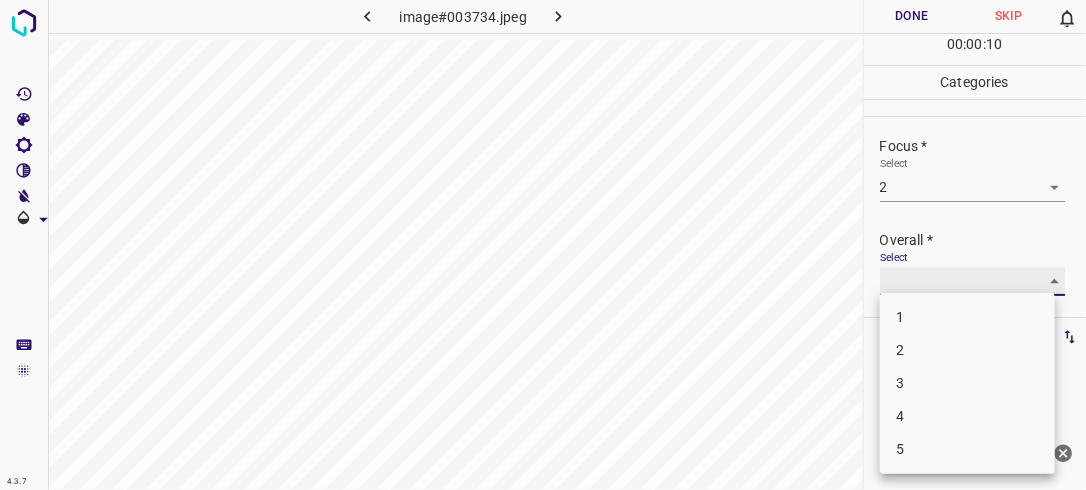 type on "2" 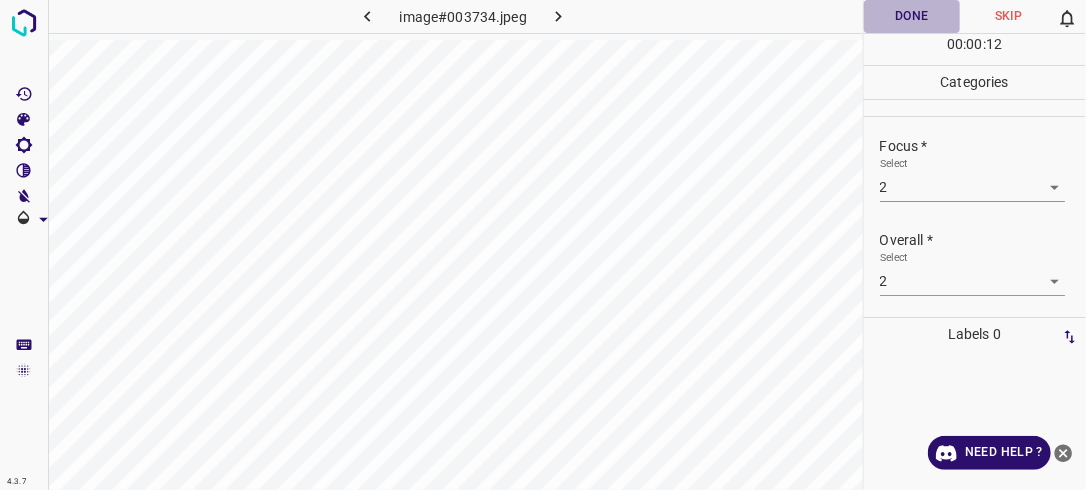 click on "Done" at bounding box center (912, 16) 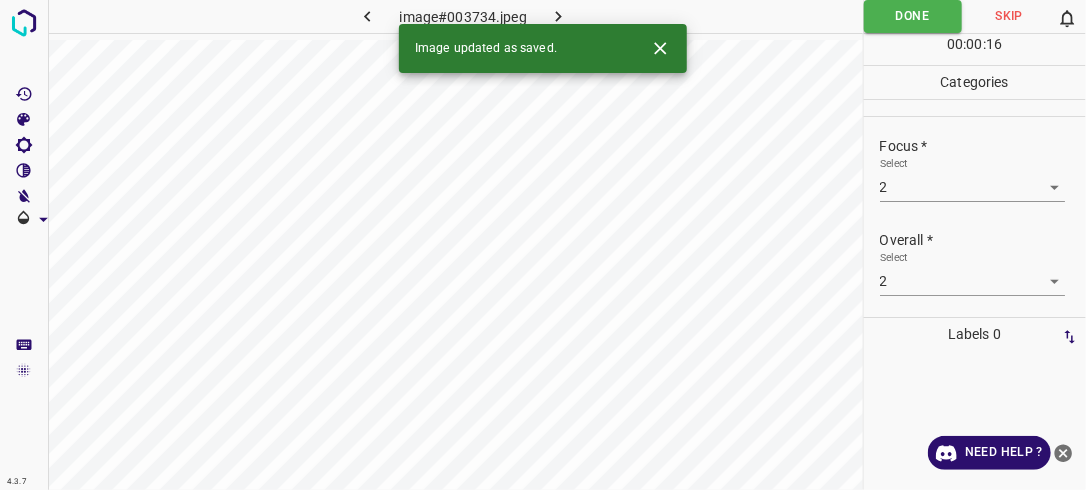 click 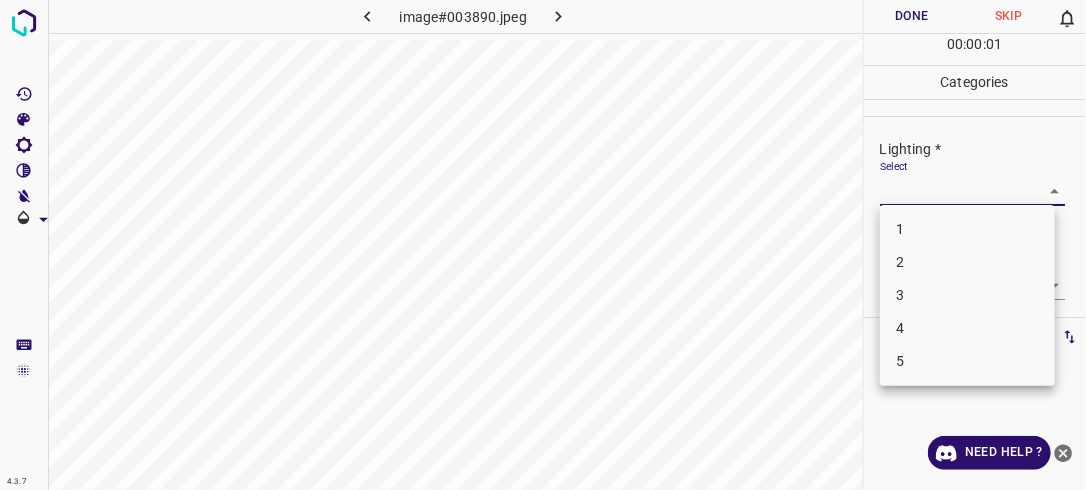 click on "4.3.7 image#003890.jpeg Done Skip 0 00   : 00   : 01   Categories Lighting *  Select ​ Focus *  Select ​ Overall *  Select ​ Labels   0 Categories 1 Lighting 2 Focus 3 Overall Tools Space Change between modes (Draw & Edit) I Auto labeling R Restore zoom M Zoom in N Zoom out Delete Delete selecte label Filters Z Restore filters X Saturation filter C Brightness filter V Contrast filter B Gray scale filter General O Download Need Help ? - Text - Hide - Delete 1 2 3 4 5" at bounding box center [543, 245] 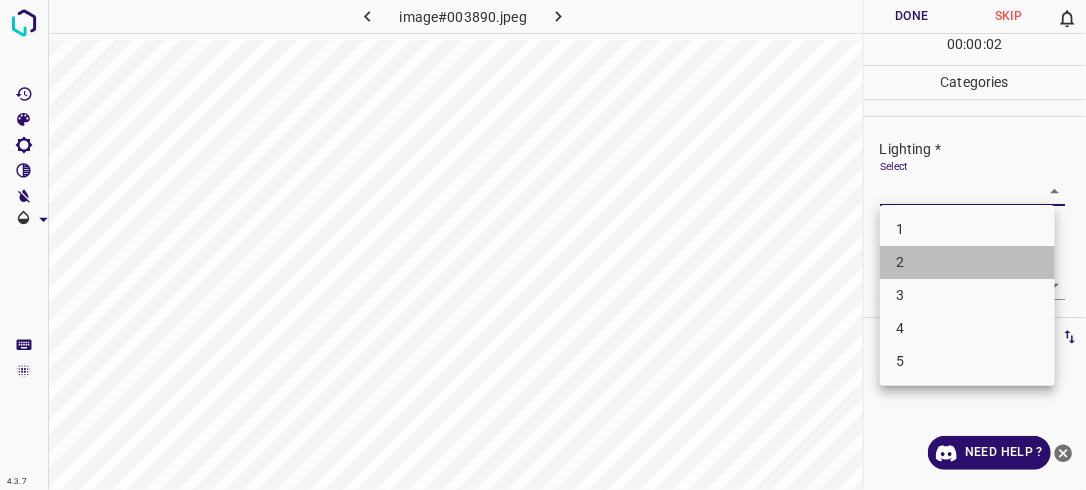 click on "2" at bounding box center [967, 262] 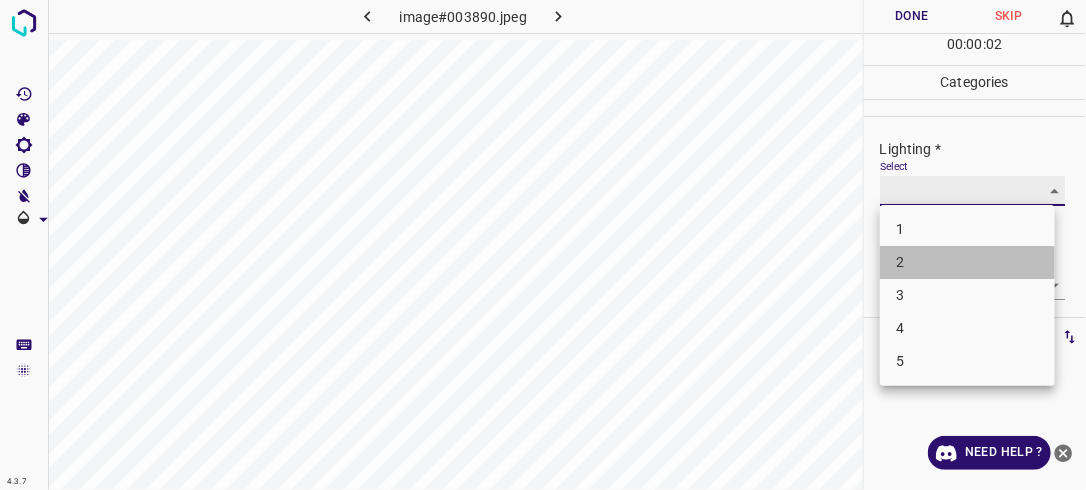 type on "2" 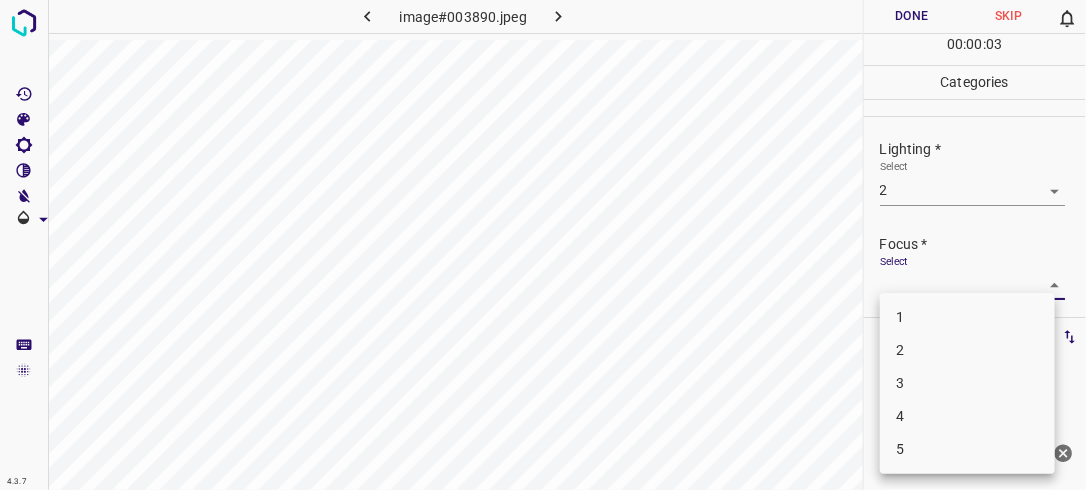 click on "4.3.7 image#003890.jpeg Done Skip 0 00   : 00   : 03   Categories Lighting *  Select 2 2 Focus *  Select ​ Overall *  Select ​ Labels   0 Categories 1 Lighting 2 Focus 3 Overall Tools Space Change between modes (Draw & Edit) I Auto labeling R Restore zoom M Zoom in N Zoom out Delete Delete selecte label Filters Z Restore filters X Saturation filter C Brightness filter V Contrast filter B Gray scale filter General O Download Need Help ? - Text - Hide - Delete 1 2 3 4 5" at bounding box center (543, 245) 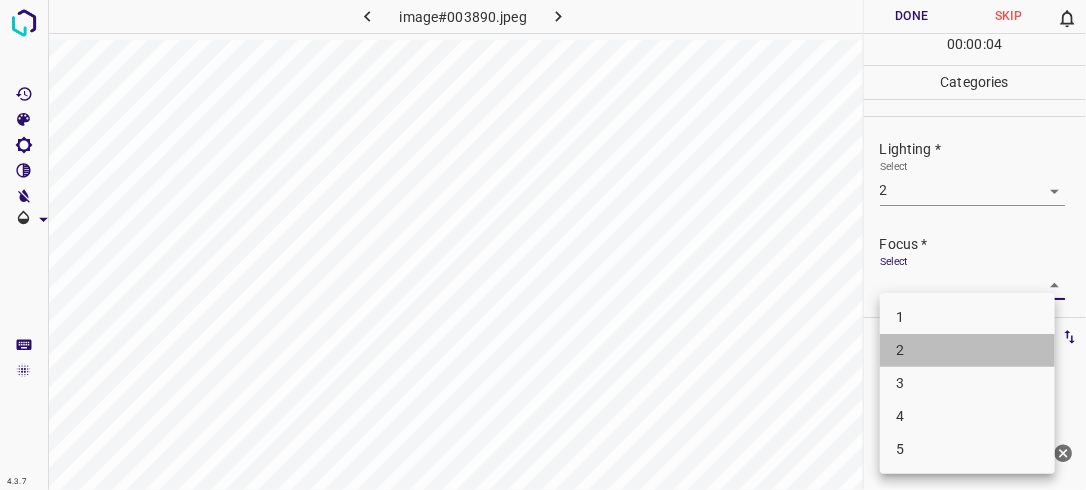 click on "2" at bounding box center (967, 350) 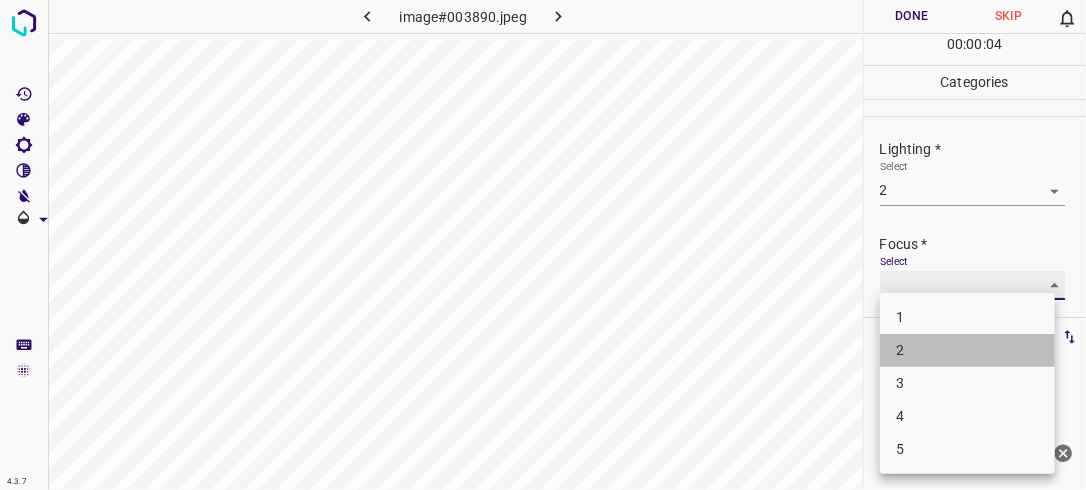 type on "2" 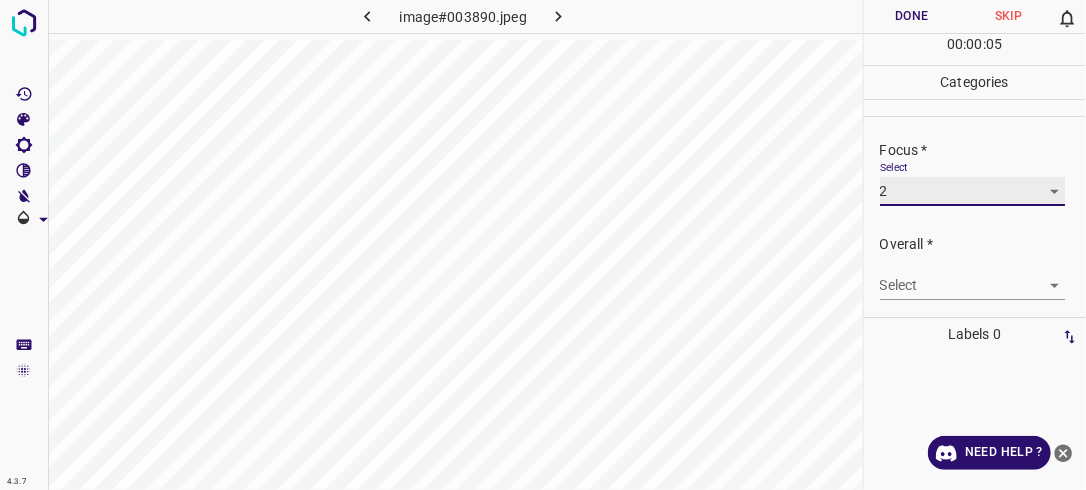 scroll, scrollTop: 98, scrollLeft: 0, axis: vertical 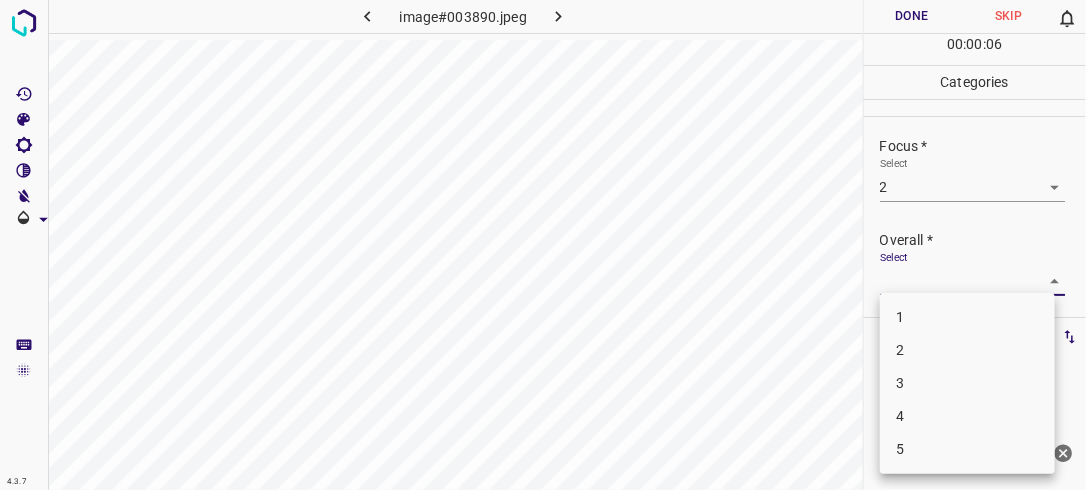 click on "4.3.7 image#003890.jpeg Done Skip 0 00   : 00   : 06   Categories Lighting *  Select 2 2 Focus *  Select 2 2 Overall *  Select ​ Labels   0 Categories 1 Lighting 2 Focus 3 Overall Tools Space Change between modes (Draw & Edit) I Auto labeling R Restore zoom M Zoom in N Zoom out Delete Delete selecte label Filters Z Restore filters X Saturation filter C Brightness filter V Contrast filter B Gray scale filter General O Download Need Help ? - Text - Hide - Delete 1 2 3 4 5" at bounding box center (543, 245) 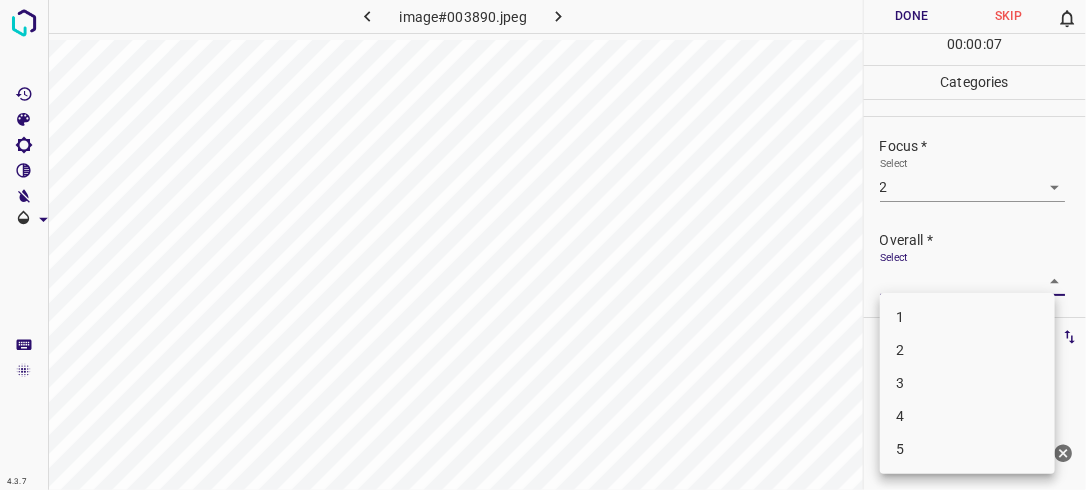 click on "2" at bounding box center [967, 350] 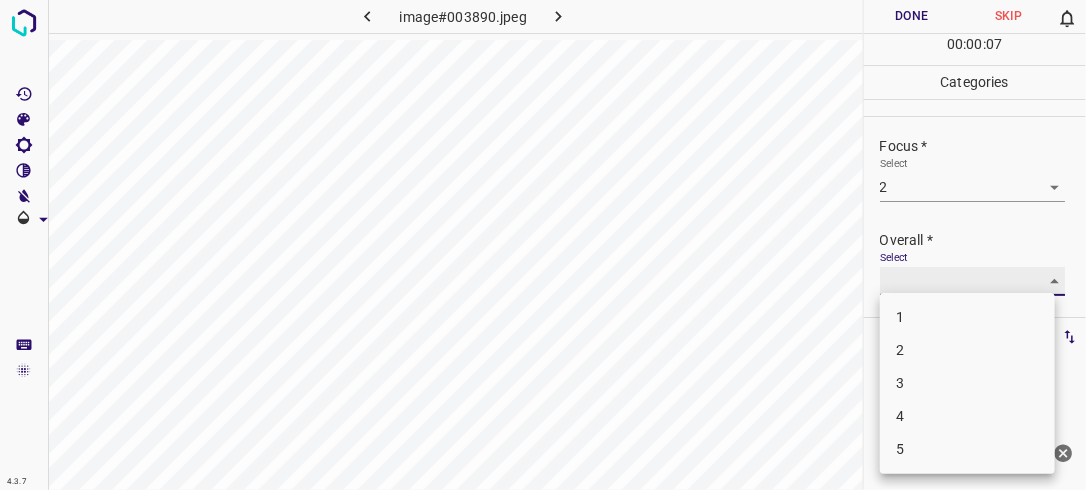 type on "2" 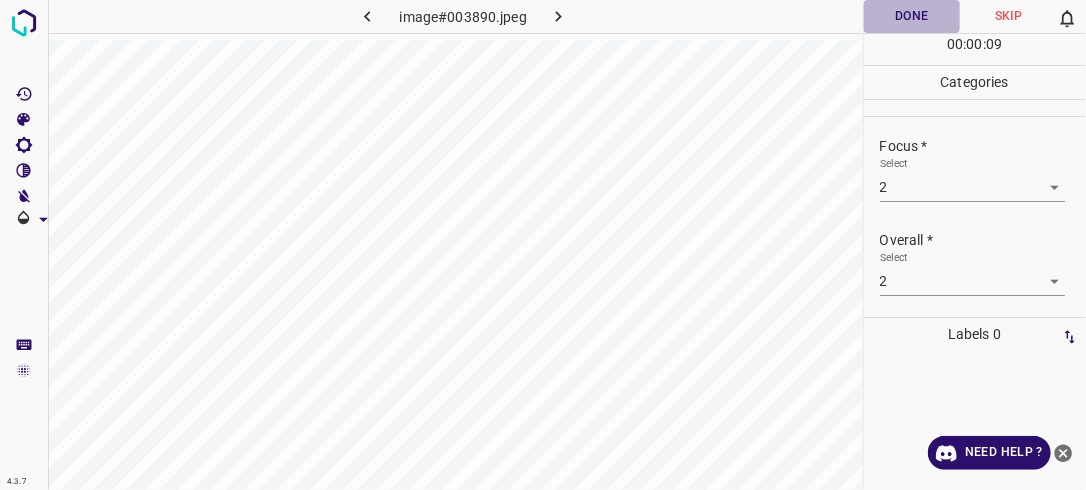 click on "Done" at bounding box center (912, 16) 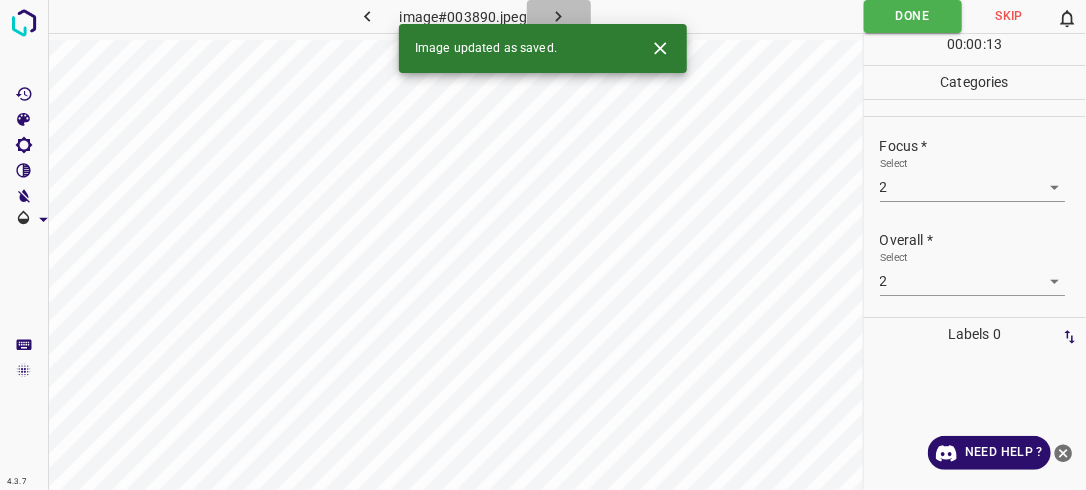 click 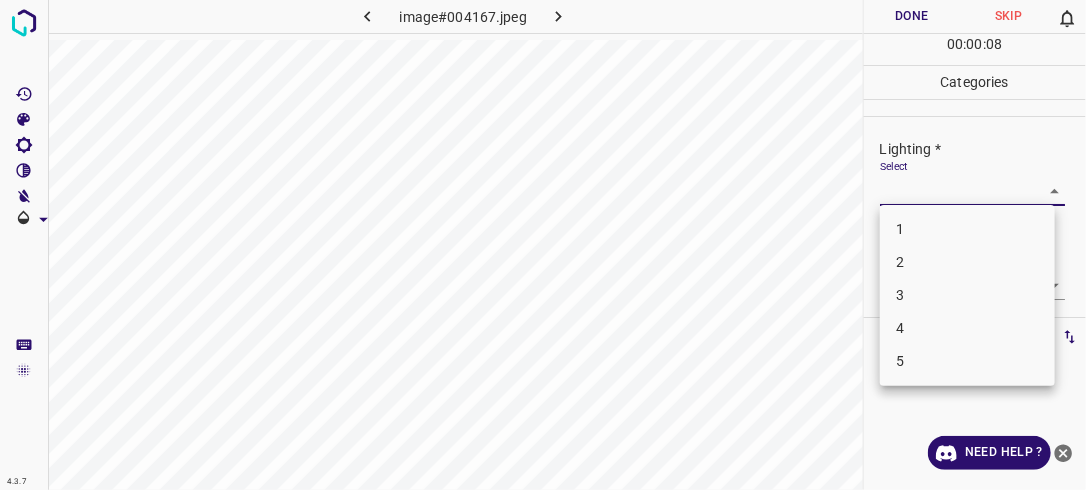 click on "4.3.7 image#004167.jpeg Done Skip 0 00   : 00   : 08   Categories Lighting *  Select ​ Focus *  Select ​ Overall *  Select ​ Labels   0 Categories 1 Lighting 2 Focus 3 Overall Tools Space Change between modes (Draw & Edit) I Auto labeling R Restore zoom M Zoom in N Zoom out Delete Delete selecte label Filters Z Restore filters X Saturation filter C Brightness filter V Contrast filter B Gray scale filter General O Download Need Help ? - Text - Hide - Delete 1 2 3 4 5" at bounding box center [543, 245] 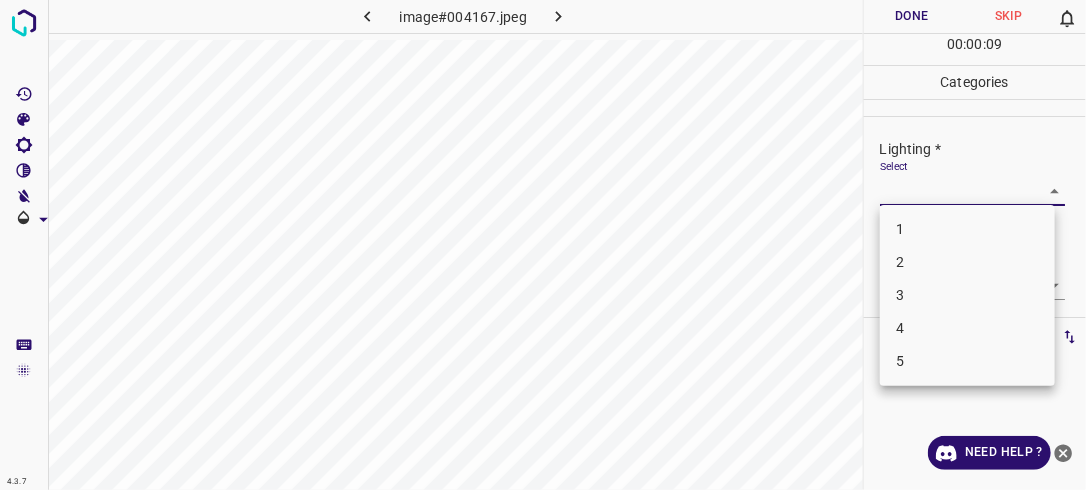 click on "3" at bounding box center (967, 295) 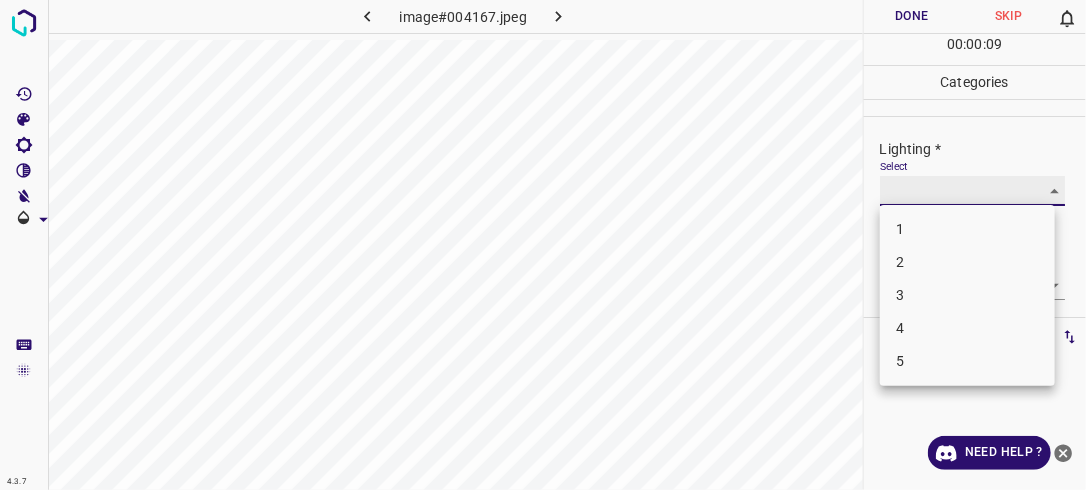 type on "3" 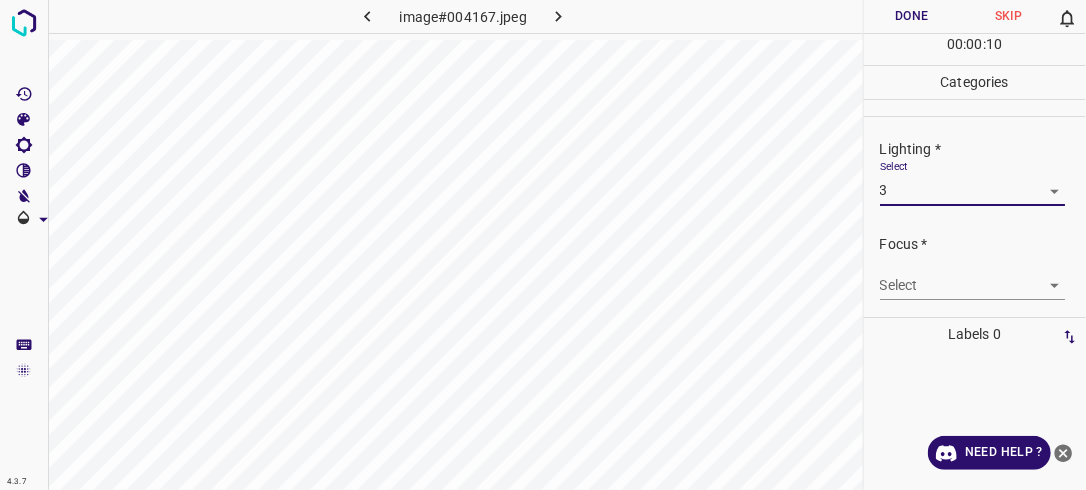 click on "4.3.7 image#004167.jpeg Done Skip 0 00   : 00   : 10   Categories Lighting *  Select 3 3 Focus *  Select ​ Overall *  Select ​ Labels   0 Categories 1 Lighting 2 Focus 3 Overall Tools Space Change between modes (Draw & Edit) I Auto labeling R Restore zoom M Zoom in N Zoom out Delete Delete selecte label Filters Z Restore filters X Saturation filter C Brightness filter V Contrast filter B Gray scale filter General O Download Need Help ? - Text - Hide - Delete" at bounding box center [543, 245] 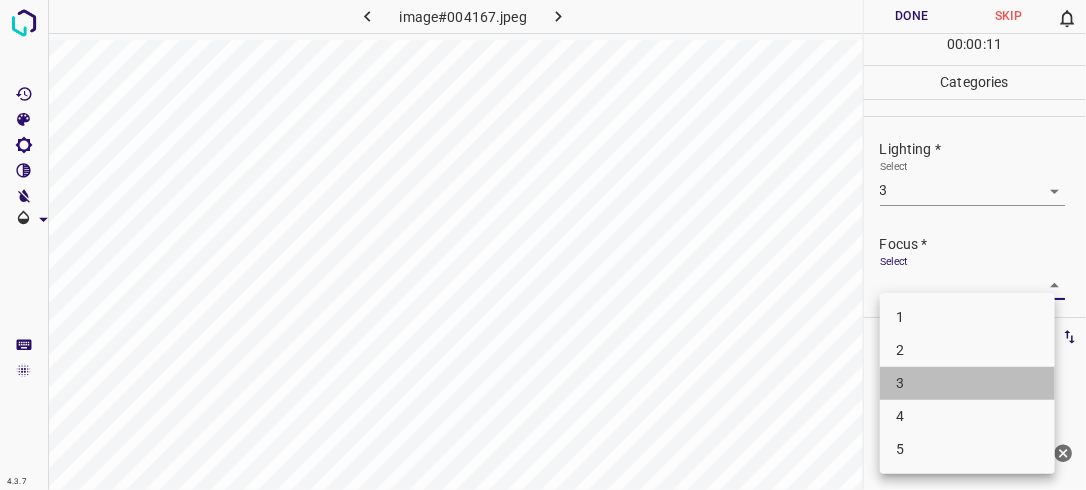 drag, startPoint x: 917, startPoint y: 378, endPoint x: 928, endPoint y: 360, distance: 21.095022 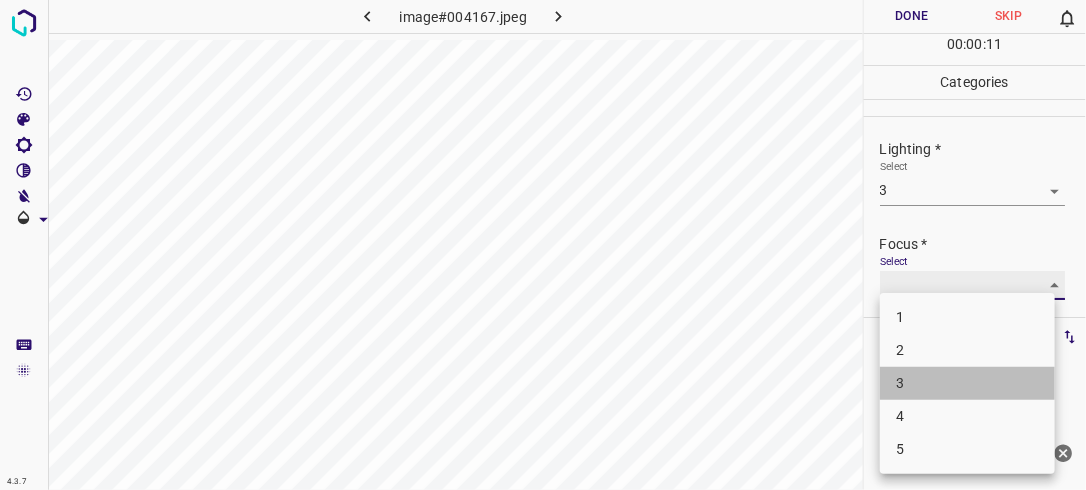 type on "3" 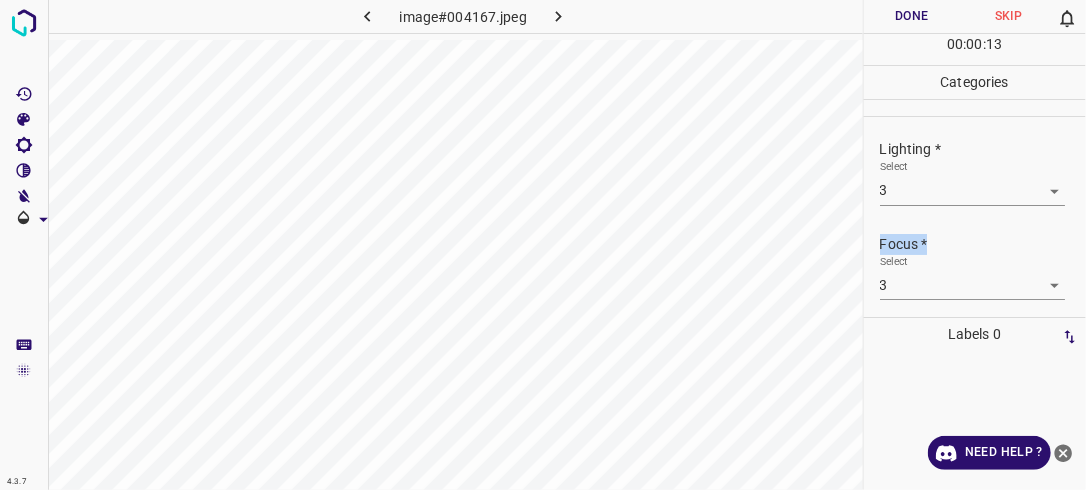 drag, startPoint x: 1073, startPoint y: 208, endPoint x: 1073, endPoint y: 251, distance: 43 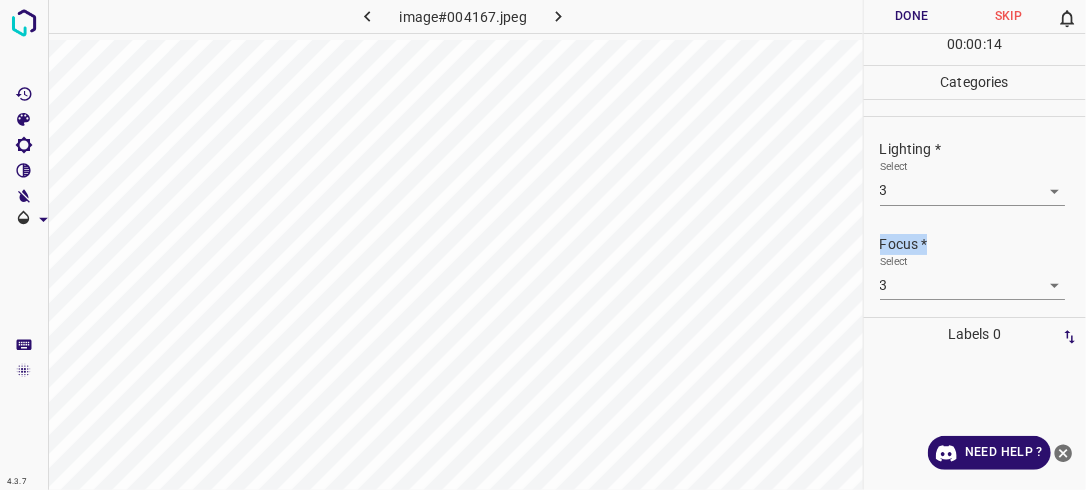 scroll, scrollTop: 98, scrollLeft: 0, axis: vertical 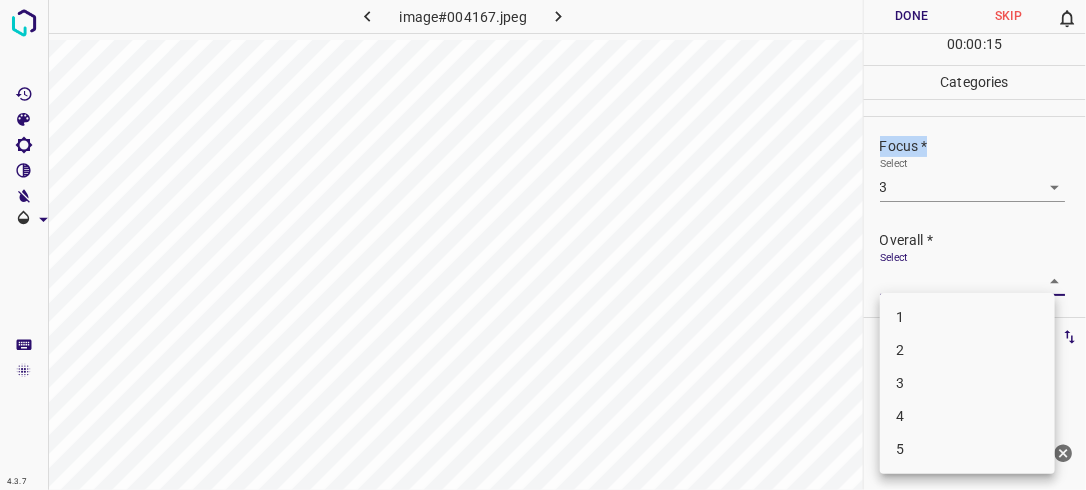 click on "4.3.7 image#004167.jpeg Done Skip 0 00   : 00   : 15   Categories Lighting *  Select 3 3 Focus *  Select 3 3 Overall *  Select ​ Labels   0 Categories 1 Lighting 2 Focus 3 Overall Tools Space Change between modes (Draw & Edit) I Auto labeling R Restore zoom M Zoom in N Zoom out Delete Delete selecte label Filters Z Restore filters X Saturation filter C Brightness filter V Contrast filter B Gray scale filter General O Download Need Help ? - Text - Hide - Delete 1 2 3 4 5" at bounding box center (543, 245) 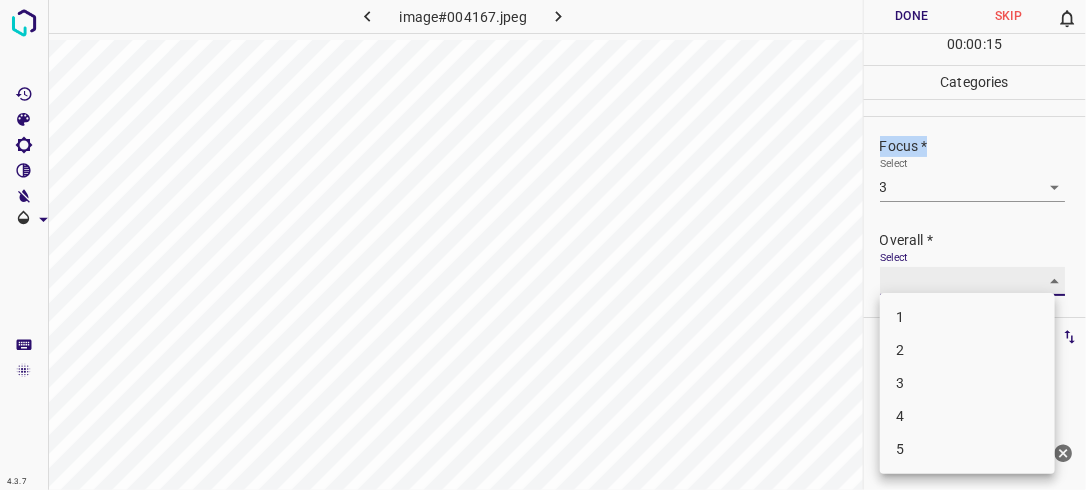 type on "3" 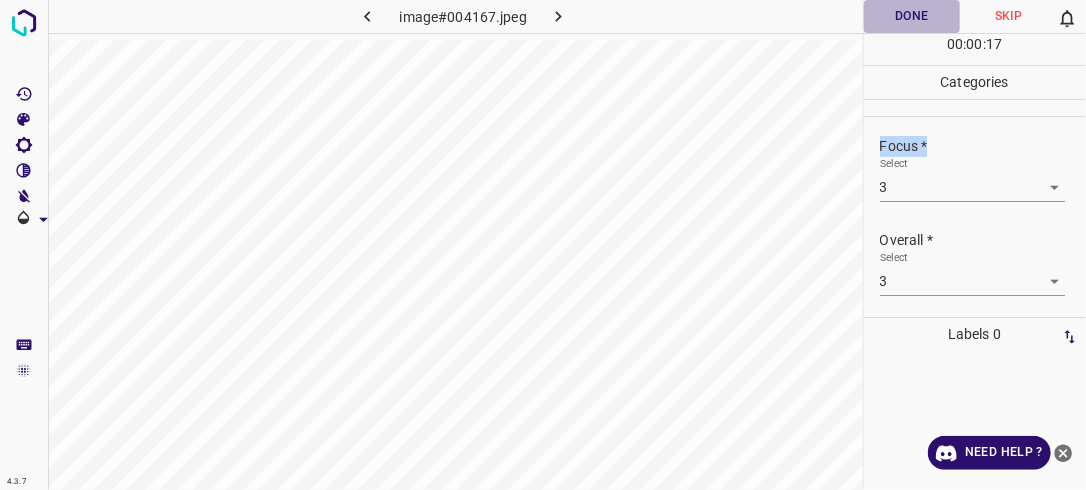 click on "Done" at bounding box center (912, 16) 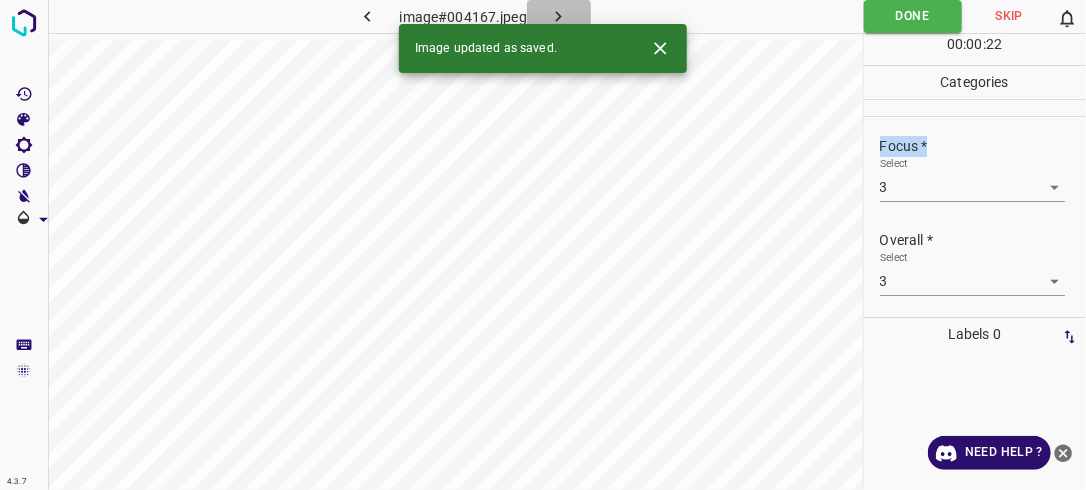 click 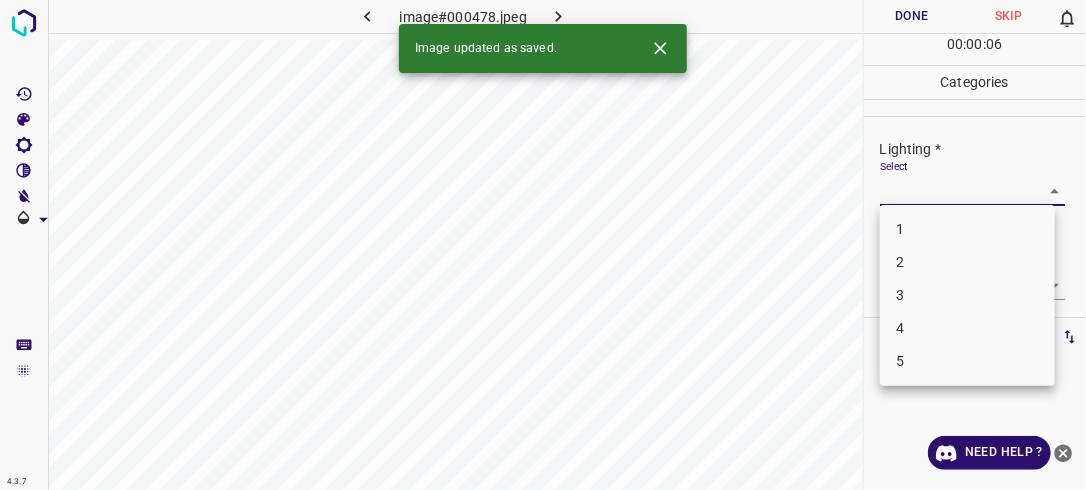 click on "4.3.7 image#000478.jpeg Done Skip 0 00   : 00   : 06   Categories Lighting *  Select ​ Focus *  Select ​ Overall *  Select ​ Labels   0 Categories 1 Lighting 2 Focus 3 Overall Tools Space Change between modes (Draw & Edit) I Auto labeling R Restore zoom M Zoom in N Zoom out Delete Delete selecte label Filters Z Restore filters X Saturation filter C Brightness filter V Contrast filter B Gray scale filter General O Download Image updated as saved. Need Help ? - Text - Hide - Delete 1 2 3 4 5" at bounding box center [543, 245] 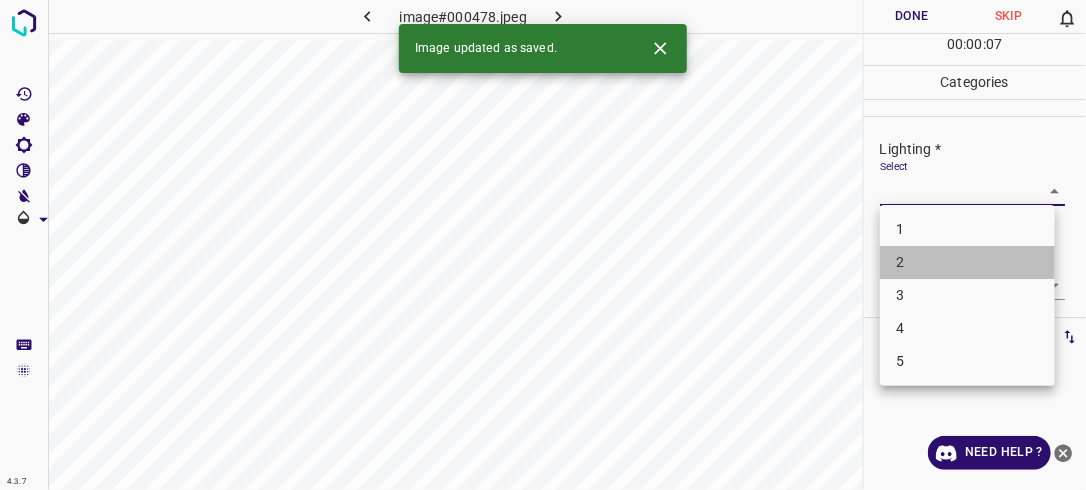 click on "2" at bounding box center [967, 262] 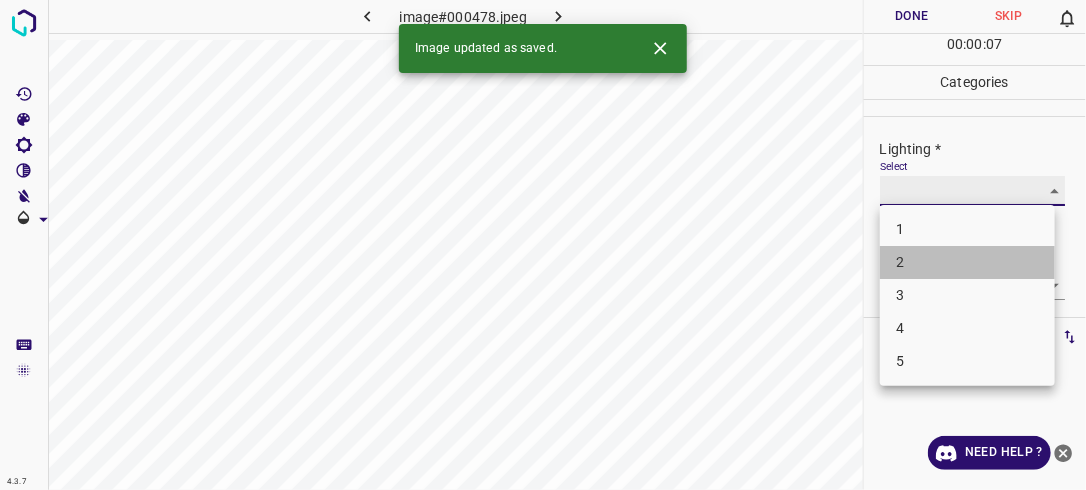 type on "2" 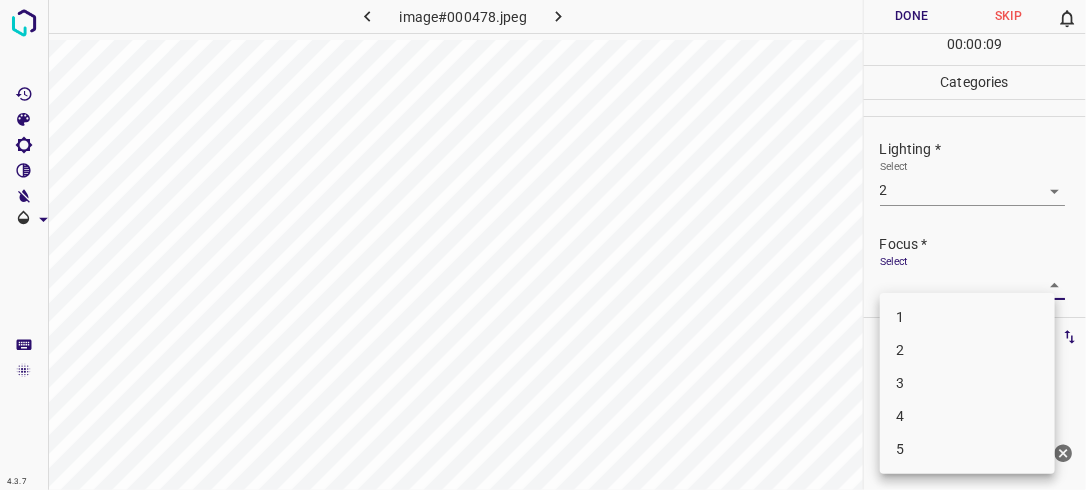 click on "4.3.7 image#000478.jpeg Done Skip 0 00   : 00   : 09   Categories Lighting *  Select 2 2 Focus *  Select ​ Overall *  Select ​ Labels   0 Categories 1 Lighting 2 Focus 3 Overall Tools Space Change between modes (Draw & Edit) I Auto labeling R Restore zoom M Zoom in N Zoom out Delete Delete selecte label Filters Z Restore filters X Saturation filter C Brightness filter V Contrast filter B Gray scale filter General O Download Need Help ? - Text - Hide - Delete 1 2 3 4 5" at bounding box center (543, 245) 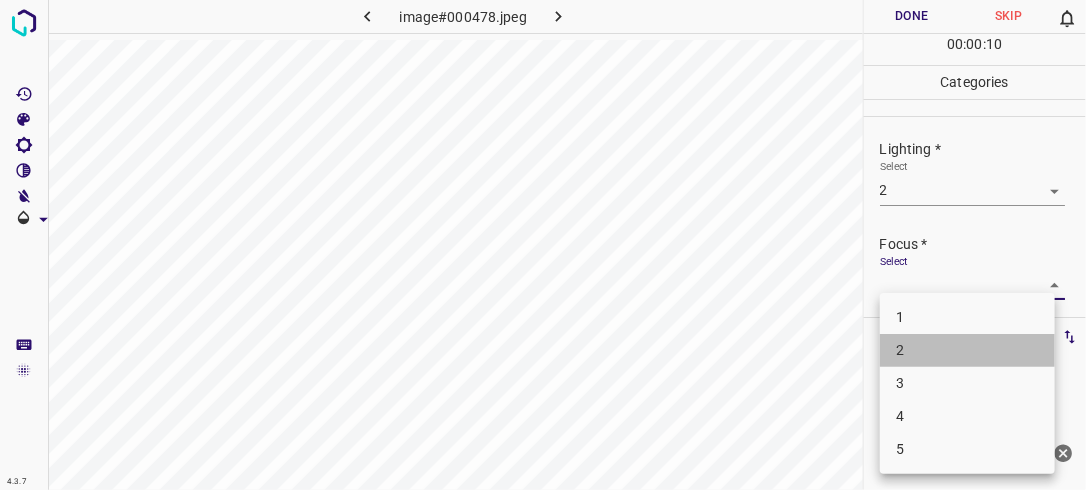 click on "2" at bounding box center [967, 350] 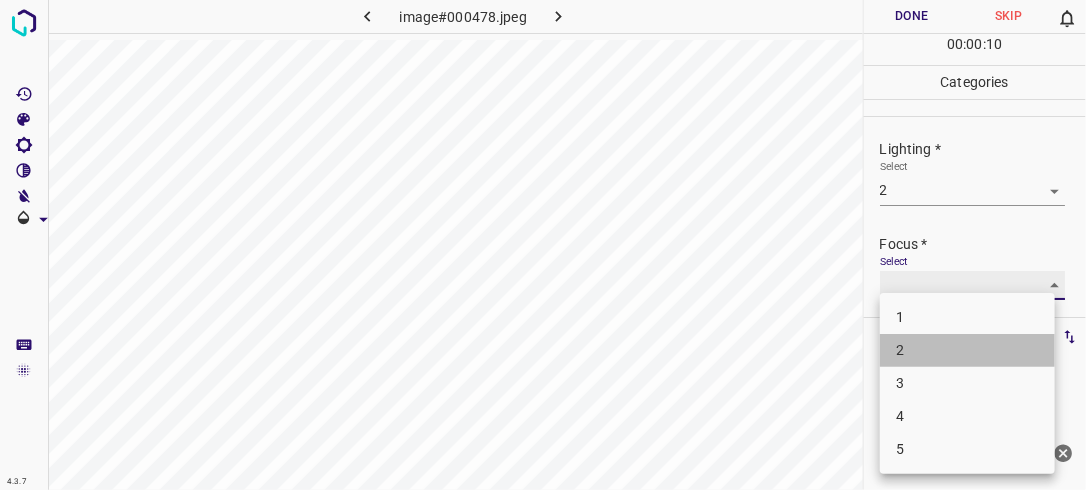 type on "2" 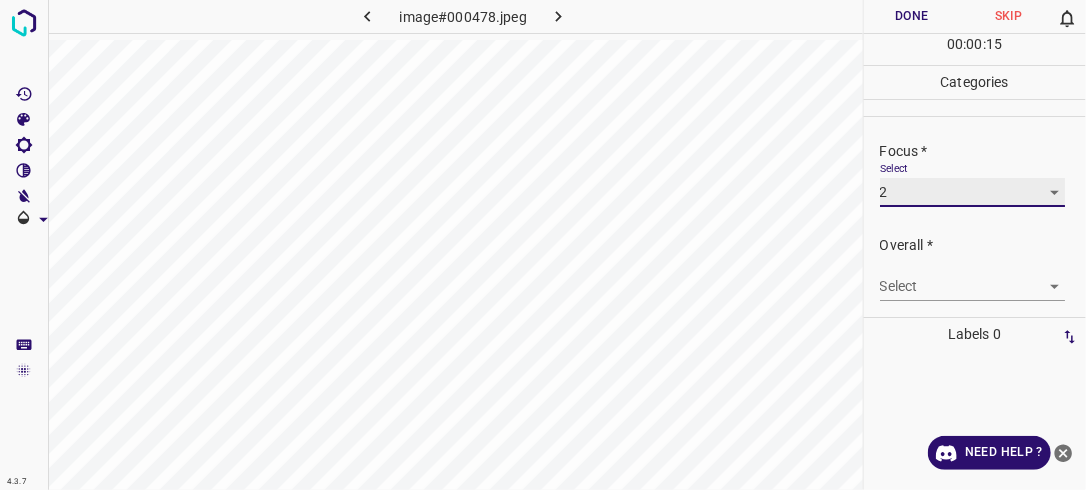 scroll, scrollTop: 98, scrollLeft: 0, axis: vertical 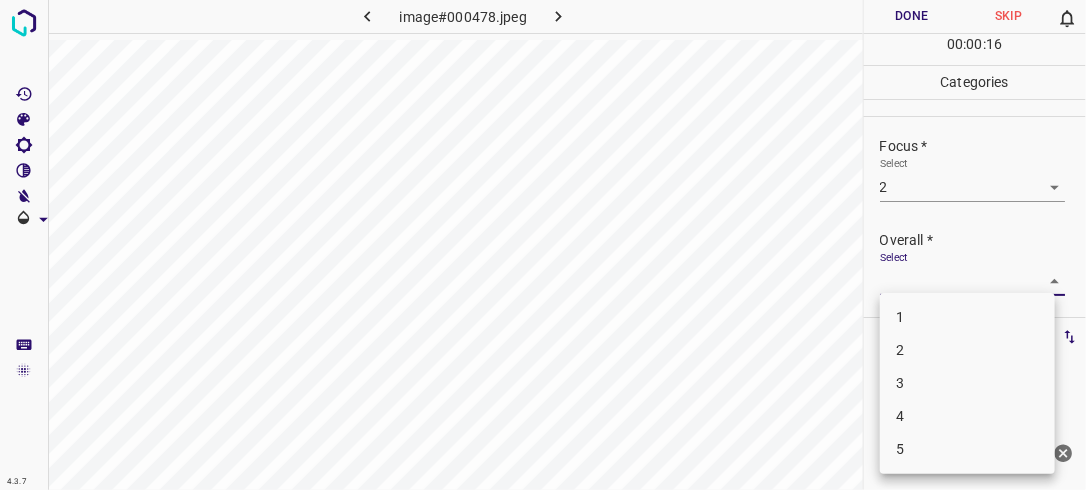 click on "4.3.7 image#000478.jpeg Done Skip 0 00   : 00   : 16   Categories Lighting *  Select 2 2 Focus *  Select 2 2 Overall *  Select ​ Labels   0 Categories 1 Lighting 2 Focus 3 Overall Tools Space Change between modes (Draw & Edit) I Auto labeling R Restore zoom M Zoom in N Zoom out Delete Delete selecte label Filters Z Restore filters X Saturation filter C Brightness filter V Contrast filter B Gray scale filter General O Download Need Help ? - Text - Hide - Delete 1 2 3 4 5" at bounding box center (543, 245) 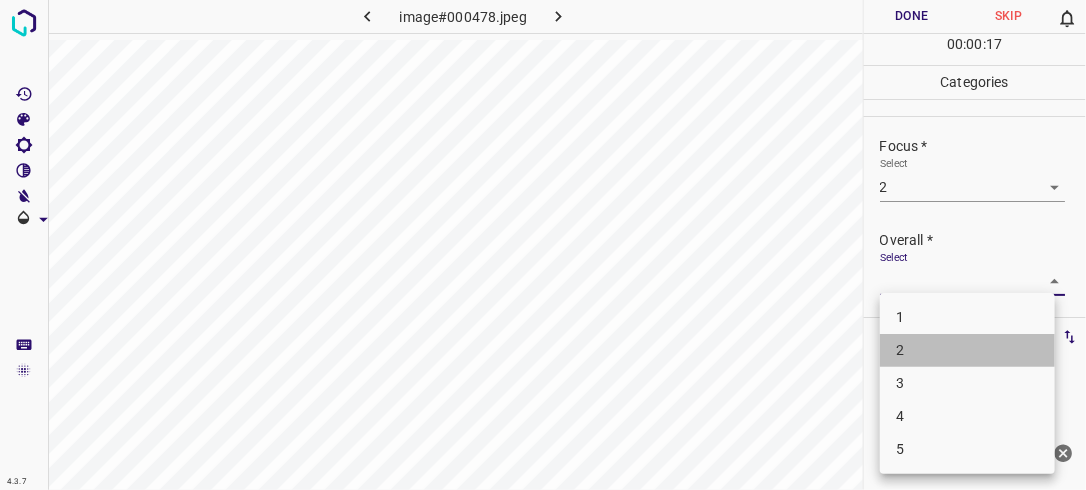 click on "2" at bounding box center (967, 350) 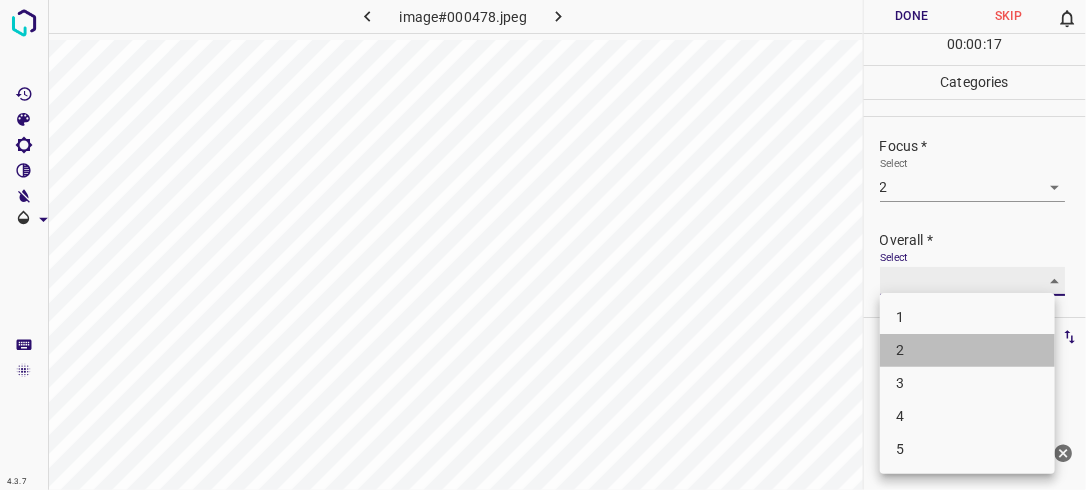 type on "2" 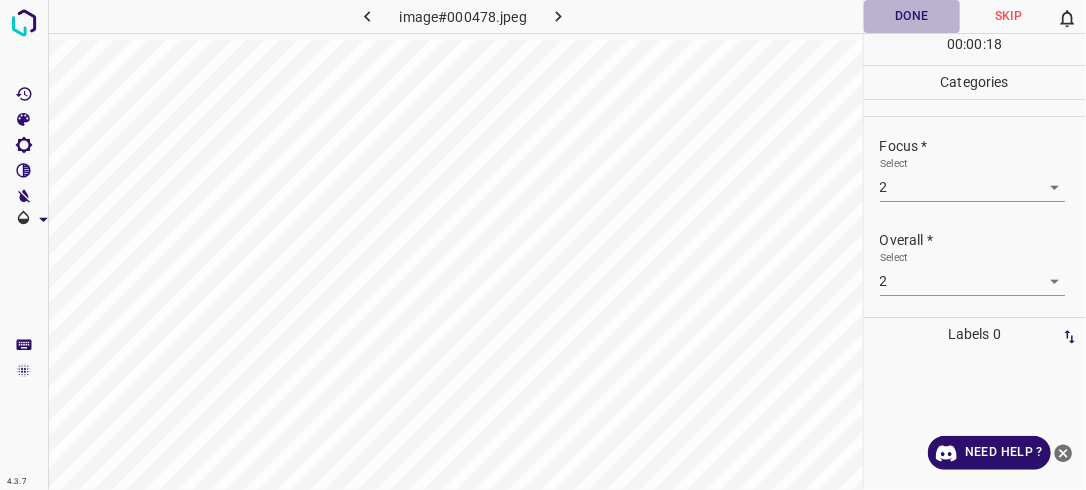 click on "Done" at bounding box center (912, 16) 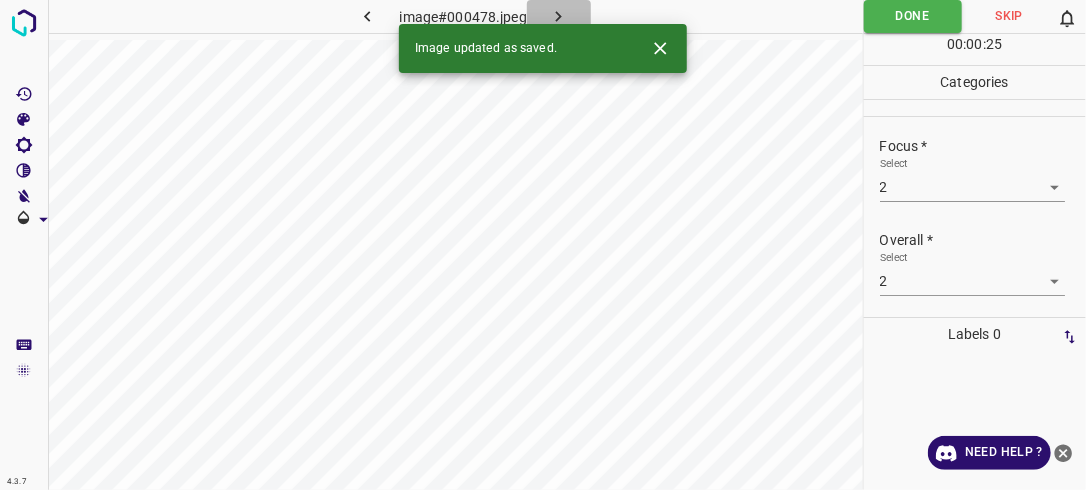 click 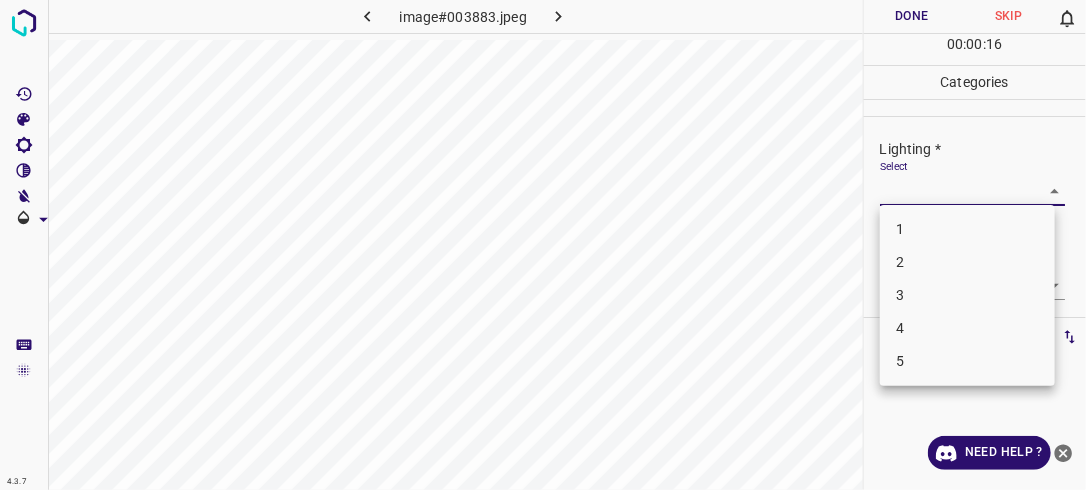 click on "4.3.7 image#003883.jpeg Done Skip 0 00   : 00   : 16   Categories Lighting *  Select ​ Focus *  Select ​ Overall *  Select ​ Labels   0 Categories 1 Lighting 2 Focus 3 Overall Tools Space Change between modes (Draw & Edit) I Auto labeling R Restore zoom M Zoom in N Zoom out Delete Delete selecte label Filters Z Restore filters X Saturation filter C Brightness filter V Contrast filter B Gray scale filter General O Download Need Help ? - Text - Hide - Delete 1 2 3 4 5" at bounding box center (543, 245) 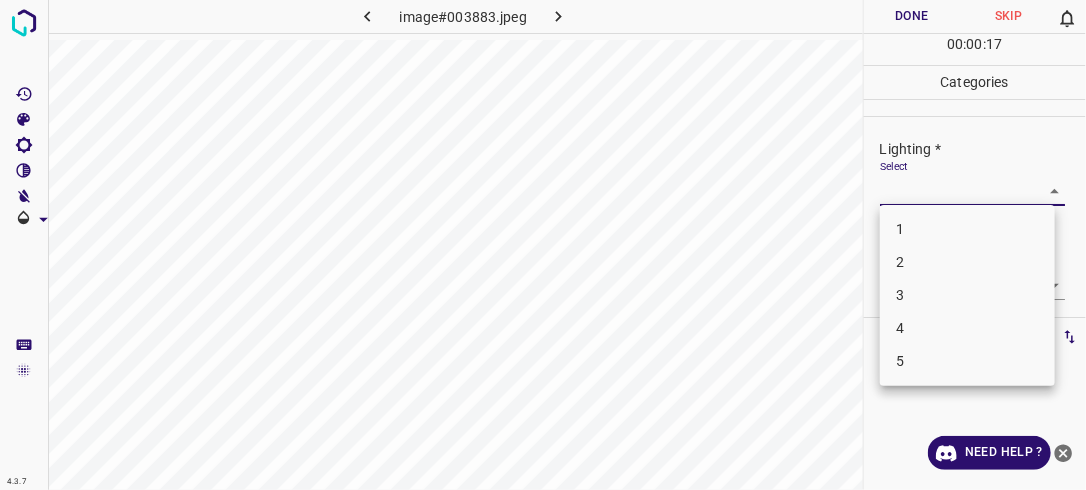 click on "2" at bounding box center (967, 262) 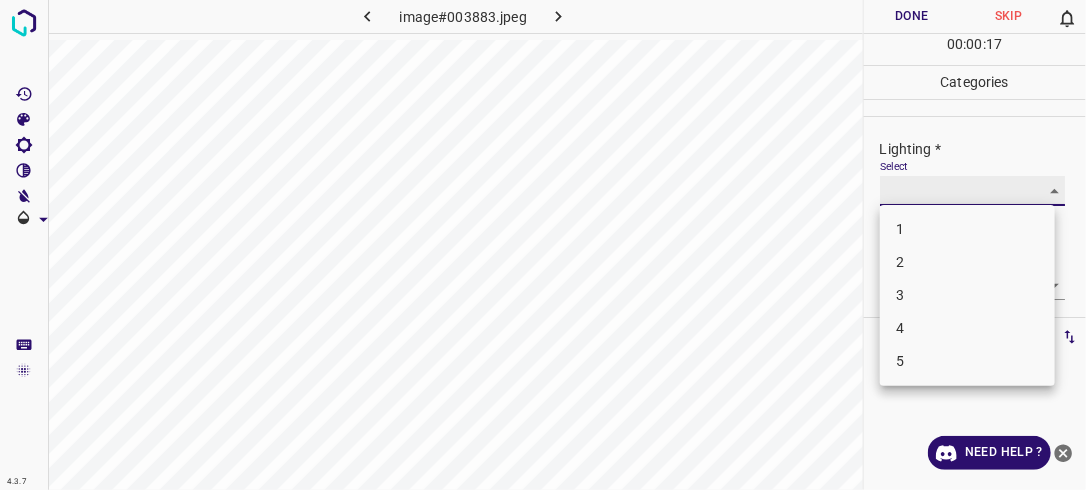 type on "2" 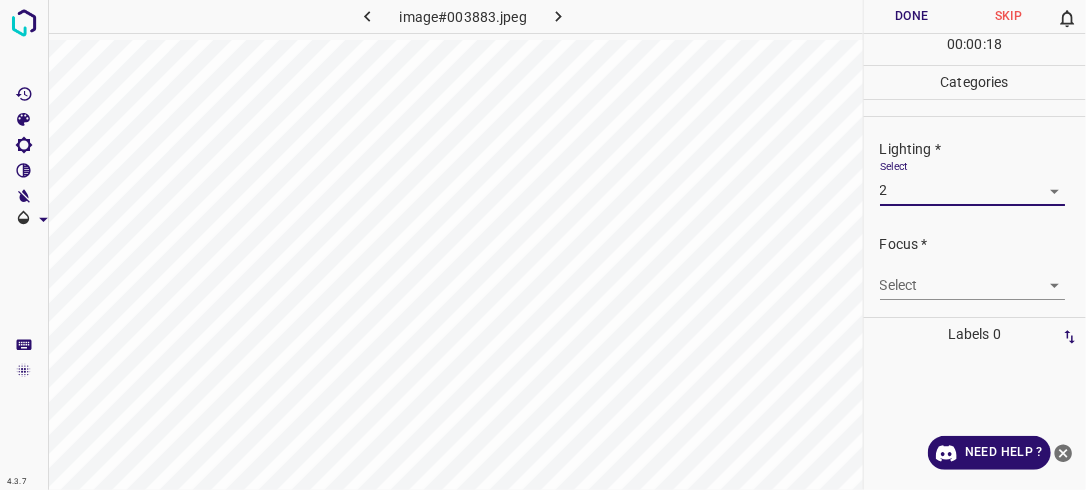 click on "4.3.7 image#003883.jpeg Done Skip 0 00   : 00   : 18   Categories Lighting *  Select 2 2 Focus *  Select ​ Overall *  Select ​ Labels   0 Categories 1 Lighting 2 Focus 3 Overall Tools Space Change between modes (Draw & Edit) I Auto labeling R Restore zoom M Zoom in N Zoom out Delete Delete selecte label Filters Z Restore filters X Saturation filter C Brightness filter V Contrast filter B Gray scale filter General O Download Need Help ? - Text - Hide - Delete" at bounding box center (543, 245) 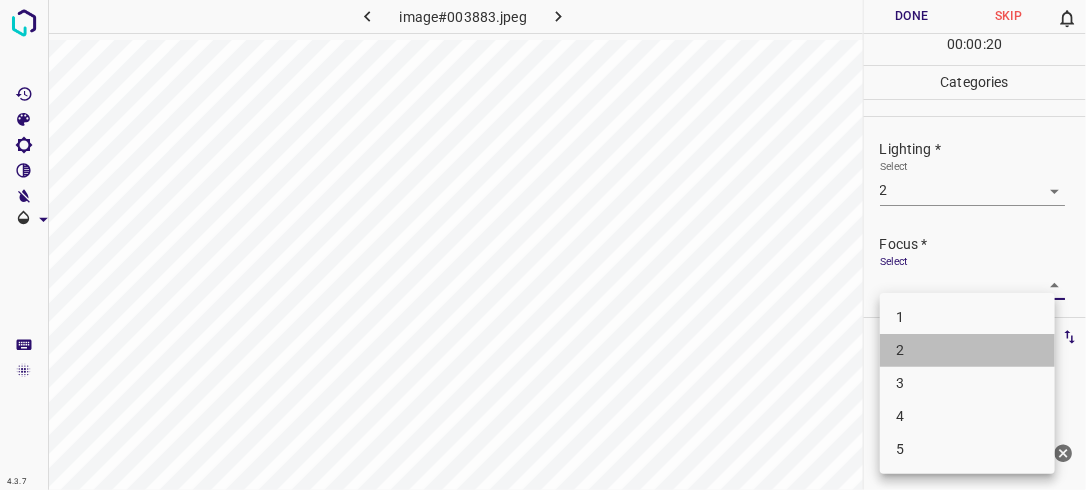 click on "2" at bounding box center (967, 350) 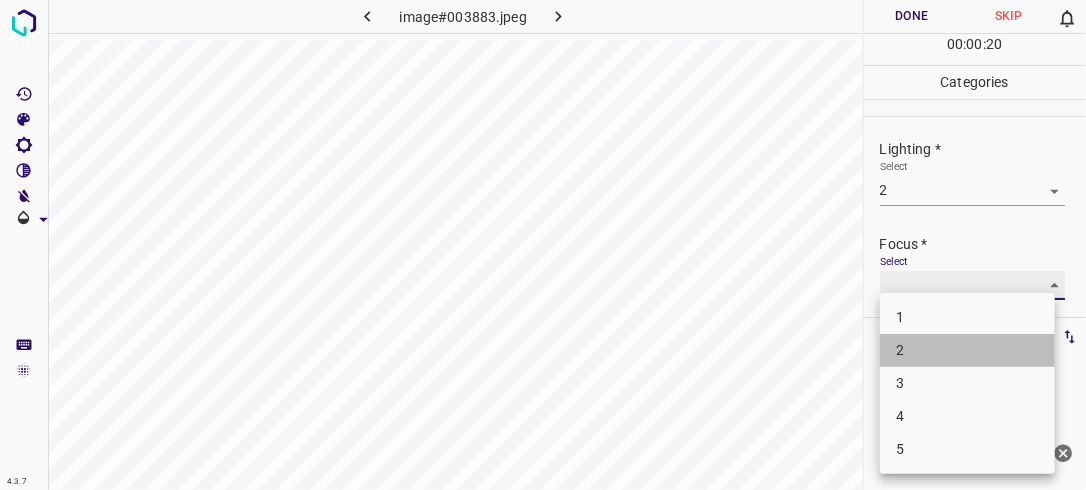 type on "2" 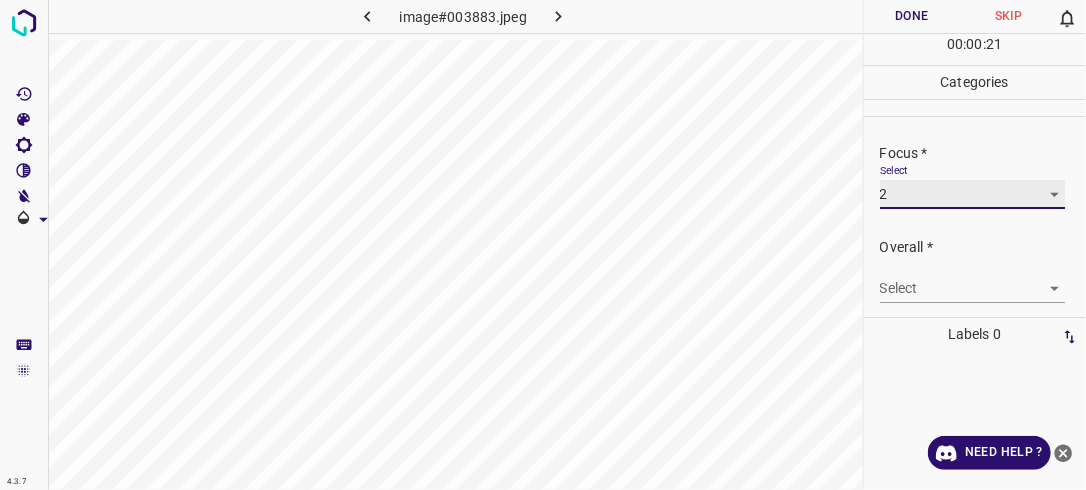 scroll, scrollTop: 98, scrollLeft: 0, axis: vertical 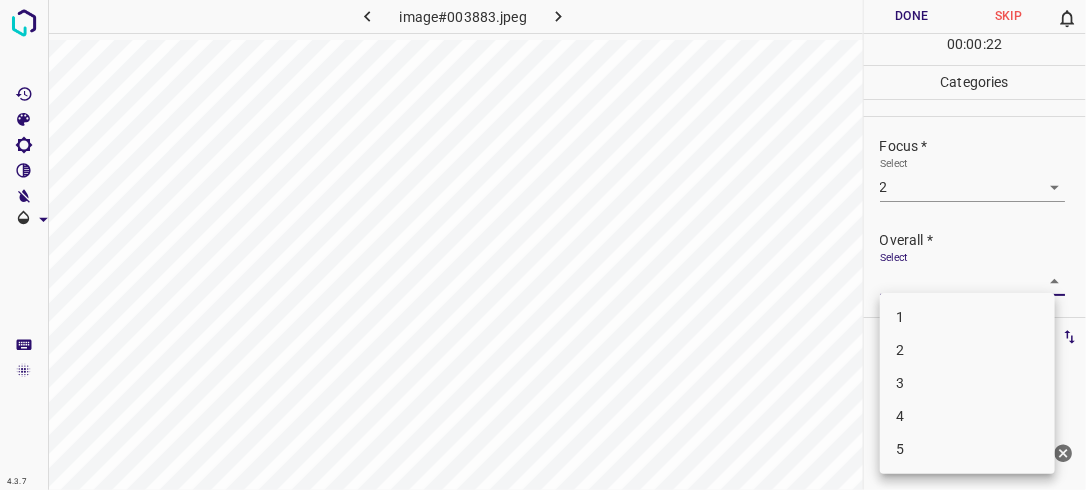 drag, startPoint x: 1020, startPoint y: 276, endPoint x: 1002, endPoint y: 292, distance: 24.083189 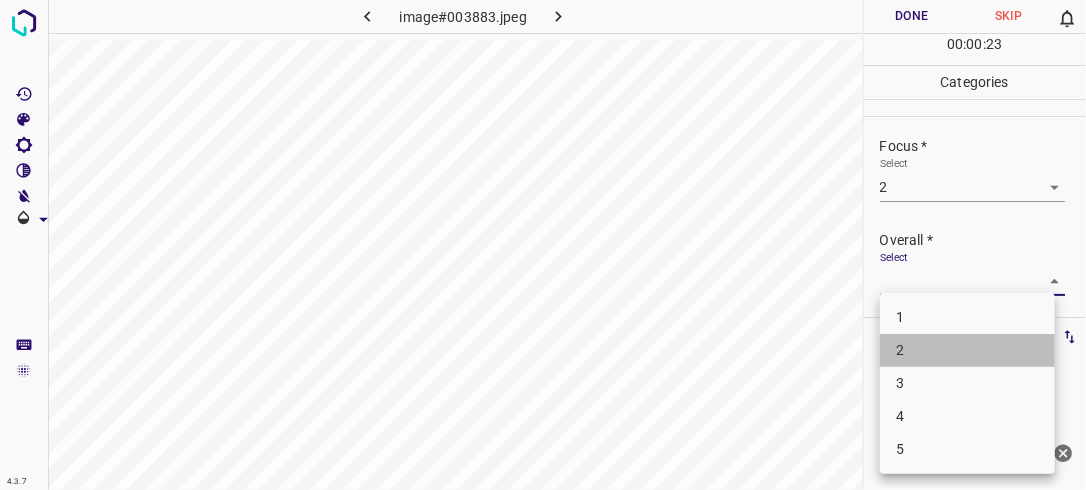 click on "2" at bounding box center (967, 350) 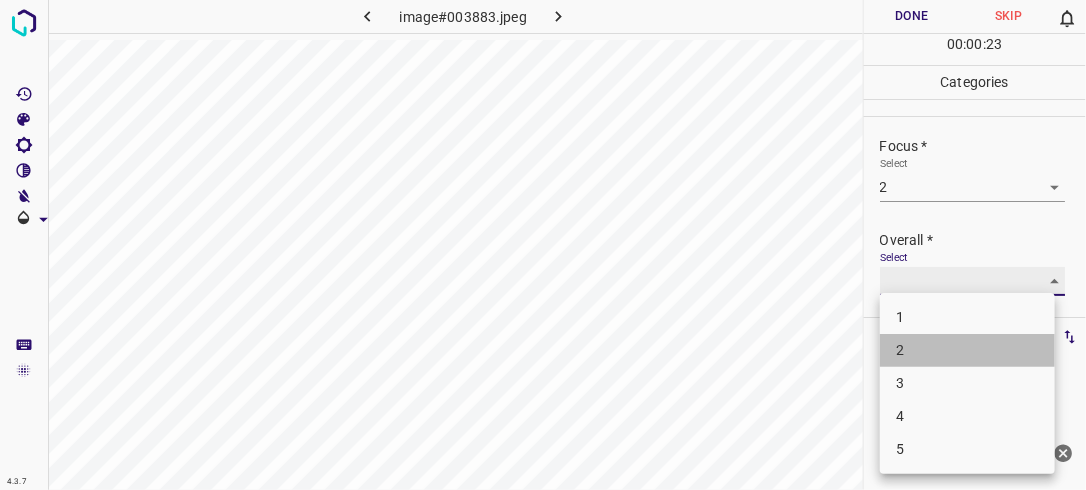 type on "2" 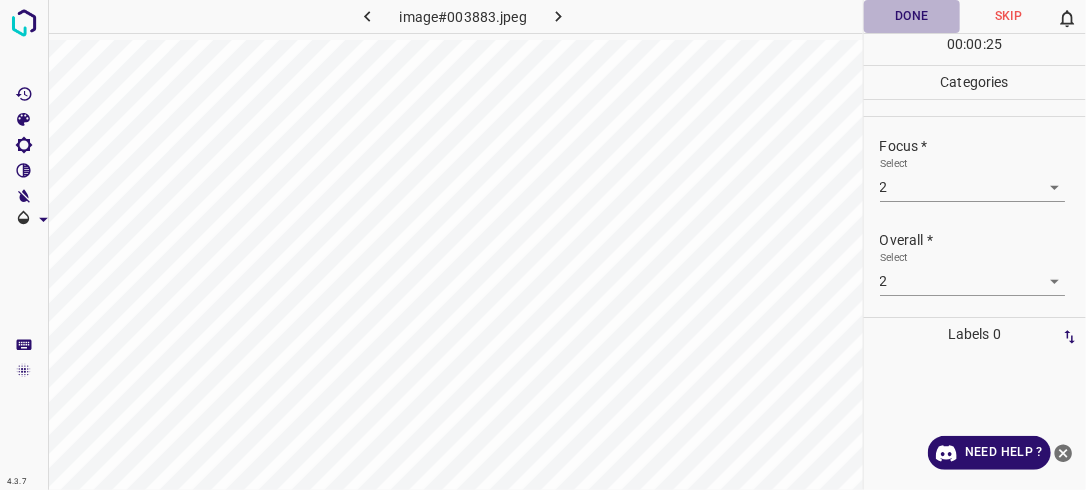 click on "Done" at bounding box center (912, 16) 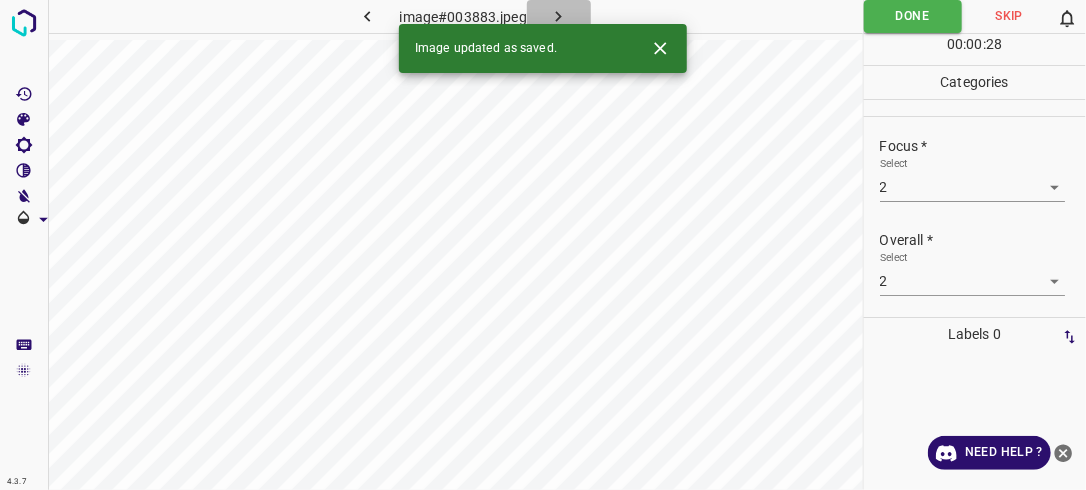 click 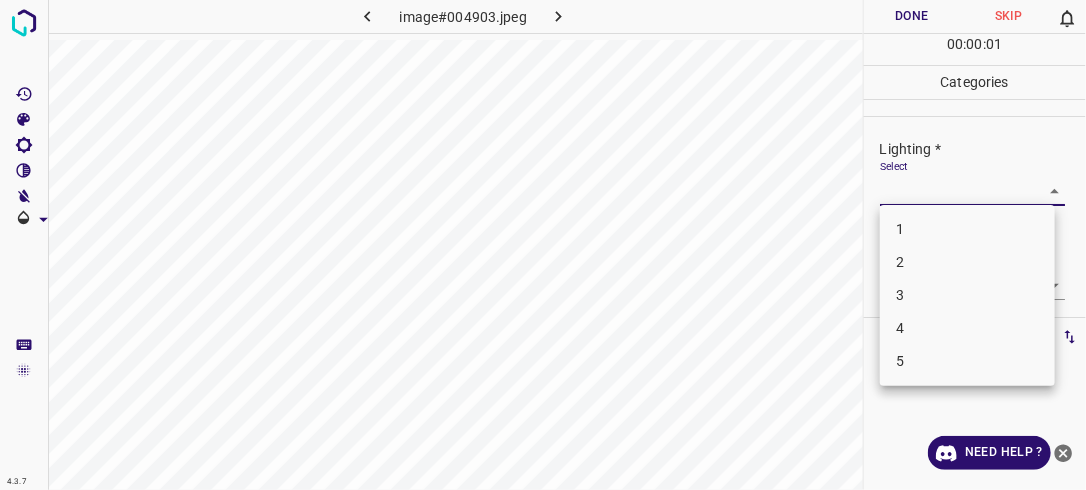 click on "4.3.7 image#004903.jpeg Done Skip 0 00   : 00   : 01   Categories Lighting *  Select ​ Focus *  Select ​ Overall *  Select ​ Labels   0 Categories 1 Lighting 2 Focus 3 Overall Tools Space Change between modes (Draw & Edit) I Auto labeling R Restore zoom M Zoom in N Zoom out Delete Delete selecte label Filters Z Restore filters X Saturation filter C Brightness filter V Contrast filter B Gray scale filter General O Download Need Help ? - Text - Hide - Delete 1 2 3 4 5" at bounding box center [543, 245] 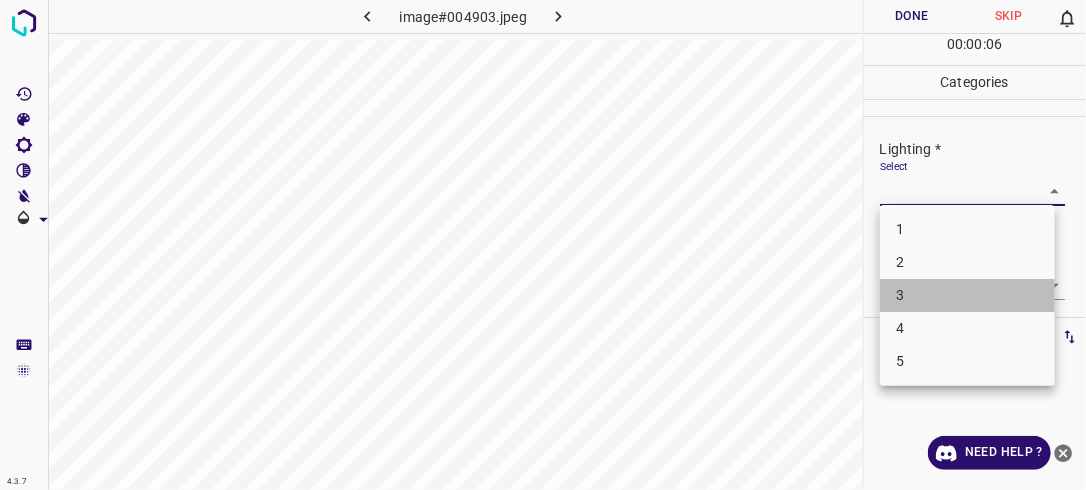 click on "3" at bounding box center [967, 295] 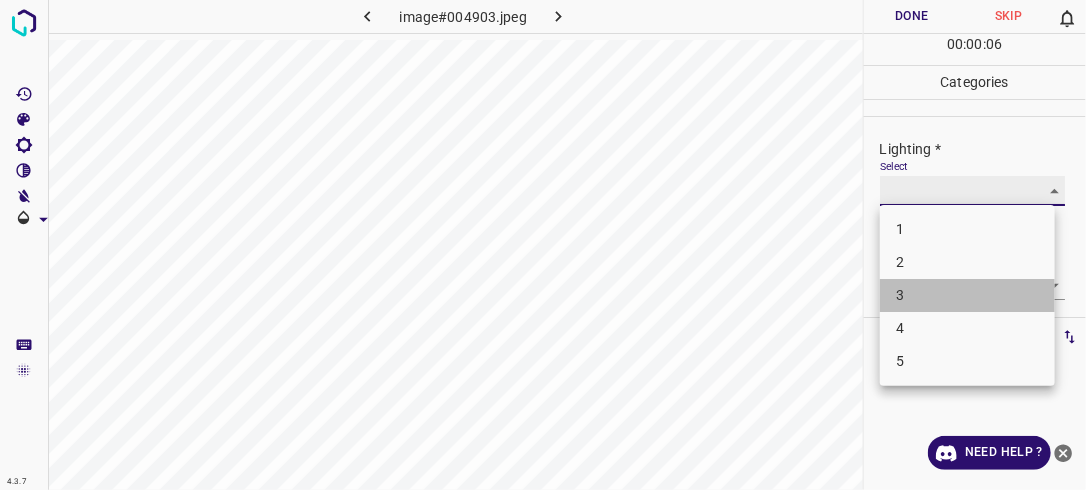 type on "3" 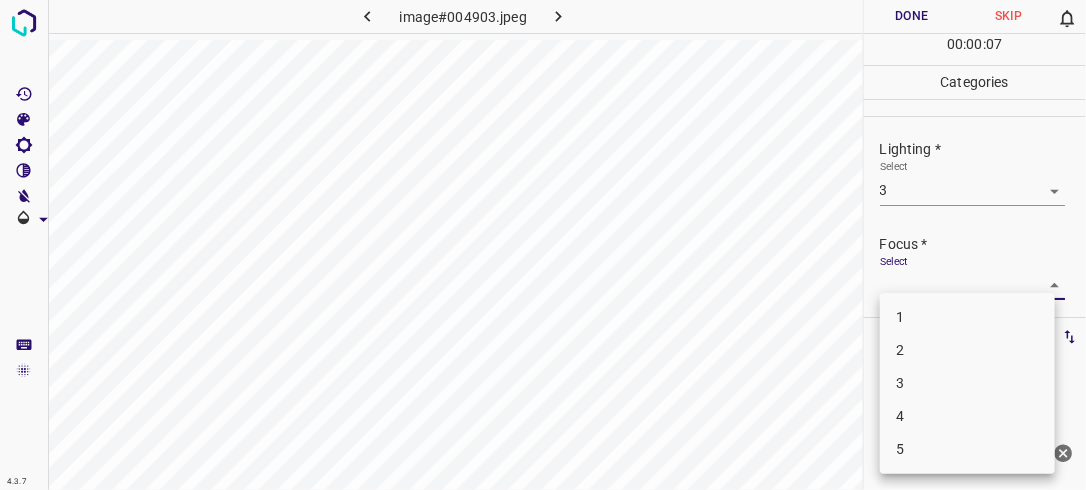 click on "4.3.7 image#004903.jpeg Done Skip 0 00   : 00   : 07   Categories Lighting *  Select 3 3 Focus *  Select ​ Overall *  Select ​ Labels   0 Categories 1 Lighting 2 Focus 3 Overall Tools Space Change between modes (Draw & Edit) I Auto labeling R Restore zoom M Zoom in N Zoom out Delete Delete selecte label Filters Z Restore filters X Saturation filter C Brightness filter V Contrast filter B Gray scale filter General O Download Need Help ? - Text - Hide - Delete 1 2 3 4 5" at bounding box center (543, 245) 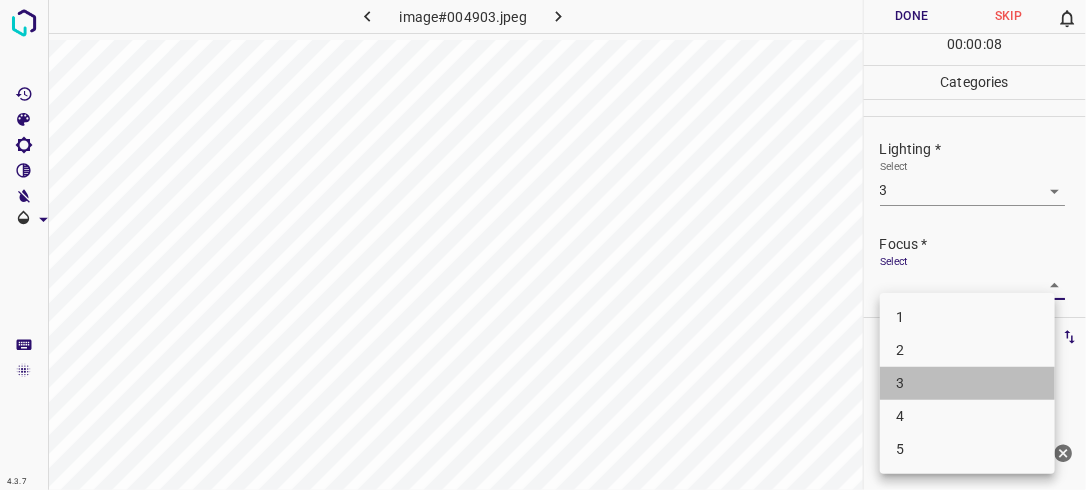 click on "3" at bounding box center [967, 383] 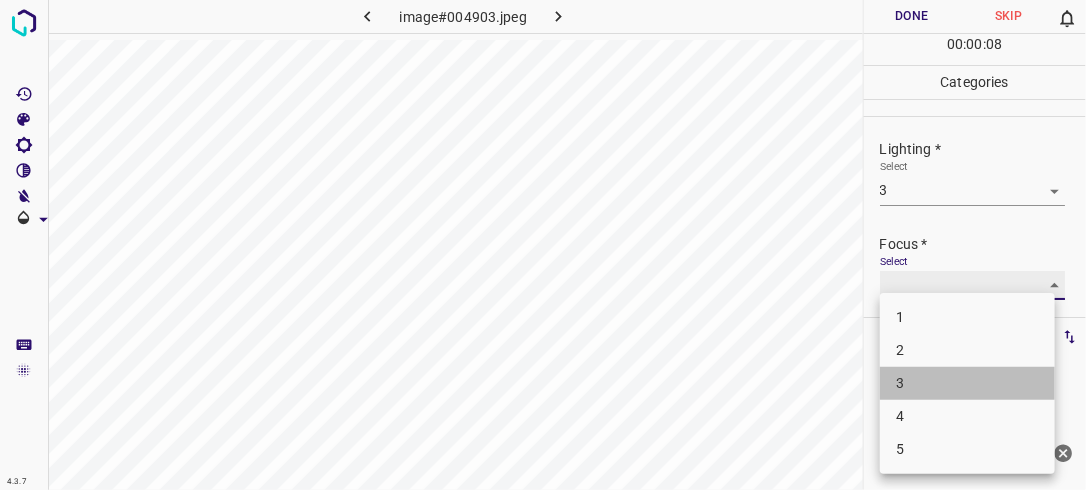 type on "3" 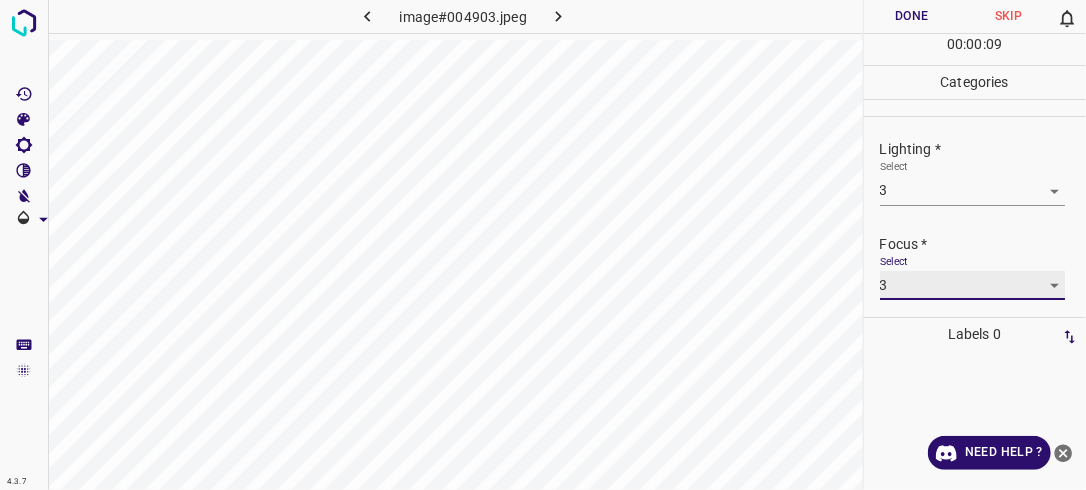 scroll, scrollTop: 98, scrollLeft: 0, axis: vertical 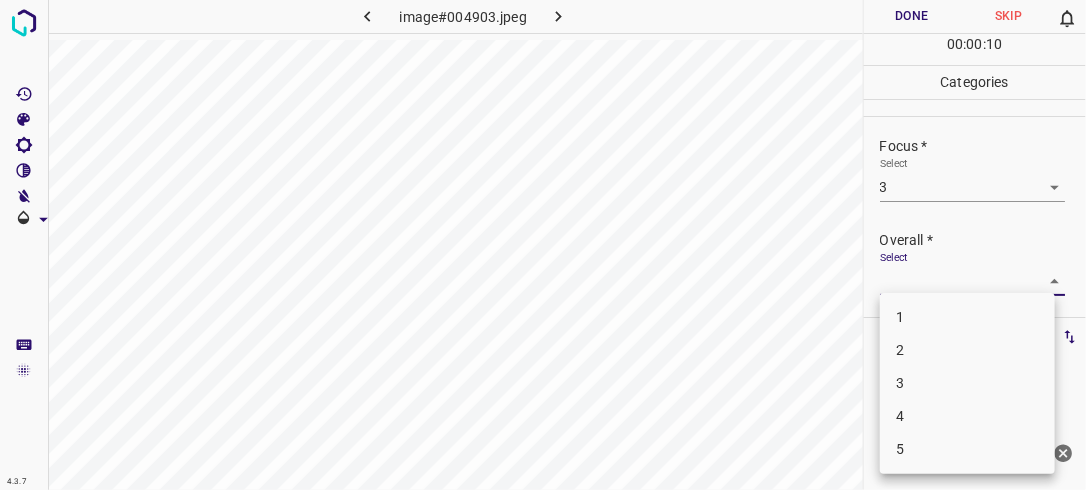 drag, startPoint x: 1033, startPoint y: 278, endPoint x: 976, endPoint y: 330, distance: 77.155685 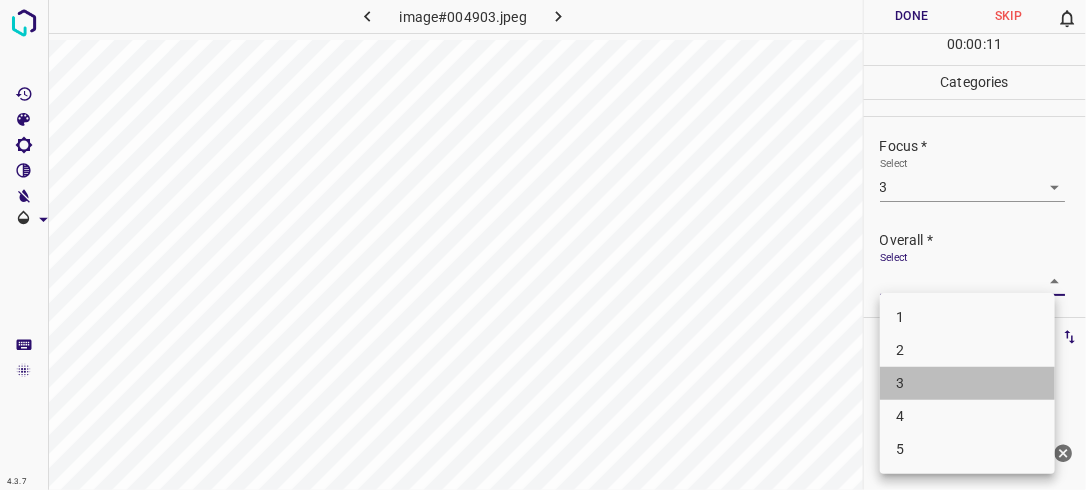 click on "3" at bounding box center (967, 383) 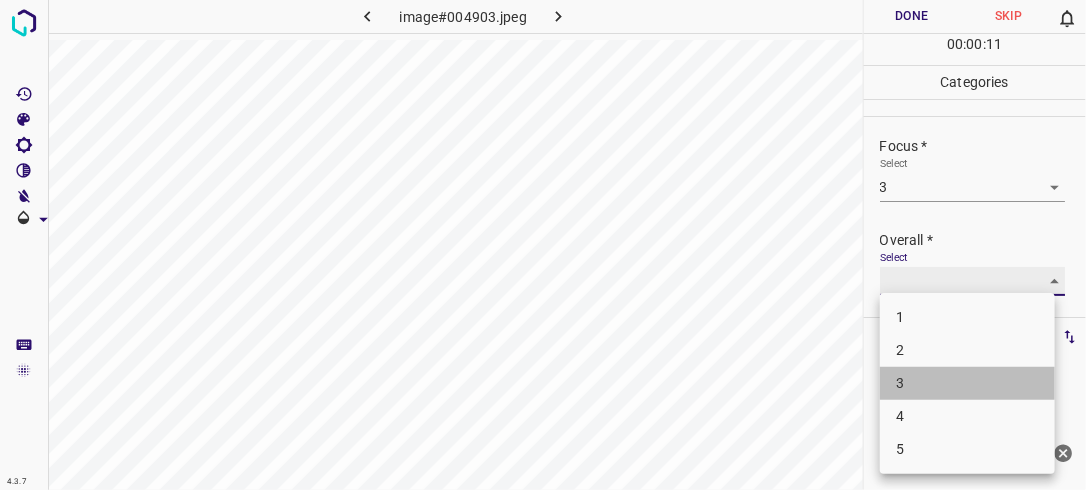 type on "3" 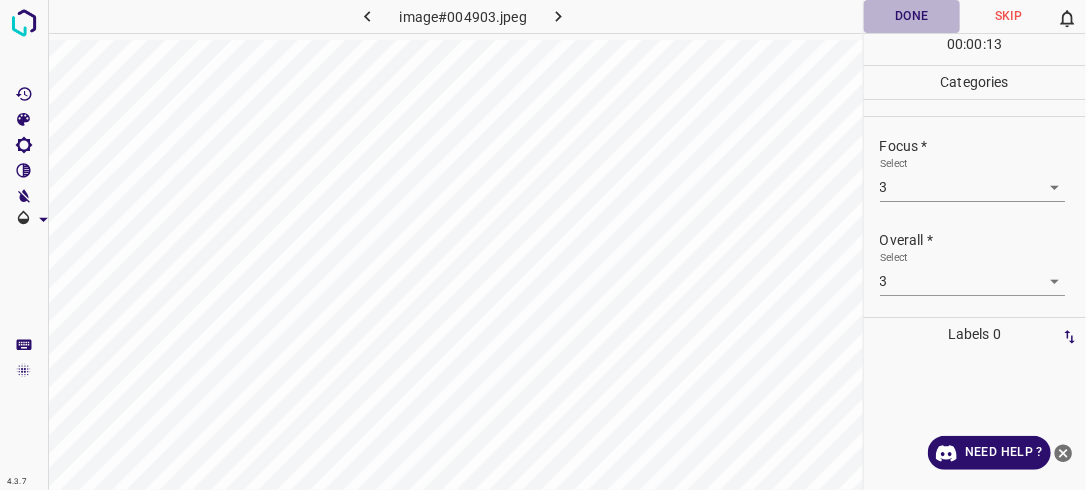 click on "Done" at bounding box center (912, 16) 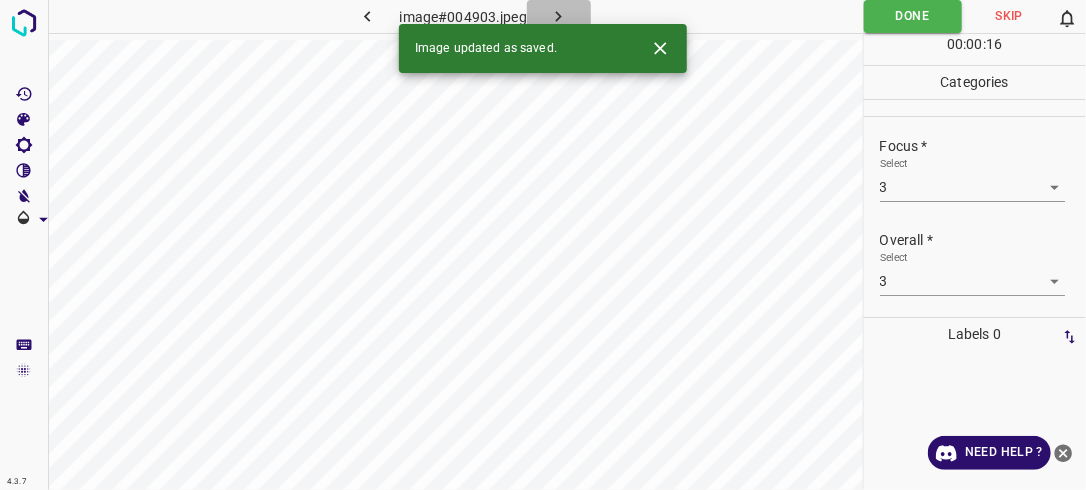 click at bounding box center (559, 16) 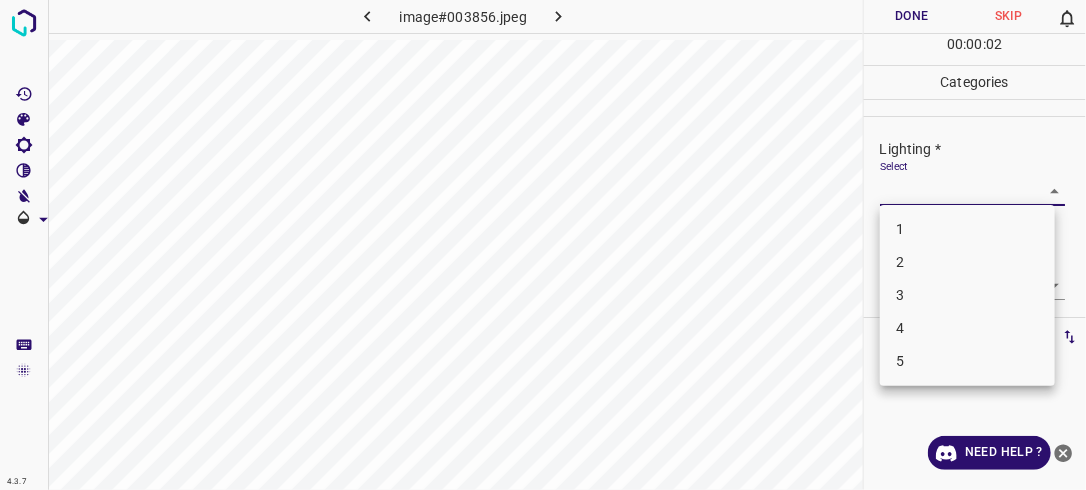 click on "4.3.7 image#003856.jpeg Done Skip 0 00   : 00   : 02   Categories Lighting *  Select ​ Focus *  Select ​ Overall *  Select ​ Labels   0 Categories 1 Lighting 2 Focus 3 Overall Tools Space Change between modes (Draw & Edit) I Auto labeling R Restore zoom M Zoom in N Zoom out Delete Delete selecte label Filters Z Restore filters X Saturation filter C Brightness filter V Contrast filter B Gray scale filter General O Download Need Help ? - Text - Hide - Delete 1 2 3 4 5" at bounding box center (543, 245) 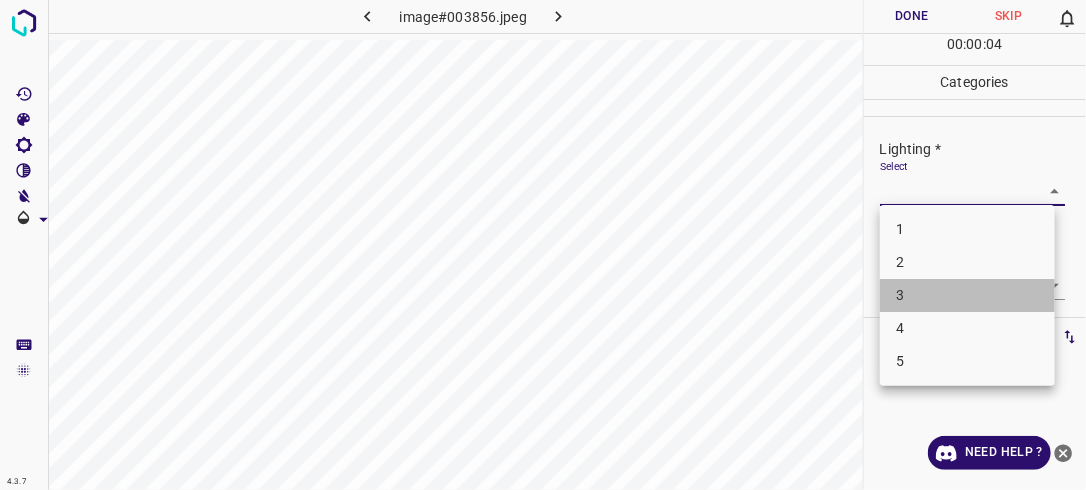 drag, startPoint x: 944, startPoint y: 298, endPoint x: 992, endPoint y: 304, distance: 48.373547 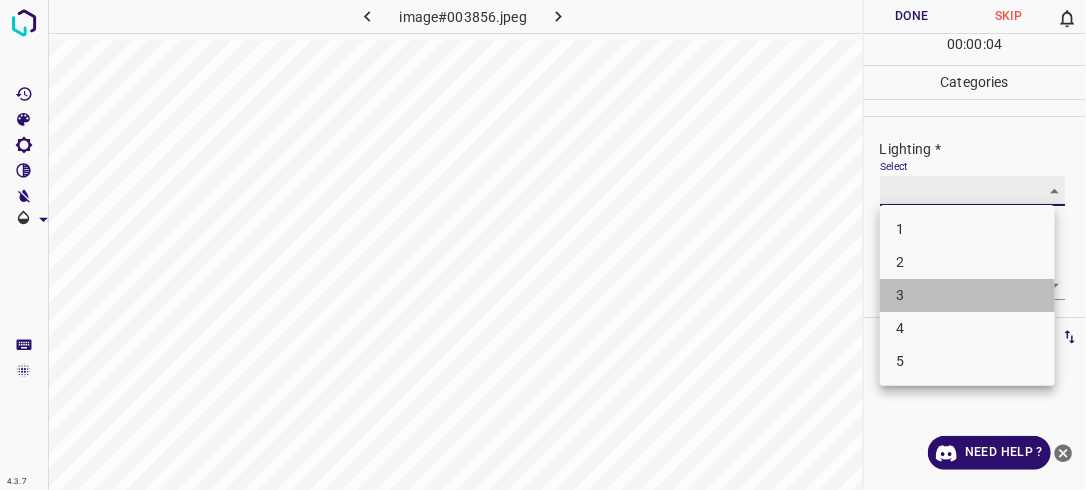 type on "3" 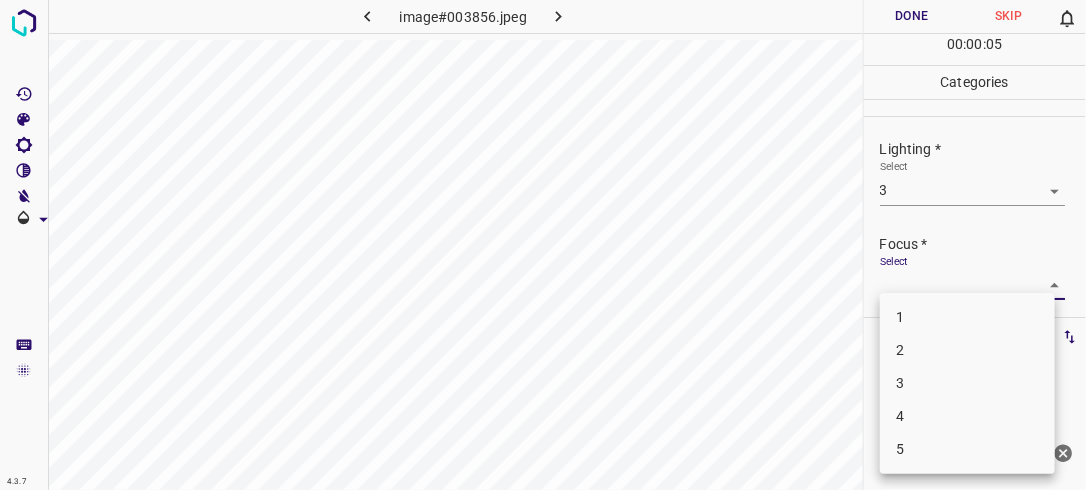 drag, startPoint x: 1035, startPoint y: 283, endPoint x: 992, endPoint y: 312, distance: 51.86521 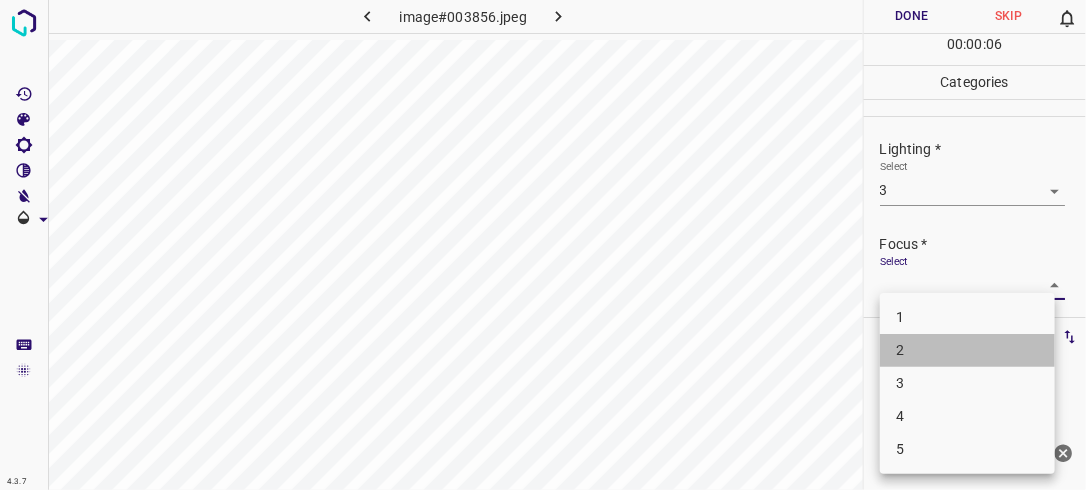 click on "2" at bounding box center [967, 350] 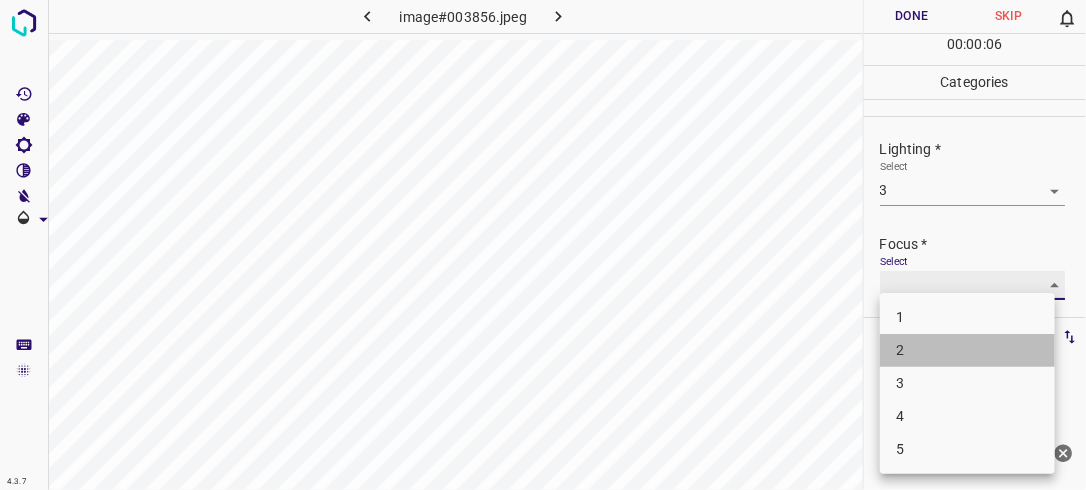 type on "2" 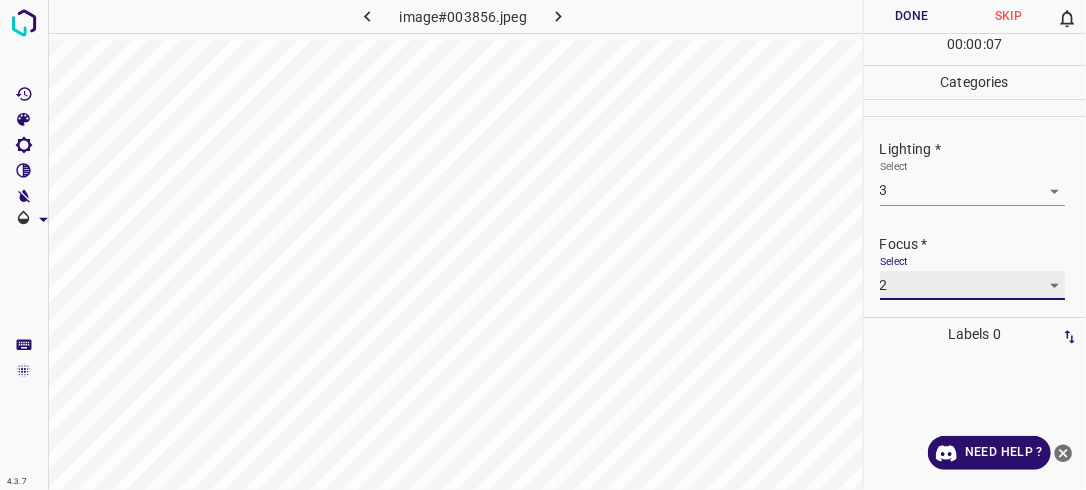 scroll, scrollTop: 98, scrollLeft: 0, axis: vertical 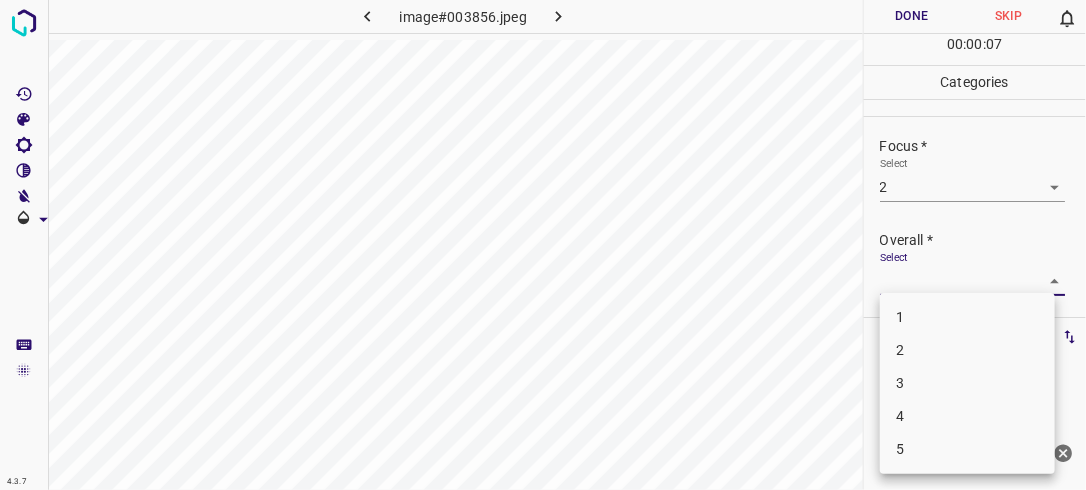 drag, startPoint x: 1052, startPoint y: 272, endPoint x: 1032, endPoint y: 298, distance: 32.80244 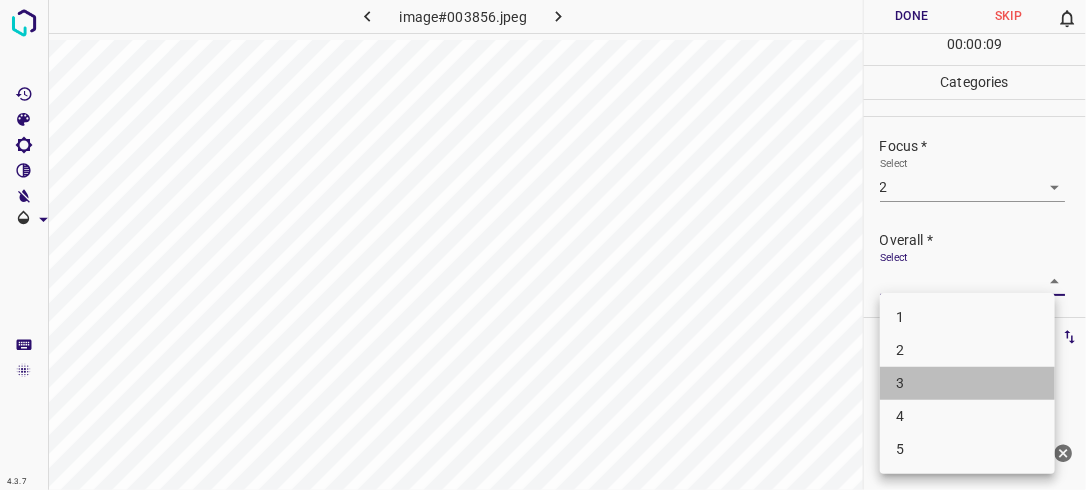 click on "3" at bounding box center [967, 383] 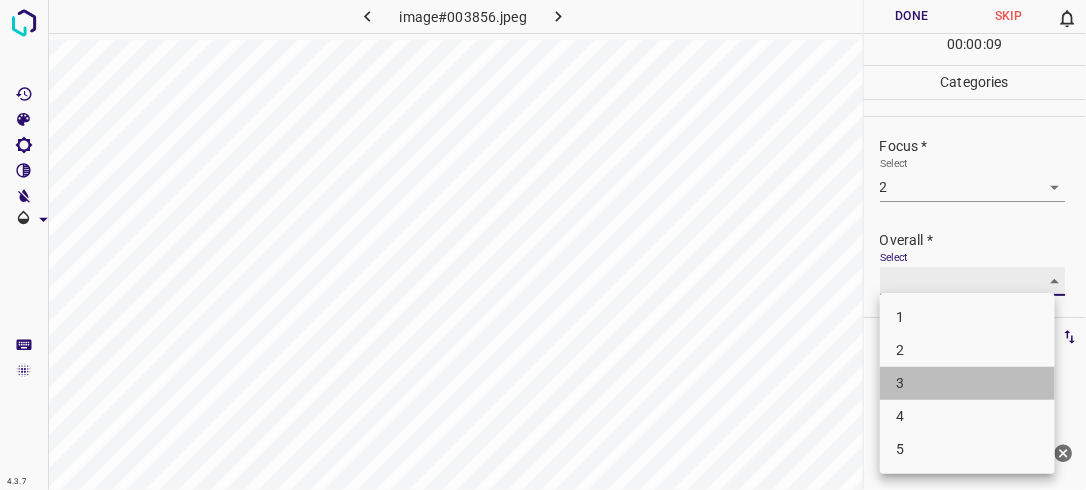 type on "3" 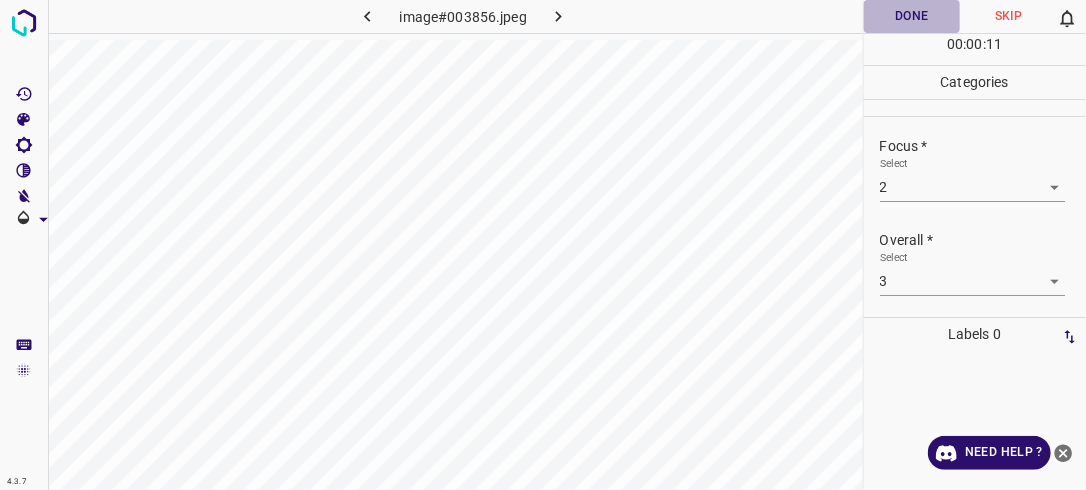 click on "Done" at bounding box center (912, 16) 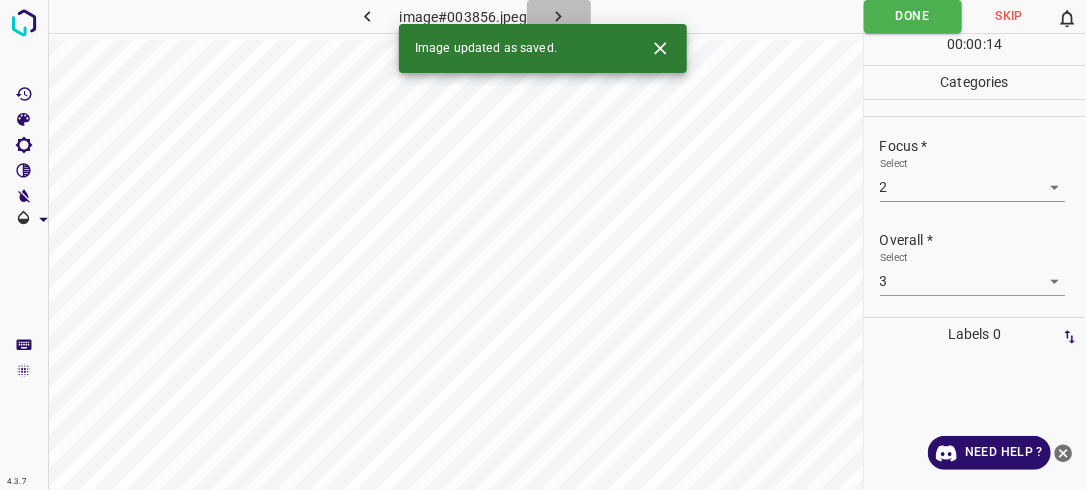 click at bounding box center [559, 16] 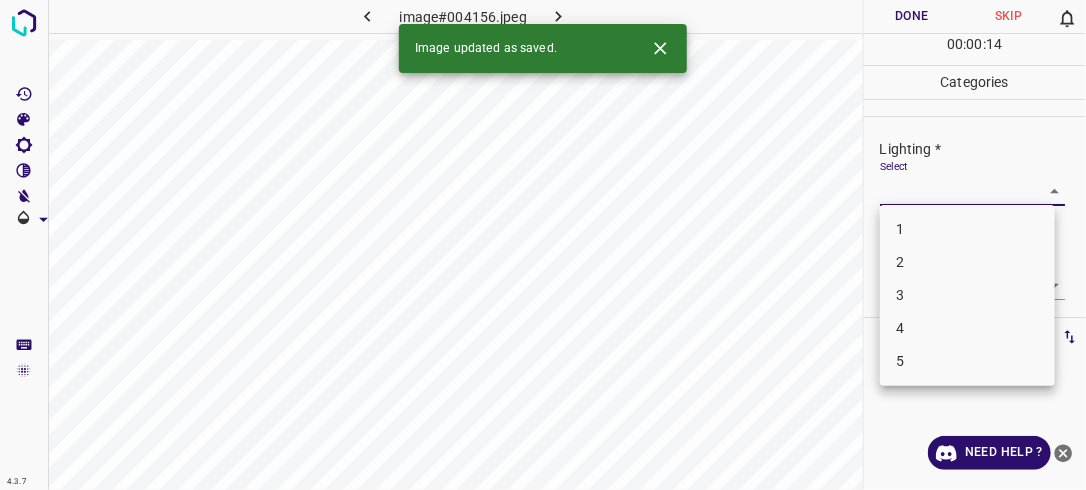 click on "4.3.7 image#004156.jpeg Done Skip 0 00   : 00   : 14   Categories Lighting *  Select ​ Focus *  Select ​ Overall *  Select ​ Labels   0 Categories 1 Lighting 2 Focus 3 Overall Tools Space Change between modes (Draw & Edit) I Auto labeling R Restore zoom M Zoom in N Zoom out Delete Delete selecte label Filters Z Restore filters X Saturation filter C Brightness filter V Contrast filter B Gray scale filter General O Download Image updated as saved. Need Help ? - Text - Hide - Delete 1 2 3 4 5" at bounding box center (543, 245) 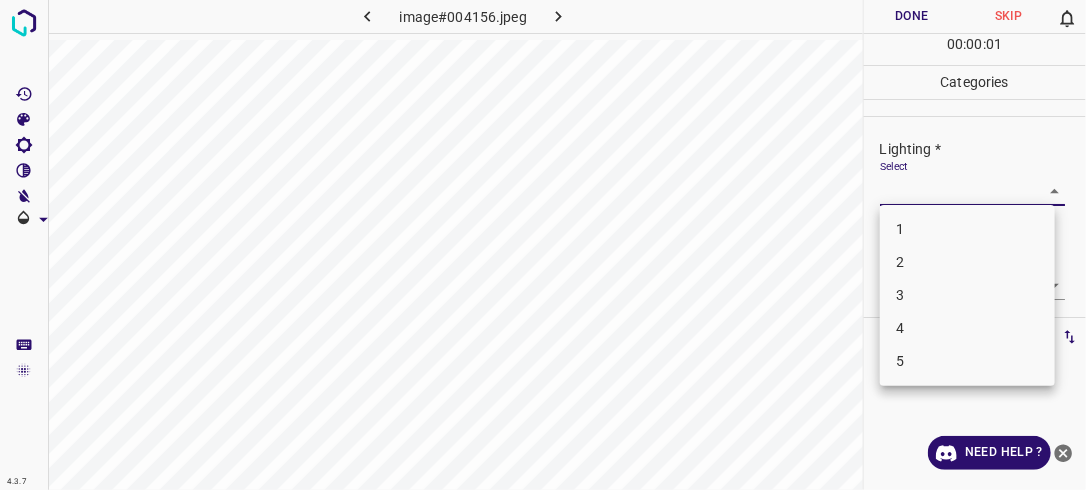 click on "2" at bounding box center (967, 262) 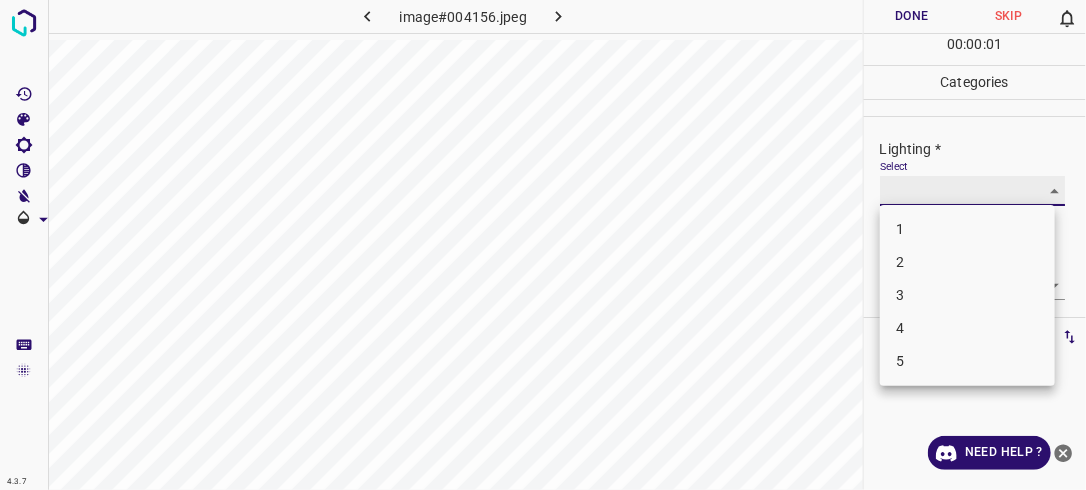 type on "2" 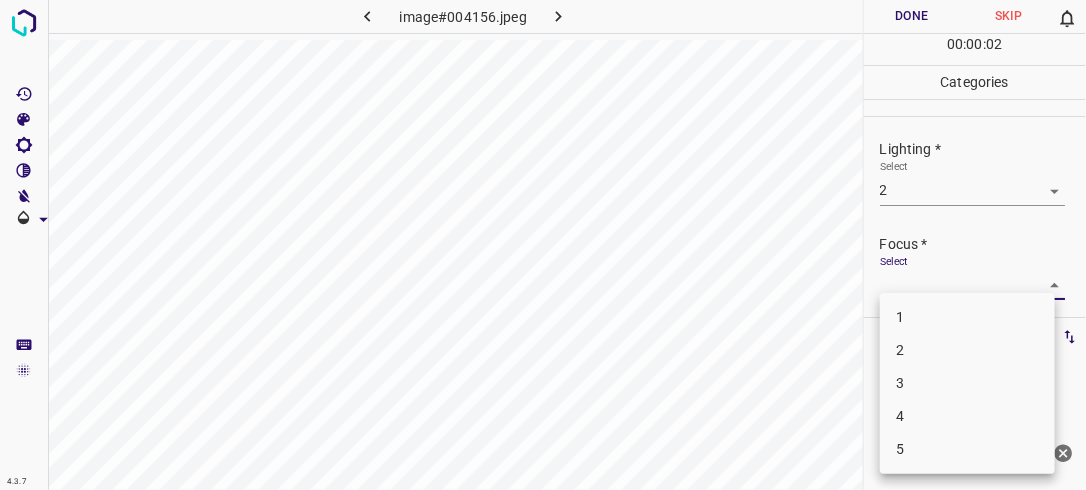 click on "4.3.7 image#004156.jpeg Done Skip 0 00   : 00   : 02   Categories Lighting *  Select 2 2 Focus *  Select ​ Overall *  Select ​ Labels   0 Categories 1 Lighting 2 Focus 3 Overall Tools Space Change between modes (Draw & Edit) I Auto labeling R Restore zoom M Zoom in N Zoom out Delete Delete selecte label Filters Z Restore filters X Saturation filter C Brightness filter V Contrast filter B Gray scale filter General O Download Need Help ? - Text - Hide - Delete 1 2 3 4 5" at bounding box center (543, 245) 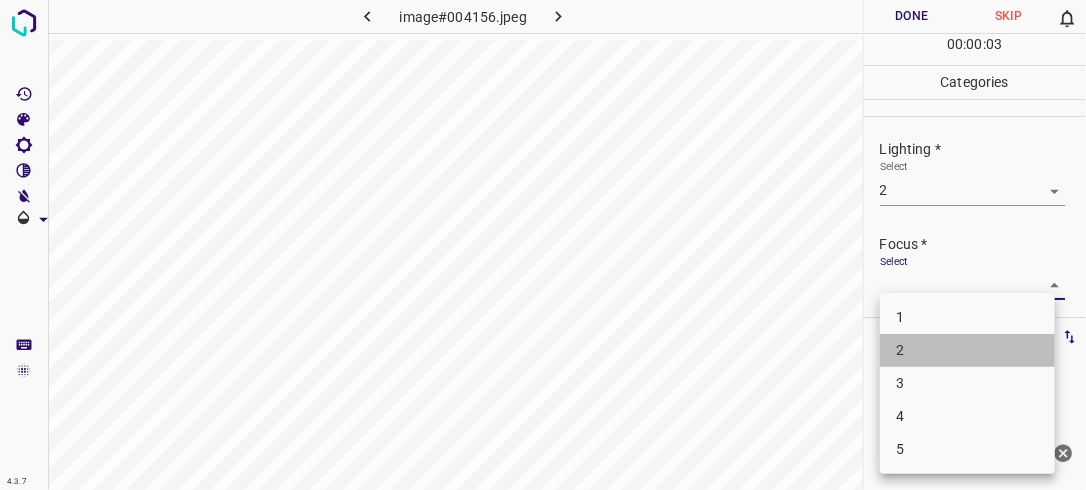 click on "2" at bounding box center (967, 350) 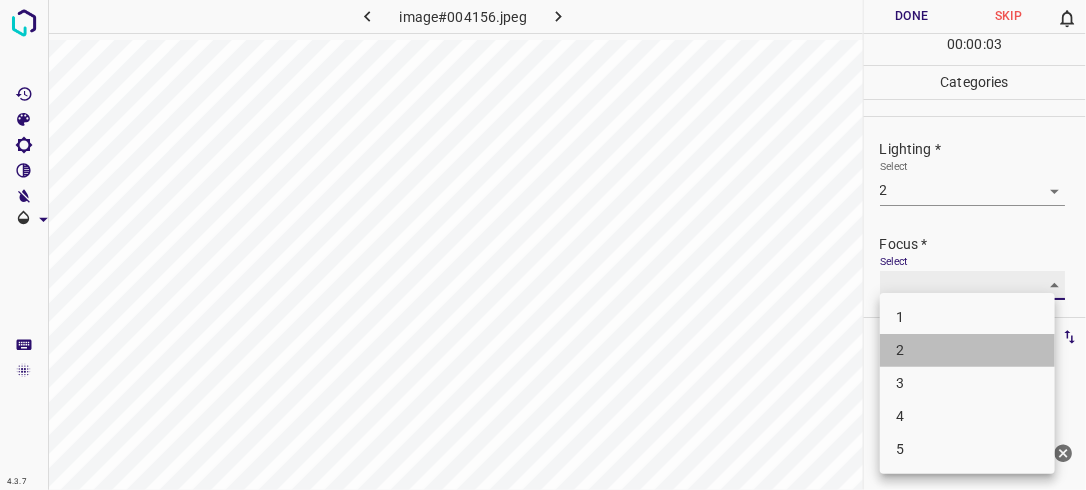 type on "2" 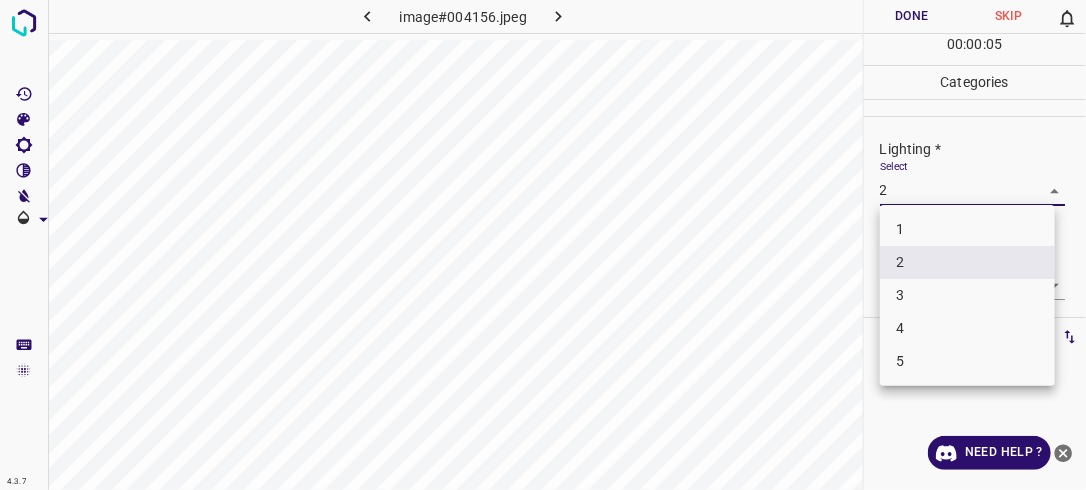 click on "4.3.7 image#004156.jpeg Done Skip 0 00   : 00   : 05   Categories Lighting *  Select 2 2 Focus *  Select 2 2 Overall *  Select ​ Labels   0 Categories 1 Lighting 2 Focus 3 Overall Tools Space Change between modes (Draw & Edit) I Auto labeling R Restore zoom M Zoom in N Zoom out Delete Delete selecte label Filters Z Restore filters X Saturation filter C Brightness filter V Contrast filter B Gray scale filter General O Download Need Help ? - Text - Hide - Delete 1 2 3 4 5" at bounding box center [543, 245] 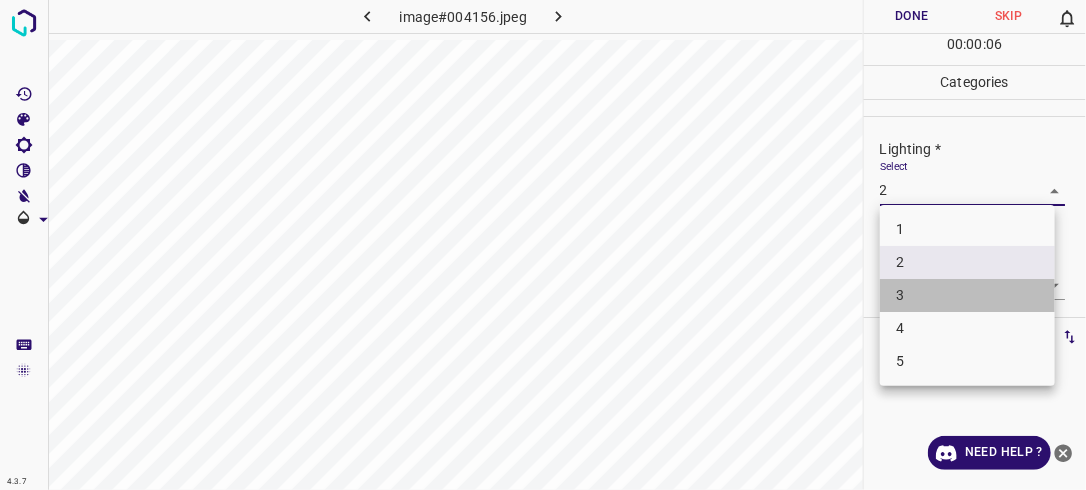 drag, startPoint x: 972, startPoint y: 299, endPoint x: 1077, endPoint y: 237, distance: 121.93851 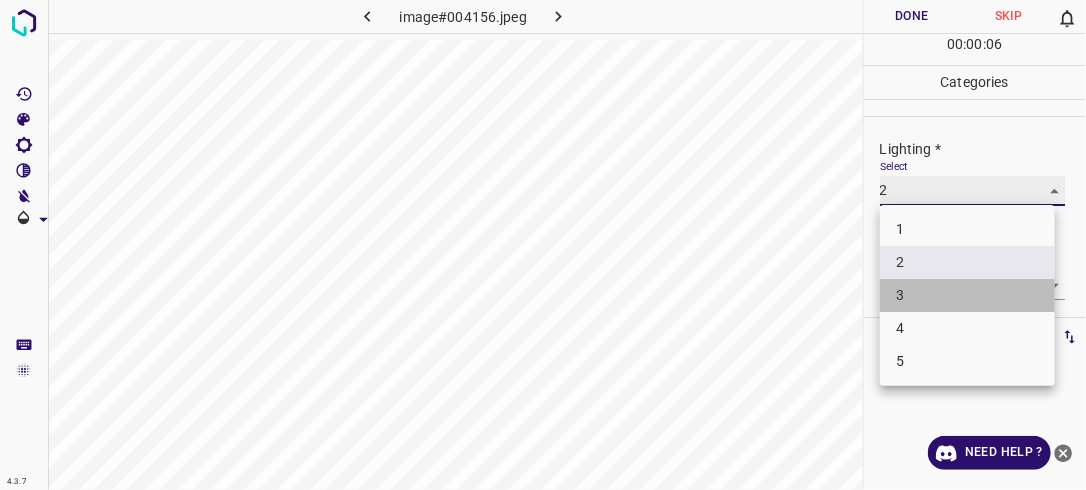 type on "3" 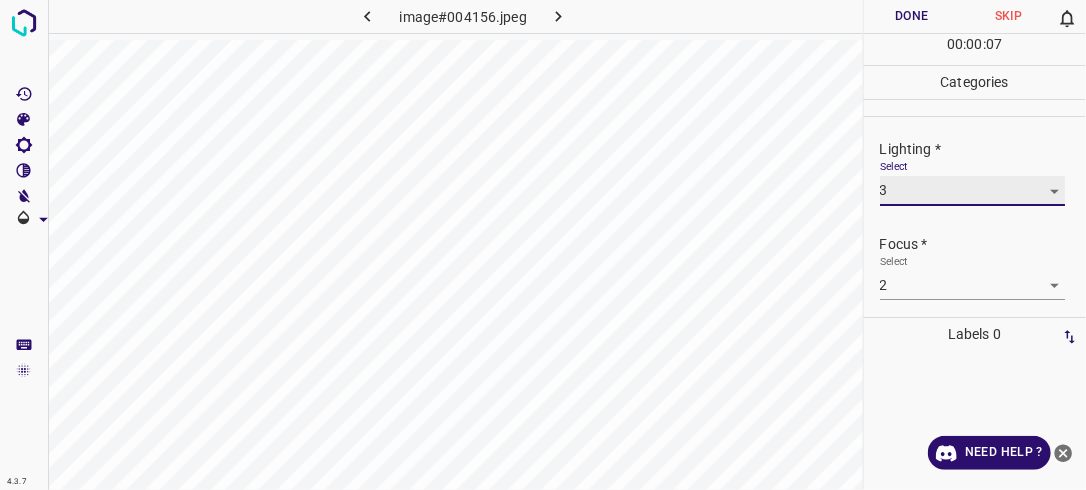 scroll, scrollTop: 98, scrollLeft: 0, axis: vertical 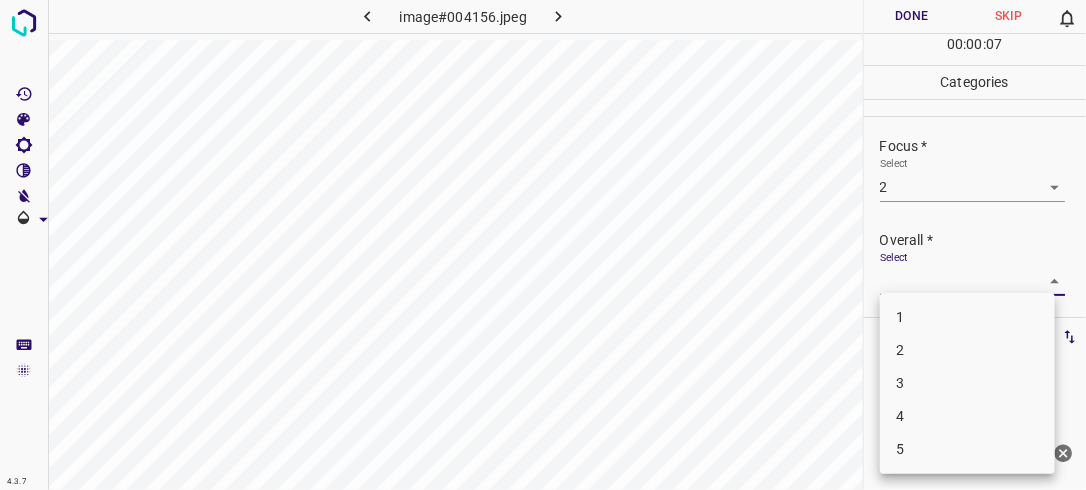 drag, startPoint x: 1051, startPoint y: 268, endPoint x: 1037, endPoint y: 289, distance: 25.23886 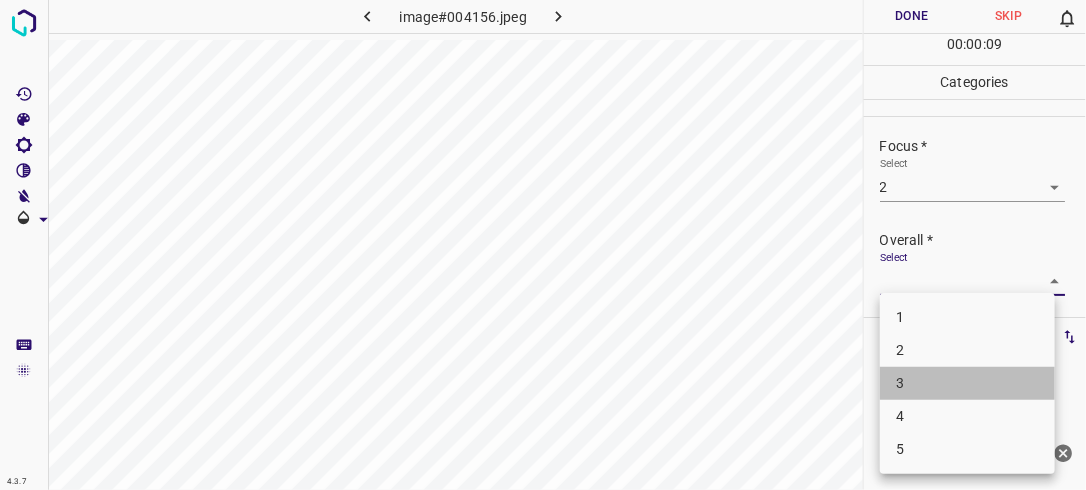 click on "3" at bounding box center [967, 383] 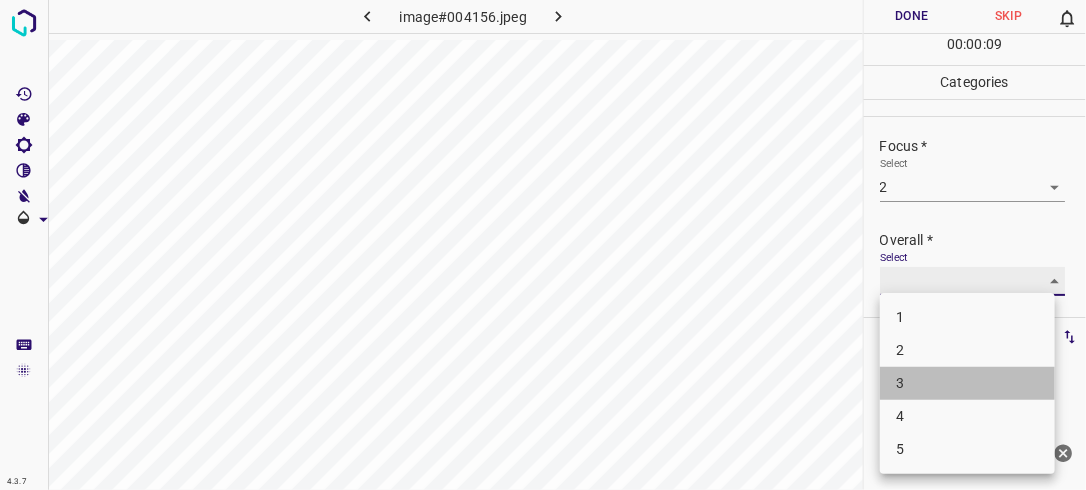 type on "3" 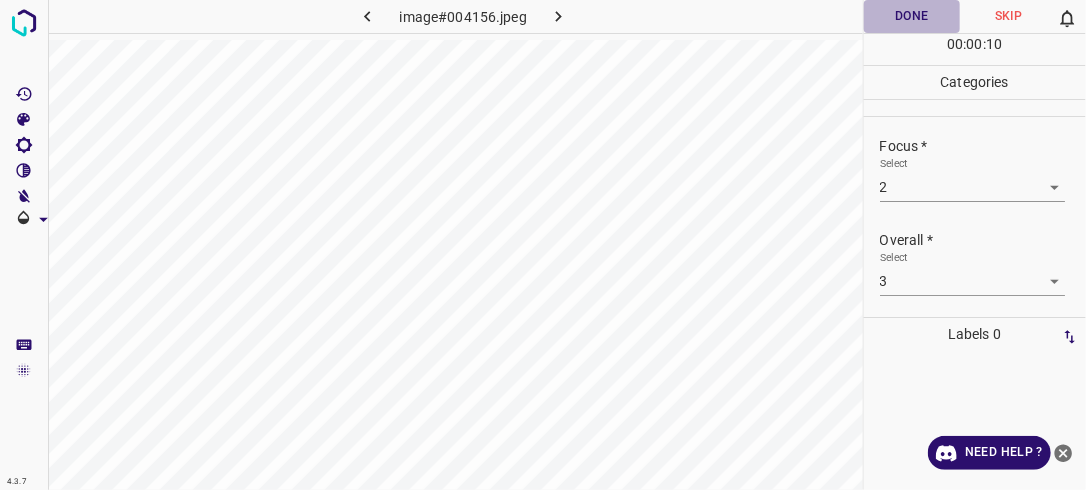 click on "Done" at bounding box center (912, 16) 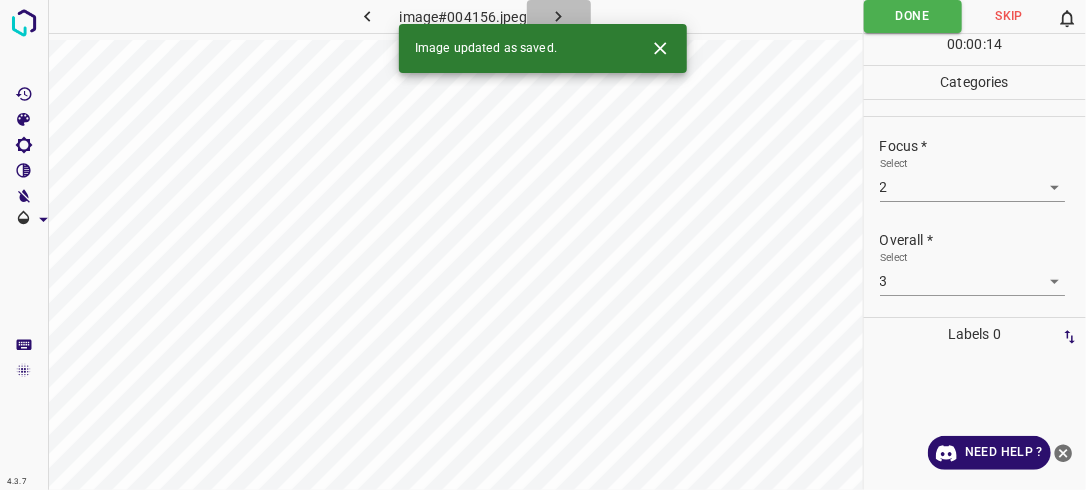 click 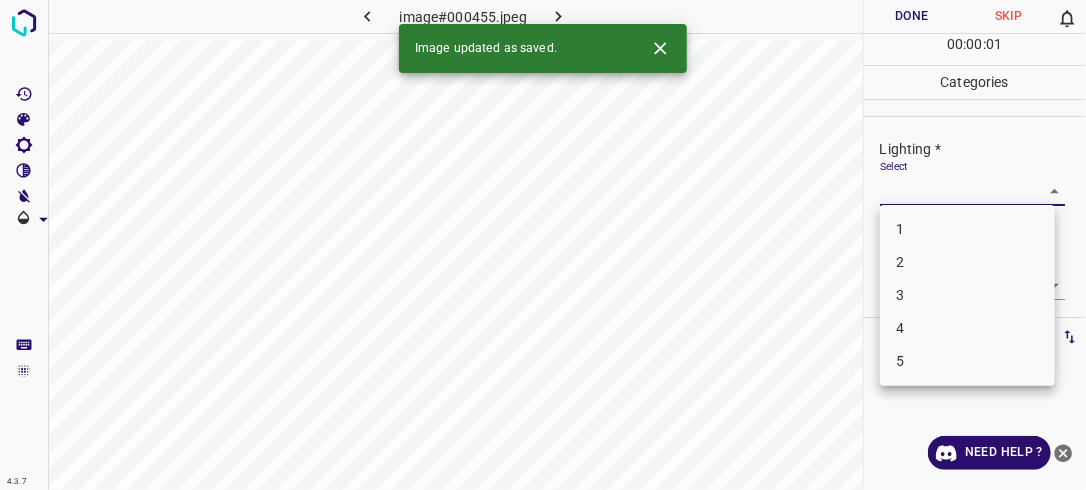 click on "4.3.7 image#000455.jpeg Done Skip 0 00   : 00   : 01   Categories Lighting *  Select ​ Focus *  Select ​ Overall *  Select ​ Labels   0 Categories 1 Lighting 2 Focus 3 Overall Tools Space Change between modes (Draw & Edit) I Auto labeling R Restore zoom M Zoom in N Zoom out Delete Delete selecte label Filters Z Restore filters X Saturation filter C Brightness filter V Contrast filter B Gray scale filter General O Download Image updated as saved. Need Help ? - Text - Hide - Delete 1 2 3 4 5" at bounding box center (543, 245) 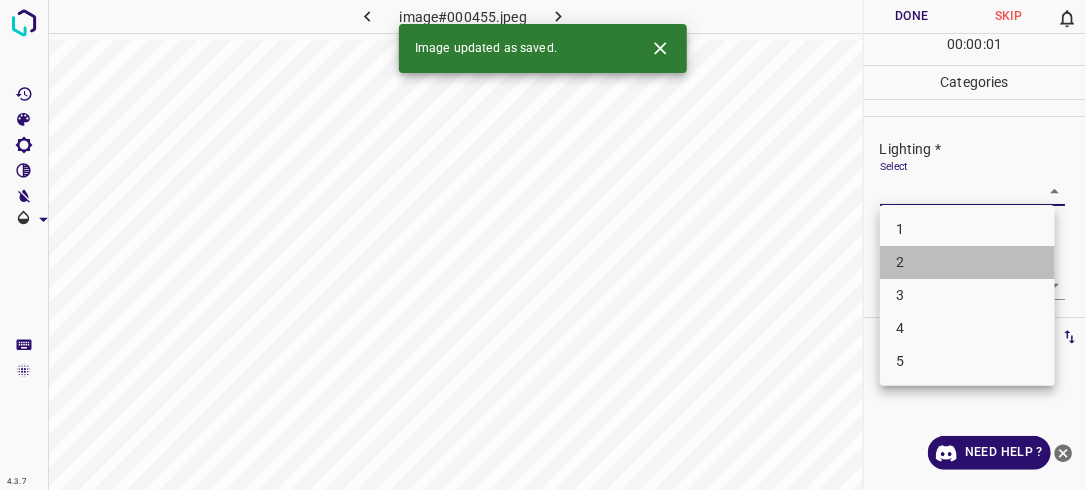 click on "2" at bounding box center (967, 262) 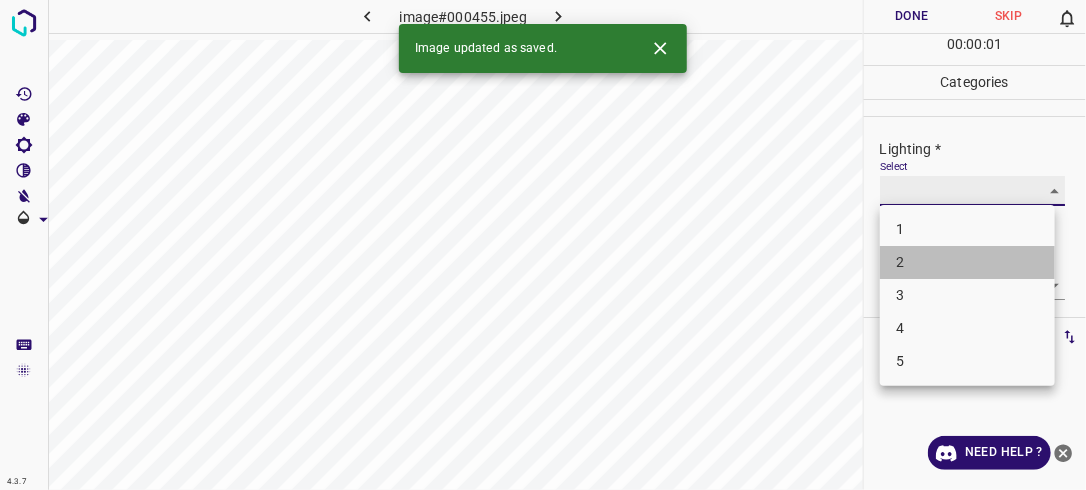 type on "2" 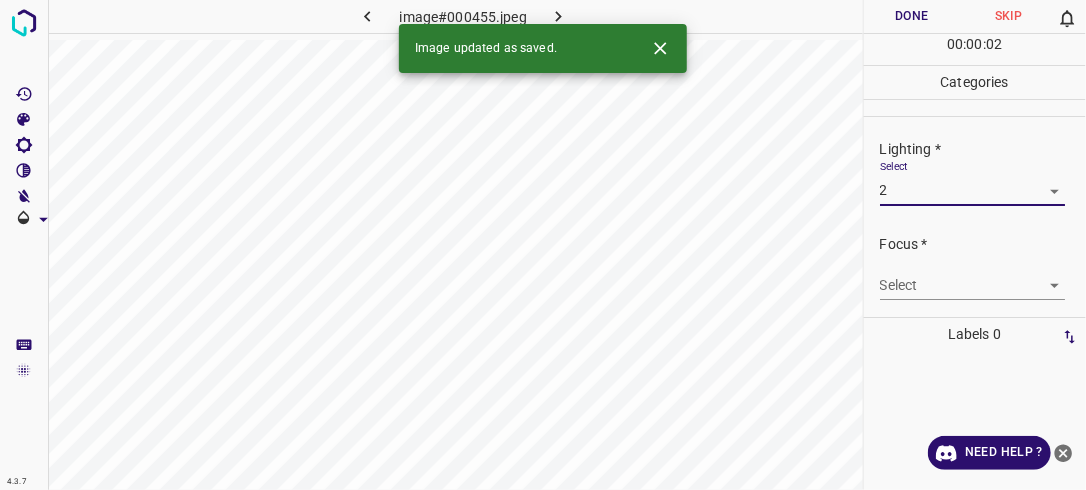 click on "4.3.7 image#000455.jpeg Done Skip 0 00   : 00   : 02   Categories Lighting *  Select 2 2 Focus *  Select ​ Overall *  Select ​ Labels   0 Categories 1 Lighting 2 Focus 3 Overall Tools Space Change between modes (Draw & Edit) I Auto labeling R Restore zoom M Zoom in N Zoom out Delete Delete selecte label Filters Z Restore filters X Saturation filter C Brightness filter V Contrast filter B Gray scale filter General O Download Image updated as saved. Need Help ? - Text - Hide - Delete" at bounding box center (543, 245) 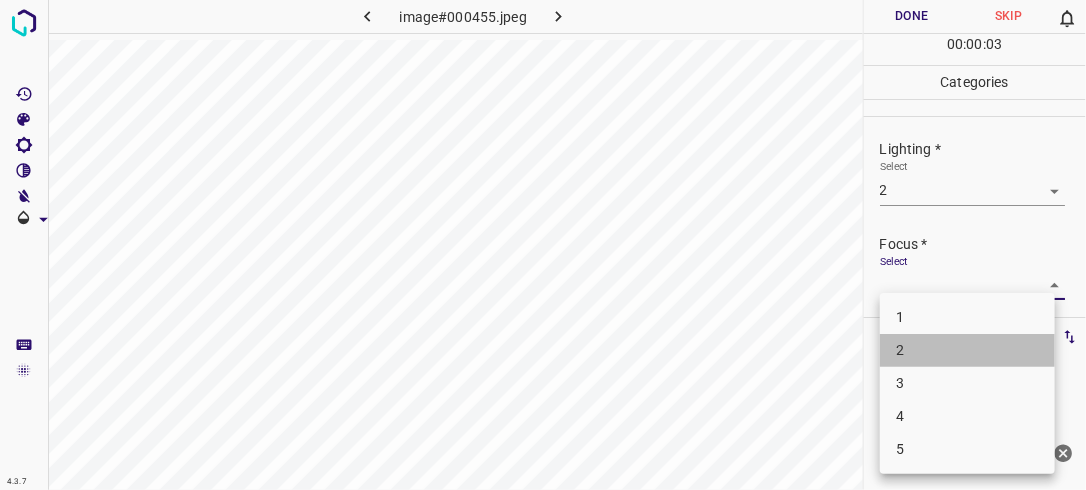 click on "2" at bounding box center [967, 350] 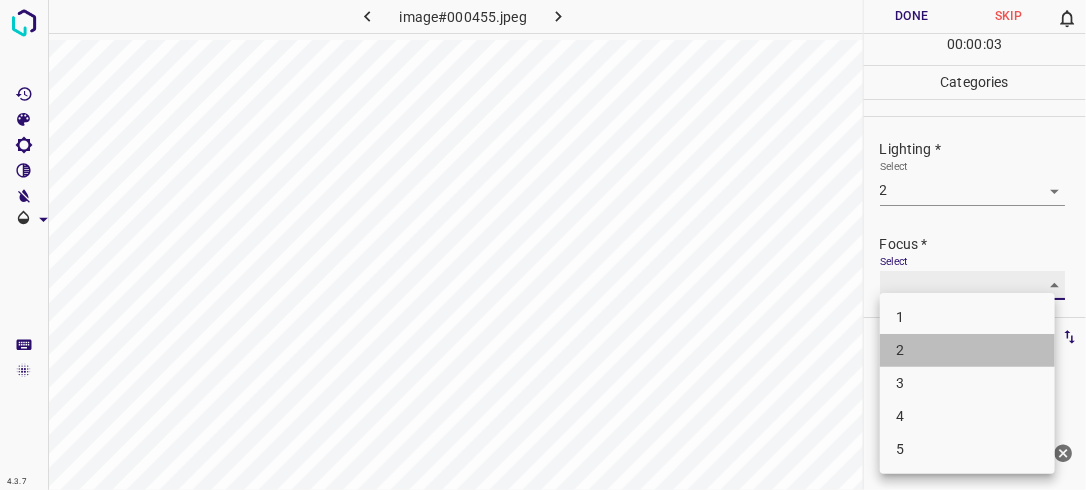 type on "2" 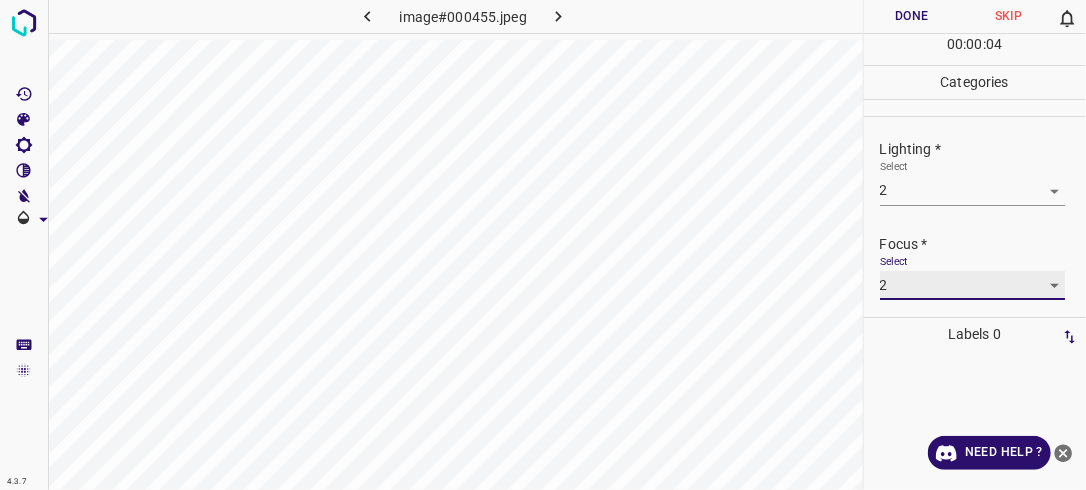 scroll, scrollTop: 98, scrollLeft: 0, axis: vertical 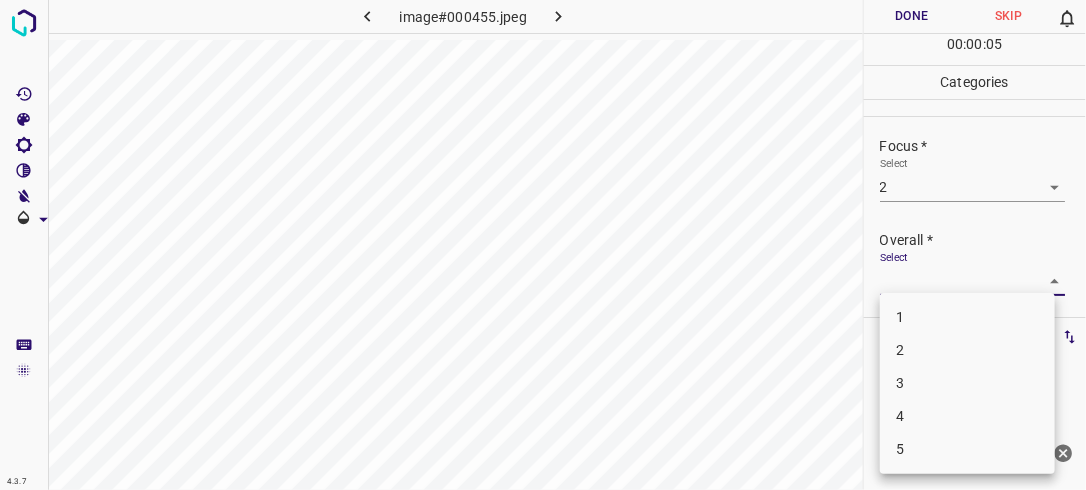 click on "4.3.7 image#000455.jpeg Done Skip 0 00   : 00   : 05   Categories Lighting *  Select 2 2 Focus *  Select 2 2 Overall *  Select ​ Labels   0 Categories 1 Lighting 2 Focus 3 Overall Tools Space Change between modes (Draw & Edit) I Auto labeling R Restore zoom M Zoom in N Zoom out Delete Delete selecte label Filters Z Restore filters X Saturation filter C Brightness filter V Contrast filter B Gray scale filter General O Download Need Help ? - Text - Hide - Delete 1 2 3 4 5" at bounding box center [543, 245] 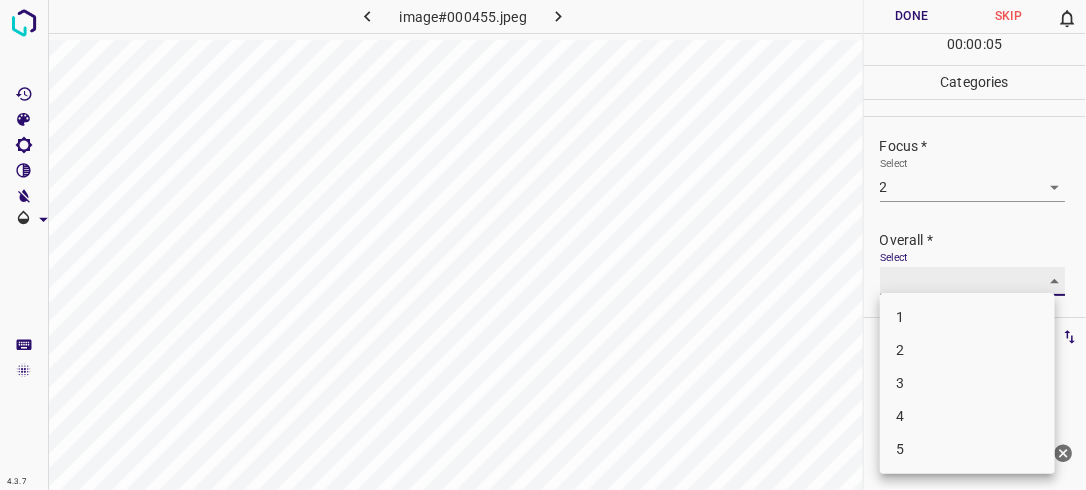 type on "2" 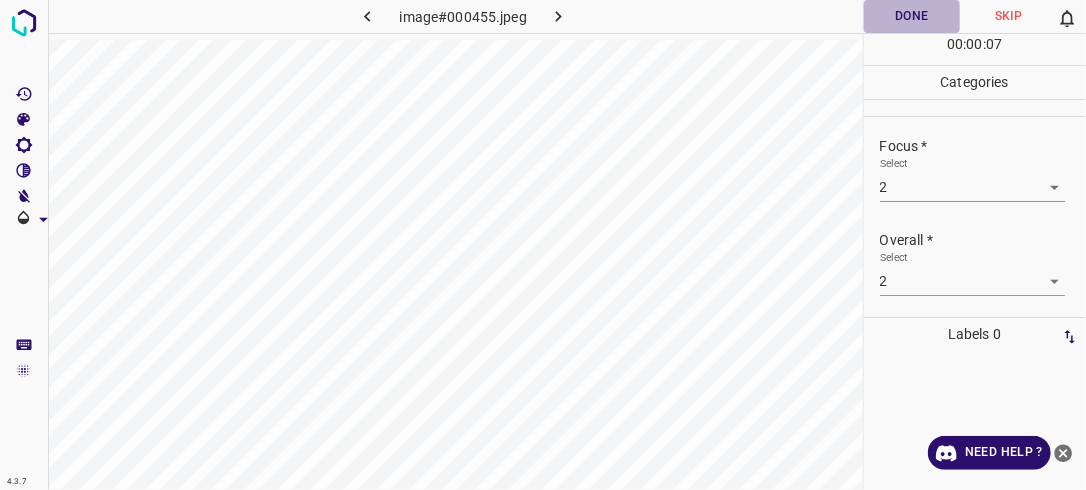 click on "Done" at bounding box center [912, 16] 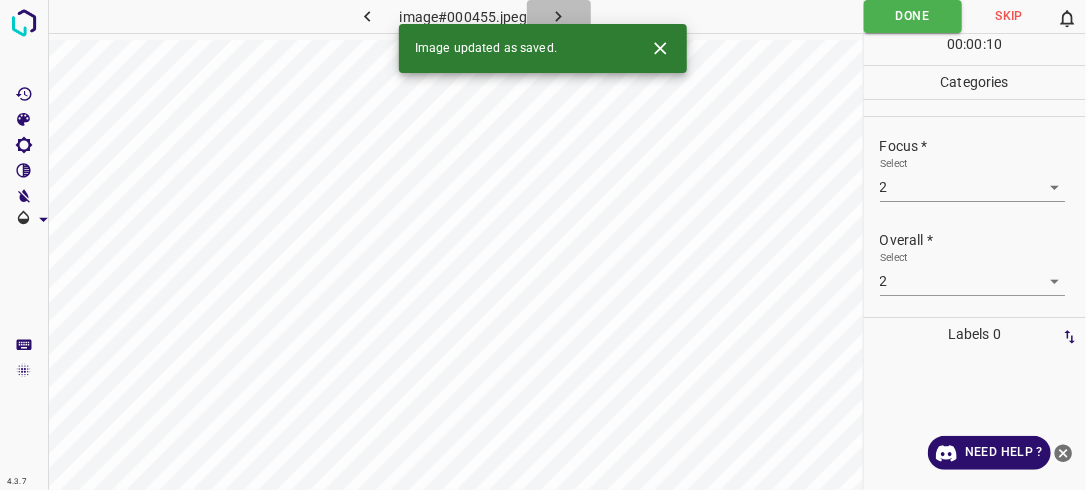 click at bounding box center (559, 16) 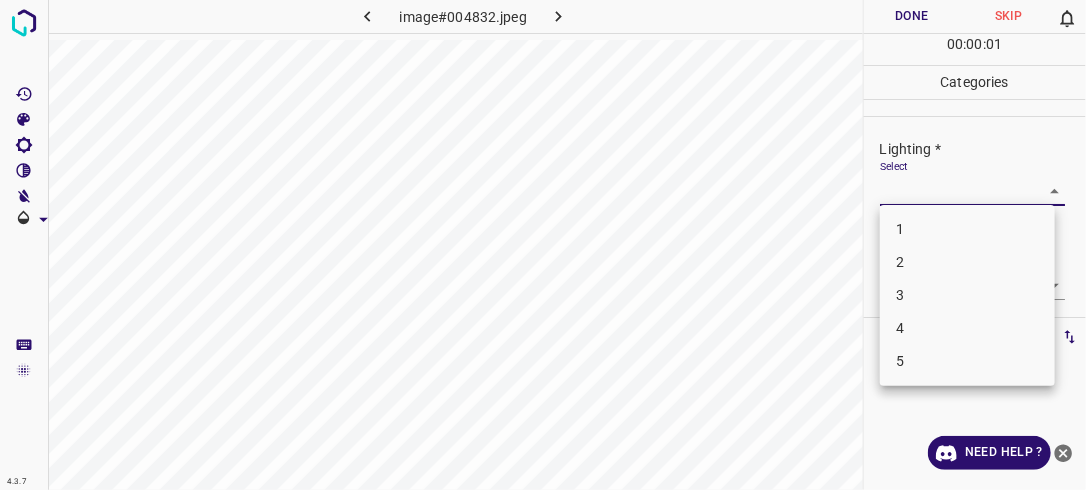 click on "4.3.7 image#004832.jpeg Done Skip 0 00   : 00   : 01   Categories Lighting *  Select ​ Focus *  Select ​ Overall *  Select ​ Labels   0 Categories 1 Lighting 2 Focus 3 Overall Tools Space Change between modes (Draw & Edit) I Auto labeling R Restore zoom M Zoom in N Zoom out Delete Delete selecte label Filters Z Restore filters X Saturation filter C Brightness filter V Contrast filter B Gray scale filter General O Download Need Help ? - Text - Hide - Delete 1 2 3 4 5" at bounding box center (543, 245) 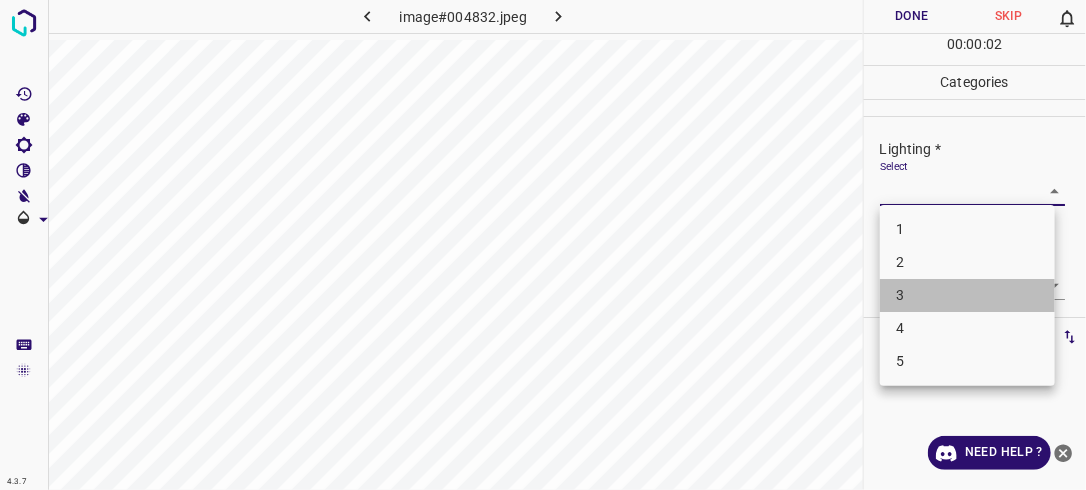 click on "3" at bounding box center [967, 295] 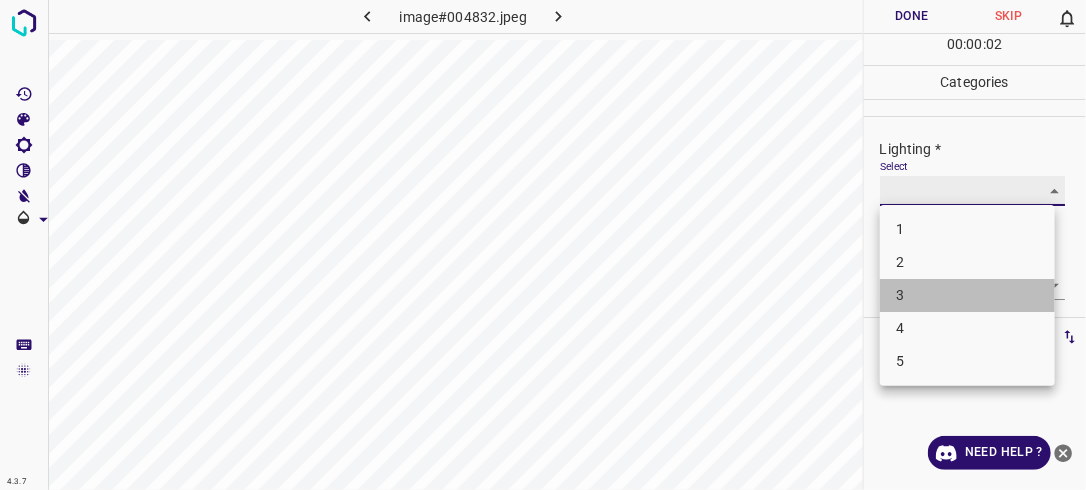 type on "3" 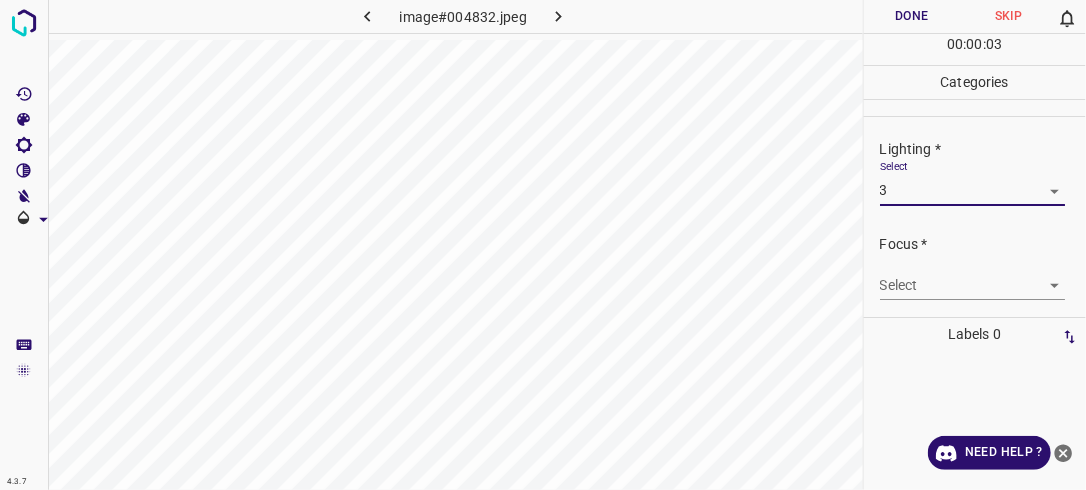 click on "4.3.7 image#004832.jpeg Done Skip 0 00   : 00   : 03   Categories Lighting *  Select 3 3 Focus *  Select ​ Overall *  Select ​ Labels   0 Categories 1 Lighting 2 Focus 3 Overall Tools Space Change between modes (Draw & Edit) I Auto labeling R Restore zoom M Zoom in N Zoom out Delete Delete selecte label Filters Z Restore filters X Saturation filter C Brightness filter V Contrast filter B Gray scale filter General O Download Need Help ? - Text - Hide - Delete" at bounding box center [543, 245] 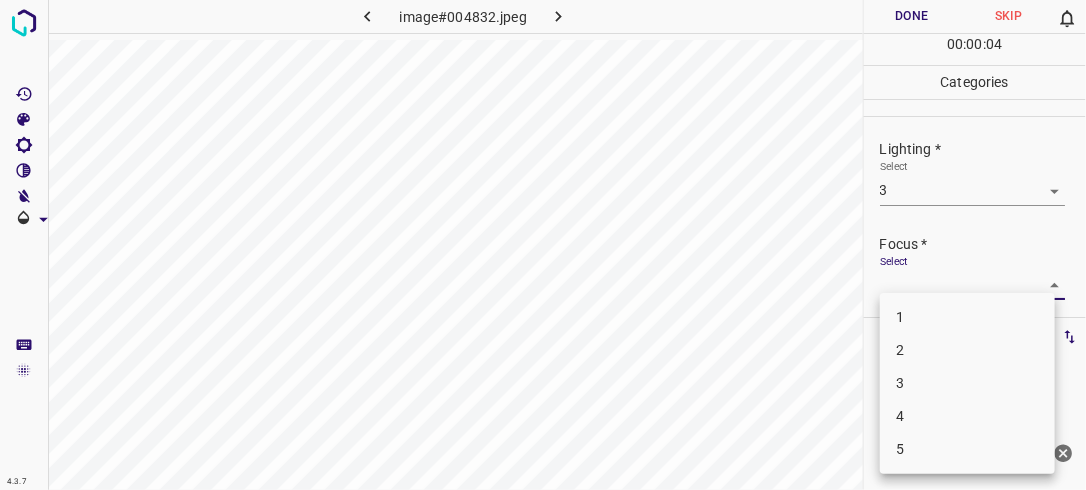 click on "3" at bounding box center (967, 383) 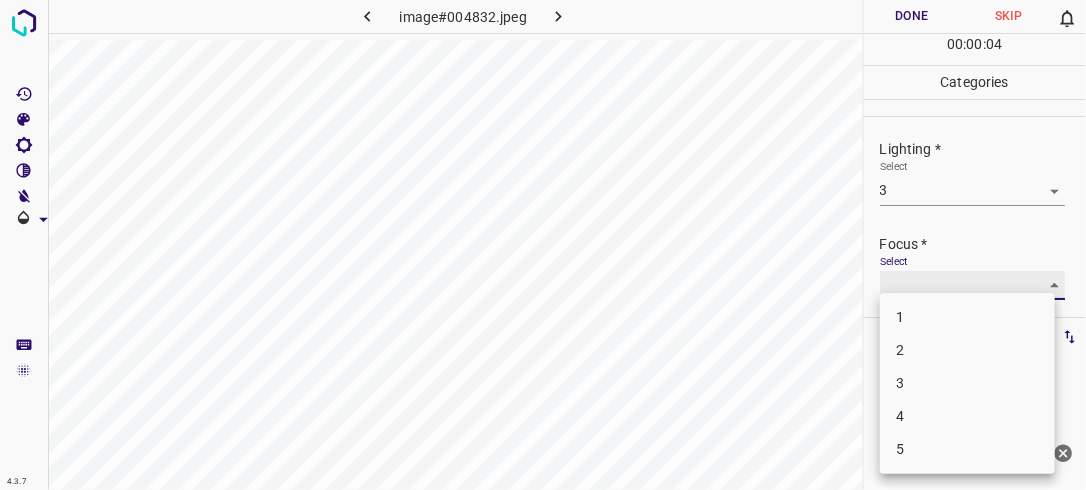 type on "3" 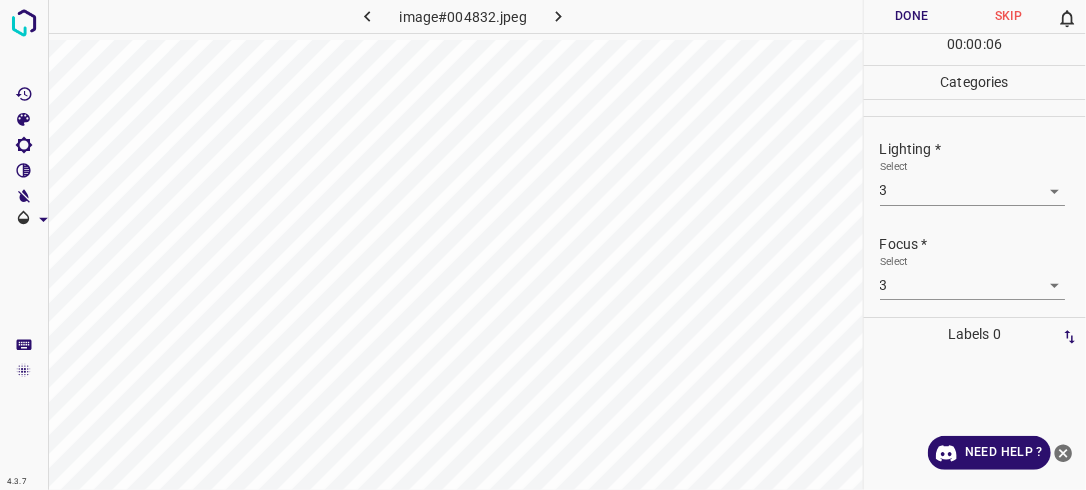 drag, startPoint x: 1072, startPoint y: 232, endPoint x: 1072, endPoint y: 302, distance: 70 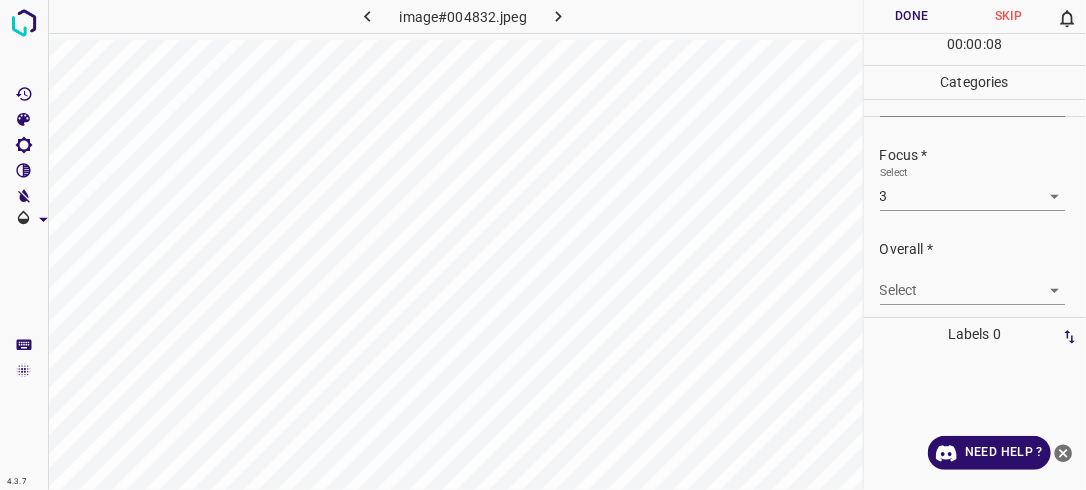 scroll, scrollTop: 98, scrollLeft: 0, axis: vertical 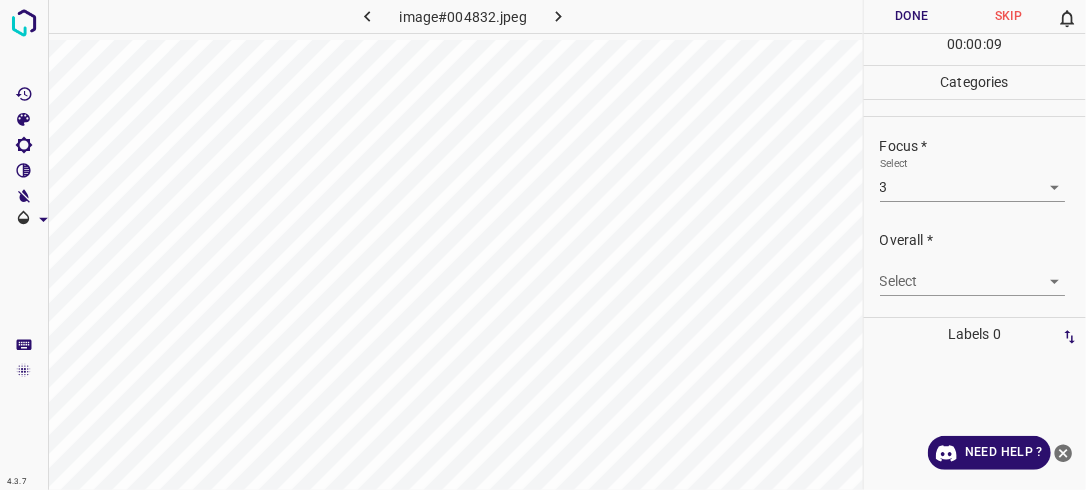 click on "4.3.7 image#004832.jpeg Done Skip 0 00   : 00   : 09   Categories Lighting *  Select 3 3 Focus *  Select 3 3 Overall *  Select ​ Labels   0 Categories 1 Lighting 2 Focus 3 Overall Tools Space Change between modes (Draw & Edit) I Auto labeling R Restore zoom M Zoom in N Zoom out Delete Delete selecte label Filters Z Restore filters X Saturation filter C Brightness filter V Contrast filter B Gray scale filter General O Download Need Help ? - Text - Hide - Delete" at bounding box center [543, 245] 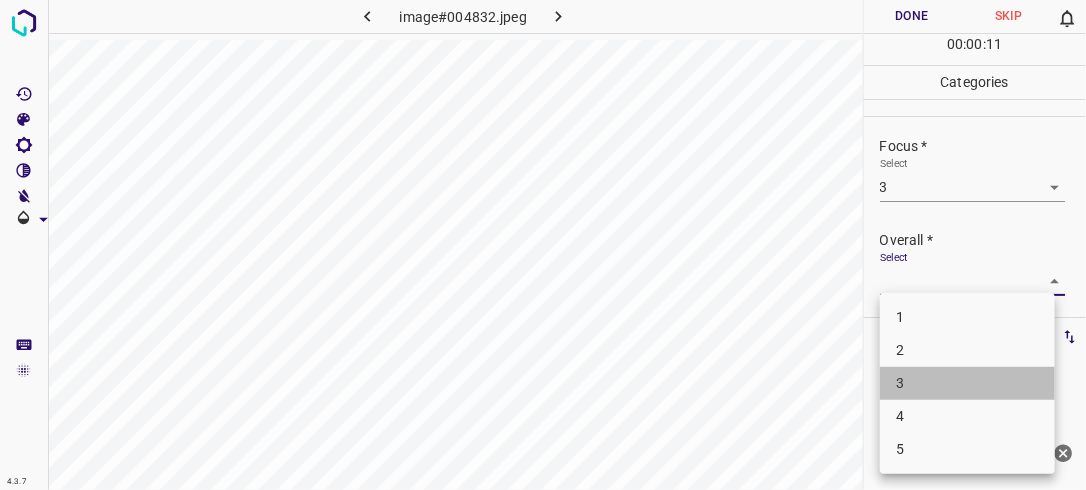 click on "3" at bounding box center [967, 383] 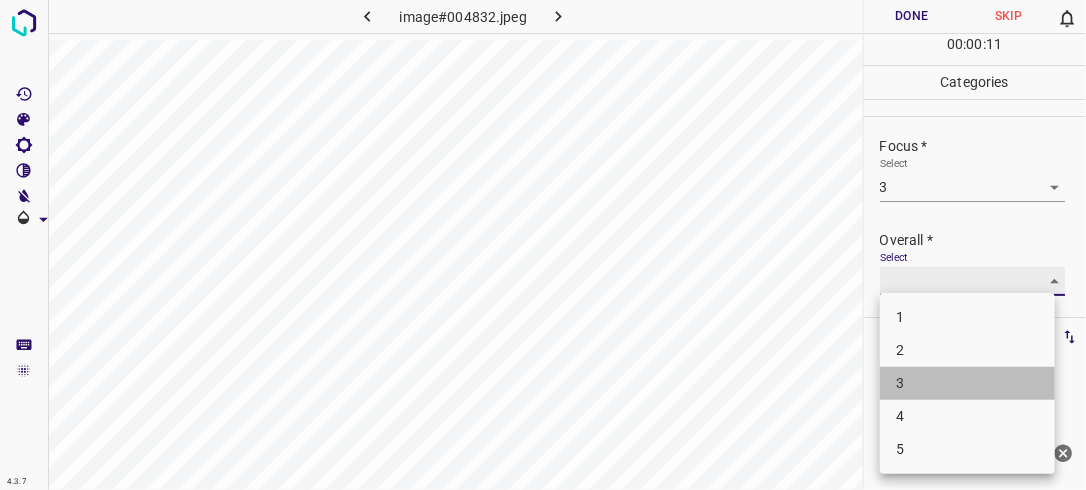 type on "3" 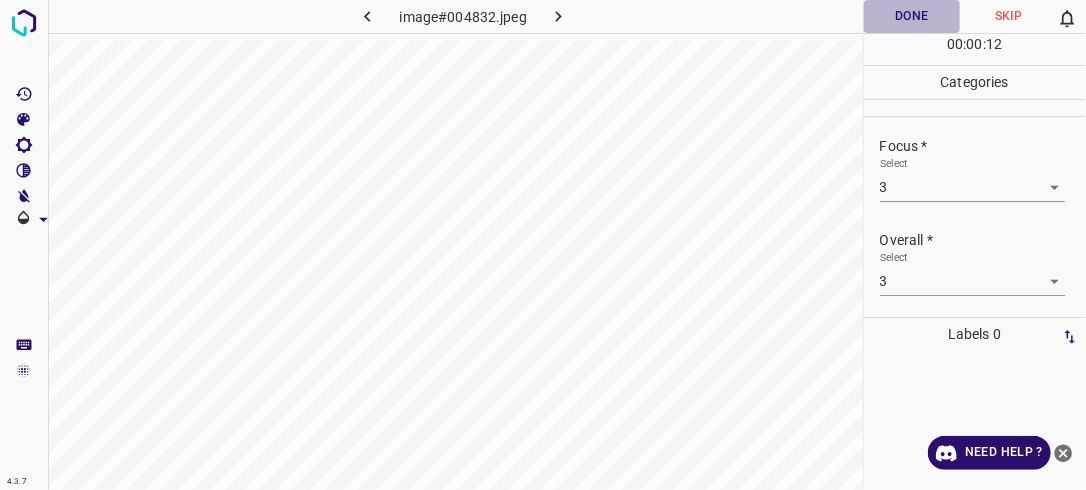 click on "Done" at bounding box center (912, 16) 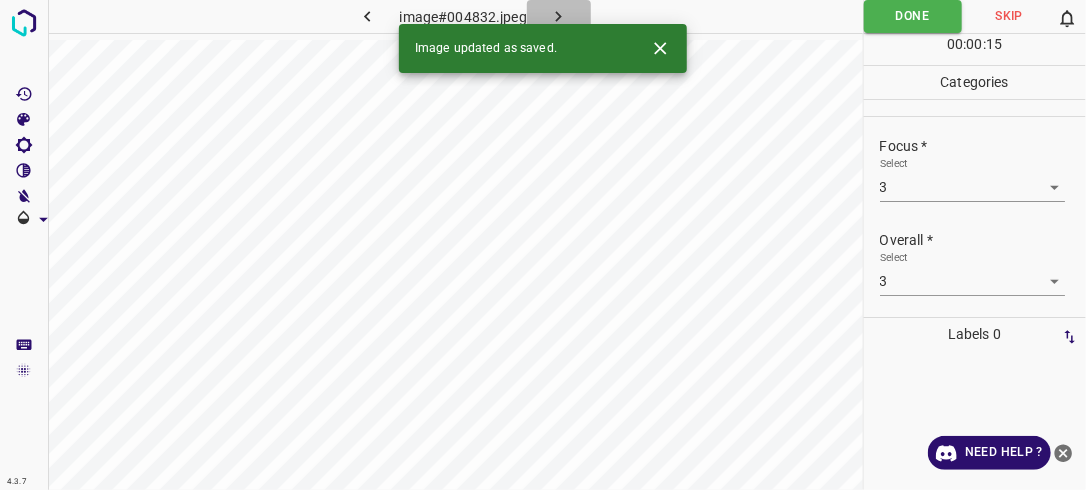 click 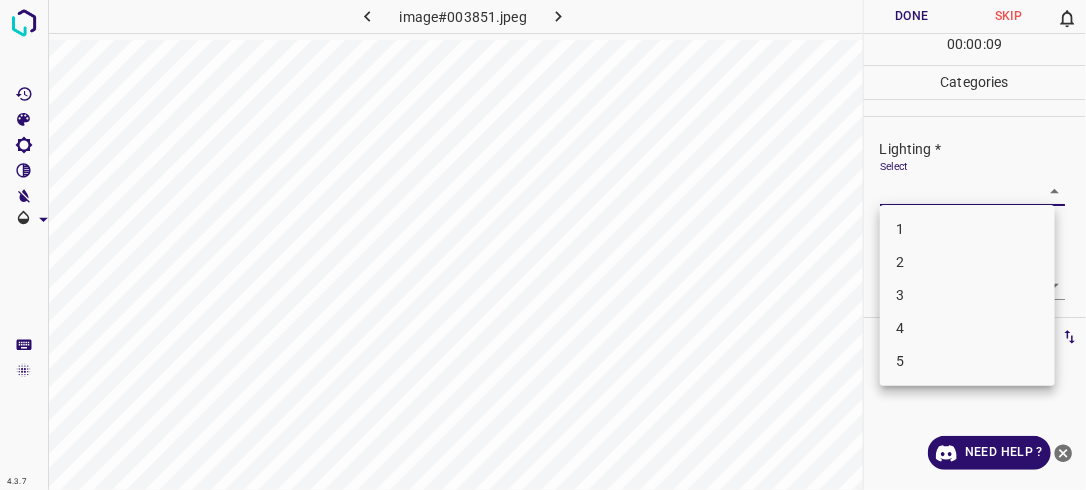 click on "4.3.7 image#003851.jpeg Done Skip 0 00   : 00   : 09   Categories Lighting *  Select ​ Focus *  Select ​ Overall *  Select ​ Labels   0 Categories 1 Lighting 2 Focus 3 Overall Tools Space Change between modes (Draw & Edit) I Auto labeling R Restore zoom M Zoom in N Zoom out Delete Delete selecte label Filters Z Restore filters X Saturation filter C Brightness filter V Contrast filter B Gray scale filter General O Download Need Help ? - Text - Hide - Delete 1 2 3 4 5" at bounding box center (543, 245) 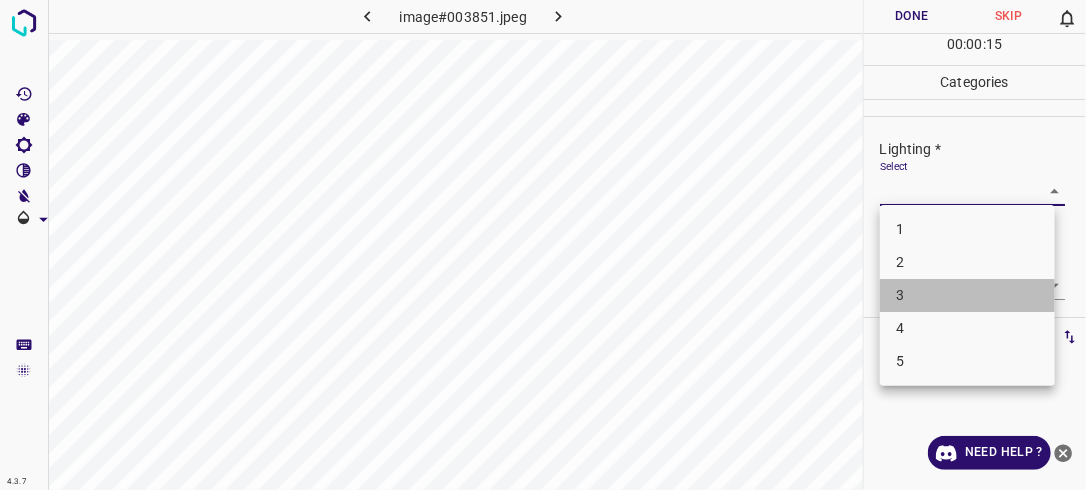 click on "3" at bounding box center [967, 295] 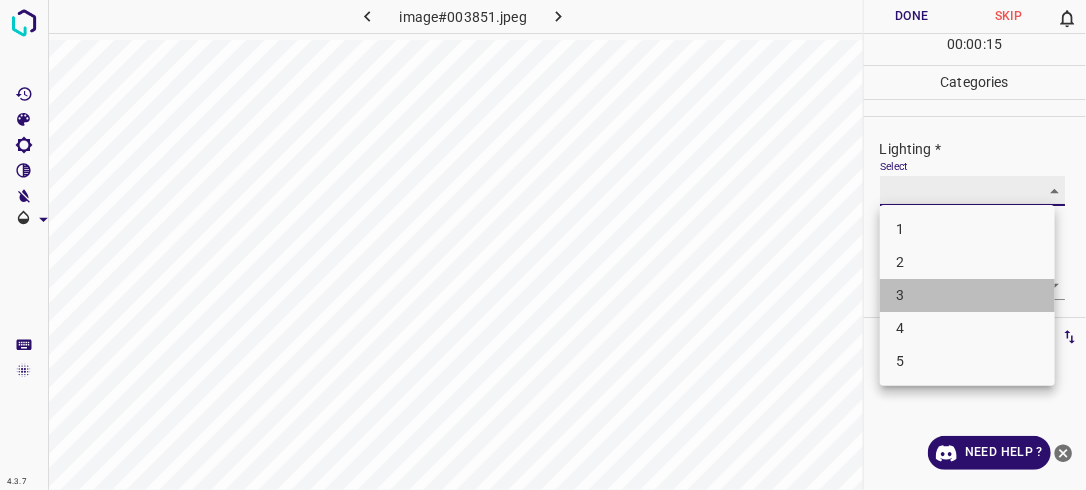 type on "3" 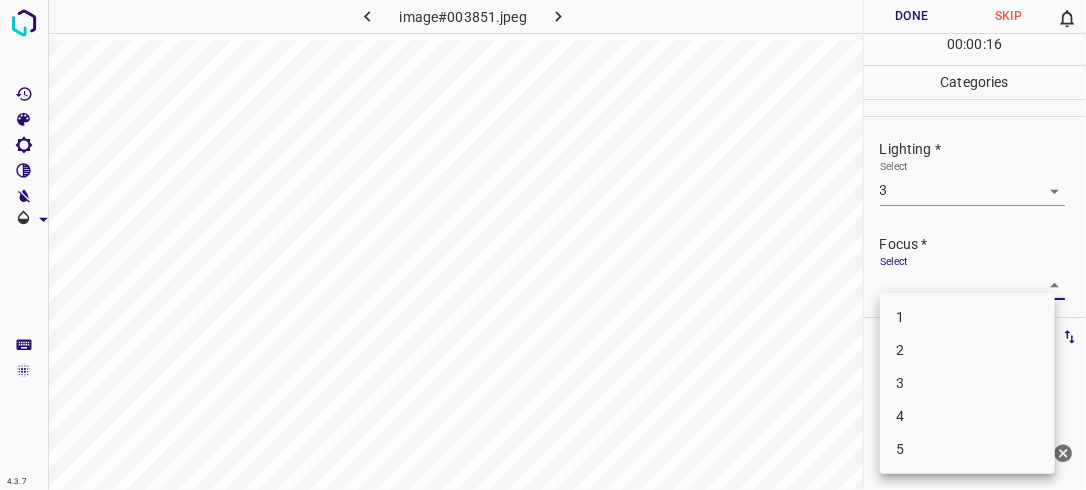 click on "4.3.7 image#003851.jpeg Done Skip 0 00   : 00   : 16   Categories Lighting *  Select 3 3 Focus *  Select ​ Overall *  Select ​ Labels   0 Categories 1 Lighting 2 Focus 3 Overall Tools Space Change between modes (Draw & Edit) I Auto labeling R Restore zoom M Zoom in N Zoom out Delete Delete selecte label Filters Z Restore filters X Saturation filter C Brightness filter V Contrast filter B Gray scale filter General O Download Need Help ? - Text - Hide - Delete 1 2 3 4 5" at bounding box center (543, 245) 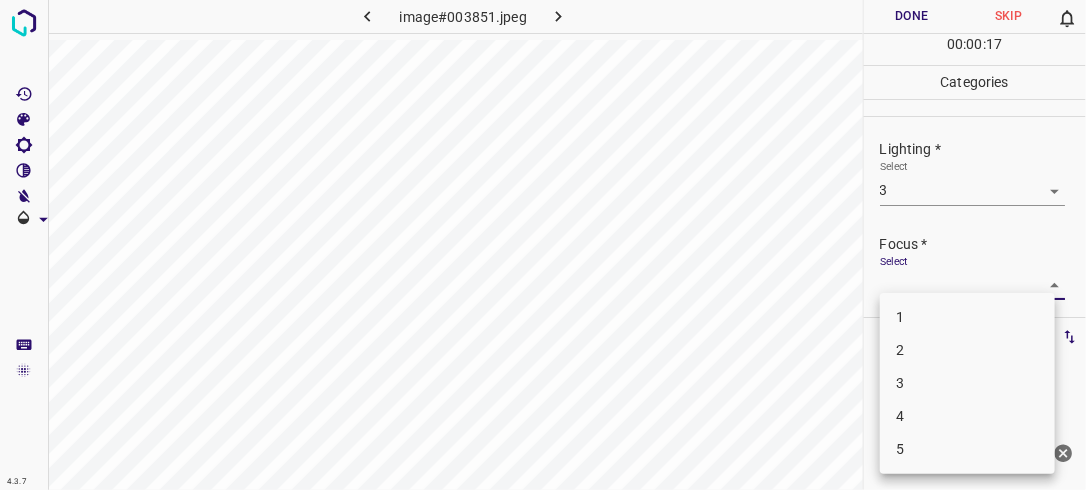 click on "3" at bounding box center [967, 383] 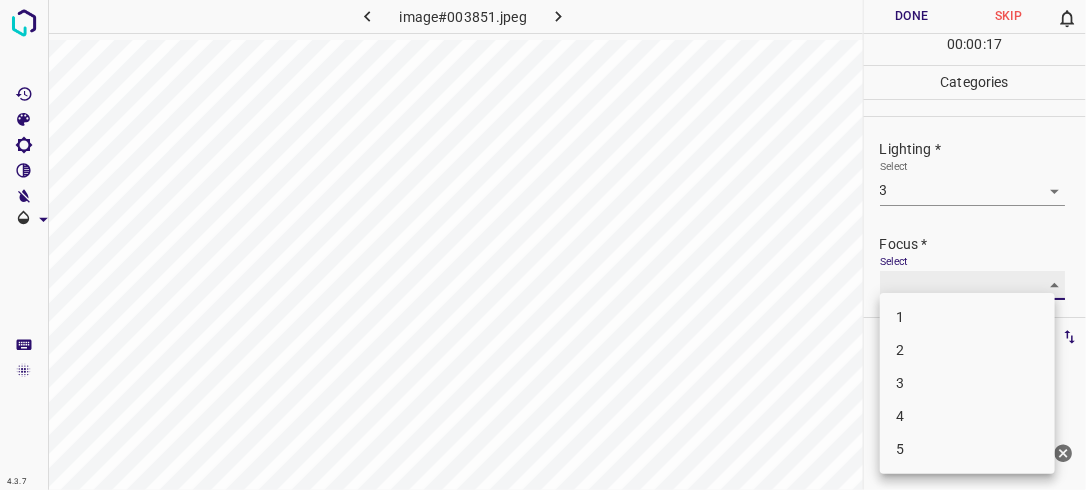 type on "3" 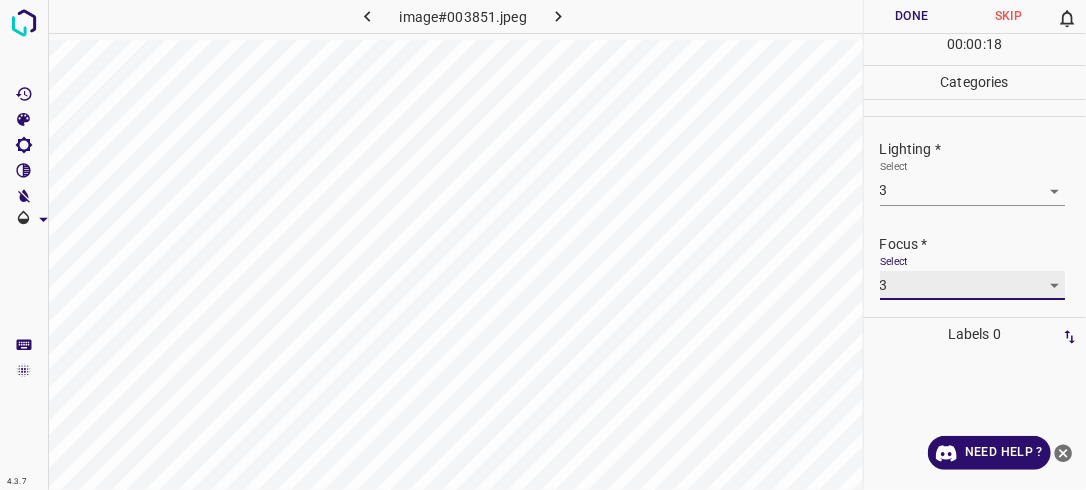 scroll, scrollTop: 98, scrollLeft: 0, axis: vertical 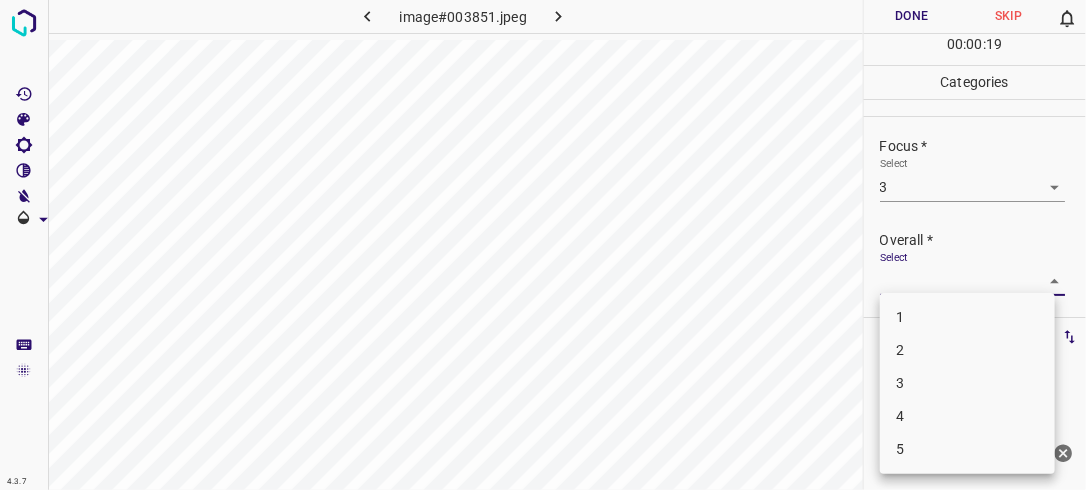 click on "4.3.7 image#003851.jpeg Done Skip 0 00   : 00   : 19   Categories Lighting *  Select 3 3 Focus *  Select 3 3 Overall *  Select ​ Labels   0 Categories 1 Lighting 2 Focus 3 Overall Tools Space Change between modes (Draw & Edit) I Auto labeling R Restore zoom M Zoom in N Zoom out Delete Delete selecte label Filters Z Restore filters X Saturation filter C Brightness filter V Contrast filter B Gray scale filter General O Download Need Help ? - Text - Hide - Delete 1 2 3 4 5" at bounding box center (543, 245) 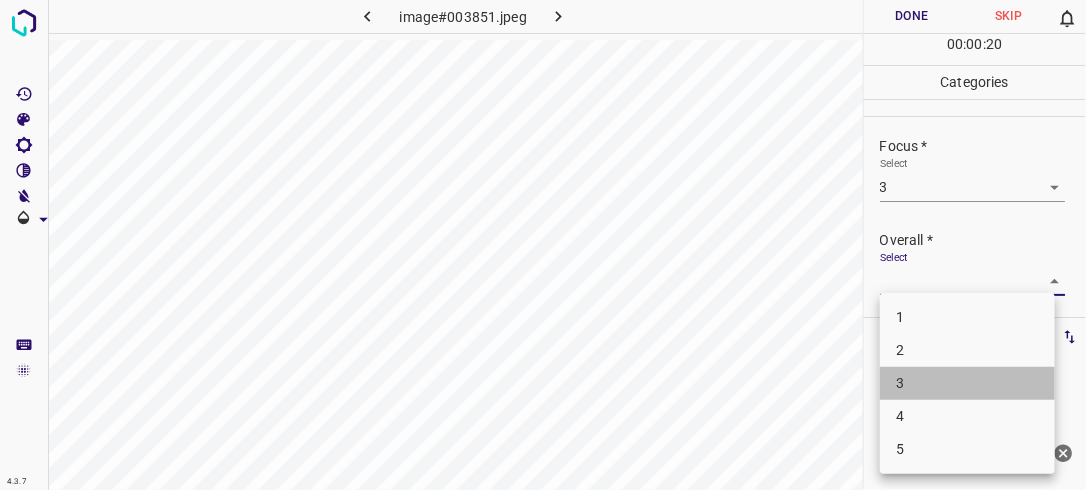 click on "3" at bounding box center [967, 383] 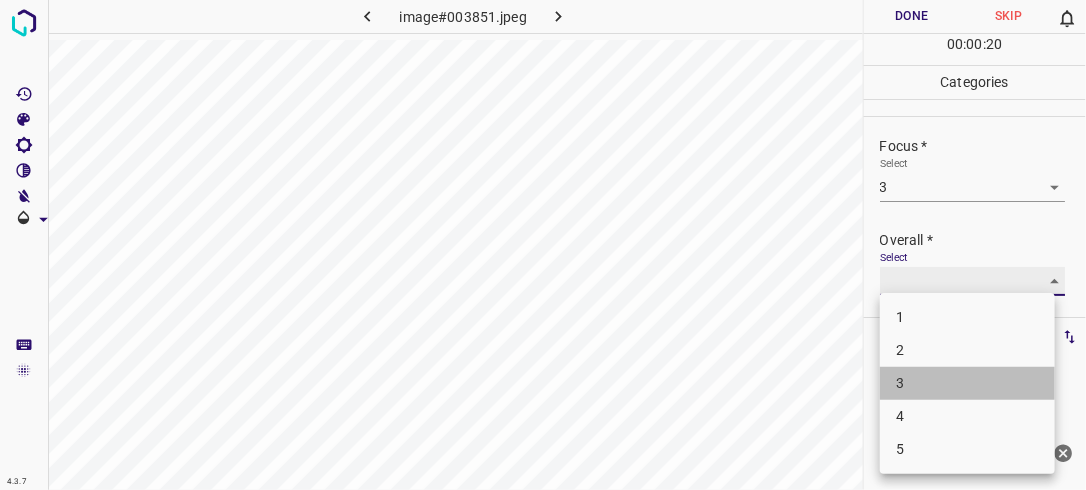 type on "3" 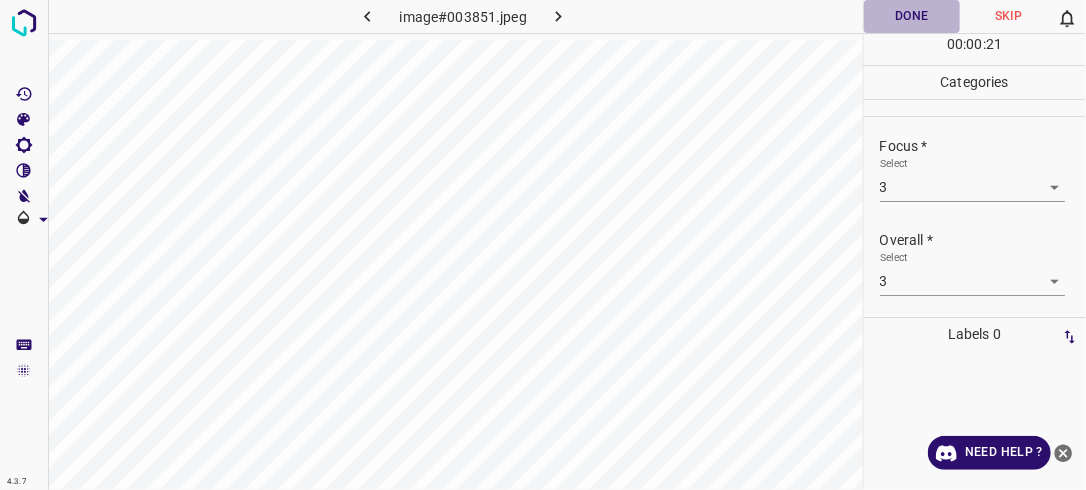 click on "Done" at bounding box center [912, 16] 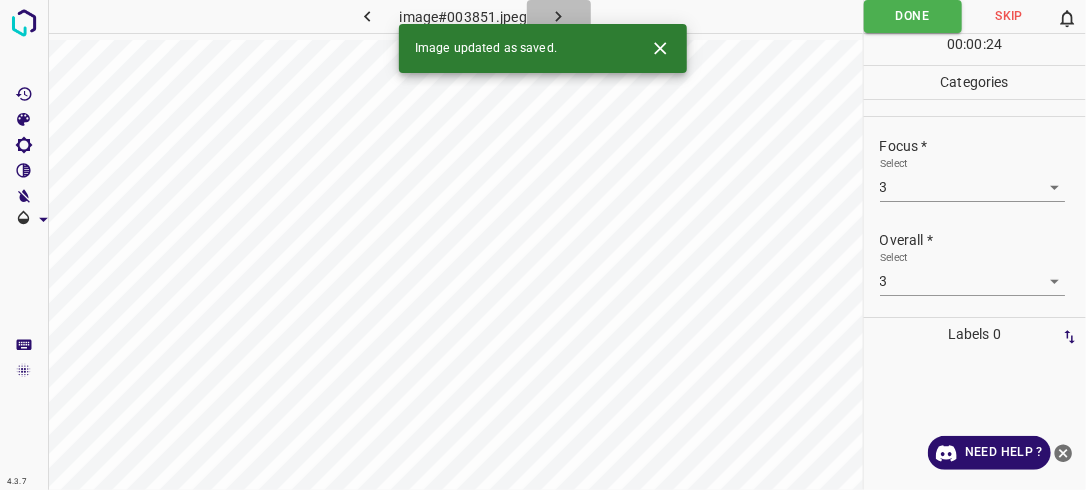 click 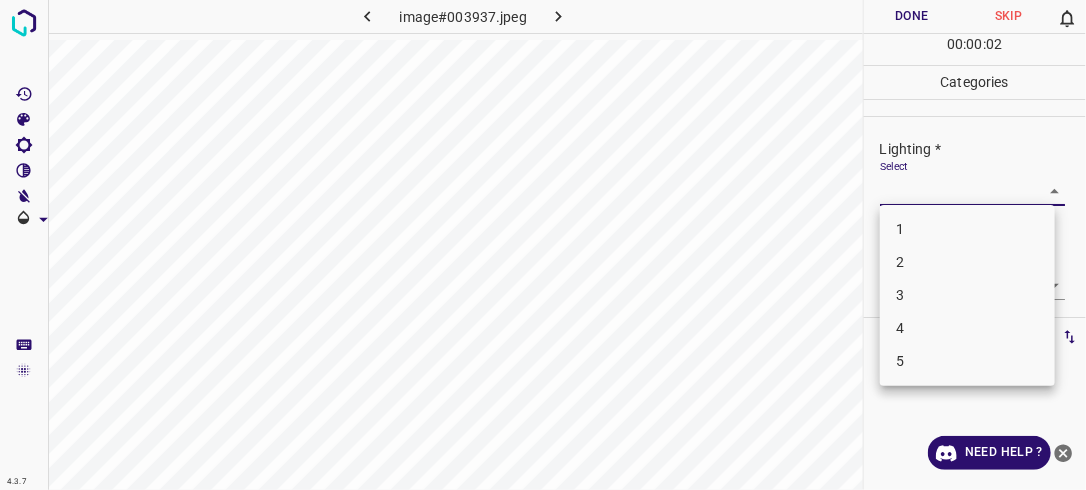 click on "4.3.7 image#003937.jpeg Done Skip 0 00   : 00   : 02   Categories Lighting *  Select ​ Focus *  Select ​ Overall *  Select ​ Labels   0 Categories 1 Lighting 2 Focus 3 Overall Tools Space Change between modes (Draw & Edit) I Auto labeling R Restore zoom M Zoom in N Zoom out Delete Delete selecte label Filters Z Restore filters X Saturation filter C Brightness filter V Contrast filter B Gray scale filter General O Download Need Help ? - Text - Hide - Delete 1 2 3 4 5" at bounding box center [543, 245] 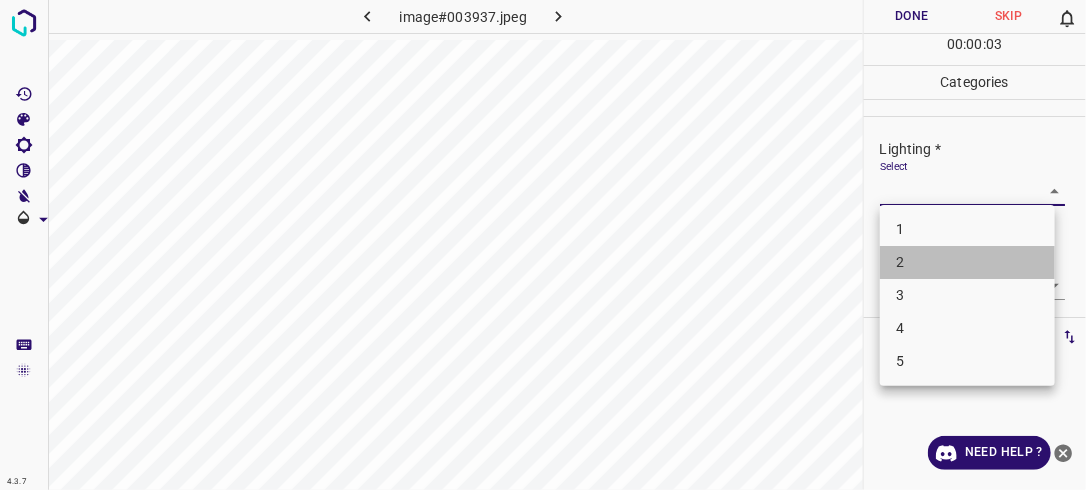click on "2" at bounding box center (967, 262) 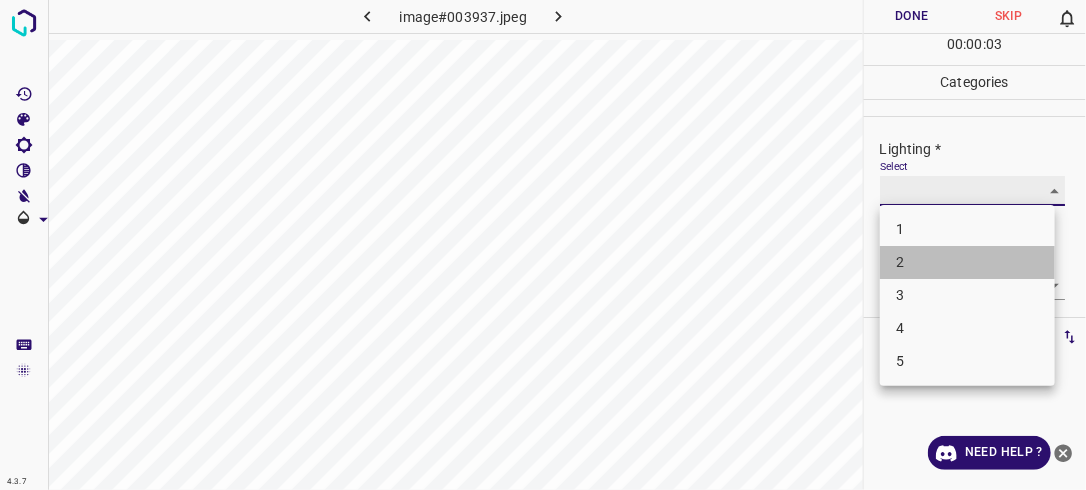 type on "2" 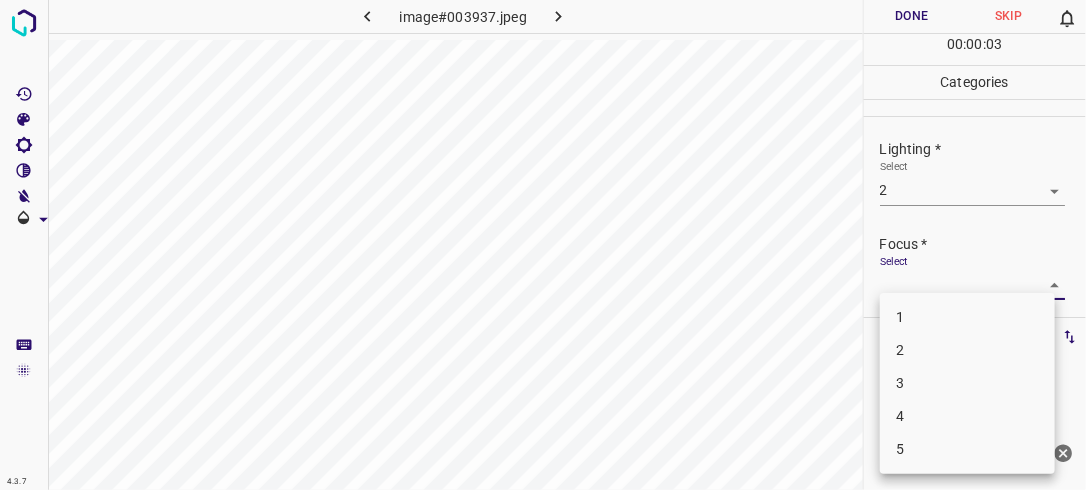 drag, startPoint x: 1040, startPoint y: 282, endPoint x: 928, endPoint y: 337, distance: 124.7758 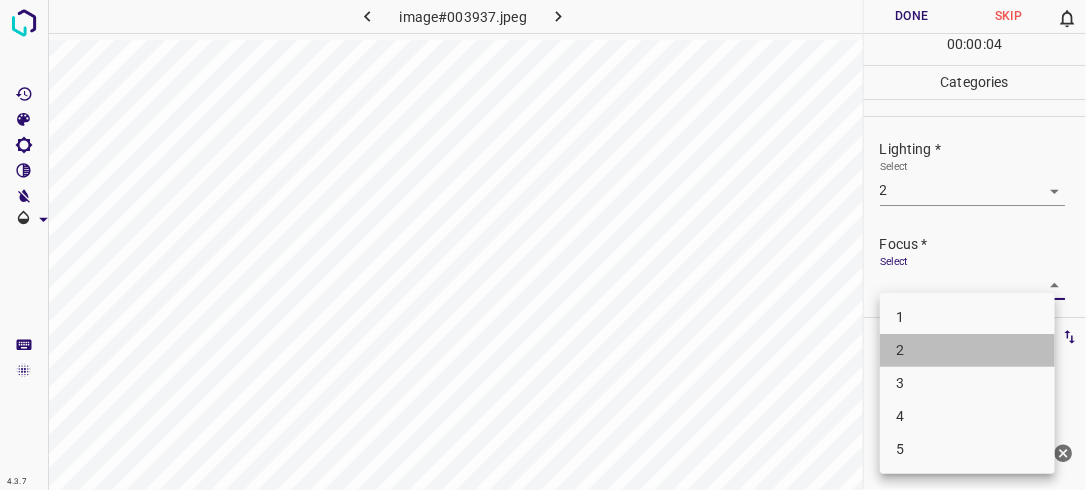 drag, startPoint x: 903, startPoint y: 352, endPoint x: 1013, endPoint y: 265, distance: 140.24622 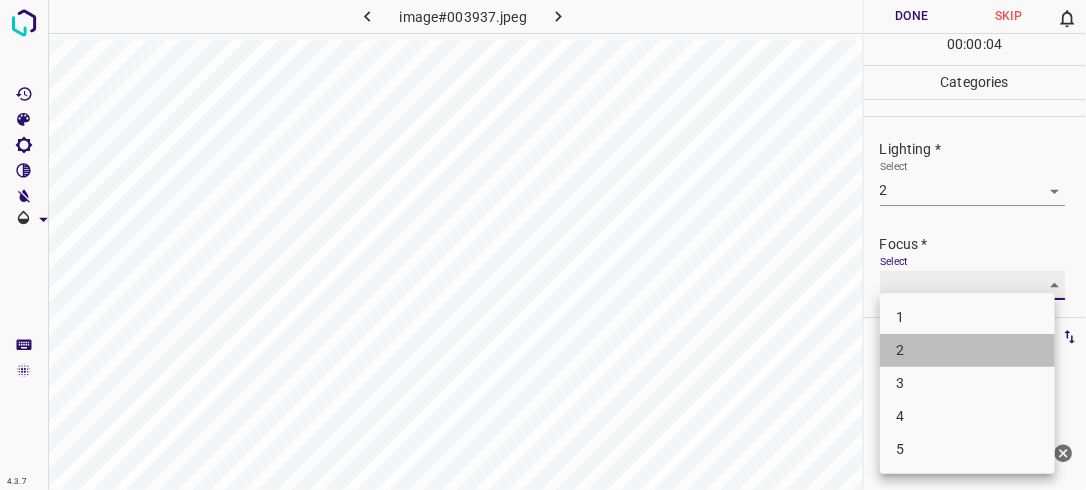 type on "2" 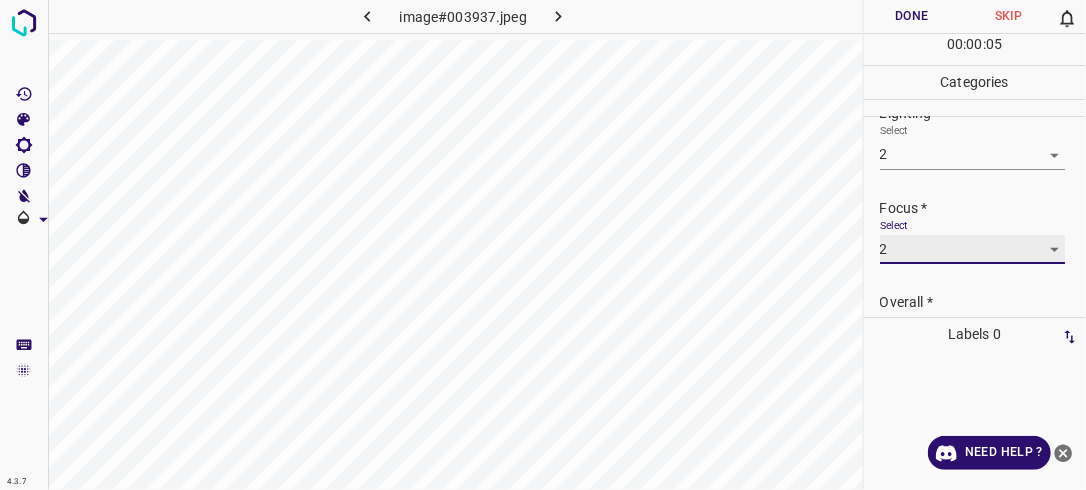 scroll, scrollTop: 98, scrollLeft: 0, axis: vertical 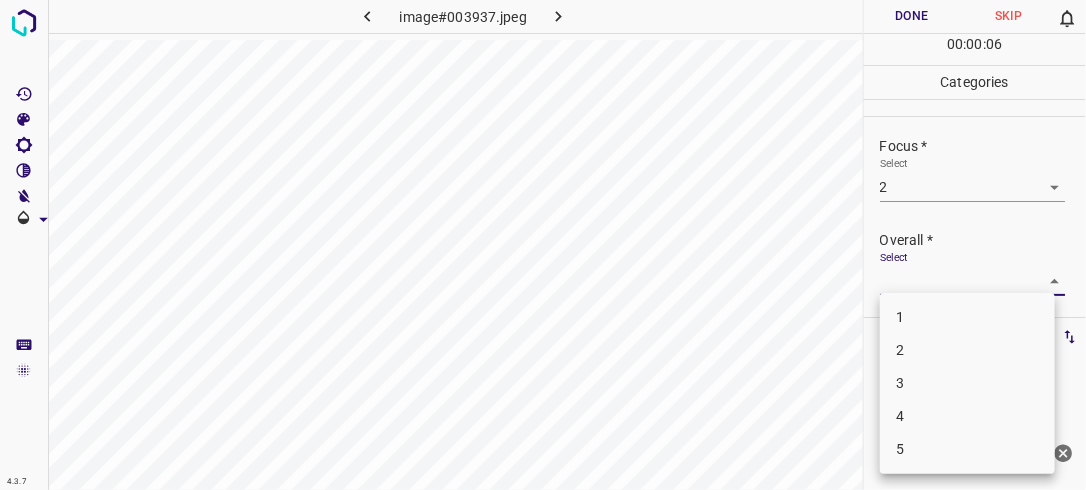 click on "4.3.7 image#003937.jpeg Done Skip 0 00   : 00   : 06   Categories Lighting *  Select 2 2 Focus *  Select 2 2 Overall *  Select ​ Labels   0 Categories 1 Lighting 2 Focus 3 Overall Tools Space Change between modes (Draw & Edit) I Auto labeling R Restore zoom M Zoom in N Zoom out Delete Delete selecte label Filters Z Restore filters X Saturation filter C Brightness filter V Contrast filter B Gray scale filter General O Download Need Help ? - Text - Hide - Delete 1 2 3 4 5" at bounding box center (543, 245) 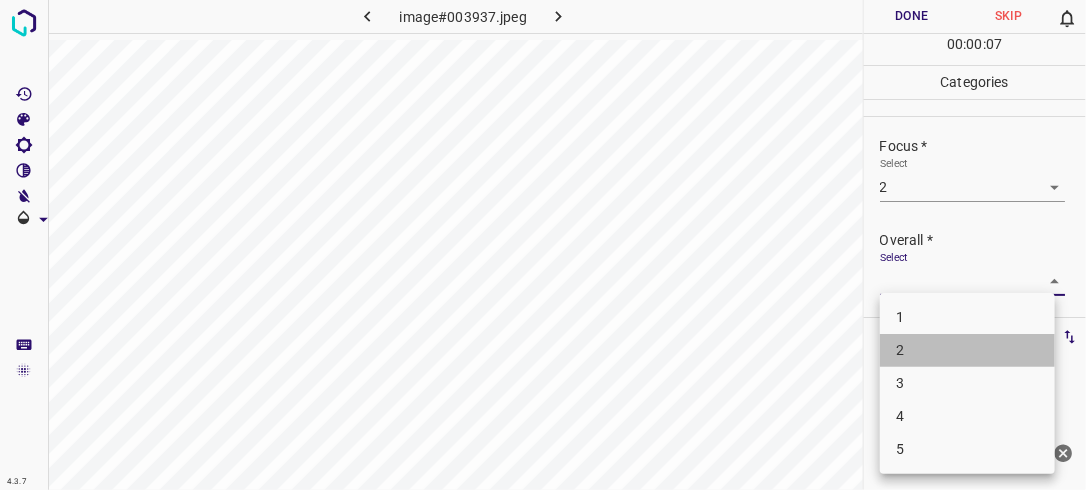 click on "2" at bounding box center [967, 350] 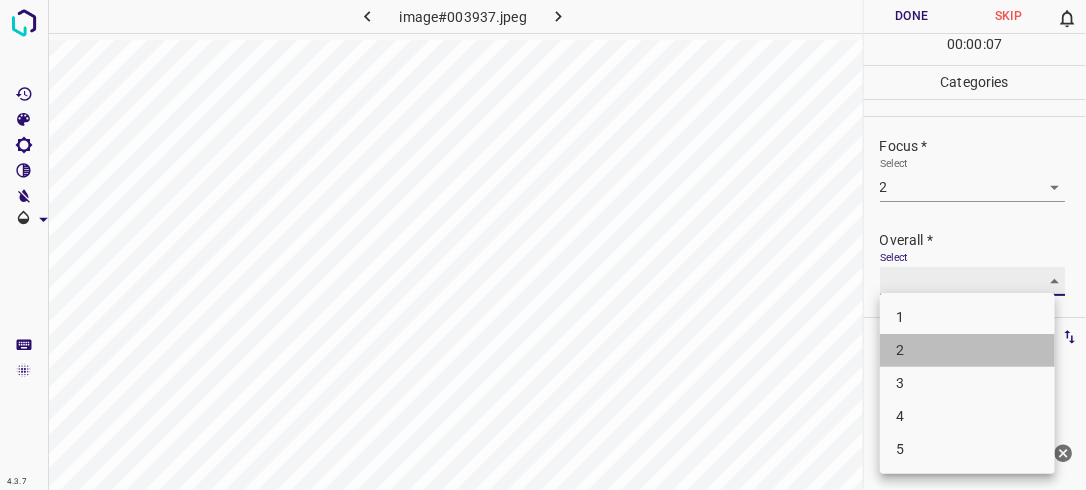 type on "2" 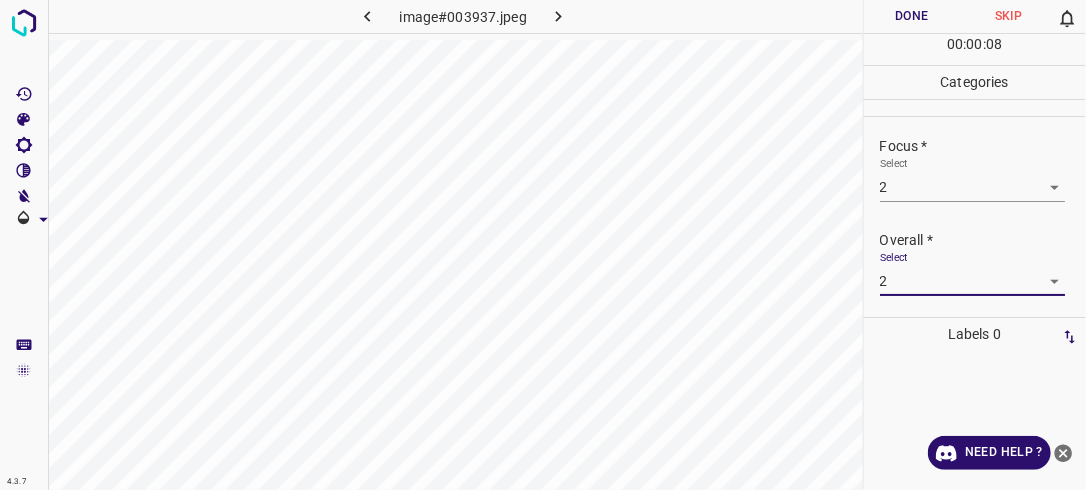 click on "Done" at bounding box center [912, 16] 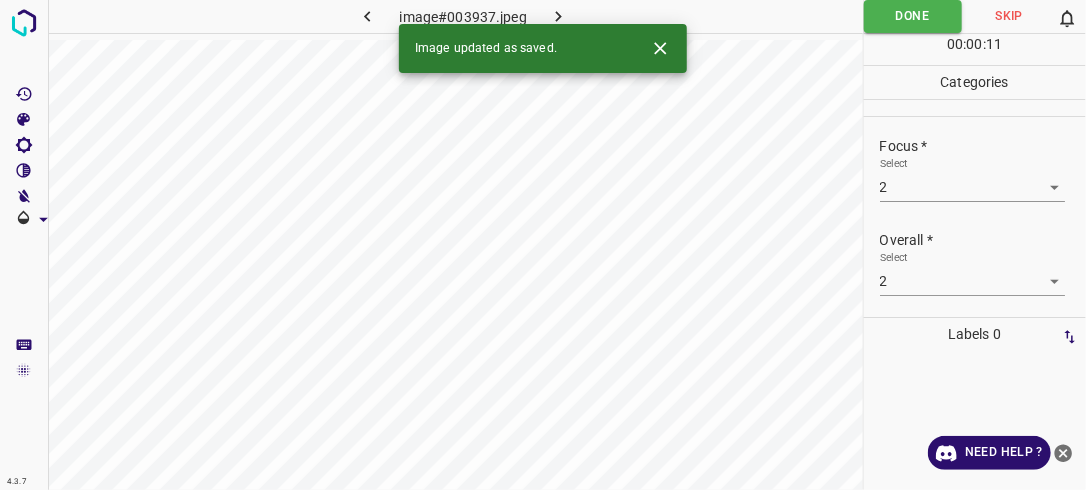 click 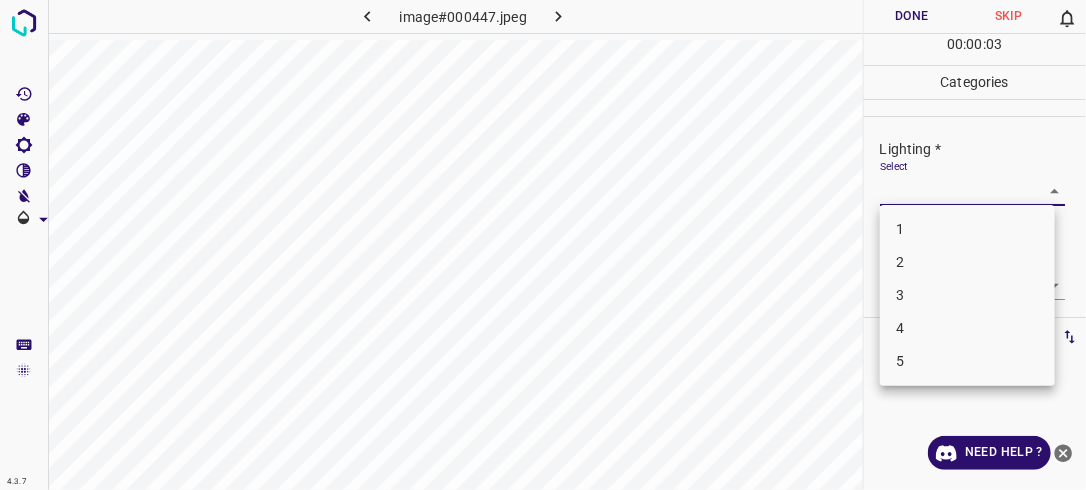 click on "4.3.7 image#000447.jpeg Done Skip 0 00   : 00   : 03   Categories Lighting *  Select ​ Focus *  Select ​ Overall *  Select ​ Labels   0 Categories 1 Lighting 2 Focus 3 Overall Tools Space Change between modes (Draw & Edit) I Auto labeling R Restore zoom M Zoom in N Zoom out Delete Delete selecte label Filters Z Restore filters X Saturation filter C Brightness filter V Contrast filter B Gray scale filter General O Download Need Help ? - Text - Hide - Delete 1 2 3 4 5" at bounding box center (543, 245) 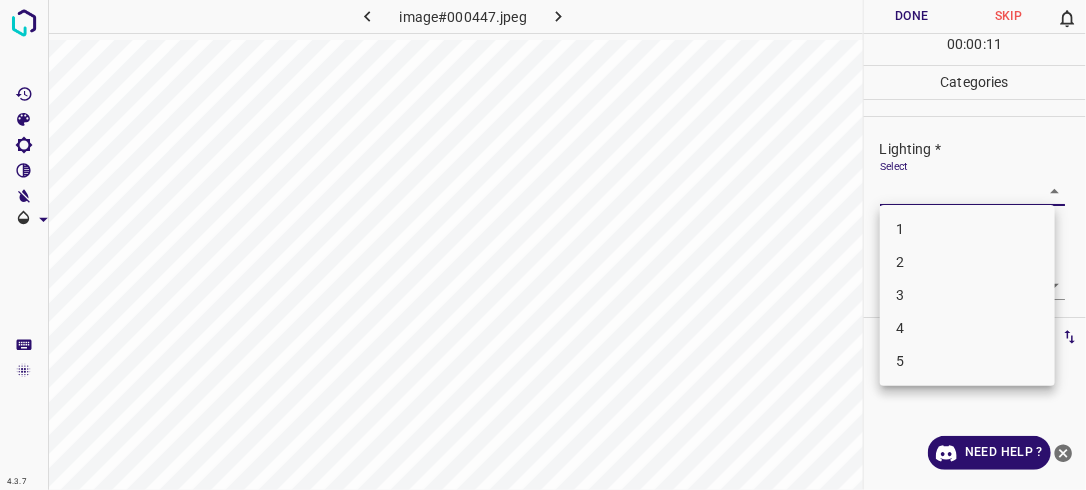 click on "2" at bounding box center [967, 262] 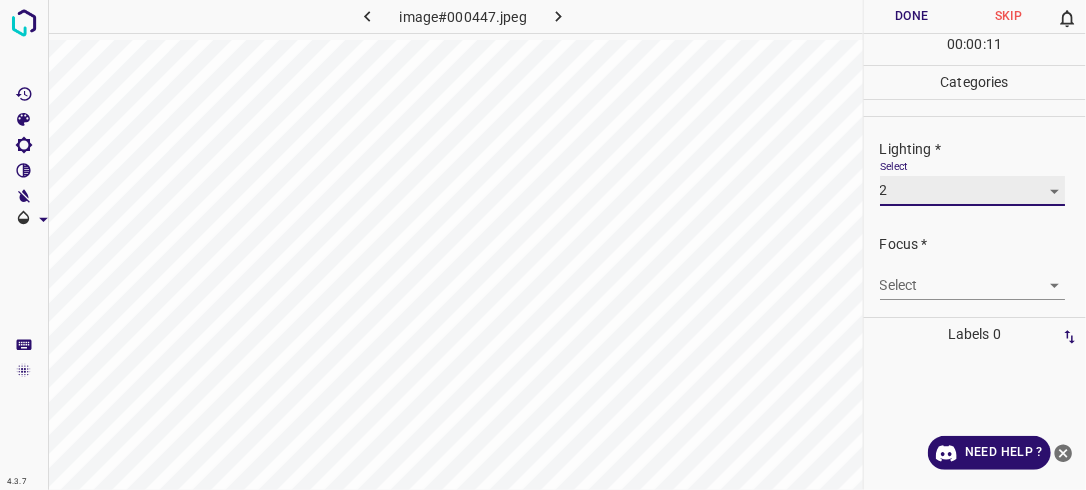 type on "2" 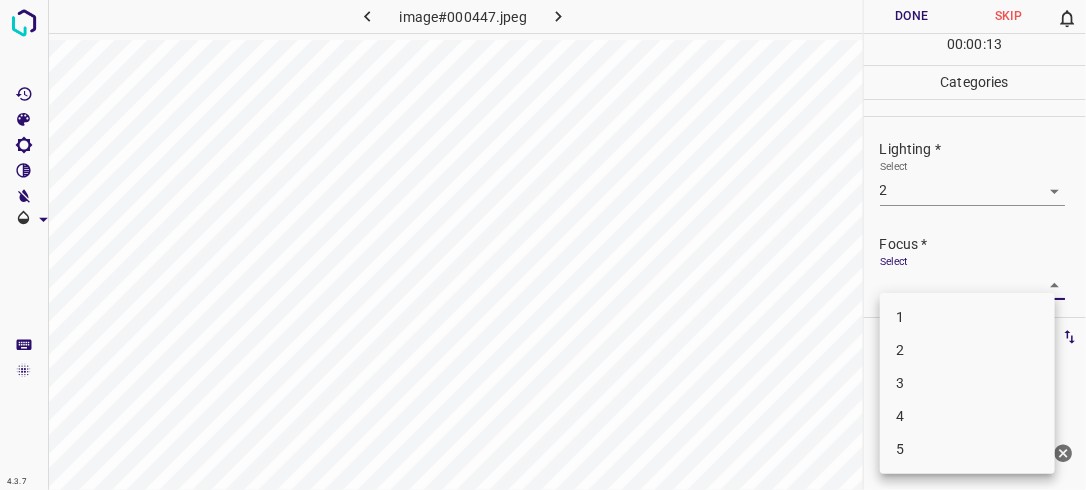 click on "4.3.7 image#000447.jpeg Done Skip 0 00   : 00   : 13   Categories Lighting *  Select 2 2 Focus *  Select ​ Overall *  Select ​ Labels   0 Categories 1 Lighting 2 Focus 3 Overall Tools Space Change between modes (Draw & Edit) I Auto labeling R Restore zoom M Zoom in N Zoom out Delete Delete selecte label Filters Z Restore filters X Saturation filter C Brightness filter V Contrast filter B Gray scale filter General O Download Need Help ? - Text - Hide - Delete 1 2 3 4 5" at bounding box center [543, 245] 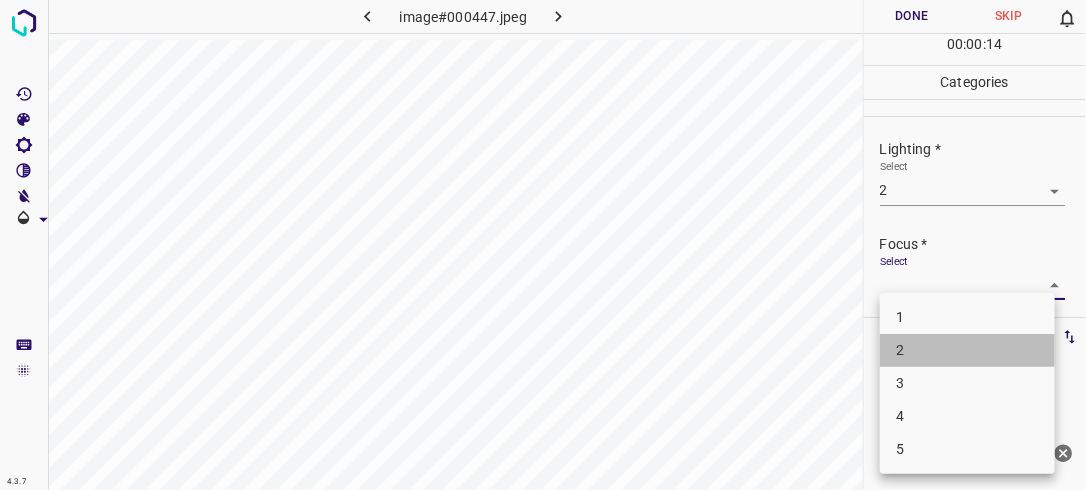 drag, startPoint x: 979, startPoint y: 353, endPoint x: 1081, endPoint y: 272, distance: 130.24976 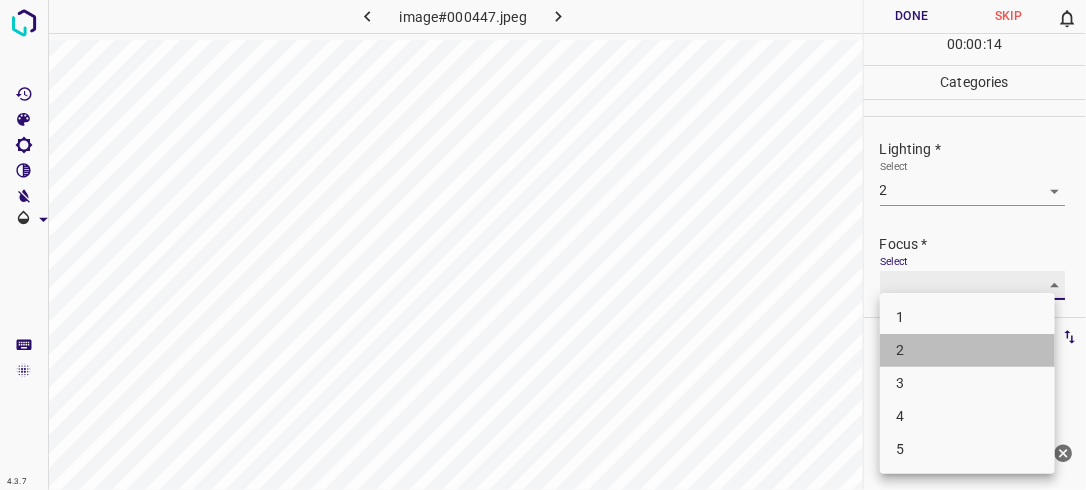 type on "2" 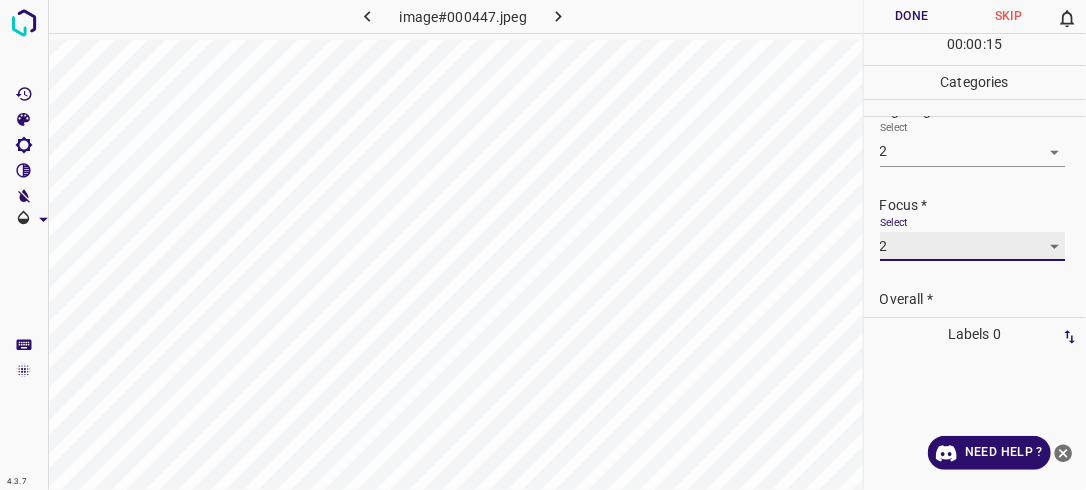 scroll, scrollTop: 98, scrollLeft: 0, axis: vertical 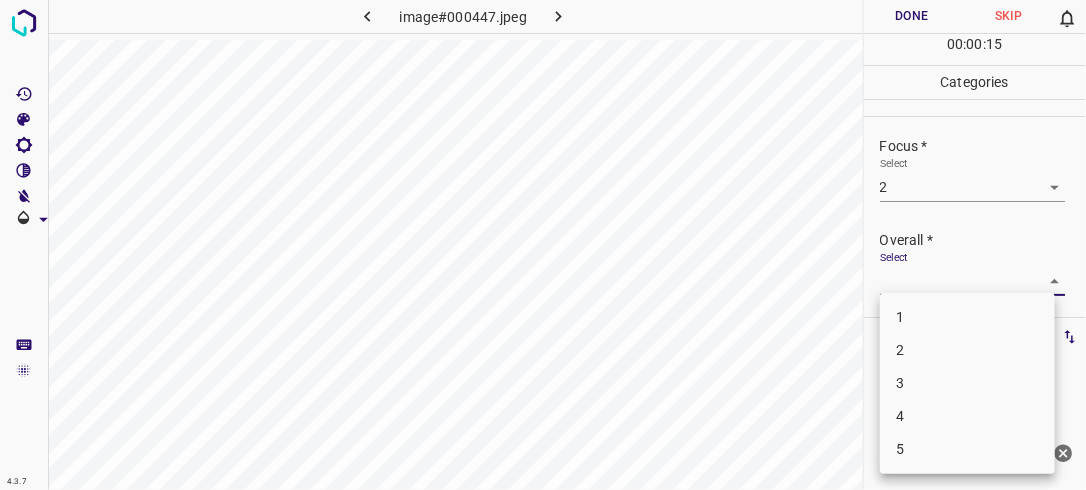 click on "4.3.7 image#000447.jpeg Done Skip 0 00   : 00   : 15   Categories Lighting *  Select 2 2 Focus *  Select 2 2 Overall *  Select ​ Labels   0 Categories 1 Lighting 2 Focus 3 Overall Tools Space Change between modes (Draw & Edit) I Auto labeling R Restore zoom M Zoom in N Zoom out Delete Delete selecte label Filters Z Restore filters X Saturation filter C Brightness filter V Contrast filter B Gray scale filter General O Download Need Help ? - Text - Hide - Delete 1 2 3 4 5" at bounding box center [543, 245] 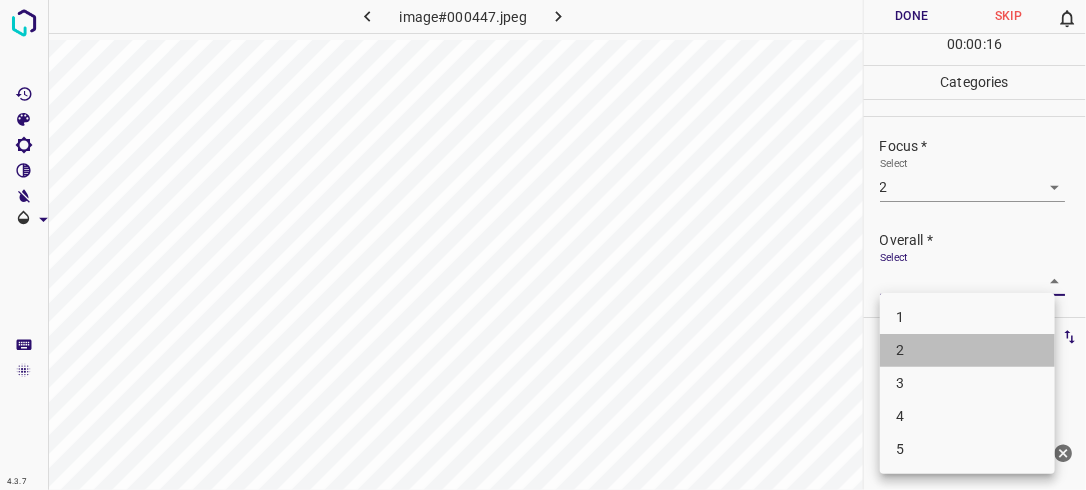 click on "2" at bounding box center (967, 350) 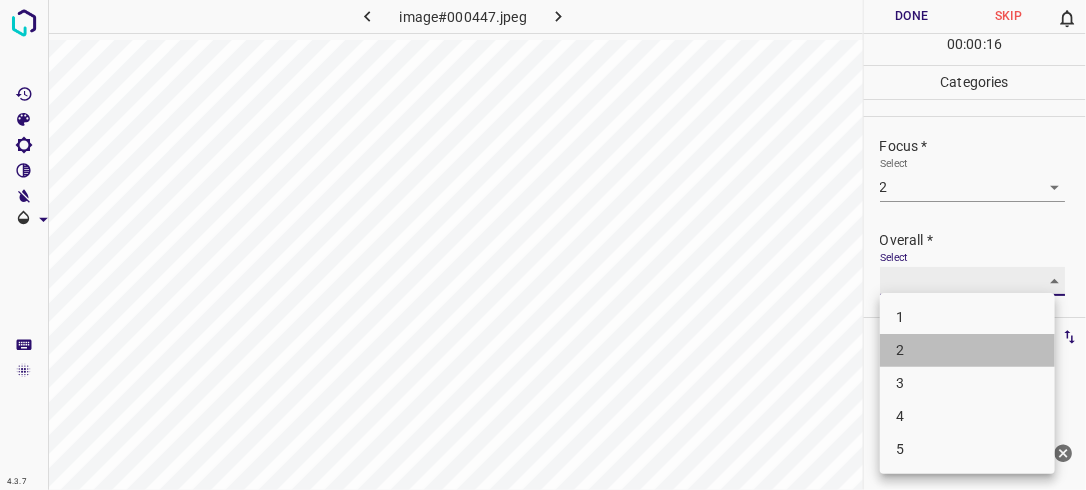 type on "2" 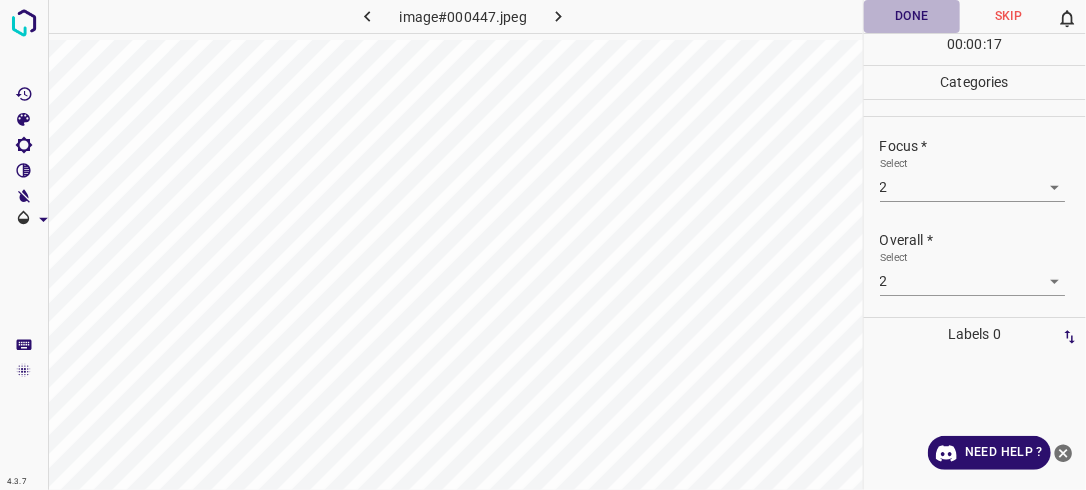 click on "Done" at bounding box center [912, 16] 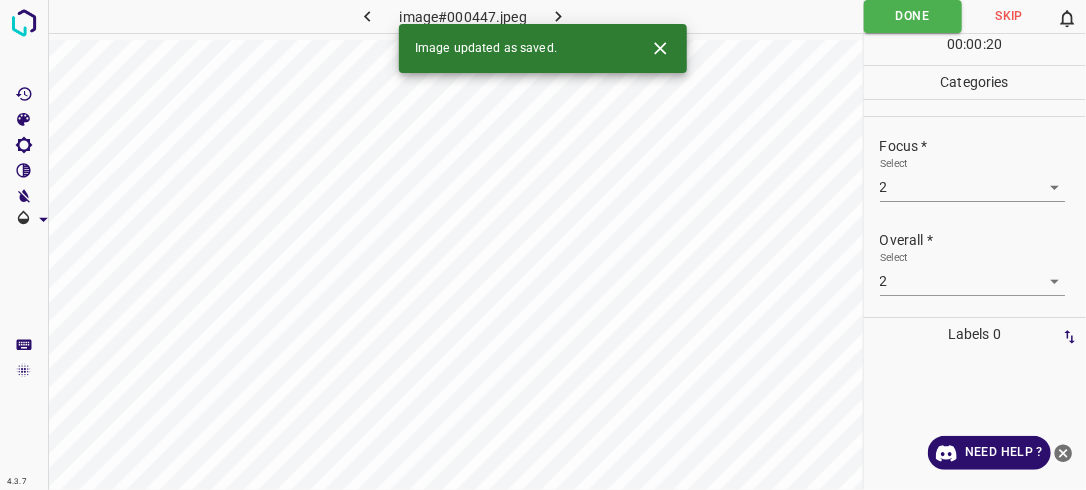 click 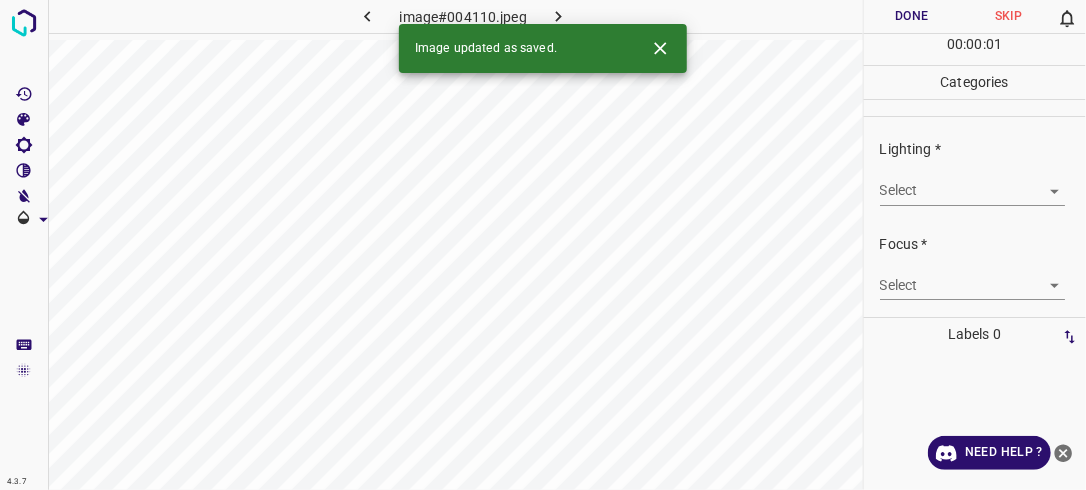 click on "Select ​" at bounding box center (983, 182) 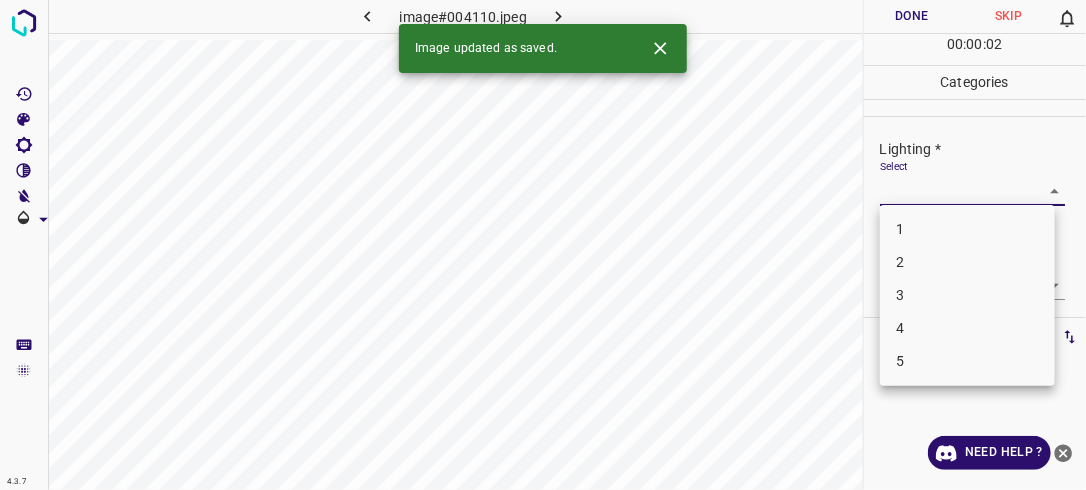 drag, startPoint x: 1040, startPoint y: 194, endPoint x: 984, endPoint y: 292, distance: 112.871605 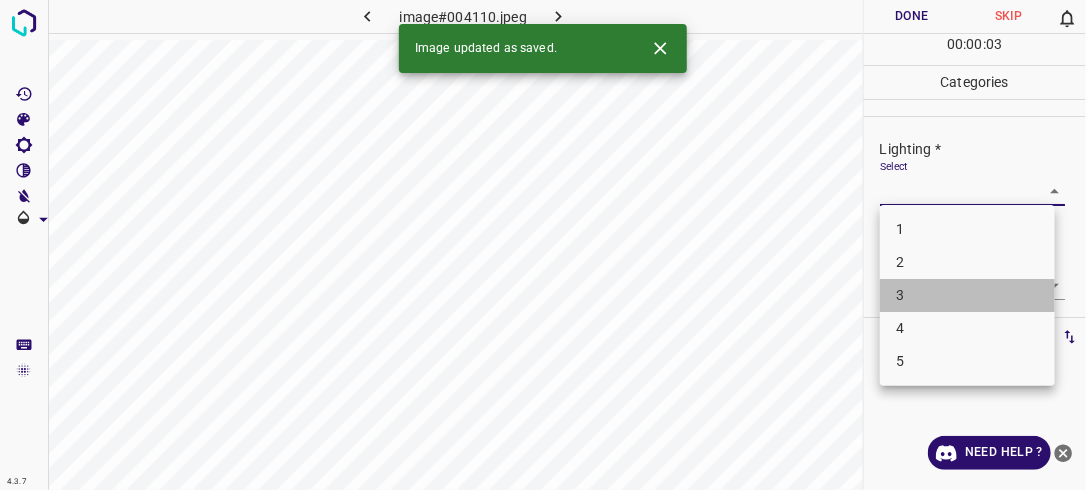 click on "3" at bounding box center (967, 295) 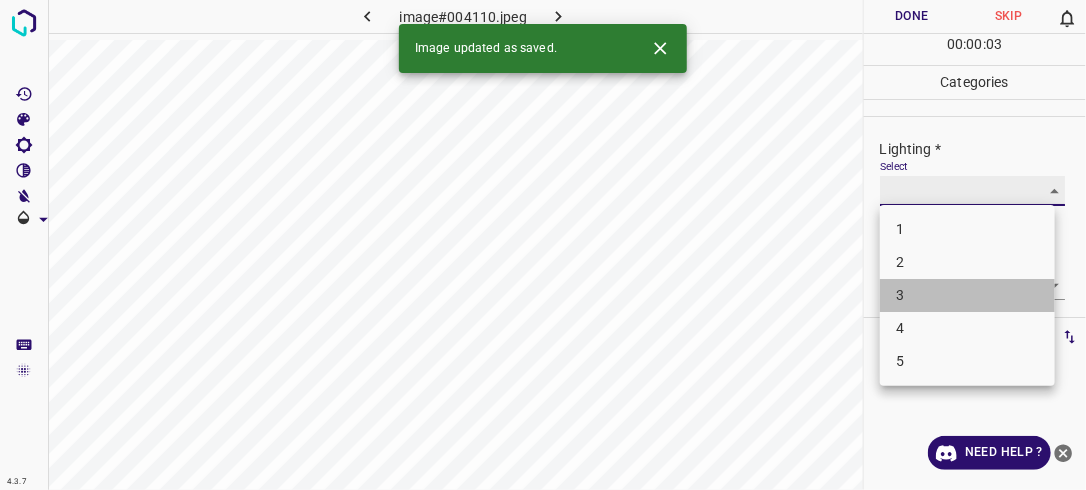 type on "3" 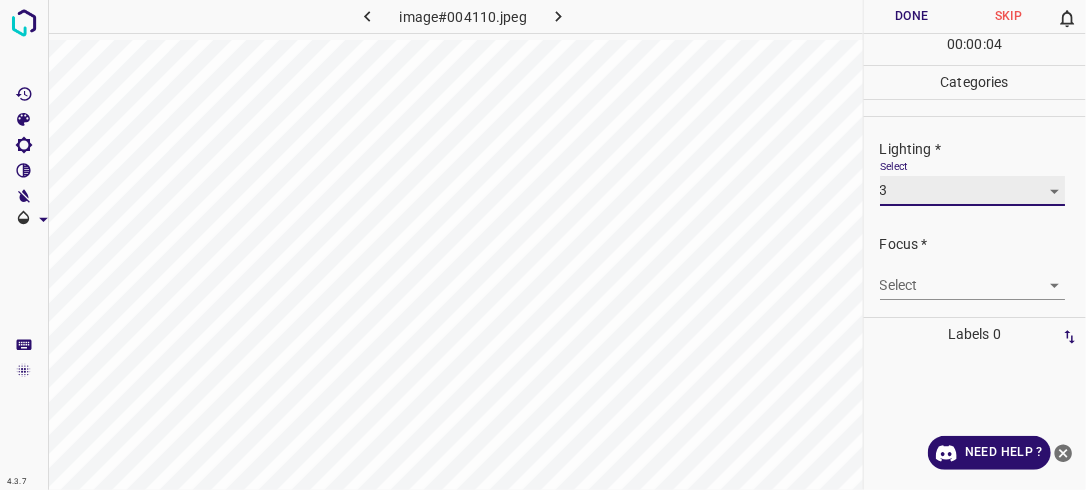 scroll, scrollTop: 64, scrollLeft: 0, axis: vertical 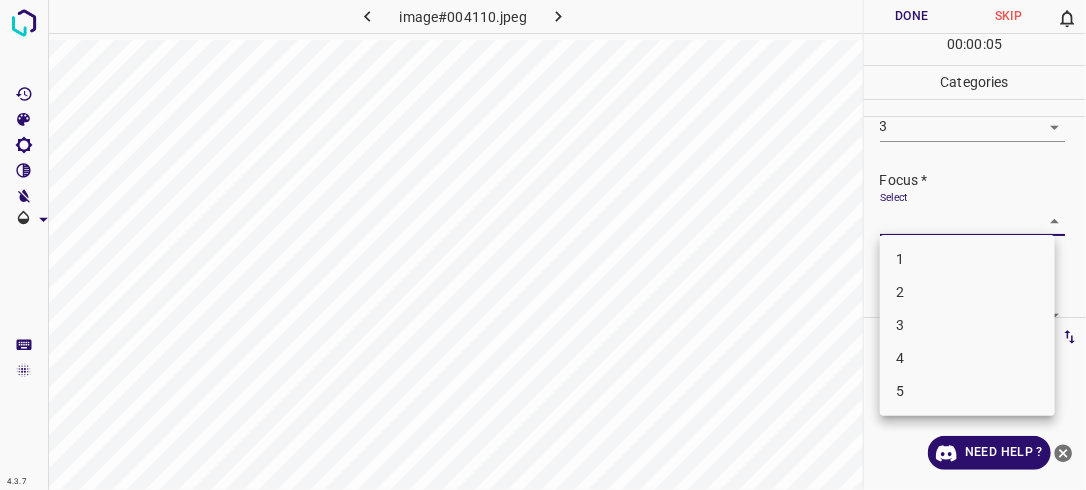 click on "4.3.7 image#004110.jpeg Done Skip 0 00   : 00   : 05   Categories Lighting *  Select 3 3 Focus *  Select ​ Overall *  Select ​ Labels   0 Categories 1 Lighting 2 Focus 3 Overall Tools Space Change between modes (Draw & Edit) I Auto labeling R Restore zoom M Zoom in N Zoom out Delete Delete selecte label Filters Z Restore filters X Saturation filter C Brightness filter V Contrast filter B Gray scale filter General O Download Need Help ? - Text - Hide - Delete 1 2 3 4 5" at bounding box center [543, 245] 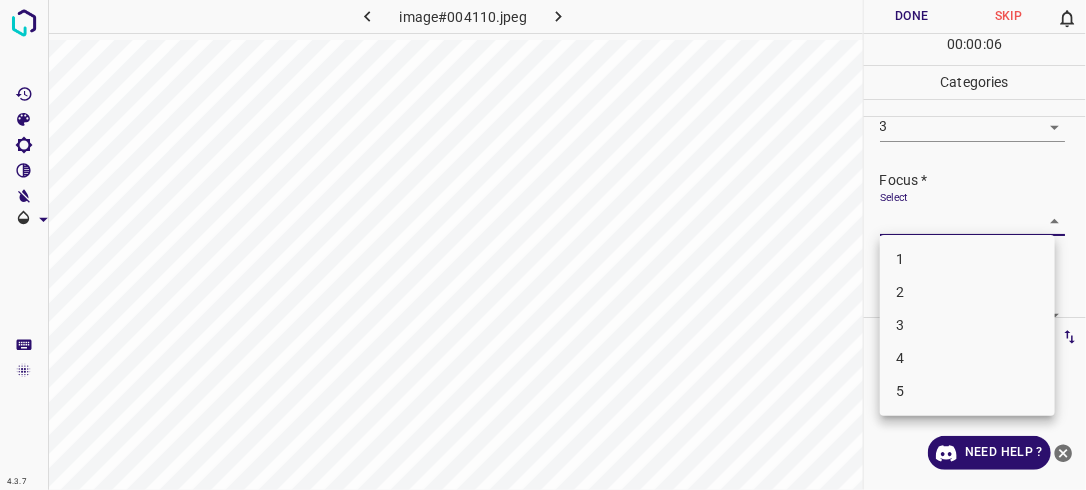 drag, startPoint x: 947, startPoint y: 320, endPoint x: 987, endPoint y: 295, distance: 47.169907 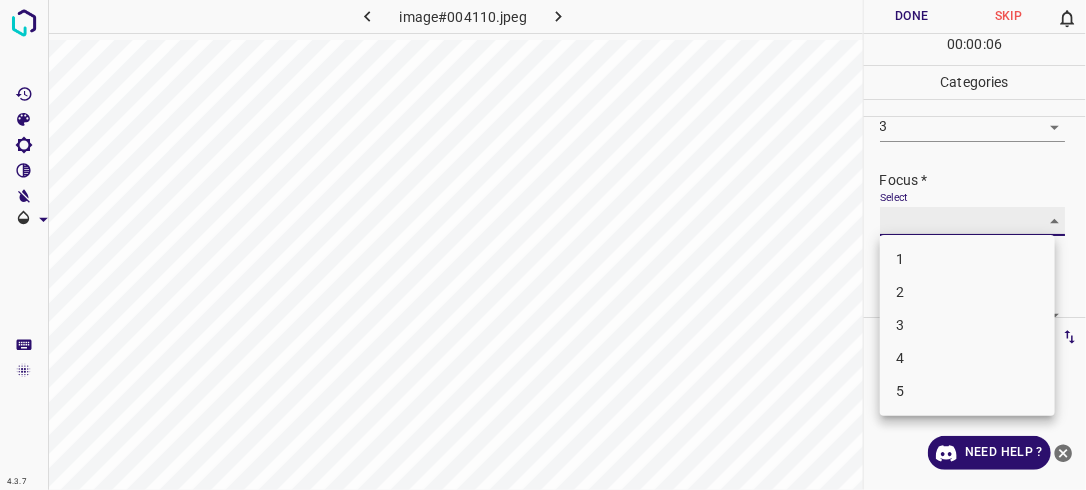 type on "3" 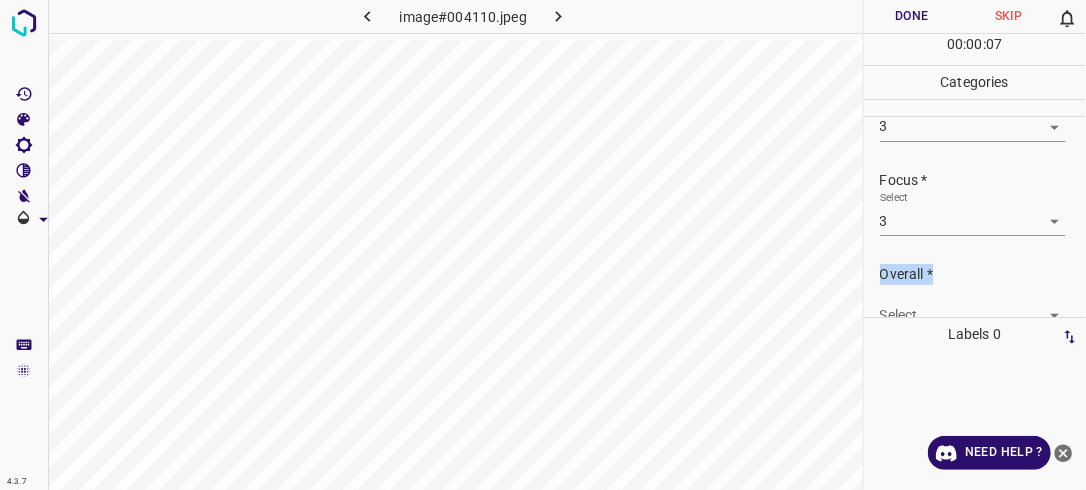 drag, startPoint x: 1068, startPoint y: 226, endPoint x: 1067, endPoint y: 258, distance: 32.01562 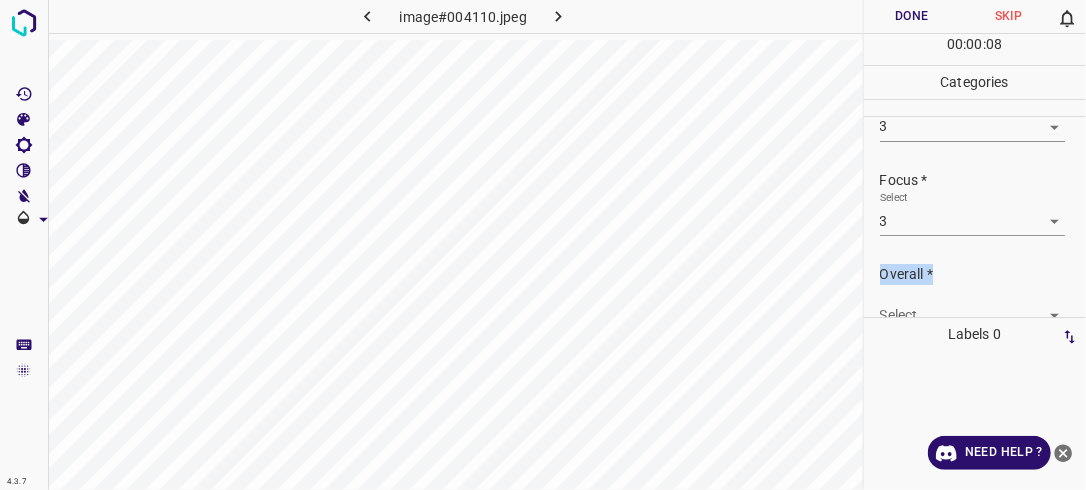 scroll, scrollTop: 98, scrollLeft: 0, axis: vertical 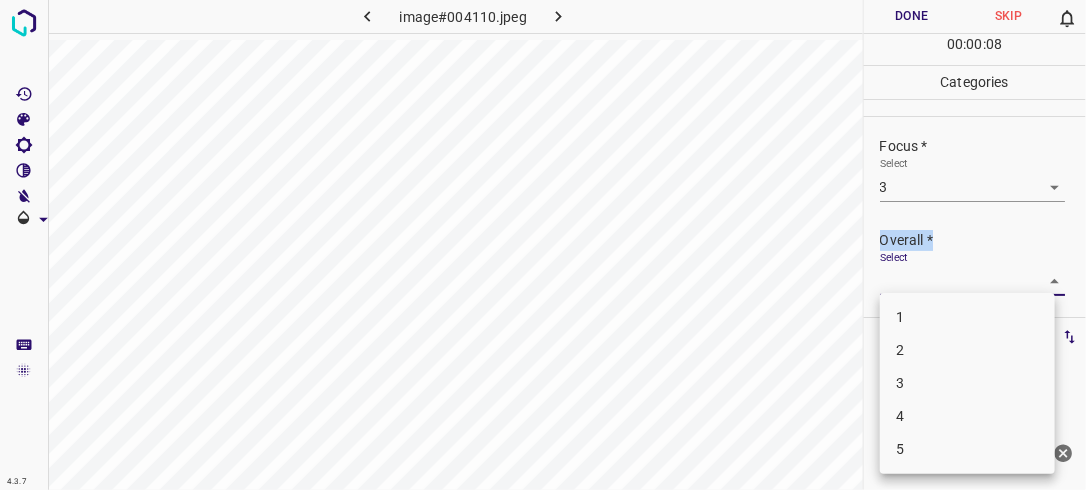 drag, startPoint x: 1036, startPoint y: 273, endPoint x: 985, endPoint y: 307, distance: 61.294373 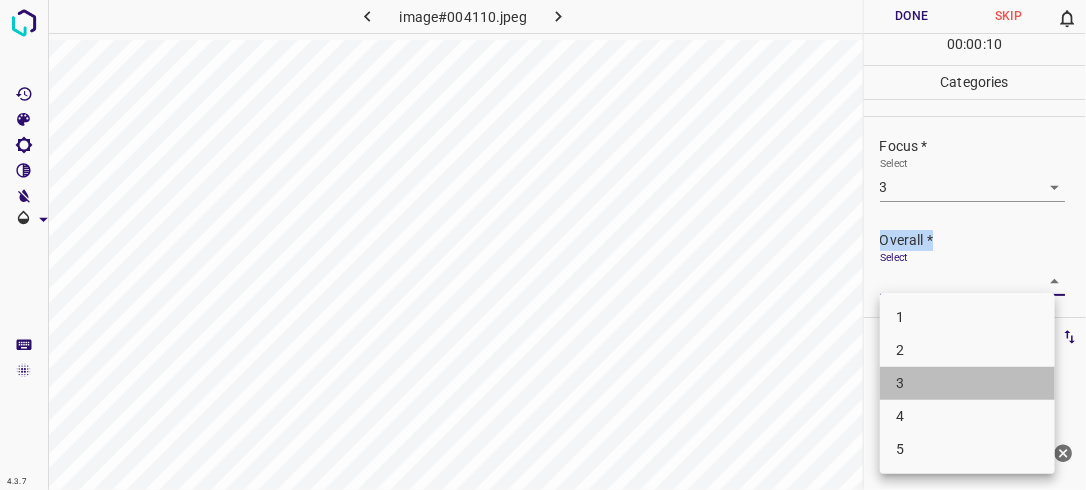 click on "3" at bounding box center [967, 383] 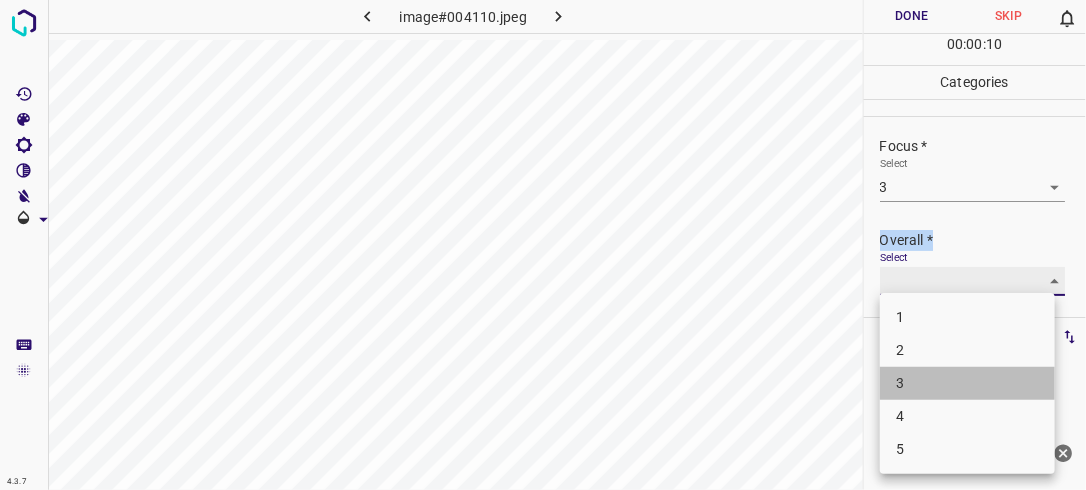 type on "3" 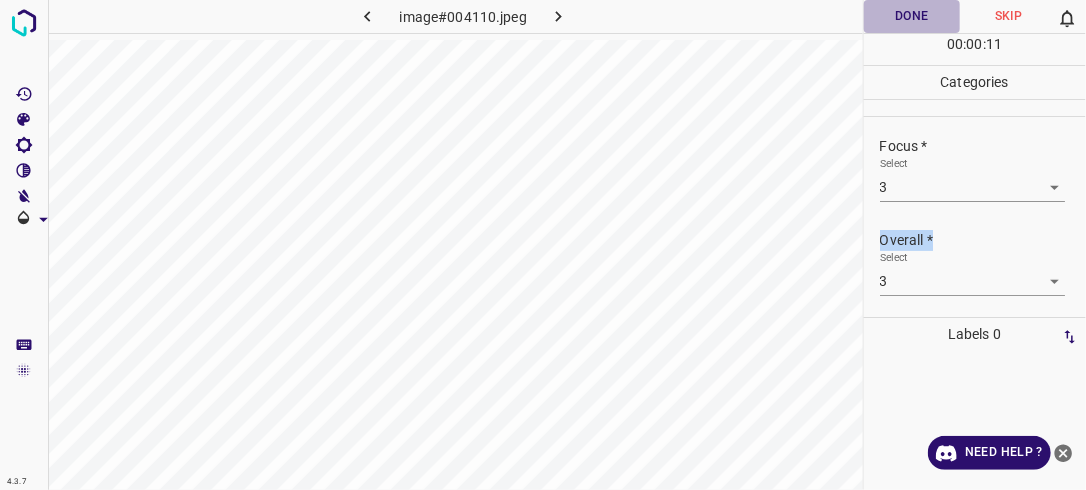 click on "Done" at bounding box center [912, 16] 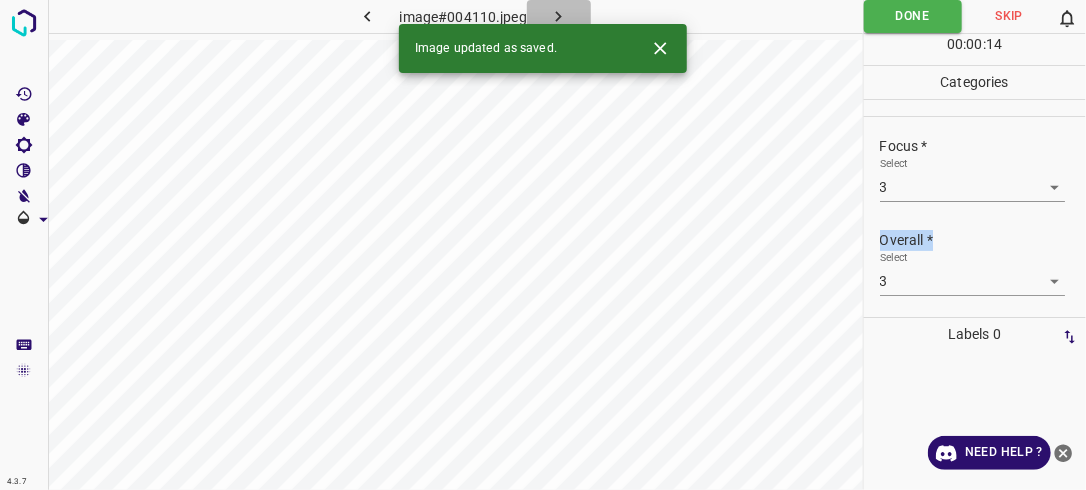 click 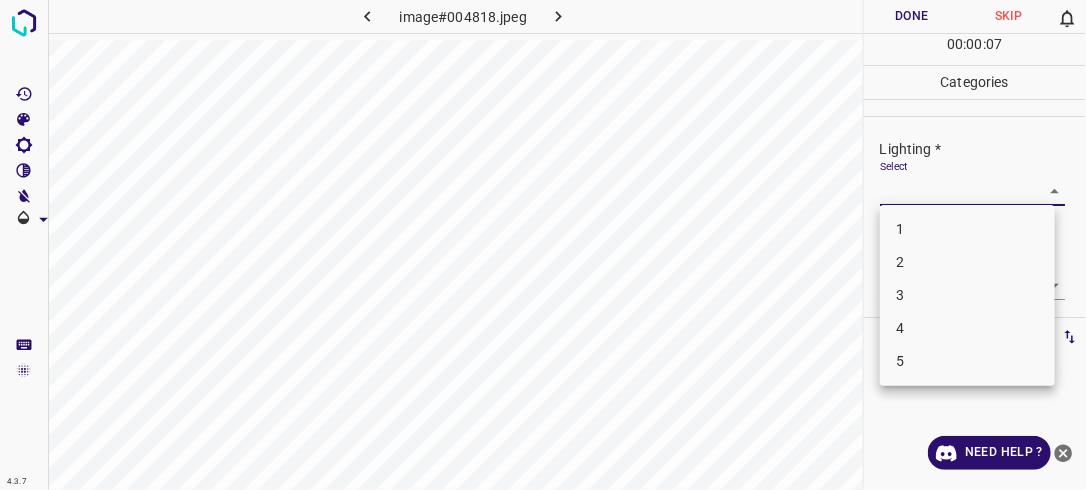 click on "4.3.7 image#004818.jpeg Done Skip 0 00   : 00   : 07   Categories Lighting *  Select ​ Focus *  Select ​ Overall *  Select ​ Labels   0 Categories 1 Lighting 2 Focus 3 Overall Tools Space Change between modes (Draw & Edit) I Auto labeling R Restore zoom M Zoom in N Zoom out Delete Delete selecte label Filters Z Restore filters X Saturation filter C Brightness filter V Contrast filter B Gray scale filter General O Download Need Help ? - Text - Hide - Delete 1 2 3 4 5" at bounding box center (543, 245) 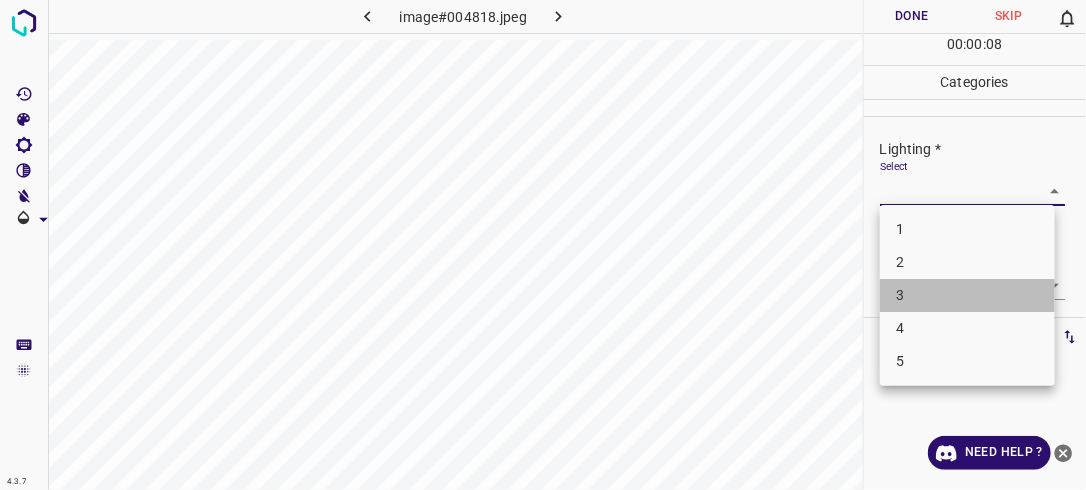 click on "3" at bounding box center (967, 295) 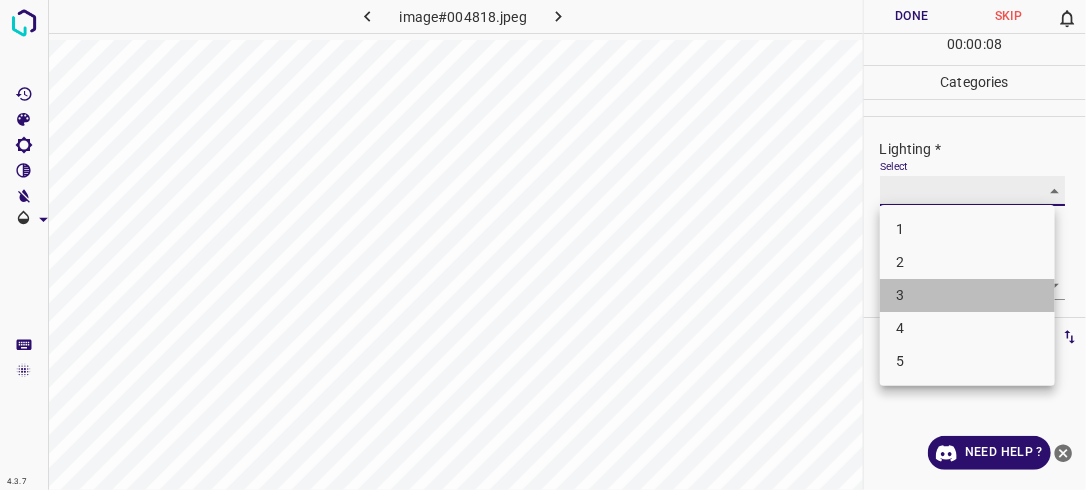 type on "3" 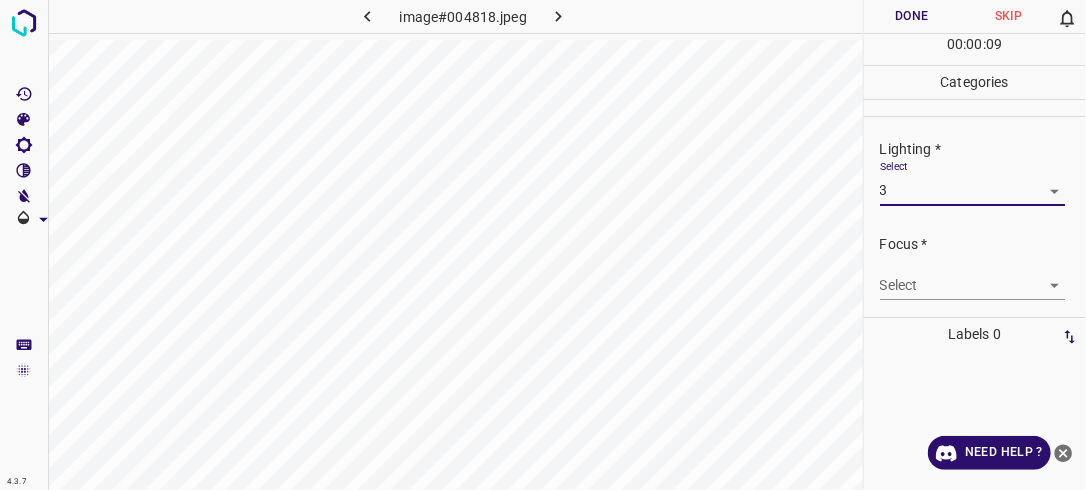 click on "4.3.7 image#004818.jpeg Done Skip 0 00   : 00   : 09   Categories Lighting *  Select 3 3 Focus *  Select ​ Overall *  Select ​ Labels   0 Categories 1 Lighting 2 Focus 3 Overall Tools Space Change between modes (Draw & Edit) I Auto labeling R Restore zoom M Zoom in N Zoom out Delete Delete selecte label Filters Z Restore filters X Saturation filter C Brightness filter V Contrast filter B Gray scale filter General O Download Need Help ? - Text - Hide - Delete" at bounding box center [543, 245] 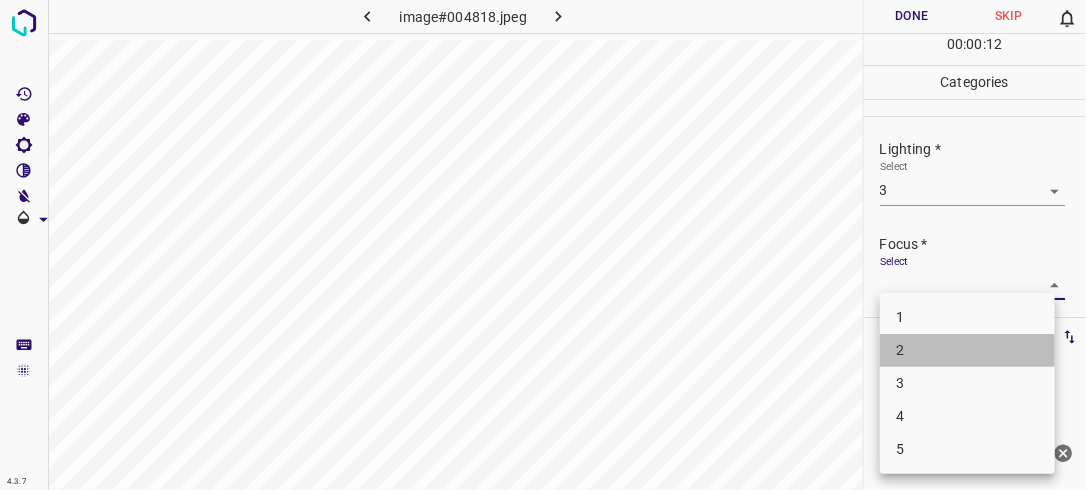 click on "2" at bounding box center [967, 350] 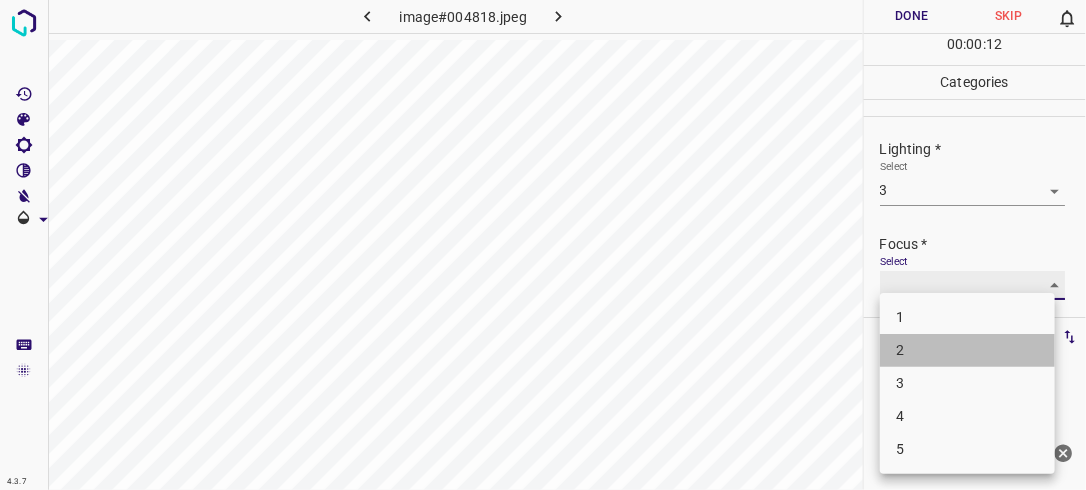 type on "2" 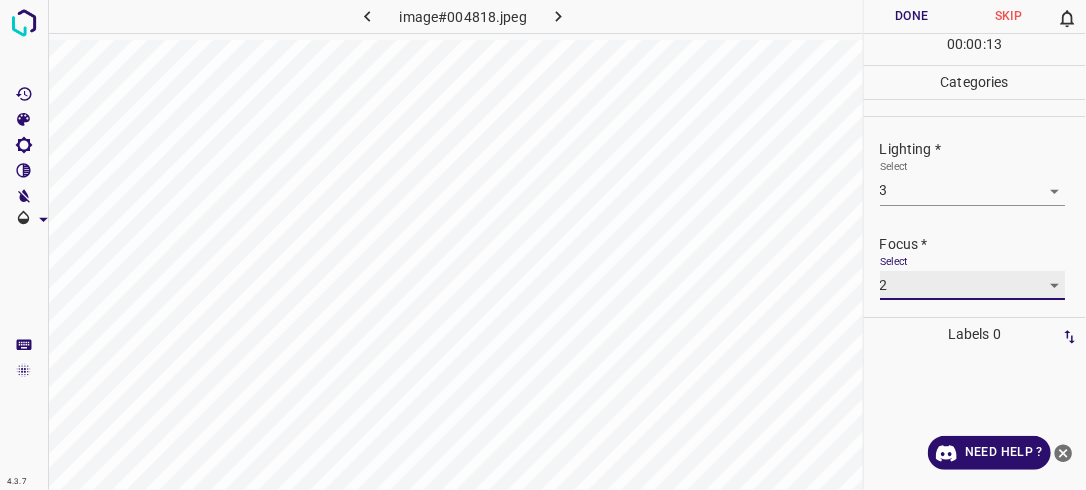 scroll, scrollTop: 98, scrollLeft: 0, axis: vertical 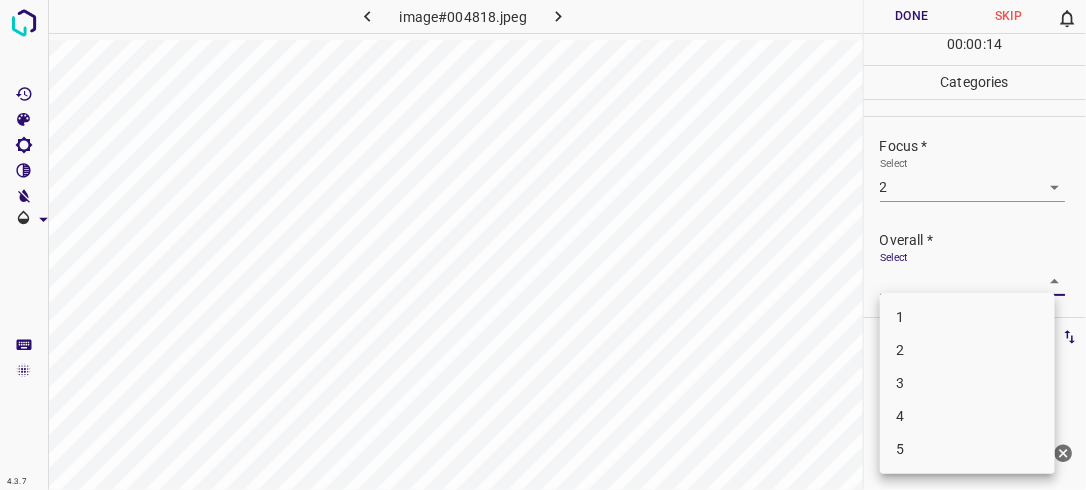 click on "4.3.7 image#004818.jpeg Done Skip 0 00   : 00   : 14   Categories Lighting *  Select 3 3 Focus *  Select 2 2 Overall *  Select ​ Labels   0 Categories 1 Lighting 2 Focus 3 Overall Tools Space Change between modes (Draw & Edit) I Auto labeling R Restore zoom M Zoom in N Zoom out Delete Delete selecte label Filters Z Restore filters X Saturation filter C Brightness filter V Contrast filter B Gray scale filter General O Download Need Help ? - Text - Hide - Delete 1 2 3 4 5" at bounding box center [543, 245] 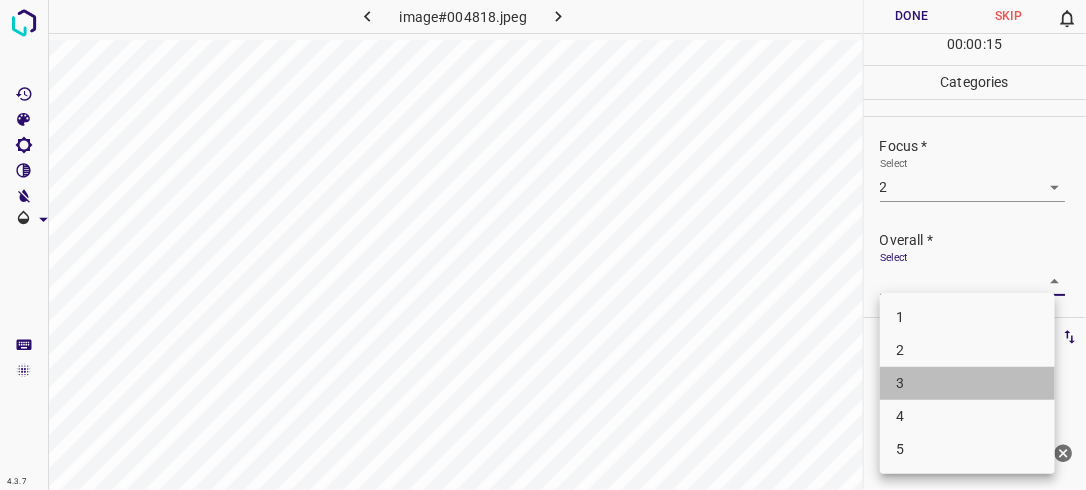 click on "3" at bounding box center [967, 383] 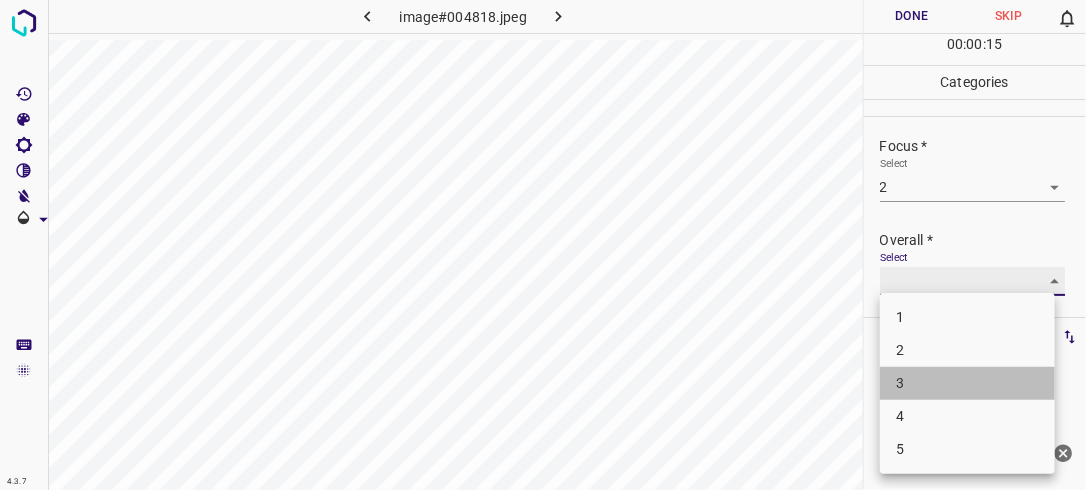 type on "3" 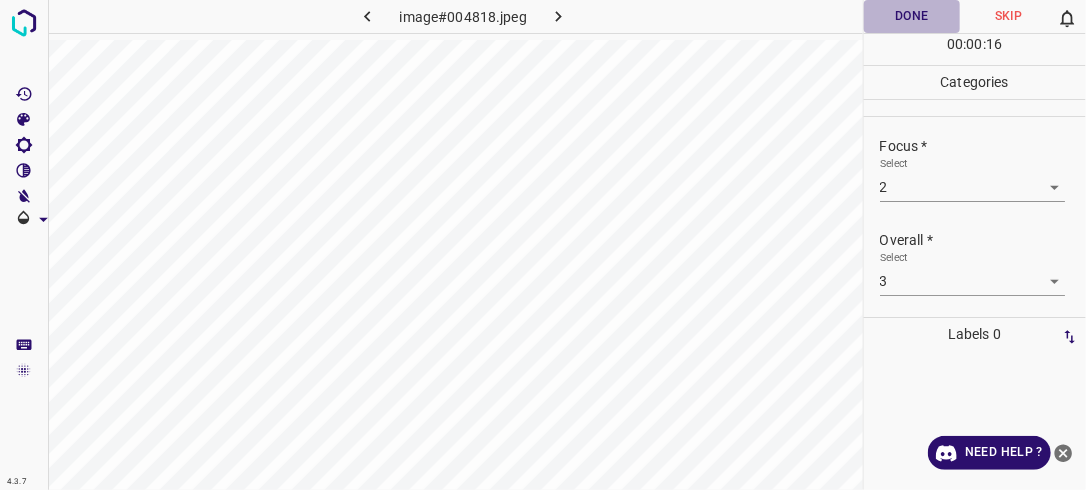 click on "Done" at bounding box center [912, 16] 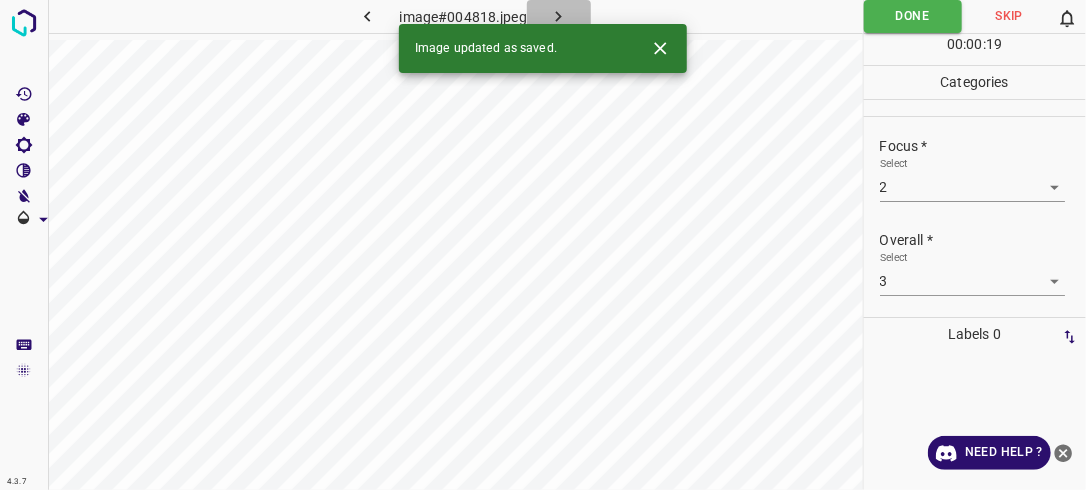 click at bounding box center [559, 16] 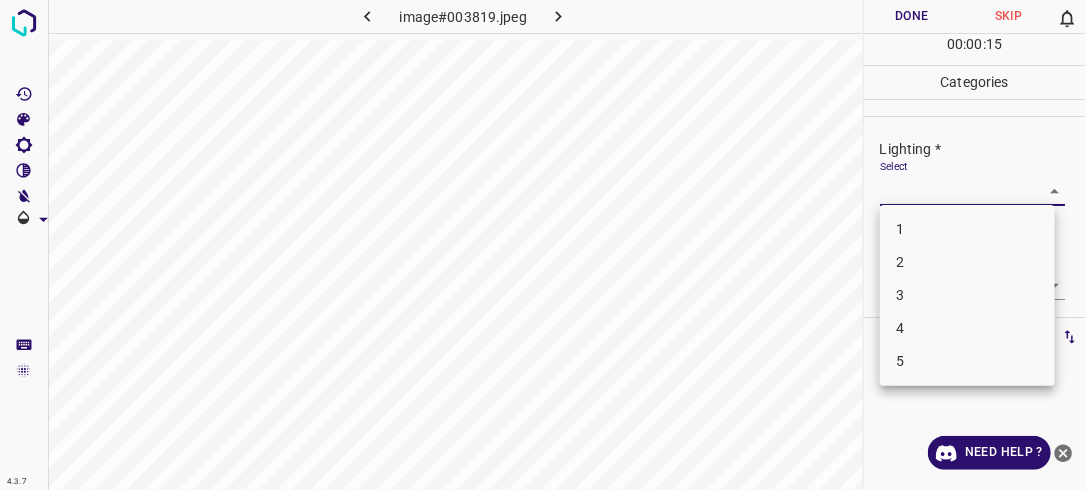 click on "4.3.7 image#003819.jpeg Done Skip 0 00   : 00   : 15   Categories Lighting *  Select ​ Focus *  Select ​ Overall *  Select ​ Labels   0 Categories 1 Lighting 2 Focus 3 Overall Tools Space Change between modes (Draw & Edit) I Auto labeling R Restore zoom M Zoom in N Zoom out Delete Delete selecte label Filters Z Restore filters X Saturation filter C Brightness filter V Contrast filter B Gray scale filter General O Download Need Help ? - Text - Hide - Delete 1 2 3 4 5" at bounding box center [543, 245] 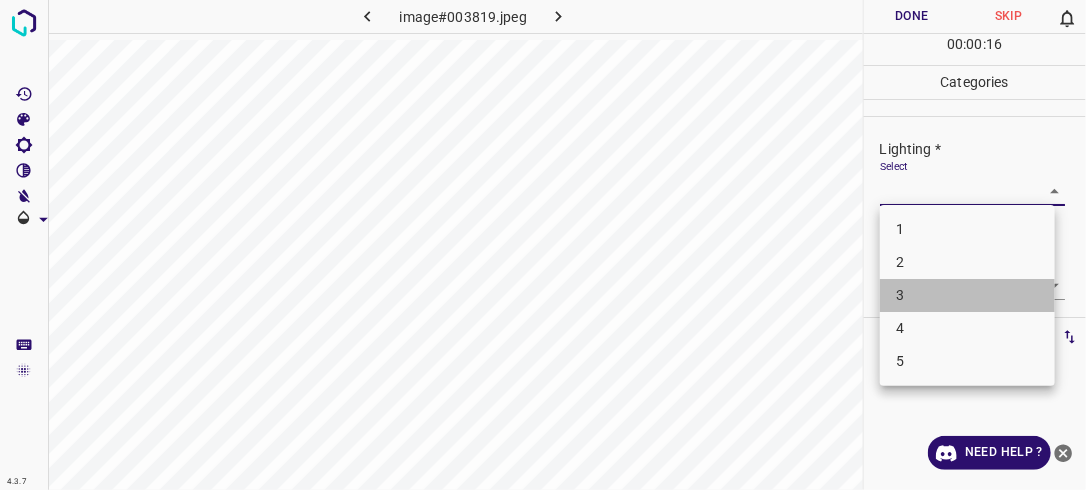 click on "3" at bounding box center [967, 295] 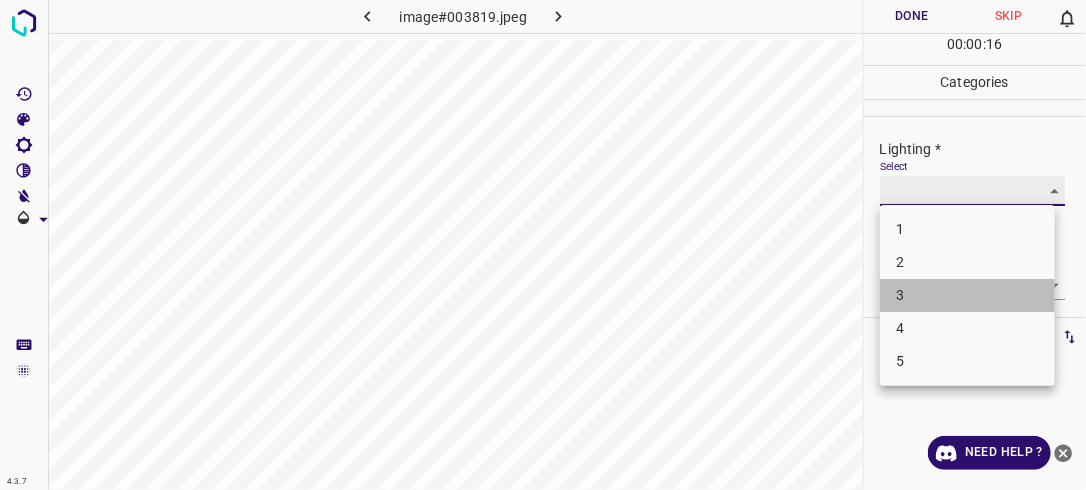 type on "3" 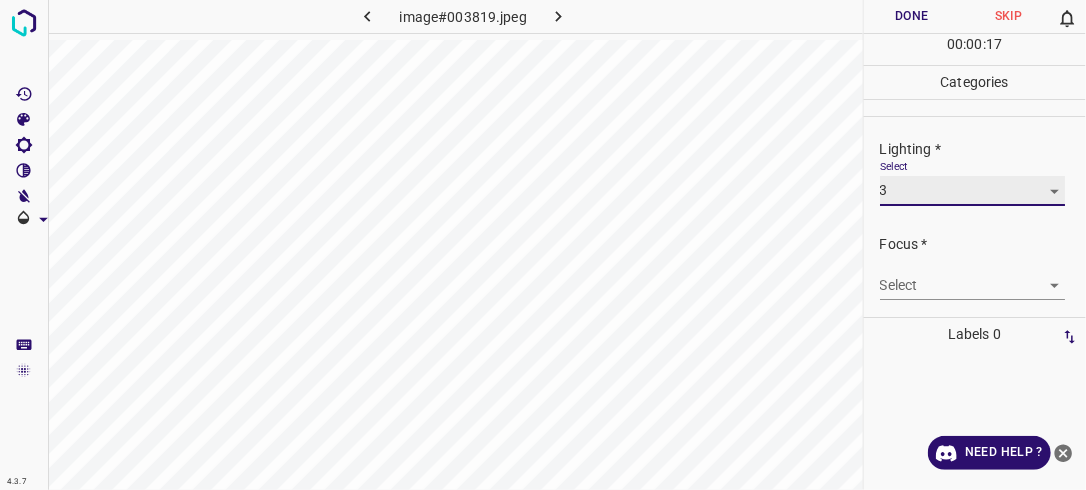 scroll, scrollTop: 98, scrollLeft: 0, axis: vertical 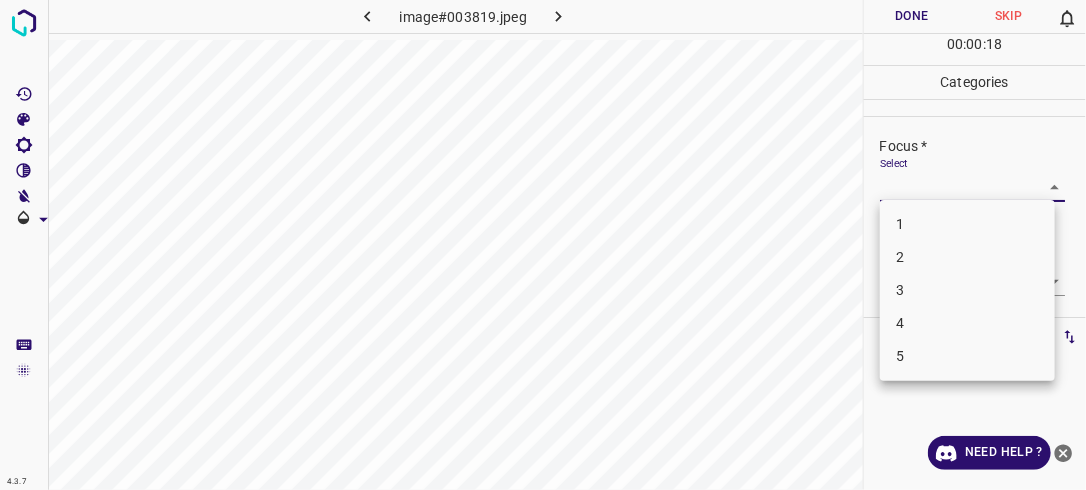 drag, startPoint x: 1043, startPoint y: 192, endPoint x: 1035, endPoint y: 206, distance: 16.124516 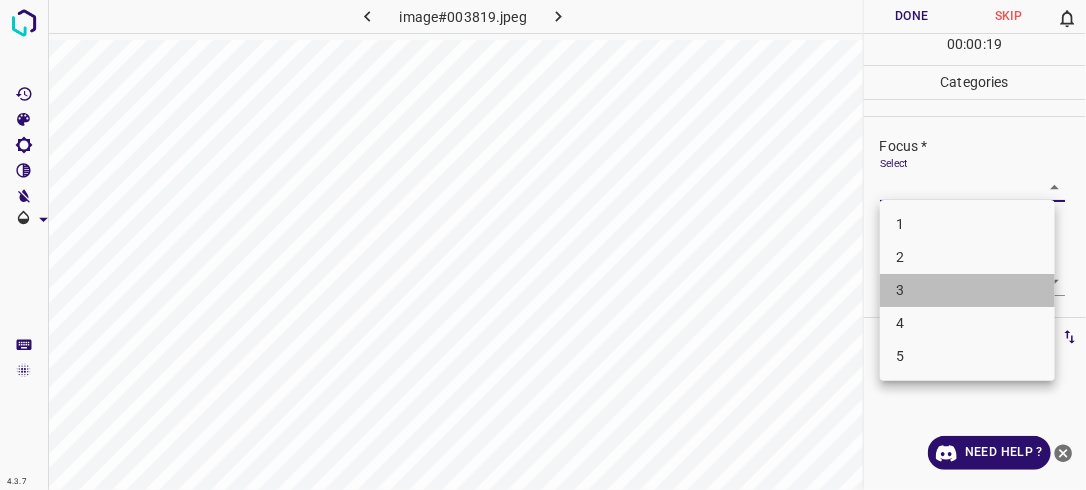 drag, startPoint x: 975, startPoint y: 288, endPoint x: 1004, endPoint y: 276, distance: 31.38471 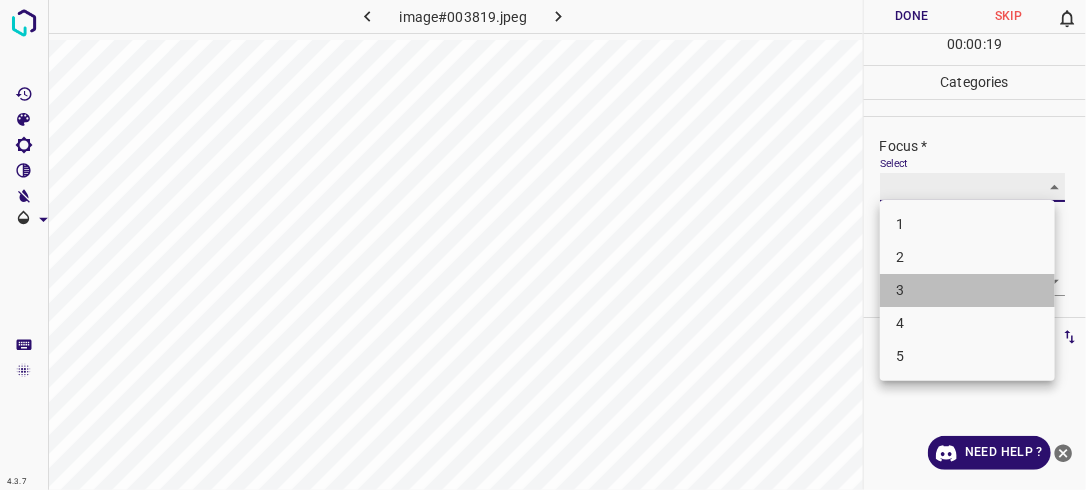 type on "3" 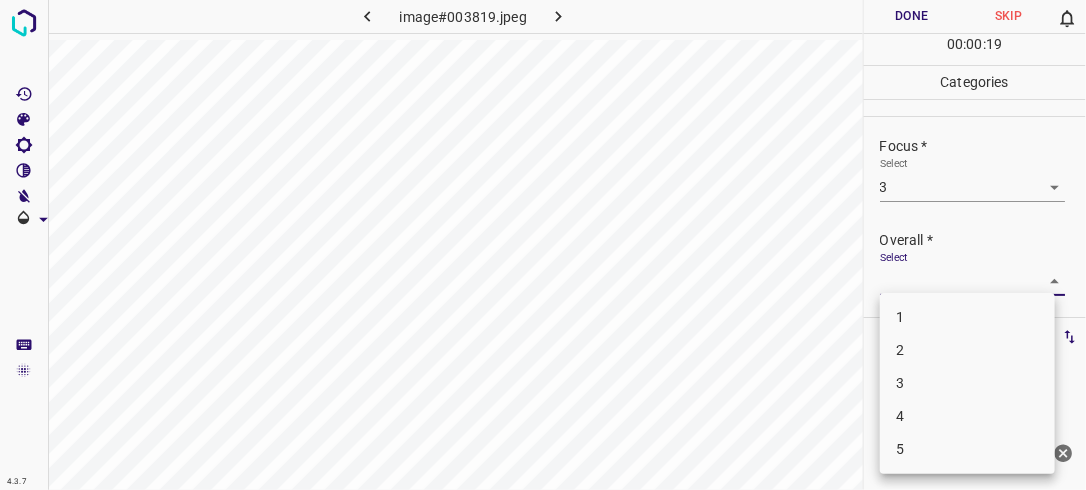 click on "4.3.7 image#003819.jpeg Done Skip 0 00   : 00   : 19   Categories Lighting *  Select 3 3 Focus *  Select 3 3 Overall *  Select ​ Labels   0 Categories 1 Lighting 2 Focus 3 Overall Tools Space Change between modes (Draw & Edit) I Auto labeling R Restore zoom M Zoom in N Zoom out Delete Delete selecte label Filters Z Restore filters X Saturation filter C Brightness filter V Contrast filter B Gray scale filter General O Download Need Help ? - Text - Hide - Delete 1 2 3 4 5" at bounding box center (543, 245) 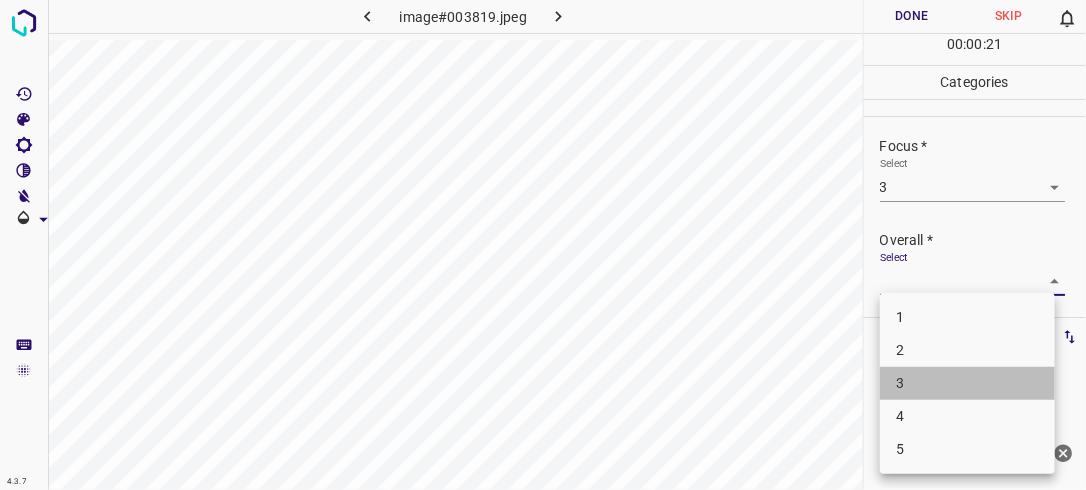 click on "3" at bounding box center [967, 383] 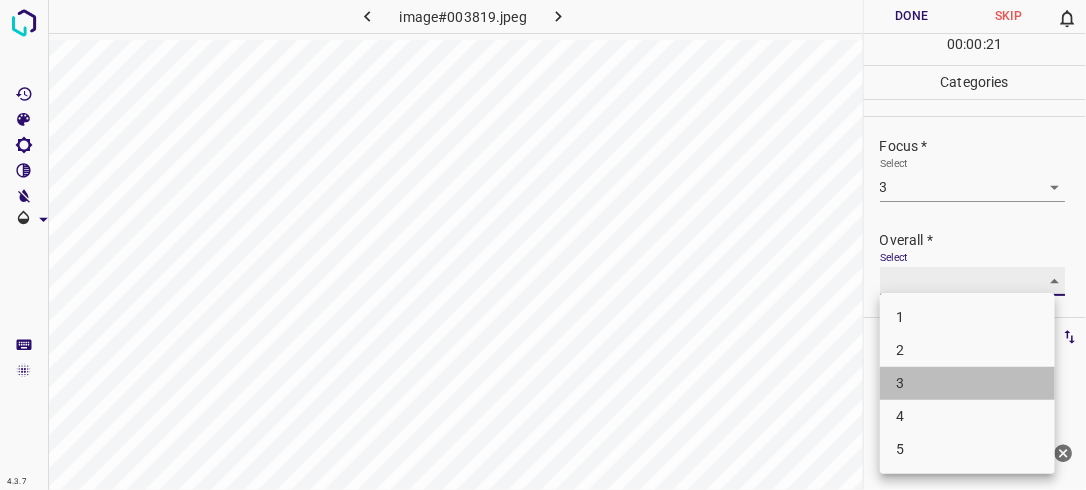 type on "3" 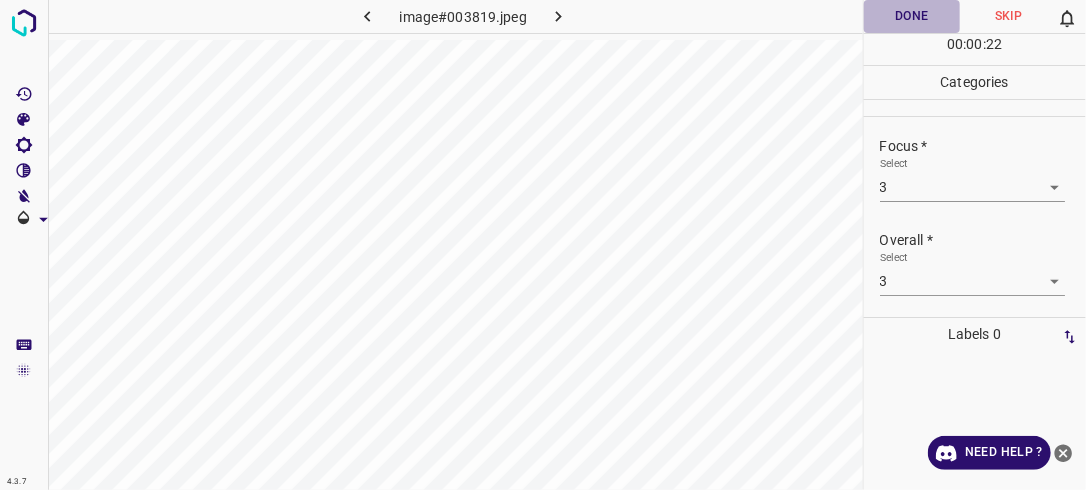 click on "Done" at bounding box center [912, 16] 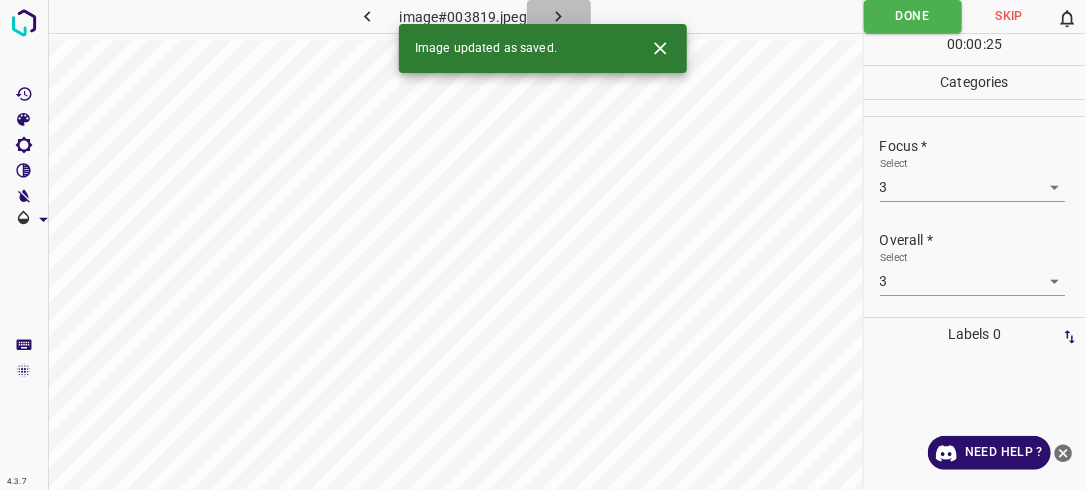 click at bounding box center (559, 16) 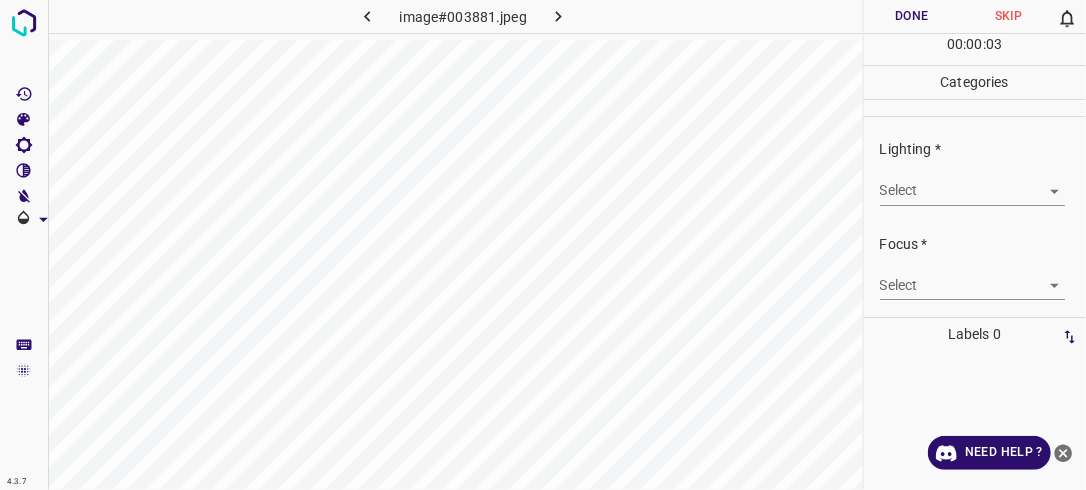 click on "4.3.7 image#003881.jpeg Done Skip 0 00   : 00   : 03   Categories Lighting *  Select ​ Focus *  Select ​ Overall *  Select ​ Labels   0 Categories 1 Lighting 2 Focus 3 Overall Tools Space Change between modes (Draw & Edit) I Auto labeling R Restore zoom M Zoom in N Zoom out Delete Delete selecte label Filters Z Restore filters X Saturation filter C Brightness filter V Contrast filter B Gray scale filter General O Download Need Help ? - Text - Hide - Delete" at bounding box center [543, 245] 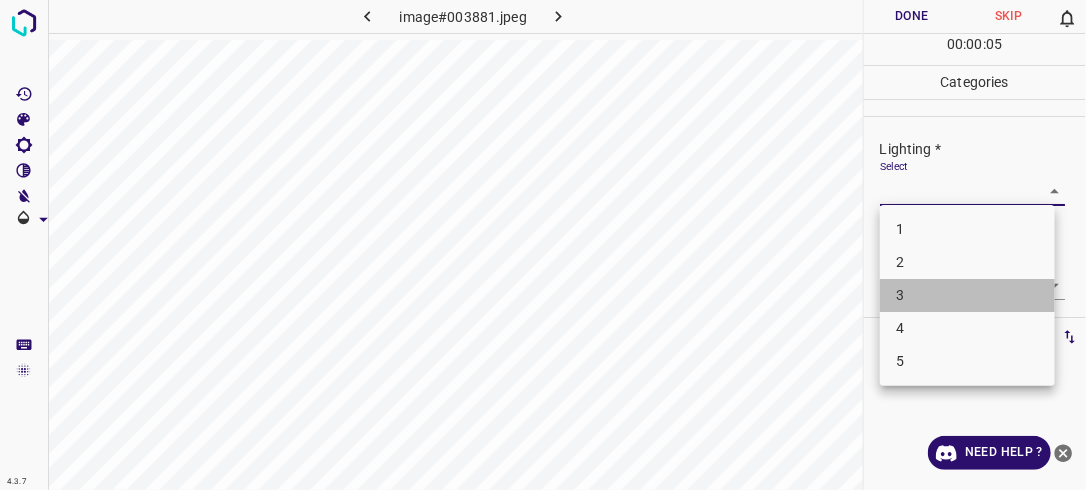 click on "3" at bounding box center (967, 295) 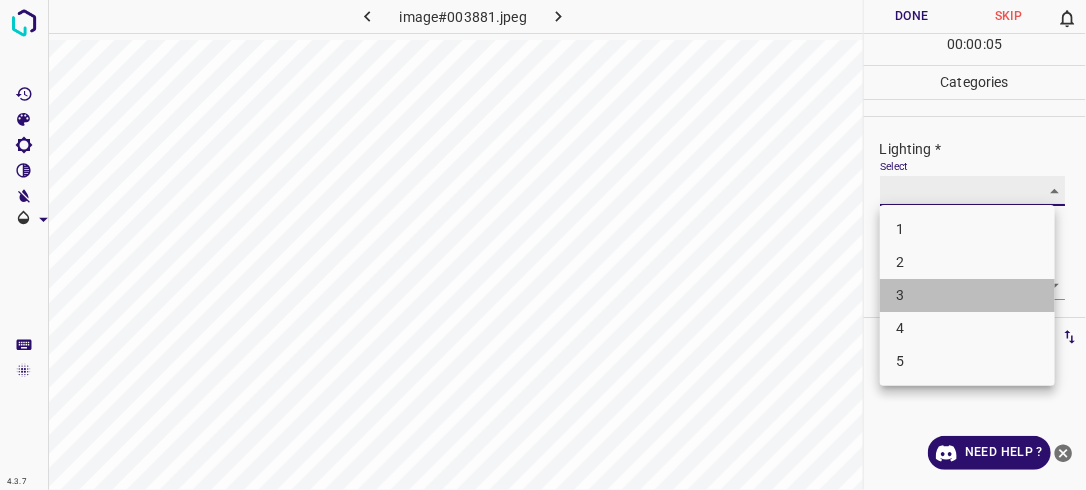 type on "3" 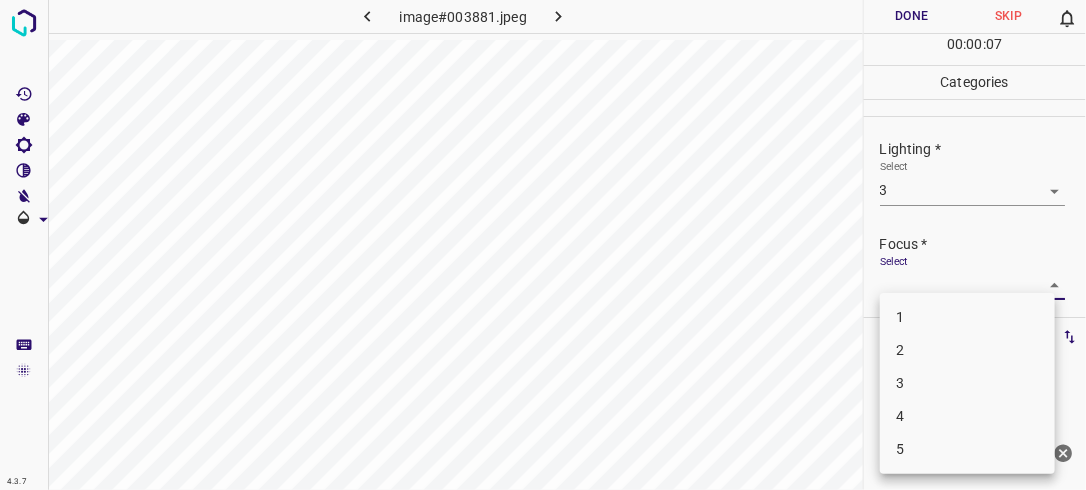 click on "4.3.7 image#003881.jpeg Done Skip 0 00   : 00   : 07   Categories Lighting *  Select 3 3 Focus *  Select ​ Overall *  Select ​ Labels   0 Categories 1 Lighting 2 Focus 3 Overall Tools Space Change between modes (Draw & Edit) I Auto labeling R Restore zoom M Zoom in N Zoom out Delete Delete selecte label Filters Z Restore filters X Saturation filter C Brightness filter V Contrast filter B Gray scale filter General O Download Need Help ? - Text - Hide - Delete 1 2 3 4 5" at bounding box center [543, 245] 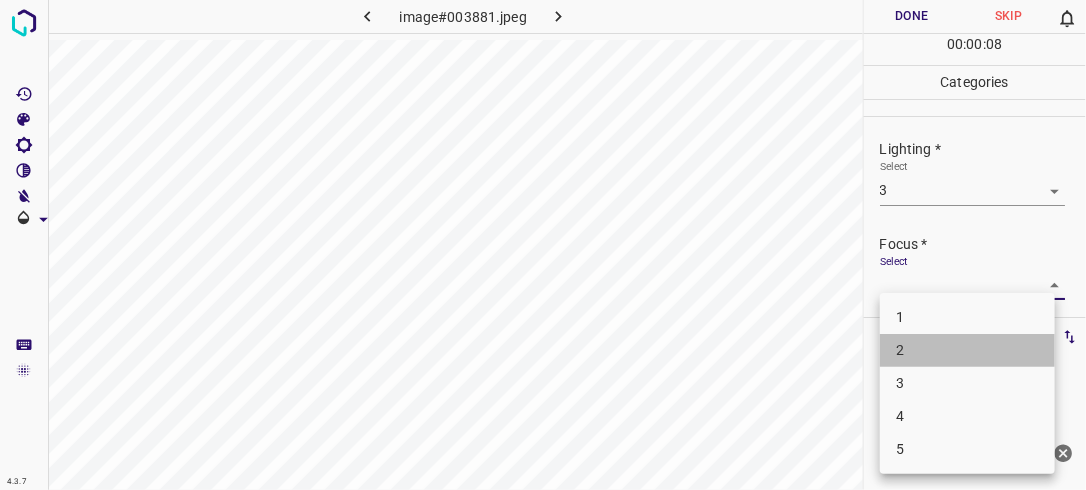 click on "2" at bounding box center [967, 350] 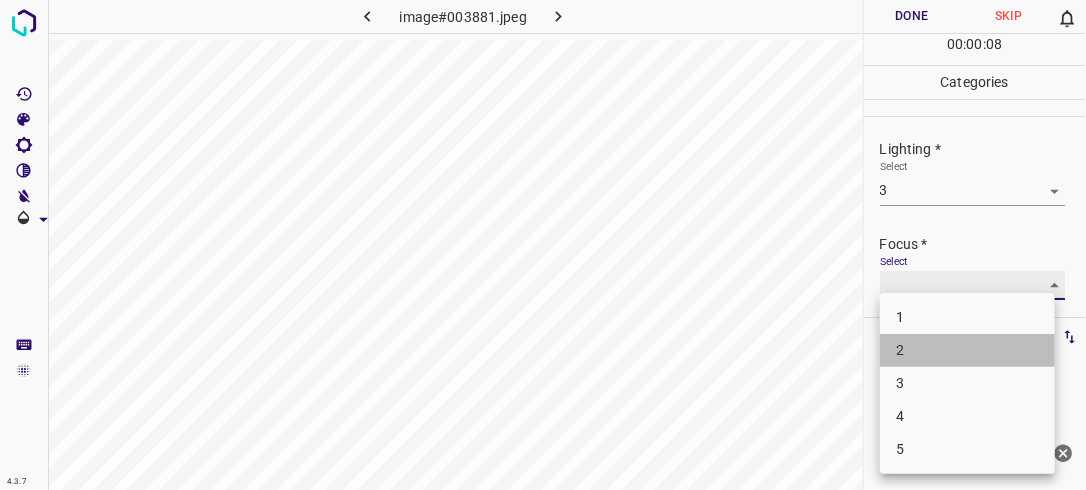 type on "2" 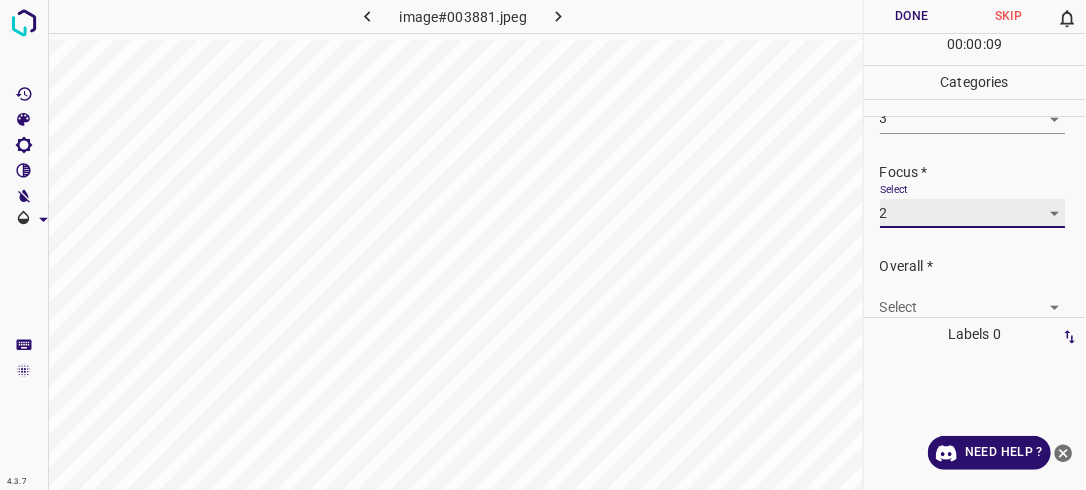scroll, scrollTop: 98, scrollLeft: 0, axis: vertical 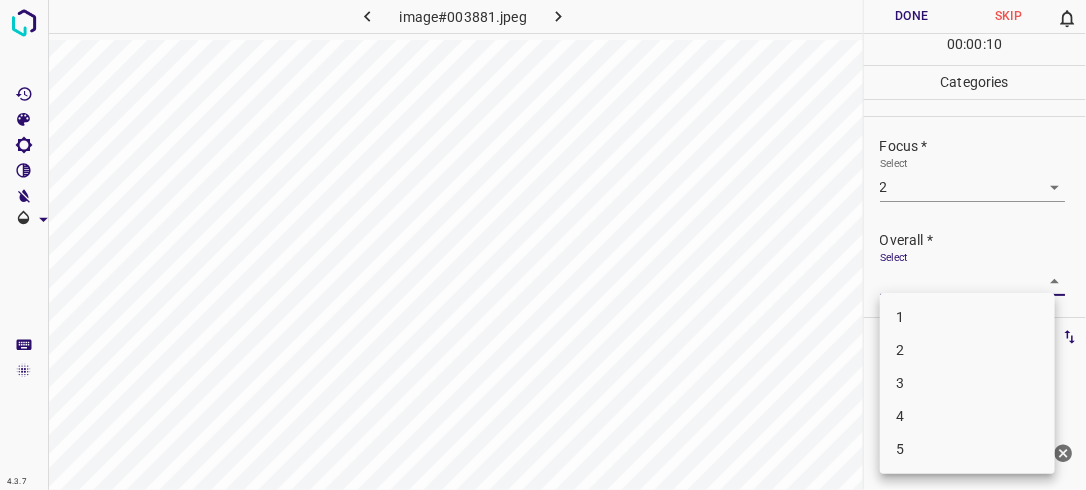 drag, startPoint x: 1032, startPoint y: 275, endPoint x: 972, endPoint y: 329, distance: 80.72174 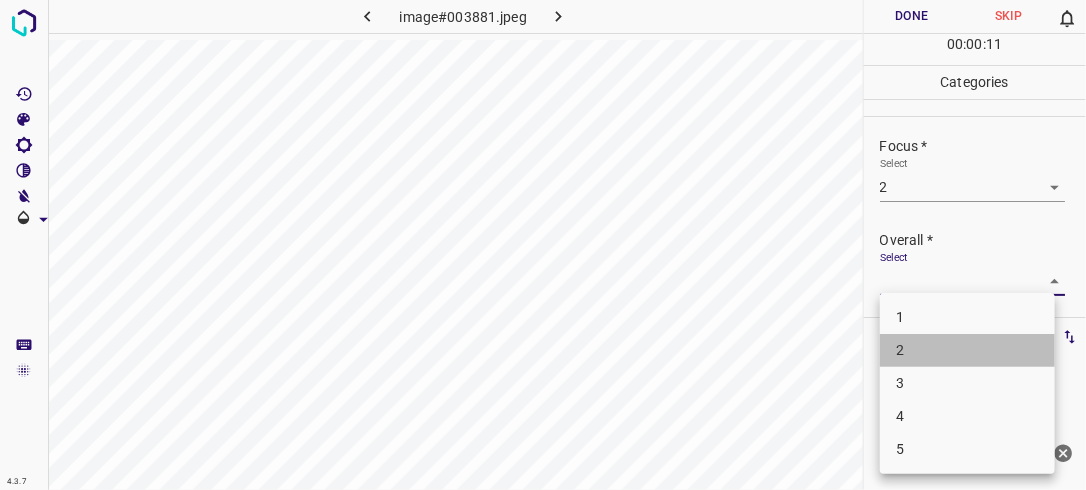 click on "2" at bounding box center [967, 350] 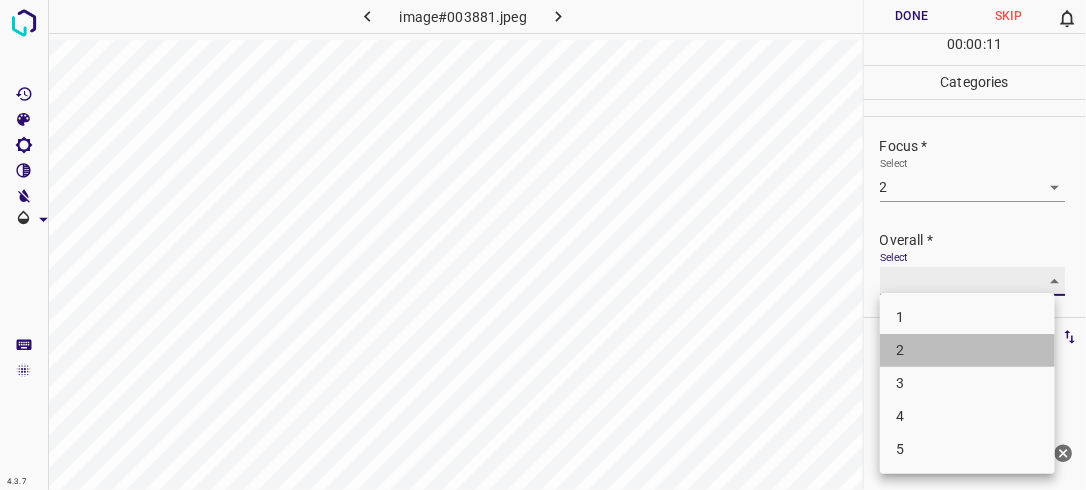 type on "2" 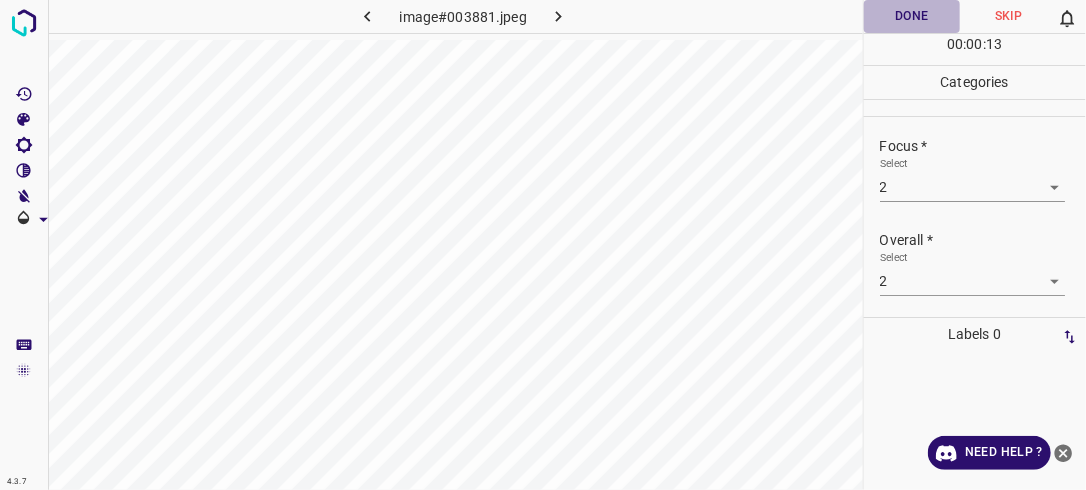 click on "Done" at bounding box center [912, 16] 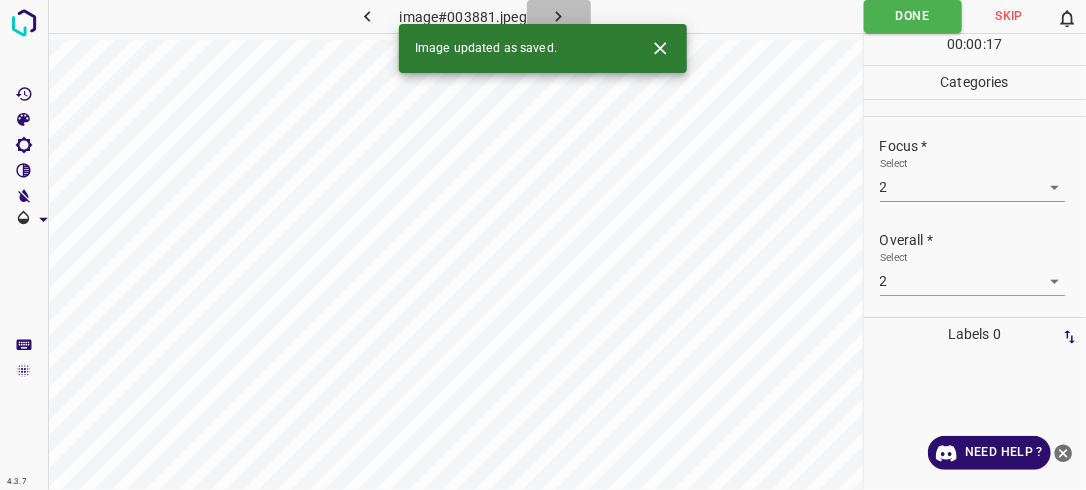 click 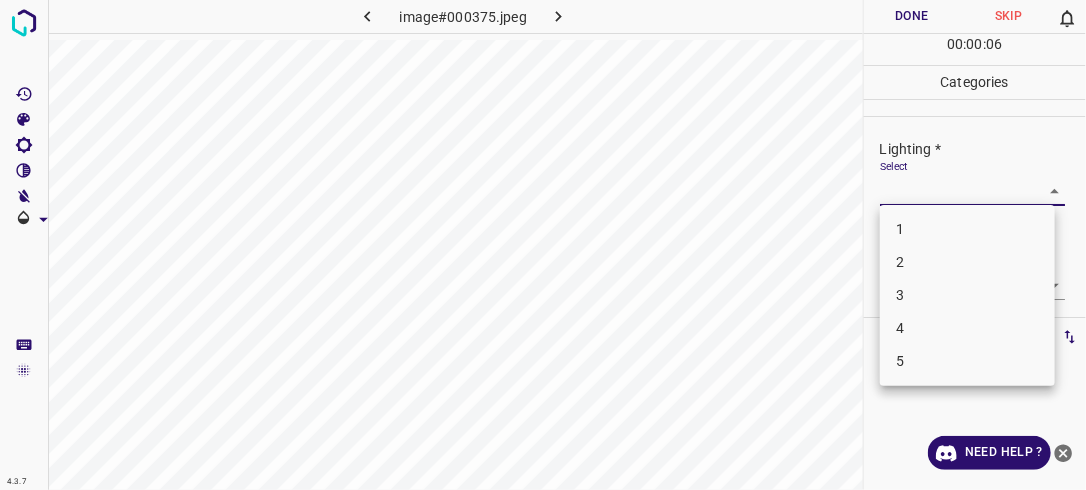 click on "4.3.7 image#000375.jpeg Done Skip 0 00   : 00   : 06   Categories Lighting *  Select ​ Focus *  Select ​ Overall *  Select ​ Labels   0 Categories 1 Lighting 2 Focus 3 Overall Tools Space Change between modes (Draw & Edit) I Auto labeling R Restore zoom M Zoom in N Zoom out Delete Delete selecte label Filters Z Restore filters X Saturation filter C Brightness filter V Contrast filter B Gray scale filter General O Download Need Help ? - Text - Hide - Delete 1 2 3 4 5" at bounding box center [543, 245] 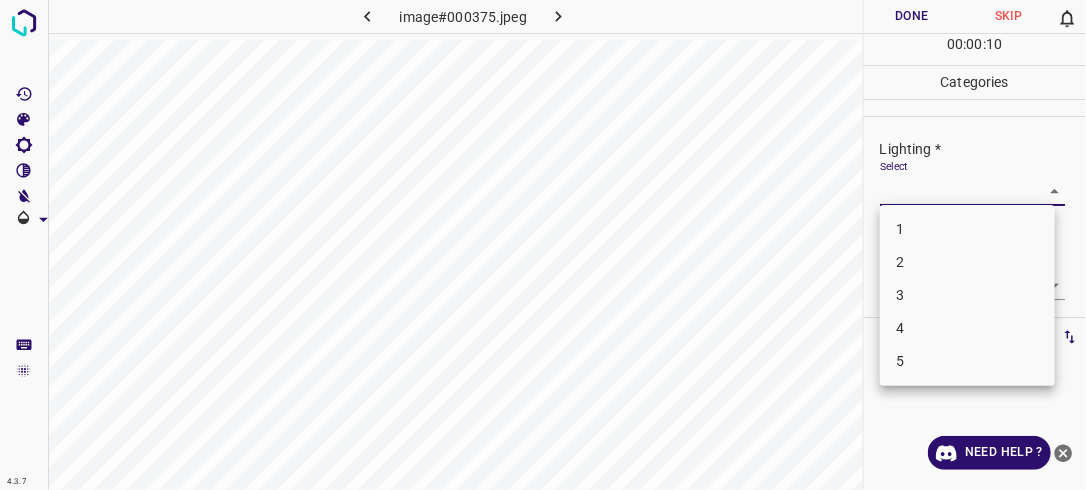 click on "3" at bounding box center (967, 295) 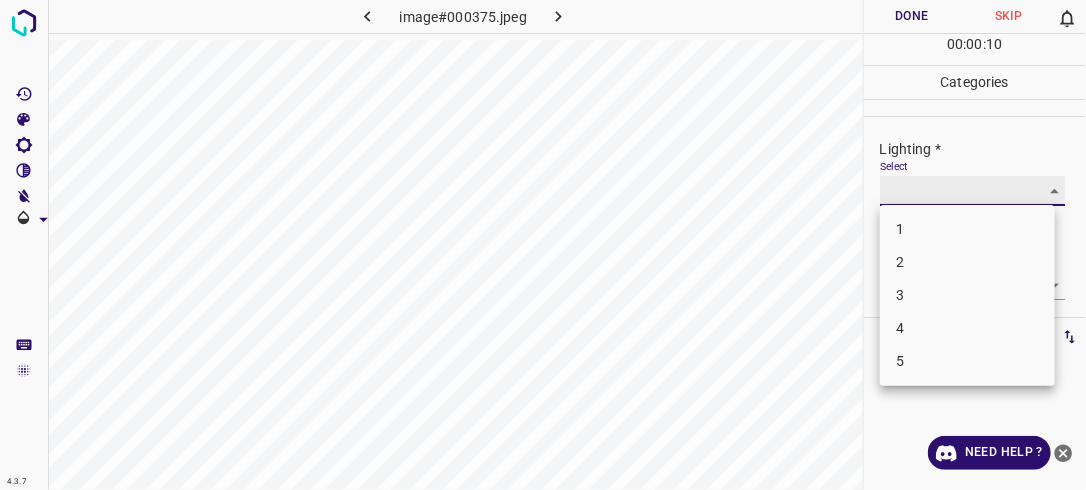 type on "3" 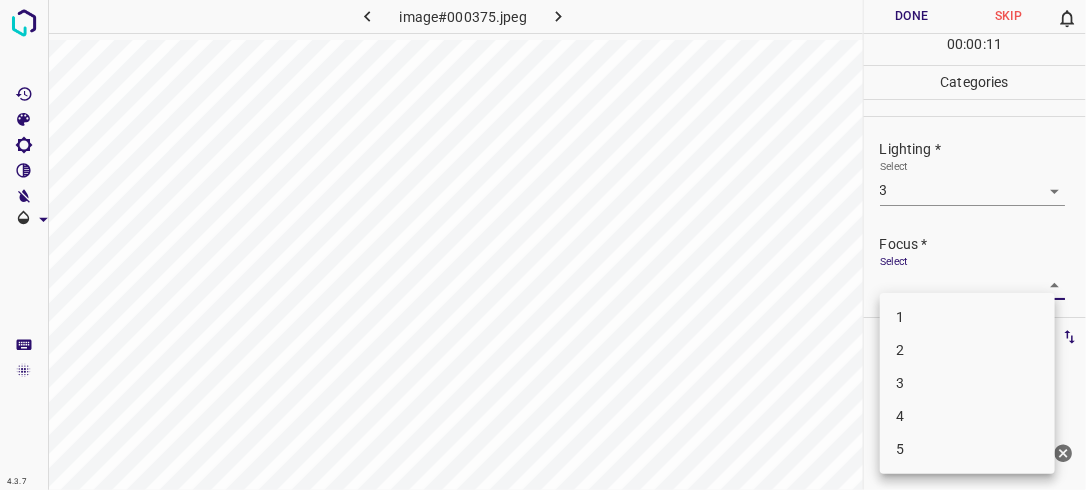 click on "4.3.7 image#000375.jpeg Done Skip 0 00   : 00   : 11   Categories Lighting *  Select 3 3 Focus *  Select ​ Overall *  Select ​ Labels   0 Categories 1 Lighting 2 Focus 3 Overall Tools Space Change between modes (Draw & Edit) I Auto labeling R Restore zoom M Zoom in N Zoom out Delete Delete selecte label Filters Z Restore filters X Saturation filter C Brightness filter V Contrast filter B Gray scale filter General O Download Need Help ? - Text - Hide - Delete 1 2 3 4 5" at bounding box center (543, 245) 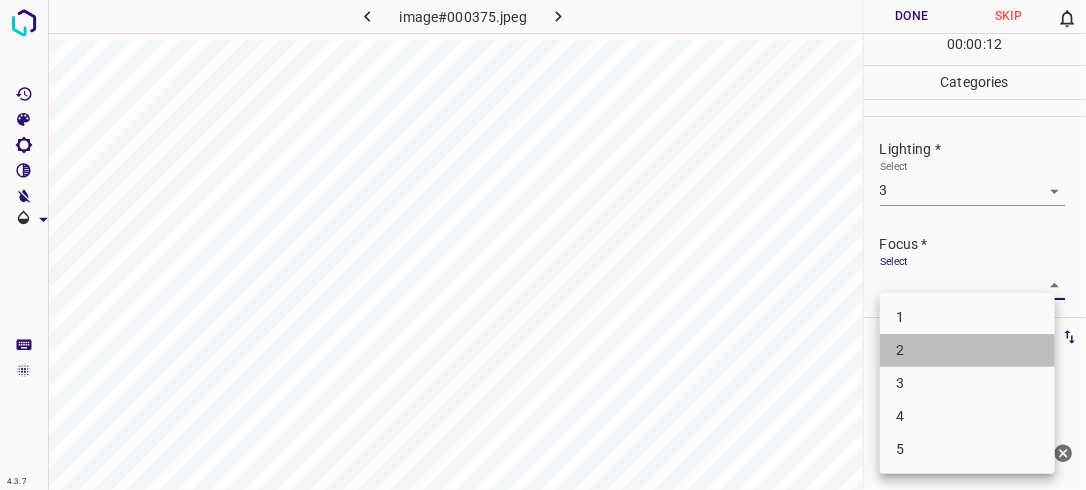 drag, startPoint x: 928, startPoint y: 359, endPoint x: 1031, endPoint y: 280, distance: 129.80756 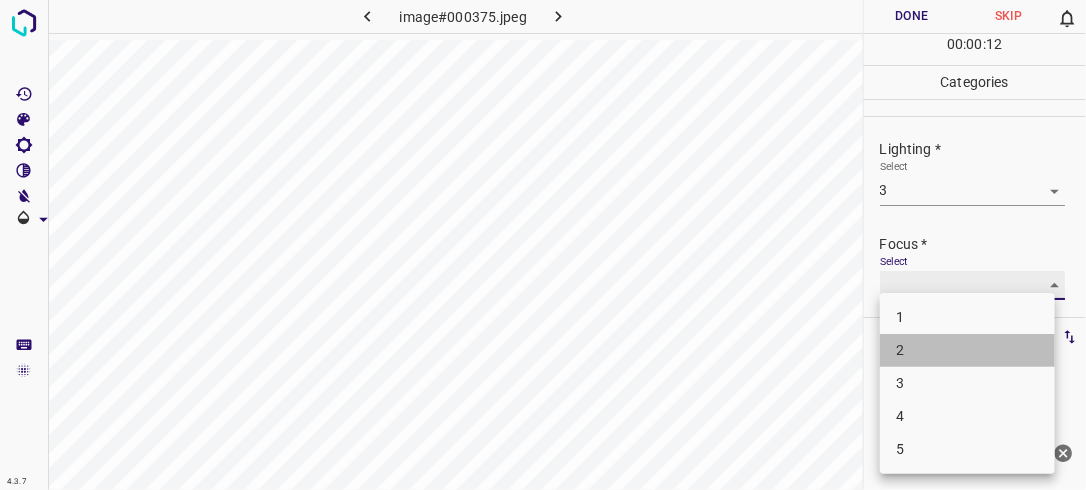 type on "2" 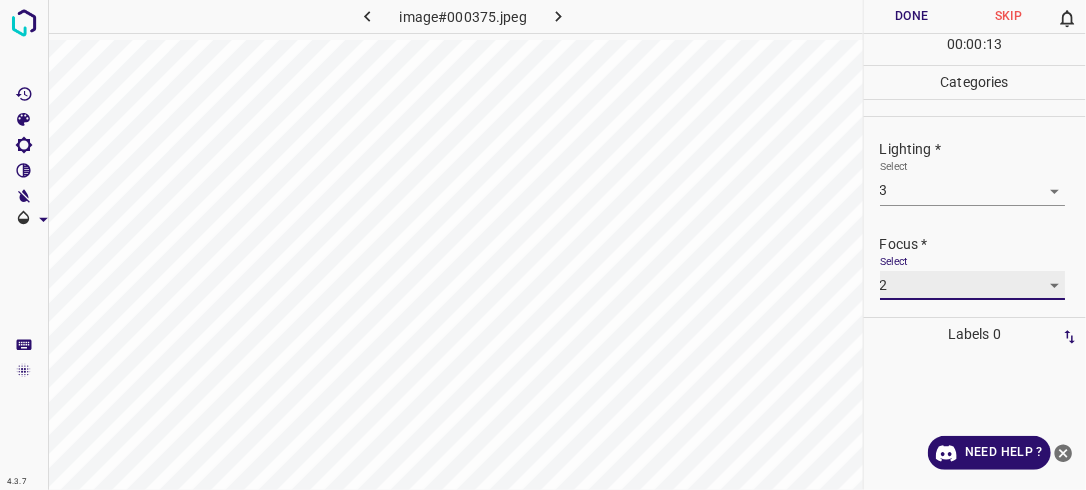 scroll, scrollTop: 76, scrollLeft: 0, axis: vertical 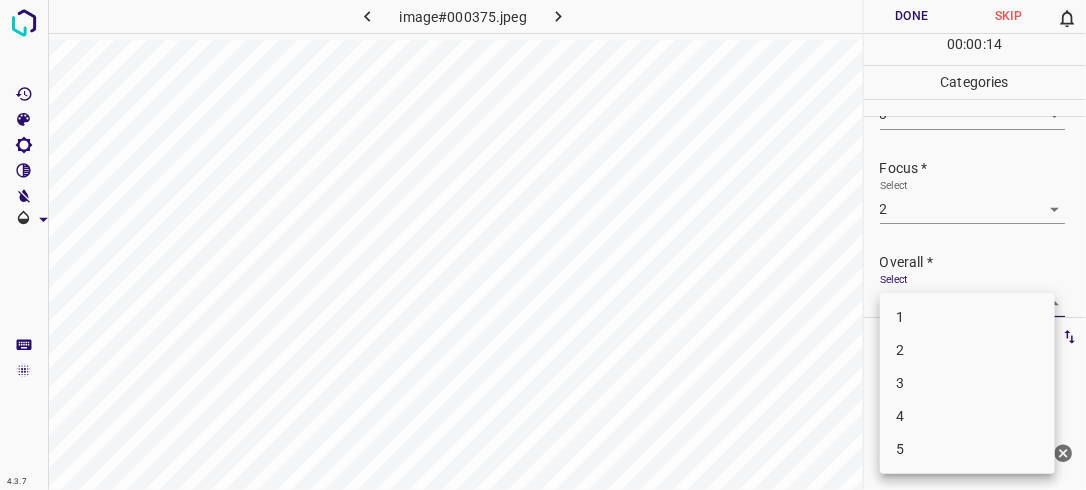 click on "4.3.7 image#000375.jpeg Done Skip 0 00   : 00   : 14   Categories Lighting *  Select 3 3 Focus *  Select 2 2 Overall *  Select ​ Labels   0 Categories 1 Lighting 2 Focus 3 Overall Tools Space Change between modes (Draw & Edit) I Auto labeling R Restore zoom M Zoom in N Zoom out Delete Delete selecte label Filters Z Restore filters X Saturation filter C Brightness filter V Contrast filter B Gray scale filter General O Download Need Help ? - Text - Hide - Delete 1 2 3 4 5" at bounding box center [543, 245] 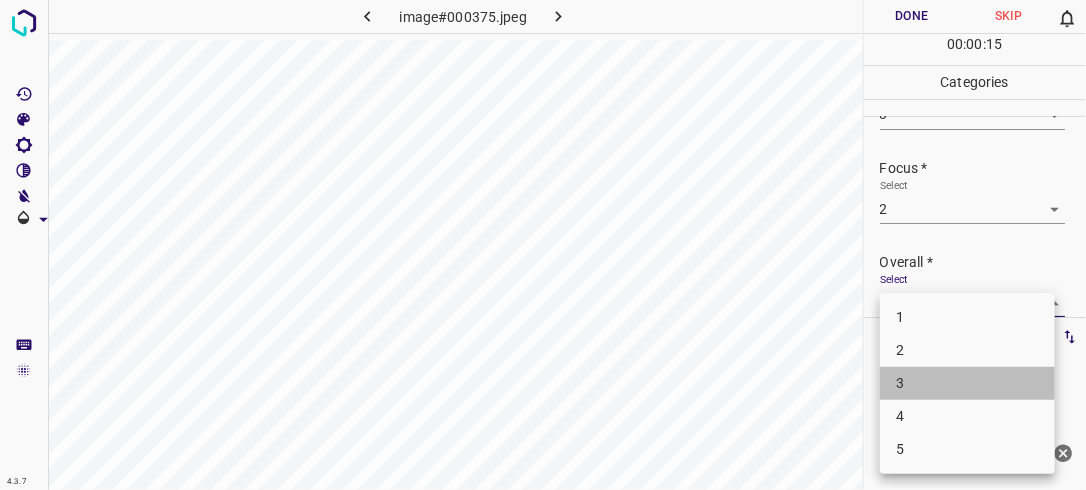 click on "3" at bounding box center (967, 383) 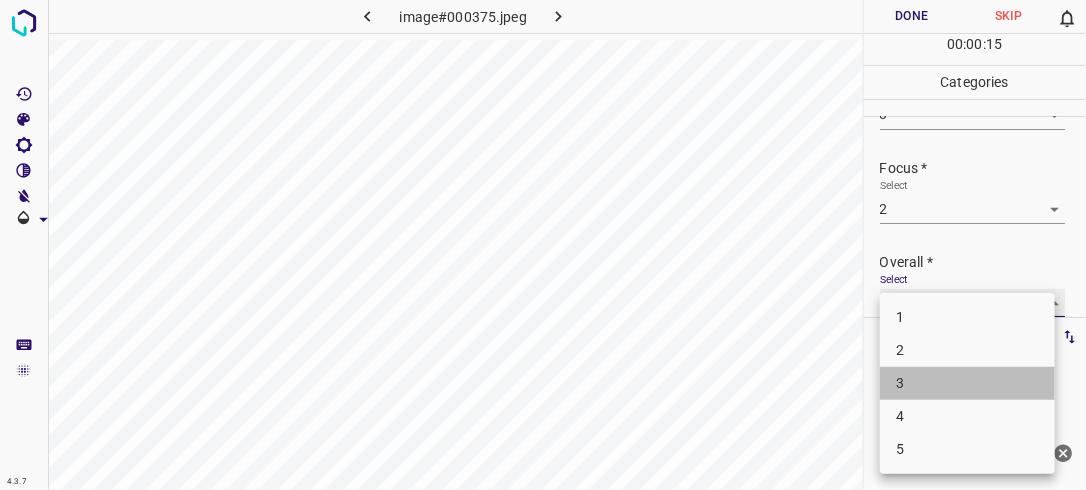 type on "3" 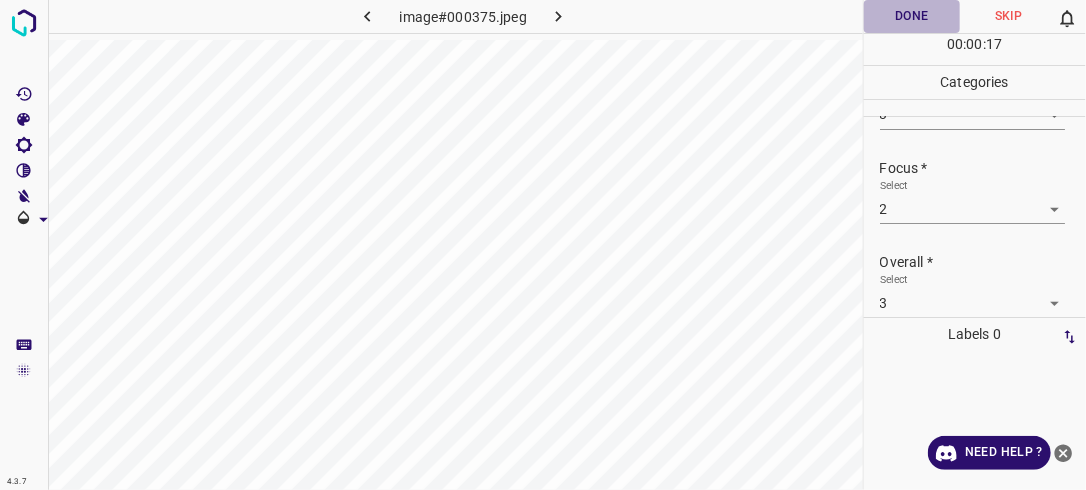 click on "Done" at bounding box center [912, 16] 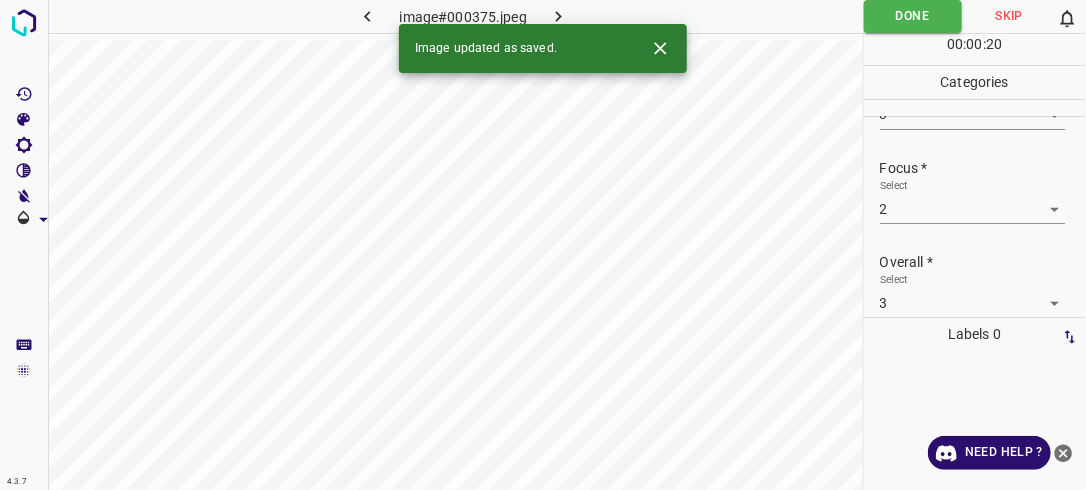 click 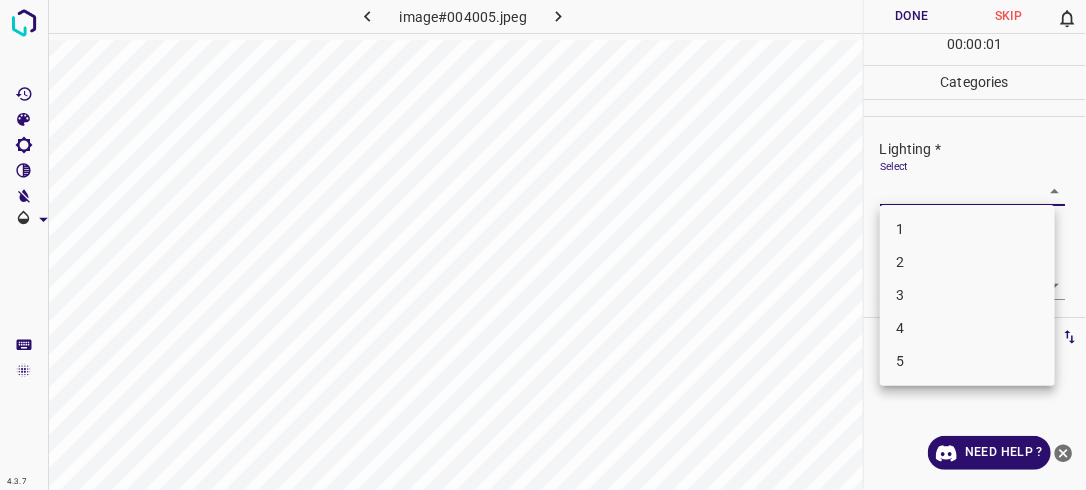 click on "4.3.7 image#004005.jpeg Done Skip 0 00   : 00   : 01   Categories Lighting *  Select ​ Focus *  Select ​ Overall *  Select ​ Labels   0 Categories 1 Lighting 2 Focus 3 Overall Tools Space Change between modes (Draw & Edit) I Auto labeling R Restore zoom M Zoom in N Zoom out Delete Delete selecte label Filters Z Restore filters X Saturation filter C Brightness filter V Contrast filter B Gray scale filter General O Download Need Help ? - Text - Hide - Delete 1 2 3 4 5" at bounding box center (543, 245) 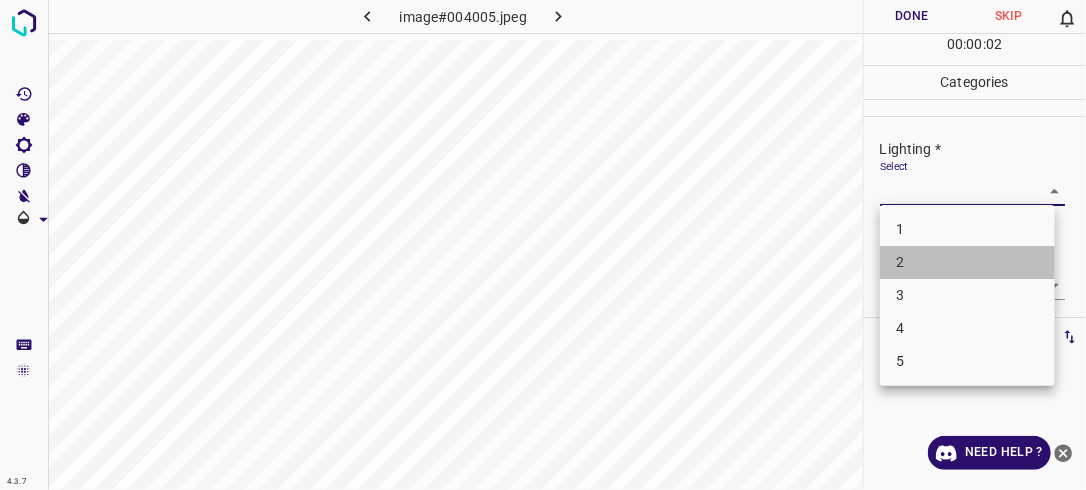 click on "2" at bounding box center (967, 262) 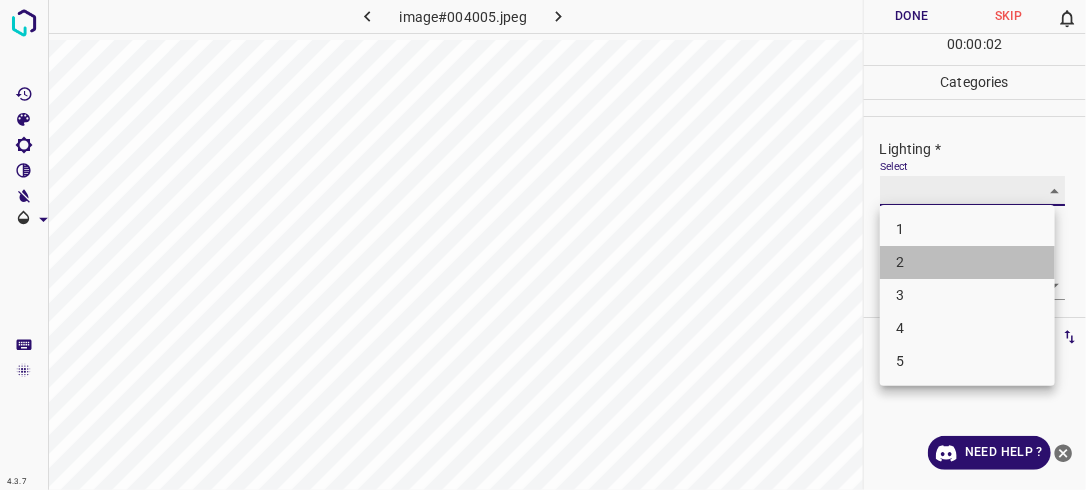 type on "2" 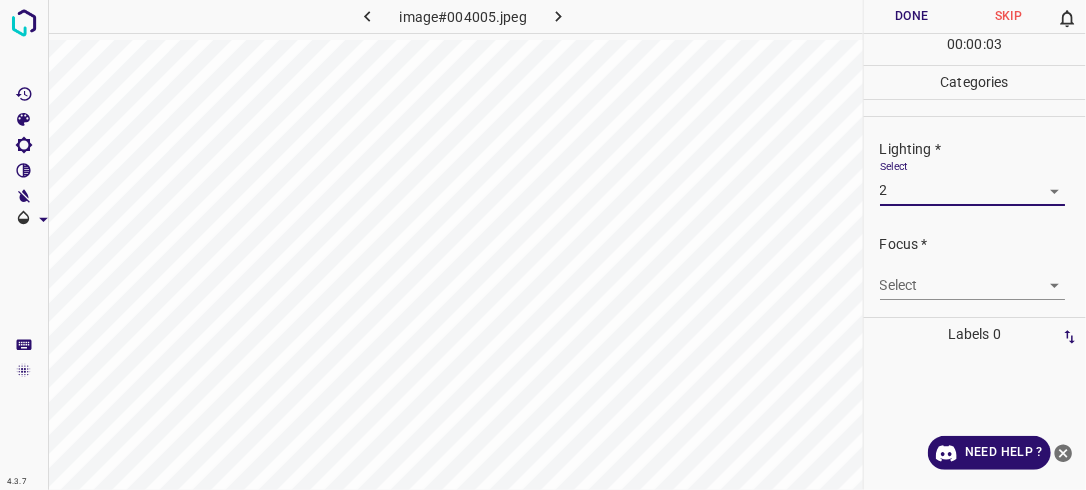 click on "4.3.7 image#004005.jpeg Done Skip 0 00   : 00   : 03   Categories Lighting *  Select 2 2 Focus *  Select ​ Overall *  Select ​ Labels   0 Categories 1 Lighting 2 Focus 3 Overall Tools Space Change between modes (Draw & Edit) I Auto labeling R Restore zoom M Zoom in N Zoom out Delete Delete selecte label Filters Z Restore filters X Saturation filter C Brightness filter V Contrast filter B Gray scale filter General O Download Need Help ? - Text - Hide - Delete" at bounding box center (543, 245) 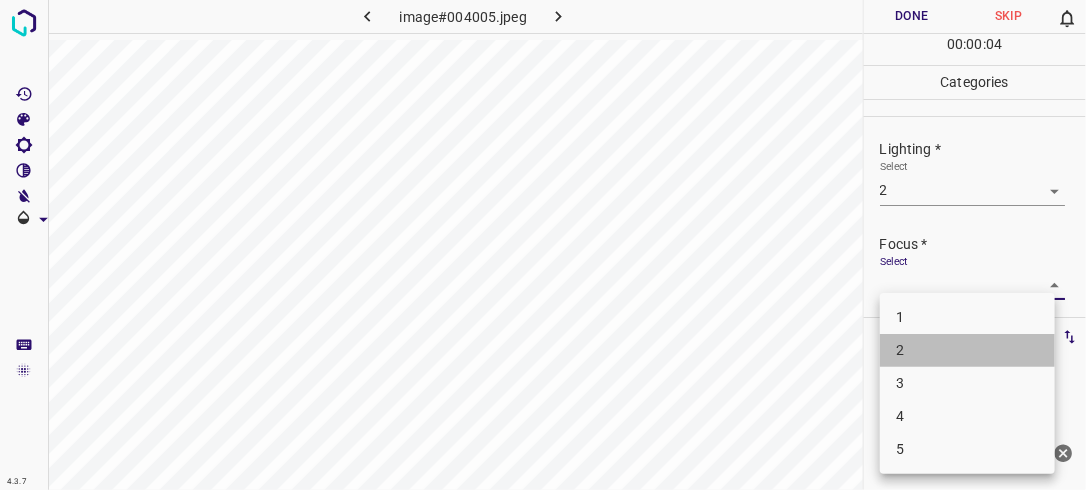 click on "2" at bounding box center (967, 350) 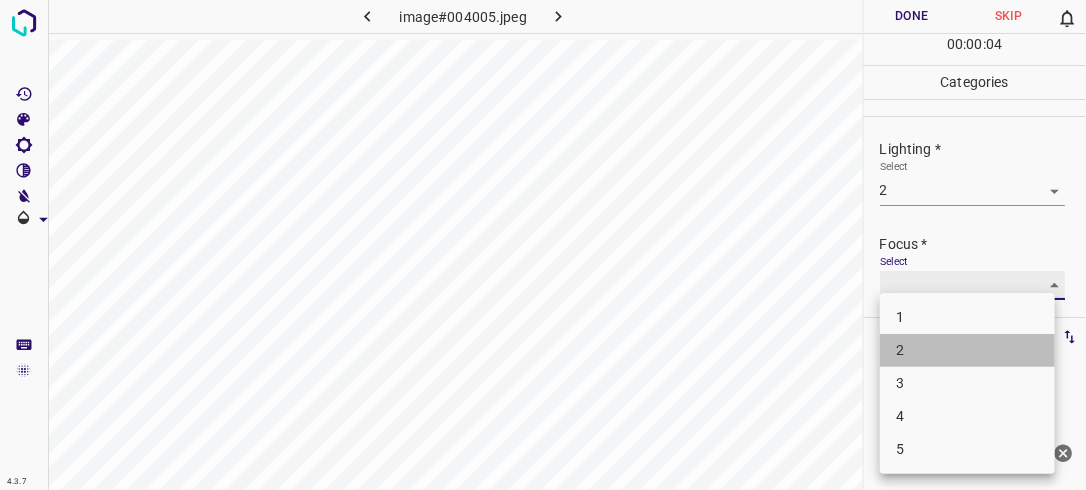 type on "2" 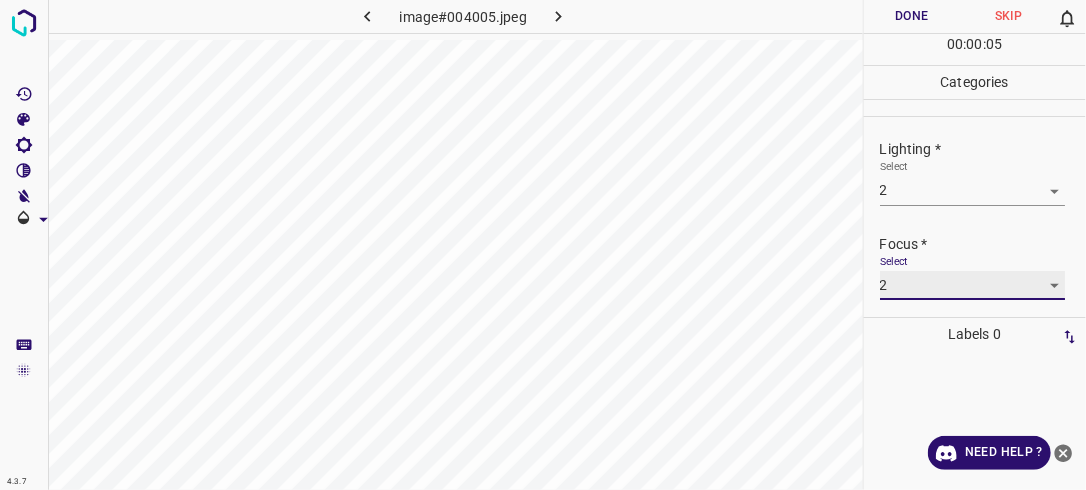 scroll, scrollTop: 98, scrollLeft: 0, axis: vertical 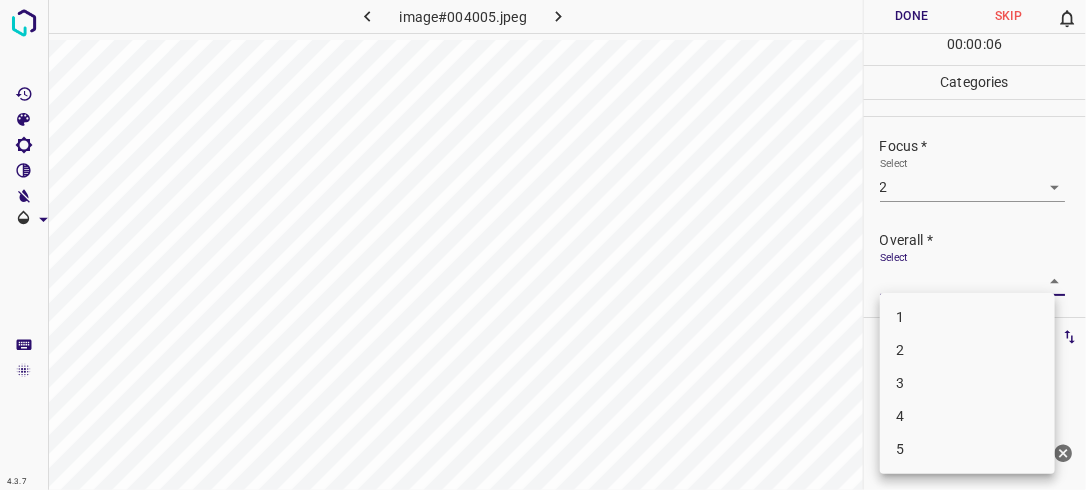 click on "4.3.7 image#004005.jpeg Done Skip 0 00   : 00   : 06   Categories Lighting *  Select 2 2 Focus *  Select 2 2 Overall *  Select ​ Labels   0 Categories 1 Lighting 2 Focus 3 Overall Tools Space Change between modes (Draw & Edit) I Auto labeling R Restore zoom M Zoom in N Zoom out Delete Delete selecte label Filters Z Restore filters X Saturation filter C Brightness filter V Contrast filter B Gray scale filter General O Download Need Help ? - Text - Hide - Delete 1 2 3 4 5" at bounding box center (543, 245) 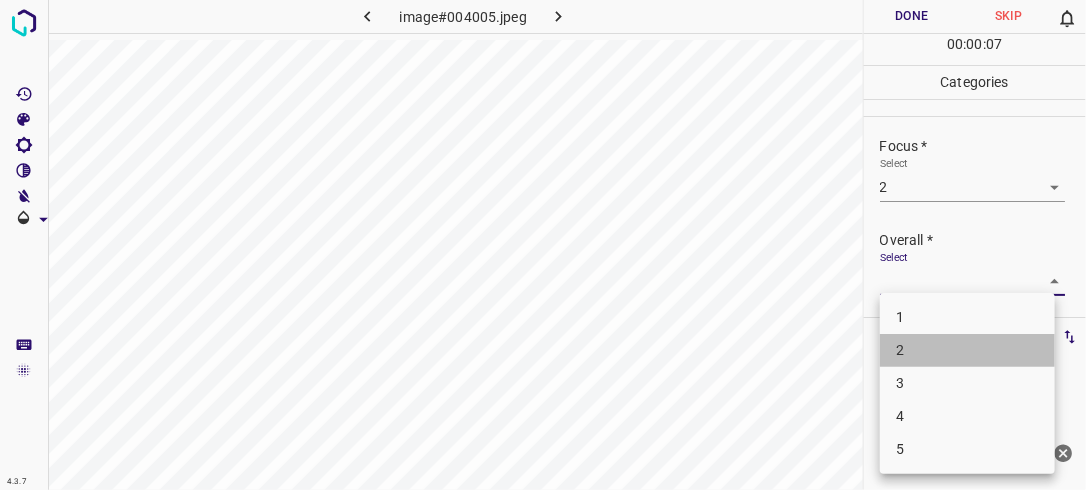 click on "2" at bounding box center (967, 350) 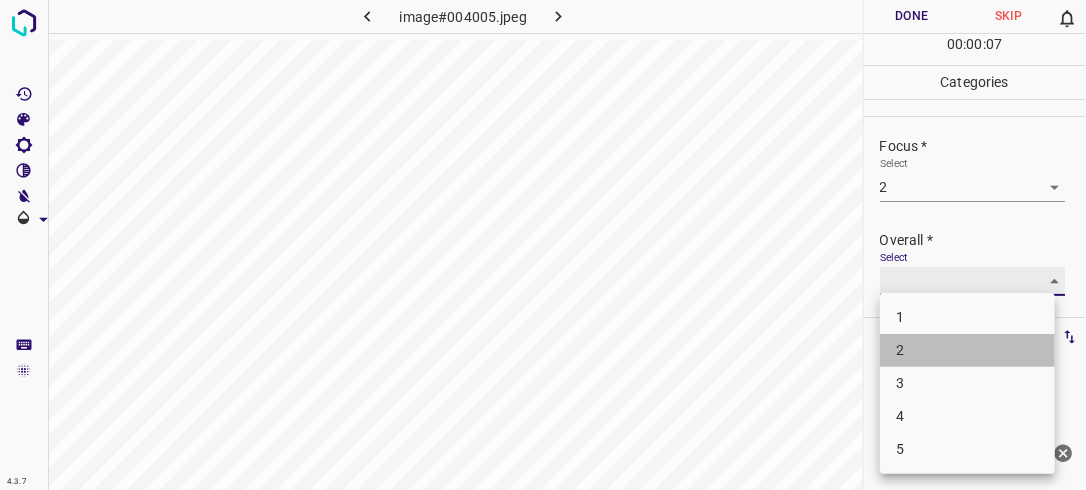 type on "2" 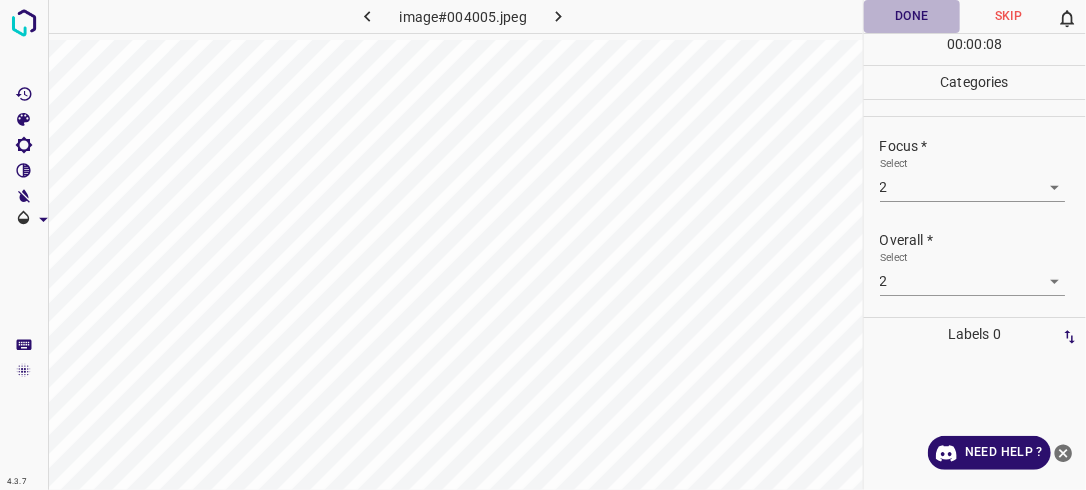 click on "Done" at bounding box center [912, 16] 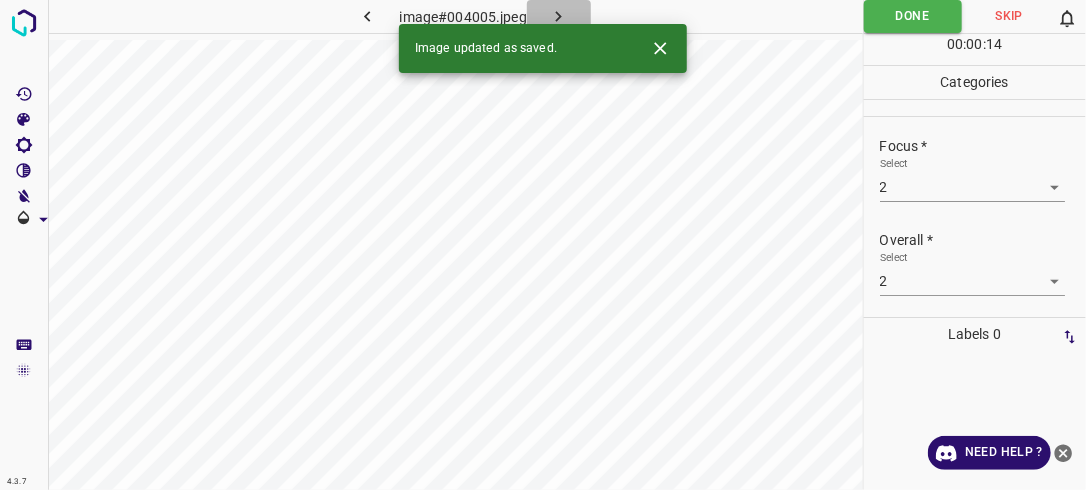 click at bounding box center (559, 16) 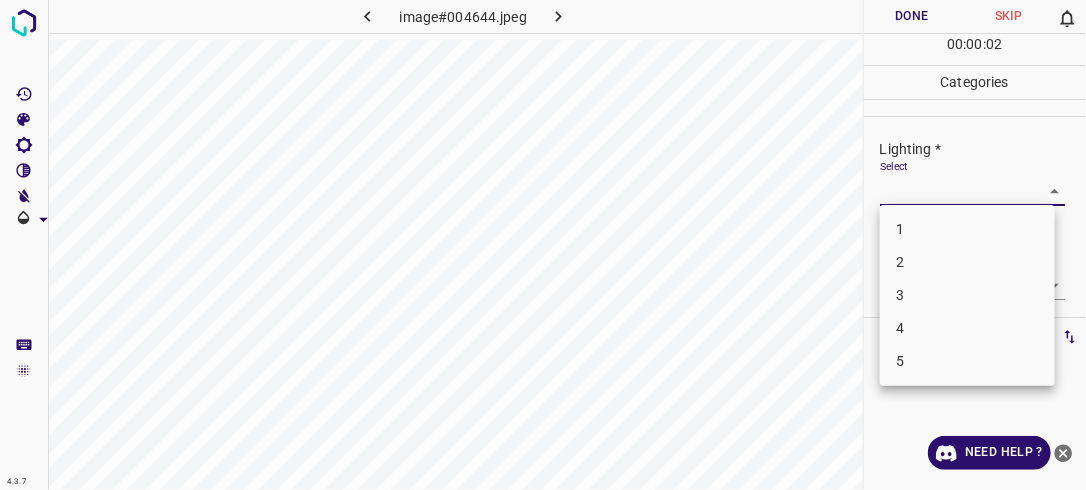 click on "4.3.7 image#004644.jpeg Done Skip 0 00   : 00   : 02   Categories Lighting *  Select ​ Focus *  Select ​ Overall *  Select ​ Labels   0 Categories 1 Lighting 2 Focus 3 Overall Tools Space Change between modes (Draw & Edit) I Auto labeling R Restore zoom M Zoom in N Zoom out Delete Delete selecte label Filters Z Restore filters X Saturation filter C Brightness filter V Contrast filter B Gray scale filter General O Download Need Help ? - Text - Hide - Delete 1 2 3 4 5" at bounding box center (543, 245) 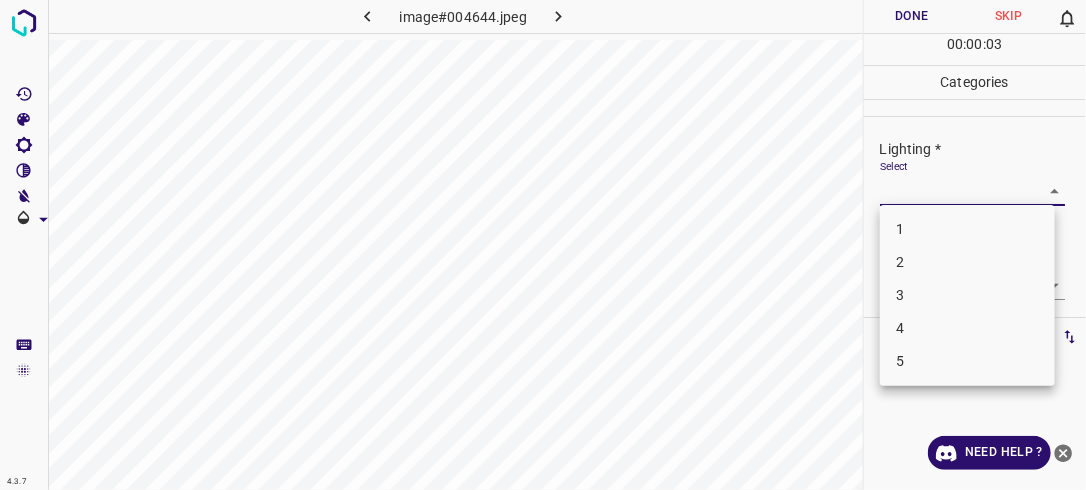 click on "2" at bounding box center (967, 262) 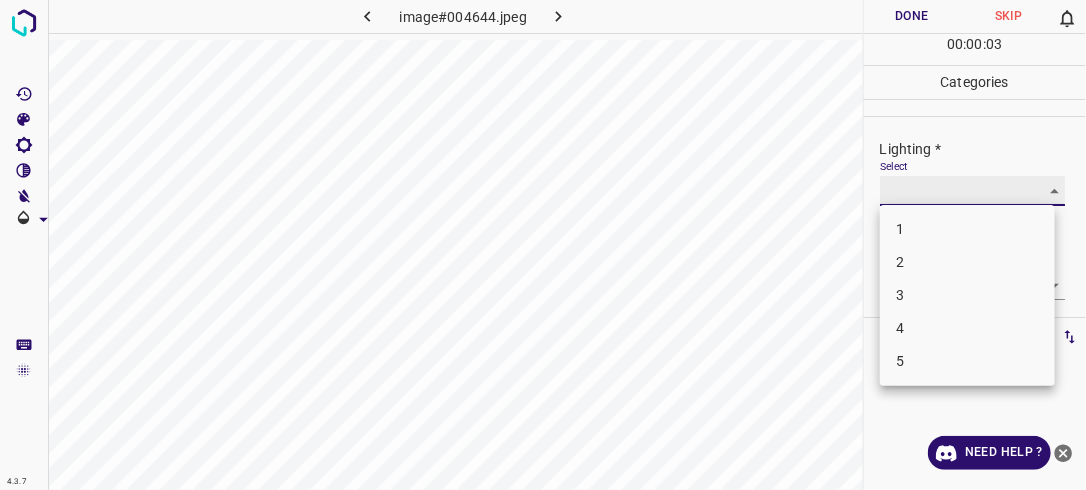 type on "2" 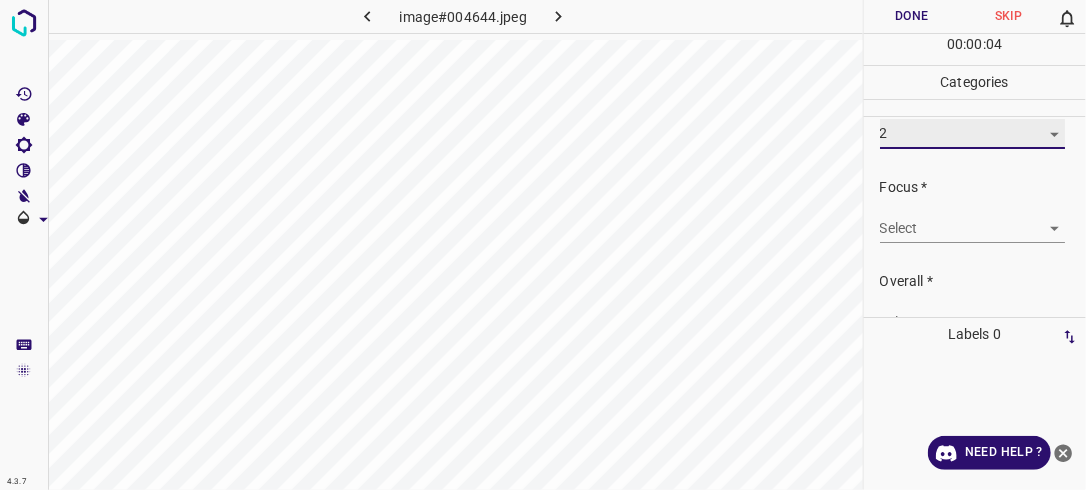 scroll, scrollTop: 98, scrollLeft: 0, axis: vertical 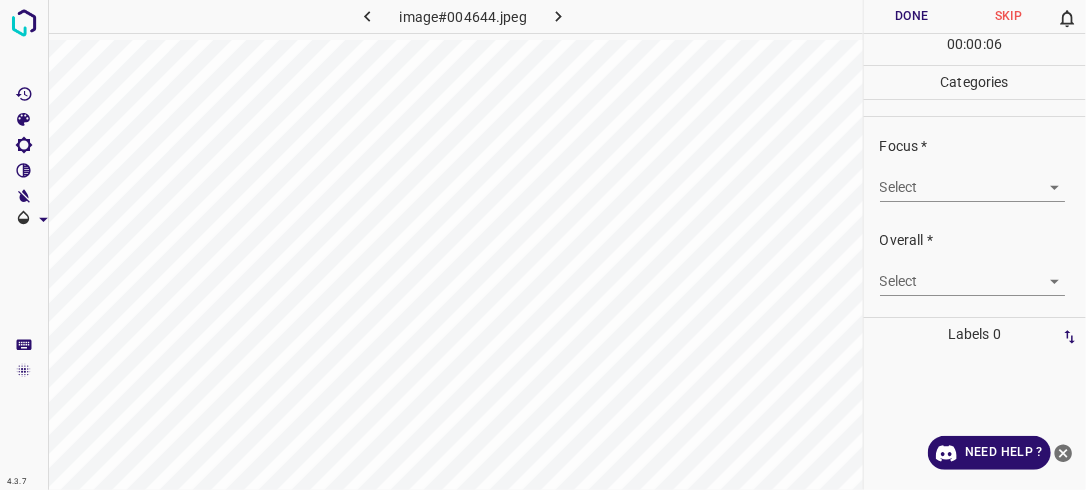 click on "4.3.7 image#004644.jpeg Done Skip 0 00   : 00   : 06   Categories Lighting *  Select 2 2 Focus *  Select ​ Overall *  Select ​ Labels   0 Categories 1 Lighting 2 Focus 3 Overall Tools Space Change between modes (Draw & Edit) I Auto labeling R Restore zoom M Zoom in N Zoom out Delete Delete selecte label Filters Z Restore filters X Saturation filter C Brightness filter V Contrast filter B Gray scale filter General O Download Need Help ? - Text - Hide - Delete" at bounding box center (543, 245) 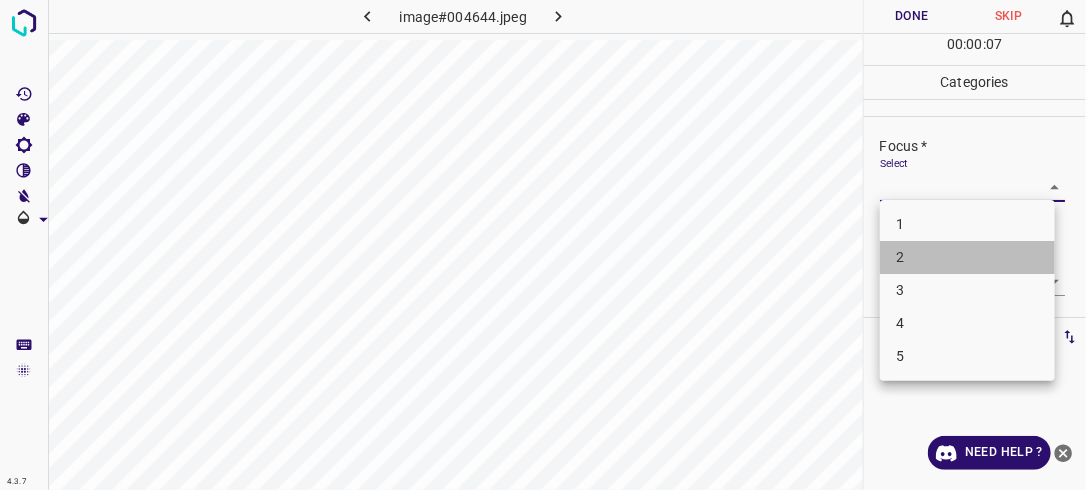 click on "2" at bounding box center (967, 257) 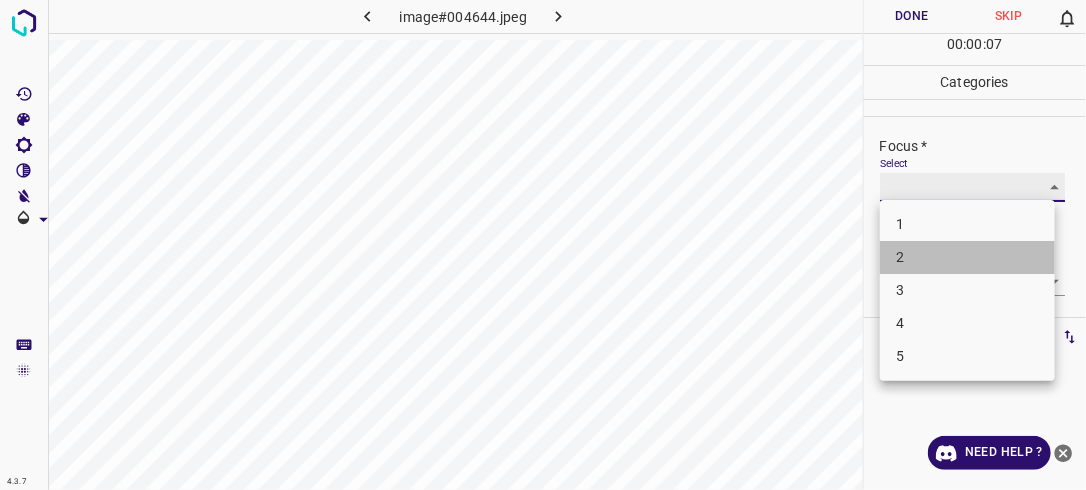 type on "2" 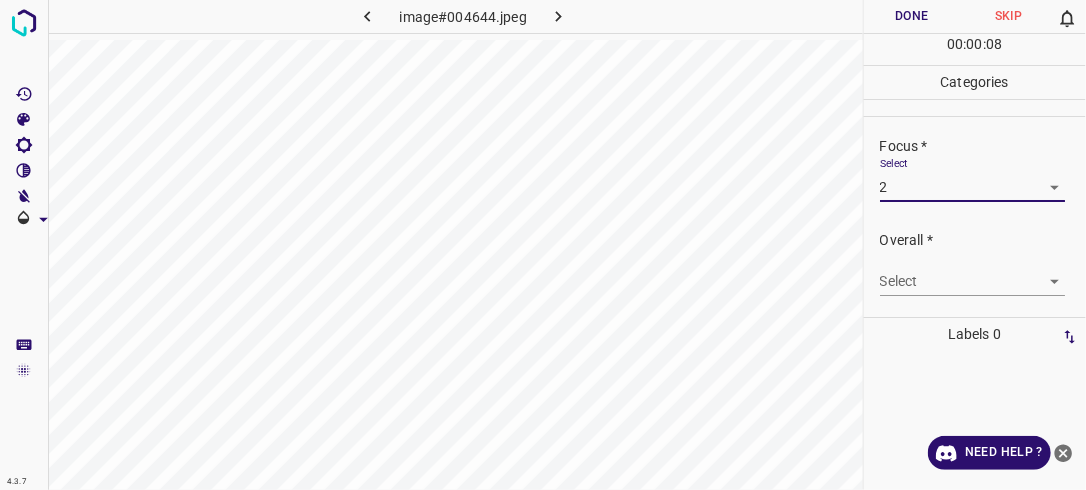 click on "4.3.7 image#004644.jpeg Done Skip 0 00   : 00   : 08   Categories Lighting *  Select 2 2 Focus *  Select 2 2 Overall *  Select ​ Labels   0 Categories 1 Lighting 2 Focus 3 Overall Tools Space Change between modes (Draw & Edit) I Auto labeling R Restore zoom M Zoom in N Zoom out Delete Delete selecte label Filters Z Restore filters X Saturation filter C Brightness filter V Contrast filter B Gray scale filter General O Download Need Help ? - Text - Hide - Delete" at bounding box center [543, 245] 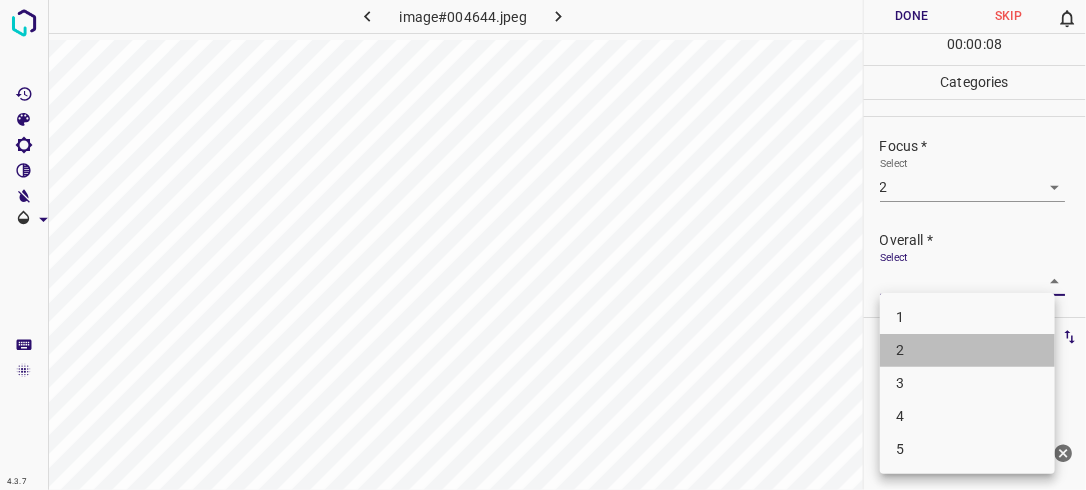 click on "2" at bounding box center [967, 350] 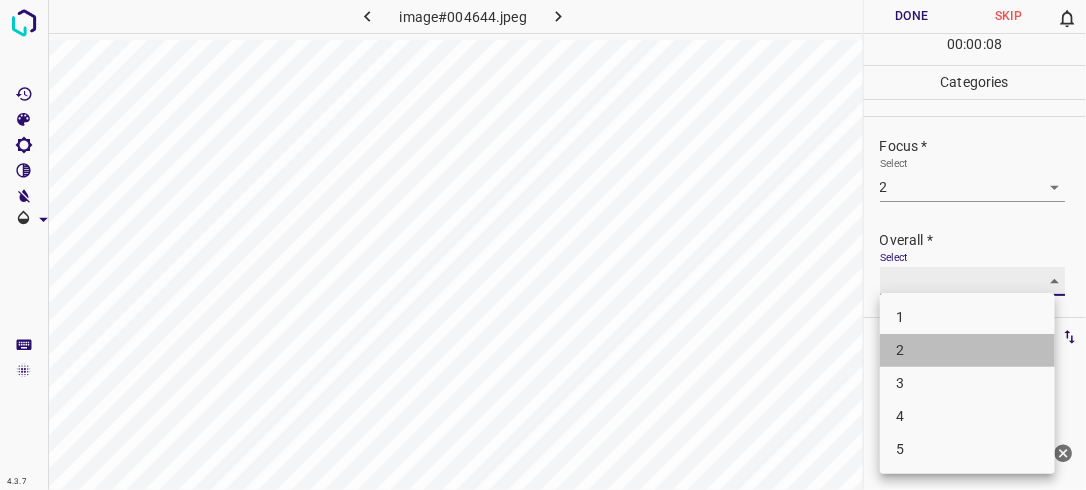 type on "2" 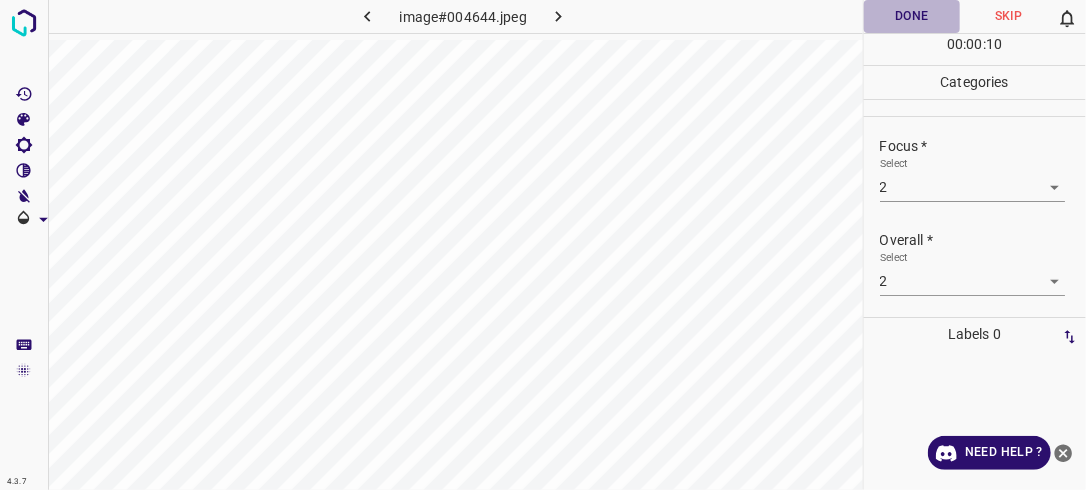 click on "Done" at bounding box center (912, 16) 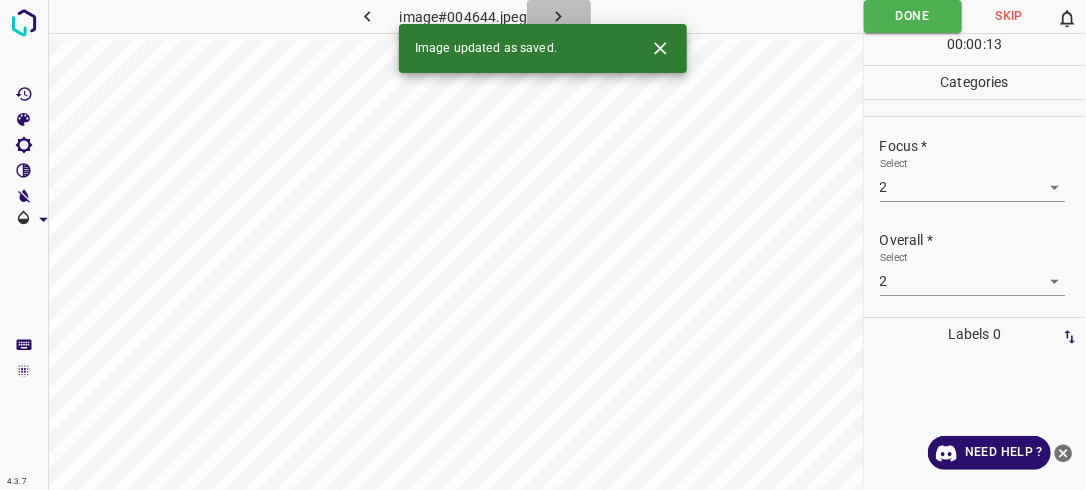 click at bounding box center (559, 16) 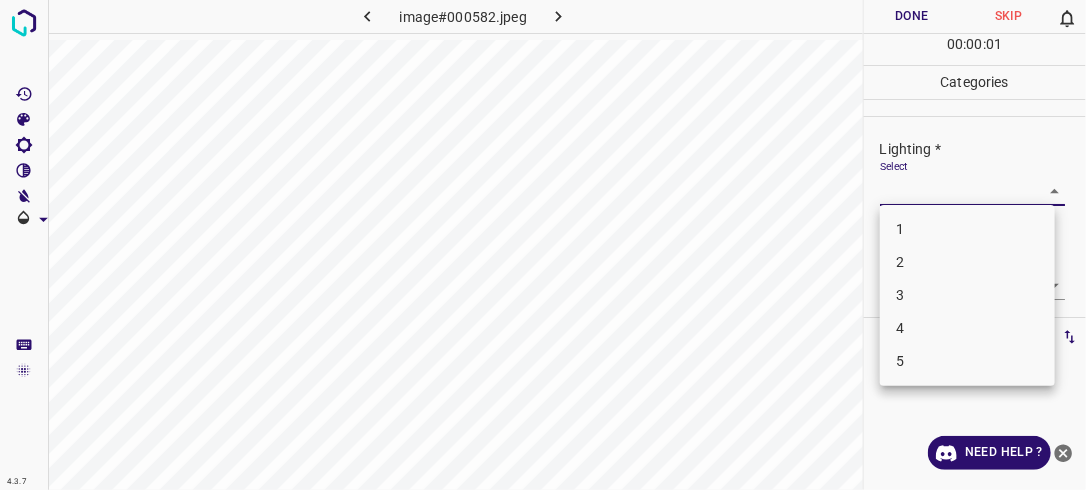 click on "4.3.7 image#000582.jpeg Done Skip 0 00   : 00   : 01   Categories Lighting *  Select ​ Focus *  Select ​ Overall *  Select ​ Labels   0 Categories 1 Lighting 2 Focus 3 Overall Tools Space Change between modes (Draw & Edit) I Auto labeling R Restore zoom M Zoom in N Zoom out Delete Delete selecte label Filters Z Restore filters X Saturation filter C Brightness filter V Contrast filter B Gray scale filter General O Download Need Help ? - Text - Hide - Delete 1 2 3 4 5" at bounding box center (543, 245) 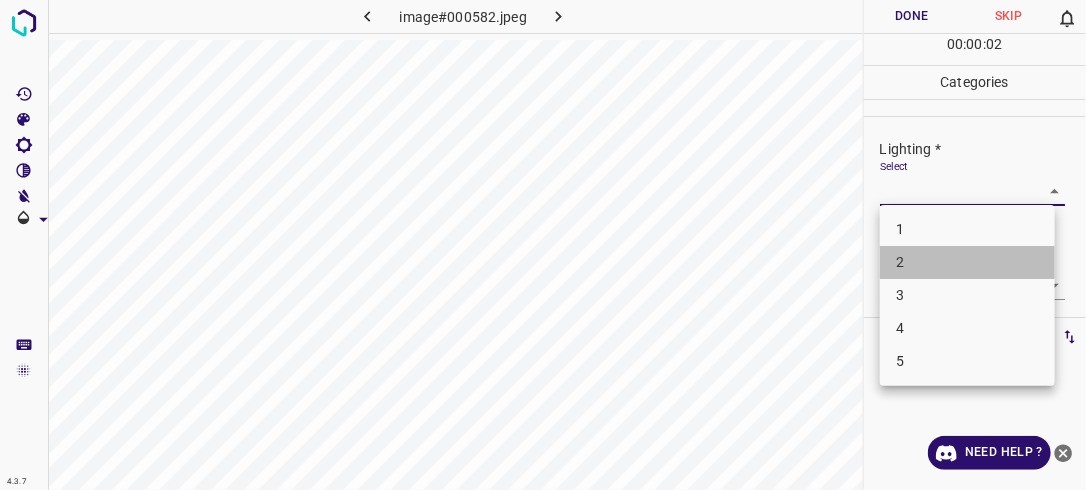 click on "2" at bounding box center [967, 262] 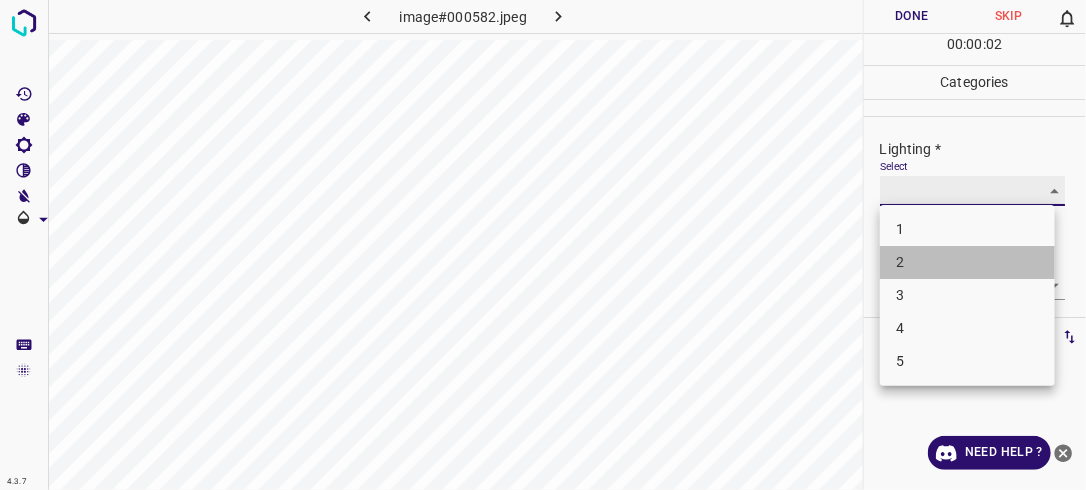 type on "2" 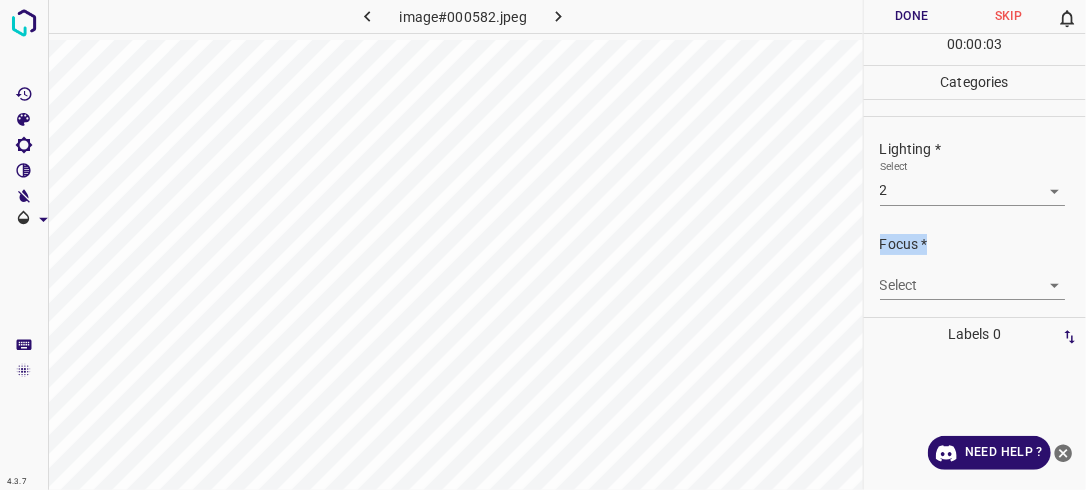 drag, startPoint x: 1073, startPoint y: 184, endPoint x: 1077, endPoint y: 230, distance: 46.173584 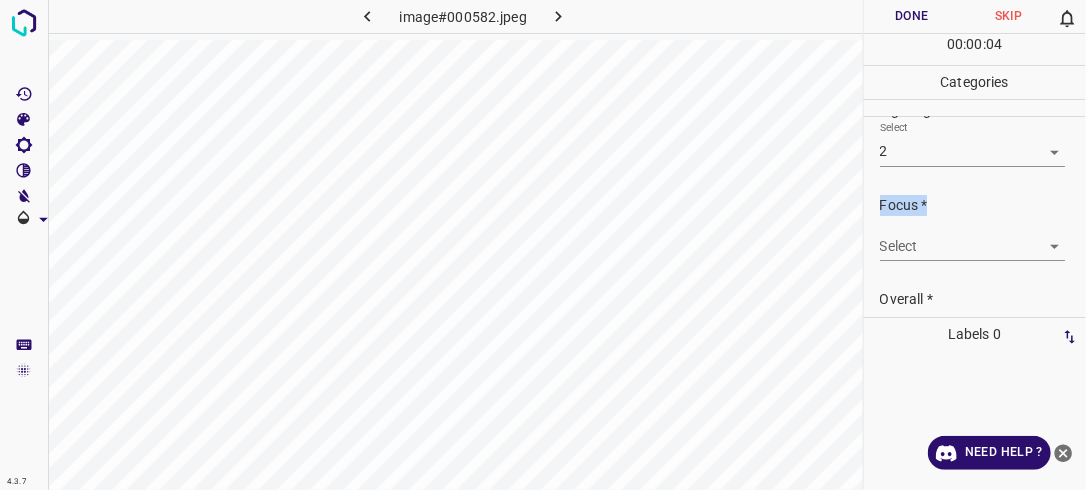 scroll, scrollTop: 42, scrollLeft: 0, axis: vertical 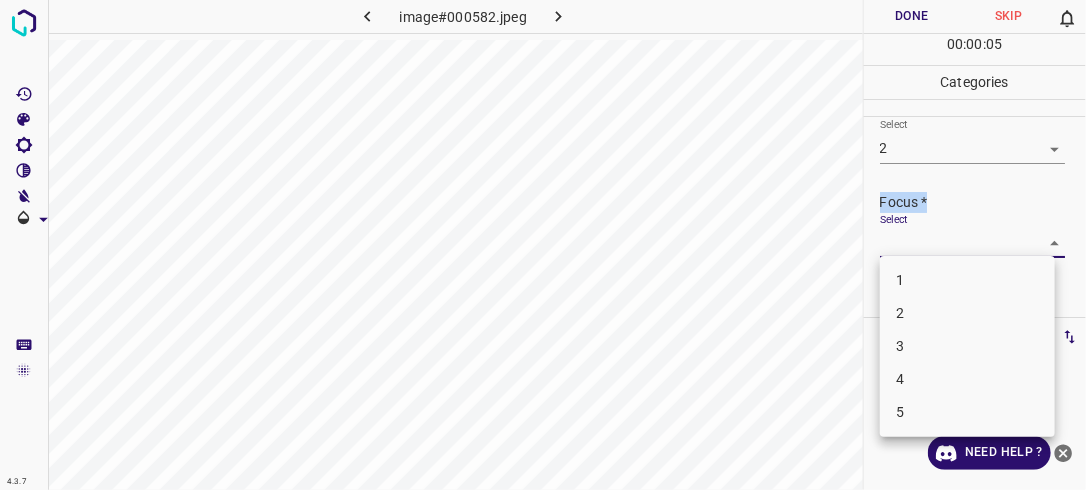 drag, startPoint x: 1045, startPoint y: 242, endPoint x: 966, endPoint y: 292, distance: 93.49332 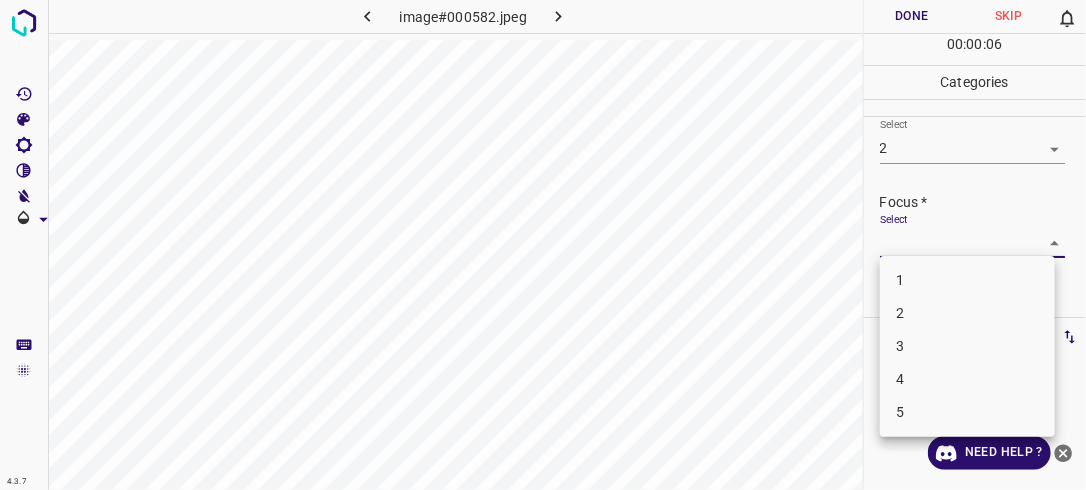 drag, startPoint x: 1079, startPoint y: 196, endPoint x: 1077, endPoint y: 230, distance: 34.058773 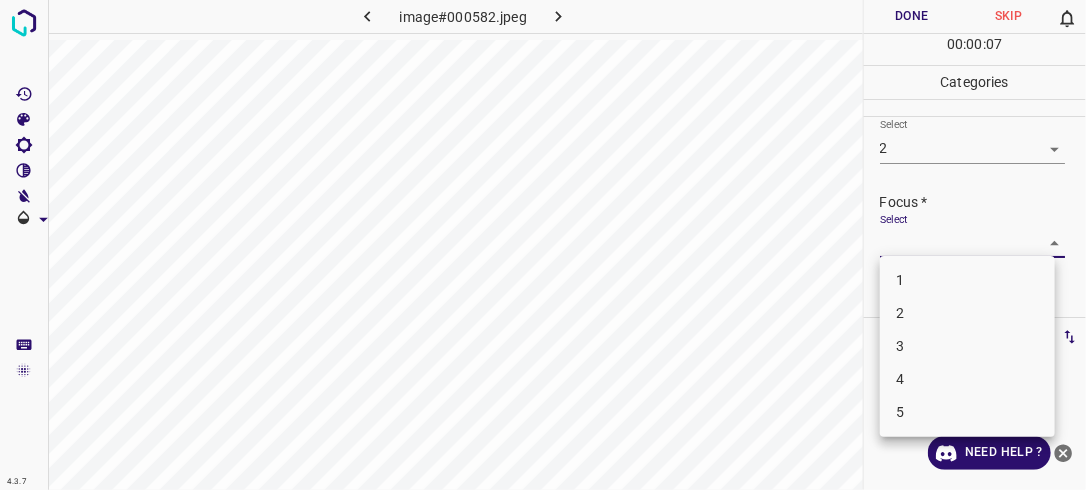click on "4.3.7 image#000582.jpeg Done Skip 0 00   : 00   : 07   Categories Lighting *  Select 2 2 Focus *  Select ​ Overall *  Select ​ Labels   0 Categories 1 Lighting 2 Focus 3 Overall Tools Space Change between modes (Draw & Edit) I Auto labeling R Restore zoom M Zoom in N Zoom out Delete Delete selecte label Filters Z Restore filters X Saturation filter C Brightness filter V Contrast filter B Gray scale filter General O Download Need Help ? - Text - Hide - Delete 1 2 3 4 5" at bounding box center [543, 245] 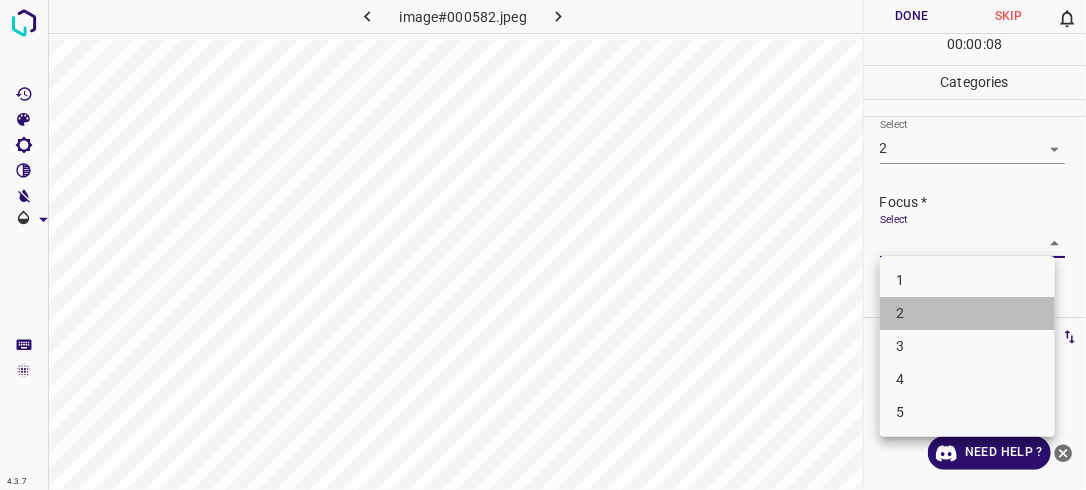 drag, startPoint x: 973, startPoint y: 316, endPoint x: 1004, endPoint y: 312, distance: 31.257 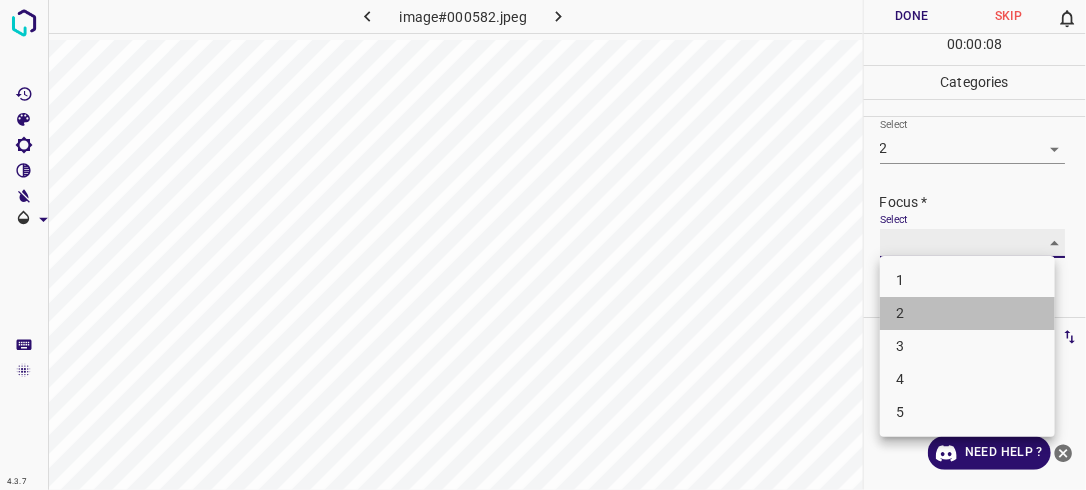 type on "2" 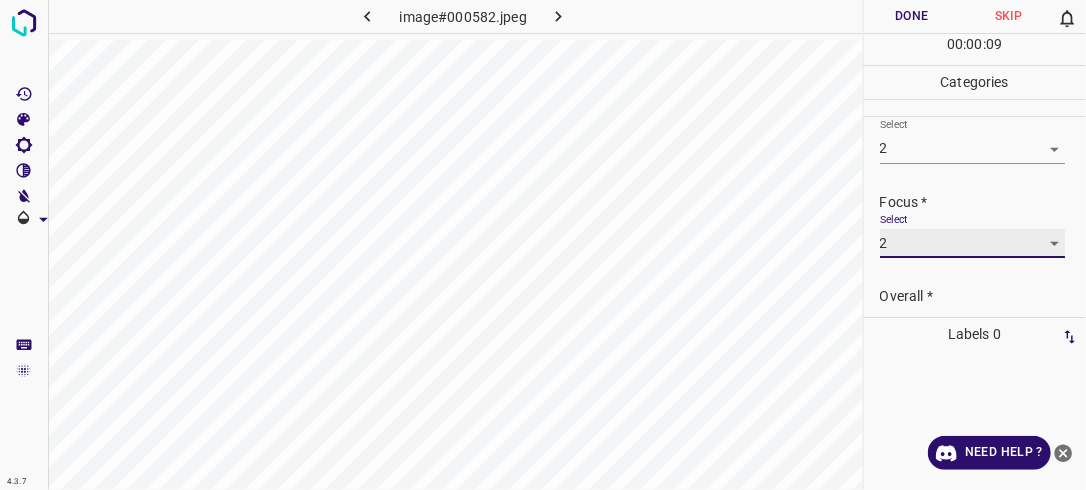 scroll, scrollTop: 98, scrollLeft: 0, axis: vertical 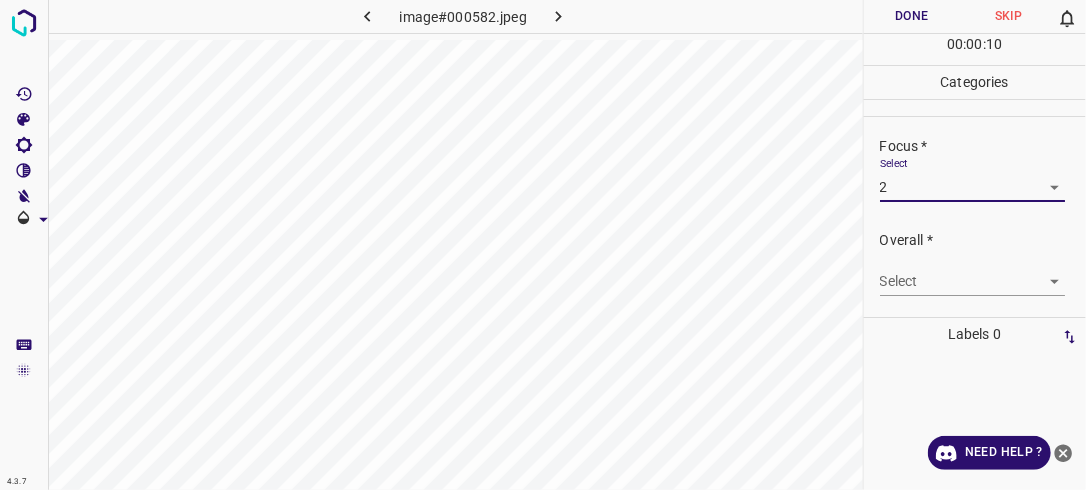 click on "4.3.7 image#000582.jpeg Done Skip 0 00   : 00   : 10   Categories Lighting *  Select 2 2 Focus *  Select 2 2 Overall *  Select ​ Labels   0 Categories 1 Lighting 2 Focus 3 Overall Tools Space Change between modes (Draw & Edit) I Auto labeling R Restore zoom M Zoom in N Zoom out Delete Delete selecte label Filters Z Restore filters X Saturation filter C Brightness filter V Contrast filter B Gray scale filter General O Download Need Help ? - Text - Hide - Delete" at bounding box center [543, 245] 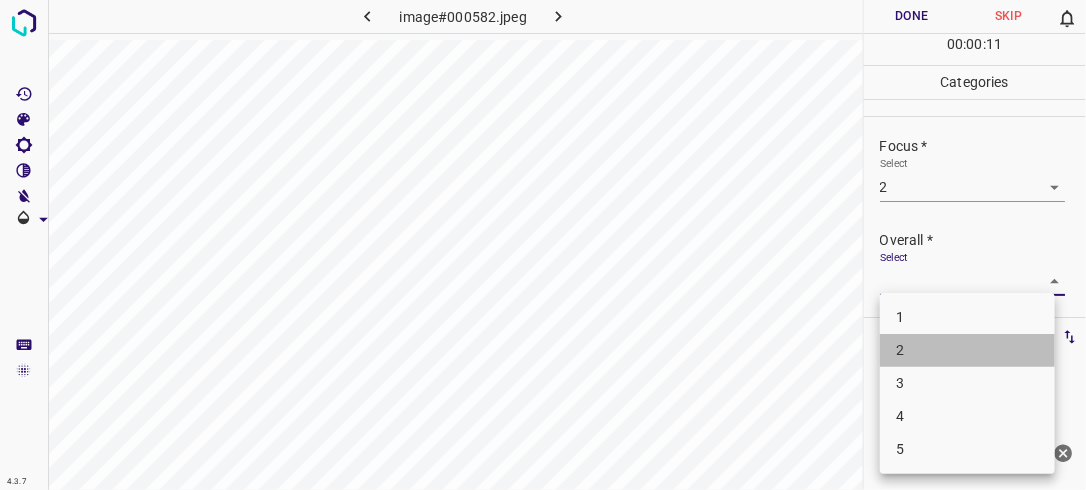 click on "2" at bounding box center (967, 350) 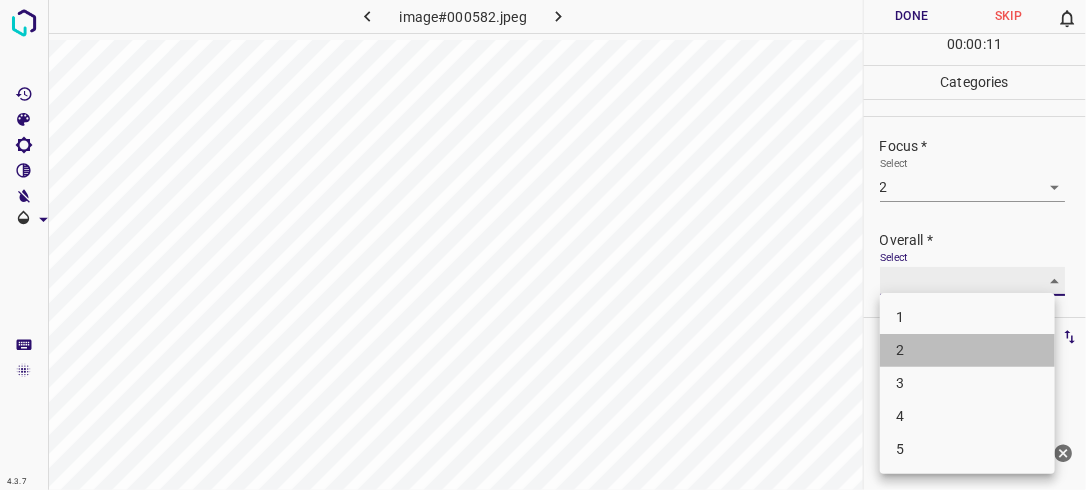 type on "2" 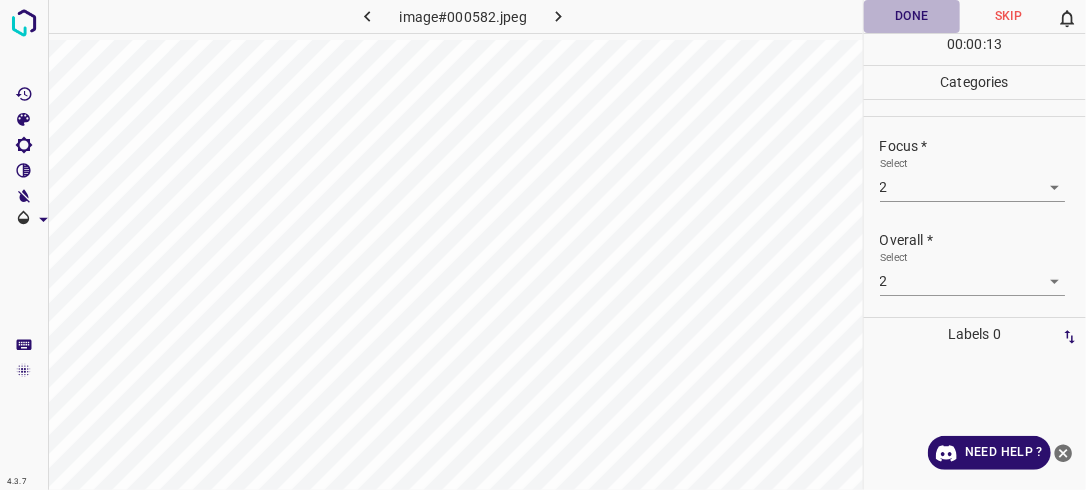 click on "Done" at bounding box center (912, 16) 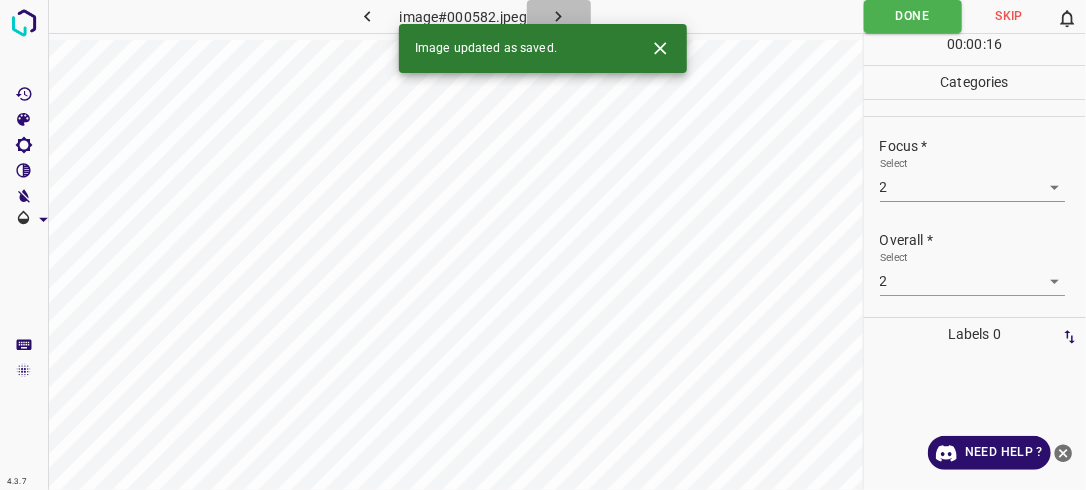 click 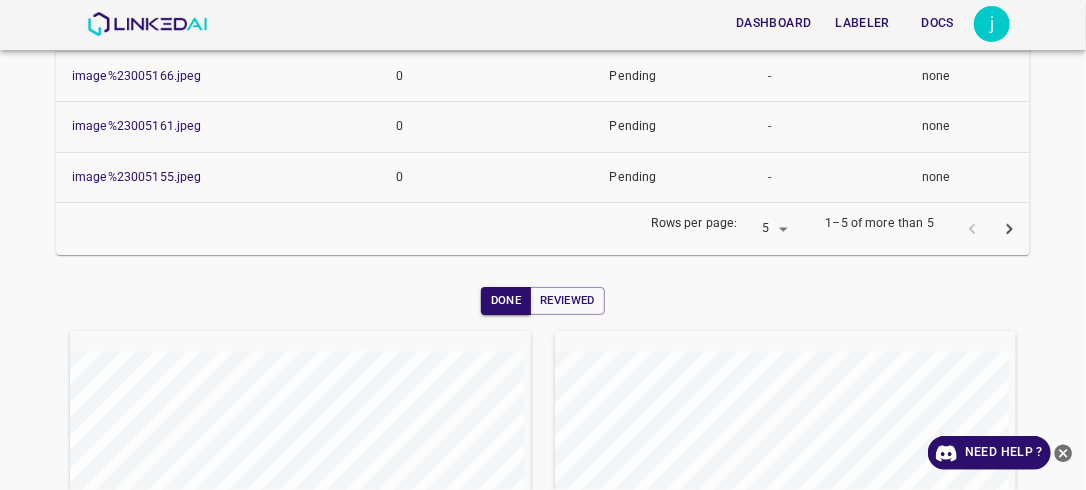 scroll, scrollTop: 628, scrollLeft: 0, axis: vertical 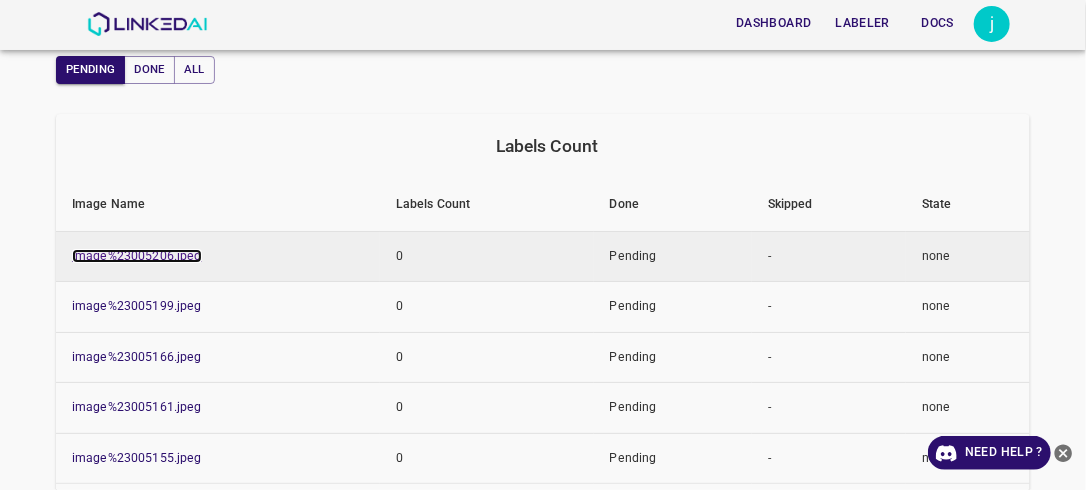 click on "image%23005206.jpeg" at bounding box center [137, 256] 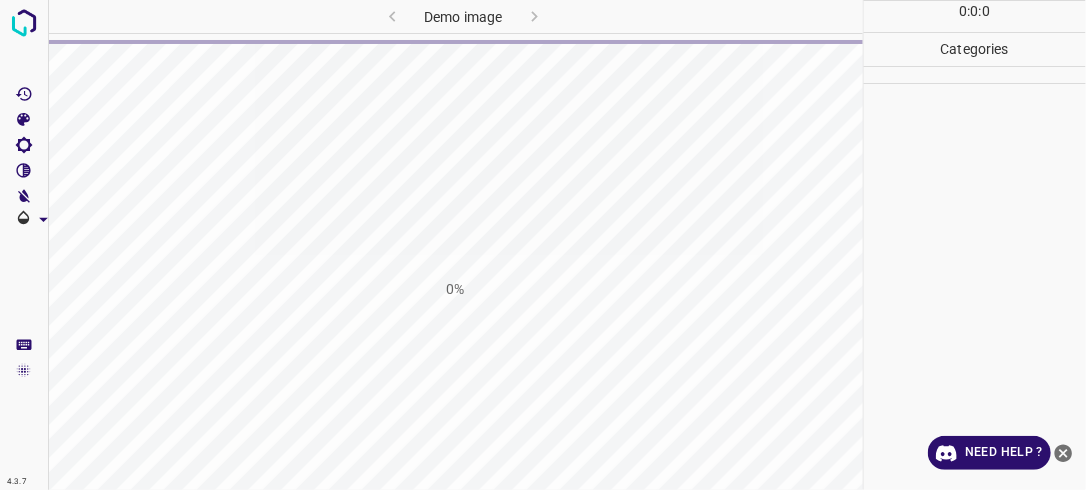 scroll, scrollTop: 0, scrollLeft: 0, axis: both 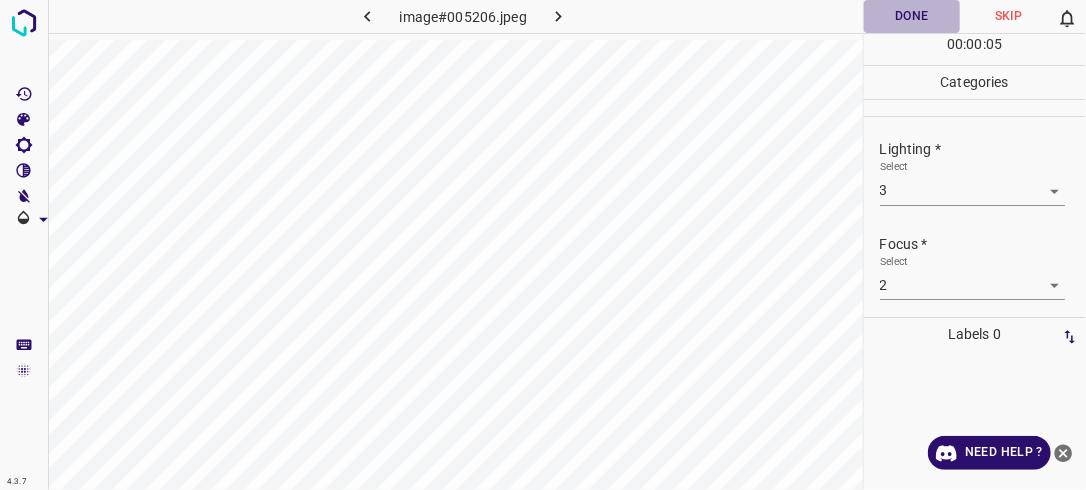click on "Done" at bounding box center [912, 16] 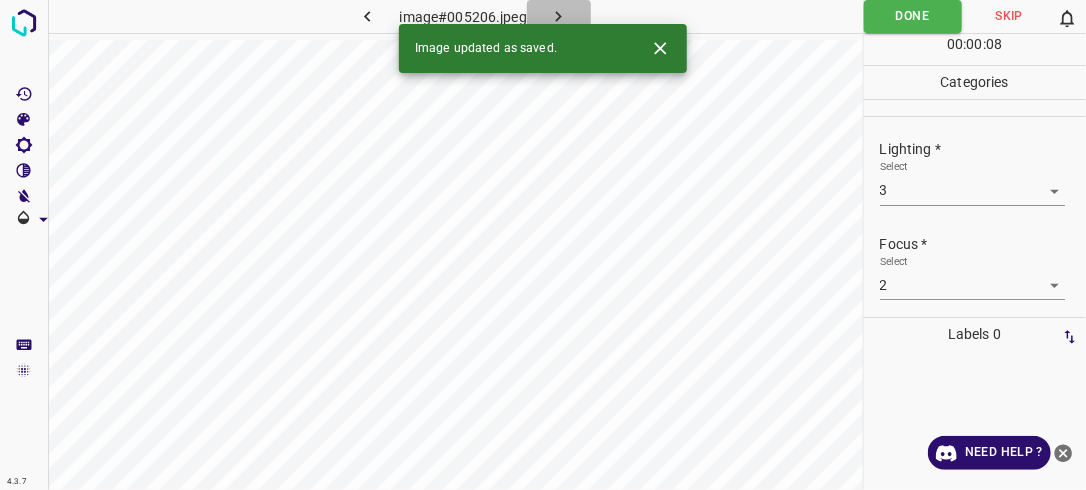 click at bounding box center (559, 16) 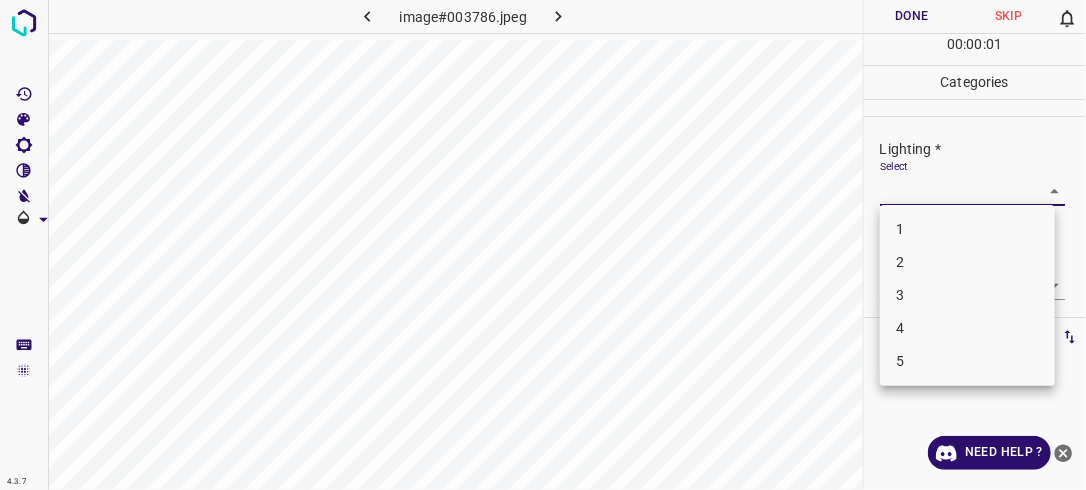 click on "4.3.7 image#003786.jpeg Done Skip 0 00   : 00   : 01   Categories Lighting *  Select ​ Focus *  Select ​ Overall *  Select ​ Labels   0 Categories 1 Lighting 2 Focus 3 Overall Tools Space Change between modes (Draw & Edit) I Auto labeling R Restore zoom M Zoom in N Zoom out Delete Delete selecte label Filters Z Restore filters X Saturation filter C Brightness filter V Contrast filter B Gray scale filter General O Download Need Help ? - Text - Hide - Delete 1 2 3 4 5" at bounding box center (543, 245) 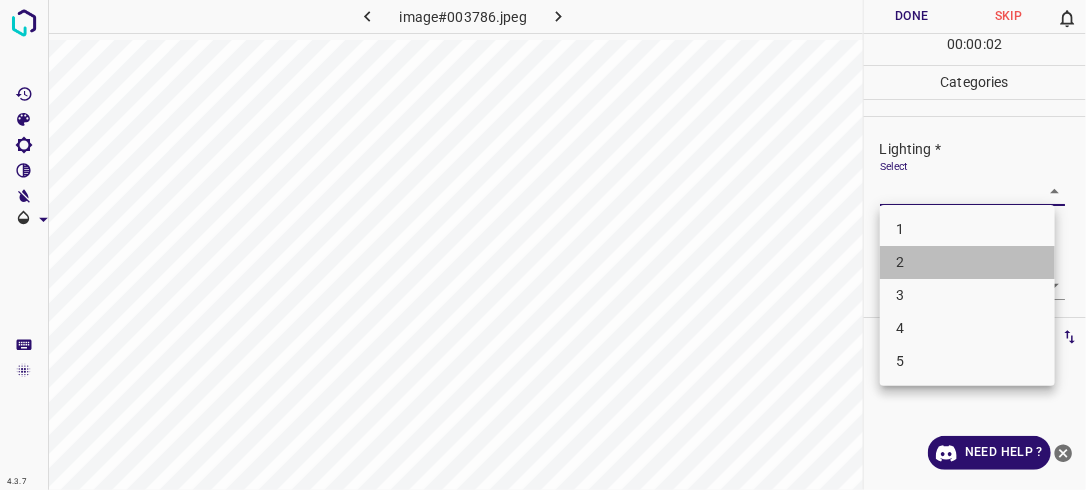 click on "2" at bounding box center [967, 262] 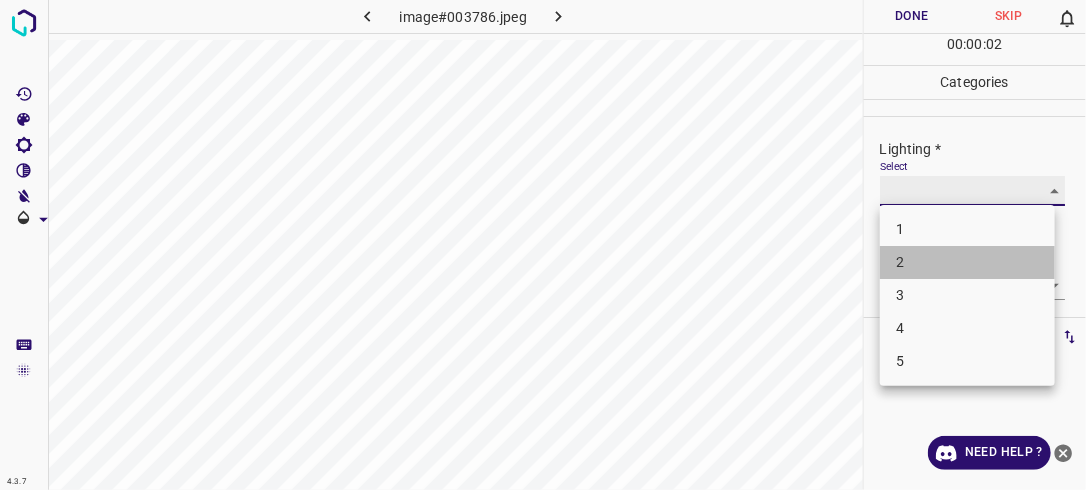 type on "2" 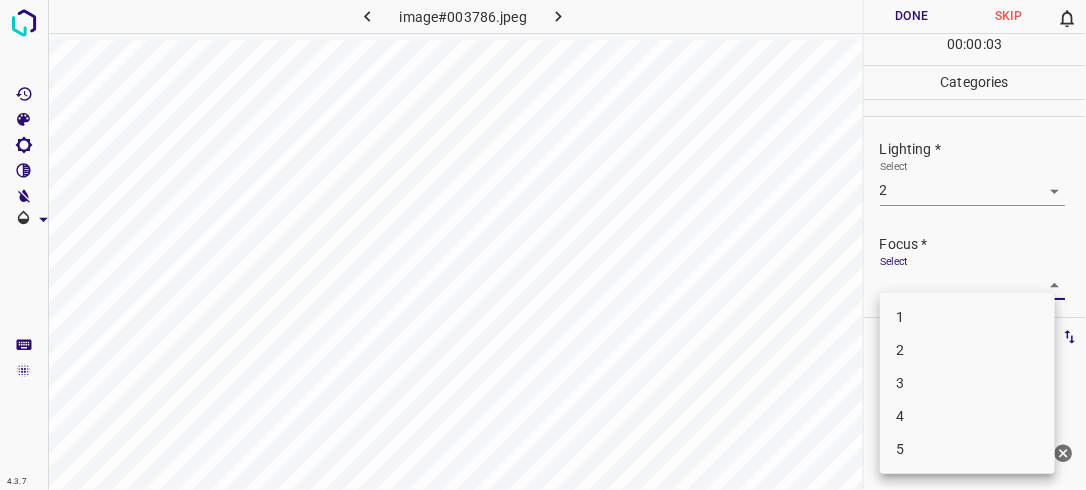 click on "4.3.7 image#003786.jpeg Done Skip 0 00   : 00   : 03   Categories Lighting *  Select 2 2 Focus *  Select ​ Overall *  Select ​ Labels   0 Categories 1 Lighting 2 Focus 3 Overall Tools Space Change between modes (Draw & Edit) I Auto labeling R Restore zoom M Zoom in N Zoom out Delete Delete selecte label Filters Z Restore filters X Saturation filter C Brightness filter V Contrast filter B Gray scale filter General O Download Need Help ? - Text - Hide - Delete 1 2 3 4 5" at bounding box center (543, 245) 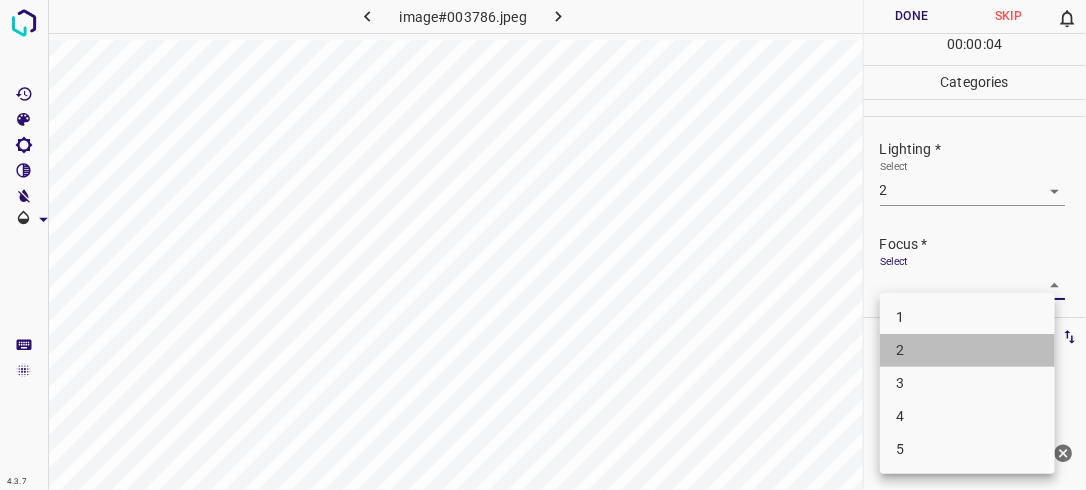 click on "2" at bounding box center [967, 350] 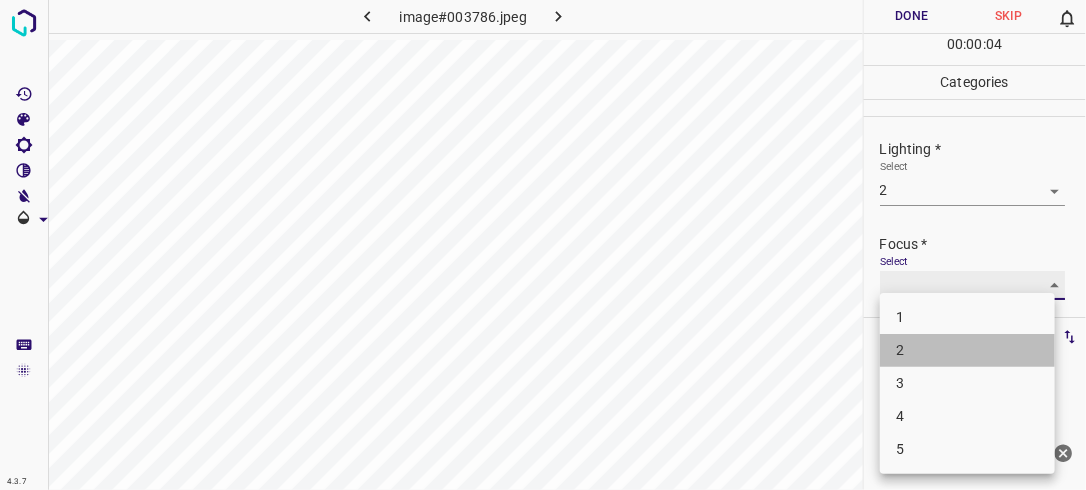 type on "2" 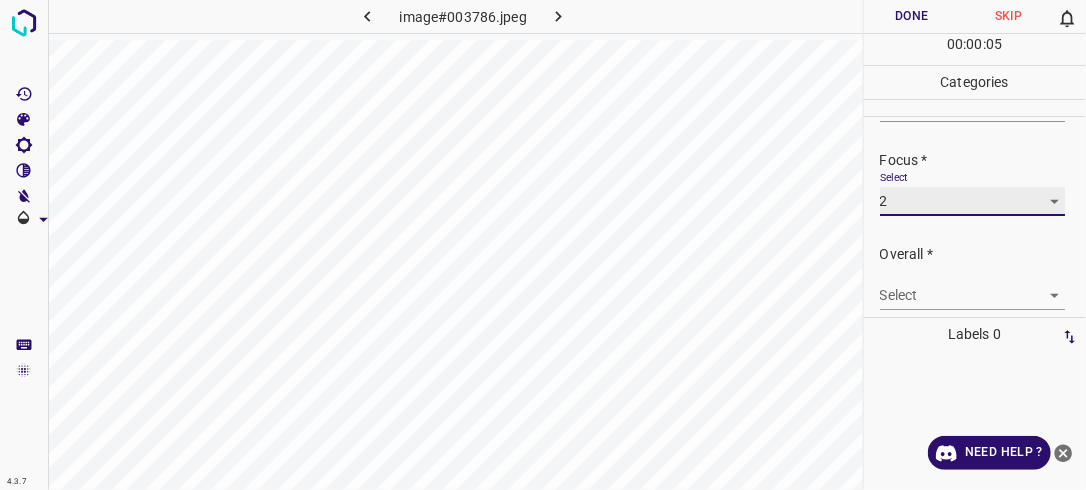 scroll, scrollTop: 98, scrollLeft: 0, axis: vertical 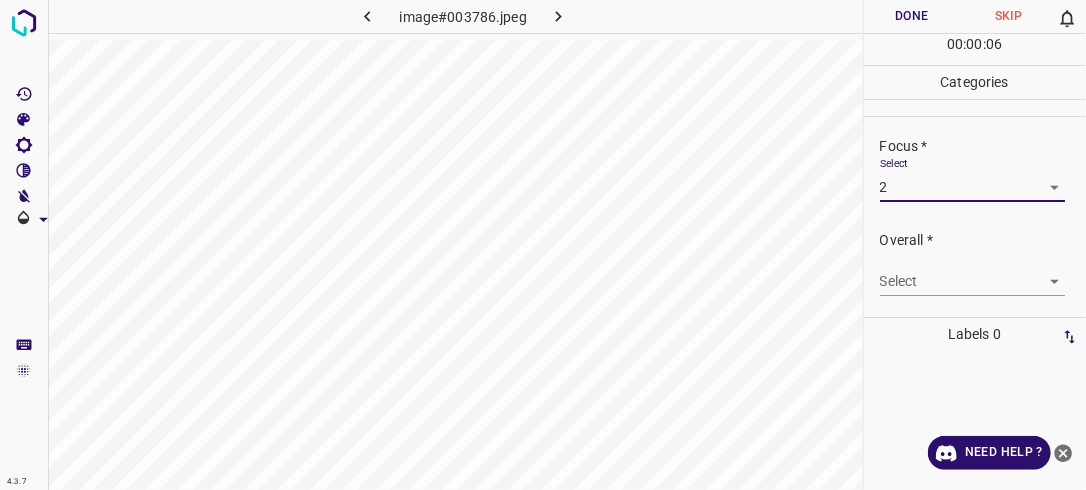 click on "4.3.7 image#003786.jpeg Done Skip 0 00   : 00   : 06   Categories Lighting *  Select 2 2 Focus *  Select 2 2 Overall *  Select ​ Labels   0 Categories 1 Lighting 2 Focus 3 Overall Tools Space Change between modes (Draw & Edit) I Auto labeling R Restore zoom M Zoom in N Zoom out Delete Delete selecte label Filters Z Restore filters X Saturation filter C Brightness filter V Contrast filter B Gray scale filter General O Download Need Help ? - Text - Hide - Delete" at bounding box center [543, 245] 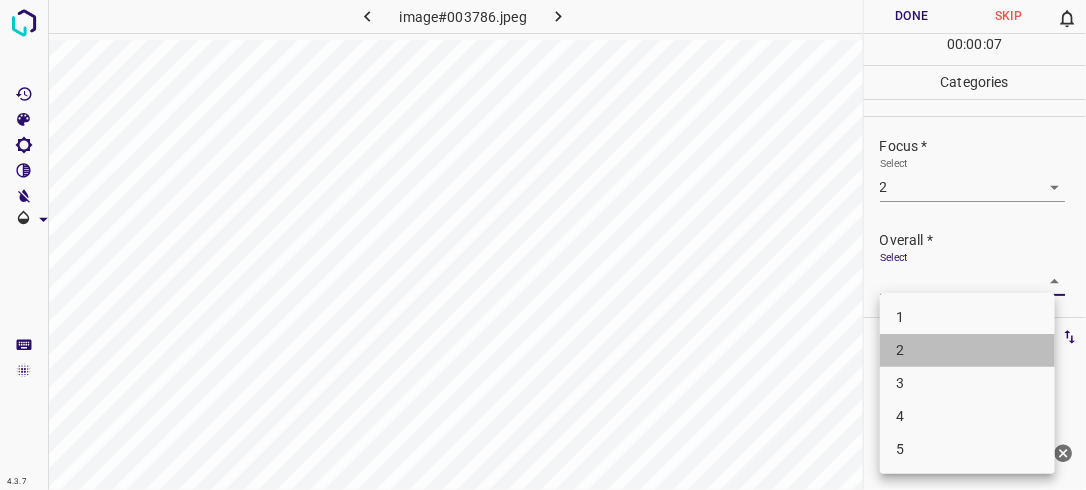 click on "2" at bounding box center [967, 350] 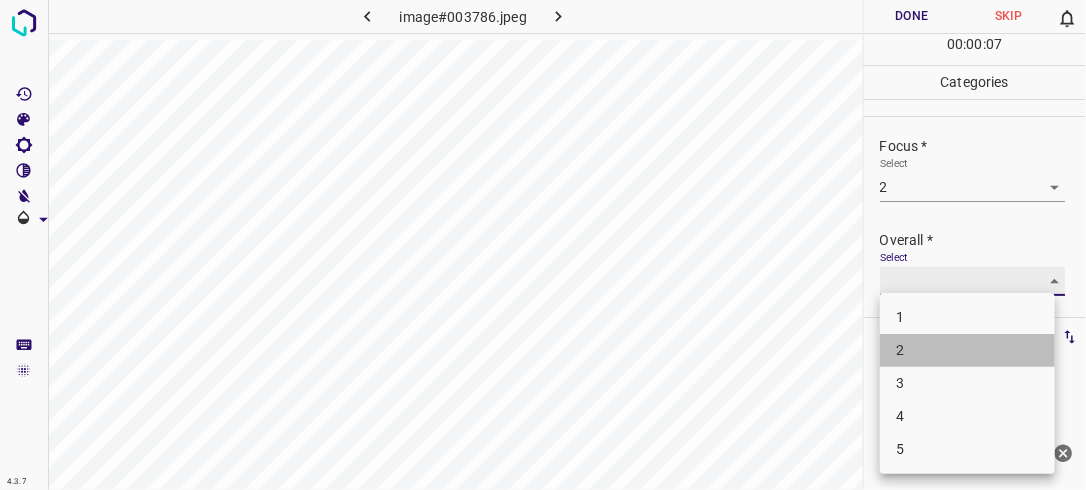 type on "2" 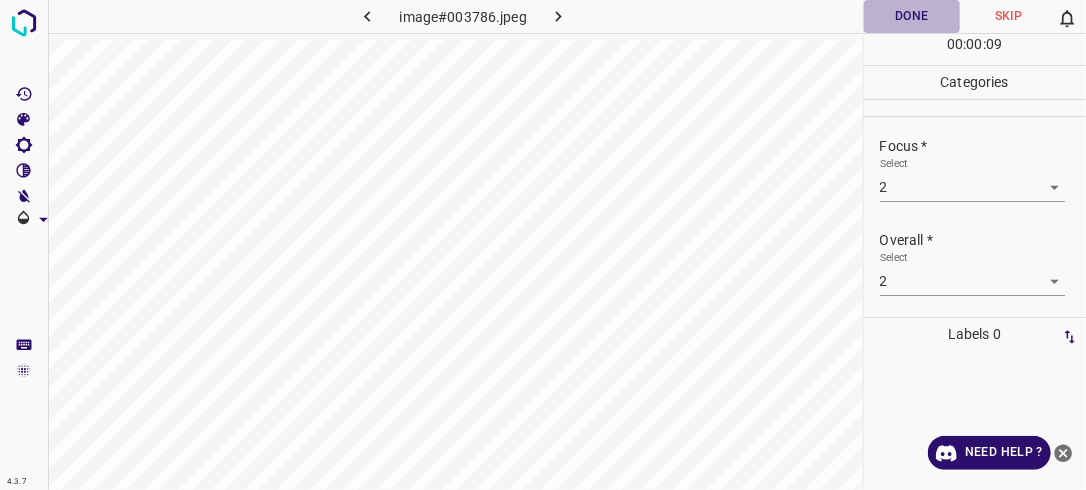 click on "Done" at bounding box center (912, 16) 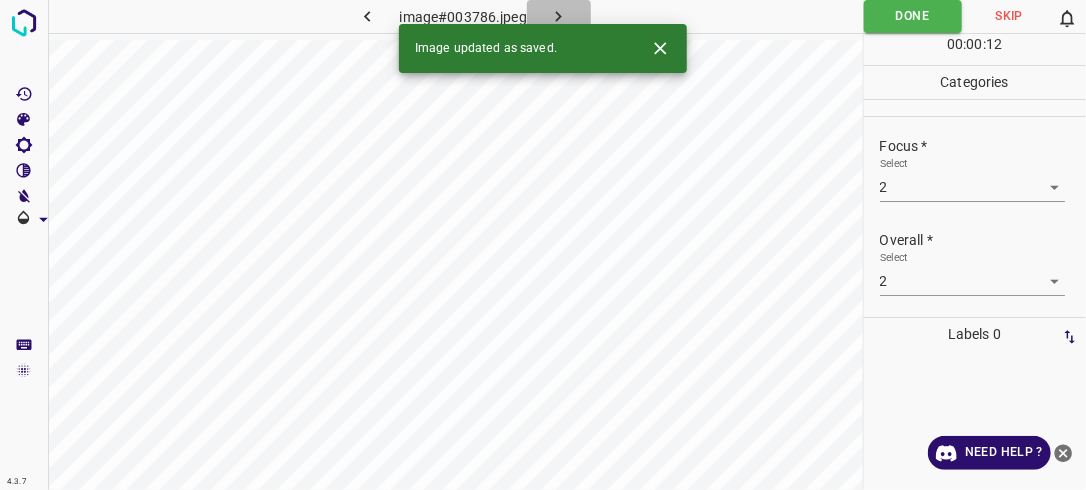 click 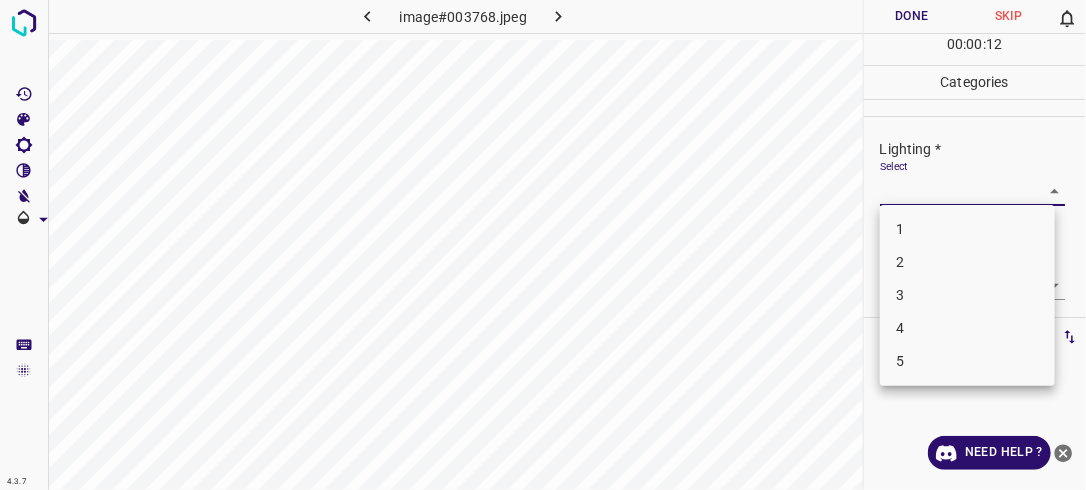 click on "4.3.7 image#003768.jpeg Done Skip 0 00   : 00   : 12   Categories Lighting *  Select ​ Focus *  Select ​ Overall *  Select ​ Labels   0 Categories 1 Lighting 2 Focus 3 Overall Tools Space Change between modes (Draw & Edit) I Auto labeling R Restore zoom M Zoom in N Zoom out Delete Delete selecte label Filters Z Restore filters X Saturation filter C Brightness filter V Contrast filter B Gray scale filter General O Download Need Help ? - Text - Hide - Delete 1 2 3 4 5" at bounding box center [543, 245] 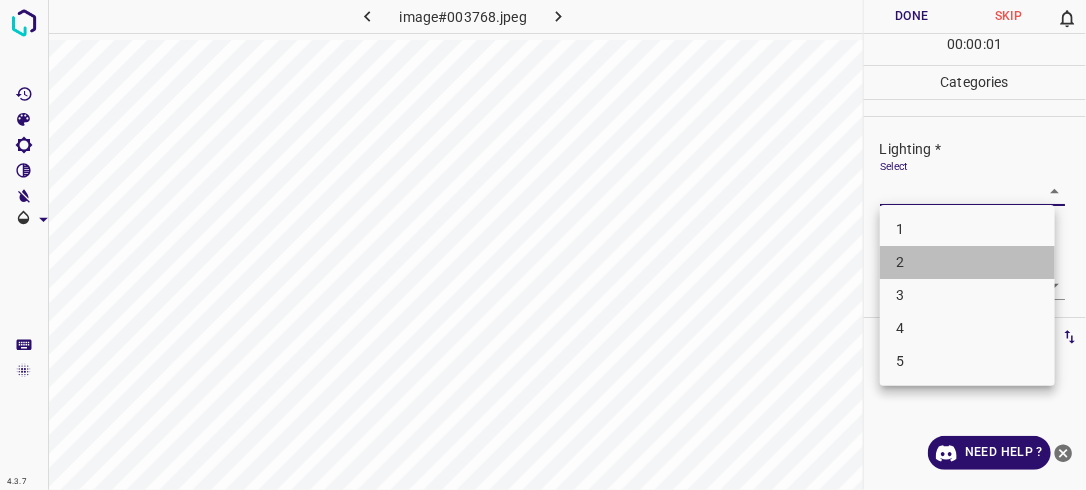 click on "2" at bounding box center [967, 262] 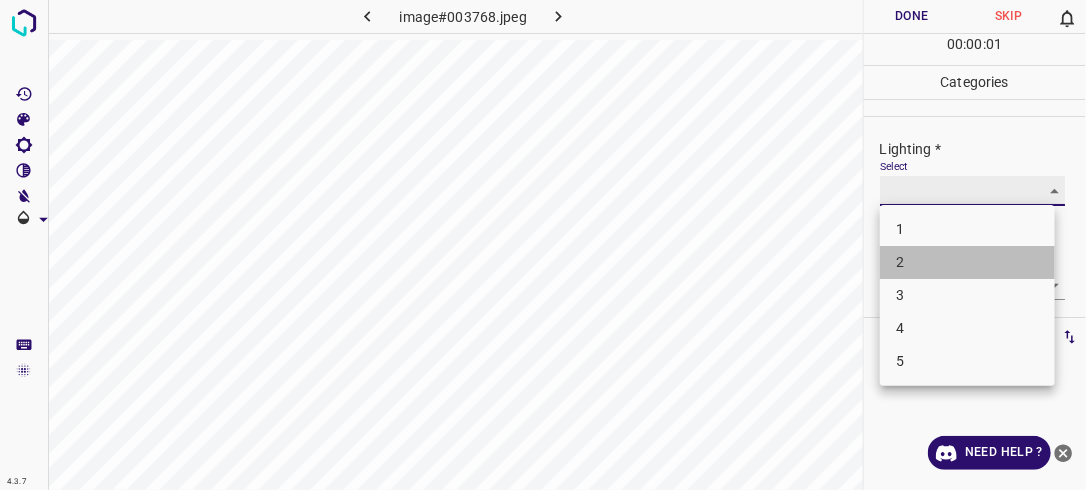 type on "2" 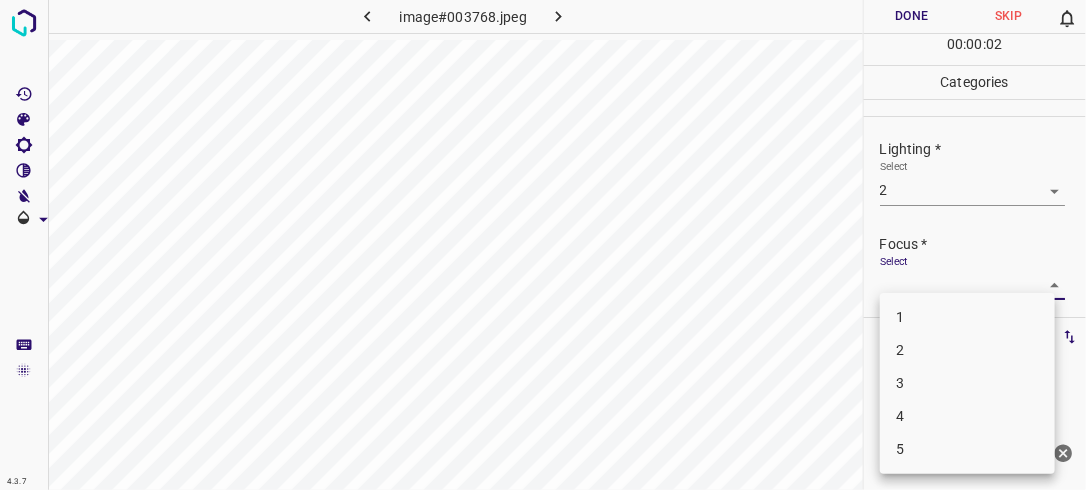 click on "4.3.7 image#003768.jpeg Done Skip 0 00   : 00   : 02   Categories Lighting *  Select 2 2 Focus *  Select ​ Overall *  Select ​ Labels   0 Categories 1 Lighting 2 Focus 3 Overall Tools Space Change between modes (Draw & Edit) I Auto labeling R Restore zoom M Zoom in N Zoom out Delete Delete selecte label Filters Z Restore filters X Saturation filter C Brightness filter V Contrast filter B Gray scale filter General O Download Need Help ? - Text - Hide - Delete 1 2 3 4 5" at bounding box center [543, 245] 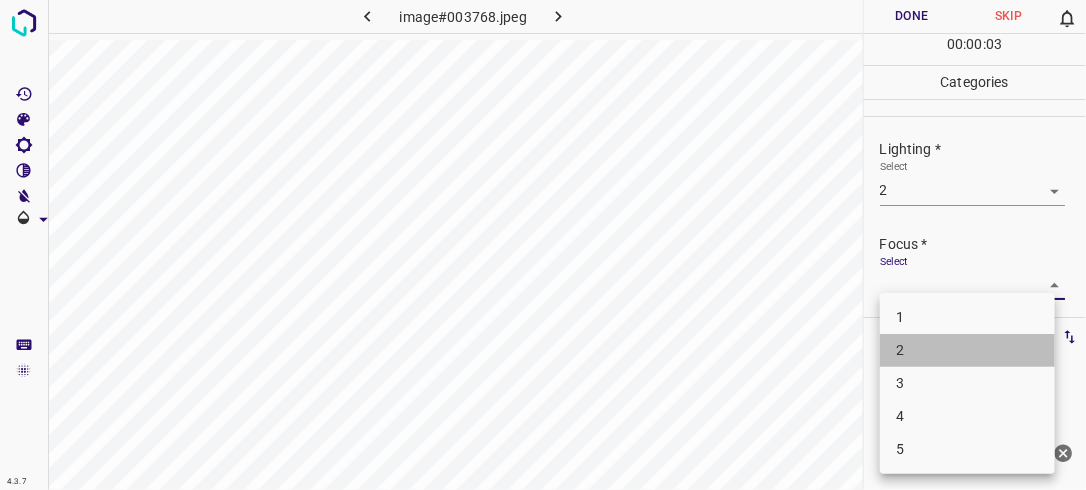 click on "2" at bounding box center (967, 350) 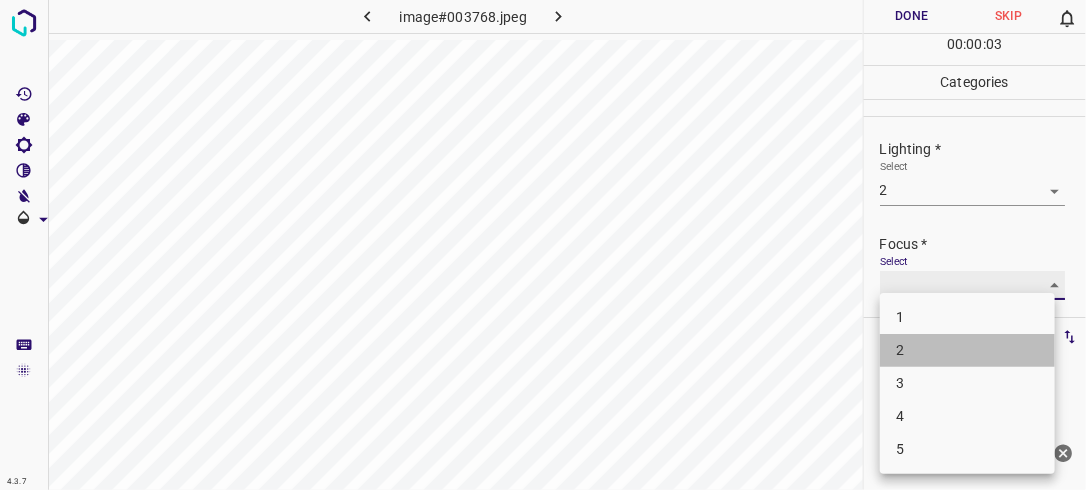 type on "2" 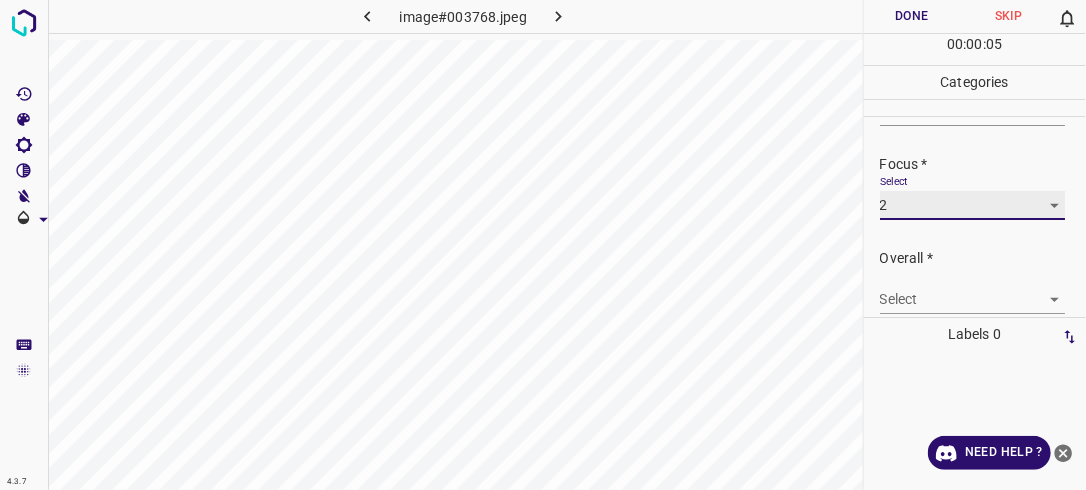 scroll, scrollTop: 98, scrollLeft: 0, axis: vertical 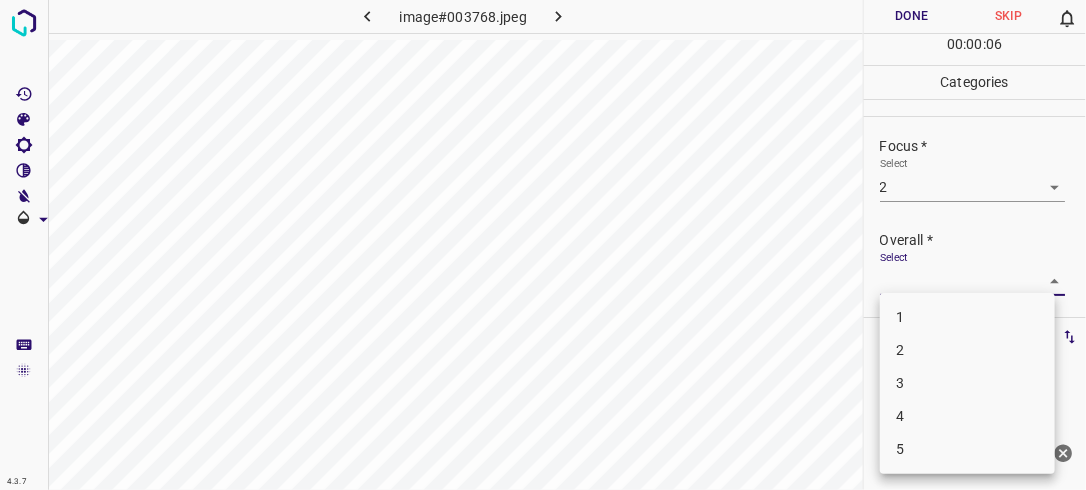click on "4.3.7 image#003768.jpeg Done Skip 0 00   : 00   : 06   Categories Lighting *  Select 2 2 Focus *  Select 2 2 Overall *  Select ​ Labels   0 Categories 1 Lighting 2 Focus 3 Overall Tools Space Change between modes (Draw & Edit) I Auto labeling R Restore zoom M Zoom in N Zoom out Delete Delete selecte label Filters Z Restore filters X Saturation filter C Brightness filter V Contrast filter B Gray scale filter General O Download Need Help ? - Text - Hide - Delete 1 2 3 4 5" at bounding box center [543, 245] 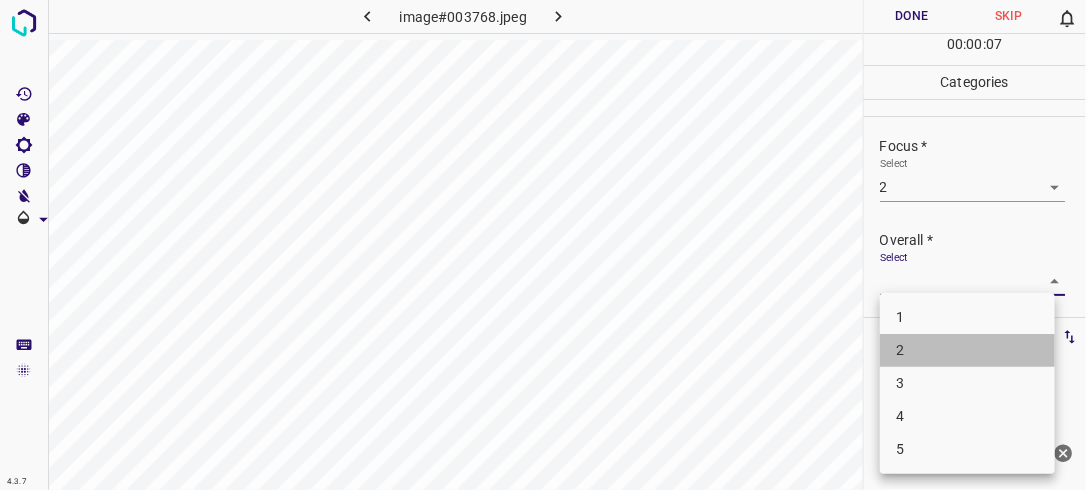 click on "2" at bounding box center (967, 350) 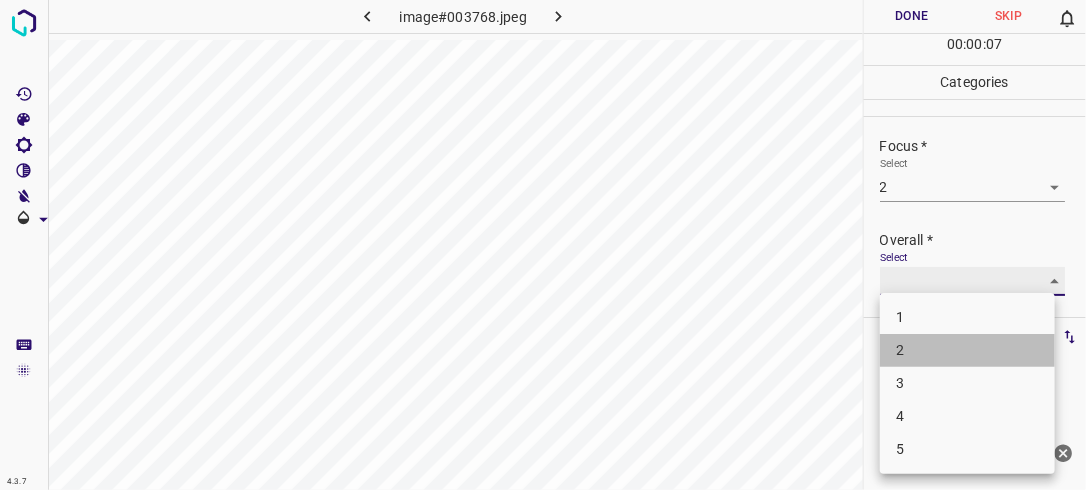 type on "2" 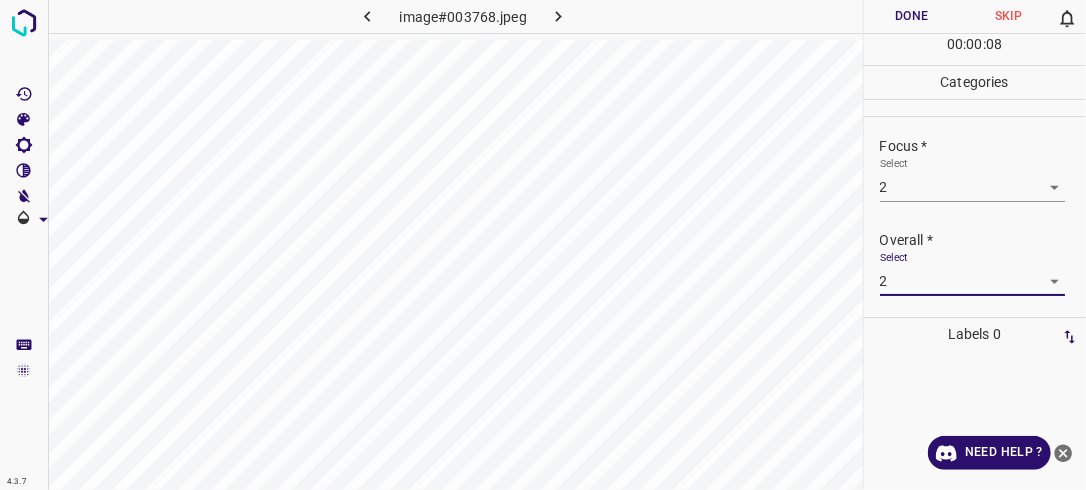 click on "Done" at bounding box center (912, 16) 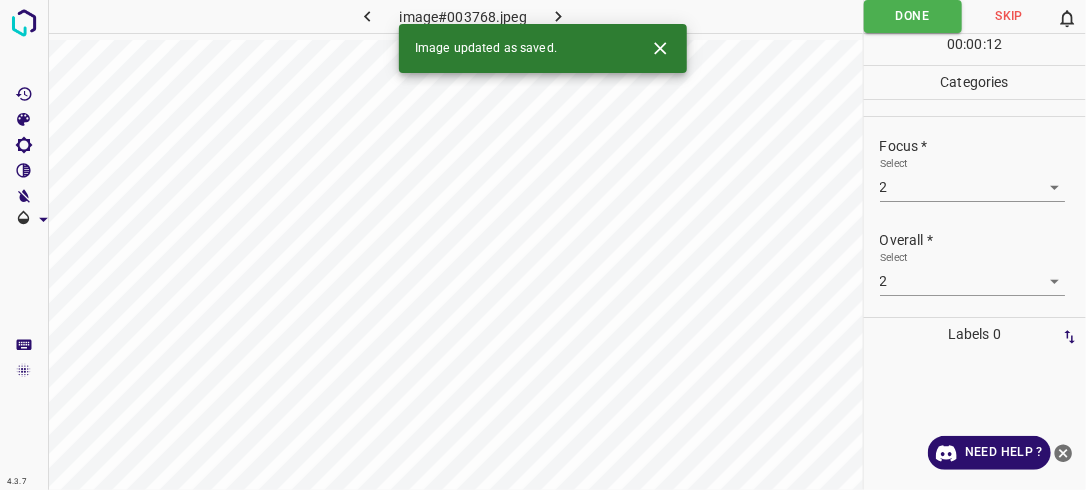 click 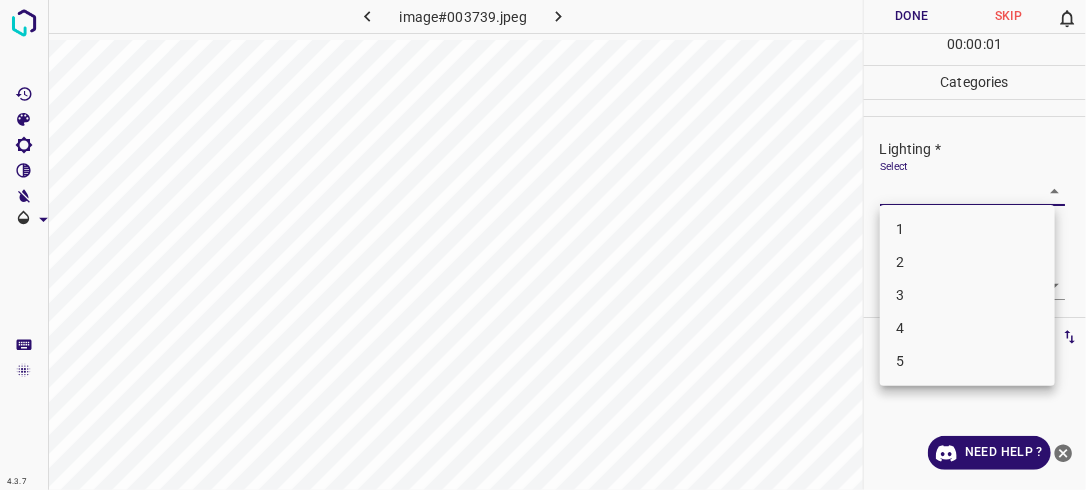 click on "4.3.7 image#003739.jpeg Done Skip 0 00   : 00   : 01   Categories Lighting *  Select ​ Focus *  Select ​ Overall *  Select ​ Labels   0 Categories 1 Lighting 2 Focus 3 Overall Tools Space Change between modes (Draw & Edit) I Auto labeling R Restore zoom M Zoom in N Zoom out Delete Delete selecte label Filters Z Restore filters X Saturation filter C Brightness filter V Contrast filter B Gray scale filter General O Download Need Help ? - Text - Hide - Delete 1 2 3 4 5" at bounding box center (543, 245) 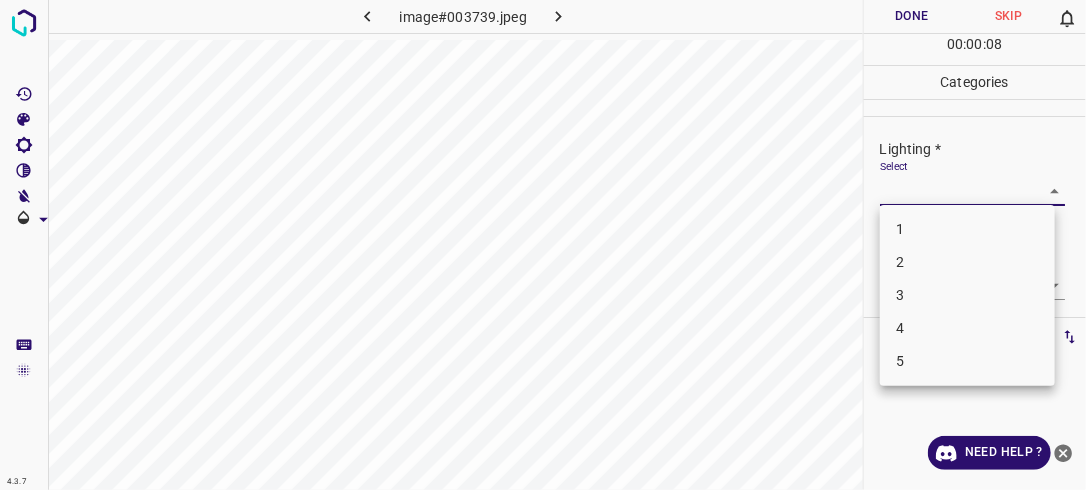 click on "2" at bounding box center [967, 262] 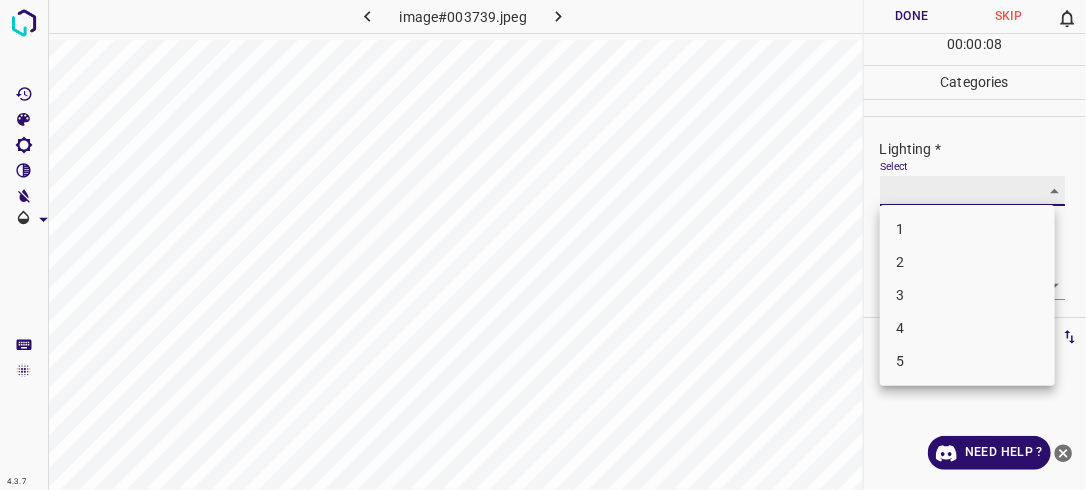 type on "2" 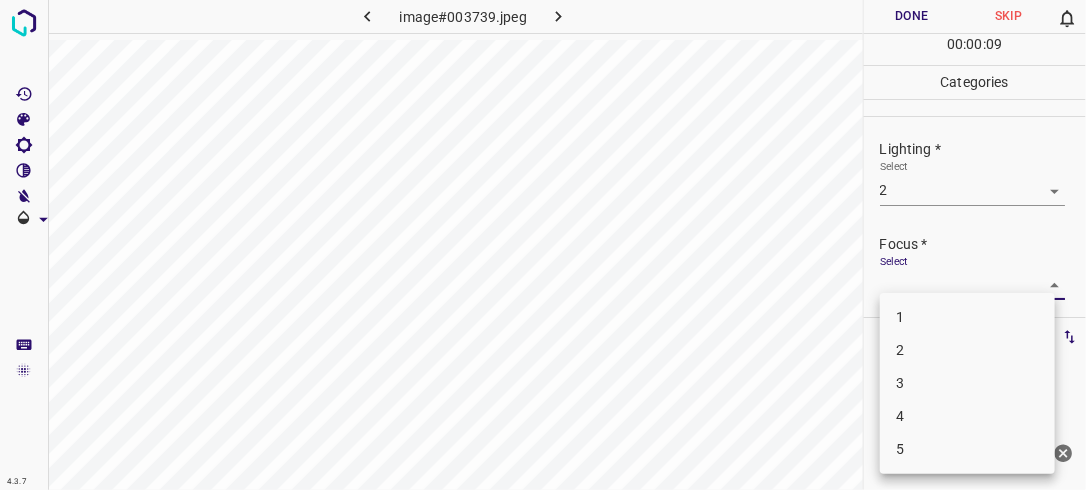 click on "4.3.7 image#003739.jpeg Done Skip 0 00   : 00   : 09   Categories Lighting *  Select 2 2 Focus *  Select ​ Overall *  Select ​ Labels   0 Categories 1 Lighting 2 Focus 3 Overall Tools Space Change between modes (Draw & Edit) I Auto labeling R Restore zoom M Zoom in N Zoom out Delete Delete selecte label Filters Z Restore filters X Saturation filter C Brightness filter V Contrast filter B Gray scale filter General O Download Need Help ? - Text - Hide - Delete 1 2 3 4 5" at bounding box center (543, 245) 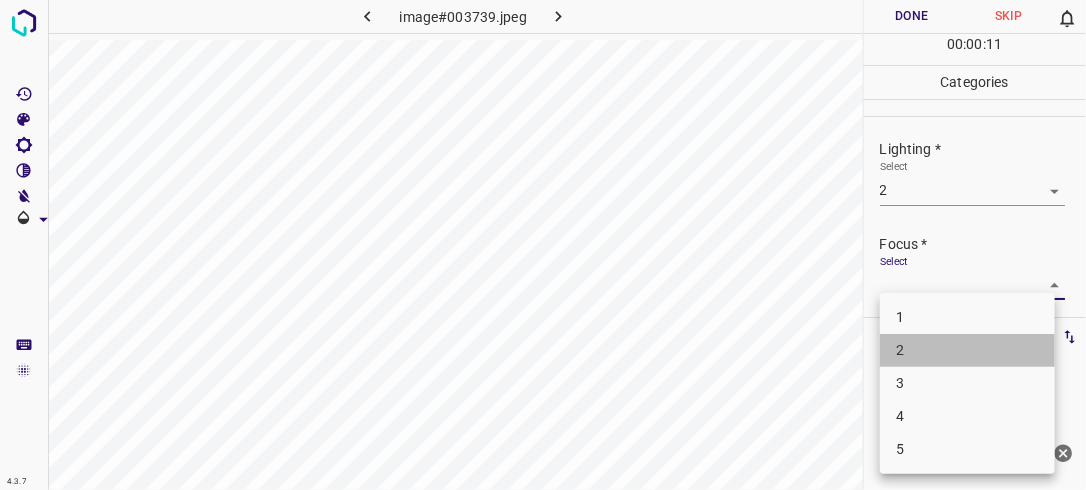 click on "2" at bounding box center (967, 350) 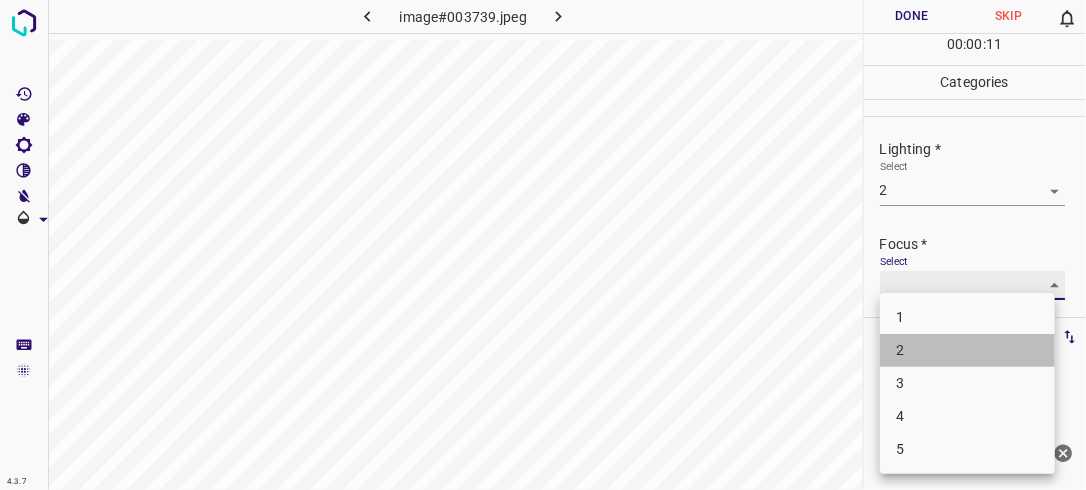 type on "2" 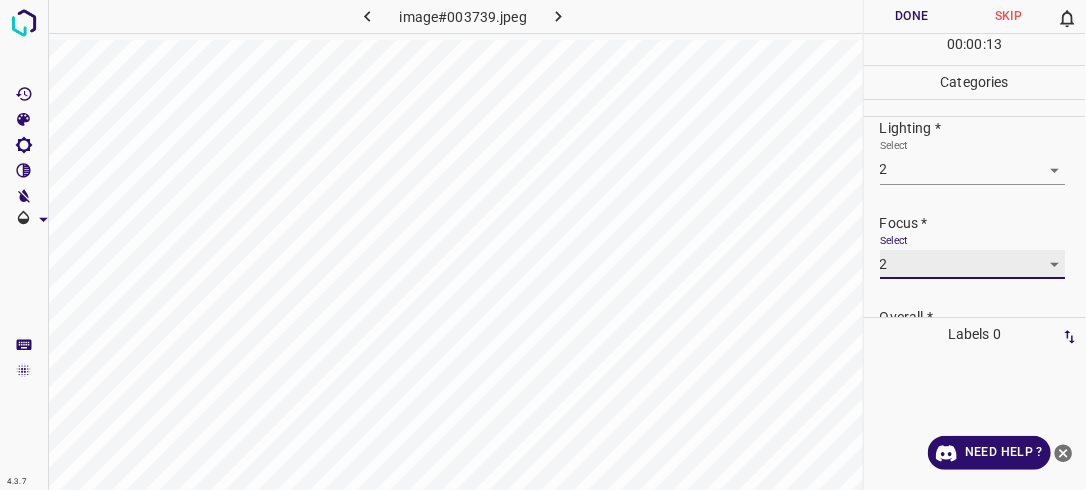 scroll, scrollTop: 96, scrollLeft: 0, axis: vertical 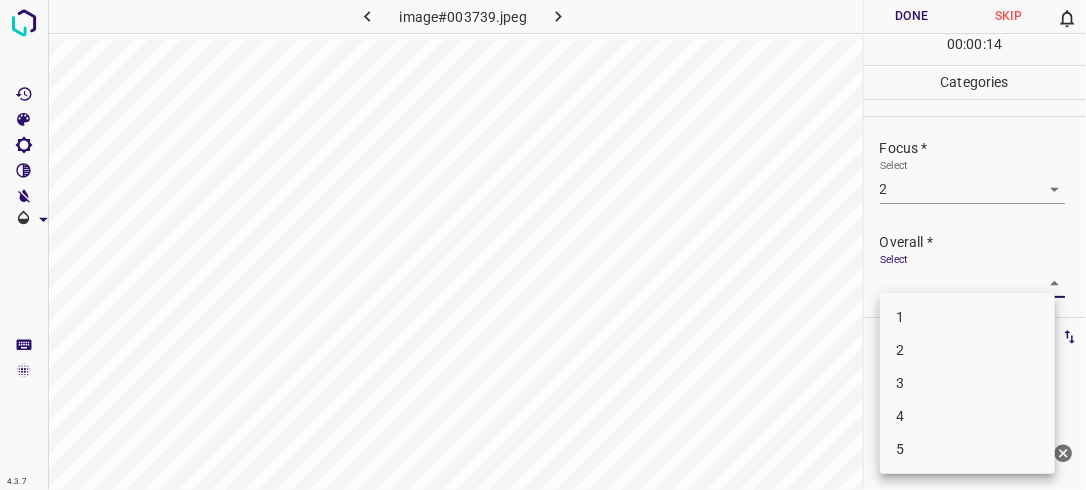 click on "4.3.7 image#003739.jpeg Done Skip 0 00   : 00   : 14   Categories Lighting *  Select 2 2 Focus *  Select 2 2 Overall *  Select ​ Labels   0 Categories 1 Lighting 2 Focus 3 Overall Tools Space Change between modes (Draw & Edit) I Auto labeling R Restore zoom M Zoom in N Zoom out Delete Delete selecte label Filters Z Restore filters X Saturation filter C Brightness filter V Contrast filter B Gray scale filter General O Download Need Help ? - Text - Hide - Delete 1 2 3 4 5" at bounding box center (543, 245) 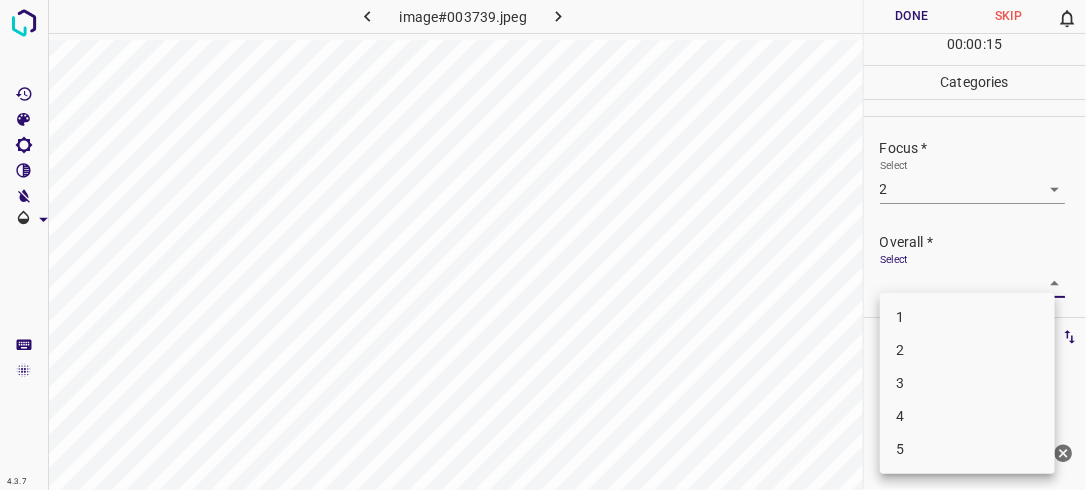 click on "2" at bounding box center (967, 350) 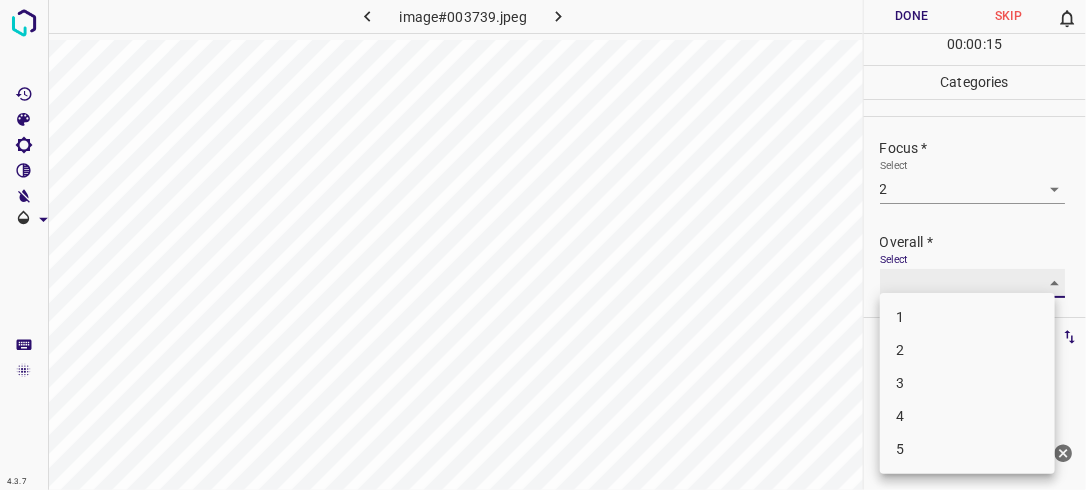 type on "2" 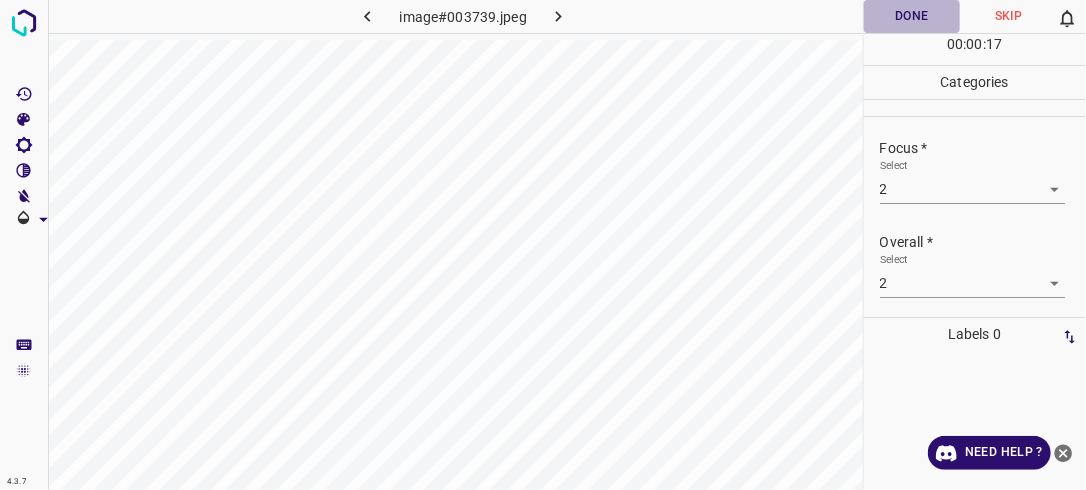 click on "Done" at bounding box center [912, 16] 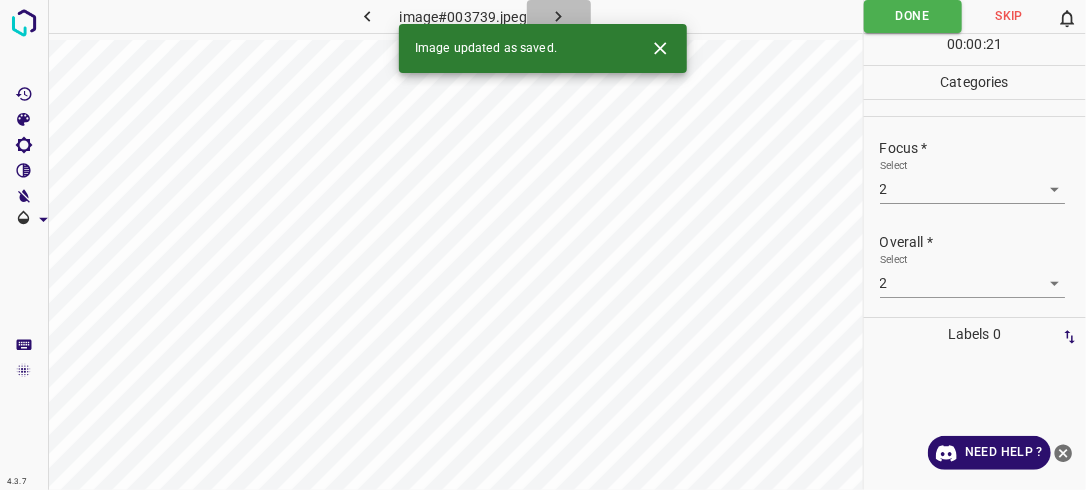 click 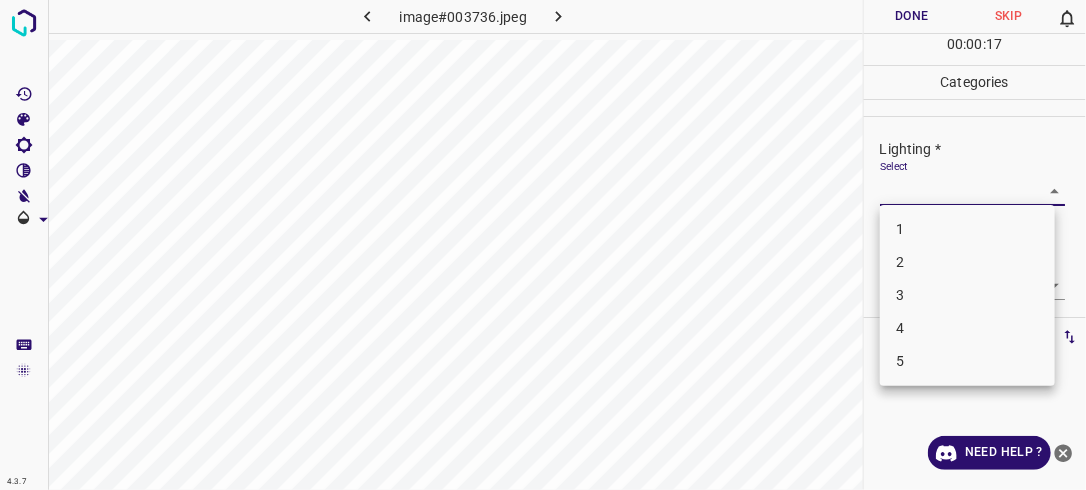 click on "4.3.7 image#003736.jpeg Done Skip 0 00   : 00   : 17   Categories Lighting *  Select ​ Focus *  Select ​ Overall *  Select ​ Labels   0 Categories 1 Lighting 2 Focus 3 Overall Tools Space Change between modes (Draw & Edit) I Auto labeling R Restore zoom M Zoom in N Zoom out Delete Delete selecte label Filters Z Restore filters X Saturation filter C Brightness filter V Contrast filter B Gray scale filter General O Download Need Help ? - Text - Hide - Delete 1 2 3 4 5" at bounding box center (543, 245) 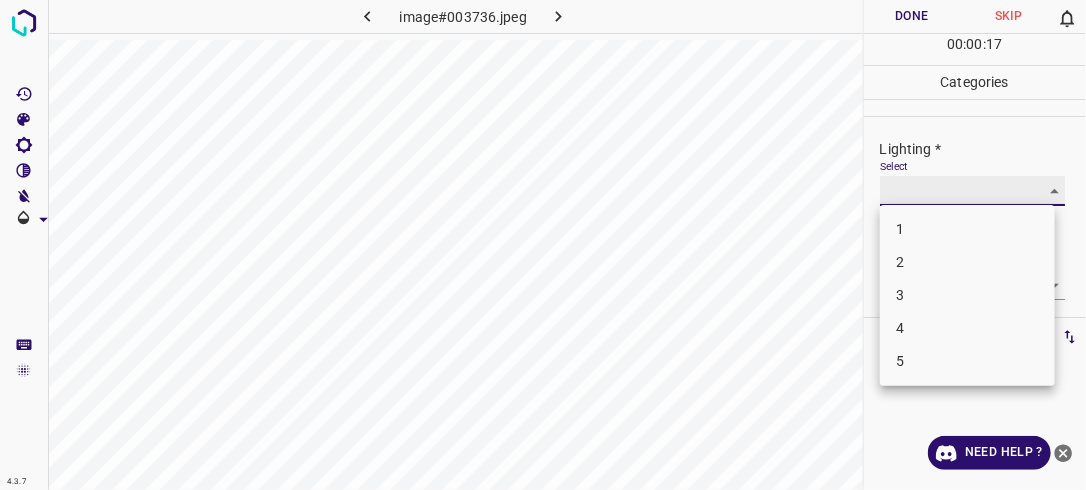 type on "2" 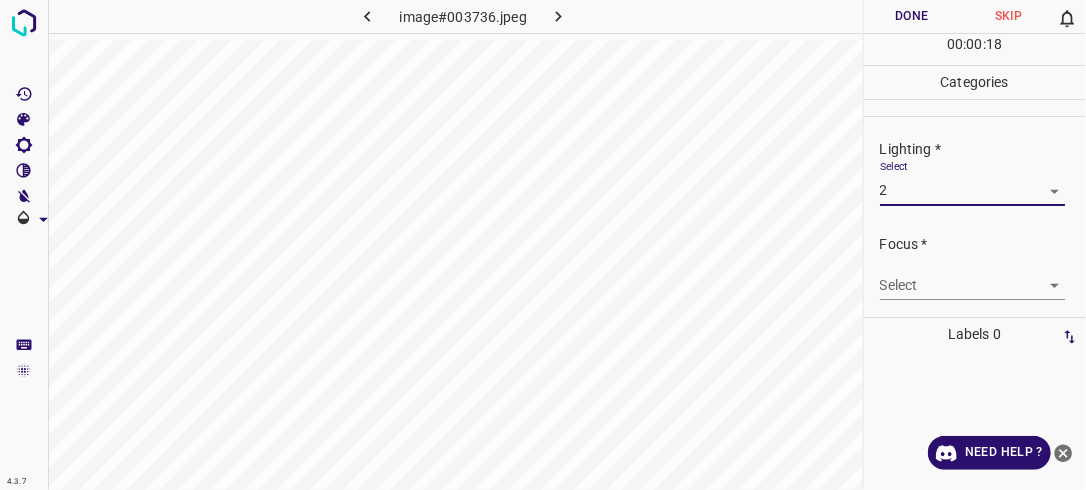 click on "4.3.7 image#003736.jpeg Done Skip 0 00   : 00   : 18   Categories Lighting *  Select 2 2 Focus *  Select ​ Overall *  Select ​ Labels   0 Categories 1 Lighting 2 Focus 3 Overall Tools Space Change between modes (Draw & Edit) I Auto labeling R Restore zoom M Zoom in N Zoom out Delete Delete selecte label Filters Z Restore filters X Saturation filter C Brightness filter V Contrast filter B Gray scale filter General O Download Need Help ? - Text - Hide - Delete" at bounding box center [543, 245] 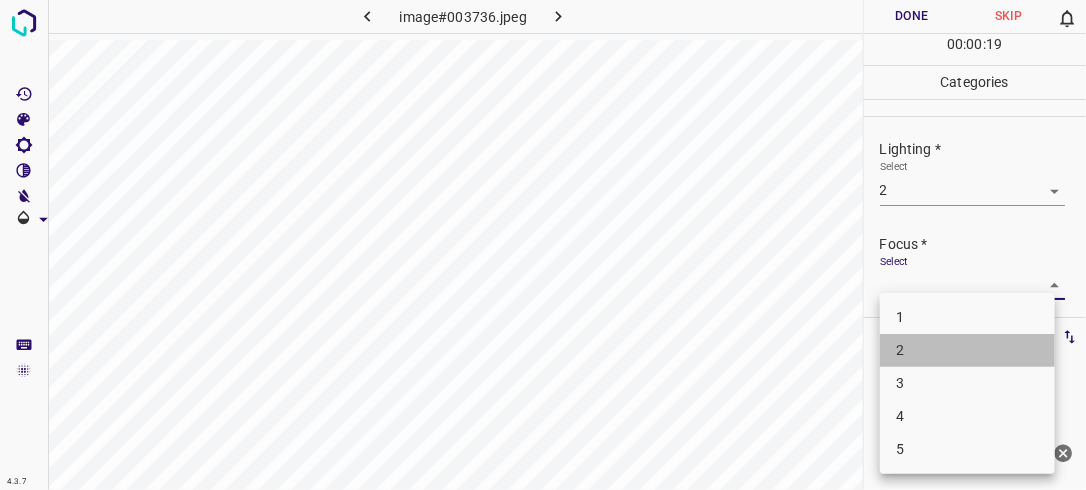click on "2" at bounding box center (967, 350) 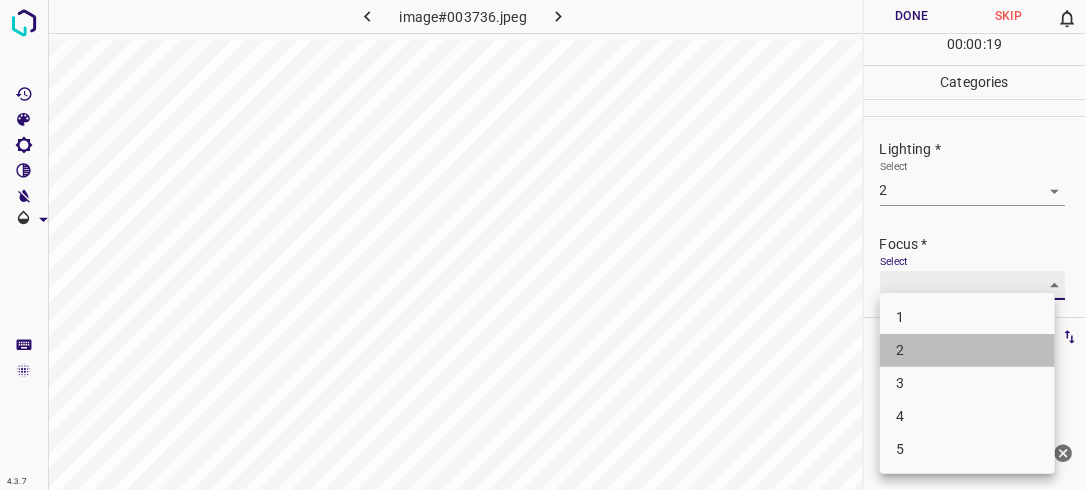 type on "2" 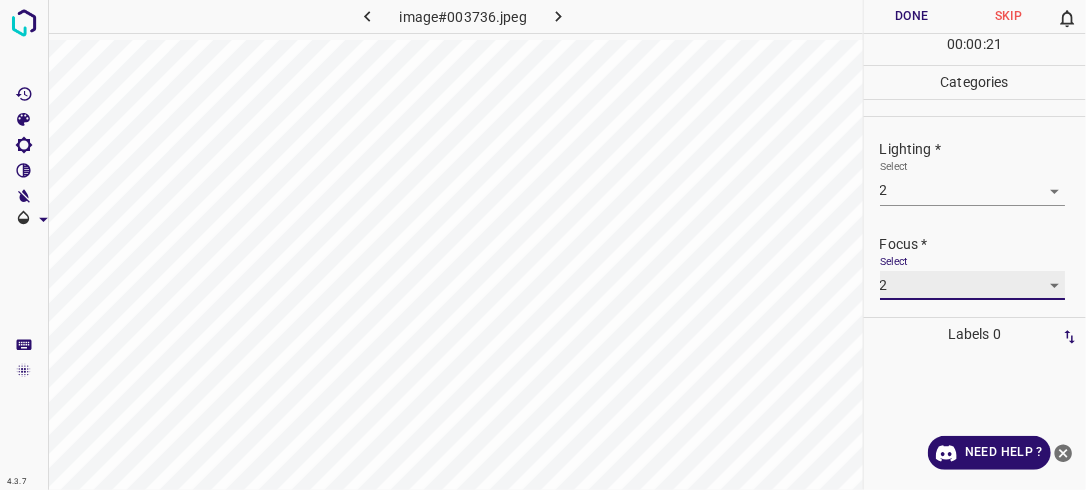 scroll, scrollTop: 98, scrollLeft: 0, axis: vertical 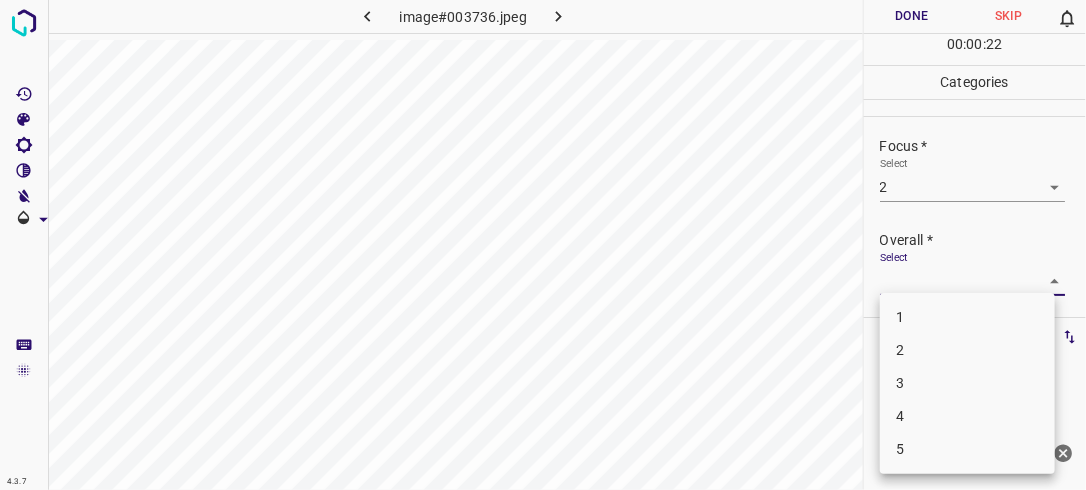 click on "4.3.7 image#003736.jpeg Done Skip 0 00   : 00   : 22   Categories Lighting *  Select 2 2 Focus *  Select 2 2 Overall *  Select ​ Labels   0 Categories 1 Lighting 2 Focus 3 Overall Tools Space Change between modes (Draw & Edit) I Auto labeling R Restore zoom M Zoom in N Zoom out Delete Delete selecte label Filters Z Restore filters X Saturation filter C Brightness filter V Contrast filter B Gray scale filter General O Download Need Help ? - Text - Hide - Delete 1 2 3 4 5" at bounding box center (543, 245) 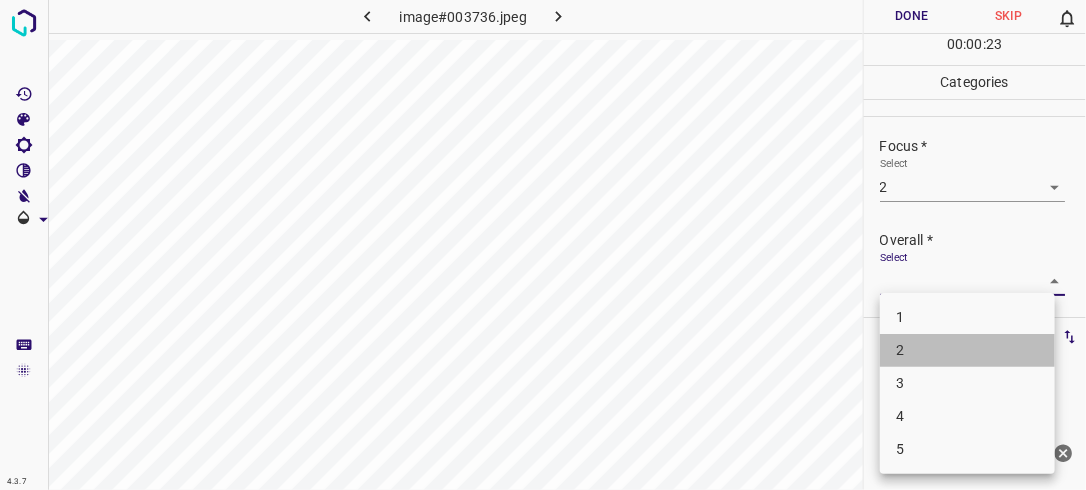 click on "2" at bounding box center [967, 350] 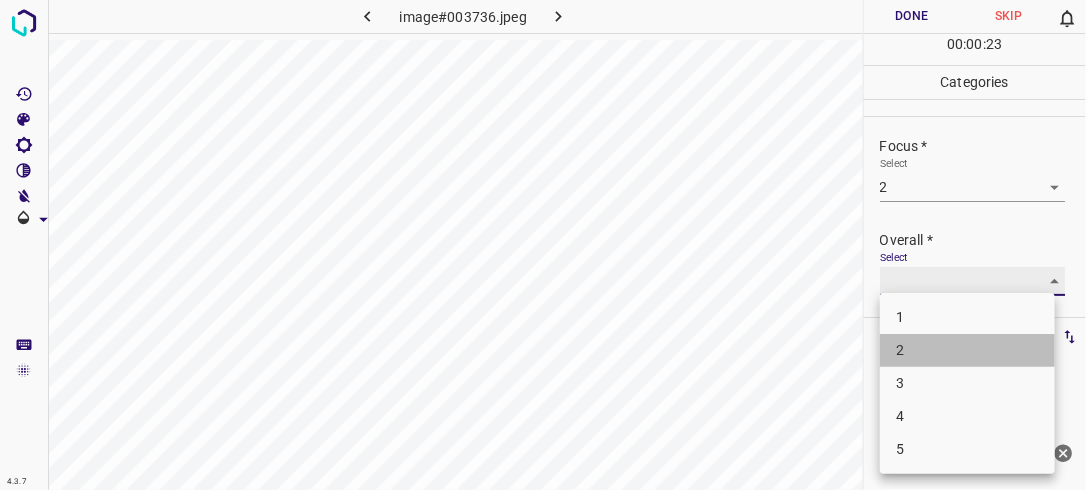 type on "2" 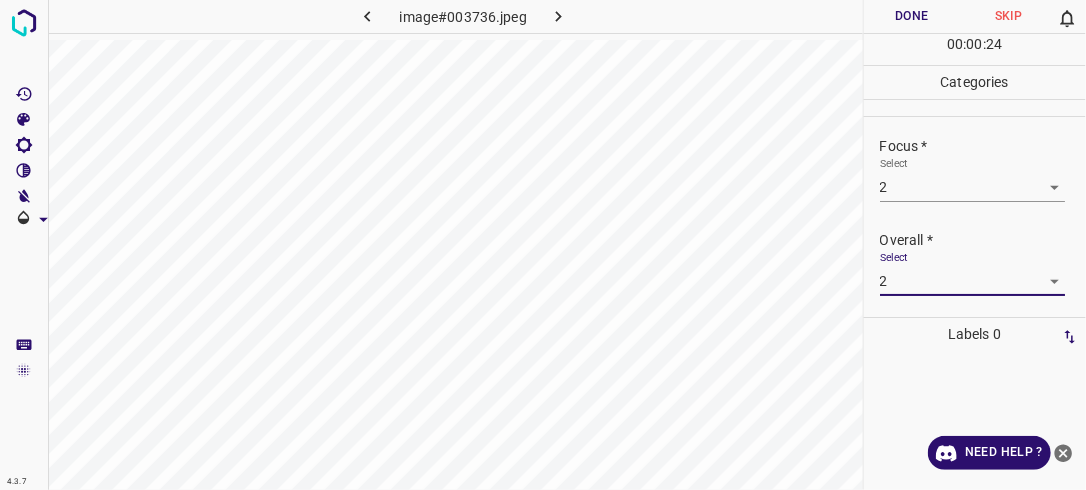 click on "Done" at bounding box center (912, 16) 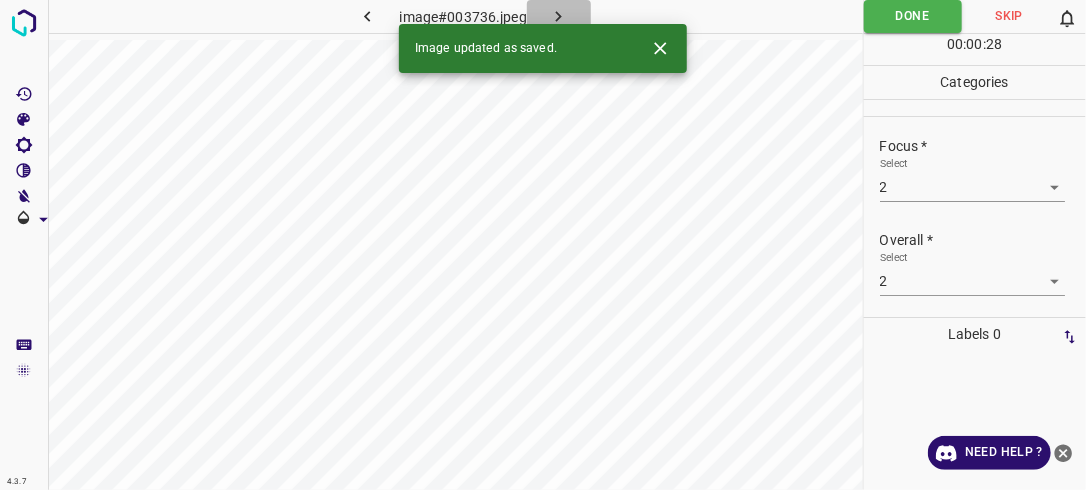 click 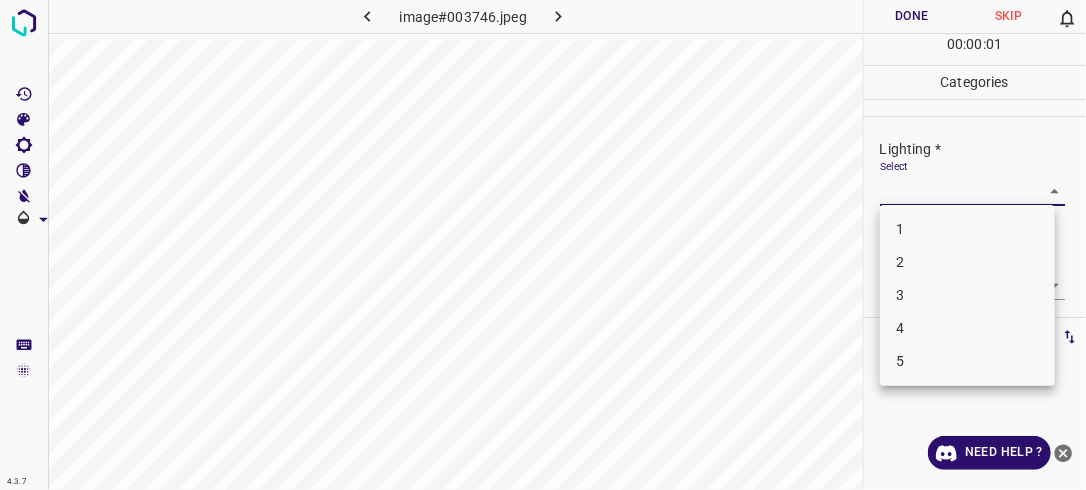 click on "4.3.7 image#003746.jpeg Done Skip 0 00   : 00   : 01   Categories Lighting *  Select ​ Focus *  Select ​ Overall *  Select ​ Labels   0 Categories 1 Lighting 2 Focus 3 Overall Tools Space Change between modes (Draw & Edit) I Auto labeling R Restore zoom M Zoom in N Zoom out Delete Delete selecte label Filters Z Restore filters X Saturation filter C Brightness filter V Contrast filter B Gray scale filter General O Download Need Help ? - Text - Hide - Delete 1 2 3 4 5" at bounding box center [543, 245] 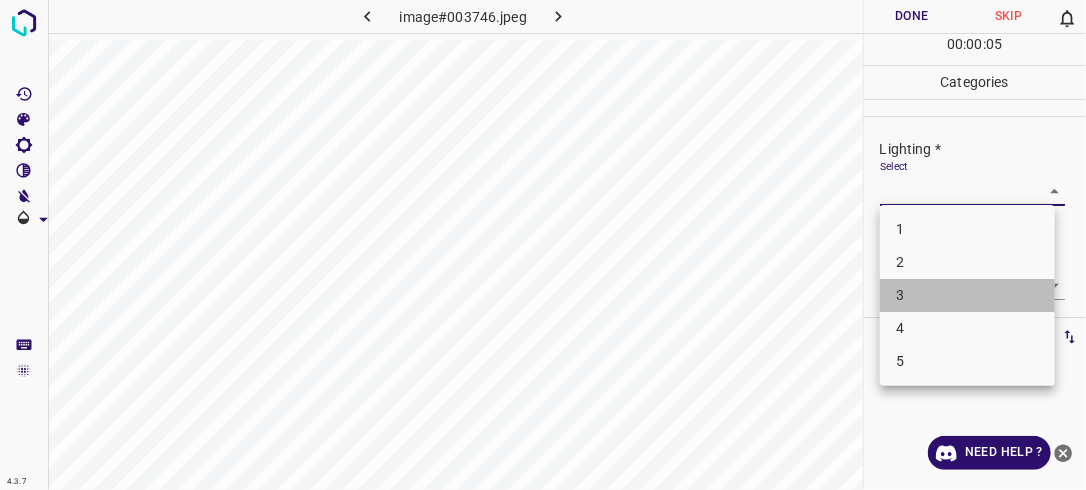 click on "3" at bounding box center [967, 295] 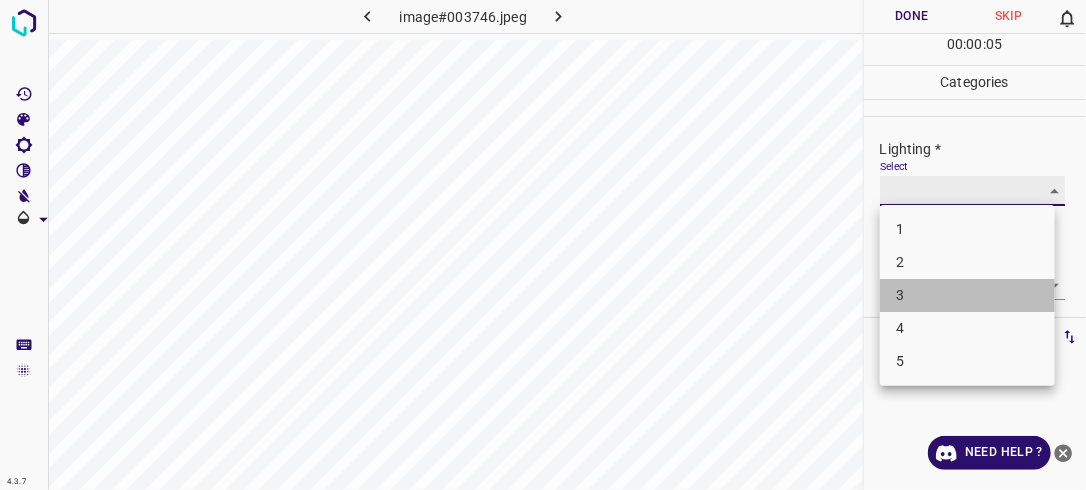 type on "3" 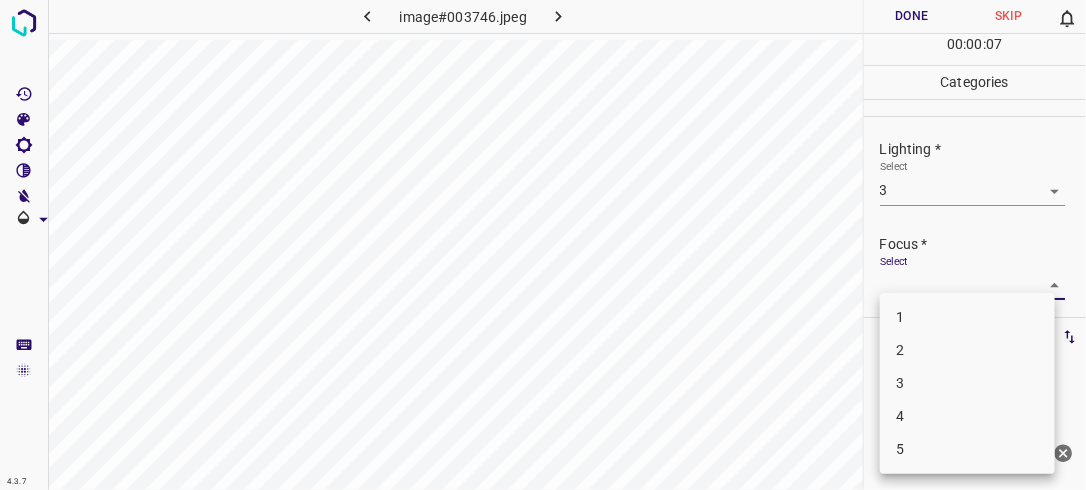 drag, startPoint x: 1037, startPoint y: 285, endPoint x: 984, endPoint y: 356, distance: 88.60023 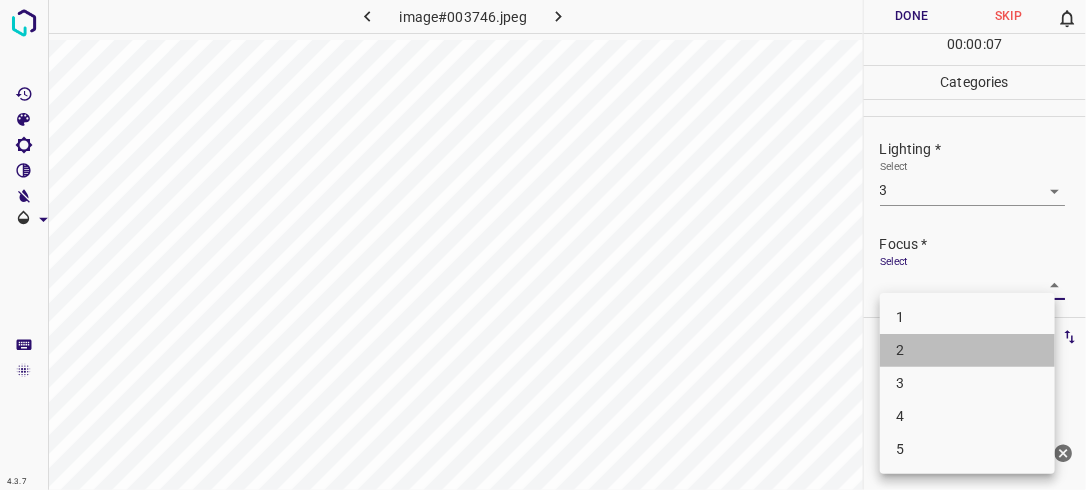 click on "2" at bounding box center [967, 350] 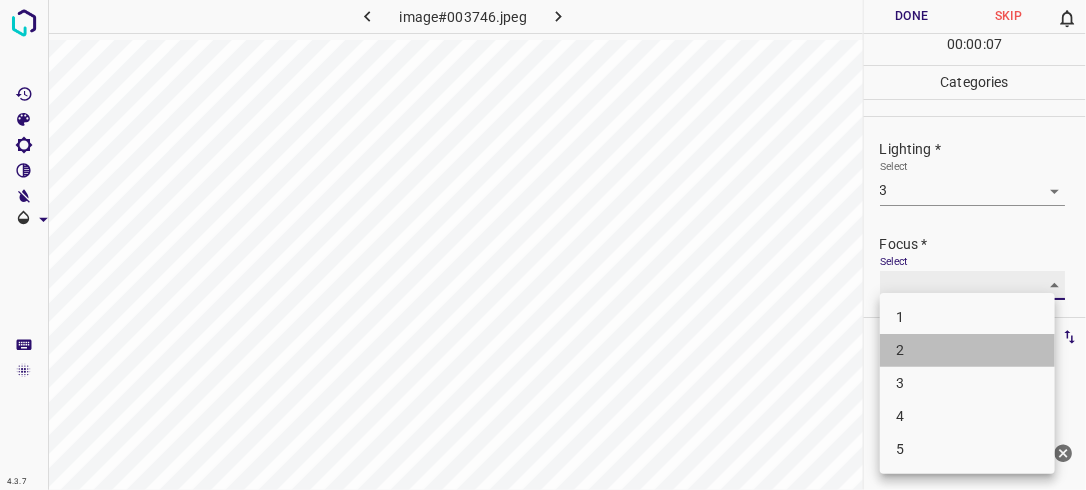 type on "2" 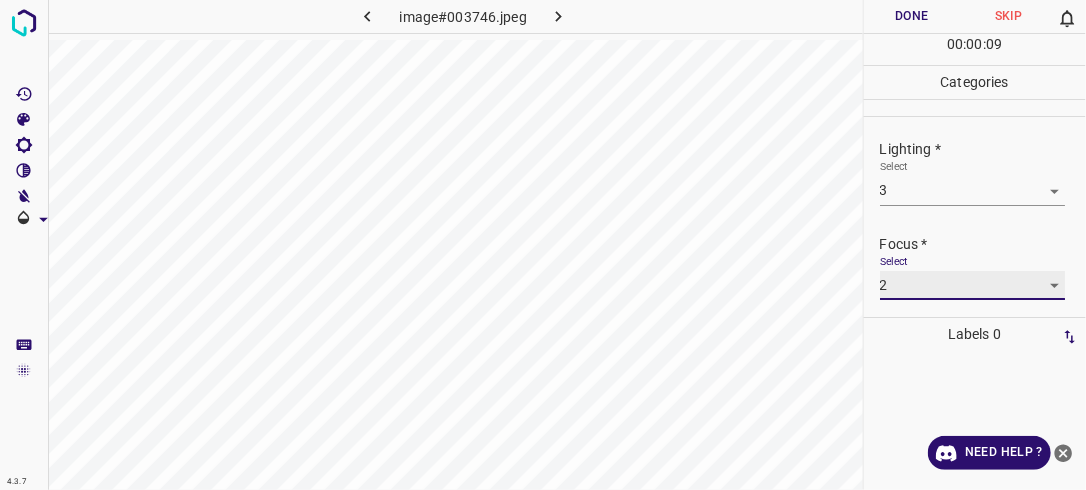 scroll, scrollTop: 98, scrollLeft: 0, axis: vertical 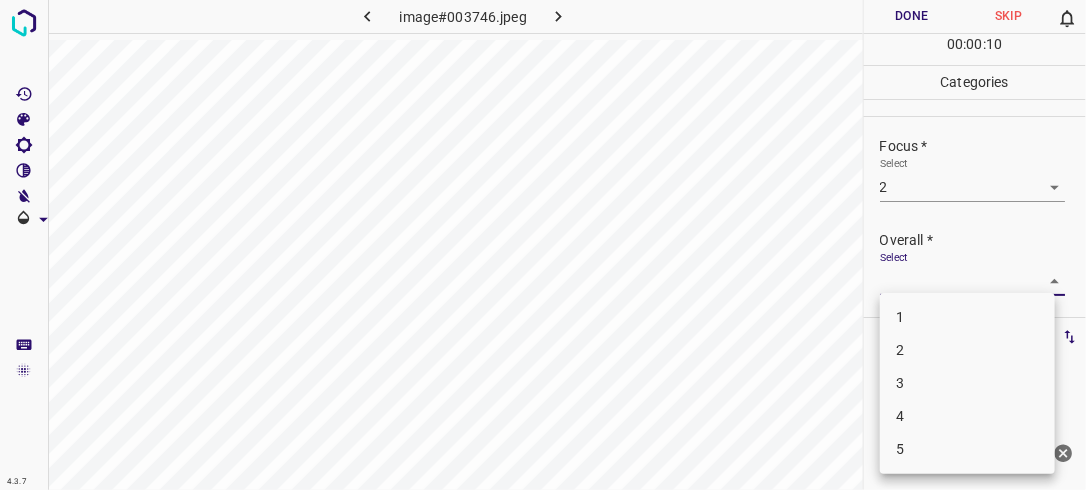 click on "4.3.7 image#003746.jpeg Done Skip 0 00   : 00   : 10   Categories Lighting *  Select 3 3 Focus *  Select 2 2 Overall *  Select ​ Labels   0 Categories 1 Lighting 2 Focus 3 Overall Tools Space Change between modes (Draw & Edit) I Auto labeling R Restore zoom M Zoom in N Zoom out Delete Delete selecte label Filters Z Restore filters X Saturation filter C Brightness filter V Contrast filter B Gray scale filter General O Download Need Help ? - Text - Hide - Delete 1 2 3 4 5" at bounding box center [543, 245] 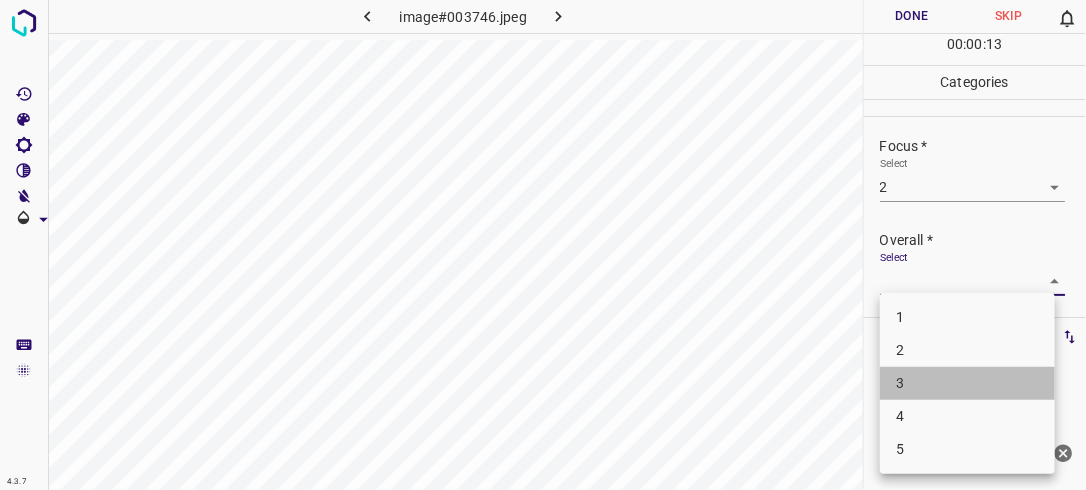 click on "3" at bounding box center [967, 383] 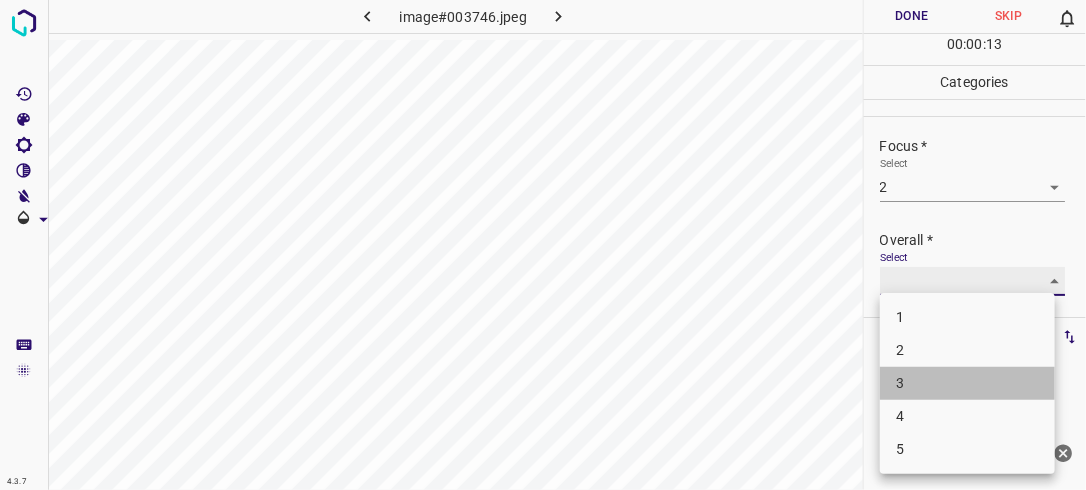 type on "3" 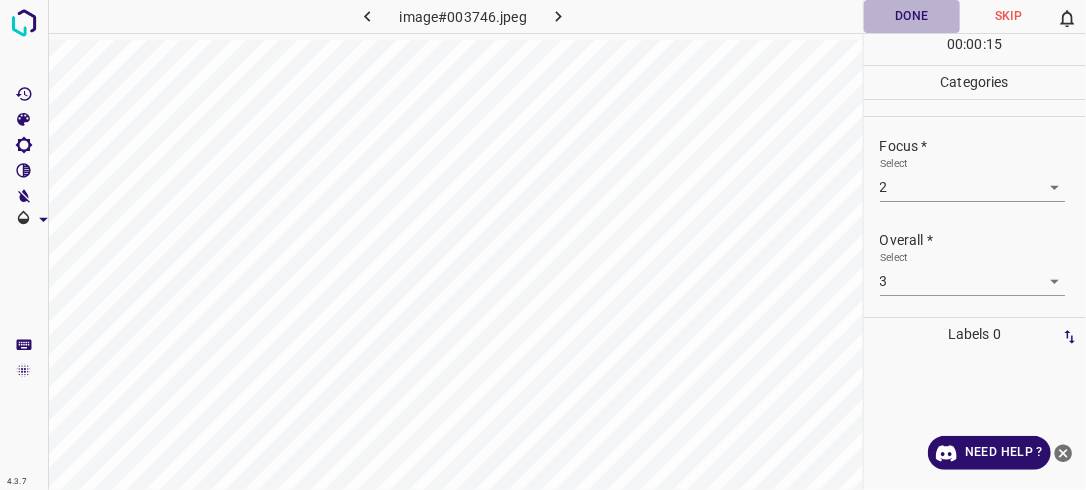 click on "Done" at bounding box center [912, 16] 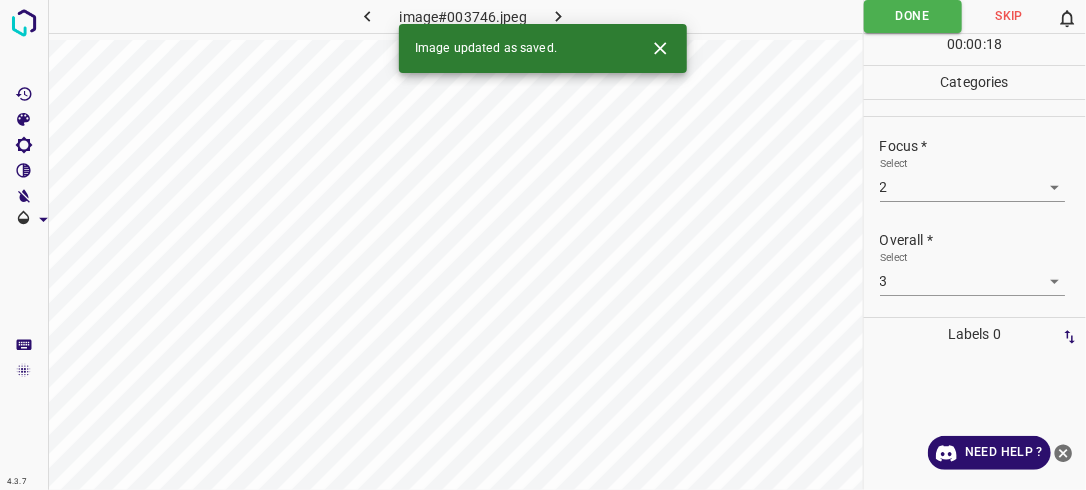 click 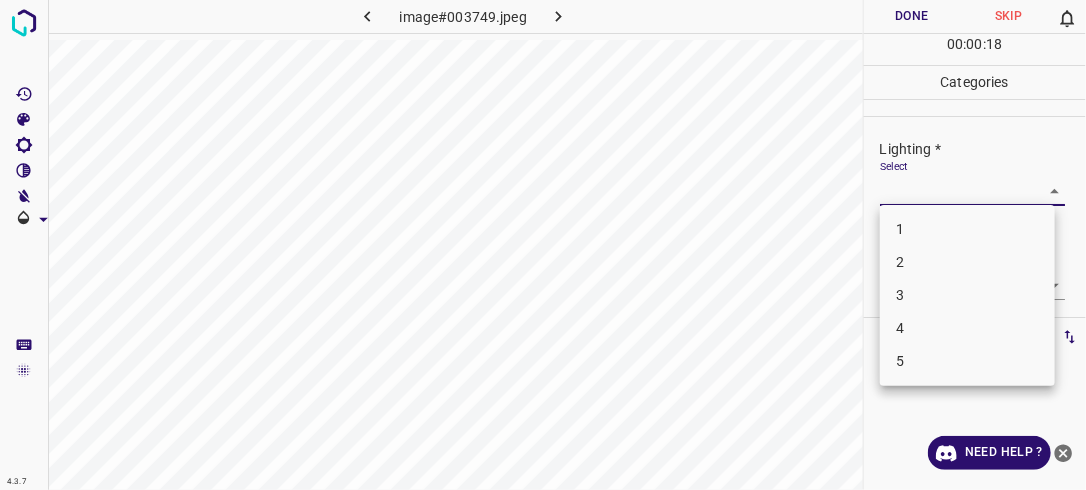 click on "4.3.7 image#003749.jpeg Done Skip 0 00   : 00   : 18   Categories Lighting *  Select ​ Focus *  Select ​ Overall *  Select ​ Labels   0 Categories 1 Lighting 2 Focus 3 Overall Tools Space Change between modes (Draw & Edit) I Auto labeling R Restore zoom M Zoom in N Zoom out Delete Delete selecte label Filters Z Restore filters X Saturation filter C Brightness filter V Contrast filter B Gray scale filter General O Download Need Help ? - Text - Hide - Delete 1 2 3 4 5" at bounding box center (543, 245) 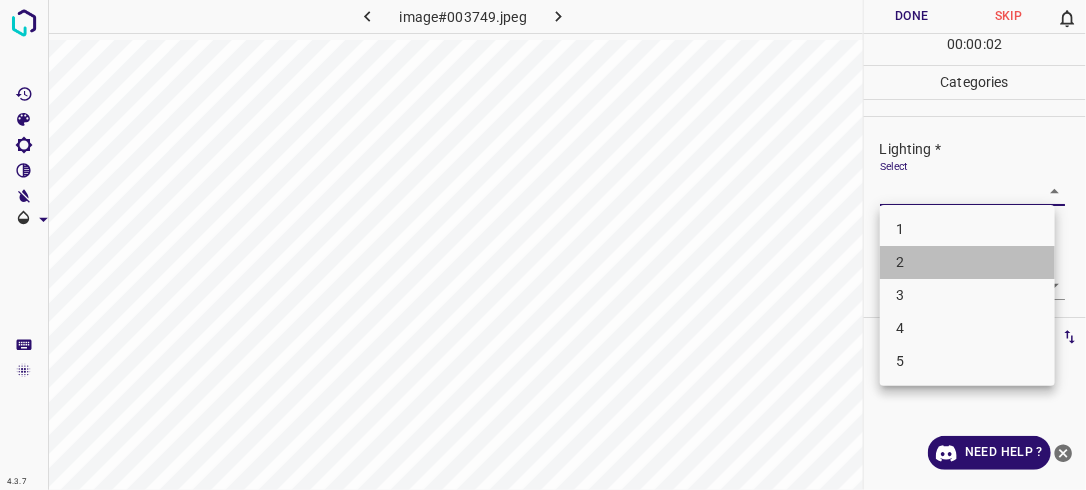 click on "2" at bounding box center (967, 262) 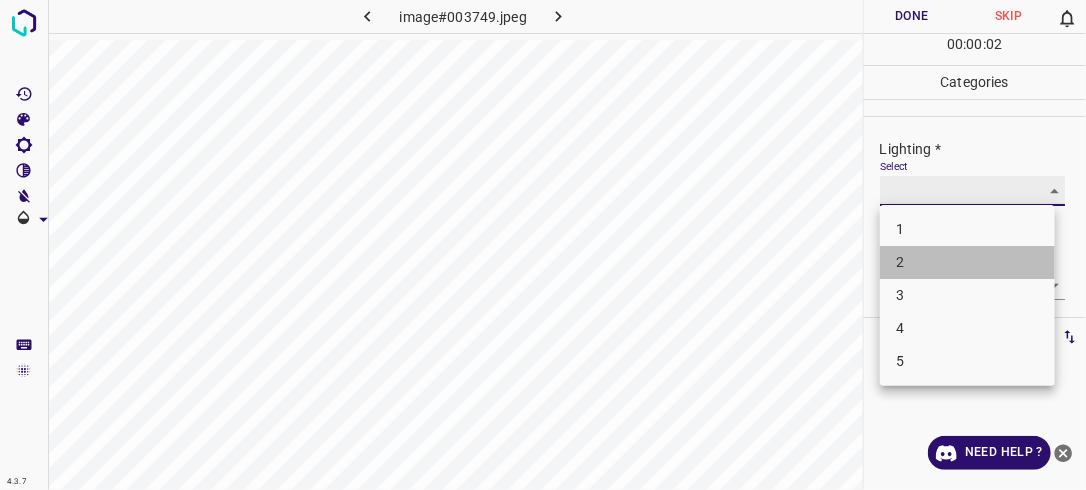 type on "2" 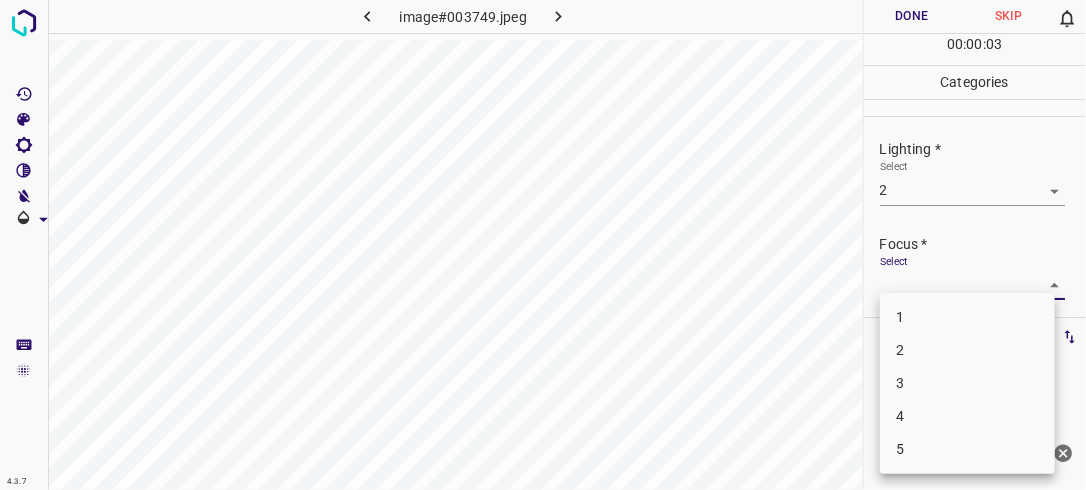 click on "4.3.7 image#003749.jpeg Done Skip 0 00   : 00   : 03   Categories Lighting *  Select 2 2 Focus *  Select ​ Overall *  Select ​ Labels   0 Categories 1 Lighting 2 Focus 3 Overall Tools Space Change between modes (Draw & Edit) I Auto labeling R Restore zoom M Zoom in N Zoom out Delete Delete selecte label Filters Z Restore filters X Saturation filter C Brightness filter V Contrast filter B Gray scale filter General O Download Need Help ? - Text - Hide - Delete 1 2 3 4 5" at bounding box center (543, 245) 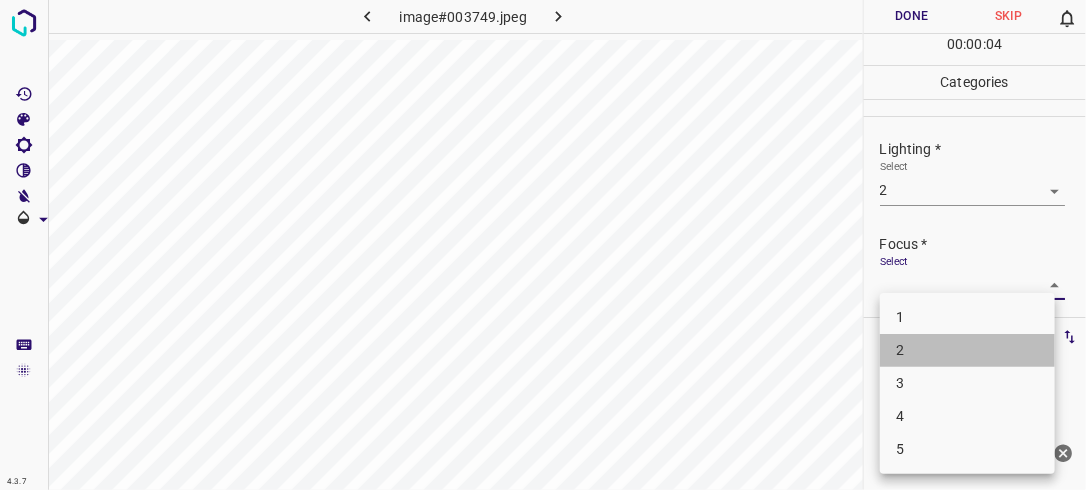 click on "2" at bounding box center [967, 350] 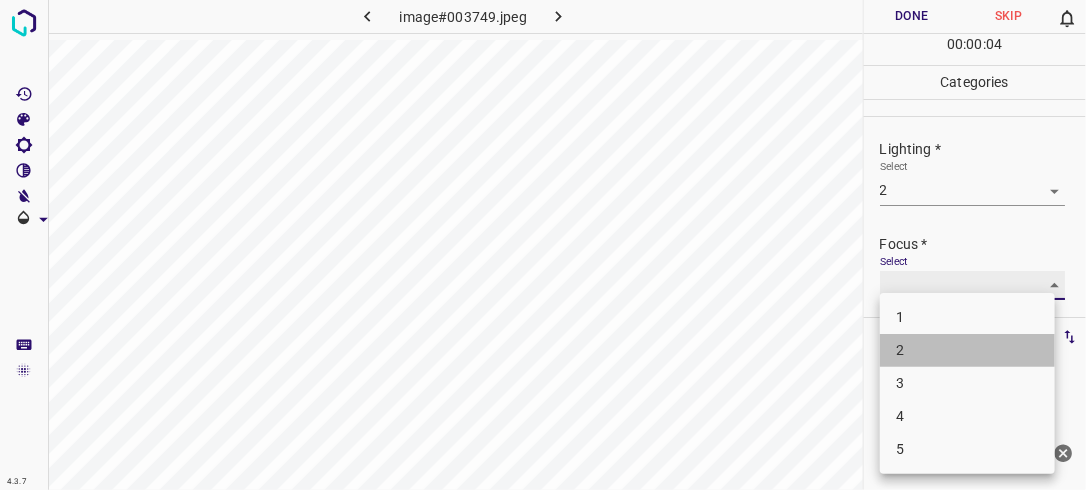 type on "2" 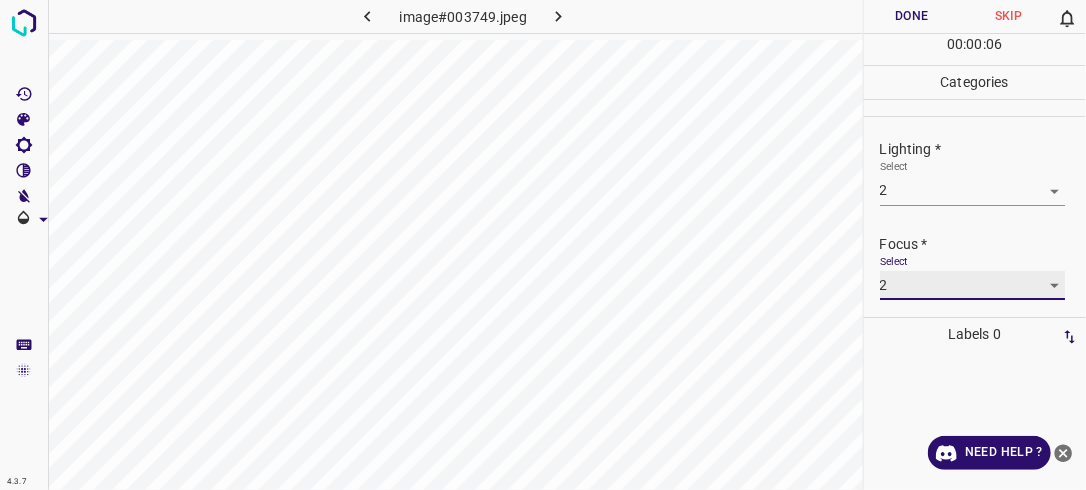 scroll, scrollTop: 98, scrollLeft: 0, axis: vertical 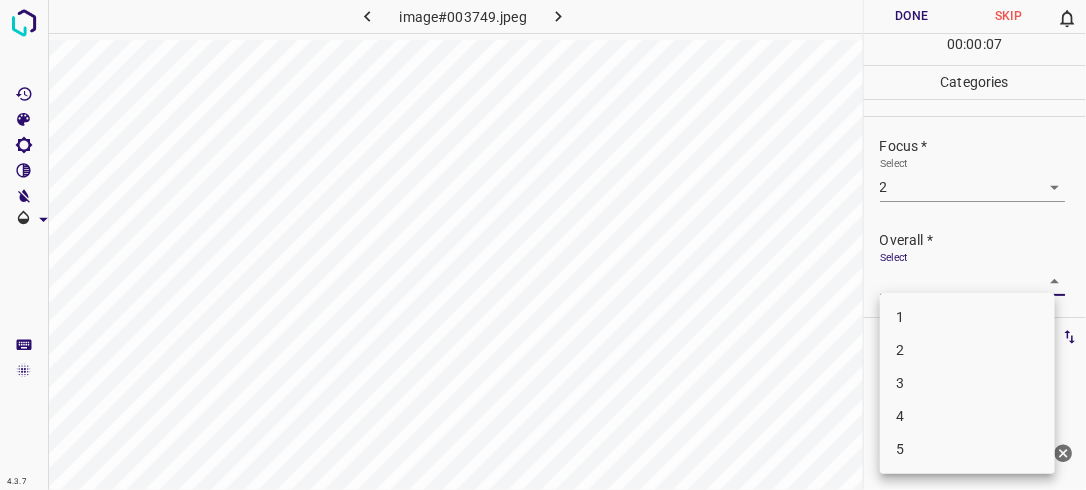 click on "4.3.7 image#003749.jpeg Done Skip 0 00   : 00   : 07   Categories Lighting *  Select 2 2 Focus *  Select 2 2 Overall *  Select ​ Labels   0 Categories 1 Lighting 2 Focus 3 Overall Tools Space Change between modes (Draw & Edit) I Auto labeling R Restore zoom M Zoom in N Zoom out Delete Delete selecte label Filters Z Restore filters X Saturation filter C Brightness filter V Contrast filter B Gray scale filter General O Download Need Help ? - Text - Hide - Delete 1 2 3 4 5" at bounding box center (543, 245) 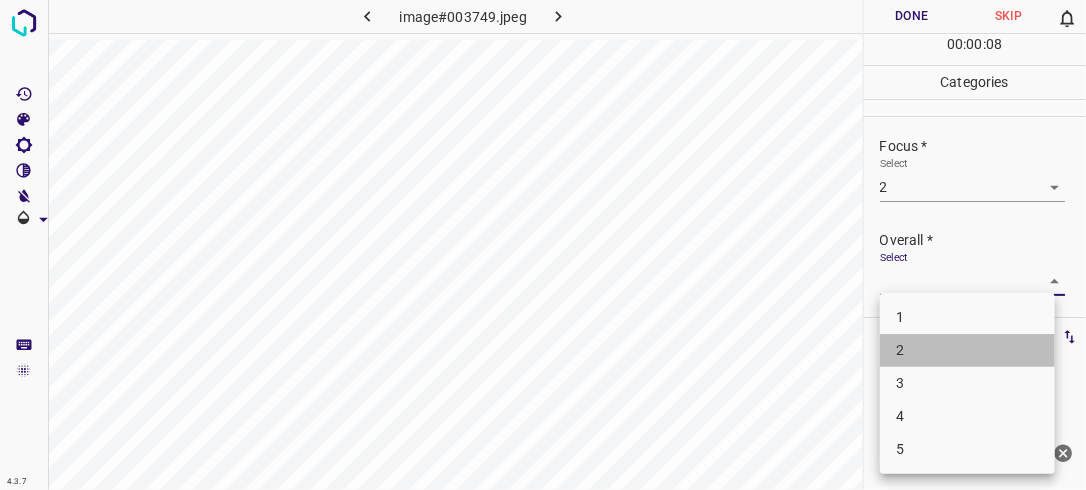 click on "2" at bounding box center (967, 350) 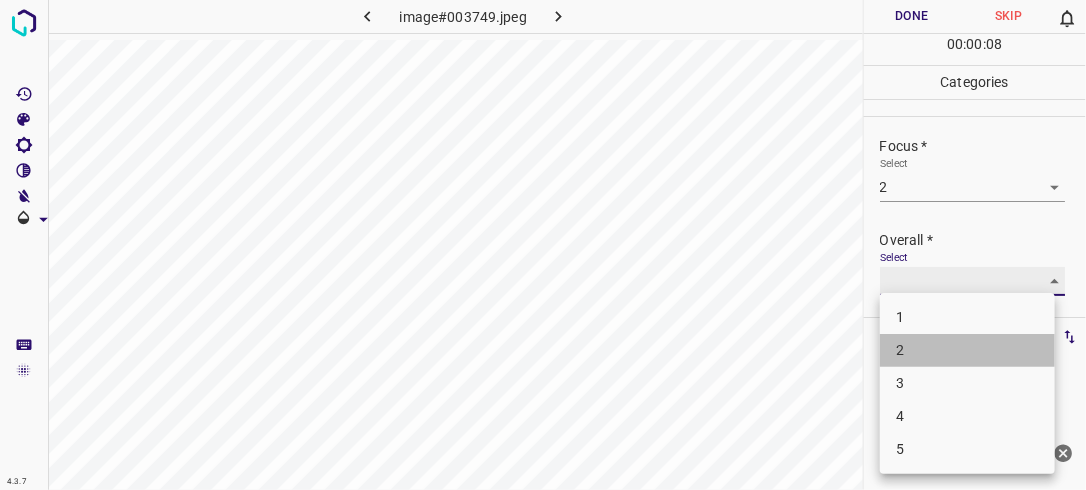 type on "2" 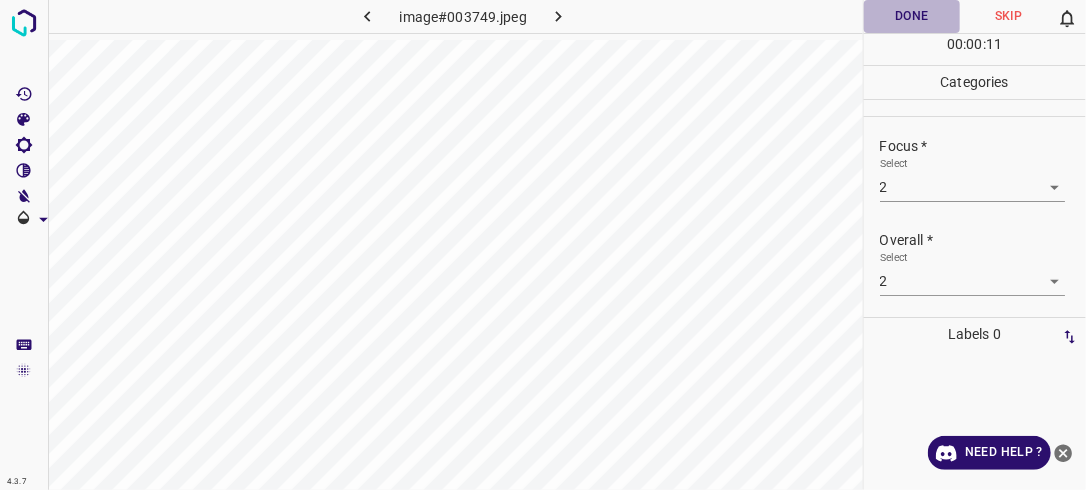 click on "Done" at bounding box center (912, 16) 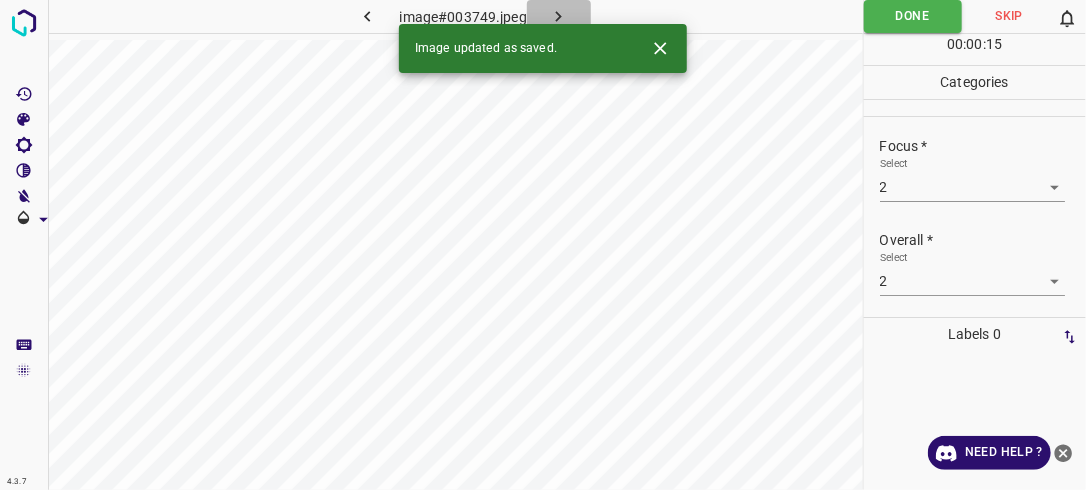 click 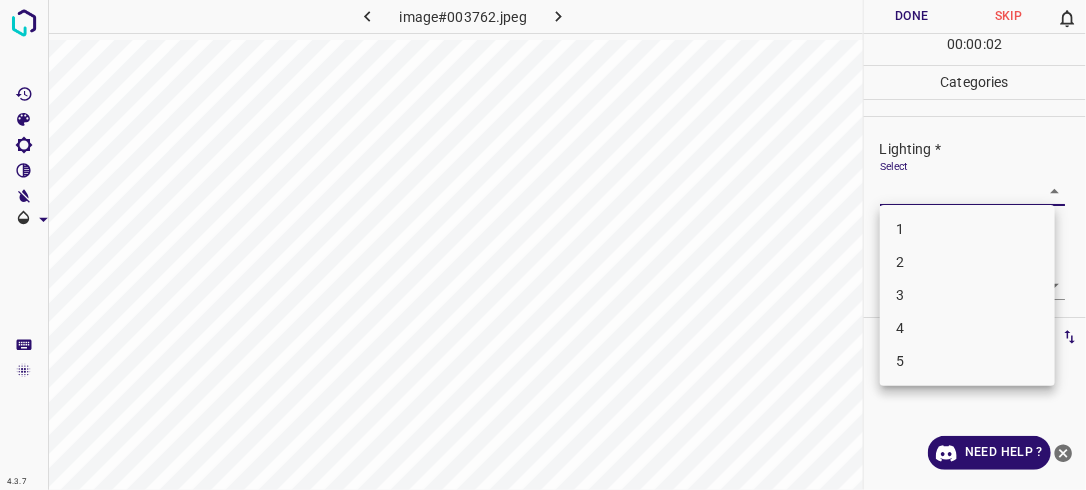 click on "4.3.7 image#003762.jpeg Done Skip 0 00   : 00   : 02   Categories Lighting *  Select ​ Focus *  Select ​ Overall *  Select ​ Labels   0 Categories 1 Lighting 2 Focus 3 Overall Tools Space Change between modes (Draw & Edit) I Auto labeling R Restore zoom M Zoom in N Zoom out Delete Delete selecte label Filters Z Restore filters X Saturation filter C Brightness filter V Contrast filter B Gray scale filter General O Download Need Help ? - Text - Hide - Delete 1 2 3 4 5" at bounding box center [543, 245] 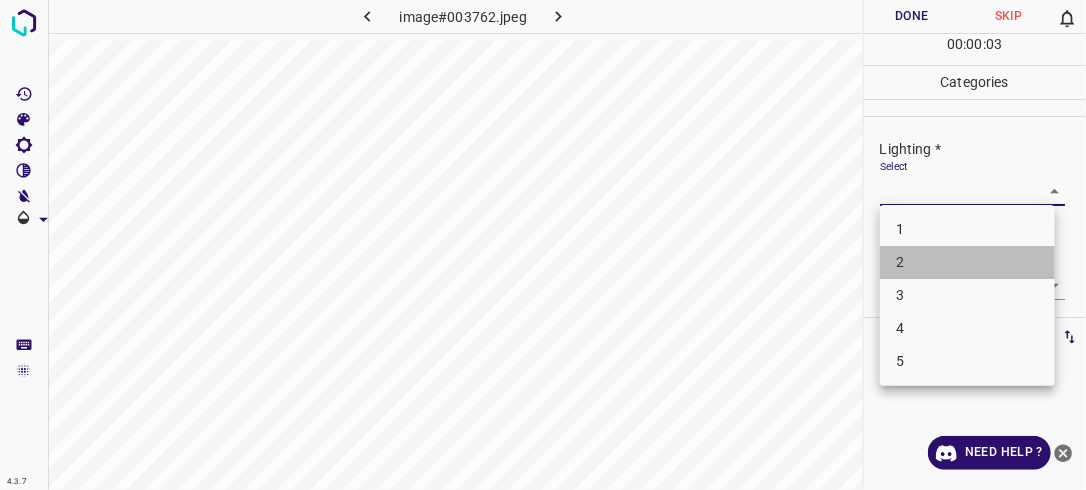 click on "2" at bounding box center (967, 262) 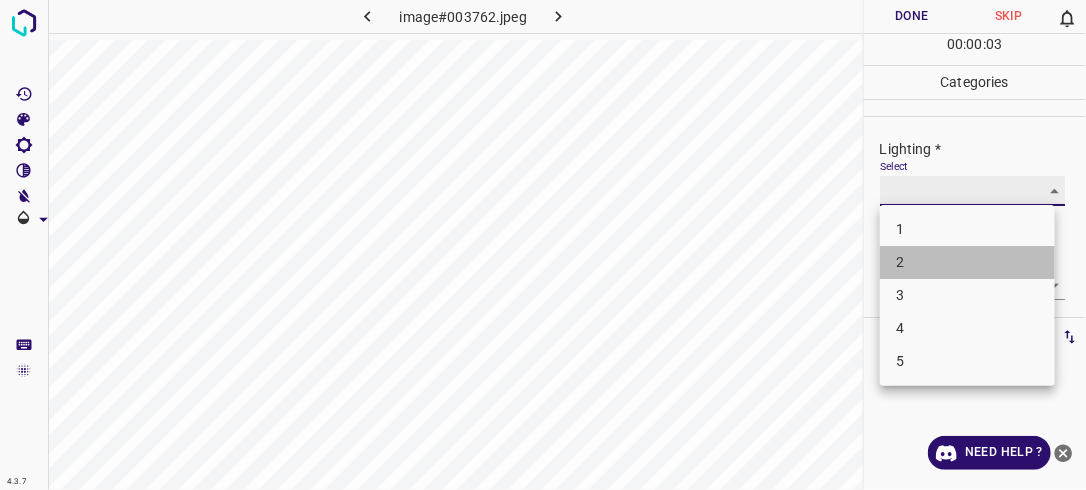 type on "2" 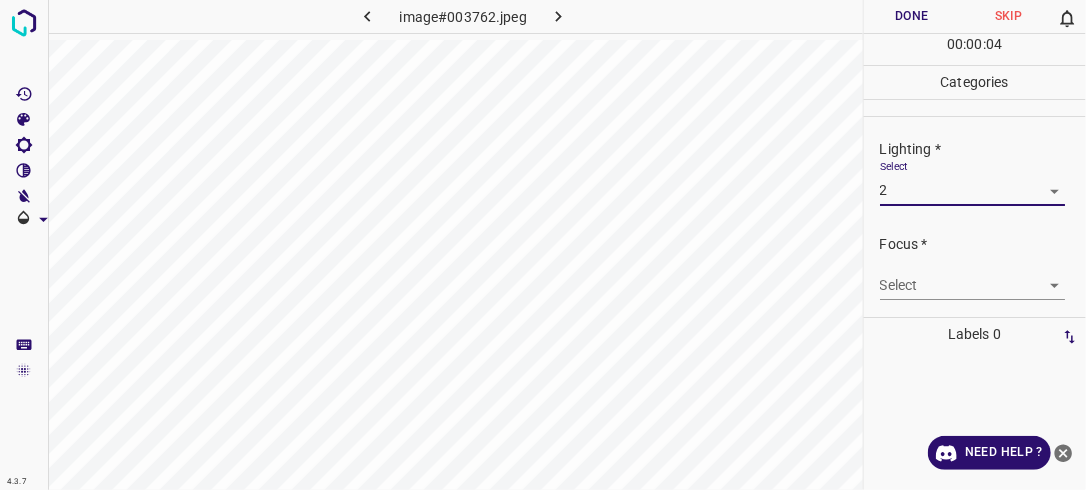 click on "4.3.7 image#003762.jpeg Done Skip 0 00   : 00   : 04   Categories Lighting *  Select 2 2 Focus *  Select ​ Overall *  Select ​ Labels   0 Categories 1 Lighting 2 Focus 3 Overall Tools Space Change between modes (Draw & Edit) I Auto labeling R Restore zoom M Zoom in N Zoom out Delete Delete selecte label Filters Z Restore filters X Saturation filter C Brightness filter V Contrast filter B Gray scale filter General O Download Need Help ? - Text - Hide - Delete" at bounding box center (543, 245) 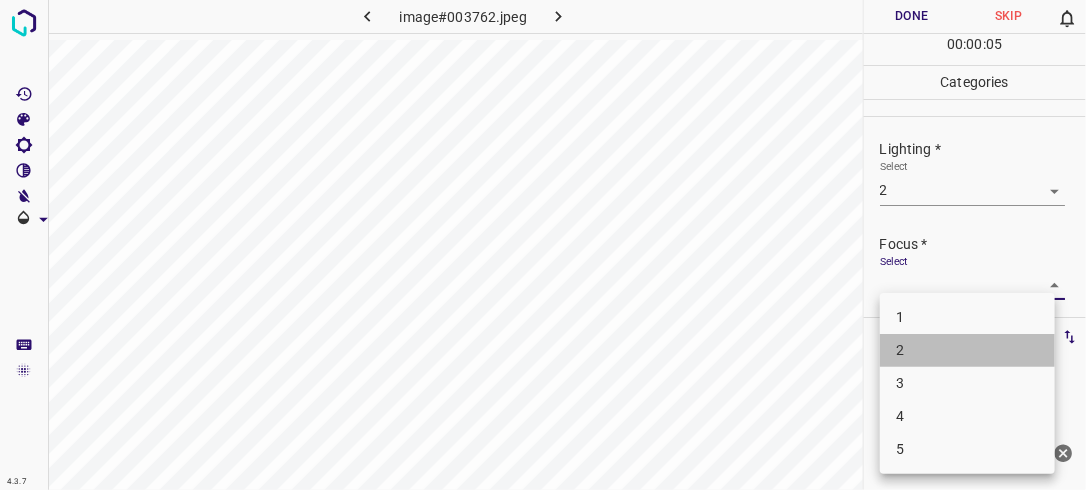 click on "2" at bounding box center [967, 350] 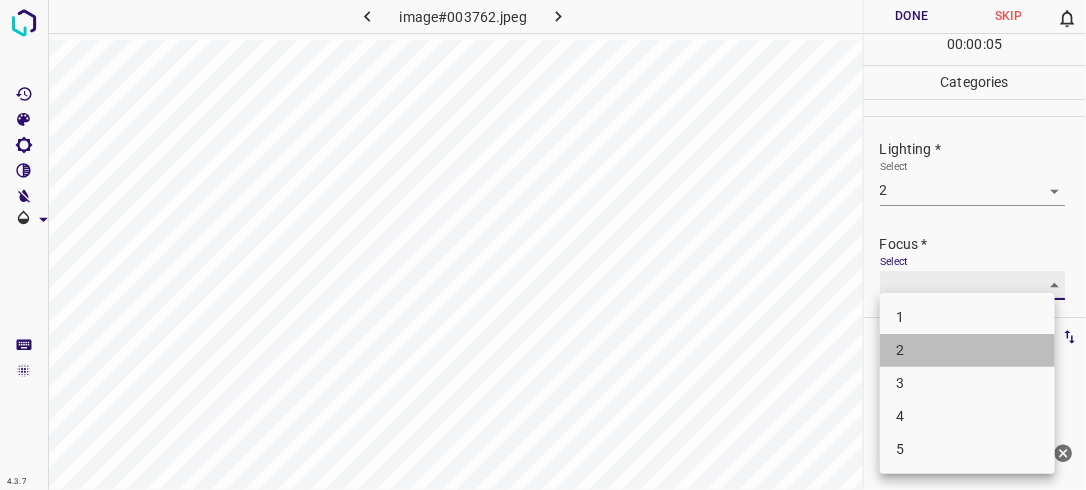type on "2" 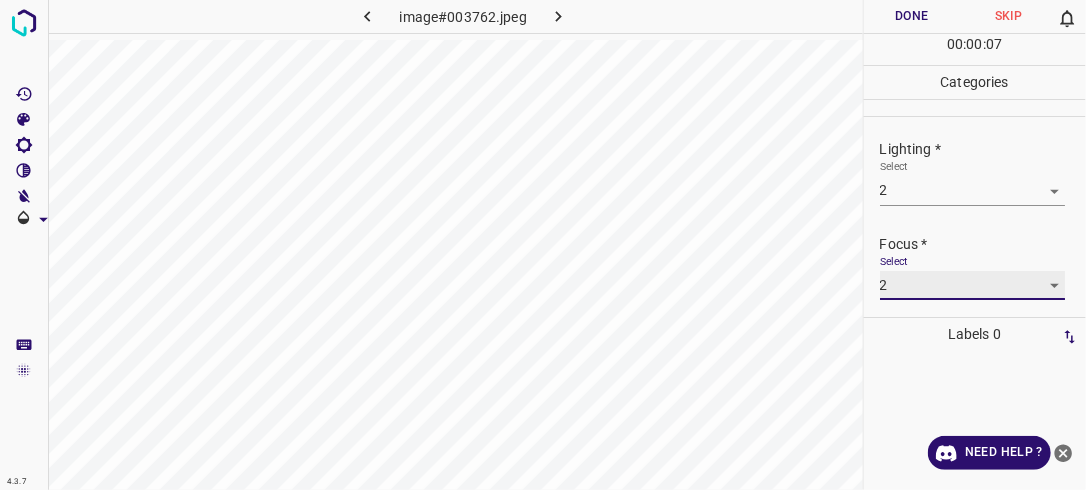 scroll, scrollTop: 98, scrollLeft: 0, axis: vertical 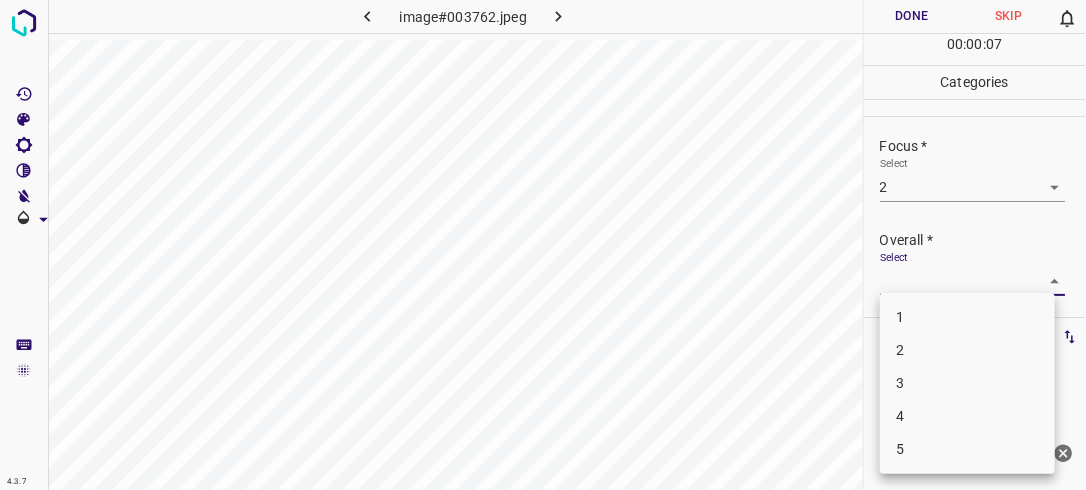 click on "4.3.7 image#003762.jpeg Done Skip 0 00   : 00   : 07   Categories Lighting *  Select 2 2 Focus *  Select 2 2 Overall *  Select ​ Labels   0 Categories 1 Lighting 2 Focus 3 Overall Tools Space Change between modes (Draw & Edit) I Auto labeling R Restore zoom M Zoom in N Zoom out Delete Delete selecte label Filters Z Restore filters X Saturation filter C Brightness filter V Contrast filter B Gray scale filter General O Download Need Help ? - Text - Hide - Delete 1 2 3 4 5" at bounding box center (543, 245) 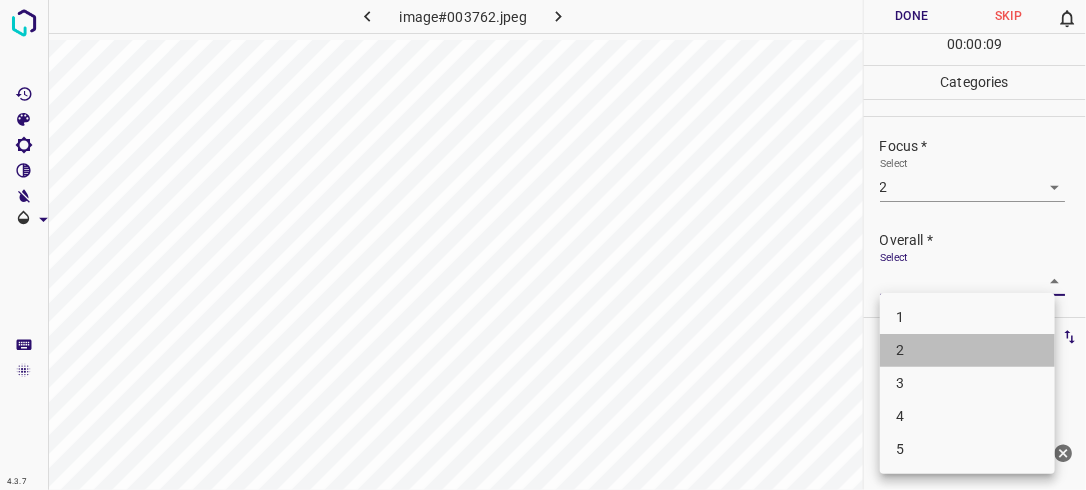 click on "2" at bounding box center [967, 350] 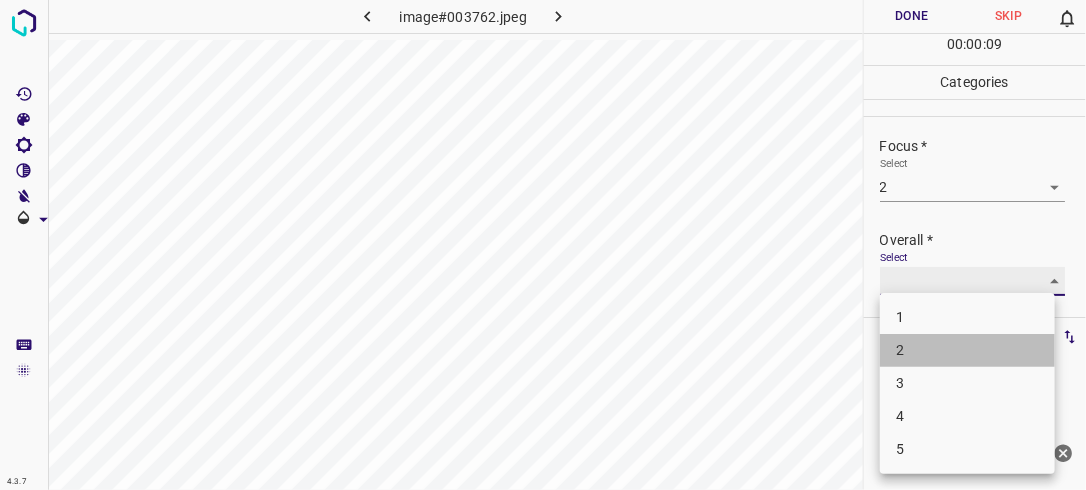 type on "2" 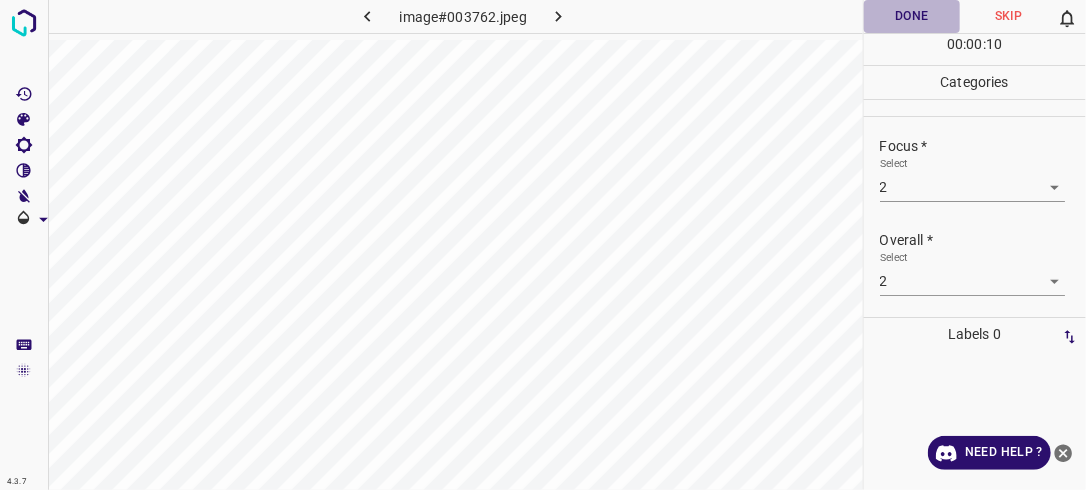 click on "Done" at bounding box center (912, 16) 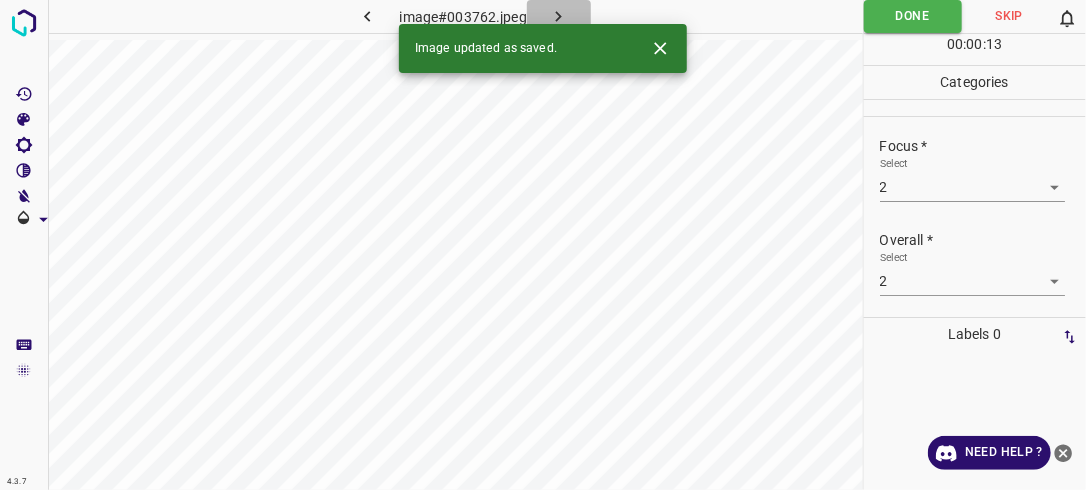 click 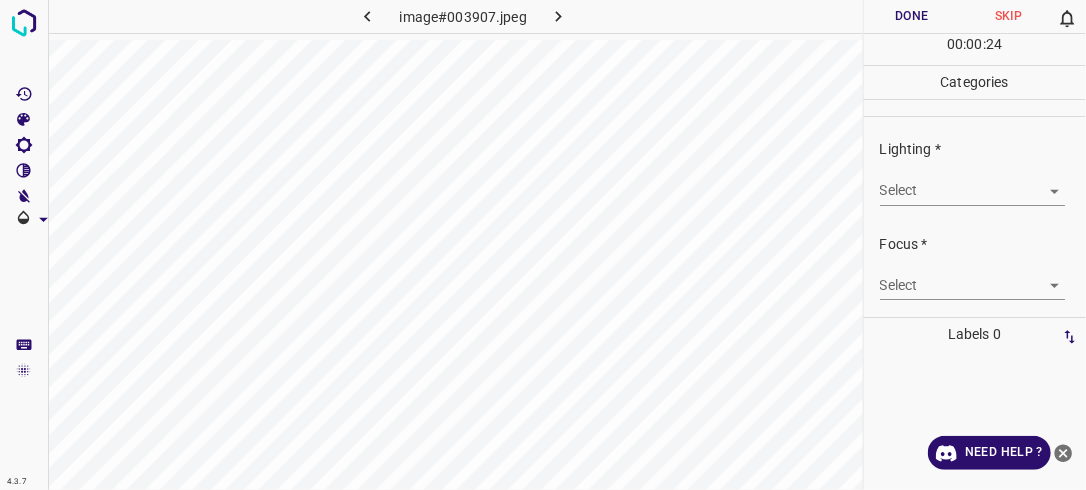 click on "4.3.7 image#003907.jpeg Done Skip 0 00   : 00   : 24   Categories Lighting *  Select ​ Focus *  Select ​ Overall *  Select ​ Labels   0 Categories 1 Lighting 2 Focus 3 Overall Tools Space Change between modes (Draw & Edit) I Auto labeling R Restore zoom M Zoom in N Zoom out Delete Delete selecte label Filters Z Restore filters X Saturation filter C Brightness filter V Contrast filter B Gray scale filter General O Download Need Help ? - Text - Hide - Delete" at bounding box center [543, 245] 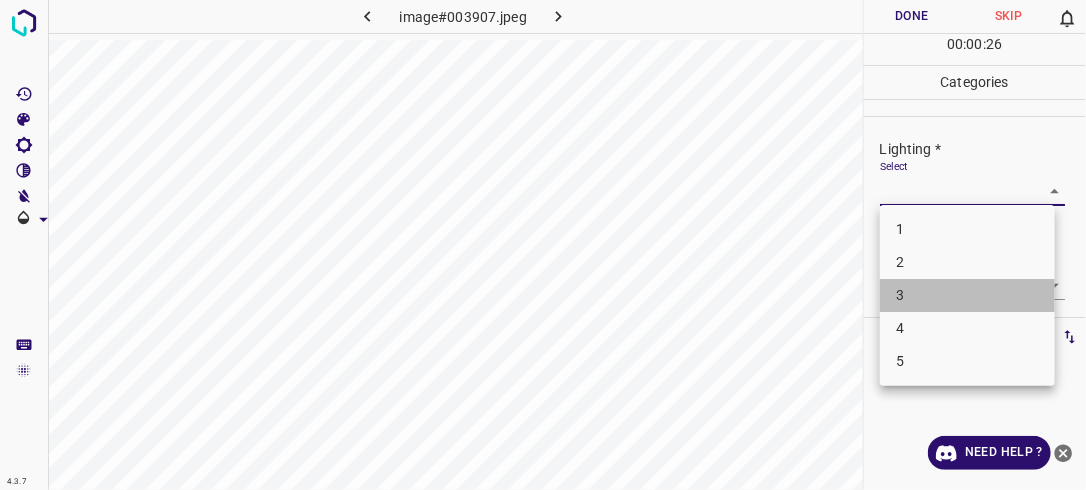 click on "3" at bounding box center (967, 295) 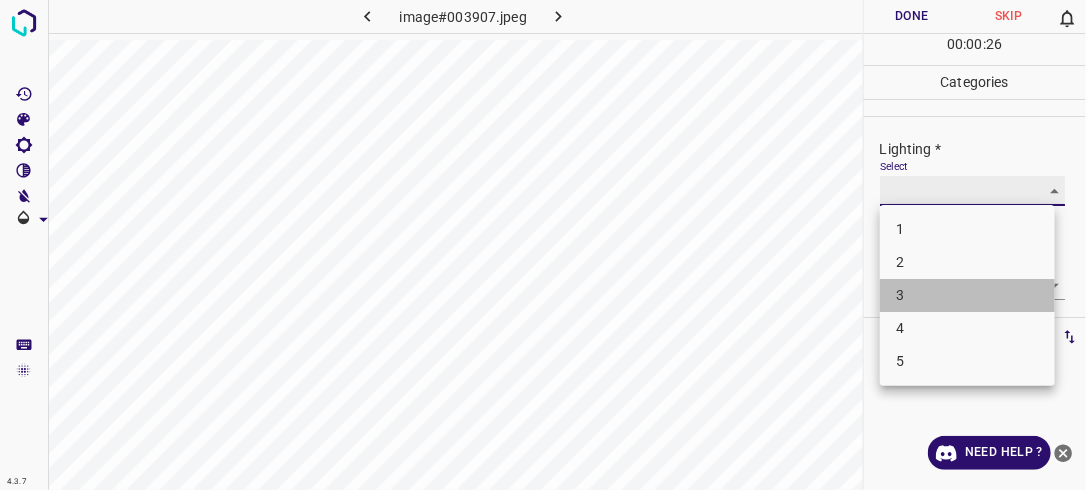 type on "3" 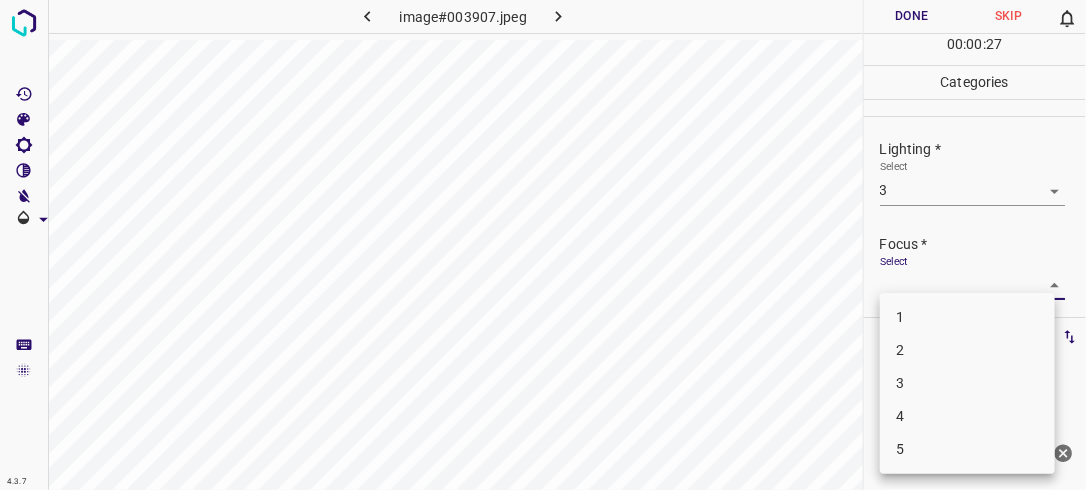 click on "4.3.7 image#003907.jpeg Done Skip 0 00   : 00   : 27   Categories Lighting *  Select 3 3 Focus *  Select ​ Overall *  Select ​ Labels   0 Categories 1 Lighting 2 Focus 3 Overall Tools Space Change between modes (Draw & Edit) I Auto labeling R Restore zoom M Zoom in N Zoom out Delete Delete selecte label Filters Z Restore filters X Saturation filter C Brightness filter V Contrast filter B Gray scale filter General O Download Need Help ? - Text - Hide - Delete 1 2 3 4 5" at bounding box center (543, 245) 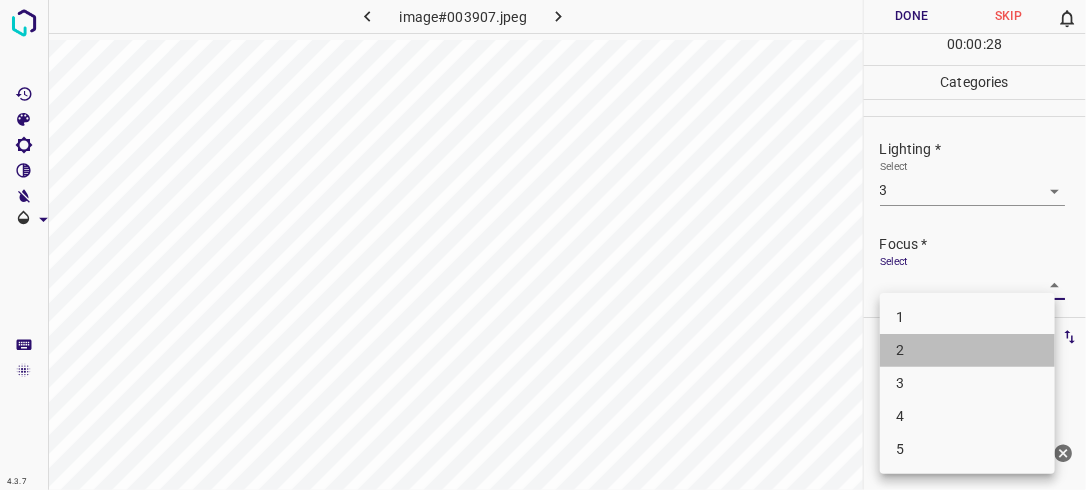 click on "2" at bounding box center [967, 350] 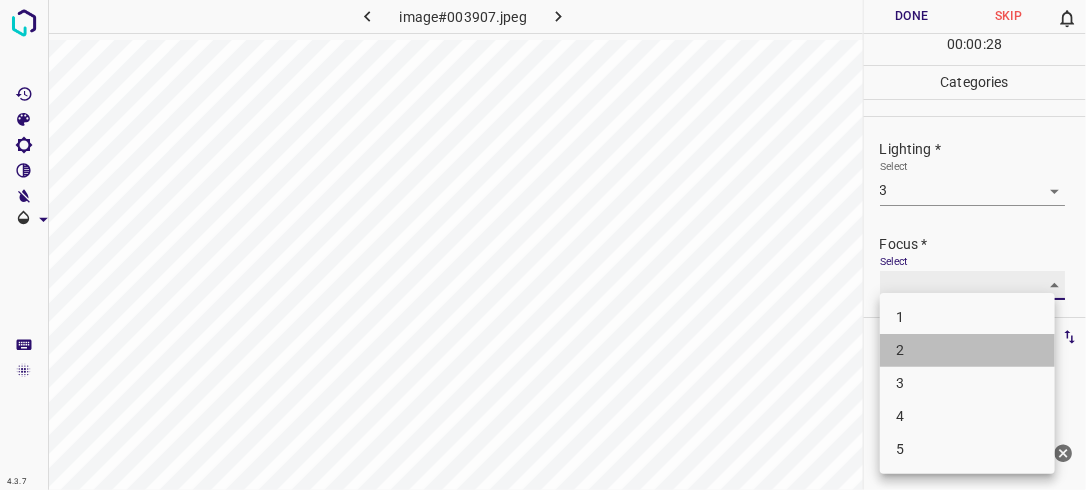 type on "2" 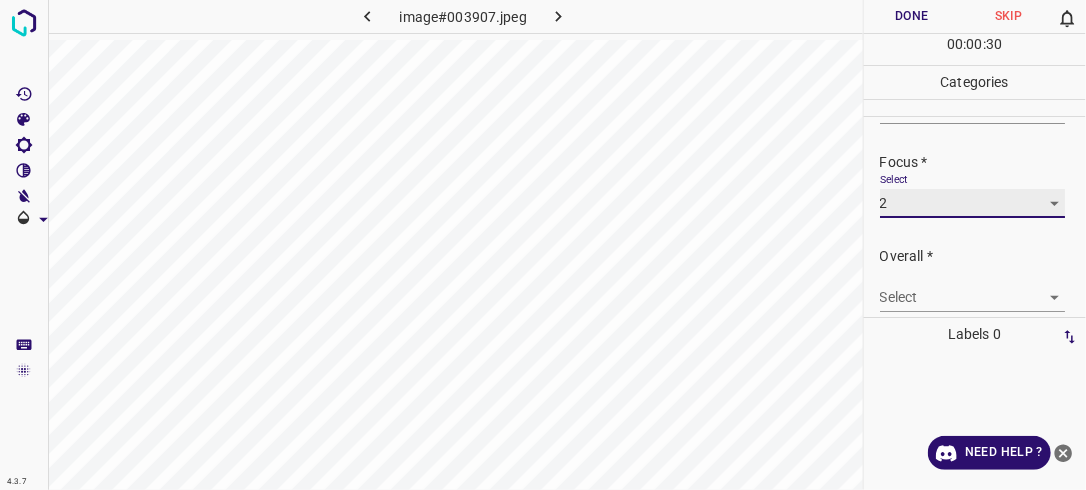 scroll, scrollTop: 98, scrollLeft: 0, axis: vertical 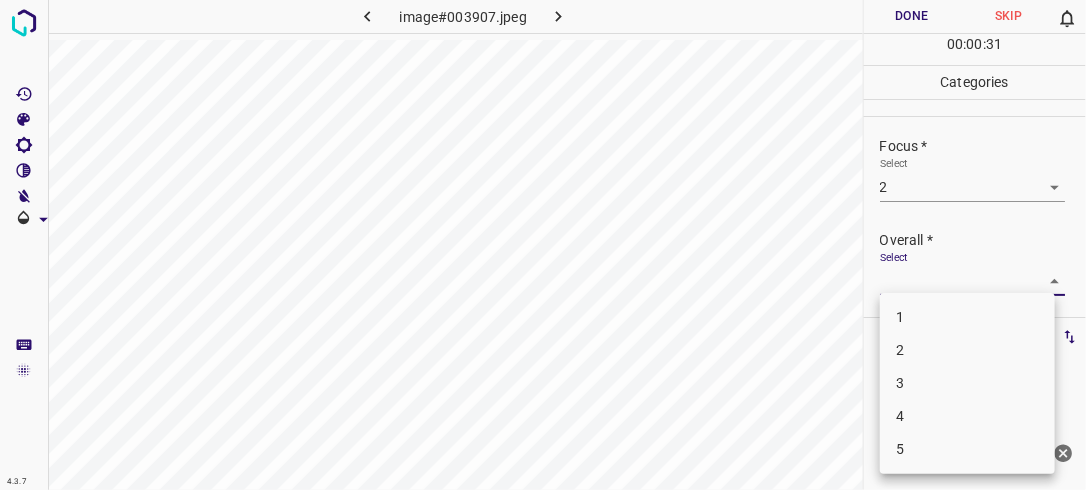 drag, startPoint x: 1044, startPoint y: 280, endPoint x: 1035, endPoint y: 312, distance: 33.24154 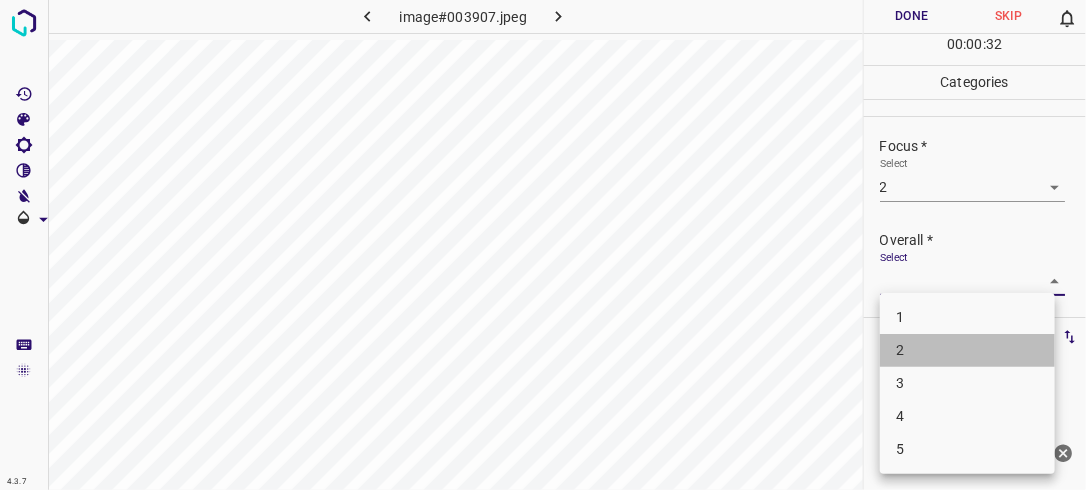 click on "2" at bounding box center (967, 350) 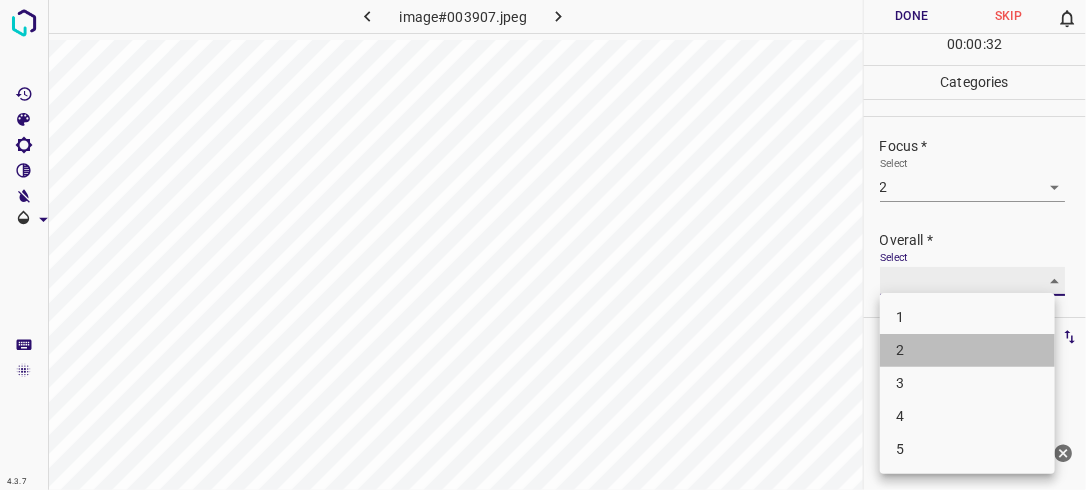 type on "2" 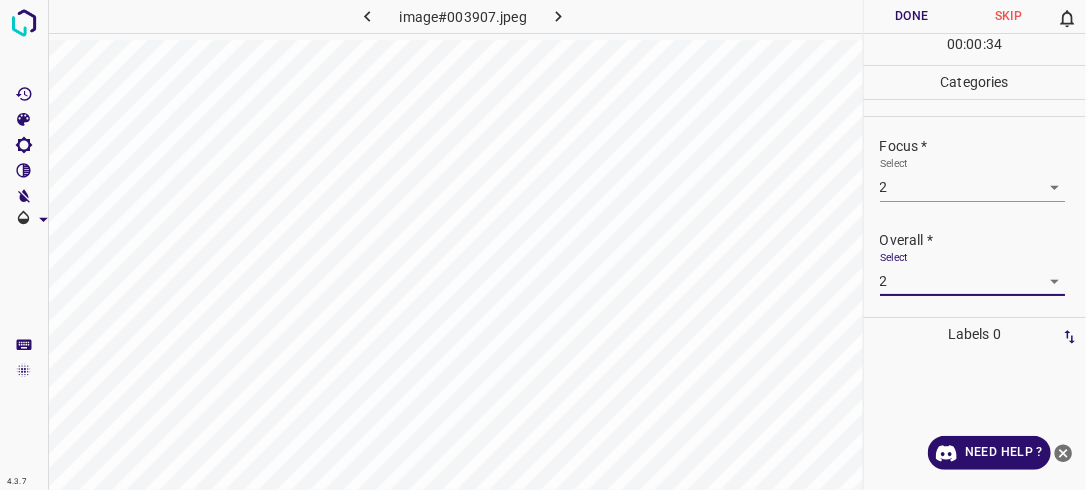 click on "Done" at bounding box center (912, 16) 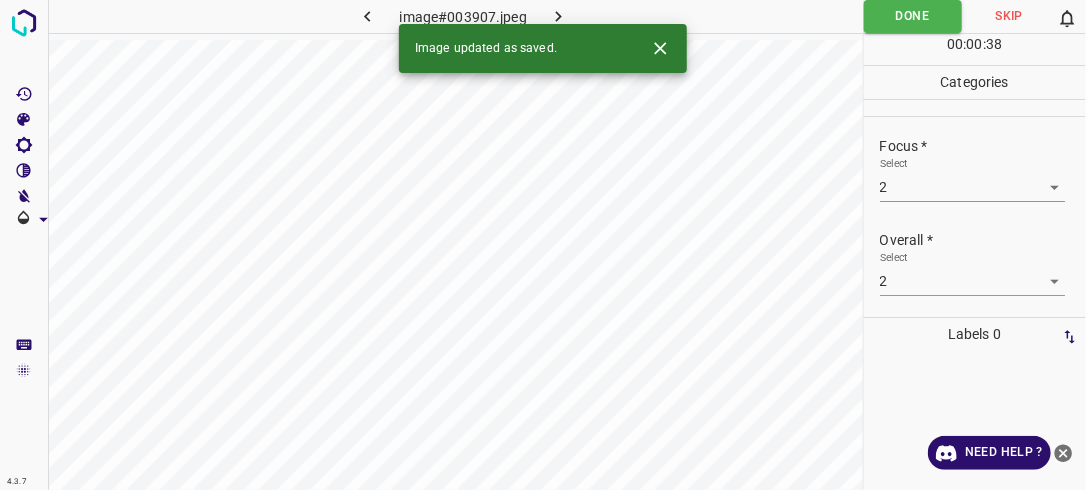 click 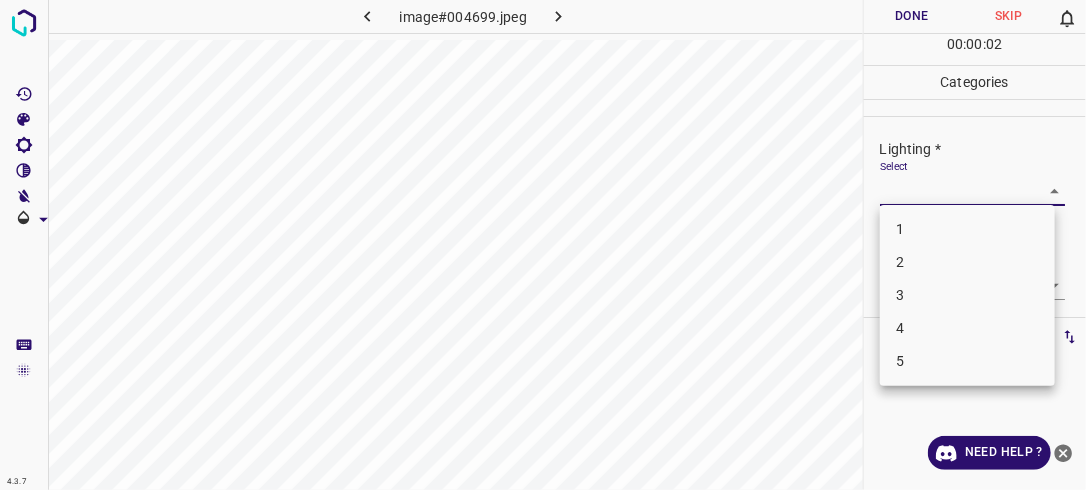 click on "4.3.7 image#004699.jpeg Done Skip 0 00   : 00   : 02   Categories Lighting *  Select ​ Focus *  Select ​ Overall *  Select ​ Labels   0 Categories 1 Lighting 2 Focus 3 Overall Tools Space Change between modes (Draw & Edit) I Auto labeling R Restore zoom M Zoom in N Zoom out Delete Delete selecte label Filters Z Restore filters X Saturation filter C Brightness filter V Contrast filter B Gray scale filter General O Download Need Help ? - Text - Hide - Delete 1 2 3 4 5" at bounding box center [543, 245] 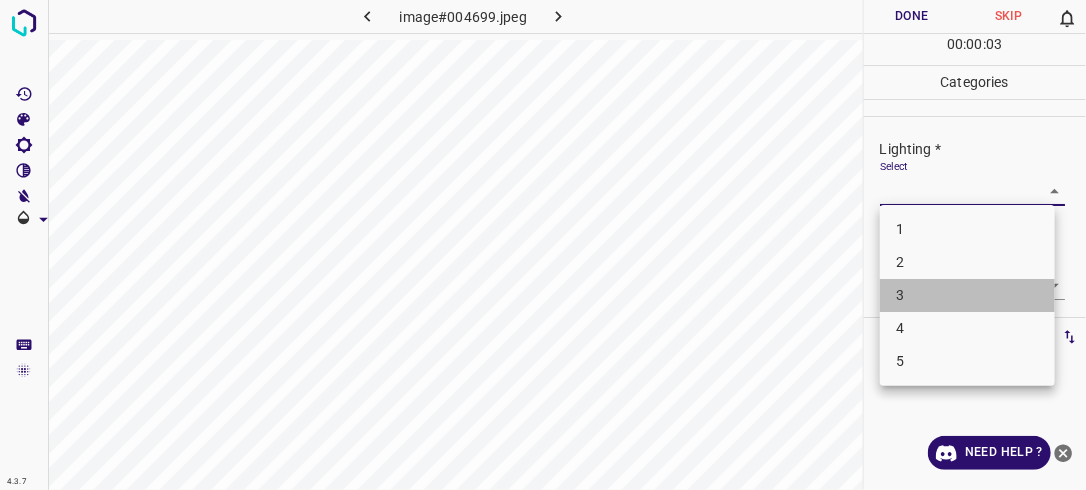 click on "3" at bounding box center (967, 295) 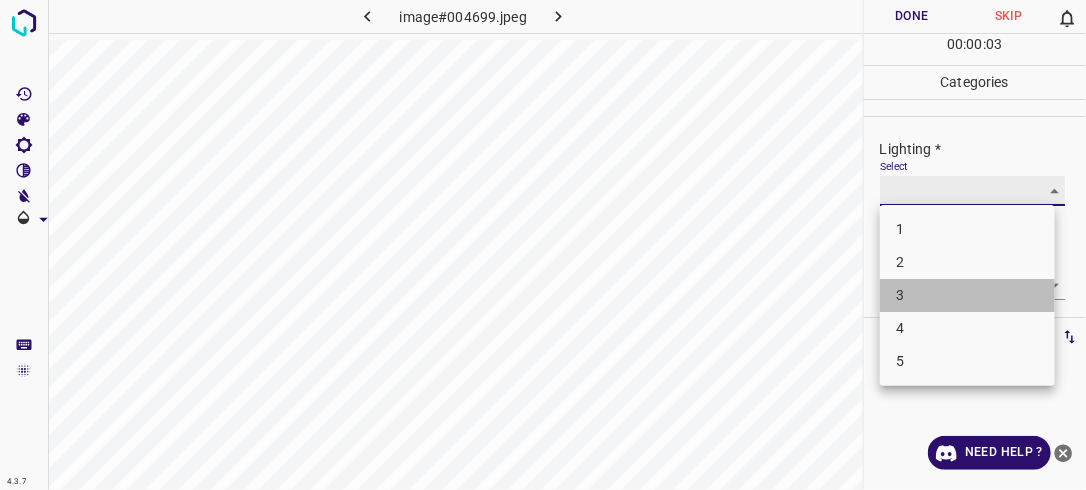 type on "3" 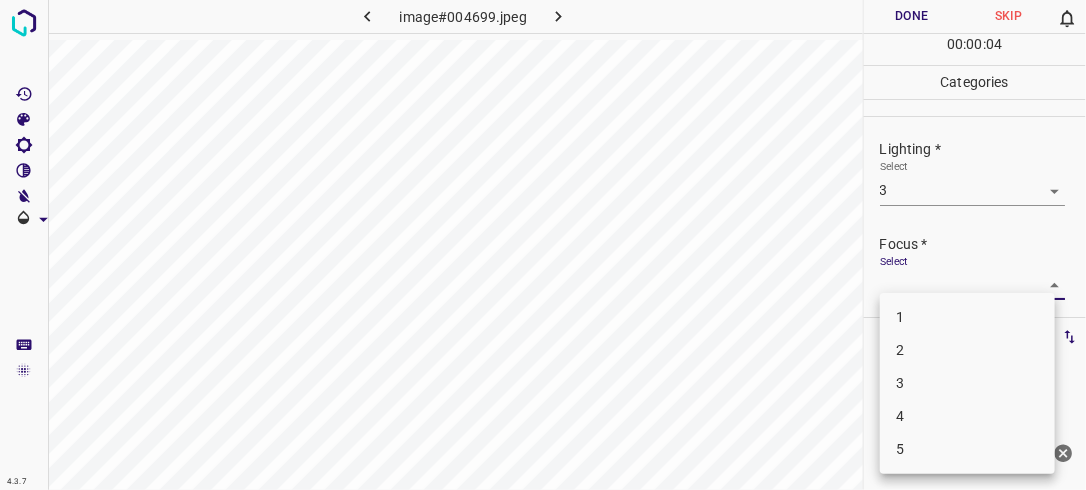 click on "4.3.7 image#004699.jpeg Done Skip 0 00   : 00   : 04   Categories Lighting *  Select 3 3 Focus *  Select ​ Overall *  Select ​ Labels   0 Categories 1 Lighting 2 Focus 3 Overall Tools Space Change between modes (Draw & Edit) I Auto labeling R Restore zoom M Zoom in N Zoom out Delete Delete selecte label Filters Z Restore filters X Saturation filter C Brightness filter V Contrast filter B Gray scale filter General O Download Need Help ? - Text - Hide - Delete 1 2 3 4 5" at bounding box center (543, 245) 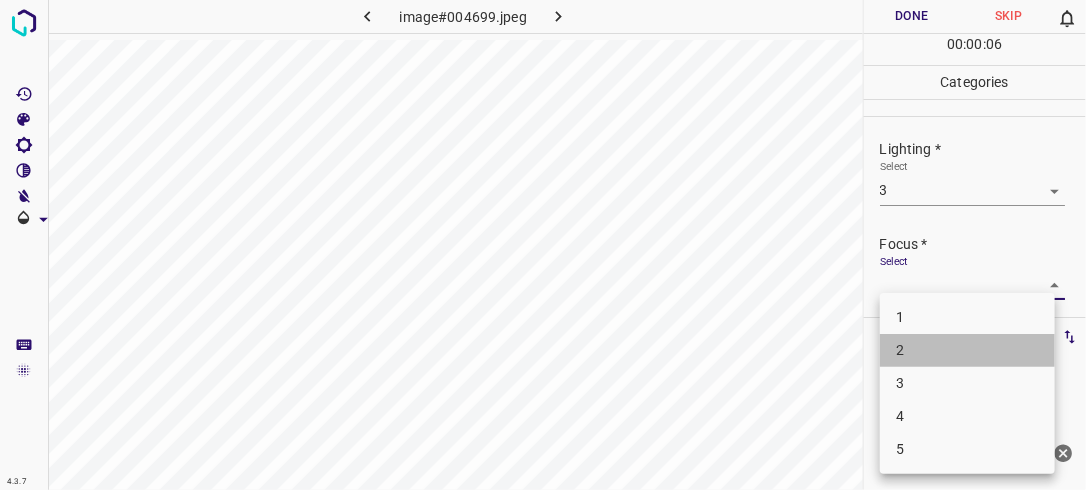 click on "2" at bounding box center (967, 350) 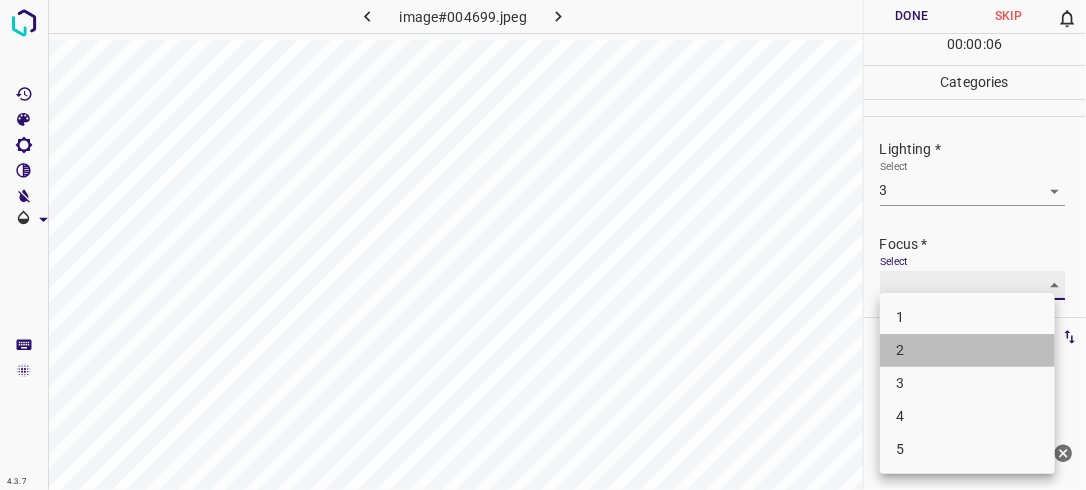 type on "2" 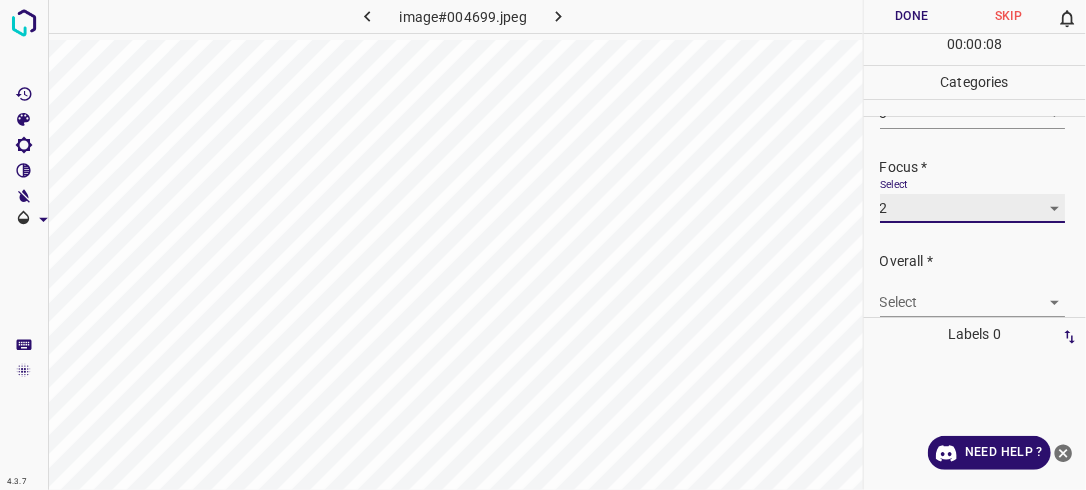 scroll, scrollTop: 98, scrollLeft: 0, axis: vertical 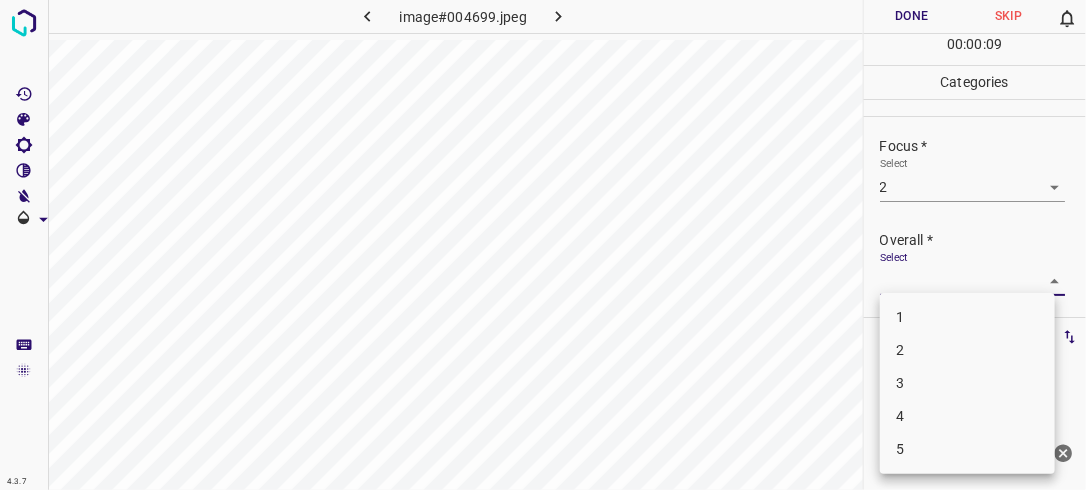 click on "4.3.7 image#004699.jpeg Done Skip 0 00   : 00   : 09   Categories Lighting *  Select 3 3 Focus *  Select 2 2 Overall *  Select ​ Labels   0 Categories 1 Lighting 2 Focus 3 Overall Tools Space Change between modes (Draw & Edit) I Auto labeling R Restore zoom M Zoom in N Zoom out Delete Delete selecte label Filters Z Restore filters X Saturation filter C Brightness filter V Contrast filter B Gray scale filter General O Download Need Help ? - Text - Hide - Delete 1 2 3 4 5" at bounding box center (543, 245) 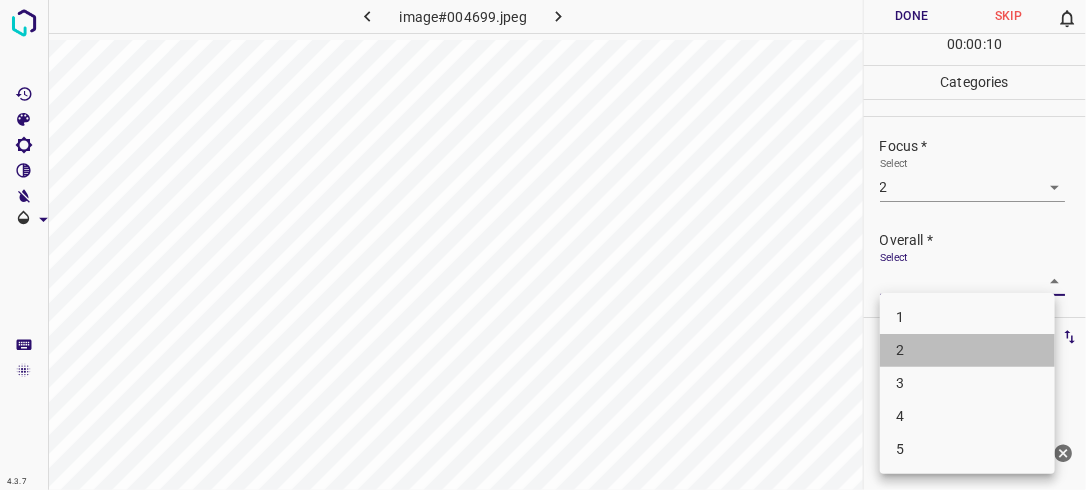 click on "2" at bounding box center (967, 350) 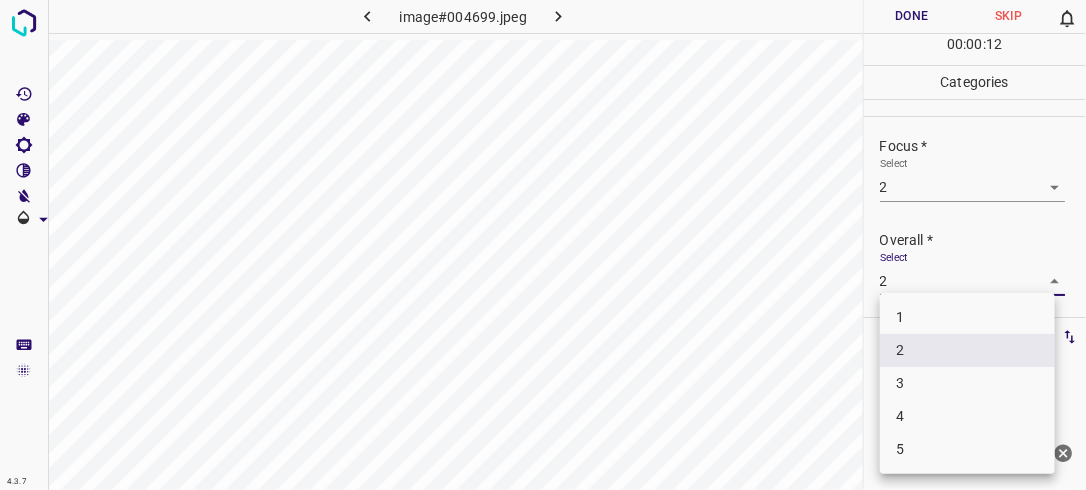 drag, startPoint x: 1040, startPoint y: 275, endPoint x: 968, endPoint y: 388, distance: 133.9888 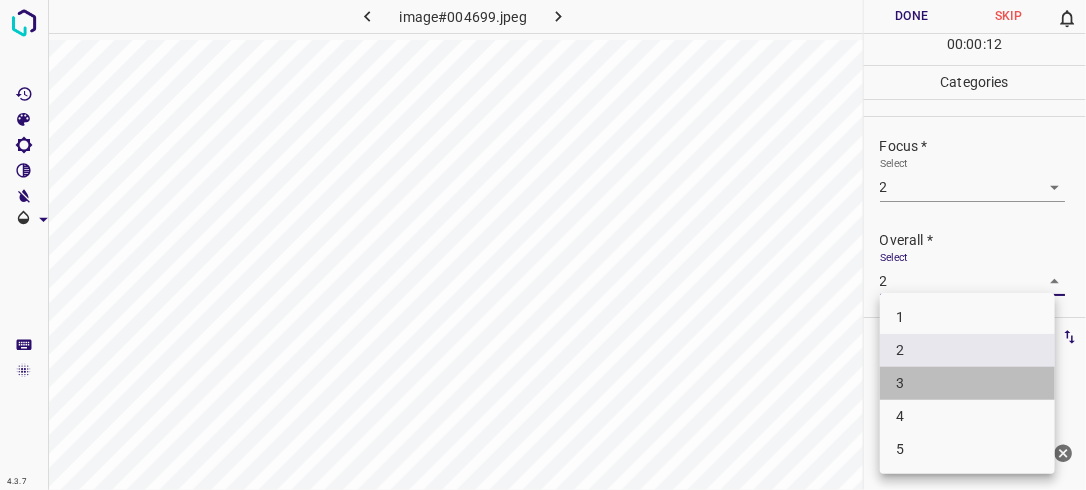click on "3" at bounding box center [967, 383] 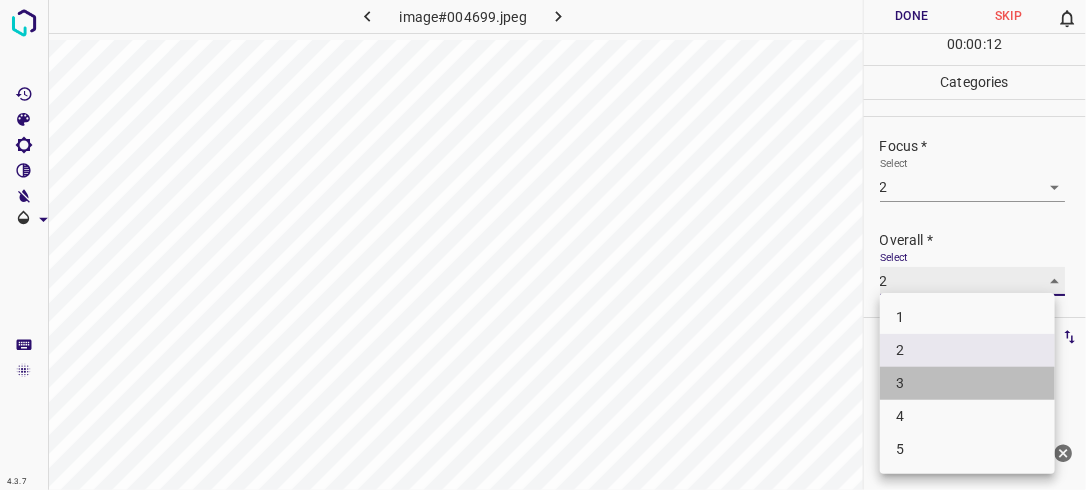 type on "3" 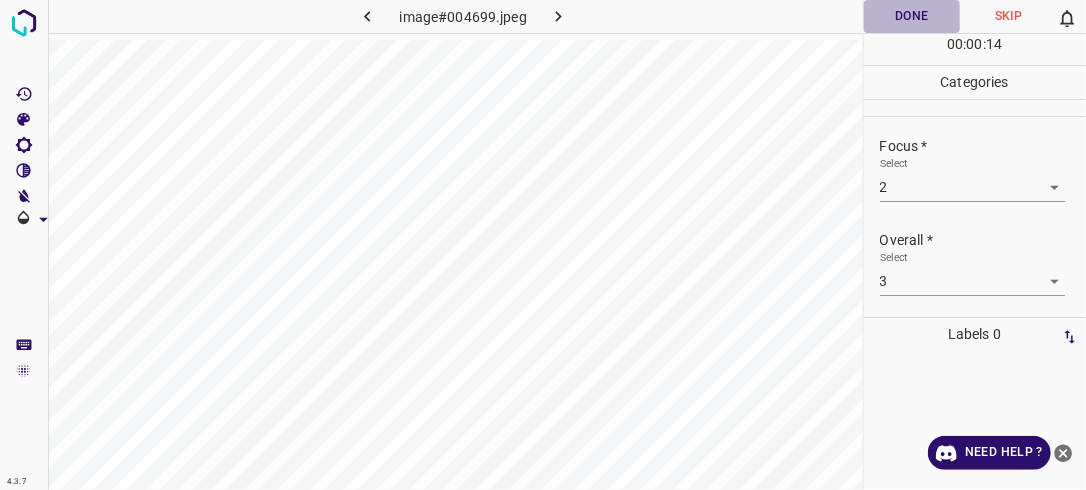click on "Done" at bounding box center [912, 16] 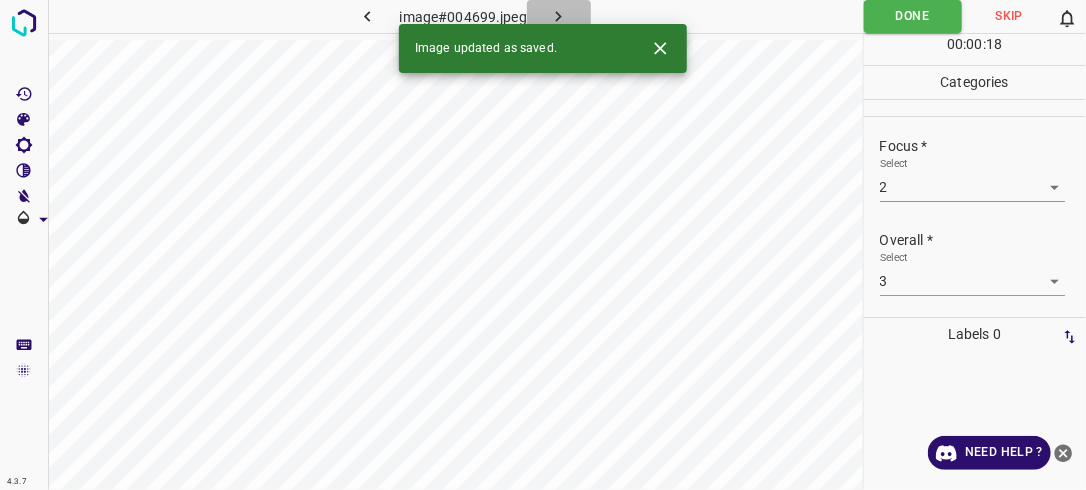 click 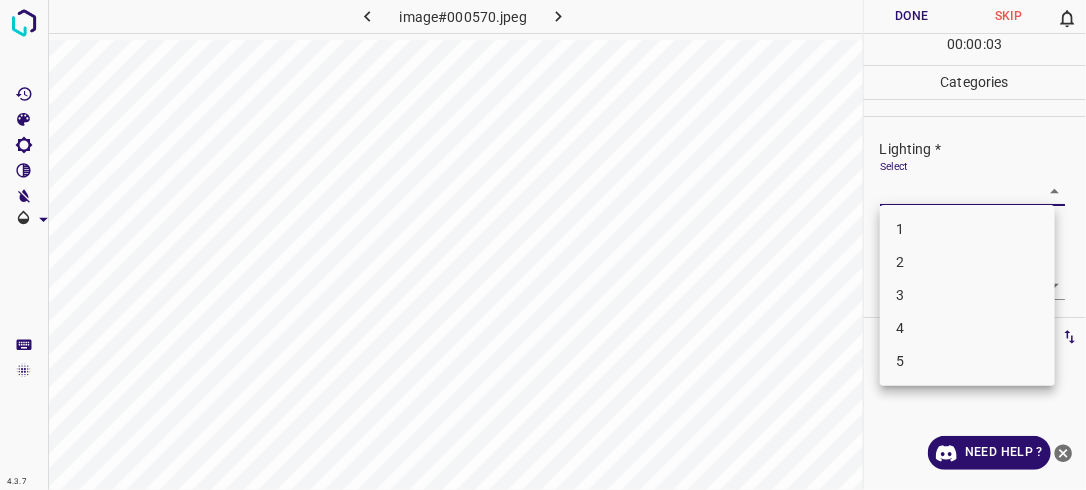 click on "4.3.7 image#000570.jpeg Done Skip 0 00   : 00   : 03   Categories Lighting *  Select ​ Focus *  Select ​ Overall *  Select ​ Labels   0 Categories 1 Lighting 2 Focus 3 Overall Tools Space Change between modes (Draw & Edit) I Auto labeling R Restore zoom M Zoom in N Zoom out Delete Delete selecte label Filters Z Restore filters X Saturation filter C Brightness filter V Contrast filter B Gray scale filter General O Download Need Help ? - Text - Hide - Delete 1 2 3 4 5" at bounding box center (543, 245) 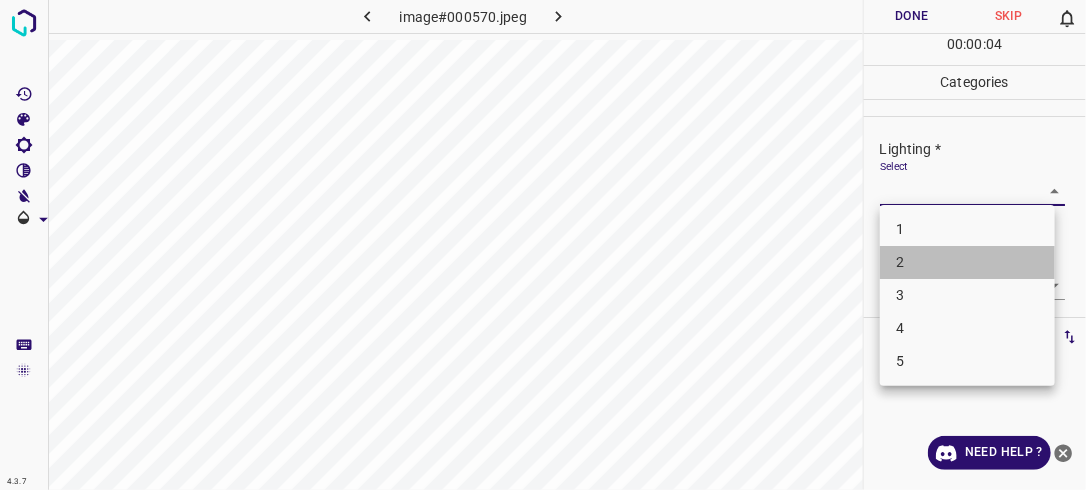 click on "2" at bounding box center [967, 262] 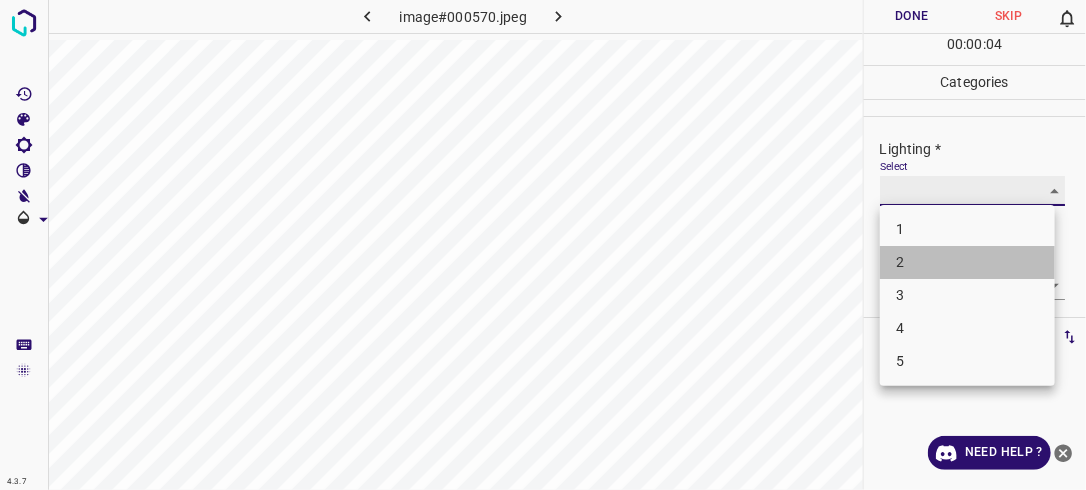 type on "2" 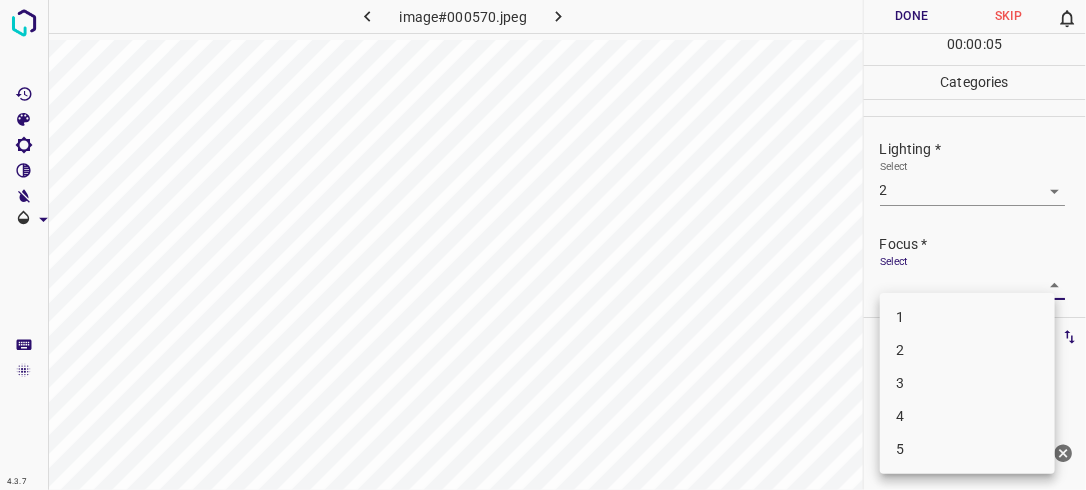 click on "4.3.7 image#000570.jpeg Done Skip 0 00   : 00   : 05   Categories Lighting *  Select 2 2 Focus *  Select ​ Overall *  Select ​ Labels   0 Categories 1 Lighting 2 Focus 3 Overall Tools Space Change between modes (Draw & Edit) I Auto labeling R Restore zoom M Zoom in N Zoom out Delete Delete selecte label Filters Z Restore filters X Saturation filter C Brightness filter V Contrast filter B Gray scale filter General O Download Need Help ? - Text - Hide - Delete 1 2 3 4 5" at bounding box center [543, 245] 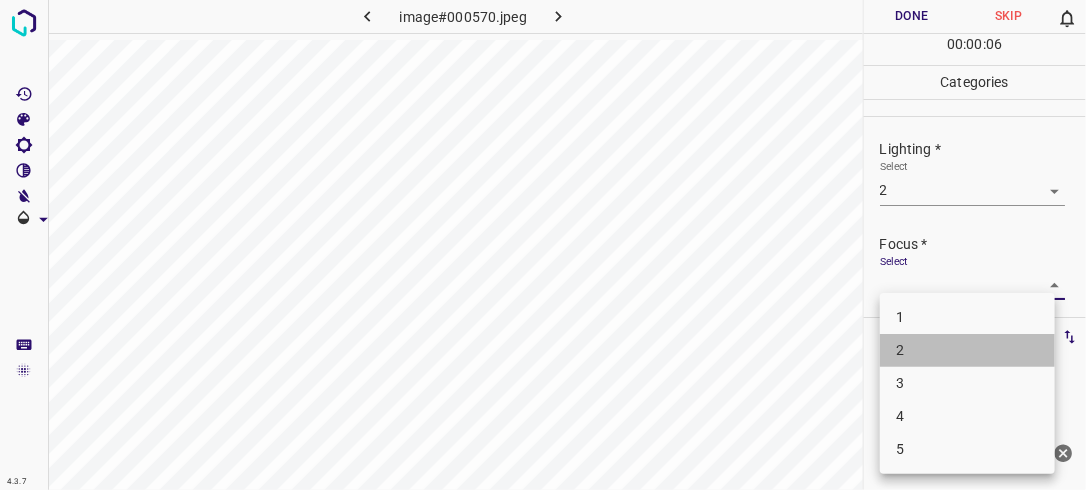 click on "2" at bounding box center (967, 350) 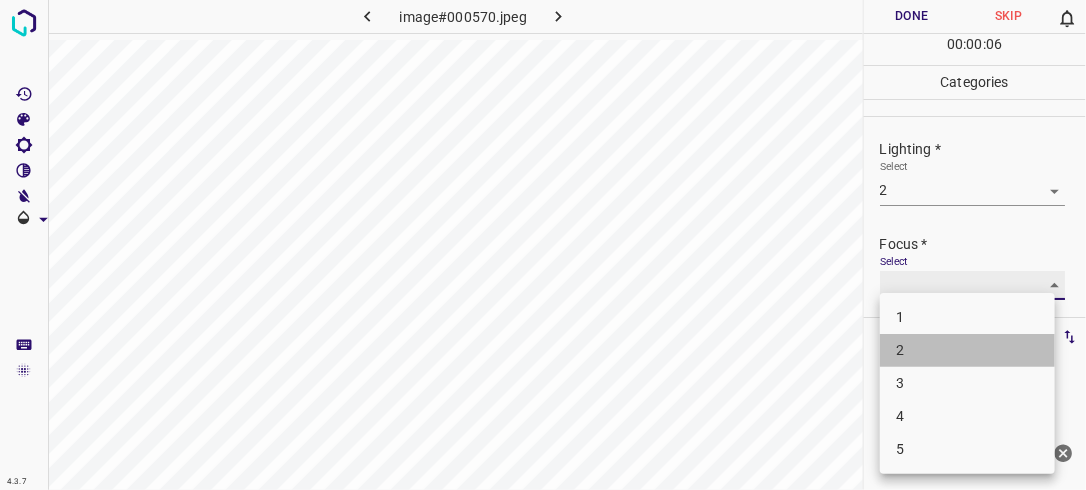 type on "2" 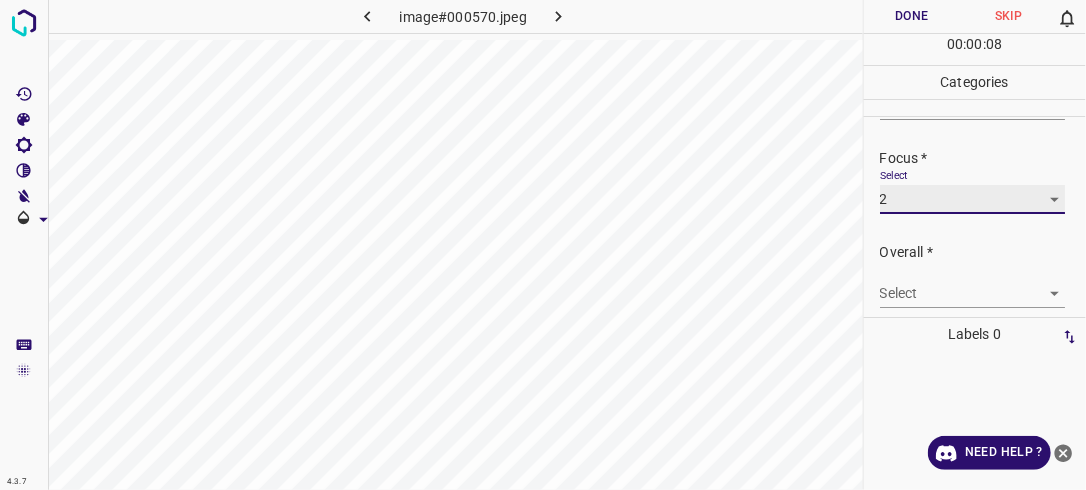 scroll, scrollTop: 88, scrollLeft: 0, axis: vertical 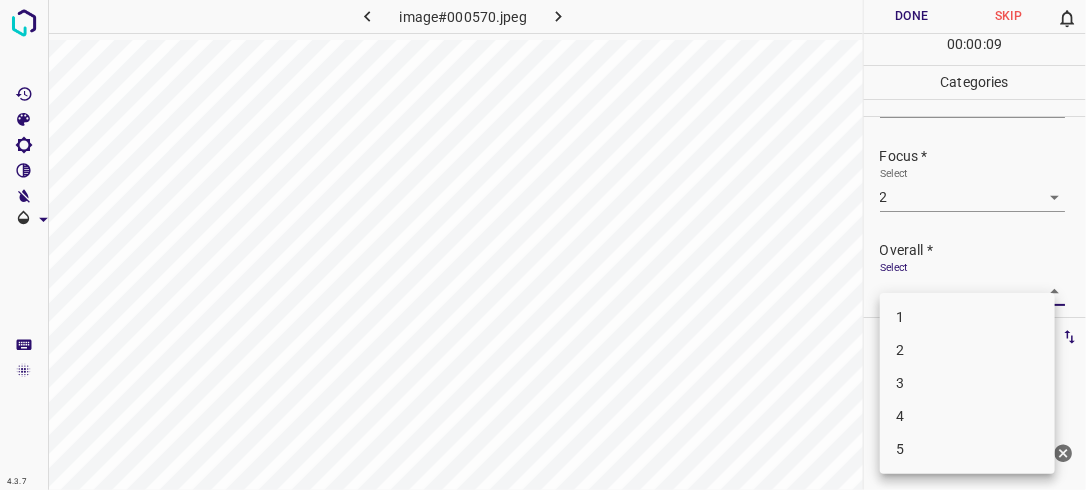 click on "4.3.7 image#000570.jpeg Done Skip 0 00   : 00   : 09   Categories Lighting *  Select 2 2 Focus *  Select 2 2 Overall *  Select ​ Labels   0 Categories 1 Lighting 2 Focus 3 Overall Tools Space Change between modes (Draw & Edit) I Auto labeling R Restore zoom M Zoom in N Zoom out Delete Delete selecte label Filters Z Restore filters X Saturation filter C Brightness filter V Contrast filter B Gray scale filter General O Download Need Help ? - Text - Hide - Delete 1 2 3 4 5" at bounding box center [543, 245] 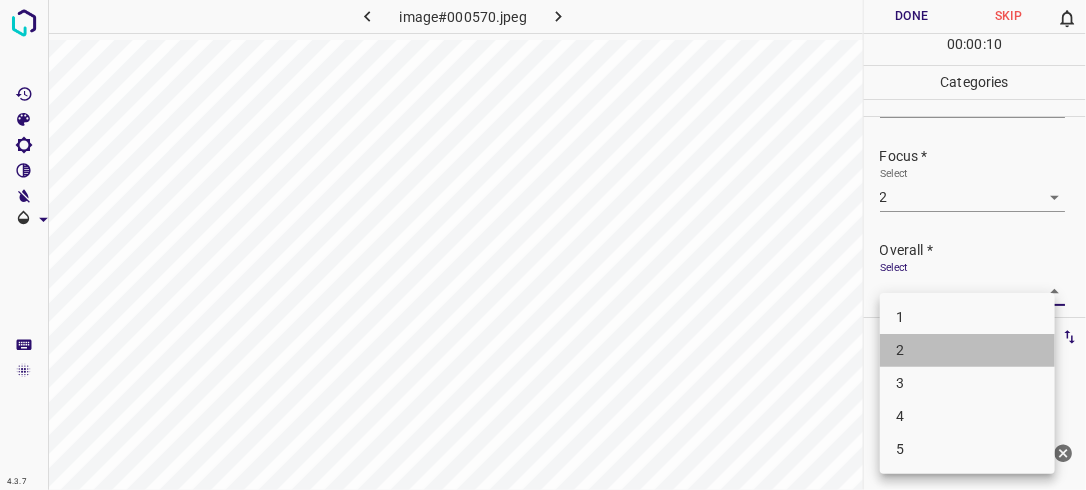 click on "2" at bounding box center [967, 350] 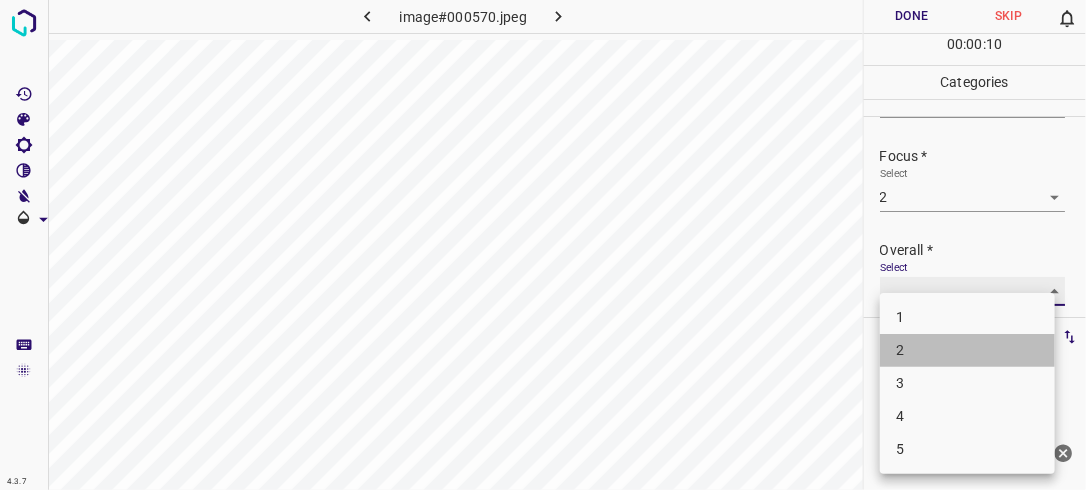 type on "2" 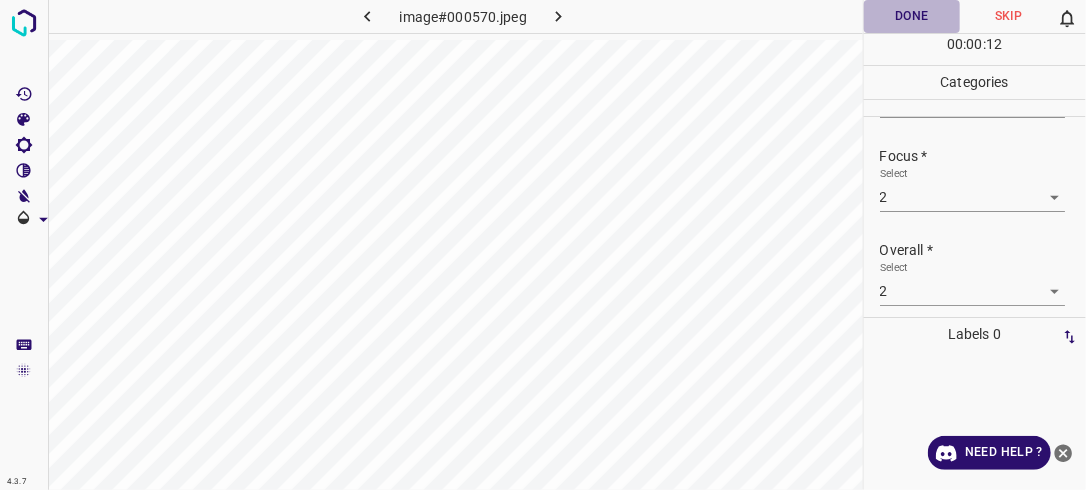 click on "Done" at bounding box center [912, 16] 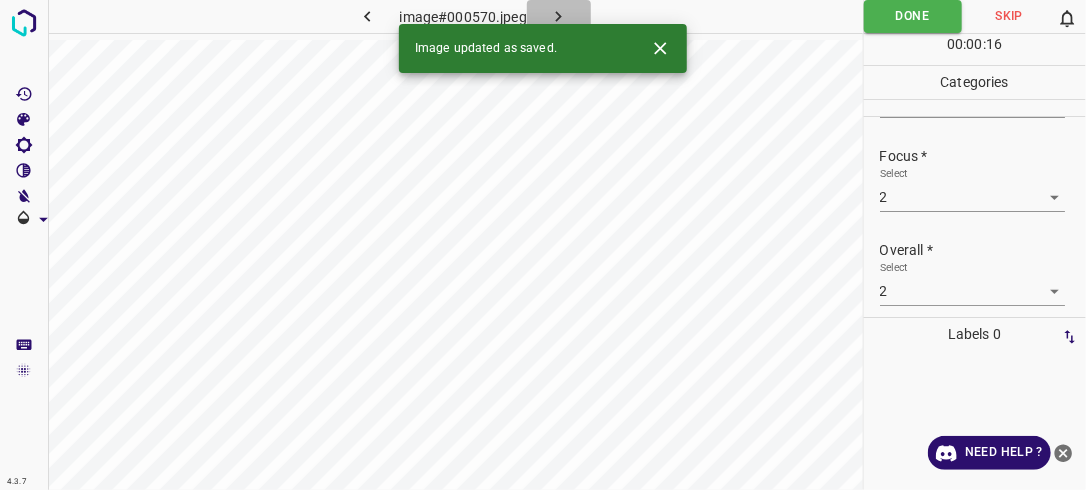 click 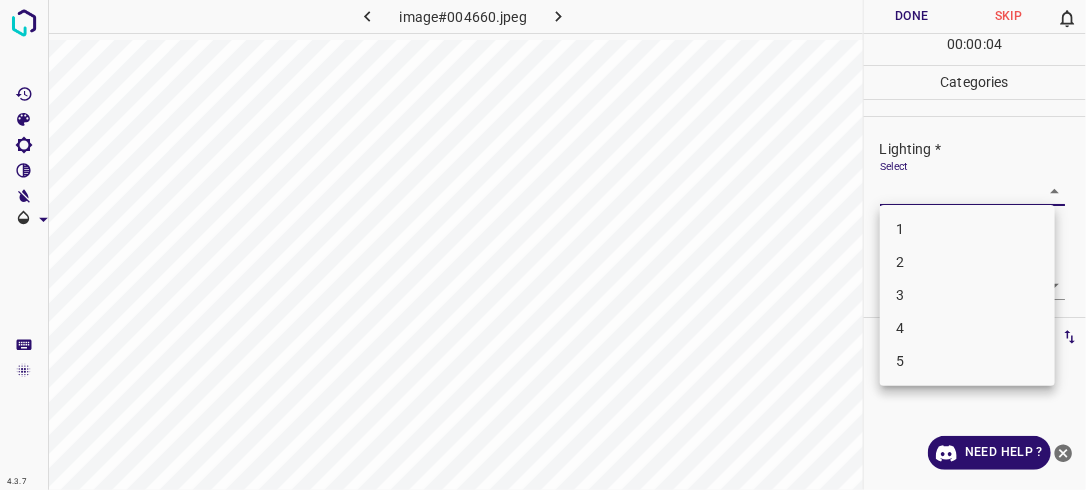 click on "4.3.7 image#004660.jpeg Done Skip 0 00   : 00   : 04   Categories Lighting *  Select ​ Focus *  Select ​ Overall *  Select ​ Labels   0 Categories 1 Lighting 2 Focus 3 Overall Tools Space Change between modes (Draw & Edit) I Auto labeling R Restore zoom M Zoom in N Zoom out Delete Delete selecte label Filters Z Restore filters X Saturation filter C Brightness filter V Contrast filter B Gray scale filter General O Download Need Help ? - Text - Hide - Delete 1 2 3 4 5" at bounding box center (543, 245) 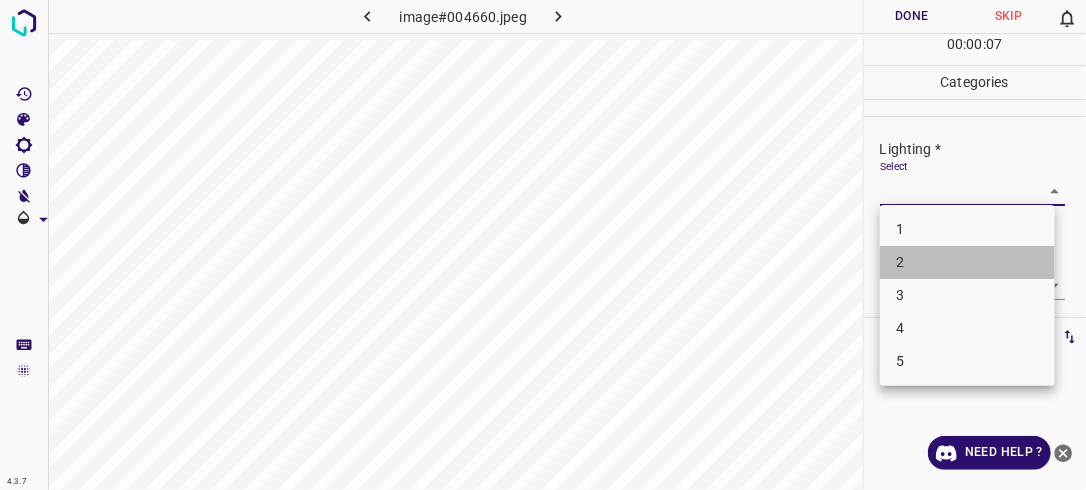 click on "2" at bounding box center (967, 262) 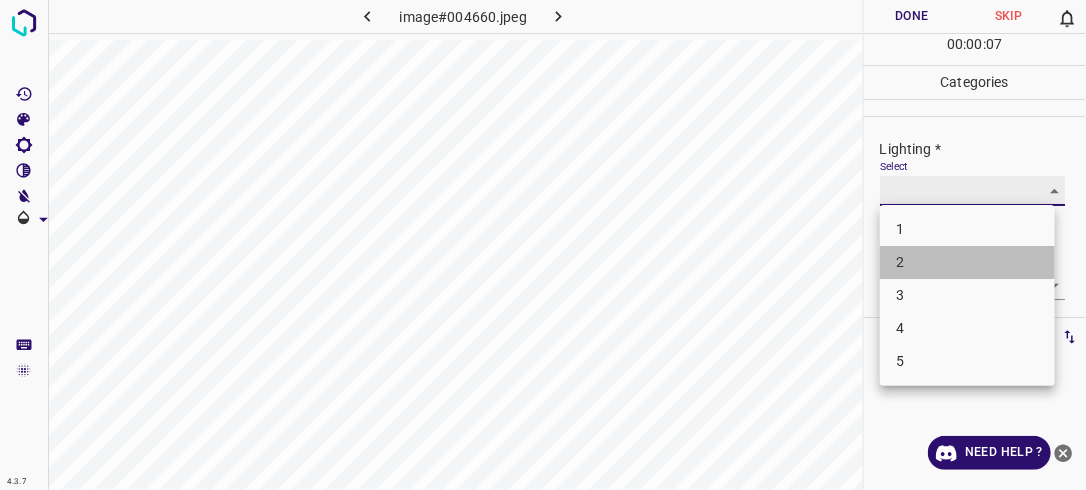 type on "2" 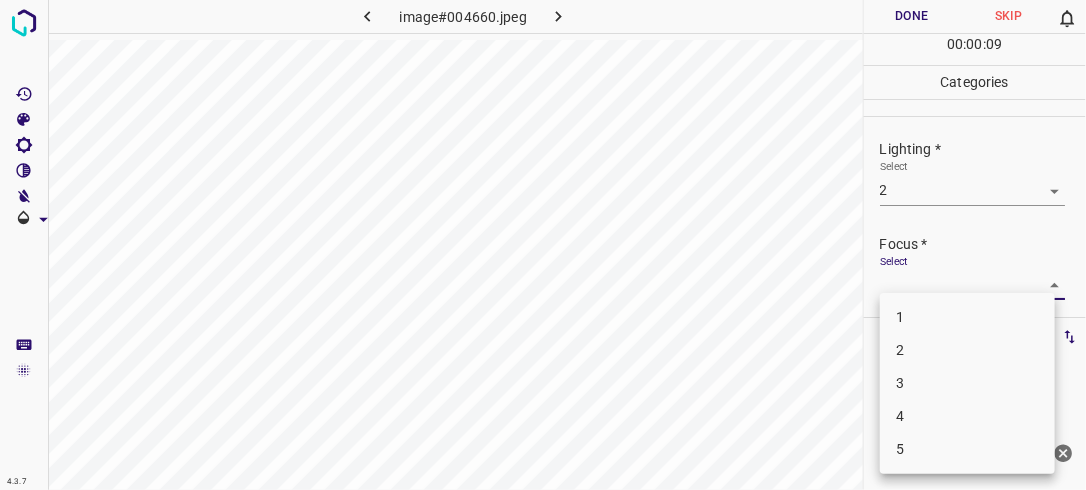 click on "4.3.7 image#004660.jpeg Done Skip 0 00   : 00   : 09   Categories Lighting *  Select 2 2 Focus *  Select ​ Overall *  Select ​ Labels   0 Categories 1 Lighting 2 Focus 3 Overall Tools Space Change between modes (Draw & Edit) I Auto labeling R Restore zoom M Zoom in N Zoom out Delete Delete selecte label Filters Z Restore filters X Saturation filter C Brightness filter V Contrast filter B Gray scale filter General O Download Need Help ? - Text - Hide - Delete 1 2 3 4 5" at bounding box center [543, 245] 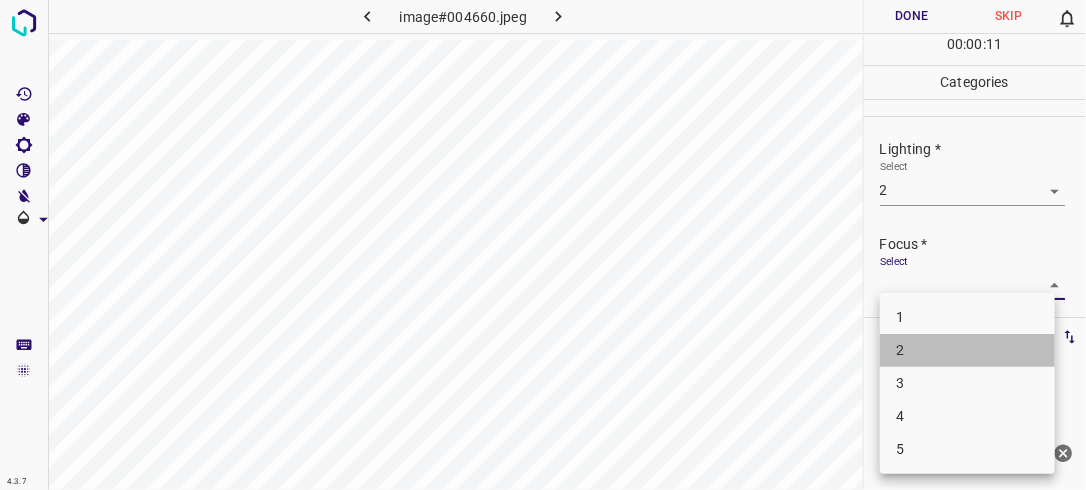 click on "2" at bounding box center (967, 350) 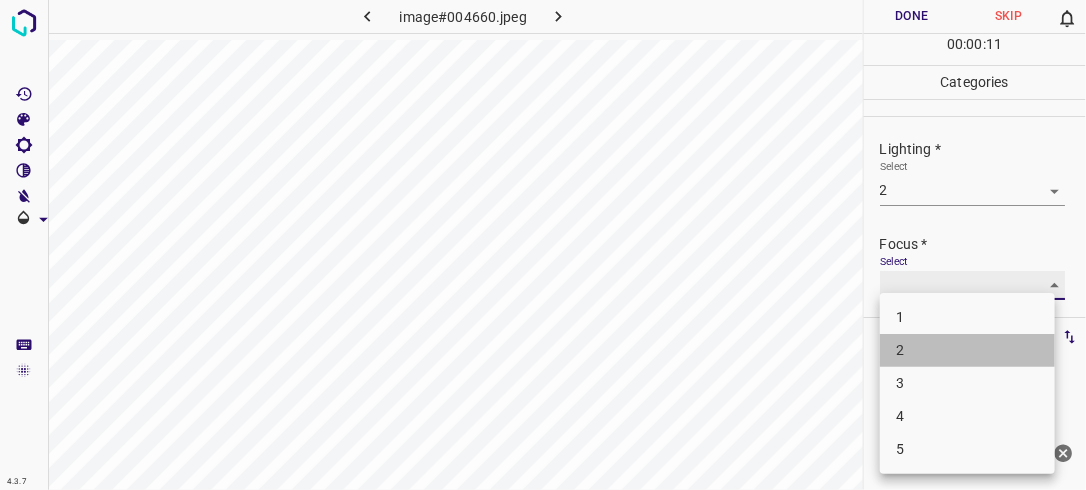 type on "2" 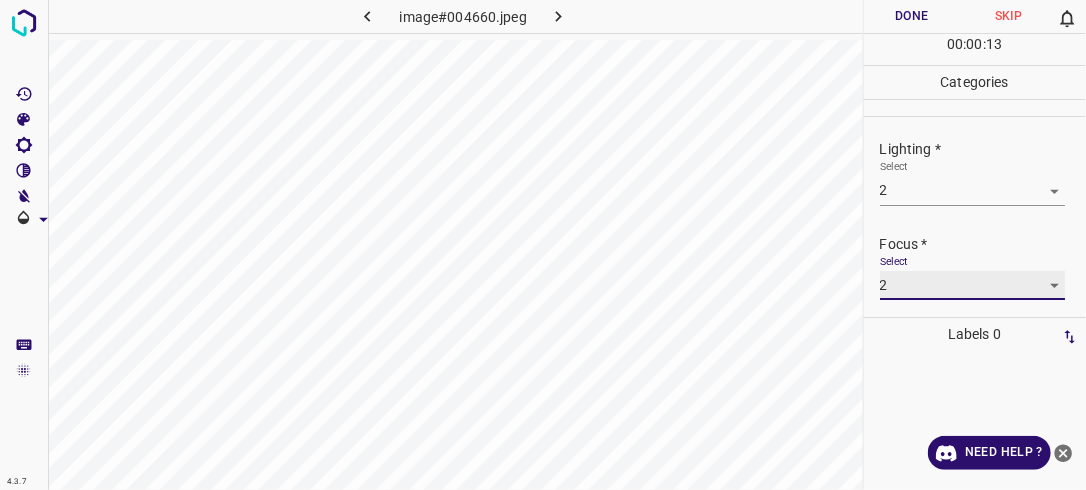 scroll, scrollTop: 98, scrollLeft: 0, axis: vertical 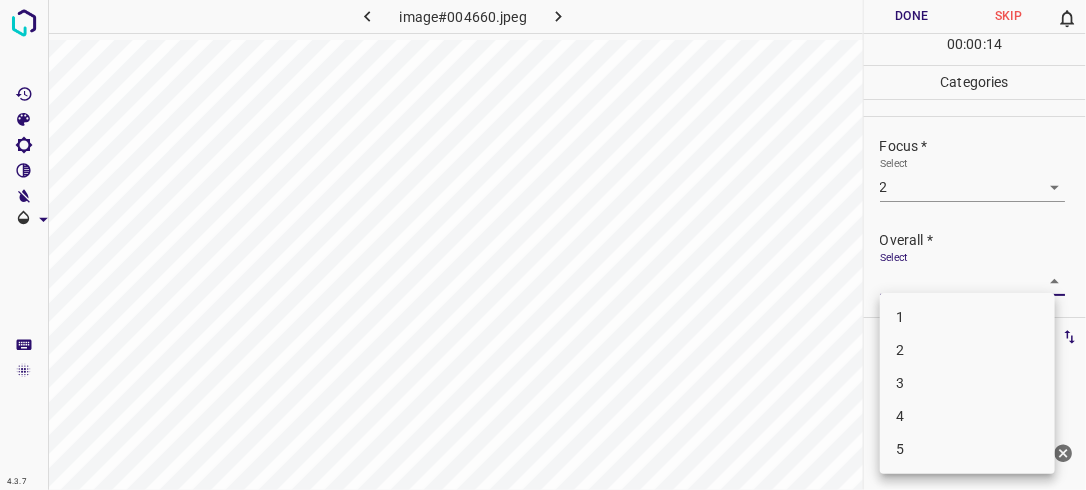 click on "4.3.7 image#004660.jpeg Done Skip 0 00   : 00   : 14   Categories Lighting *  Select 2 2 Focus *  Select 2 2 Overall *  Select ​ Labels   0 Categories 1 Lighting 2 Focus 3 Overall Tools Space Change between modes (Draw & Edit) I Auto labeling R Restore zoom M Zoom in N Zoom out Delete Delete selecte label Filters Z Restore filters X Saturation filter C Brightness filter V Contrast filter B Gray scale filter General O Download Need Help ? - Text - Hide - Delete 1 2 3 4 5" at bounding box center (543, 245) 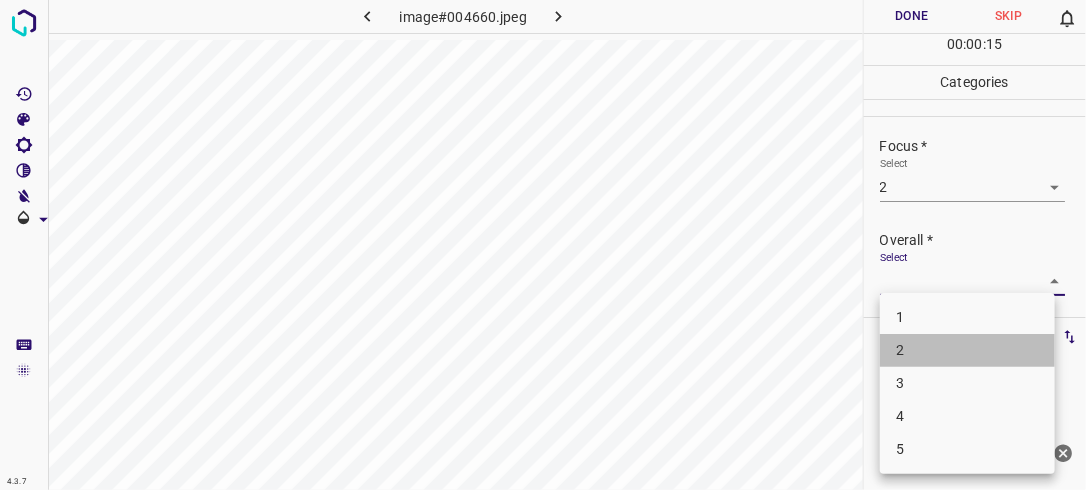 click on "2" at bounding box center [967, 350] 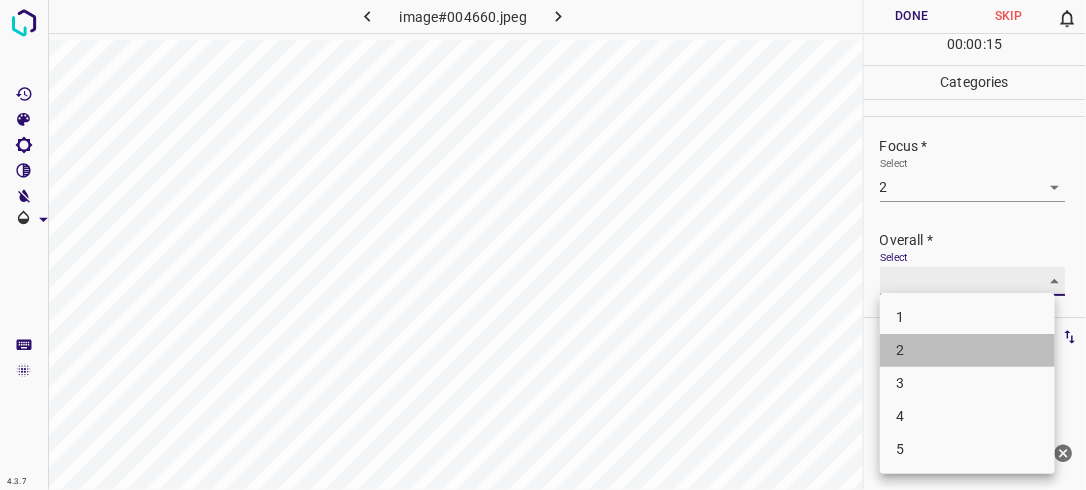 type on "2" 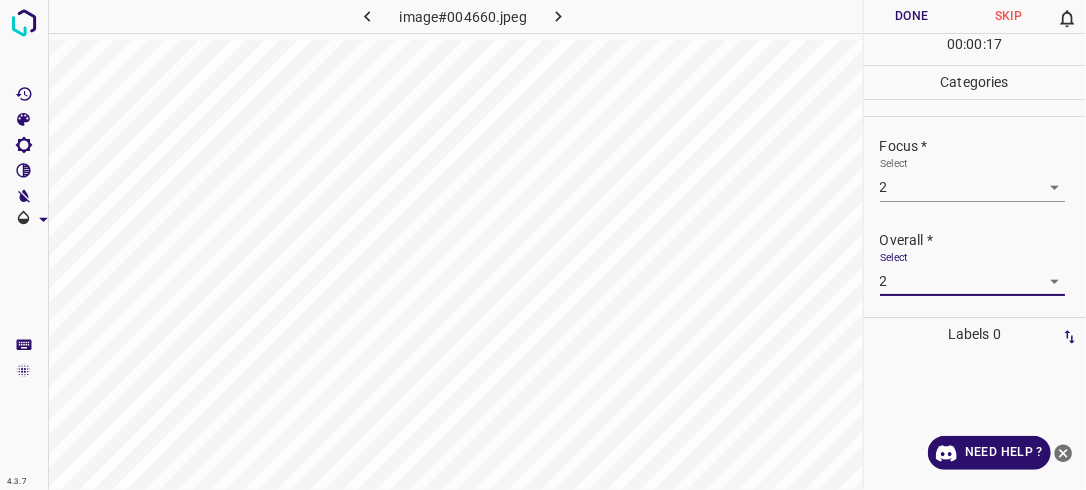 click on "Done" at bounding box center (912, 16) 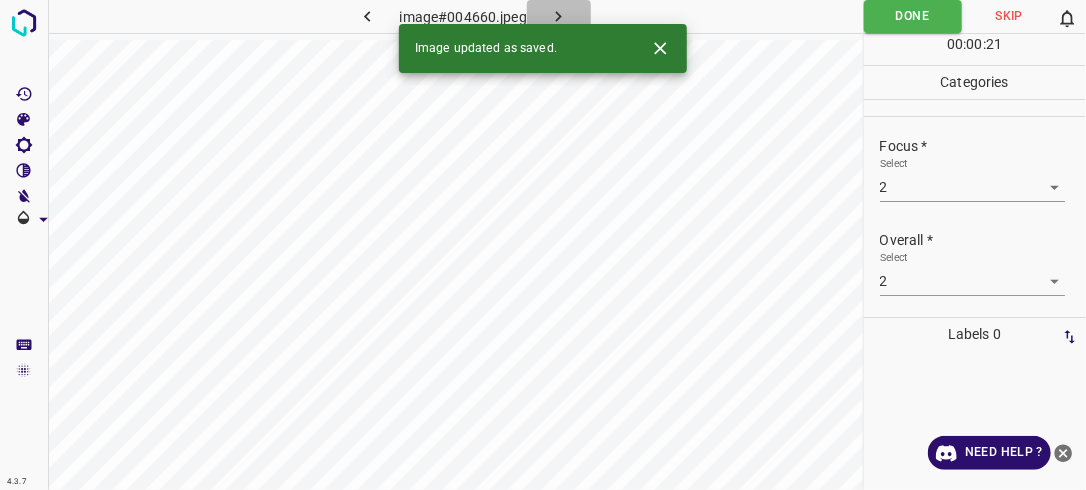 click 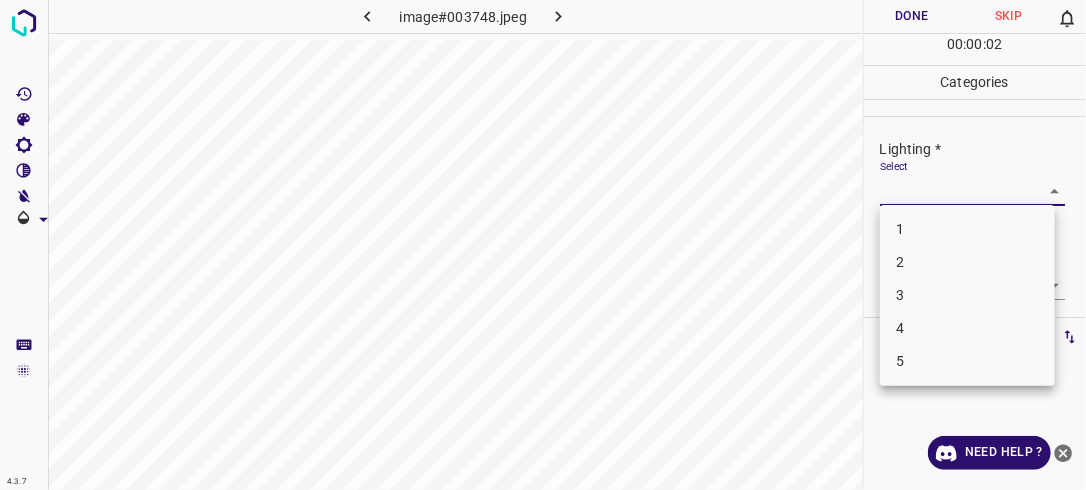 click on "4.3.7 image#003748.jpeg Done Skip 0 00   : 00   : 02   Categories Lighting *  Select ​ Focus *  Select ​ Overall *  Select ​ Labels   0 Categories 1 Lighting 2 Focus 3 Overall Tools Space Change between modes (Draw & Edit) I Auto labeling R Restore zoom M Zoom in N Zoom out Delete Delete selecte label Filters Z Restore filters X Saturation filter C Brightness filter V Contrast filter B Gray scale filter General O Download Need Help ? - Text - Hide - Delete 1 2 3 4 5" at bounding box center (543, 245) 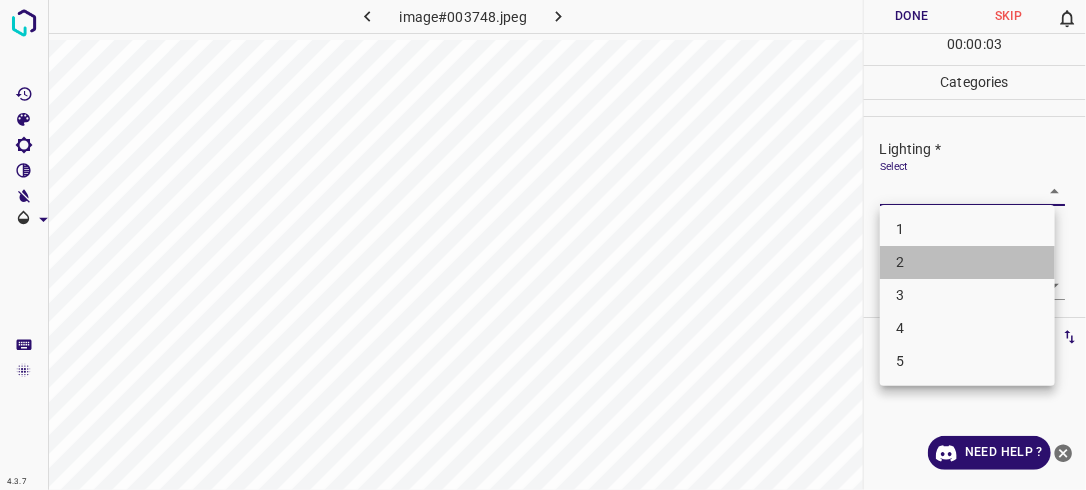click on "2" at bounding box center [967, 262] 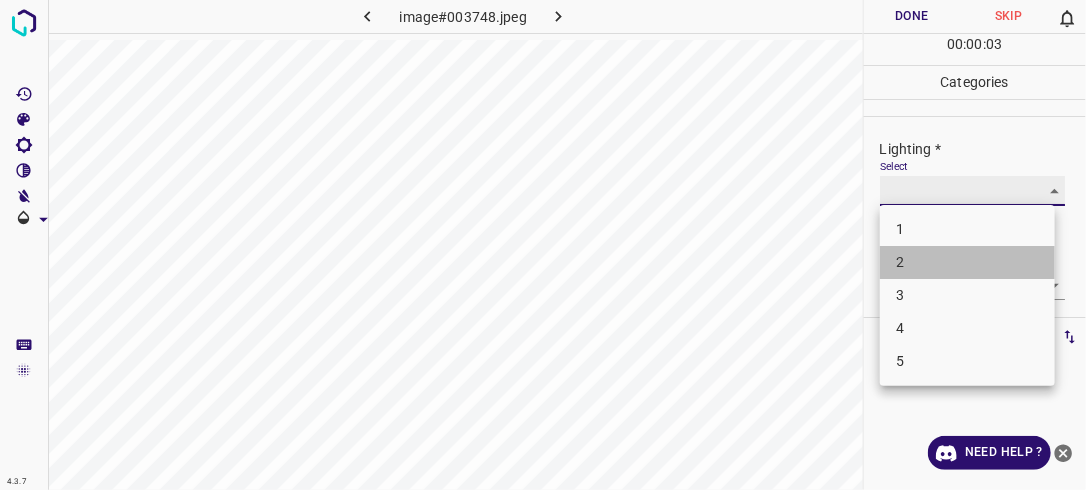 type on "2" 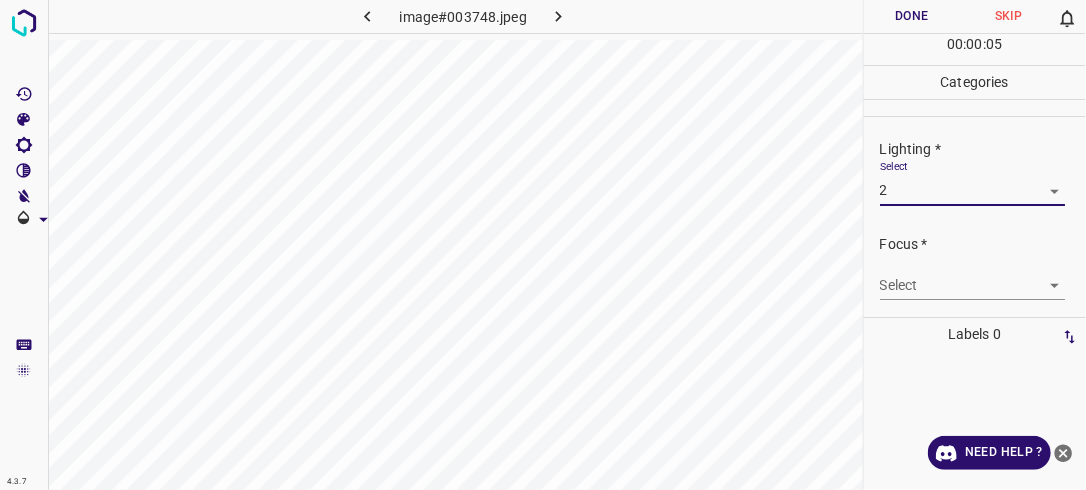 click on "4.3.7 image#003748.jpeg Done Skip 0 00   : 00   : 05   Categories Lighting *  Select 2 2 Focus *  Select ​ Overall *  Select ​ Labels   0 Categories 1 Lighting 2 Focus 3 Overall Tools Space Change between modes (Draw & Edit) I Auto labeling R Restore zoom M Zoom in N Zoom out Delete Delete selecte label Filters Z Restore filters X Saturation filter C Brightness filter V Contrast filter B Gray scale filter General O Download Need Help ? - Text - Hide - Delete" at bounding box center (543, 245) 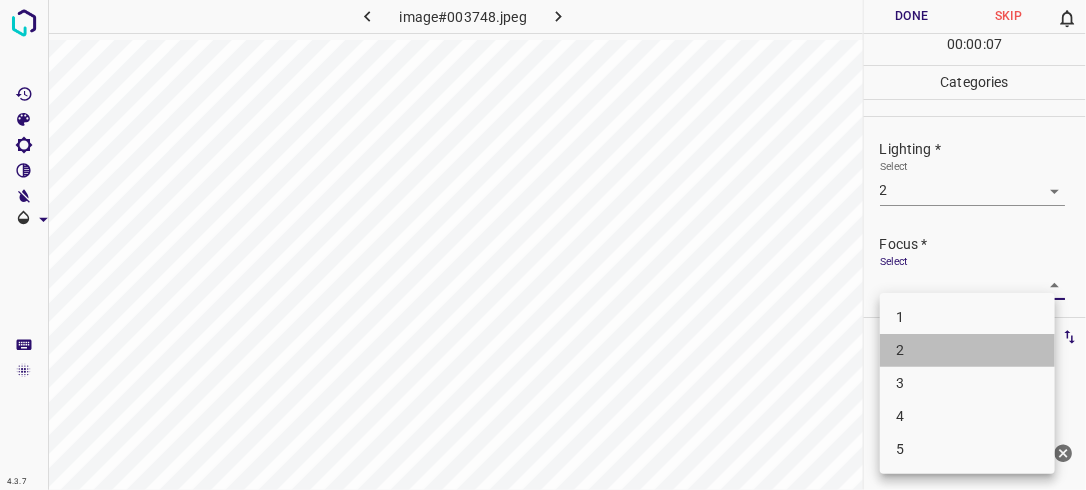 click on "2" at bounding box center (967, 350) 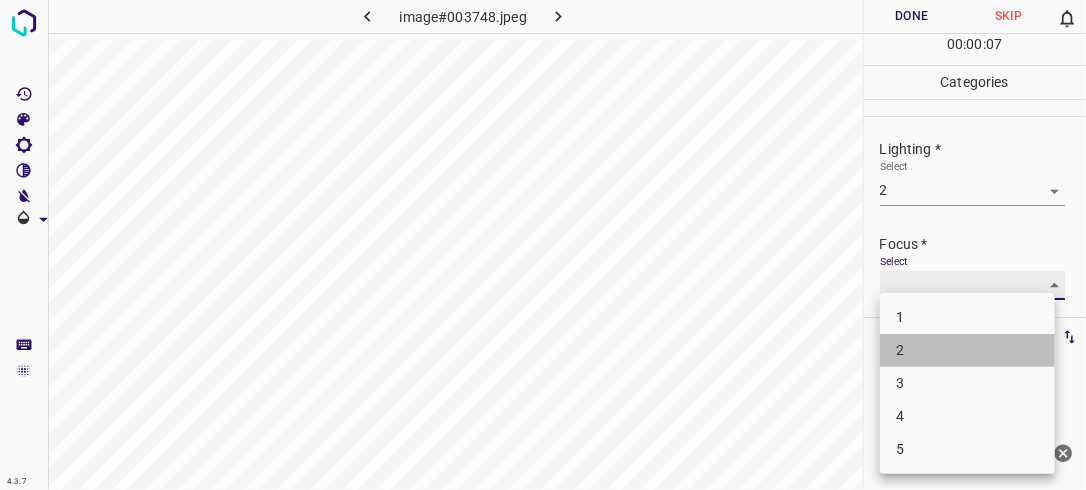 type on "2" 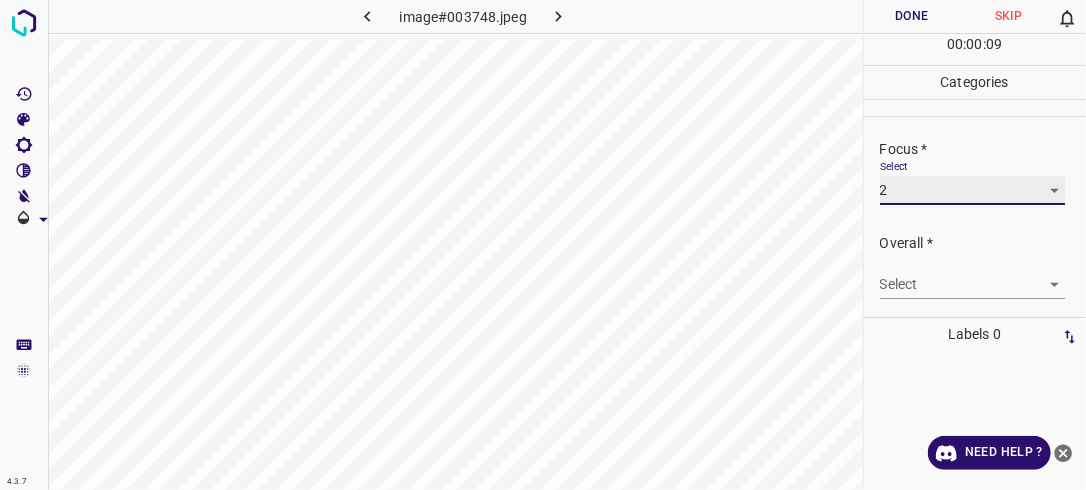 scroll, scrollTop: 98, scrollLeft: 0, axis: vertical 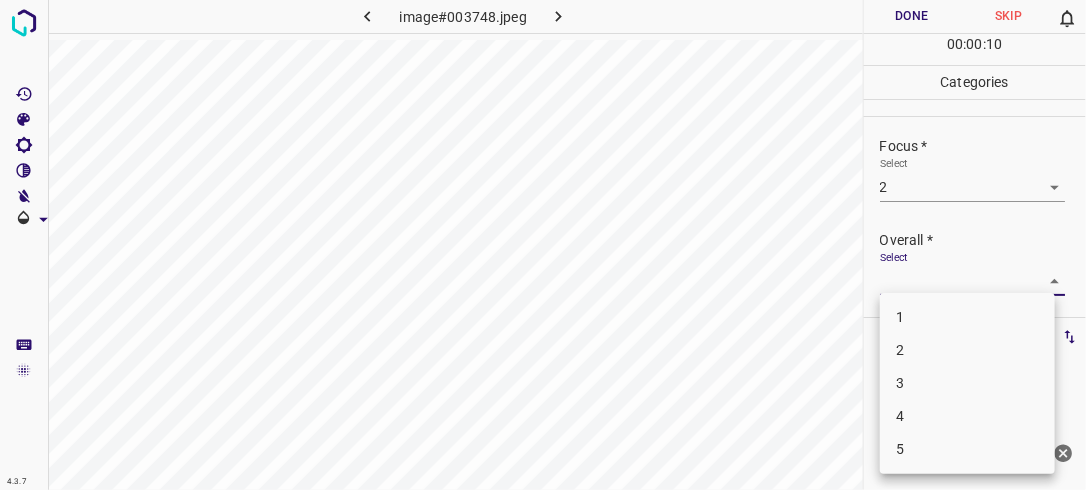 click on "4.3.7 image#003748.jpeg Done Skip 0 00   : 00   : 10   Categories Lighting *  Select 2 2 Focus *  Select 2 2 Overall *  Select ​ Labels   0 Categories 1 Lighting 2 Focus 3 Overall Tools Space Change between modes (Draw & Edit) I Auto labeling R Restore zoom M Zoom in N Zoom out Delete Delete selecte label Filters Z Restore filters X Saturation filter C Brightness filter V Contrast filter B Gray scale filter General O Download Need Help ? - Text - Hide - Delete 1 2 3 4 5" at bounding box center (543, 245) 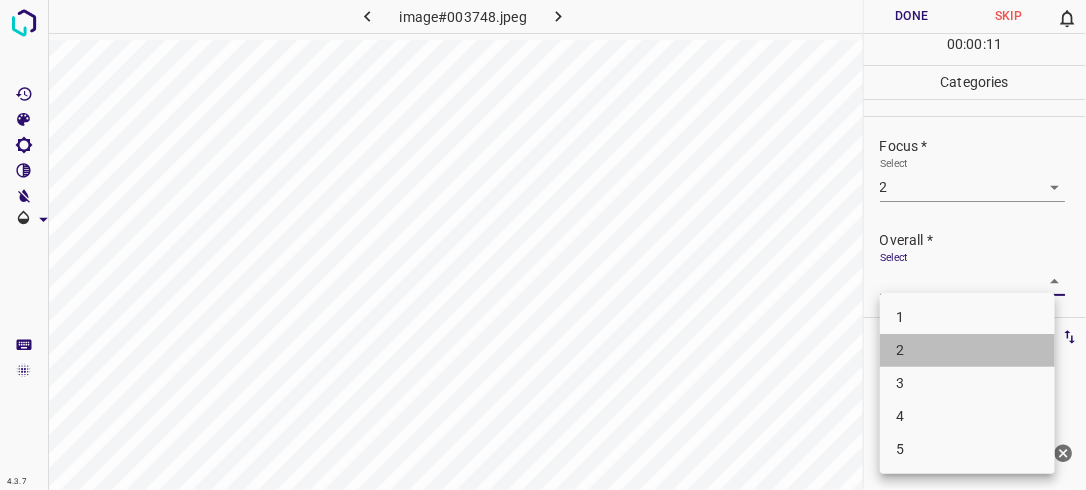 click on "2" at bounding box center (967, 350) 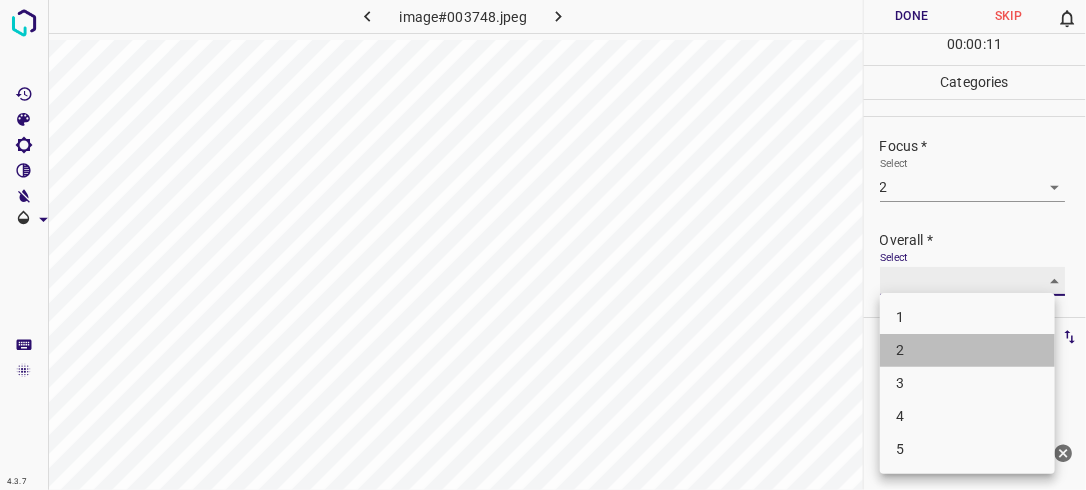 type on "2" 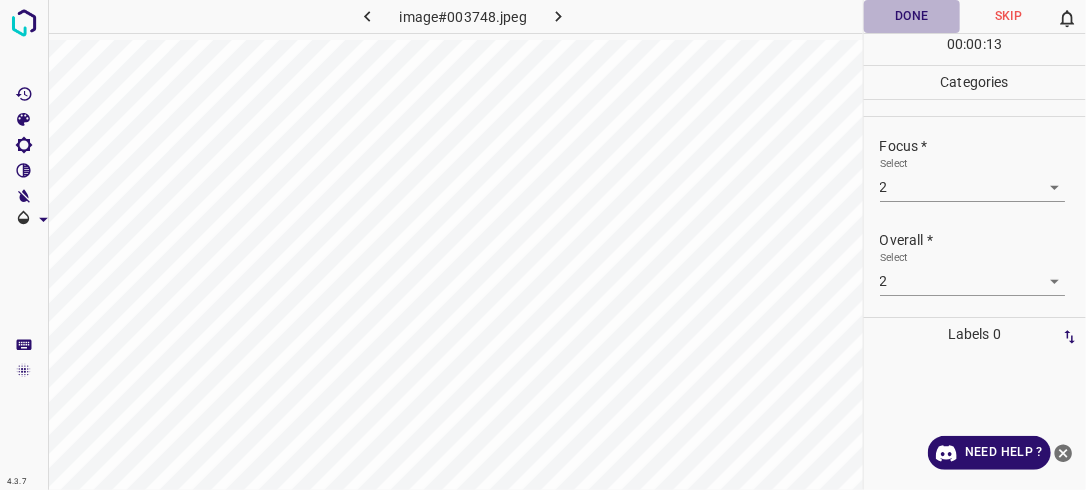 click on "Done" at bounding box center (912, 16) 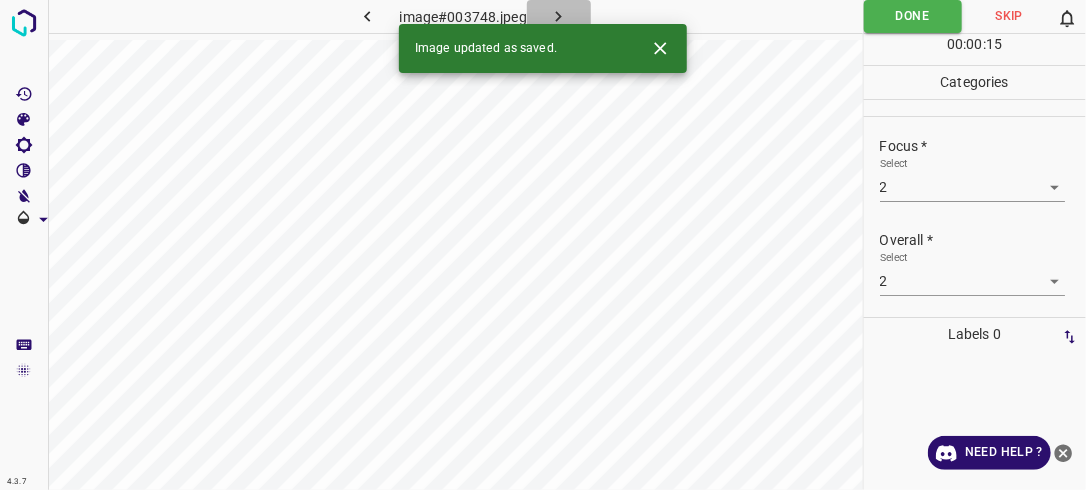 click 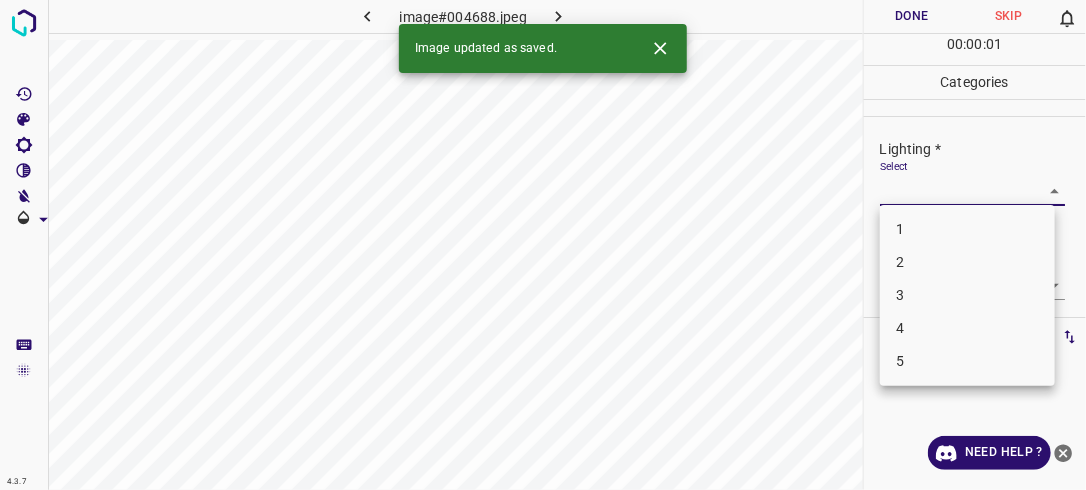 click on "4.3.7 image#004688.jpeg Done Skip 0 00   : 00   : 01   Categories Lighting *  Select ​ Focus *  Select ​ Overall *  Select ​ Labels   0 Categories 1 Lighting 2 Focus 3 Overall Tools Space Change between modes (Draw & Edit) I Auto labeling R Restore zoom M Zoom in N Zoom out Delete Delete selecte label Filters Z Restore filters X Saturation filter C Brightness filter V Contrast filter B Gray scale filter General O Download Image updated as saved. Need Help ? - Text - Hide - Delete 1 2 3 4 5" at bounding box center (543, 245) 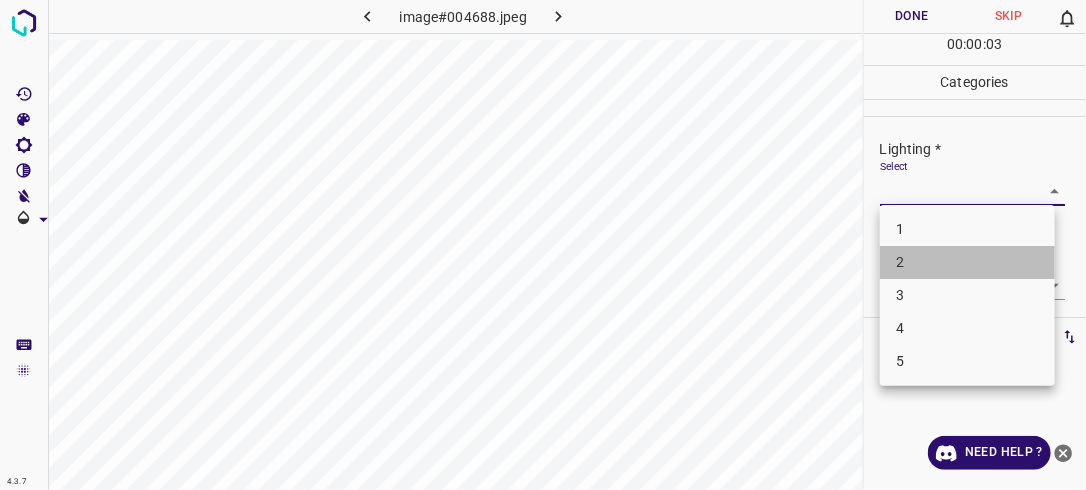 click on "2" at bounding box center [967, 262] 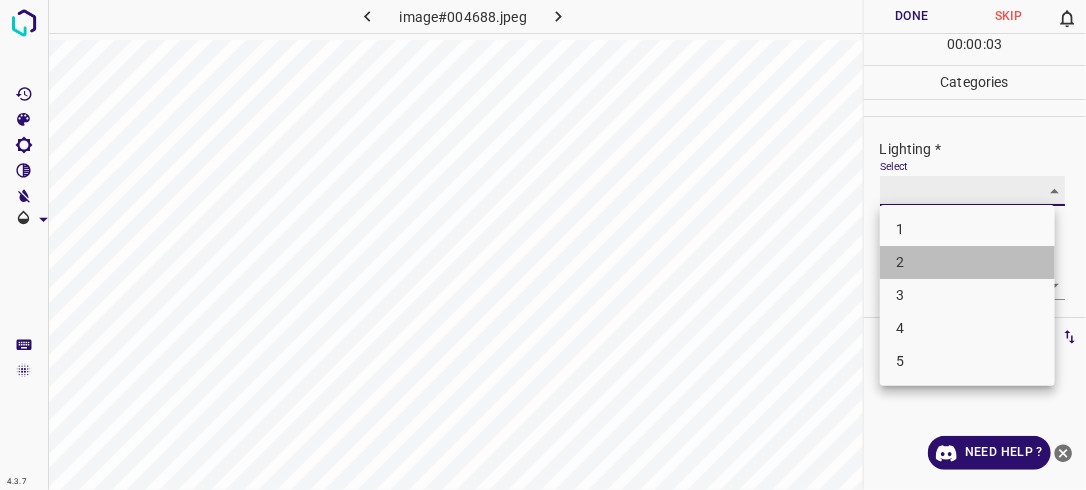 type on "2" 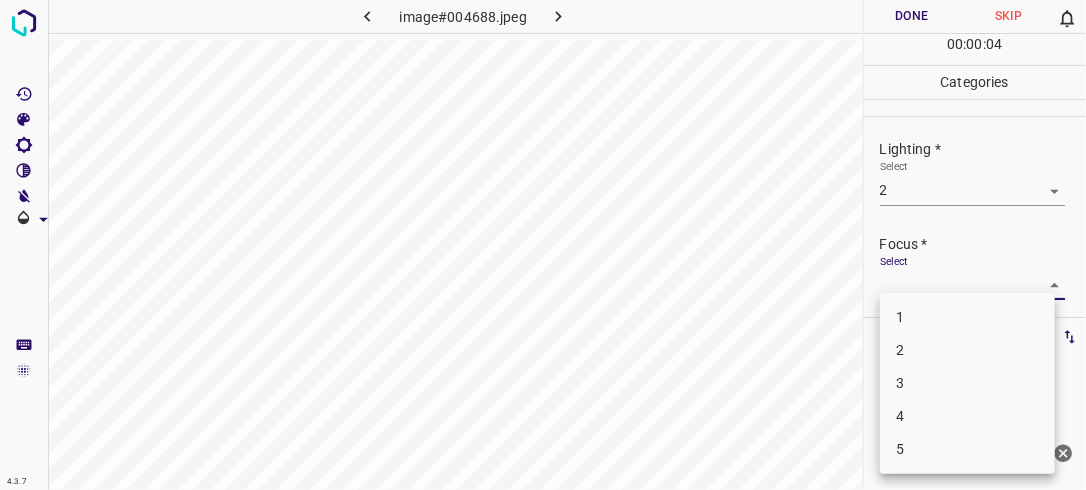 click on "4.3.7 image#004688.jpeg Done Skip 0 00   : 00   : 04   Categories Lighting *  Select 2 2 Focus *  Select ​ Overall *  Select ​ Labels   0 Categories 1 Lighting 2 Focus 3 Overall Tools Space Change between modes (Draw & Edit) I Auto labeling R Restore zoom M Zoom in N Zoom out Delete Delete selecte label Filters Z Restore filters X Saturation filter C Brightness filter V Contrast filter B Gray scale filter General O Download Need Help ? - Text - Hide - Delete 1 2 3 4 5" at bounding box center [543, 245] 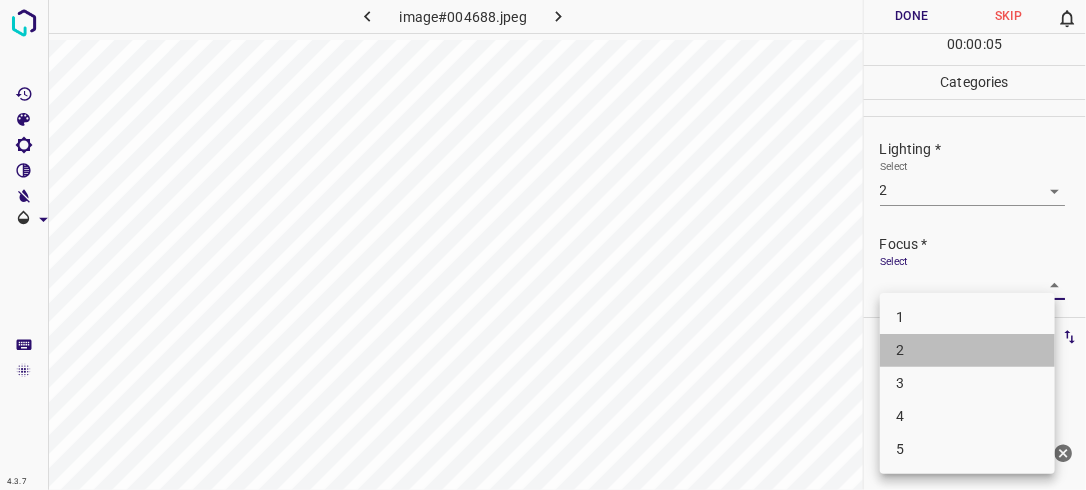click on "2" at bounding box center [967, 350] 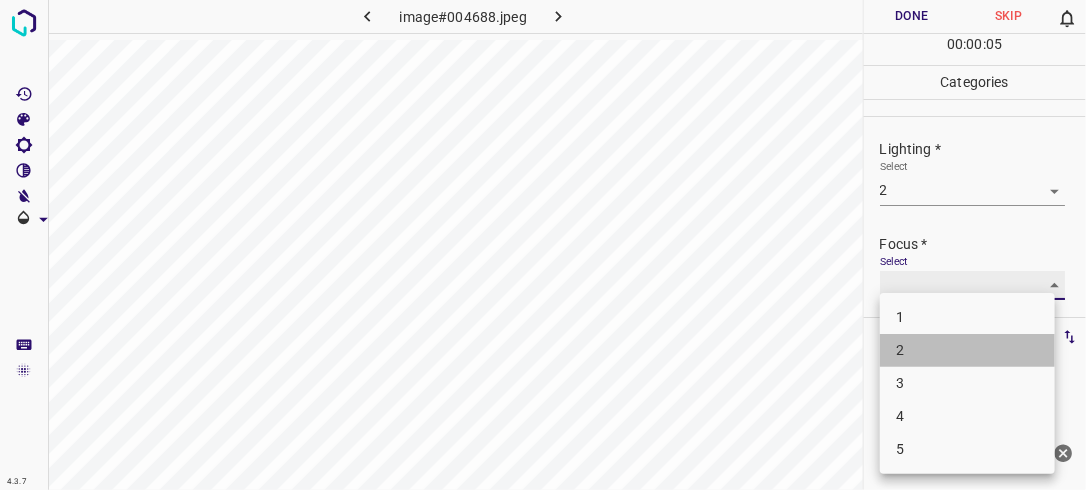 type on "2" 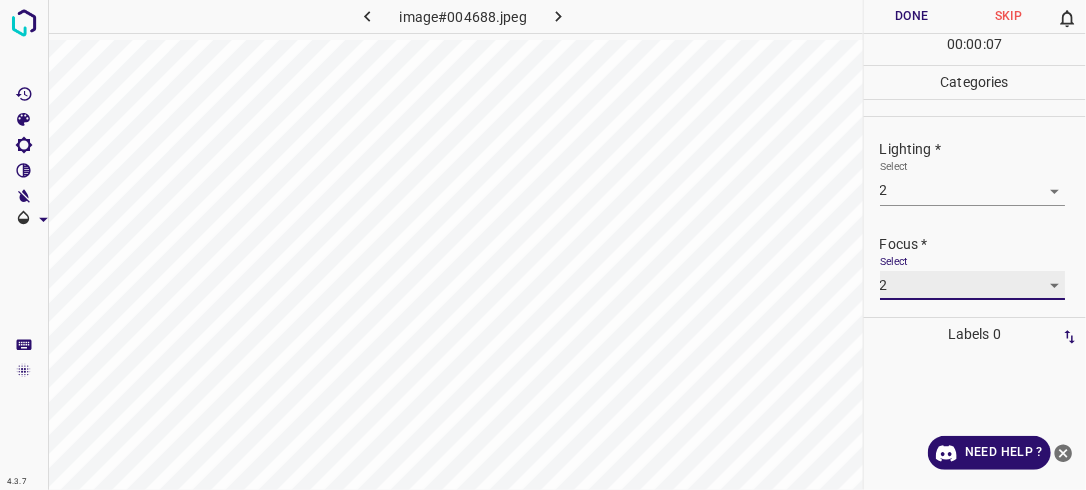 scroll, scrollTop: 98, scrollLeft: 0, axis: vertical 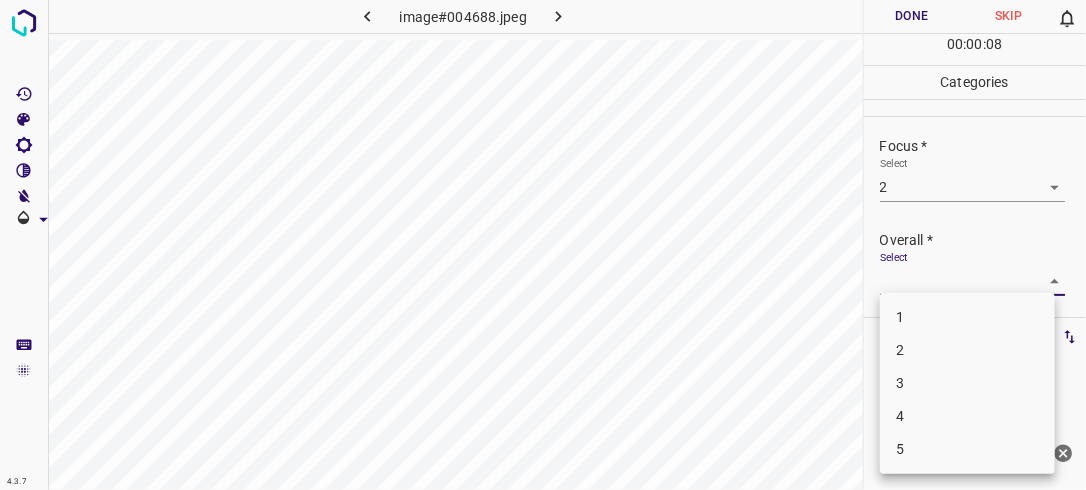 click on "4.3.7 image#004688.jpeg Done Skip 0 00   : 00   : 08   Categories Lighting *  Select 2 2 Focus *  Select 2 2 Overall *  Select ​ Labels   0 Categories 1 Lighting 2 Focus 3 Overall Tools Space Change between modes (Draw & Edit) I Auto labeling R Restore zoom M Zoom in N Zoom out Delete Delete selecte label Filters Z Restore filters X Saturation filter C Brightness filter V Contrast filter B Gray scale filter General O Download Need Help ? - Text - Hide - Delete 1 2 3 4 5" at bounding box center (543, 245) 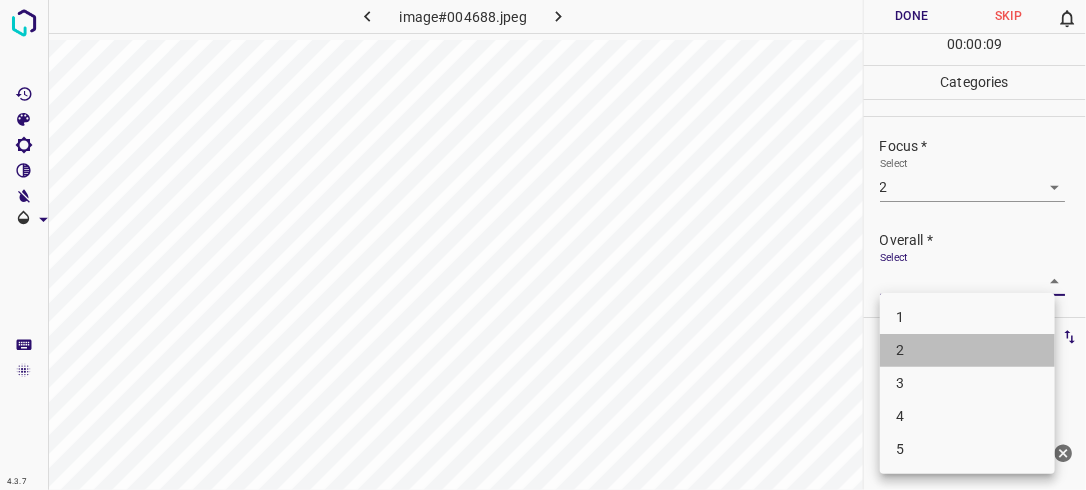 click on "2" at bounding box center (967, 350) 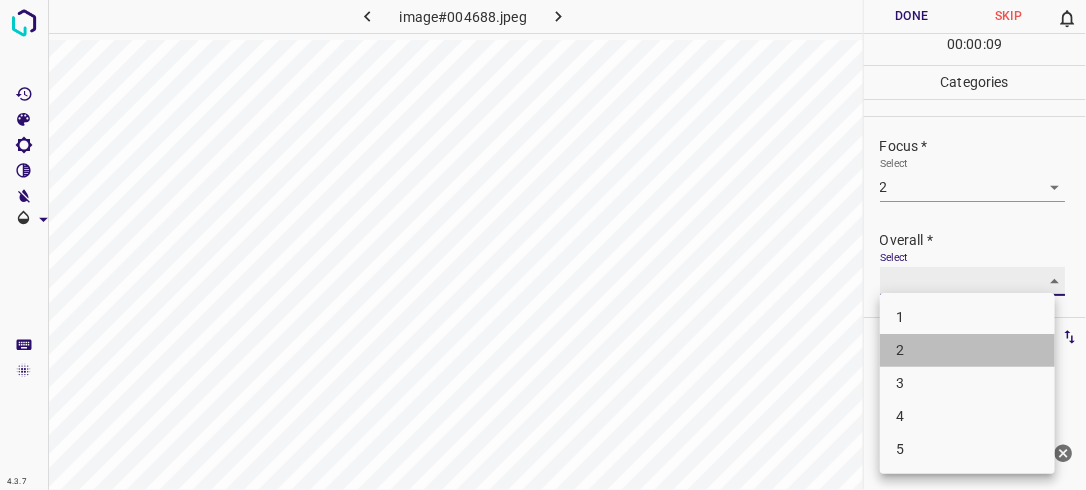 type on "2" 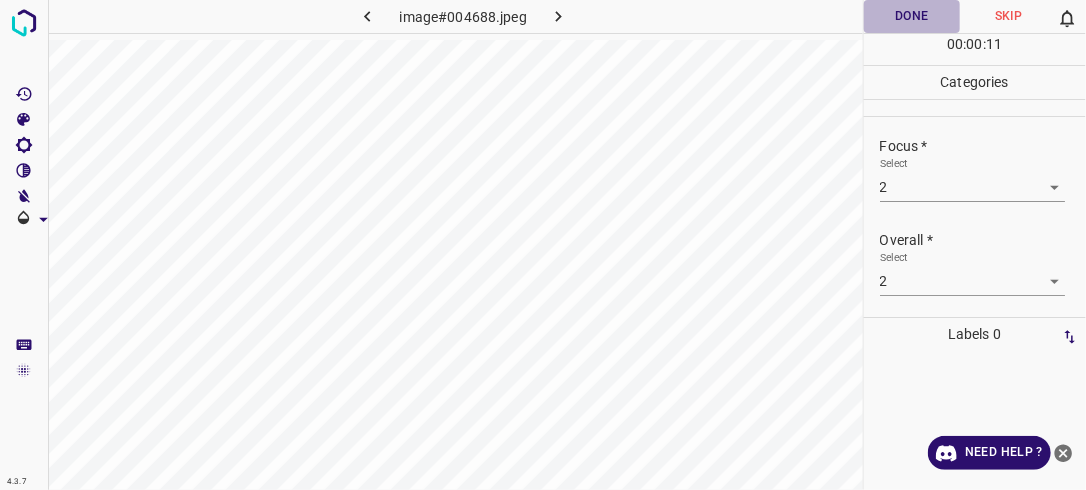 click on "Done" at bounding box center [912, 16] 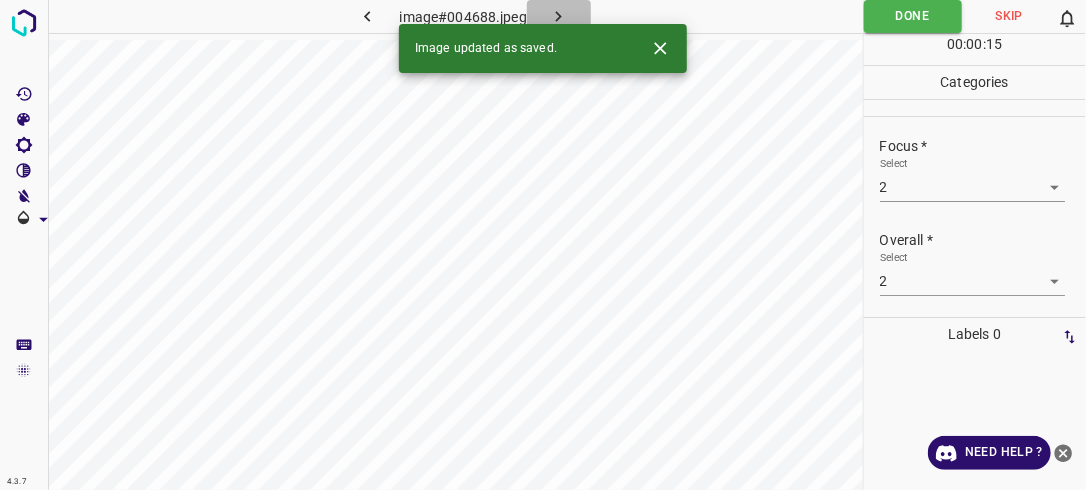 click 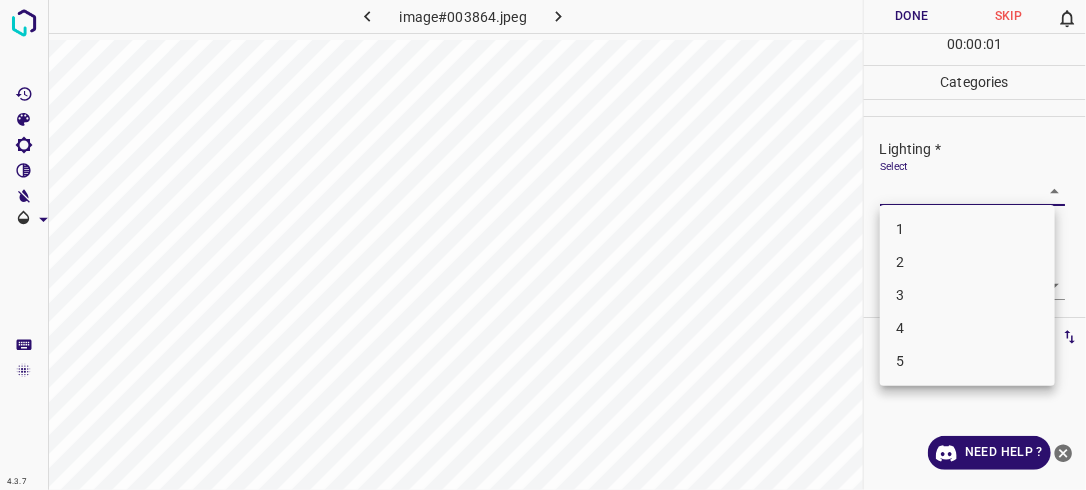 click on "4.3.7 image#003864.jpeg Done Skip 0 00   : 00   : 01   Categories Lighting *  Select ​ Focus *  Select ​ Overall *  Select ​ Labels   0 Categories 1 Lighting 2 Focus 3 Overall Tools Space Change between modes (Draw & Edit) I Auto labeling R Restore zoom M Zoom in N Zoom out Delete Delete selecte label Filters Z Restore filters X Saturation filter C Brightness filter V Contrast filter B Gray scale filter General O Download Need Help ? - Text - Hide - Delete 1 2 3 4 5" at bounding box center (543, 245) 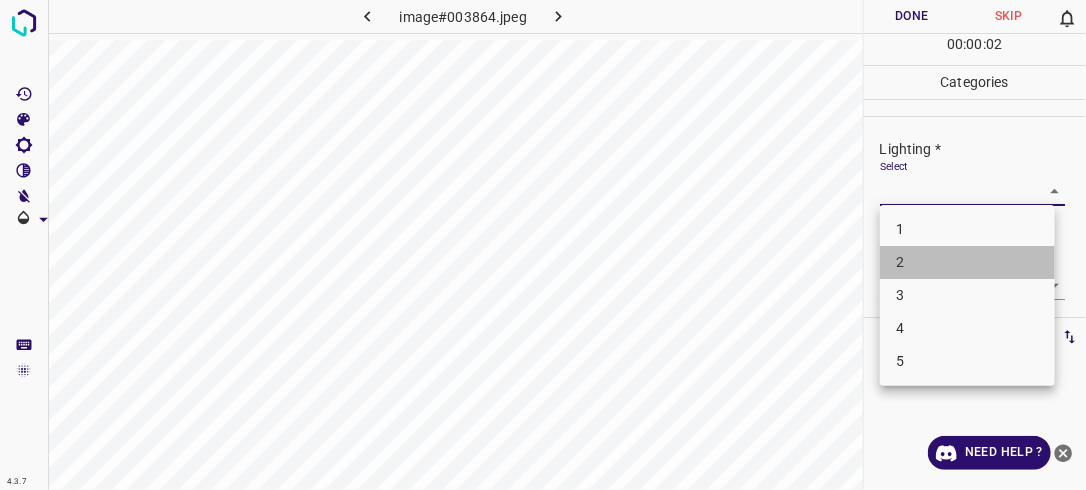click on "2" at bounding box center (967, 262) 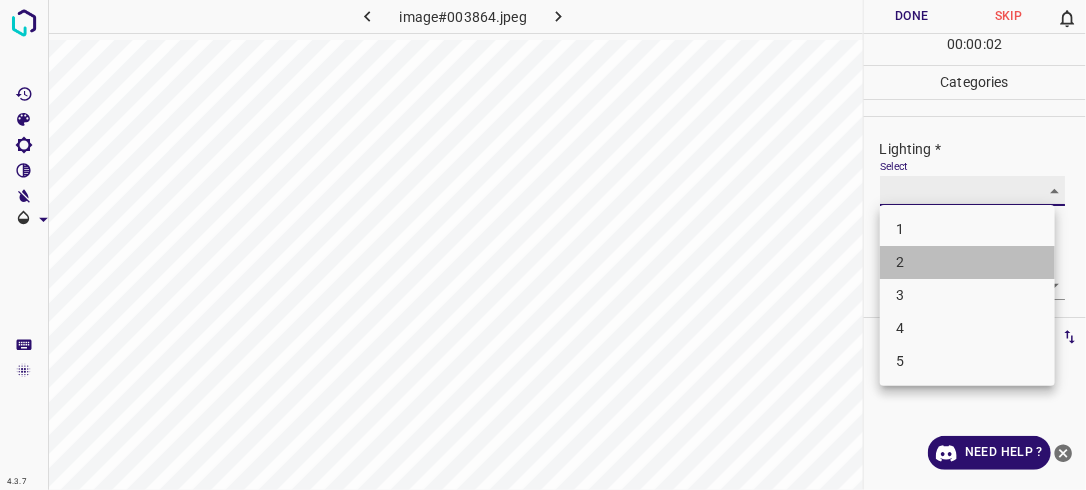 type on "2" 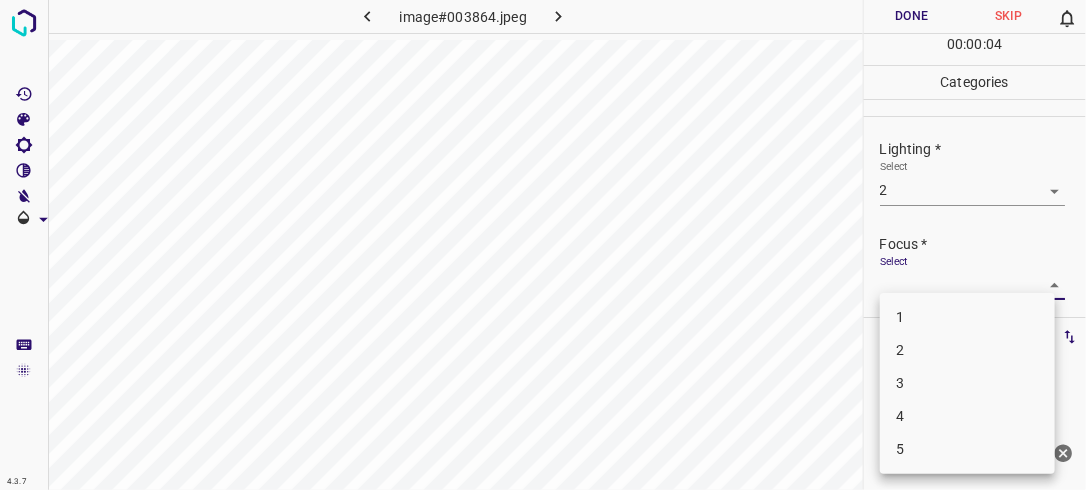 drag, startPoint x: 1049, startPoint y: 276, endPoint x: 965, endPoint y: 350, distance: 111.94642 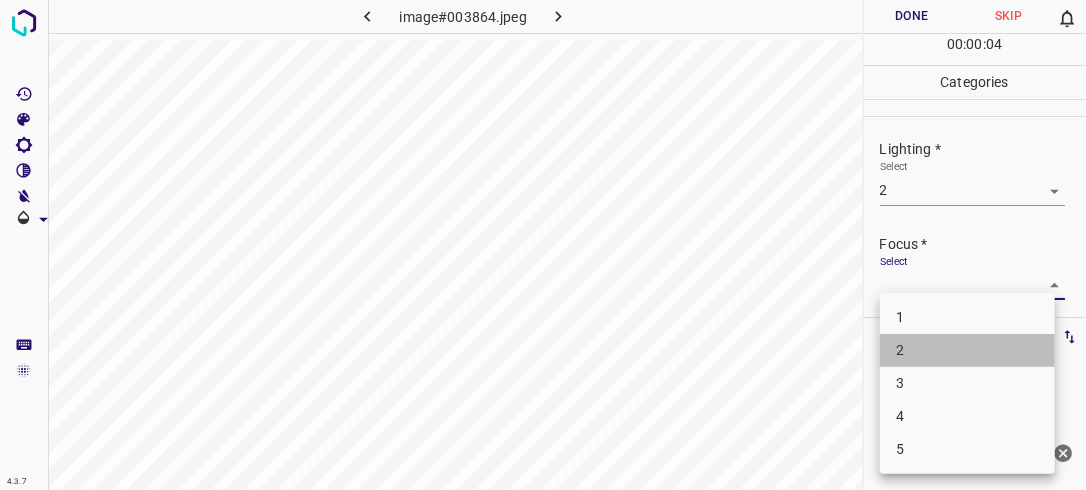 click on "2" at bounding box center (967, 350) 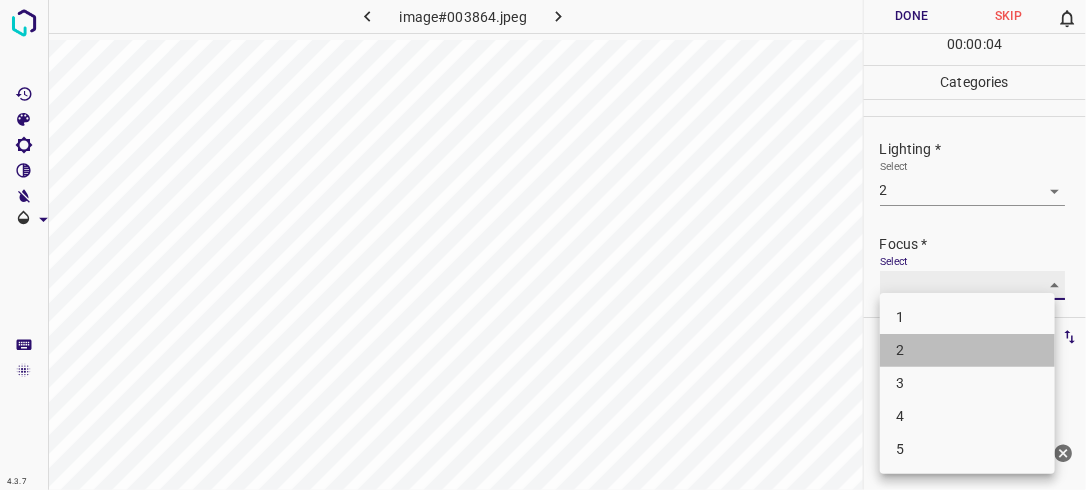type on "2" 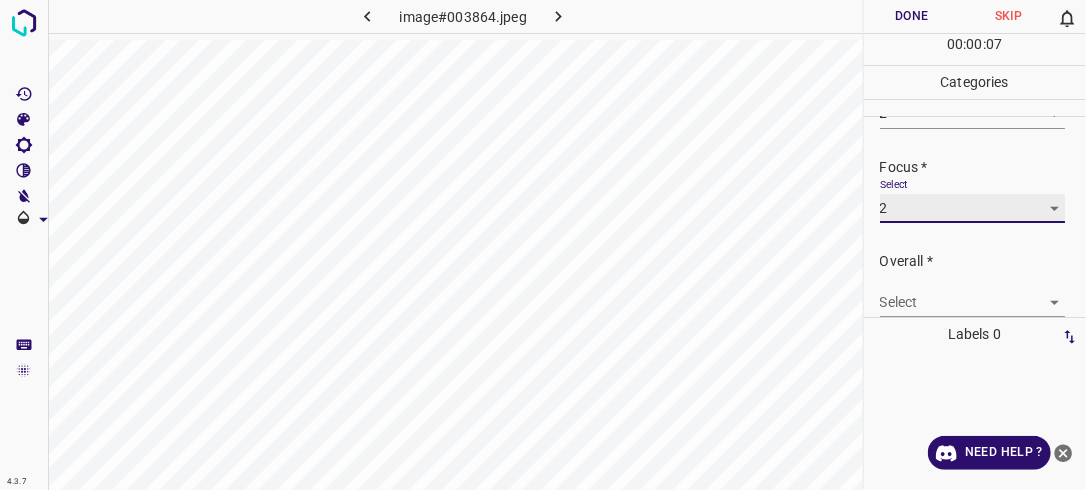 scroll, scrollTop: 79, scrollLeft: 0, axis: vertical 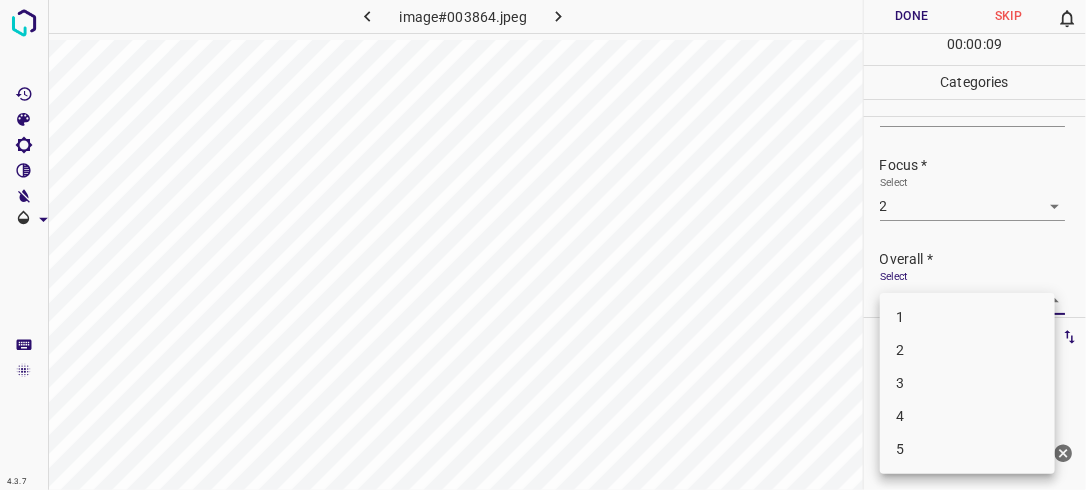 click on "4.3.7 image#003864.jpeg Done Skip 0 00   : 00   : 09   Categories Lighting *  Select 2 2 Focus *  Select 2 2 Overall *  Select ​ Labels   0 Categories 1 Lighting 2 Focus 3 Overall Tools Space Change between modes (Draw & Edit) I Auto labeling R Restore zoom M Zoom in N Zoom out Delete Delete selecte label Filters Z Restore filters X Saturation filter C Brightness filter V Contrast filter B Gray scale filter General O Download Need Help ? - Text - Hide - Delete 1 2 3 4 5" at bounding box center [543, 245] 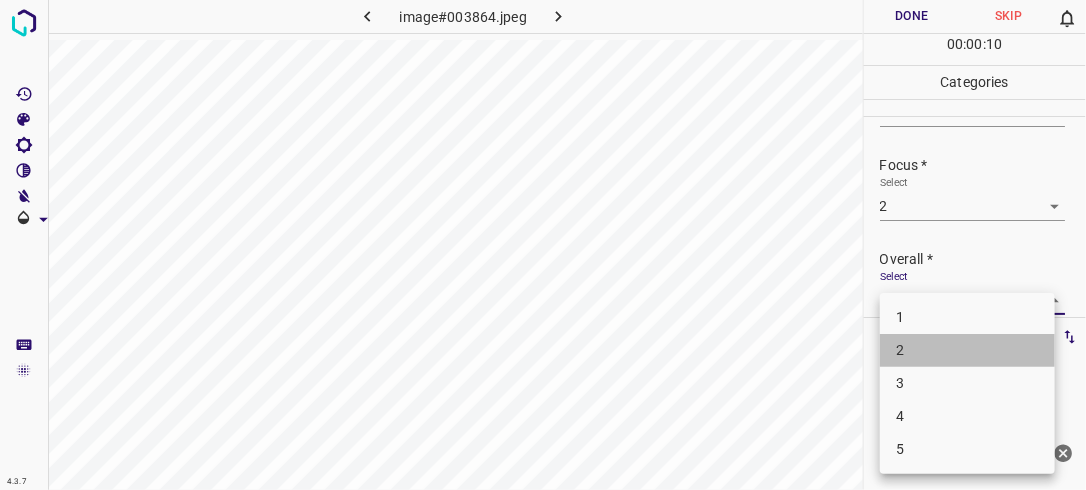 click on "2" at bounding box center (967, 350) 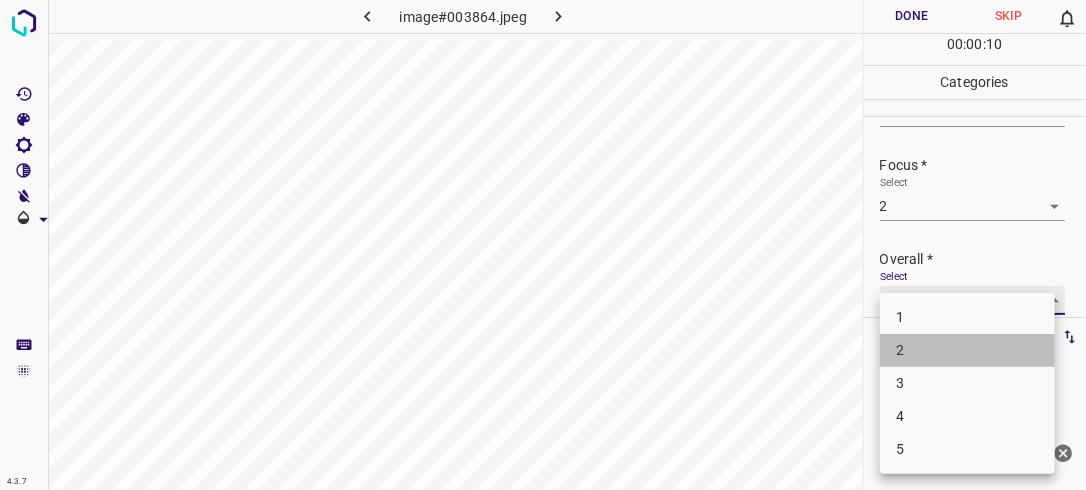 type on "2" 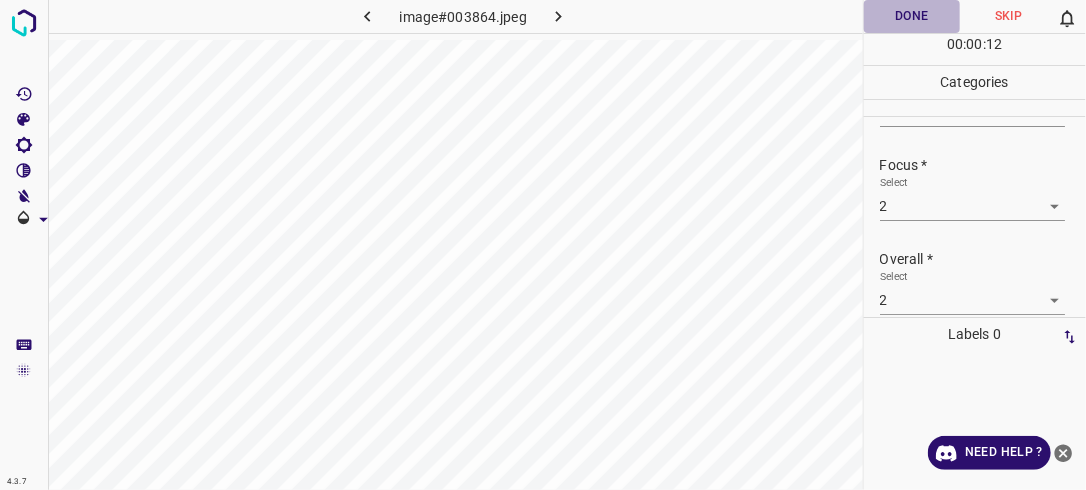 click on "Done" at bounding box center (912, 16) 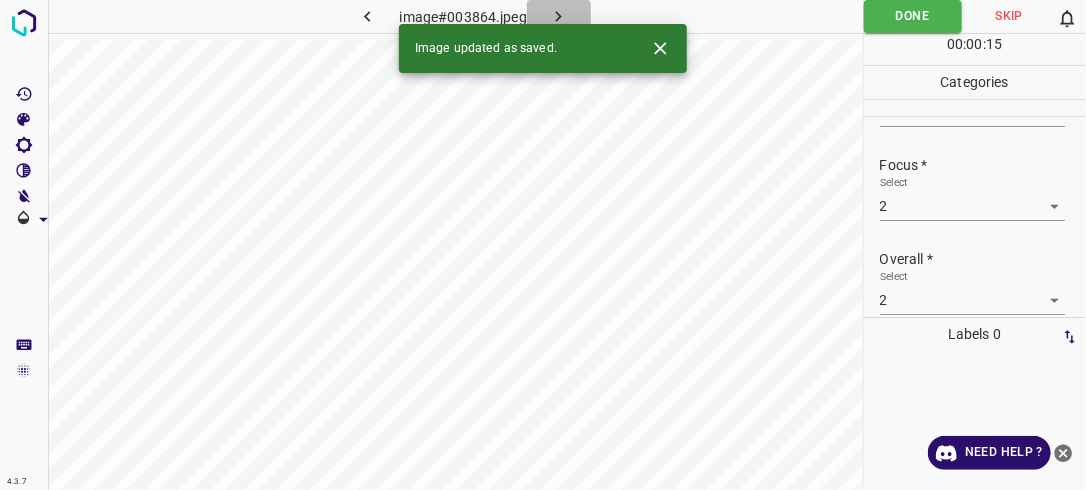 click 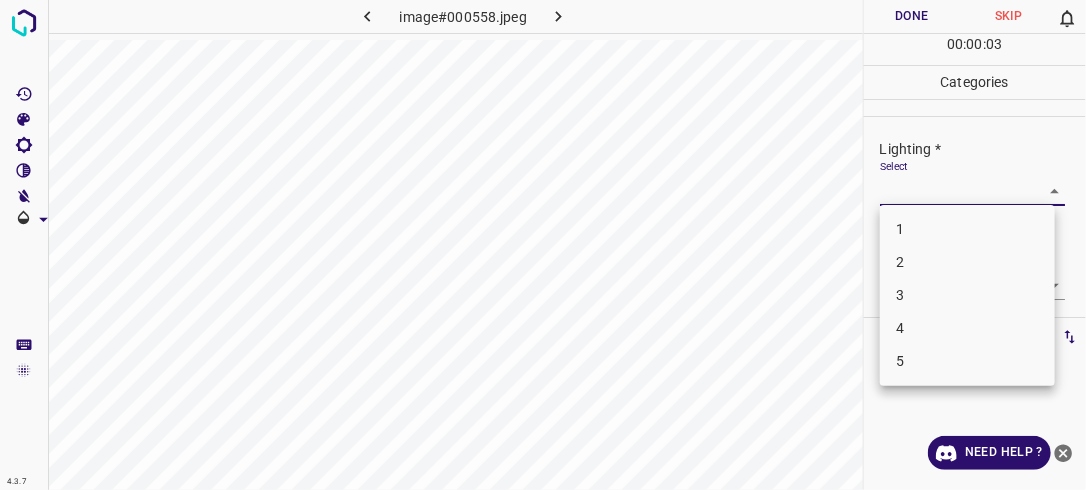click on "4.3.7 image#000558.jpeg Done Skip 0 00   : 00   : 03   Categories Lighting *  Select ​ Focus *  Select ​ Overall *  Select ​ Labels   0 Categories 1 Lighting 2 Focus 3 Overall Tools Space Change between modes (Draw & Edit) I Auto labeling R Restore zoom M Zoom in N Zoom out Delete Delete selecte label Filters Z Restore filters X Saturation filter C Brightness filter V Contrast filter B Gray scale filter General O Download Need Help ? - Text - Hide - Delete 1 2 3 4 5" at bounding box center (543, 245) 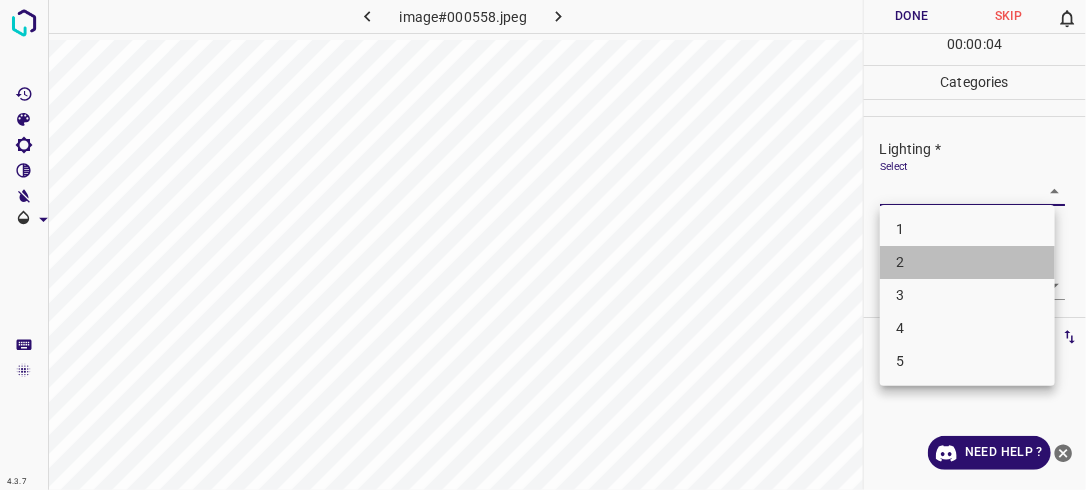 click on "2" at bounding box center [967, 262] 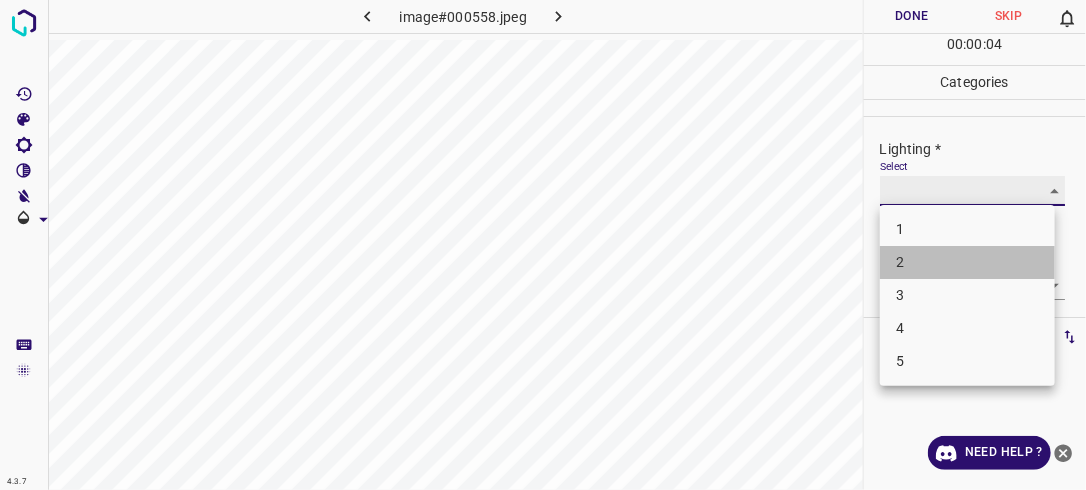 type on "2" 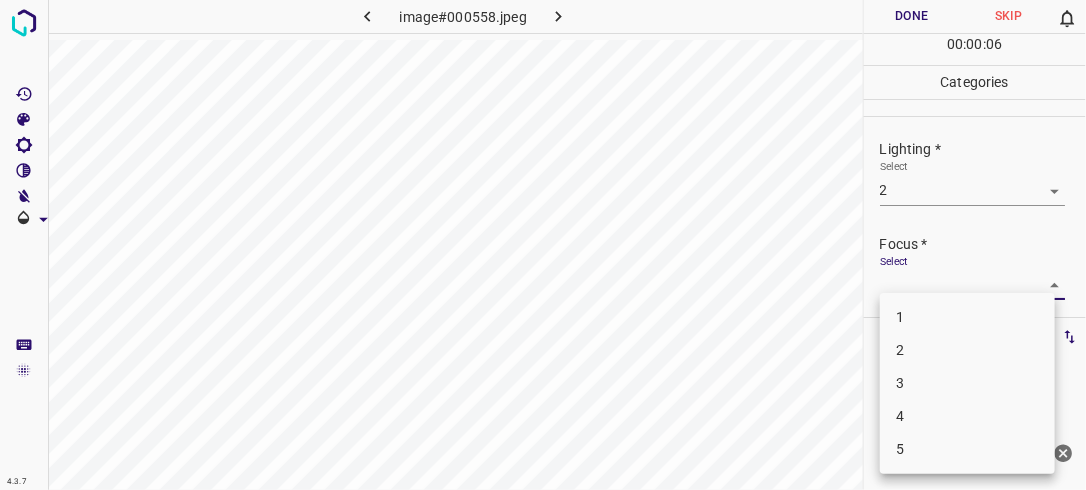 drag, startPoint x: 1036, startPoint y: 277, endPoint x: 932, endPoint y: 359, distance: 132.43866 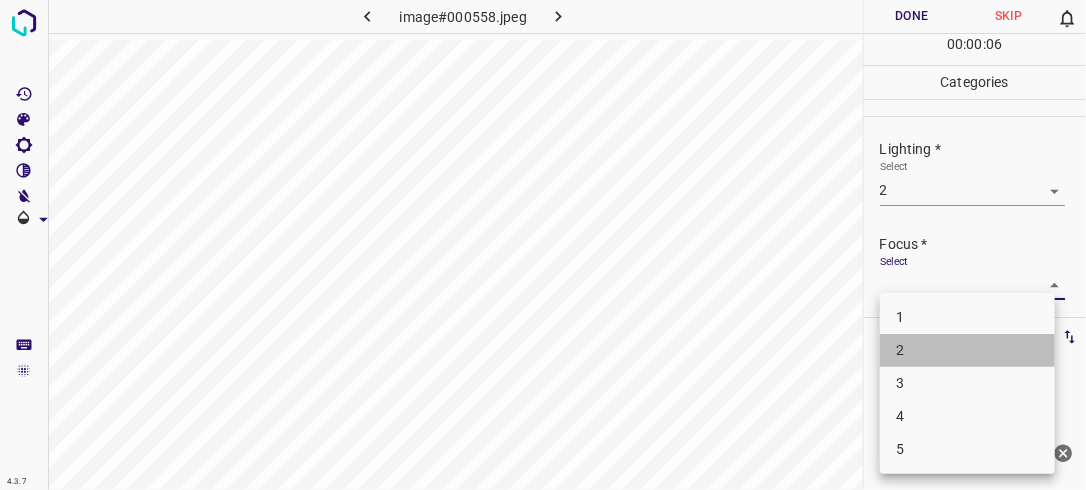 click on "2" at bounding box center [967, 350] 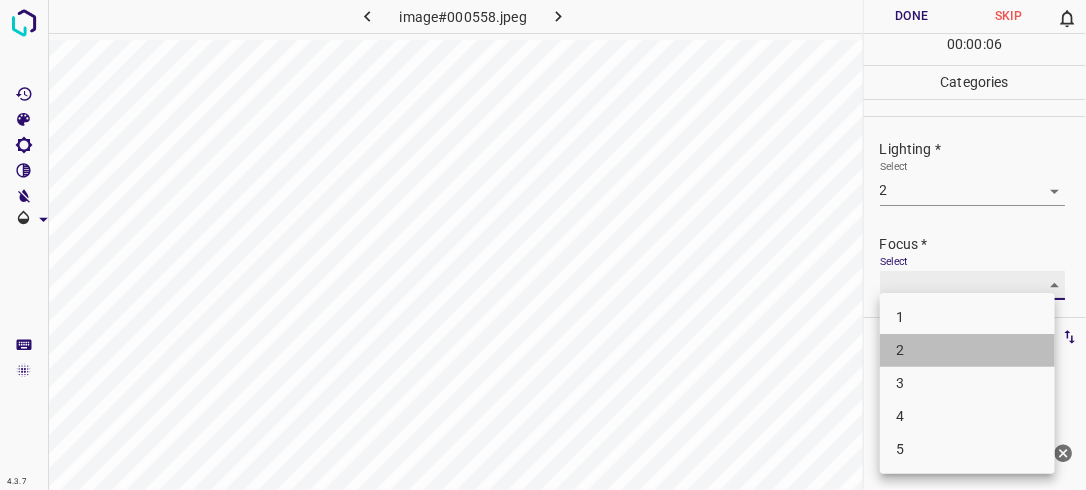 type on "2" 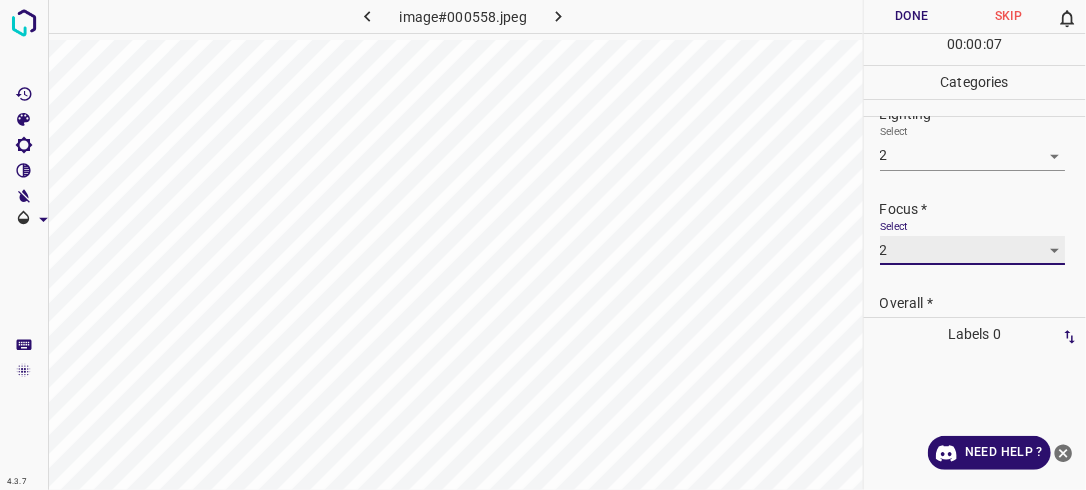 scroll, scrollTop: 82, scrollLeft: 0, axis: vertical 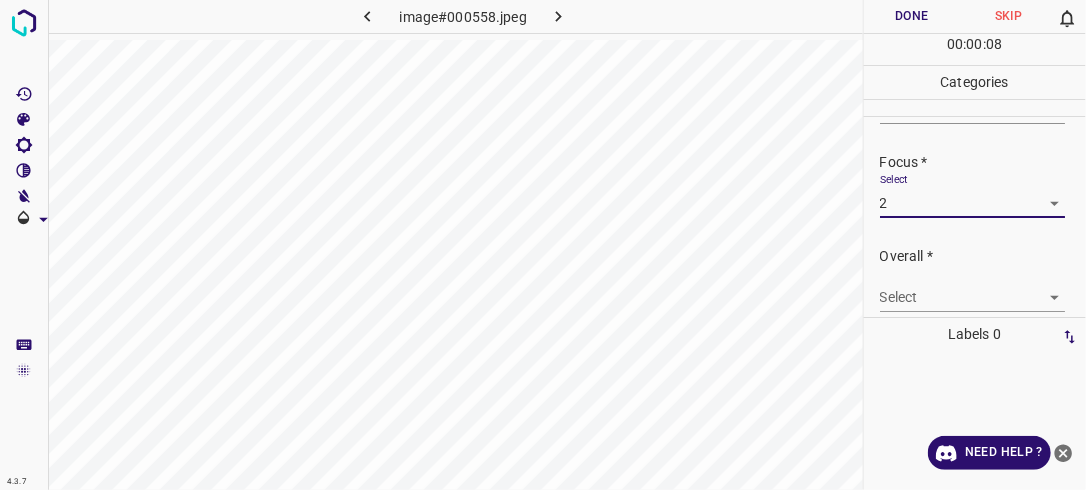 click on "4.3.7 image#000558.jpeg Done Skip 0 00   : 00   : 08   Categories Lighting *  Select 2 2 Focus *  Select 2 2 Overall *  Select ​ Labels   0 Categories 1 Lighting 2 Focus 3 Overall Tools Space Change between modes (Draw & Edit) I Auto labeling R Restore zoom M Zoom in N Zoom out Delete Delete selecte label Filters Z Restore filters X Saturation filter C Brightness filter V Contrast filter B Gray scale filter General O Download Need Help ? - Text - Hide - Delete" at bounding box center [543, 245] 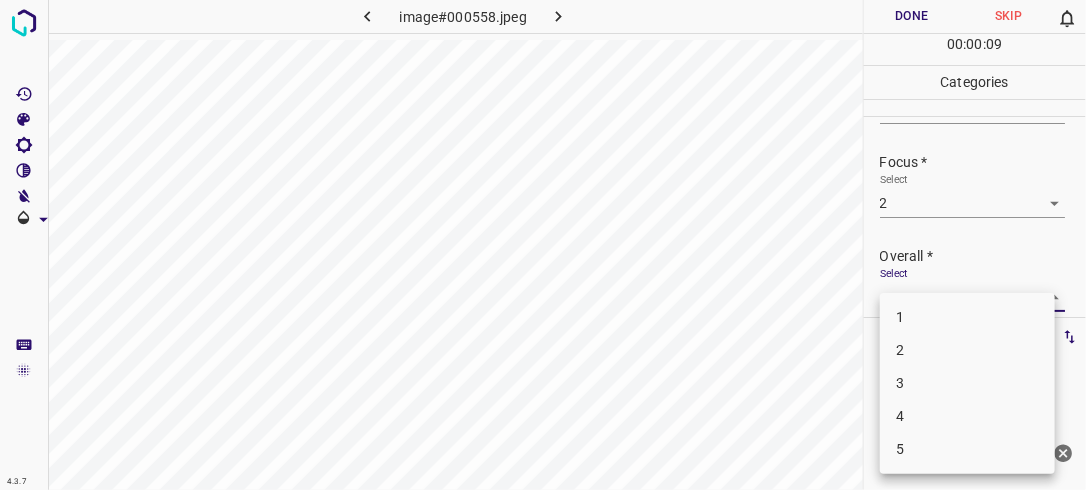 click on "2" at bounding box center [967, 350] 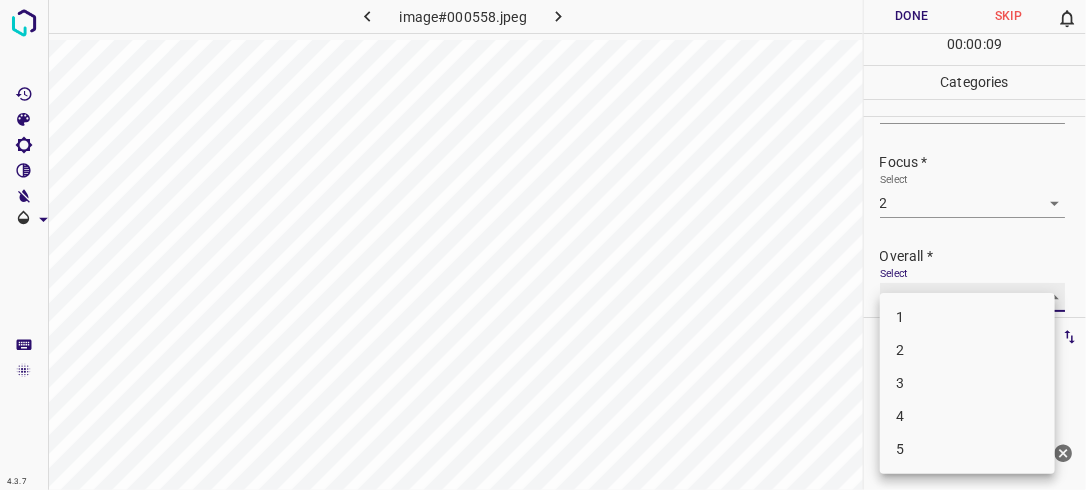 type on "2" 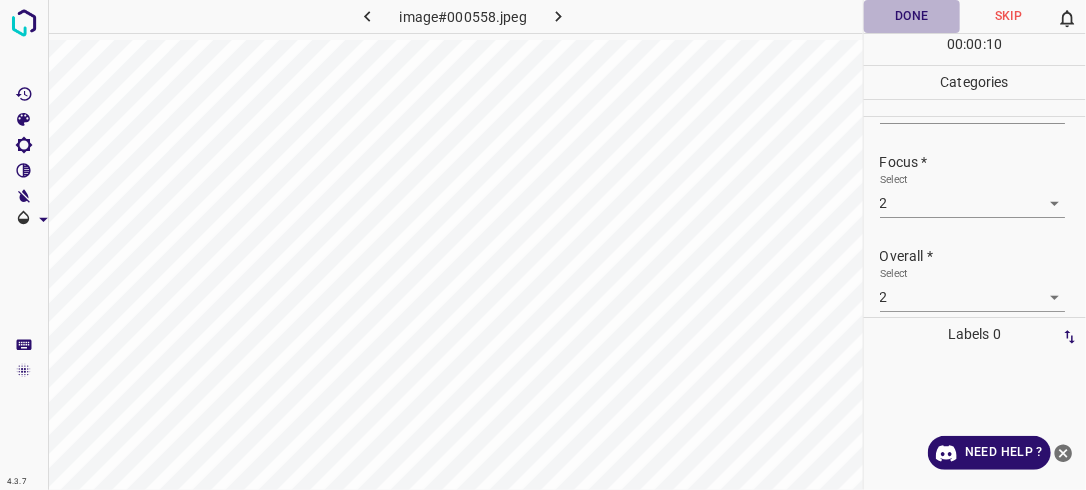 click on "Done" at bounding box center (912, 16) 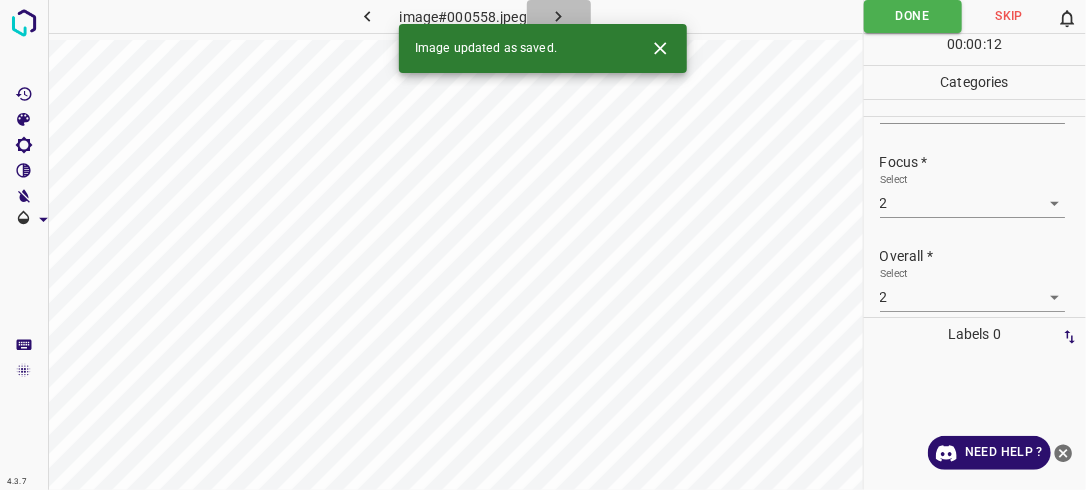 click 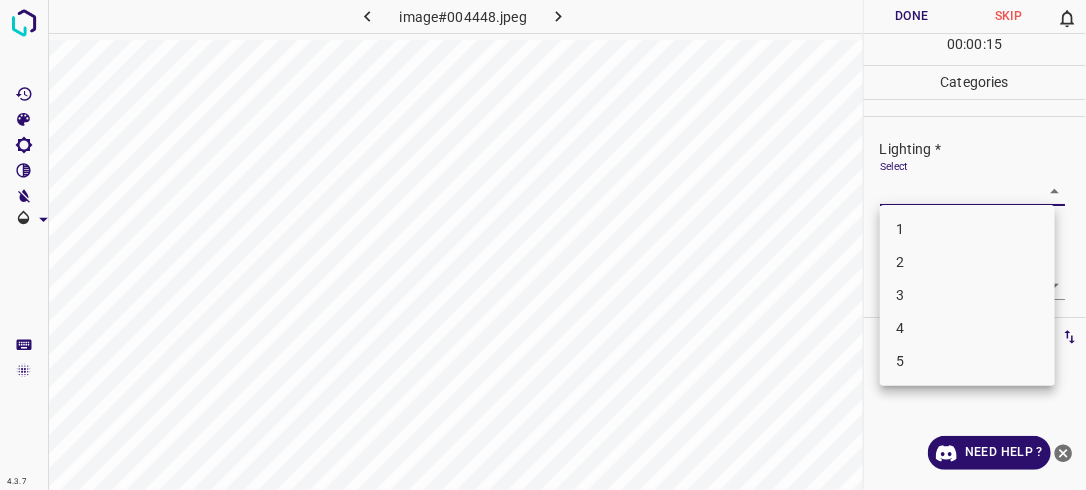 click on "4.3.7 image#004448.jpeg Done Skip 0 00   : 00   : 15   Categories Lighting *  Select ​ Focus *  Select ​ Overall *  Select ​ Labels   0 Categories 1 Lighting 2 Focus 3 Overall Tools Space Change between modes (Draw & Edit) I Auto labeling R Restore zoom M Zoom in N Zoom out Delete Delete selecte label Filters Z Restore filters X Saturation filter C Brightness filter V Contrast filter B Gray scale filter General O Download Need Help ? - Text - Hide - Delete 1 2 3 4 5" at bounding box center [543, 245] 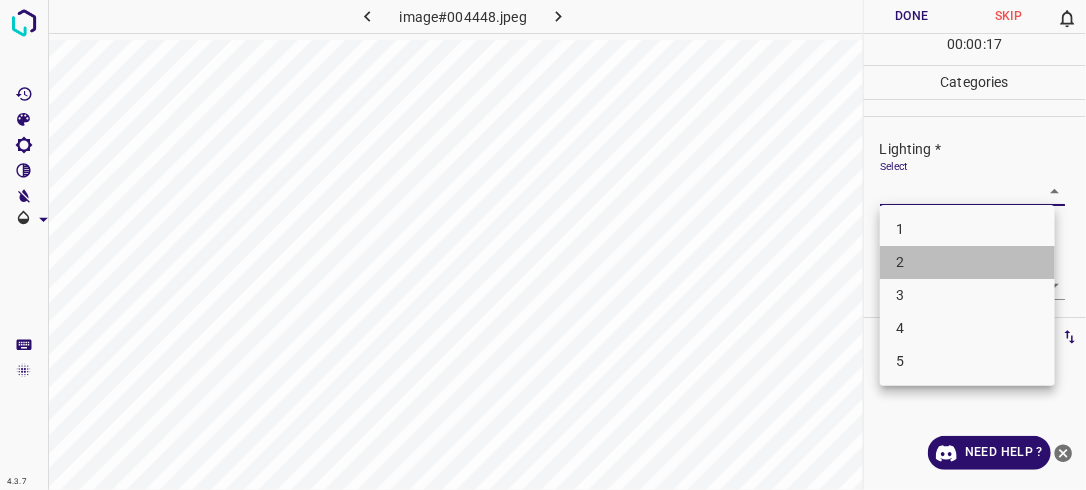 click on "2" at bounding box center [967, 262] 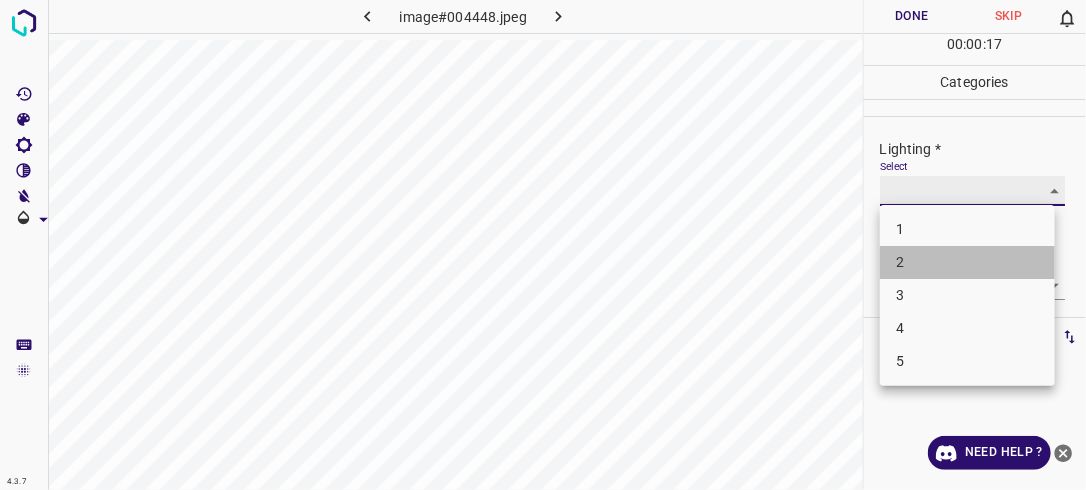 type on "2" 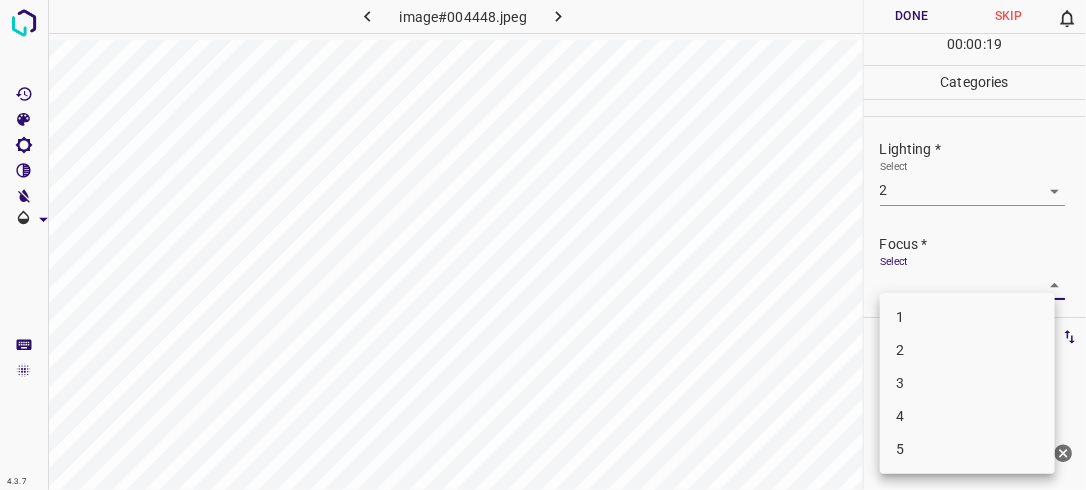 click on "4.3.7 image#004448.jpeg Done Skip 0 00   : 00   : 19   Categories Lighting *  Select 2 2 Focus *  Select ​ Overall *  Select ​ Labels   0 Categories 1 Lighting 2 Focus 3 Overall Tools Space Change between modes (Draw & Edit) I Auto labeling R Restore zoom M Zoom in N Zoom out Delete Delete selecte label Filters Z Restore filters X Saturation filter C Brightness filter V Contrast filter B Gray scale filter General O Download Need Help ? - Text - Hide - Delete 1 2 3 4 5" at bounding box center [543, 245] 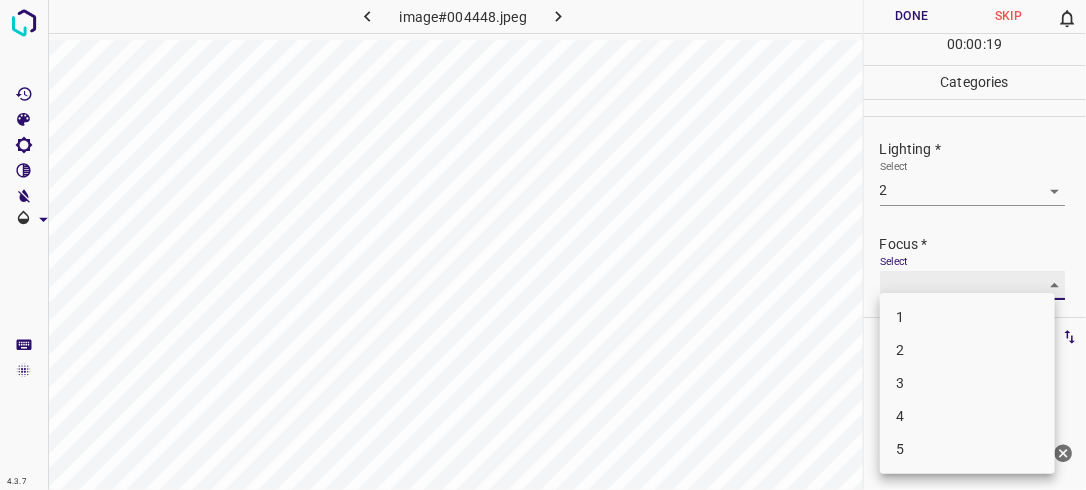 type on "2" 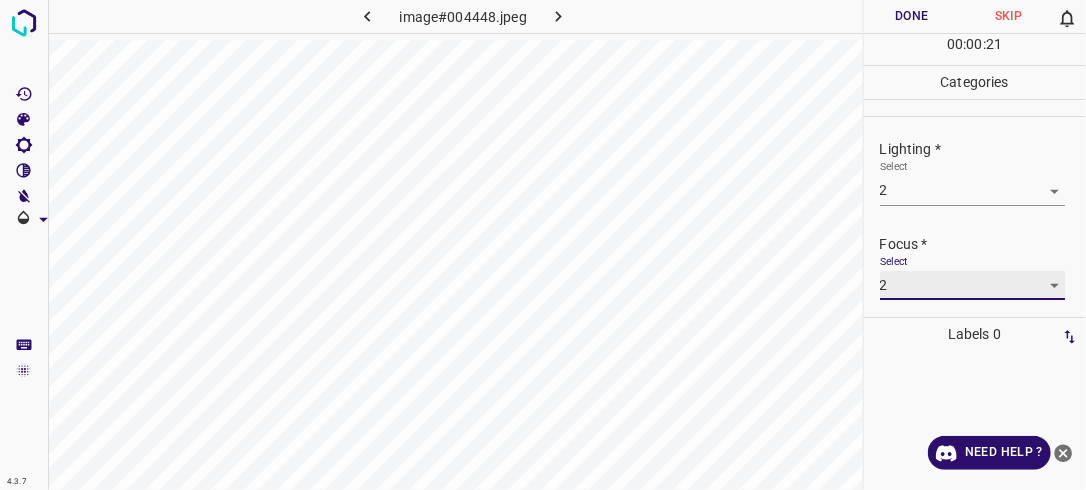 scroll, scrollTop: 98, scrollLeft: 0, axis: vertical 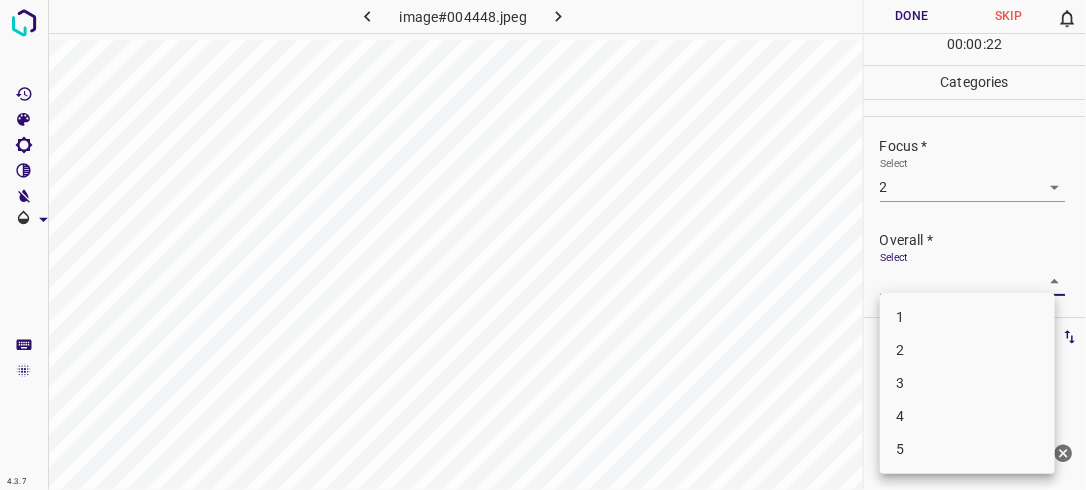 click on "4.3.7 image#004448.jpeg Done Skip 0 00   : 00   : 22   Categories Lighting *  Select 2 2 Focus *  Select 2 2 Overall *  Select ​ Labels   0 Categories 1 Lighting 2 Focus 3 Overall Tools Space Change between modes (Draw & Edit) I Auto labeling R Restore zoom M Zoom in N Zoom out Delete Delete selecte label Filters Z Restore filters X Saturation filter C Brightness filter V Contrast filter B Gray scale filter General O Download Need Help ? - Text - Hide - Delete 1 2 3 4 5" at bounding box center [543, 245] 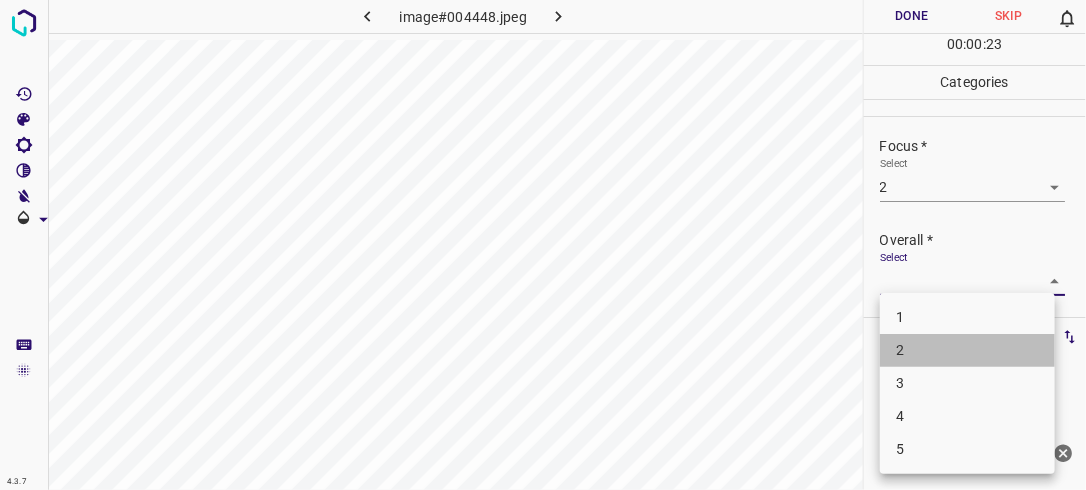 click on "2" at bounding box center [967, 350] 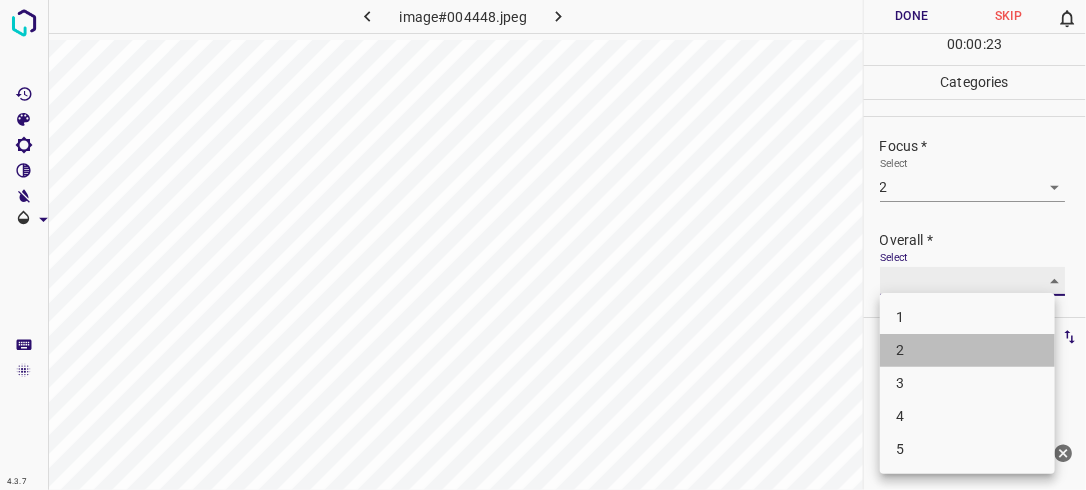 type on "2" 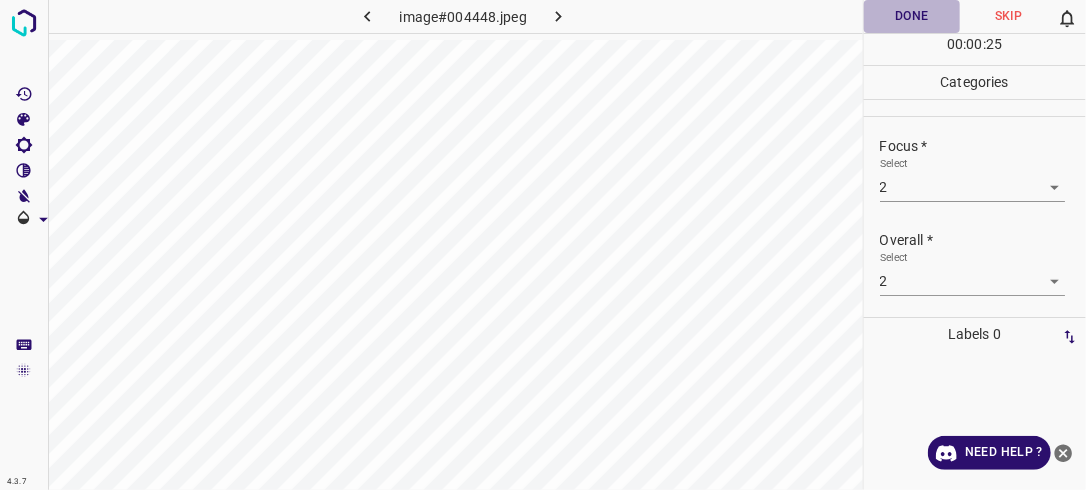 click on "Done" at bounding box center [912, 16] 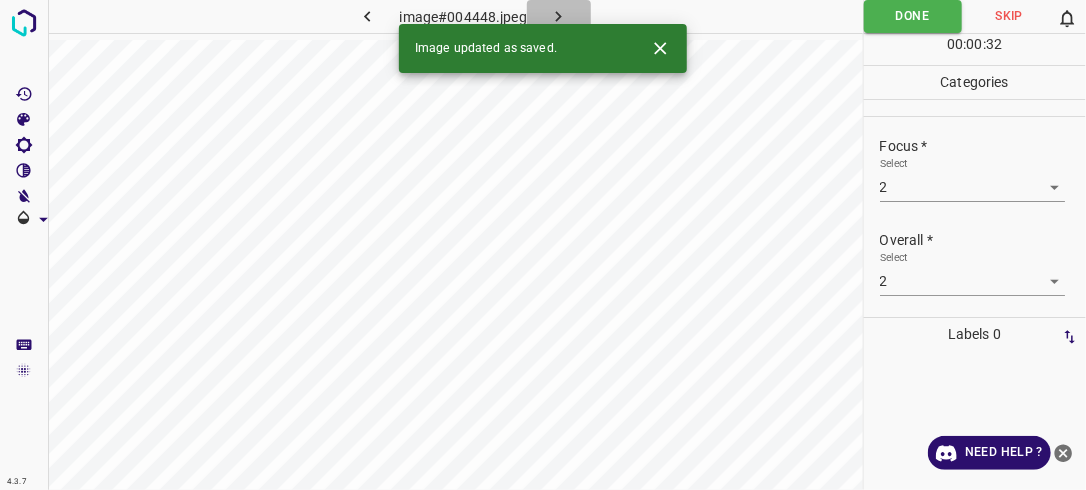 click 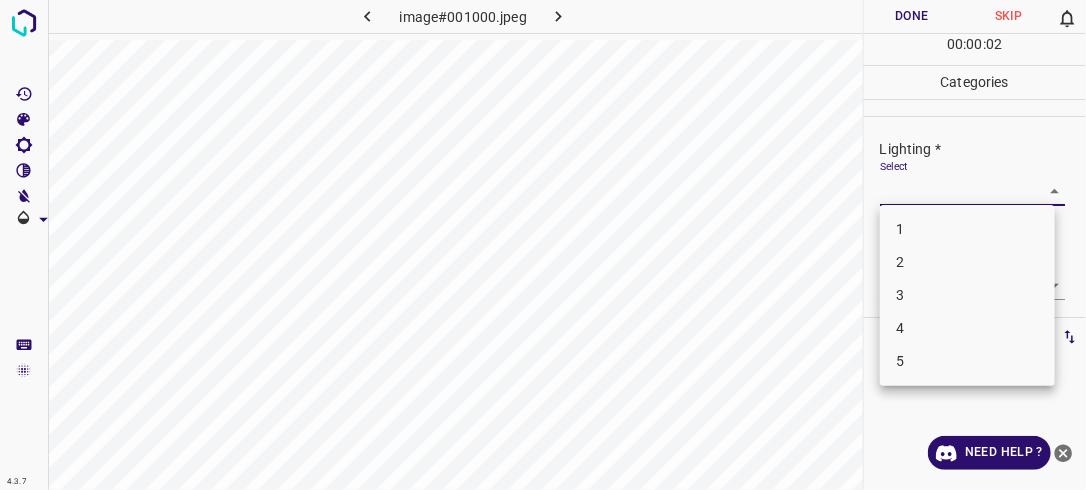 click on "4.3.7 image#001000.jpeg Done Skip 0 00   : 00   : 02   Categories Lighting *  Select ​ Focus *  Select ​ Overall *  Select ​ Labels   0 Categories 1 Lighting 2 Focus 3 Overall Tools Space Change between modes (Draw & Edit) I Auto labeling R Restore zoom M Zoom in N Zoom out Delete Delete selecte label Filters Z Restore filters X Saturation filter C Brightness filter V Contrast filter B Gray scale filter General O Download Need Help ? - Text - Hide - Delete 1 2 3 4 5" at bounding box center [543, 245] 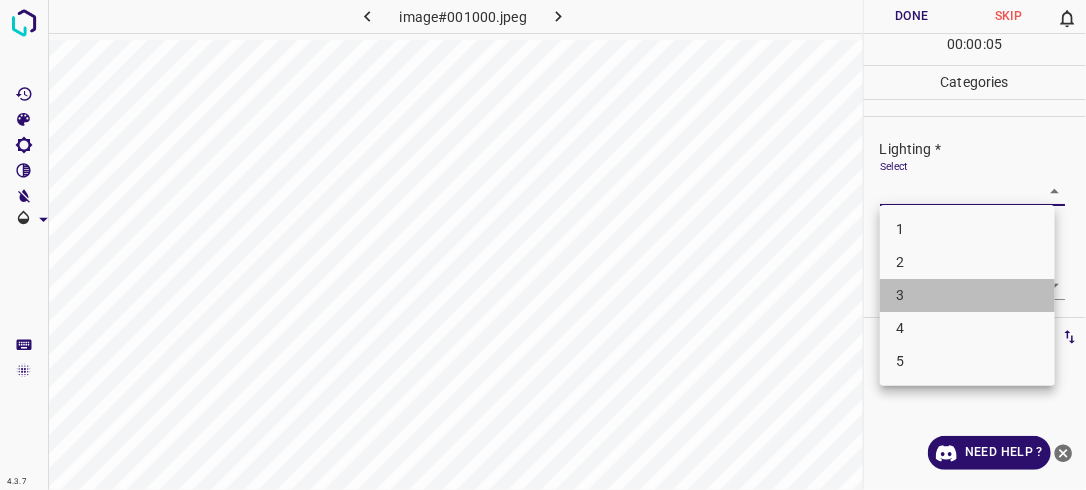 click on "3" at bounding box center (967, 295) 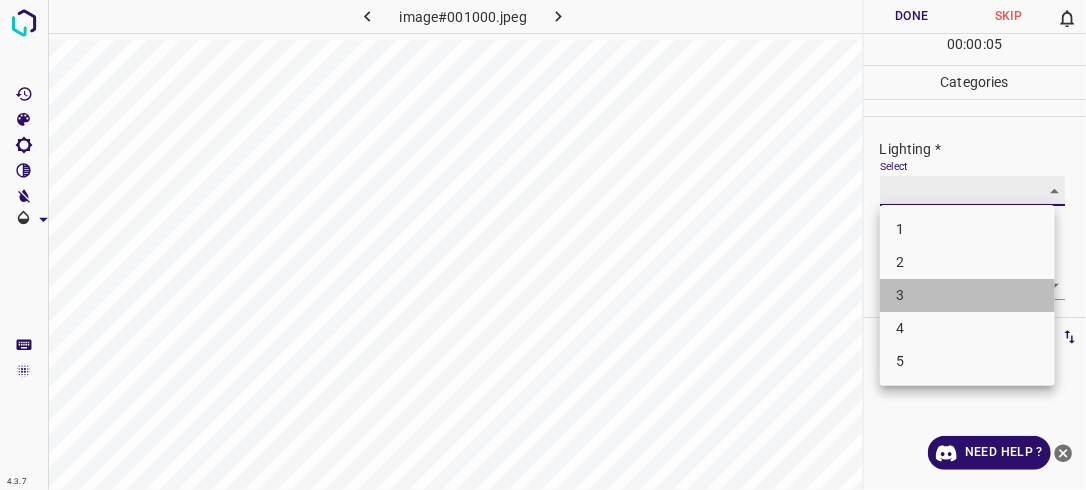type on "3" 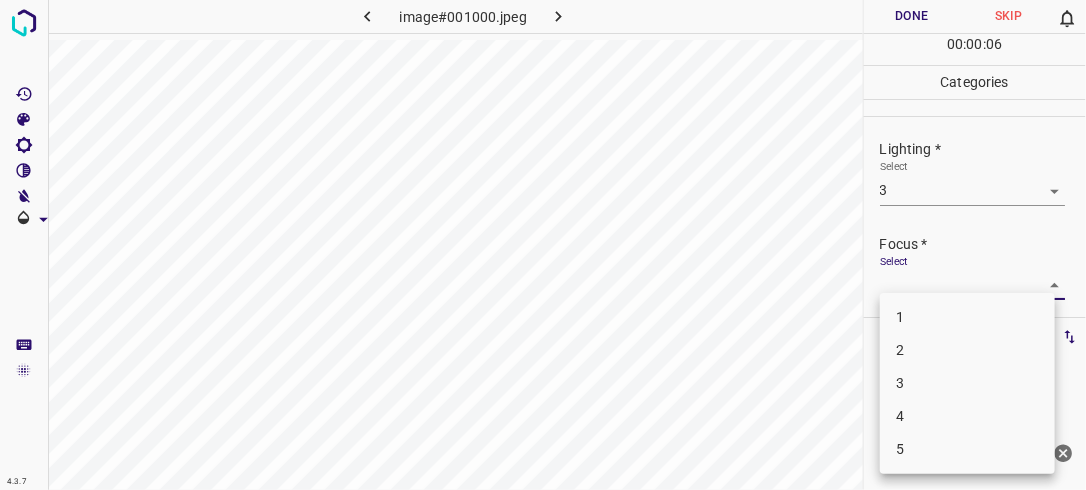 click on "4.3.7 image#001000.jpeg Done Skip 0 00   : 00   : 06   Categories Lighting *  Select 3 3 Focus *  Select ​ Overall *  Select ​ Labels   0 Categories 1 Lighting 2 Focus 3 Overall Tools Space Change between modes (Draw & Edit) I Auto labeling R Restore zoom M Zoom in N Zoom out Delete Delete selecte label Filters Z Restore filters X Saturation filter C Brightness filter V Contrast filter B Gray scale filter General O Download Need Help ? - Text - Hide - Delete 1 2 3 4 5" at bounding box center (543, 245) 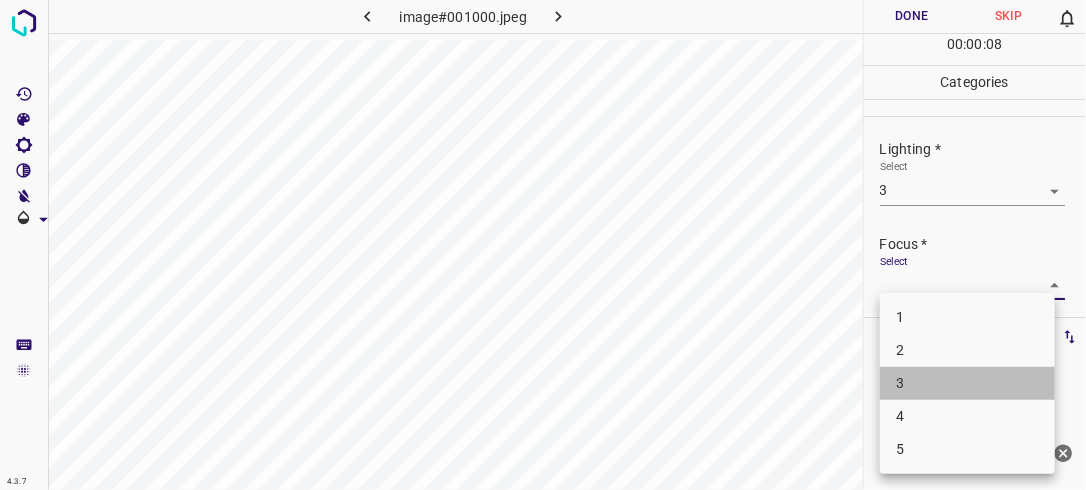 click on "3" at bounding box center (967, 383) 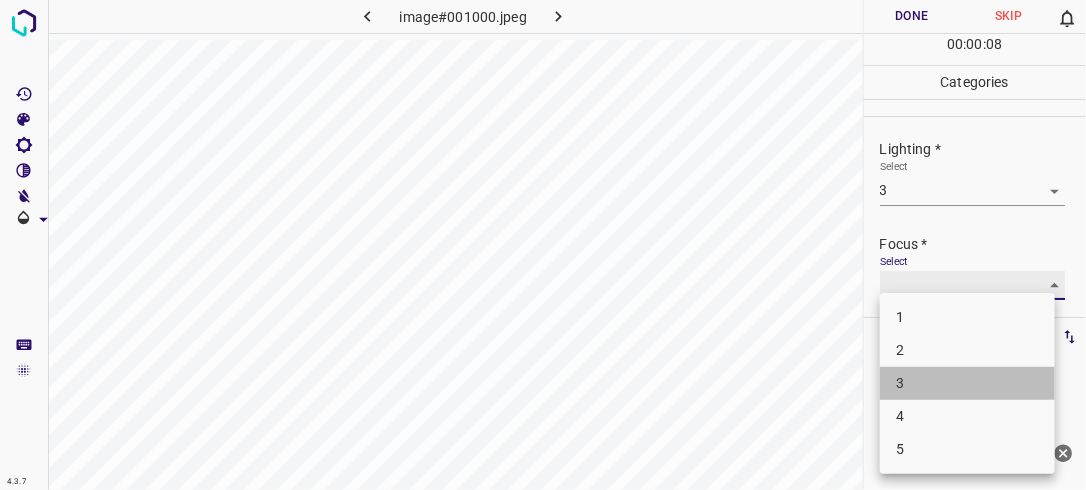 type on "3" 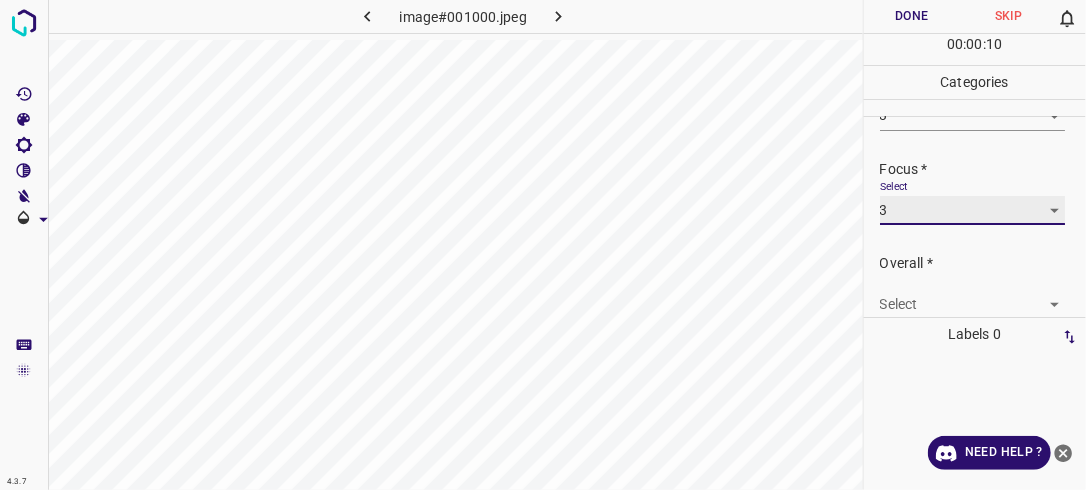 scroll, scrollTop: 82, scrollLeft: 0, axis: vertical 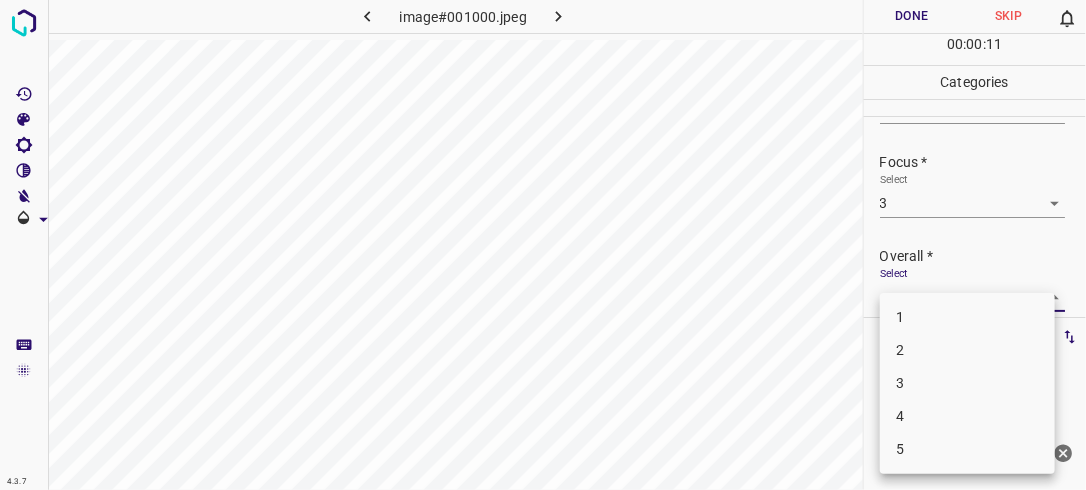 click on "4.3.7 image#001000.jpeg Done Skip 0 00   : 00   : 11   Categories Lighting *  Select 3 3 Focus *  Select 3 3 Overall *  Select ​ Labels   0 Categories 1 Lighting 2 Focus 3 Overall Tools Space Change between modes (Draw & Edit) I Auto labeling R Restore zoom M Zoom in N Zoom out Delete Delete selecte label Filters Z Restore filters X Saturation filter C Brightness filter V Contrast filter B Gray scale filter General O Download Need Help ? - Text - Hide - Delete 1 2 3 4 5" at bounding box center [543, 245] 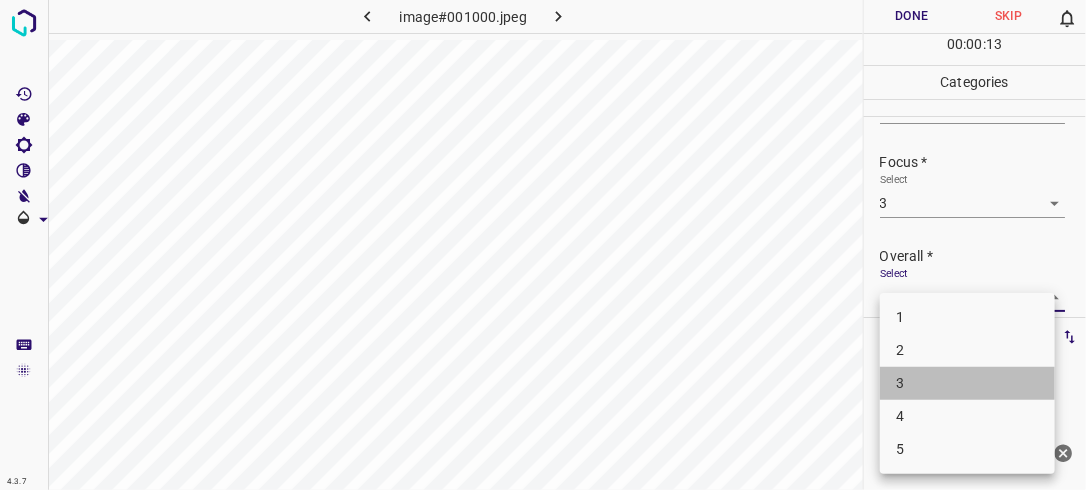 click on "3" at bounding box center [967, 383] 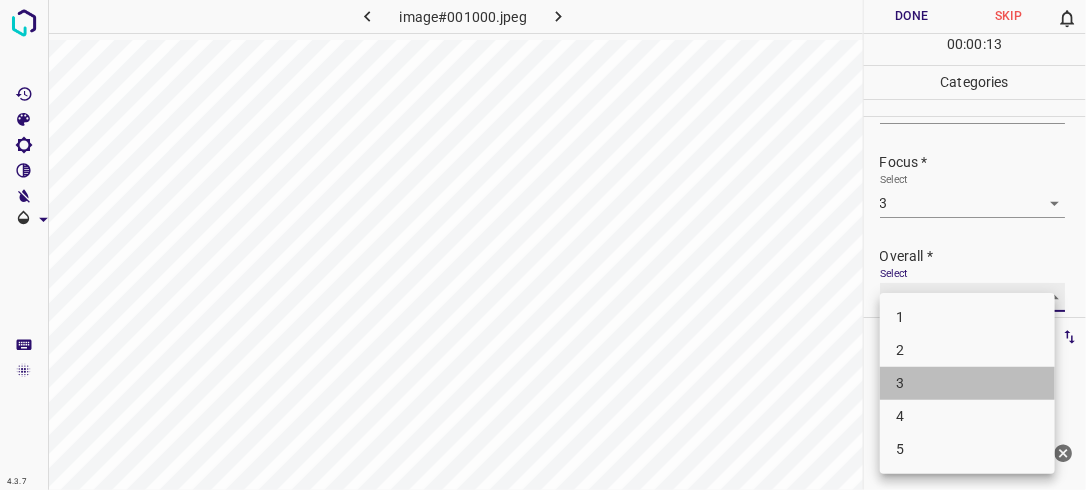 type on "3" 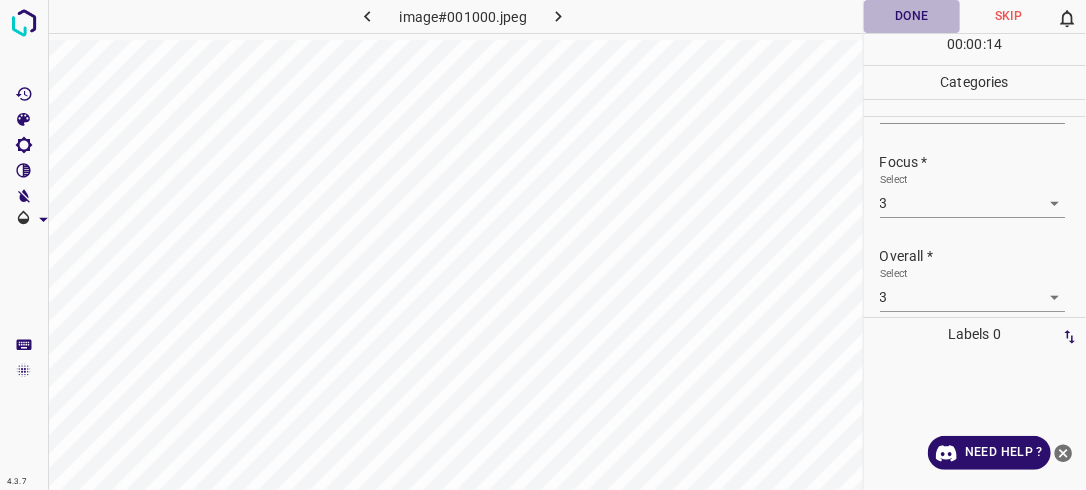click on "Done" at bounding box center (912, 16) 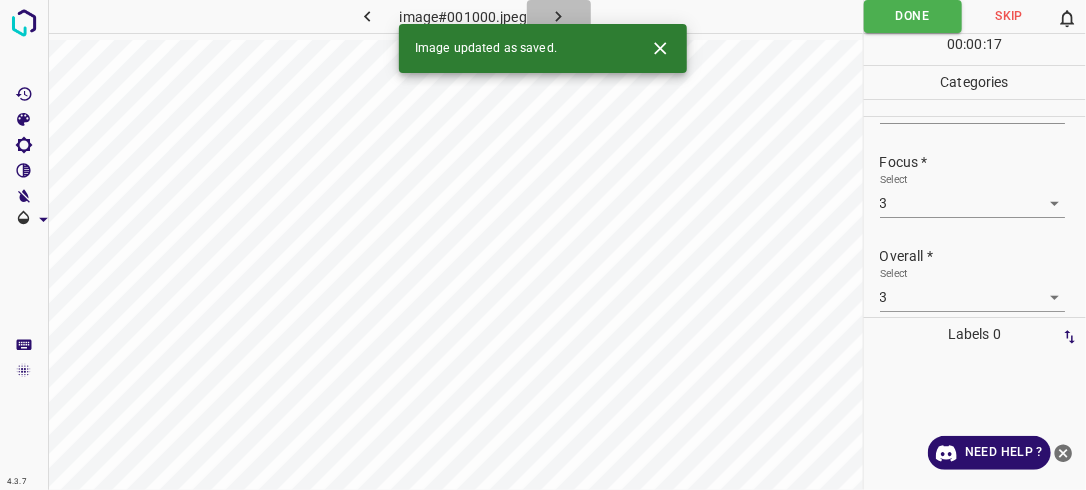 click 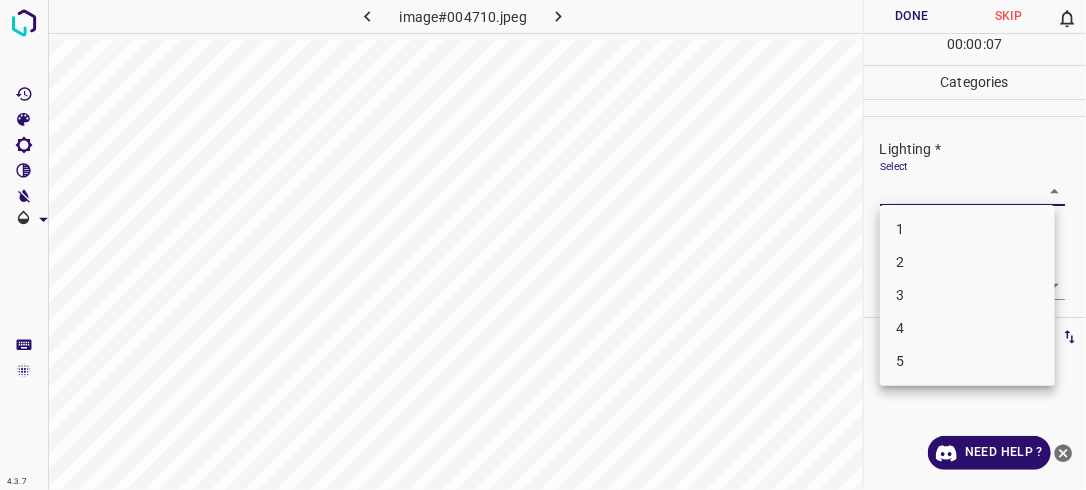 click on "4.3.7 image#004710.jpeg Done Skip 0 00   : 00   : 07   Categories Lighting *  Select ​ Focus *  Select ​ Overall *  Select ​ Labels   0 Categories 1 Lighting 2 Focus 3 Overall Tools Space Change between modes (Draw & Edit) I Auto labeling R Restore zoom M Zoom in N Zoom out Delete Delete selecte label Filters Z Restore filters X Saturation filter C Brightness filter V Contrast filter B Gray scale filter General O Download Need Help ? - Text - Hide - Delete 1 2 3 4 5" at bounding box center [543, 245] 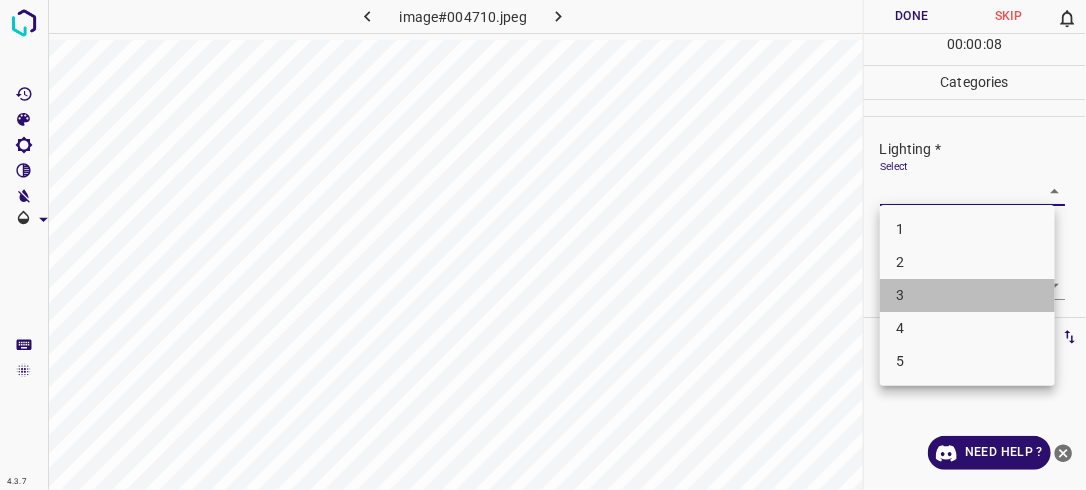 click on "3" at bounding box center [967, 295] 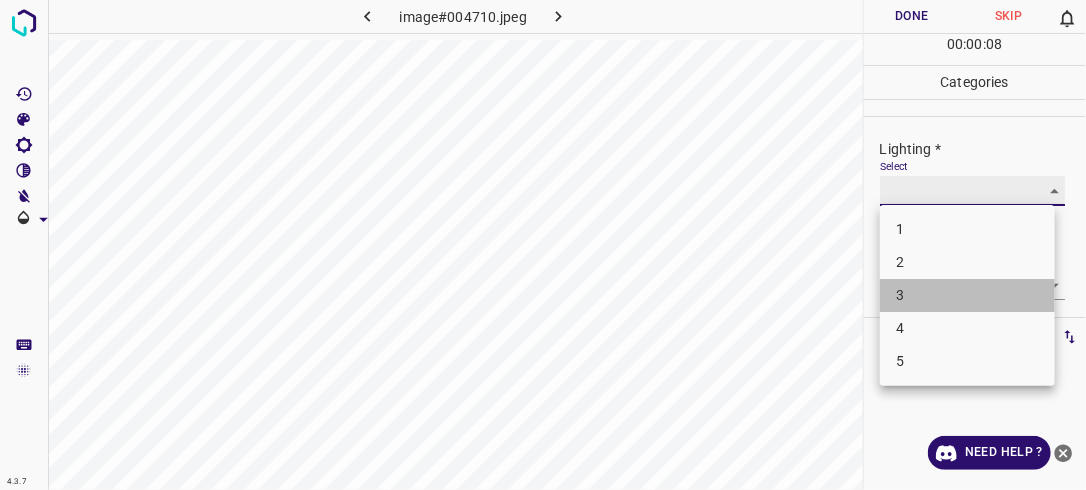 type on "3" 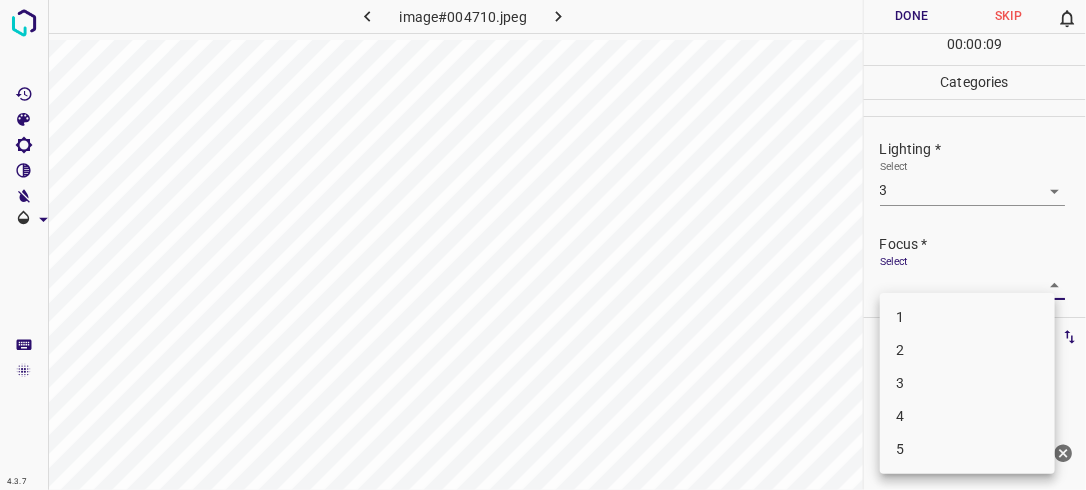 click on "4.3.7 image#004710.jpeg Done Skip 0 00   : 00   : 09   Categories Lighting *  Select 3 3 Focus *  Select ​ Overall *  Select ​ Labels   0 Categories 1 Lighting 2 Focus 3 Overall Tools Space Change between modes (Draw & Edit) I Auto labeling R Restore zoom M Zoom in N Zoom out Delete Delete selecte label Filters Z Restore filters X Saturation filter C Brightness filter V Contrast filter B Gray scale filter General O Download Need Help ? - Text - Hide - Delete 1 2 3 4 5" at bounding box center [543, 245] 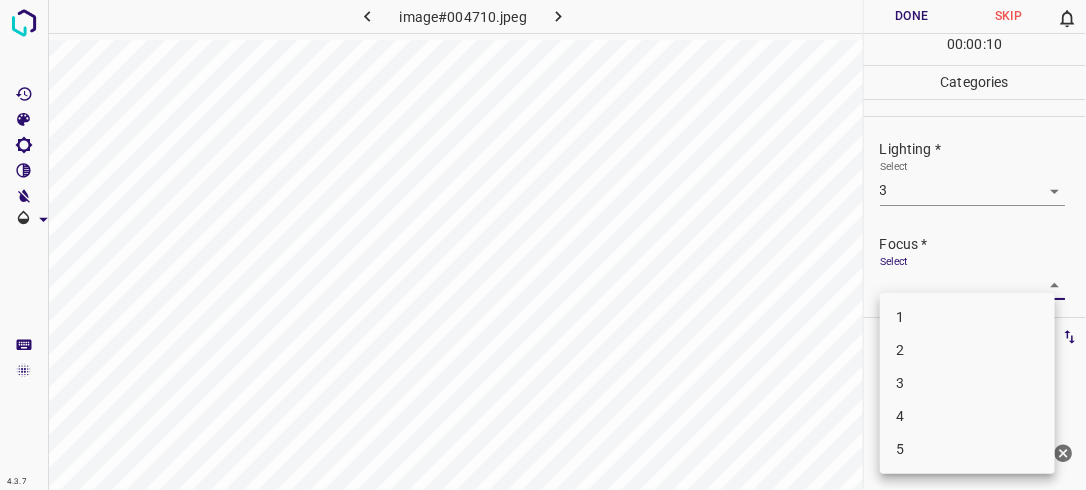 click on "3" at bounding box center (967, 383) 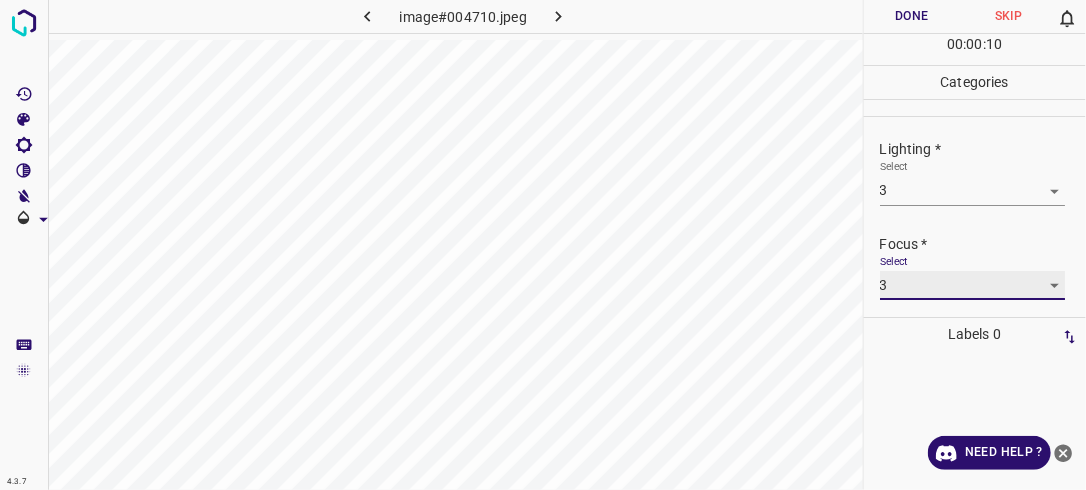 type 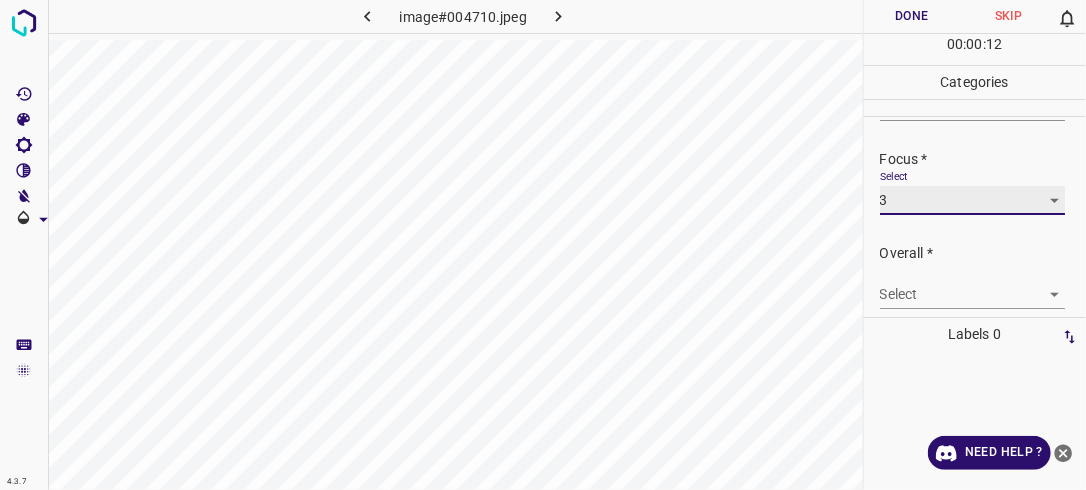 scroll, scrollTop: 86, scrollLeft: 0, axis: vertical 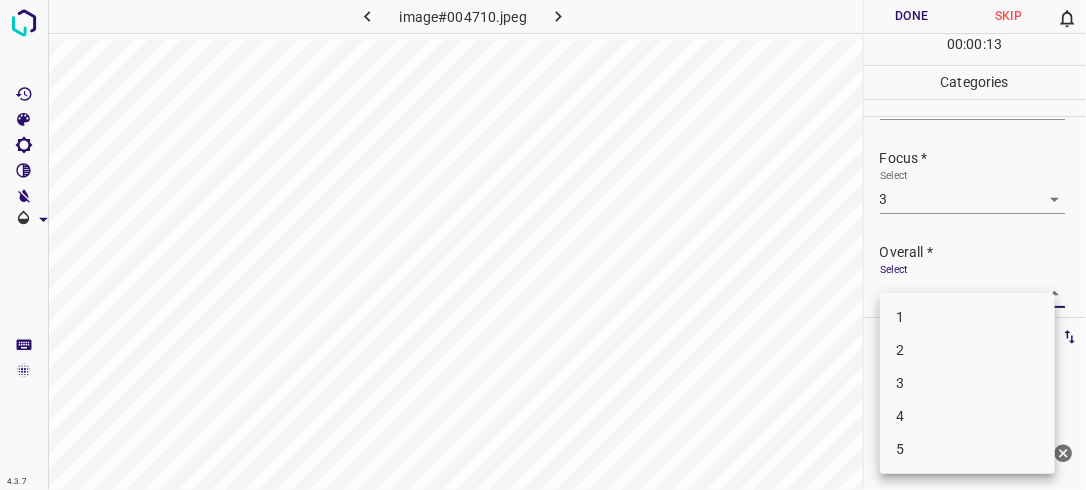 click on "4.3.7 image#004710.jpeg Done Skip 0 00   : 00   : 13   Categories Lighting *  Select 3 3 Focus *  Select 3 3 Overall *  Select ​ Labels   0 Categories 1 Lighting 2 Focus 3 Overall Tools Space Change between modes (Draw & Edit) I Auto labeling R Restore zoom M Zoom in N Zoom out Delete Delete selecte label Filters Z Restore filters X Saturation filter C Brightness filter V Contrast filter B Gray scale filter General O Download Need Help ? - Text - Hide - Delete 1 2 3 4 5" at bounding box center (543, 245) 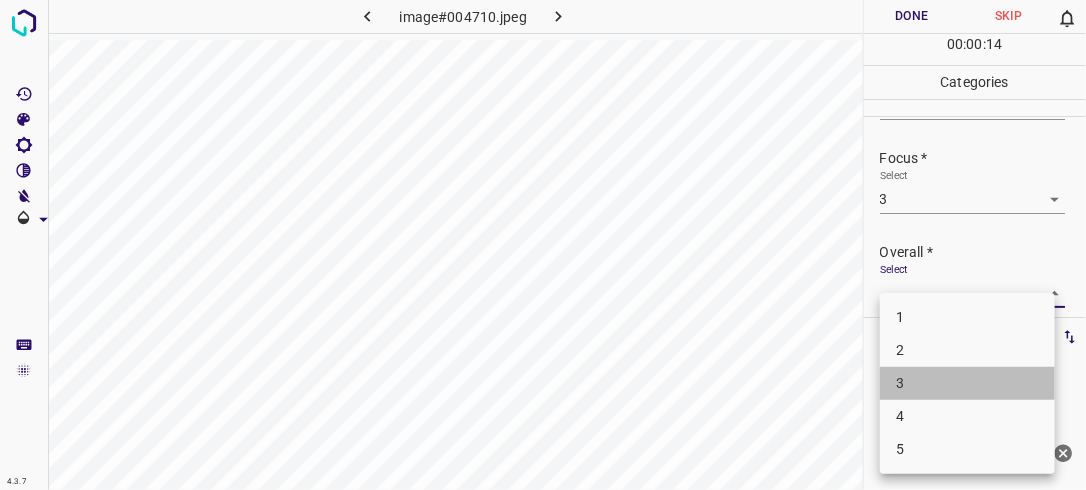click on "3" at bounding box center [967, 383] 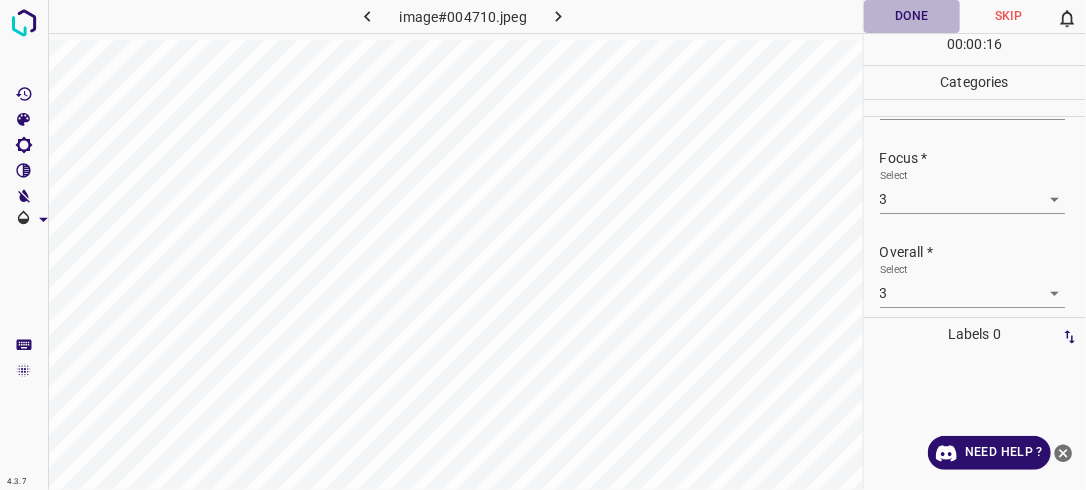 click on "Done" at bounding box center (912, 16) 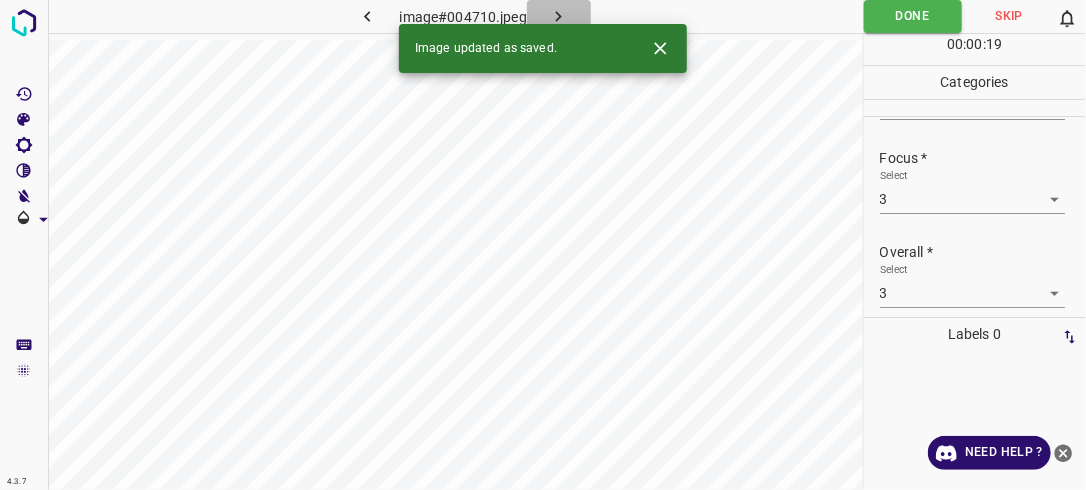 click 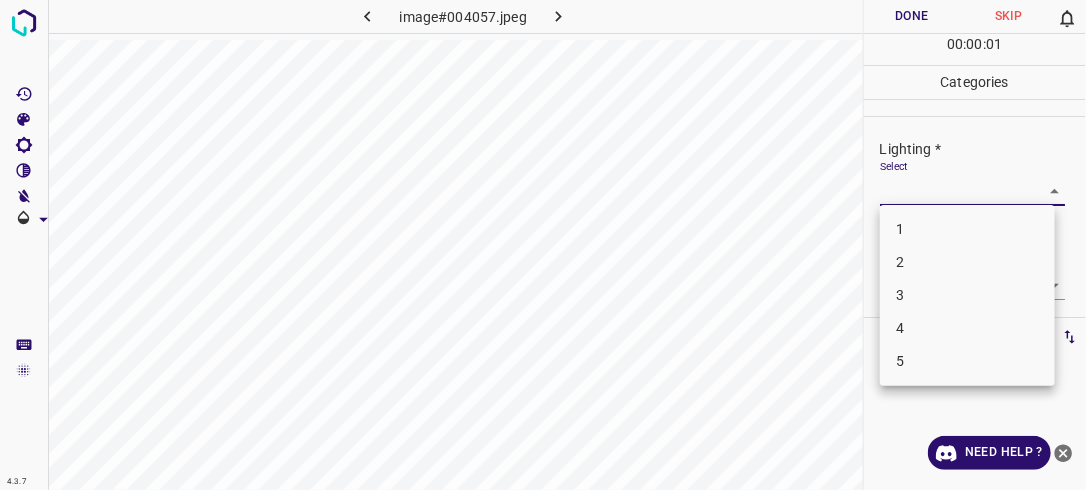 click on "4.3.7 image#004057.jpeg Done Skip 0 00   : 00   : 01   Categories Lighting *  Select ​ Focus *  Select ​ Overall *  Select ​ Labels   0 Categories 1 Lighting 2 Focus 3 Overall Tools Space Change between modes (Draw & Edit) I Auto labeling R Restore zoom M Zoom in N Zoom out Delete Delete selecte label Filters Z Restore filters X Saturation filter C Brightness filter V Contrast filter B Gray scale filter General O Download Need Help ? - Text - Hide - Delete 1 2 3 4 5" at bounding box center (543, 245) 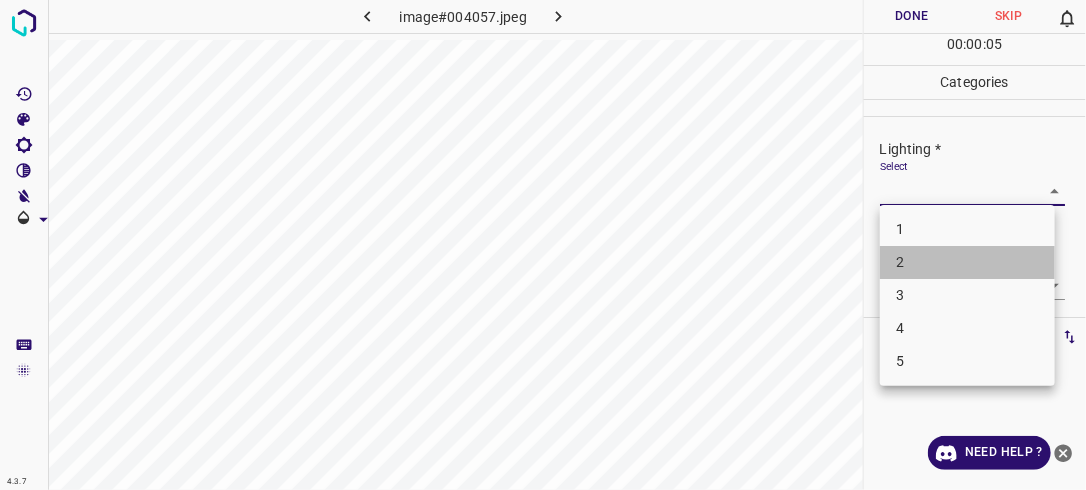 click on "2" at bounding box center (967, 262) 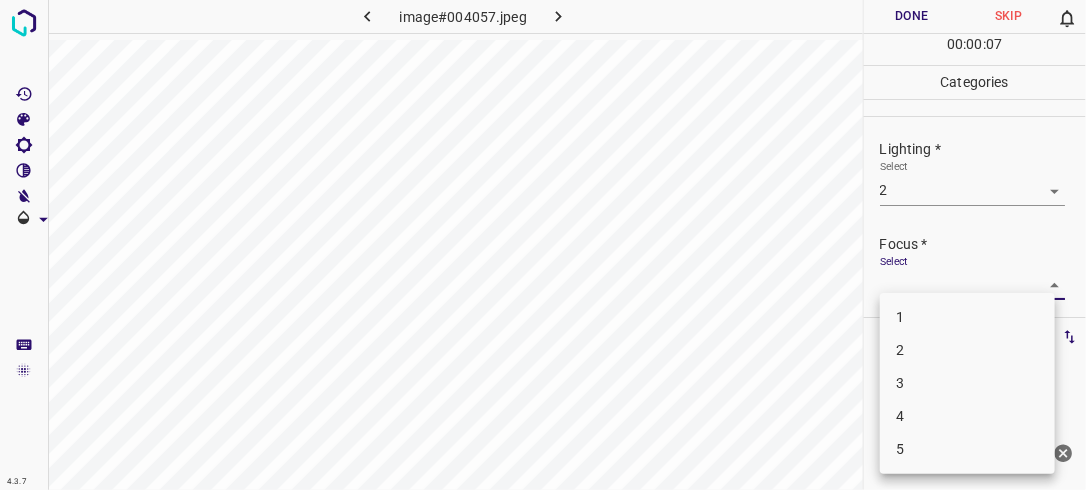 click on "4.3.7 image#004057.jpeg Done Skip 0 00   : 00   : 07   Categories Lighting *  Select 2 2 Focus *  Select ​ Overall *  Select ​ Labels   0 Categories 1 Lighting 2 Focus 3 Overall Tools Space Change between modes (Draw & Edit) I Auto labeling R Restore zoom M Zoom in N Zoom out Delete Delete selecte label Filters Z Restore filters X Saturation filter C Brightness filter V Contrast filter B Gray scale filter General O Download Need Help ? - Text - Hide - Delete 1 2 3 4 5" at bounding box center [543, 245] 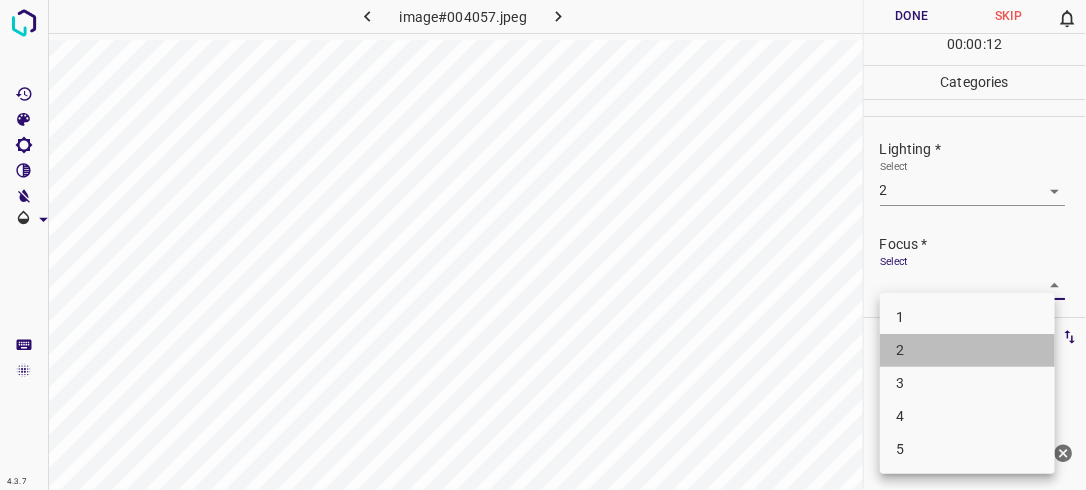 click on "2" at bounding box center [967, 350] 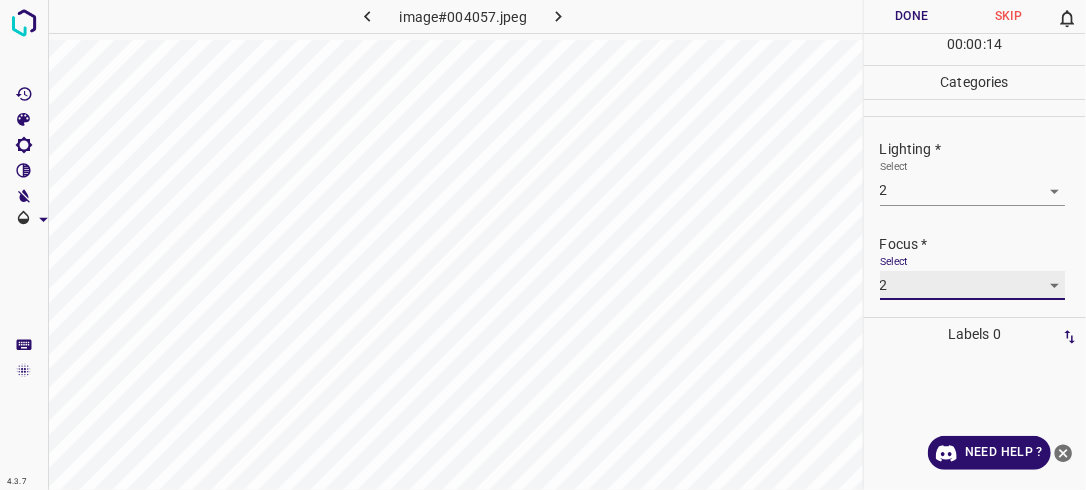 scroll, scrollTop: 98, scrollLeft: 0, axis: vertical 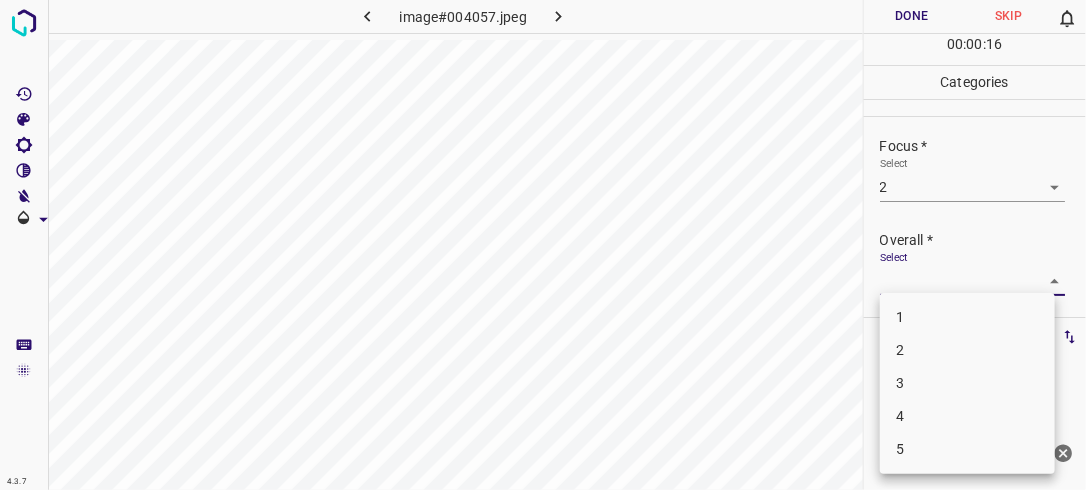 click on "4.3.7 image#004057.jpeg Done Skip 0 00   : 00   : 16   Categories Lighting *  Select 2 2 Focus *  Select 2 2 Overall *  Select ​ Labels   0 Categories 1 Lighting 2 Focus 3 Overall Tools Space Change between modes (Draw & Edit) I Auto labeling R Restore zoom M Zoom in N Zoom out Delete Delete selecte label Filters Z Restore filters X Saturation filter C Brightness filter V Contrast filter B Gray scale filter General O Download Need Help ? - Text - Hide - Delete 1 2 3 4 5" at bounding box center [543, 245] 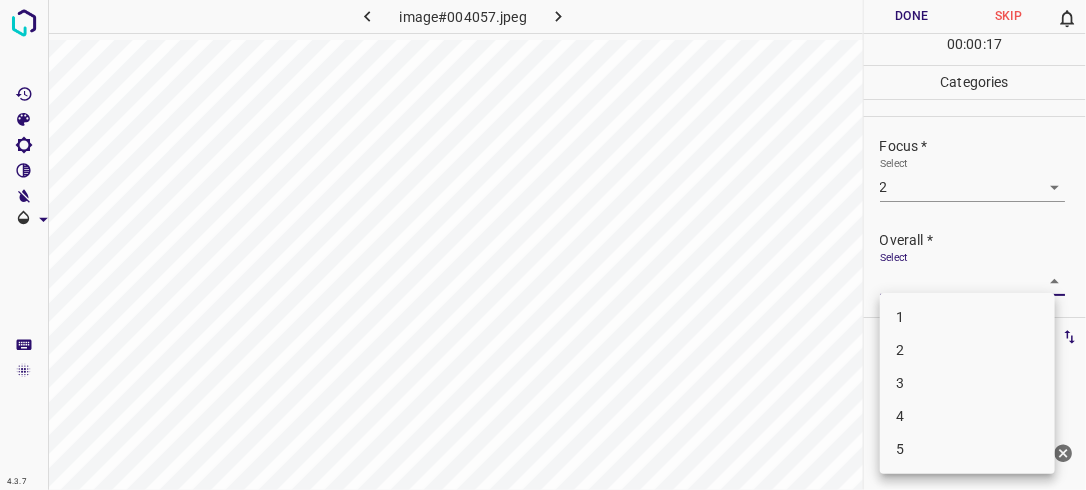 click on "2" at bounding box center [967, 350] 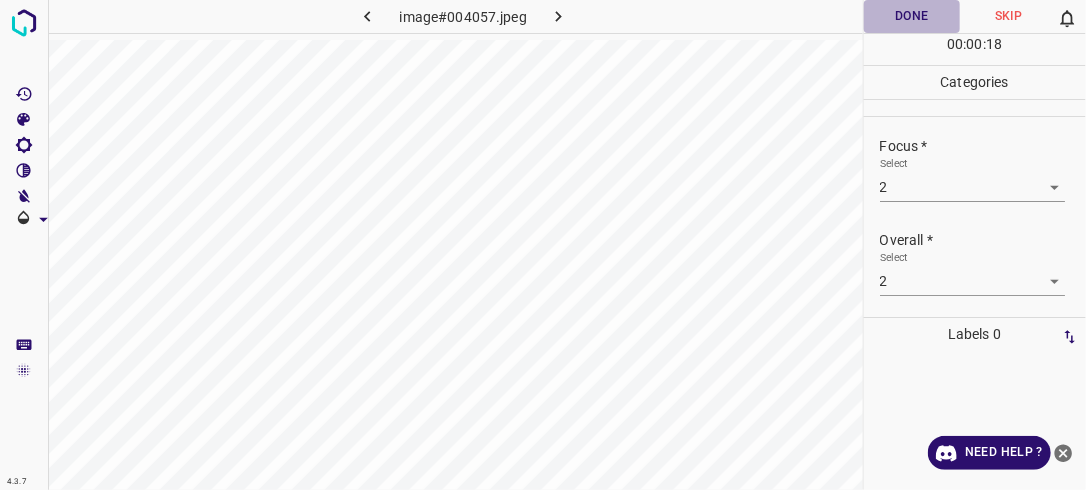 click on "Done" at bounding box center (912, 16) 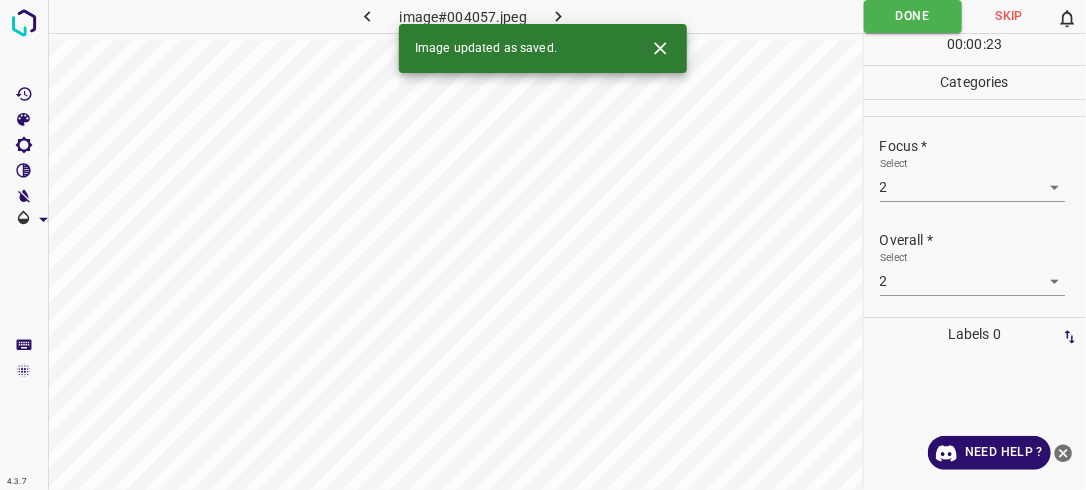 click at bounding box center (559, 16) 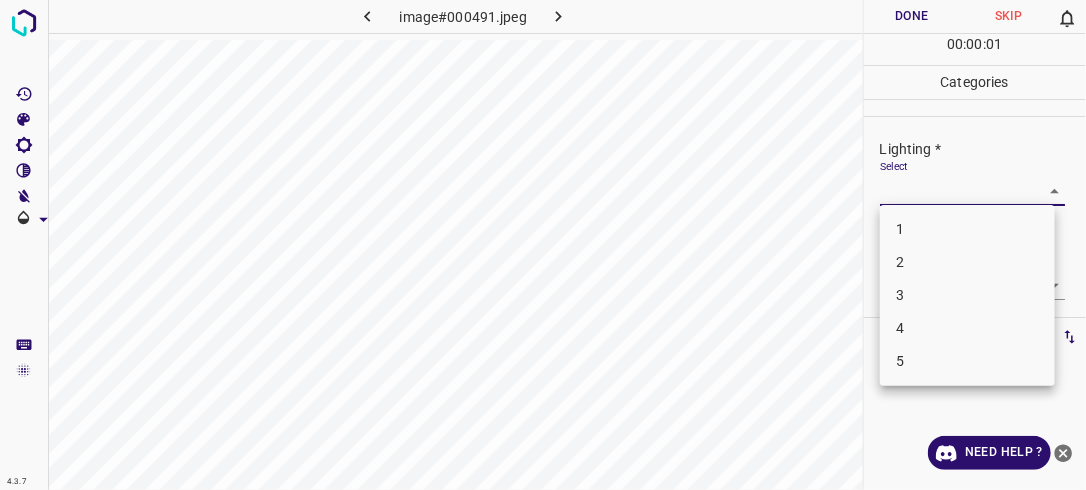 click on "4.3.7 image#000491.jpeg Done Skip 0 00   : 00   : 01   Categories Lighting *  Select ​ Focus *  Select ​ Overall *  Select ​ Labels   0 Categories 1 Lighting 2 Focus 3 Overall Tools Space Change between modes (Draw & Edit) I Auto labeling R Restore zoom M Zoom in N Zoom out Delete Delete selecte label Filters Z Restore filters X Saturation filter C Brightness filter V Contrast filter B Gray scale filter General O Download Need Help ? - Text - Hide - Delete 1 2 3 4 5" at bounding box center [543, 245] 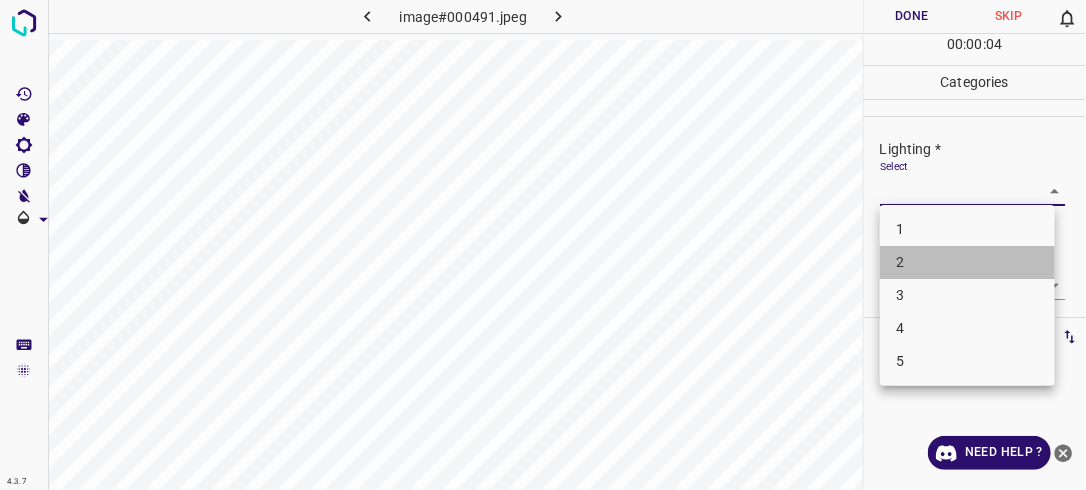 click on "2" at bounding box center (967, 262) 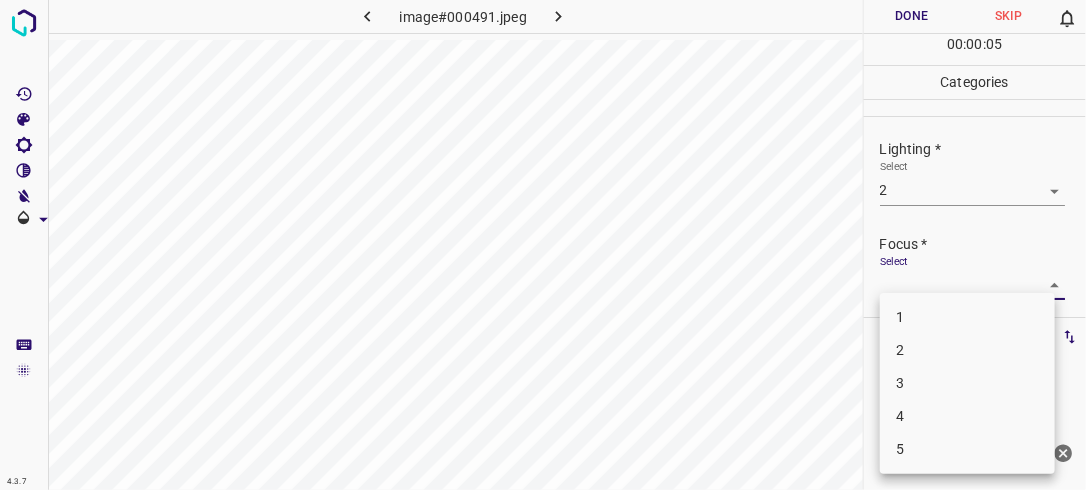 click on "4.3.7 image#000491.jpeg Done Skip 0 00   : 00   : 05   Categories Lighting *  Select 2 2 Focus *  Select ​ Overall *  Select ​ Labels   0 Categories 1 Lighting 2 Focus 3 Overall Tools Space Change between modes (Draw & Edit) I Auto labeling R Restore zoom M Zoom in N Zoom out Delete Delete selecte label Filters Z Restore filters X Saturation filter C Brightness filter V Contrast filter B Gray scale filter General O Download Need Help ? - Text - Hide - Delete 1 2 3 4 5" at bounding box center [543, 245] 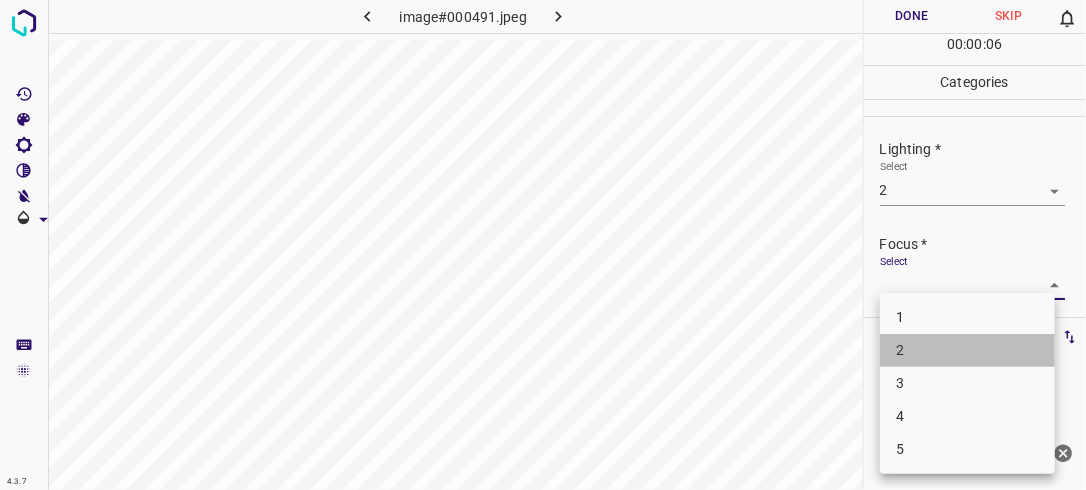 click on "2" at bounding box center (967, 350) 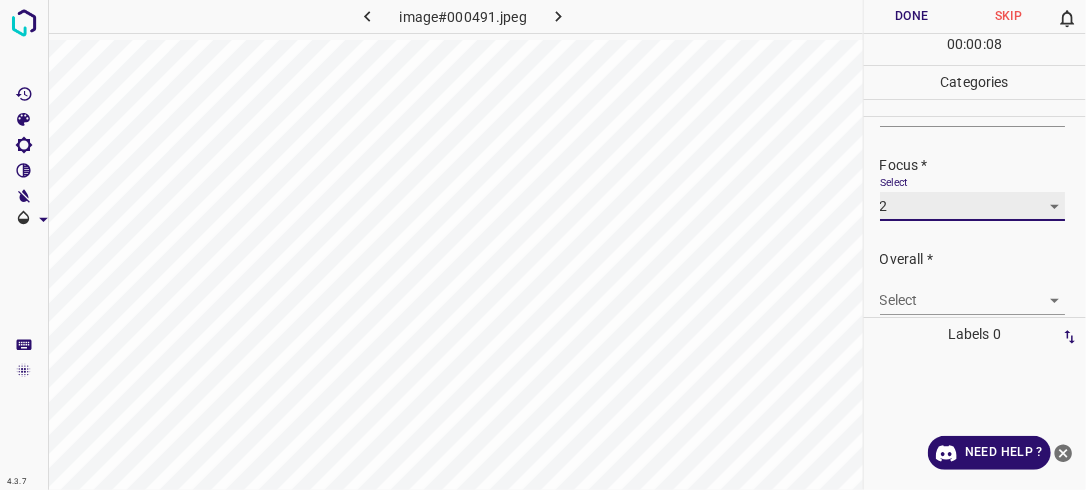 scroll, scrollTop: 90, scrollLeft: 0, axis: vertical 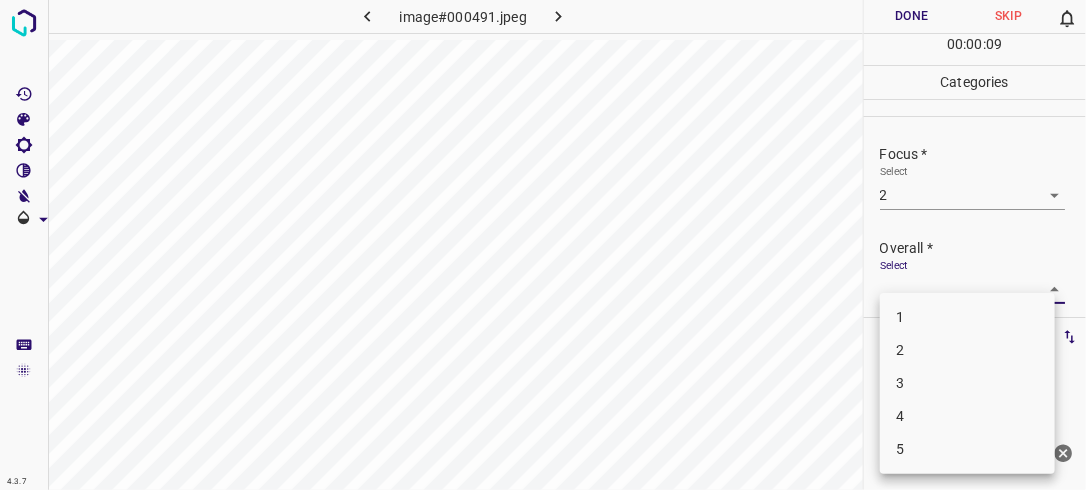 click on "4.3.7 image#000491.jpeg Done Skip 0 00   : 00   : 09   Categories Lighting *  Select 2 2 Focus *  Select 2 2 Overall *  Select ​ Labels   0 Categories 1 Lighting 2 Focus 3 Overall Tools Space Change between modes (Draw & Edit) I Auto labeling R Restore zoom M Zoom in N Zoom out Delete Delete selecte label Filters Z Restore filters X Saturation filter C Brightness filter V Contrast filter B Gray scale filter General O Download Need Help ? - Text - Hide - Delete 1 2 3 4 5" at bounding box center [543, 245] 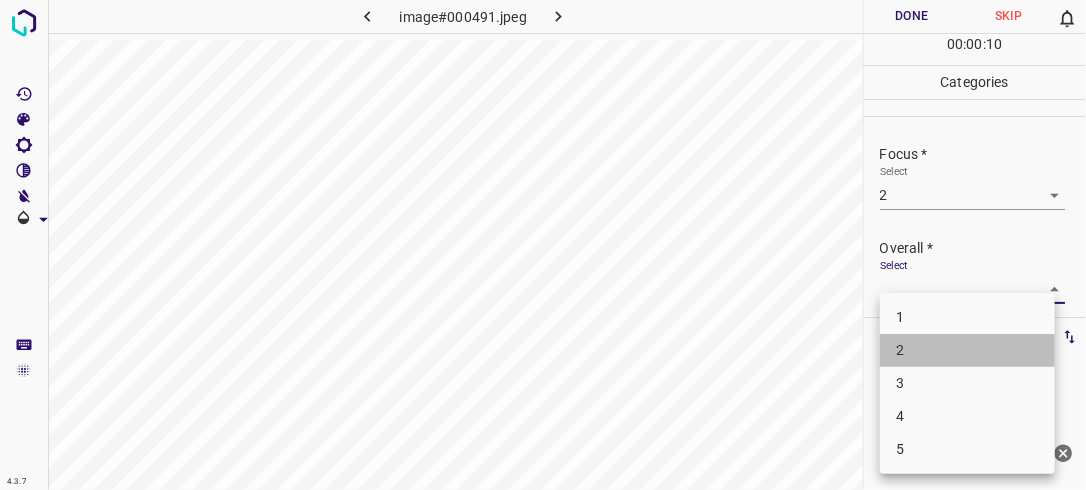 click on "2" at bounding box center (967, 350) 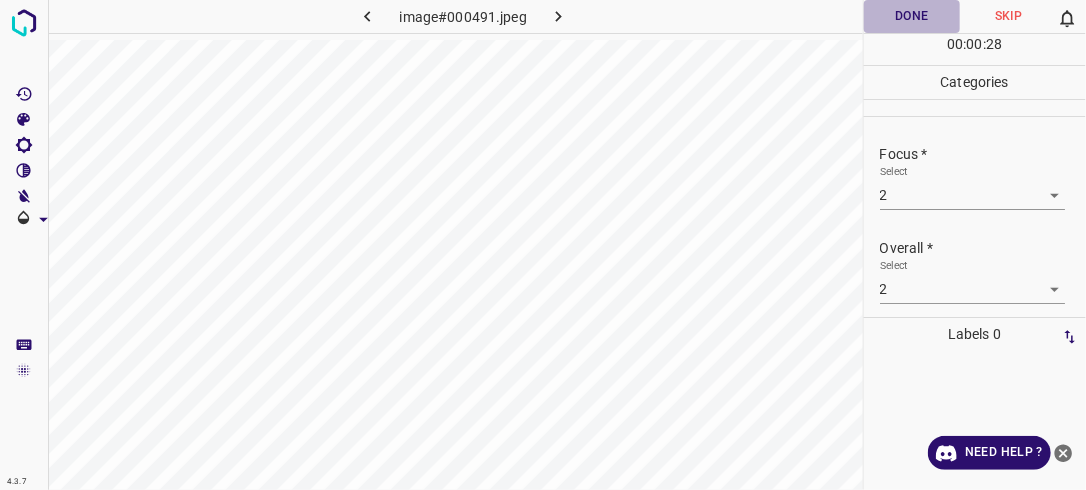 click on "Done" at bounding box center [912, 16] 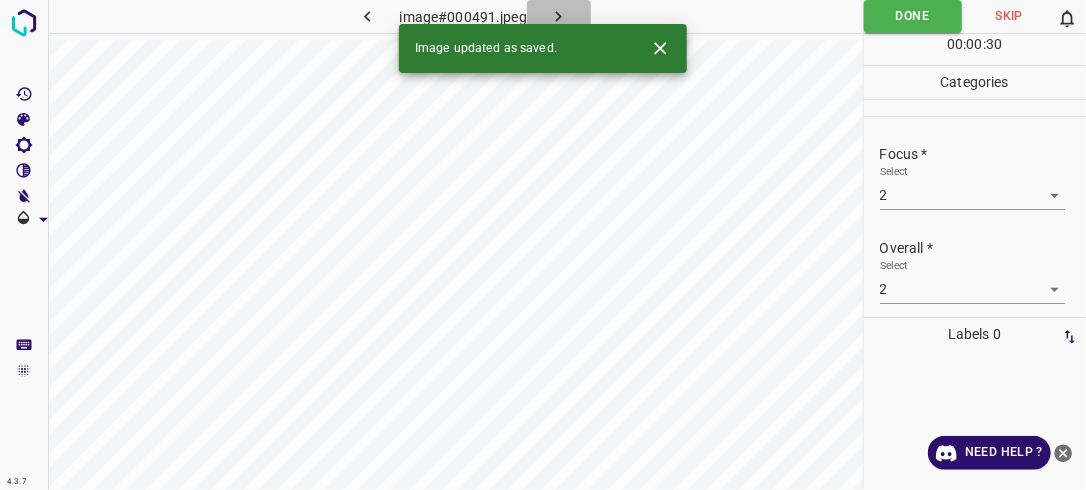 click 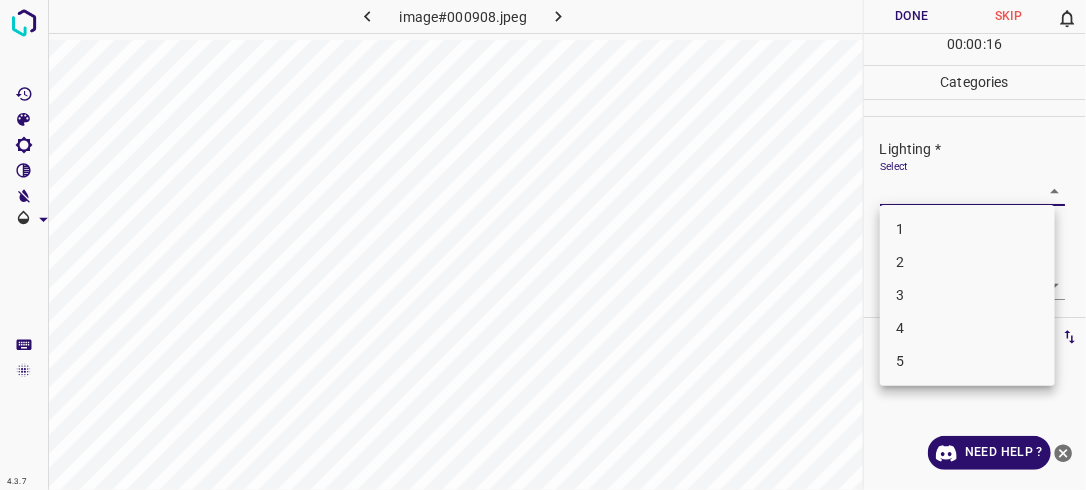 click on "4.3.7 image#000908.jpeg Done Skip 0 00   : 00   : 16   Categories Lighting *  Select ​ Focus *  Select ​ Overall *  Select ​ Labels   0 Categories 1 Lighting 2 Focus 3 Overall Tools Space Change between modes (Draw & Edit) I Auto labeling R Restore zoom M Zoom in N Zoom out Delete Delete selecte label Filters Z Restore filters X Saturation filter C Brightness filter V Contrast filter B Gray scale filter General O Download Need Help ? - Text - Hide - Delete 1 2 3 4 5" at bounding box center (543, 245) 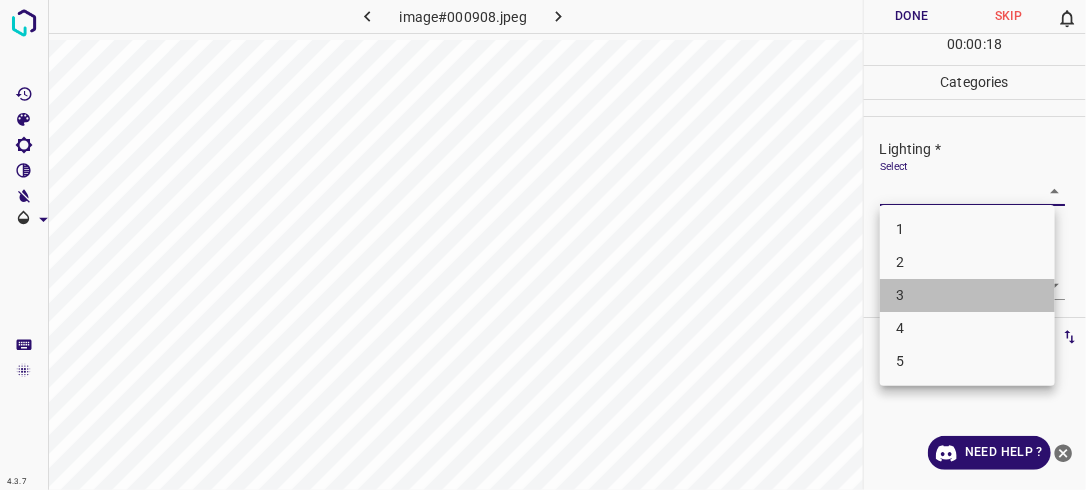 click on "3" at bounding box center [967, 295] 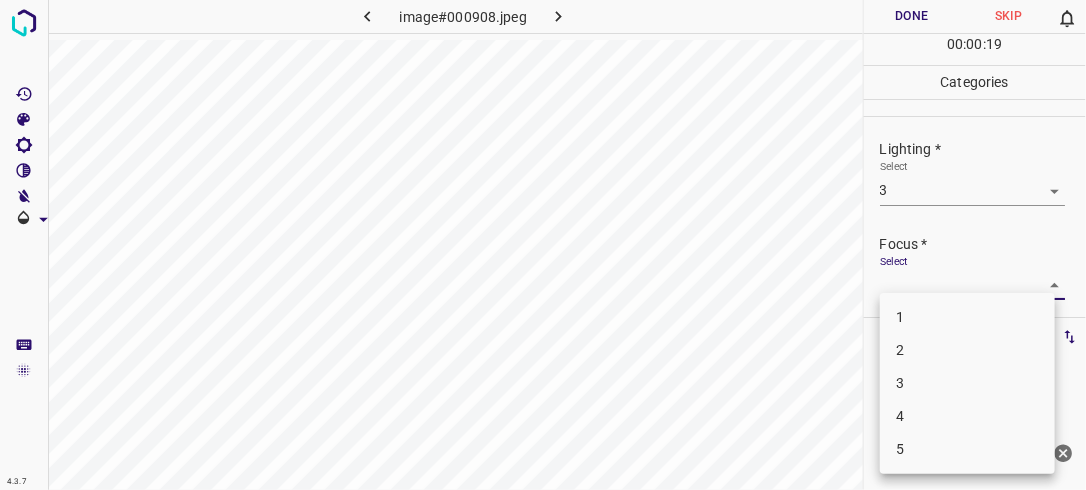 click on "4.3.7 image#000908.jpeg Done Skip 0 00   : 00   : 19   Categories Lighting *  Select 3 3 Focus *  Select ​ Overall *  Select ​ Labels   0 Categories 1 Lighting 2 Focus 3 Overall Tools Space Change between modes (Draw & Edit) I Auto labeling R Restore zoom M Zoom in N Zoom out Delete Delete selecte label Filters Z Restore filters X Saturation filter C Brightness filter V Contrast filter B Gray scale filter General O Download Need Help ? - Text - Hide - Delete 1 2 3 4 5" at bounding box center [543, 245] 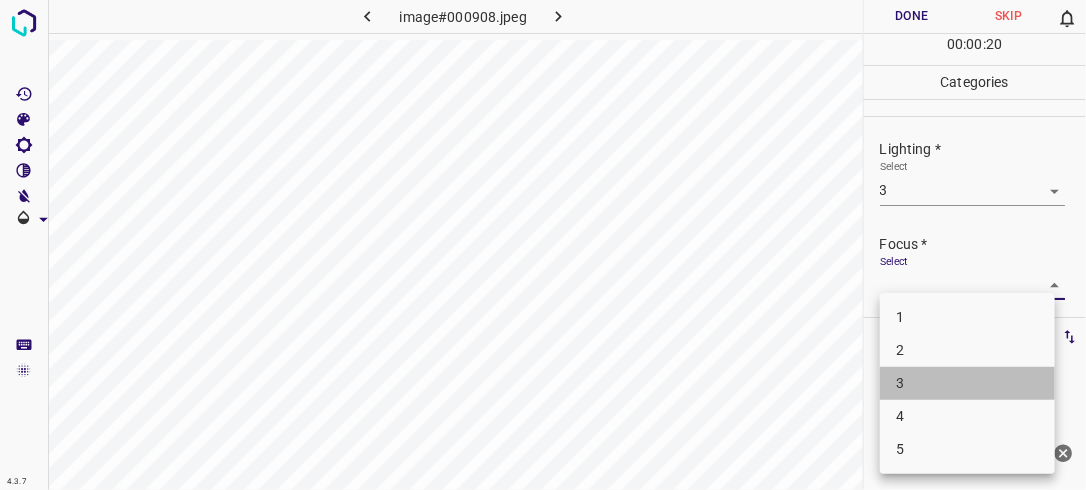 click on "3" at bounding box center (967, 383) 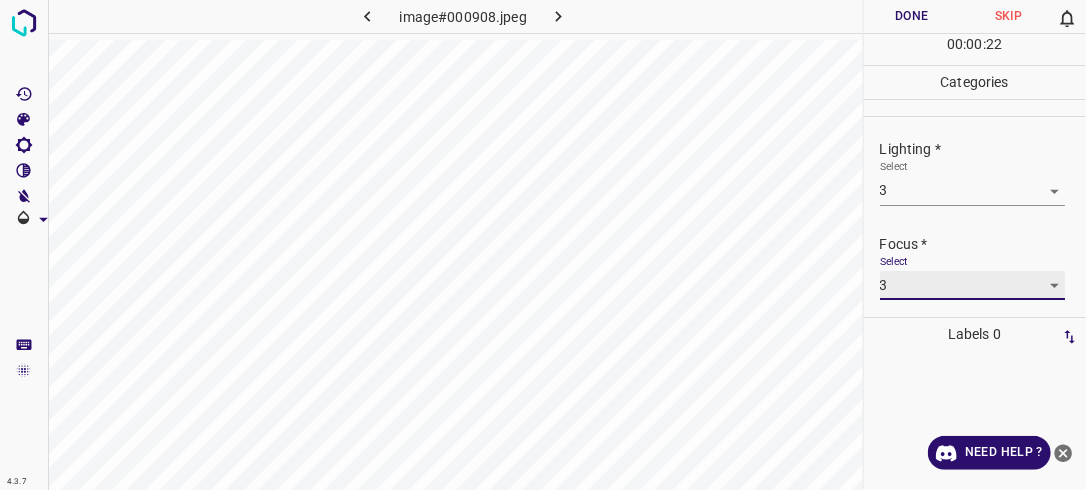 scroll, scrollTop: 98, scrollLeft: 0, axis: vertical 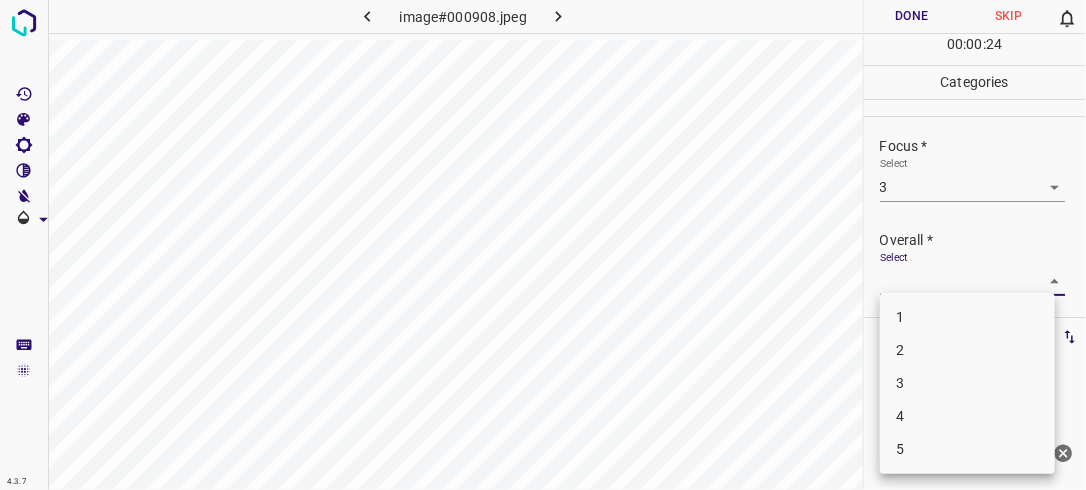 drag, startPoint x: 1050, startPoint y: 286, endPoint x: 949, endPoint y: 382, distance: 139.3449 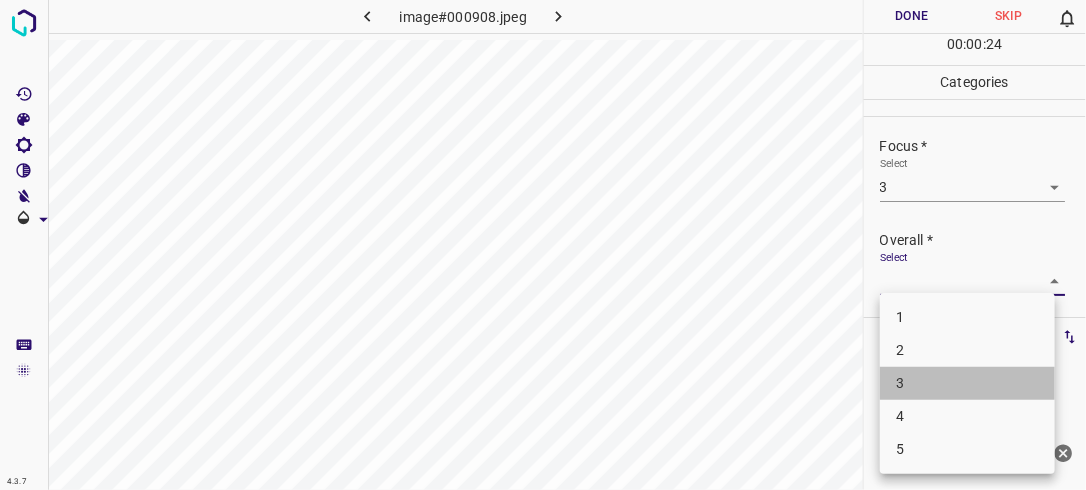 click on "3" at bounding box center [967, 383] 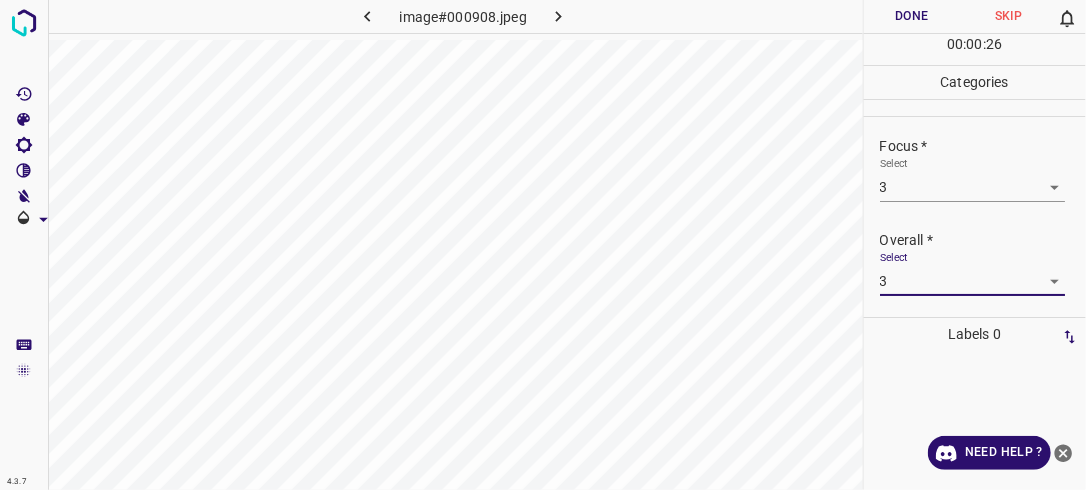 click on "Done" at bounding box center [912, 16] 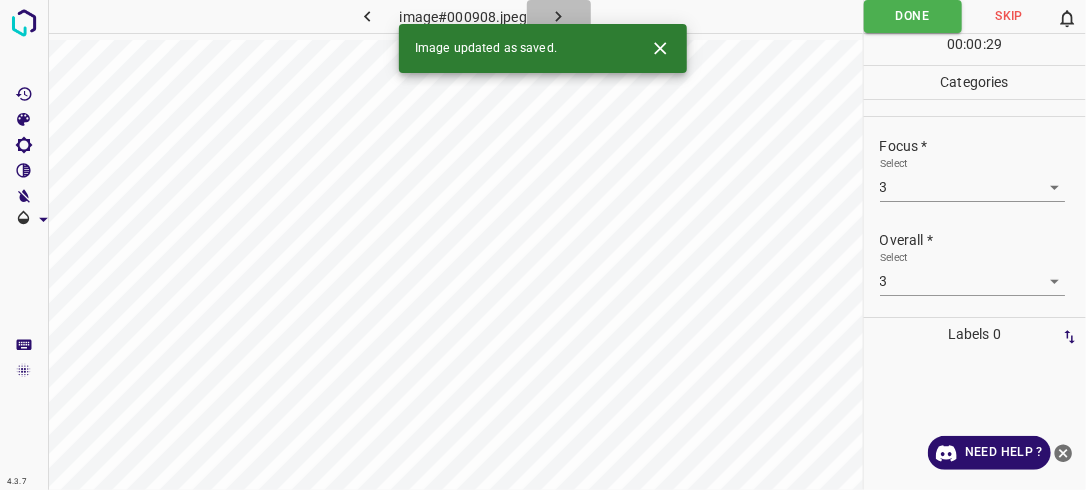 click 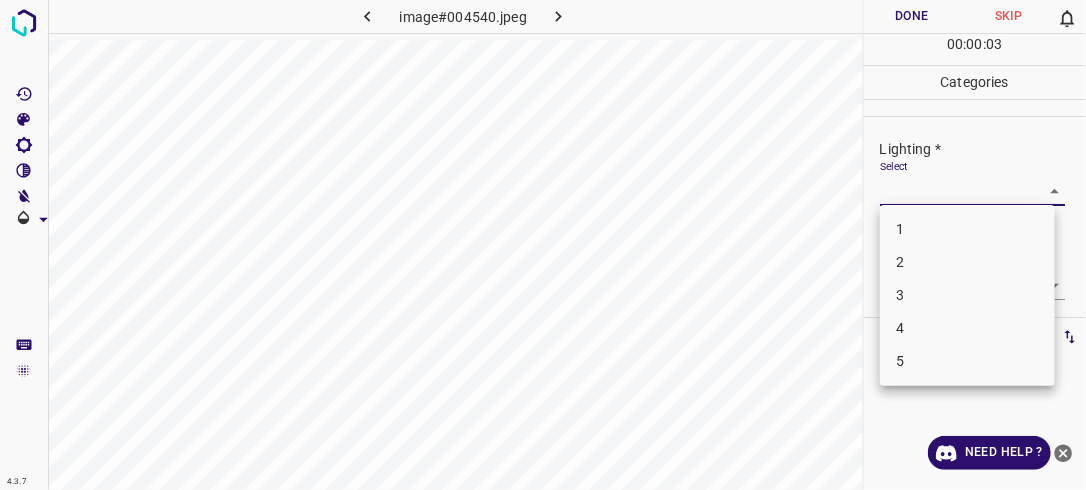 click on "4.3.7 image#004540.jpeg Done Skip 0 00   : 00   : 03   Categories Lighting *  Select ​ Focus *  Select ​ Overall *  Select ​ Labels   0 Categories 1 Lighting 2 Focus 3 Overall Tools Space Change between modes (Draw & Edit) I Auto labeling R Restore zoom M Zoom in N Zoom out Delete Delete selecte label Filters Z Restore filters X Saturation filter C Brightness filter V Contrast filter B Gray scale filter General O Download Need Help ? - Text - Hide - Delete 1 2 3 4 5" at bounding box center [543, 245] 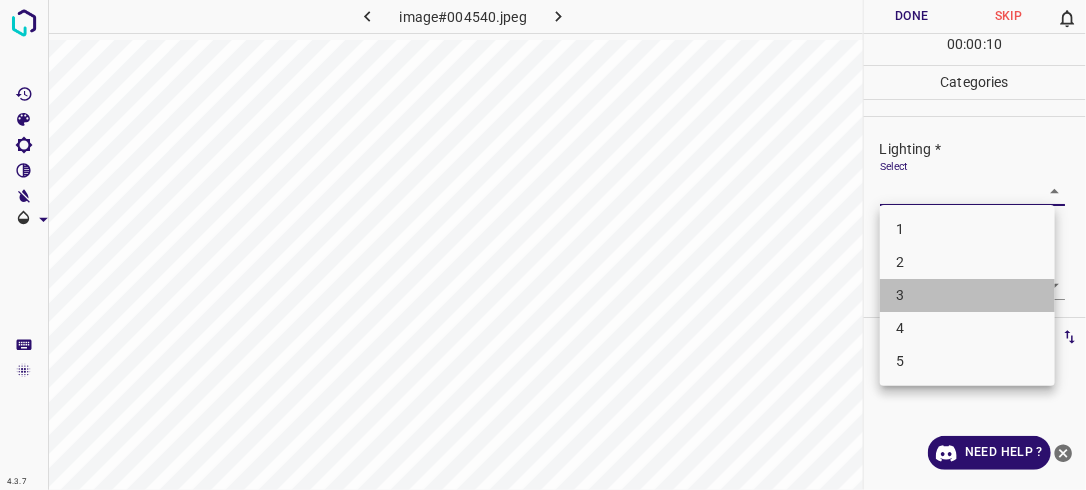 click on "3" at bounding box center [967, 295] 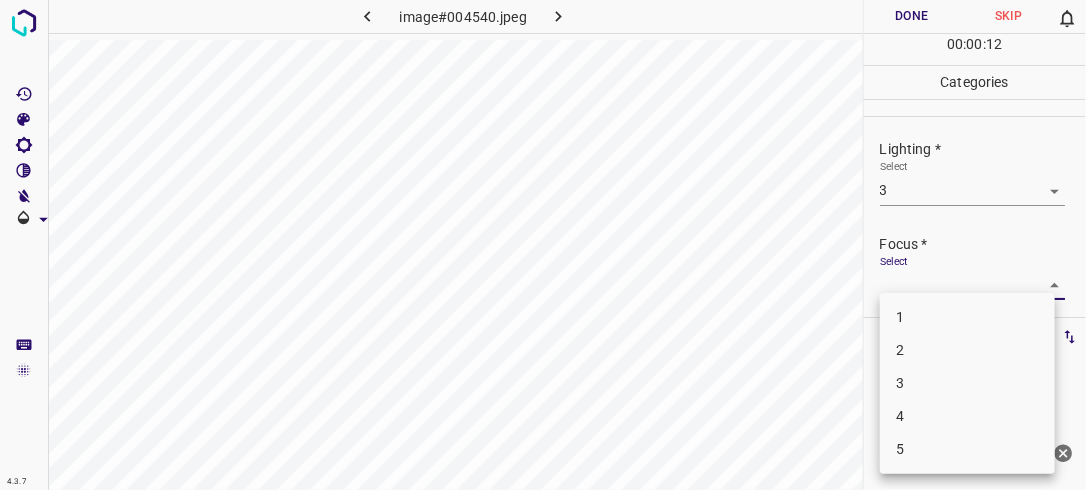 click on "4.3.7 image#004540.jpeg Done Skip 0 00   : 00   : 12   Categories Lighting *  Select 3 3 Focus *  Select ​ Overall *  Select ​ Labels   0 Categories 1 Lighting 2 Focus 3 Overall Tools Space Change between modes (Draw & Edit) I Auto labeling R Restore zoom M Zoom in N Zoom out Delete Delete selecte label Filters Z Restore filters X Saturation filter C Brightness filter V Contrast filter B Gray scale filter General O Download Need Help ? - Text - Hide - Delete 1 2 3 4 5" at bounding box center [543, 245] 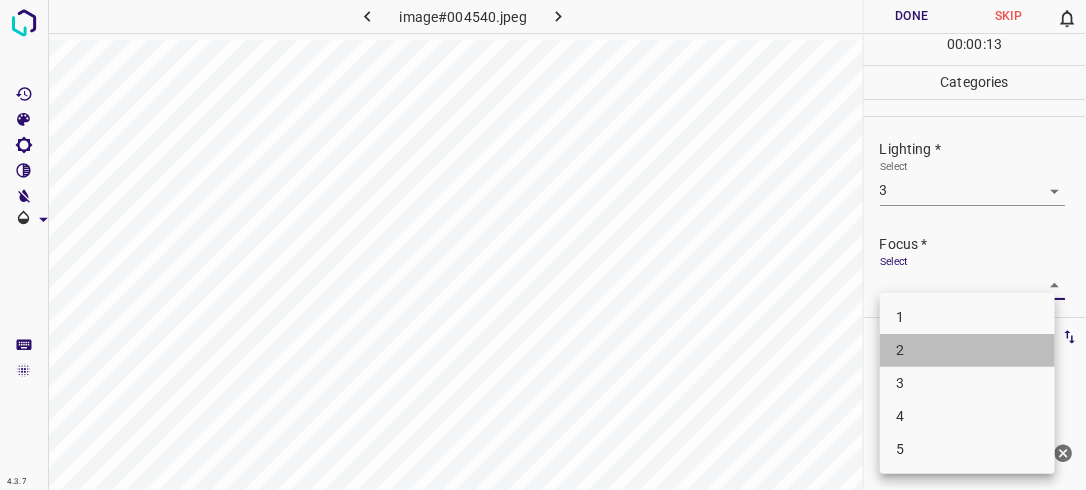 click on "2" at bounding box center [967, 350] 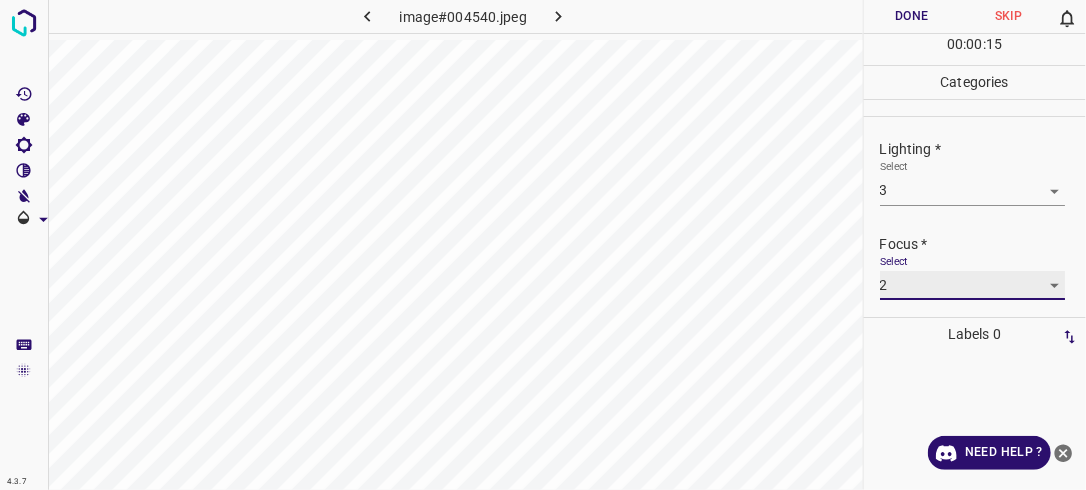 scroll, scrollTop: 98, scrollLeft: 0, axis: vertical 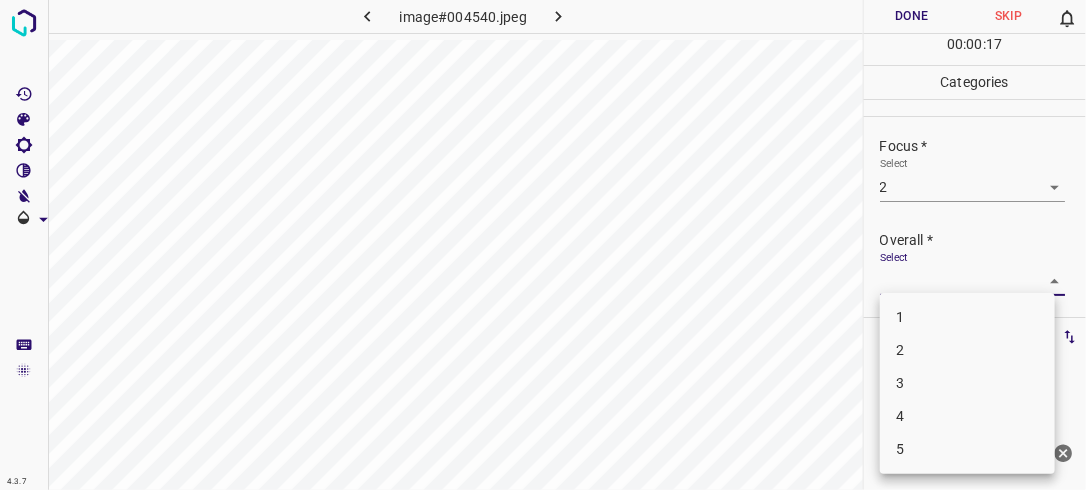 click on "4.3.7 image#004540.jpeg Done Skip 0 00   : 00   : 17   Categories Lighting *  Select 3 3 Focus *  Select 2 2 Overall *  Select ​ Labels   0 Categories 1 Lighting 2 Focus 3 Overall Tools Space Change between modes (Draw & Edit) I Auto labeling R Restore zoom M Zoom in N Zoom out Delete Delete selecte label Filters Z Restore filters X Saturation filter C Brightness filter V Contrast filter B Gray scale filter General O Download Need Help ? - Text - Hide - Delete 1 2 3 4 5" at bounding box center [543, 245] 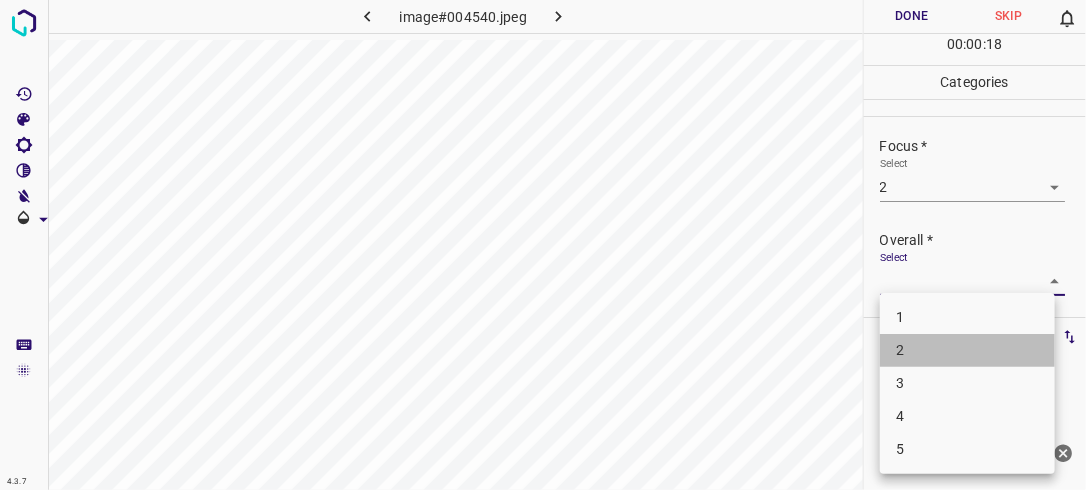click on "2" at bounding box center (967, 350) 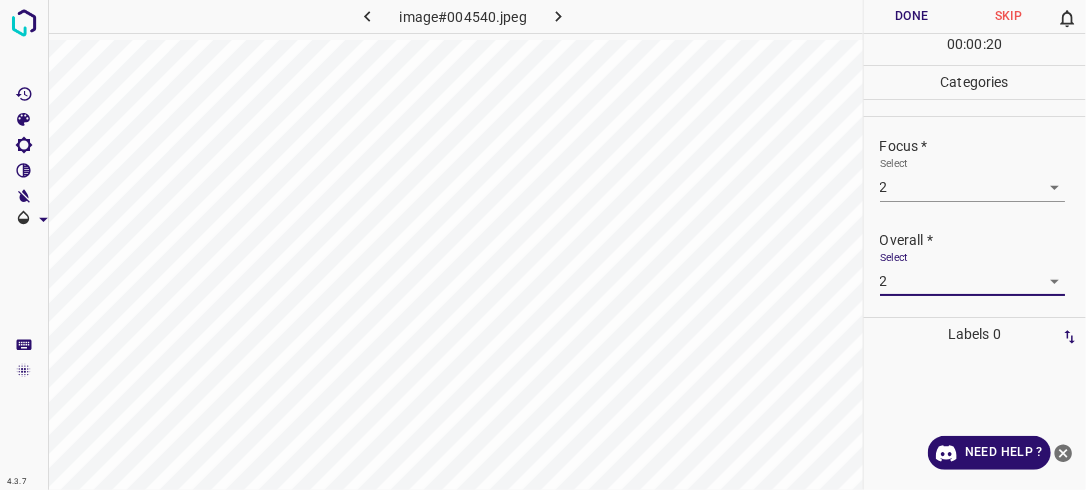 click on "Done" at bounding box center [912, 16] 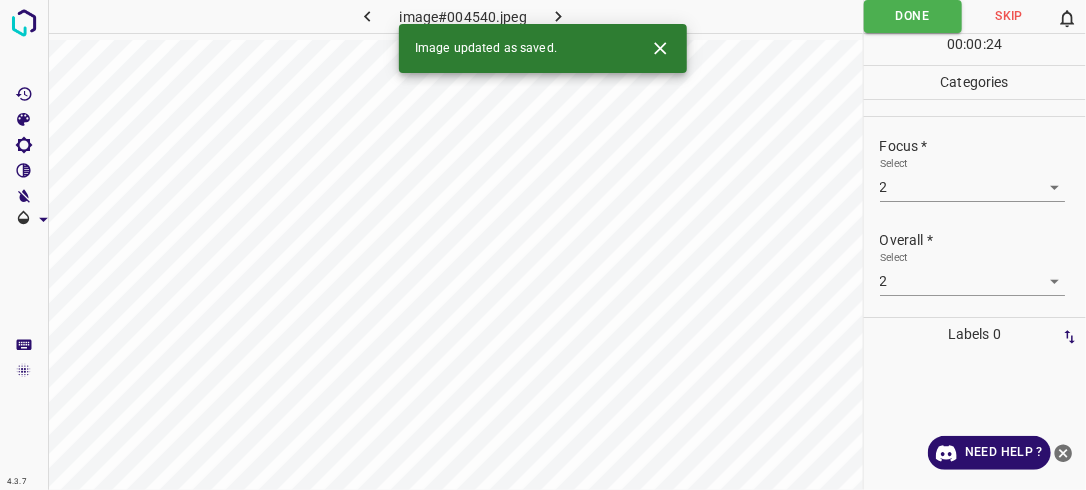 click 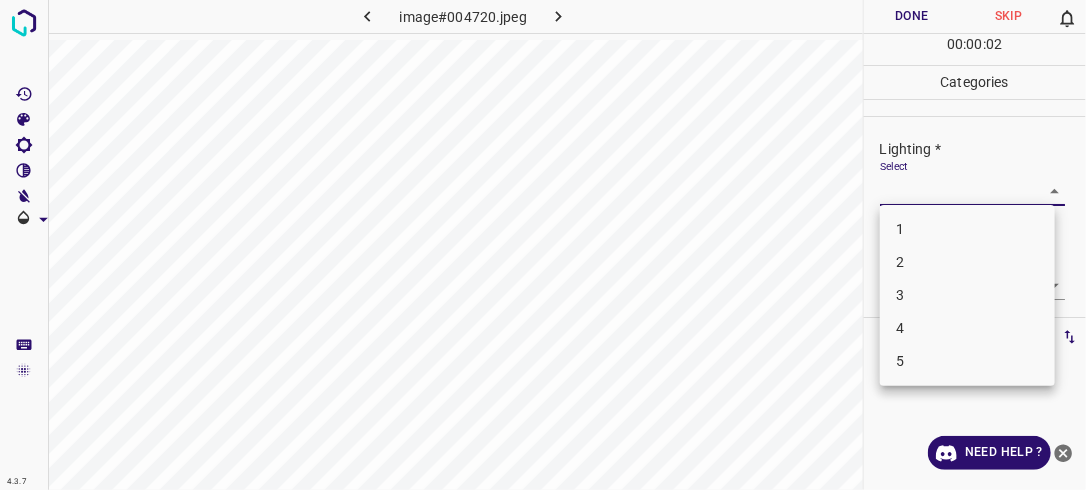click on "4.3.7 image#004720.jpeg Done Skip 0 00   : 00   : 02   Categories Lighting *  Select ​ Focus *  Select ​ Overall *  Select ​ Labels   0 Categories 1 Lighting 2 Focus 3 Overall Tools Space Change between modes (Draw & Edit) I Auto labeling R Restore zoom M Zoom in N Zoom out Delete Delete selecte label Filters Z Restore filters X Saturation filter C Brightness filter V Contrast filter B Gray scale filter General O Download Need Help ? - Text - Hide - Delete 1 2 3 4 5" at bounding box center (543, 245) 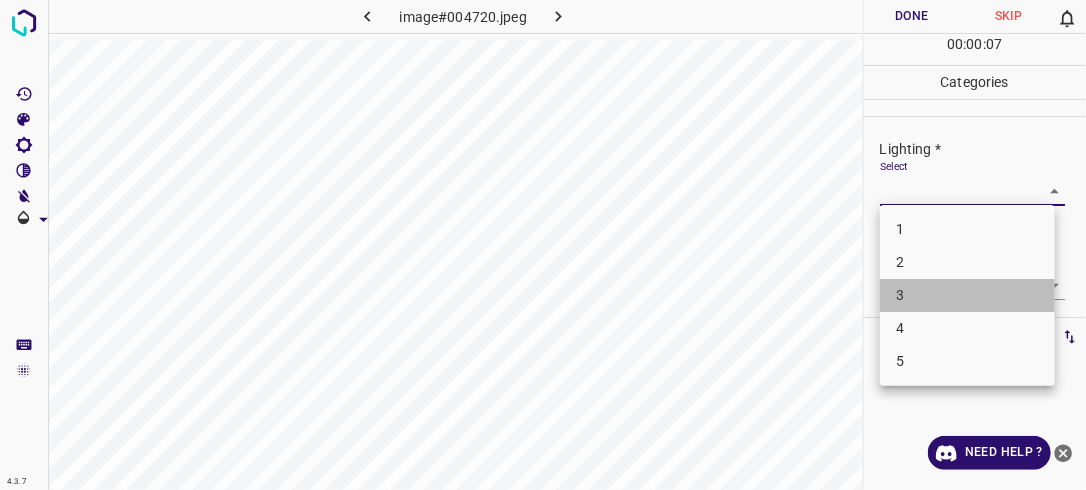click on "3" at bounding box center [967, 295] 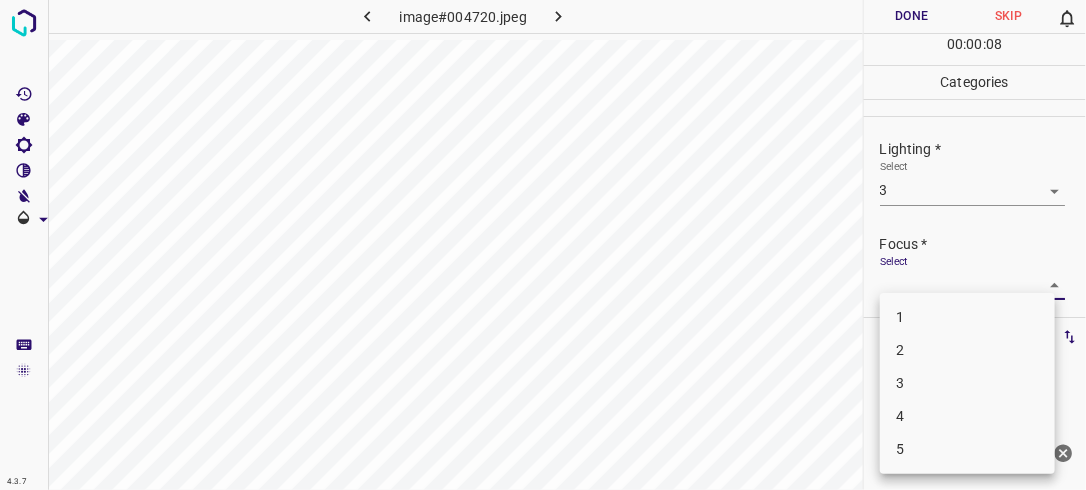 click on "4.3.7 image#004720.jpeg Done Skip 0 00   : 00   : 08   Categories Lighting *  Select 3 3 Focus *  Select ​ Overall *  Select ​ Labels   0 Categories 1 Lighting 2 Focus 3 Overall Tools Space Change between modes (Draw & Edit) I Auto labeling R Restore zoom M Zoom in N Zoom out Delete Delete selecte label Filters Z Restore filters X Saturation filter C Brightness filter V Contrast filter B Gray scale filter General O Download Need Help ? - Text - Hide - Delete 1 2 3 4 5" at bounding box center (543, 245) 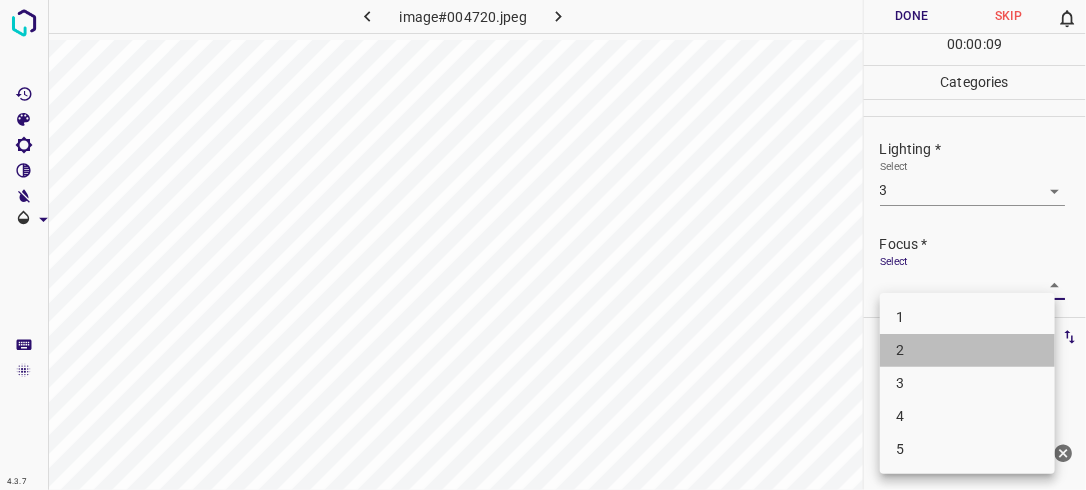 click on "2" at bounding box center (967, 350) 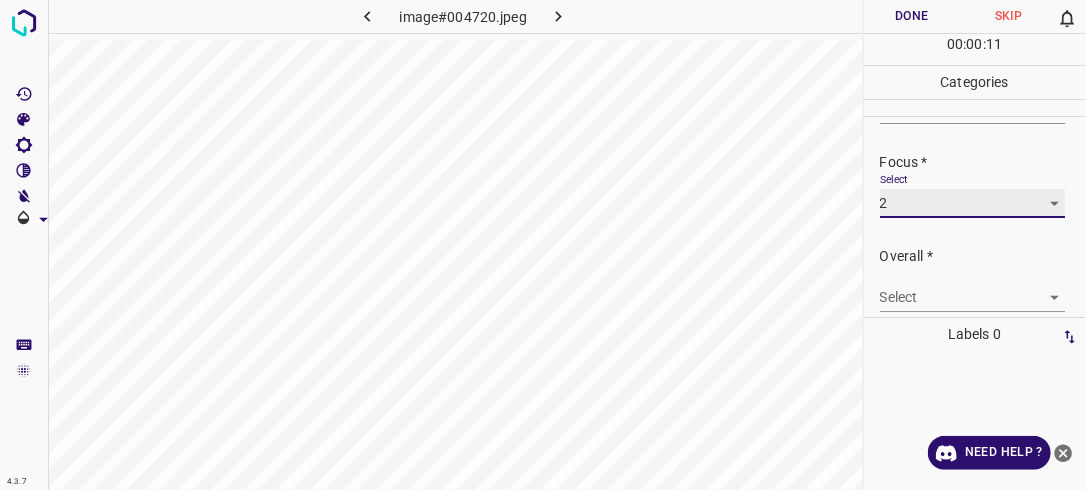 scroll, scrollTop: 88, scrollLeft: 0, axis: vertical 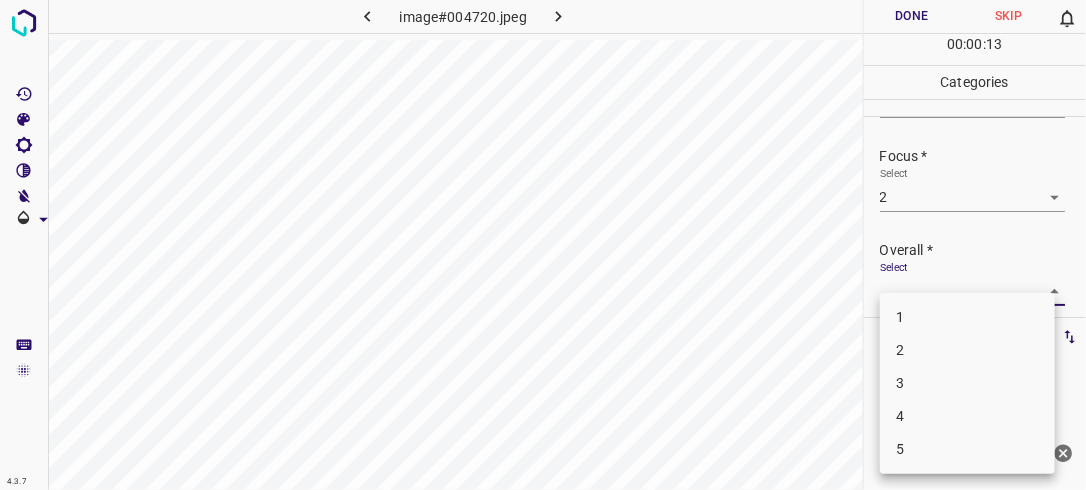 click on "4.3.7 image#004720.jpeg Done Skip 0 00   : 00   : 13   Categories Lighting *  Select 3 3 Focus *  Select 2 2 Overall *  Select ​ Labels   0 Categories 1 Lighting 2 Focus 3 Overall Tools Space Change between modes (Draw & Edit) I Auto labeling R Restore zoom M Zoom in N Zoom out Delete Delete selecte label Filters Z Restore filters X Saturation filter C Brightness filter V Contrast filter B Gray scale filter General O Download Need Help ? - Text - Hide - Delete 1 2 3 4 5" at bounding box center [543, 245] 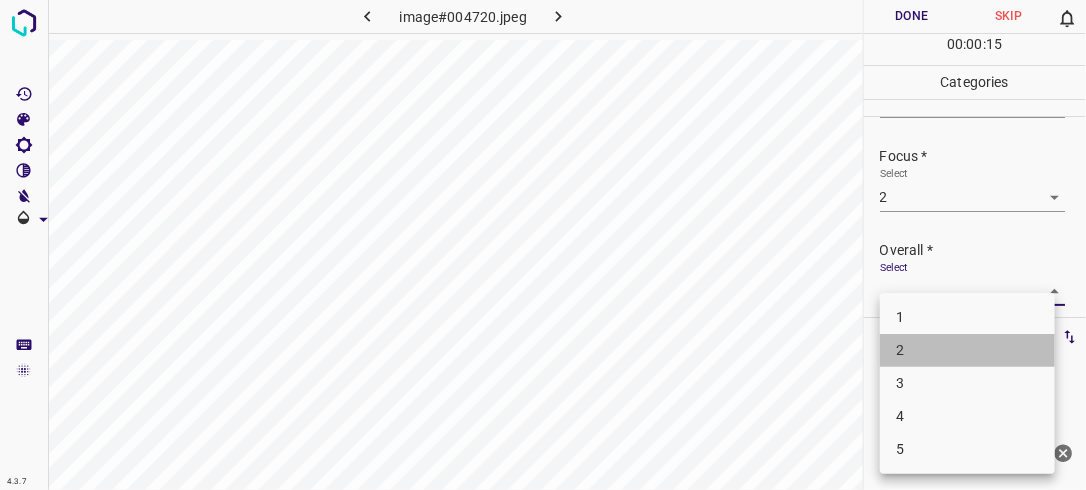 click on "2" at bounding box center [967, 350] 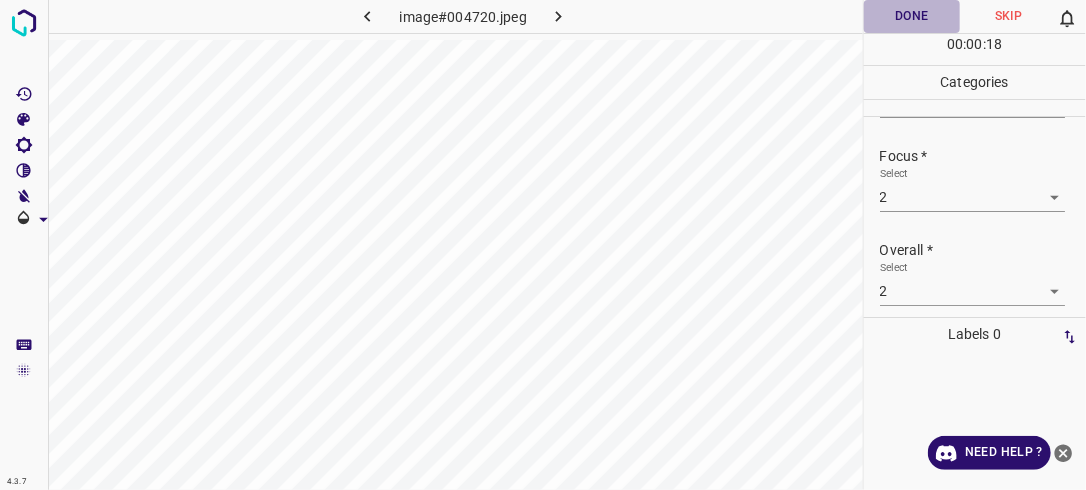 click on "Done" at bounding box center (912, 16) 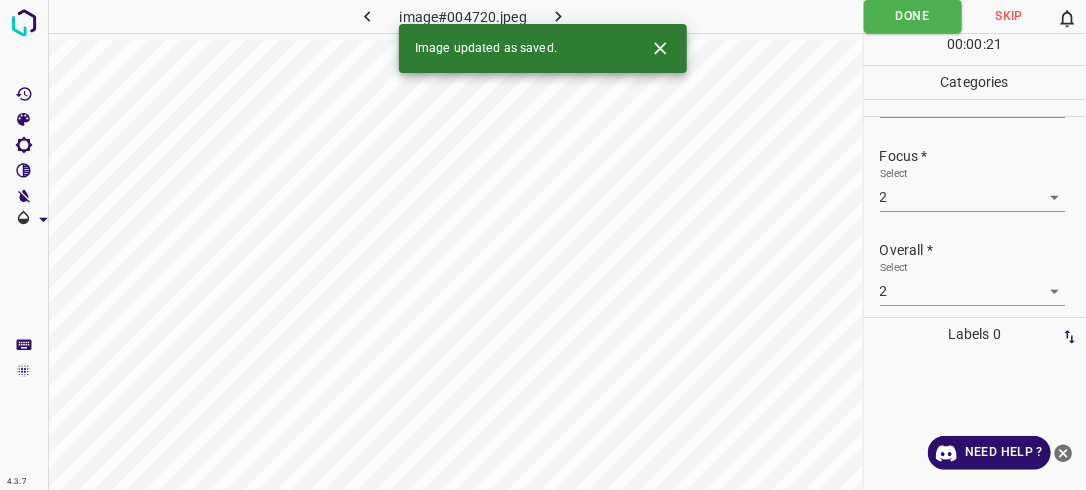 click 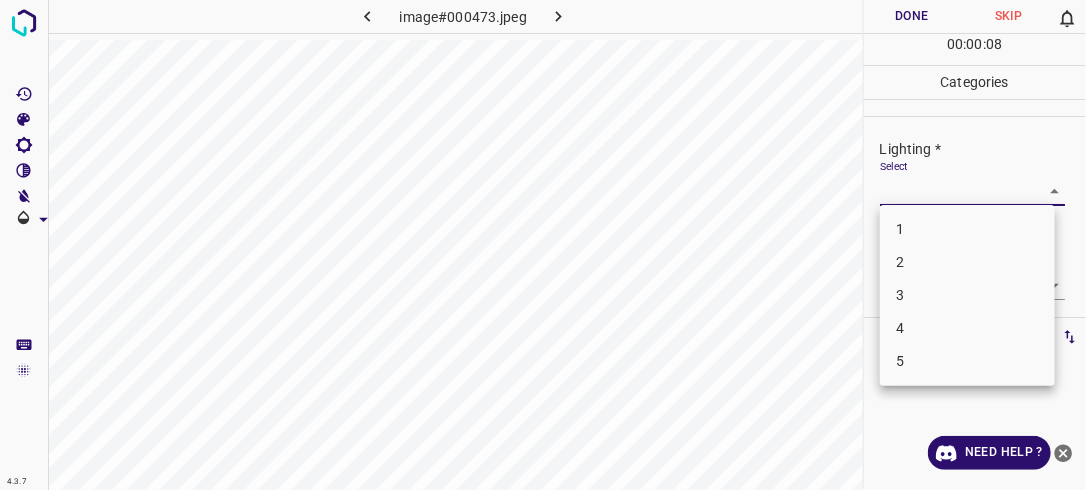 click on "4.3.7 image#000473.jpeg Done Skip 0 00   : 00   : 08   Categories Lighting *  Select ​ Focus *  Select ​ Overall *  Select ​ Labels   0 Categories 1 Lighting 2 Focus 3 Overall Tools Space Change between modes (Draw & Edit) I Auto labeling R Restore zoom M Zoom in N Zoom out Delete Delete selecte label Filters Z Restore filters X Saturation filter C Brightness filter V Contrast filter B Gray scale filter General O Download Need Help ? - Text - Hide - Delete 1 2 3 4 5" at bounding box center (543, 245) 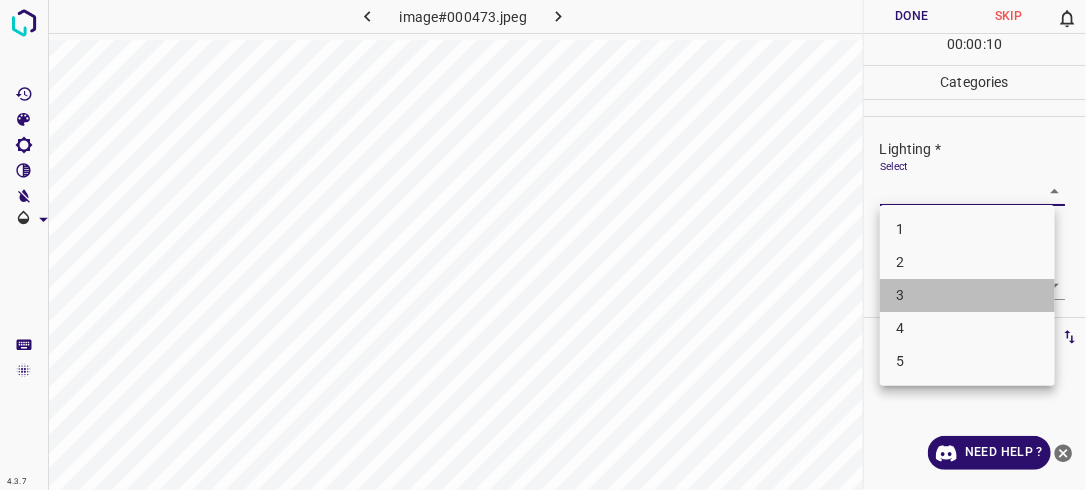 click on "3" at bounding box center [967, 295] 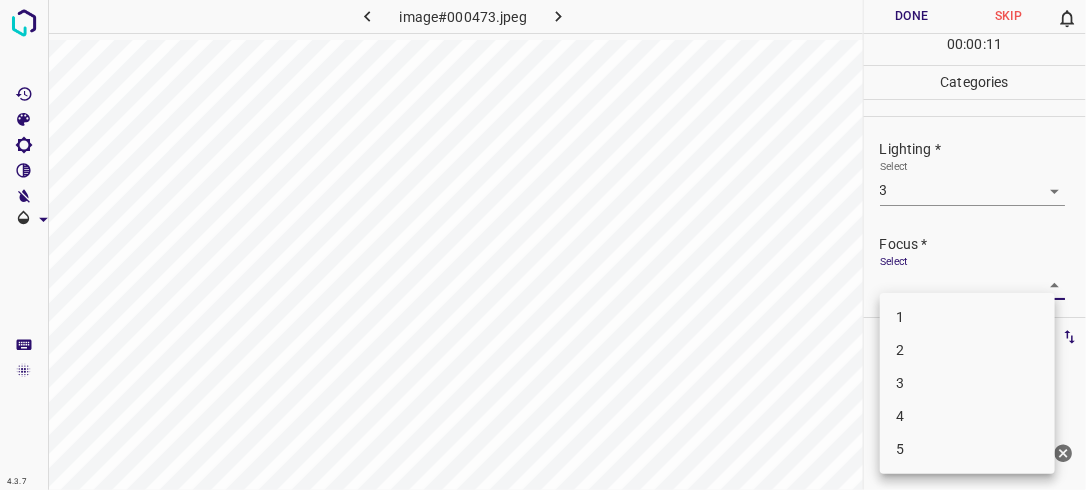 click on "4.3.7 image#000473.jpeg Done Skip 0 00   : 00   : 11   Categories Lighting *  Select 3 3 Focus *  Select ​ Overall *  Select ​ Labels   0 Categories 1 Lighting 2 Focus 3 Overall Tools Space Change between modes (Draw & Edit) I Auto labeling R Restore zoom M Zoom in N Zoom out Delete Delete selecte label Filters Z Restore filters X Saturation filter C Brightness filter V Contrast filter B Gray scale filter General O Download Need Help ? - Text - Hide - Delete 1 2 3 4 5" at bounding box center [543, 245] 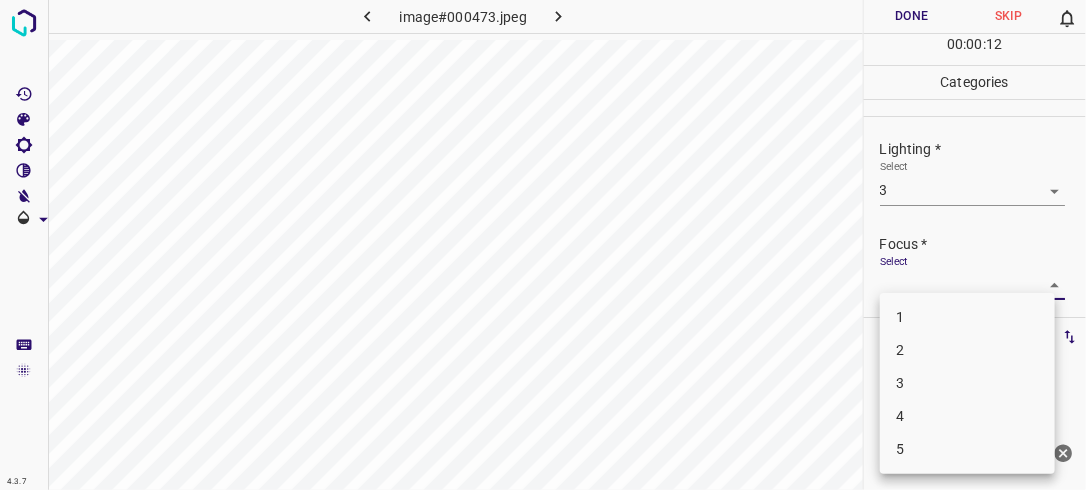 click on "2" at bounding box center [967, 350] 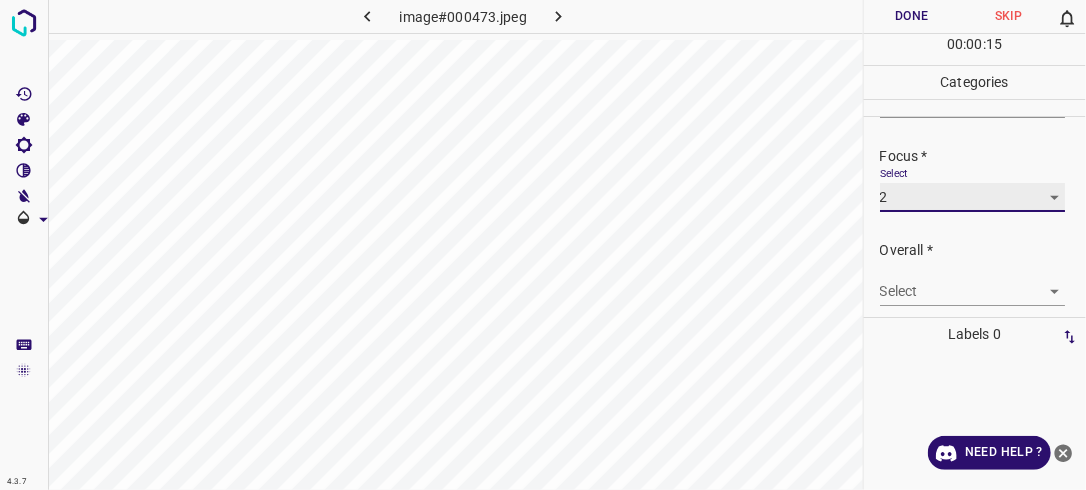 scroll, scrollTop: 98, scrollLeft: 0, axis: vertical 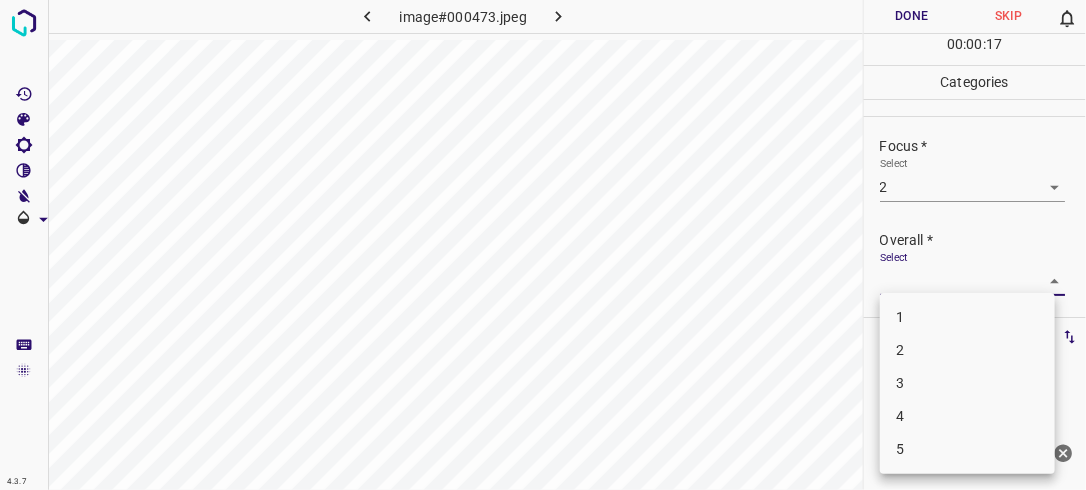 drag, startPoint x: 1036, startPoint y: 272, endPoint x: 952, endPoint y: 388, distance: 143.22011 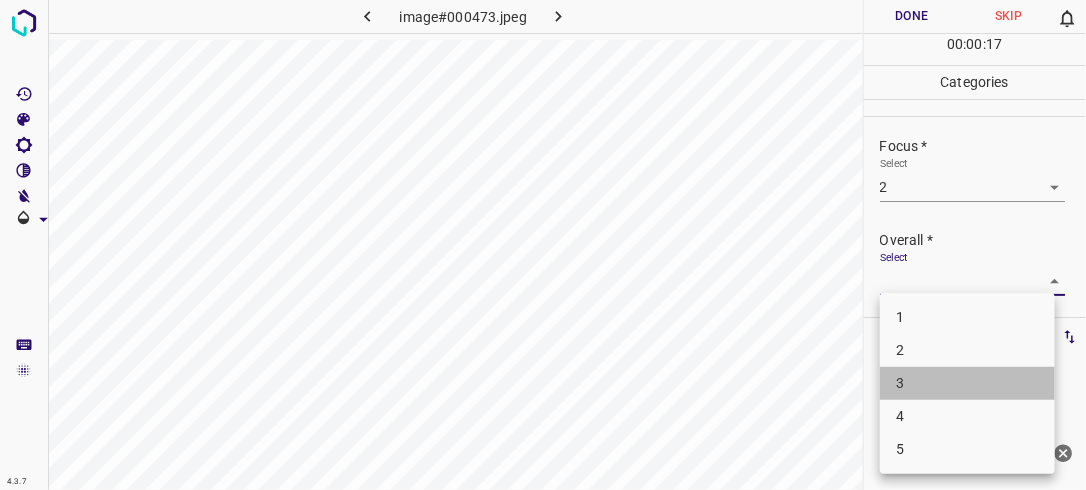 click on "3" at bounding box center [967, 383] 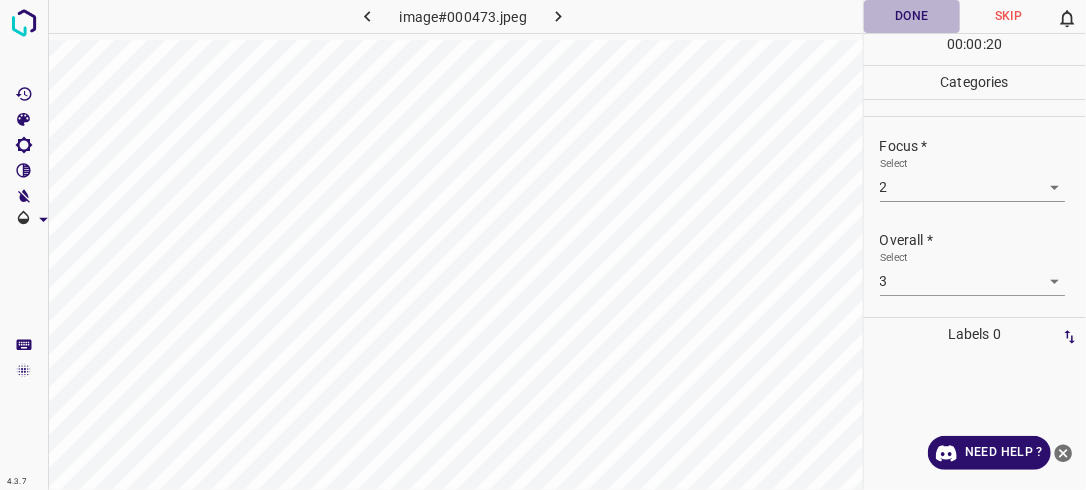 click on "Done" at bounding box center [912, 16] 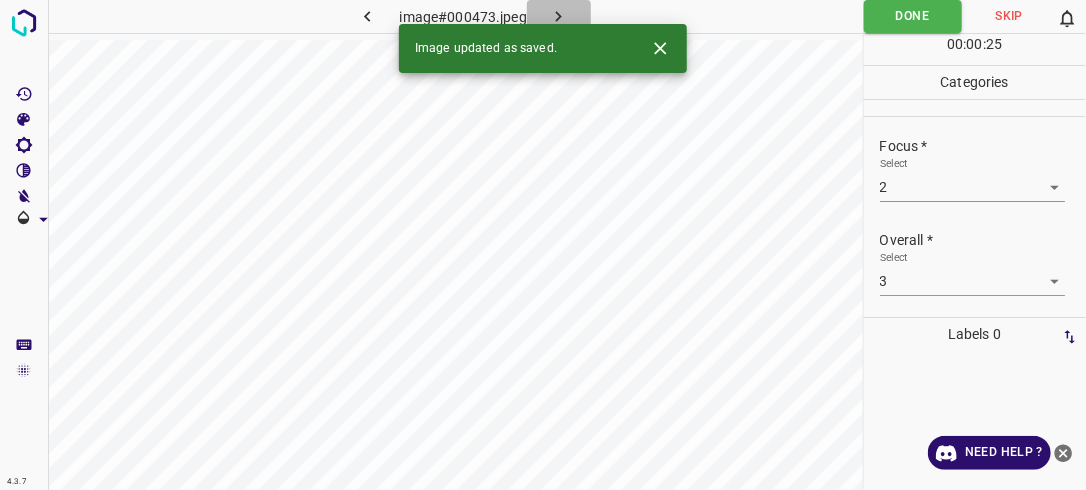 click at bounding box center (559, 16) 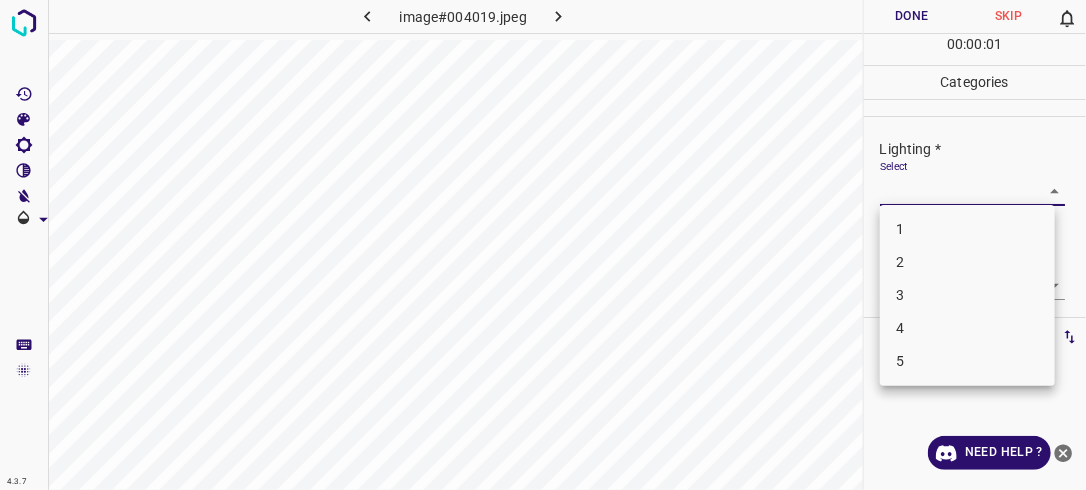 click on "4.3.7 image#004019.jpeg Done Skip 0 00   : 00   : 01   Categories Lighting *  Select ​ Focus *  Select ​ Overall *  Select ​ Labels   0 Categories 1 Lighting 2 Focus 3 Overall Tools Space Change between modes (Draw & Edit) I Auto labeling R Restore zoom M Zoom in N Zoom out Delete Delete selecte label Filters Z Restore filters X Saturation filter C Brightness filter V Contrast filter B Gray scale filter General O Download Need Help ? - Text - Hide - Delete 1 2 3 4 5" at bounding box center [543, 245] 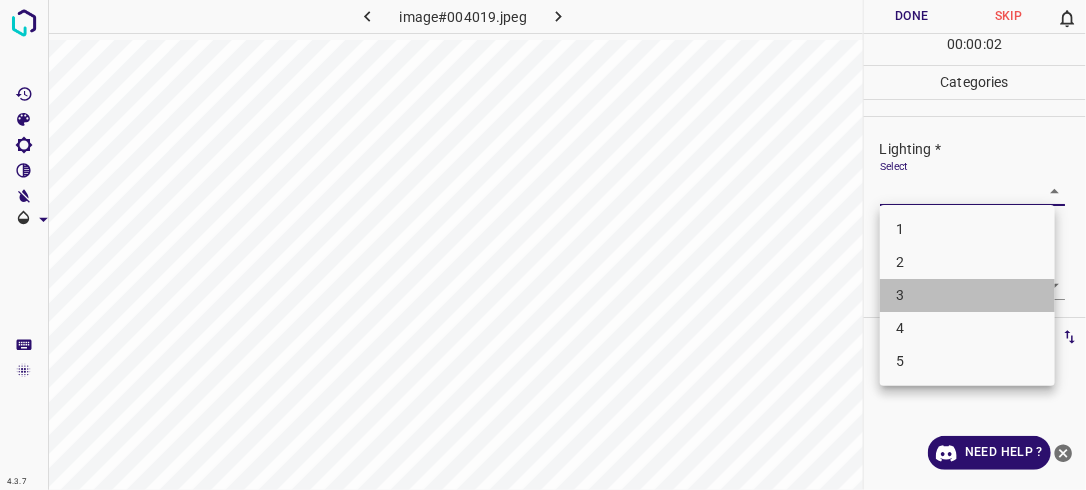 click on "3" at bounding box center [967, 295] 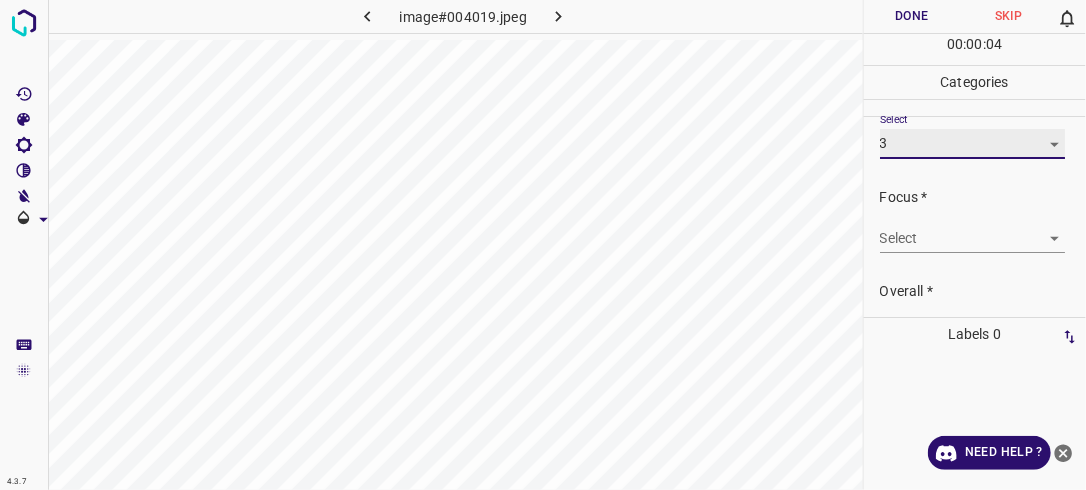 scroll, scrollTop: 98, scrollLeft: 0, axis: vertical 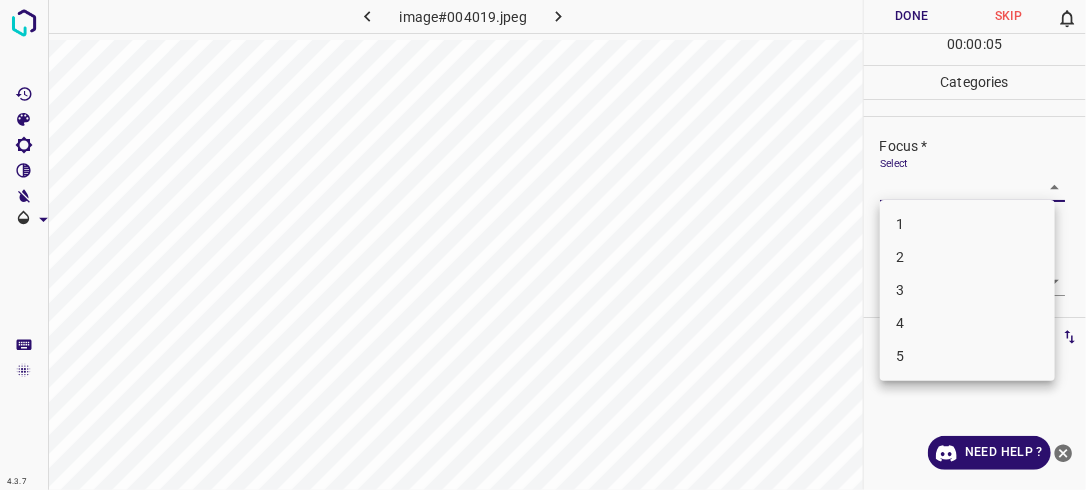click on "4.3.7 image#004019.jpeg Done Skip 0 00   : 00   : 05   Categories Lighting *  Select 3 3 Focus *  Select ​ Overall *  Select ​ Labels   0 Categories 1 Lighting 2 Focus 3 Overall Tools Space Change between modes (Draw & Edit) I Auto labeling R Restore zoom M Zoom in N Zoom out Delete Delete selecte label Filters Z Restore filters X Saturation filter C Brightness filter V Contrast filter B Gray scale filter General O Download Need Help ? - Text - Hide - Delete 1 2 3 4 5" at bounding box center [543, 245] 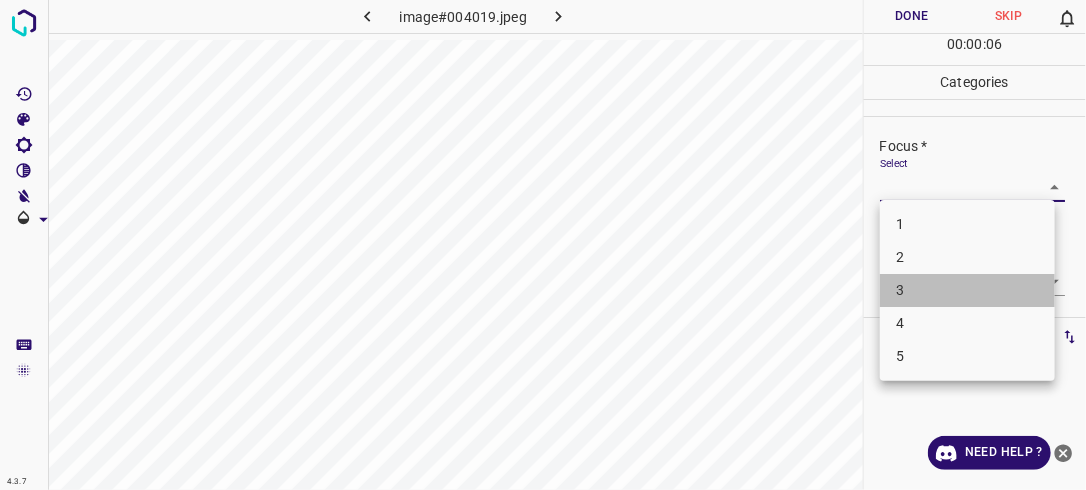 click on "3" at bounding box center [967, 290] 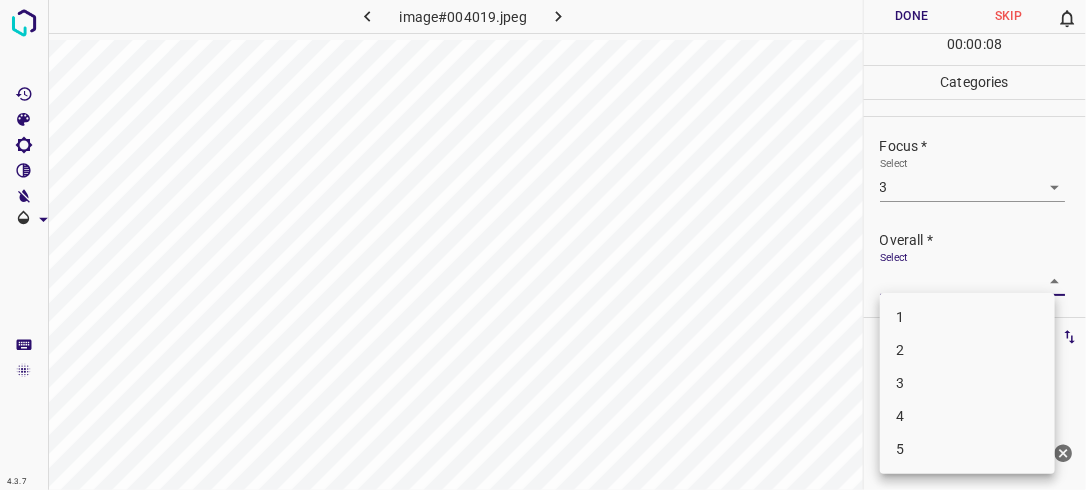 click on "4.3.7 image#004019.jpeg Done Skip 0 00   : 00   : 08   Categories Lighting *  Select 3 3 Focus *  Select 3 3 Overall *  Select ​ Labels   0 Categories 1 Lighting 2 Focus 3 Overall Tools Space Change between modes (Draw & Edit) I Auto labeling R Restore zoom M Zoom in N Zoom out Delete Delete selecte label Filters Z Restore filters X Saturation filter C Brightness filter V Contrast filter B Gray scale filter General O Download Need Help ? - Text - Hide - Delete 1 2 3 4 5" at bounding box center [543, 245] 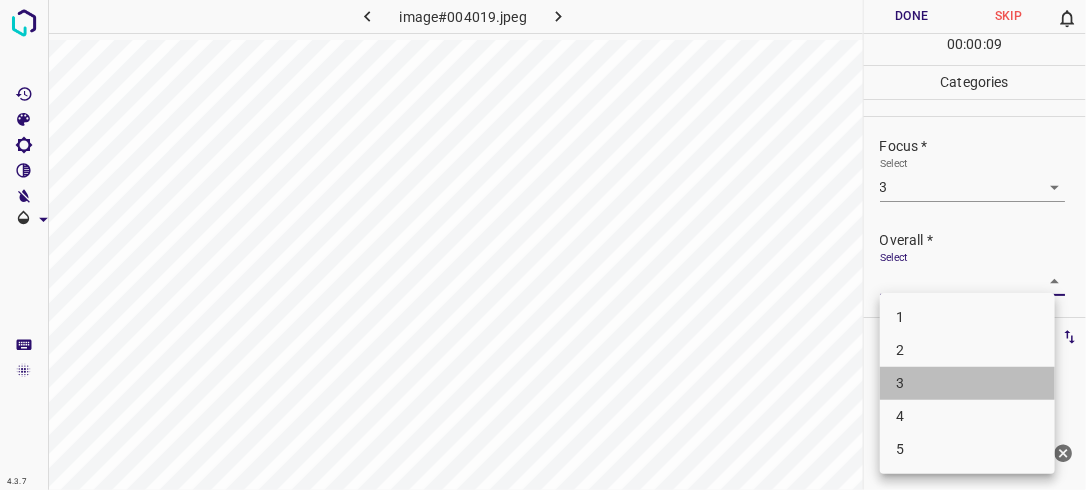click on "3" at bounding box center (967, 383) 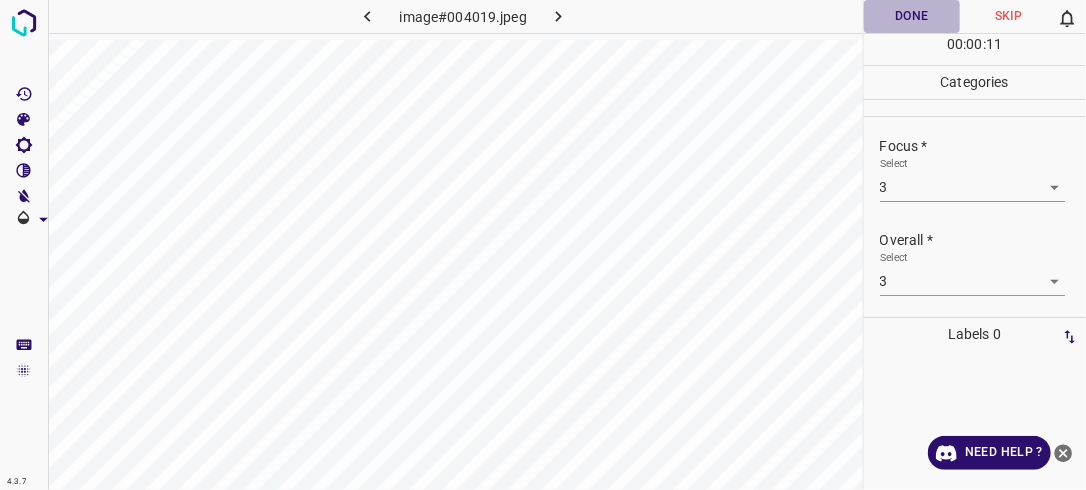 click on "Done" at bounding box center (912, 16) 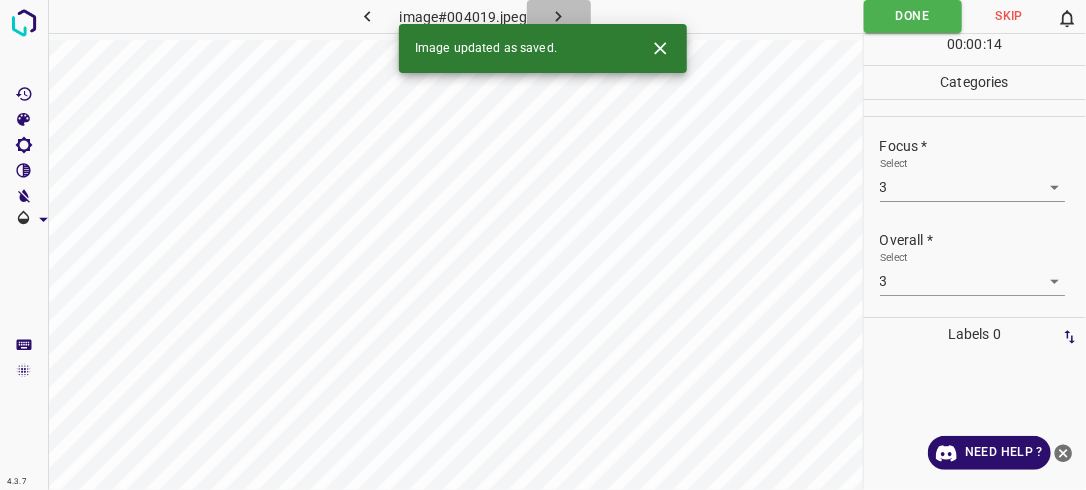 click 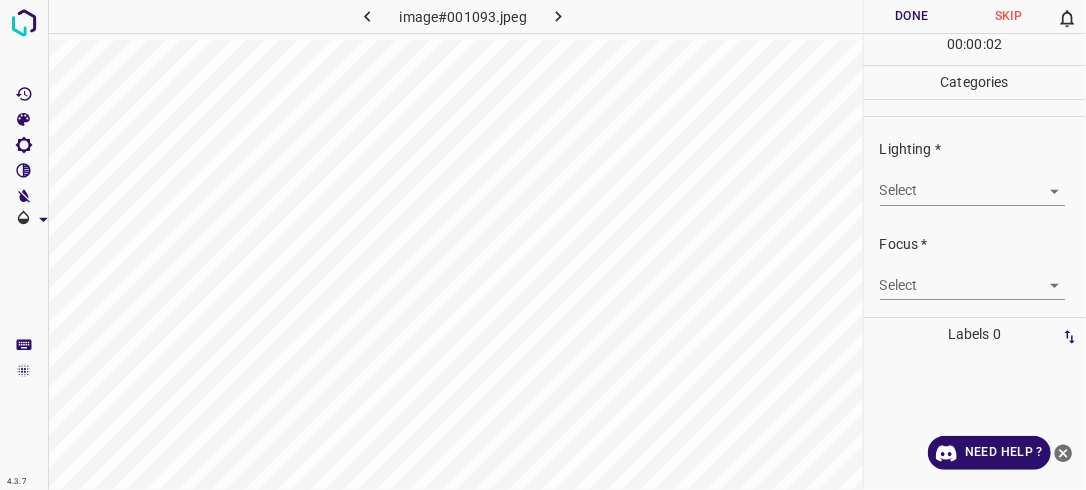 click on "4.3.7 image#001093.jpeg Done Skip 0 00   : 00   : 02   Categories Lighting *  Select ​ Focus *  Select ​ Overall *  Select ​ Labels   0 Categories 1 Lighting 2 Focus 3 Overall Tools Space Change between modes (Draw & Edit) I Auto labeling R Restore zoom M Zoom in N Zoom out Delete Delete selecte label Filters Z Restore filters X Saturation filter C Brightness filter V Contrast filter B Gray scale filter General O Download Need Help ? - Text - Hide - Delete" at bounding box center [543, 245] 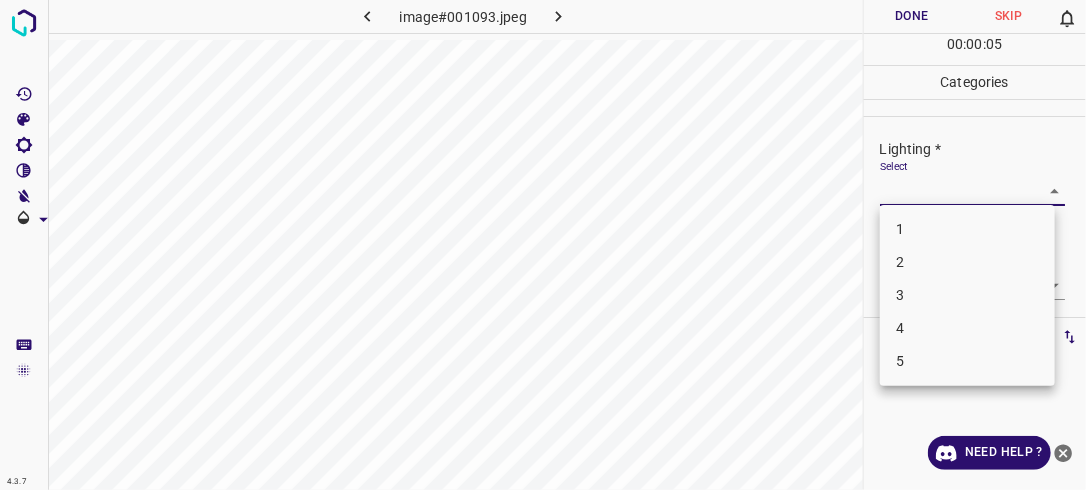 click at bounding box center (543, 245) 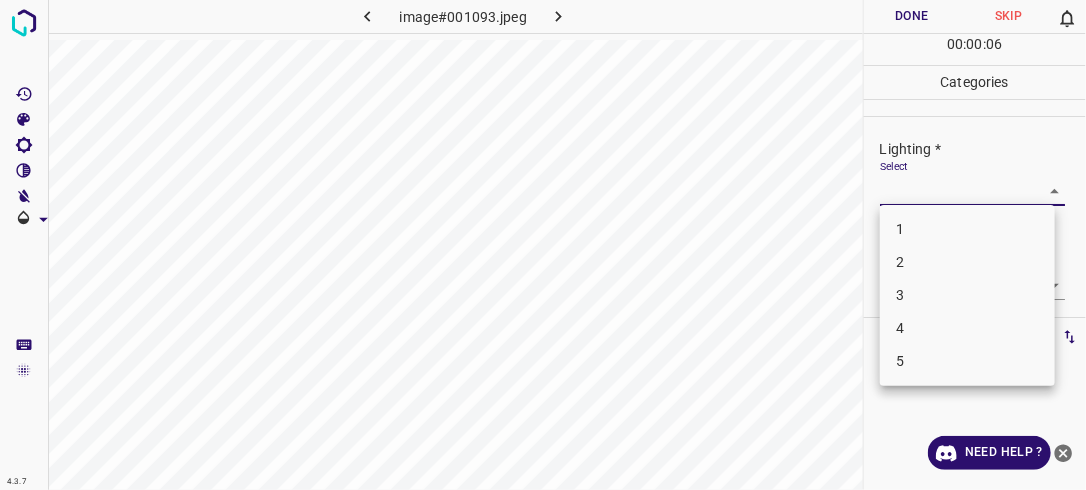 click on "4.3.7 image#001093.jpeg Done Skip 0 00   : 00   : 06   Categories Lighting *  Select ​ Focus *  Select ​ Overall *  Select ​ Labels   0 Categories 1 Lighting 2 Focus 3 Overall Tools Space Change between modes (Draw & Edit) I Auto labeling R Restore zoom M Zoom in N Zoom out Delete Delete selecte label Filters Z Restore filters X Saturation filter C Brightness filter V Contrast filter B Gray scale filter General O Download Need Help ? - Text - Hide - Delete 1 2 3 4 5" at bounding box center (543, 245) 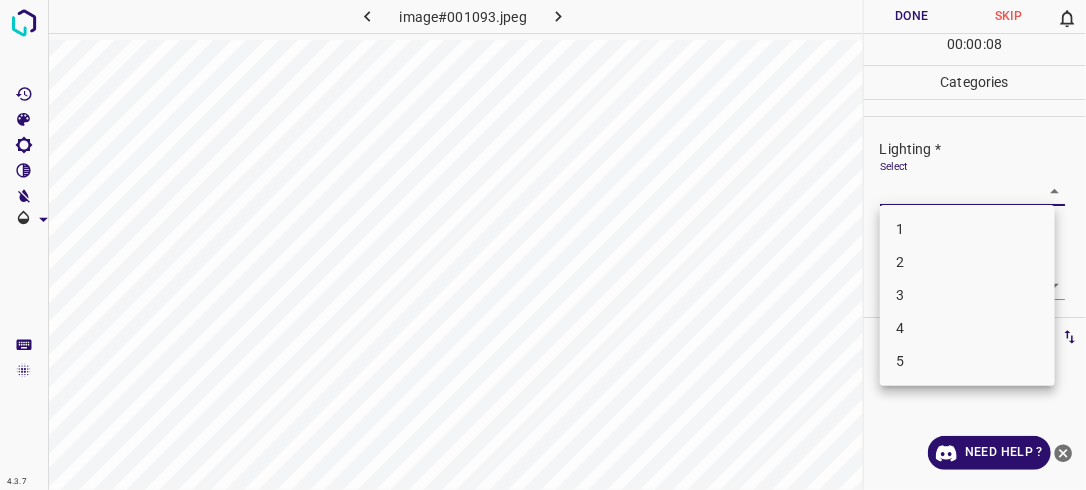 click on "4.3.7 image#001093.jpeg Done Skip 0 00   : 00   : 08   Categories Lighting *  Select ​ Focus *  Select ​ Overall *  Select ​ Labels   0 Categories 1 Lighting 2 Focus 3 Overall Tools Space Change between modes (Draw & Edit) I Auto labeling R Restore zoom M Zoom in N Zoom out Delete Delete selecte label Filters Z Restore filters X Saturation filter C Brightness filter V Contrast filter B Gray scale filter General O Download Need Help ? - Text - Hide - Delete 1 2 3 4 5" at bounding box center [543, 245] 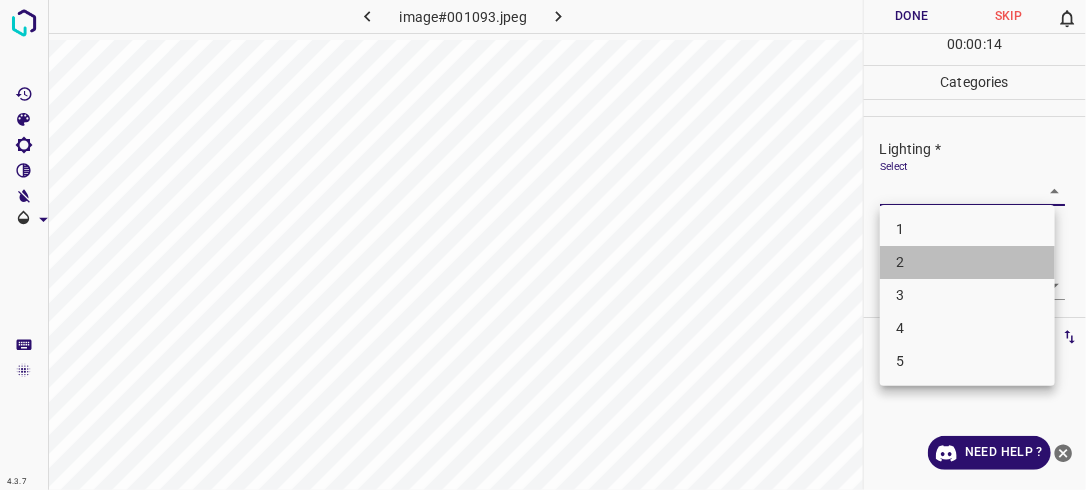click on "2" at bounding box center [967, 262] 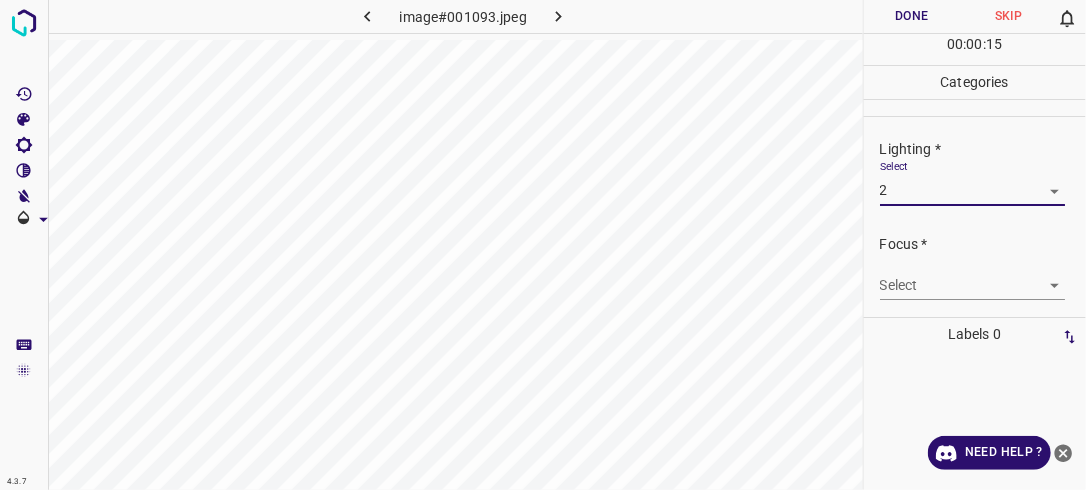 click on "4.3.7 image#001093.jpeg Done Skip 0 00   : 00   : 15   Categories Lighting *  Select 2 2 Focus *  Select ​ Overall *  Select ​ Labels   0 Categories 1 Lighting 2 Focus 3 Overall Tools Space Change between modes (Draw & Edit) I Auto labeling R Restore zoom M Zoom in N Zoom out Delete Delete selecte label Filters Z Restore filters X Saturation filter C Brightness filter V Contrast filter B Gray scale filter General O Download Need Help ? - Text - Hide - Delete" at bounding box center [543, 245] 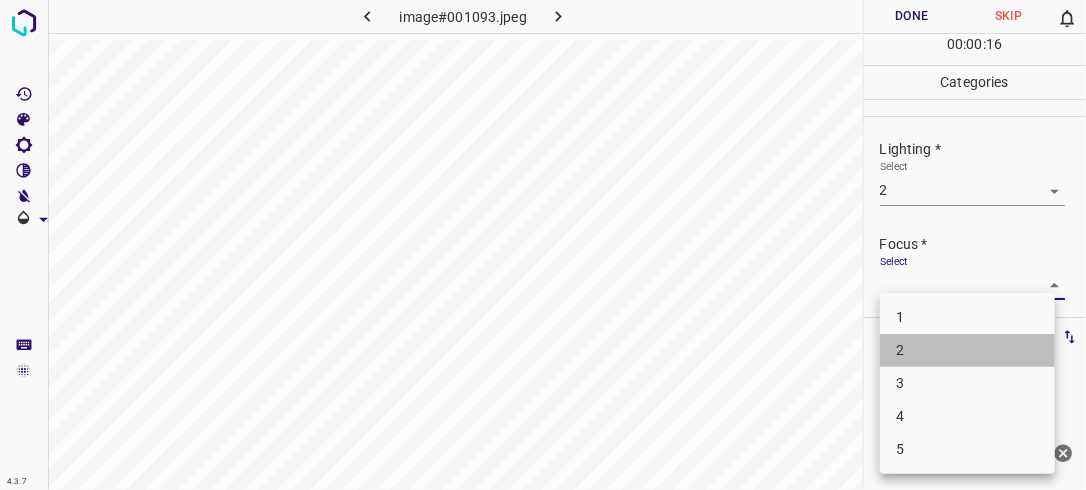 click on "2" at bounding box center (967, 350) 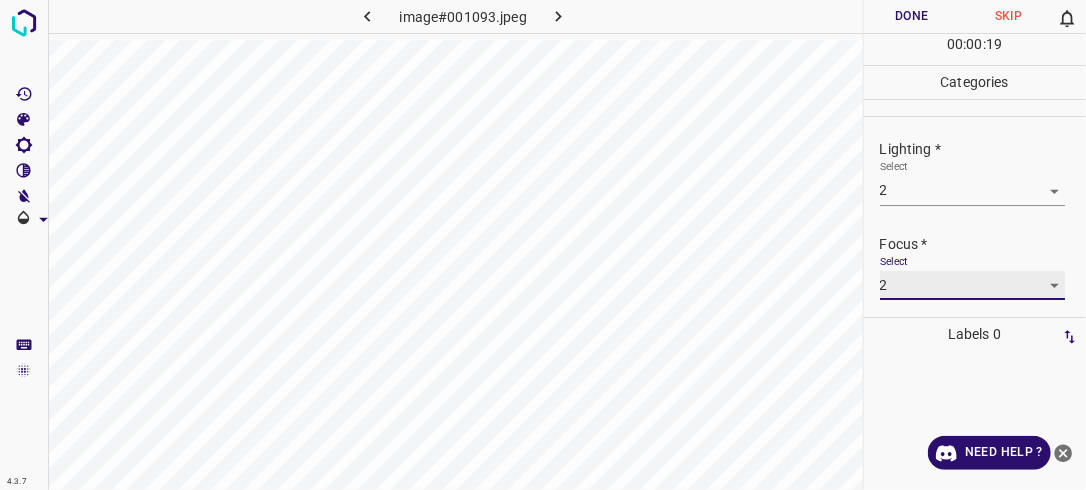 scroll, scrollTop: 98, scrollLeft: 0, axis: vertical 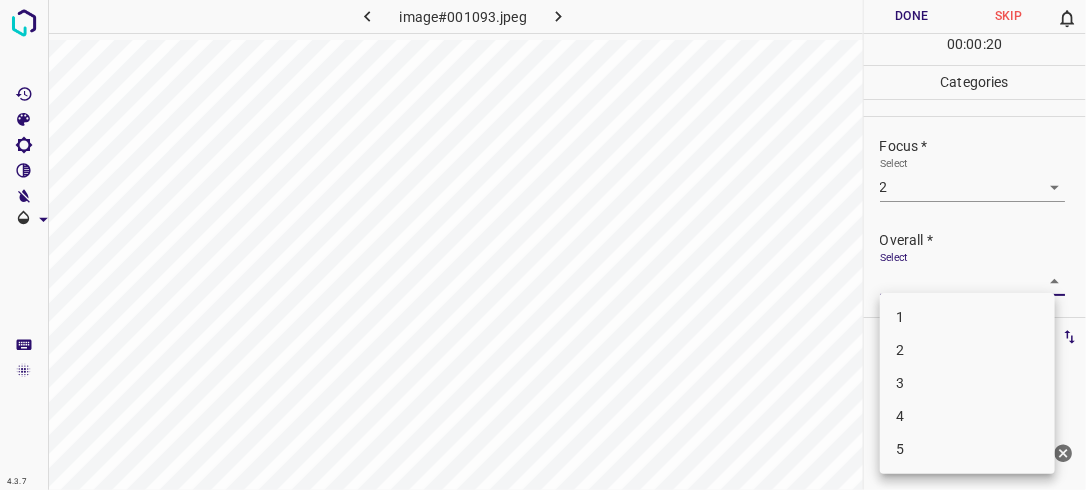 click on "4.3.7 image#001093.jpeg Done Skip 0 00   : 00   : 20   Categories Lighting *  Select 2 2 Focus *  Select 2 2 Overall *  Select ​ Labels   0 Categories 1 Lighting 2 Focus 3 Overall Tools Space Change between modes (Draw & Edit) I Auto labeling R Restore zoom M Zoom in N Zoom out Delete Delete selecte label Filters Z Restore filters X Saturation filter C Brightness filter V Contrast filter B Gray scale filter General O Download Need Help ? - Text - Hide - Delete 1 2 3 4 5" at bounding box center (543, 245) 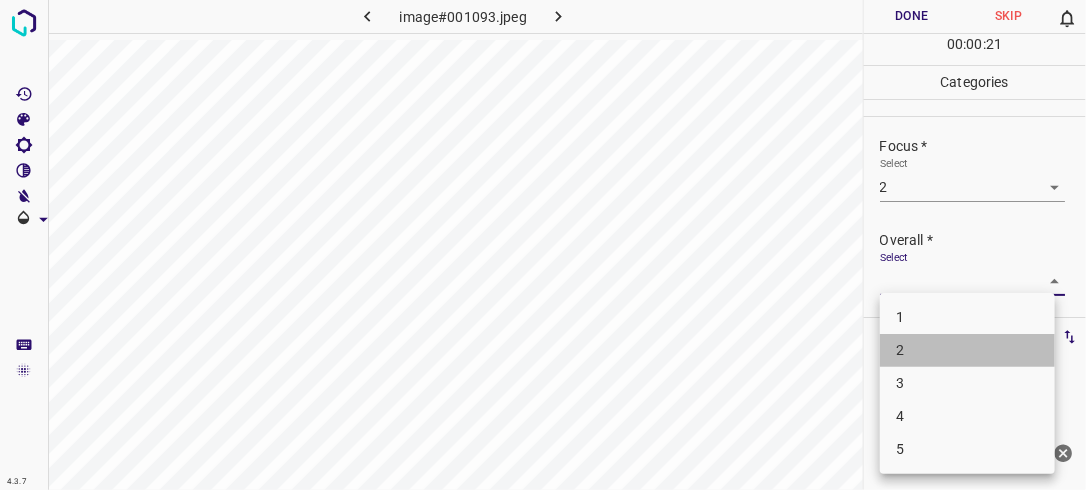 click on "2" at bounding box center (967, 350) 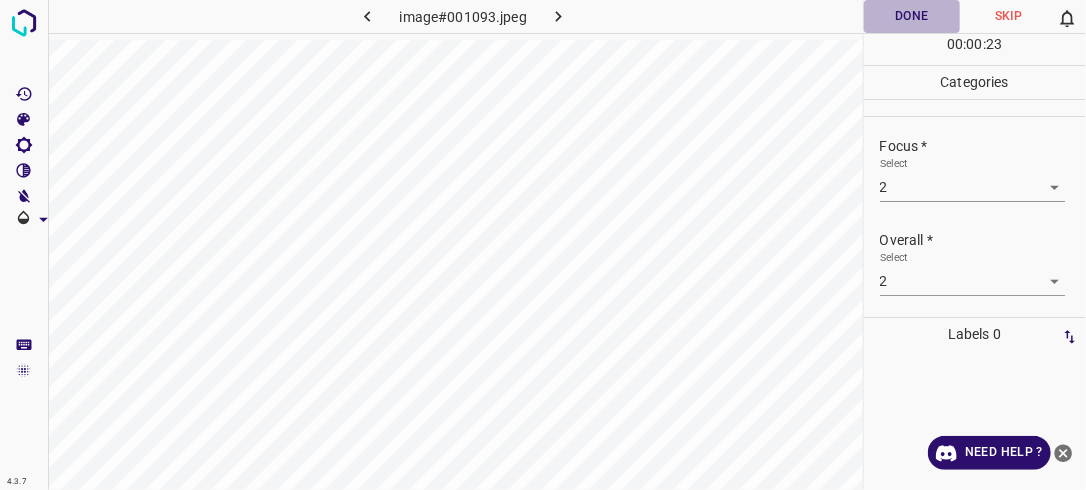 click on "Done" at bounding box center [912, 16] 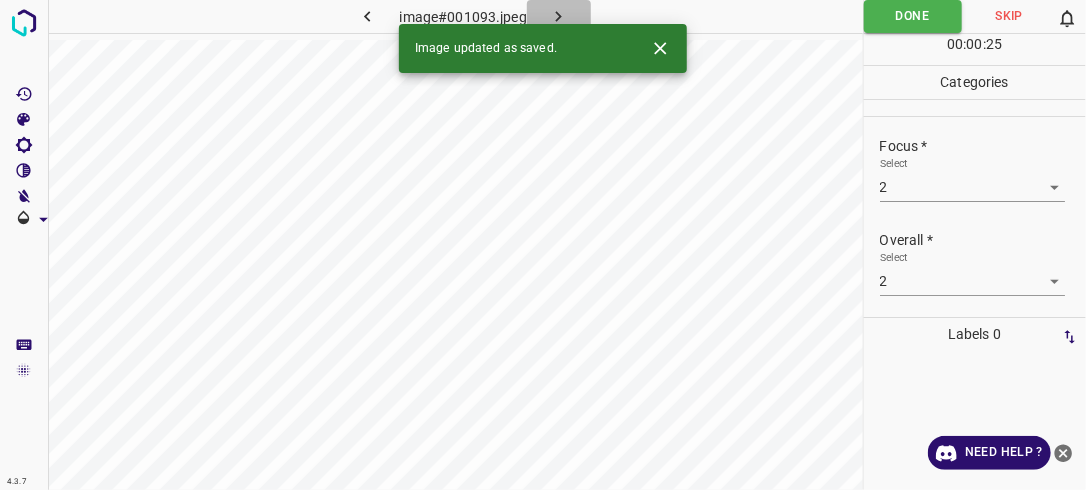 click 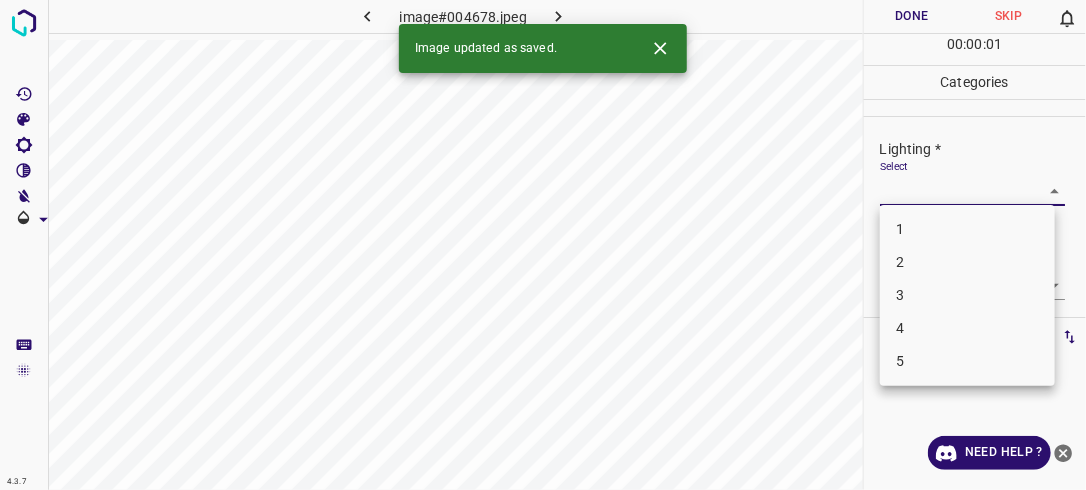 click on "4.3.7 image#004678.jpeg Done Skip 0 00   : 00   : 01   Categories Lighting *  Select ​ Focus *  Select ​ Overall *  Select ​ Labels   0 Categories 1 Lighting 2 Focus 3 Overall Tools Space Change between modes (Draw & Edit) I Auto labeling R Restore zoom M Zoom in N Zoom out Delete Delete selecte label Filters Z Restore filters X Saturation filter C Brightness filter V Contrast filter B Gray scale filter General O Download Image updated as saved. Need Help ? - Text - Hide - Delete 1 2 3 4 5" at bounding box center (543, 245) 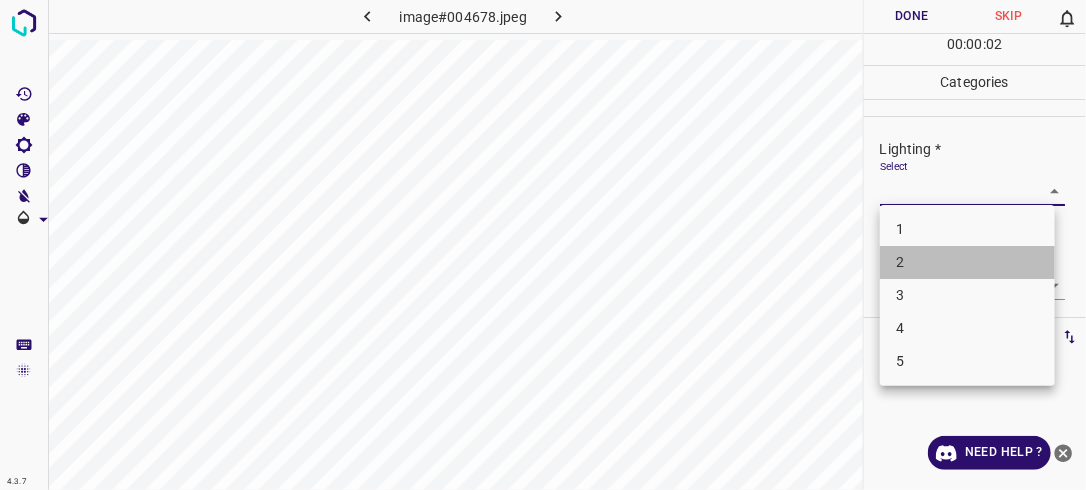 click on "2" at bounding box center (967, 262) 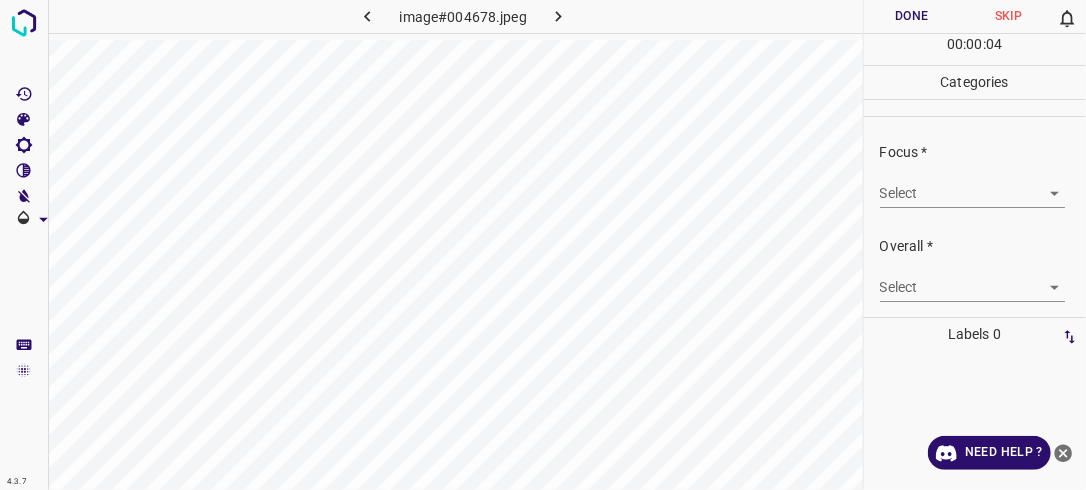 scroll, scrollTop: 96, scrollLeft: 0, axis: vertical 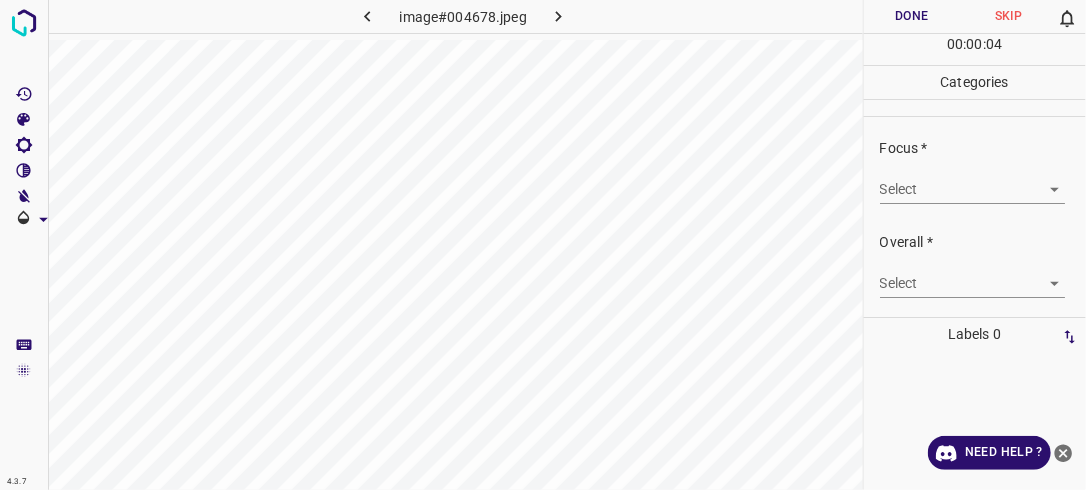 click on "4.3.7 image#004678.jpeg Done Skip 0 00   : 00   : 04   Categories Lighting *  Select 2 2 Focus *  Select ​ Overall *  Select ​ Labels   0 Categories 1 Lighting 2 Focus 3 Overall Tools Space Change between modes (Draw & Edit) I Auto labeling R Restore zoom M Zoom in N Zoom out Delete Delete selecte label Filters Z Restore filters X Saturation filter C Brightness filter V Contrast filter B Gray scale filter General O Download Need Help ? - Text - Hide - Delete" at bounding box center (543, 245) 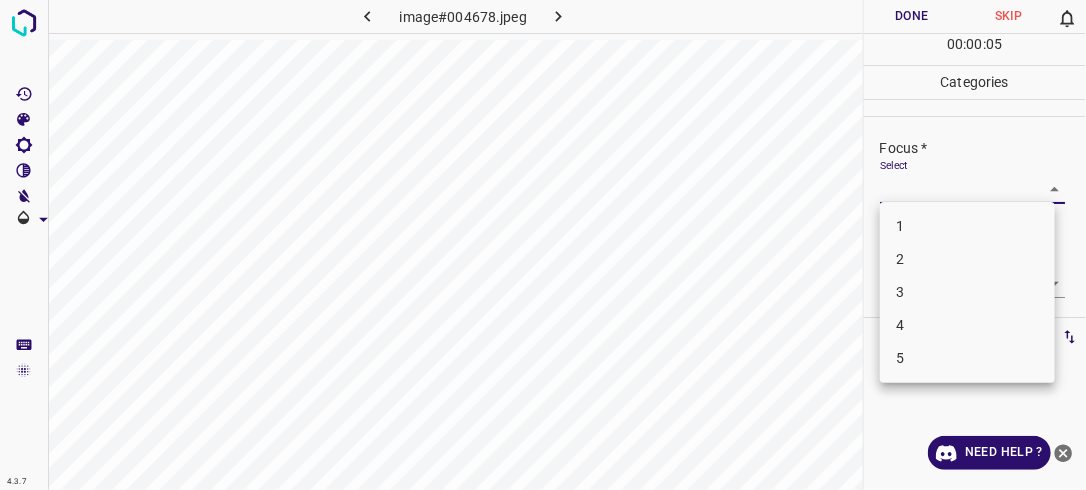 click on "2" at bounding box center [967, 259] 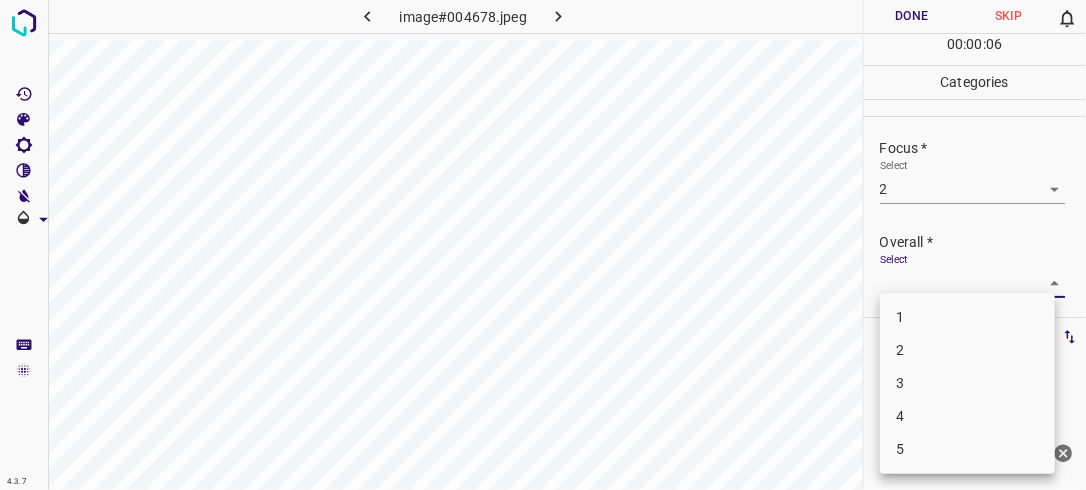 click on "4.3.7 image#004678.jpeg Done Skip 0 00   : 00   : 06   Categories Lighting *  Select 2 2 Focus *  Select 2 2 Overall *  Select ​ Labels   0 Categories 1 Lighting 2 Focus 3 Overall Tools Space Change between modes (Draw & Edit) I Auto labeling R Restore zoom M Zoom in N Zoom out Delete Delete selecte label Filters Z Restore filters X Saturation filter C Brightness filter V Contrast filter B Gray scale filter General O Download Need Help ? - Text - Hide - Delete 1 2 3 4 5" at bounding box center [543, 245] 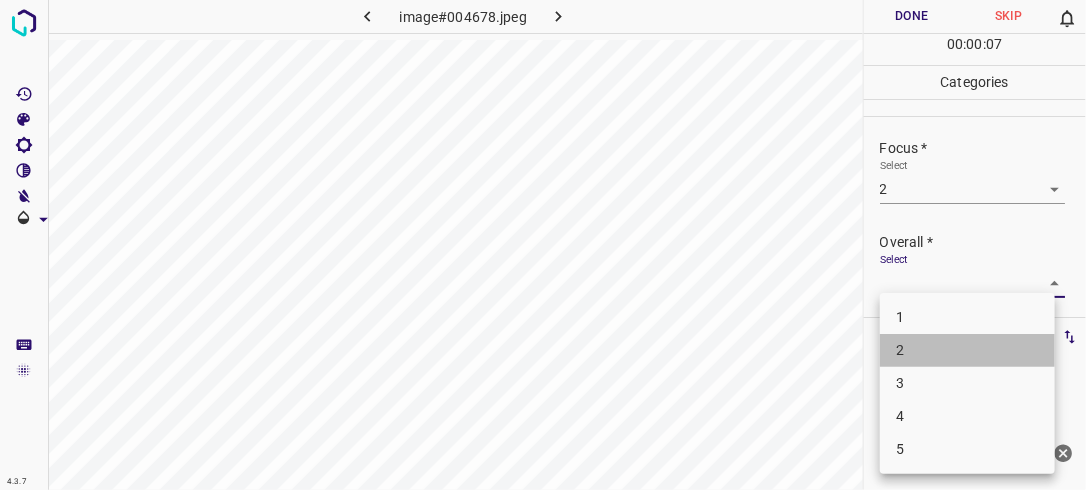 click on "2" at bounding box center (967, 350) 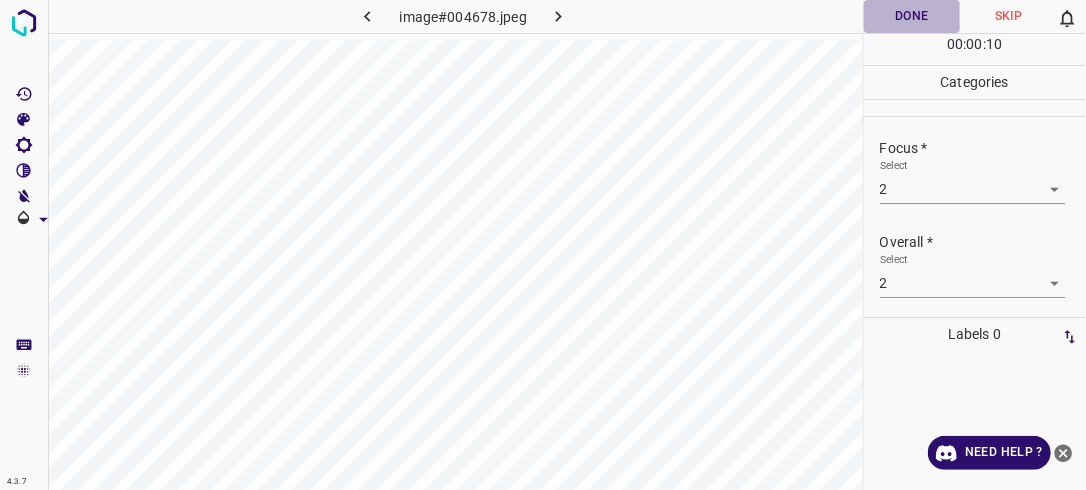 click on "Done" at bounding box center (912, 16) 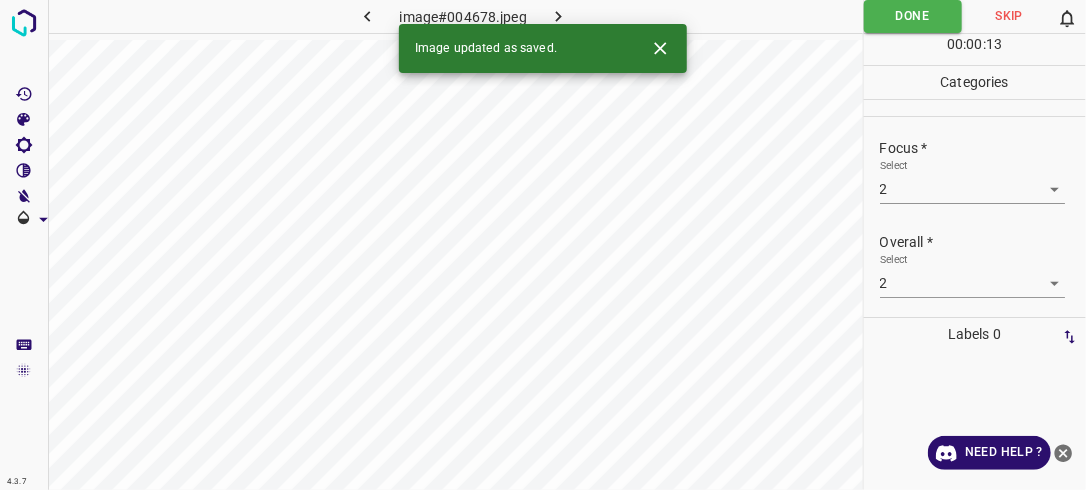drag, startPoint x: 925, startPoint y: 22, endPoint x: 589, endPoint y: 15, distance: 336.0729 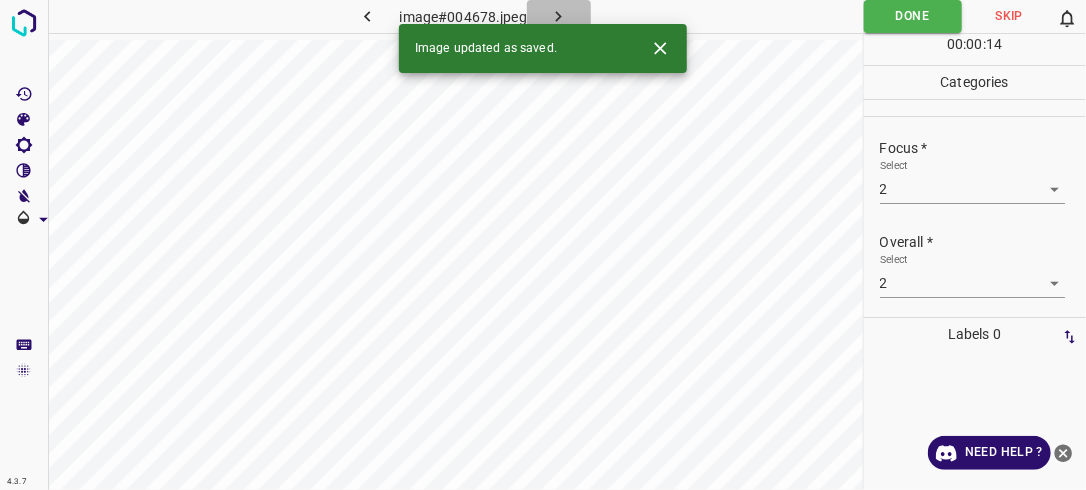 click 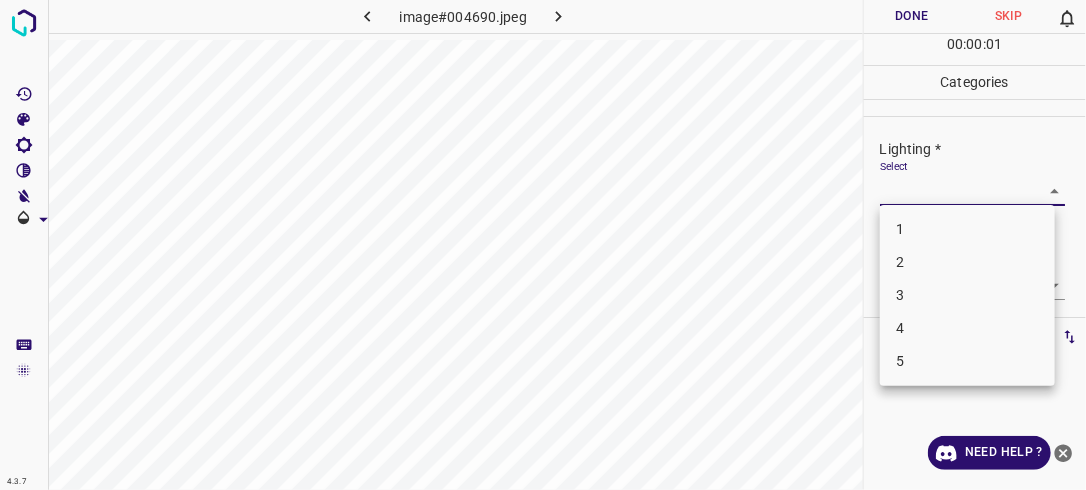 click on "4.3.7 image#004690.jpeg Done Skip 0 00   : 00   : 01   Categories Lighting *  Select ​ Focus *  Select ​ Overall *  Select ​ Labels   0 Categories 1 Lighting 2 Focus 3 Overall Tools Space Change between modes (Draw & Edit) I Auto labeling R Restore zoom M Zoom in N Zoom out Delete Delete selecte label Filters Z Restore filters X Saturation filter C Brightness filter V Contrast filter B Gray scale filter General O Download Need Help ? - Text - Hide - Delete 1 2 3 4 5" at bounding box center [543, 245] 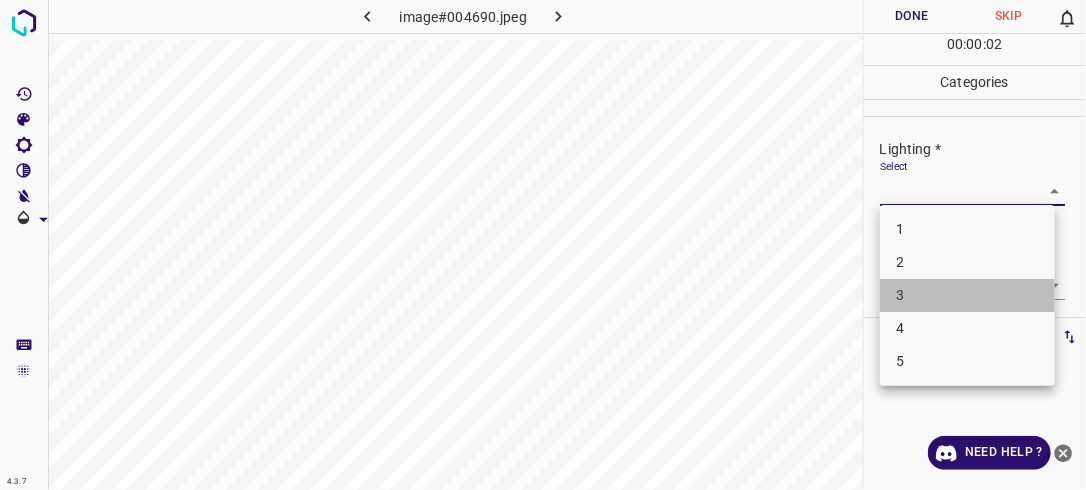 click on "3" at bounding box center [967, 295] 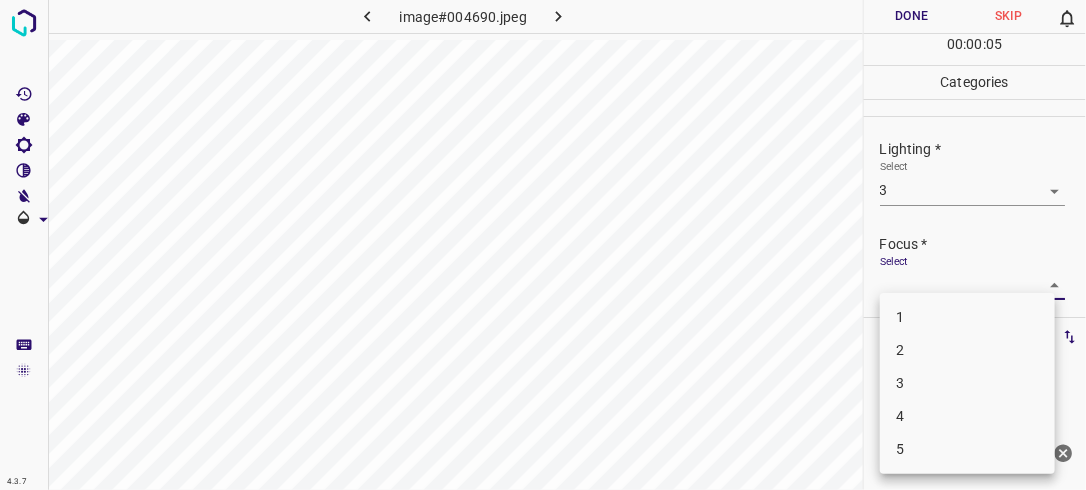 click on "4.3.7 image#004690.jpeg Done Skip 0 00   : 00   : 05   Categories Lighting *  Select 3 3 Focus *  Select ​ Overall *  Select ​ Labels   0 Categories 1 Lighting 2 Focus 3 Overall Tools Space Change between modes (Draw & Edit) I Auto labeling R Restore zoom M Zoom in N Zoom out Delete Delete selecte label Filters Z Restore filters X Saturation filter C Brightness filter V Contrast filter B Gray scale filter General O Download Need Help ? - Text - Hide - Delete 1 2 3 4 5" at bounding box center (543, 245) 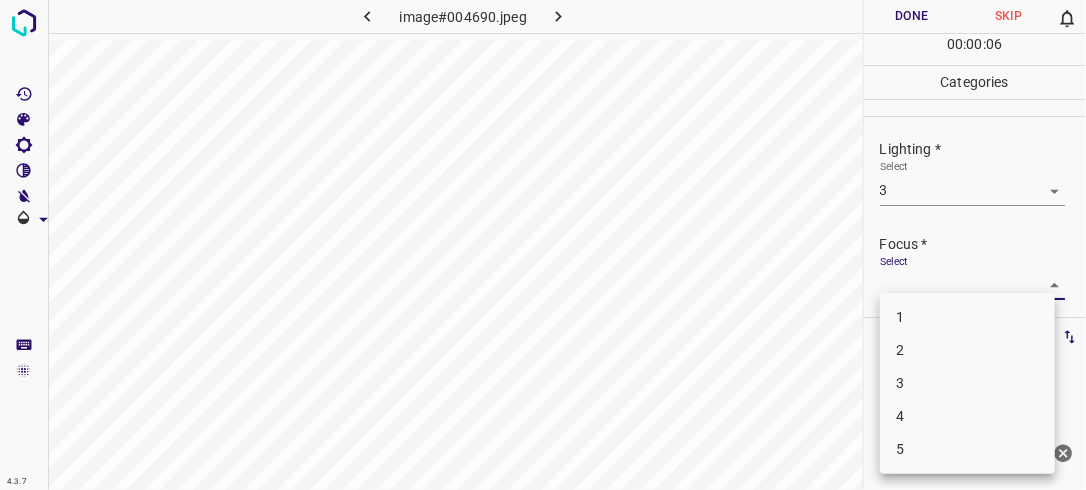 click on "3" at bounding box center (967, 383) 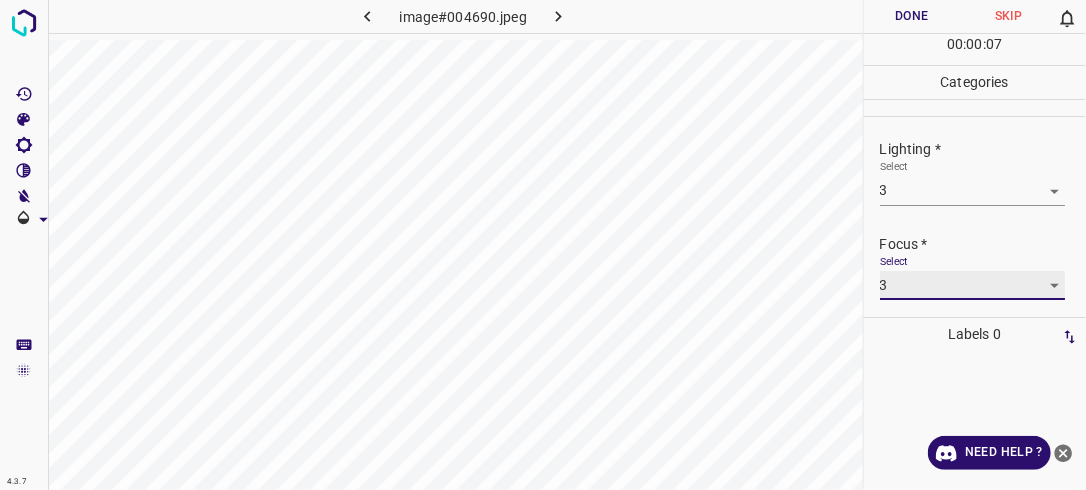 scroll, scrollTop: 98, scrollLeft: 0, axis: vertical 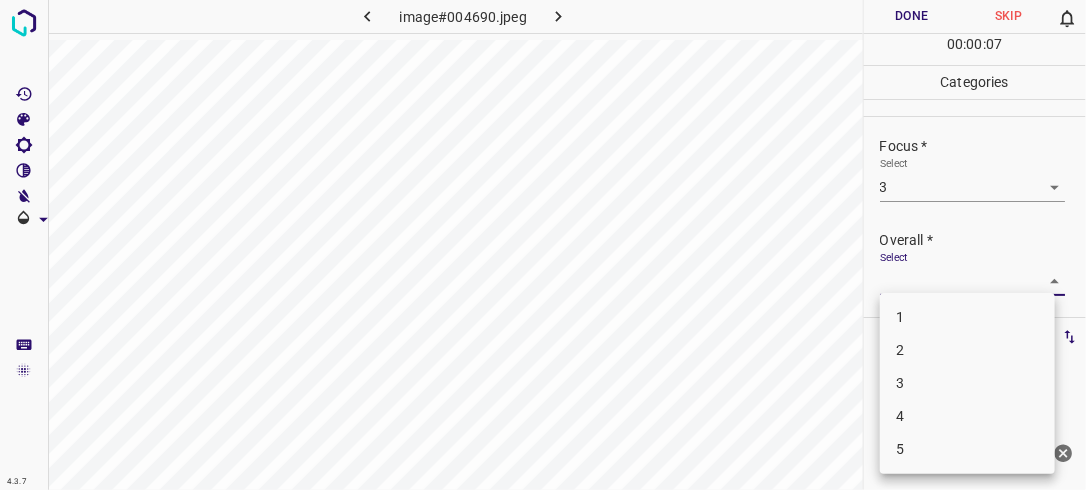 click on "4.3.7 image#004690.jpeg Done Skip 0 00   : 00   : 07   Categories Lighting *  Select 3 3 Focus *  Select 3 3 Overall *  Select ​ Labels   0 Categories 1 Lighting 2 Focus 3 Overall Tools Space Change between modes (Draw & Edit) I Auto labeling R Restore zoom M Zoom in N Zoom out Delete Delete selecte label Filters Z Restore filters X Saturation filter C Brightness filter V Contrast filter B Gray scale filter General O Download Need Help ? - Text - Hide - Delete 1 2 3 4 5" at bounding box center [543, 245] 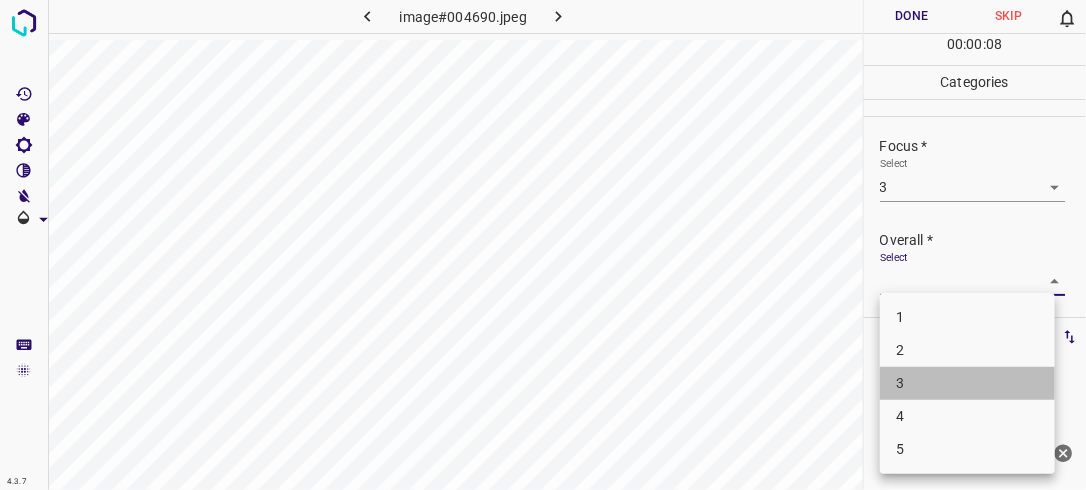 click on "3" at bounding box center (967, 383) 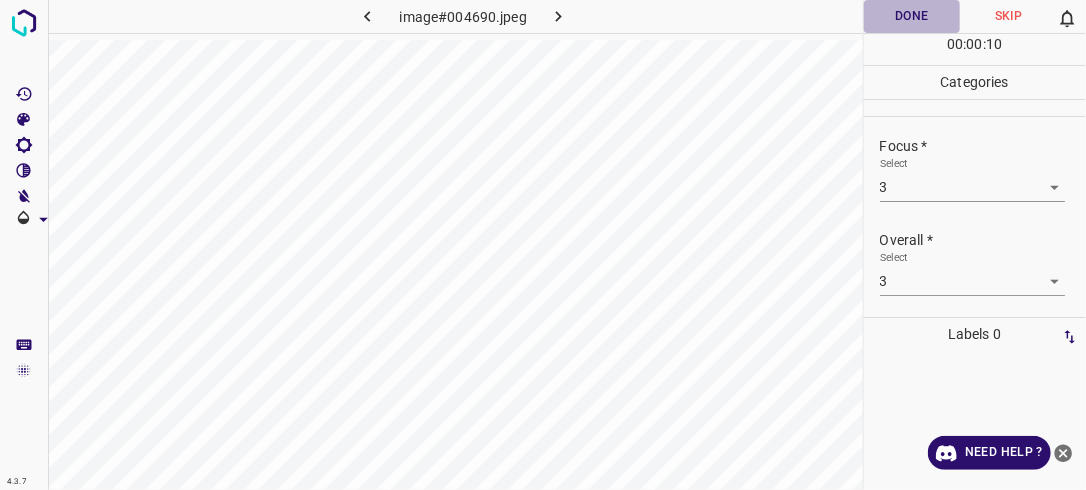 click on "Done" at bounding box center [912, 16] 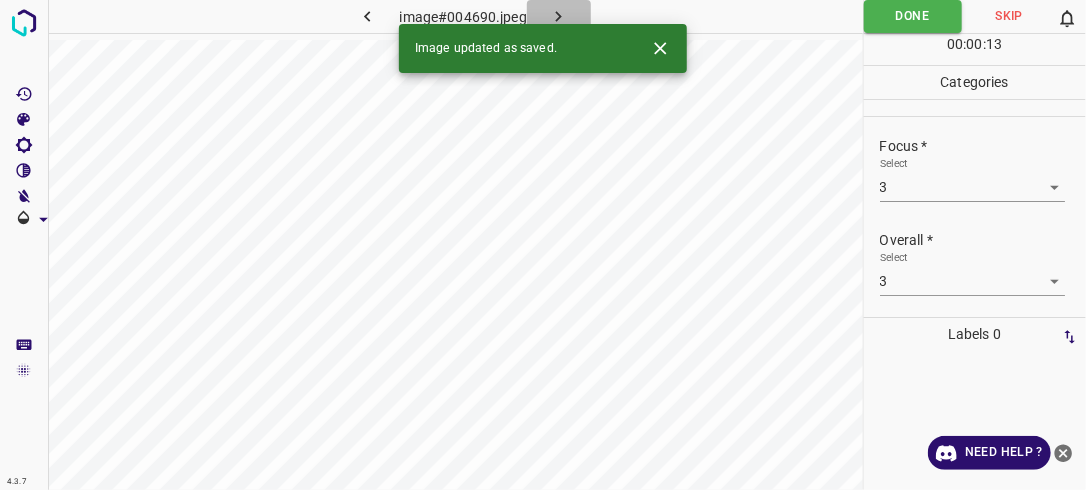 click at bounding box center (559, 16) 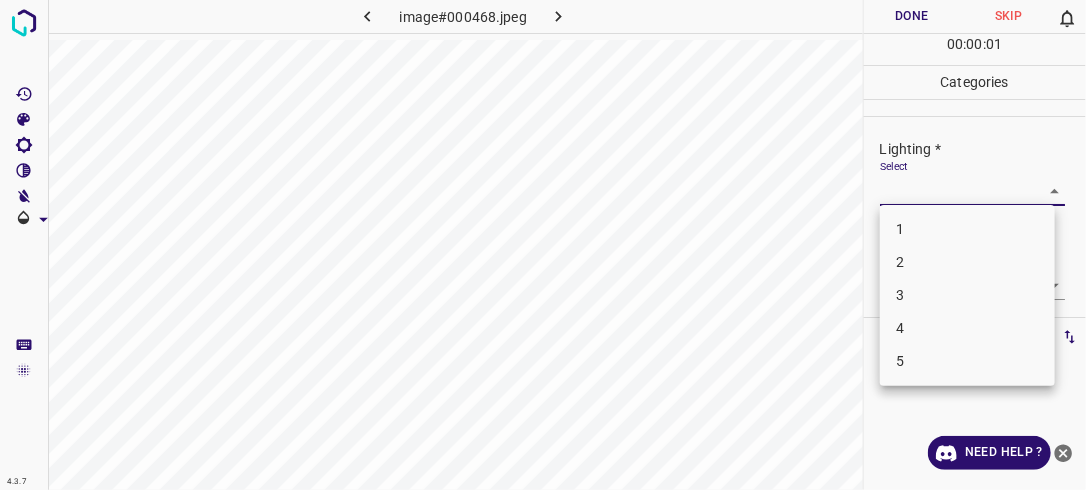 click on "4.3.7 image#000468.jpeg Done Skip 0 00   : 00   : 01   Categories Lighting *  Select ​ Focus *  Select ​ Overall *  Select ​ Labels   0 Categories 1 Lighting 2 Focus 3 Overall Tools Space Change between modes (Draw & Edit) I Auto labeling R Restore zoom M Zoom in N Zoom out Delete Delete selecte label Filters Z Restore filters X Saturation filter C Brightness filter V Contrast filter B Gray scale filter General O Download Need Help ? - Text - Hide - Delete 1 2 3 4 5" at bounding box center (543, 245) 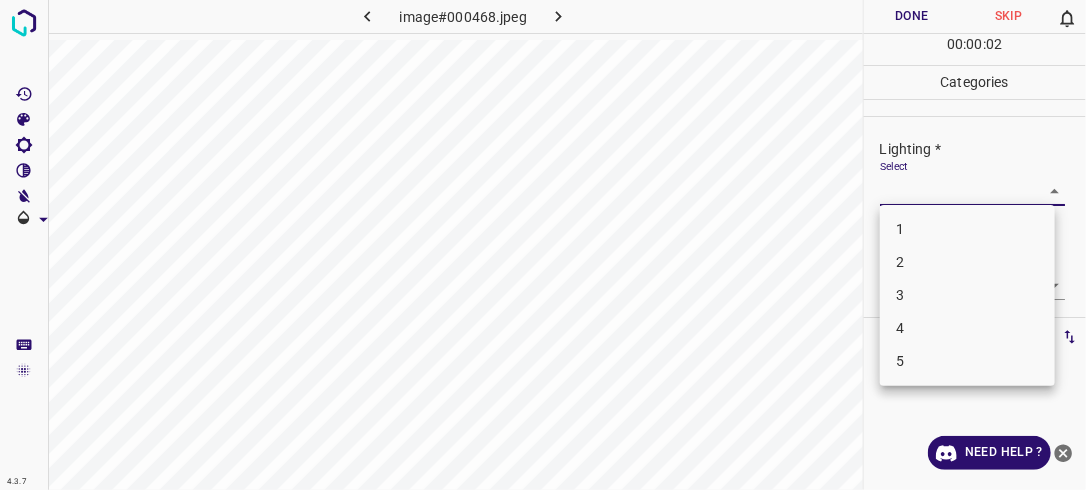 click on "3" at bounding box center (967, 295) 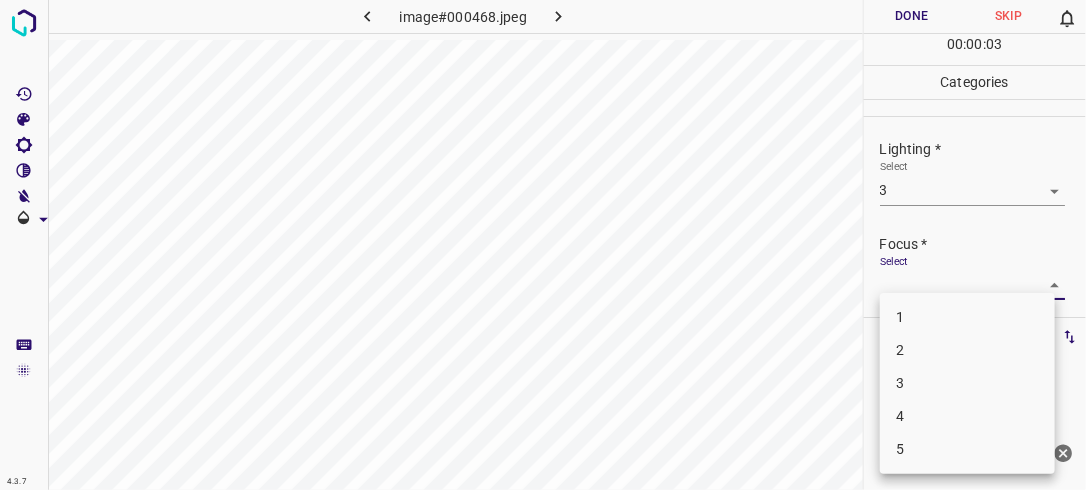 click on "4.3.7 image#000468.jpeg Done Skip 0 00   : 00   : 03   Categories Lighting *  Select 3 3 Focus *  Select ​ Overall *  Select ​ Labels   0 Categories 1 Lighting 2 Focus 3 Overall Tools Space Change between modes (Draw & Edit) I Auto labeling R Restore zoom M Zoom in N Zoom out Delete Delete selecte label Filters Z Restore filters X Saturation filter C Brightness filter V Contrast filter B Gray scale filter General O Download Need Help ? - Text - Hide - Delete 1 2 3 4 5" at bounding box center [543, 245] 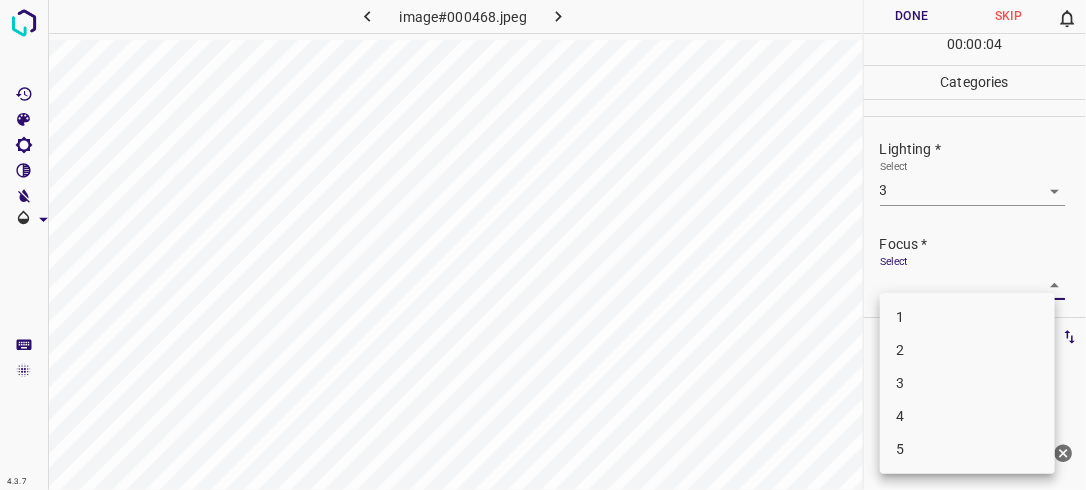 drag, startPoint x: 931, startPoint y: 381, endPoint x: 1044, endPoint y: 258, distance: 167.02695 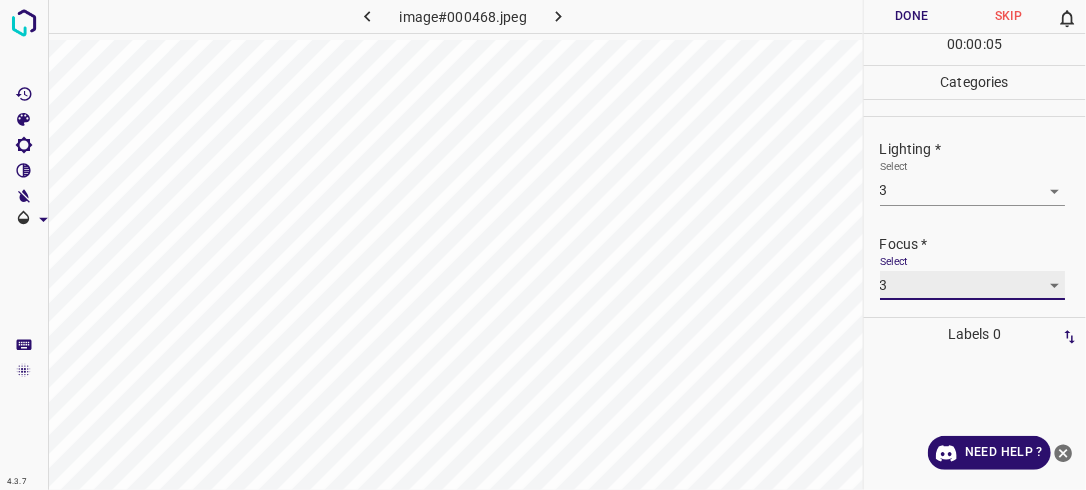 scroll, scrollTop: 98, scrollLeft: 0, axis: vertical 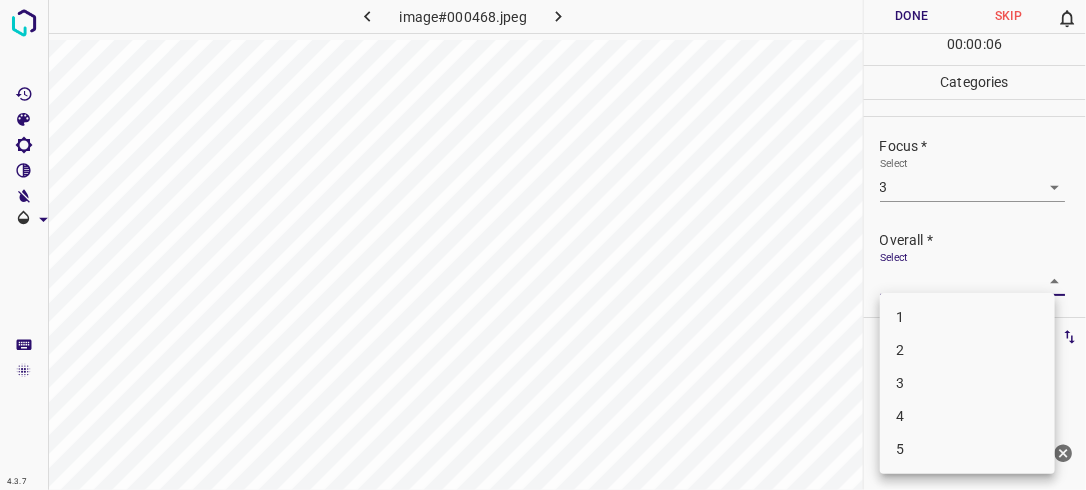 drag, startPoint x: 1030, startPoint y: 278, endPoint x: 1012, endPoint y: 305, distance: 32.449963 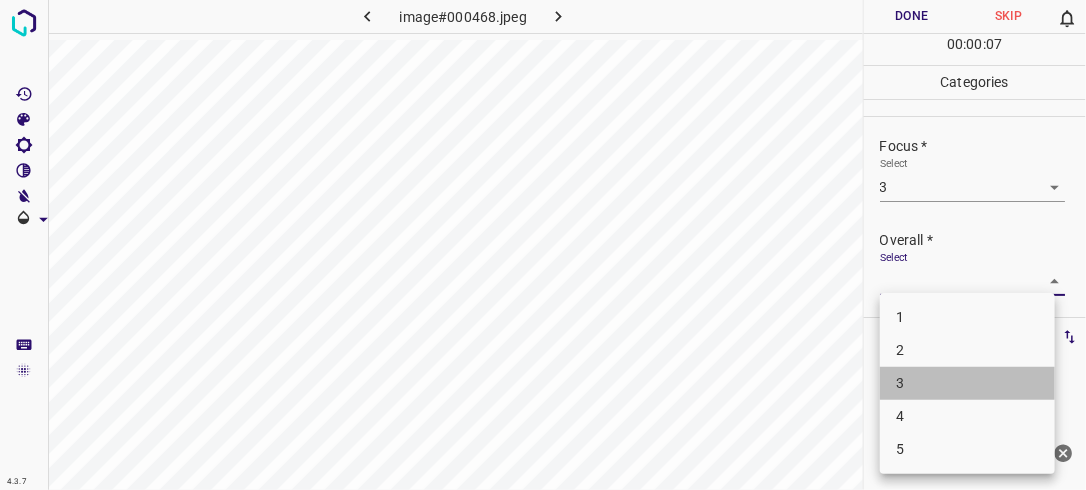 click on "3" at bounding box center [967, 383] 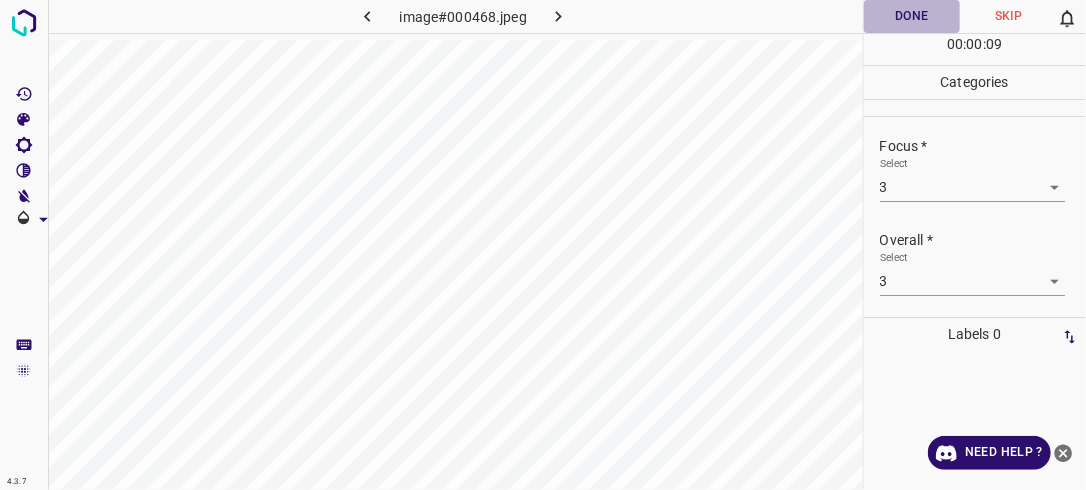 click on "Done" at bounding box center (912, 16) 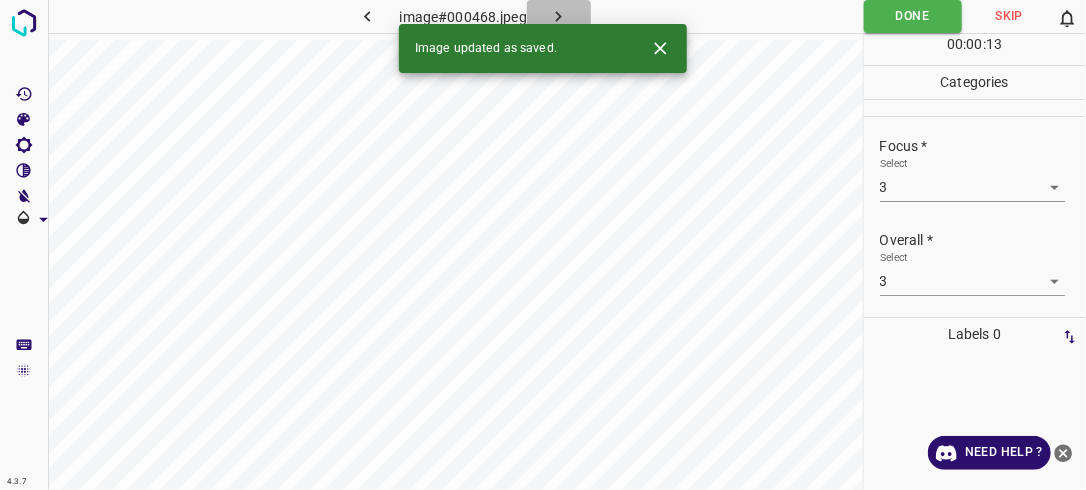 click 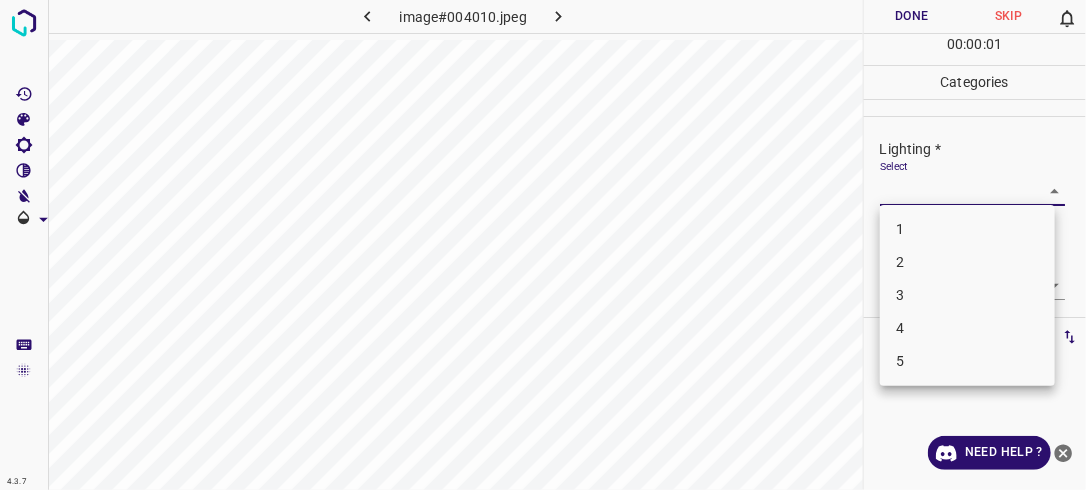 click on "4.3.7 image#004010.jpeg Done Skip 0 00   : 00   : 01   Categories Lighting *  Select ​ Focus *  Select ​ Overall *  Select ​ Labels   0 Categories 1 Lighting 2 Focus 3 Overall Tools Space Change between modes (Draw & Edit) I Auto labeling R Restore zoom M Zoom in N Zoom out Delete Delete selecte label Filters Z Restore filters X Saturation filter C Brightness filter V Contrast filter B Gray scale filter General O Download Need Help ? - Text - Hide - Delete 1 2 3 4 5" at bounding box center [543, 245] 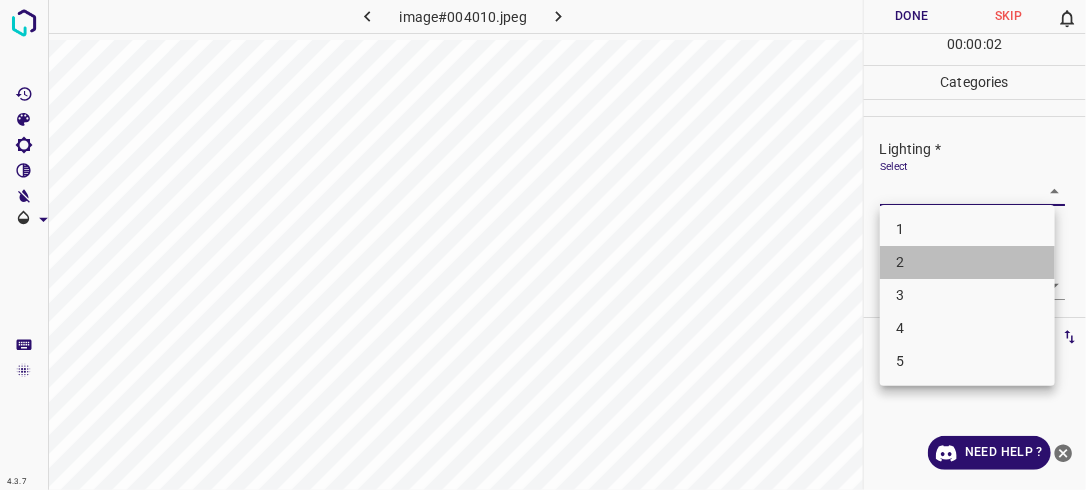 click on "2" at bounding box center [967, 262] 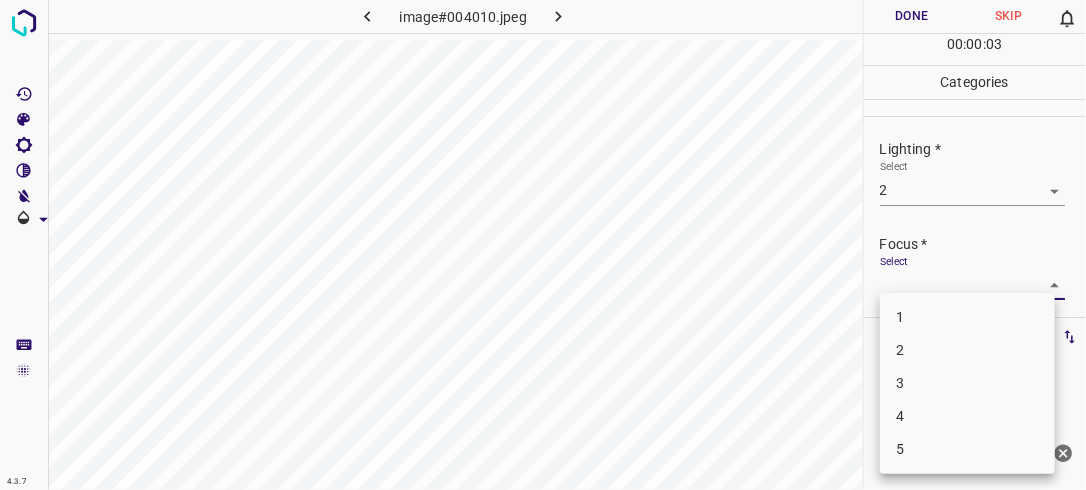 click on "4.3.7 image#004010.jpeg Done Skip 0 00   : 00   : 03   Categories Lighting *  Select 2 2 Focus *  Select ​ Overall *  Select ​ Labels   0 Categories 1 Lighting 2 Focus 3 Overall Tools Space Change between modes (Draw & Edit) I Auto labeling R Restore zoom M Zoom in N Zoom out Delete Delete selecte label Filters Z Restore filters X Saturation filter C Brightness filter V Contrast filter B Gray scale filter General O Download Need Help ? - Text - Hide - Delete 1 2 3 4 5" at bounding box center [543, 245] 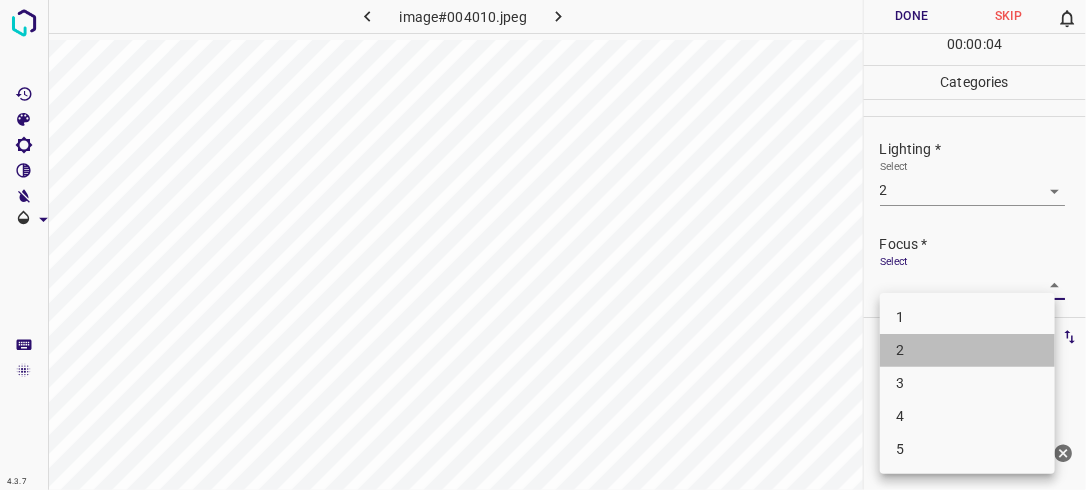 click on "2" at bounding box center [967, 350] 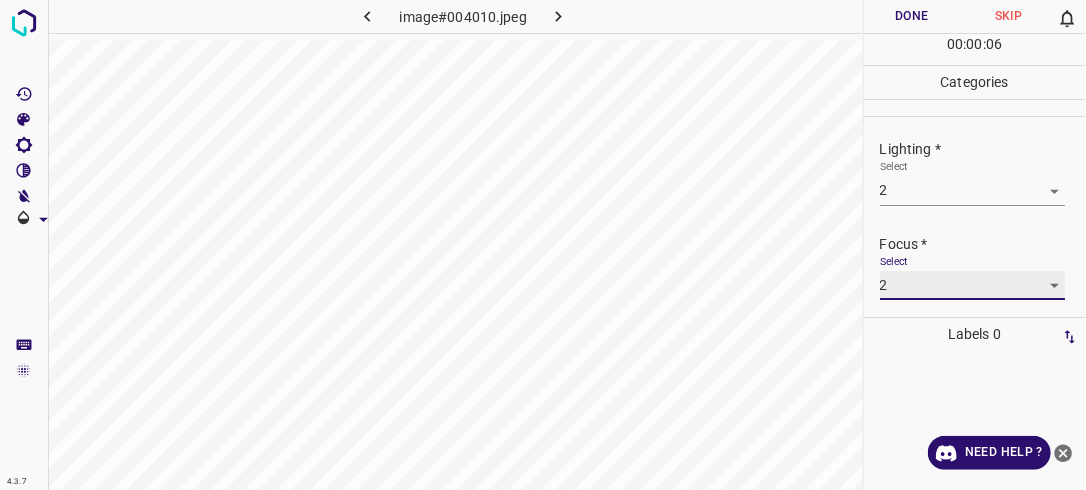 scroll, scrollTop: 98, scrollLeft: 0, axis: vertical 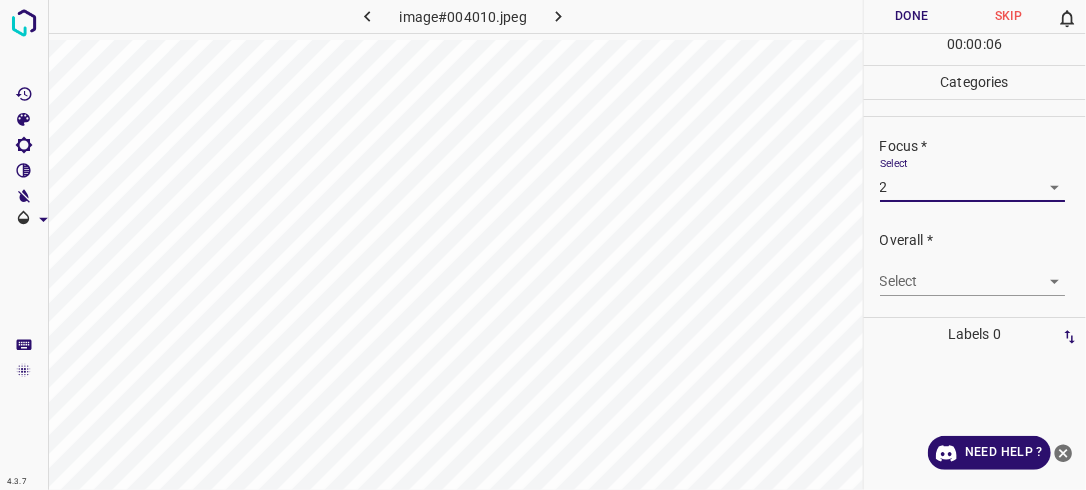 click on "4.3.7 image#004010.jpeg Done Skip 0 00   : 00   : 06   Categories Lighting *  Select 2 2 Focus *  Select 2 2 Overall *  Select ​ Labels   0 Categories 1 Lighting 2 Focus 3 Overall Tools Space Change between modes (Draw & Edit) I Auto labeling R Restore zoom M Zoom in N Zoom out Delete Delete selecte label Filters Z Restore filters X Saturation filter C Brightness filter V Contrast filter B Gray scale filter General O Download Need Help ? - Text - Hide - Delete" at bounding box center (543, 245) 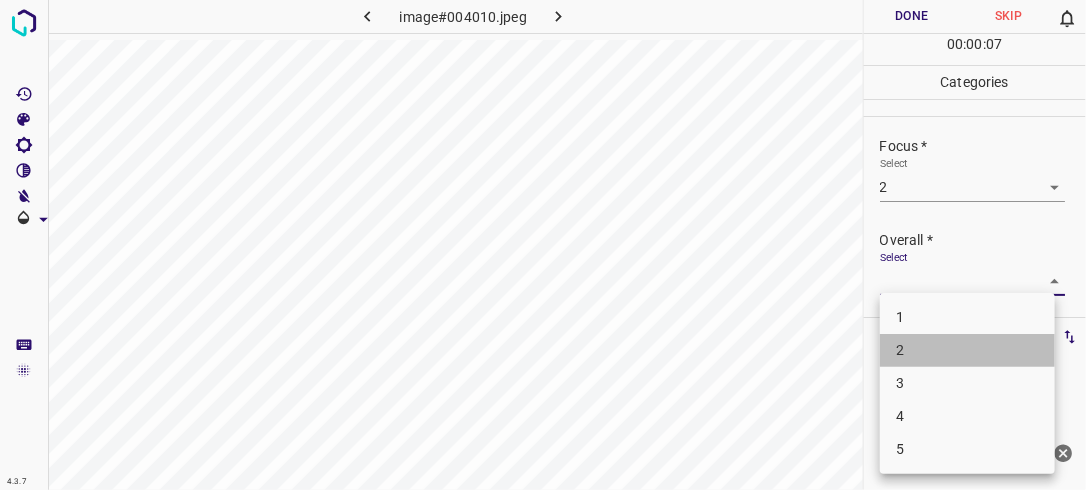 click on "2" at bounding box center (967, 350) 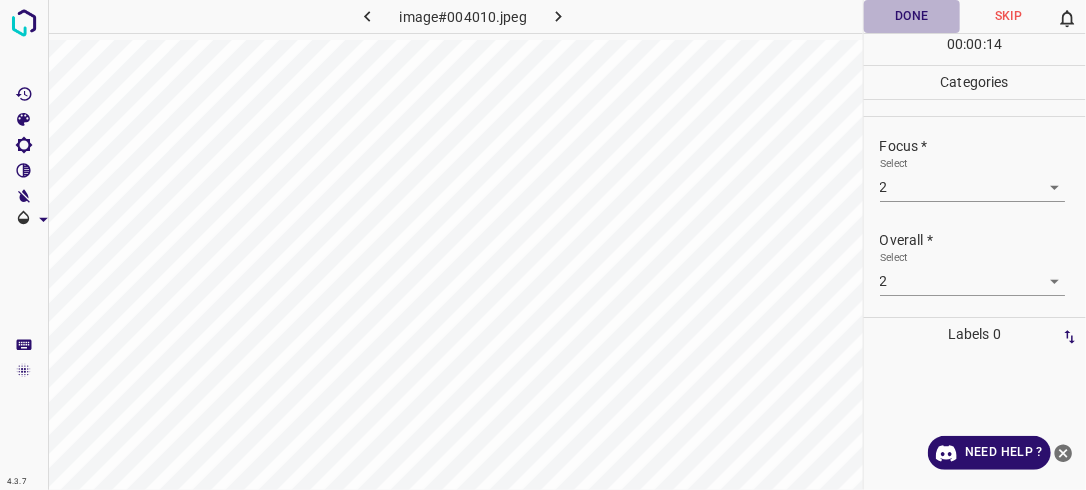 click on "Done" at bounding box center (912, 16) 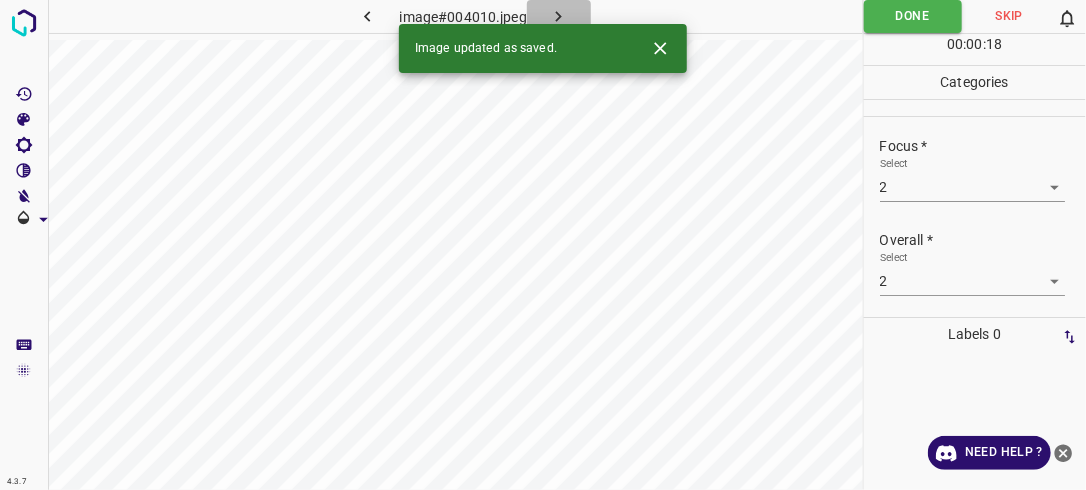 click at bounding box center [559, 16] 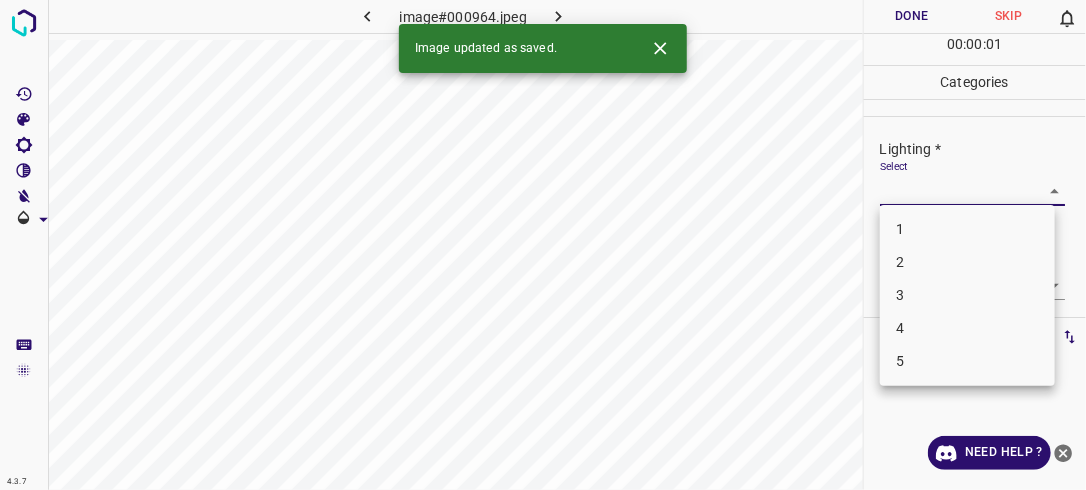 click on "4.3.7 image#000964.jpeg Done Skip 0 00   : 00   : 01   Categories Lighting *  Select ​ Focus *  Select ​ Overall *  Select ​ Labels   0 Categories 1 Lighting 2 Focus 3 Overall Tools Space Change between modes (Draw & Edit) I Auto labeling R Restore zoom M Zoom in N Zoom out Delete Delete selecte label Filters Z Restore filters X Saturation filter C Brightness filter V Contrast filter B Gray scale filter General O Download Image updated as saved. Need Help ? - Text - Hide - Delete 1 2 3 4 5" at bounding box center (543, 245) 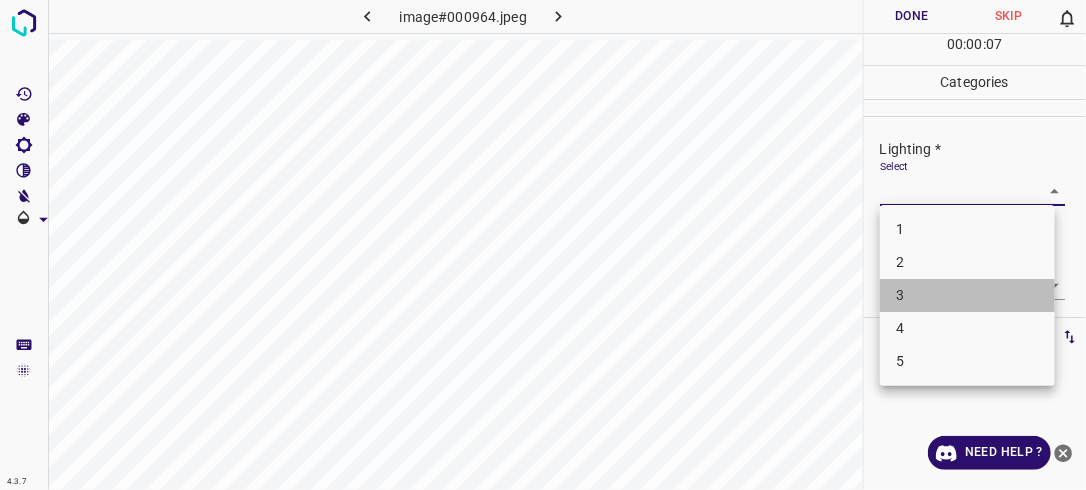 click on "3" at bounding box center [967, 295] 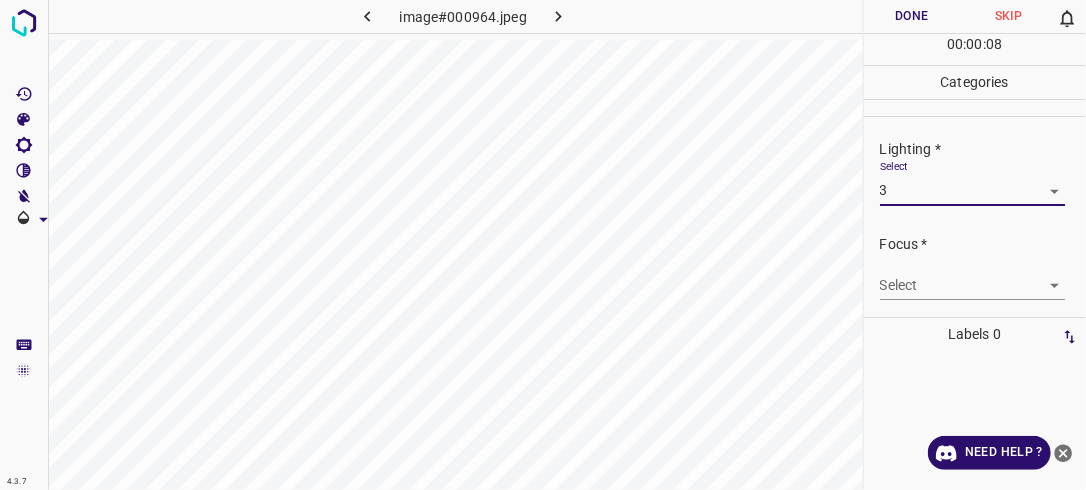 click on "4.3.7 image#000964.jpeg Done Skip 0 00   : 00   : 08   Categories Lighting *  Select 3 3 Focus *  Select ​ Overall *  Select ​ Labels   0 Categories 1 Lighting 2 Focus 3 Overall Tools Space Change between modes (Draw & Edit) I Auto labeling R Restore zoom M Zoom in N Zoom out Delete Delete selecte label Filters Z Restore filters X Saturation filter C Brightness filter V Contrast filter B Gray scale filter General O Download Need Help ? - Text - Hide - Delete" at bounding box center (543, 245) 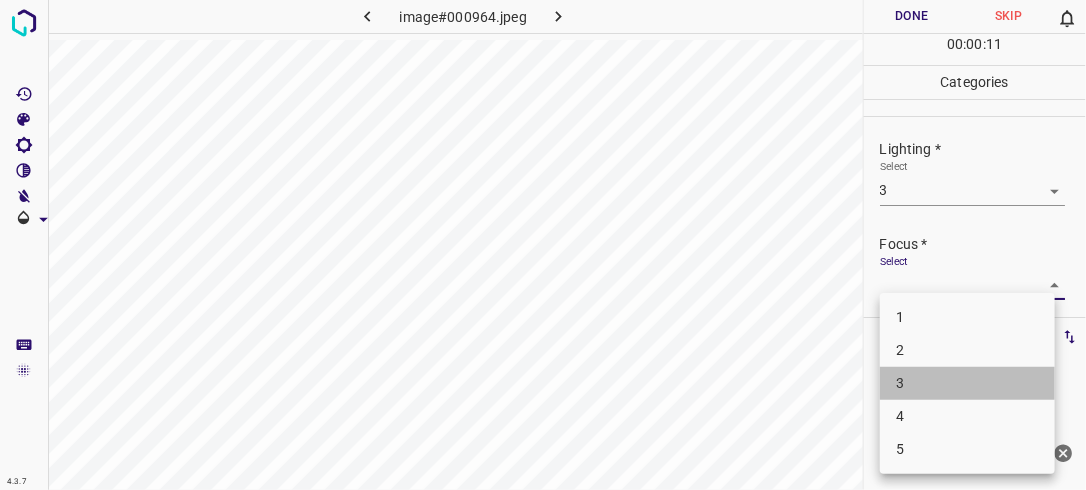 click on "3" at bounding box center (967, 383) 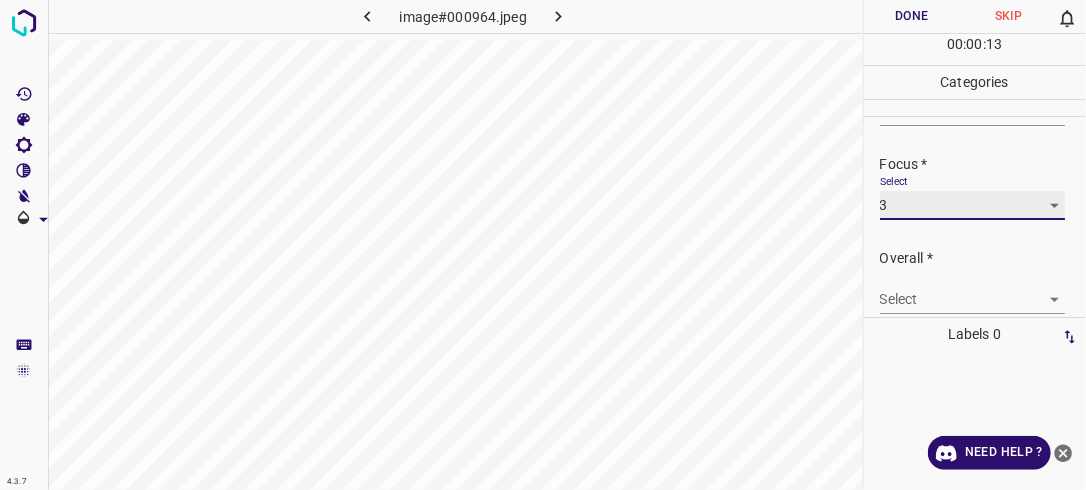 scroll, scrollTop: 98, scrollLeft: 0, axis: vertical 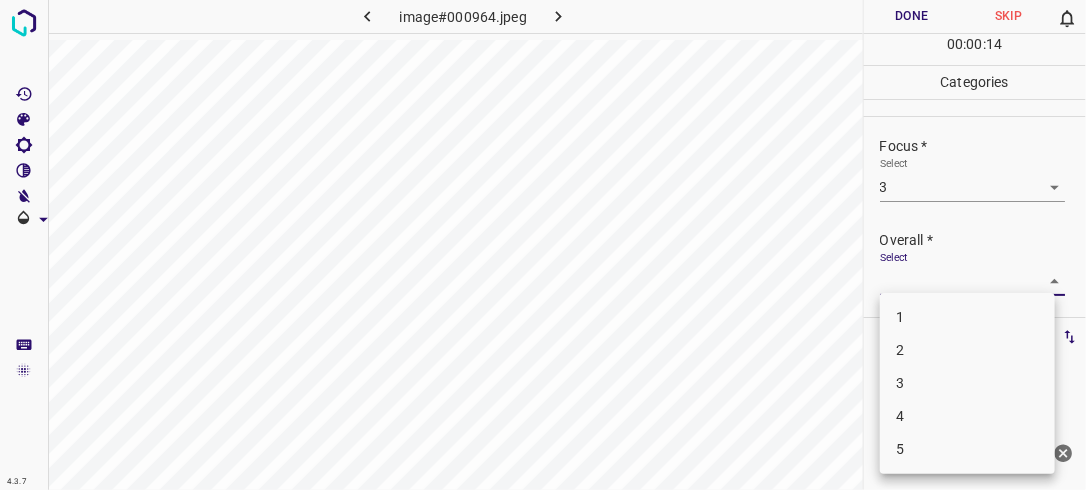 click on "4.3.7 image#000964.jpeg Done Skip 0 00   : 00   : 14   Categories Lighting *  Select 3 3 Focus *  Select 3 3 Overall *  Select ​ Labels   0 Categories 1 Lighting 2 Focus 3 Overall Tools Space Change between modes (Draw & Edit) I Auto labeling R Restore zoom M Zoom in N Zoom out Delete Delete selecte label Filters Z Restore filters X Saturation filter C Brightness filter V Contrast filter B Gray scale filter General O Download Need Help ? - Text - Hide - Delete 1 2 3 4 5" at bounding box center [543, 245] 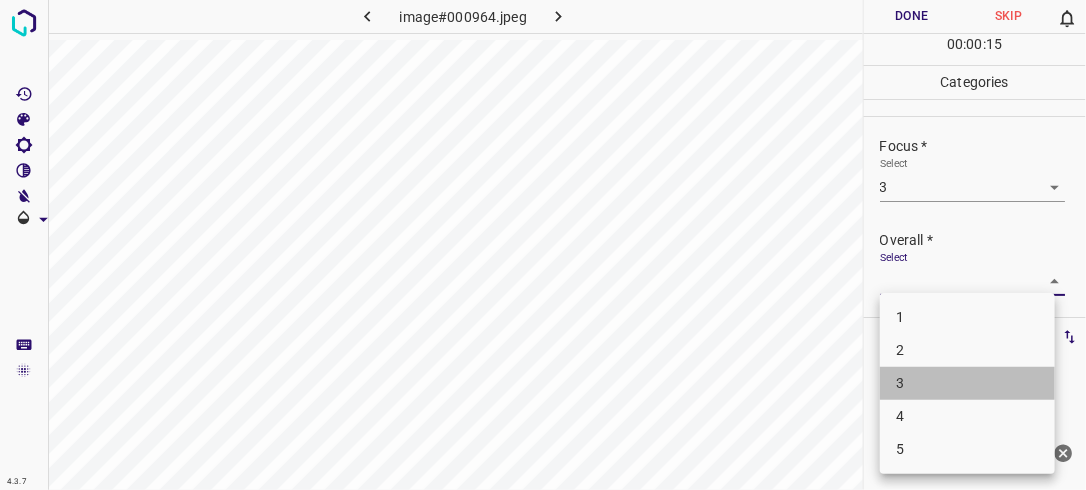 click on "3" at bounding box center [967, 383] 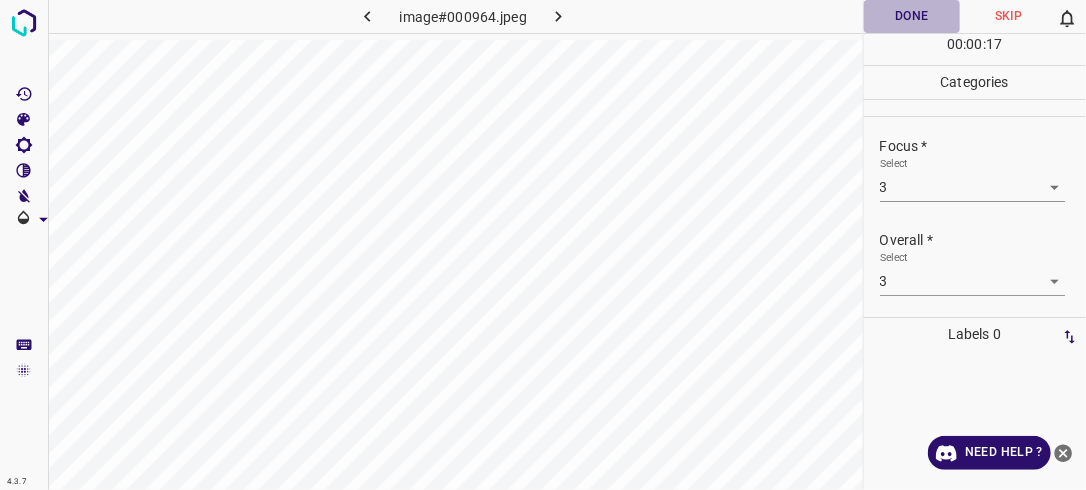 click on "Done" at bounding box center [912, 16] 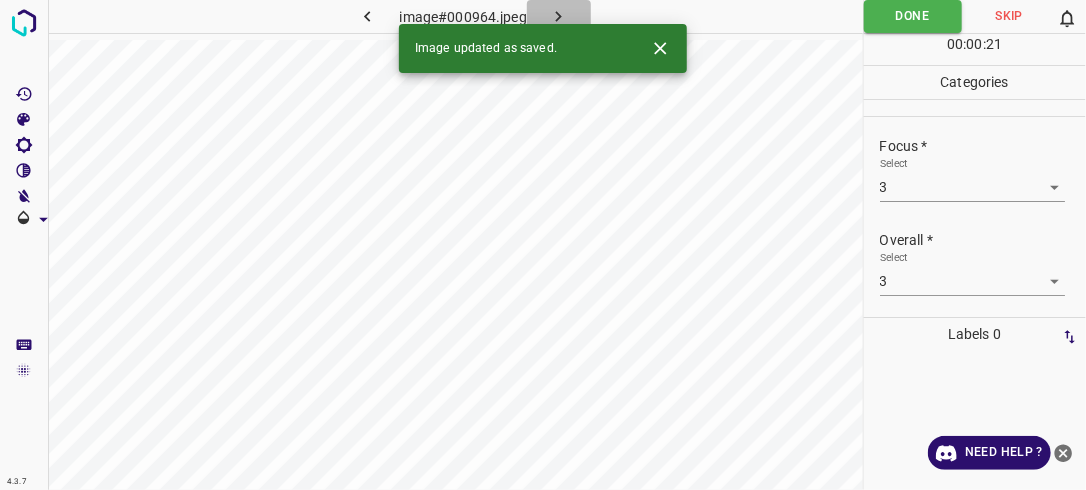 click 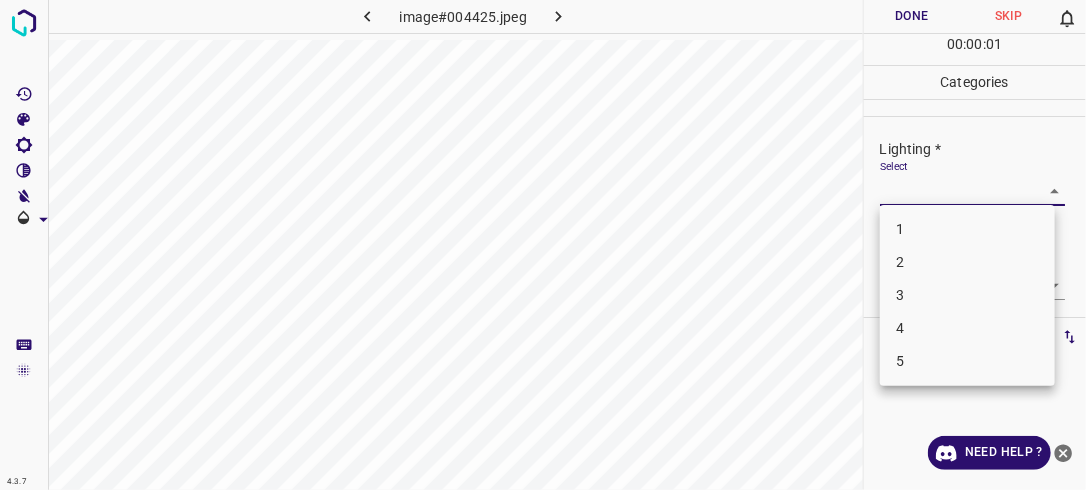 click on "4.3.7 image#004425.jpeg Done Skip 0 00   : 00   : 01   Categories Lighting *  Select ​ Focus *  Select ​ Overall *  Select ​ Labels   0 Categories 1 Lighting 2 Focus 3 Overall Tools Space Change between modes (Draw & Edit) I Auto labeling R Restore zoom M Zoom in N Zoom out Delete Delete selecte label Filters Z Restore filters X Saturation filter C Brightness filter V Contrast filter B Gray scale filter General O Download Need Help ? - Text - Hide - Delete 1 2 3 4 5" at bounding box center [543, 245] 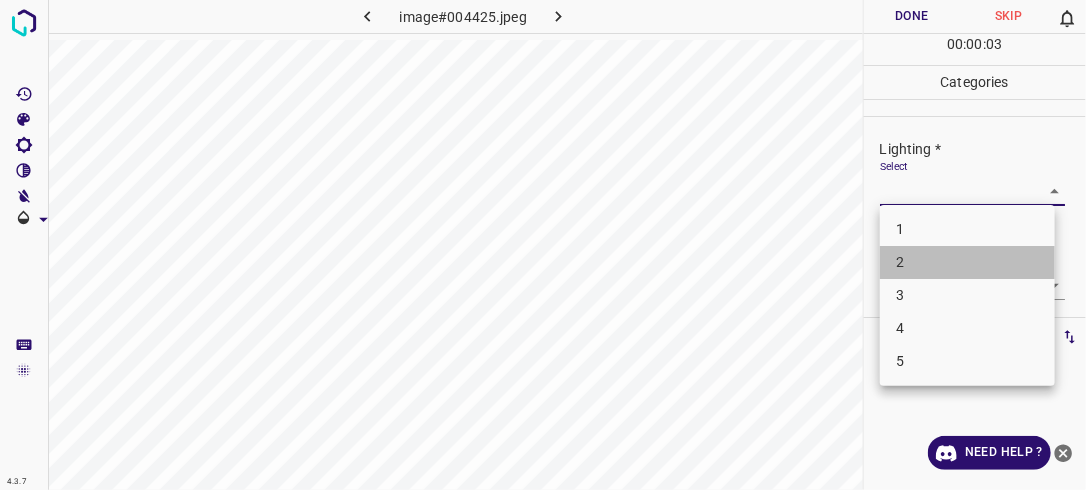 click on "2" at bounding box center [967, 262] 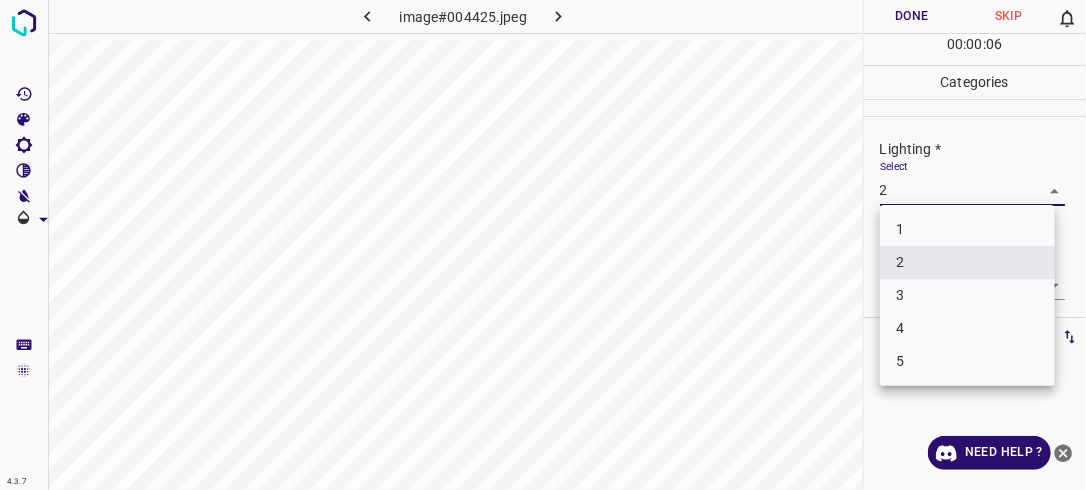 drag, startPoint x: 1042, startPoint y: 183, endPoint x: 960, endPoint y: 284, distance: 130.09612 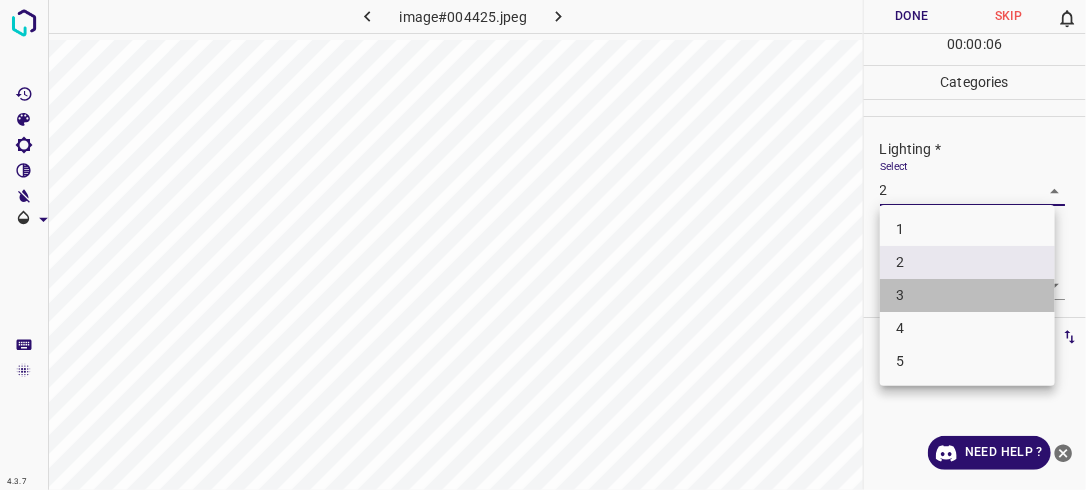 click on "3" at bounding box center [967, 295] 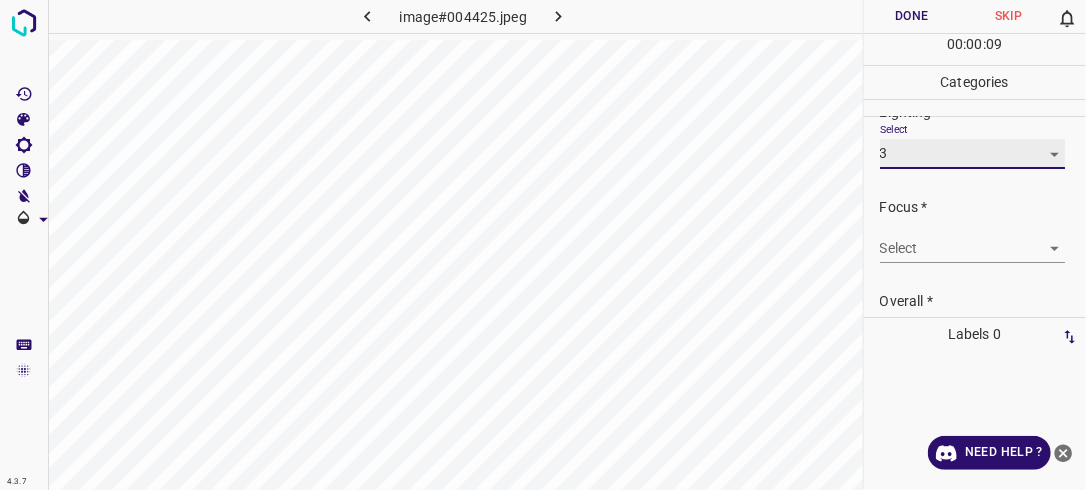 scroll, scrollTop: 46, scrollLeft: 0, axis: vertical 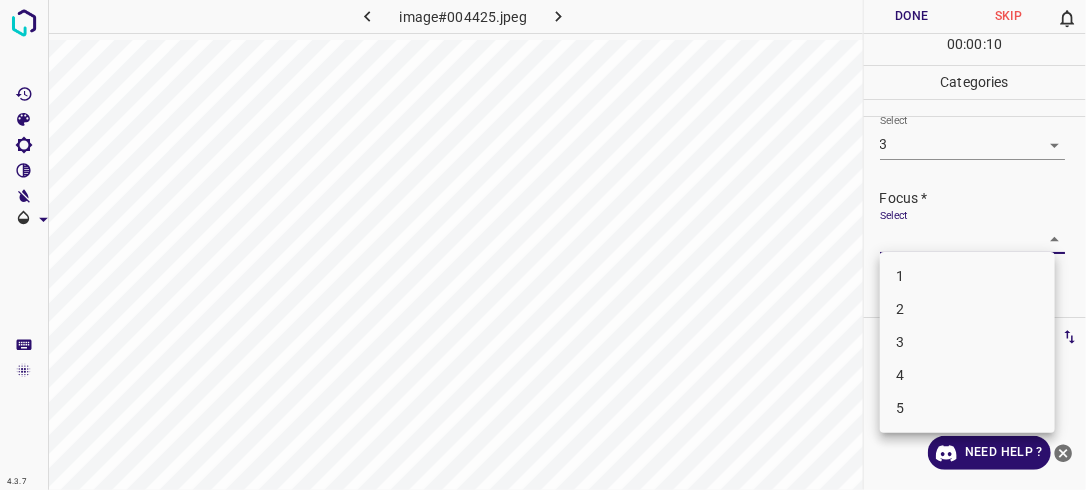 click on "4.3.7 image#004425.jpeg Done Skip 0 00   : 00   : 10   Categories Lighting *  Select 3 3 Focus *  Select ​ Overall *  Select ​ Labels   0 Categories 1 Lighting 2 Focus 3 Overall Tools Space Change between modes (Draw & Edit) I Auto labeling R Restore zoom M Zoom in N Zoom out Delete Delete selecte label Filters Z Restore filters X Saturation filter C Brightness filter V Contrast filter B Gray scale filter General O Download Need Help ? - Text - Hide - Delete 1 2 3 4 5" at bounding box center (543, 245) 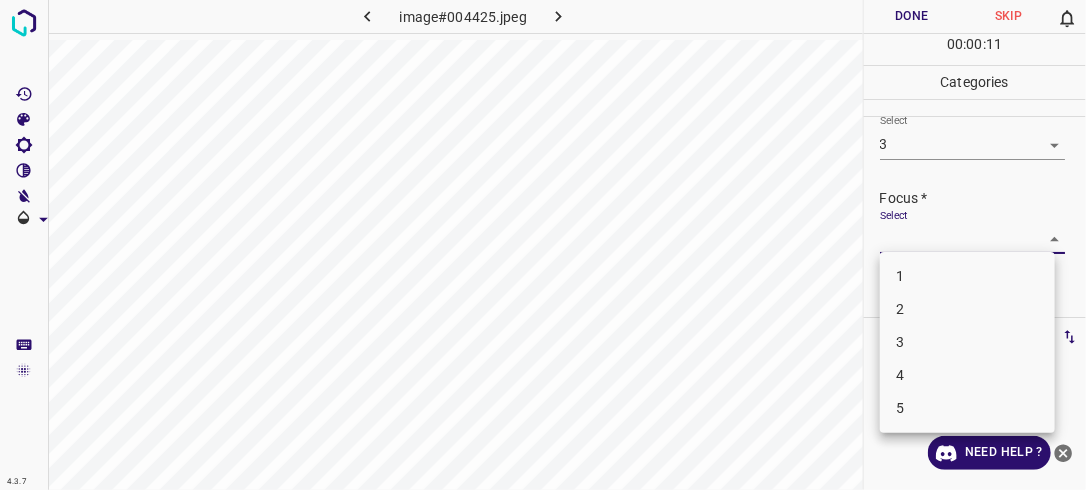 click on "2" at bounding box center (967, 309) 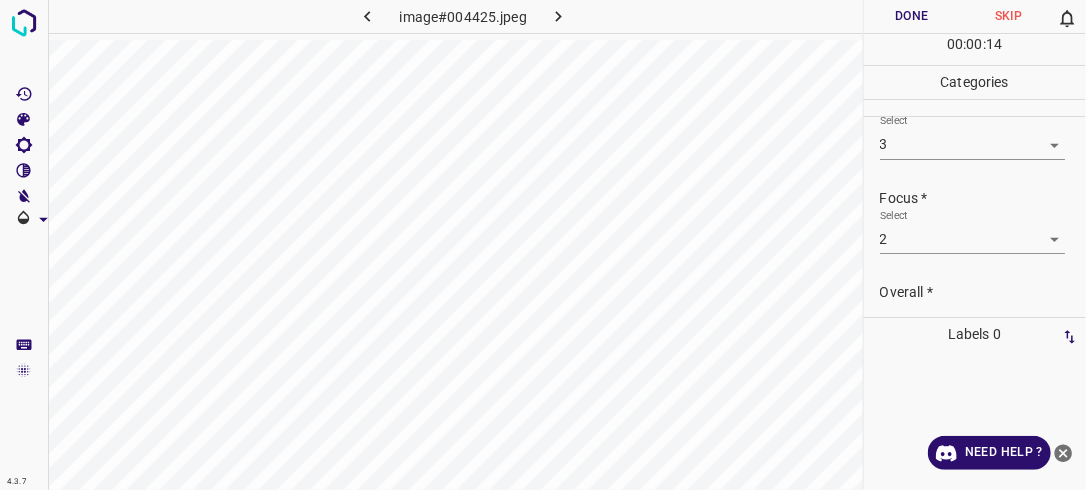 drag, startPoint x: 1085, startPoint y: 232, endPoint x: 1085, endPoint y: 271, distance: 39 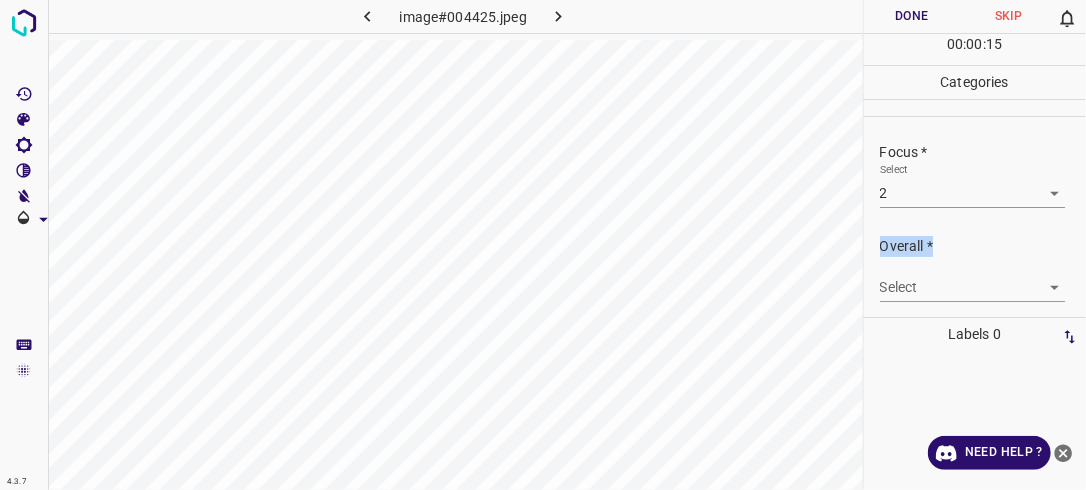 scroll, scrollTop: 95, scrollLeft: 0, axis: vertical 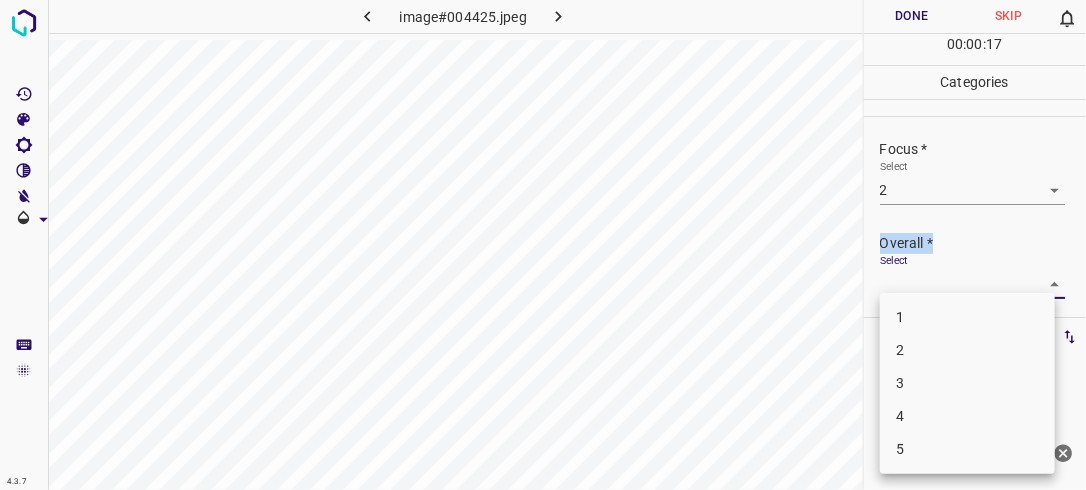 click on "4.3.7 image#004425.jpeg Done Skip 0 00   : 00   : 17   Categories Lighting *  Select 3 3 Focus *  Select 2 2 Overall *  Select ​ Labels   0 Categories 1 Lighting 2 Focus 3 Overall Tools Space Change between modes (Draw & Edit) I Auto labeling R Restore zoom M Zoom in N Zoom out Delete Delete selecte label Filters Z Restore filters X Saturation filter C Brightness filter V Contrast filter B Gray scale filter General O Download Need Help ? - Text - Hide - Delete 1 2 3 4 5" at bounding box center [543, 245] 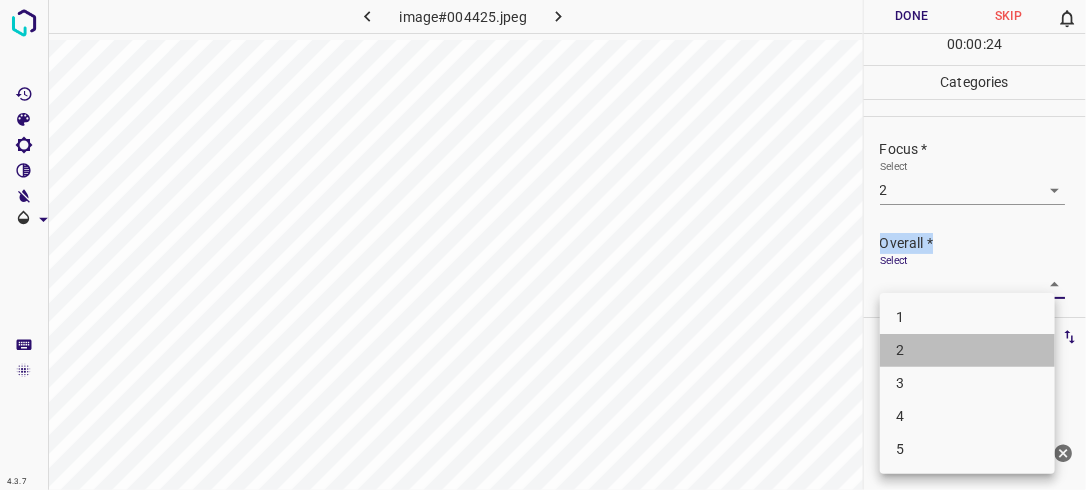 click on "2" at bounding box center (967, 350) 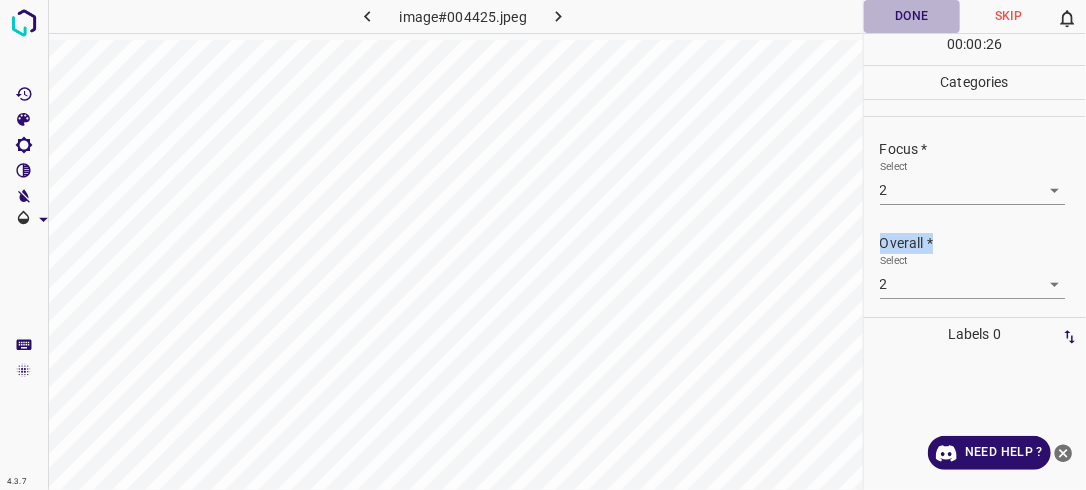 click on "Done" at bounding box center (912, 16) 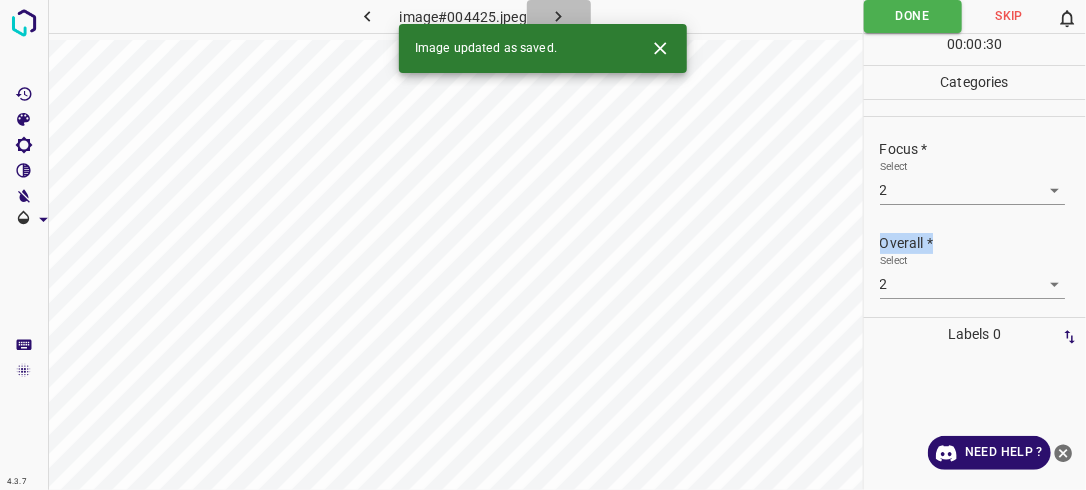 click at bounding box center (559, 16) 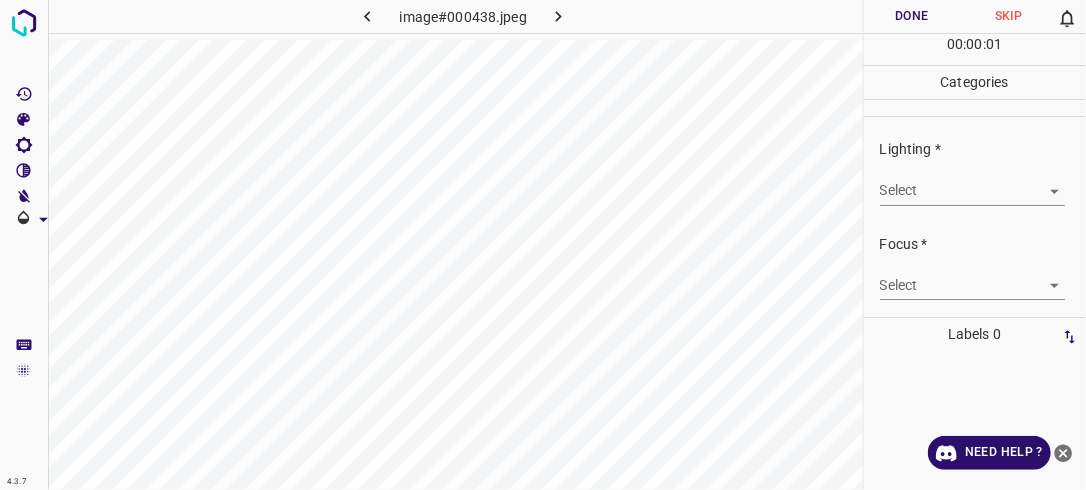 click on "4.3.7 image#000438.jpeg Done Skip 0 00   : 00   : 01   Categories Lighting *  Select ​ Focus *  Select ​ Overall *  Select ​ Labels   0 Categories 1 Lighting 2 Focus 3 Overall Tools Space Change between modes (Draw & Edit) I Auto labeling R Restore zoom M Zoom in N Zoom out Delete Delete selecte label Filters Z Restore filters X Saturation filter C Brightness filter V Contrast filter B Gray scale filter General O Download Need Help ? - Text - Hide - Delete" at bounding box center (543, 245) 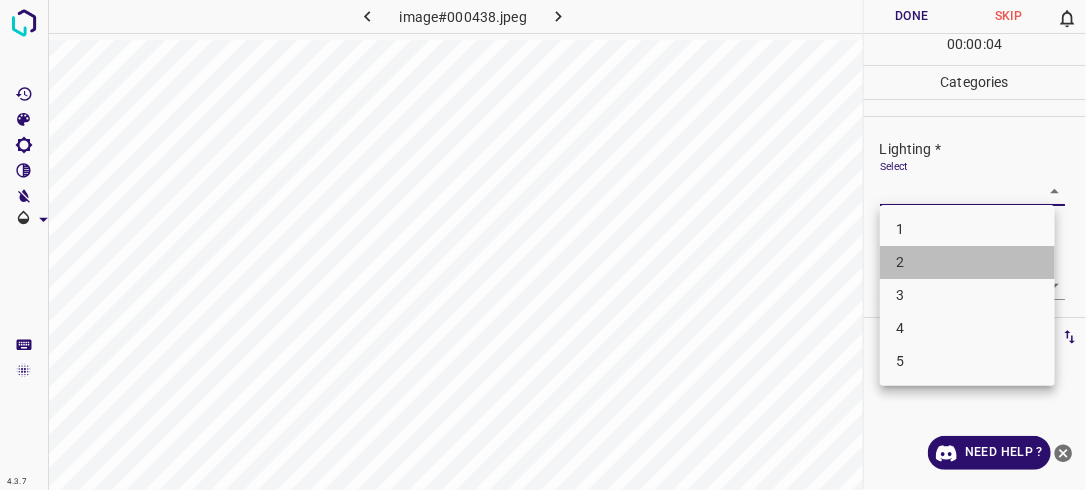 click on "2" at bounding box center [967, 262] 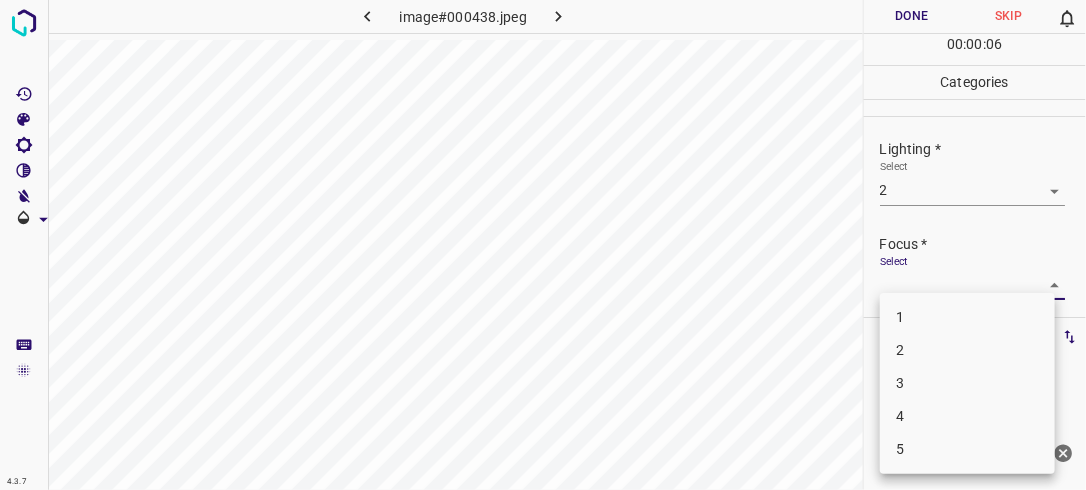 click on "4.3.7 image#000438.jpeg Done Skip 0 00   : 00   : 06   Categories Lighting *  Select 2 2 Focus *  Select ​ Overall *  Select ​ Labels   0 Categories 1 Lighting 2 Focus 3 Overall Tools Space Change between modes (Draw & Edit) I Auto labeling R Restore zoom M Zoom in N Zoom out Delete Delete selecte label Filters Z Restore filters X Saturation filter C Brightness filter V Contrast filter B Gray scale filter General O Download Need Help ? - Text - Hide - Delete 1 2 3 4 5" at bounding box center [543, 245] 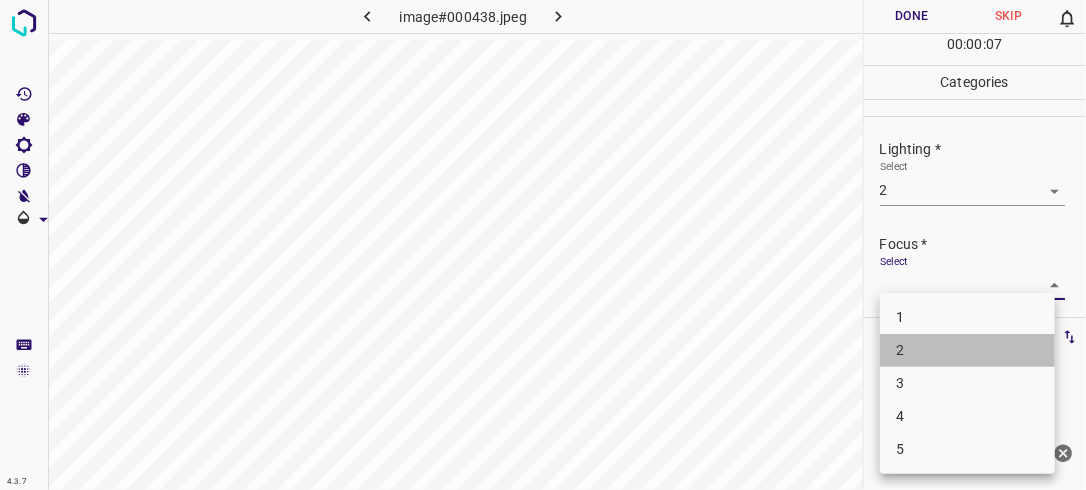 click on "2" at bounding box center [967, 350] 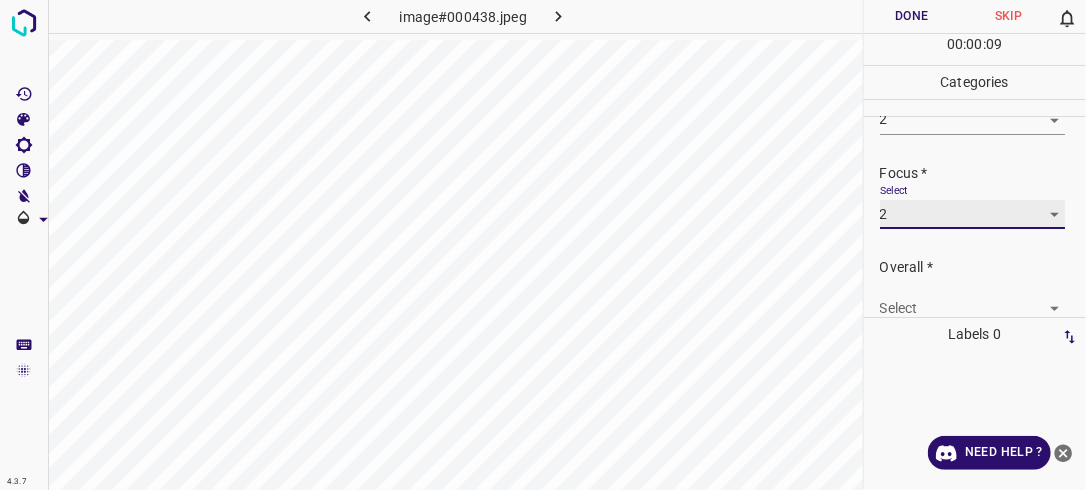 scroll, scrollTop: 83, scrollLeft: 0, axis: vertical 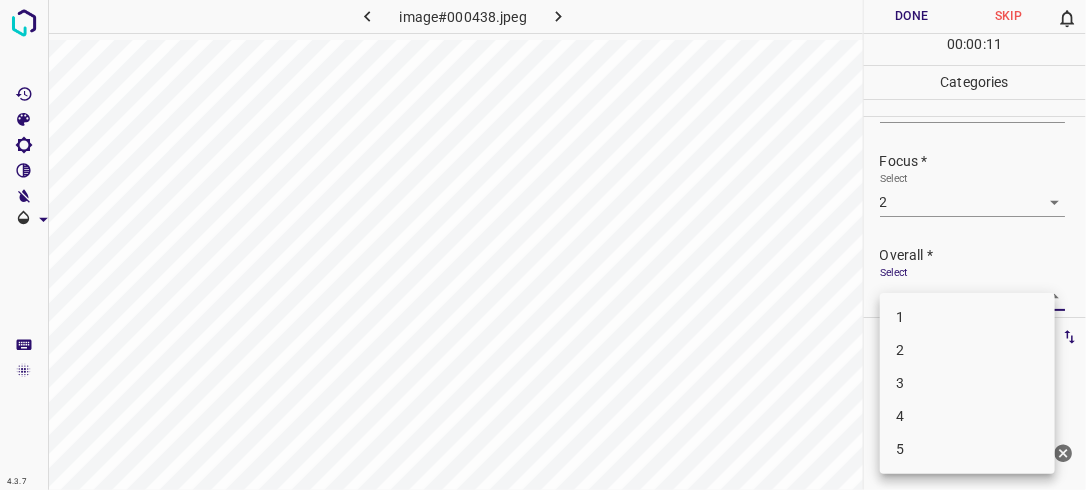 click on "4.3.7 image#000438.jpeg Done Skip 0 00   : 00   : 11   Categories Lighting *  Select 2 2 Focus *  Select 2 2 Overall *  Select ​ Labels   0 Categories 1 Lighting 2 Focus 3 Overall Tools Space Change between modes (Draw & Edit) I Auto labeling R Restore zoom M Zoom in N Zoom out Delete Delete selecte label Filters Z Restore filters X Saturation filter C Brightness filter V Contrast filter B Gray scale filter General O Download Need Help ? - Text - Hide - Delete 1 2 3 4 5" at bounding box center (543, 245) 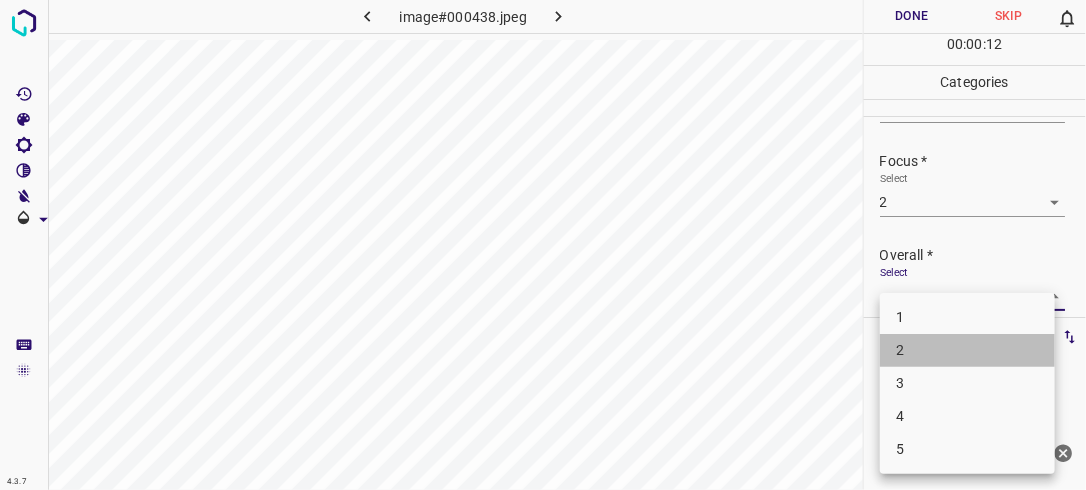 click on "2" at bounding box center (967, 350) 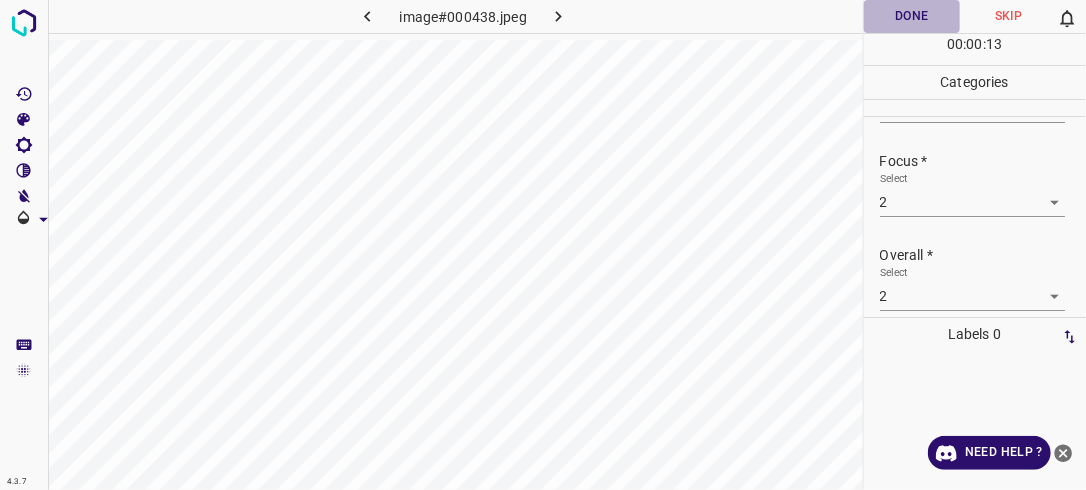click on "Done" at bounding box center (912, 16) 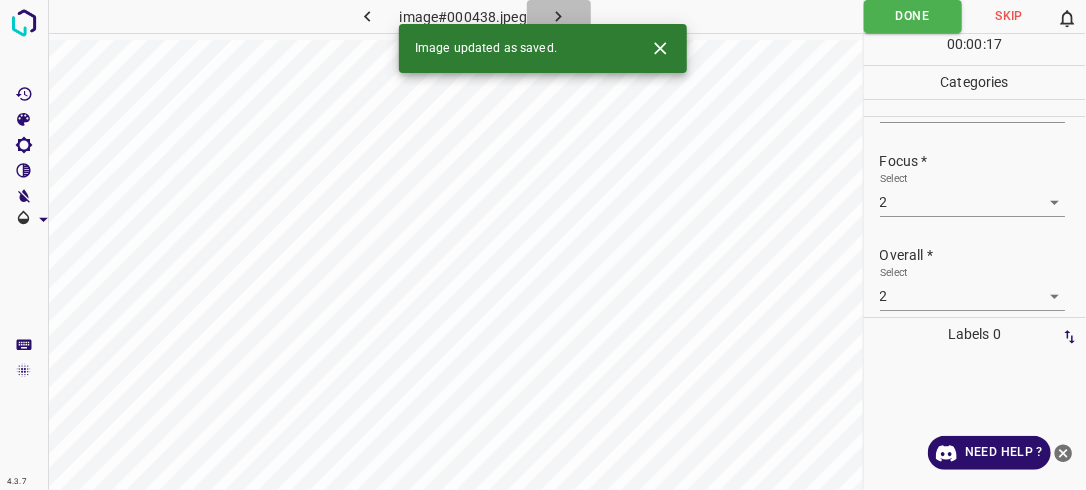 click 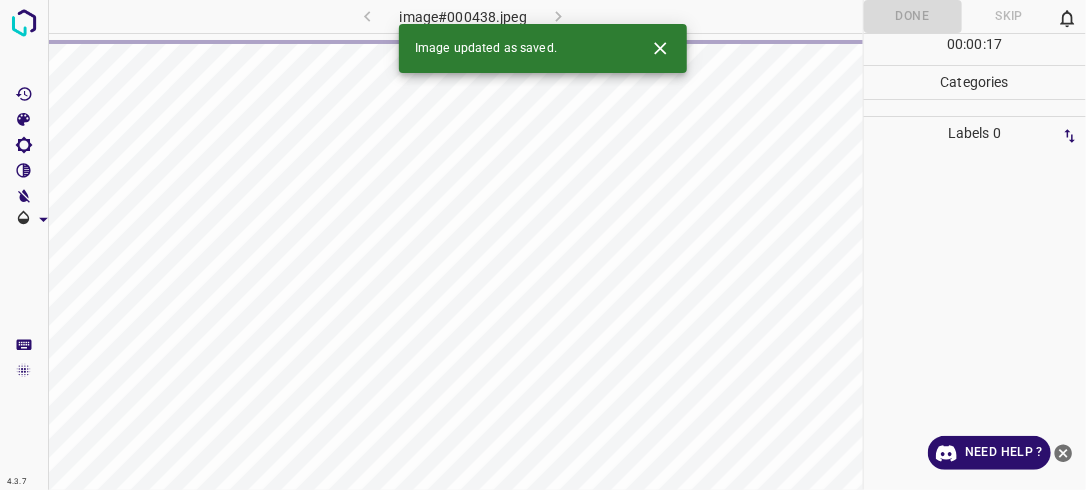 click on "image#000438.jpeg" at bounding box center [463, 16] 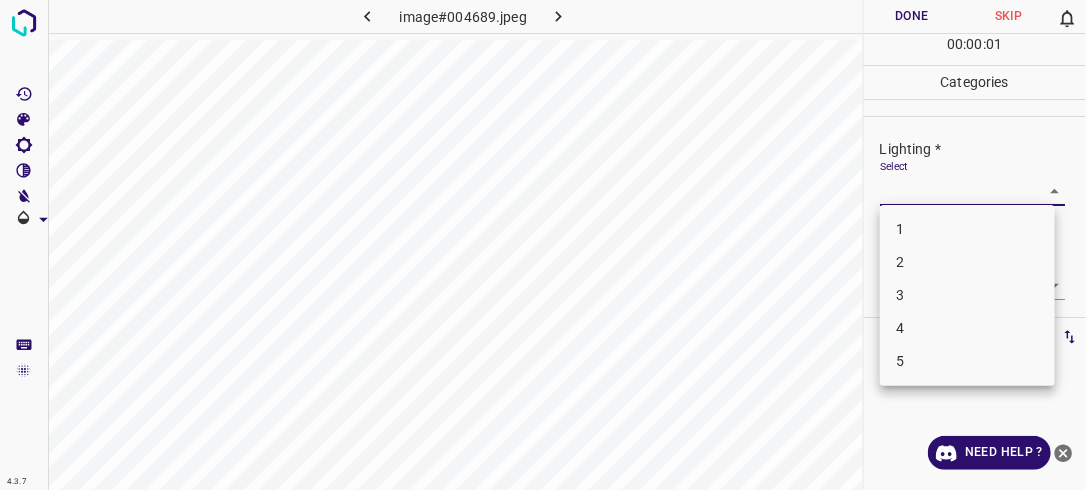 click on "4.3.7 image#004689.jpeg Done Skip 0 00   : 00   : 01   Categories Lighting *  Select ​ Focus *  Select ​ Overall *  Select ​ Labels   0 Categories 1 Lighting 2 Focus 3 Overall Tools Space Change between modes (Draw & Edit) I Auto labeling R Restore zoom M Zoom in N Zoom out Delete Delete selecte label Filters Z Restore filters X Saturation filter C Brightness filter V Contrast filter B Gray scale filter General O Download Need Help ? - Text - Hide - Delete 1 2 3 4 5" at bounding box center [543, 245] 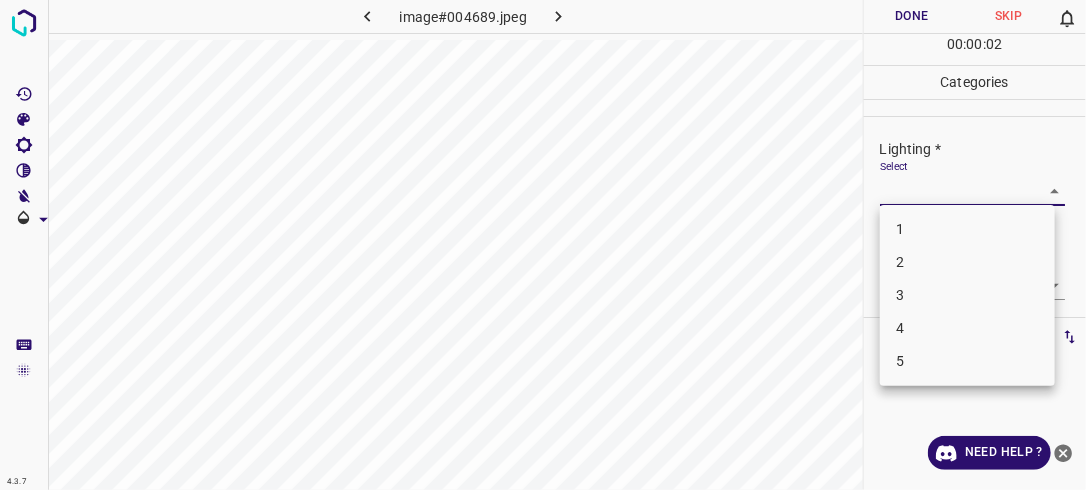 click on "2" at bounding box center (967, 262) 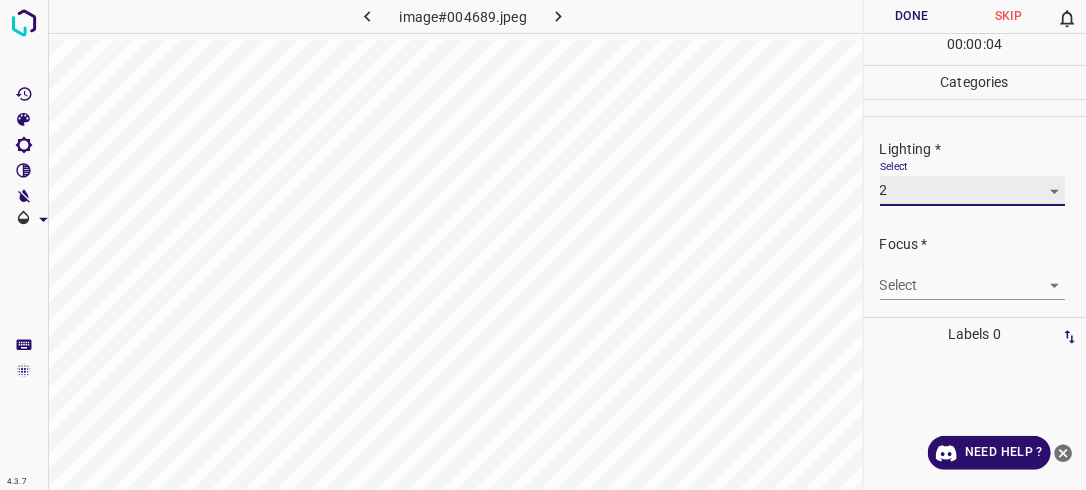 scroll, scrollTop: 98, scrollLeft: 0, axis: vertical 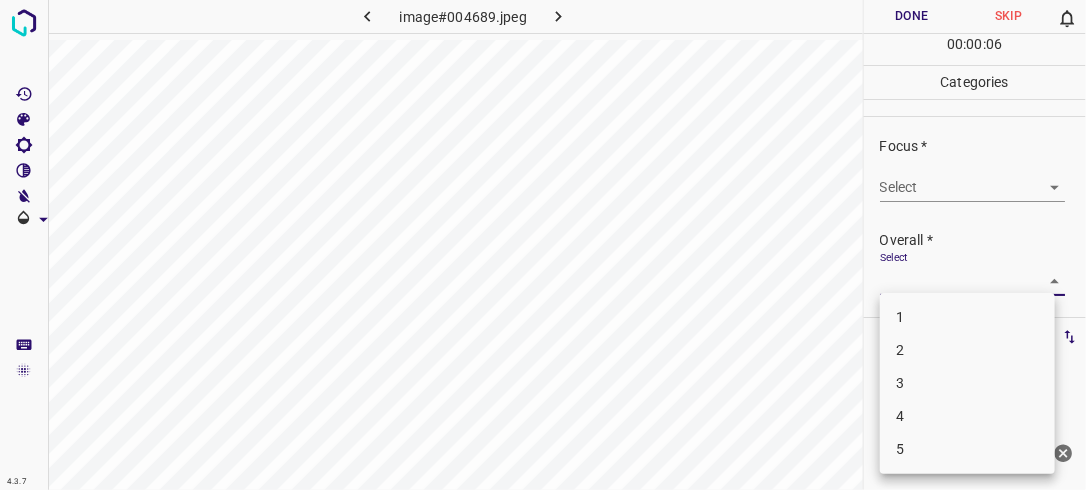 click on "4.3.7 image#004689.jpeg Done Skip 0 00   : 00   : 06   Categories Lighting *  Select 2 2 Focus *  Select ​ Overall *  Select ​ Labels   0 Categories 1 Lighting 2 Focus 3 Overall Tools Space Change between modes (Draw & Edit) I Auto labeling R Restore zoom M Zoom in N Zoom out Delete Delete selecte label Filters Z Restore filters X Saturation filter C Brightness filter V Contrast filter B Gray scale filter General O Download Need Help ? - Text - Hide - Delete 1 2 3 4 5" at bounding box center [543, 245] 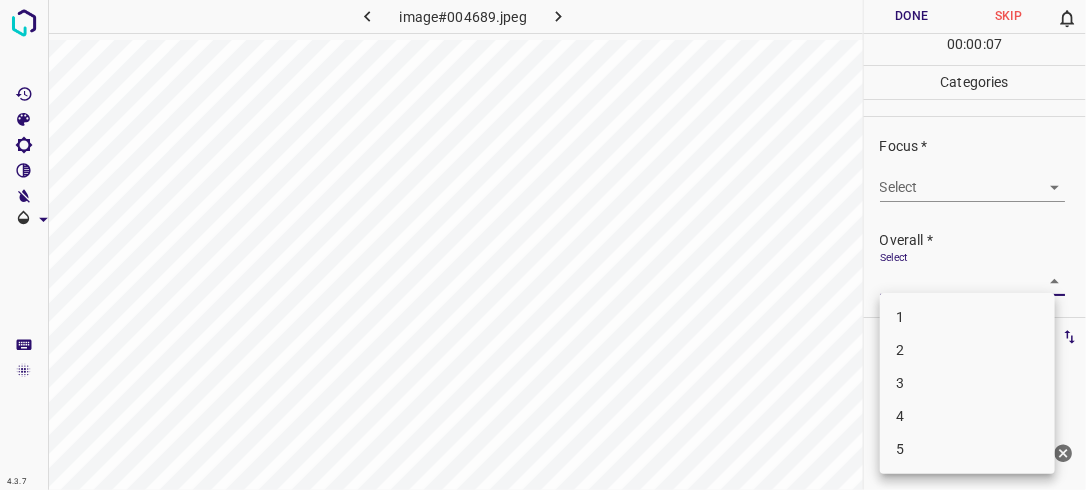 click on "2" at bounding box center (967, 350) 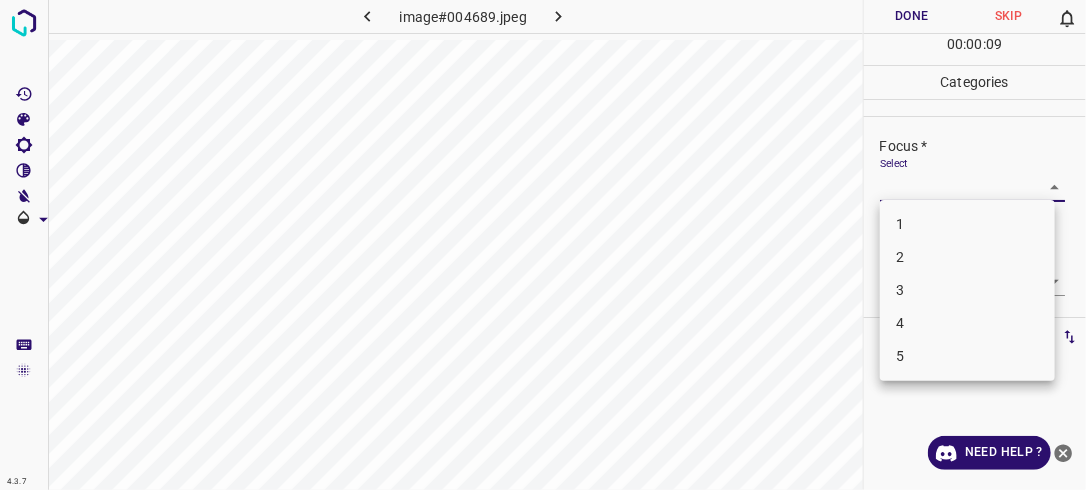click on "4.3.7 image#004689.jpeg Done Skip 0 00   : 00   : 09   Categories Lighting *  Select 2 2 Focus *  Select ​ Overall *  Select 2 2 Labels   0 Categories 1 Lighting 2 Focus 3 Overall Tools Space Change between modes (Draw & Edit) I Auto labeling R Restore zoom M Zoom in N Zoom out Delete Delete selecte label Filters Z Restore filters X Saturation filter C Brightness filter V Contrast filter B Gray scale filter General O Download Need Help ? - Text - Hide - Delete 1 2 3 4 5" at bounding box center (543, 245) 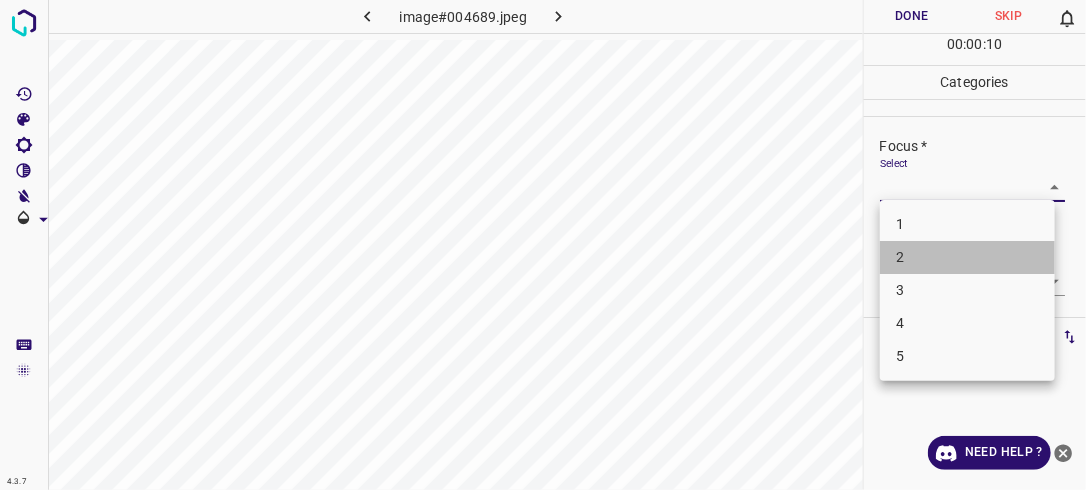 click on "2" at bounding box center (967, 257) 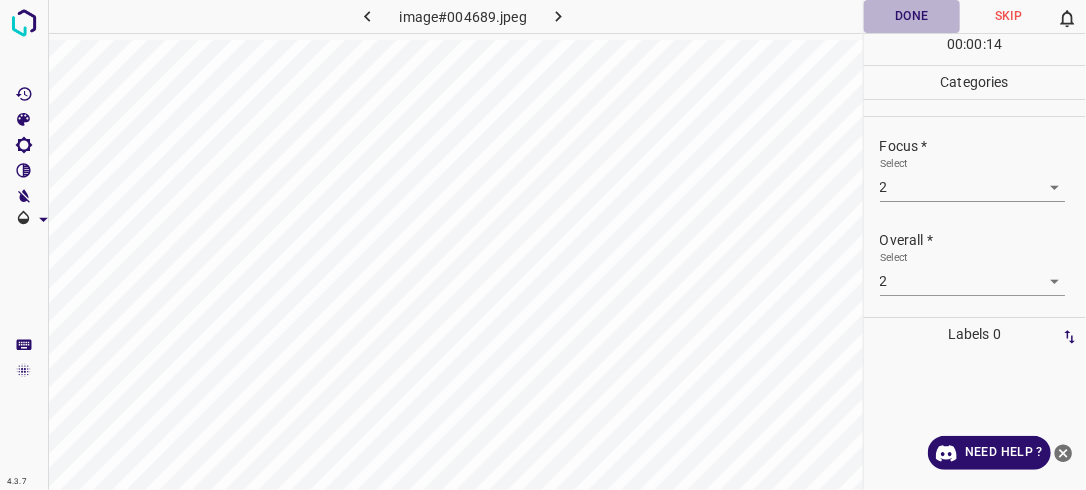 click on "Done" at bounding box center (912, 16) 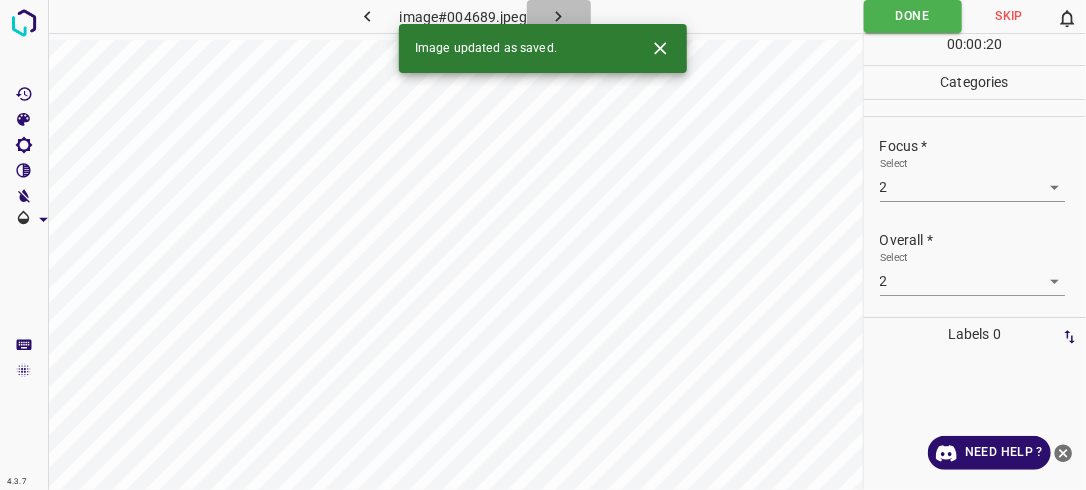 click 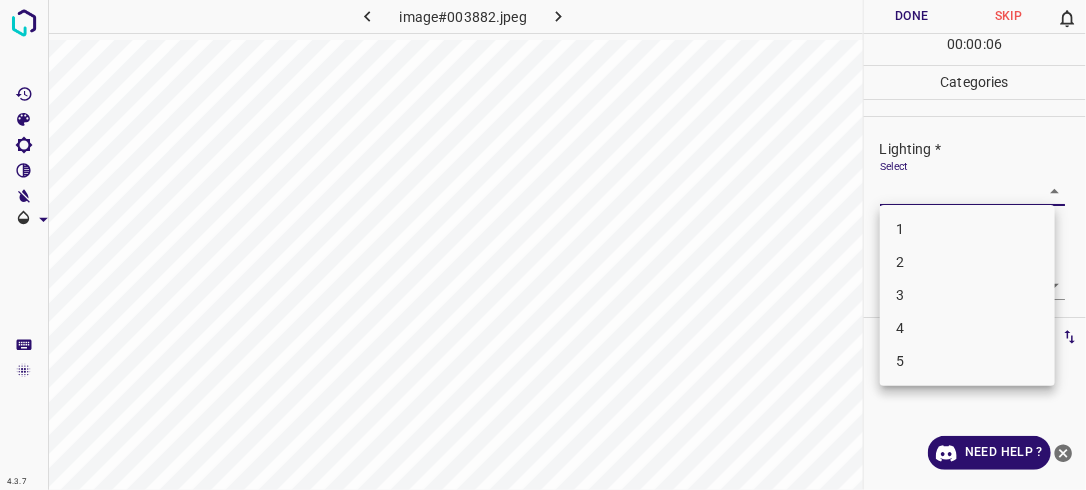 click on "4.3.7 image#003882.jpeg Done Skip 0 00   : 00   : 06   Categories Lighting *  Select ​ Focus *  Select ​ Overall *  Select ​ Labels   0 Categories 1 Lighting 2 Focus 3 Overall Tools Space Change between modes (Draw & Edit) I Auto labeling R Restore zoom M Zoom in N Zoom out Delete Delete selecte label Filters Z Restore filters X Saturation filter C Brightness filter V Contrast filter B Gray scale filter General O Download Need Help ? - Text - Hide - Delete 1 2 3 4 5" at bounding box center (543, 245) 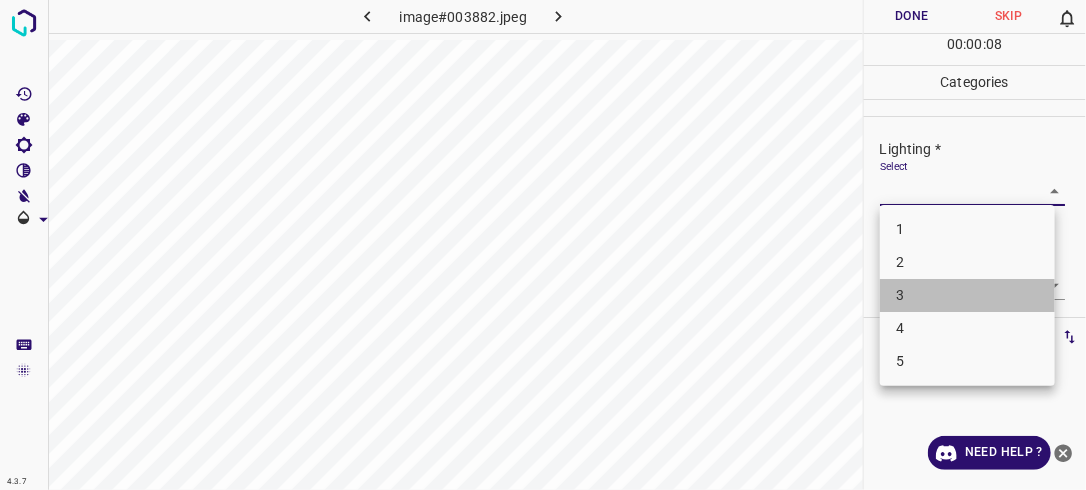 click on "3" at bounding box center [967, 295] 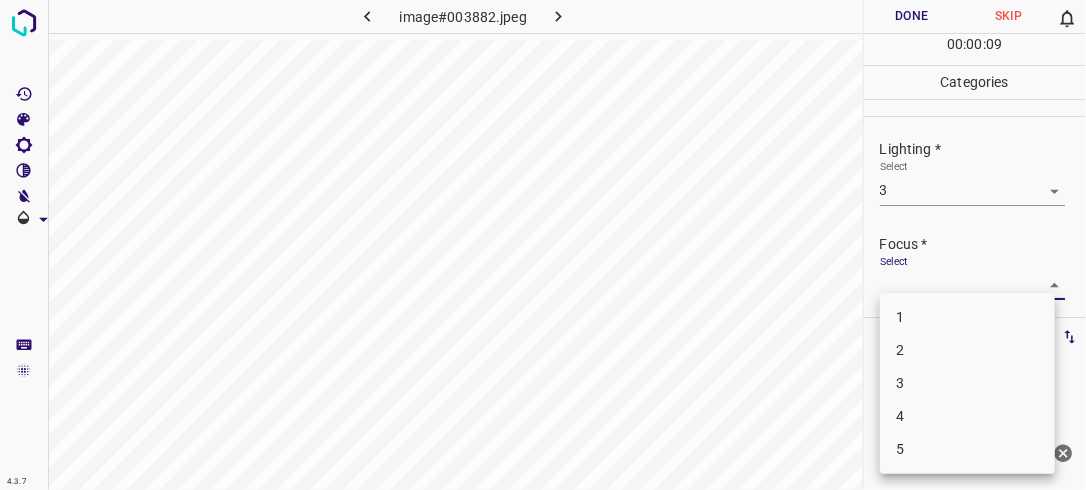 click on "4.3.7 image#003882.jpeg Done Skip 0 00   : 00   : 09   Categories Lighting *  Select 3 3 Focus *  Select ​ Overall *  Select ​ Labels   0 Categories 1 Lighting 2 Focus 3 Overall Tools Space Change between modes (Draw & Edit) I Auto labeling R Restore zoom M Zoom in N Zoom out Delete Delete selecte label Filters Z Restore filters X Saturation filter C Brightness filter V Contrast filter B Gray scale filter General O Download Need Help ? - Text - Hide - Delete 1 2 3 4 5" at bounding box center [543, 245] 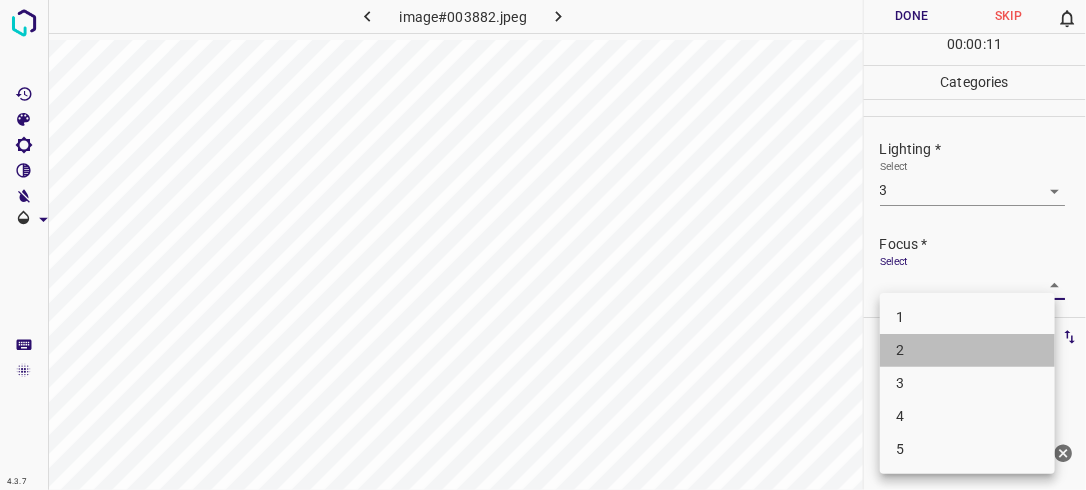 click on "2" at bounding box center (967, 350) 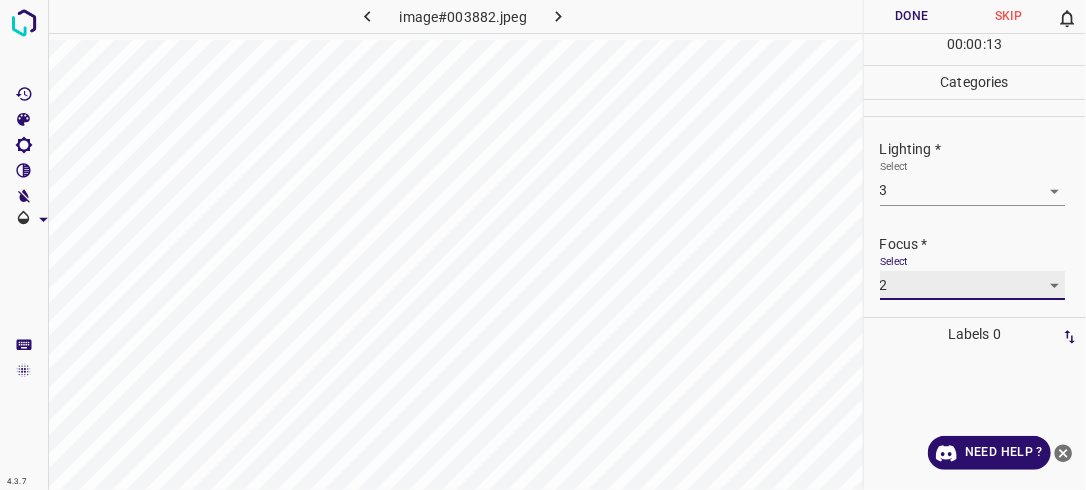 scroll, scrollTop: 98, scrollLeft: 0, axis: vertical 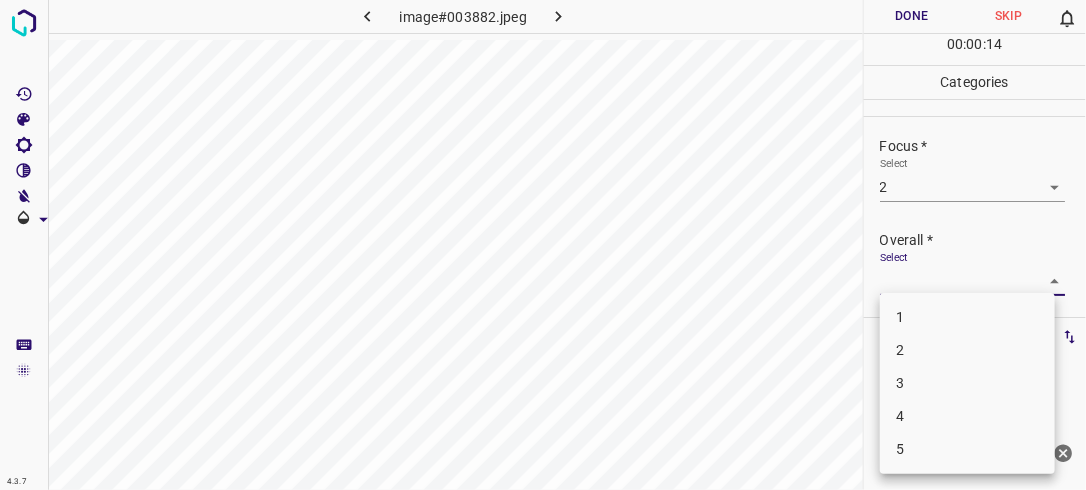 click on "4.3.7 image#003882.jpeg Done Skip 0 00   : 00   : 14   Categories Lighting *  Select 3 3 Focus *  Select 2 2 Overall *  Select ​ Labels   0 Categories 1 Lighting 2 Focus 3 Overall Tools Space Change between modes (Draw & Edit) I Auto labeling R Restore zoom M Zoom in N Zoom out Delete Delete selecte label Filters Z Restore filters X Saturation filter C Brightness filter V Contrast filter B Gray scale filter General O Download Need Help ? - Text - Hide - Delete 1 2 3 4 5" at bounding box center [543, 245] 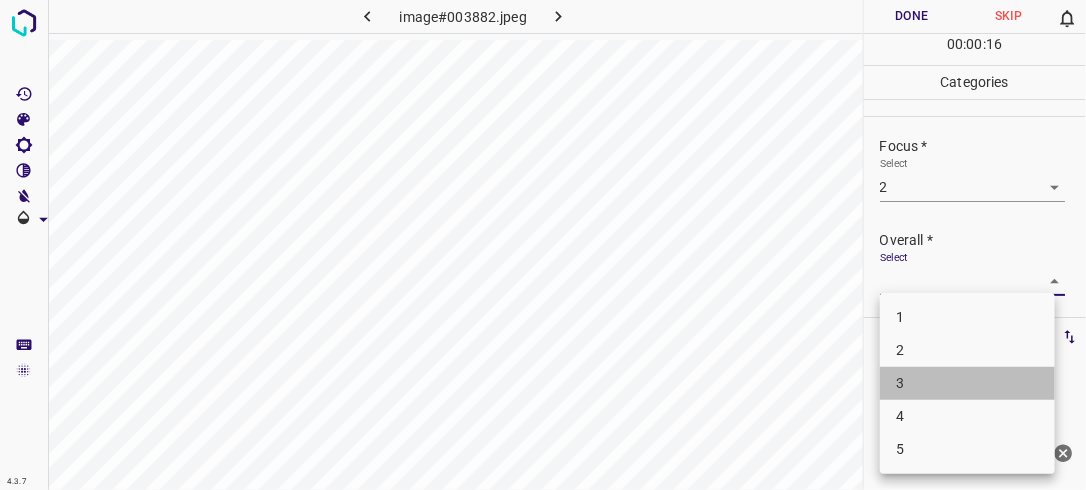 click on "3" at bounding box center [967, 383] 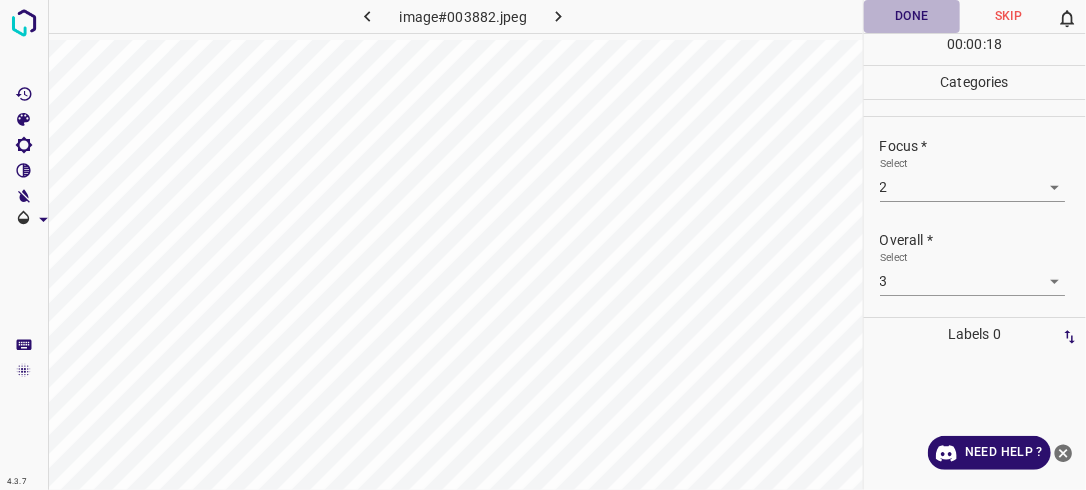 click on "Done" at bounding box center (912, 16) 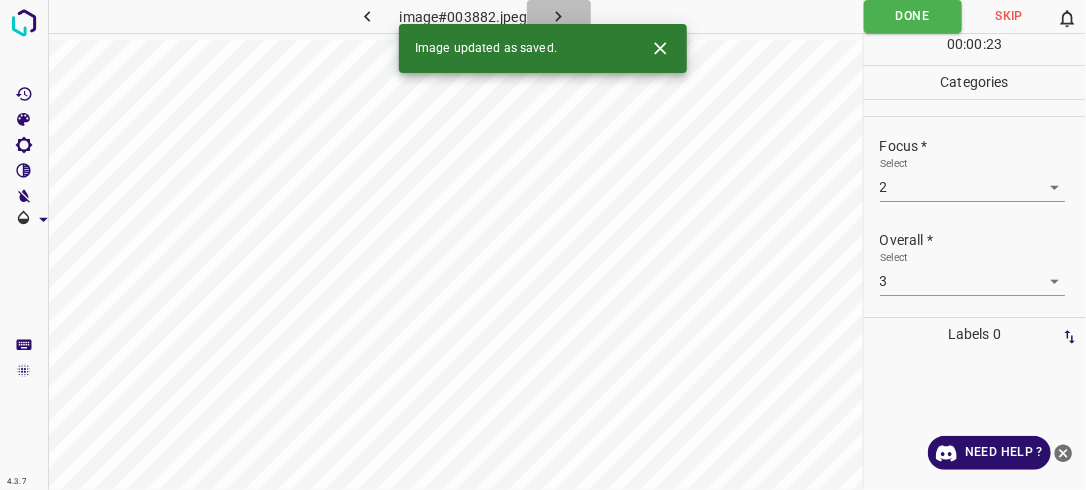 click 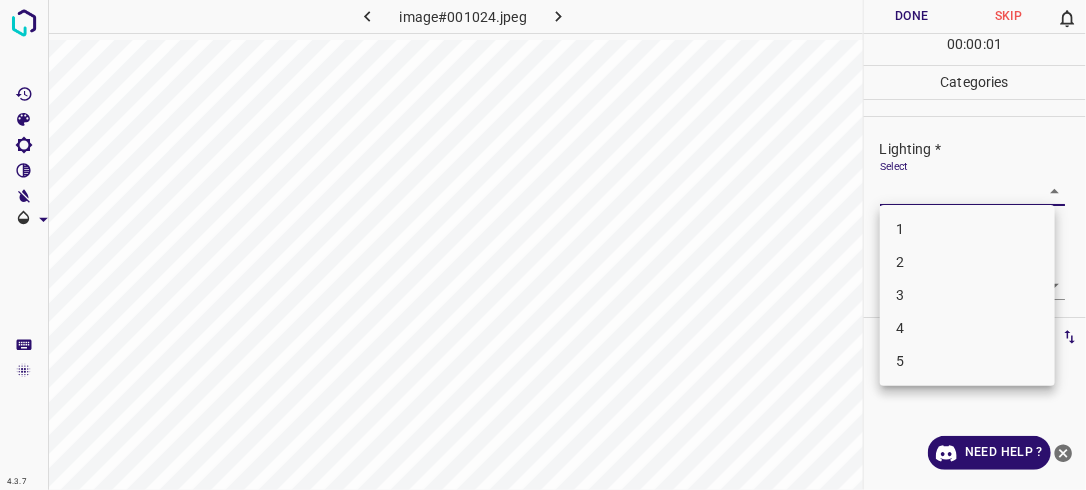 click on "4.3.7 image#001024.jpeg Done Skip 0 00   : 00   : 01   Categories Lighting *  Select ​ Focus *  Select ​ Overall *  Select ​ Labels   0 Categories 1 Lighting 2 Focus 3 Overall Tools Space Change between modes (Draw & Edit) I Auto labeling R Restore zoom M Zoom in N Zoom out Delete Delete selecte label Filters Z Restore filters X Saturation filter C Brightness filter V Contrast filter B Gray scale filter General O Download Need Help ? - Text - Hide - Delete 1 2 3 4 5" at bounding box center [543, 245] 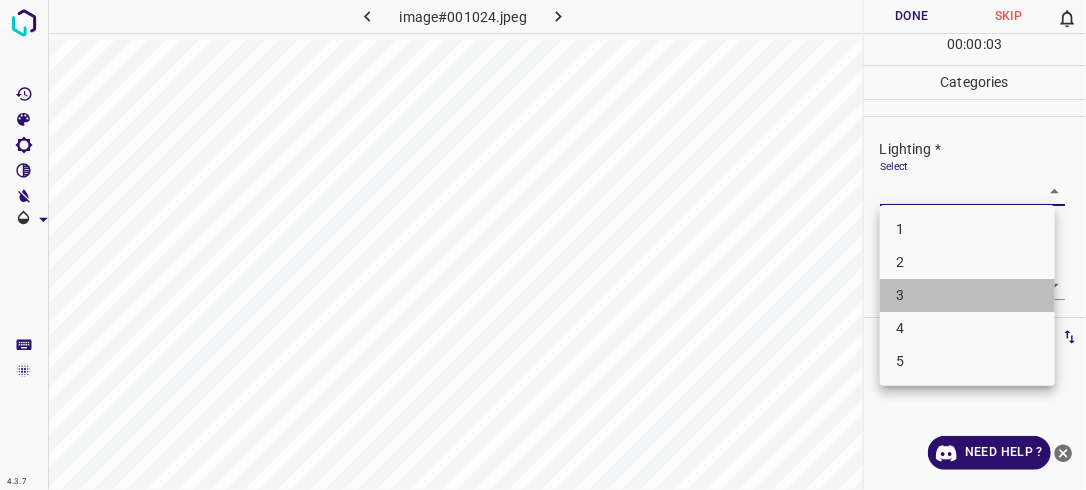 click on "3" at bounding box center (967, 295) 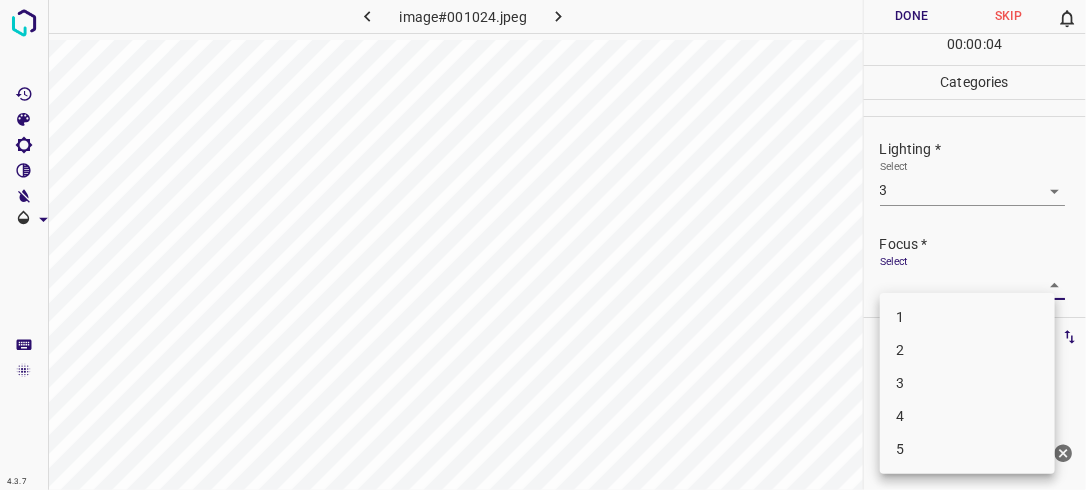 click on "4.3.7 image#001024.jpeg Done Skip 0 00   : 00   : 04   Categories Lighting *  Select 3 3 Focus *  Select ​ Overall *  Select ​ Labels   0 Categories 1 Lighting 2 Focus 3 Overall Tools Space Change between modes (Draw & Edit) I Auto labeling R Restore zoom M Zoom in N Zoom out Delete Delete selecte label Filters Z Restore filters X Saturation filter C Brightness filter V Contrast filter B Gray scale filter General O Download Need Help ? - Text - Hide - Delete 1 2 3 4 5" at bounding box center [543, 245] 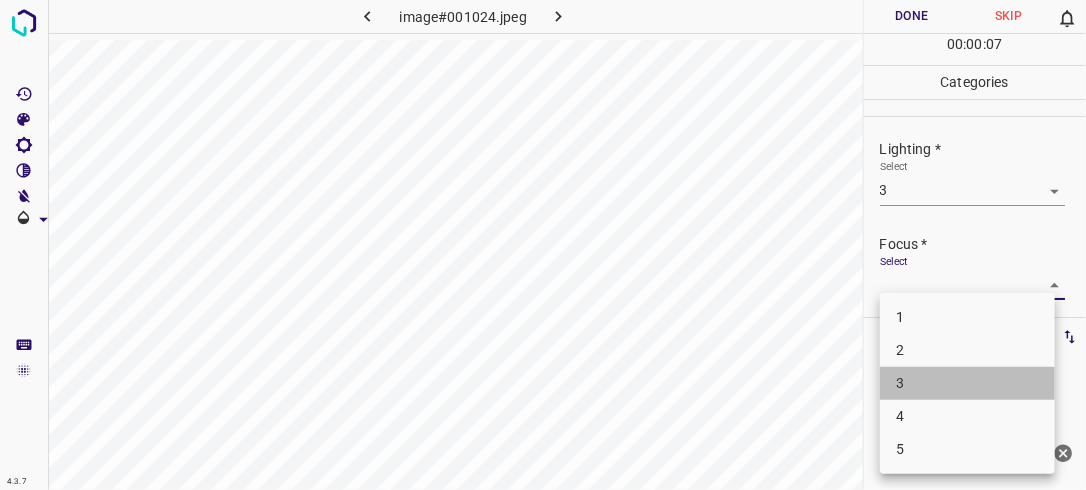 click on "3" at bounding box center (967, 383) 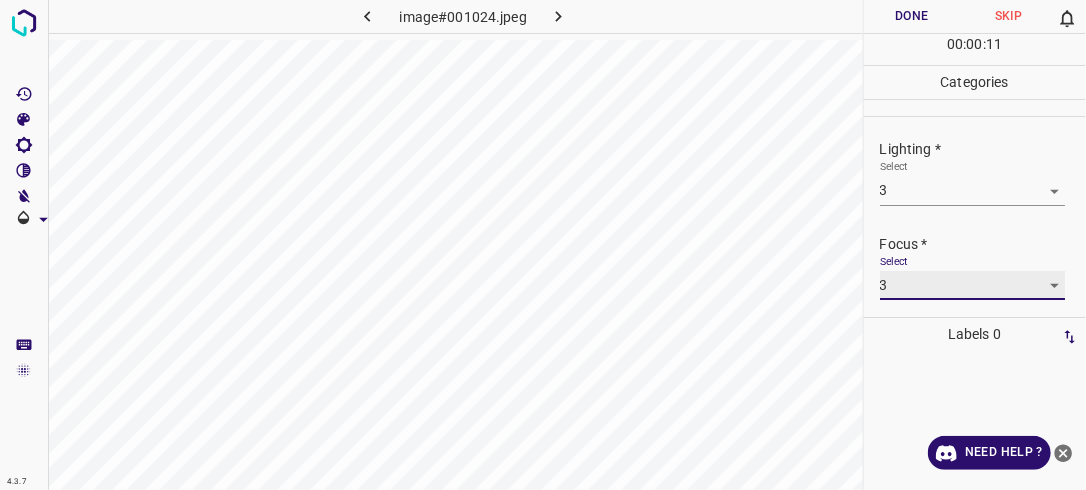 scroll, scrollTop: 98, scrollLeft: 0, axis: vertical 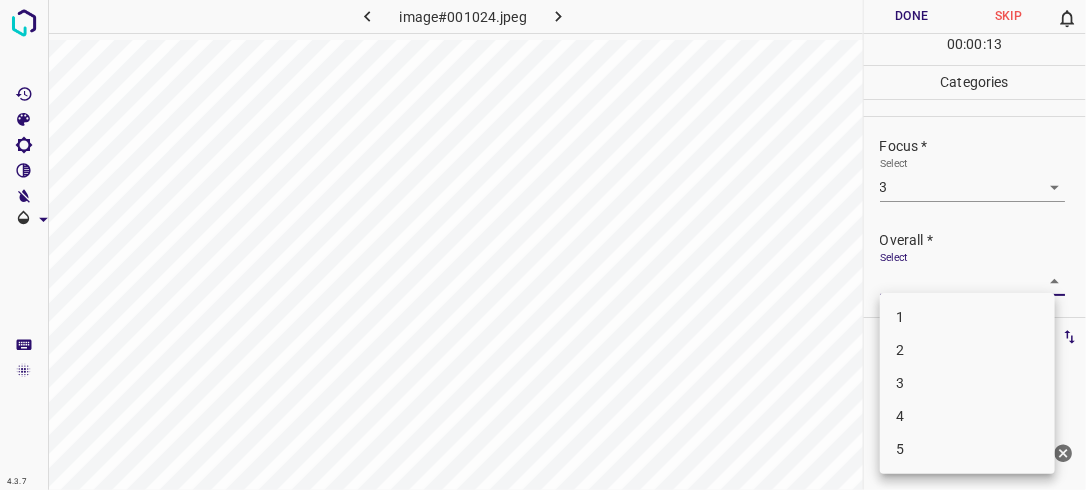 click on "4.3.7 image#001024.jpeg Done Skip 0 00   : 00   : 13   Categories Lighting *  Select 3 3 Focus *  Select 3 3 Overall *  Select ​ Labels   0 Categories 1 Lighting 2 Focus 3 Overall Tools Space Change between modes (Draw & Edit) I Auto labeling R Restore zoom M Zoom in N Zoom out Delete Delete selecte label Filters Z Restore filters X Saturation filter C Brightness filter V Contrast filter B Gray scale filter General O Download Need Help ? - Text - Hide - Delete 1 2 3 4 5" at bounding box center [543, 245] 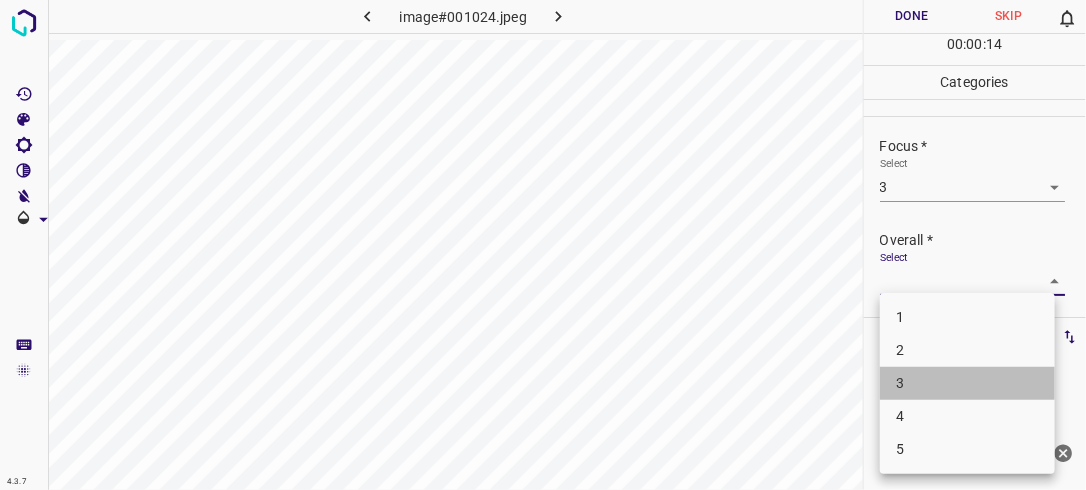 click on "3" at bounding box center (967, 383) 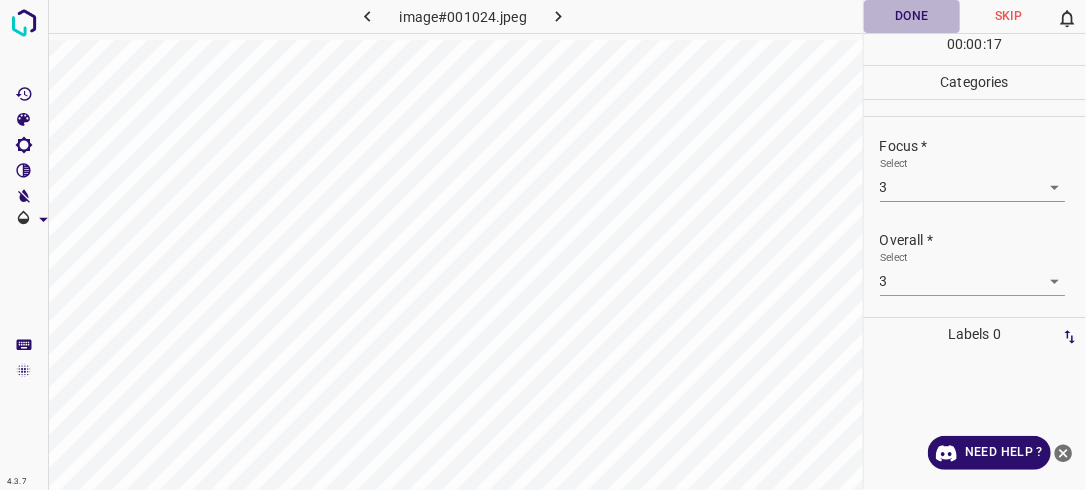 click on "Done" at bounding box center (912, 16) 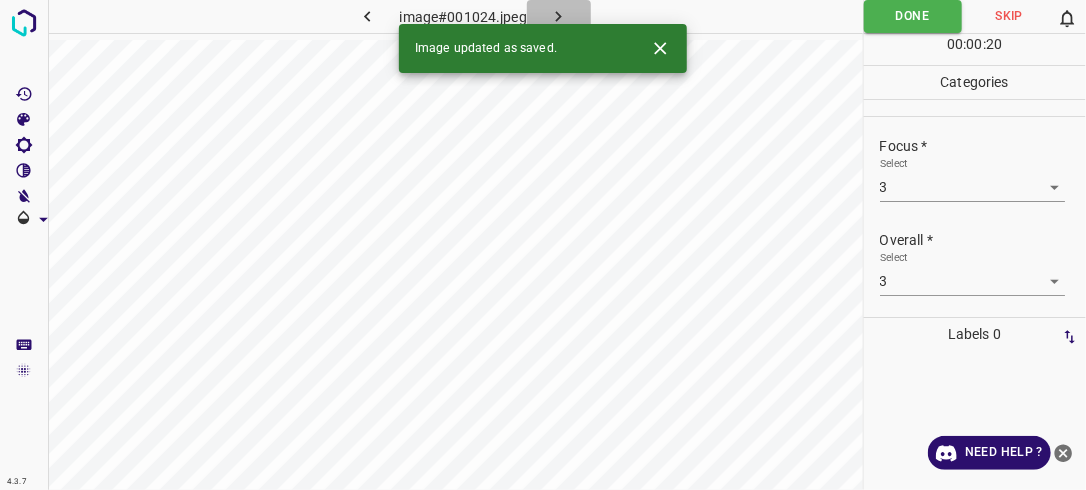 click 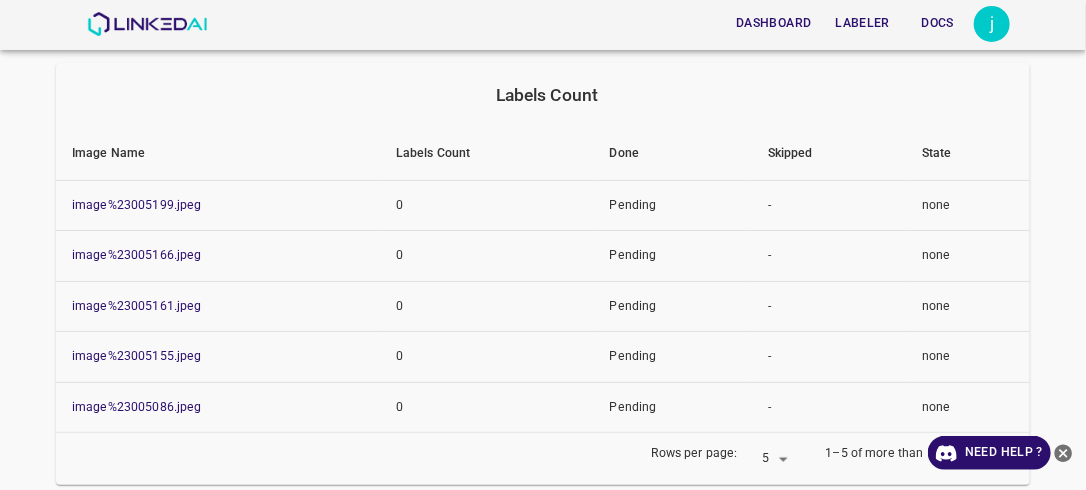 scroll, scrollTop: 272, scrollLeft: 0, axis: vertical 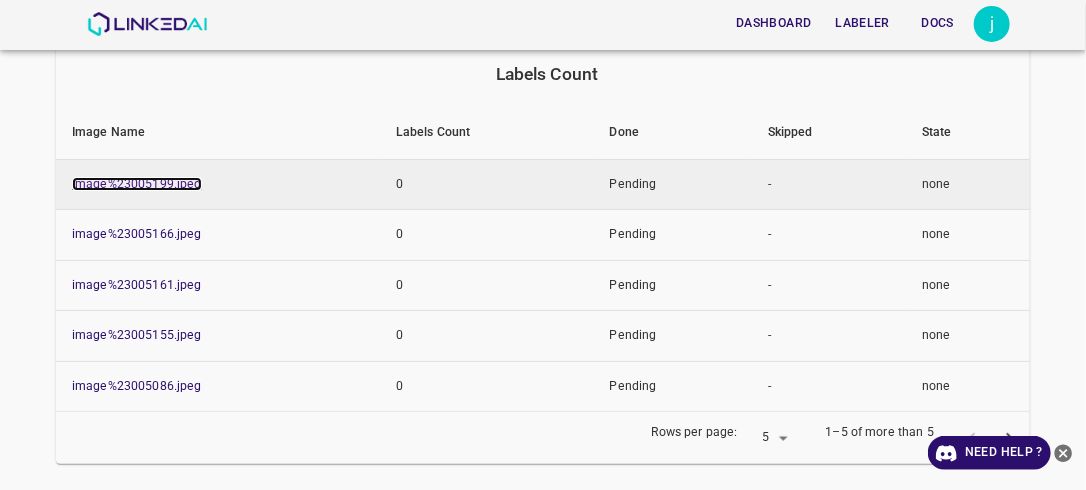 click on "image%23005199.jpeg" at bounding box center [137, 184] 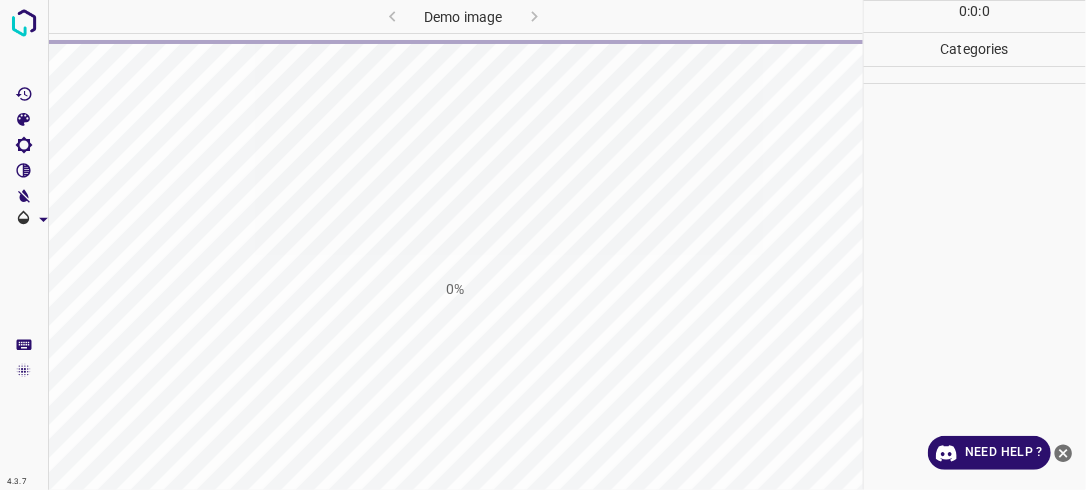 scroll, scrollTop: 0, scrollLeft: 0, axis: both 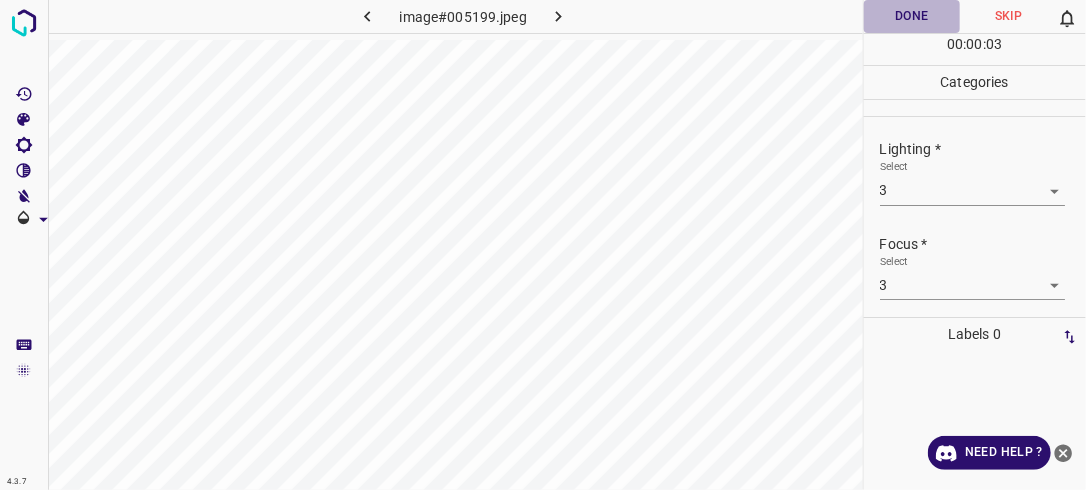 click on "Done" at bounding box center (912, 16) 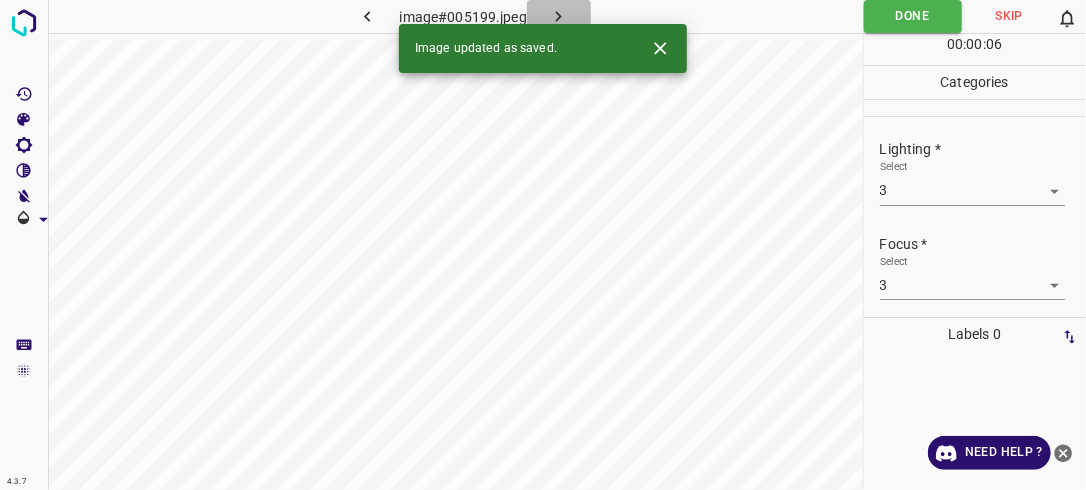 click 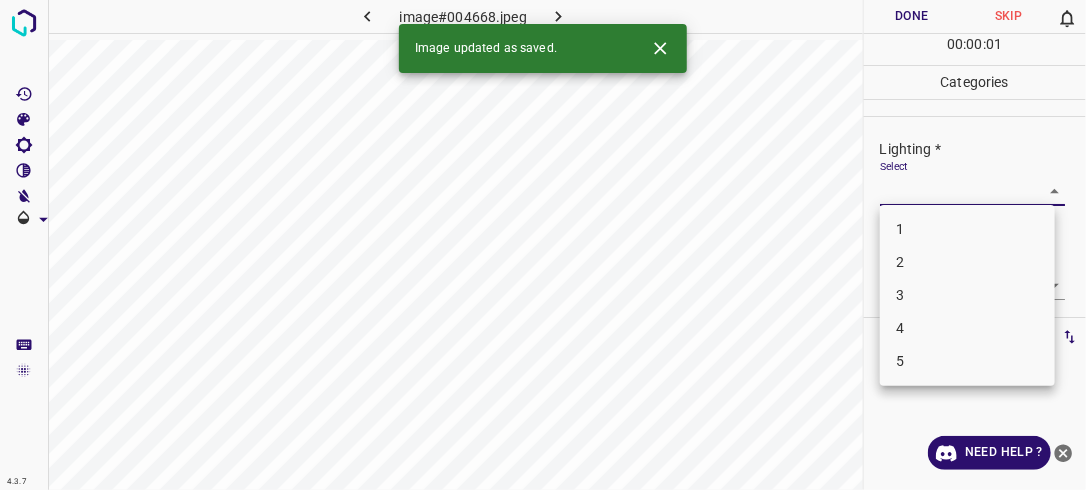 click on "4.3.7 image#004668.jpeg Done Skip 0 00   : 00   : 01   Categories Lighting *  Select ​ Focus *  Select ​ Overall *  Select ​ Labels   0 Categories 1 Lighting 2 Focus 3 Overall Tools Space Change between modes (Draw & Edit) I Auto labeling R Restore zoom M Zoom in N Zoom out Delete Delete selecte label Filters Z Restore filters X Saturation filter C Brightness filter V Contrast filter B Gray scale filter General O Download Image updated as saved. Need Help ? - Text - Hide - Delete 1 2 3 4 5" at bounding box center [543, 245] 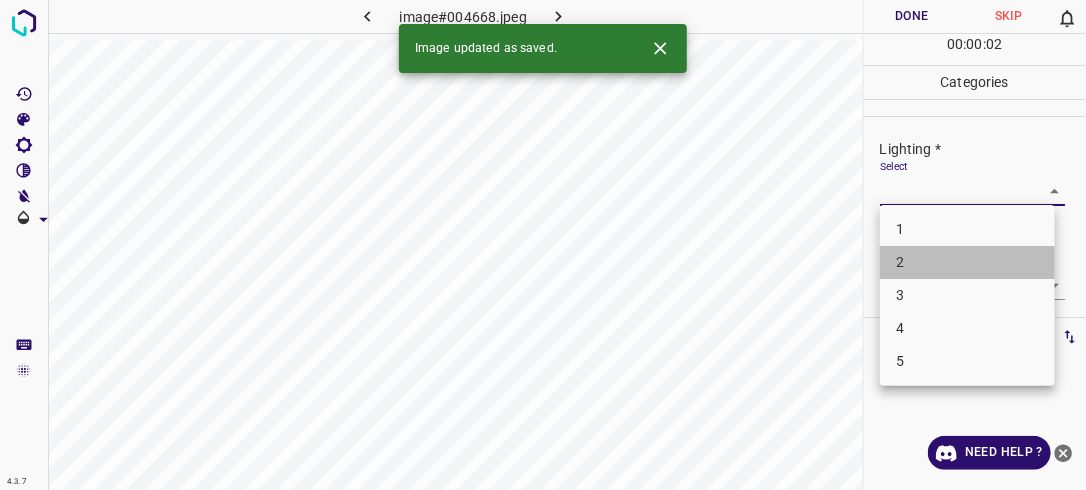 click on "2" at bounding box center [967, 262] 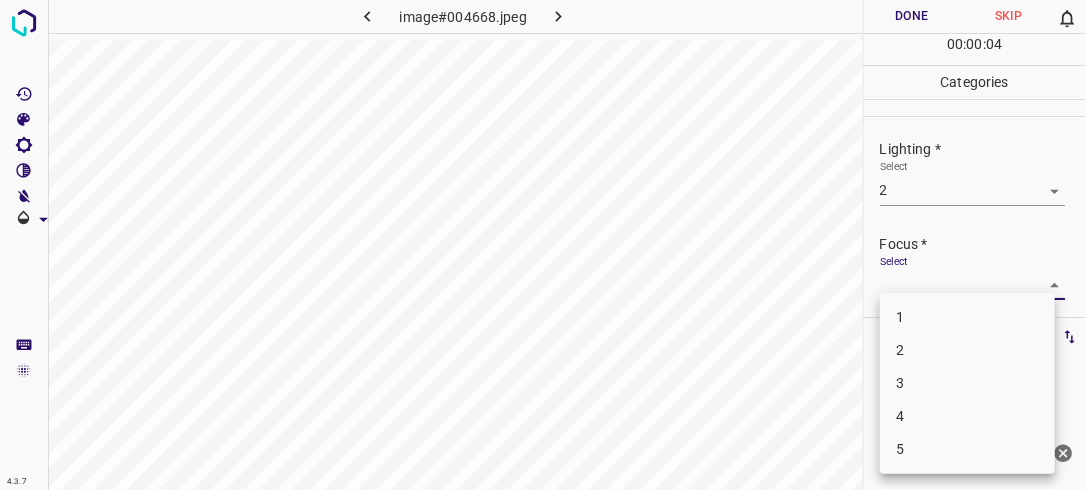 click on "4.3.7 image#004668.jpeg Done Skip 0 00   : 00   : 04   Categories Lighting *  Select 2 2 Focus *  Select ​ Overall *  Select ​ Labels   0 Categories 1 Lighting 2 Focus 3 Overall Tools Space Change between modes (Draw & Edit) I Auto labeling R Restore zoom M Zoom in N Zoom out Delete Delete selecte label Filters Z Restore filters X Saturation filter C Brightness filter V Contrast filter B Gray scale filter General O Download Need Help ? - Text - Hide - Delete 1 2 3 4 5" at bounding box center (543, 245) 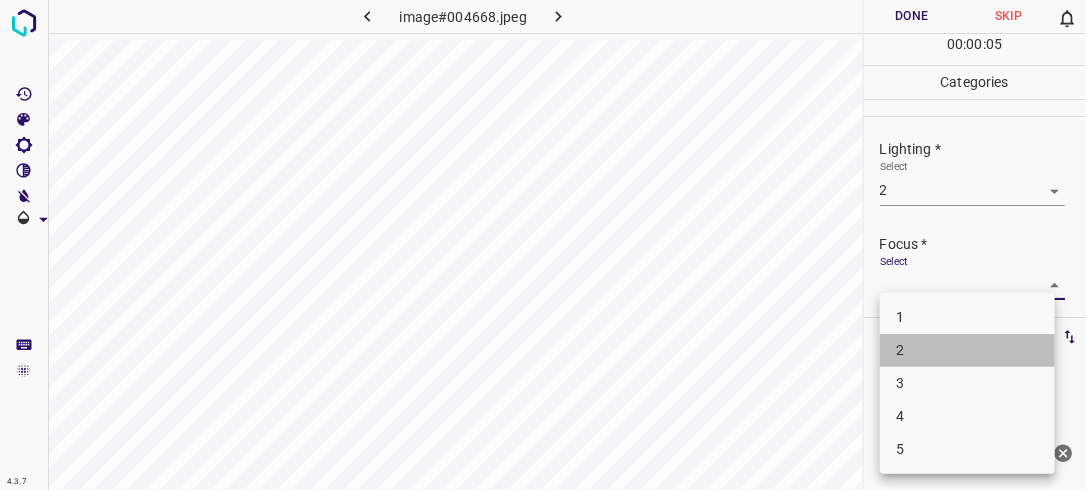 click on "2" at bounding box center (967, 350) 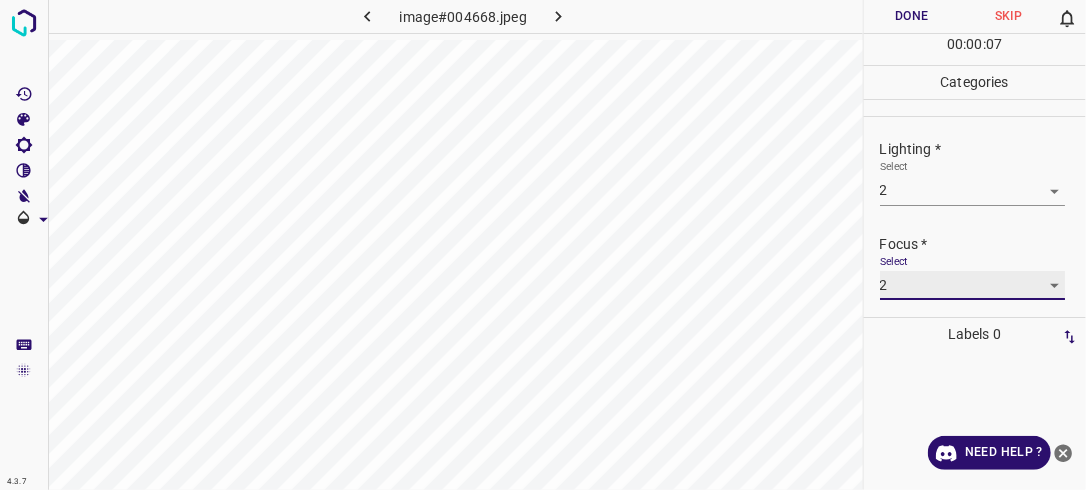 scroll, scrollTop: 98, scrollLeft: 0, axis: vertical 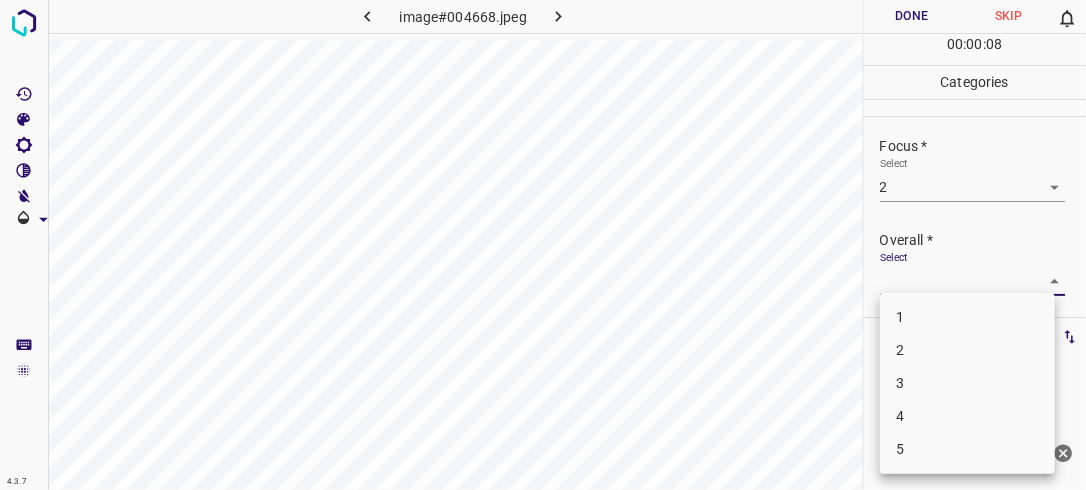 click on "4.3.7 image#004668.jpeg Done Skip 0 00   : 00   : 08   Categories Lighting *  Select 2 2 Focus *  Select 2 2 Overall *  Select ​ Labels   0 Categories 1 Lighting 2 Focus 3 Overall Tools Space Change between modes (Draw & Edit) I Auto labeling R Restore zoom M Zoom in N Zoom out Delete Delete selecte label Filters Z Restore filters X Saturation filter C Brightness filter V Contrast filter B Gray scale filter General O Download Need Help ? - Text - Hide - Delete 1 2 3 4 5" at bounding box center (543, 245) 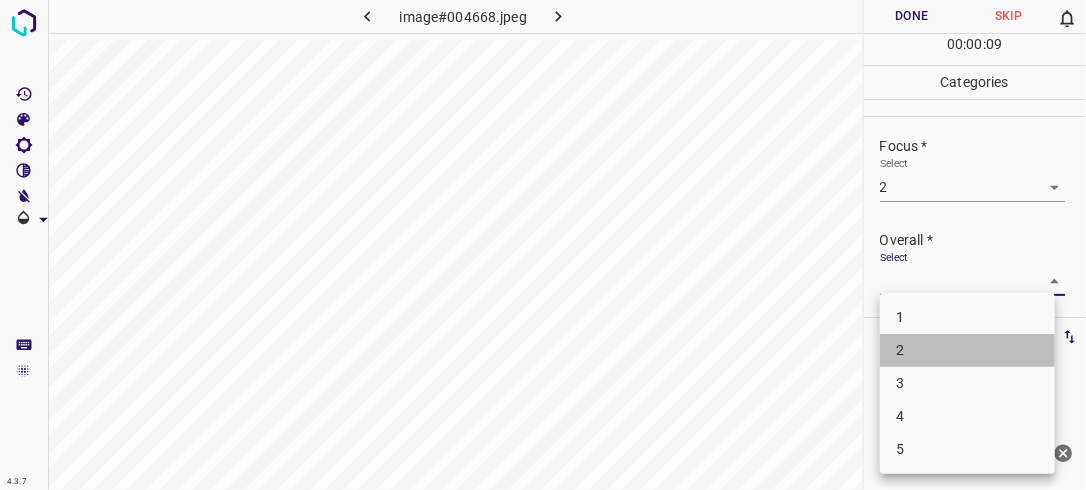 click on "2" at bounding box center (967, 350) 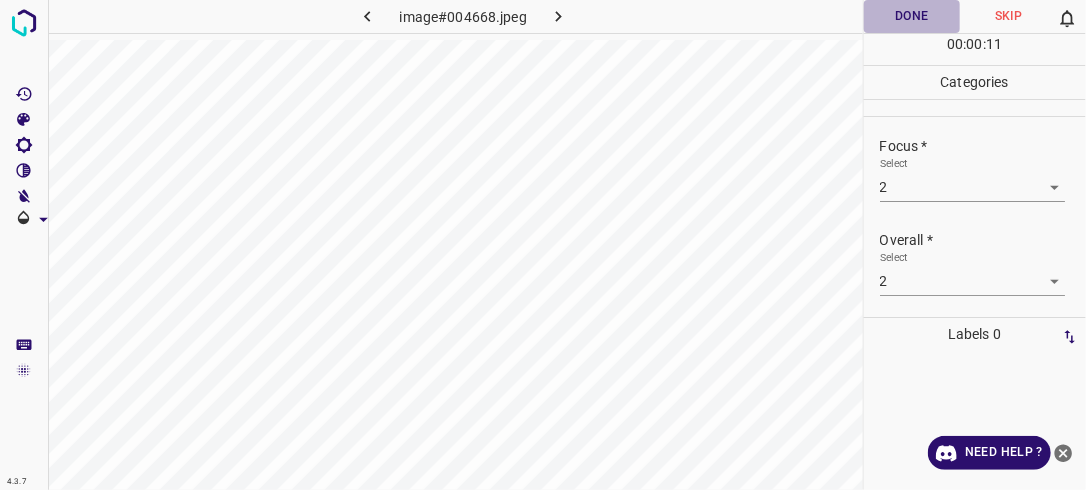 click on "Done" at bounding box center (912, 16) 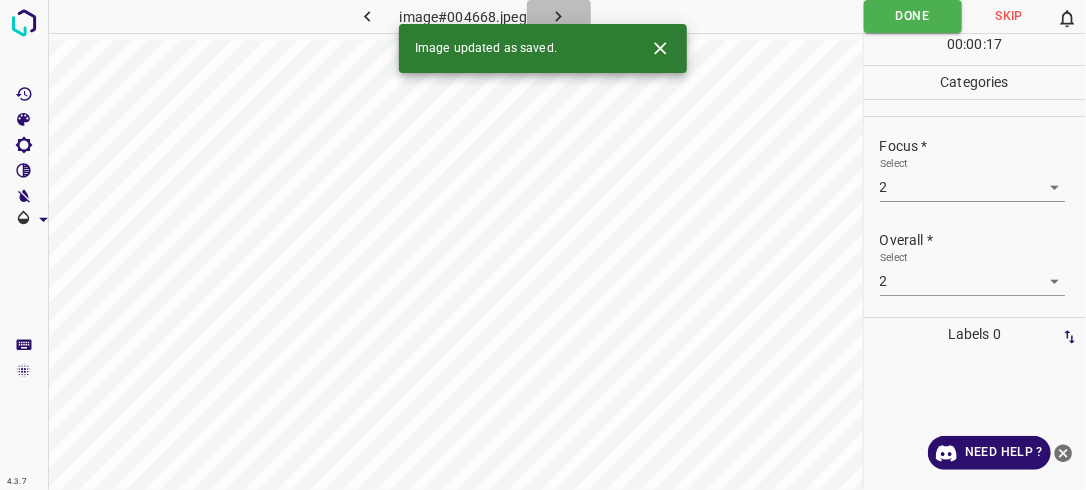 click 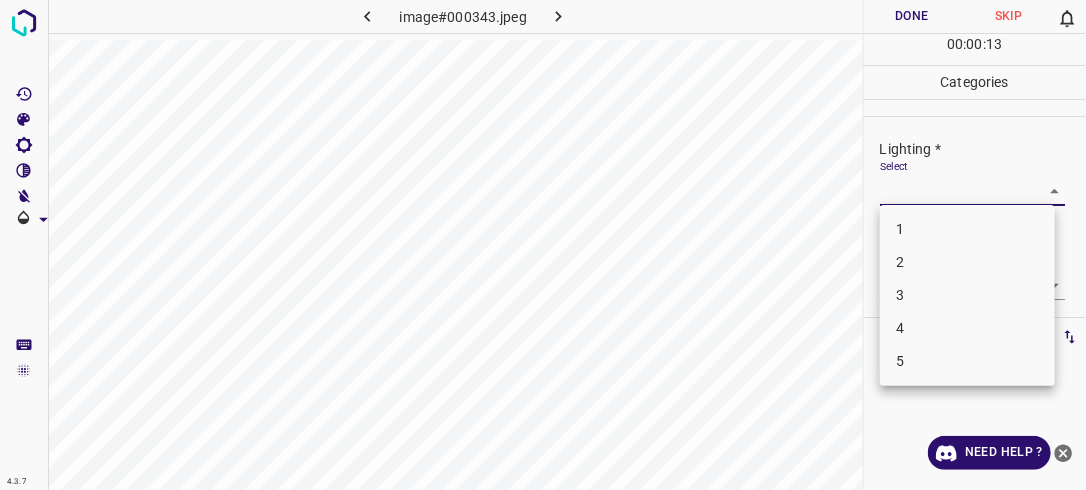 click on "4.3.7 image#000343.jpeg Done Skip 0 00   : 00   : 13   Categories Lighting *  Select ​ Focus *  Select ​ Overall *  Select ​ Labels   0 Categories 1 Lighting 2 Focus 3 Overall Tools Space Change between modes (Draw & Edit) I Auto labeling R Restore zoom M Zoom in N Zoom out Delete Delete selecte label Filters Z Restore filters X Saturation filter C Brightness filter V Contrast filter B Gray scale filter General O Download Need Help ? - Text - Hide - Delete 1 2 3 4 5" at bounding box center [543, 245] 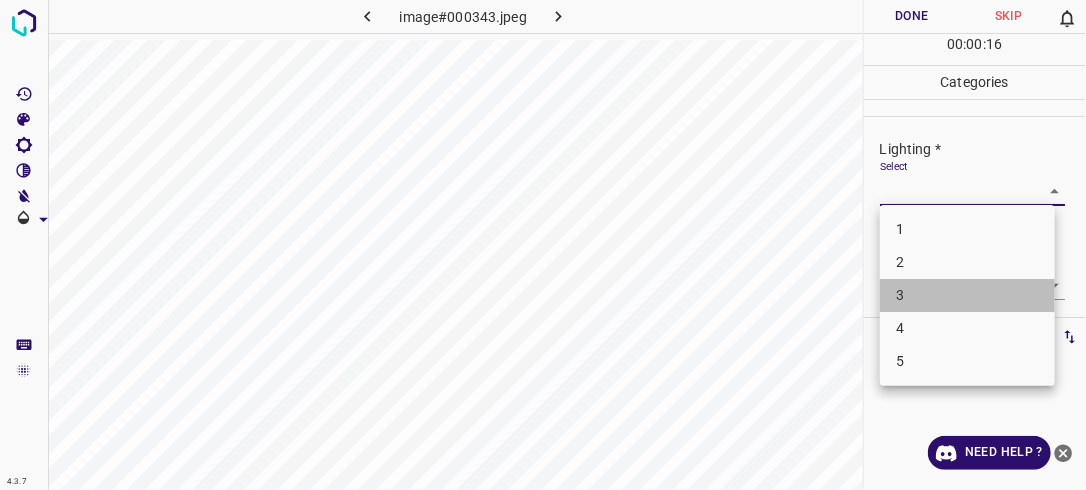click on "3" at bounding box center (967, 295) 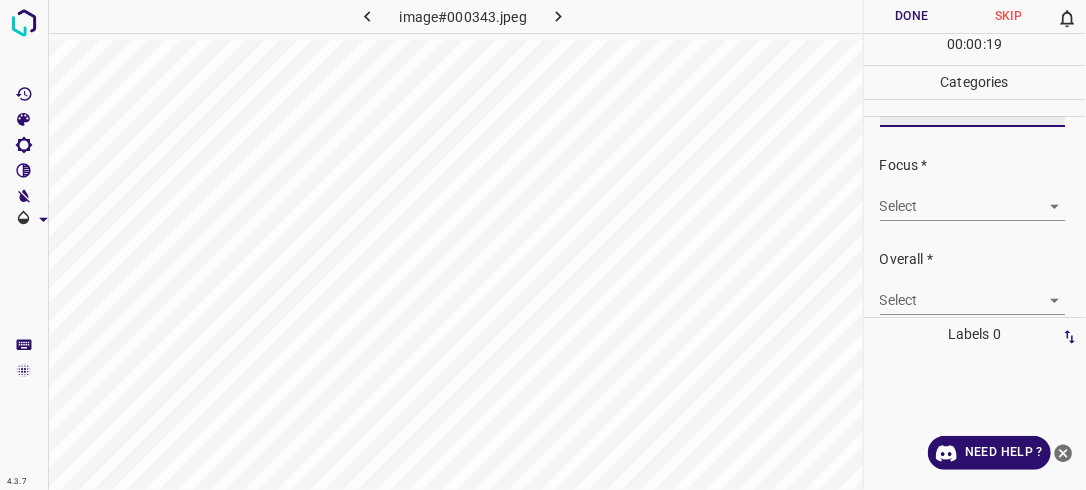 scroll, scrollTop: 80, scrollLeft: 0, axis: vertical 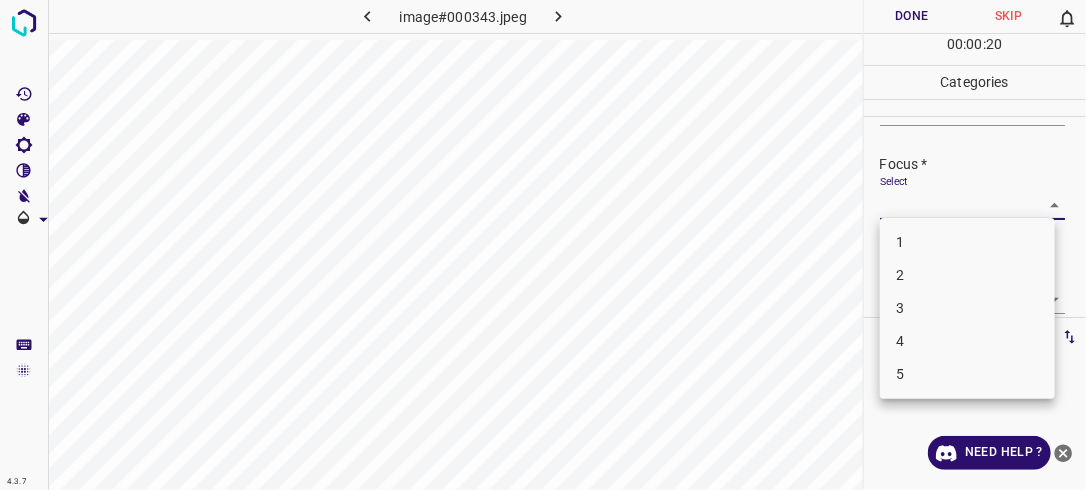 click on "4.3.7 image#000343.jpeg Done Skip 0 00   : 00   : 20   Categories Lighting *  Select 3 3 Focus *  Select ​ Overall *  Select ​ Labels   0 Categories 1 Lighting 2 Focus 3 Overall Tools Space Change between modes (Draw & Edit) I Auto labeling R Restore zoom M Zoom in N Zoom out Delete Delete selecte label Filters Z Restore filters X Saturation filter C Brightness filter V Contrast filter B Gray scale filter General O Download Need Help ? - Text - Hide - Delete 1 2 3 4 5" at bounding box center (543, 245) 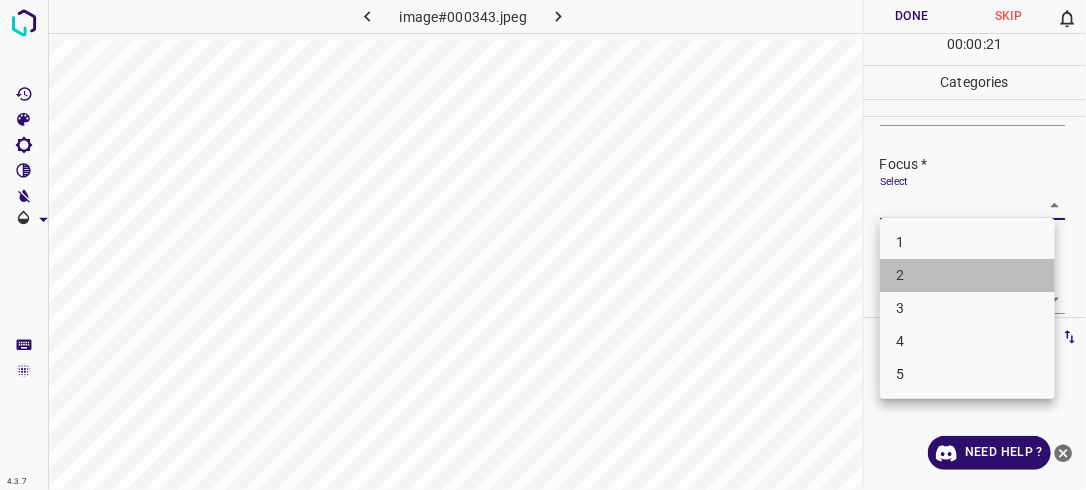 click on "2" at bounding box center (967, 275) 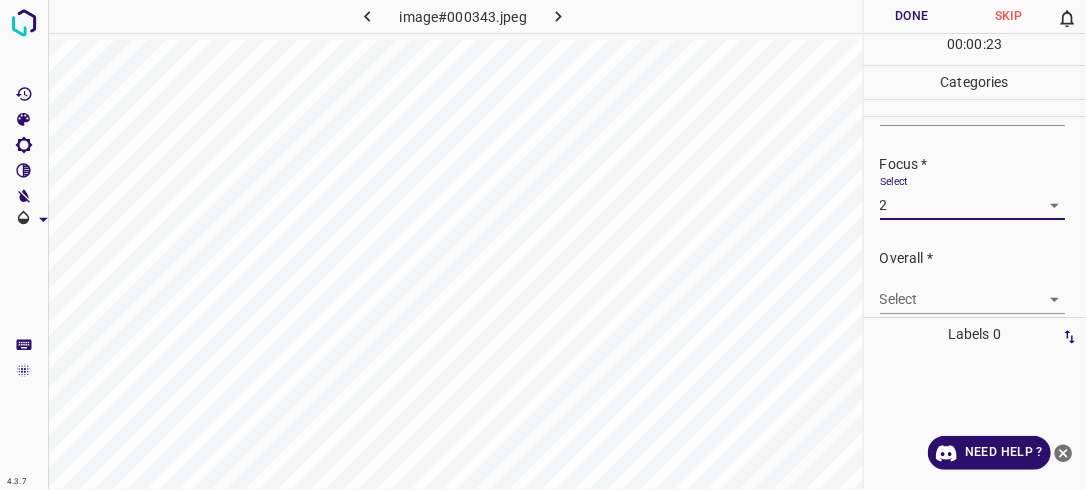 click on "4.3.7 image#000343.jpeg Done Skip 0 00   : 00   : 23   Categories Lighting *  Select 3 3 Focus *  Select 2 2 Overall *  Select ​ Labels   0 Categories 1 Lighting 2 Focus 3 Overall Tools Space Change between modes (Draw & Edit) I Auto labeling R Restore zoom M Zoom in N Zoom out Delete Delete selecte label Filters Z Restore filters X Saturation filter C Brightness filter V Contrast filter B Gray scale filter General O Download Need Help ? - Text - Hide - Delete" at bounding box center (543, 245) 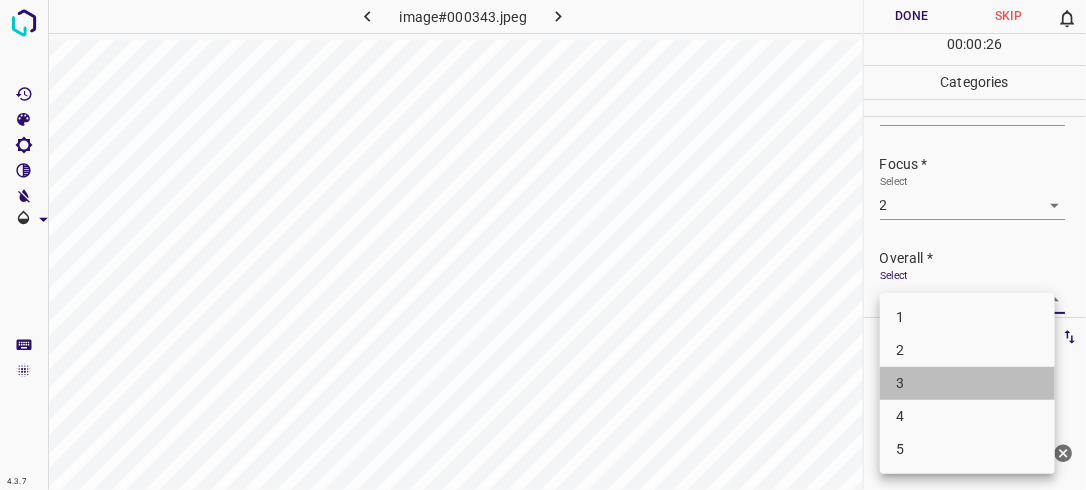 click on "3" at bounding box center (967, 383) 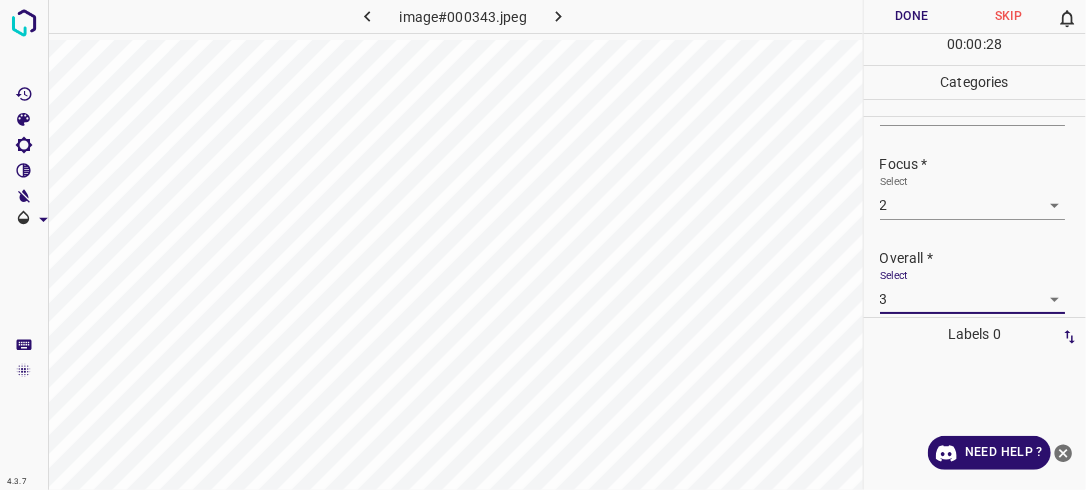 click on "Done" at bounding box center [912, 16] 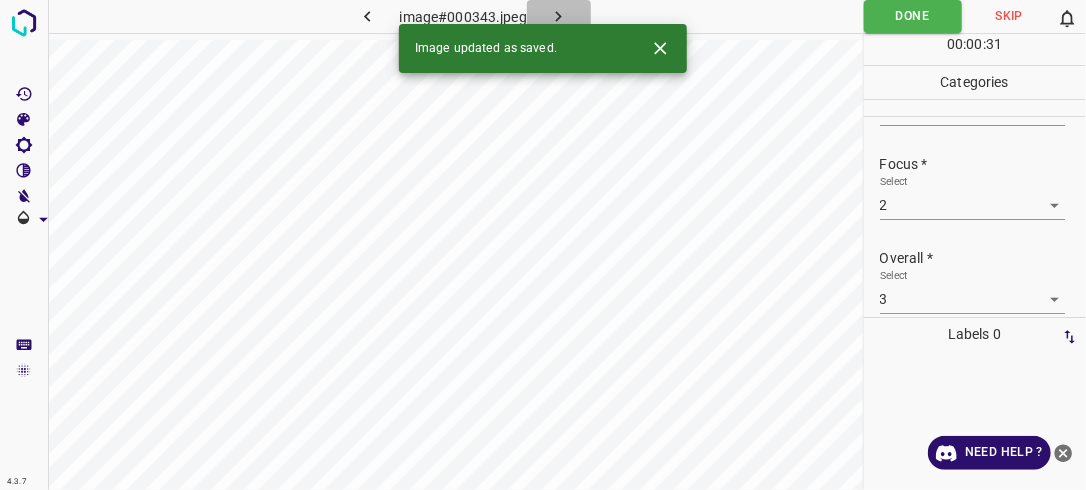 click 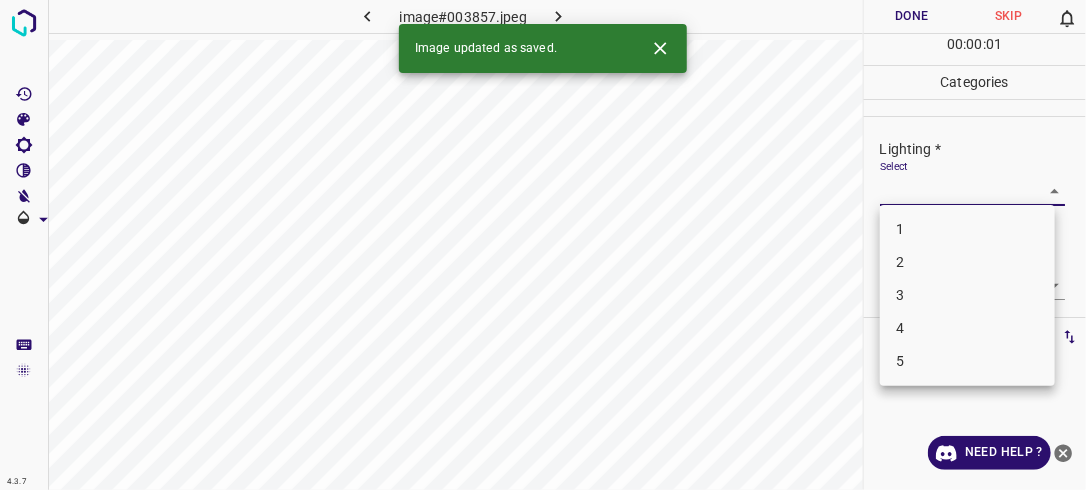 click on "4.3.7 image#003857.jpeg Done Skip 0 00   : 00   : 01   Categories Lighting *  Select ​ Focus *  Select ​ Overall *  Select ​ Labels   0 Categories 1 Lighting 2 Focus 3 Overall Tools Space Change between modes (Draw & Edit) I Auto labeling R Restore zoom M Zoom in N Zoom out Delete Delete selecte label Filters Z Restore filters X Saturation filter C Brightness filter V Contrast filter B Gray scale filter General O Download Image updated as saved. Need Help ? - Text - Hide - Delete 1 2 3 4 5" at bounding box center (543, 245) 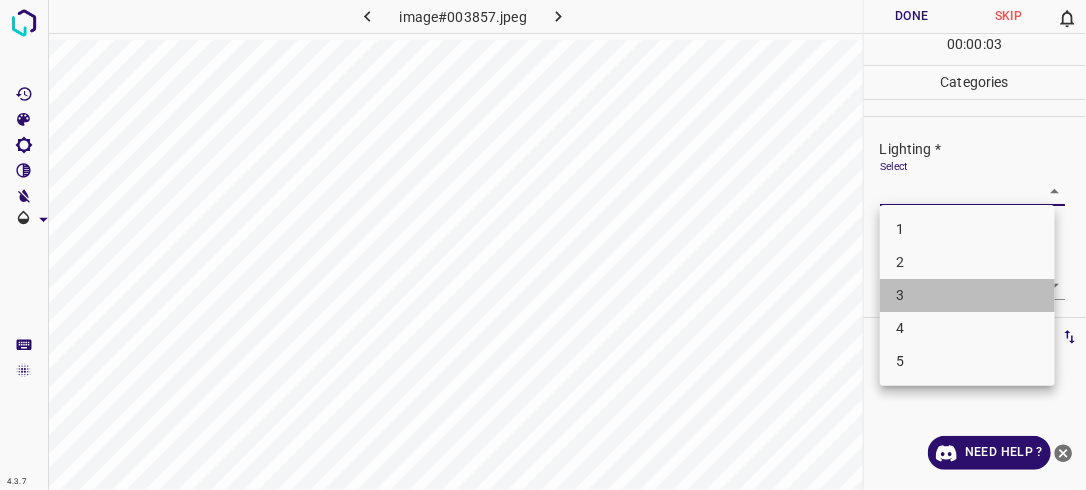 click on "3" at bounding box center (967, 295) 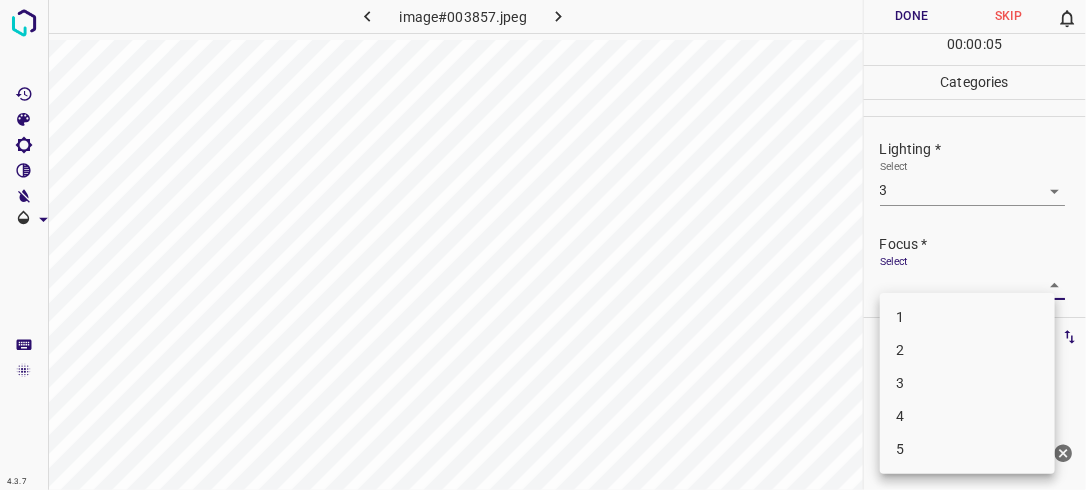 click on "4.3.7 image#003857.jpeg Done Skip 0 00   : 00   : 05   Categories Lighting *  Select 3 3 Focus *  Select ​ Overall *  Select ​ Labels   0 Categories 1 Lighting 2 Focus 3 Overall Tools Space Change between modes (Draw & Edit) I Auto labeling R Restore zoom M Zoom in N Zoom out Delete Delete selecte label Filters Z Restore filters X Saturation filter C Brightness filter V Contrast filter B Gray scale filter General O Download Need Help ? - Text - Hide - Delete 1 2 3 4 5" at bounding box center [543, 245] 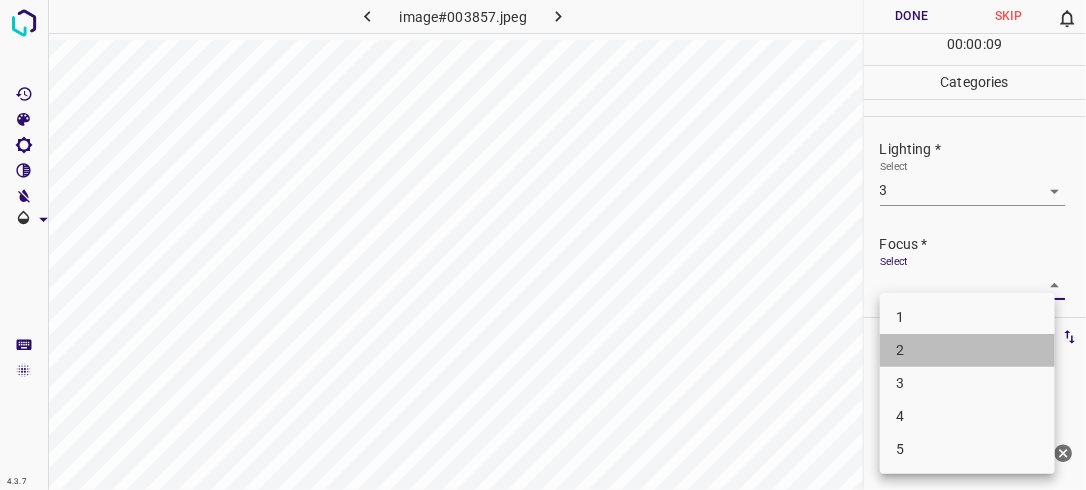 click on "2" at bounding box center (967, 350) 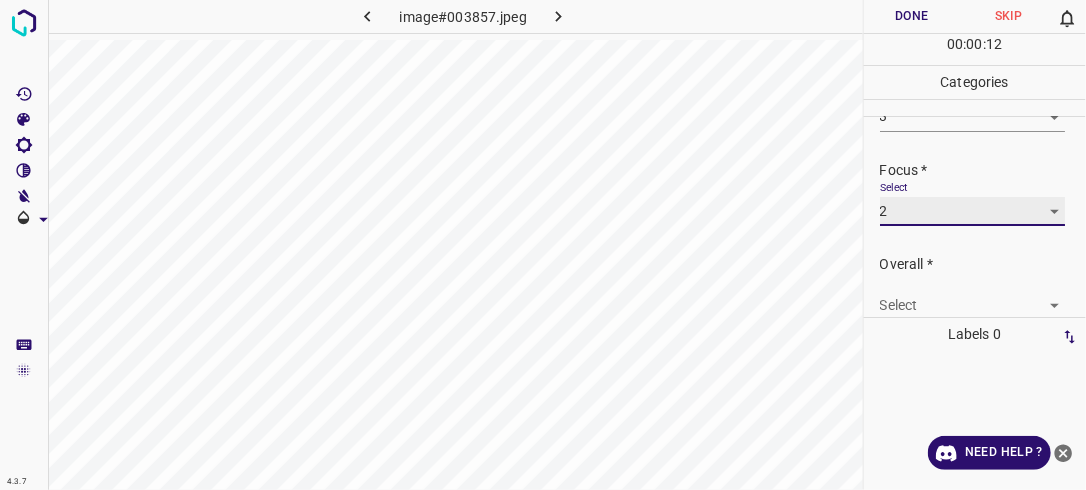 scroll, scrollTop: 98, scrollLeft: 0, axis: vertical 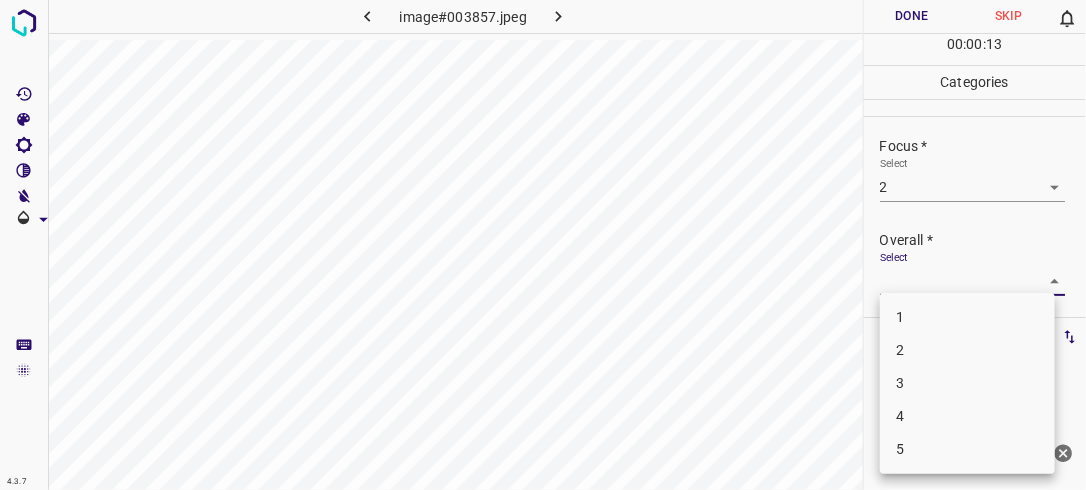 click on "4.3.7 image#003857.jpeg Done Skip 0 00   : 00   : 13   Categories Lighting *  Select 3 3 Focus *  Select 2 2 Overall *  Select ​ Labels   0 Categories 1 Lighting 2 Focus 3 Overall Tools Space Change between modes (Draw & Edit) I Auto labeling R Restore zoom M Zoom in N Zoom out Delete Delete selecte label Filters Z Restore filters X Saturation filter C Brightness filter V Contrast filter B Gray scale filter General O Download Need Help ? - Text - Hide - Delete 1 2 3 4 5" at bounding box center (543, 245) 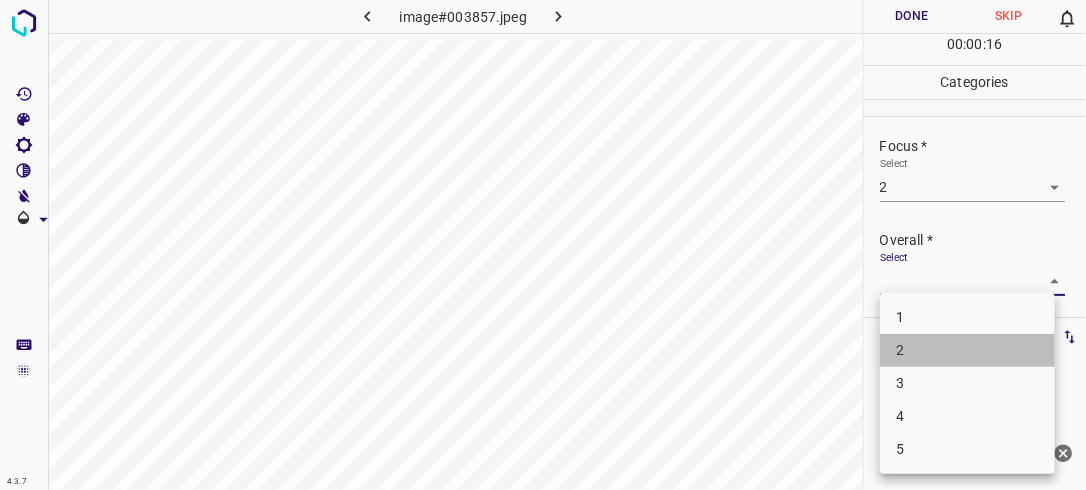 click on "2" at bounding box center (967, 350) 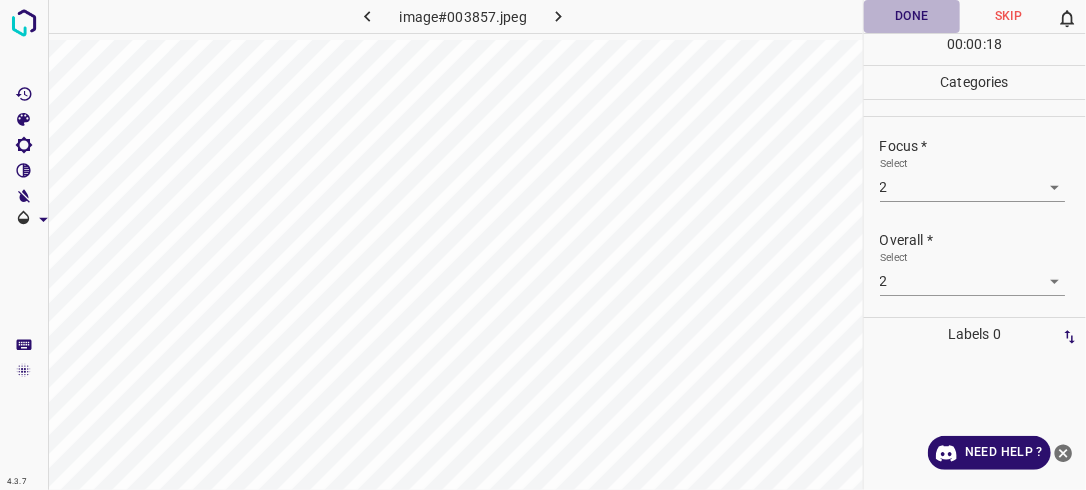 click on "Done" at bounding box center [912, 16] 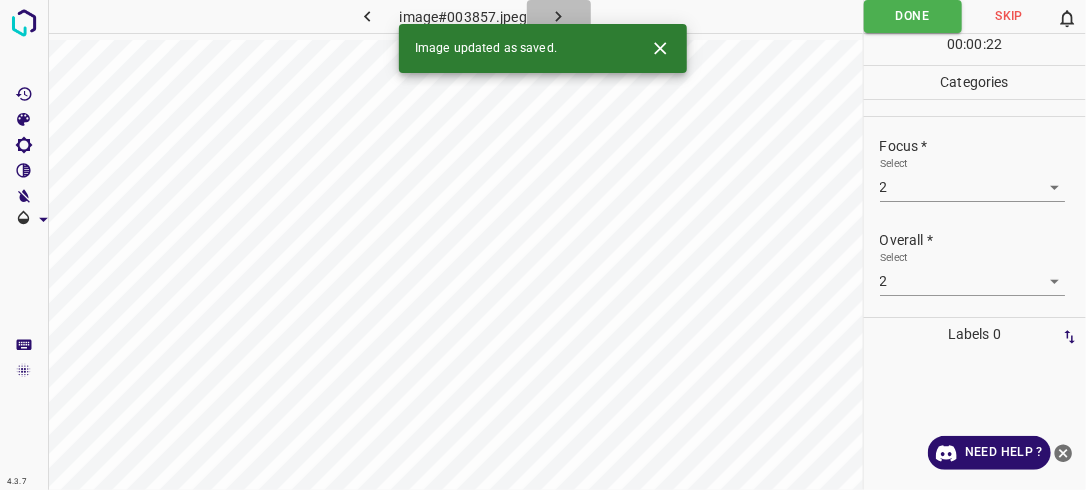 click 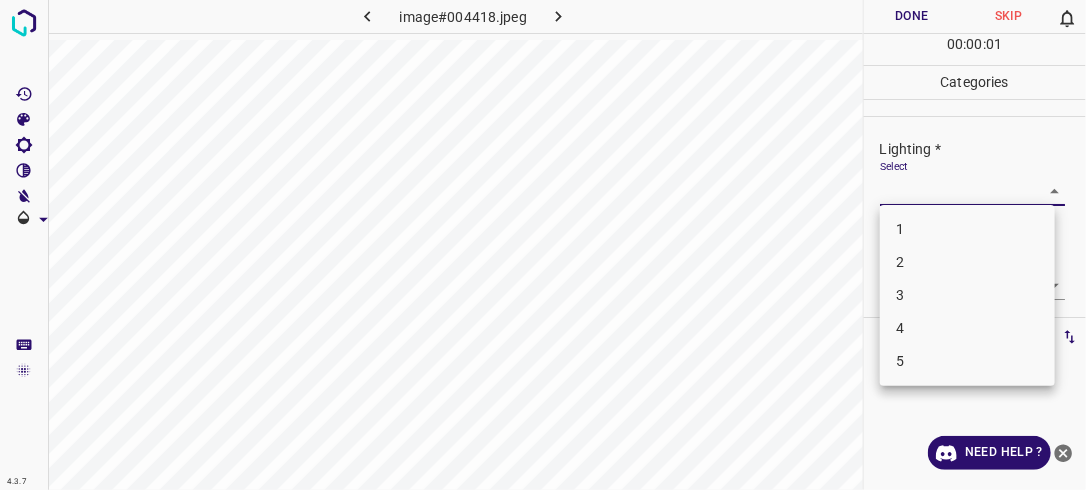 click on "4.3.7 image#004418.jpeg Done Skip 0 00   : 00   : 01   Categories Lighting *  Select ​ Focus *  Select ​ Overall *  Select ​ Labels   0 Categories 1 Lighting 2 Focus 3 Overall Tools Space Change between modes (Draw & Edit) I Auto labeling R Restore zoom M Zoom in N Zoom out Delete Delete selecte label Filters Z Restore filters X Saturation filter C Brightness filter V Contrast filter B Gray scale filter General O Download Need Help ? - Text - Hide - Delete 1 2 3 4 5" at bounding box center [543, 245] 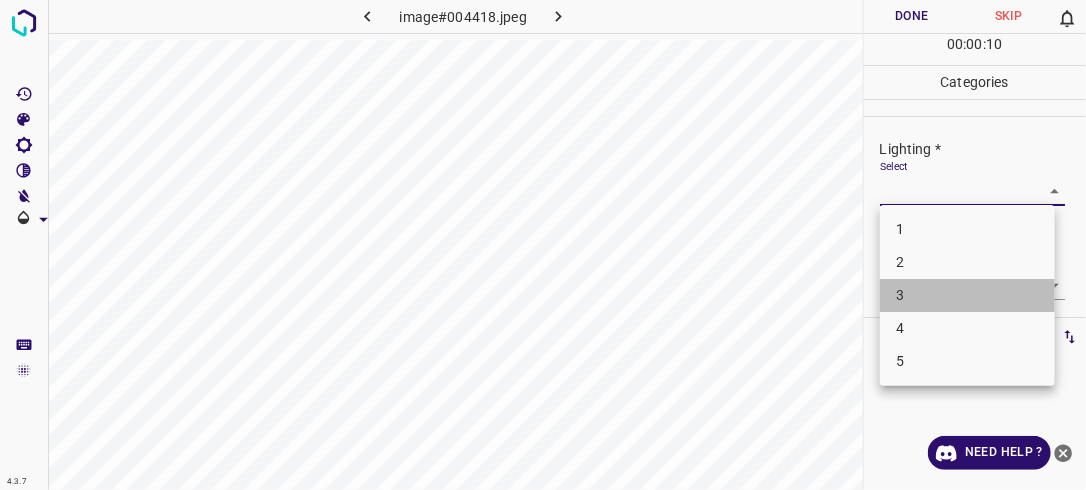 click on "3" at bounding box center [967, 295] 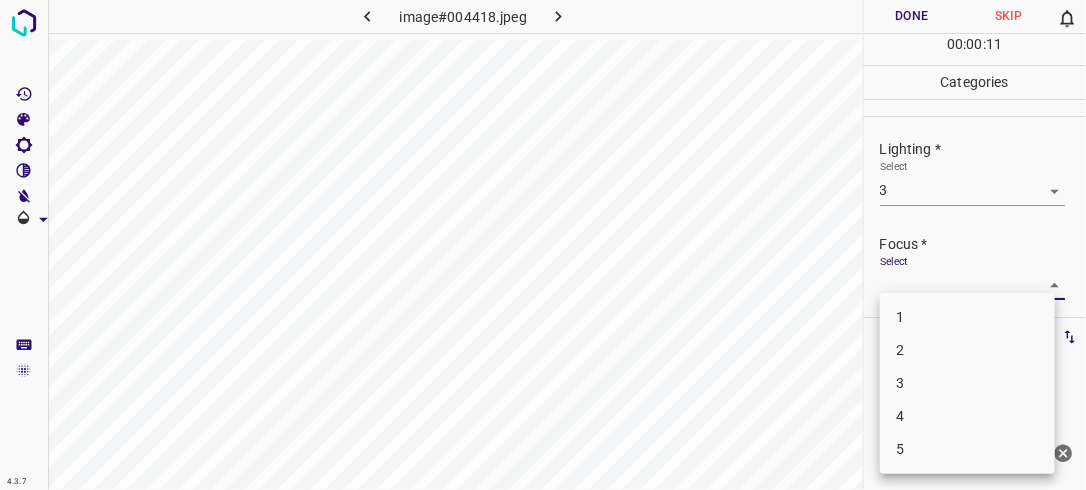click on "4.3.7 image#004418.jpeg Done Skip 0 00   : 00   : 11   Categories Lighting *  Select 3 3 Focus *  Select ​ Overall *  Select ​ Labels   0 Categories 1 Lighting 2 Focus 3 Overall Tools Space Change between modes (Draw & Edit) I Auto labeling R Restore zoom M Zoom in N Zoom out Delete Delete selecte label Filters Z Restore filters X Saturation filter C Brightness filter V Contrast filter B Gray scale filter General O Download Need Help ? - Text - Hide - Delete 1 2 3 4 5" at bounding box center [543, 245] 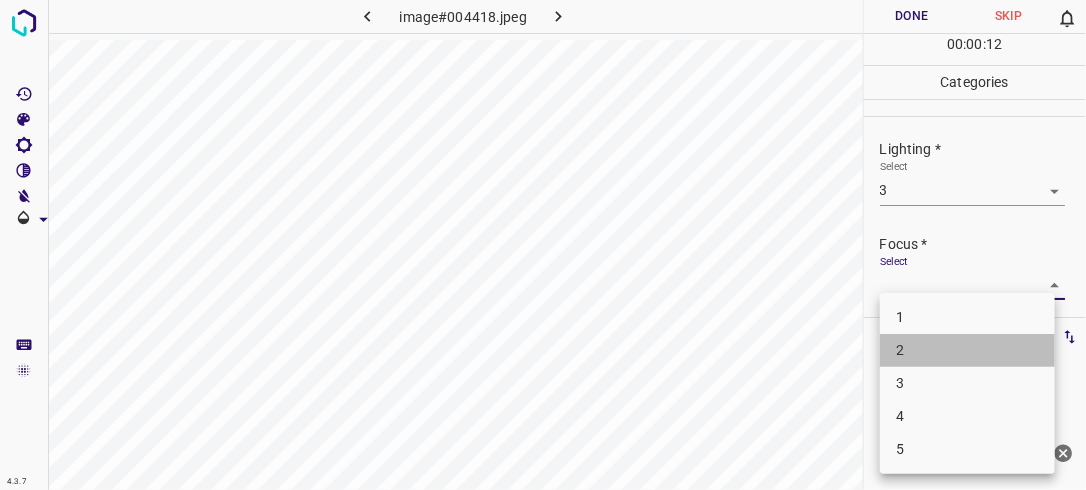 click on "2" at bounding box center [967, 350] 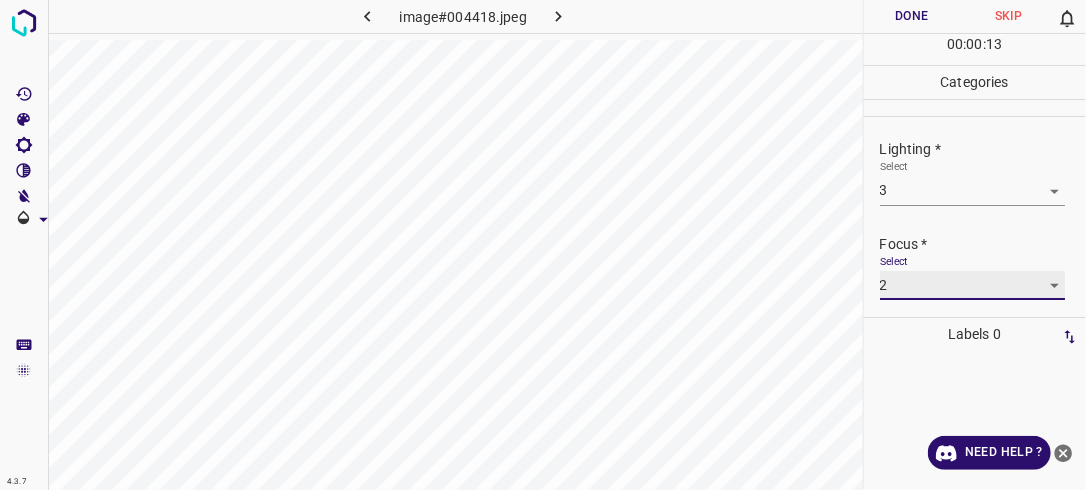 scroll, scrollTop: 98, scrollLeft: 0, axis: vertical 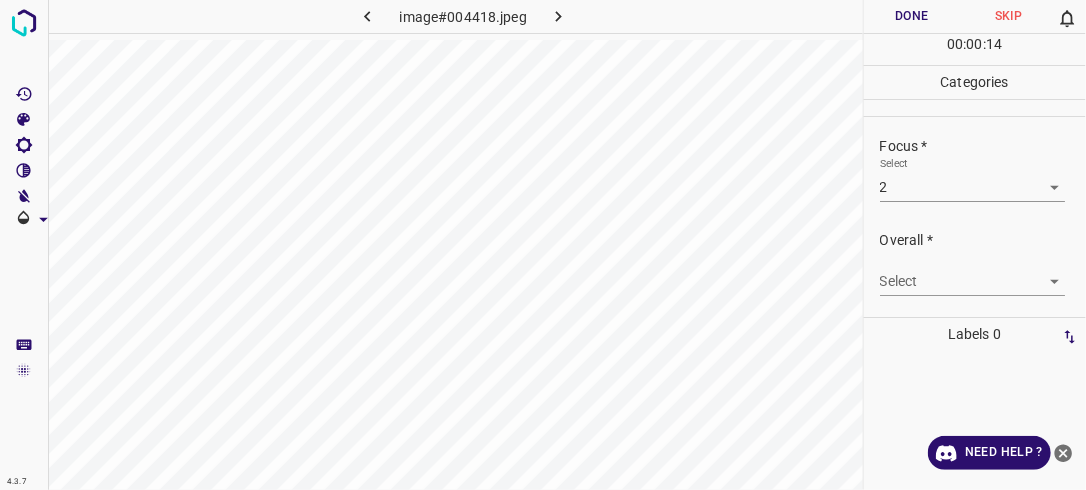 drag, startPoint x: 1058, startPoint y: 263, endPoint x: 1051, endPoint y: 272, distance: 11.401754 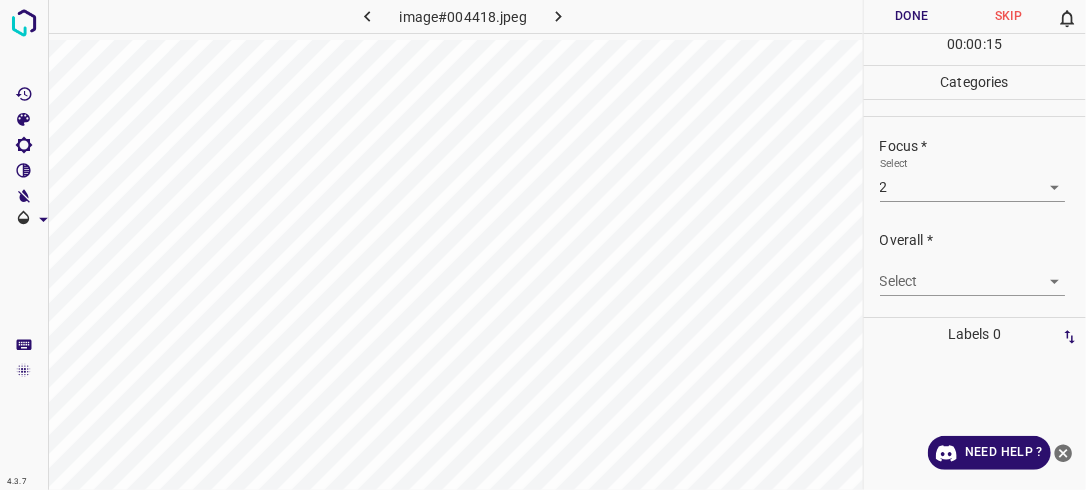 click on "4.3.7 image#004418.jpeg Done Skip 0 00   : 00   : 15   Categories Lighting *  Select 3 3 Focus *  Select 2 2 Overall *  Select ​ Labels   0 Categories 1 Lighting 2 Focus 3 Overall Tools Space Change between modes (Draw & Edit) I Auto labeling R Restore zoom M Zoom in N Zoom out Delete Delete selecte label Filters Z Restore filters X Saturation filter C Brightness filter V Contrast filter B Gray scale filter General O Download Need Help ? - Text - Hide - Delete" at bounding box center (543, 245) 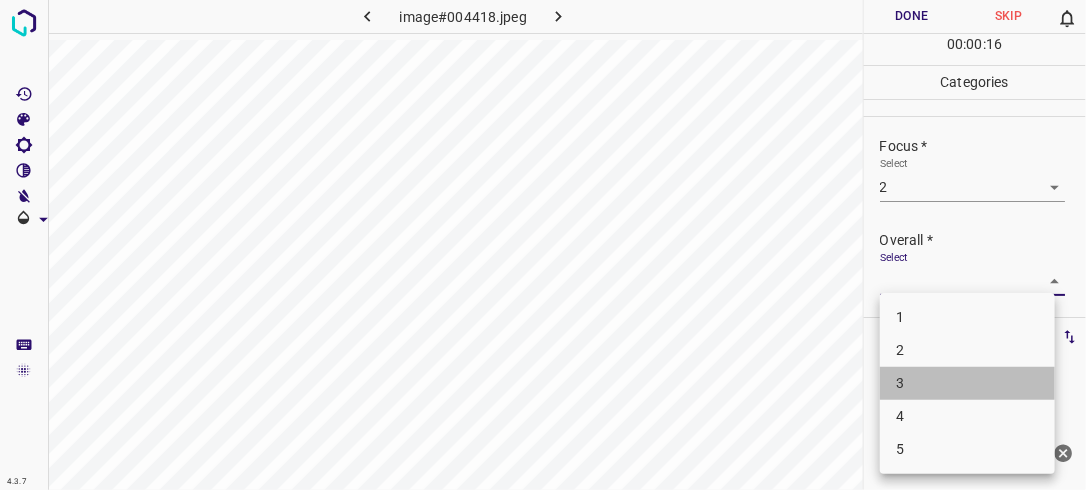click on "3" at bounding box center [967, 383] 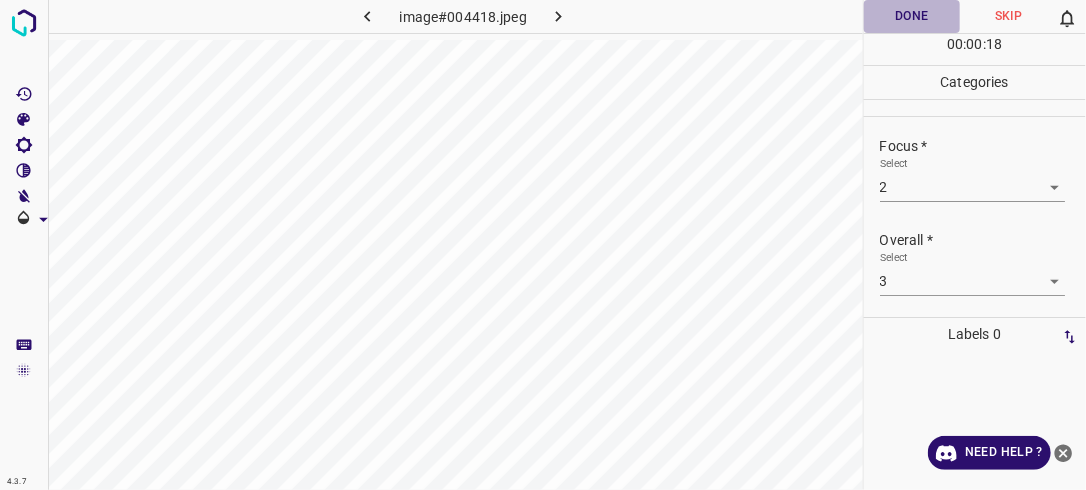 click on "Done" at bounding box center (912, 16) 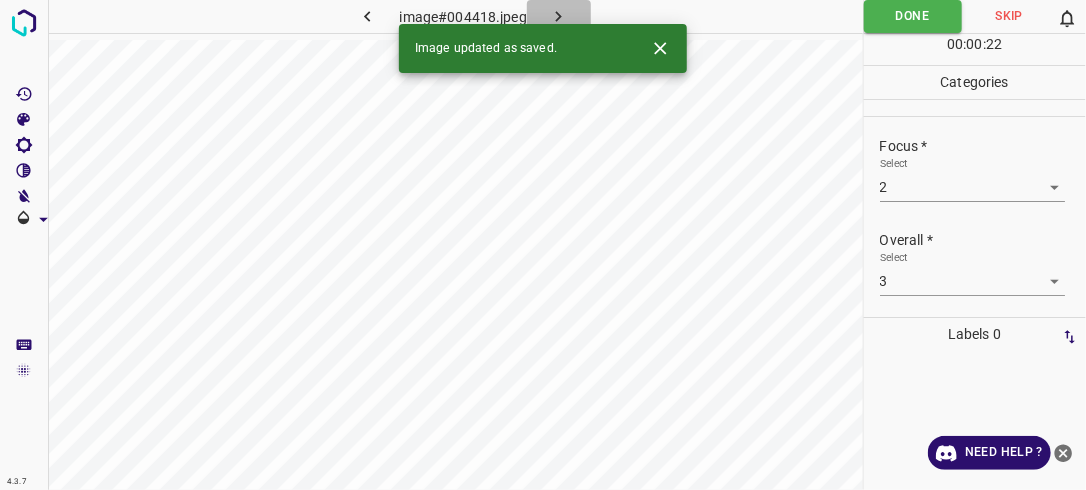 click 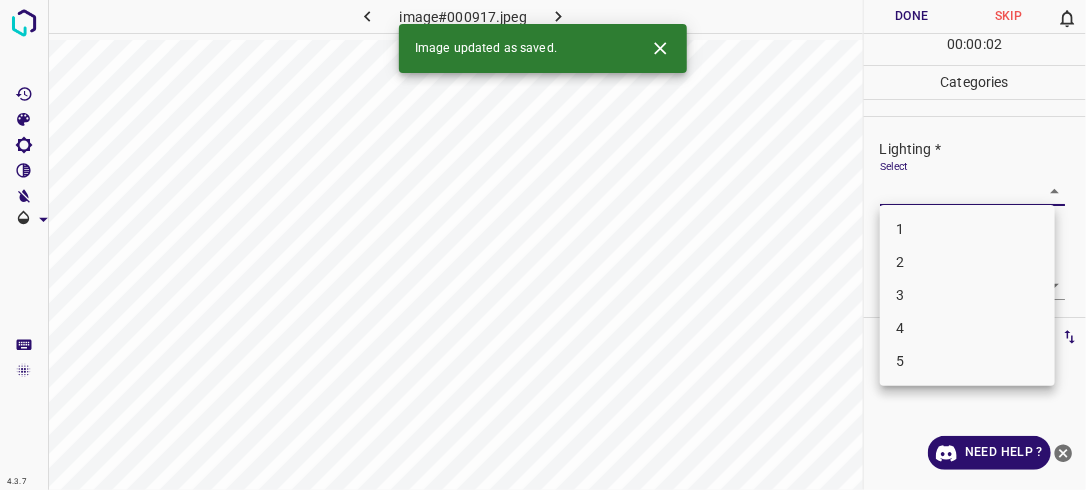 click on "4.3.7 image#000917.jpeg Done Skip 0 00   : 00   : 02   Categories Lighting *  Select ​ Focus *  Select ​ Overall *  Select ​ Labels   0 Categories 1 Lighting 2 Focus 3 Overall Tools Space Change between modes (Draw & Edit) I Auto labeling R Restore zoom M Zoom in N Zoom out Delete Delete selecte label Filters Z Restore filters X Saturation filter C Brightness filter V Contrast filter B Gray scale filter General O Download Image updated as saved. Need Help ? - Text - Hide - Delete 1 2 3 4 5" at bounding box center (543, 245) 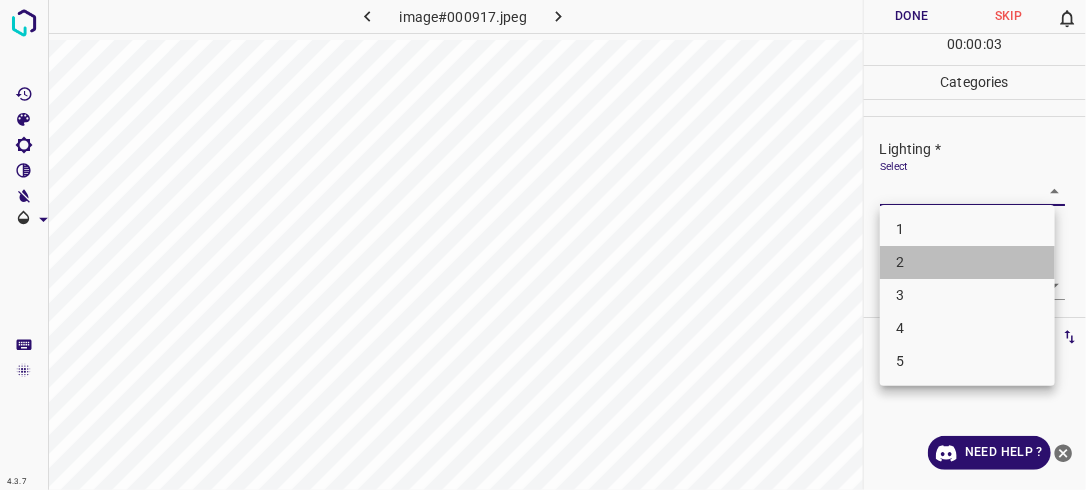 click on "2" at bounding box center [967, 262] 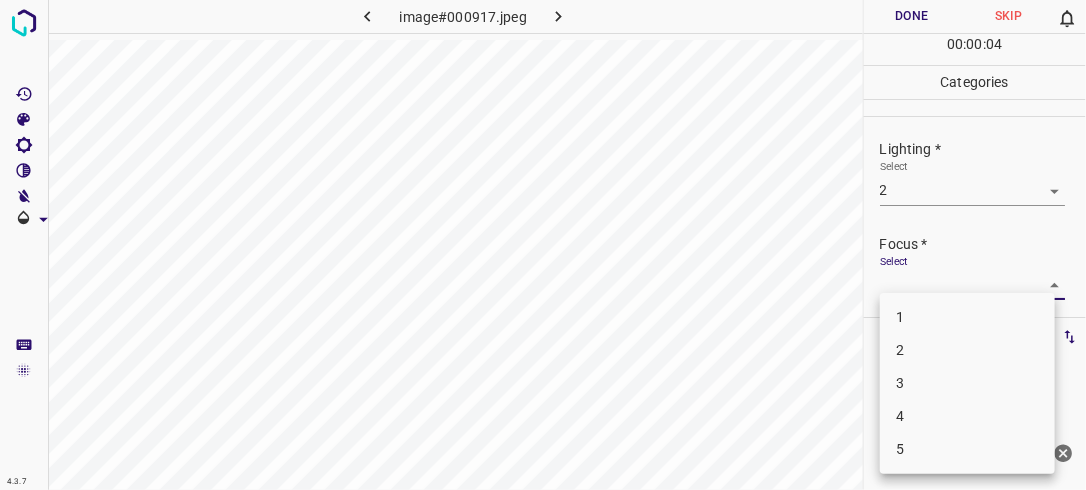 click on "4.3.7 image#000917.jpeg Done Skip 0 00   : 00   : 04   Categories Lighting *  Select 2 2 Focus *  Select ​ Overall *  Select ​ Labels   0 Categories 1 Lighting 2 Focus 3 Overall Tools Space Change between modes (Draw & Edit) I Auto labeling R Restore zoom M Zoom in N Zoom out Delete Delete selecte label Filters Z Restore filters X Saturation filter C Brightness filter V Contrast filter B Gray scale filter General O Download Need Help ? - Text - Hide - Delete 1 2 3 4 5" at bounding box center (543, 245) 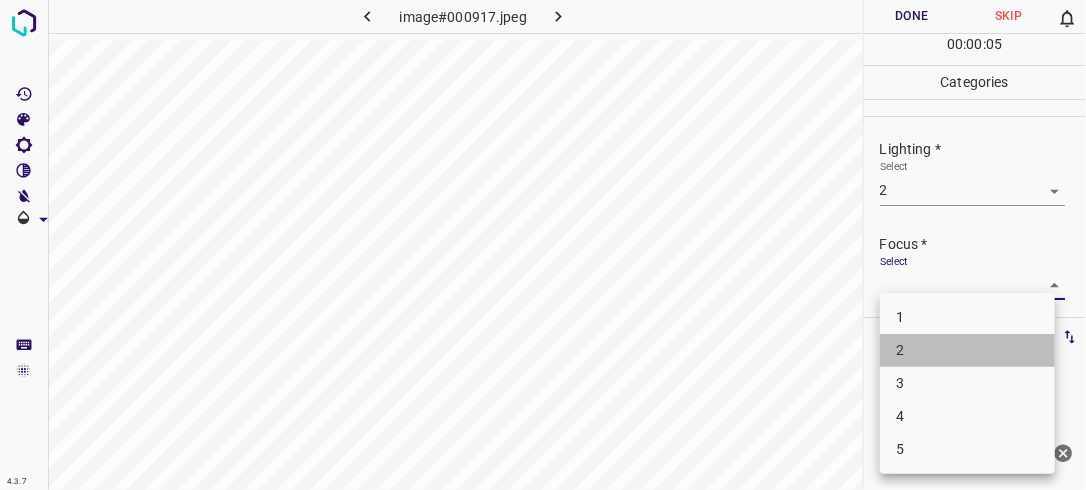 click on "2" at bounding box center (967, 350) 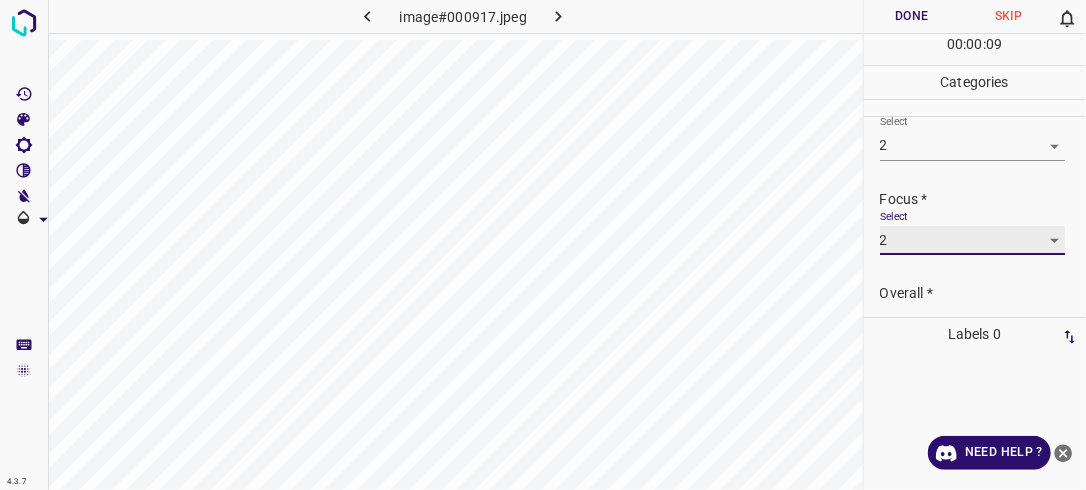 scroll, scrollTop: 72, scrollLeft: 0, axis: vertical 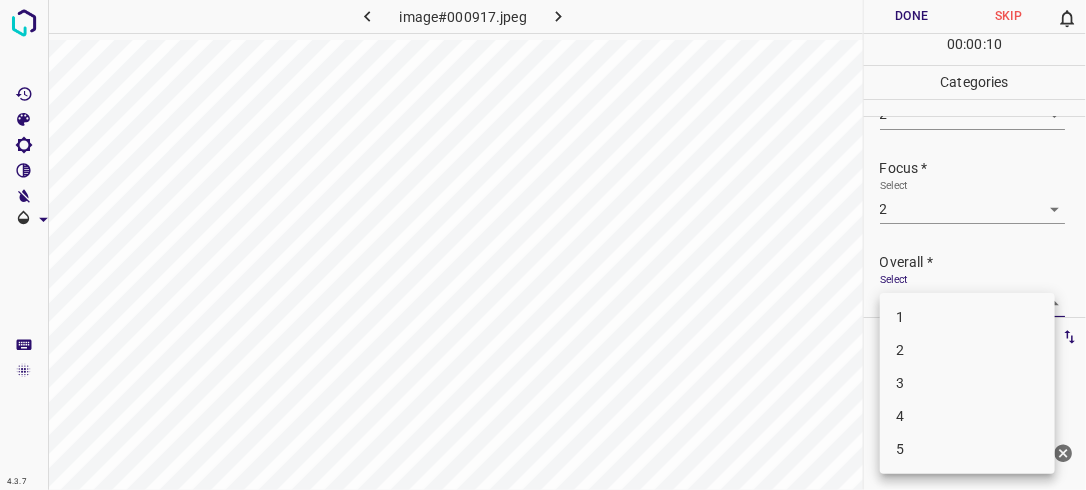 click on "4.3.7 image#000917.jpeg Done Skip 0 00   : 00   : 10   Categories Lighting *  Select 2 2 Focus *  Select 2 2 Overall *  Select ​ Labels   0 Categories 1 Lighting 2 Focus 3 Overall Tools Space Change between modes (Draw & Edit) I Auto labeling R Restore zoom M Zoom in N Zoom out Delete Delete selecte label Filters Z Restore filters X Saturation filter C Brightness filter V Contrast filter B Gray scale filter General O Download Need Help ? - Text - Hide - Delete 1 2 3 4 5" at bounding box center [543, 245] 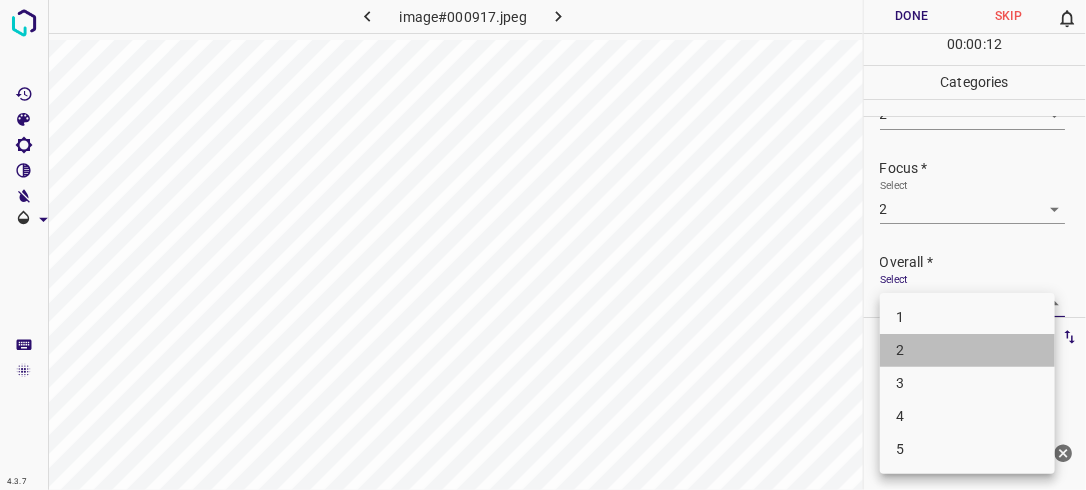 click on "2" at bounding box center (967, 350) 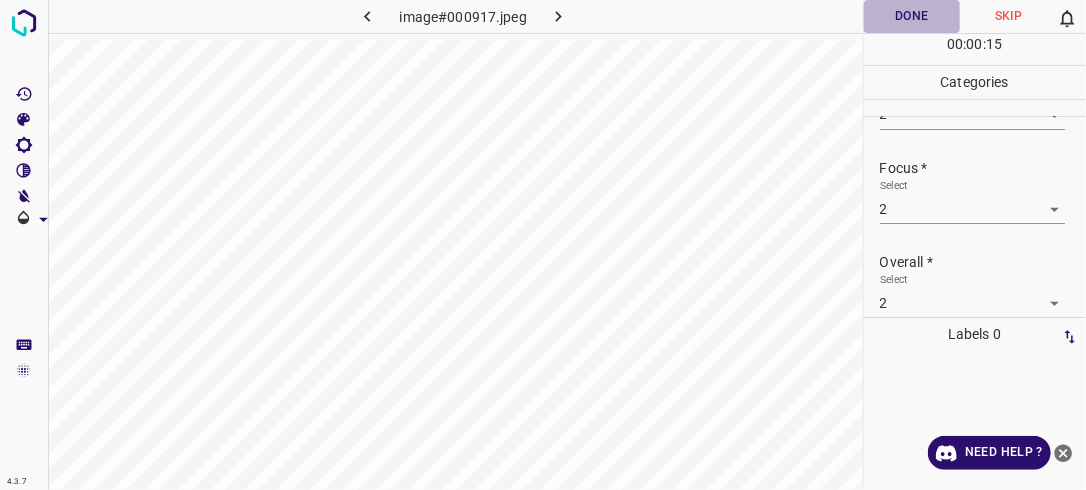 click on "Done" at bounding box center [912, 16] 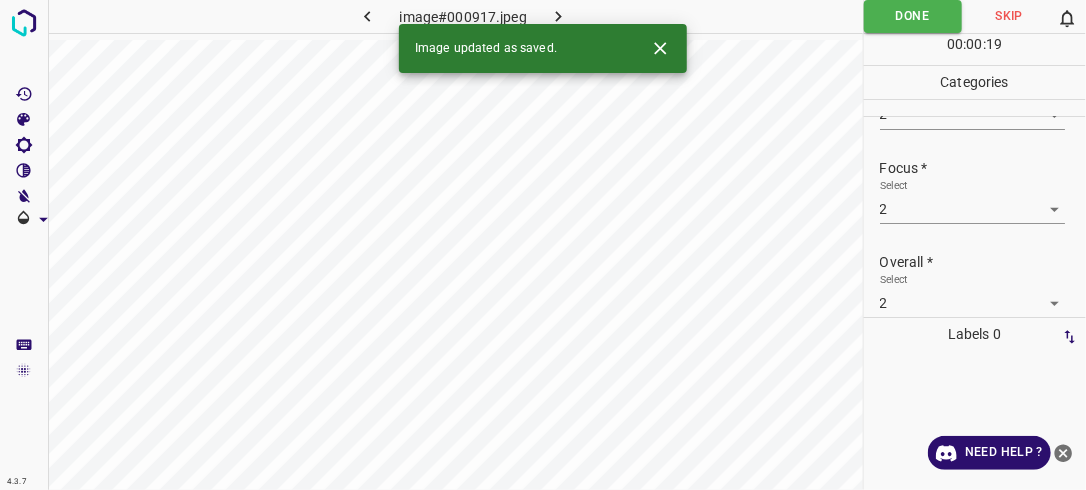 click at bounding box center (559, 16) 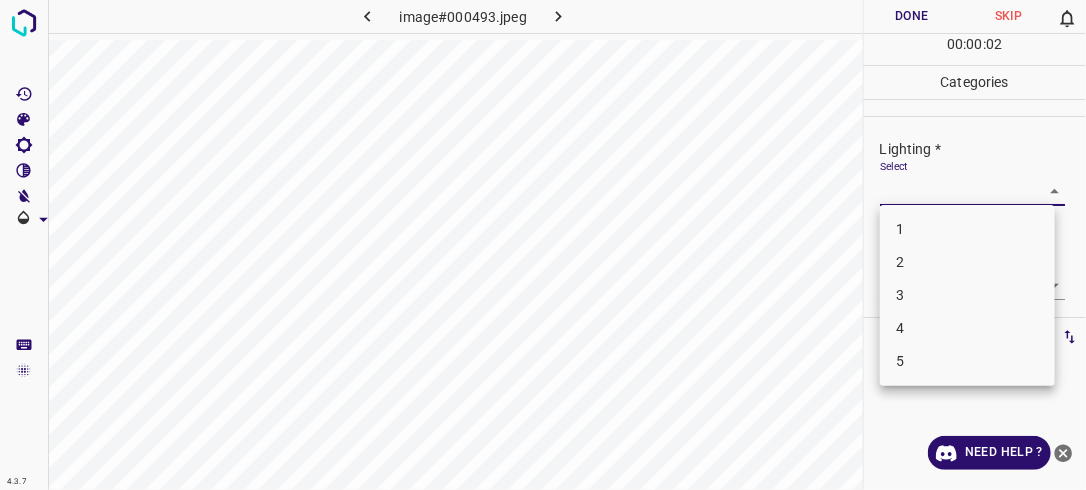 click on "4.3.7 image#000493.jpeg Done Skip 0 00   : 00   : 02   Categories Lighting *  Select ​ Focus *  Select ​ Overall *  Select ​ Labels   0 Categories 1 Lighting 2 Focus 3 Overall Tools Space Change between modes (Draw & Edit) I Auto labeling R Restore zoom M Zoom in N Zoom out Delete Delete selecte label Filters Z Restore filters X Saturation filter C Brightness filter V Contrast filter B Gray scale filter General O Download Need Help ? - Text - Hide - Delete 1 2 3 4 5" at bounding box center [543, 245] 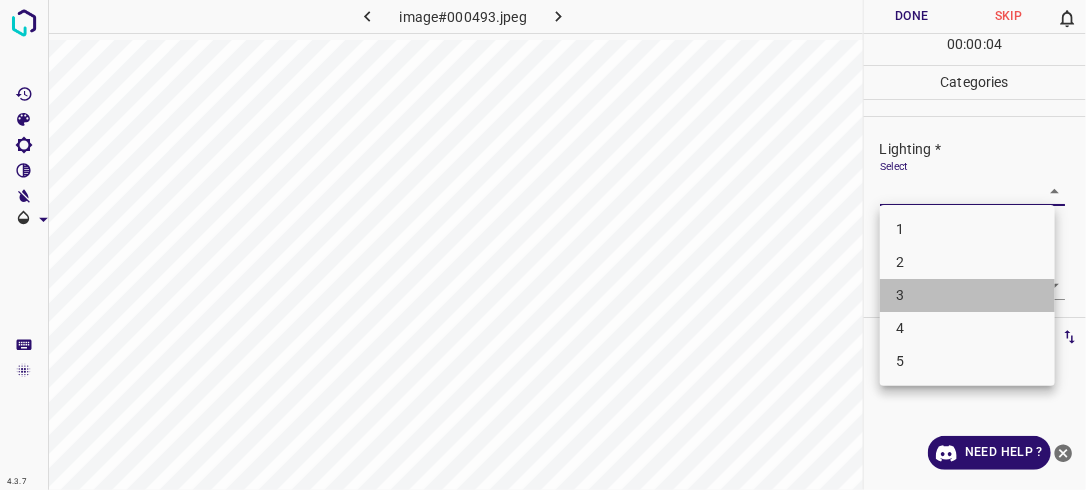 click on "3" at bounding box center (967, 295) 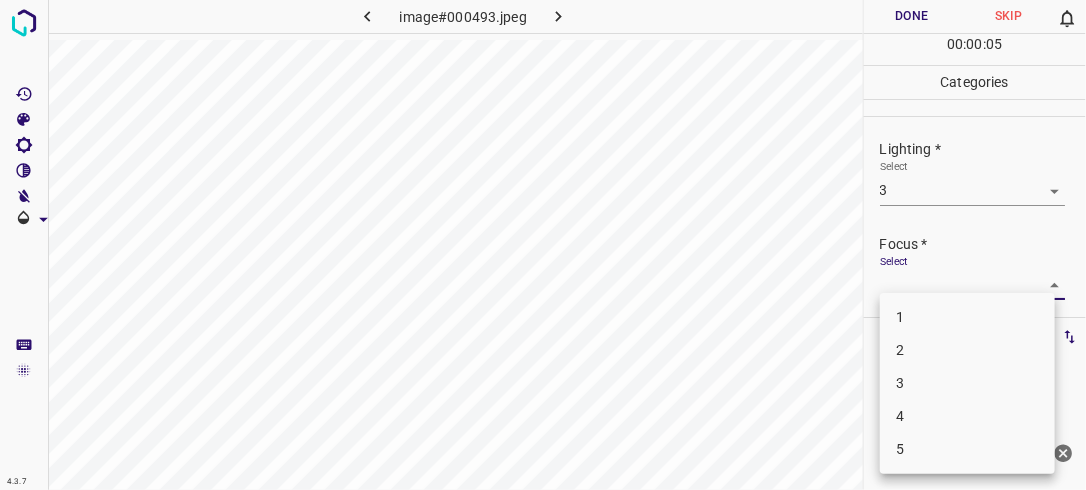 click on "4.3.7 image#000493.jpeg Done Skip 0 00   : 00   : 05   Categories Lighting *  Select 3 3 Focus *  Select ​ Overall *  Select ​ Labels   0 Categories 1 Lighting 2 Focus 3 Overall Tools Space Change between modes (Draw & Edit) I Auto labeling R Restore zoom M Zoom in N Zoom out Delete Delete selecte label Filters Z Restore filters X Saturation filter C Brightness filter V Contrast filter B Gray scale filter General O Download Need Help ? - Text - Hide - Delete 1 2 3 4 5" at bounding box center (543, 245) 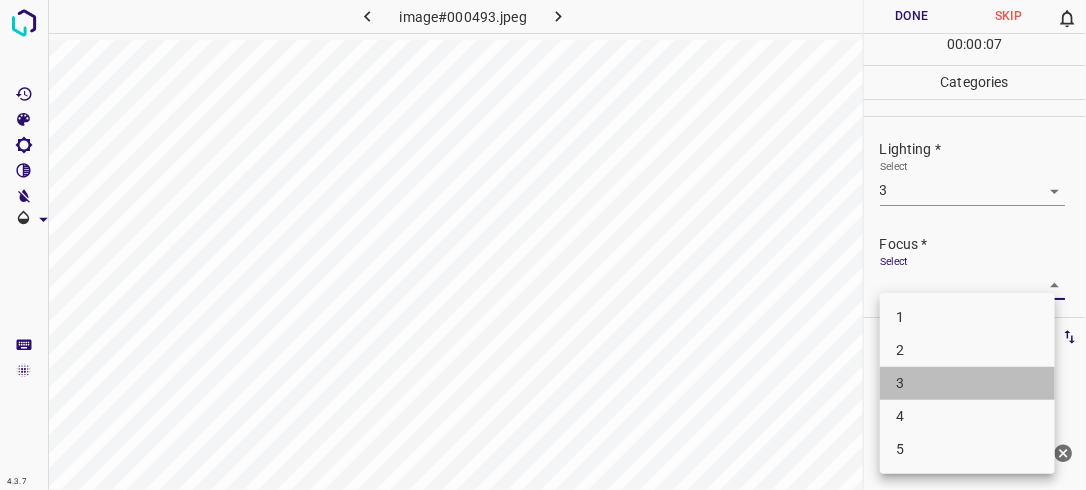 click on "3" at bounding box center (967, 383) 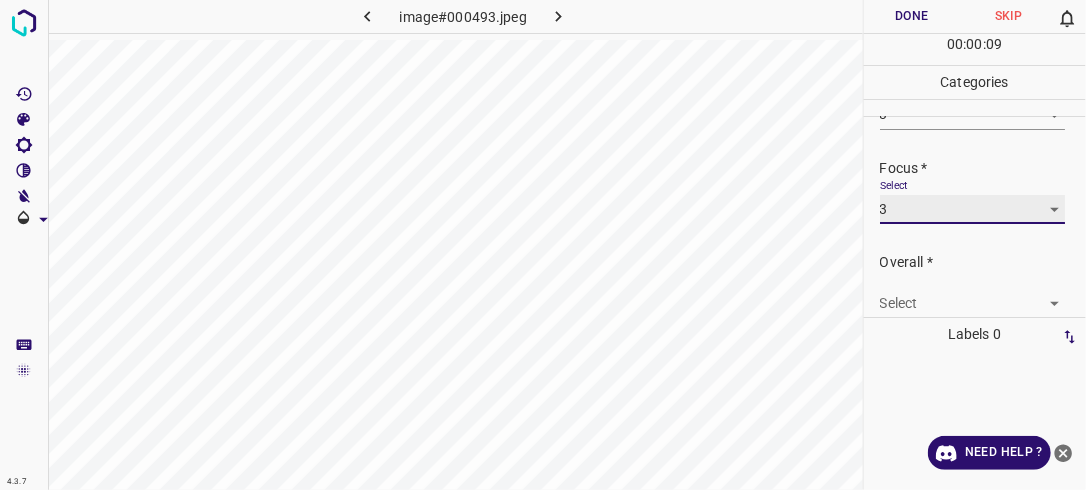 scroll, scrollTop: 98, scrollLeft: 0, axis: vertical 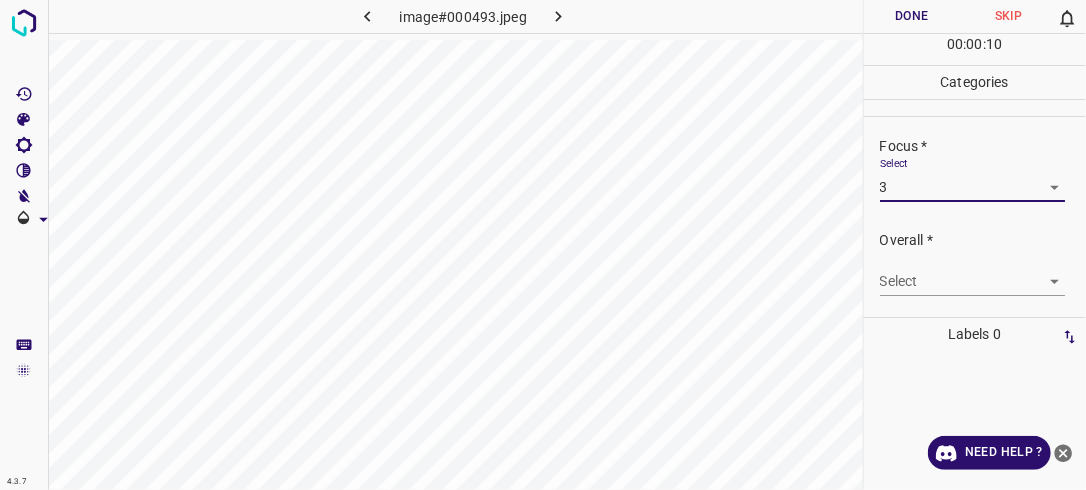 click on "4.3.7 image#000493.jpeg Done Skip 0 00   : 00   : 10   Categories Lighting *  Select 3 3 Focus *  Select 3 3 Overall *  Select ​ Labels   0 Categories 1 Lighting 2 Focus 3 Overall Tools Space Change between modes (Draw & Edit) I Auto labeling R Restore zoom M Zoom in N Zoom out Delete Delete selecte label Filters Z Restore filters X Saturation filter C Brightness filter V Contrast filter B Gray scale filter General O Download Need Help ? - Text - Hide - Delete" at bounding box center (543, 245) 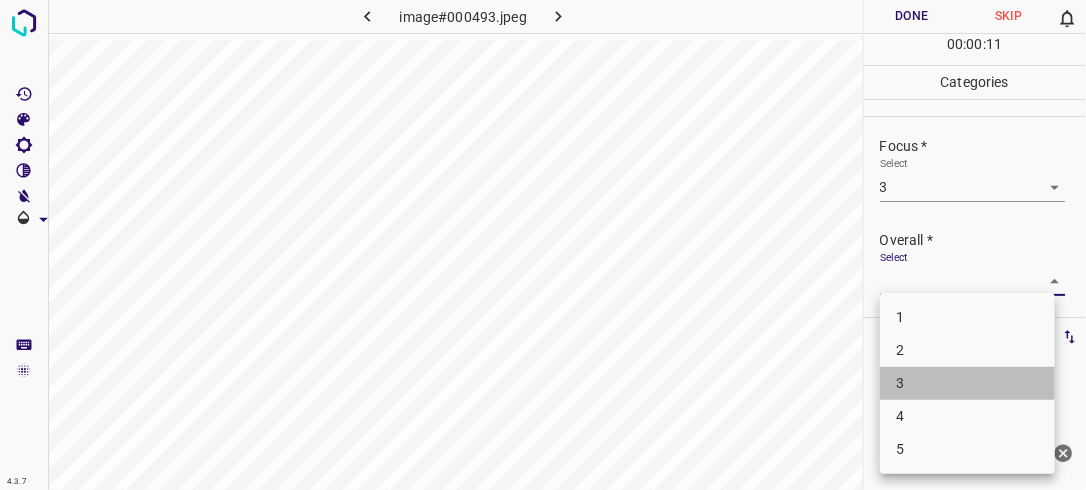 click on "3" at bounding box center [967, 383] 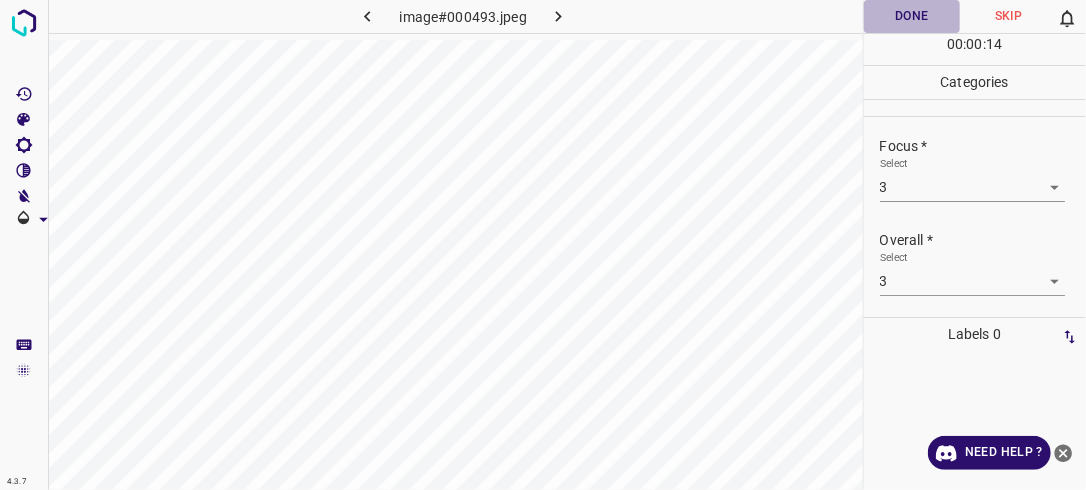 click on "Done" at bounding box center [912, 16] 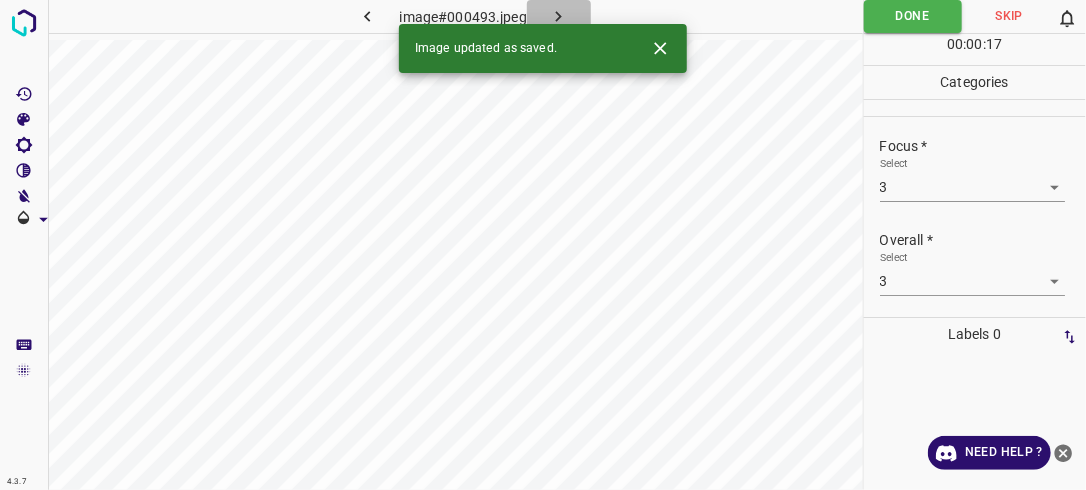 click 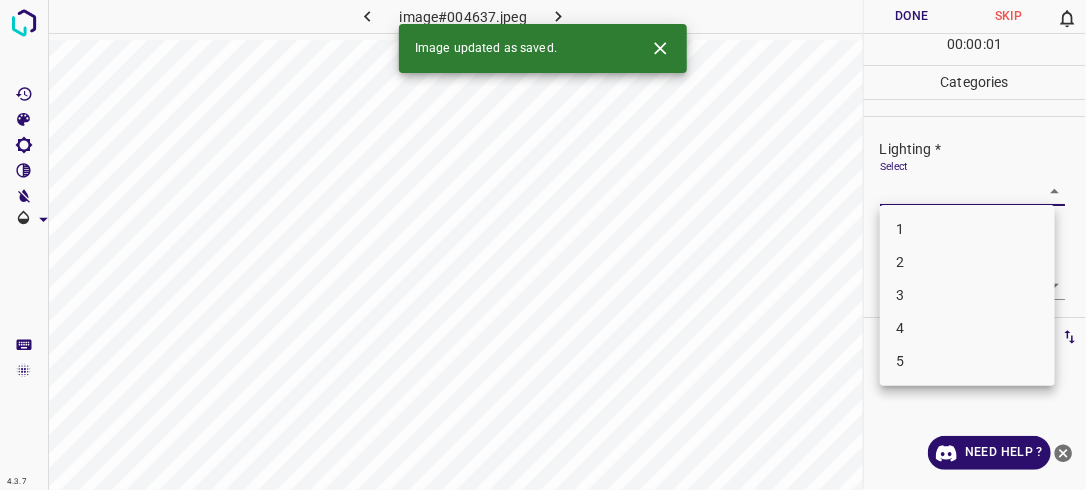 click on "4.3.7 image#004637.jpeg Done Skip 0 00   : 00   : 01   Categories Lighting *  Select ​ Focus *  Select ​ Overall *  Select ​ Labels   0 Categories 1 Lighting 2 Focus 3 Overall Tools Space Change between modes (Draw & Edit) I Auto labeling R Restore zoom M Zoom in N Zoom out Delete Delete selecte label Filters Z Restore filters X Saturation filter C Brightness filter V Contrast filter B Gray scale filter General O Download Image updated as saved. Need Help ? - Text - Hide - Delete 1 2 3 4 5" at bounding box center (543, 245) 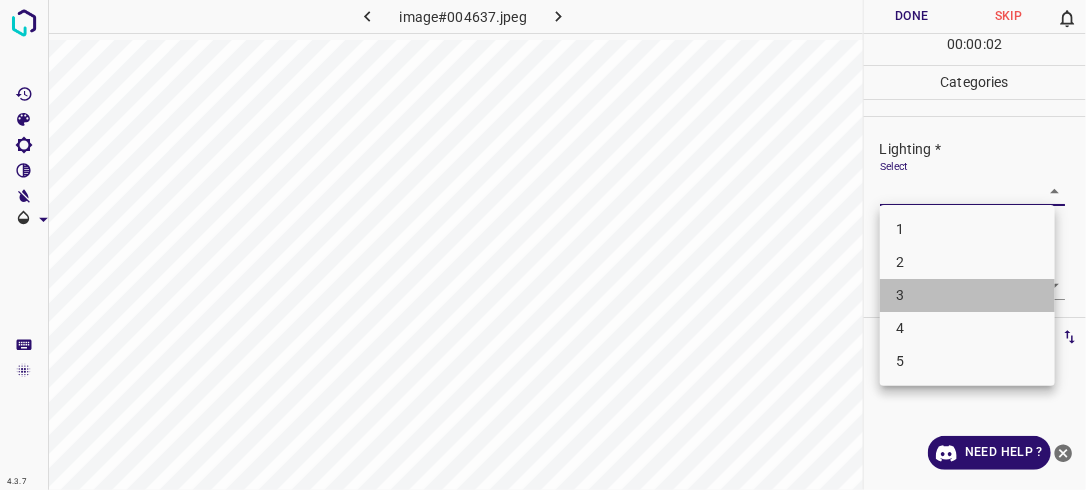 click on "3" at bounding box center (967, 295) 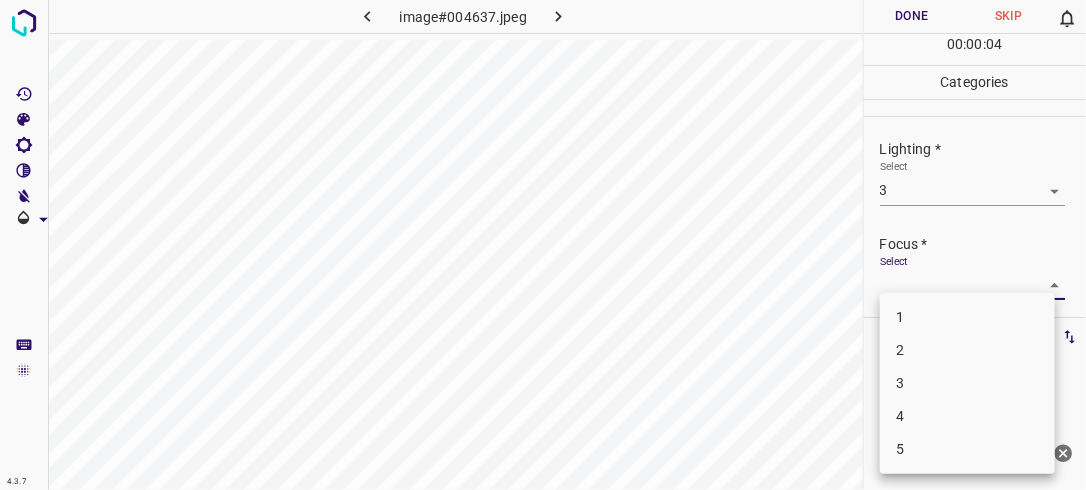 click on "4.3.7 image#004637.jpeg Done Skip 0 00   : 00   : 04   Categories Lighting *  Select 3 3 Focus *  Select ​ Overall *  Select ​ Labels   0 Categories 1 Lighting 2 Focus 3 Overall Tools Space Change between modes (Draw & Edit) I Auto labeling R Restore zoom M Zoom in N Zoom out Delete Delete selecte label Filters Z Restore filters X Saturation filter C Brightness filter V Contrast filter B Gray scale filter General O Download Need Help ? - Text - Hide - Delete 1 2 3 4 5" at bounding box center [543, 245] 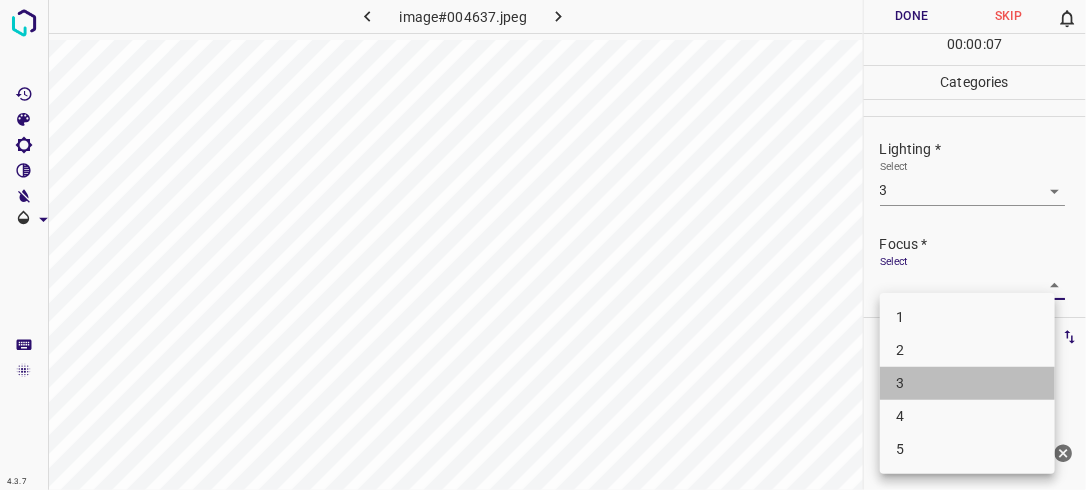 click on "3" at bounding box center (967, 383) 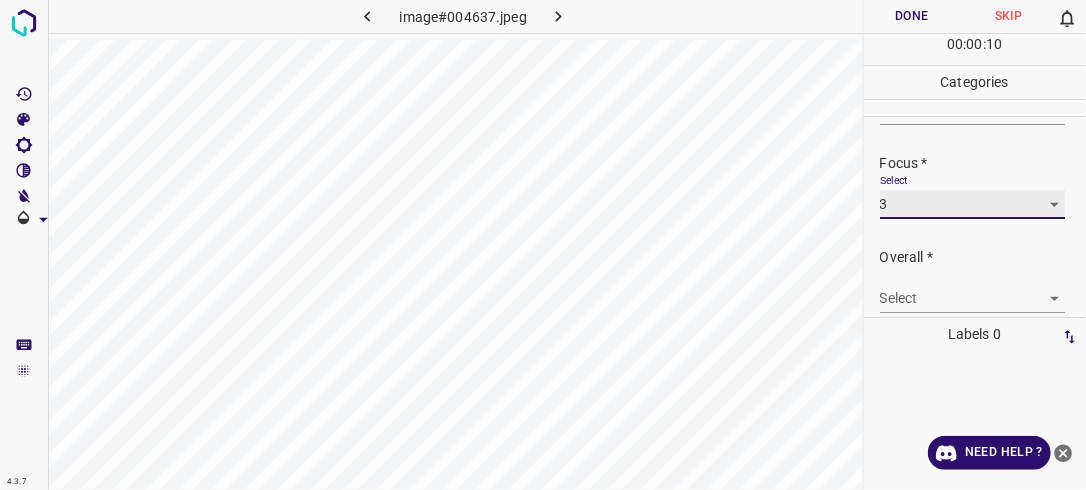 scroll, scrollTop: 98, scrollLeft: 0, axis: vertical 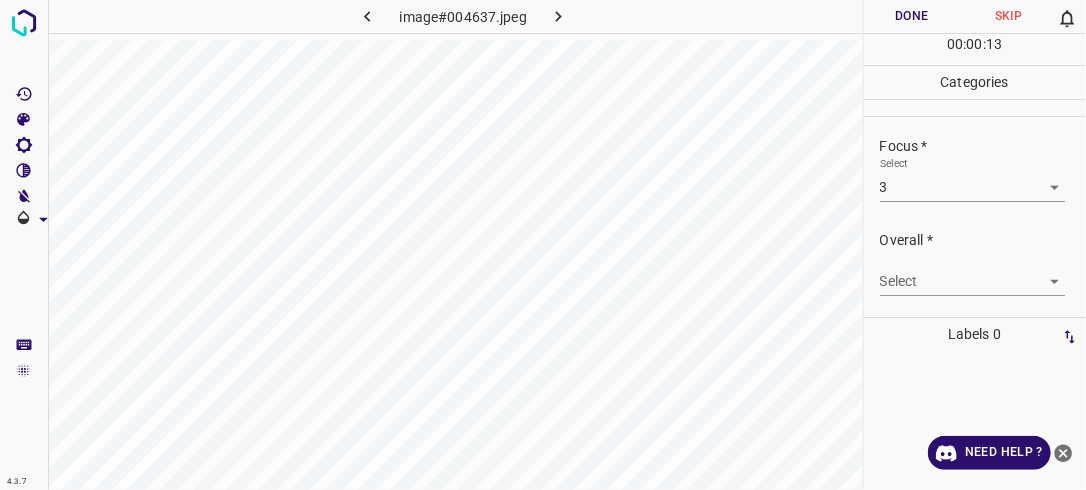 click on "Select ​" at bounding box center (983, 273) 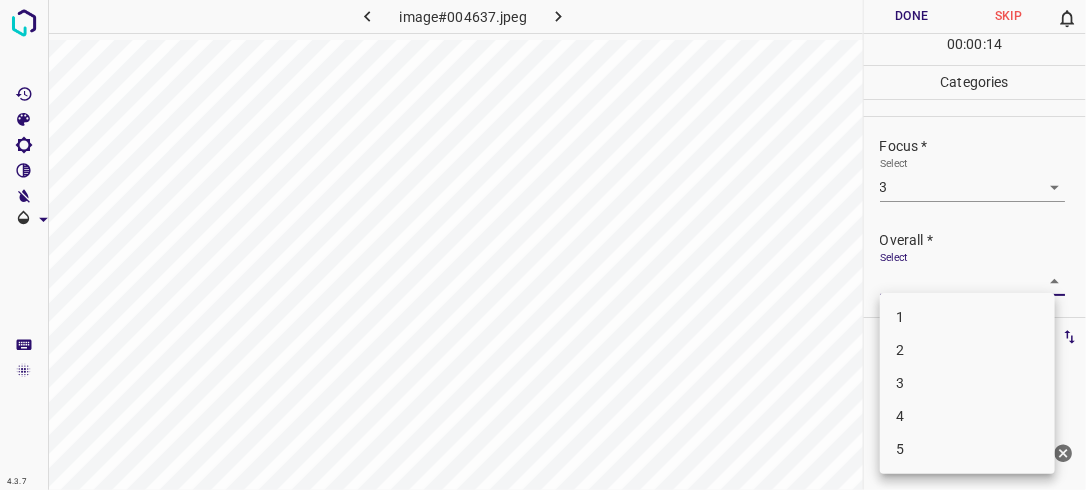 click on "4.3.7 image#004637.jpeg Done Skip 0 00   : 00   : 14   Categories Lighting *  Select 3 3 Focus *  Select 3 3 Overall *  Select ​ Labels   0 Categories 1 Lighting 2 Focus 3 Overall Tools Space Change between modes (Draw & Edit) I Auto labeling R Restore zoom M Zoom in N Zoom out Delete Delete selecte label Filters Z Restore filters X Saturation filter C Brightness filter V Contrast filter B Gray scale filter General O Download Need Help ? - Text - Hide - Delete 1 2 3 4 5" at bounding box center (543, 245) 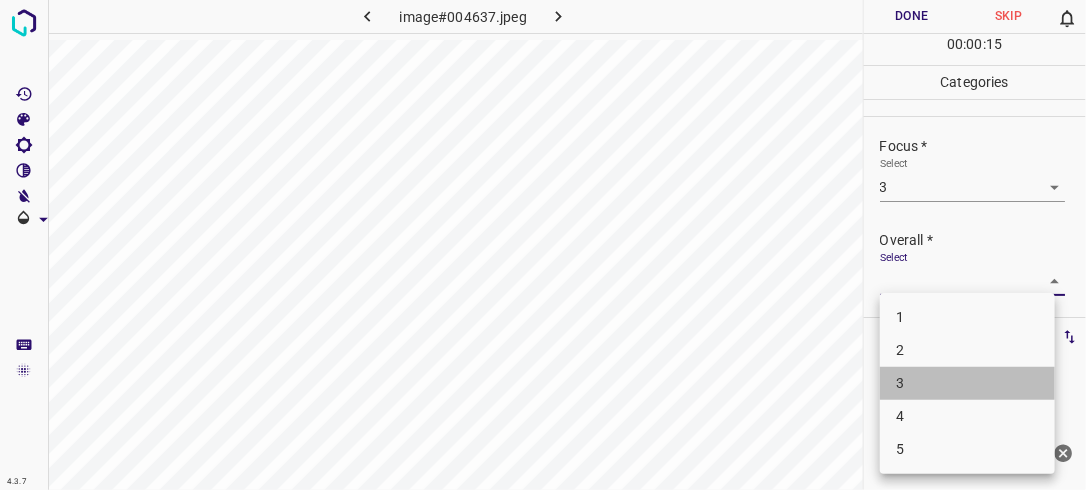 click on "3" at bounding box center [967, 383] 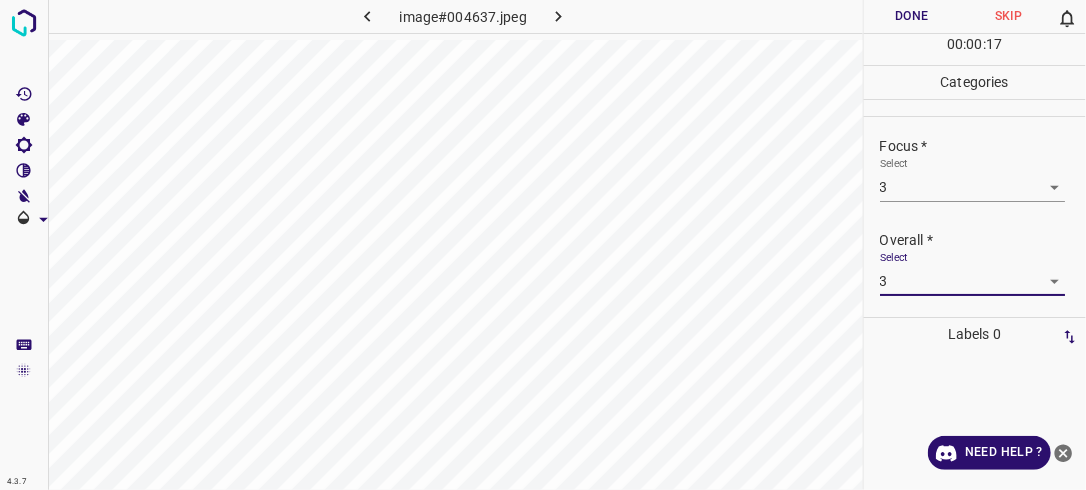 click on "Done" at bounding box center (912, 16) 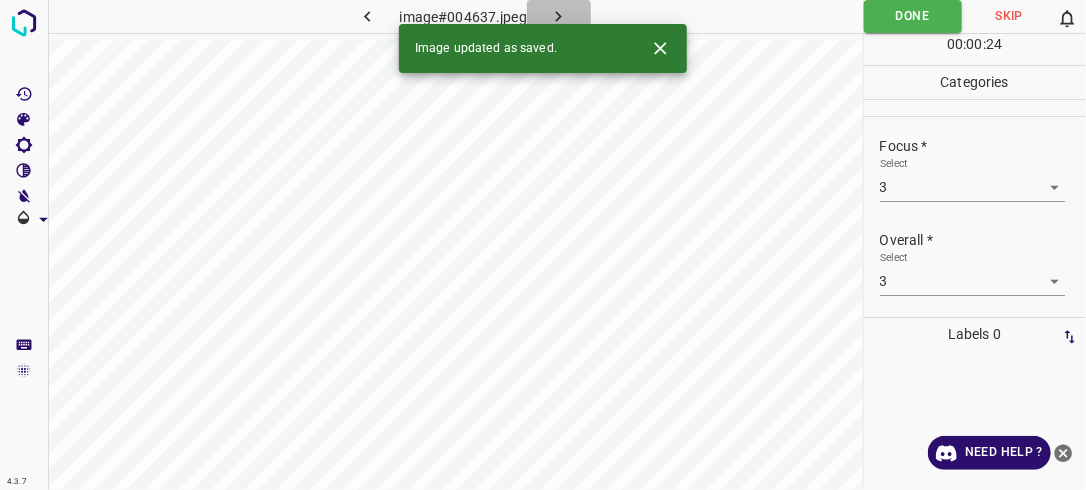 click at bounding box center [559, 16] 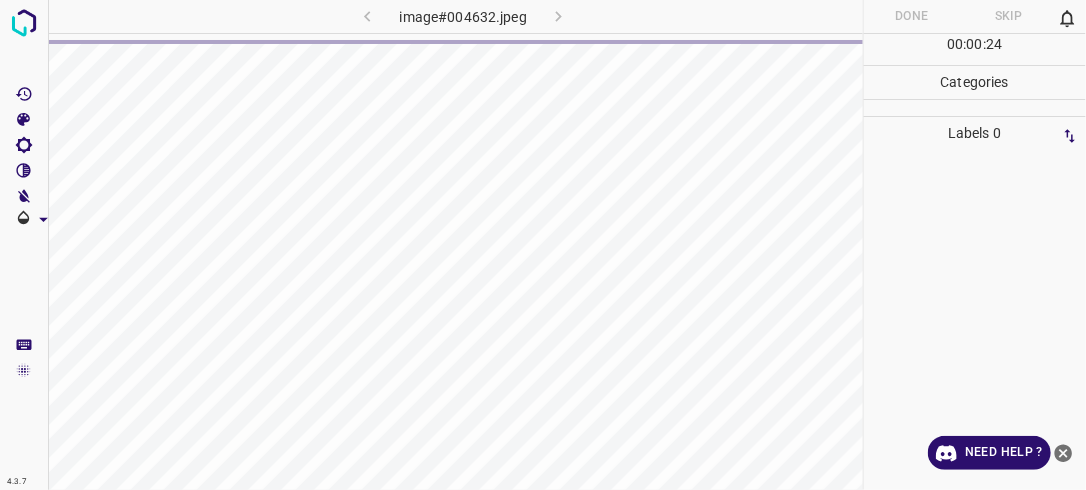 click on "image#004632.jpeg" at bounding box center [463, 16] 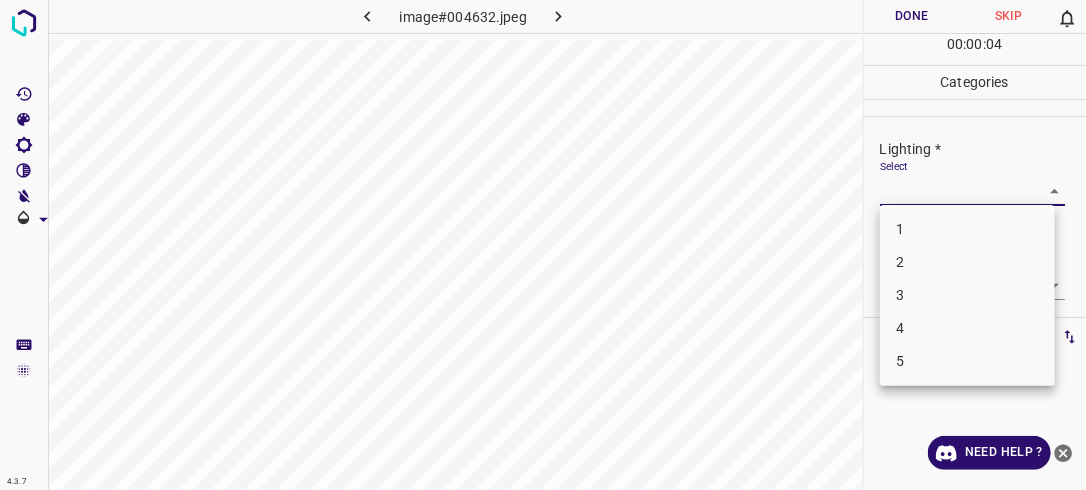 click on "4.3.7 image#004632.jpeg Done Skip 0 00   : 00   : 04   Categories Lighting *  Select ​ Focus *  Select ​ Overall *  Select ​ Labels   0 Categories 1 Lighting 2 Focus 3 Overall Tools Space Change between modes (Draw & Edit) I Auto labeling R Restore zoom M Zoom in N Zoom out Delete Delete selecte label Filters Z Restore filters X Saturation filter C Brightness filter V Contrast filter B Gray scale filter General O Download Need Help ? - Text - Hide - Delete 1 2 3 4 5" at bounding box center (543, 245) 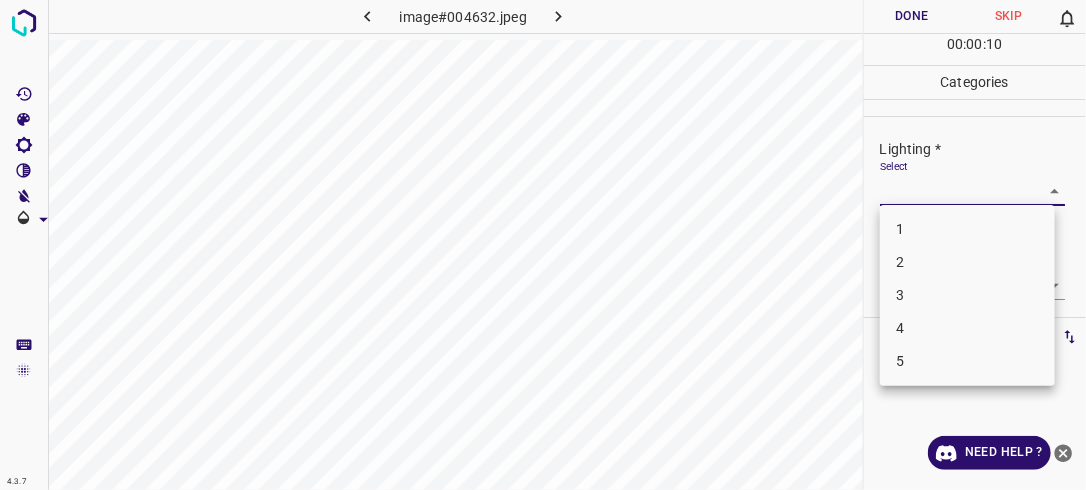 drag, startPoint x: 951, startPoint y: 298, endPoint x: 1015, endPoint y: 299, distance: 64.00781 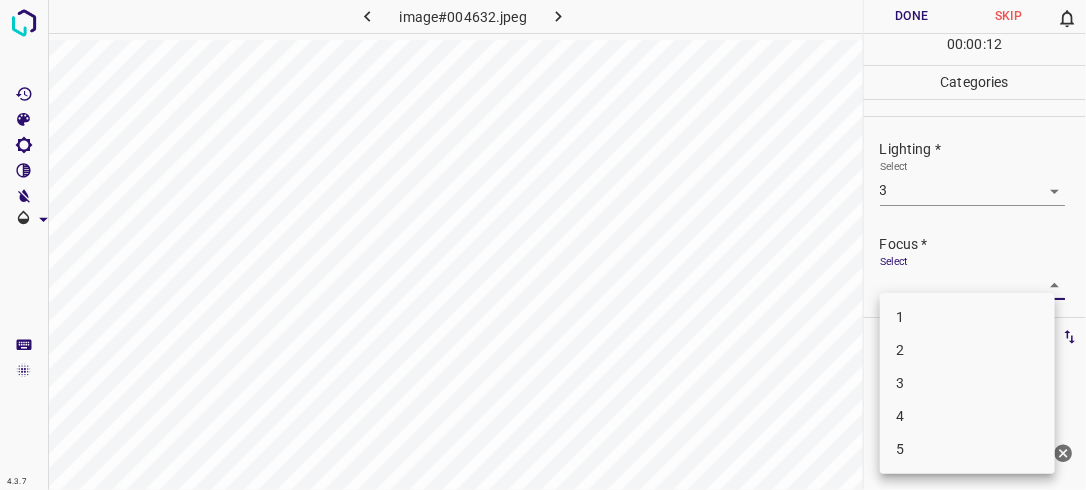drag, startPoint x: 1040, startPoint y: 285, endPoint x: 965, endPoint y: 384, distance: 124.20145 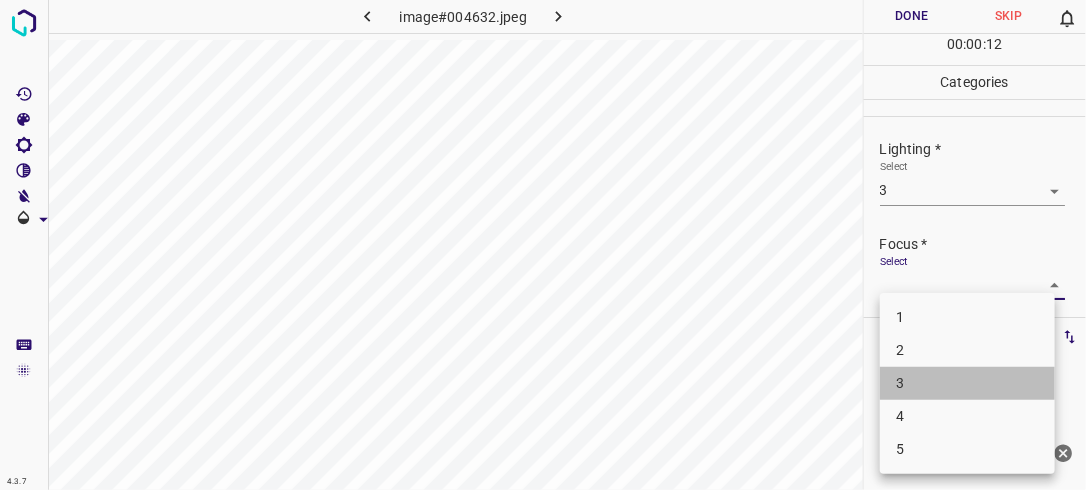 click on "3" at bounding box center (967, 383) 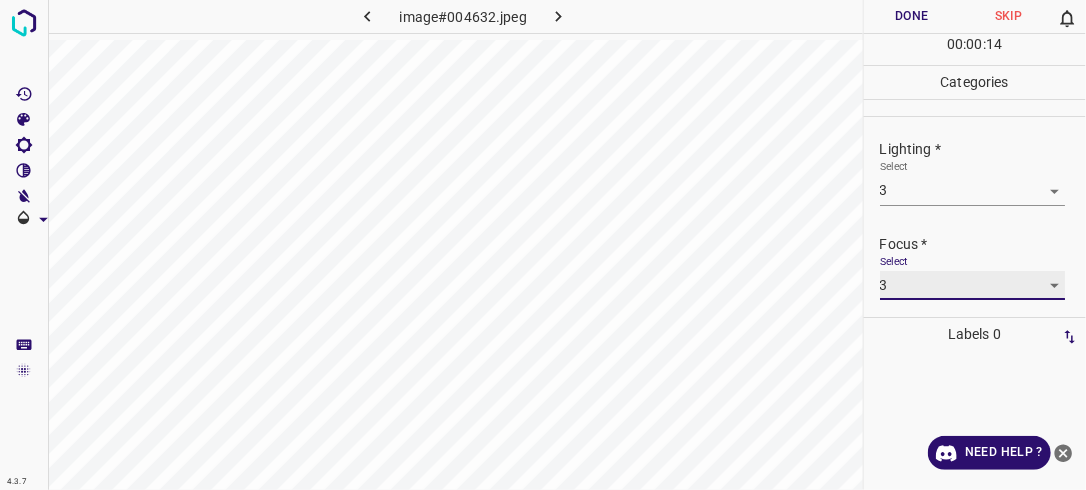 scroll, scrollTop: 98, scrollLeft: 0, axis: vertical 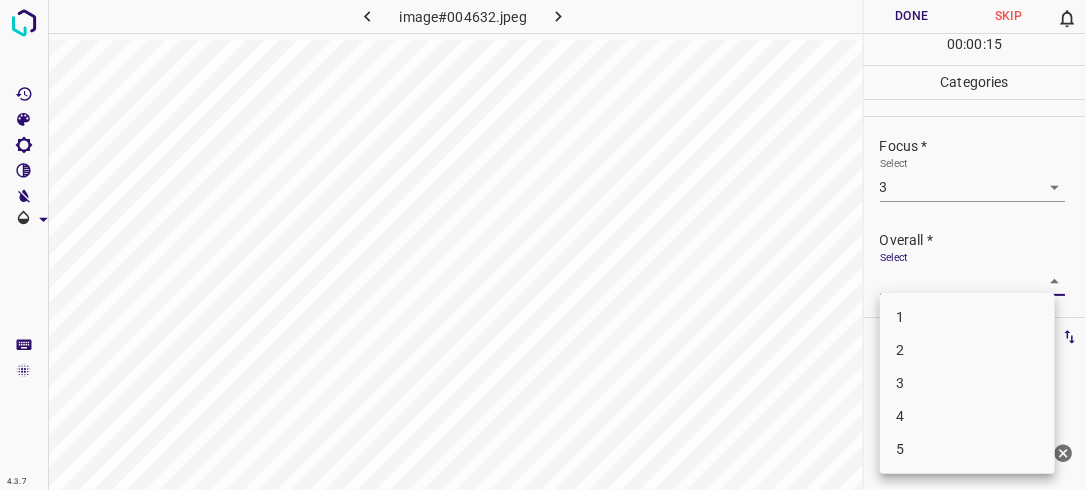 click on "4.3.7 image#004632.jpeg Done Skip 0 00   : 00   : 15   Categories Lighting *  Select 3 3 Focus *  Select 3 3 Overall *  Select ​ Labels   0 Categories 1 Lighting 2 Focus 3 Overall Tools Space Change between modes (Draw & Edit) I Auto labeling R Restore zoom M Zoom in N Zoom out Delete Delete selecte label Filters Z Restore filters X Saturation filter C Brightness filter V Contrast filter B Gray scale filter General O Download Need Help ? - Text - Hide - Delete 1 2 3 4 5" at bounding box center [543, 245] 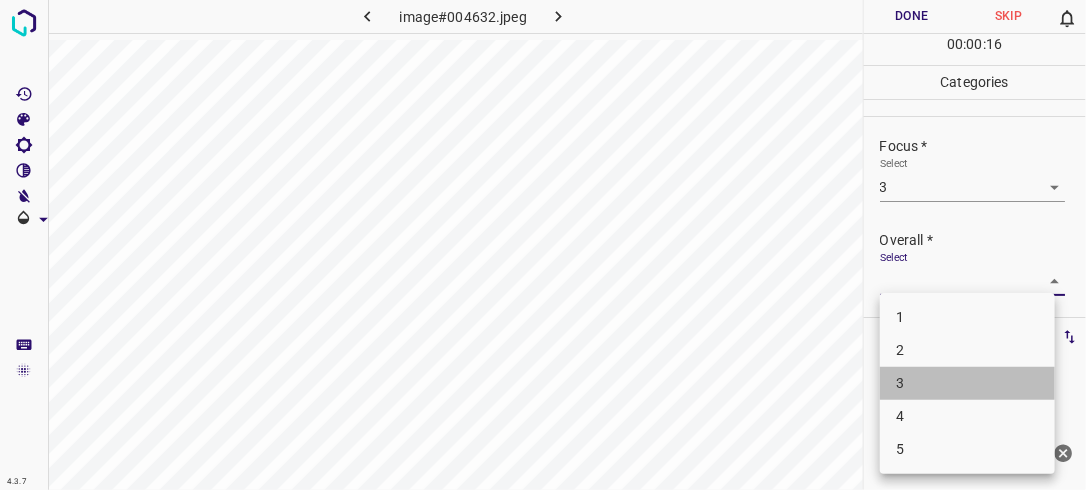 click on "3" at bounding box center (967, 383) 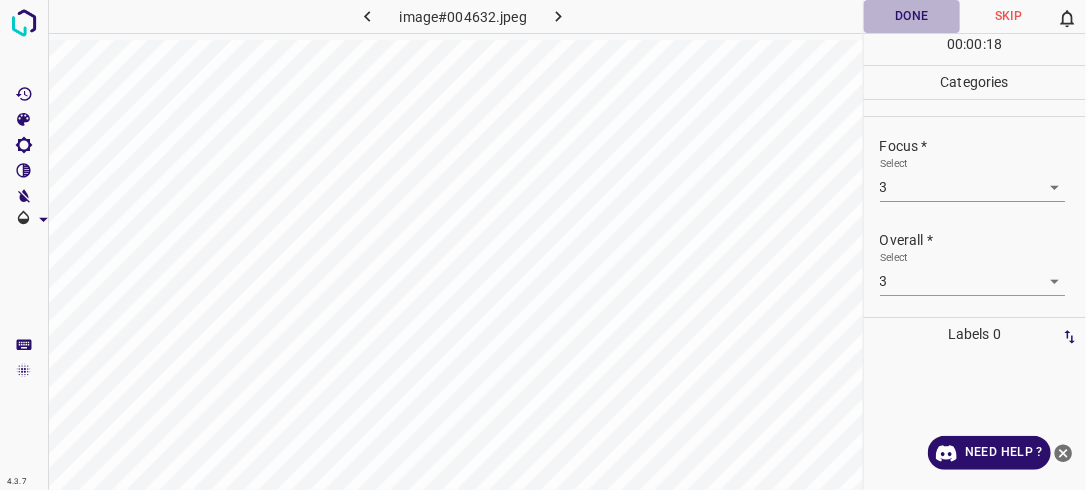 click on "Done" at bounding box center (912, 16) 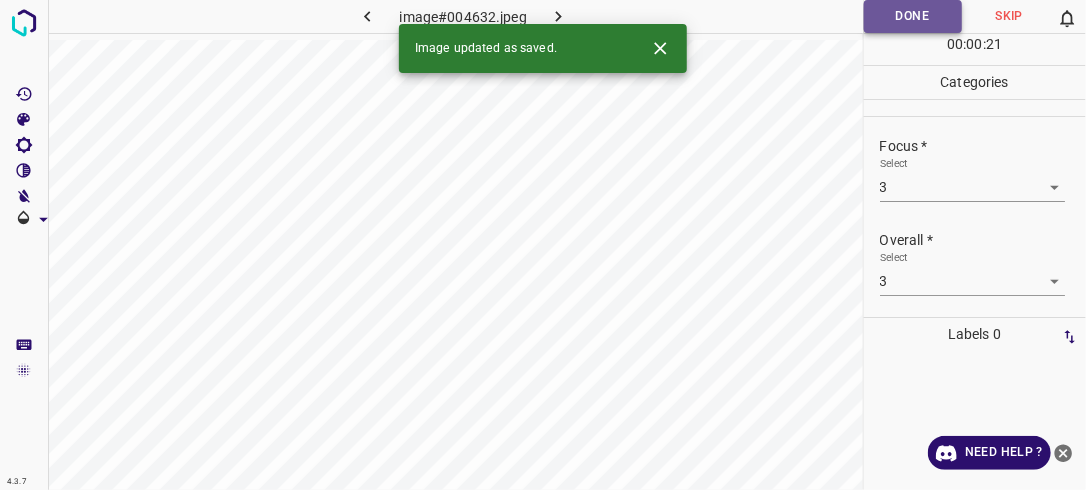 click on "Done" at bounding box center [913, 16] 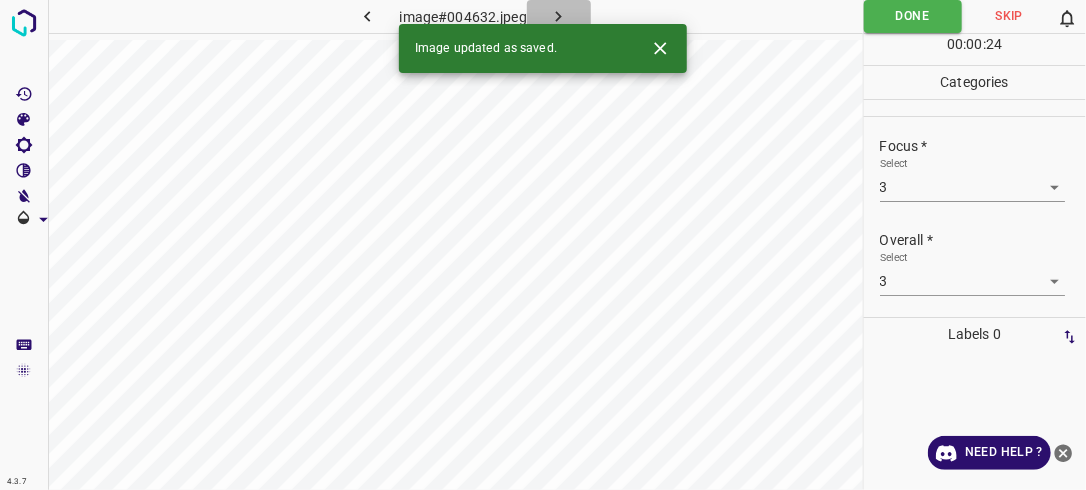 click 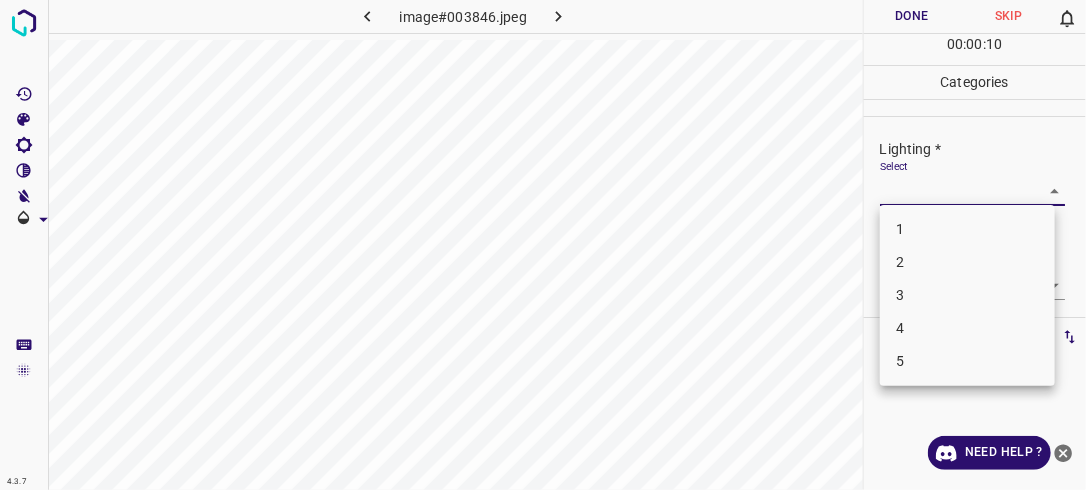 click on "4.3.7 image#003846.jpeg Done Skip 0 00   : 00   : 10   Categories Lighting *  Select ​ Focus *  Select ​ Overall *  Select ​ Labels   0 Categories 1 Lighting 2 Focus 3 Overall Tools Space Change between modes (Draw & Edit) I Auto labeling R Restore zoom M Zoom in N Zoom out Delete Delete selecte label Filters Z Restore filters X Saturation filter C Brightness filter V Contrast filter B Gray scale filter General O Download Need Help ? - Text - Hide - Delete 1 2 3 4 5" at bounding box center (543, 245) 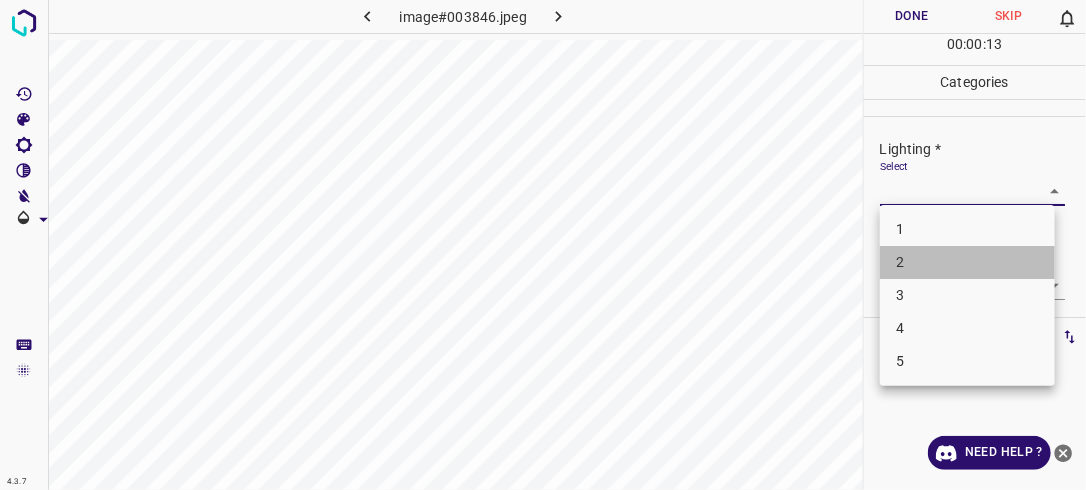click on "2" at bounding box center (967, 262) 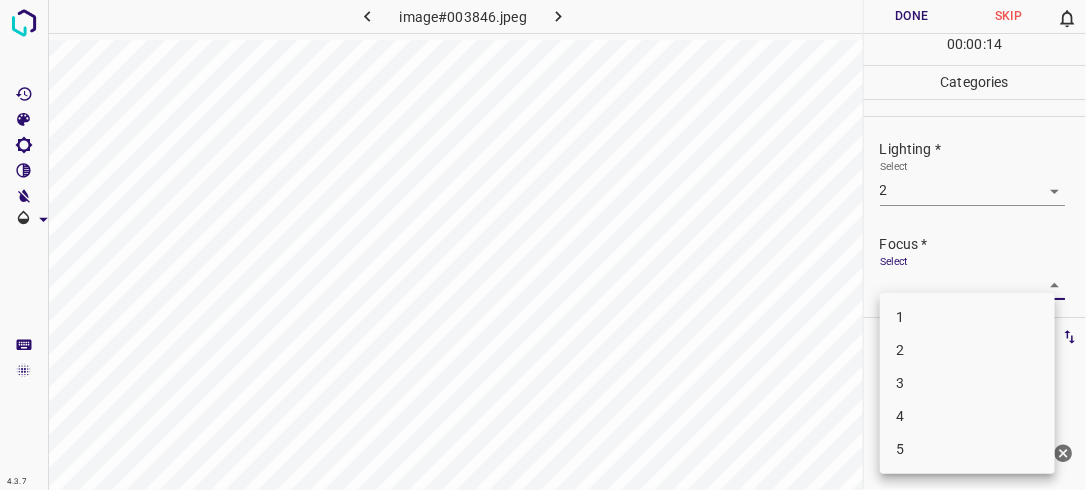click on "4.3.7 image#003846.jpeg Done Skip 0 00   : 00   : 14   Categories Lighting *  Select 2 2 Focus *  Select ​ Overall *  Select ​ Labels   0 Categories 1 Lighting 2 Focus 3 Overall Tools Space Change between modes (Draw & Edit) I Auto labeling R Restore zoom M Zoom in N Zoom out Delete Delete selecte label Filters Z Restore filters X Saturation filter C Brightness filter V Contrast filter B Gray scale filter General O Download Need Help ? - Text - Hide - Delete 1 2 3 4 5" at bounding box center [543, 245] 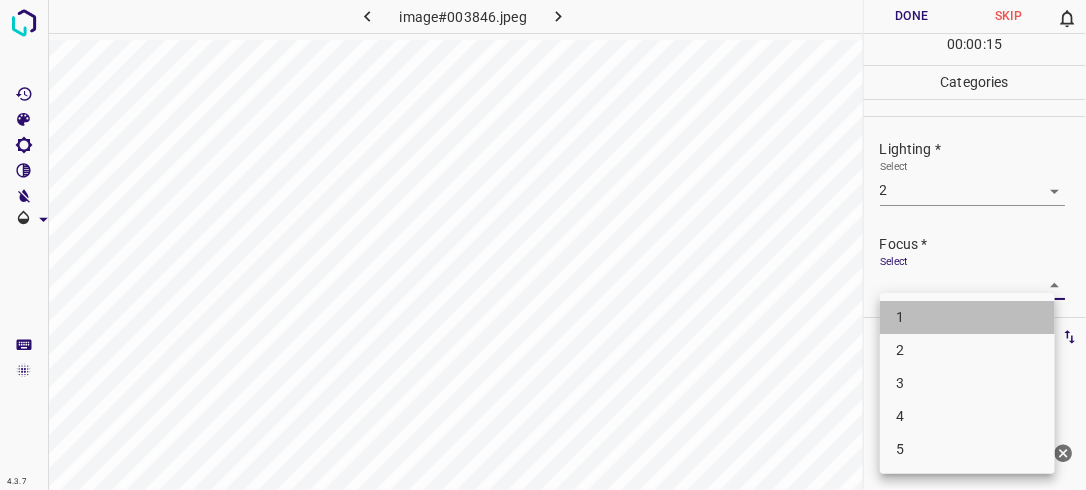 click on "1" at bounding box center [967, 317] 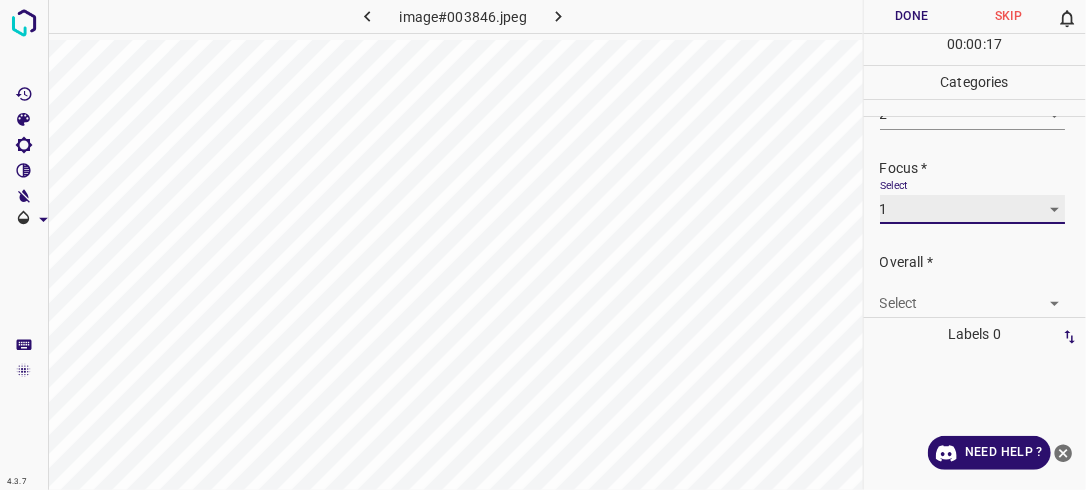 scroll, scrollTop: 79, scrollLeft: 0, axis: vertical 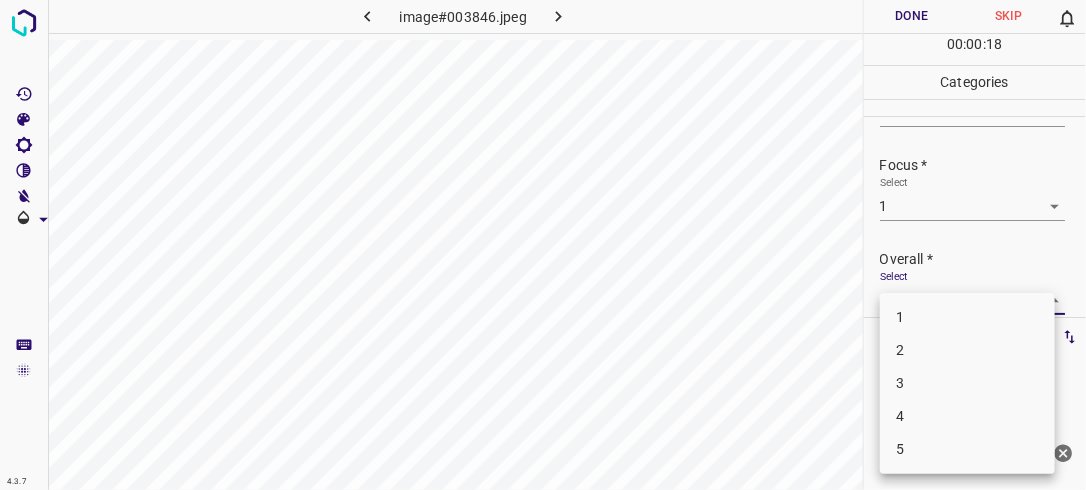 click on "4.3.7 image#003846.jpeg Done Skip 0 00   : 00   : 18   Categories Lighting *  Select 2 2 Focus *  Select 1 1 Overall *  Select ​ Labels   0 Categories 1 Lighting 2 Focus 3 Overall Tools Space Change between modes (Draw & Edit) I Auto labeling R Restore zoom M Zoom in N Zoom out Delete Delete selecte label Filters Z Restore filters X Saturation filter C Brightness filter V Contrast filter B Gray scale filter General O Download Need Help ? - Text - Hide - Delete 1 2 3 4 5" at bounding box center [543, 245] 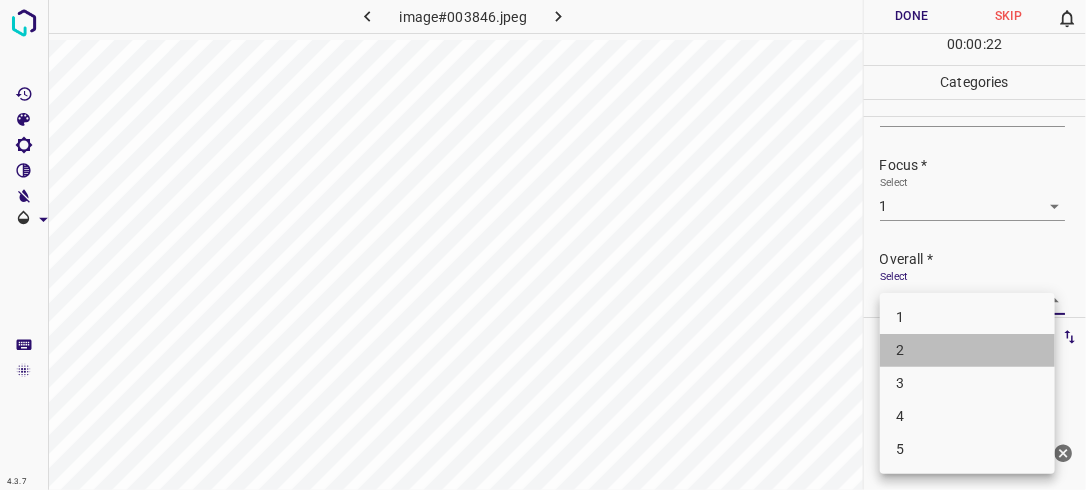 click on "2" at bounding box center [967, 350] 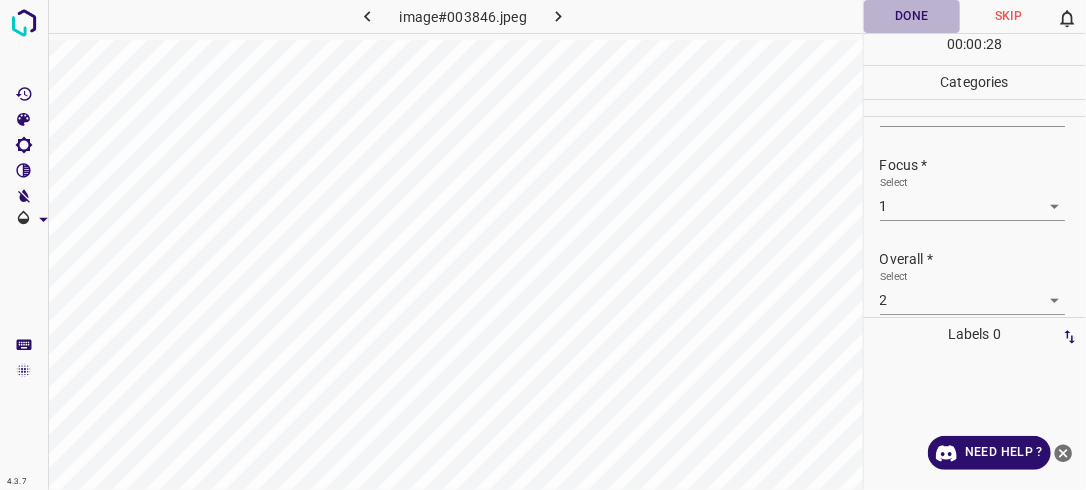 click on "Done" at bounding box center (912, 16) 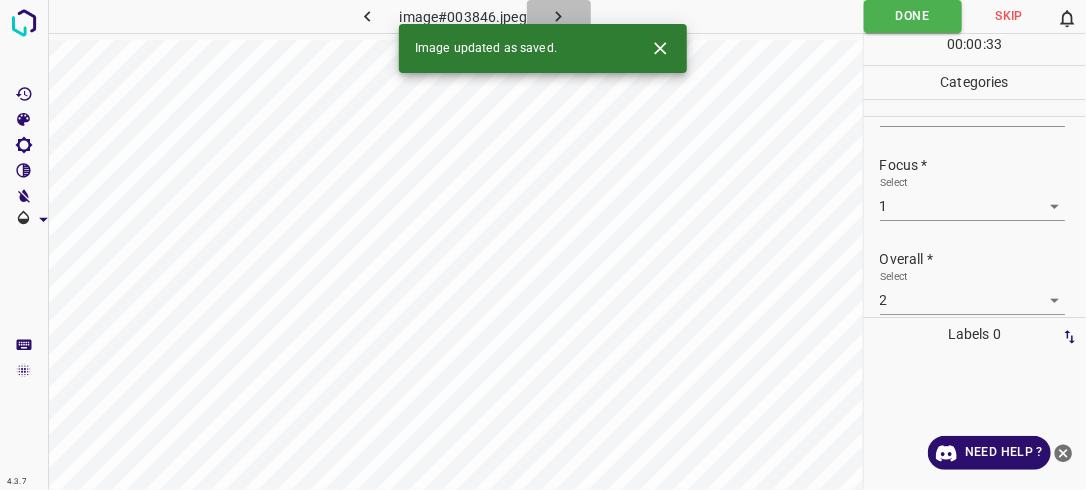 click 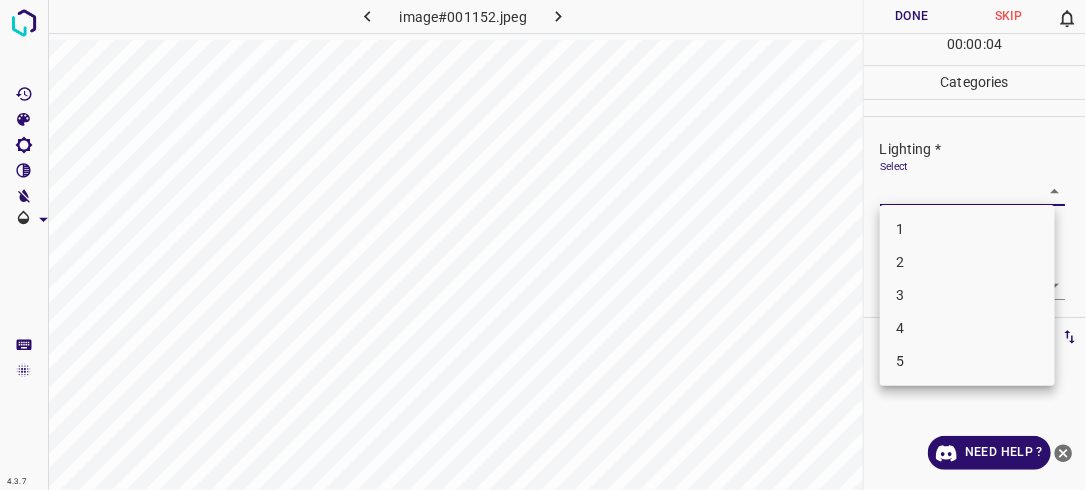 click on "4.3.7 image#001152.jpeg Done Skip 0 00   : 00   : 04   Categories Lighting *  Select ​ Focus *  Select ​ Overall *  Select ​ Labels   0 Categories 1 Lighting 2 Focus 3 Overall Tools Space Change between modes (Draw & Edit) I Auto labeling R Restore zoom M Zoom in N Zoom out Delete Delete selecte label Filters Z Restore filters X Saturation filter C Brightness filter V Contrast filter B Gray scale filter General O Download Need Help ? - Text - Hide - Delete 1 2 3 4 5" at bounding box center [543, 245] 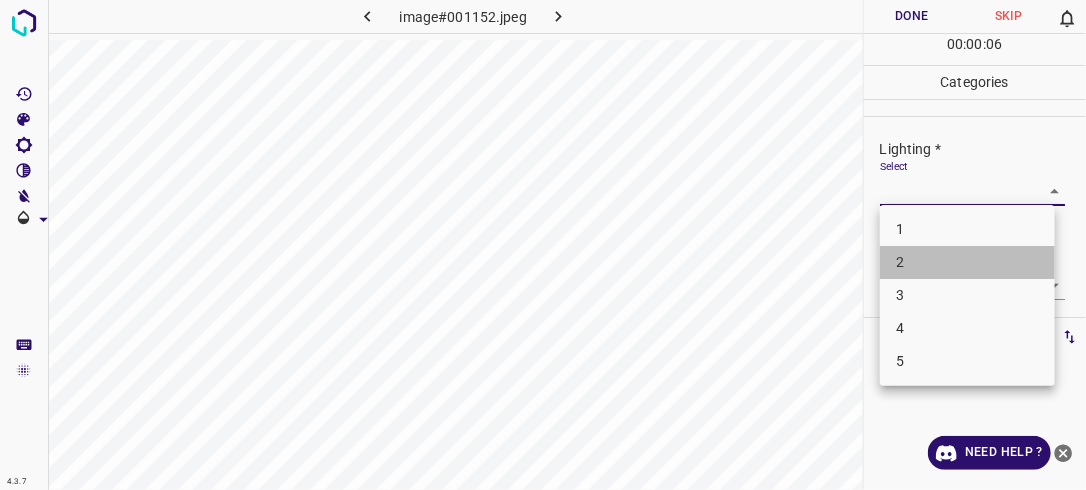 click on "2" at bounding box center [967, 262] 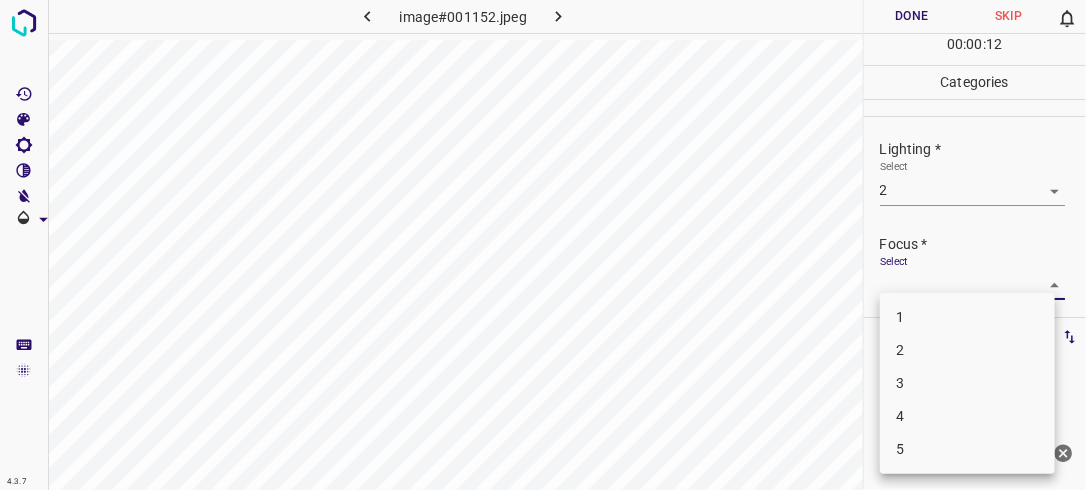 click on "4.3.7 image#001152.jpeg Done Skip 0 00   : 00   : 12   Categories Lighting *  Select 2 2 Focus *  Select ​ Overall *  Select ​ Labels   0 Categories 1 Lighting 2 Focus 3 Overall Tools Space Change between modes (Draw & Edit) I Auto labeling R Restore zoom M Zoom in N Zoom out Delete Delete selecte label Filters Z Restore filters X Saturation filter C Brightness filter V Contrast filter B Gray scale filter General O Download Need Help ? - Text - Hide - Delete 1 2 3 4 5" at bounding box center (543, 245) 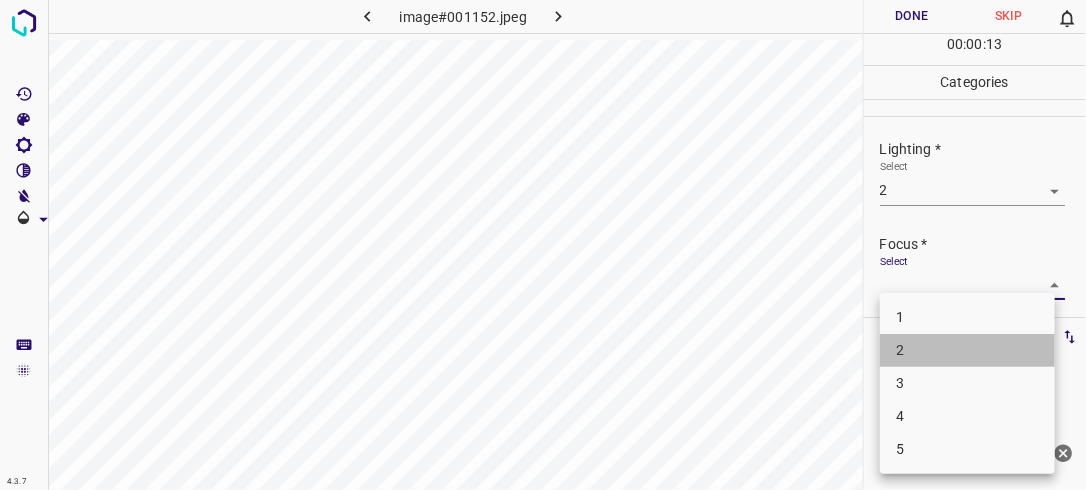 click on "2" at bounding box center (967, 350) 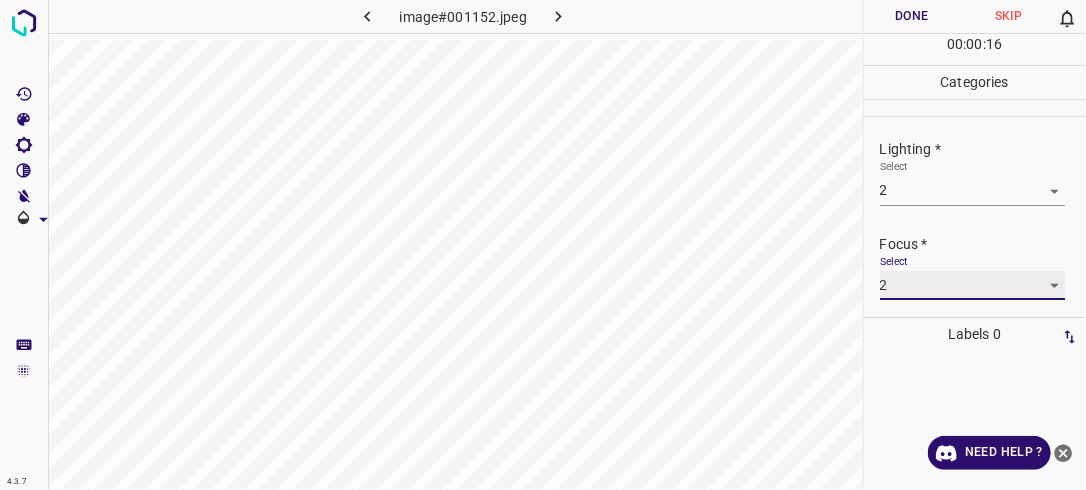 scroll, scrollTop: 98, scrollLeft: 0, axis: vertical 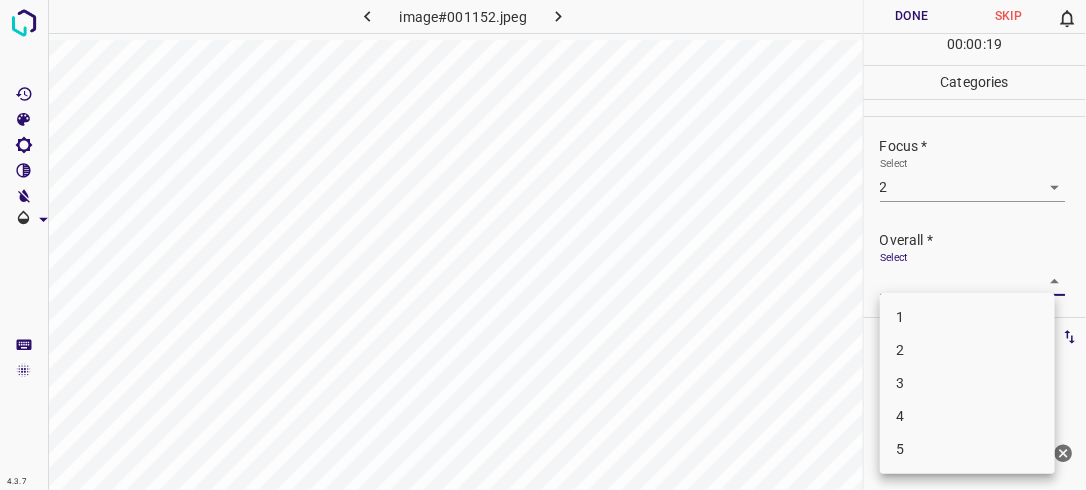 click on "4.3.7 image#001152.jpeg Done Skip 0 00   : 00   : 19   Categories Lighting *  Select 2 2 Focus *  Select 2 2 Overall *  Select ​ Labels   0 Categories 1 Lighting 2 Focus 3 Overall Tools Space Change between modes (Draw & Edit) I Auto labeling R Restore zoom M Zoom in N Zoom out Delete Delete selecte label Filters Z Restore filters X Saturation filter C Brightness filter V Contrast filter B Gray scale filter General O Download Need Help ? - Text - Hide - Delete 1 2 3 4 5" at bounding box center [543, 245] 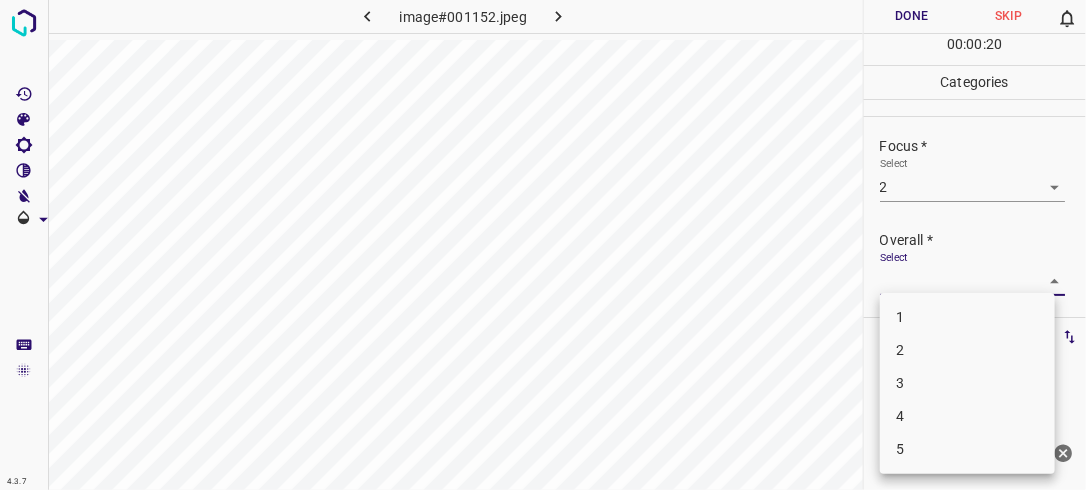 click at bounding box center (543, 245) 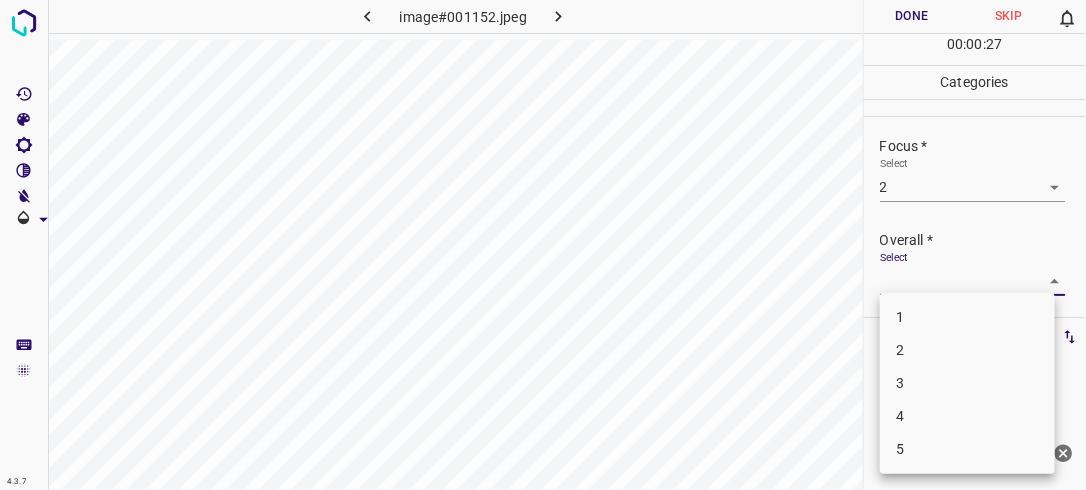 click on "4.3.7 image#001152.jpeg Done Skip 0 00   : 00   : 27   Categories Lighting *  Select 2 2 Focus *  Select 2 2 Overall *  Select ​ Labels   0 Categories 1 Lighting 2 Focus 3 Overall Tools Space Change between modes (Draw & Edit) I Auto labeling R Restore zoom M Zoom in N Zoom out Delete Delete selecte label Filters Z Restore filters X Saturation filter C Brightness filter V Contrast filter B Gray scale filter General O Download Need Help ? - Text - Hide - Delete 1 2 3 4 5" at bounding box center (543, 245) 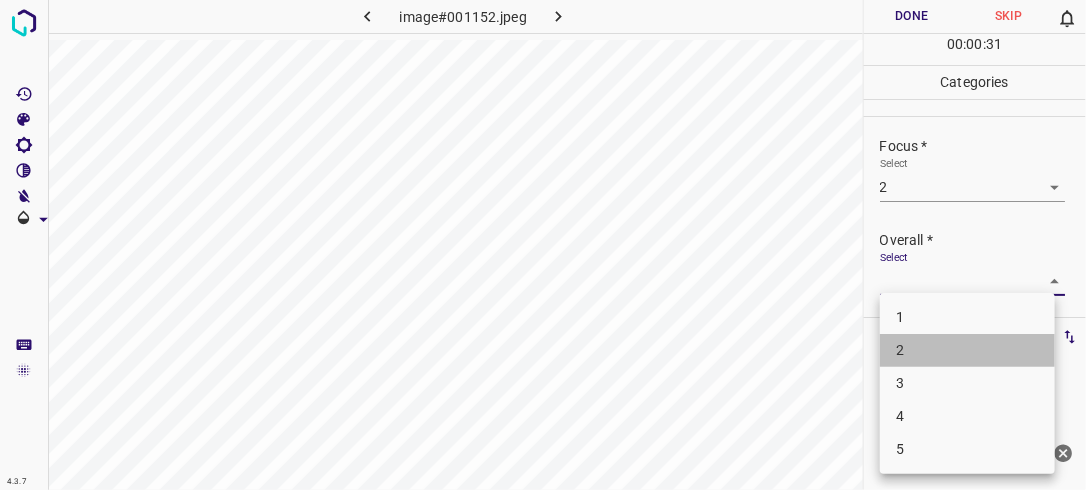 click on "2" at bounding box center (967, 350) 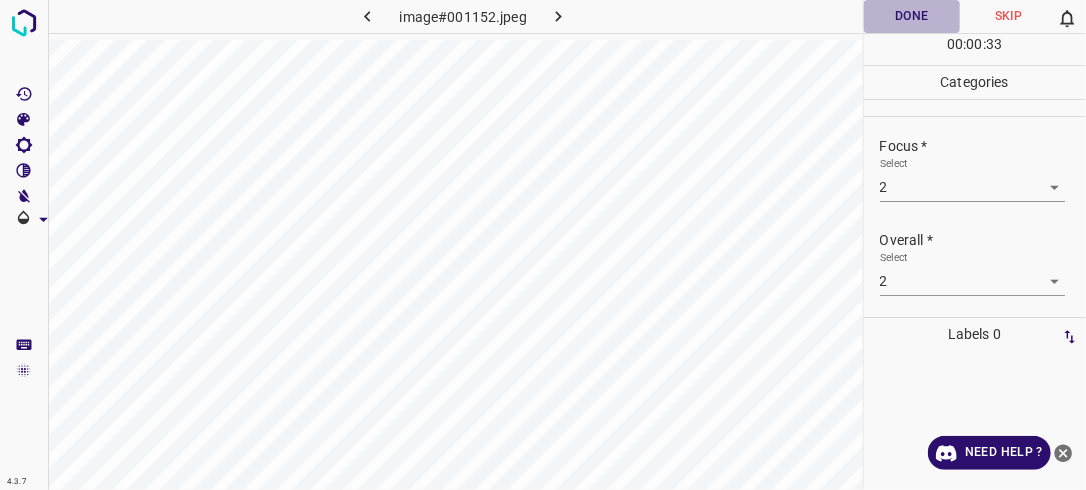 click on "Done" at bounding box center (912, 16) 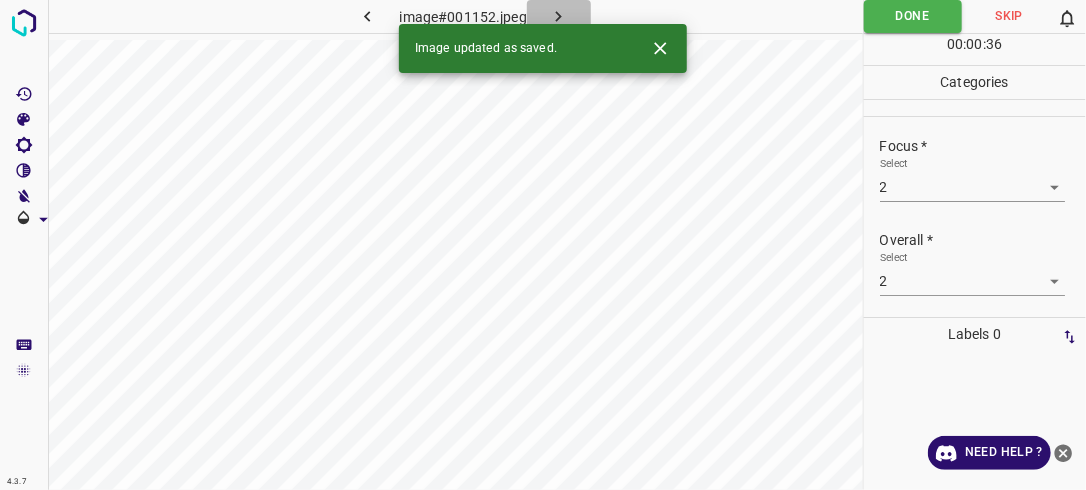 click 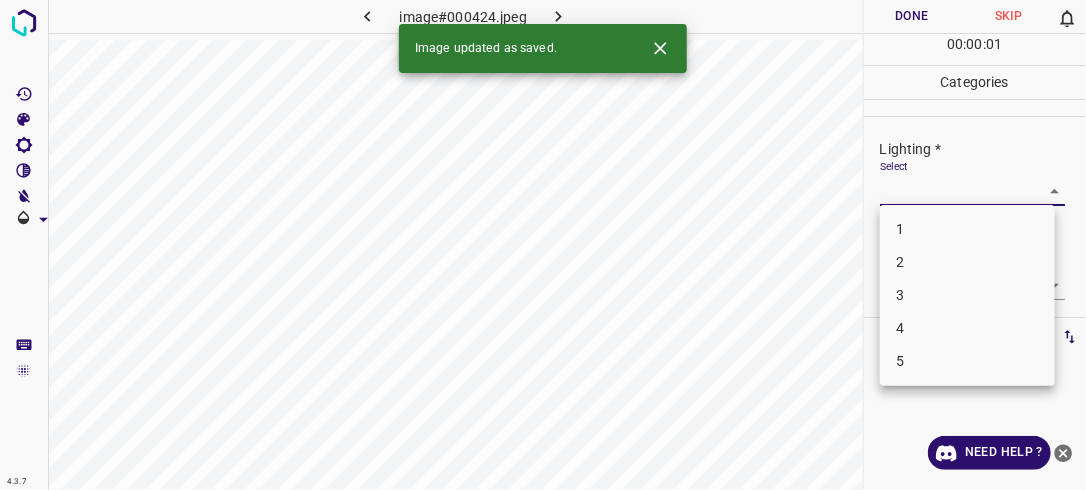 click on "4.3.7 image#000424.jpeg Done Skip 0 00   : 00   : 01   Categories Lighting *  Select ​ Focus *  Select ​ Overall *  Select ​ Labels   0 Categories 1 Lighting 2 Focus 3 Overall Tools Space Change between modes (Draw & Edit) I Auto labeling R Restore zoom M Zoom in N Zoom out Delete Delete selecte label Filters Z Restore filters X Saturation filter C Brightness filter V Contrast filter B Gray scale filter General O Download Image updated as saved. Need Help ? - Text - Hide - Delete 1 2 3 4 5" at bounding box center [543, 245] 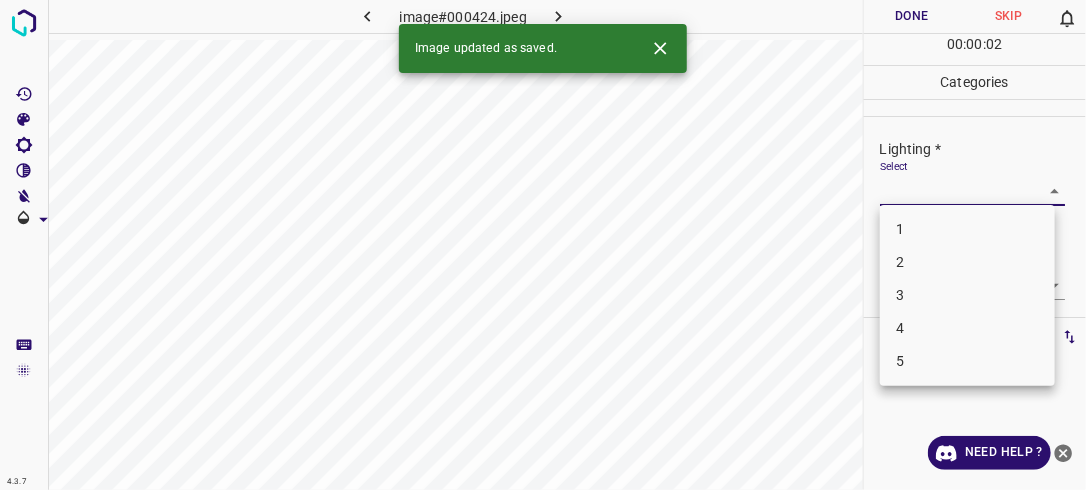 click on "2" at bounding box center [967, 262] 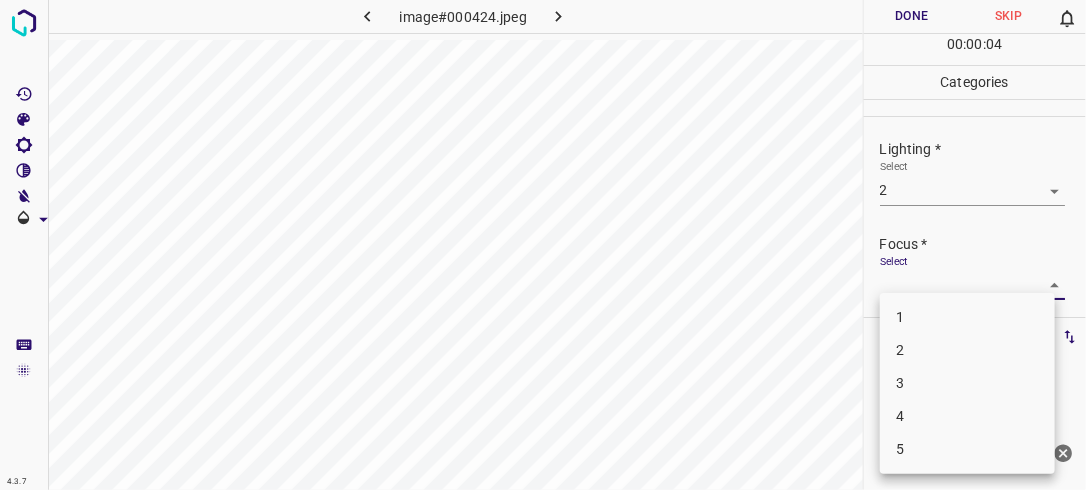 click on "4.3.7 image#000424.jpeg Done Skip 0 00   : 00   : 04   Categories Lighting *  Select 2 2 Focus *  Select ​ Overall *  Select ​ Labels   0 Categories 1 Lighting 2 Focus 3 Overall Tools Space Change between modes (Draw & Edit) I Auto labeling R Restore zoom M Zoom in N Zoom out Delete Delete selecte label Filters Z Restore filters X Saturation filter C Brightness filter V Contrast filter B Gray scale filter General O Download Need Help ? - Text - Hide - Delete 1 2 3 4 5" at bounding box center (543, 245) 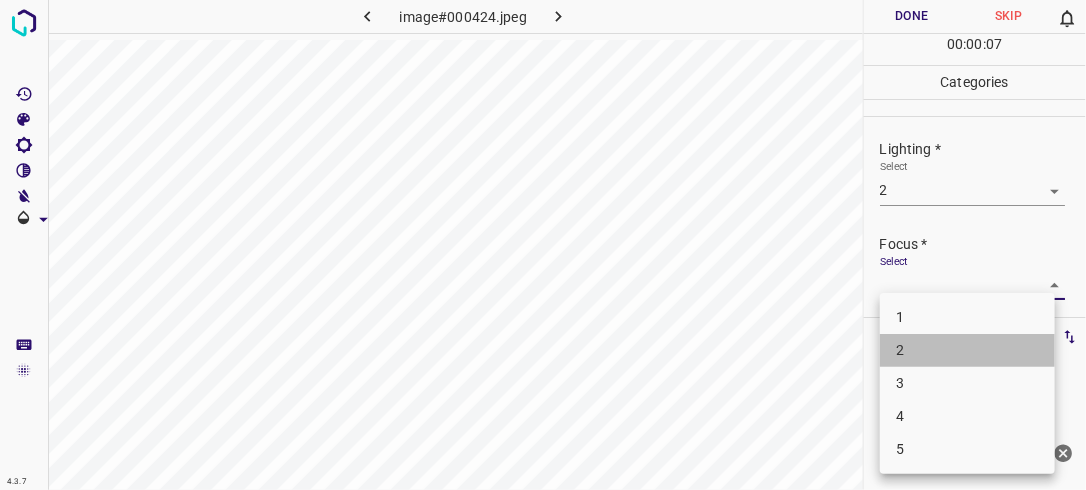 click on "2" at bounding box center (967, 350) 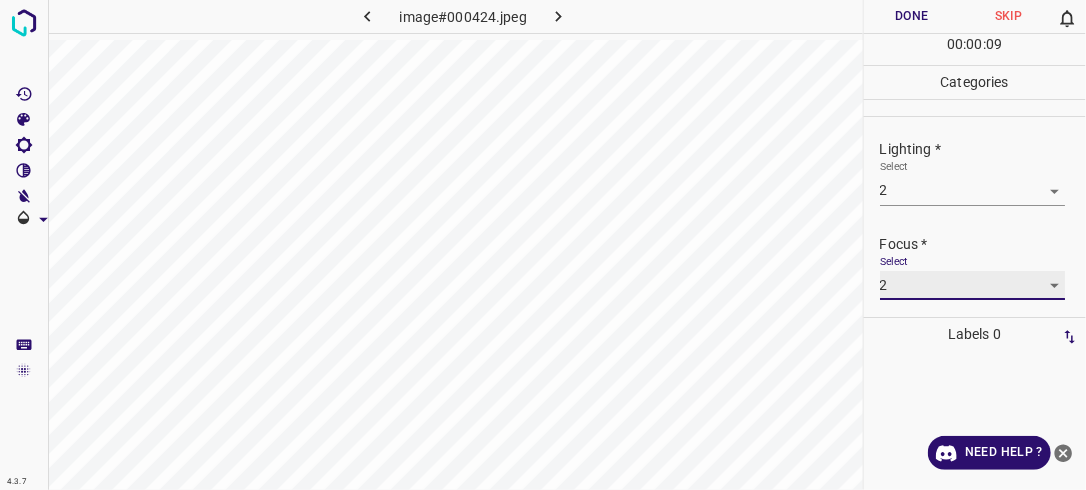 scroll, scrollTop: 98, scrollLeft: 0, axis: vertical 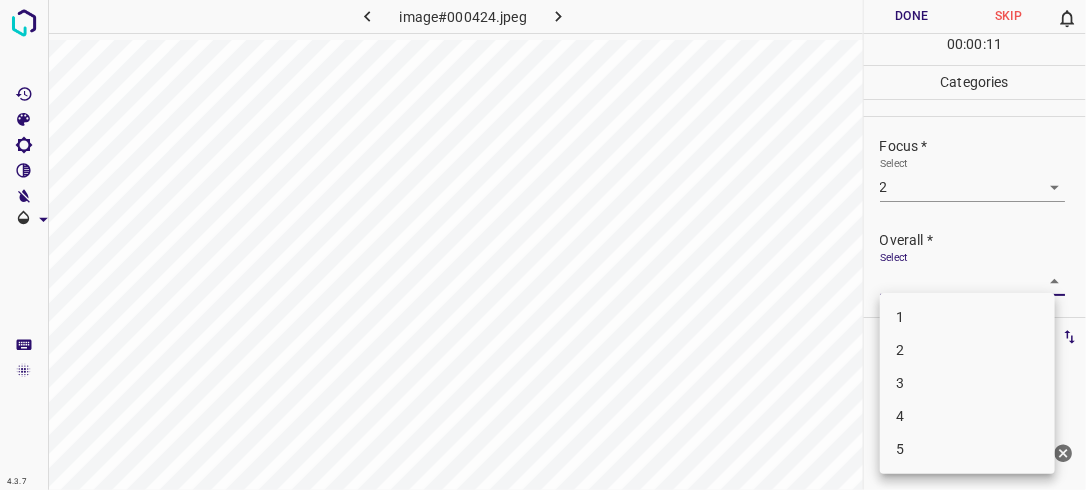 click on "4.3.7 image#000424.jpeg Done Skip 0 00   : 00   : 11   Categories Lighting *  Select 2 2 Focus *  Select 2 2 Overall *  Select ​ Labels   0 Categories 1 Lighting 2 Focus 3 Overall Tools Space Change between modes (Draw & Edit) I Auto labeling R Restore zoom M Zoom in N Zoom out Delete Delete selecte label Filters Z Restore filters X Saturation filter C Brightness filter V Contrast filter B Gray scale filter General O Download Need Help ? - Text - Hide - Delete 1 2 3 4 5" at bounding box center [543, 245] 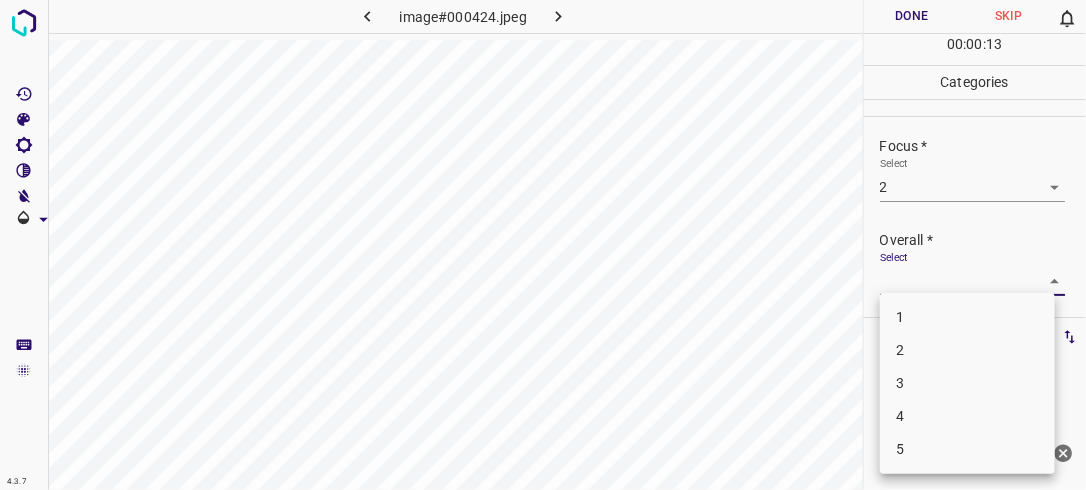 click on "4.3.7 image#000424.jpeg Done Skip 0 00   : 00   : 13   Categories Lighting *  Select 2 2 Focus *  Select 2 2 Overall *  Select ​ Labels   0 Categories 1 Lighting 2 Focus 3 Overall Tools Space Change between modes (Draw & Edit) I Auto labeling R Restore zoom M Zoom in N Zoom out Delete Delete selecte label Filters Z Restore filters X Saturation filter C Brightness filter V Contrast filter B Gray scale filter General O Download Need Help ? - Text - Hide - Delete 1 2 3 4 5" at bounding box center [543, 245] 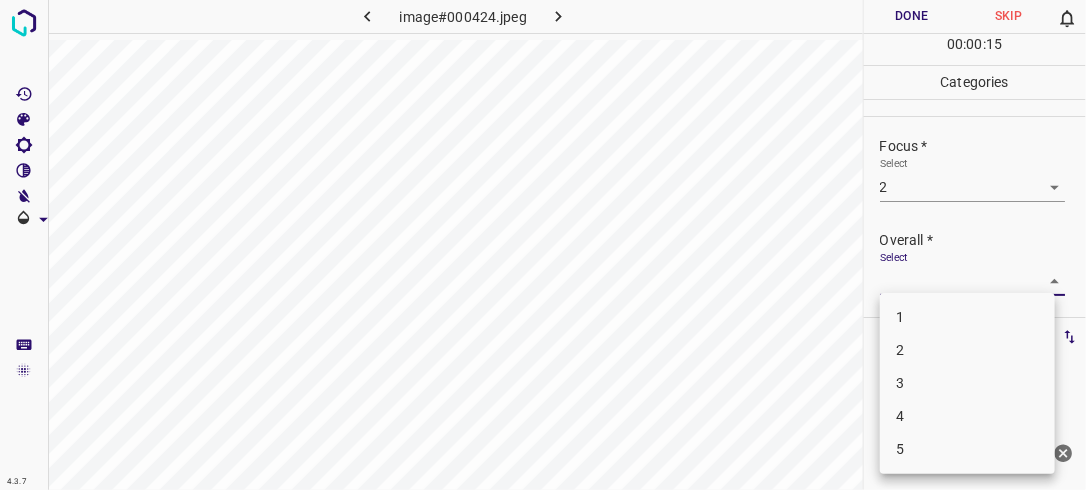 click at bounding box center [543, 245] 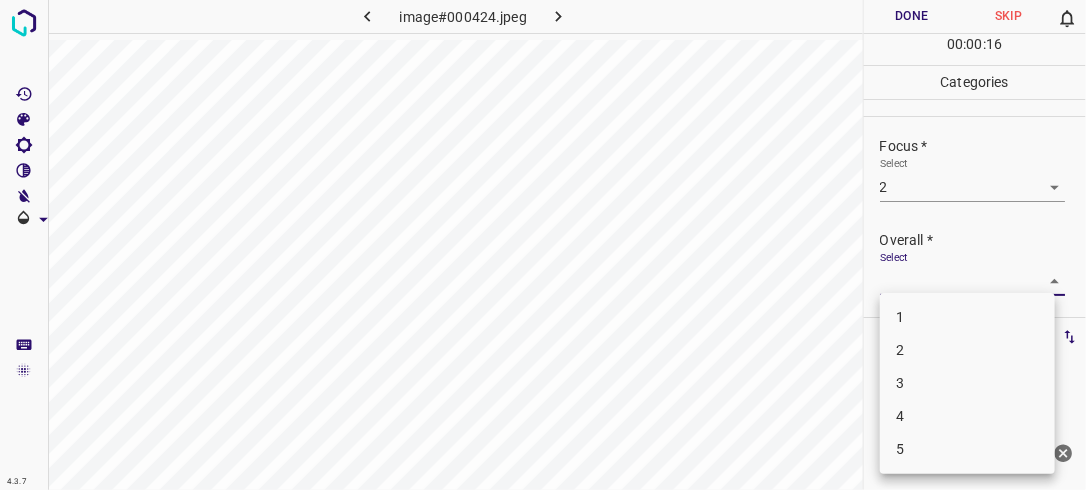 click on "4.3.7 image#000424.jpeg Done Skip 0 00   : 00   : 16   Categories Lighting *  Select 2 2 Focus *  Select 2 2 Overall *  Select ​ Labels   0 Categories 1 Lighting 2 Focus 3 Overall Tools Space Change between modes (Draw & Edit) I Auto labeling R Restore zoom M Zoom in N Zoom out Delete Delete selecte label Filters Z Restore filters X Saturation filter C Brightness filter V Contrast filter B Gray scale filter General O Download Need Help ? - Text - Hide - Delete 1 2 3 4 5" at bounding box center [543, 245] 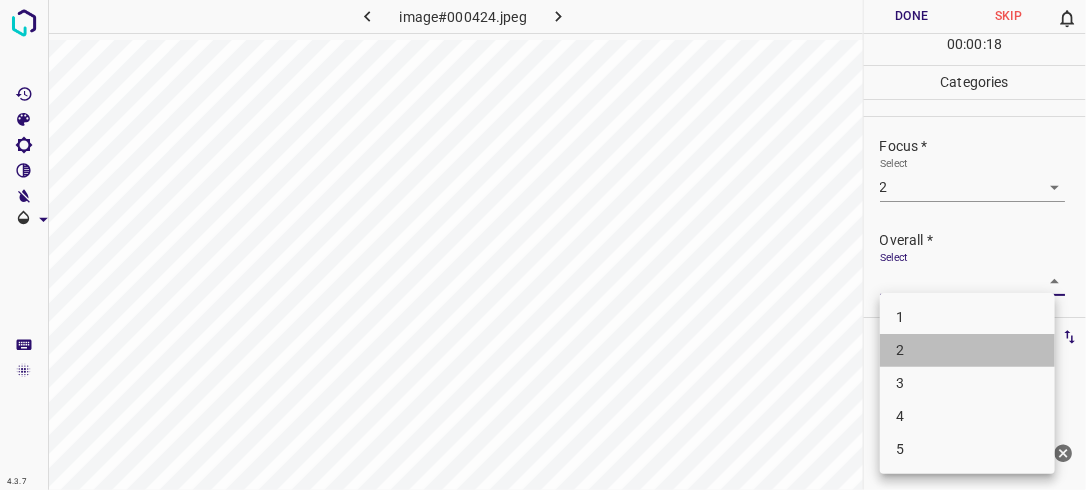 click on "2" at bounding box center [967, 350] 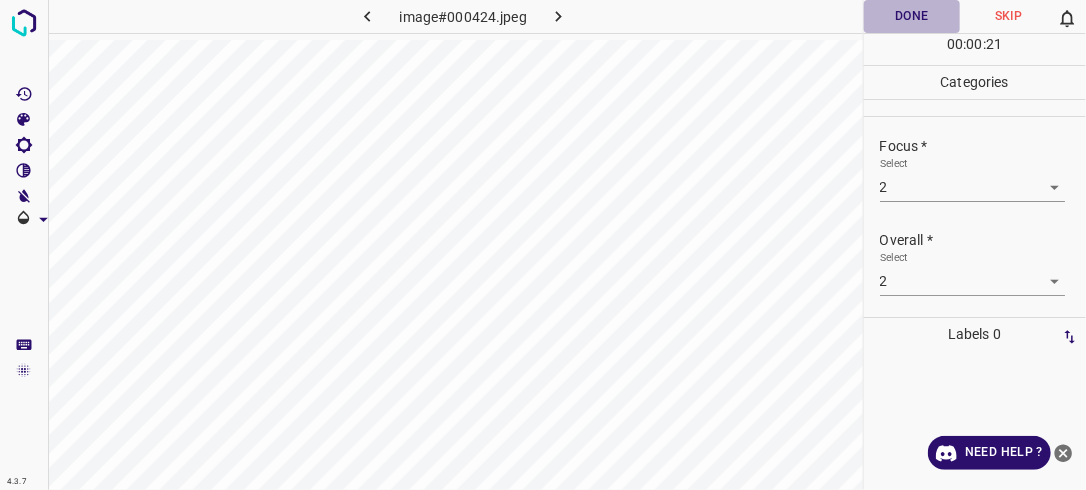 click on "Done" at bounding box center [912, 16] 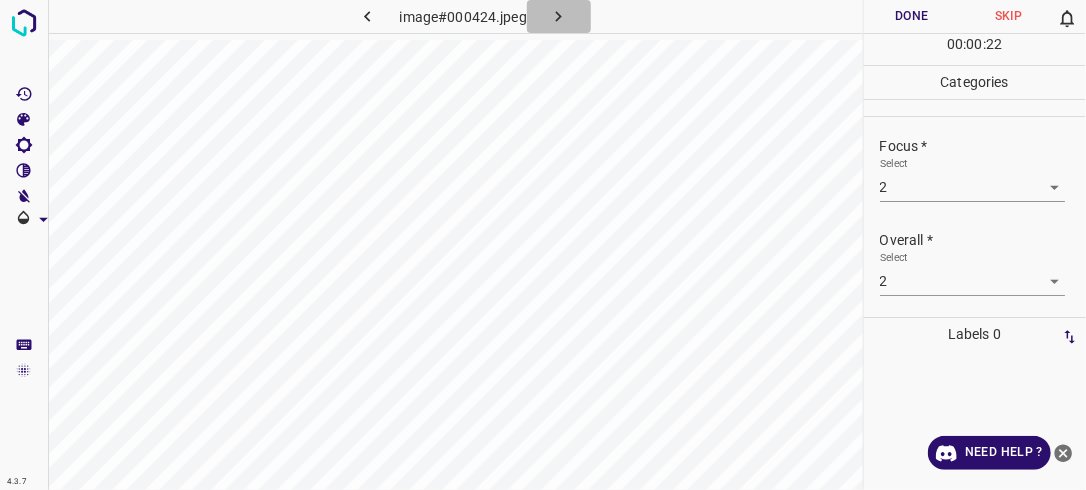 click at bounding box center [559, 16] 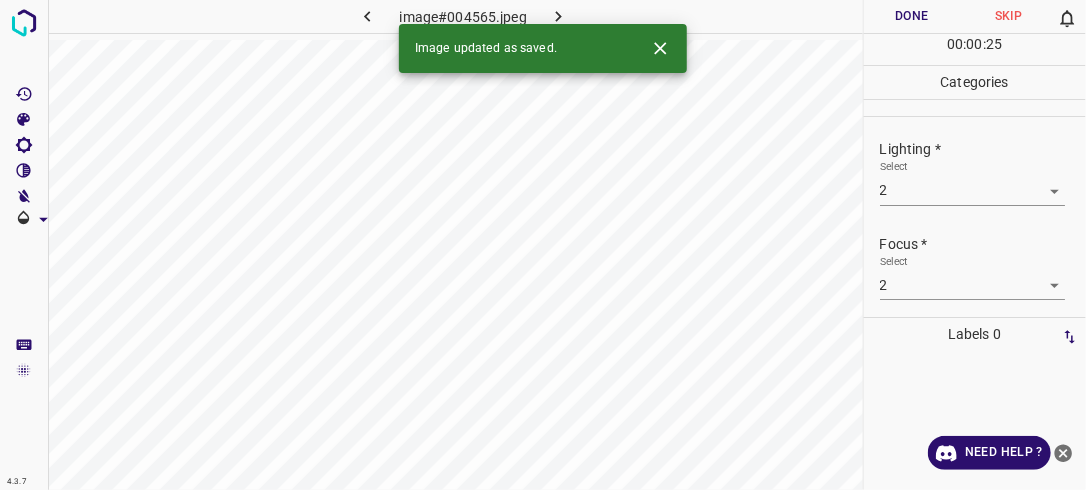 click on "Done" at bounding box center [912, 16] 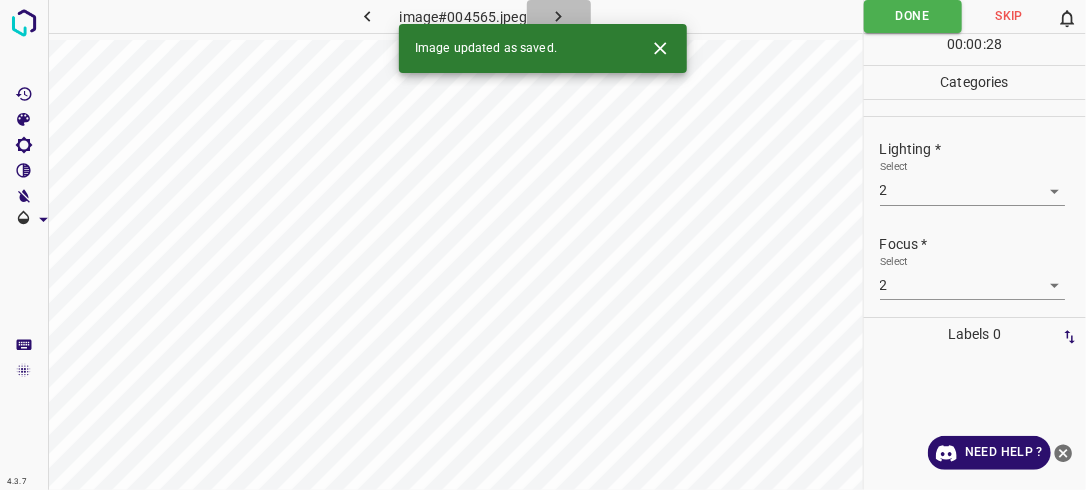 click 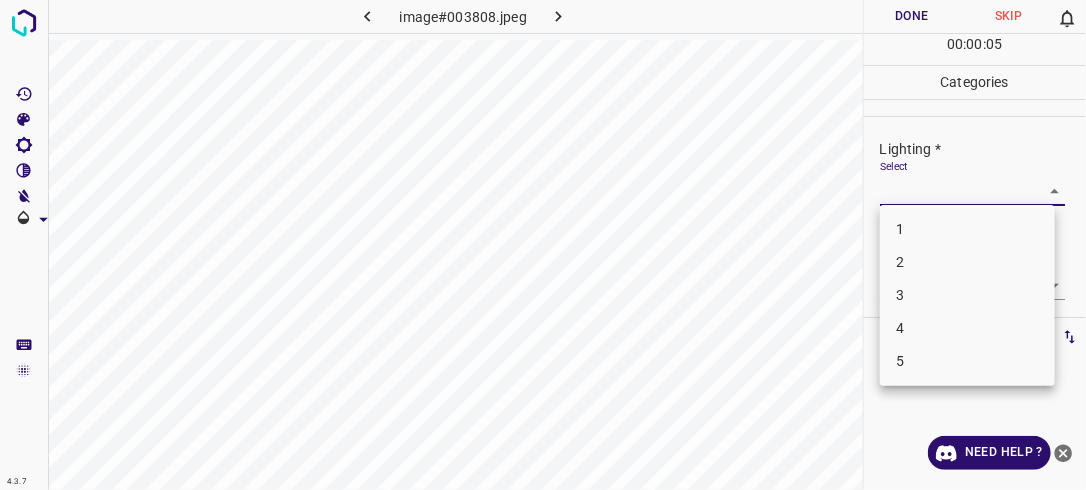 click on "4.3.7 image#003808.jpeg Done Skip 0 00   : 00   : 05   Categories Lighting *  Select ​ Focus *  Select ​ Overall *  Select ​ Labels   0 Categories 1 Lighting 2 Focus 3 Overall Tools Space Change between modes (Draw & Edit) I Auto labeling R Restore zoom M Zoom in N Zoom out Delete Delete selecte label Filters Z Restore filters X Saturation filter C Brightness filter V Contrast filter B Gray scale filter General O Download Need Help ? - Text - Hide - Delete 1 2 3 4 5" at bounding box center [543, 245] 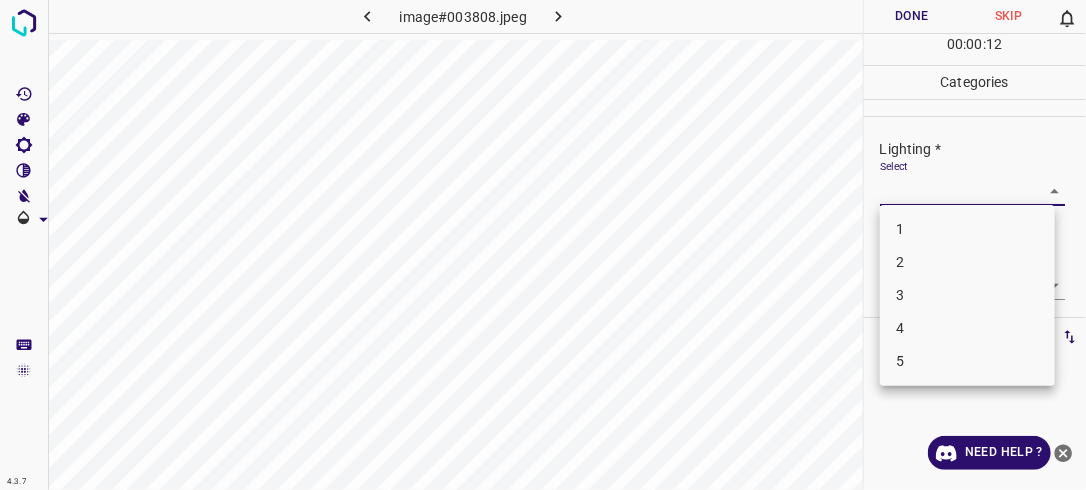 click on "3" at bounding box center (967, 295) 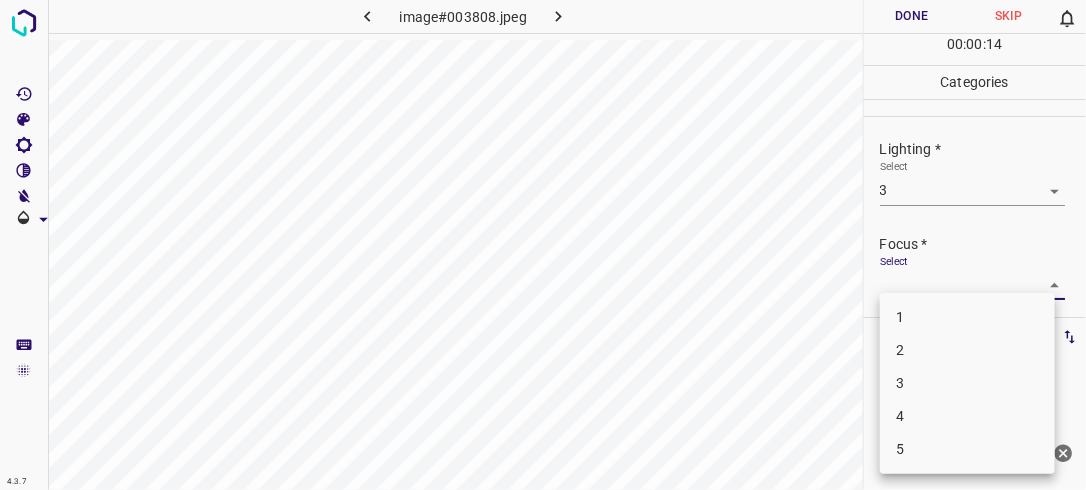 click on "4.3.7 image#003808.jpeg Done Skip 0 00   : 00   : 14   Categories Lighting *  Select 3 3 Focus *  Select ​ Overall *  Select ​ Labels   0 Categories 1 Lighting 2 Focus 3 Overall Tools Space Change between modes (Draw & Edit) I Auto labeling R Restore zoom M Zoom in N Zoom out Delete Delete selecte label Filters Z Restore filters X Saturation filter C Brightness filter V Contrast filter B Gray scale filter General O Download Need Help ? - Text - Hide - Delete 1 2 3 4 5" at bounding box center (543, 245) 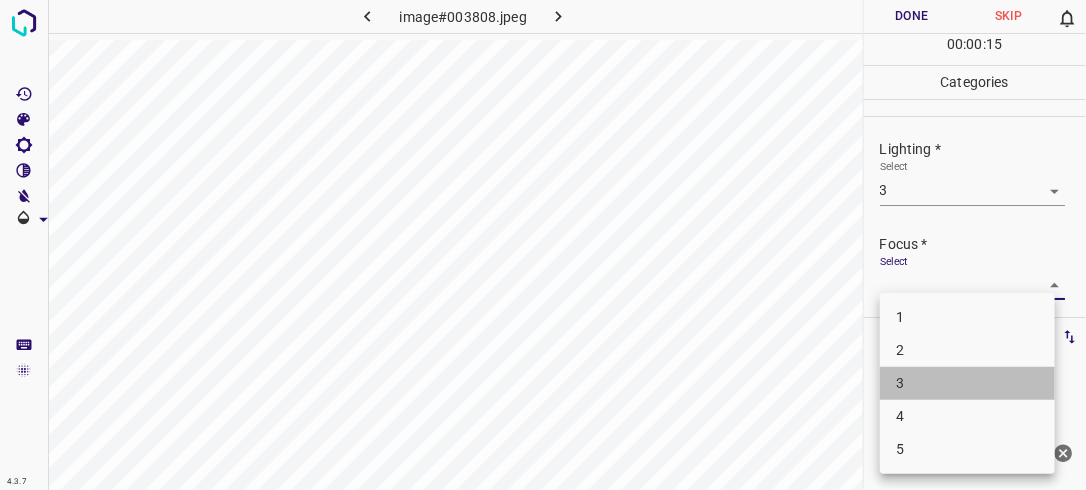click on "3" at bounding box center (967, 383) 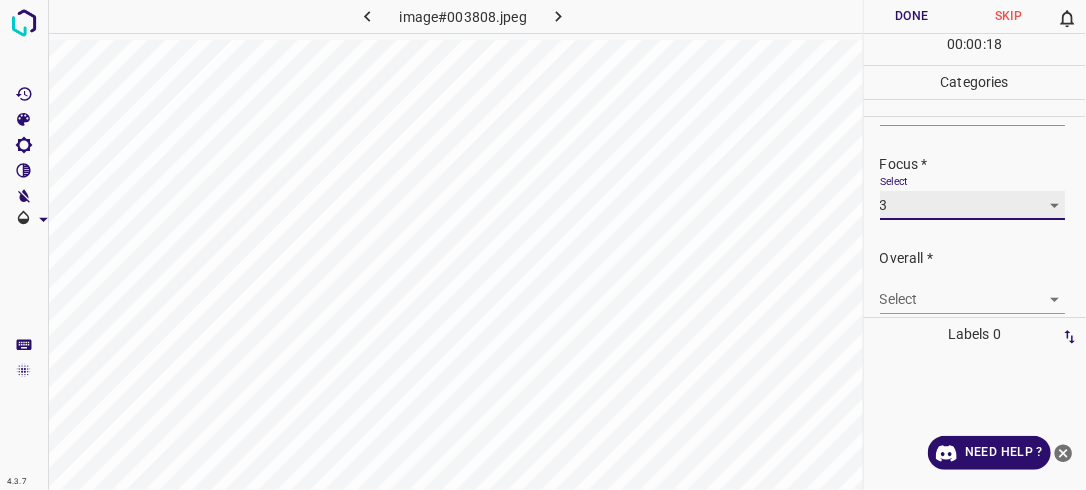 scroll, scrollTop: 89, scrollLeft: 0, axis: vertical 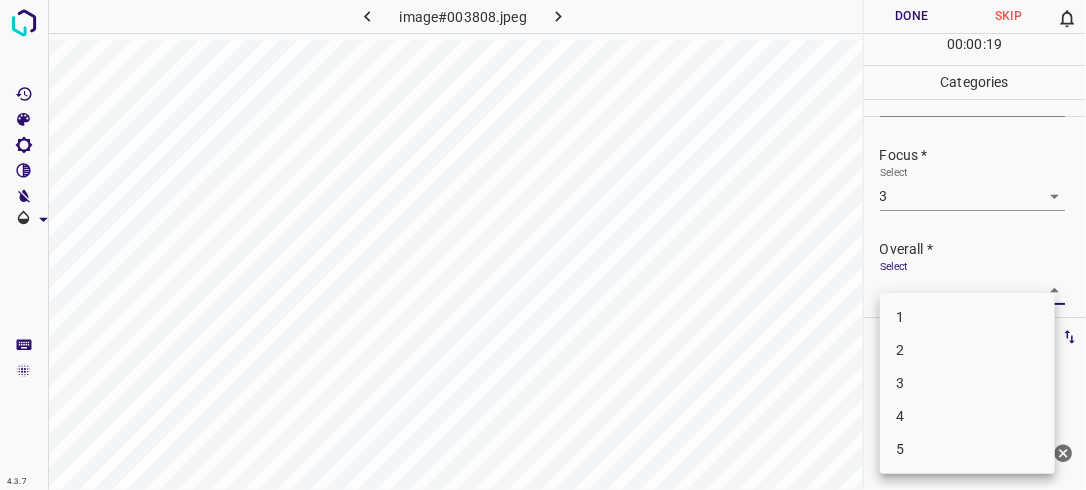 click on "4.3.7 image#003808.jpeg Done Skip 0 00   : 00   : 19   Categories Lighting *  Select 3 3 Focus *  Select 3 3 Overall *  Select ​ Labels   0 Categories 1 Lighting 2 Focus 3 Overall Tools Space Change between modes (Draw & Edit) I Auto labeling R Restore zoom M Zoom in N Zoom out Delete Delete selecte label Filters Z Restore filters X Saturation filter C Brightness filter V Contrast filter B Gray scale filter General O Download Need Help ? - Text - Hide - Delete 1 2 3 4 5" at bounding box center (543, 245) 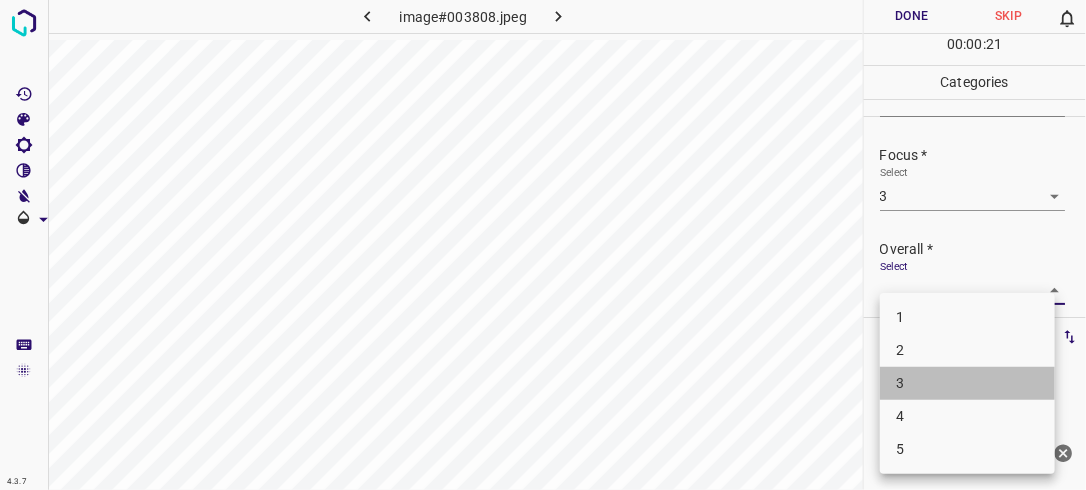 click on "3" at bounding box center [967, 383] 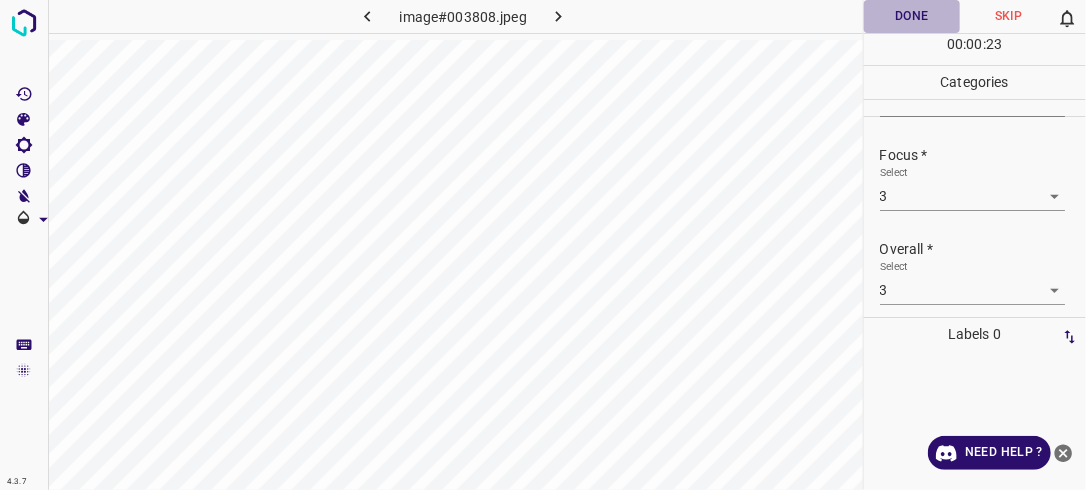 click on "Done" at bounding box center [912, 16] 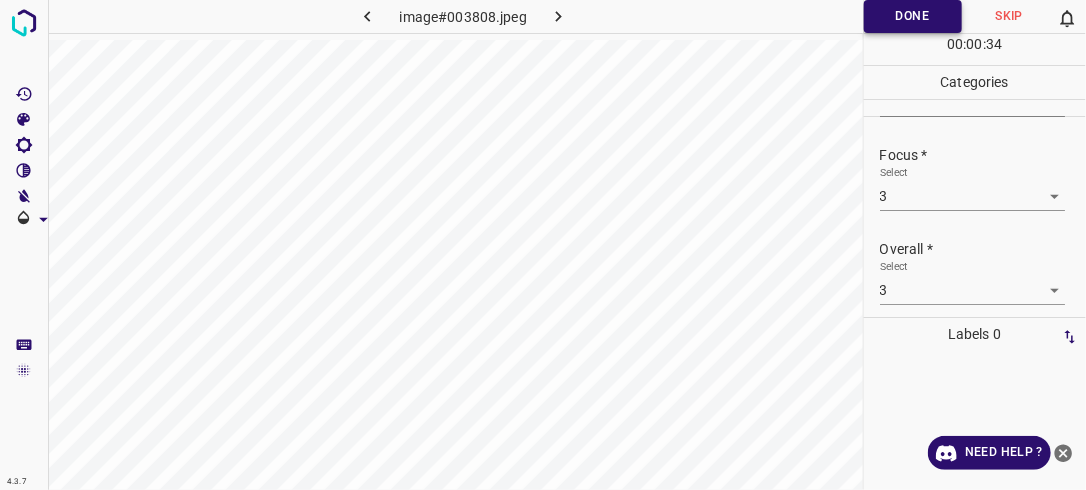 click on "Done" at bounding box center [913, 16] 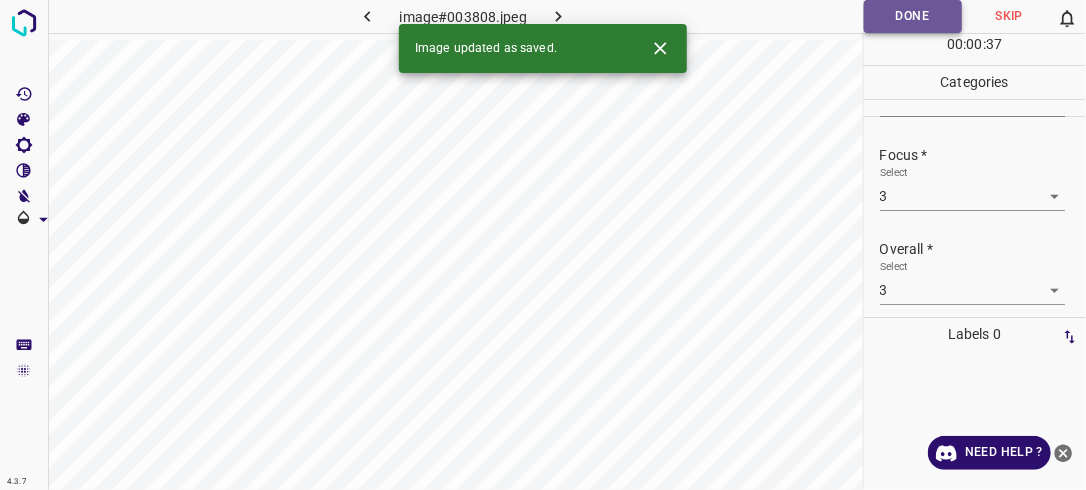 click on "Done" at bounding box center [913, 16] 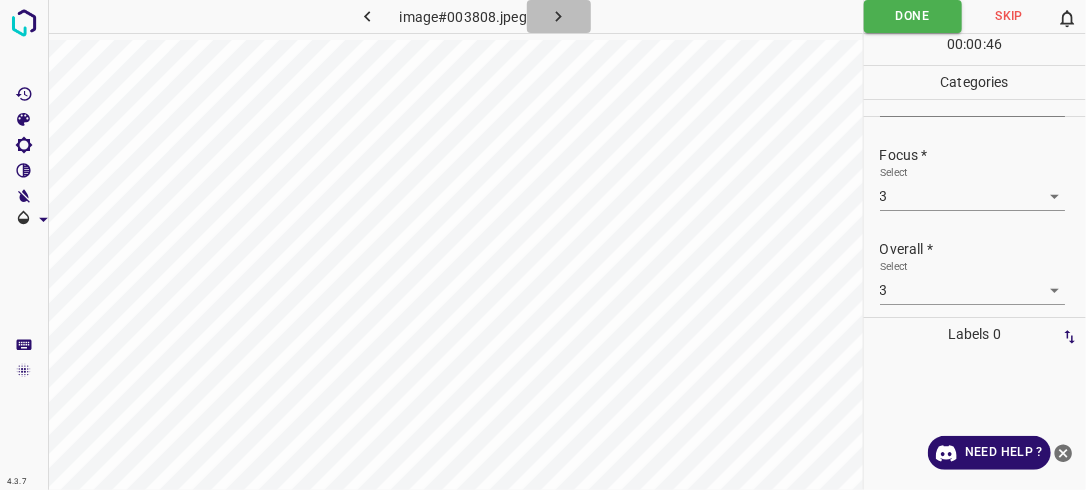 click 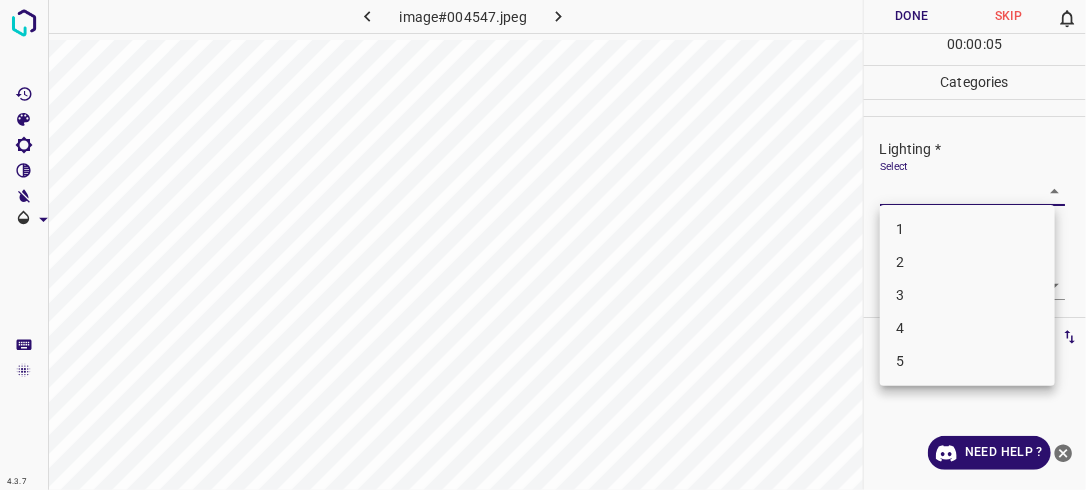 click on "4.3.7 image#004547.jpeg Done Skip 0 00   : 00   : 05   Categories Lighting *  Select ​ Focus *  Select ​ Overall *  Select ​ Labels   0 Categories 1 Lighting 2 Focus 3 Overall Tools Space Change between modes (Draw & Edit) I Auto labeling R Restore zoom M Zoom in N Zoom out Delete Delete selecte label Filters Z Restore filters X Saturation filter C Brightness filter V Contrast filter B Gray scale filter General O Download Need Help ? - Text - Hide - Delete 1 2 3 4 5" at bounding box center [543, 245] 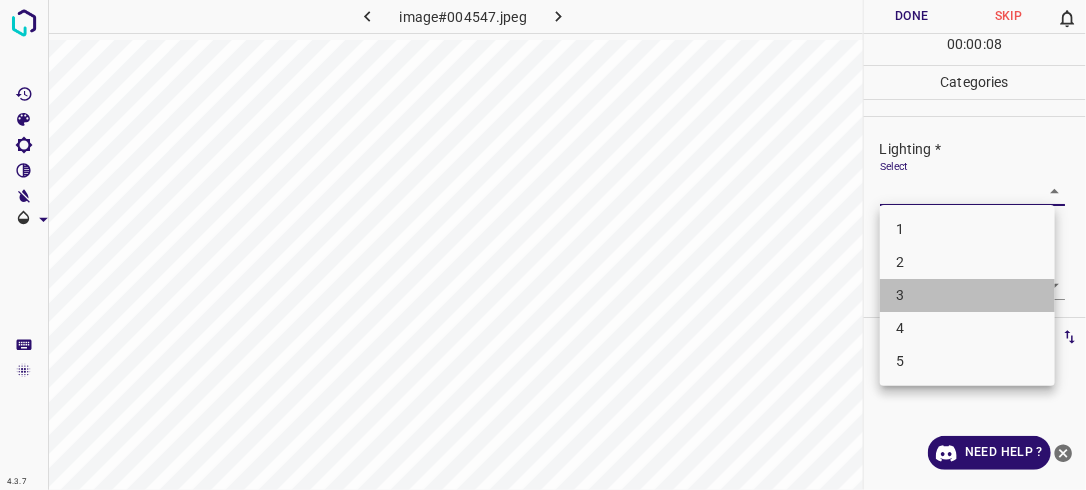 click on "3" at bounding box center [967, 295] 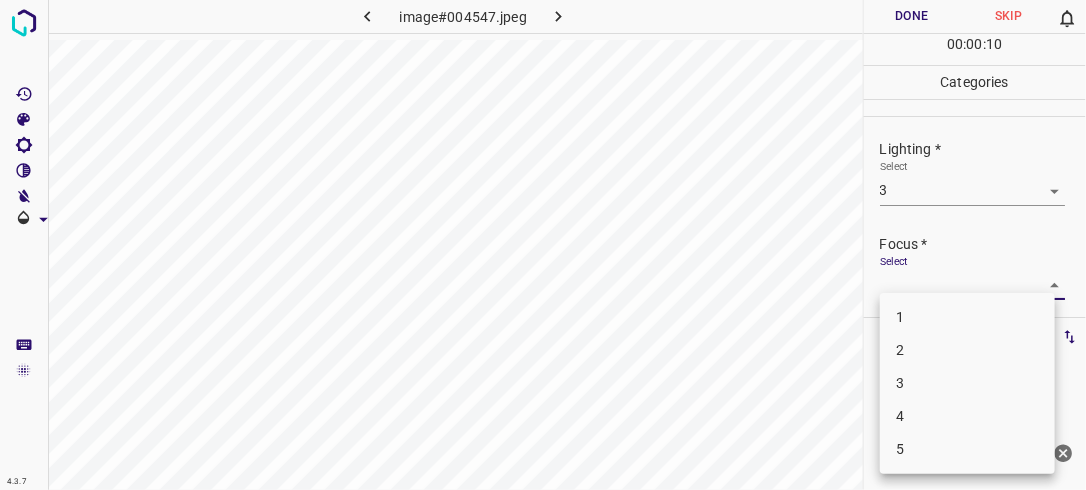 click on "4.3.7 image#004547.jpeg Done Skip 0 00   : 00   : 10   Categories Lighting *  Select 3 3 Focus *  Select ​ Overall *  Select ​ Labels   0 Categories 1 Lighting 2 Focus 3 Overall Tools Space Change between modes (Draw & Edit) I Auto labeling R Restore zoom M Zoom in N Zoom out Delete Delete selecte label Filters Z Restore filters X Saturation filter C Brightness filter V Contrast filter B Gray scale filter General O Download Need Help ? - Text - Hide - Delete 1 2 3 4 5" at bounding box center (543, 245) 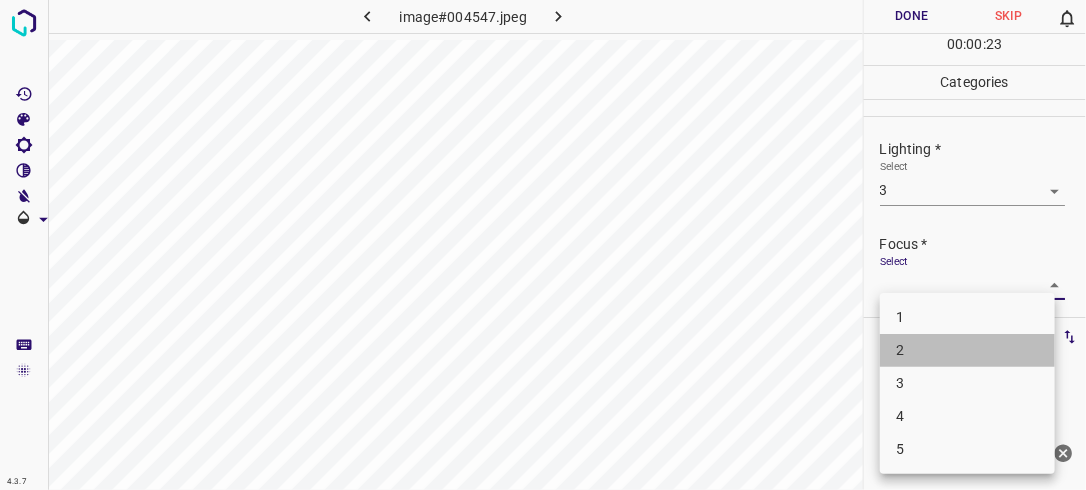 click on "2" at bounding box center [967, 350] 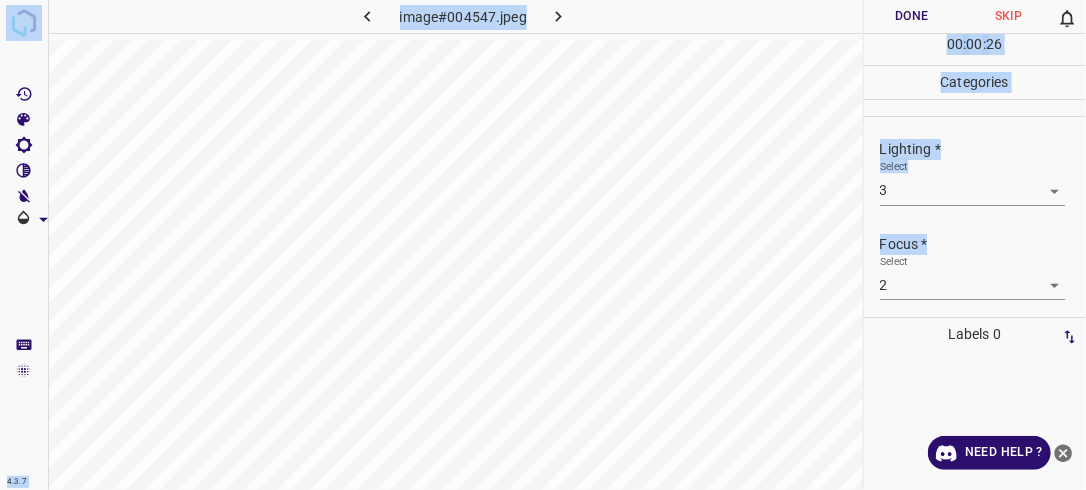 drag, startPoint x: 1085, startPoint y: 238, endPoint x: 1087, endPoint y: 287, distance: 49.0408 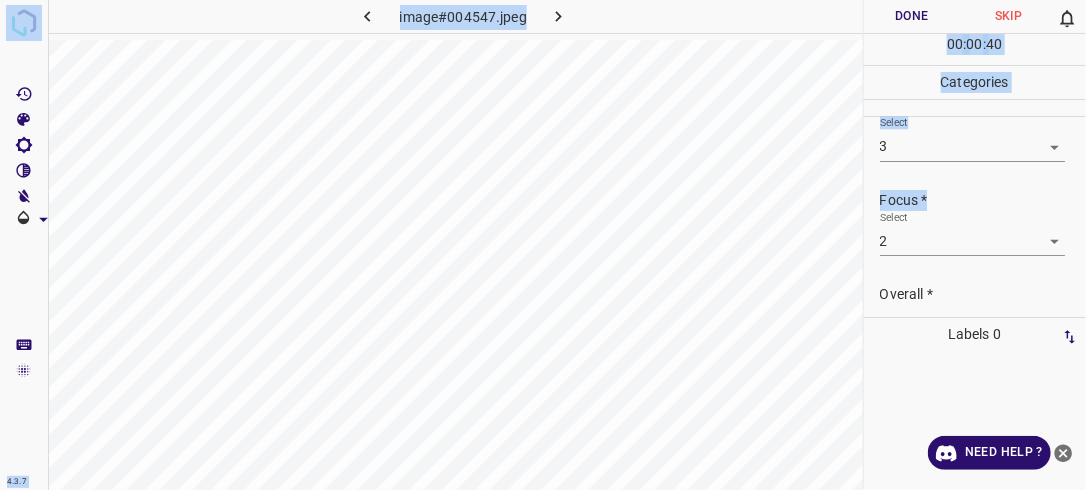 scroll, scrollTop: 98, scrollLeft: 0, axis: vertical 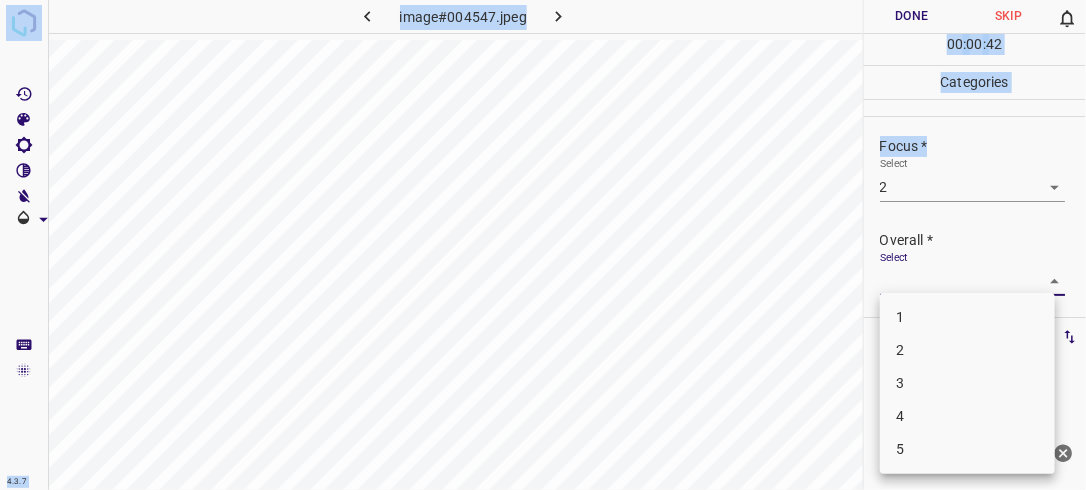 click on "4.3.7 image#004547.jpeg Done Skip 0 00   : 00   : 42   Categories Lighting *  Select 3 3 Focus *  Select 2 2 Overall *  Select ​ Labels   0 Categories 1 Lighting 2 Focus 3 Overall Tools Space Change between modes (Draw & Edit) I Auto labeling R Restore zoom M Zoom in N Zoom out Delete Delete selecte label Filters Z Restore filters X Saturation filter C Brightness filter V Contrast filter B Gray scale filter General O Download Need Help ? - Text - Hide - Delete 1 2 3 4 5" at bounding box center (543, 245) 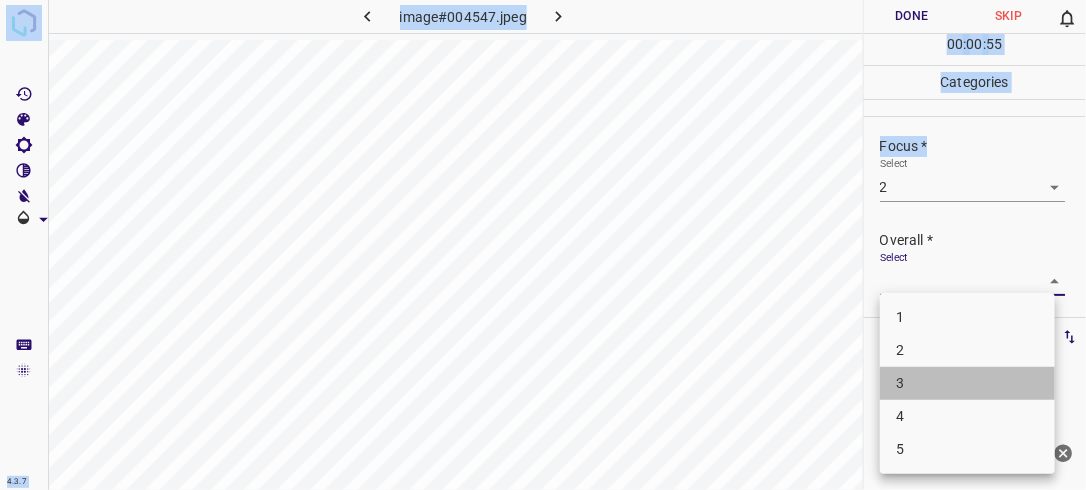 click on "3" at bounding box center (967, 383) 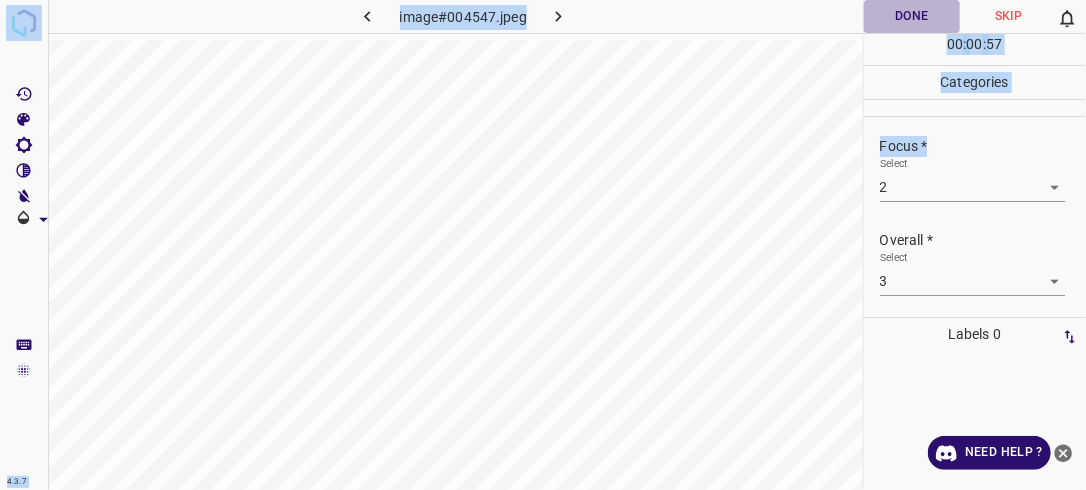 click on "Done" at bounding box center (912, 16) 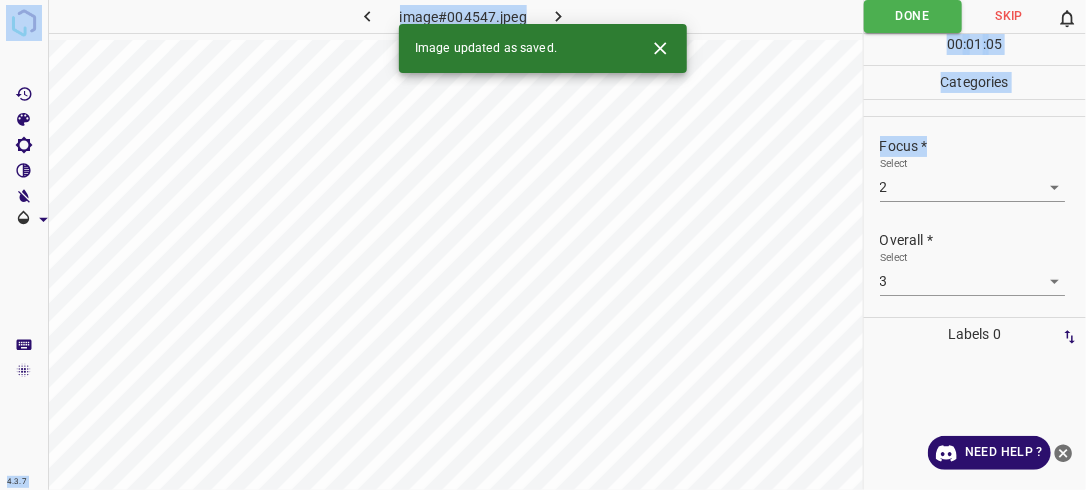click 